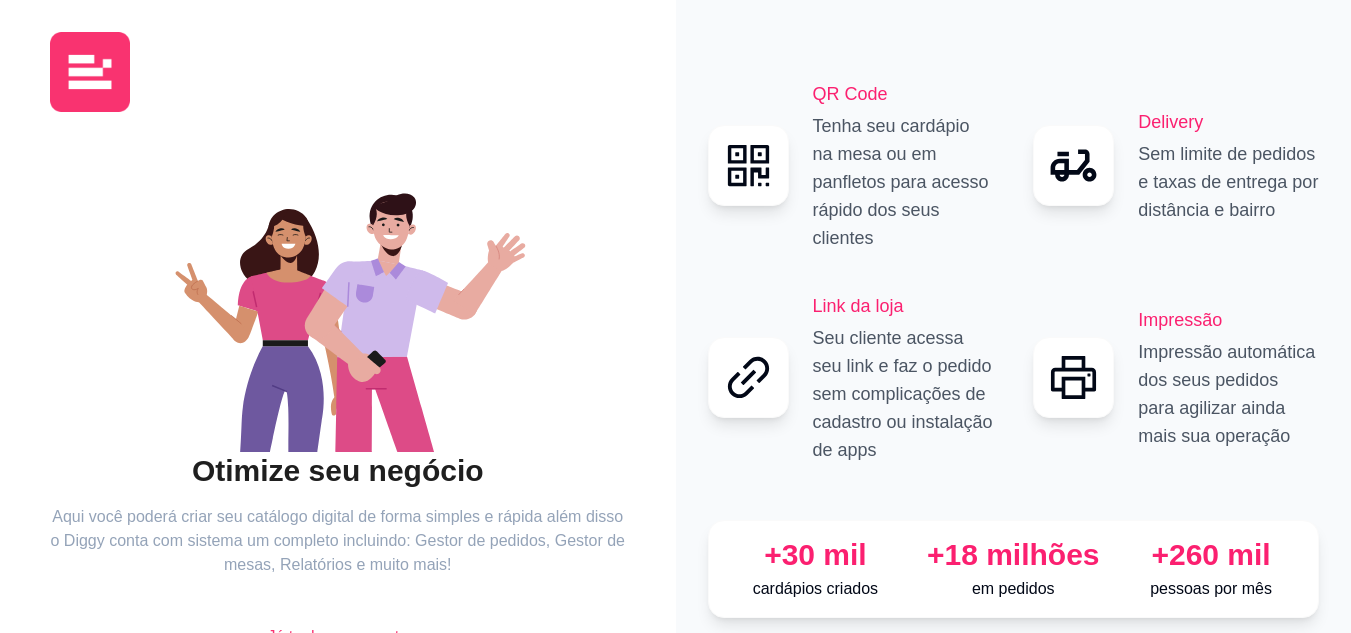 scroll, scrollTop: 0, scrollLeft: 0, axis: both 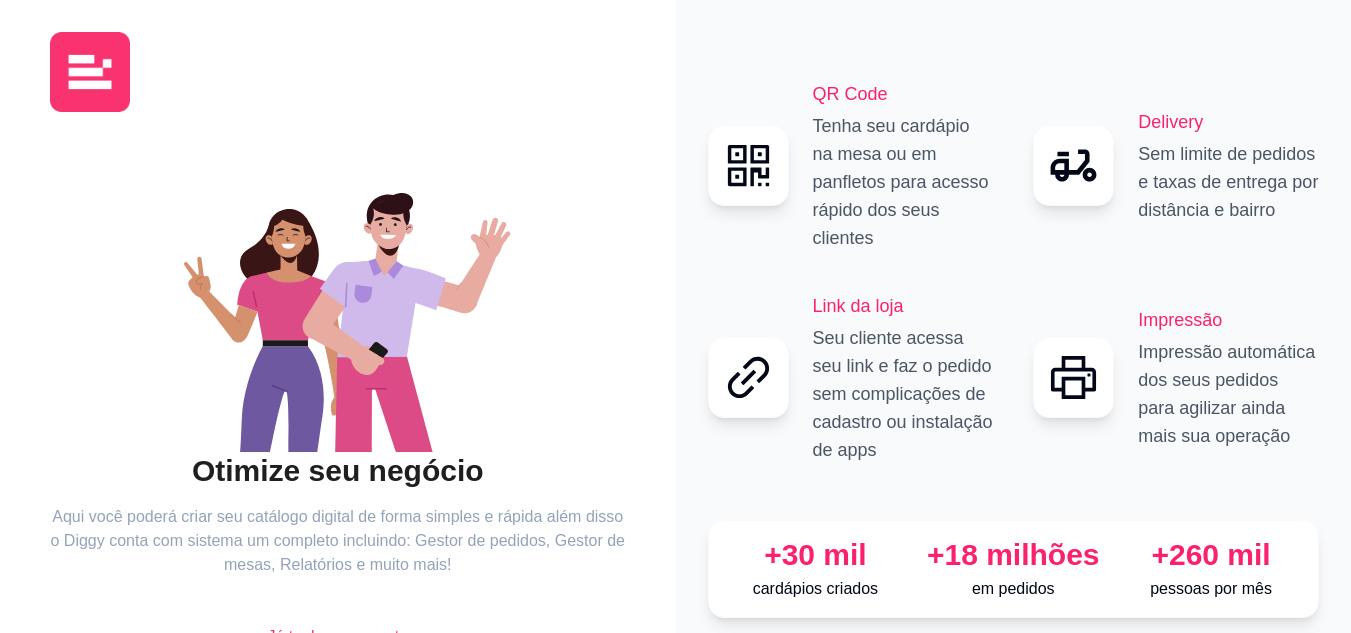 click 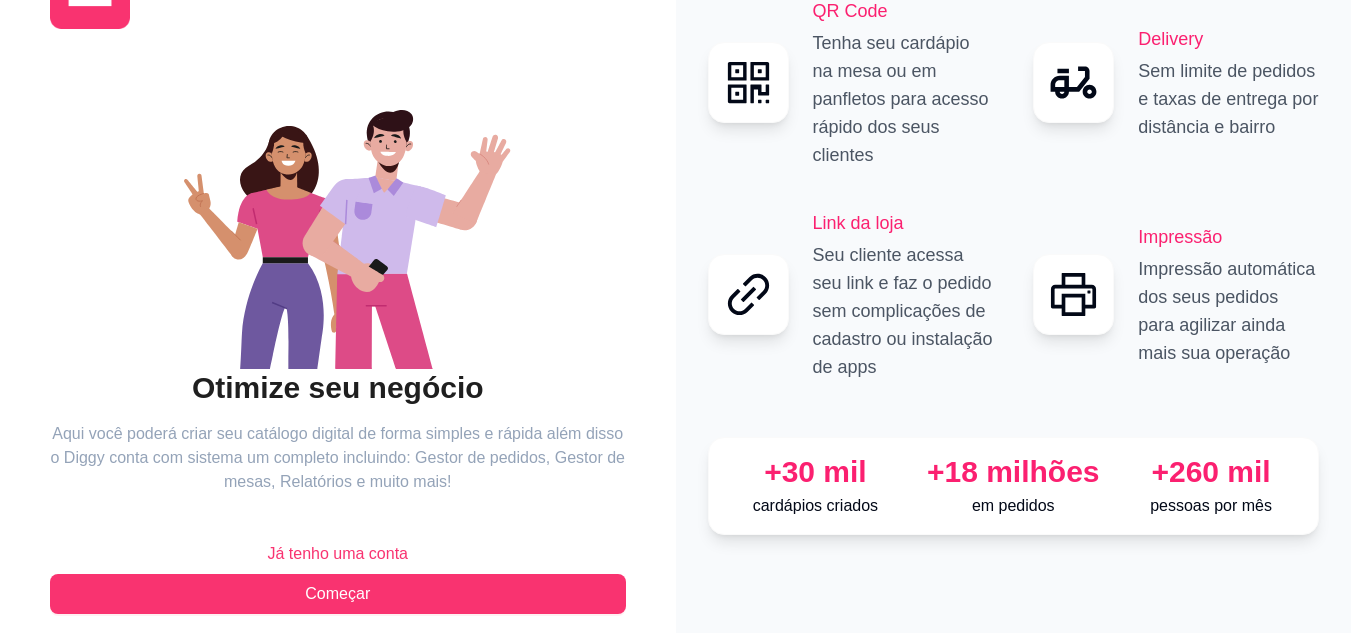 scroll, scrollTop: 96, scrollLeft: 0, axis: vertical 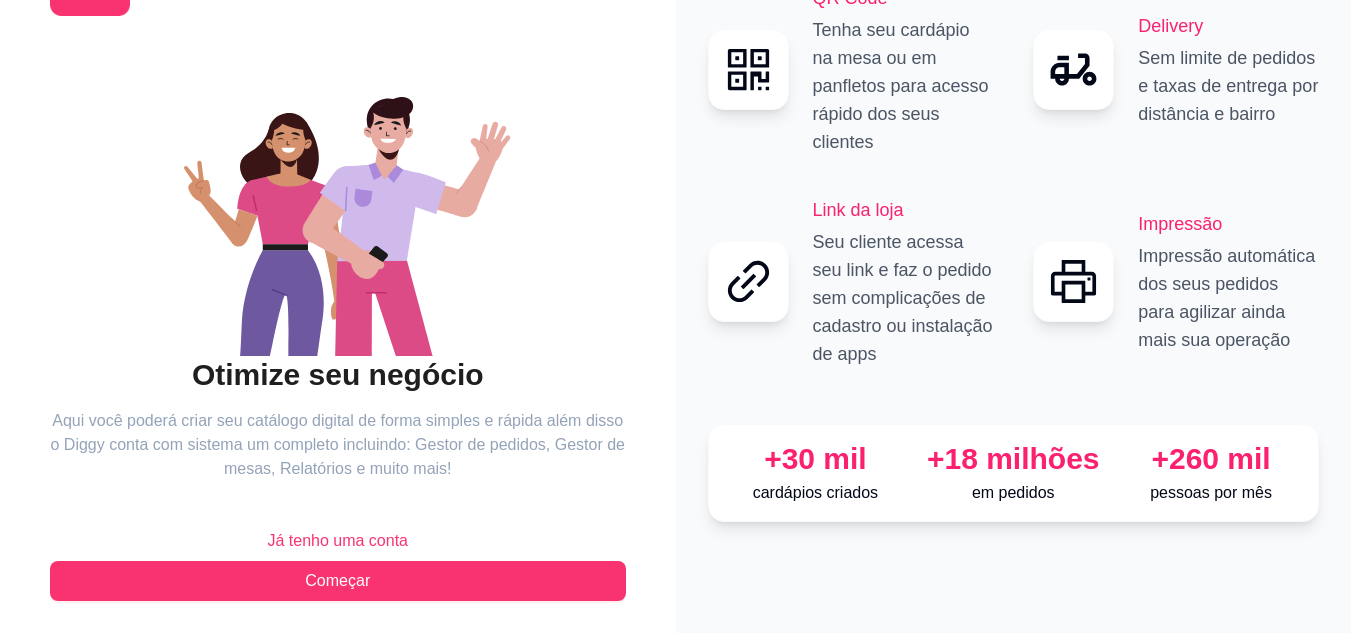 click on "Já tenho uma conta" at bounding box center [337, 541] 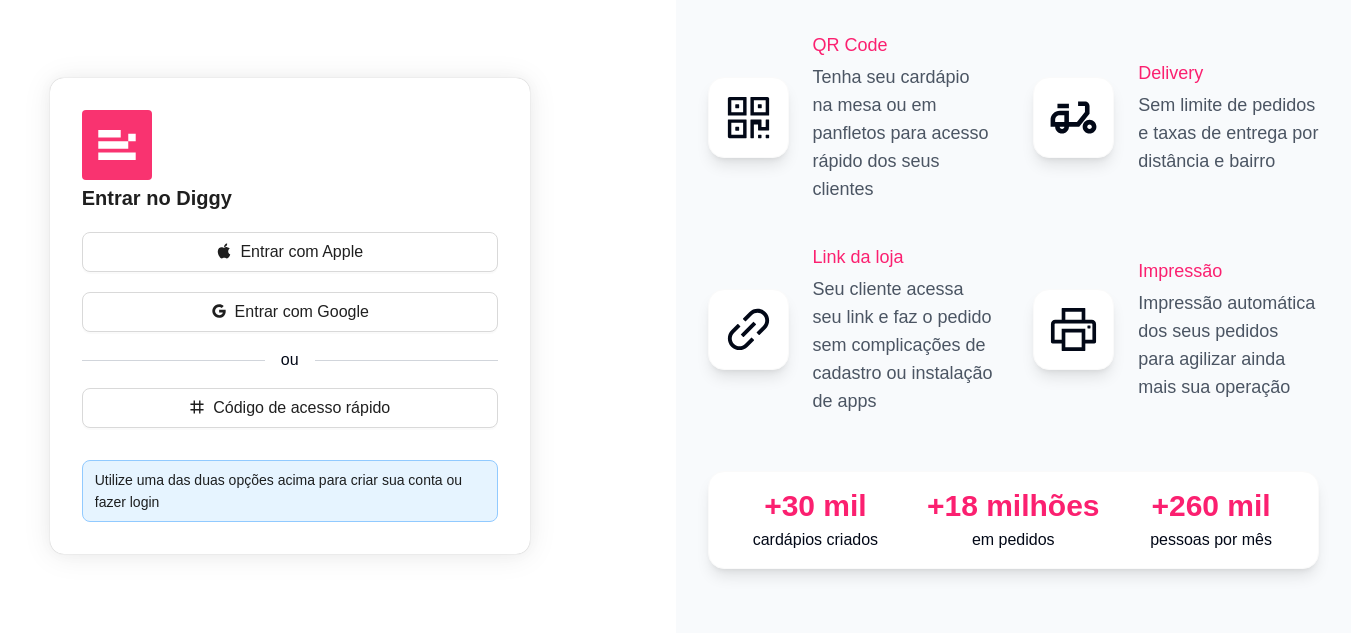 scroll, scrollTop: 0, scrollLeft: 0, axis: both 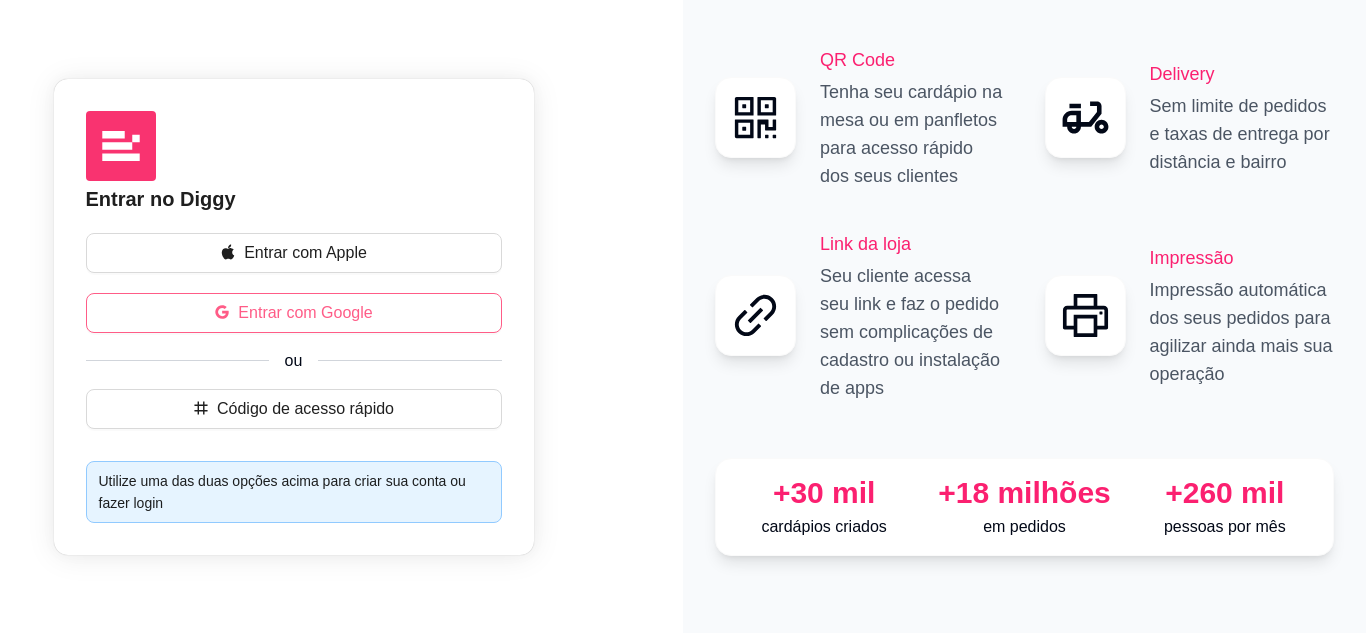 click on "Entrar com Google" at bounding box center [305, 313] 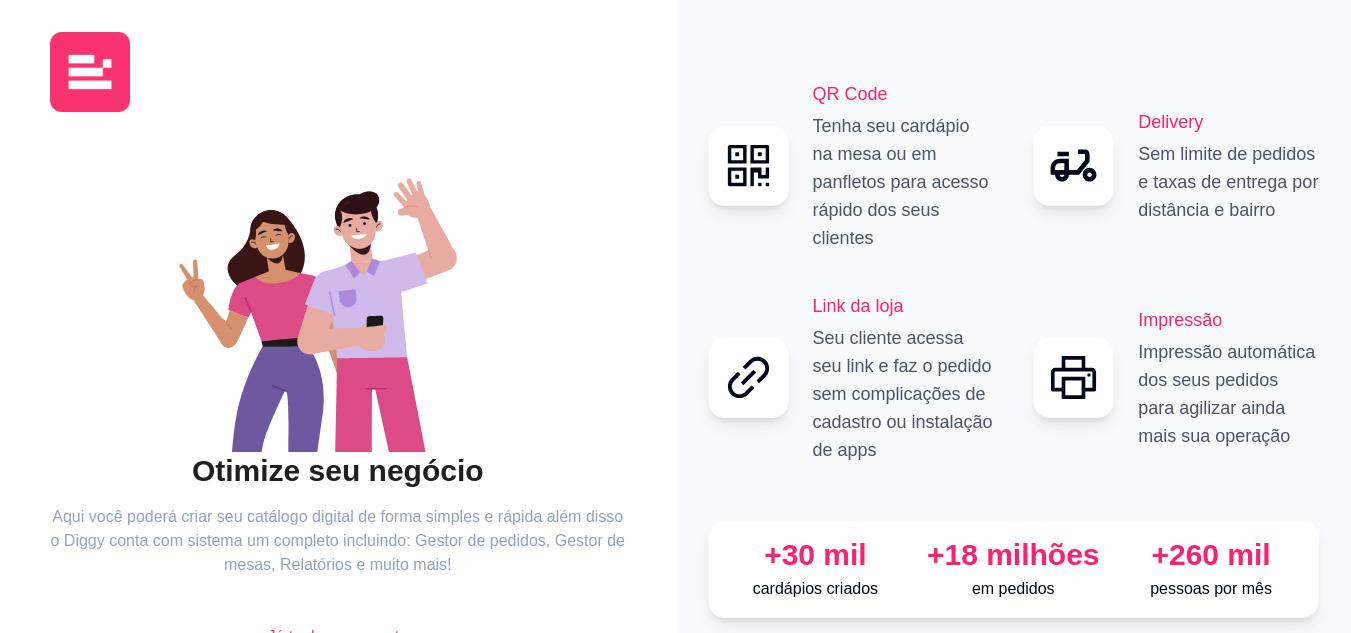 click on "QR Code Tenha seu cardápio na mesa ou em panfletos para acesso rápido dos seus clientes Delivery Sem limite de pedidos e taxas de entrega por distância e bairro Link da loja Seu cliente acessa seu link e faz o pedido sem complicações de cadastro ou instalação de apps Impressão Impressão automática dos seus pedidos para agilizar ainda mais sua operação" at bounding box center [1014, 272] 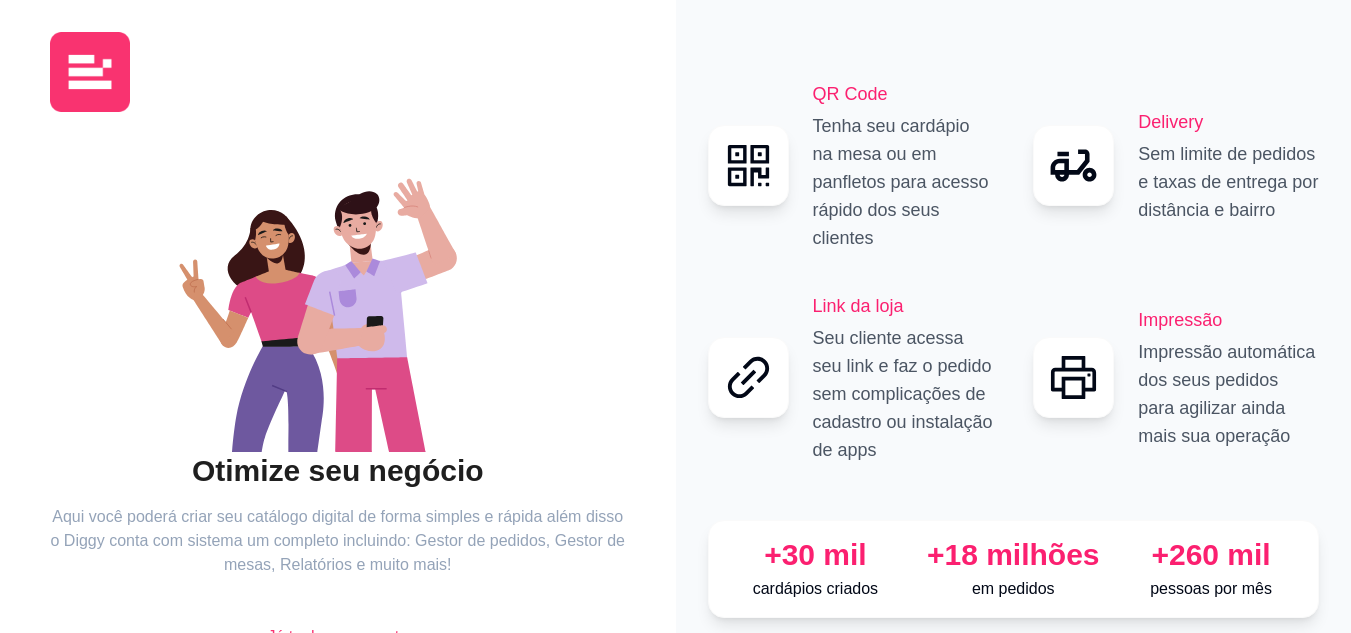 click 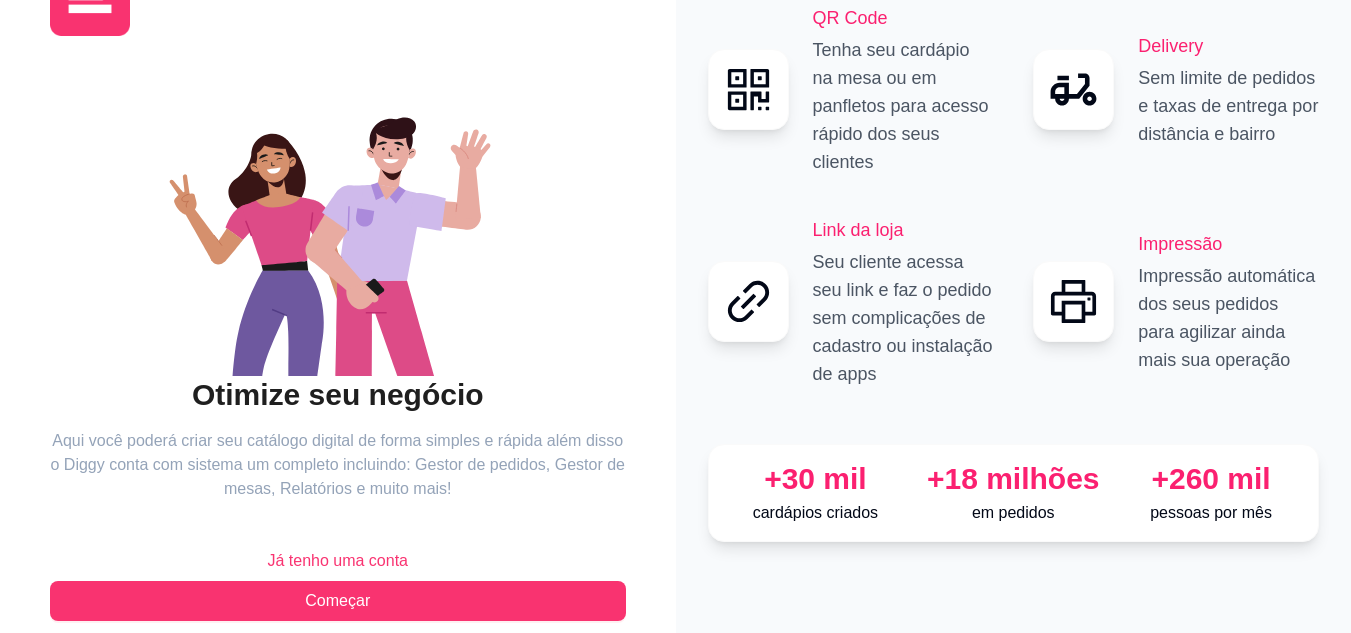 scroll, scrollTop: 96, scrollLeft: 0, axis: vertical 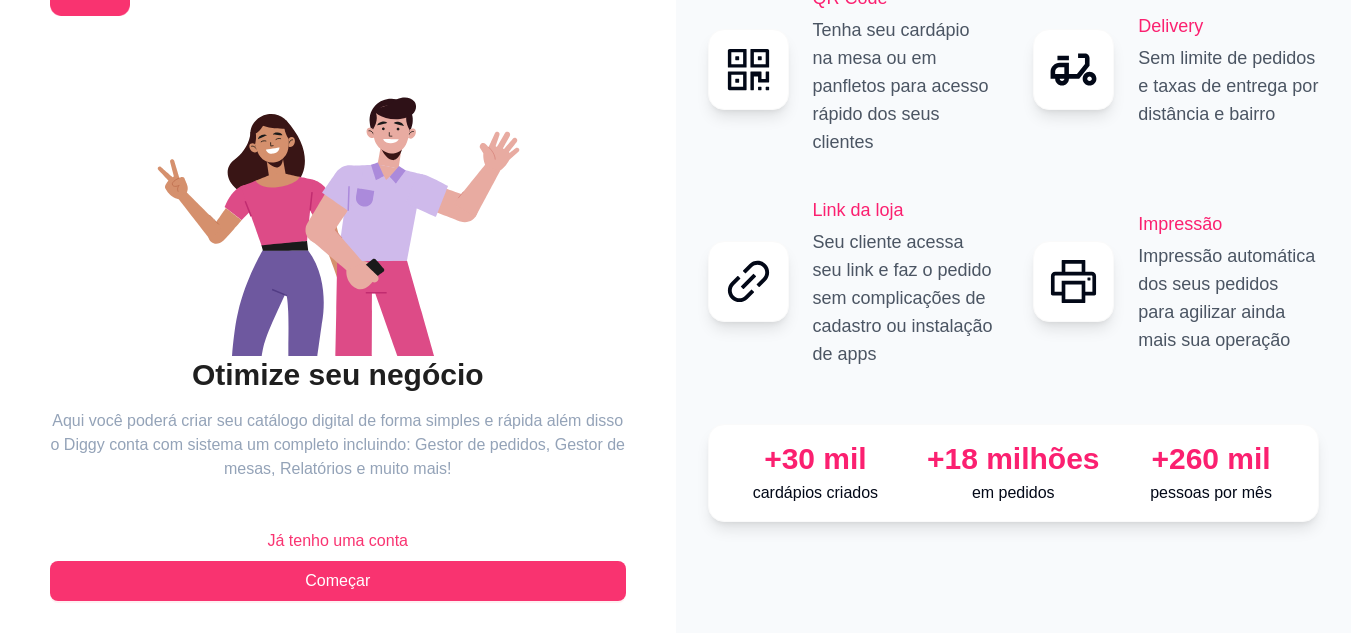 click on "Já tenho uma conta" at bounding box center (337, 541) 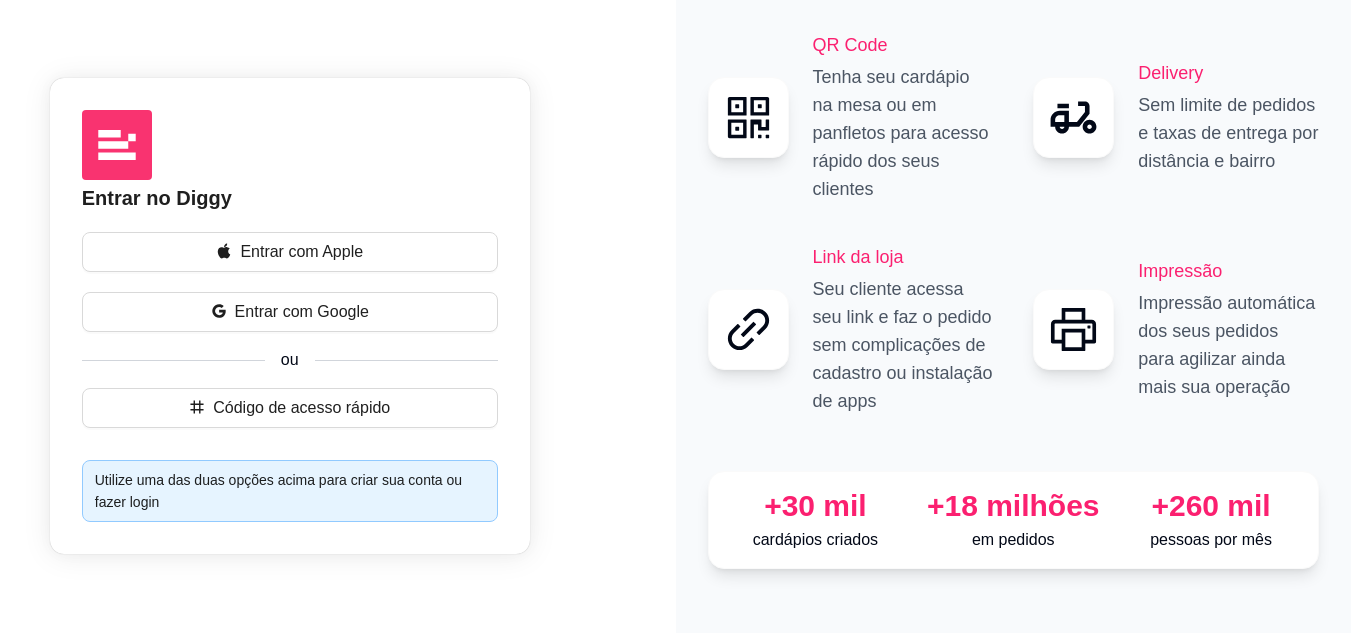 scroll, scrollTop: 0, scrollLeft: 0, axis: both 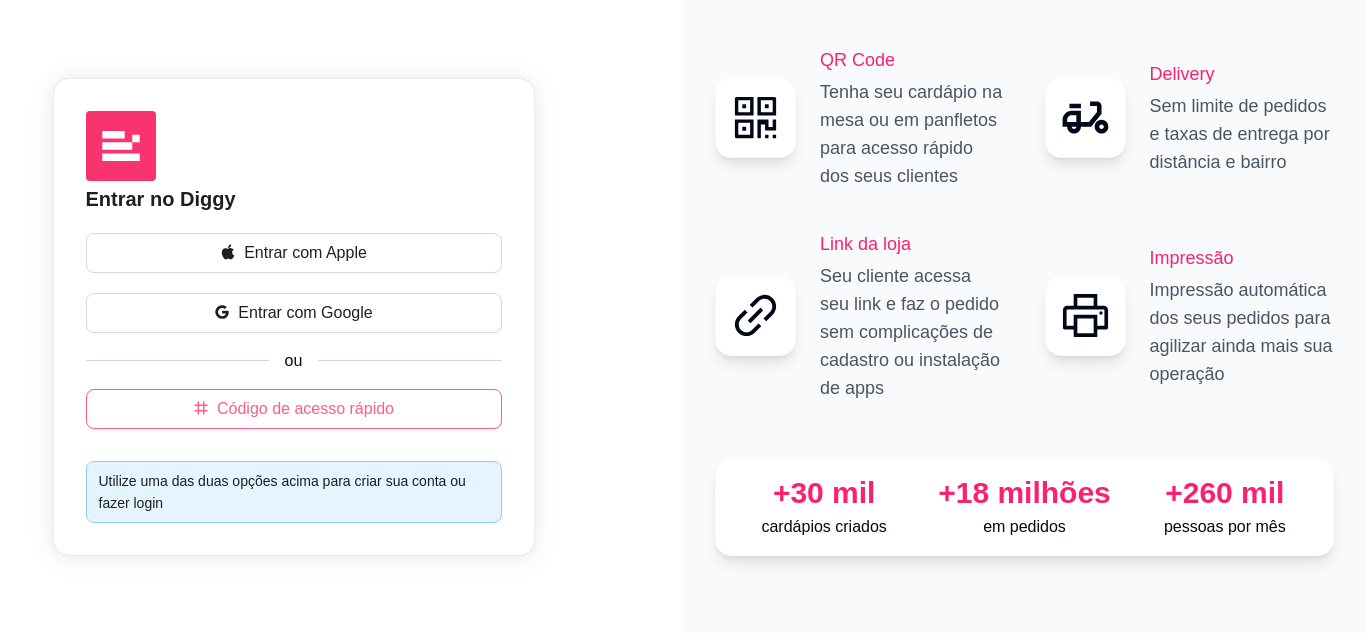 click on "Código de acesso rápido" at bounding box center (294, 409) 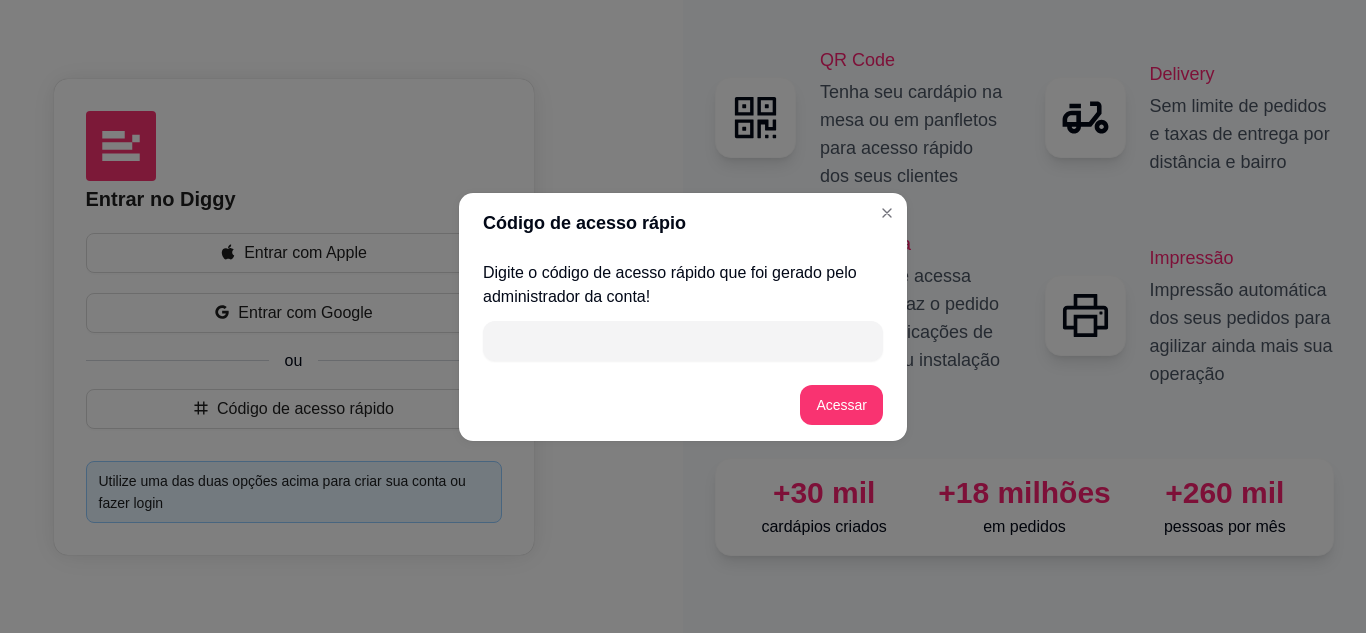 click at bounding box center [683, 341] 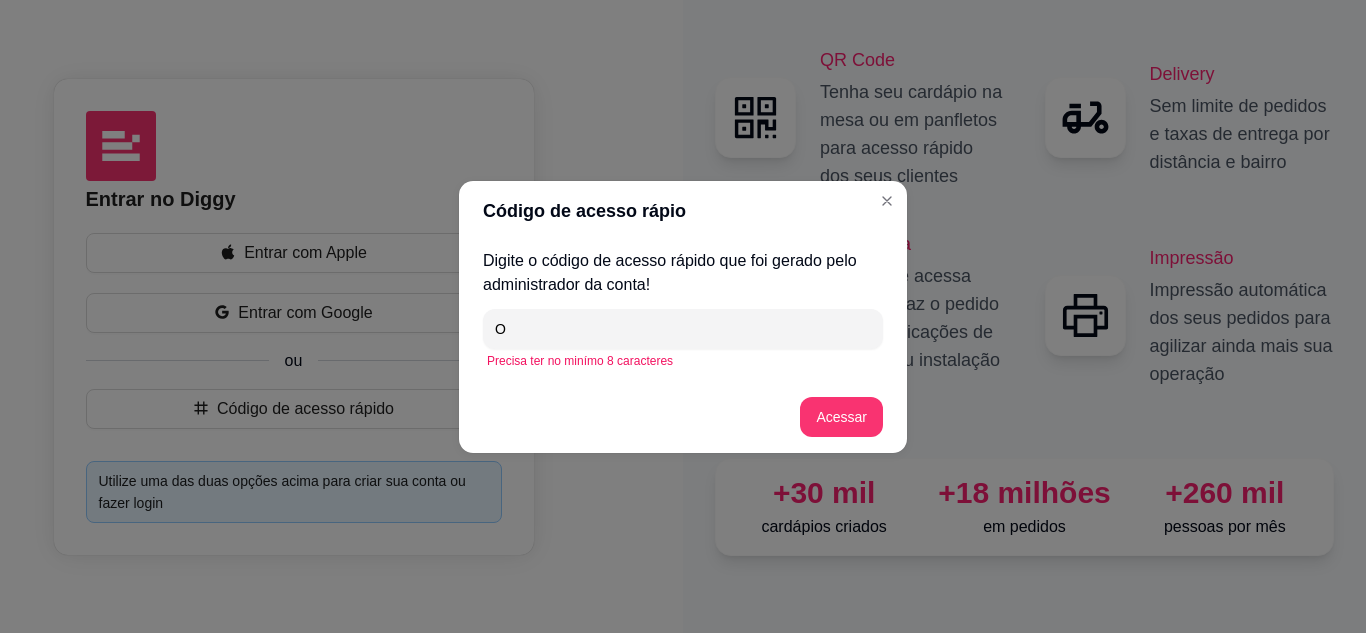 type on "O" 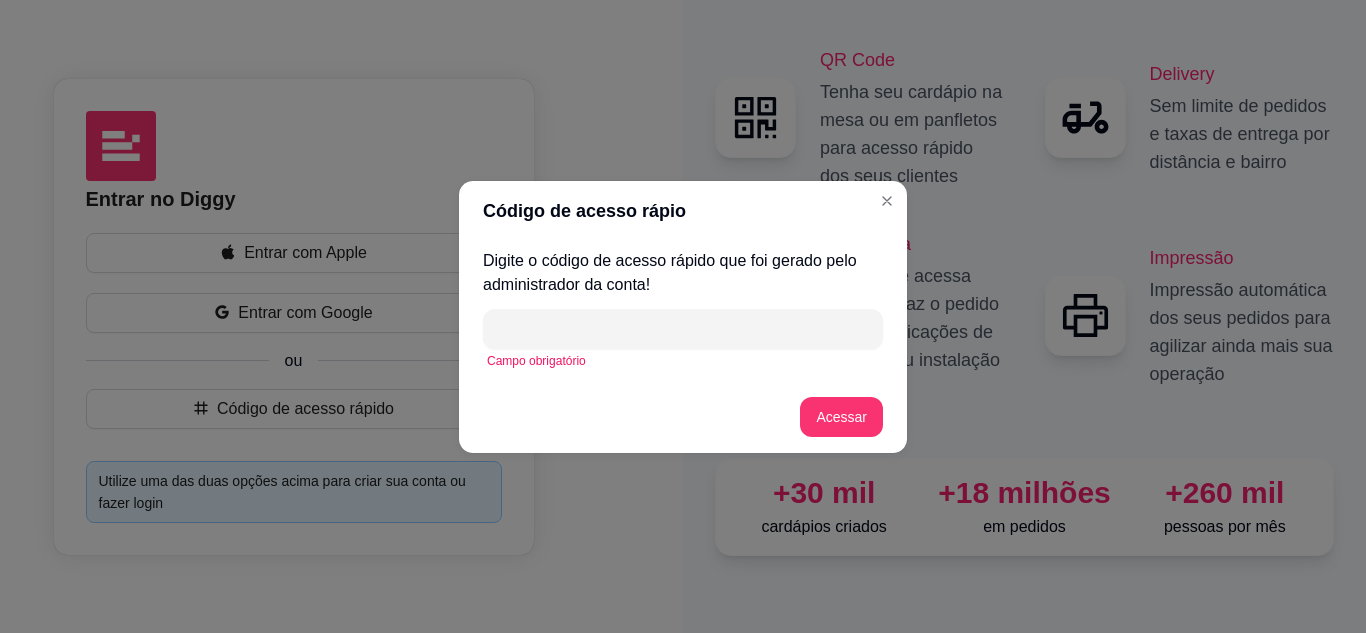 type on "O" 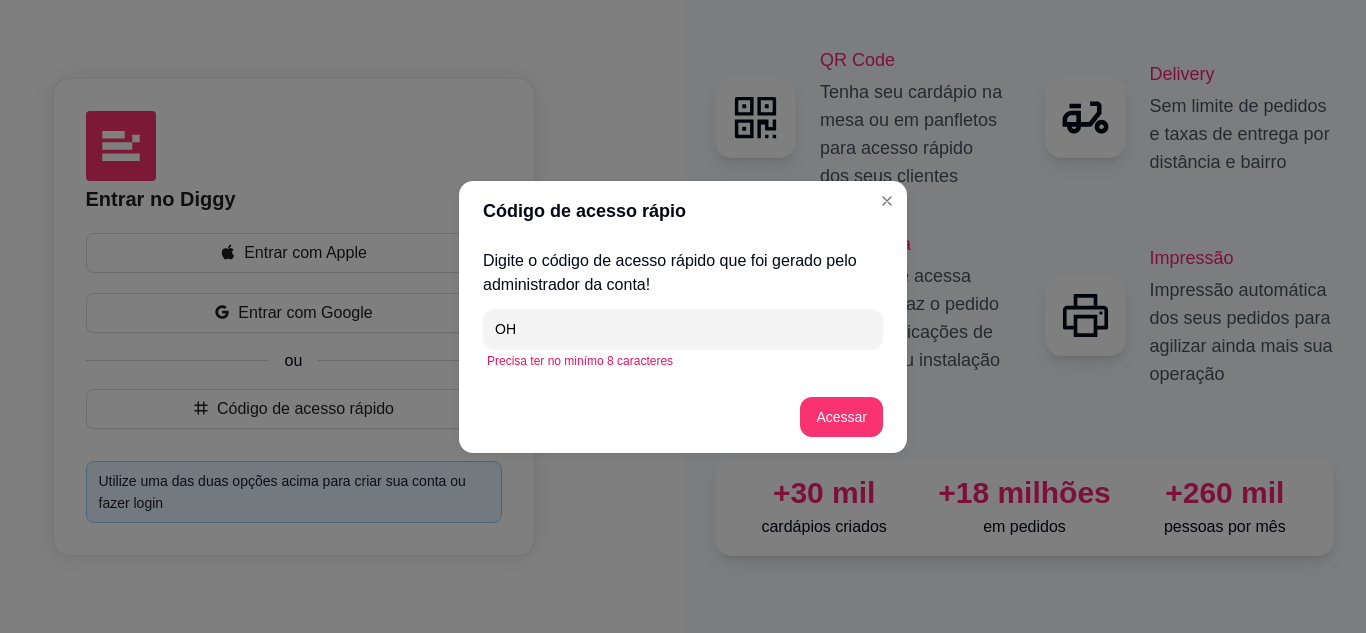 type on "O" 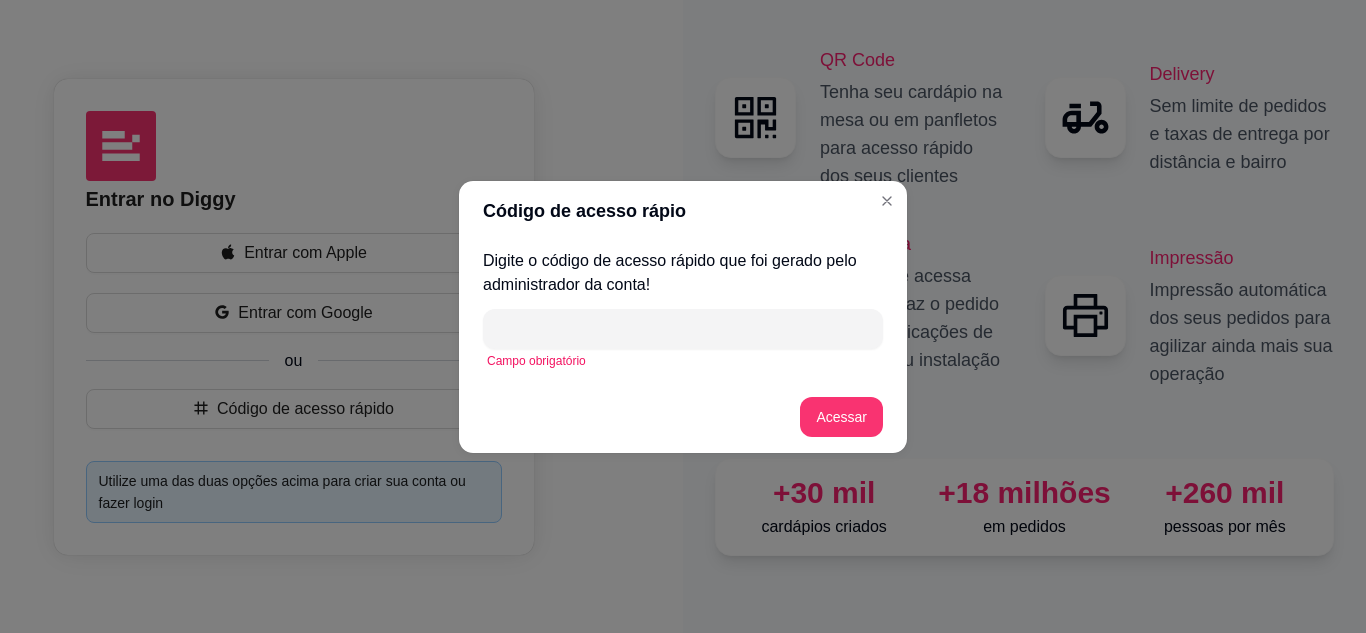 type 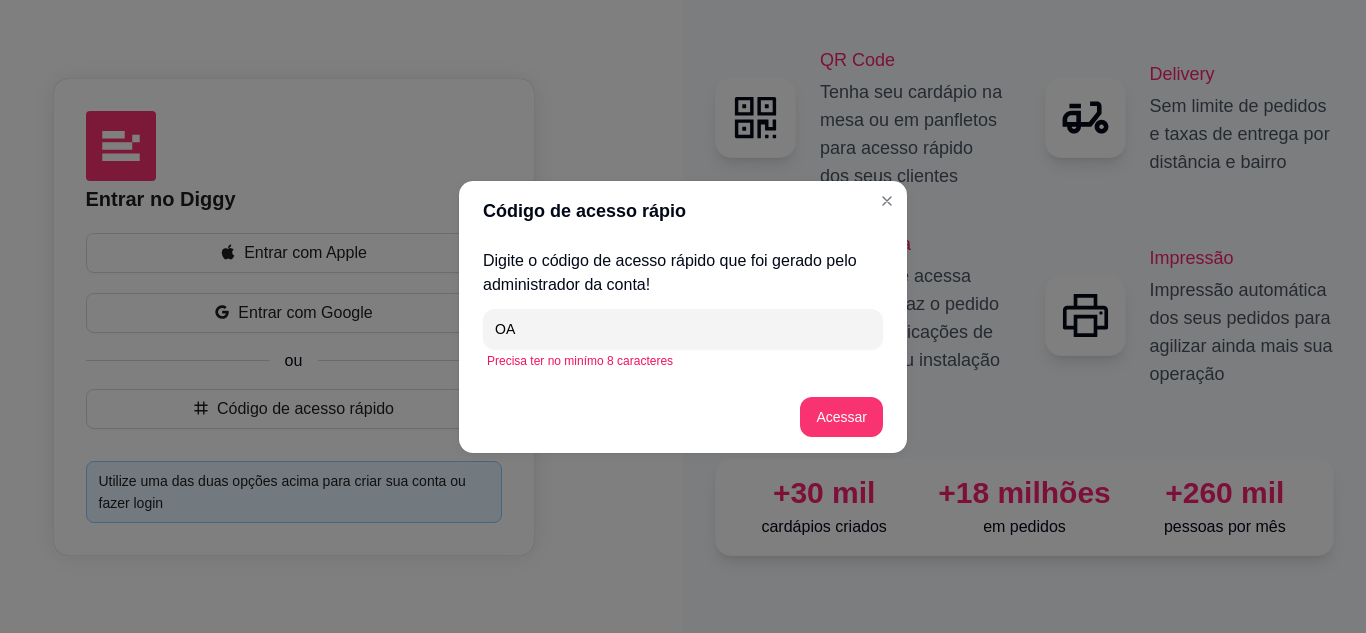 type on "O" 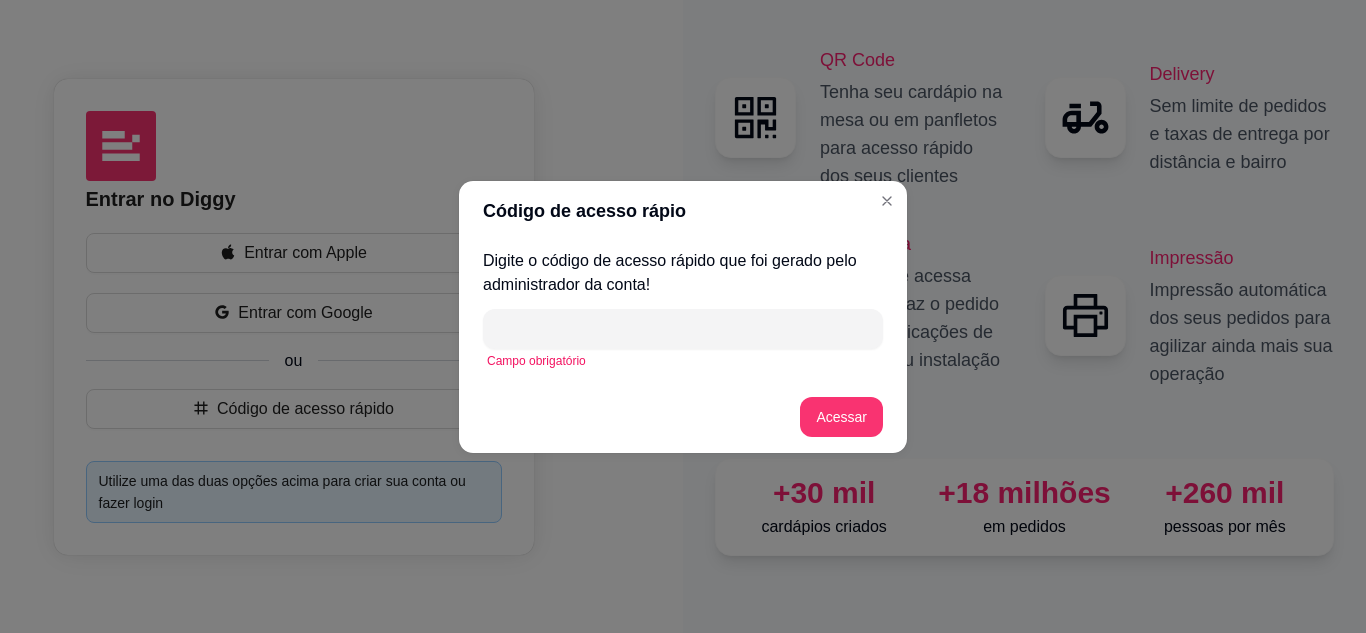 type on "O" 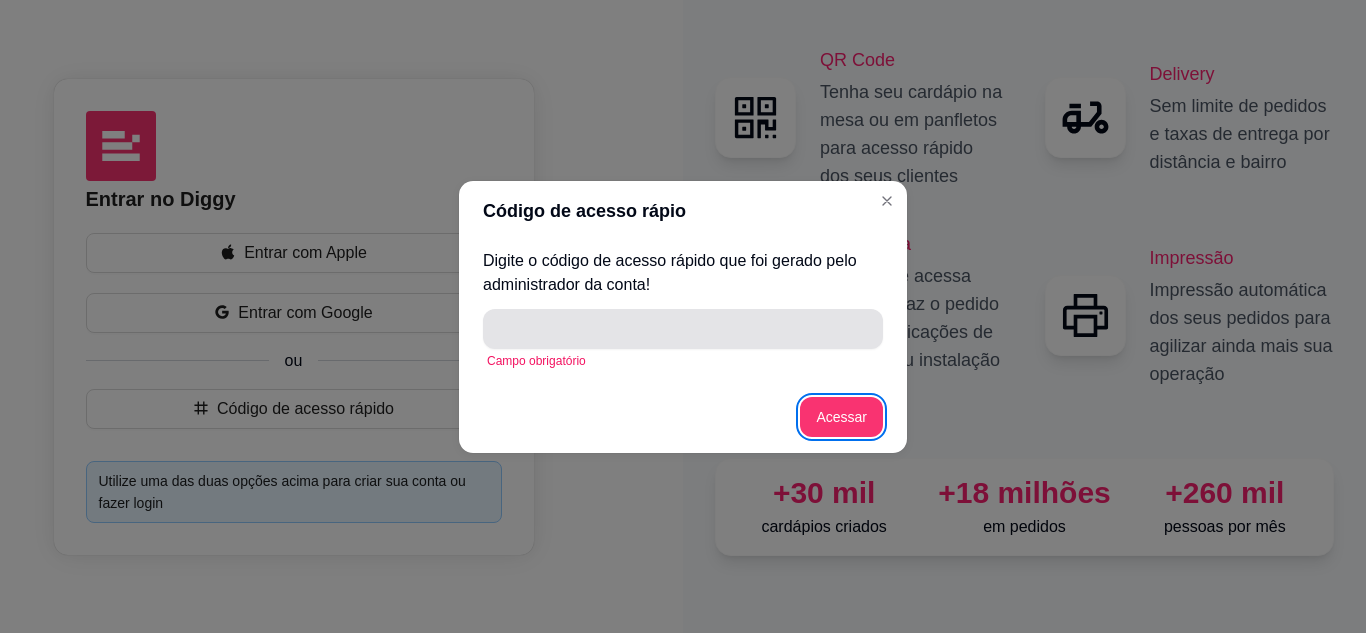 click at bounding box center [683, 329] 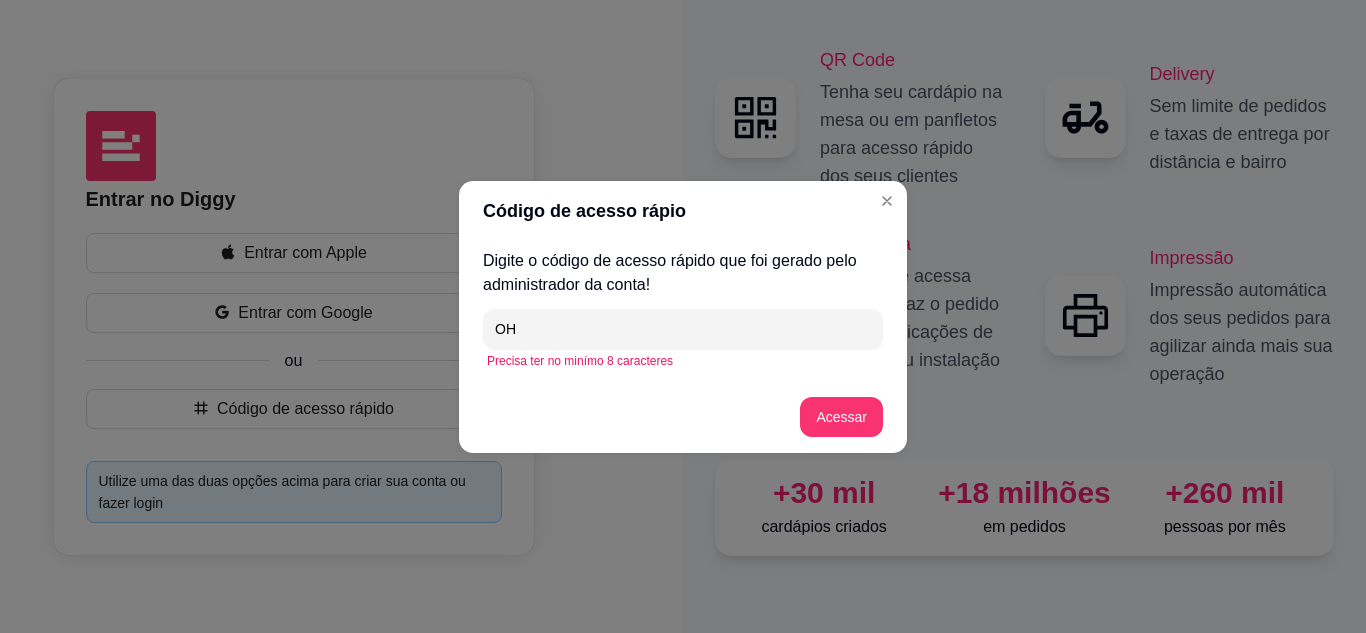 type on "O" 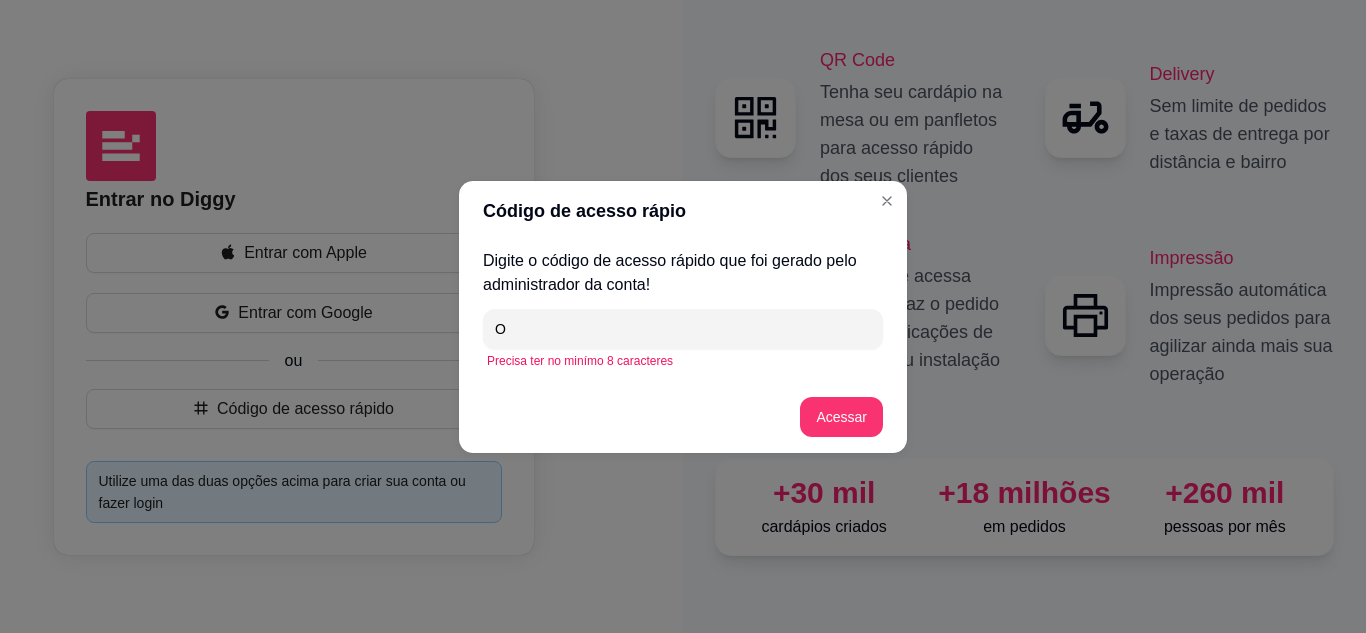 type 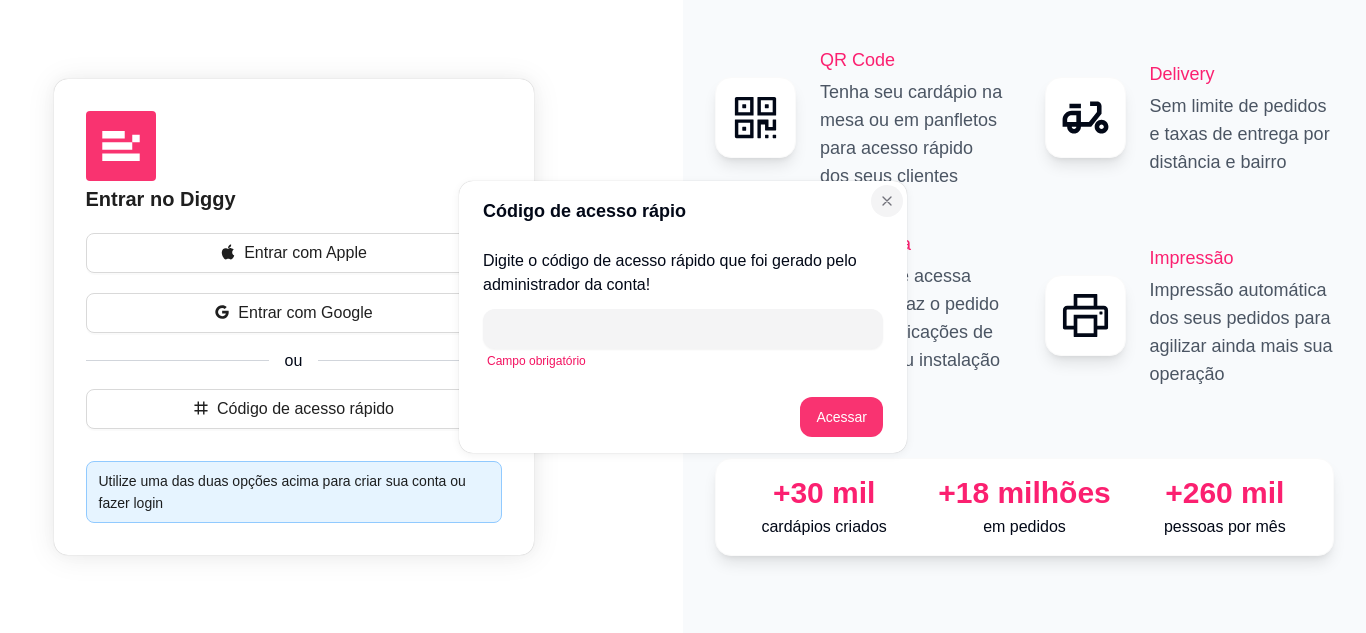 click at bounding box center (887, 201) 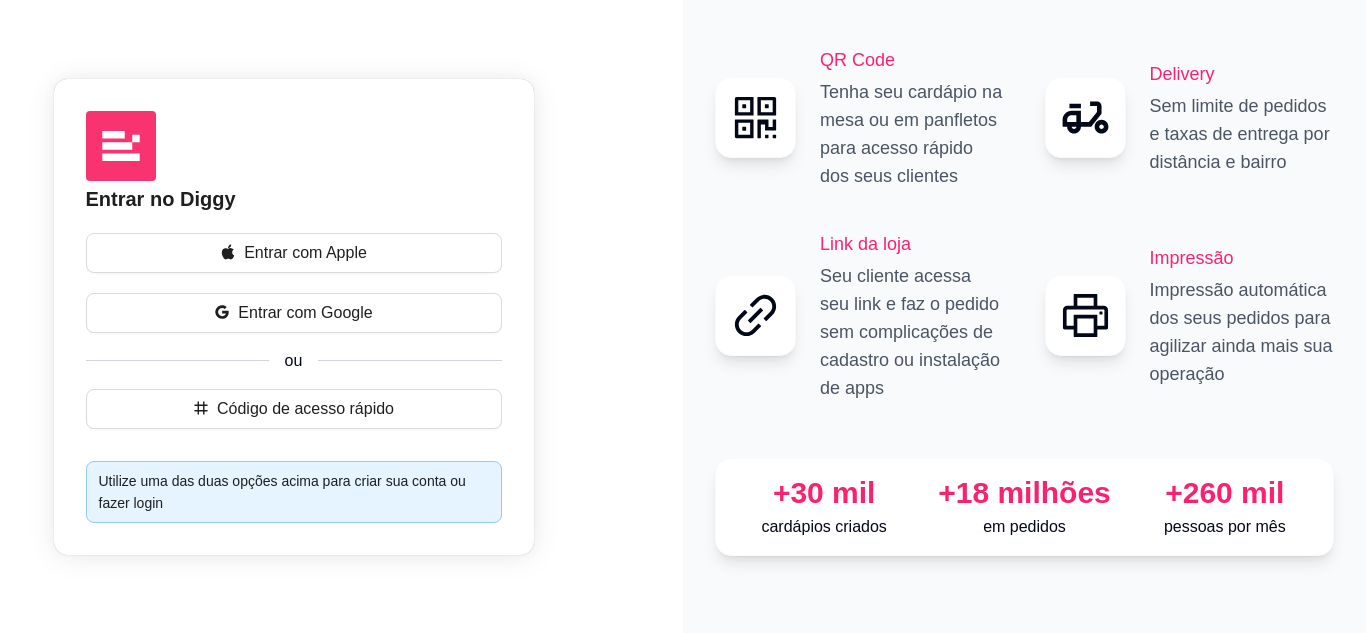 click 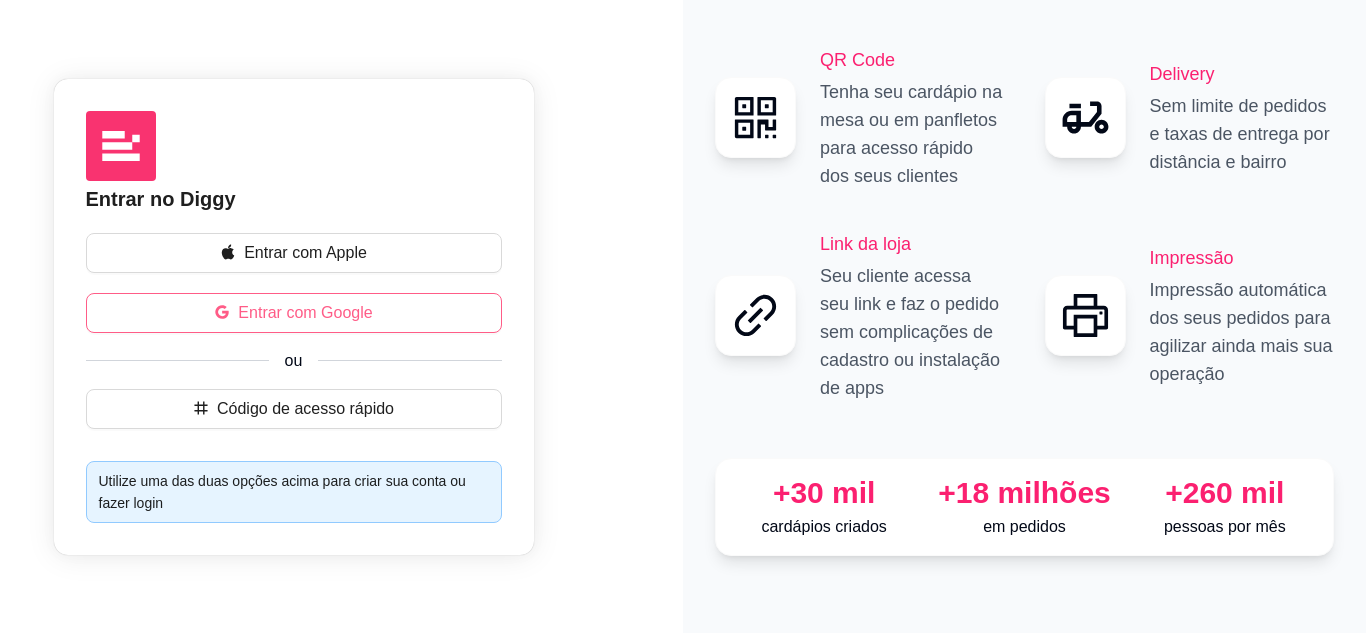 click on "Entrar com Google" at bounding box center [305, 313] 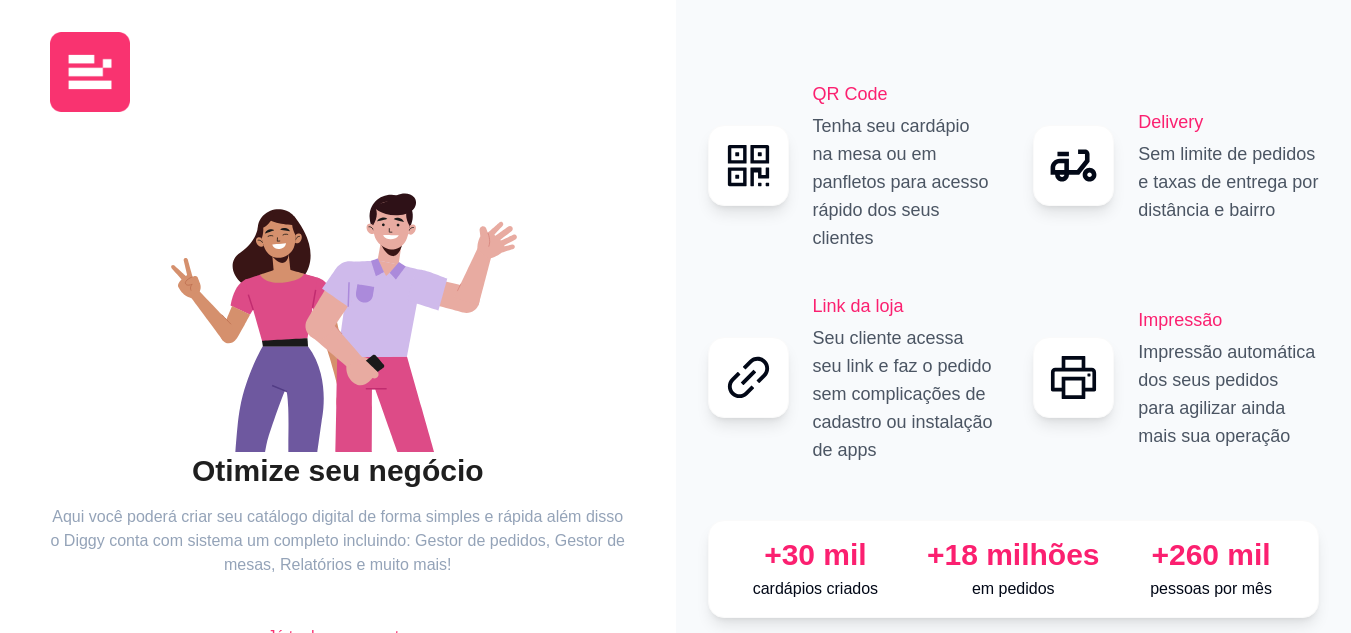 click at bounding box center (90, 72) 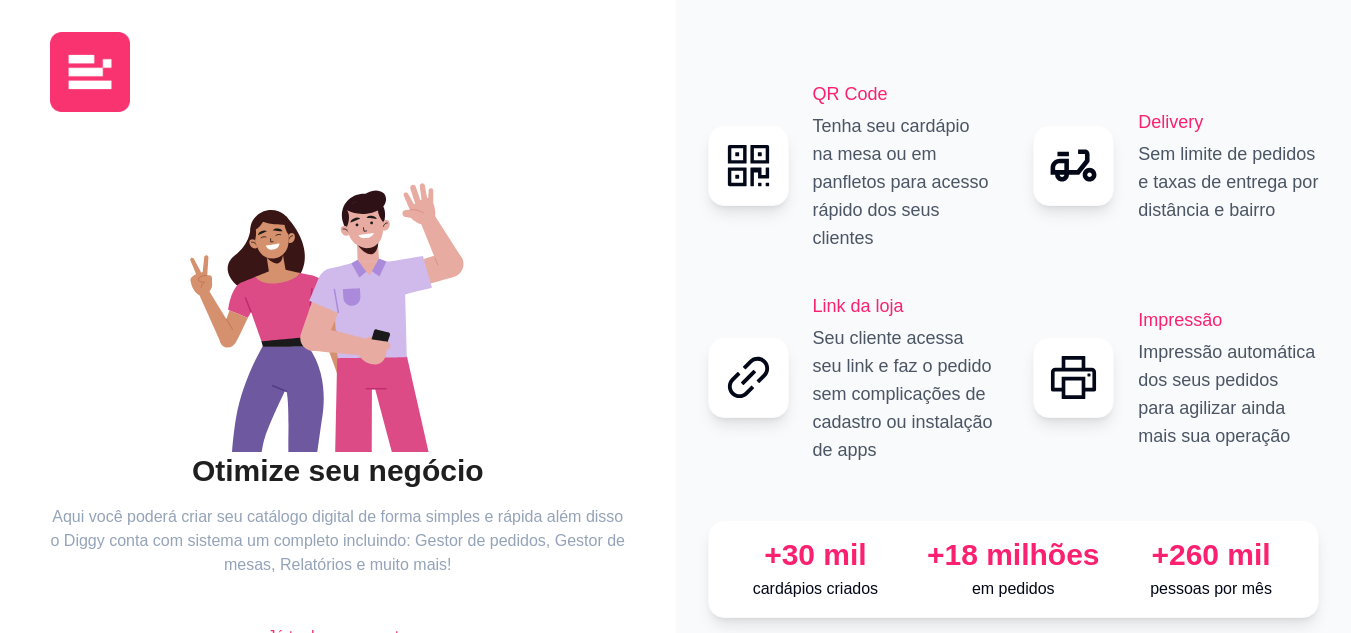click 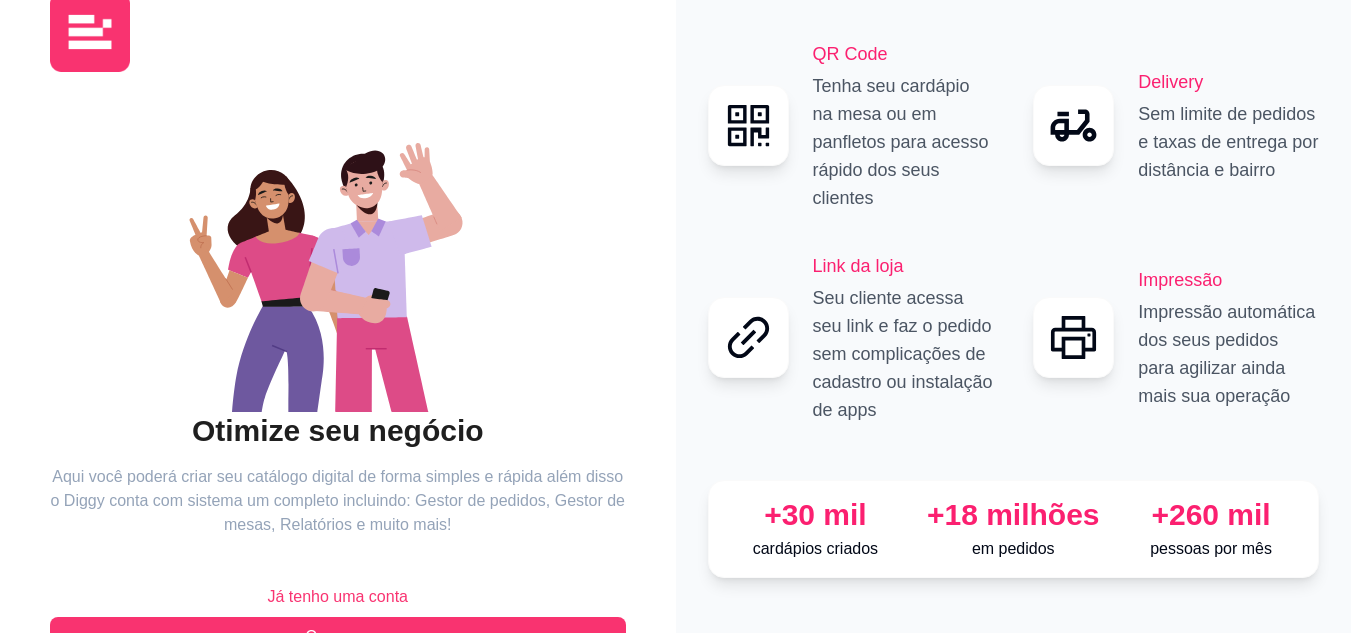 scroll, scrollTop: 80, scrollLeft: 0, axis: vertical 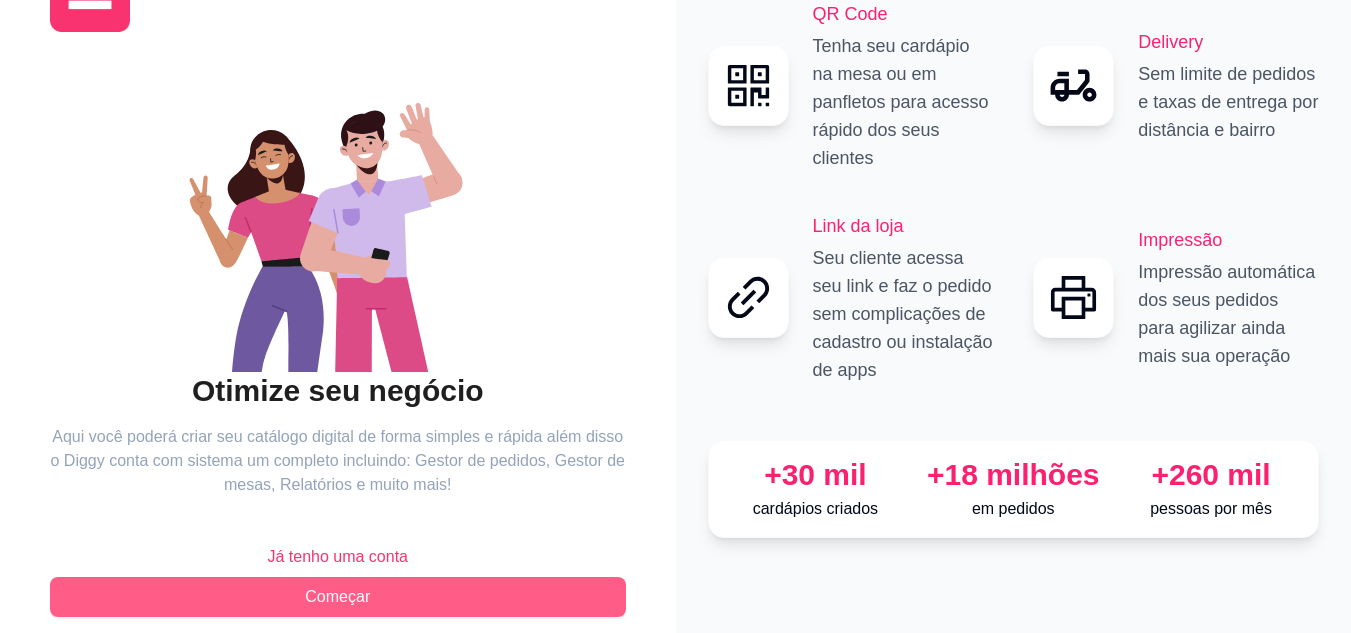 click on "Começar" at bounding box center (337, 597) 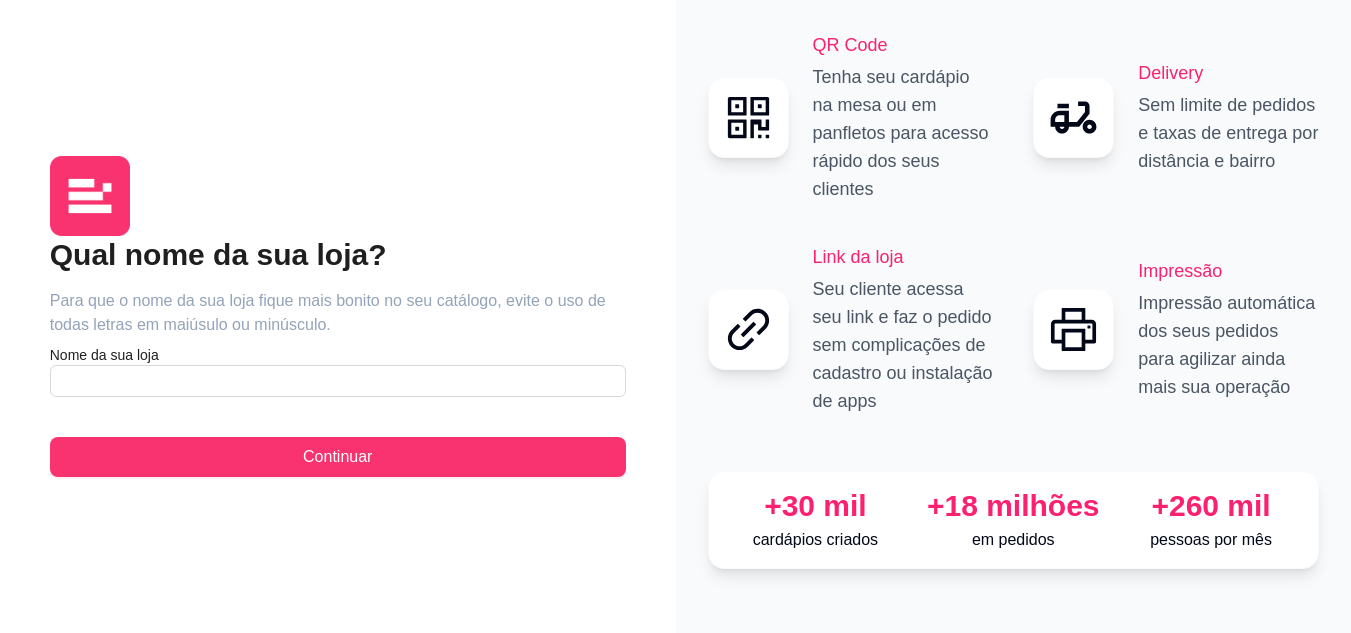 scroll, scrollTop: 0, scrollLeft: 0, axis: both 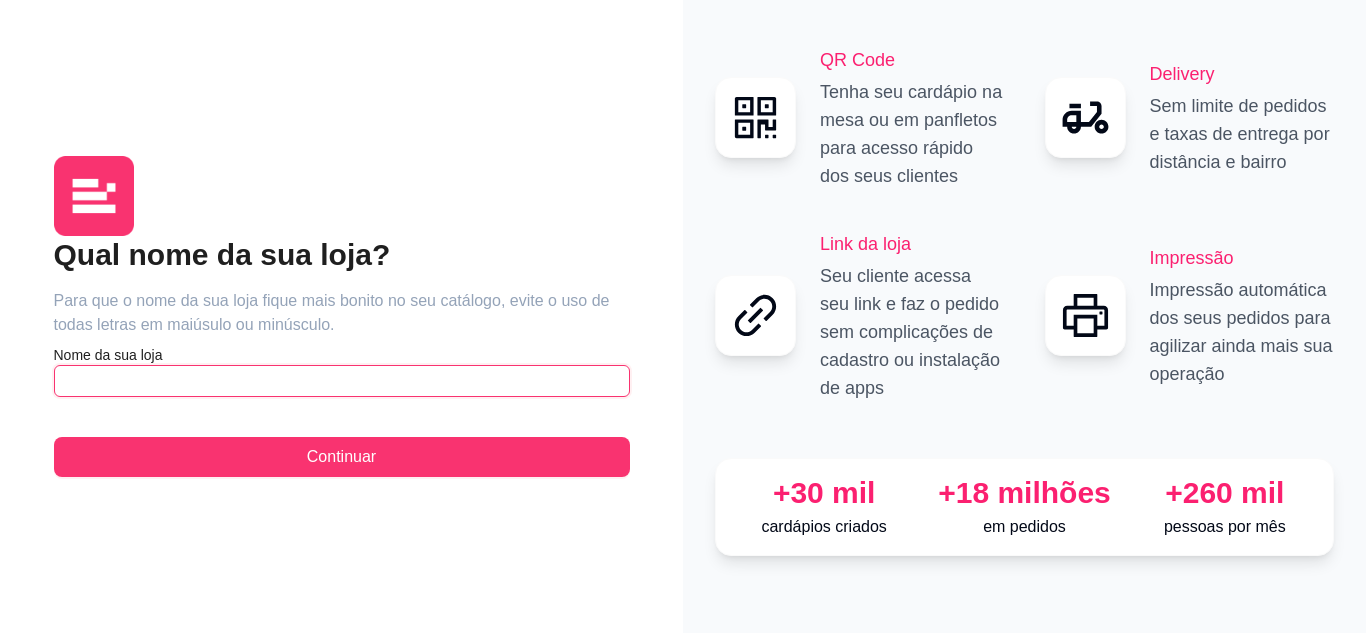 click at bounding box center [342, 381] 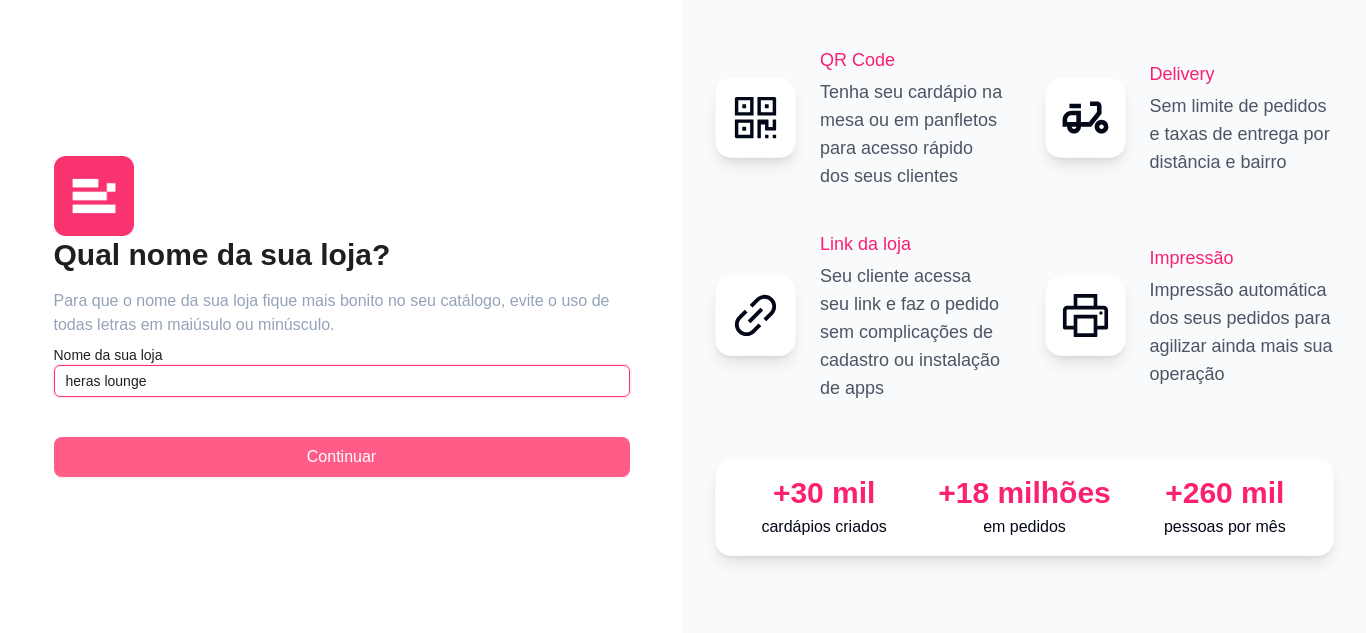type on "heras lounge" 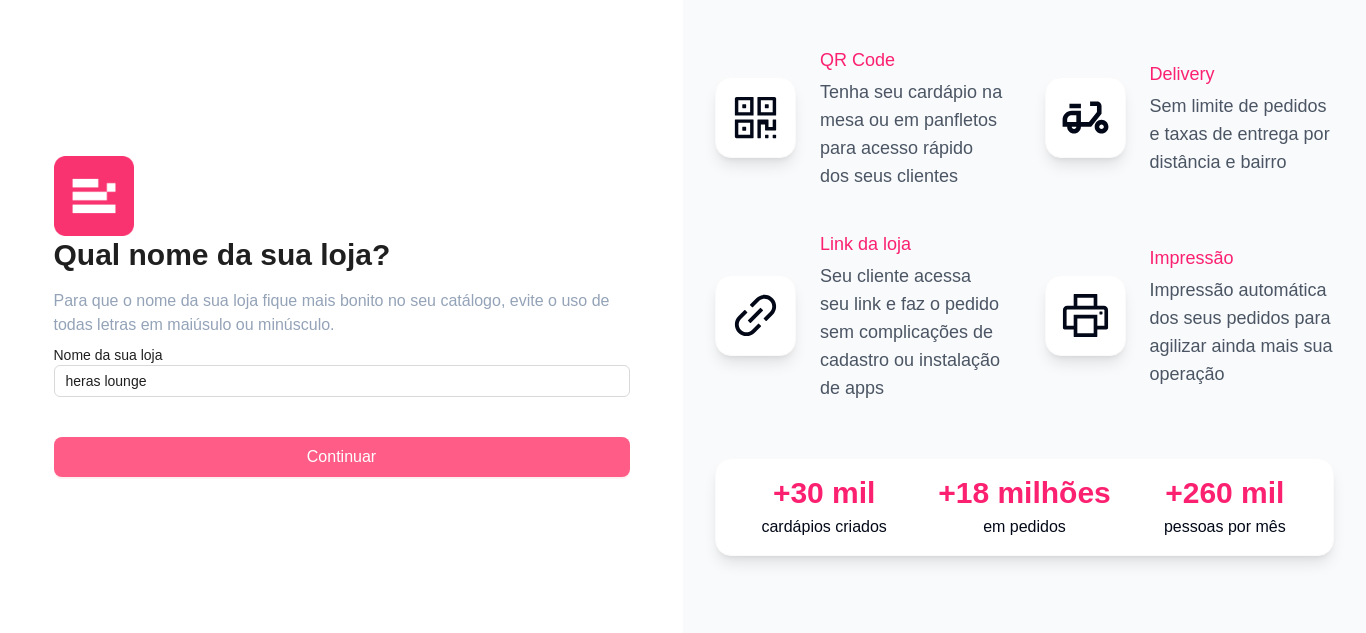 click on "Continuar" at bounding box center [342, 457] 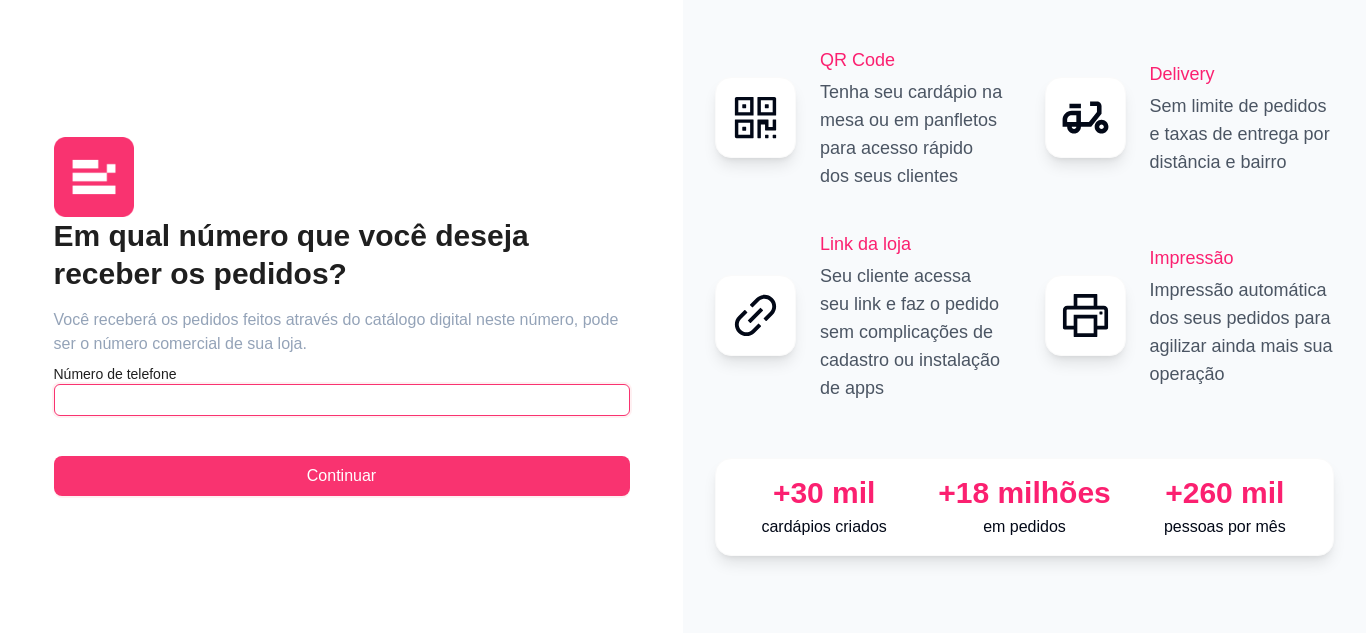 click at bounding box center [342, 400] 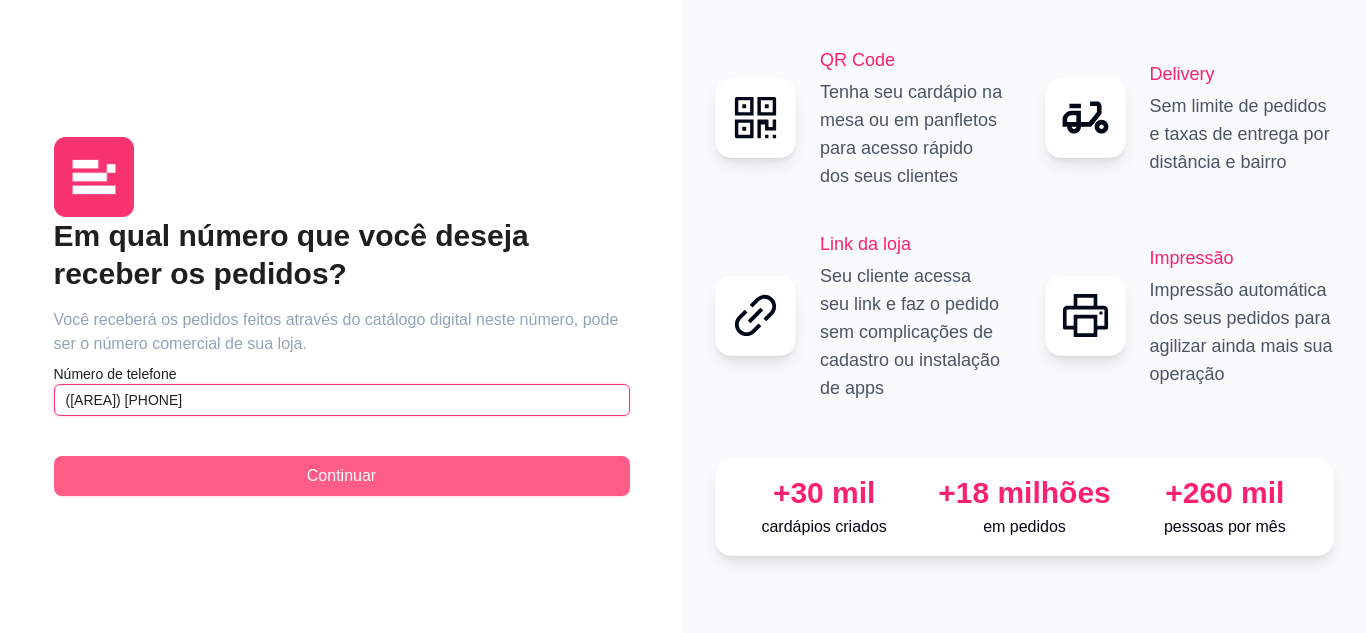 type on "([AREA]) [PHONE]" 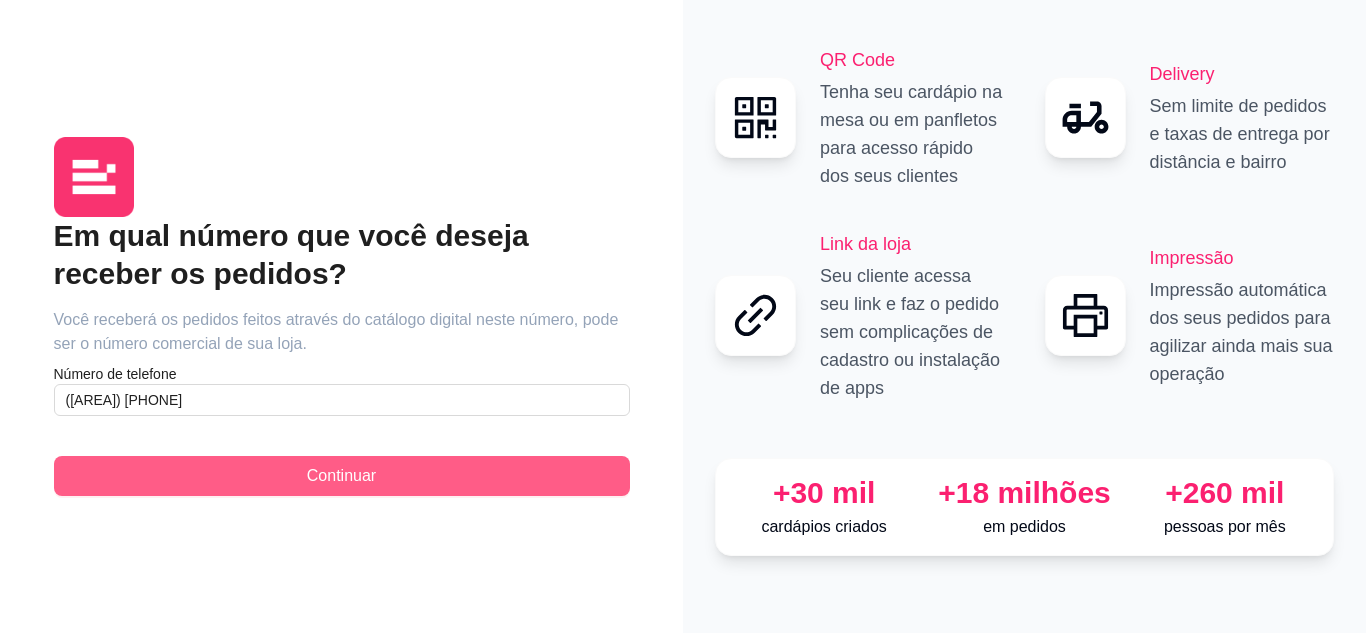 click on "Continuar" at bounding box center [341, 476] 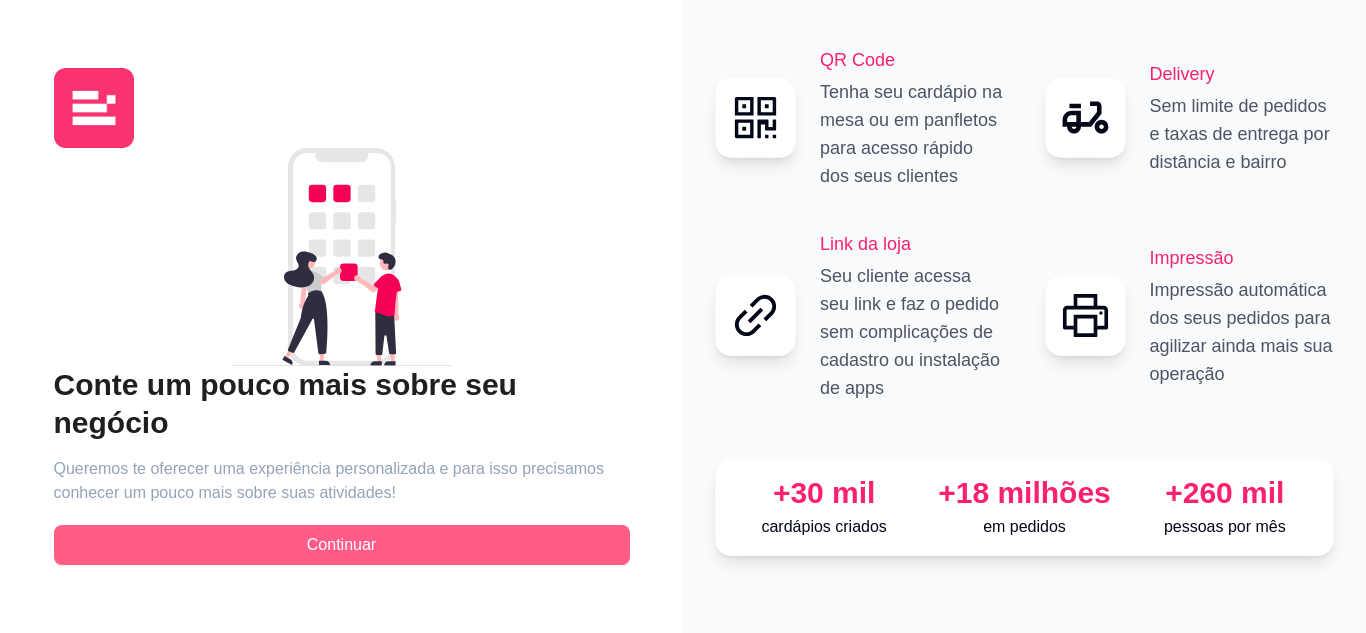 click on "Continuar" at bounding box center [341, 545] 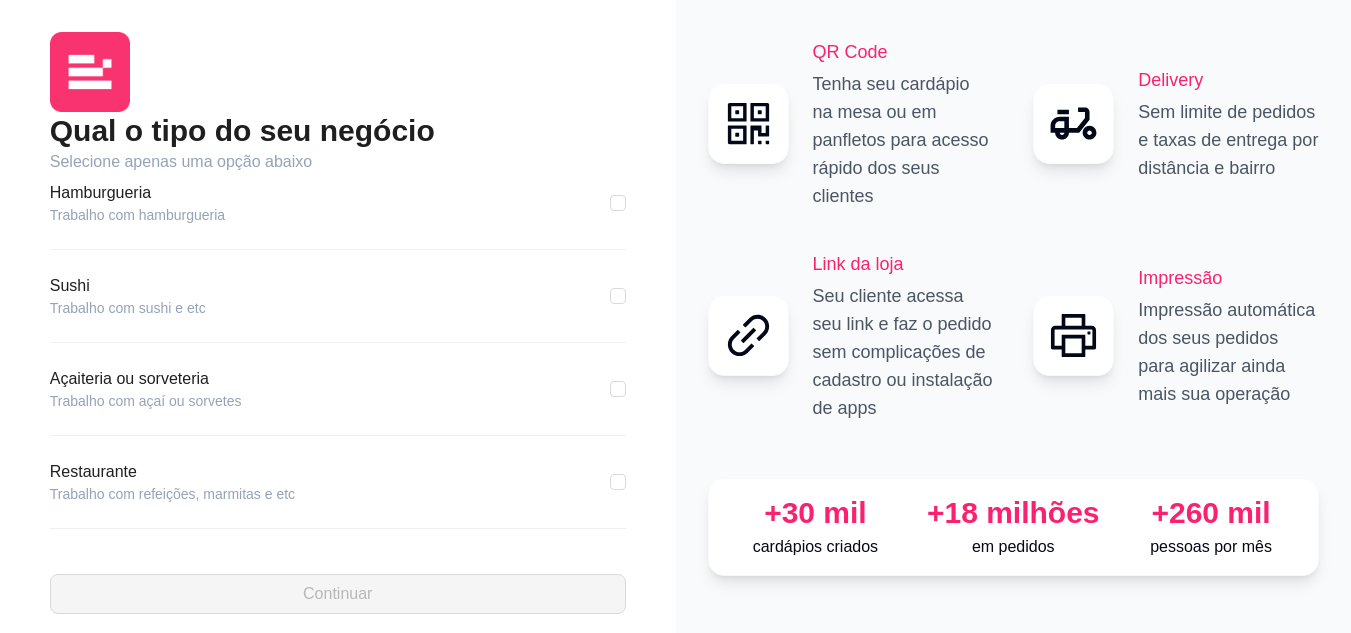 scroll, scrollTop: 120, scrollLeft: 0, axis: vertical 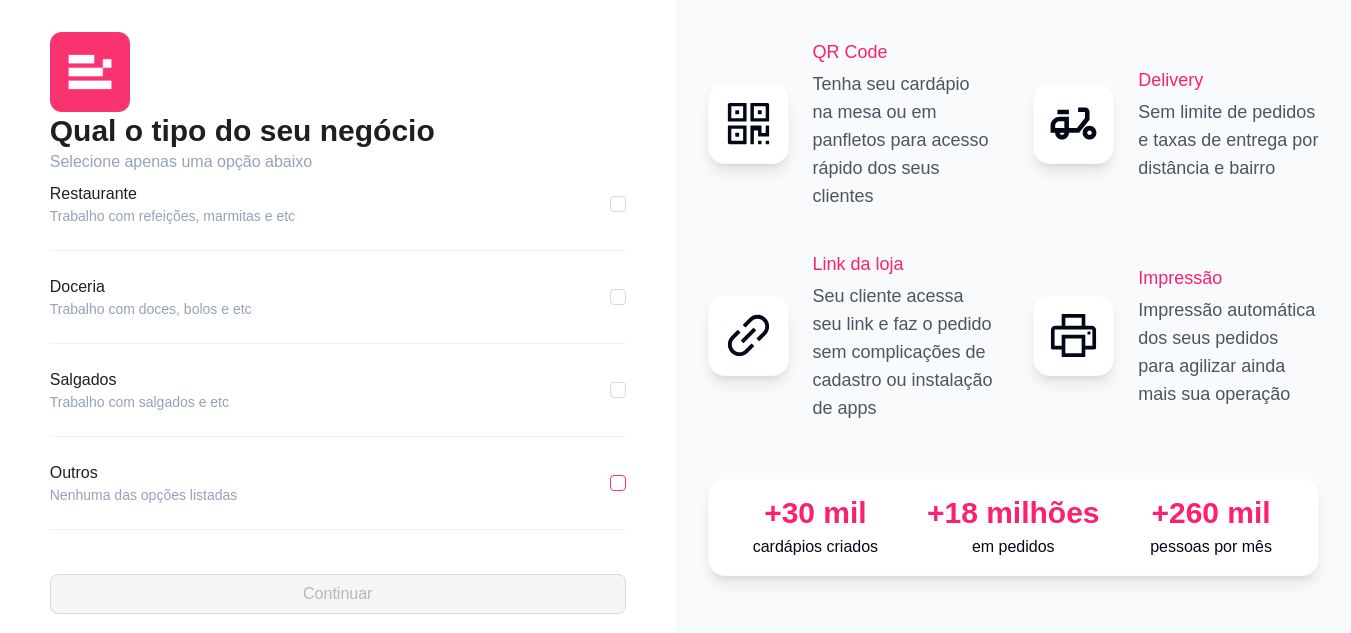 click at bounding box center [618, 483] 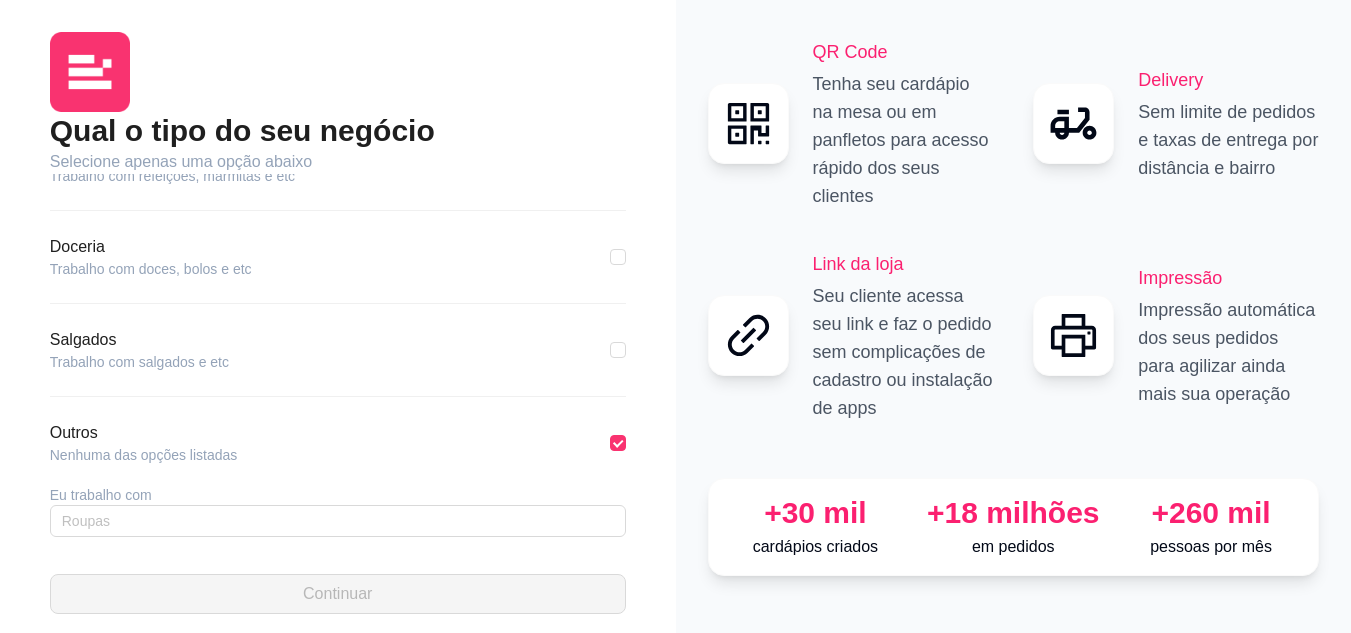 scroll, scrollTop: 456, scrollLeft: 0, axis: vertical 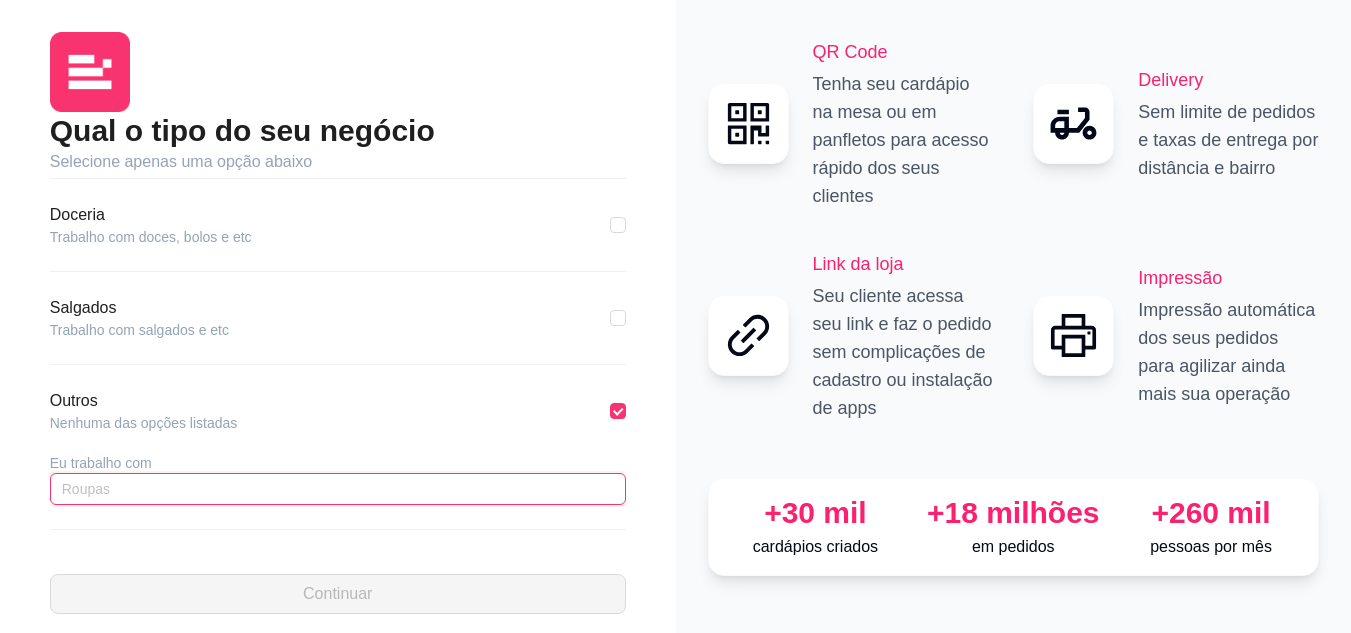 click at bounding box center (338, 489) 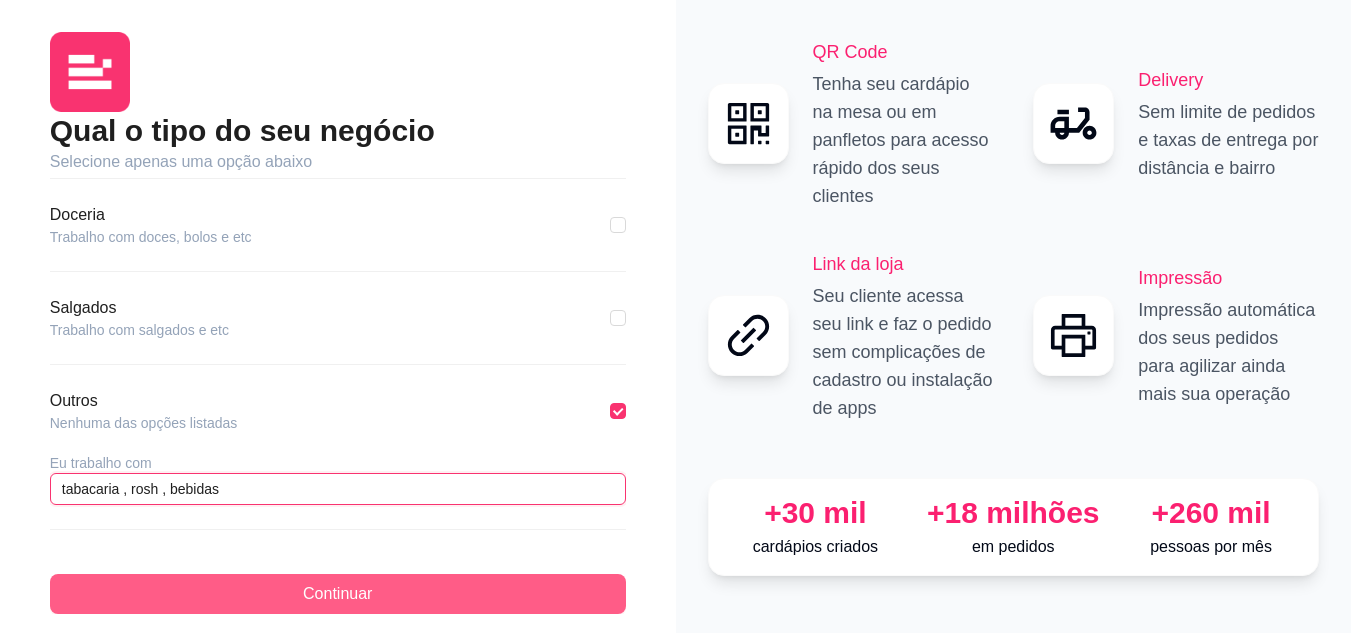 type on "tabacaria , rosh , bebidas" 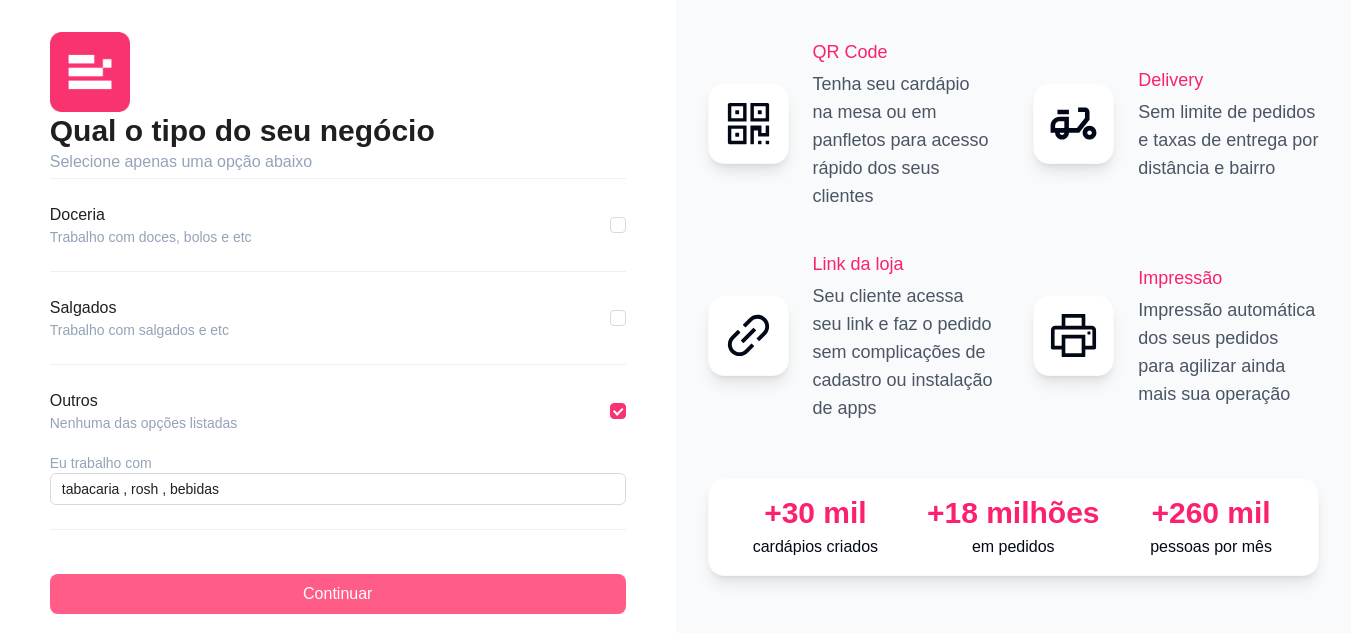 click on "Continuar" at bounding box center (338, 594) 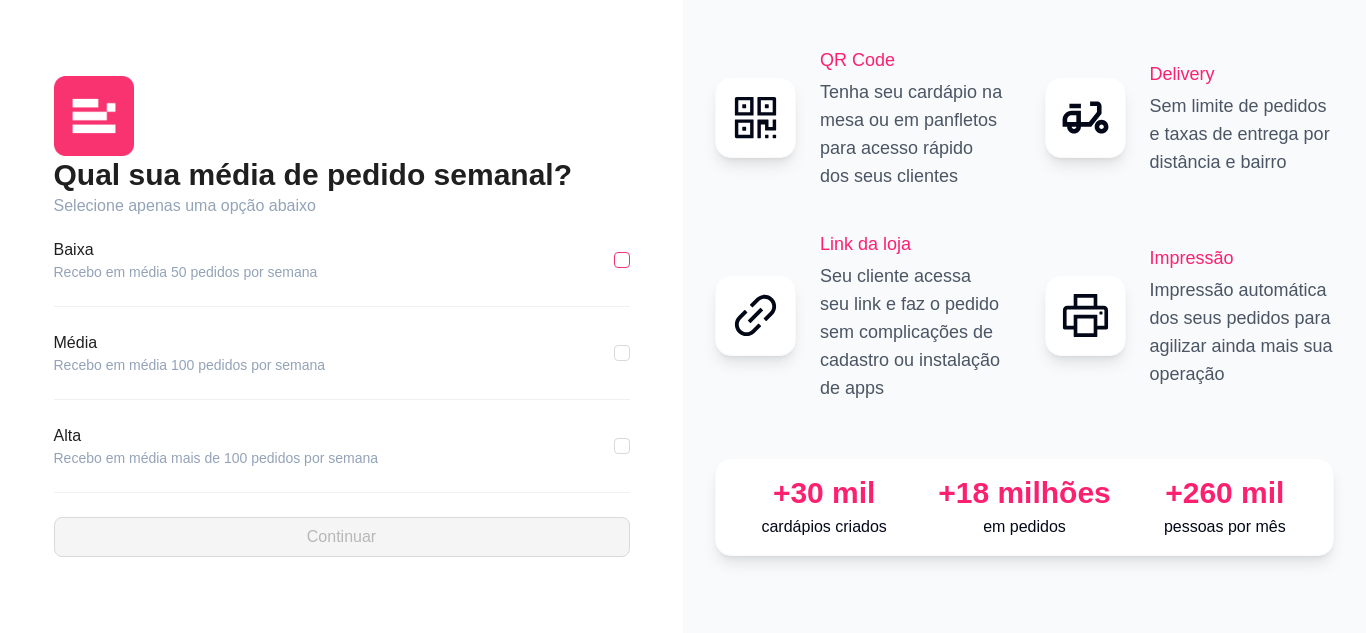 click at bounding box center [622, 260] 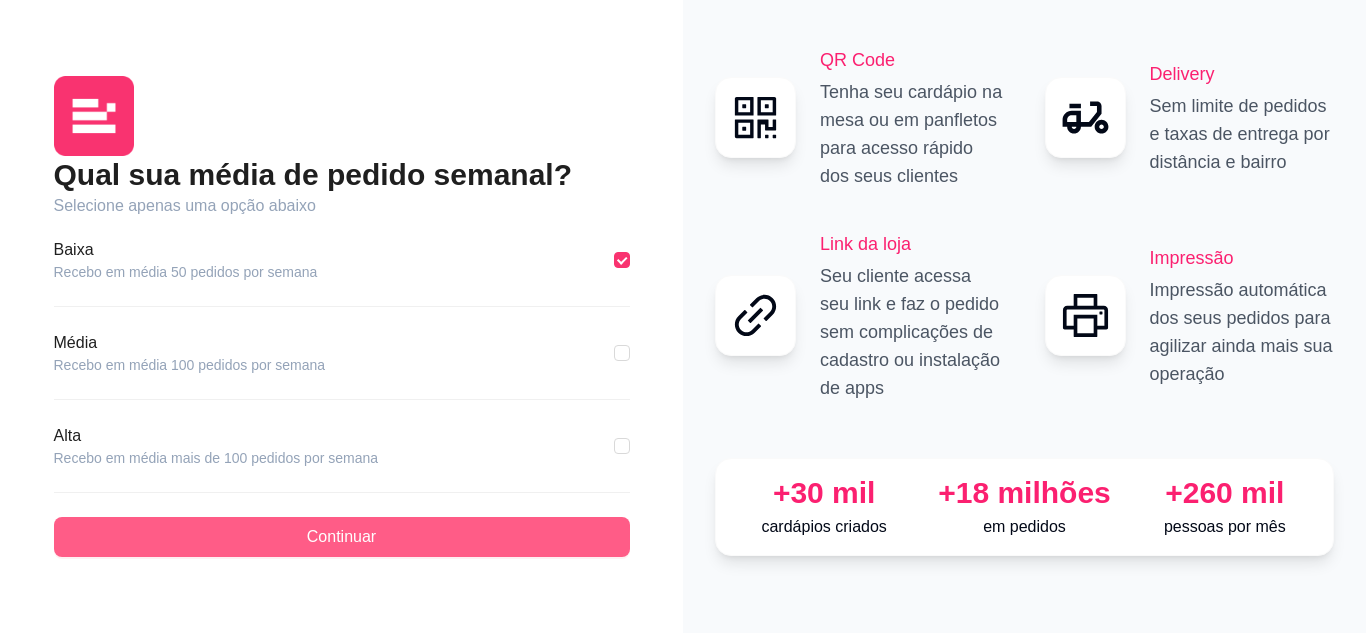 click on "Continuar" at bounding box center (342, 537) 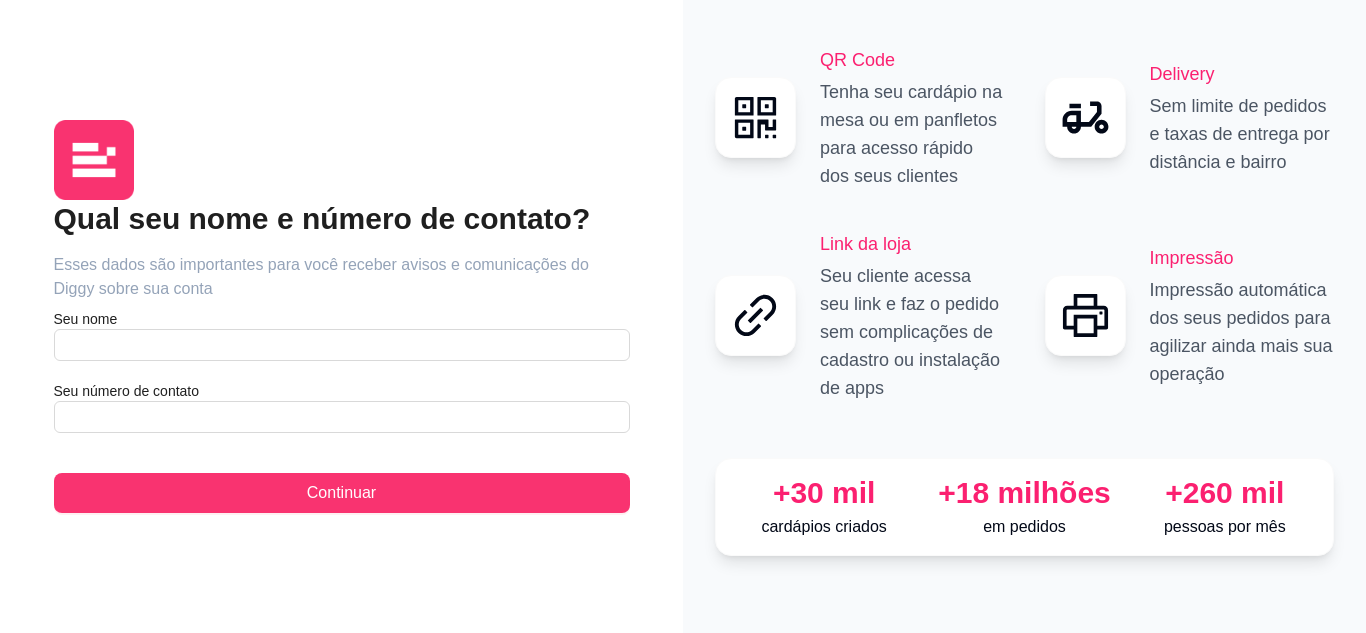 click on "Seu nome" at bounding box center [342, 319] 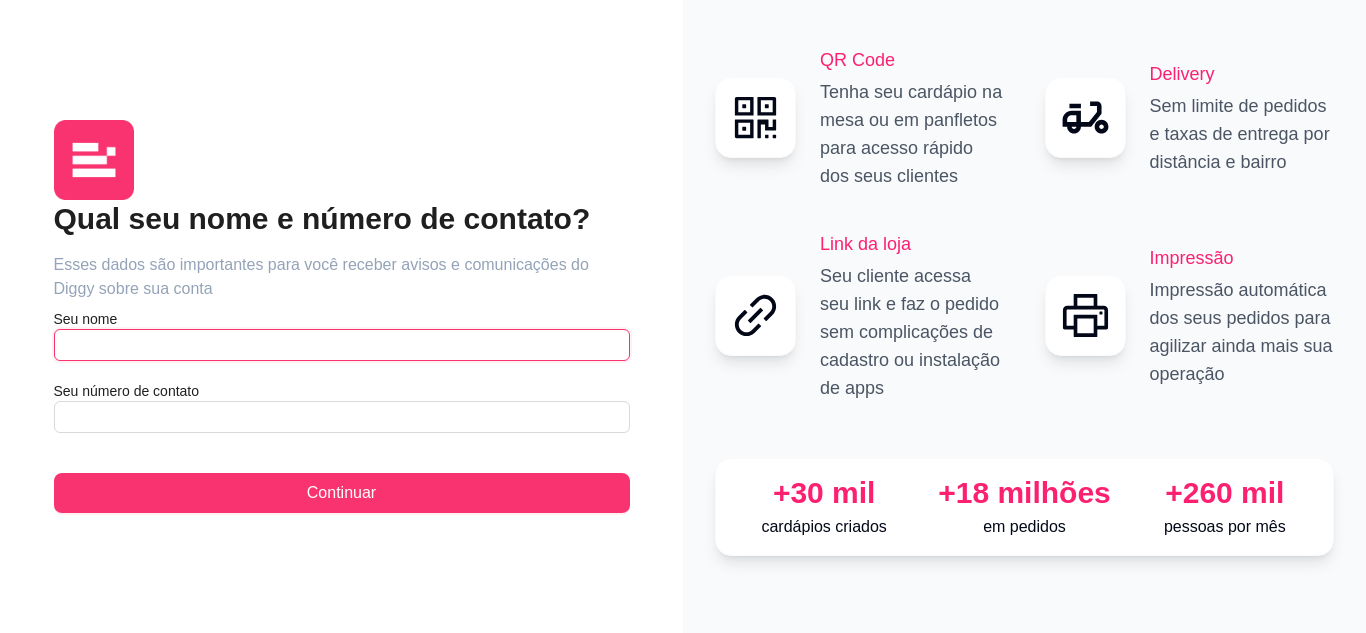 click at bounding box center [342, 345] 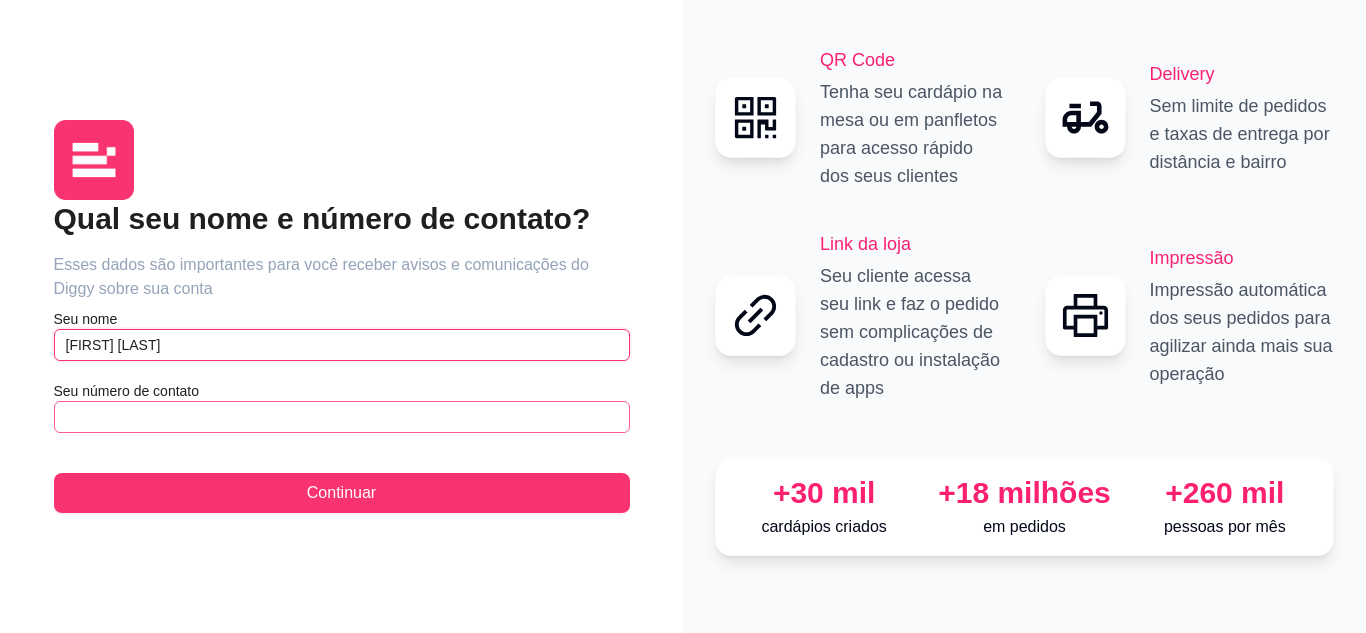 type on "[FIRST] [LAST]" 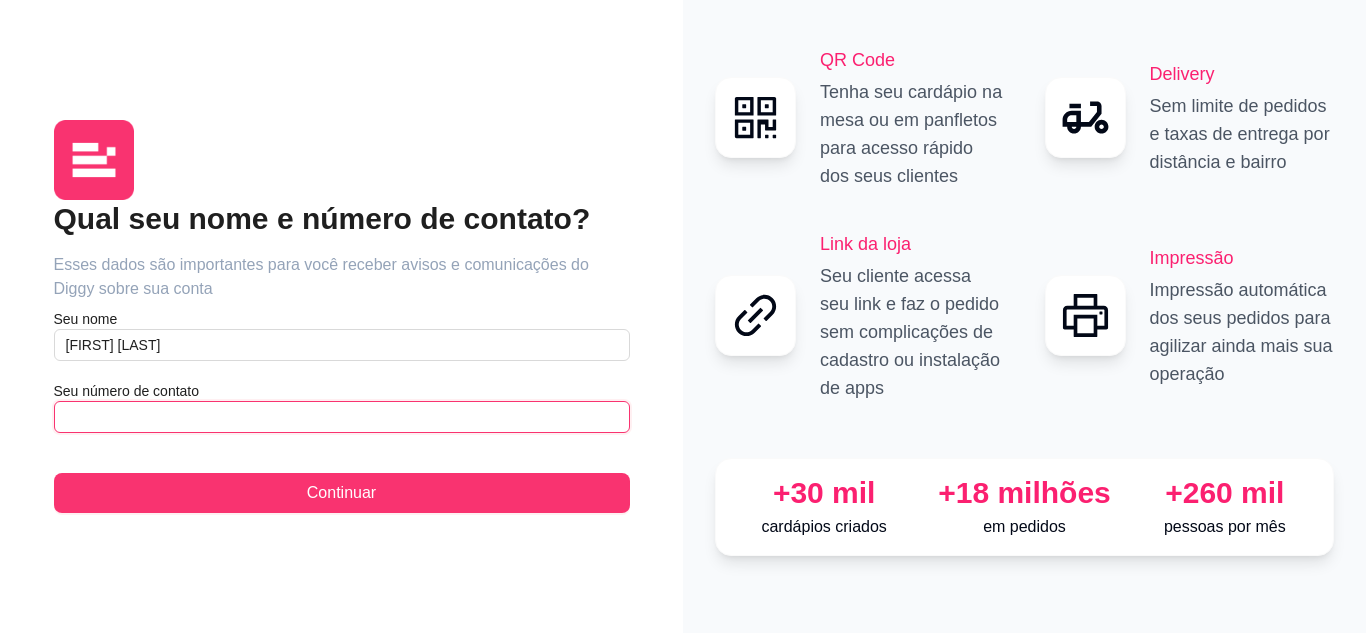 click at bounding box center (342, 417) 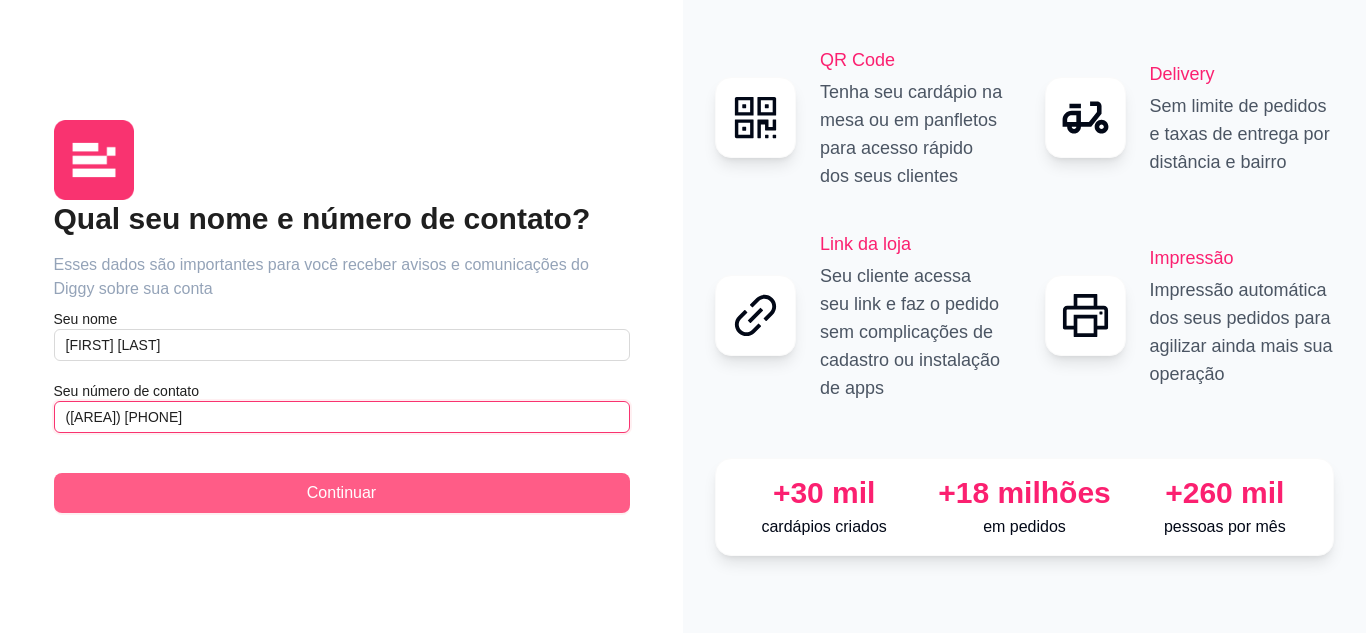 type on "([AREA]) [PHONE]" 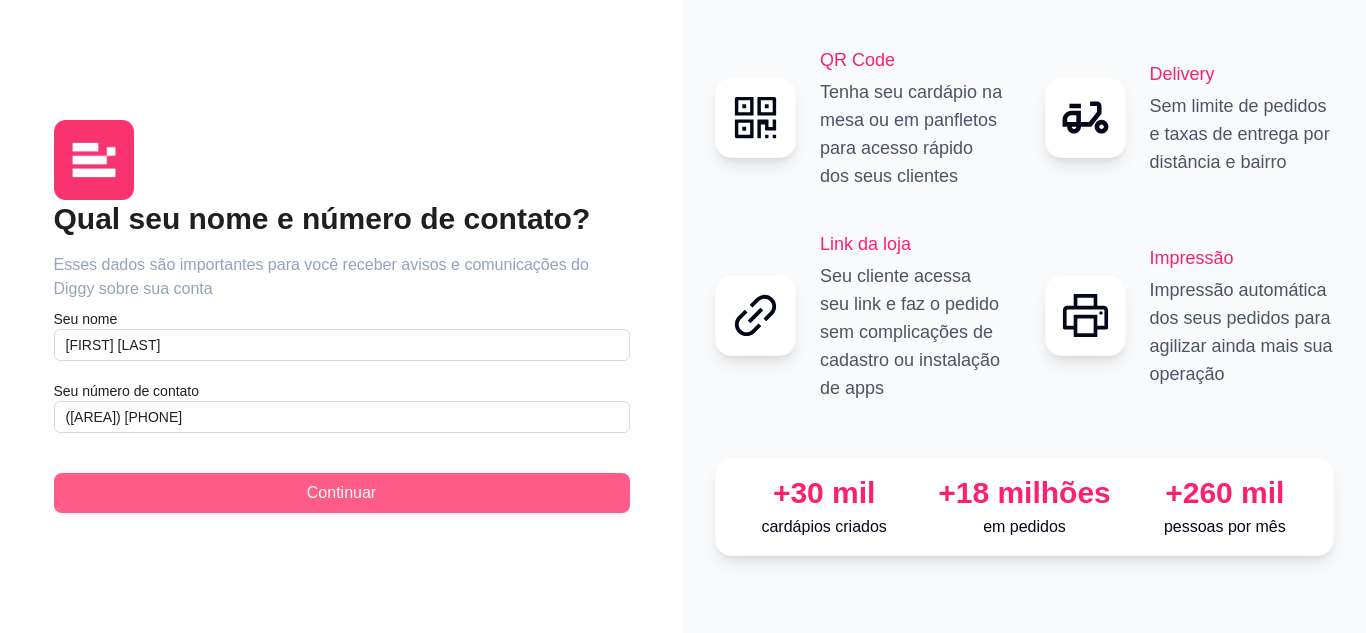 click on "Continuar" at bounding box center (342, 493) 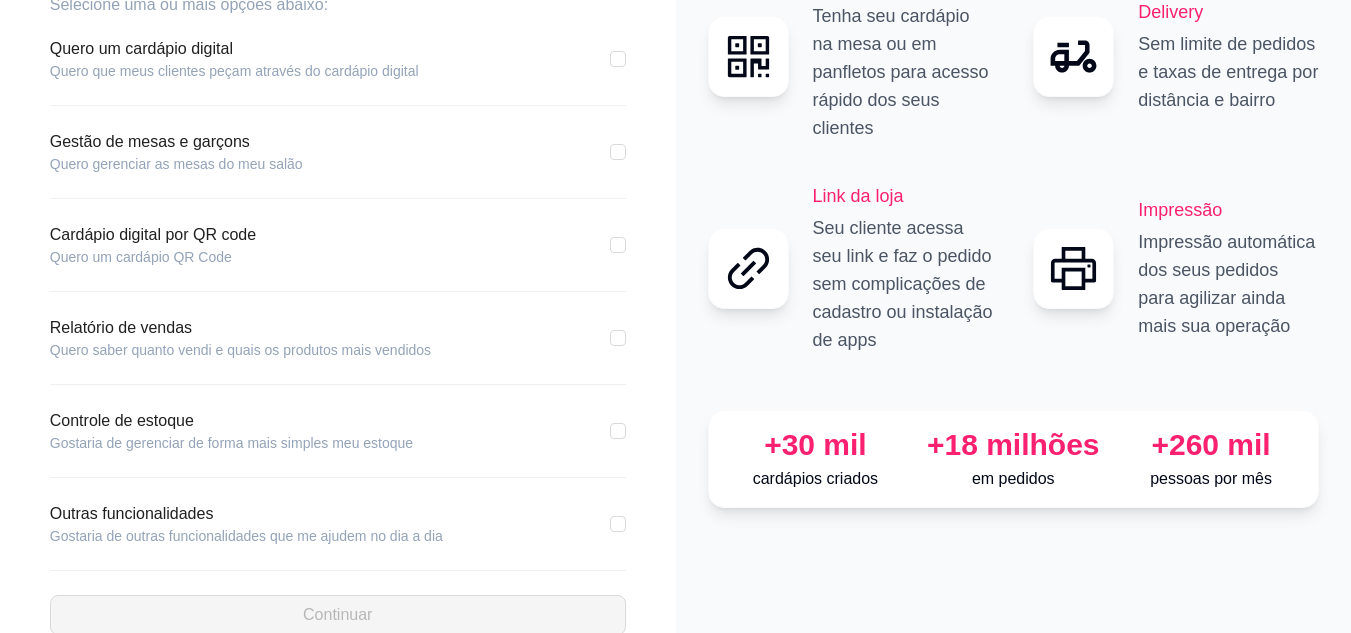 scroll, scrollTop: 160, scrollLeft: 0, axis: vertical 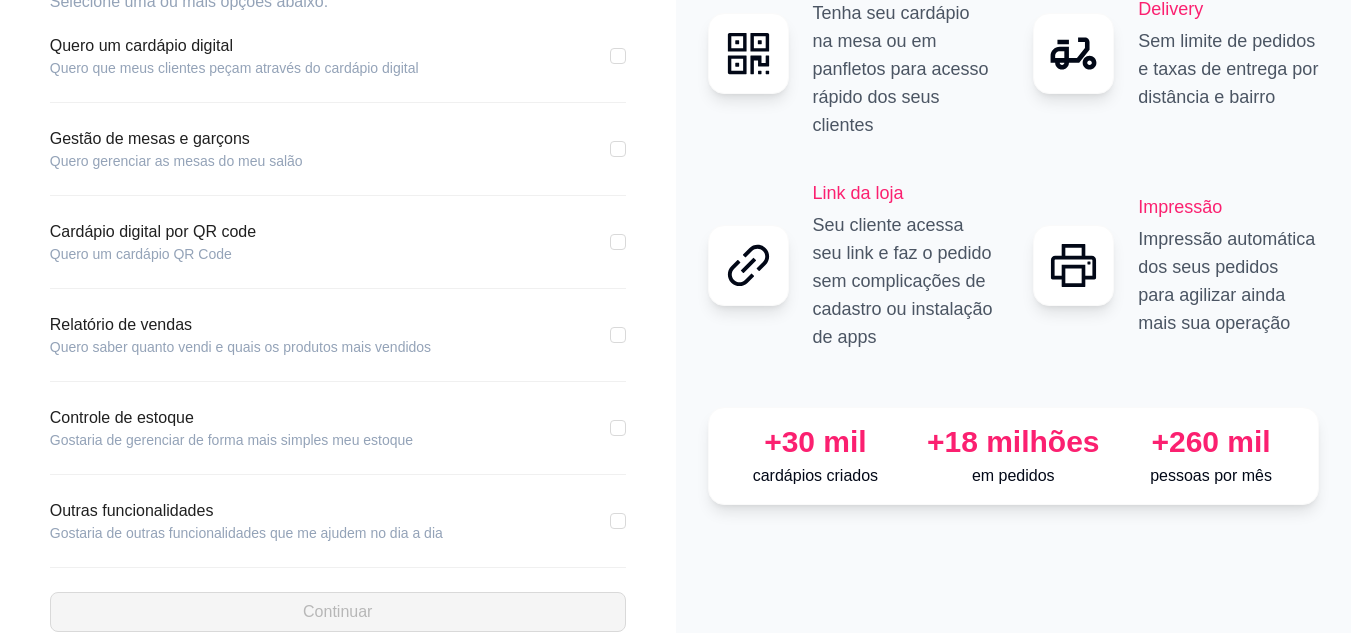 click on "Controle de estoque Gostaria de gerenciar de forma mais simples meu estoque" at bounding box center [338, 428] 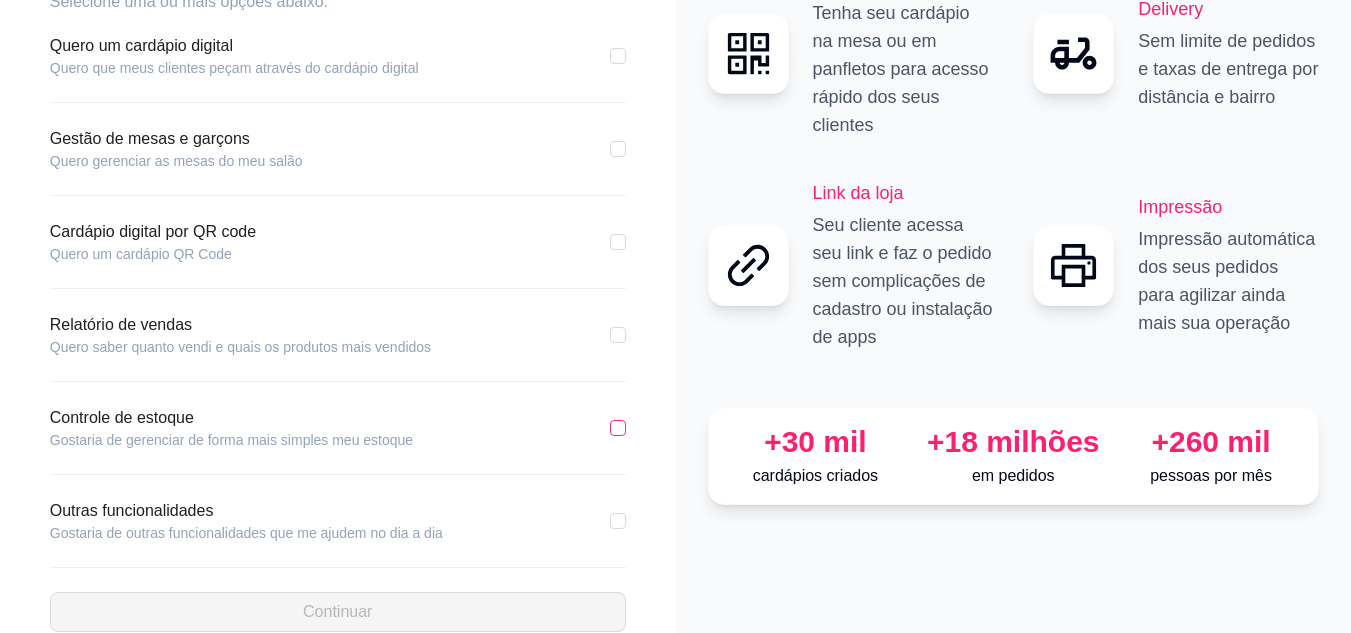 click at bounding box center (618, 428) 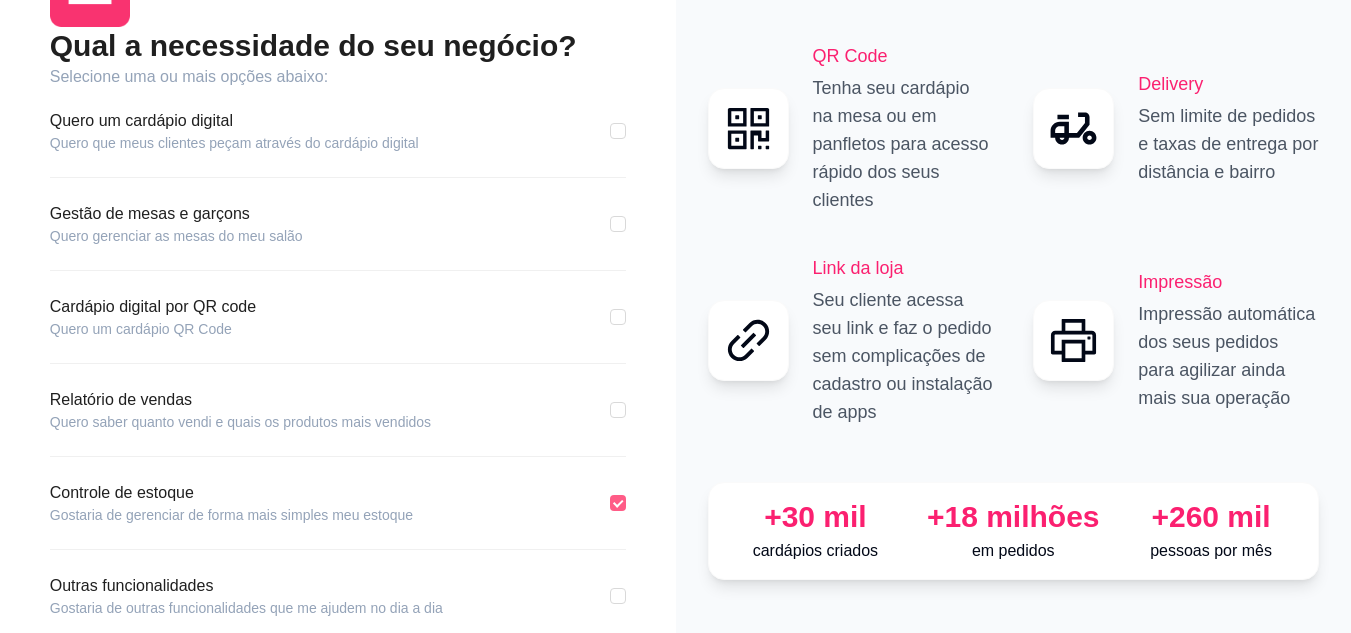 scroll, scrollTop: 80, scrollLeft: 0, axis: vertical 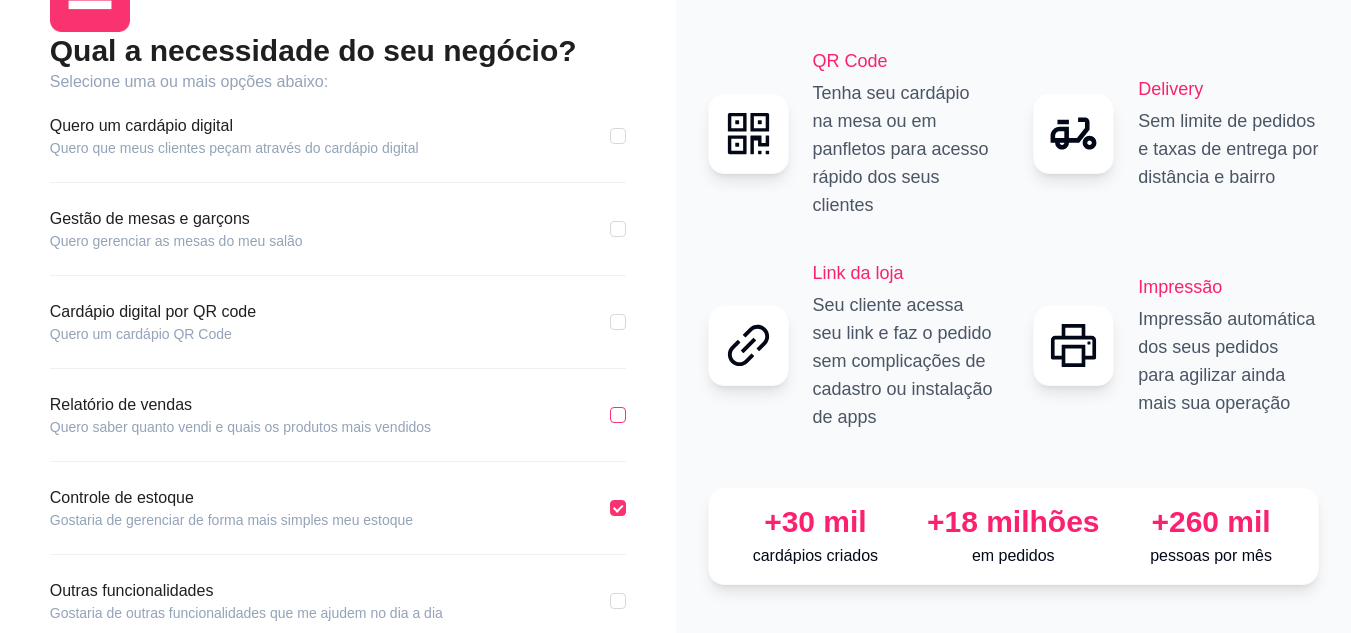 click at bounding box center [618, 415] 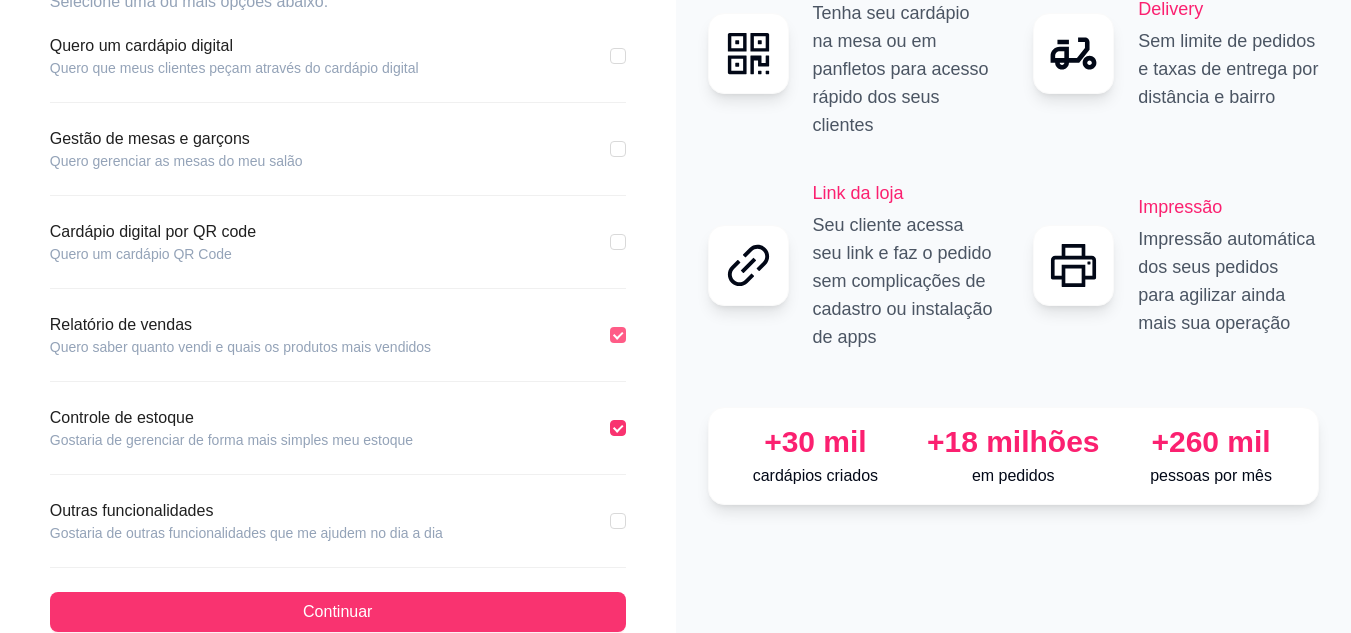 scroll, scrollTop: 191, scrollLeft: 0, axis: vertical 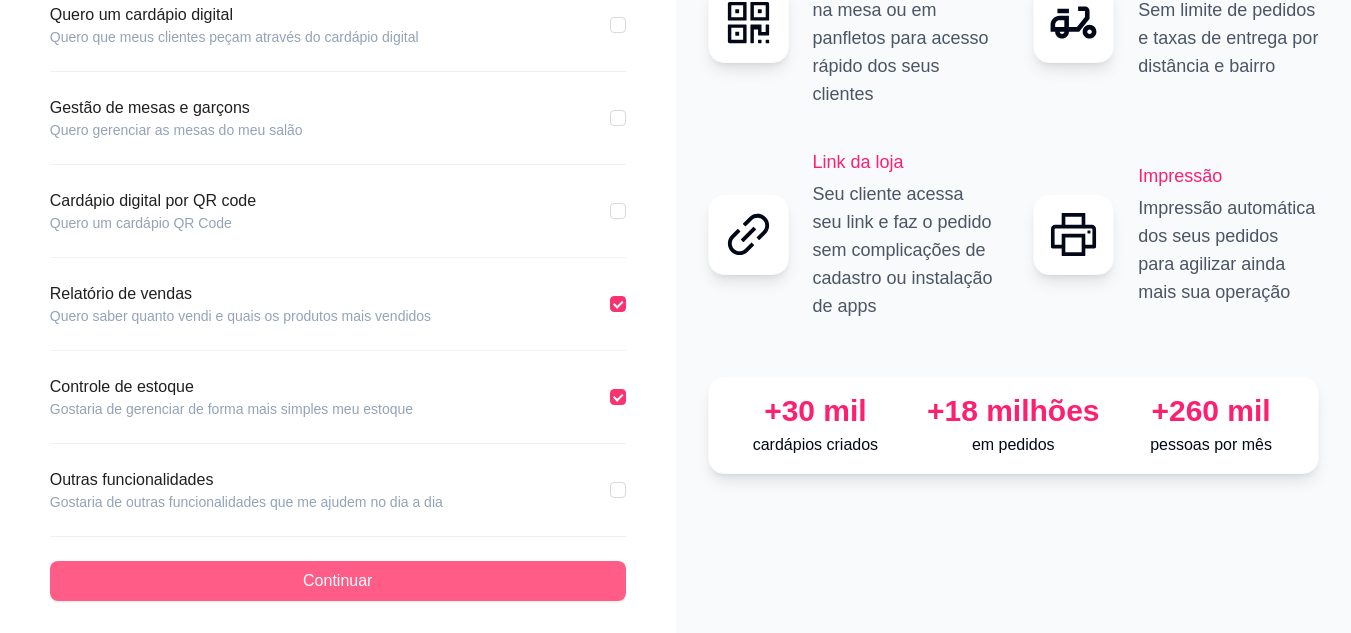 click on "Continuar" at bounding box center [338, 581] 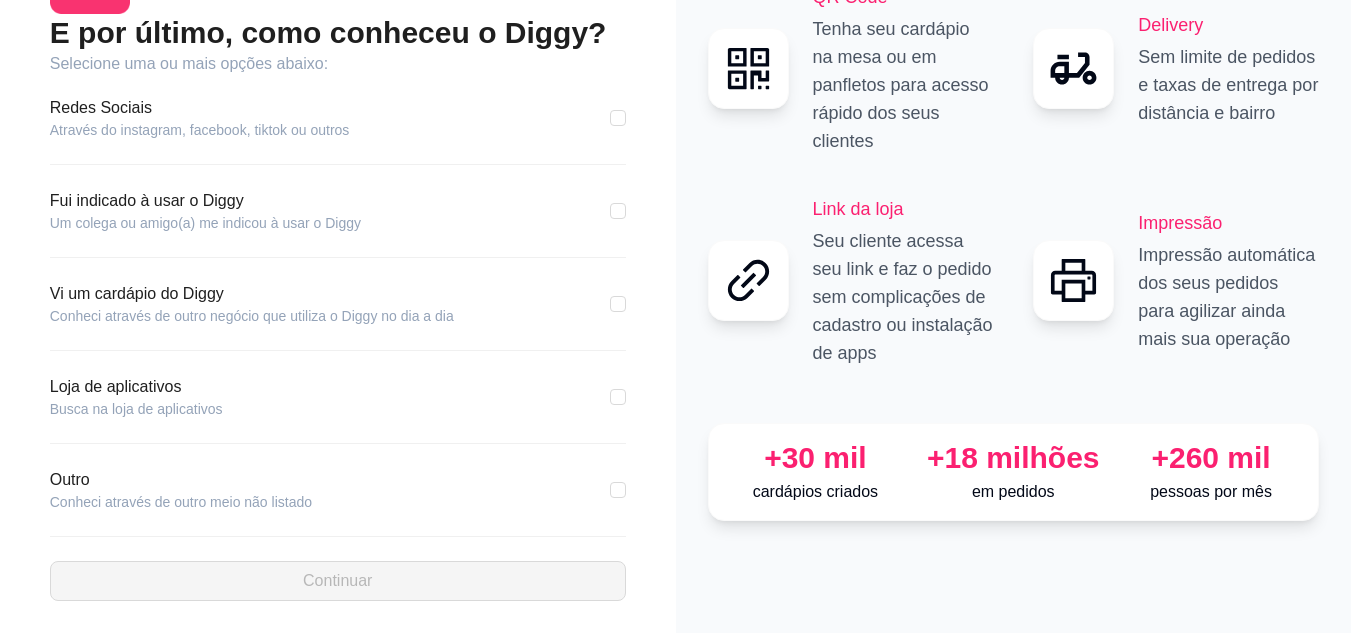 scroll, scrollTop: 98, scrollLeft: 0, axis: vertical 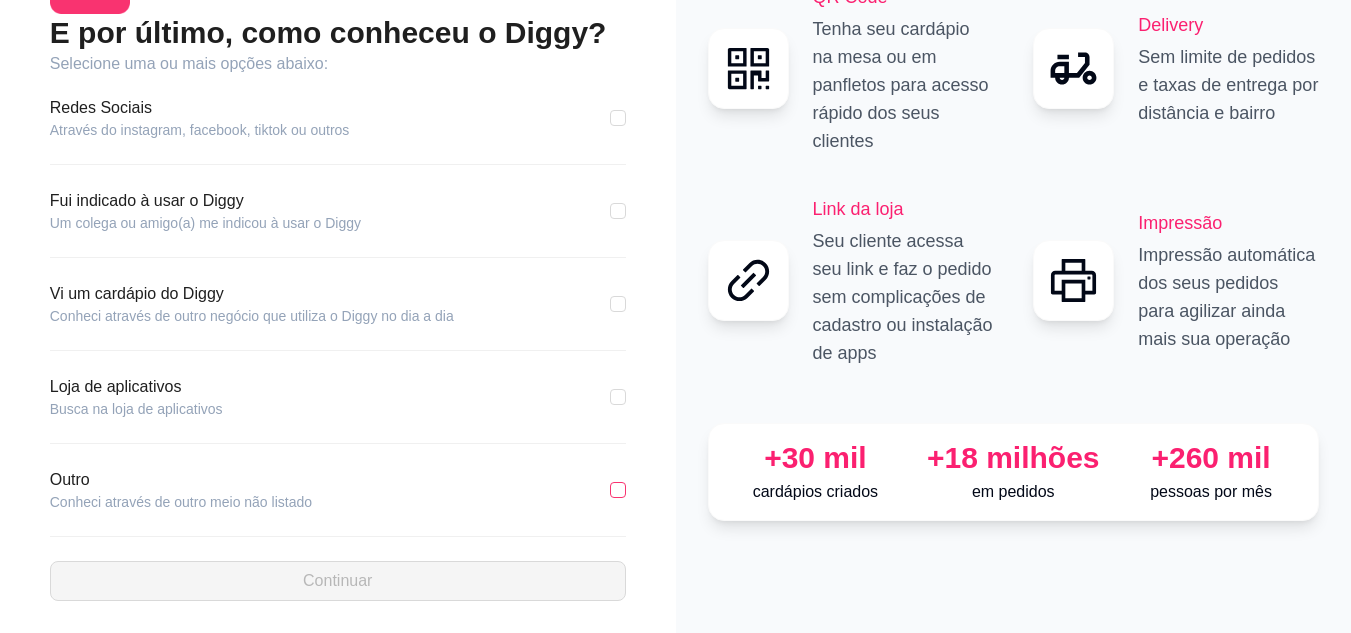 click at bounding box center (618, 490) 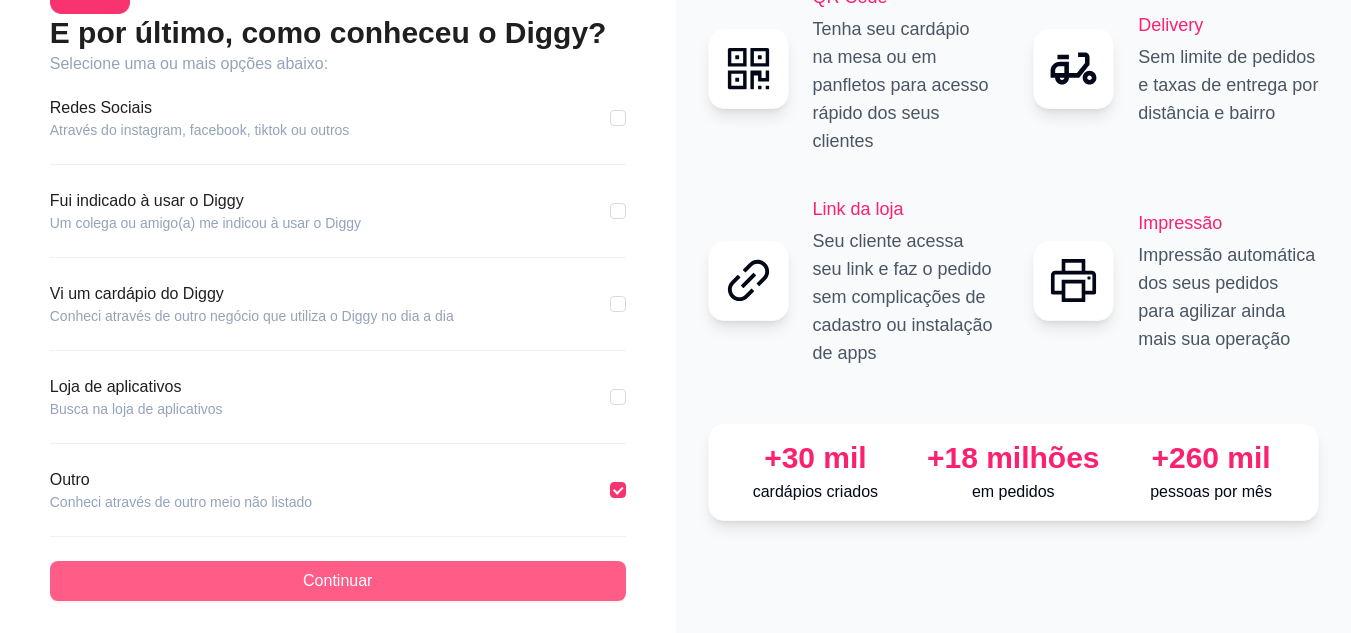 click on "Continuar" at bounding box center (338, 581) 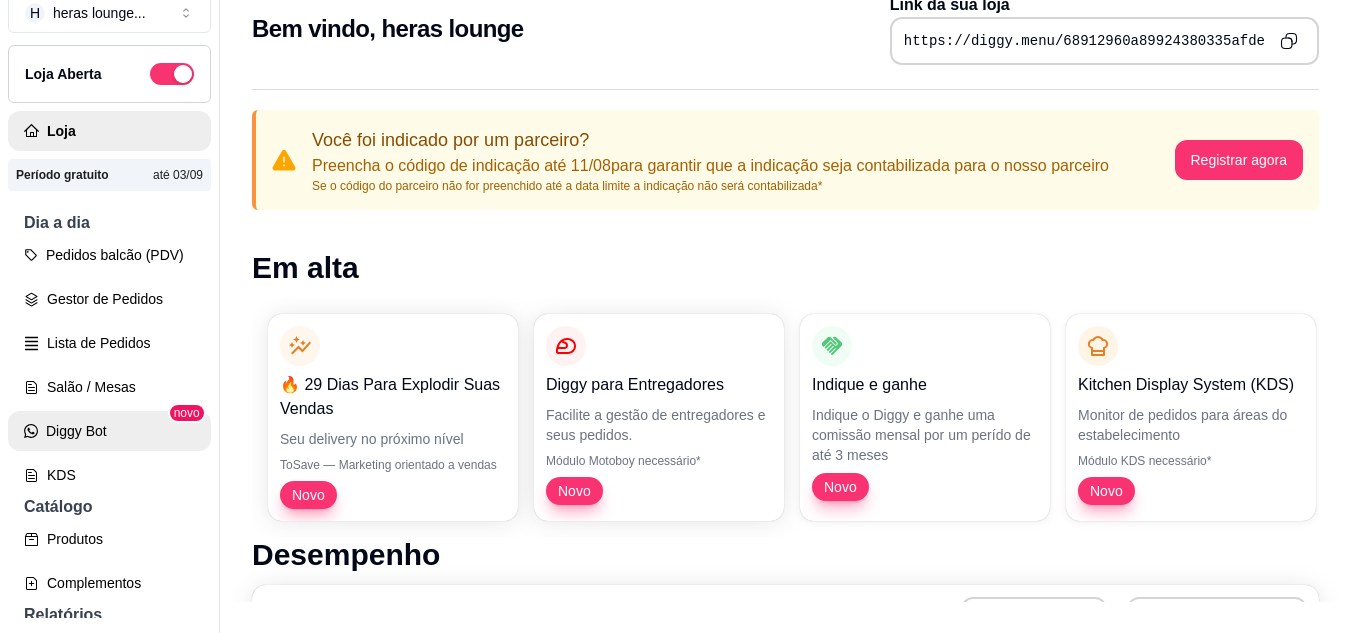 scroll, scrollTop: 32, scrollLeft: 0, axis: vertical 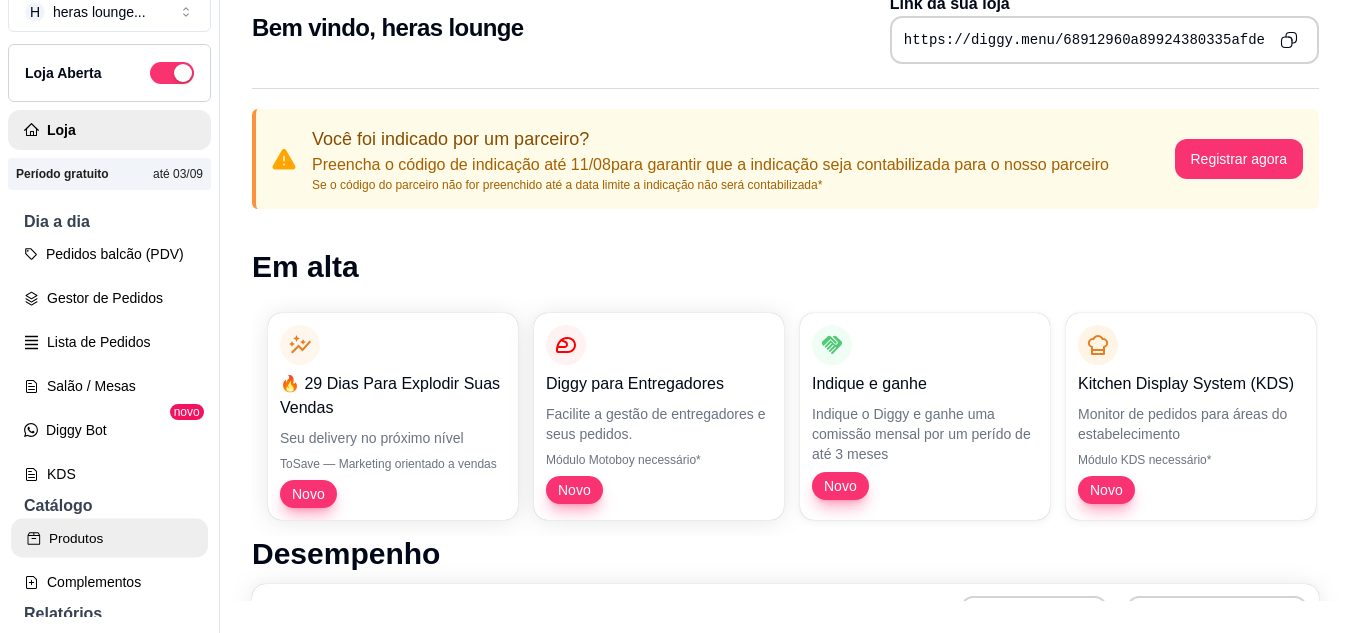 click on "Produtos" at bounding box center (109, 538) 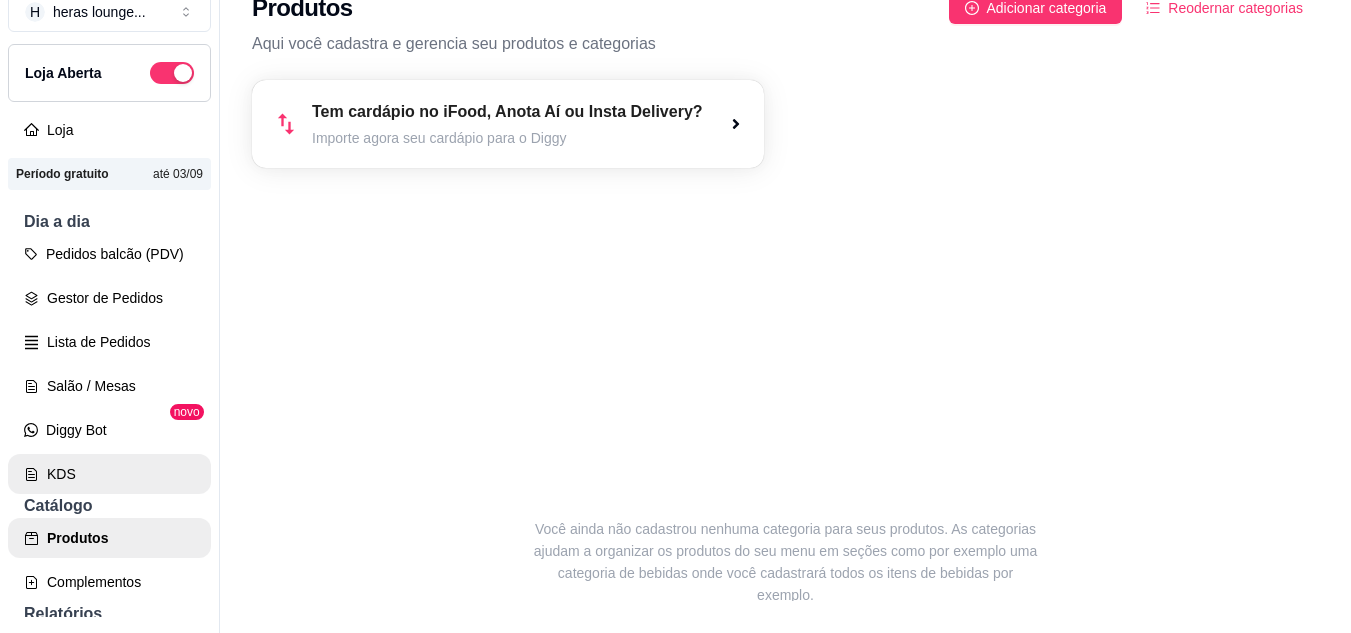 scroll, scrollTop: 0, scrollLeft: 0, axis: both 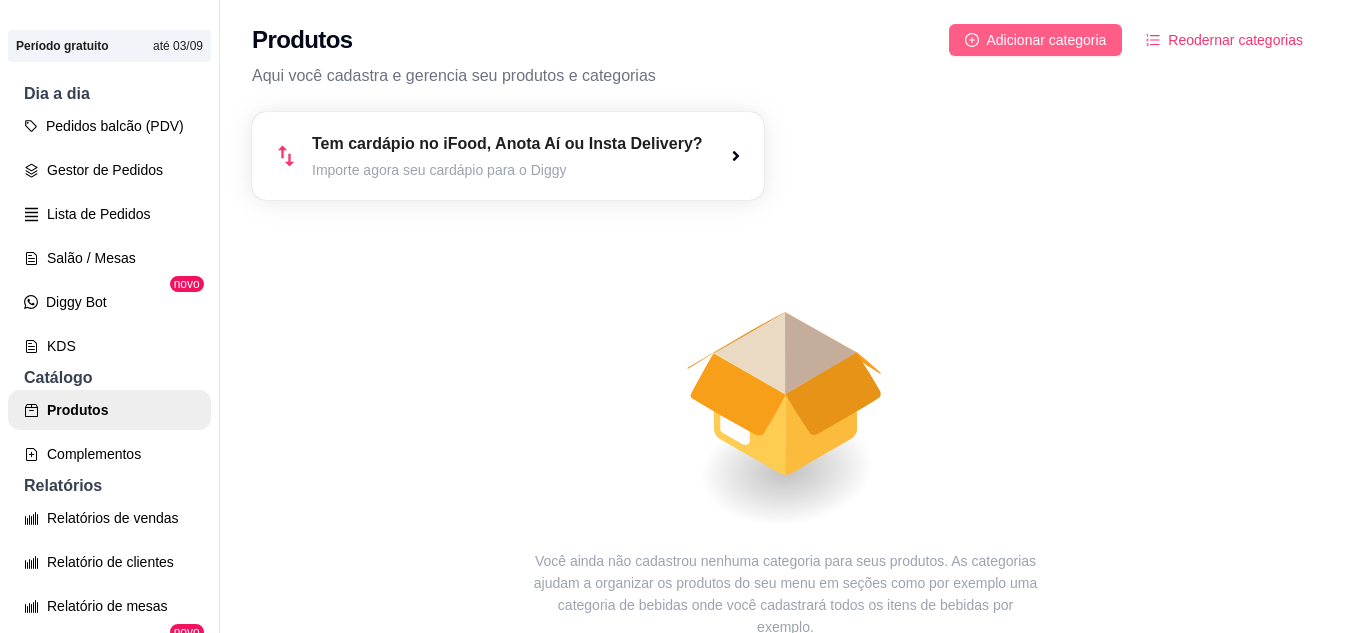 click on "Adicionar categoria" at bounding box center (1047, 40) 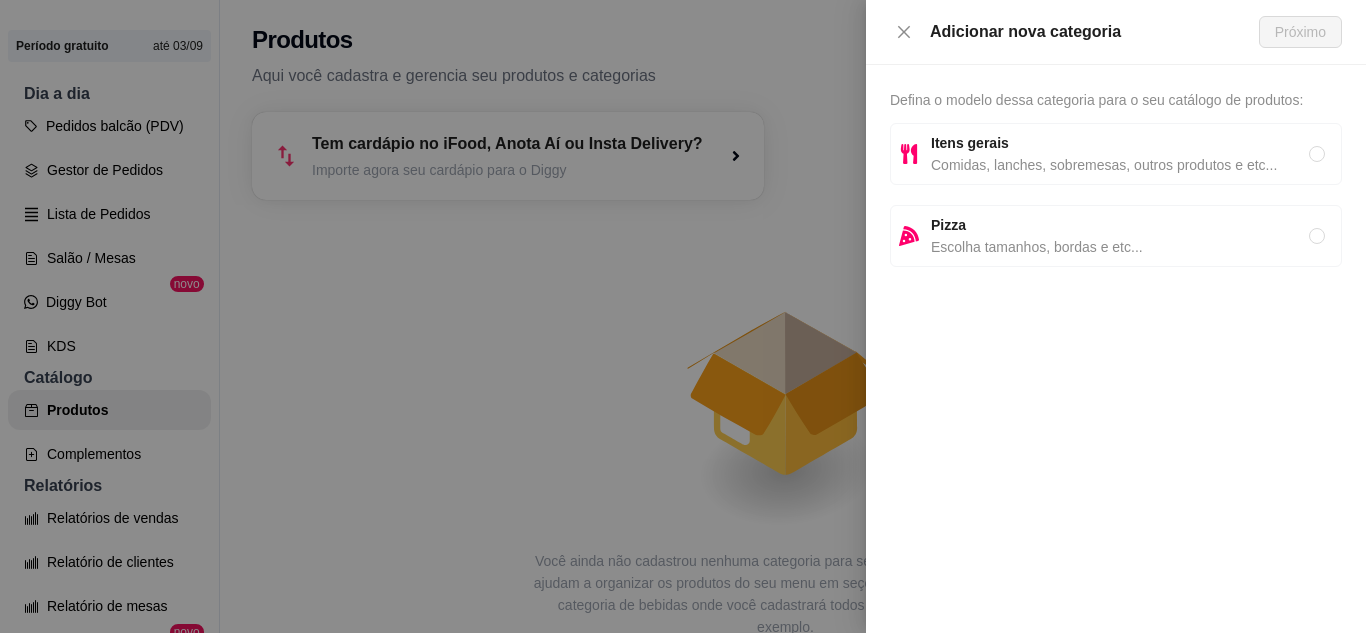 click on "Itens gerais" at bounding box center (1120, 143) 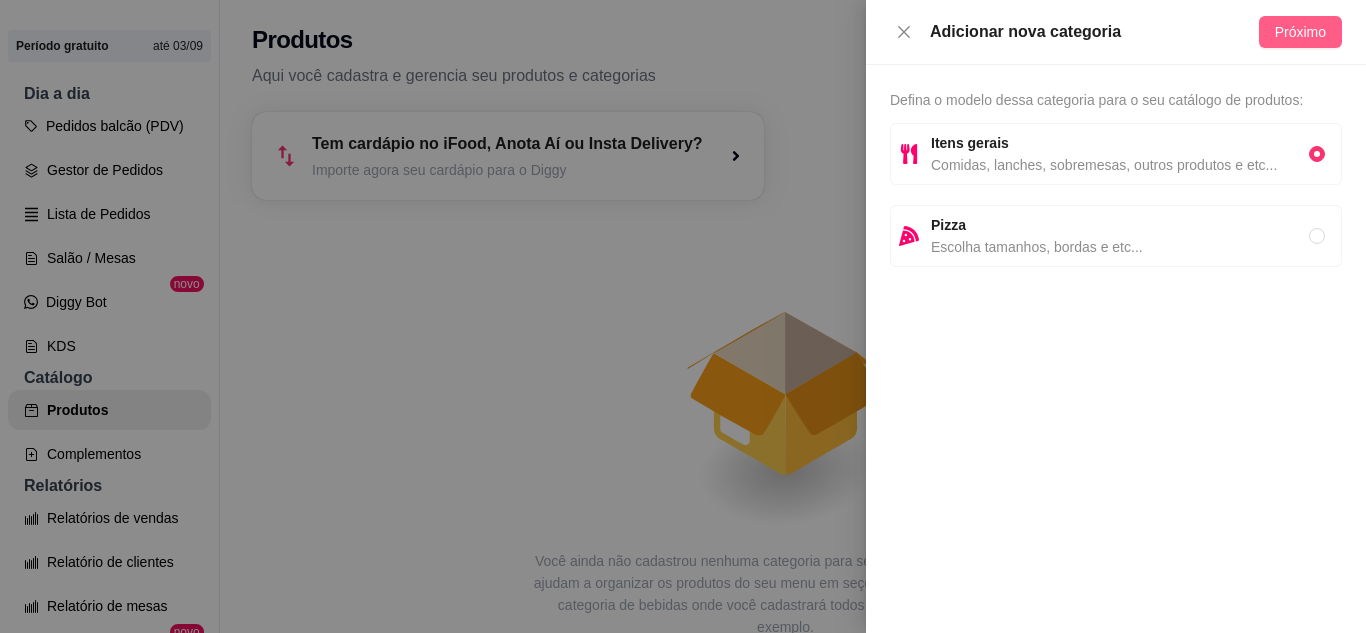 click on "Próximo" at bounding box center (1300, 32) 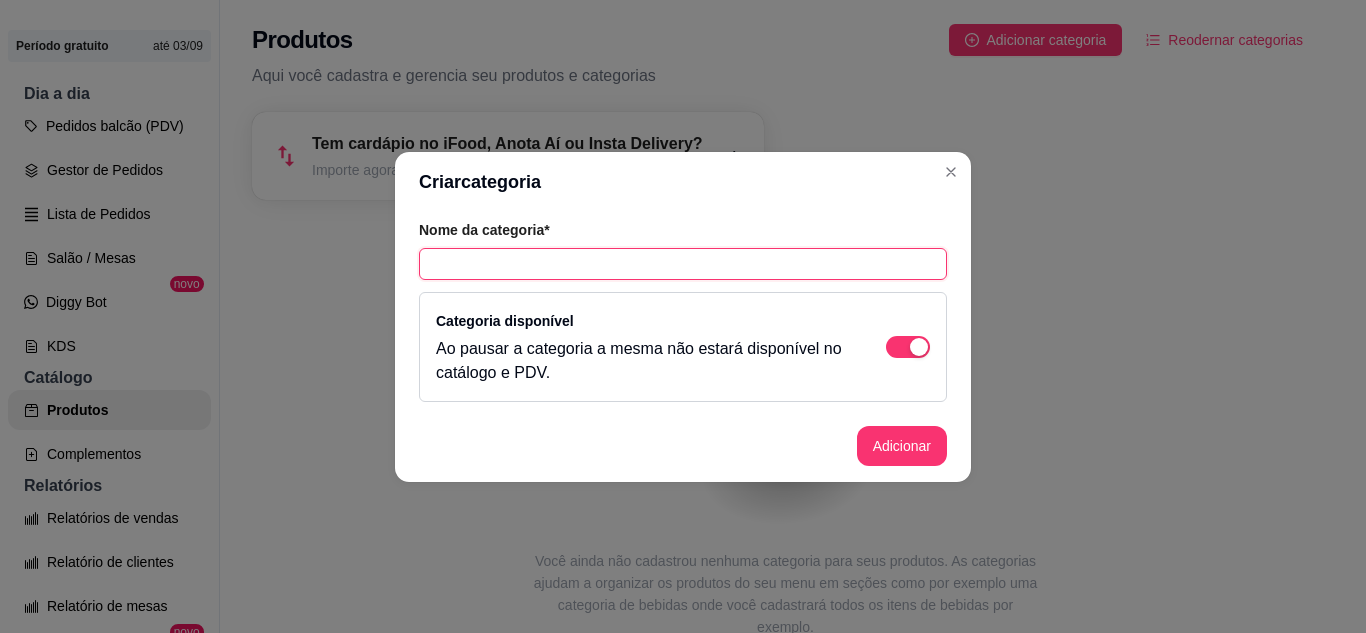 click at bounding box center [683, 264] 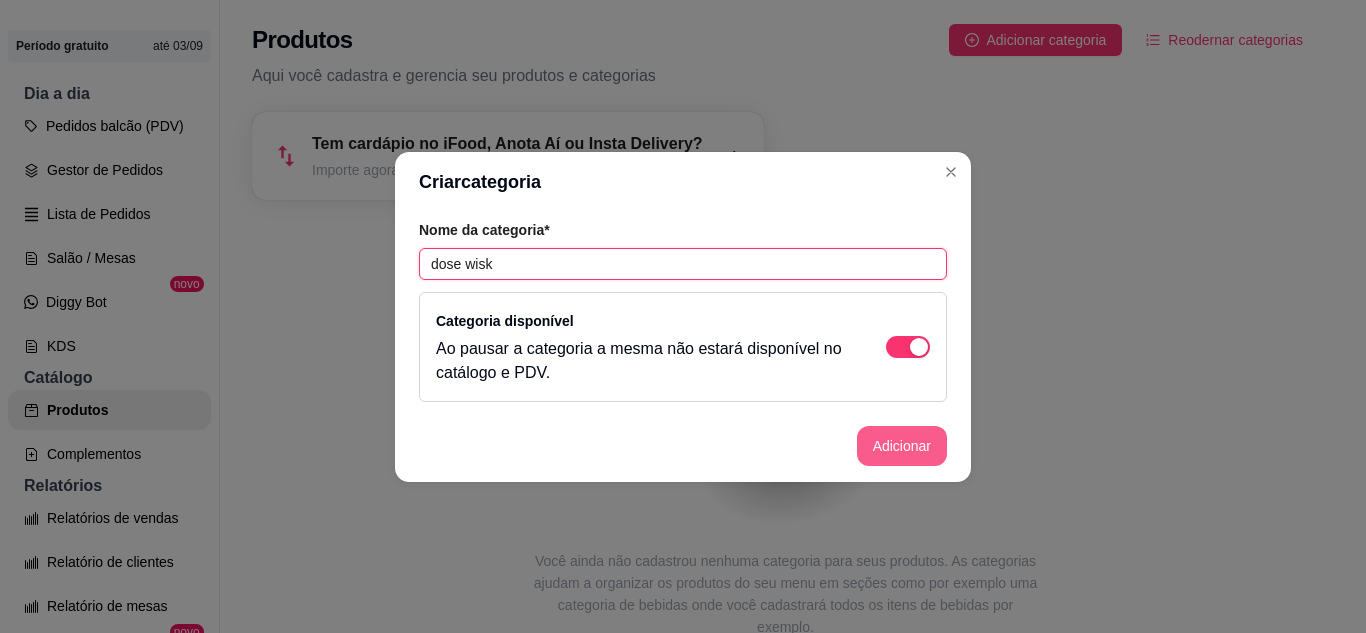 type on "dose wisk" 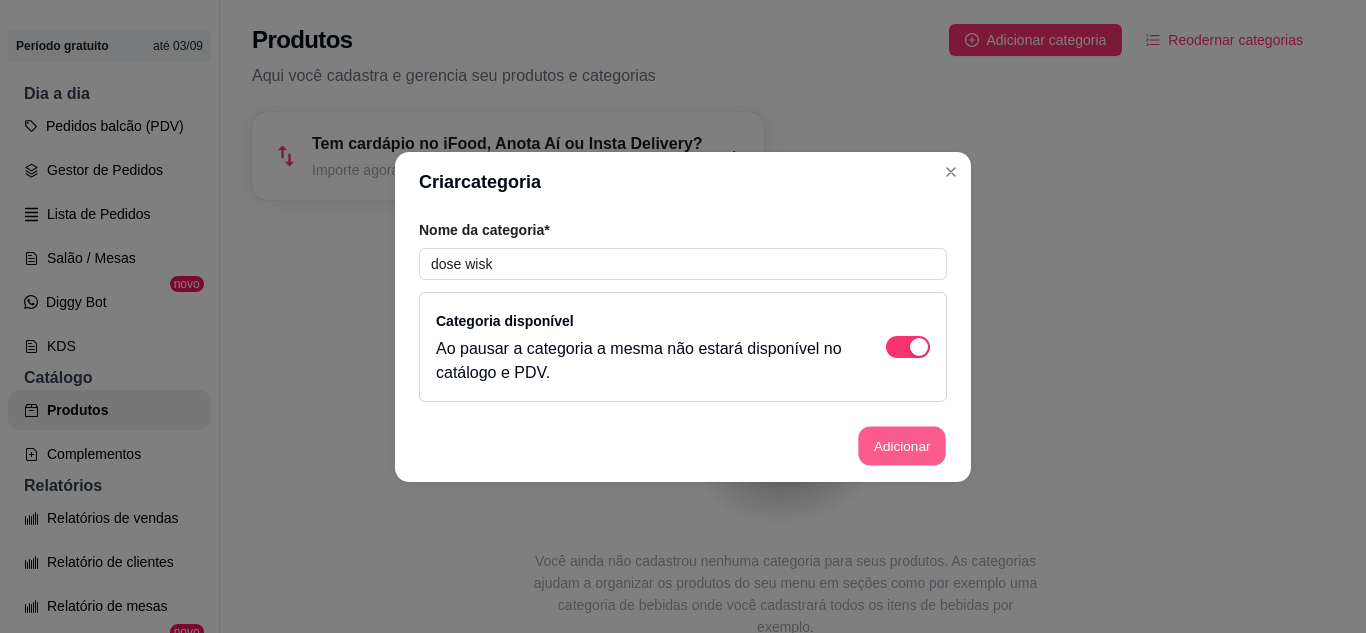 click on "Adicionar" at bounding box center (902, 445) 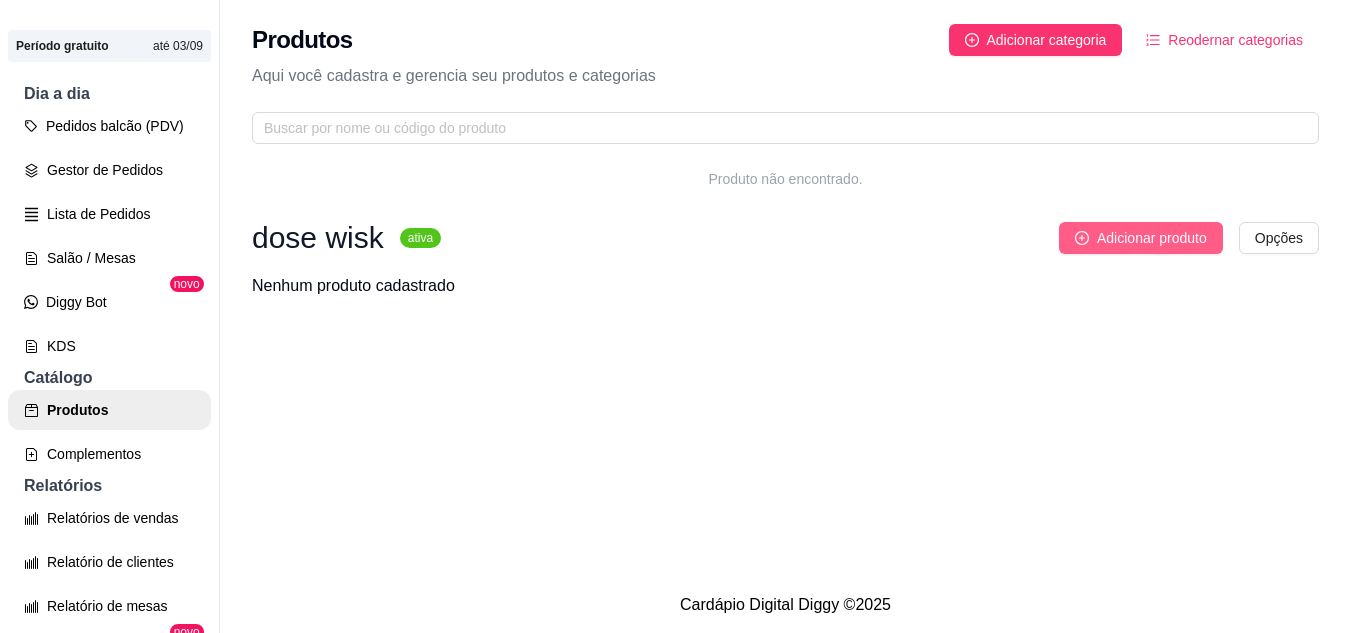 click on "Adicionar produto" at bounding box center (1141, 238) 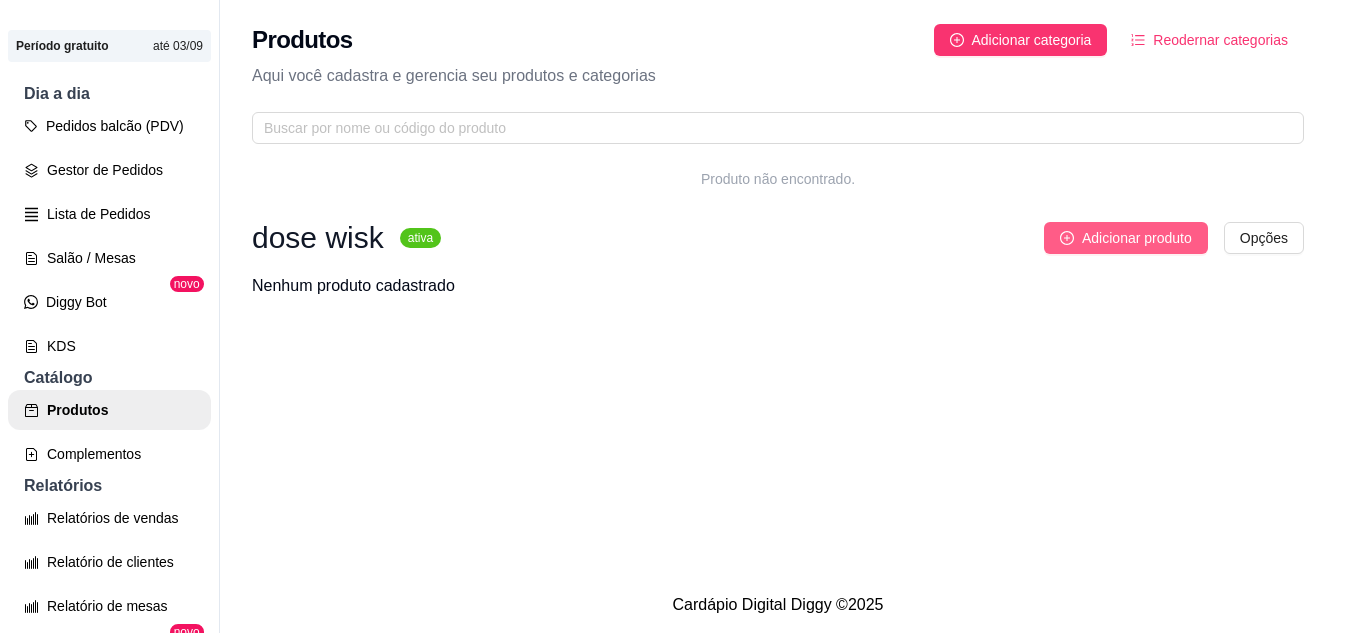 type 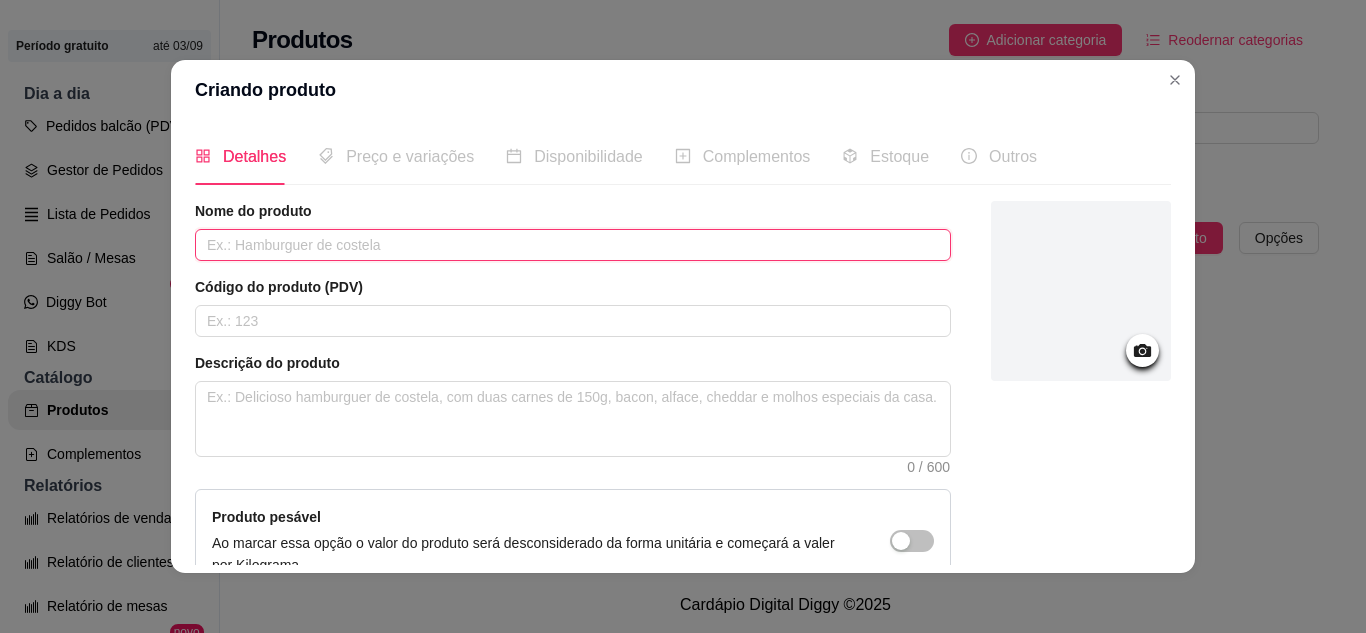 click at bounding box center (573, 245) 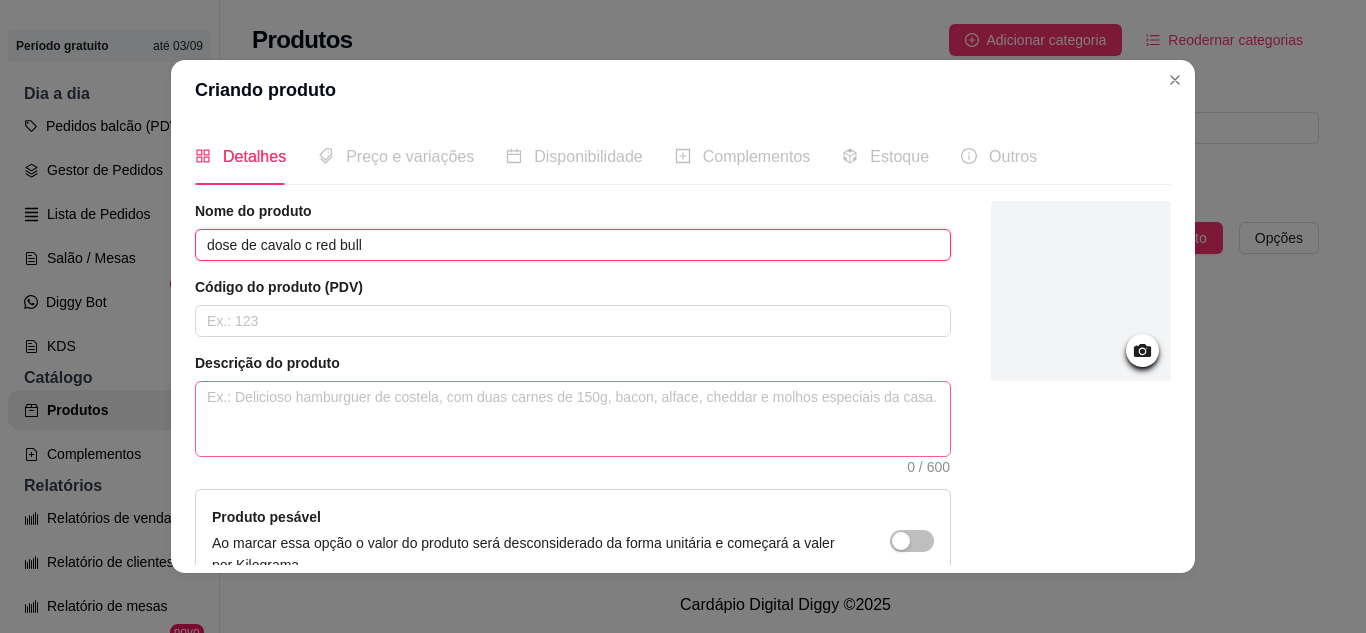 type on "dose de cavalo c red bull" 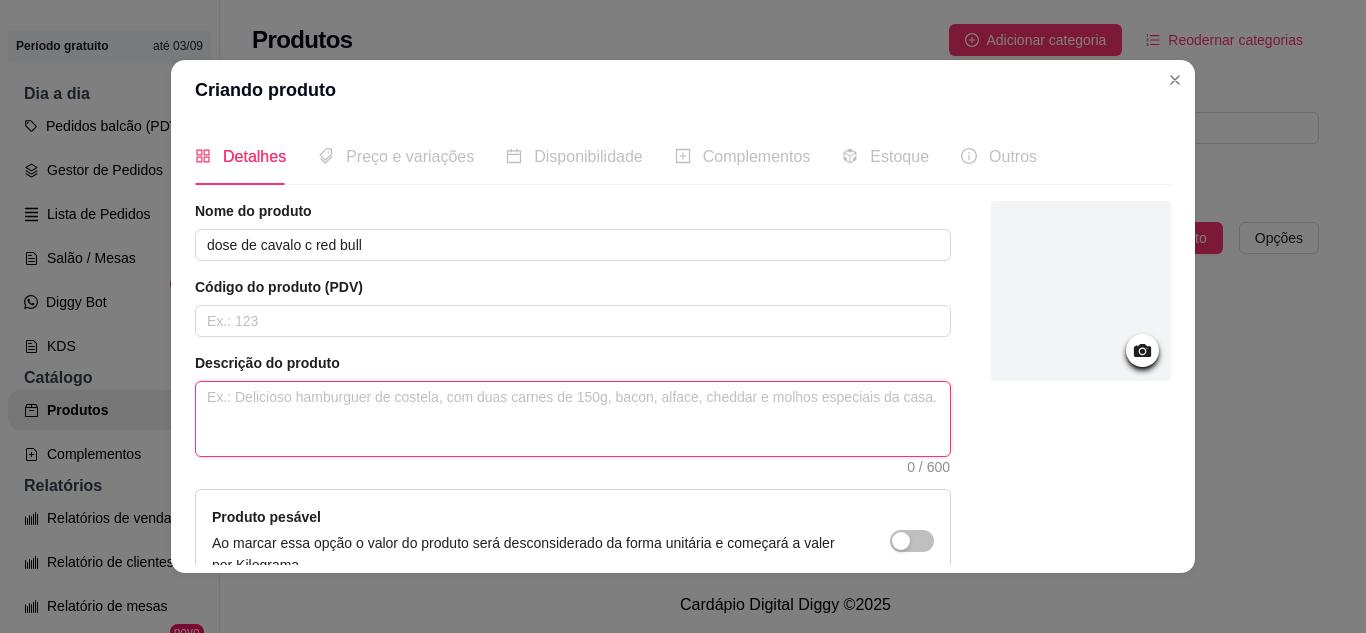 click at bounding box center (573, 419) 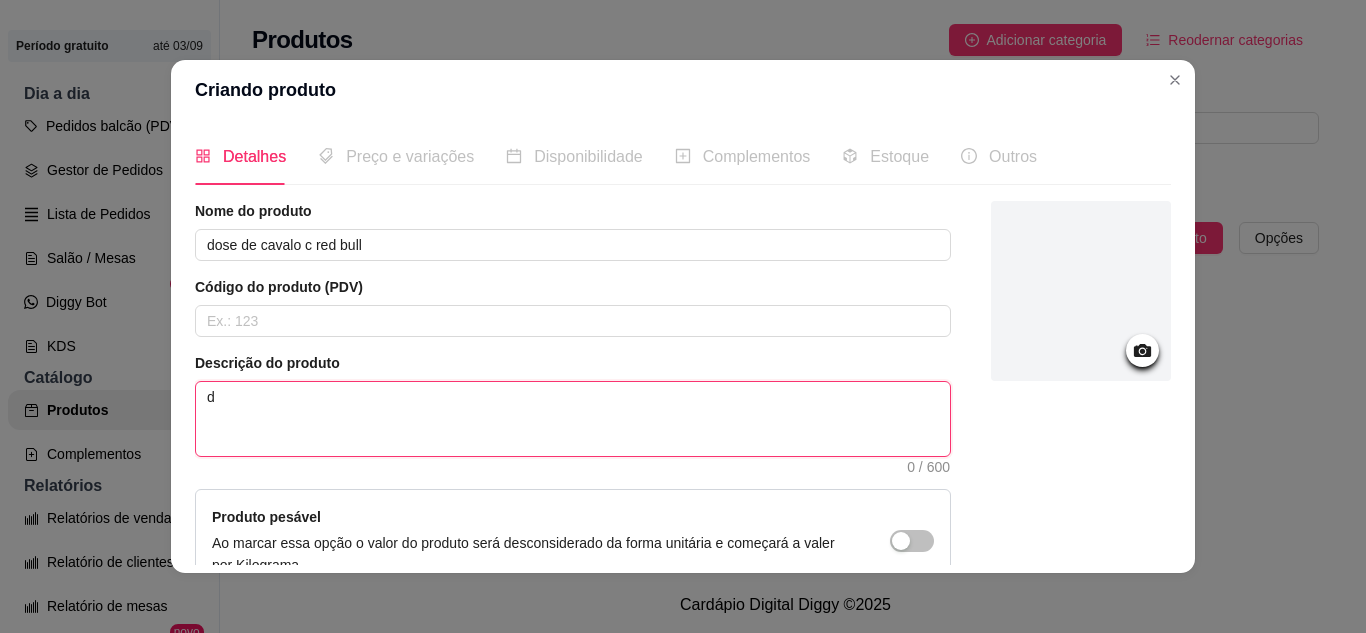 type on "do" 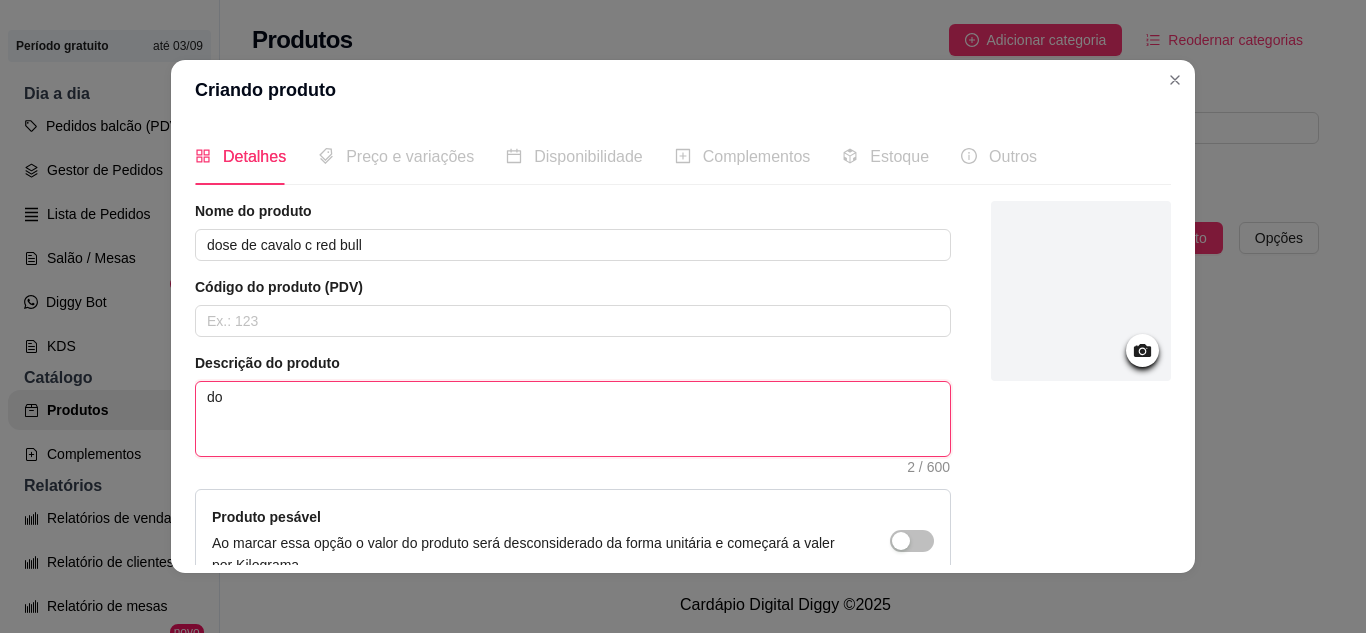 type on "dos" 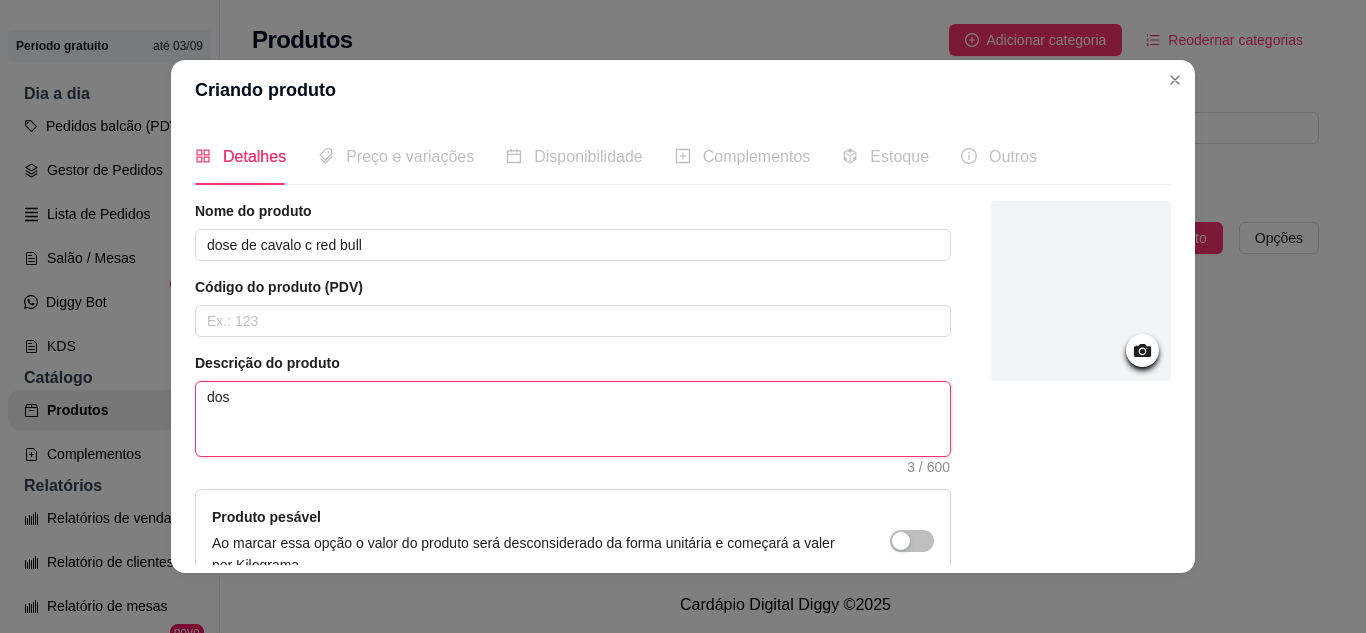 type on "dose" 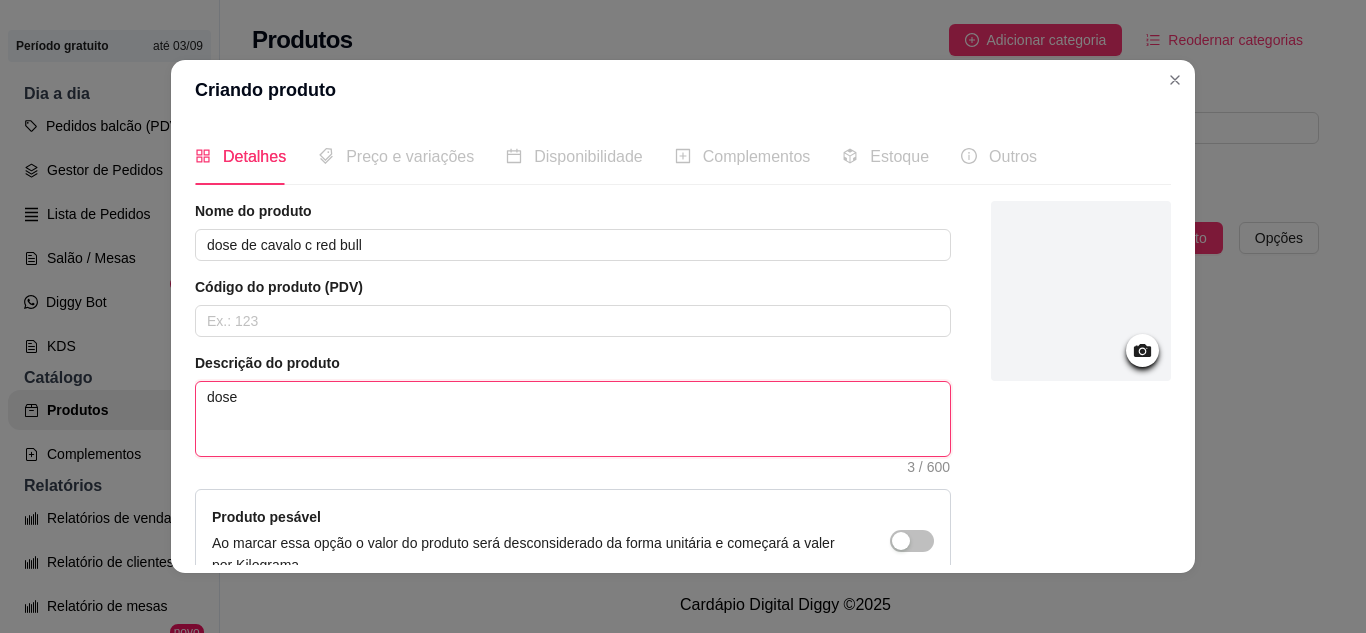 type 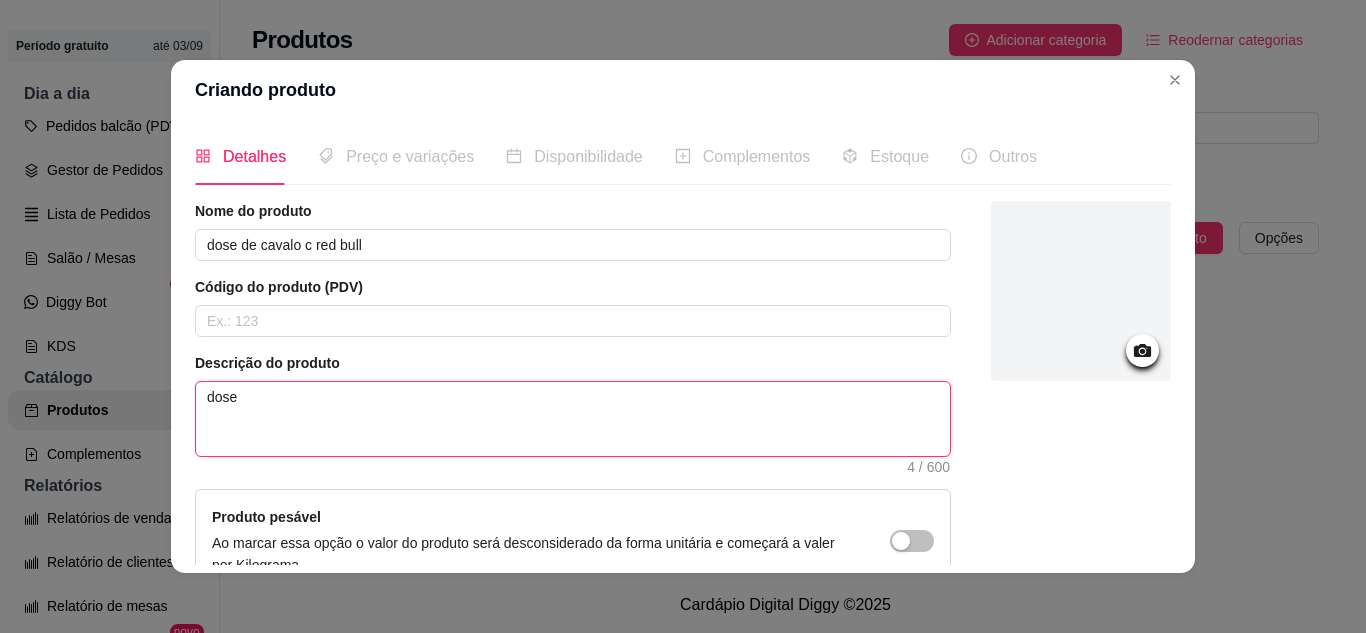 type on "dose" 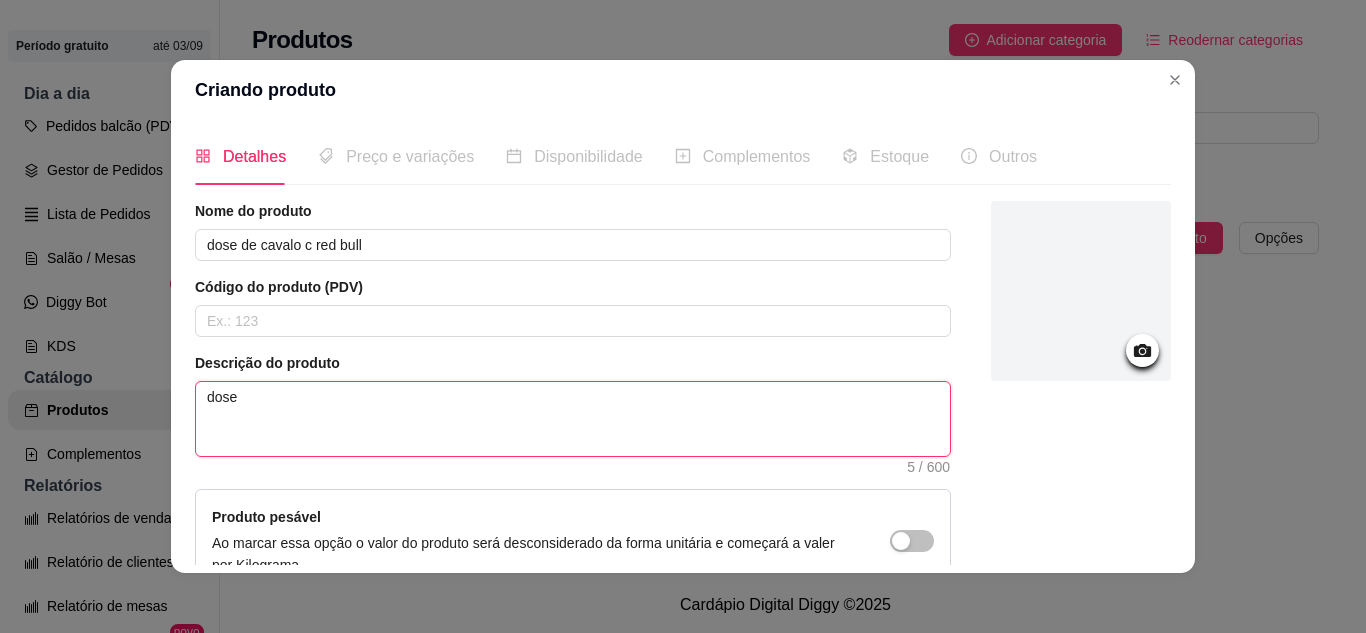 type on "dose ." 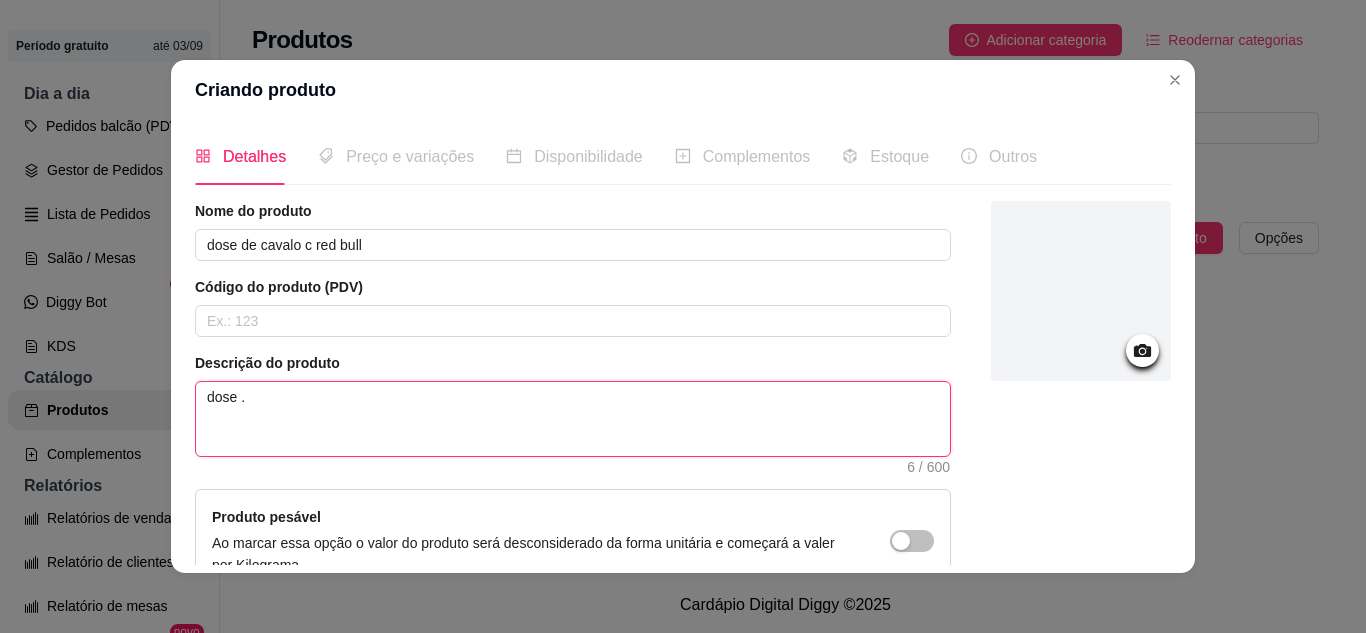 type on "dose" 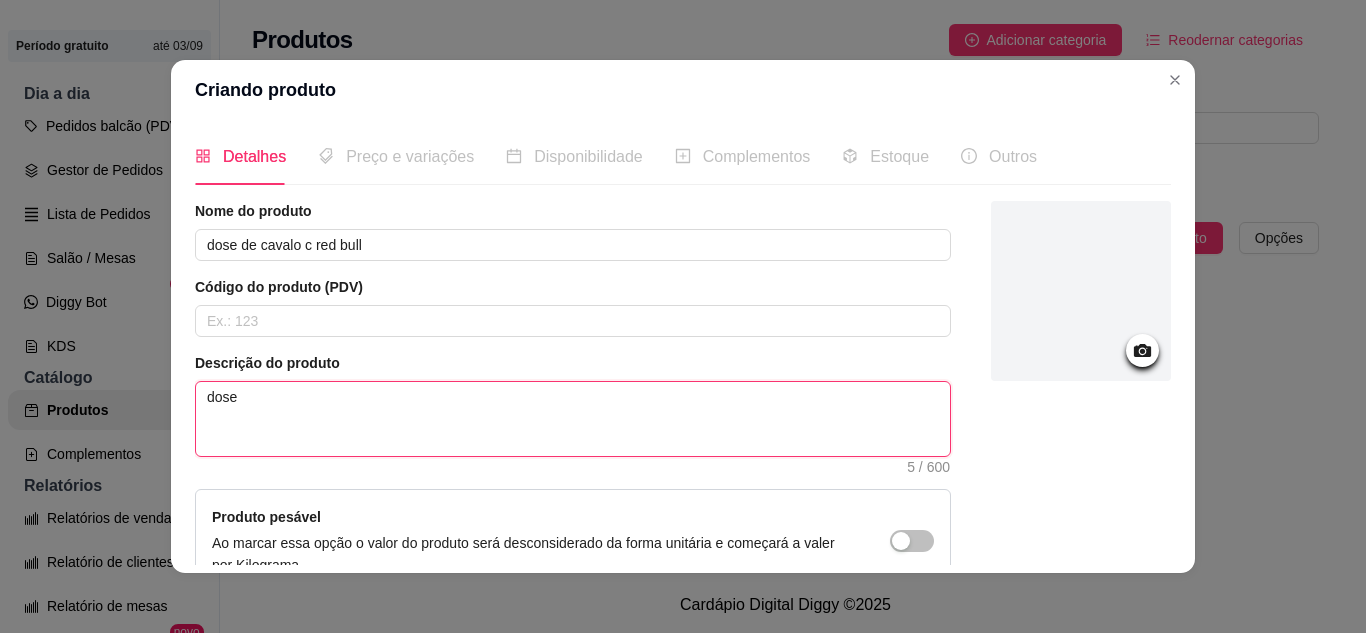 click on "dose" at bounding box center [573, 419] 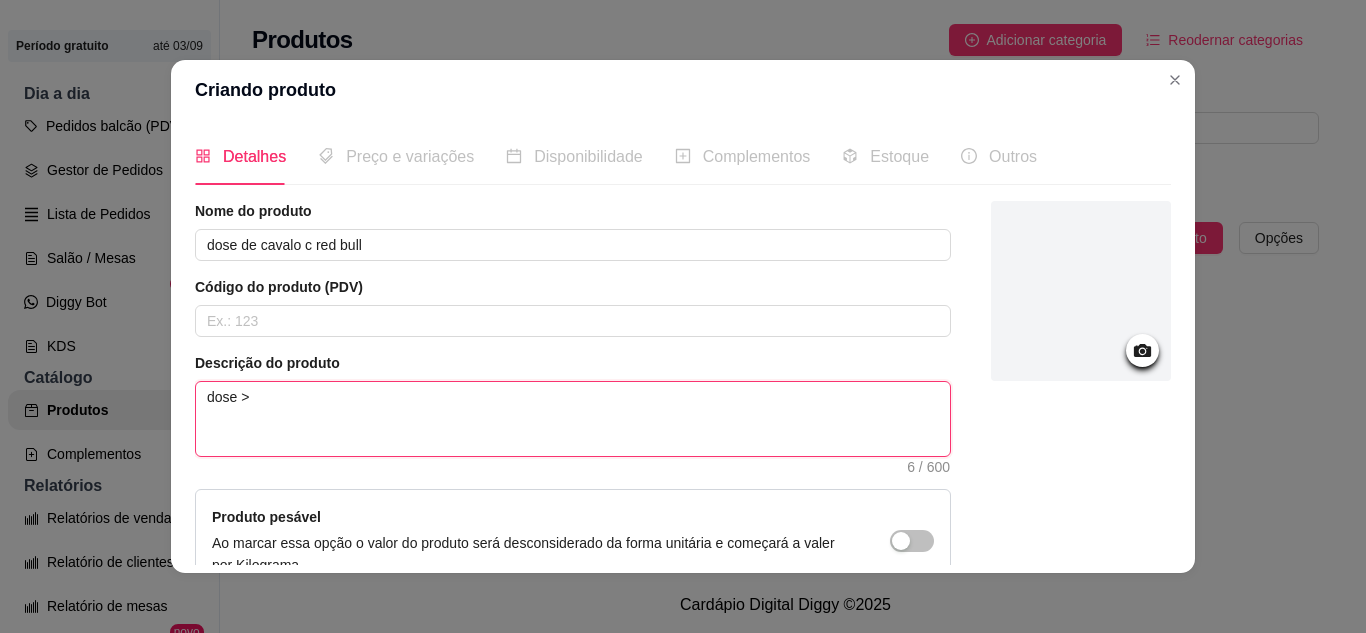 type on "dose" 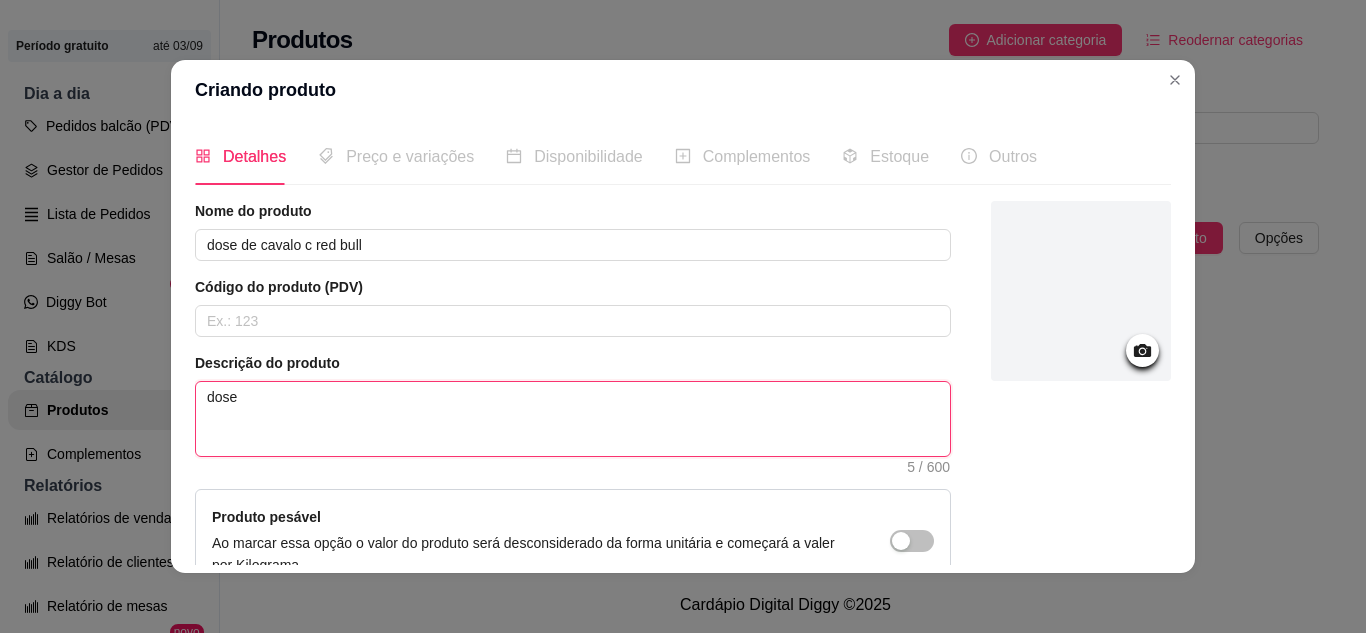 type on "dose" 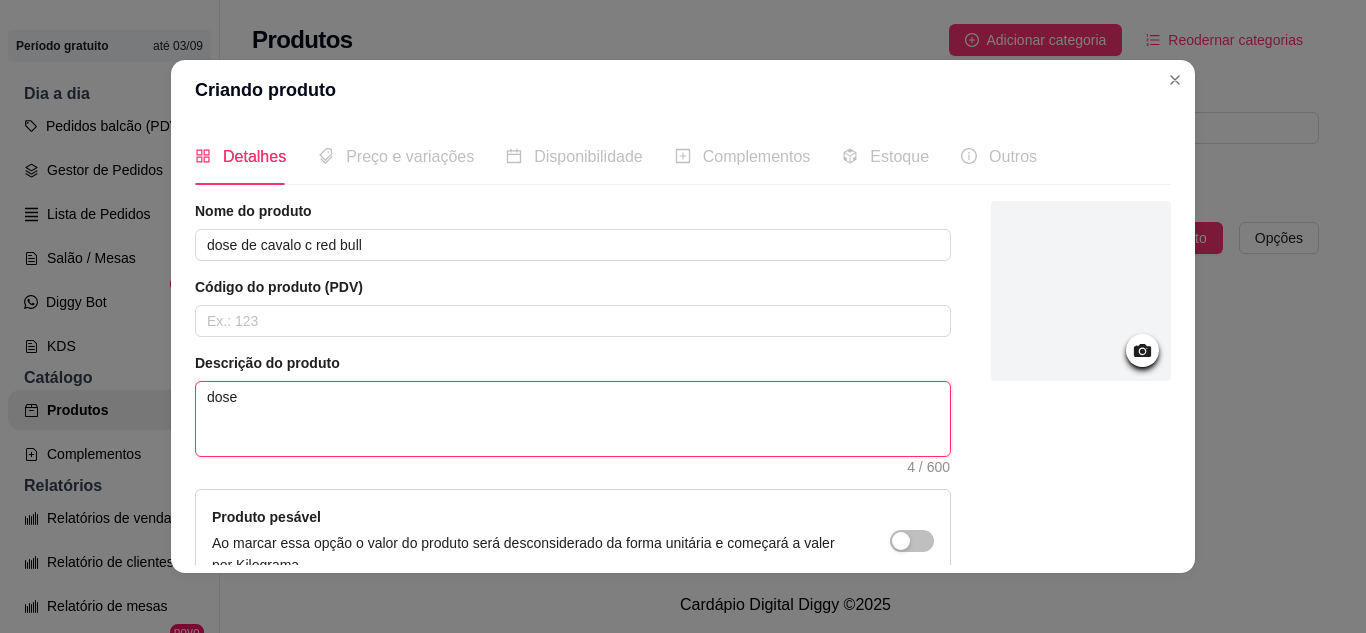 type on "dose+" 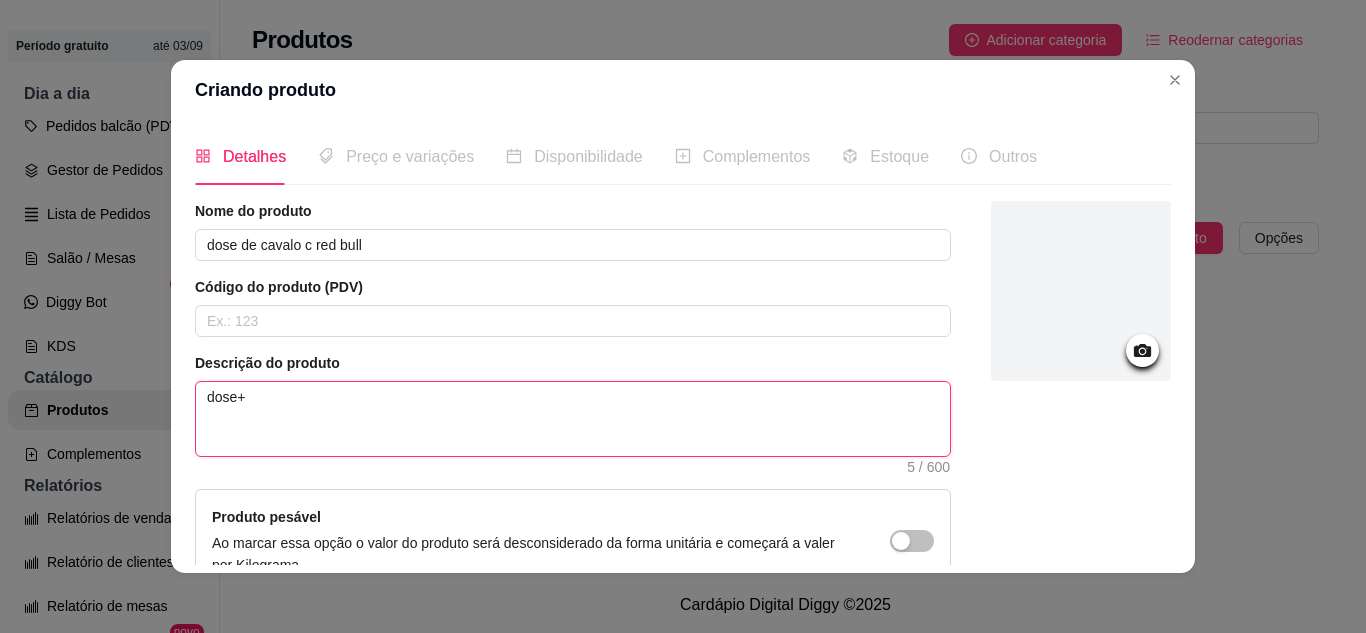 type on "dose+g" 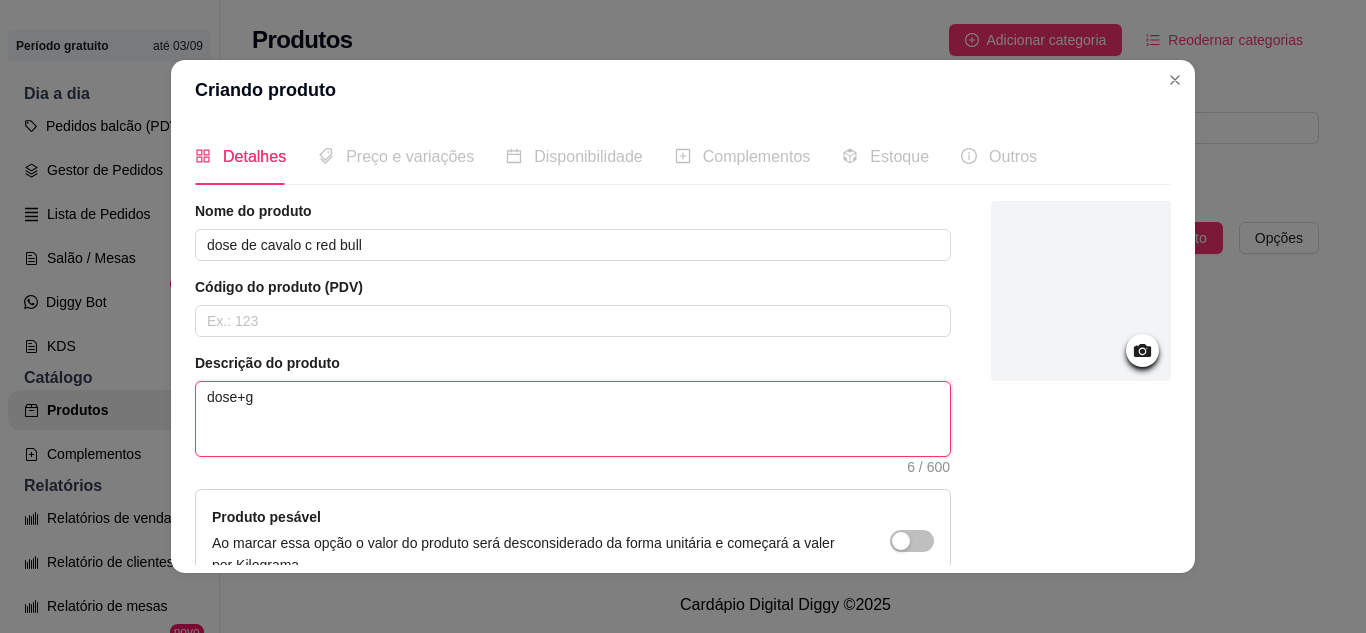 type on "dose+ge" 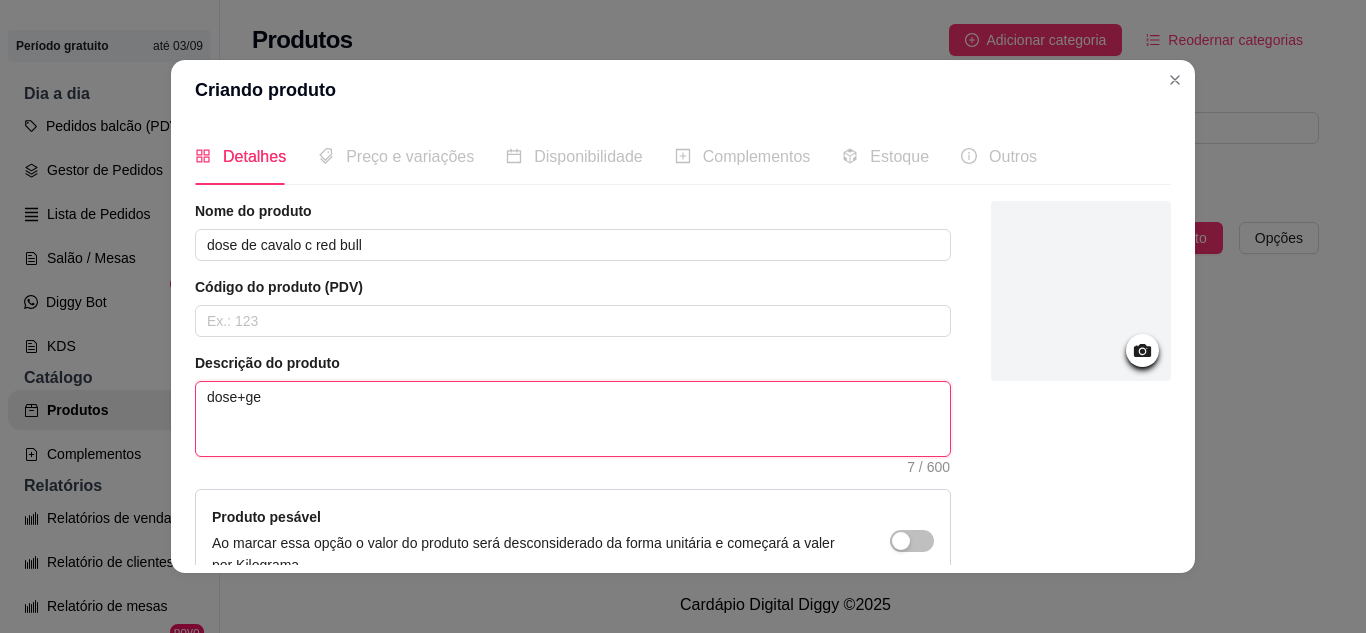 type on "dose+gel" 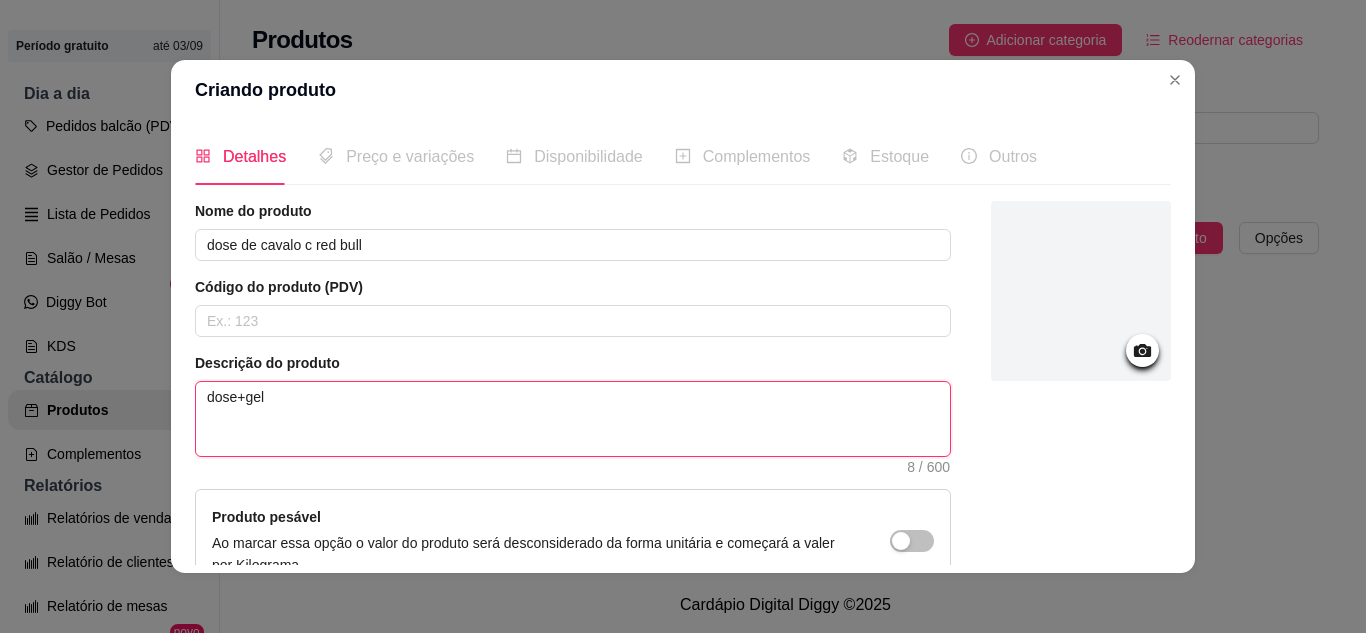 type on "dose+gelo" 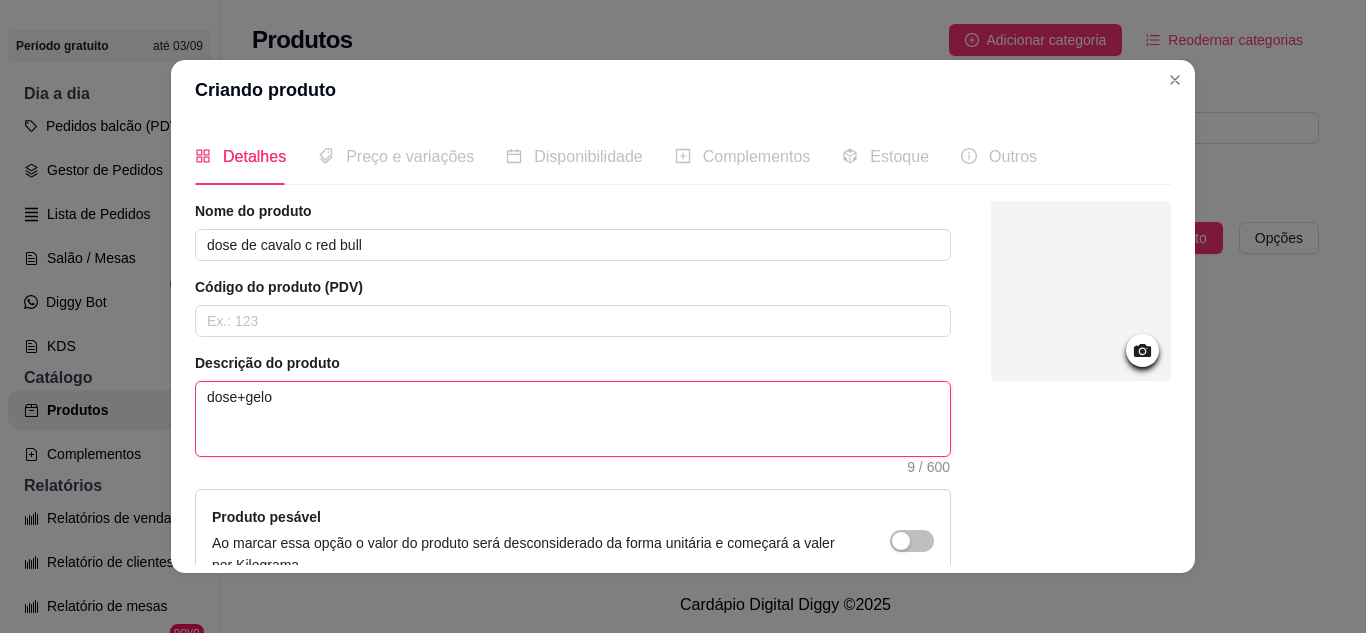 type on "dose+gelo+" 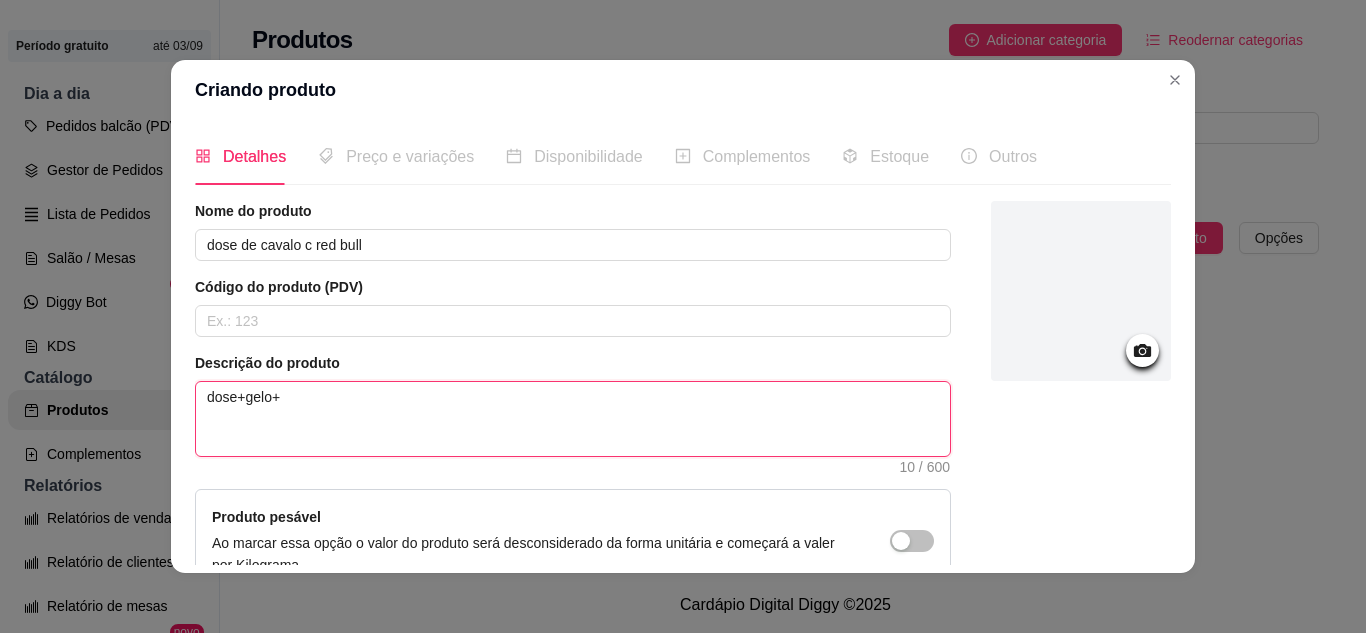 type on "dose+gelo+r" 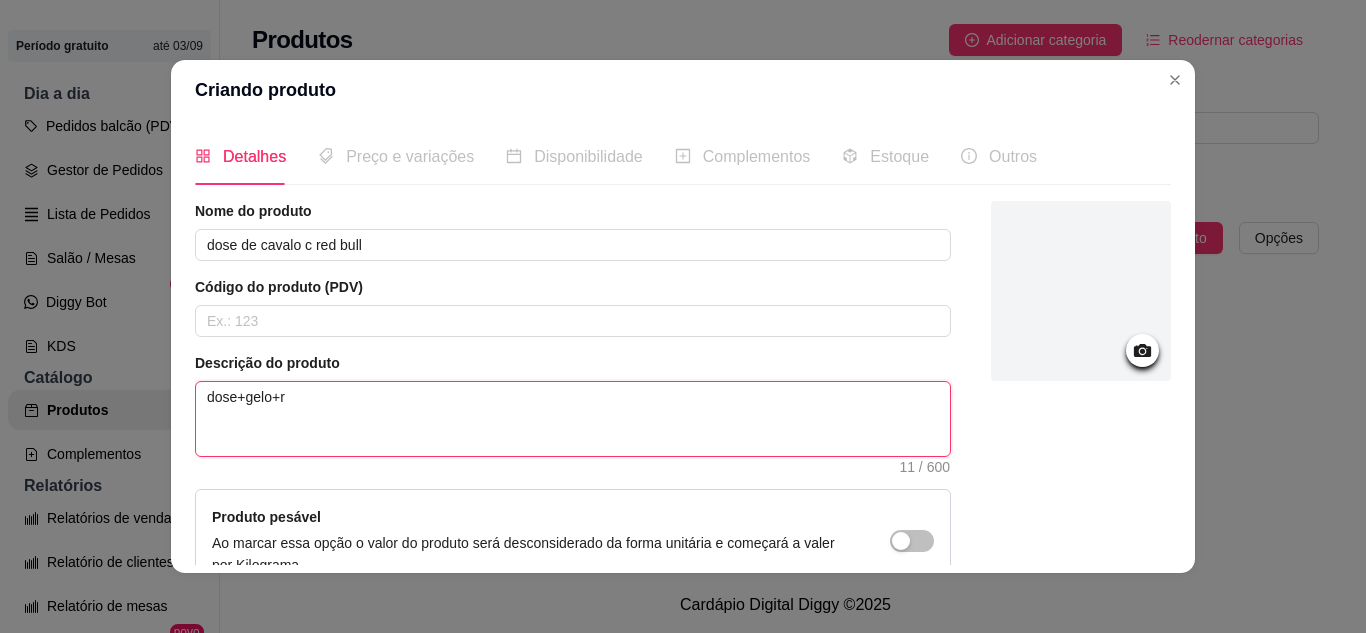 type on "dose+gelo+re" 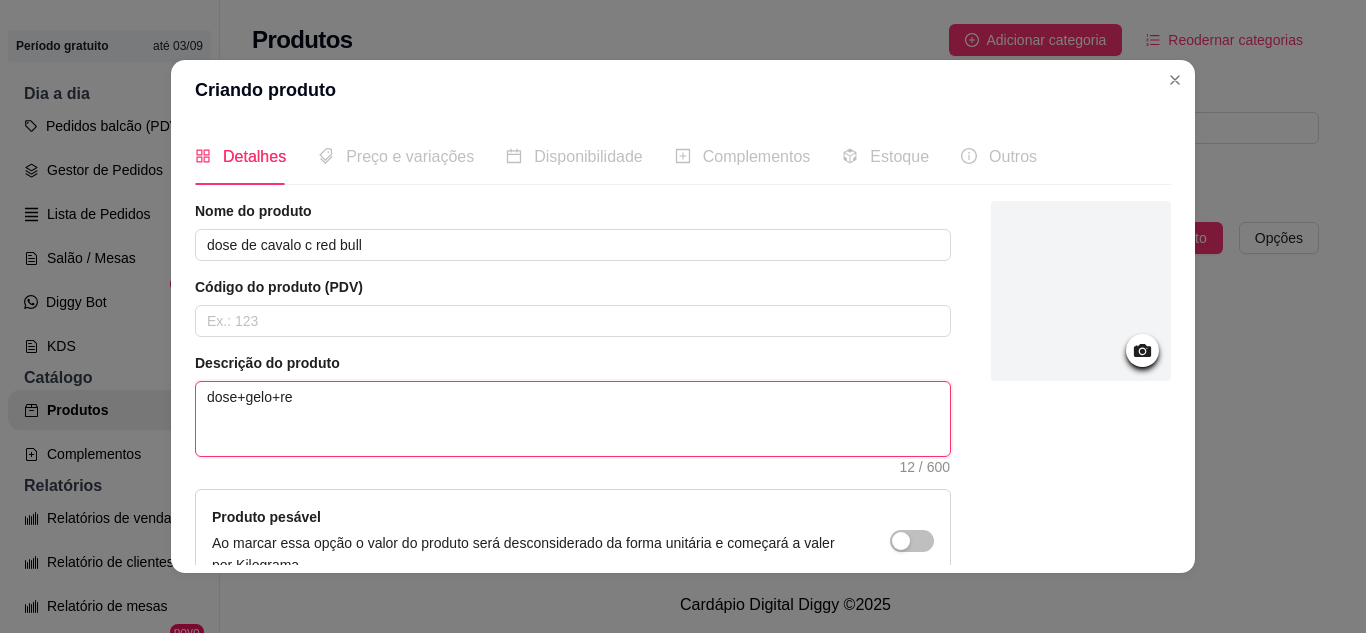type on "dose+gelo+red" 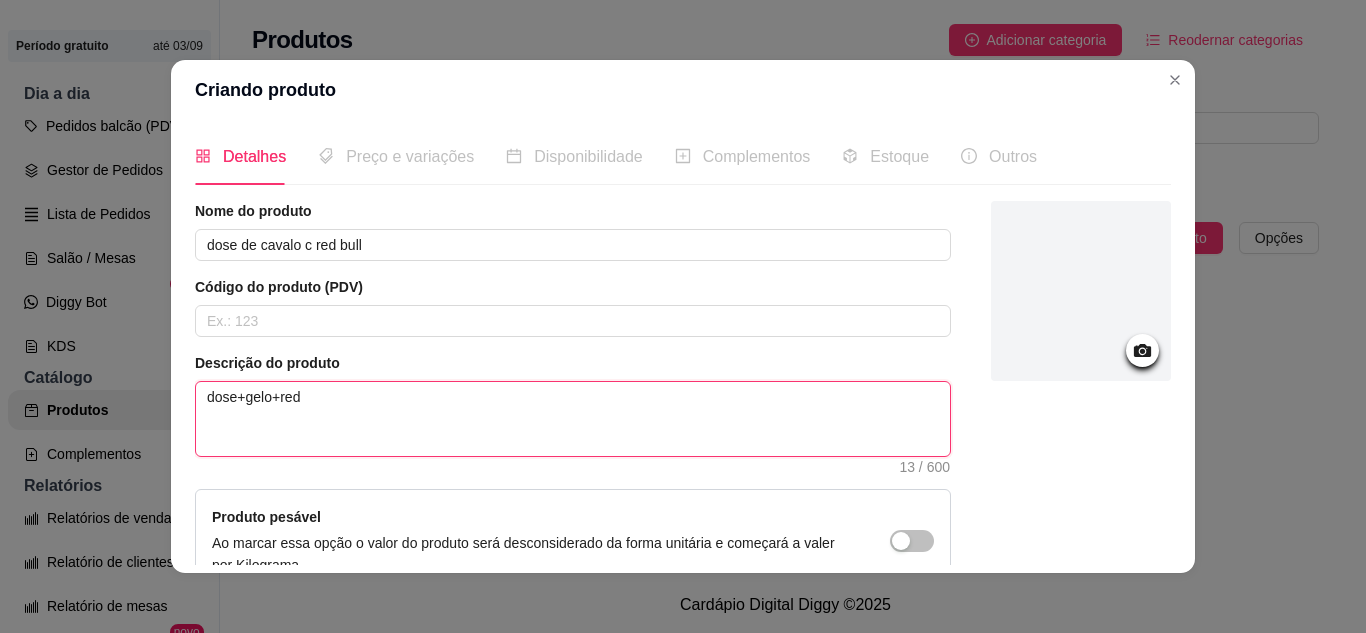 type on "dose+gelo+red" 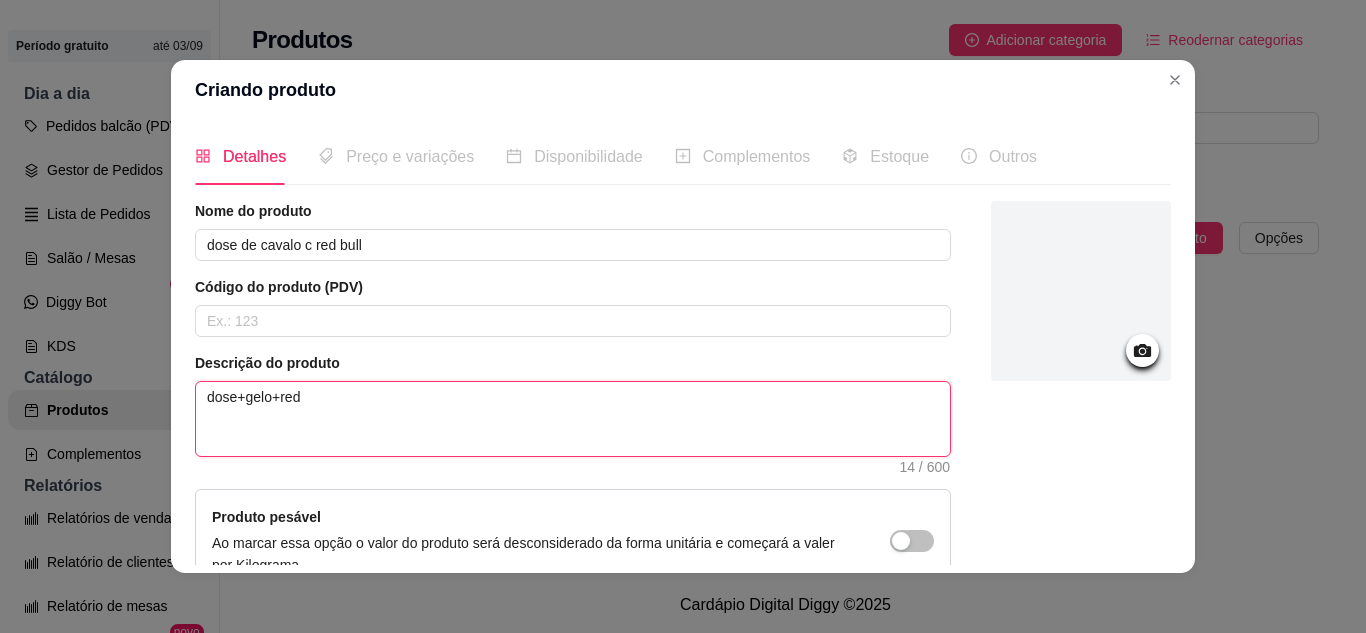type on "dose+gelo+red b" 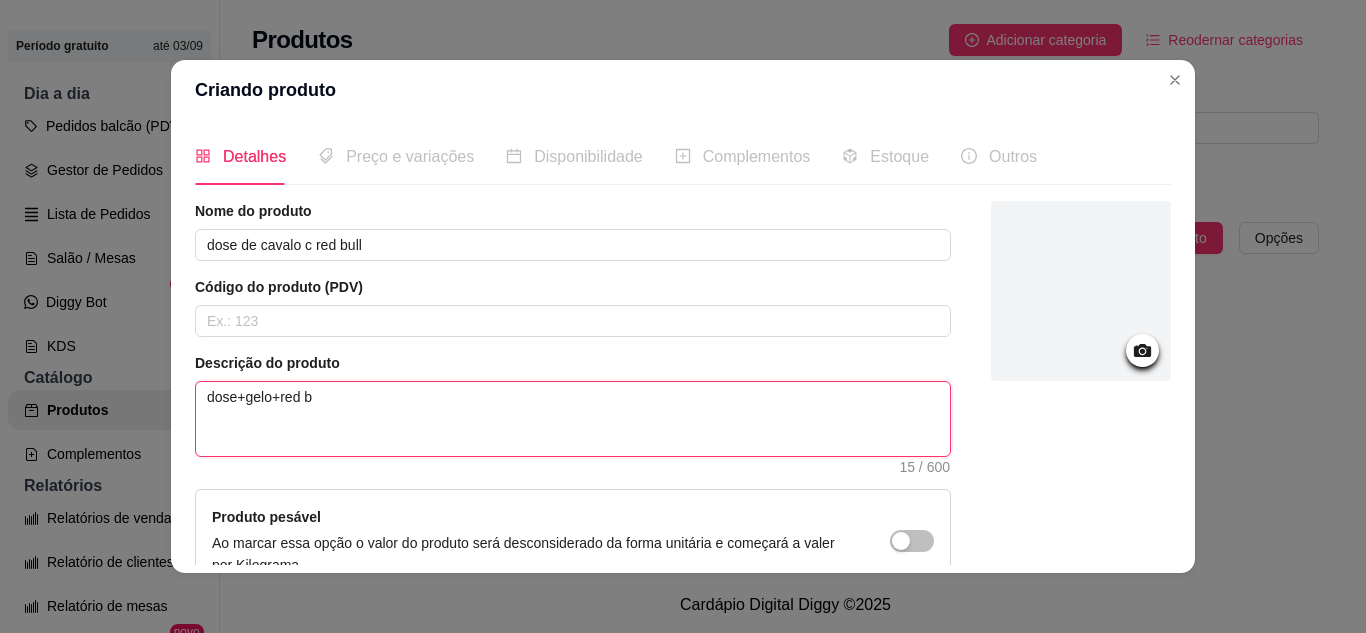 type on "dose+gelo+red bu" 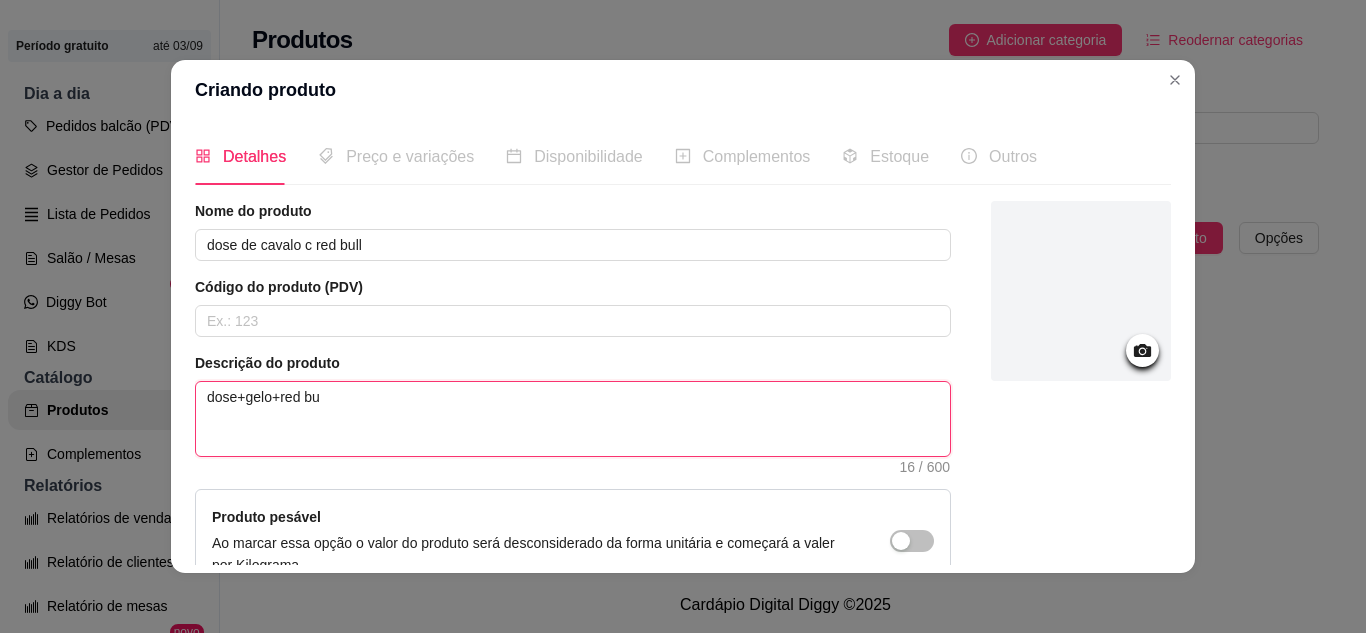 type on "dose+gelo+red buk" 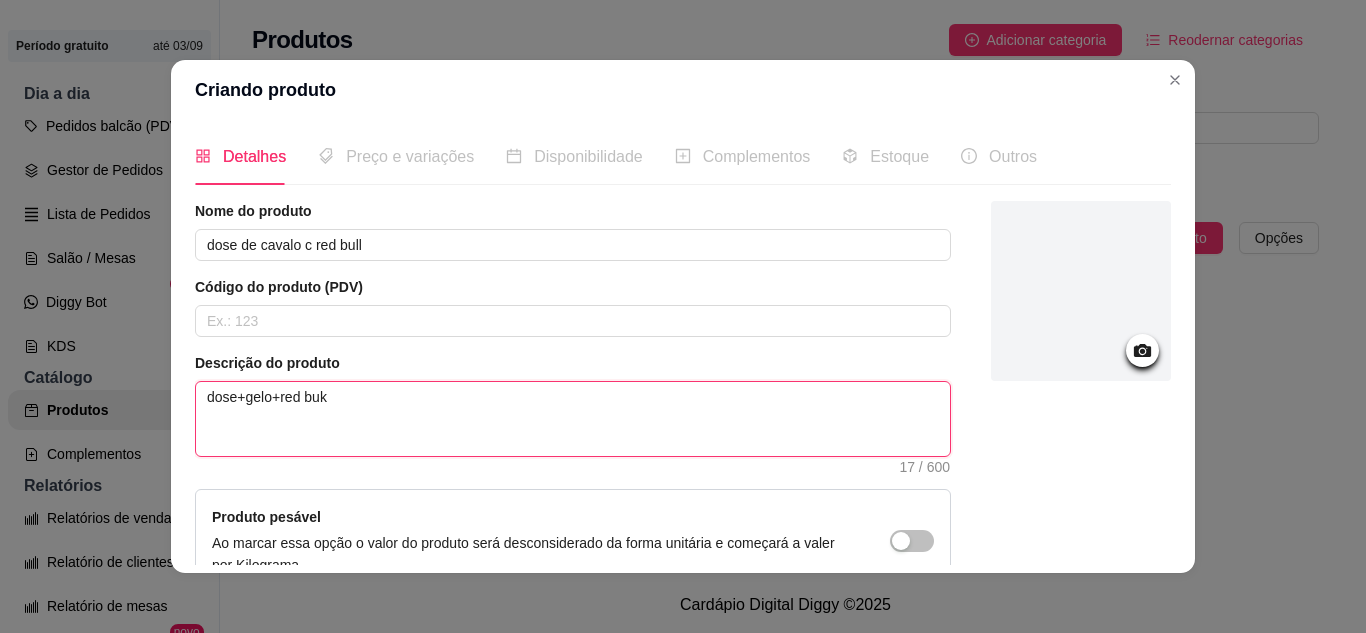 type on "dose+gelo+red bukk" 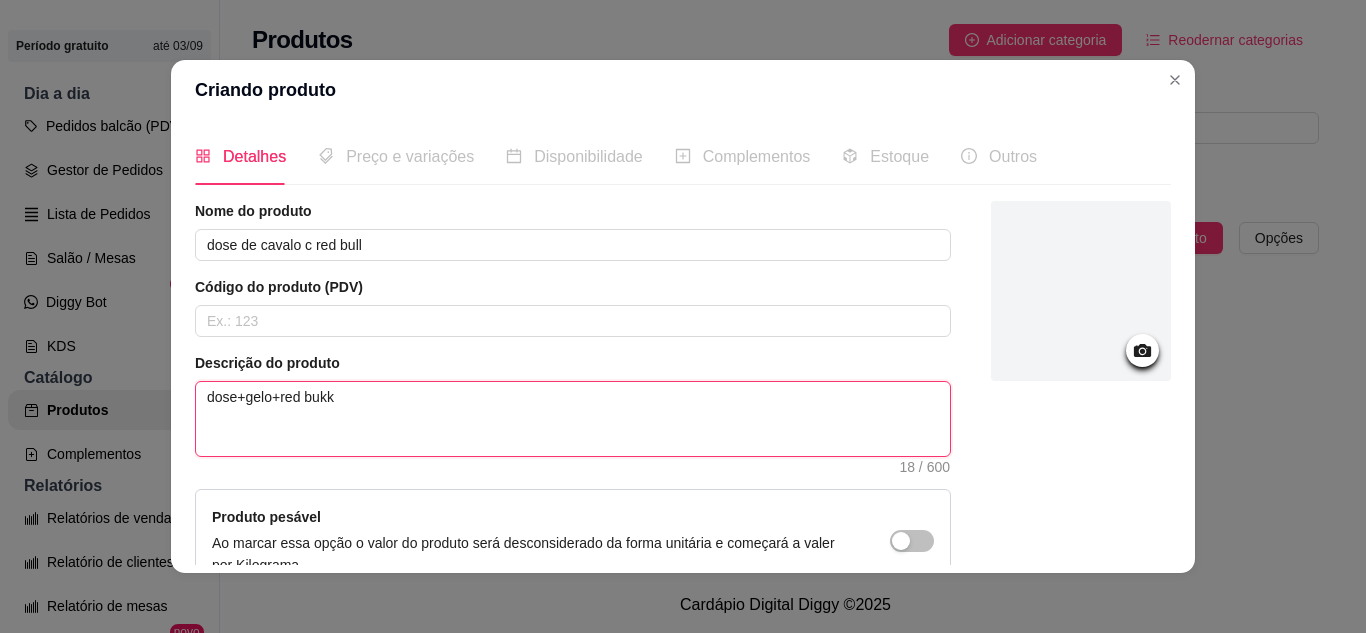 type on "dose+gelo+red buk" 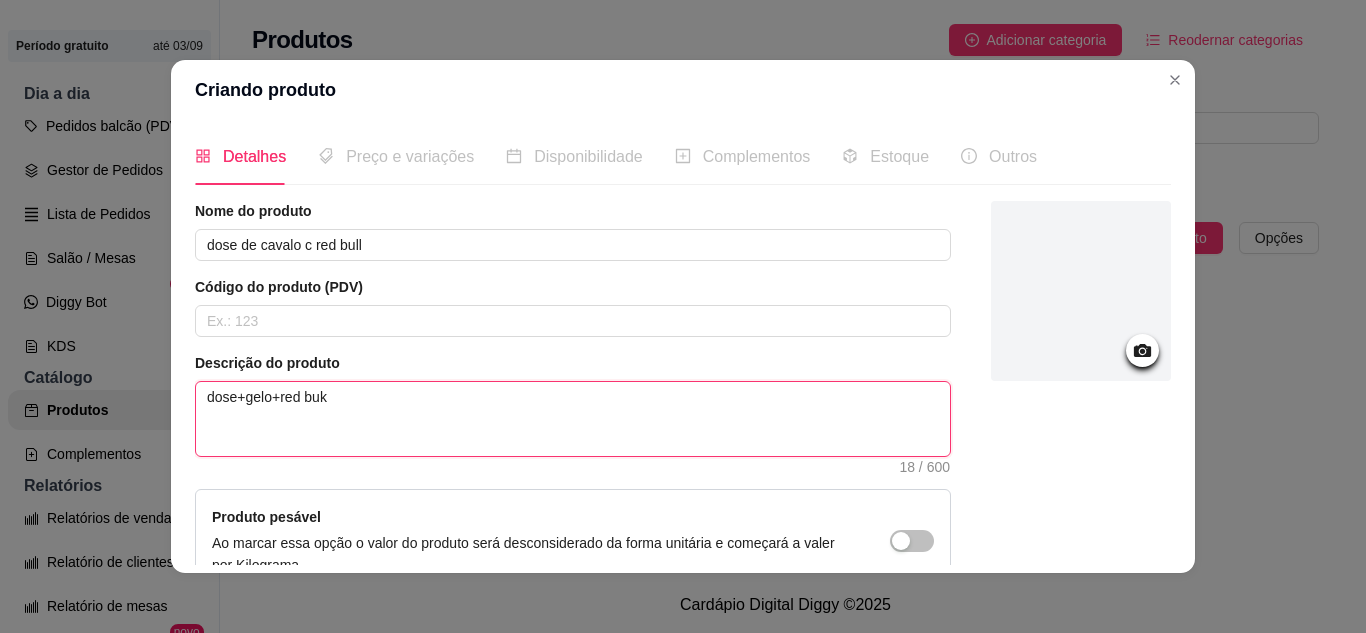 type on "dose+gelo+red bu" 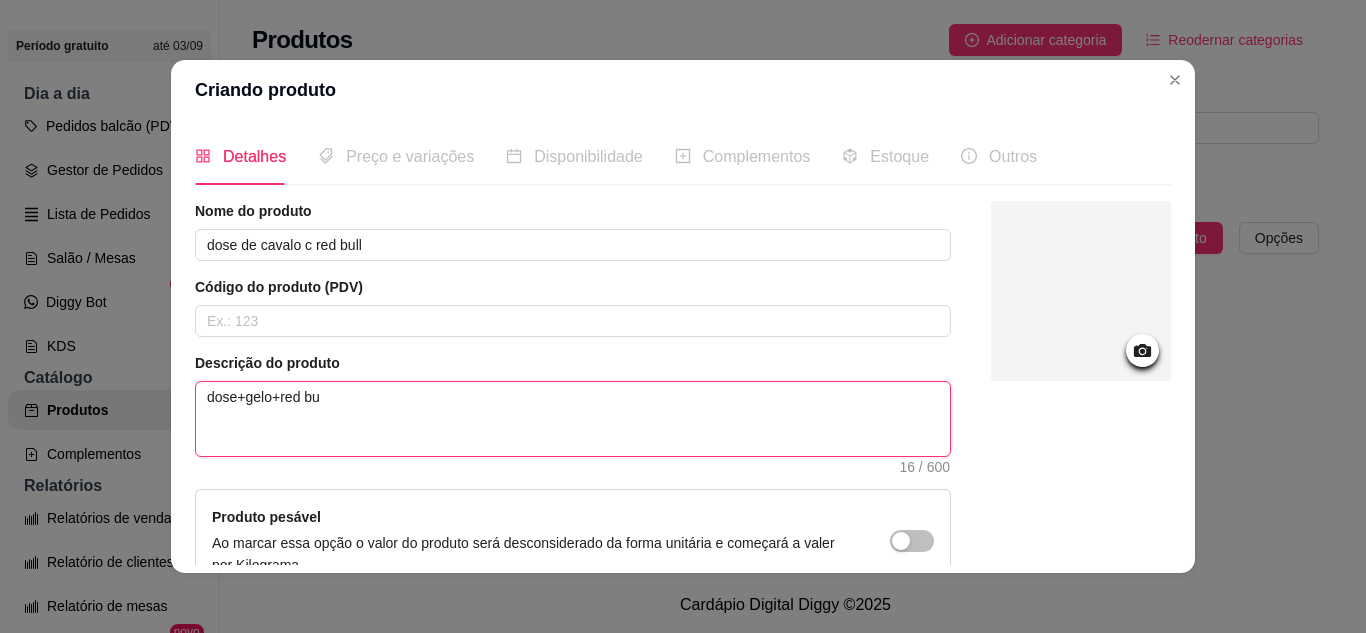 type on "dose+gelo+red bul" 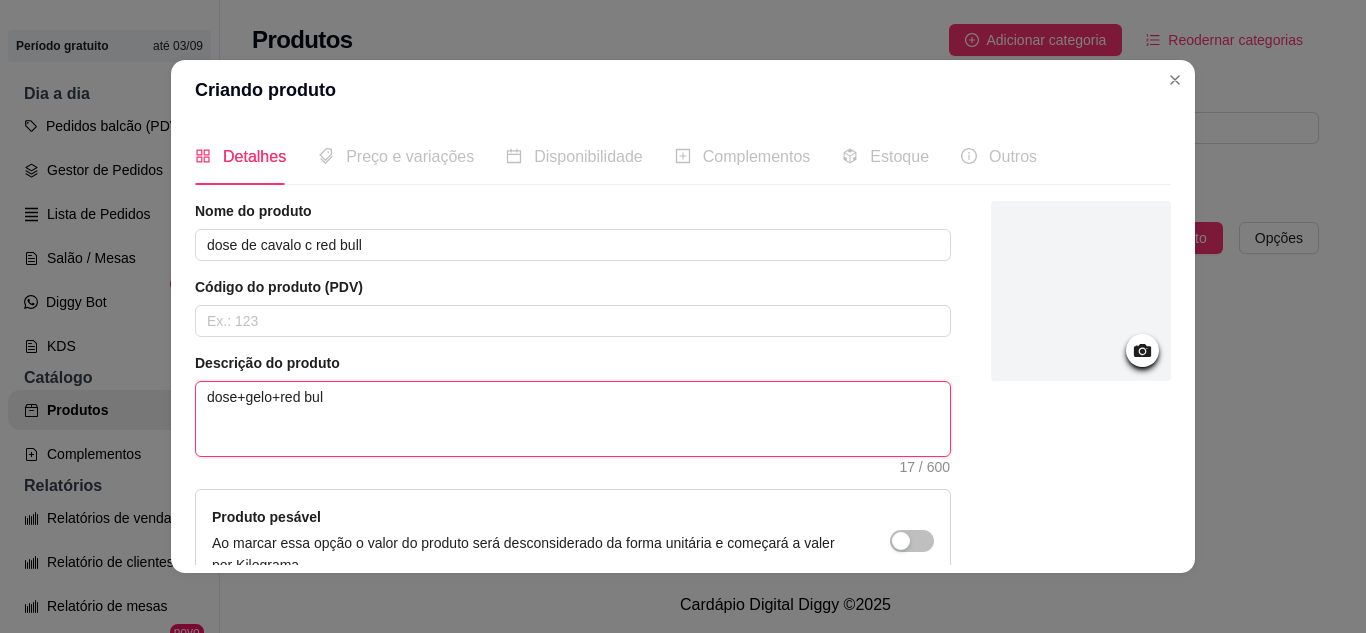 type on "dose+gelo+red bull" 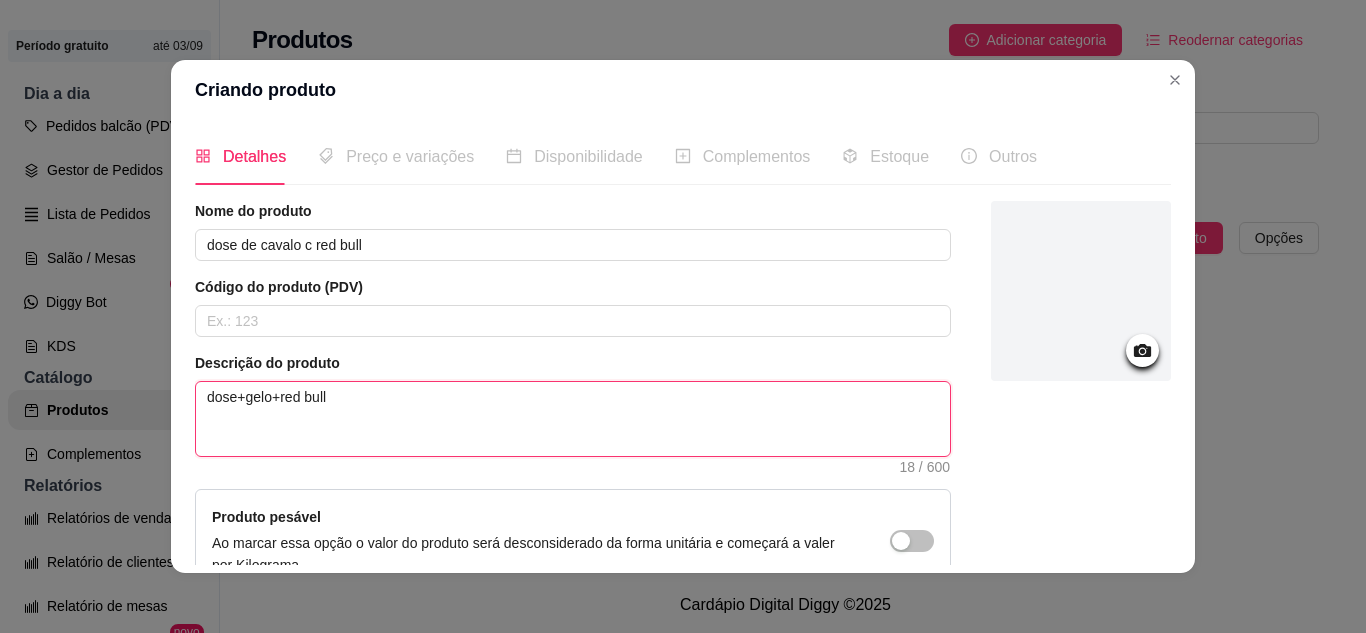 type on "dose+gelo+red bull" 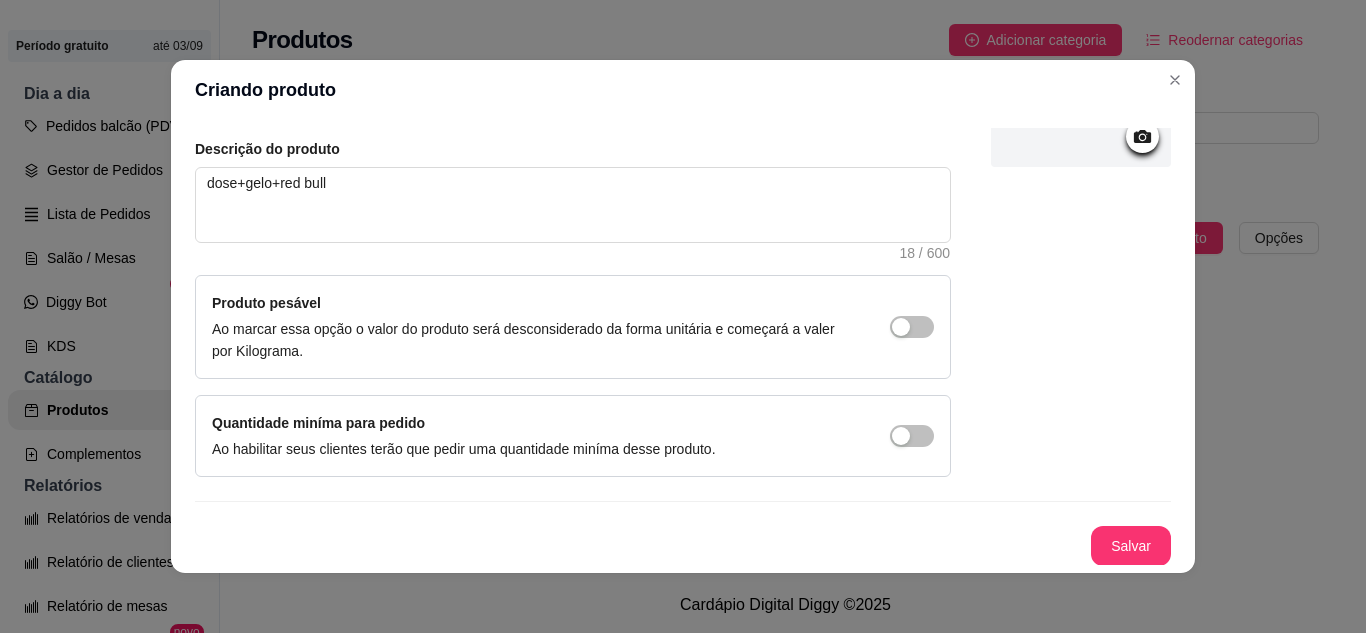 scroll, scrollTop: 215, scrollLeft: 0, axis: vertical 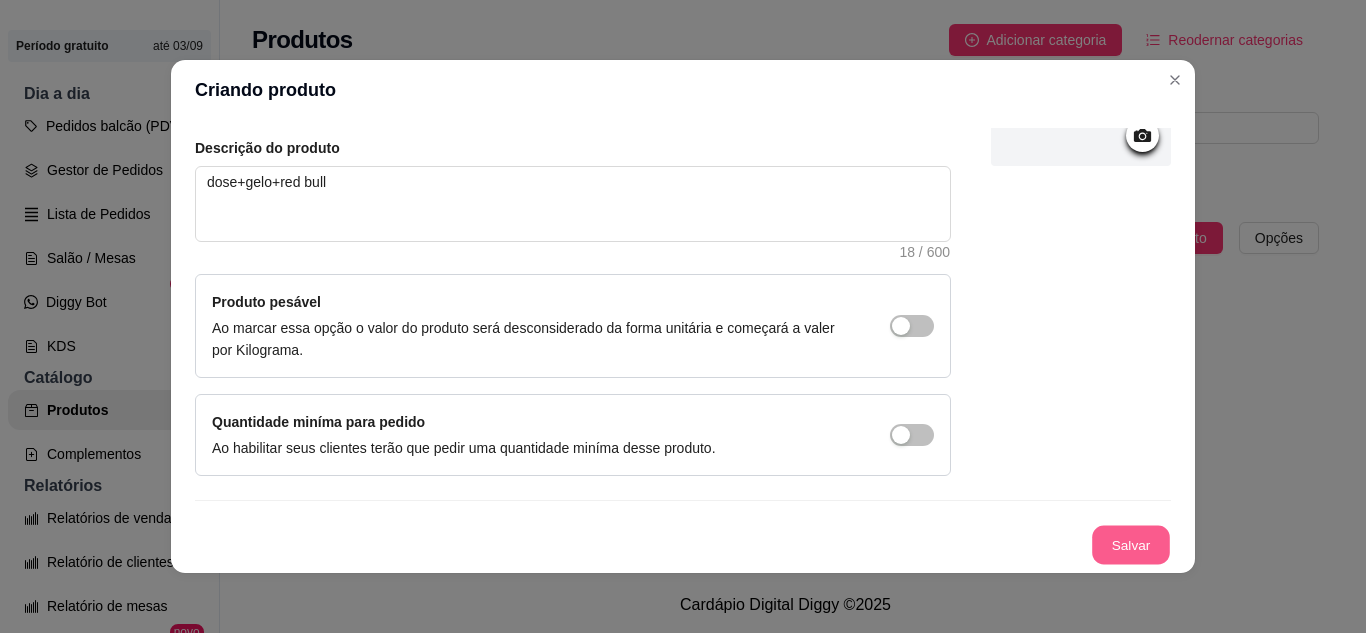 click on "Salvar" at bounding box center (1131, 545) 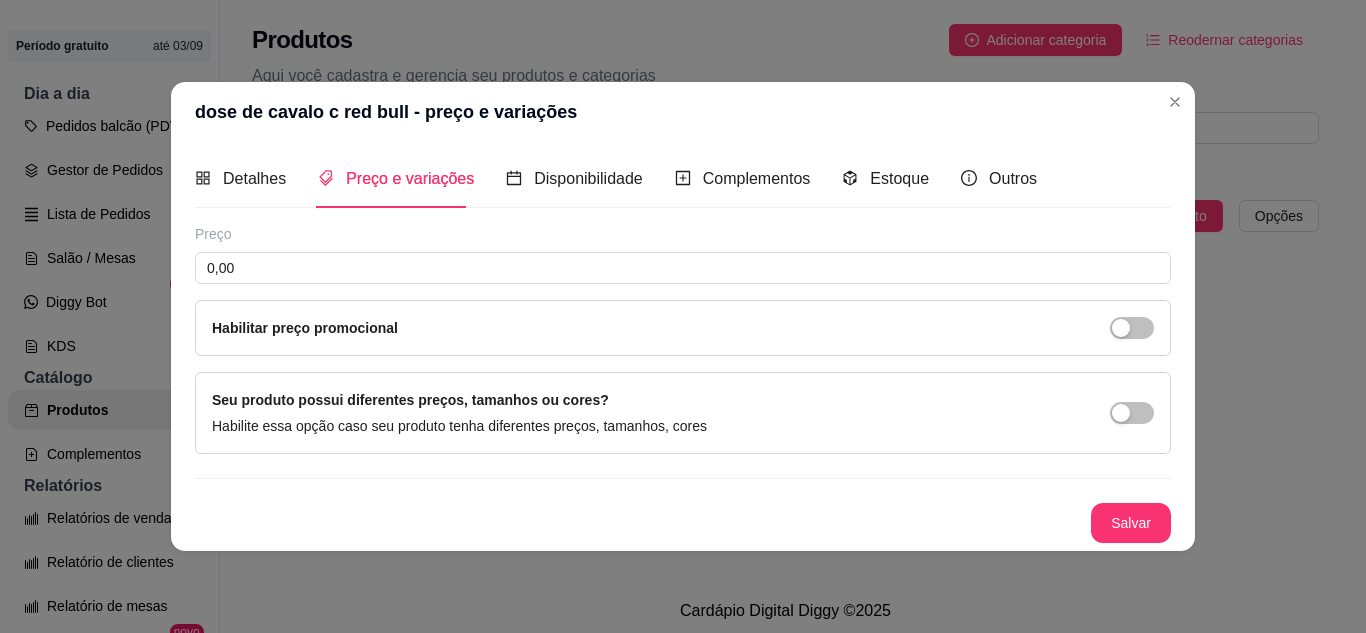 type 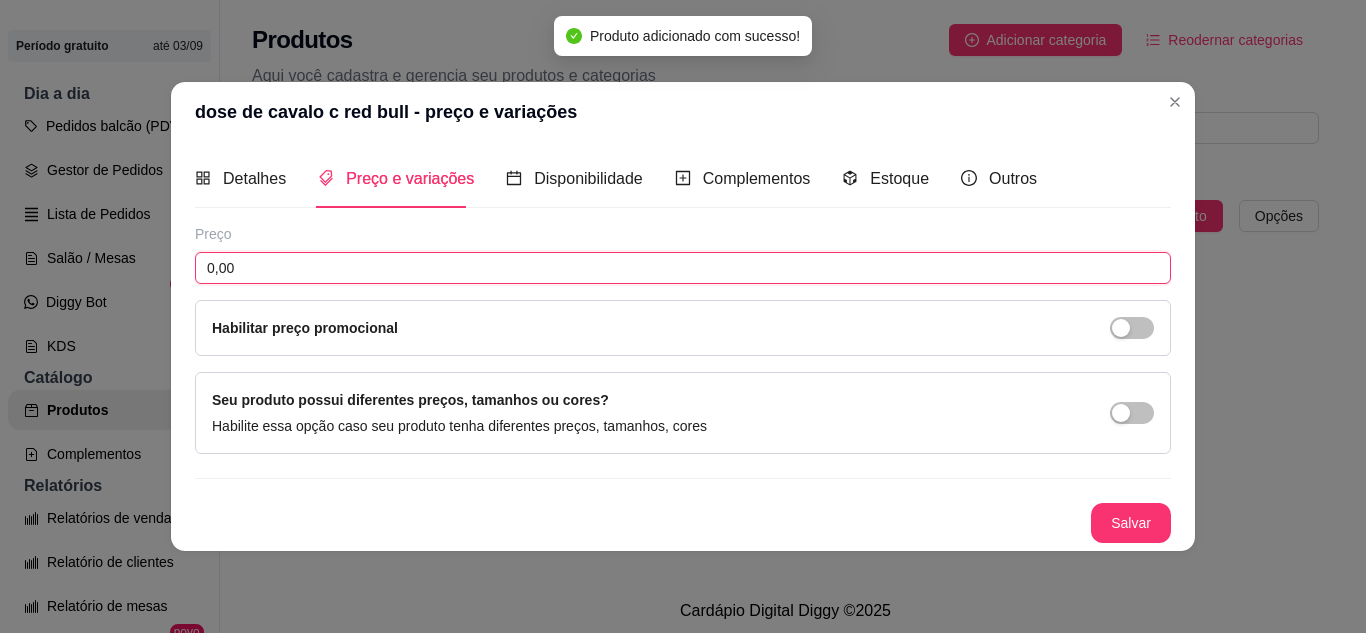 click on "0,00" at bounding box center [683, 268] 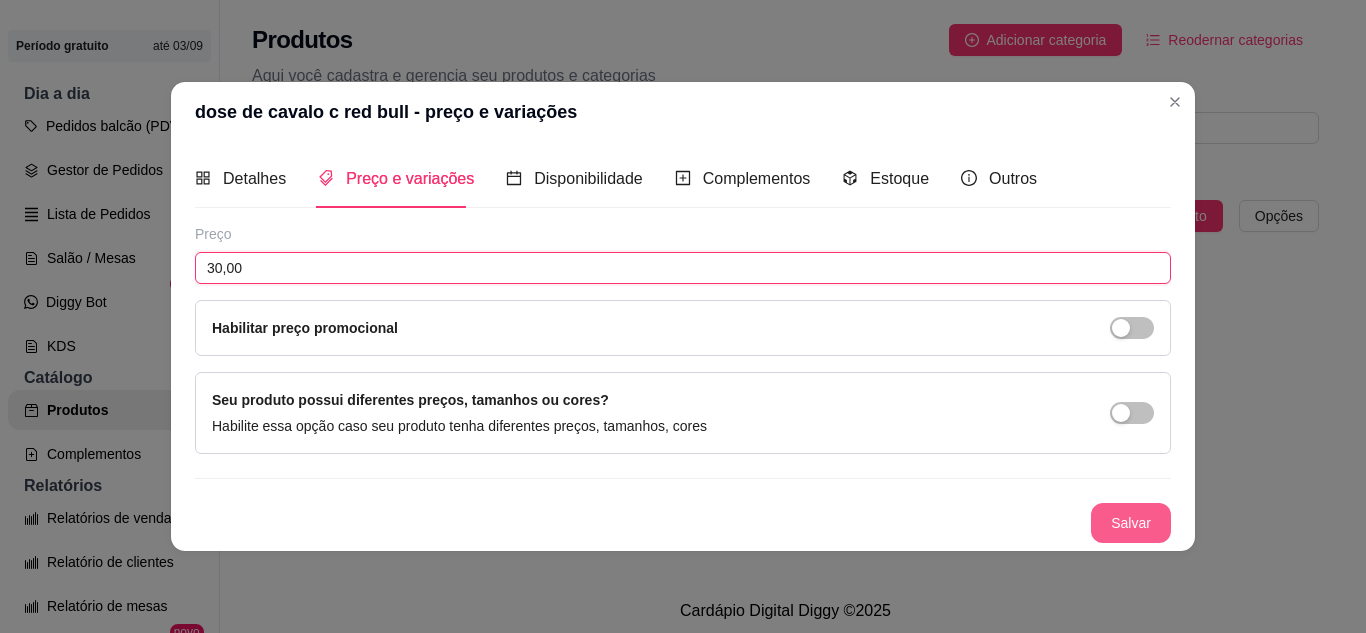 type on "30,00" 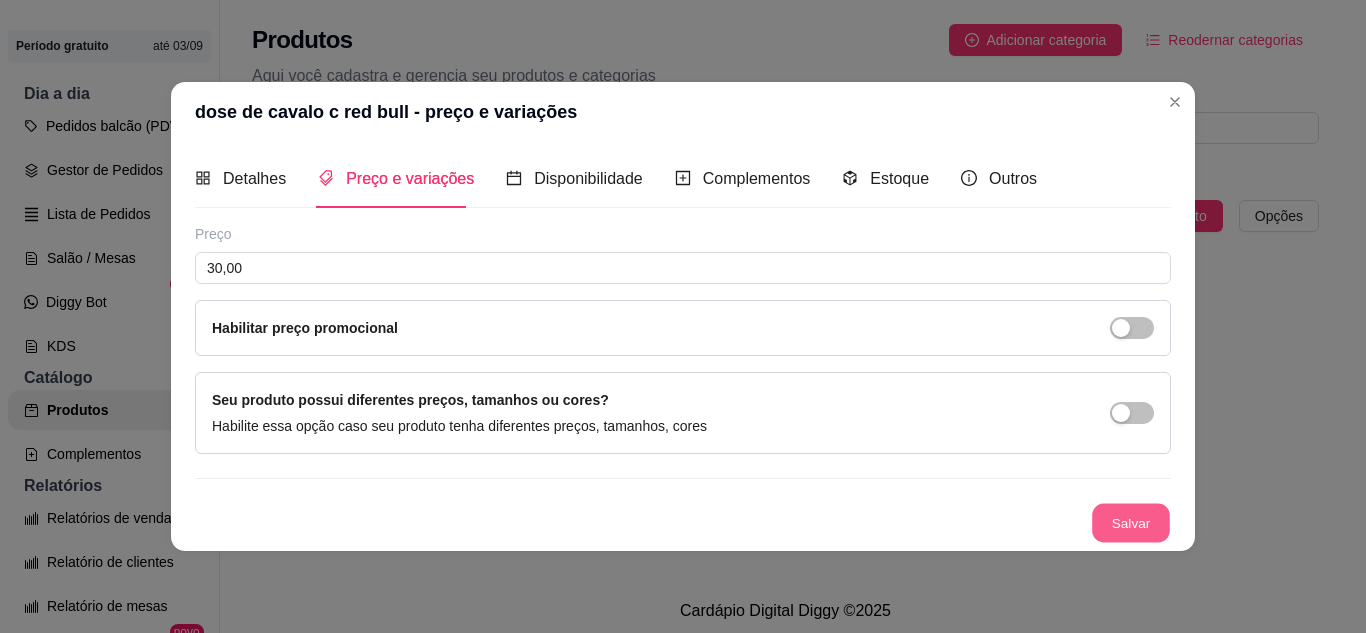 click on "Salvar" at bounding box center (1131, 522) 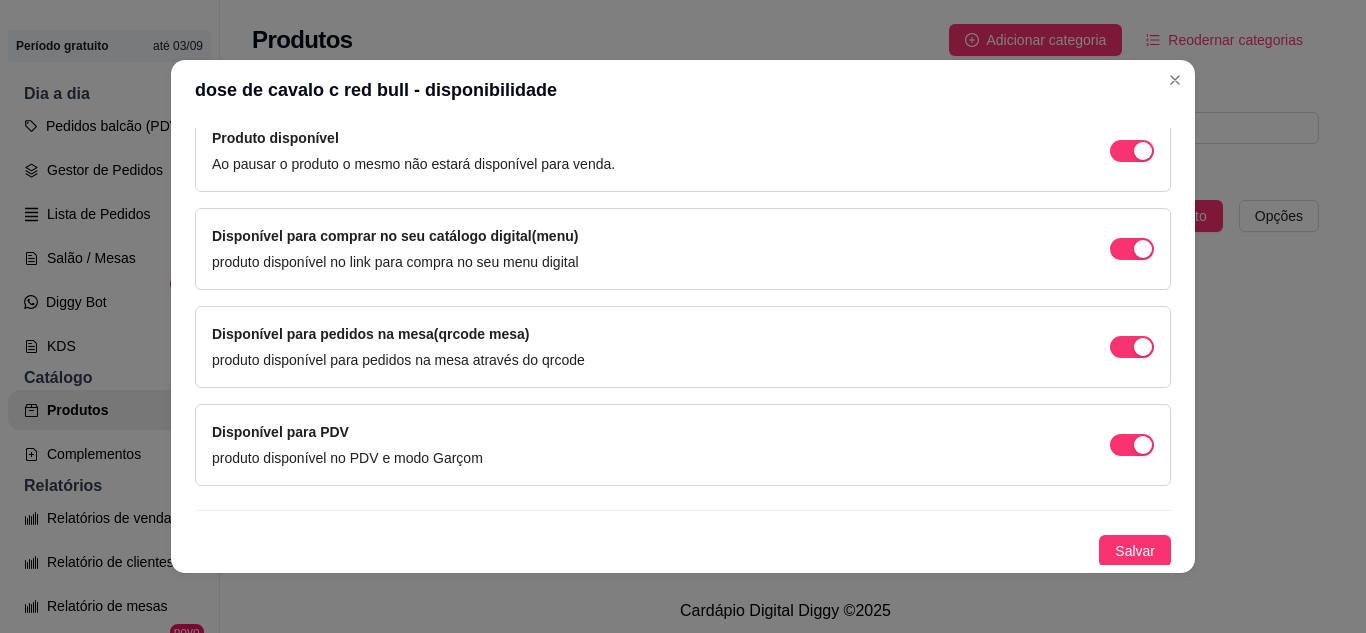scroll, scrollTop: 213, scrollLeft: 0, axis: vertical 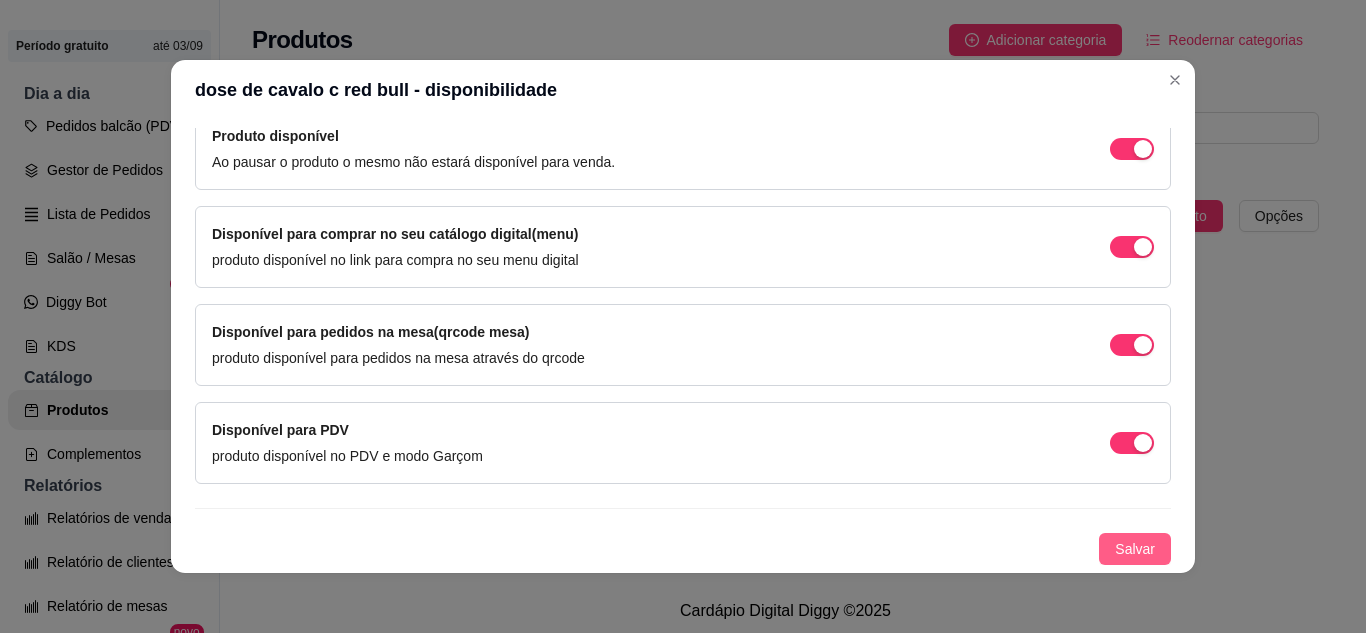 click on "Salvar" at bounding box center [1135, 549] 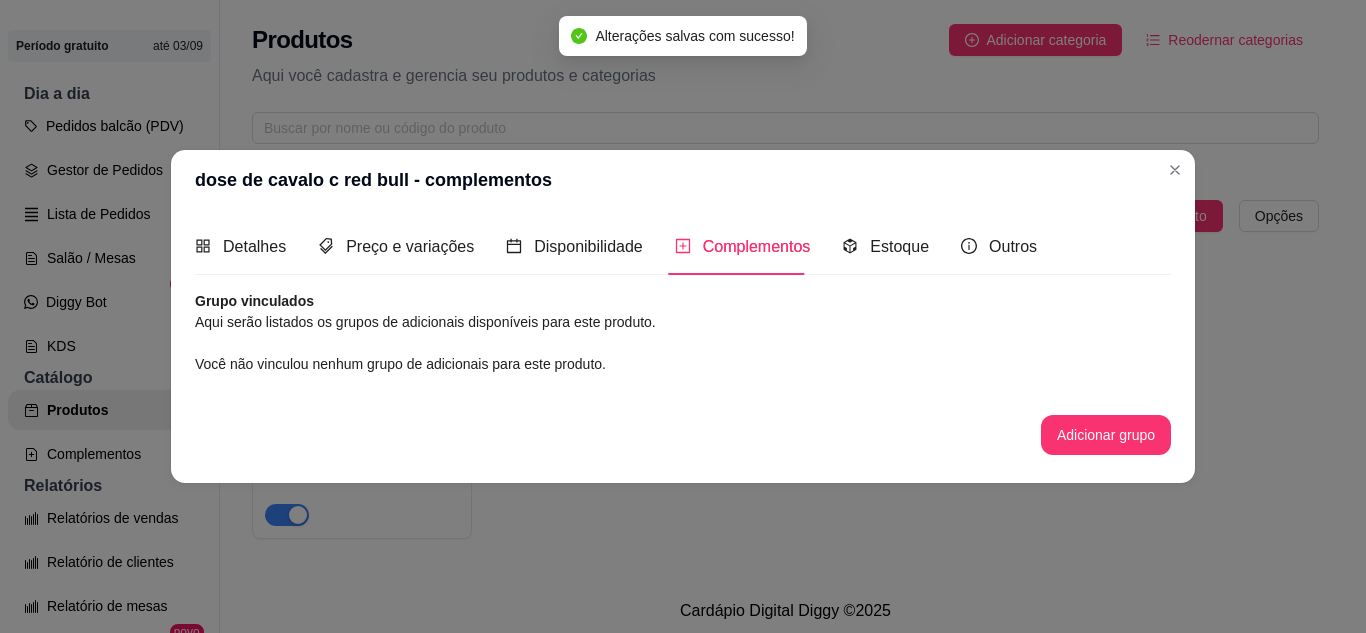 scroll, scrollTop: 0, scrollLeft: 0, axis: both 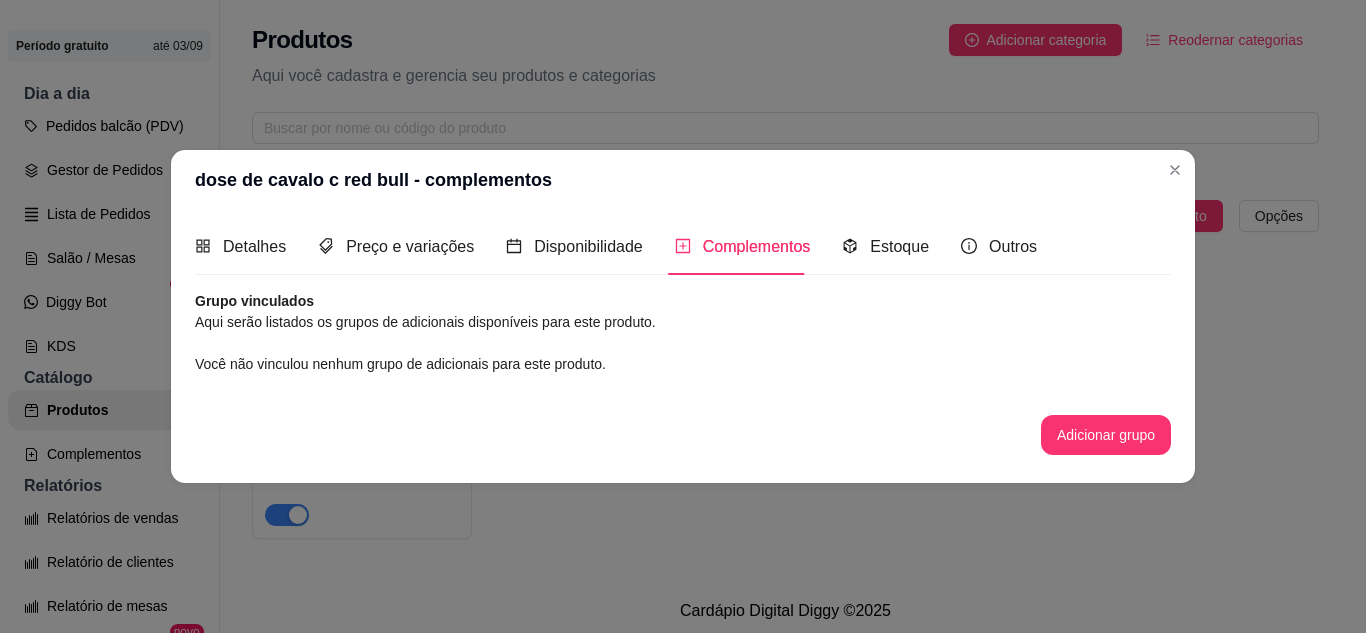 drag, startPoint x: 1130, startPoint y: 208, endPoint x: 1157, endPoint y: 157, distance: 57.706154 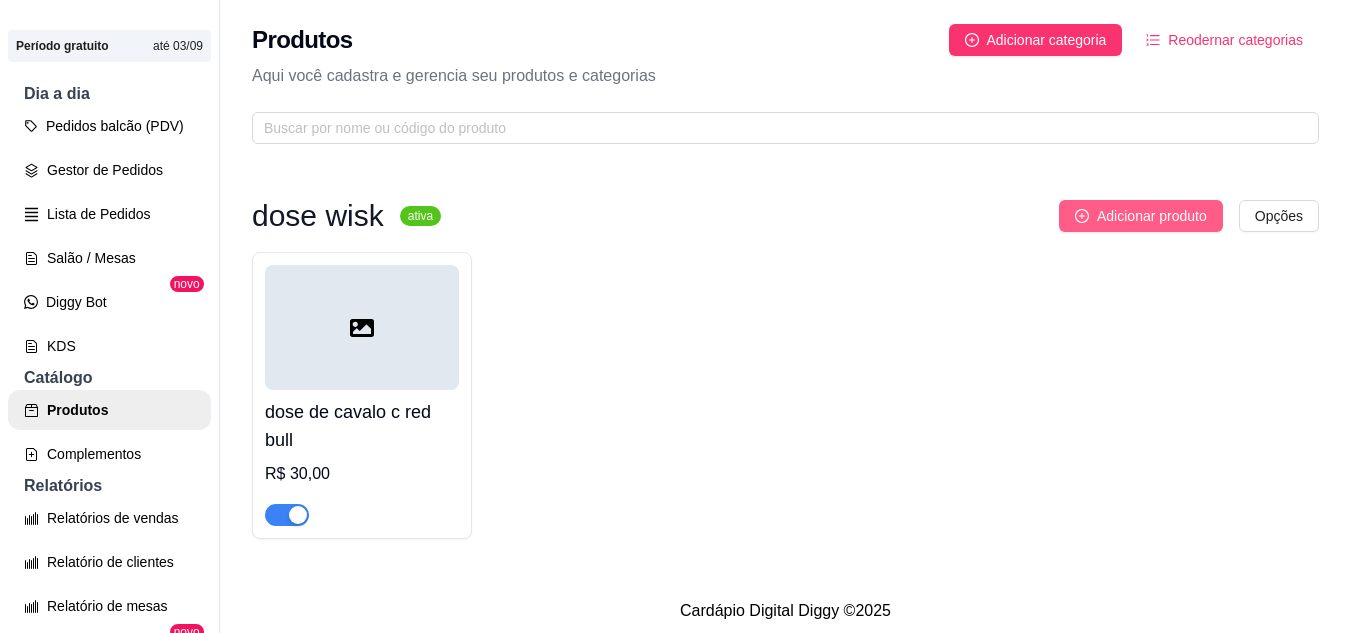 click on "Adicionar produto" at bounding box center [1152, 216] 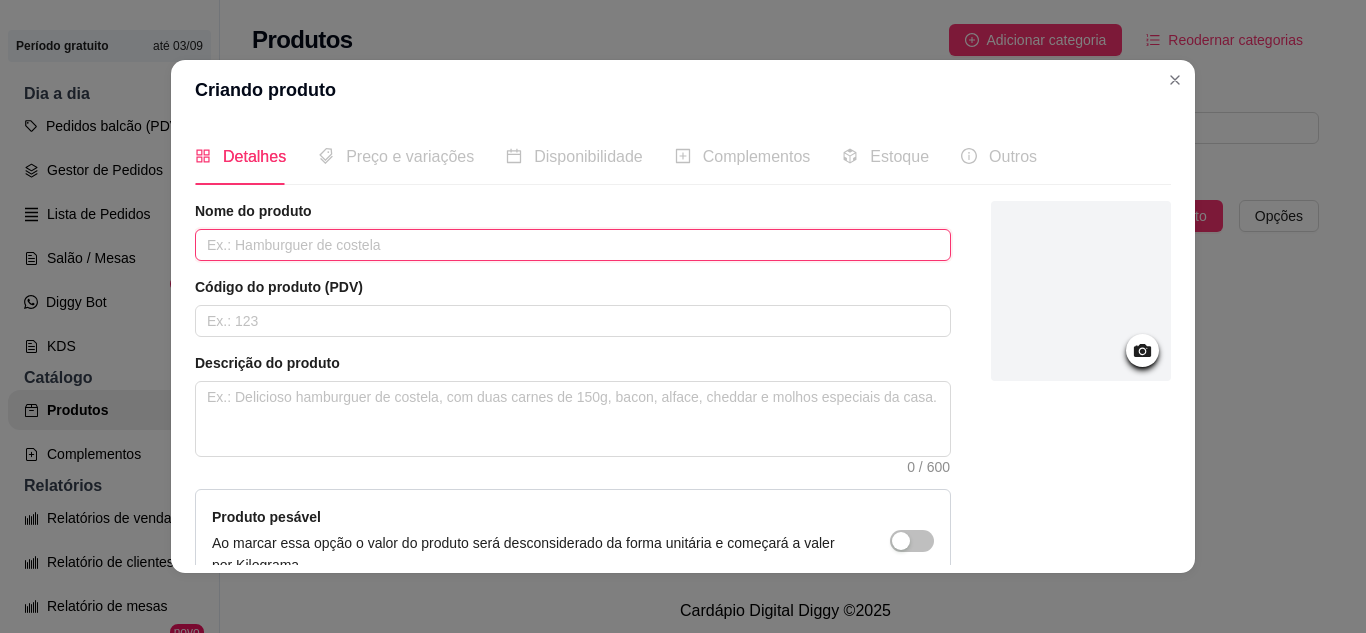 click at bounding box center (573, 245) 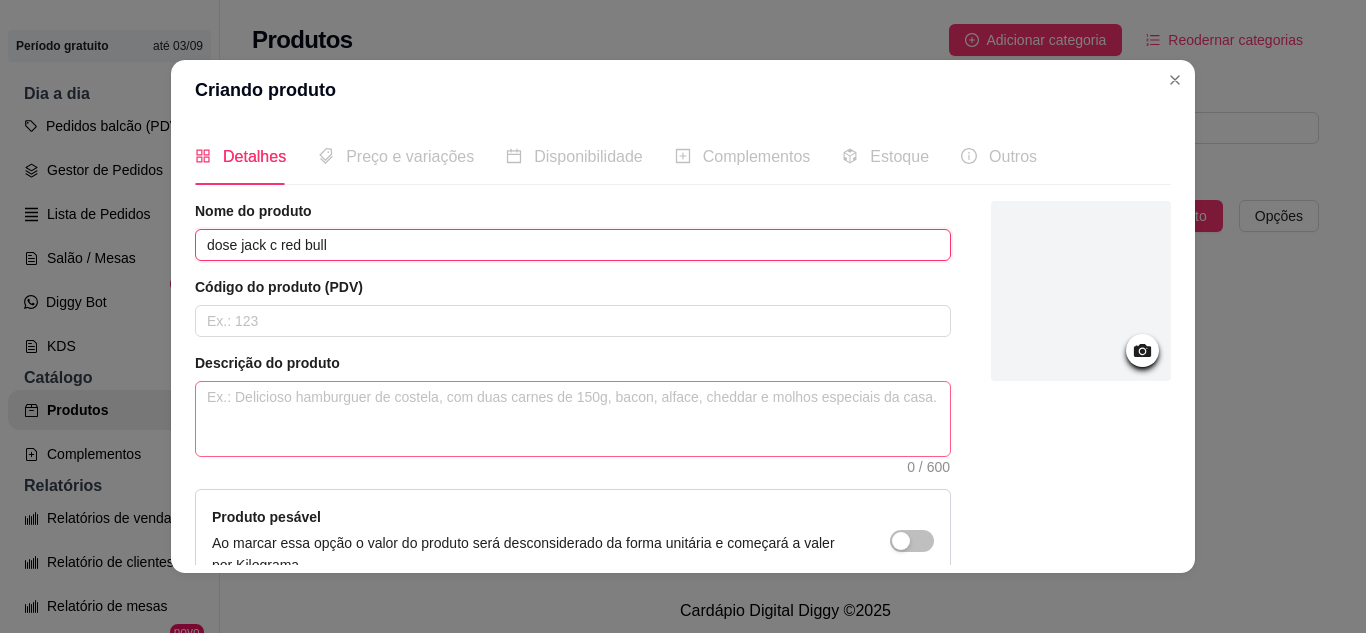 type on "dose jack c red bull" 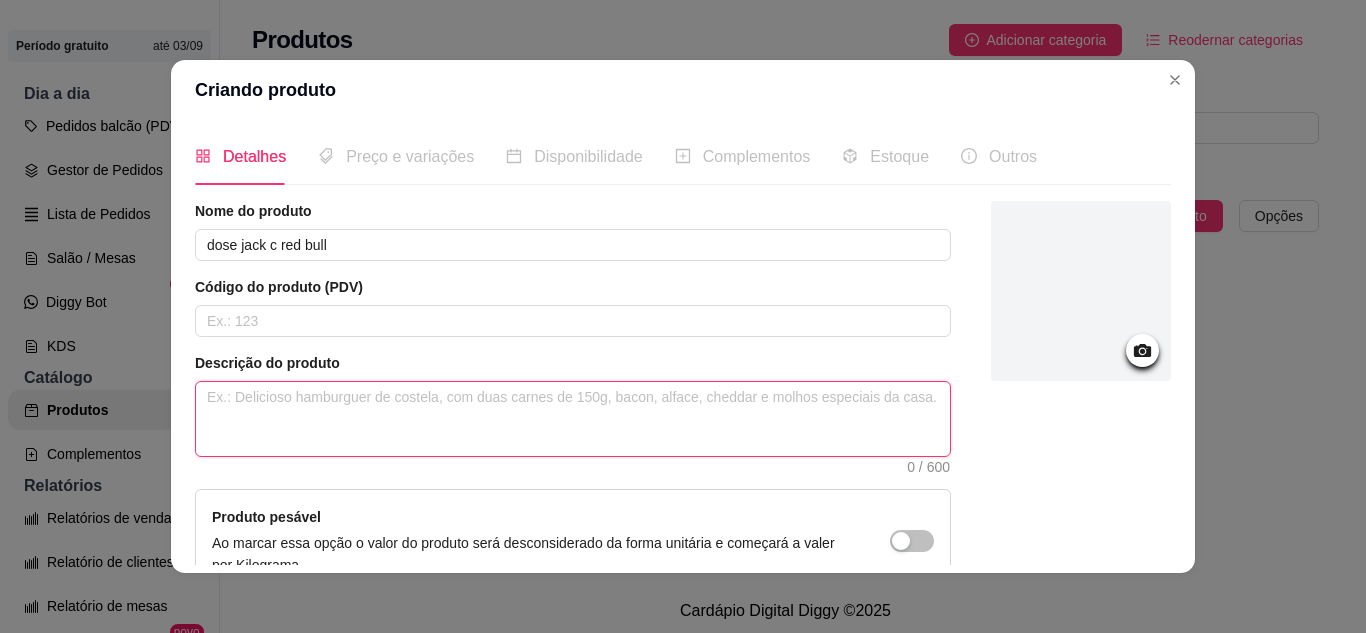 click at bounding box center [573, 419] 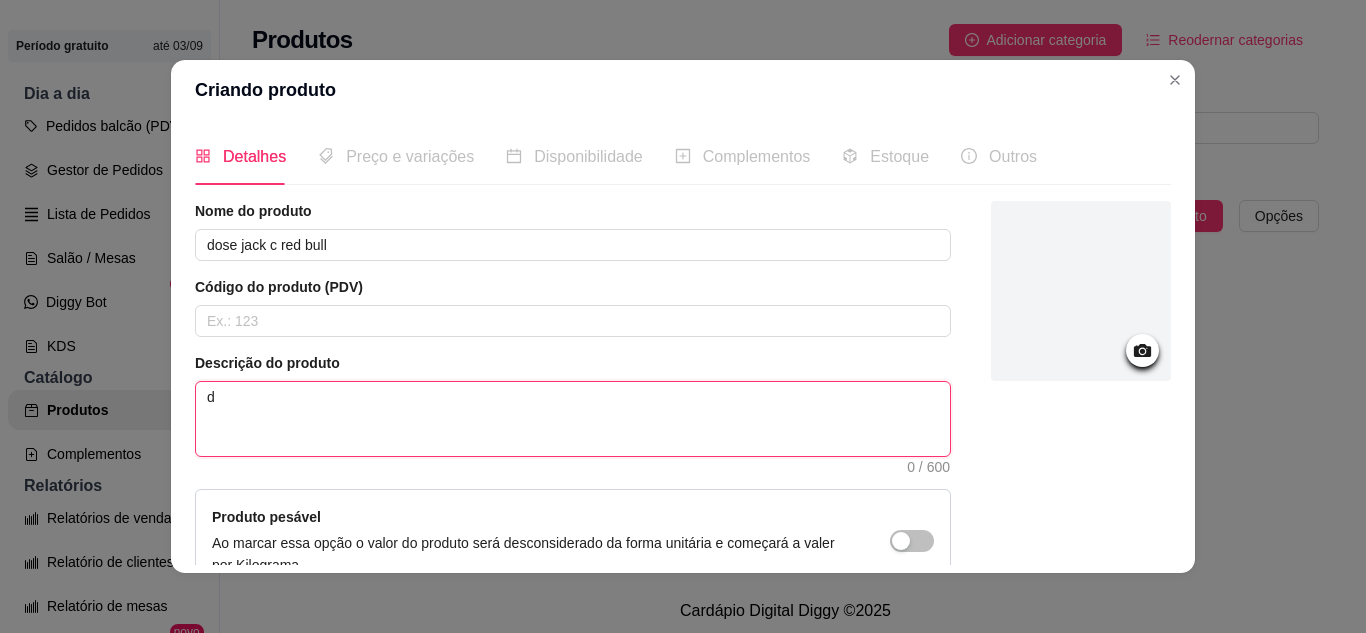 type 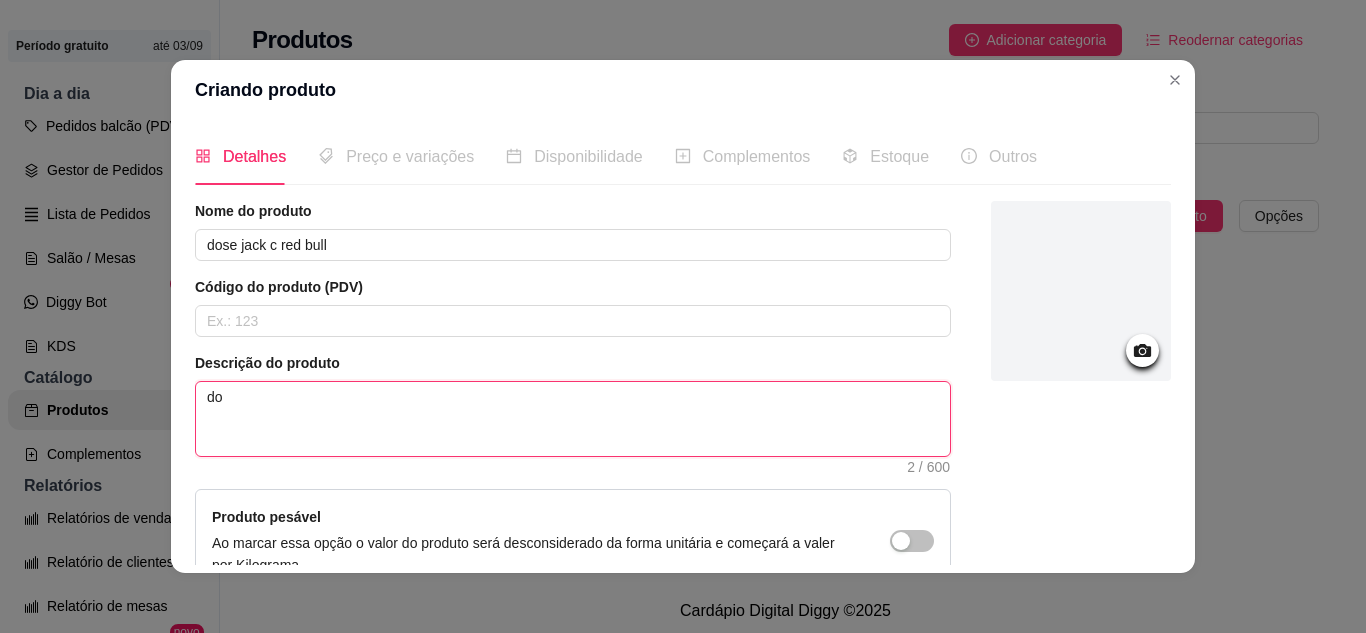 type 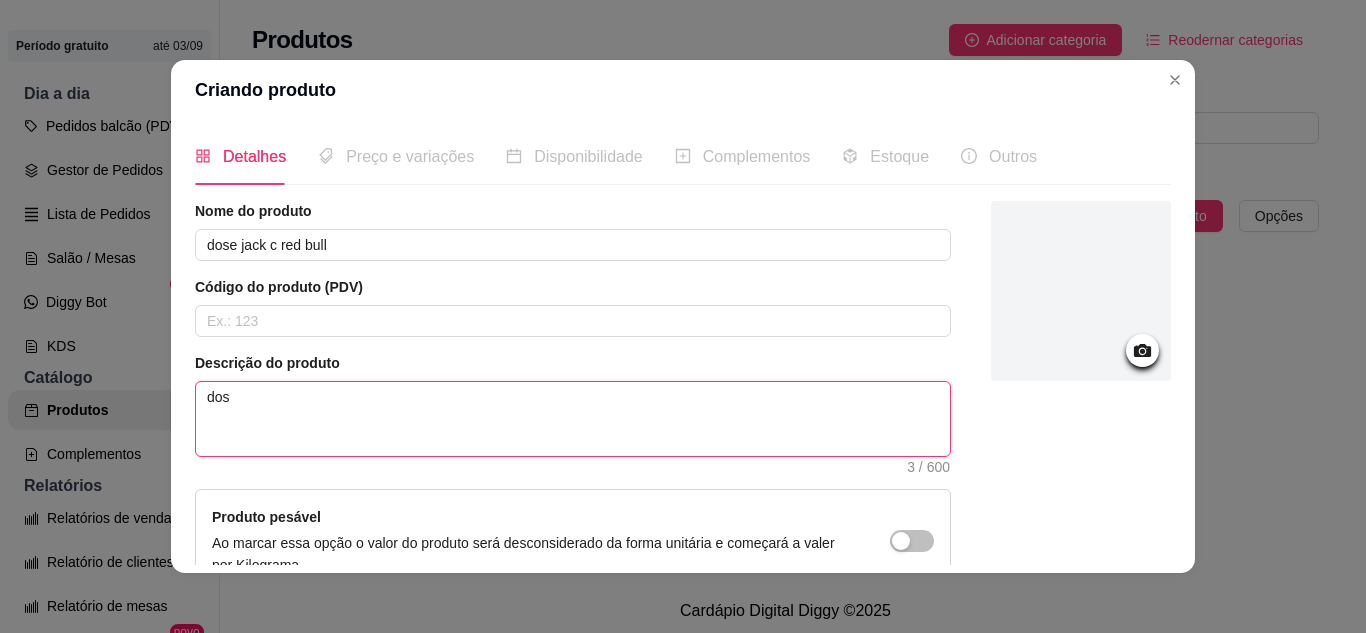 type 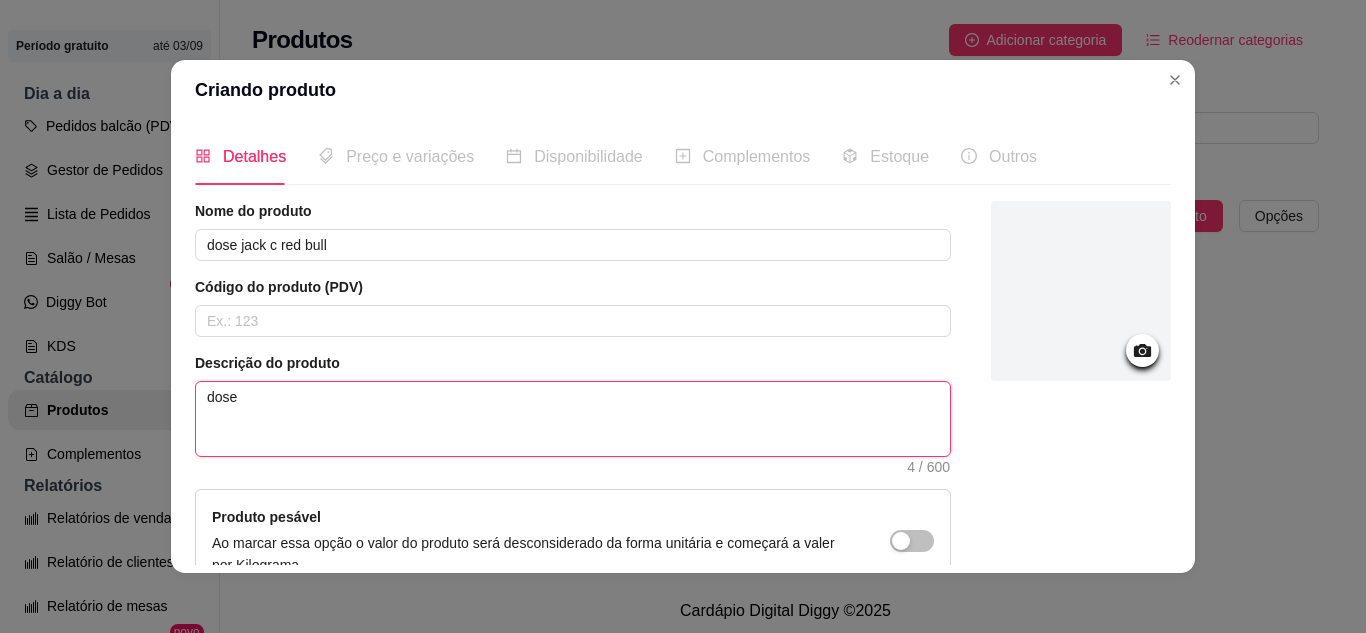 type 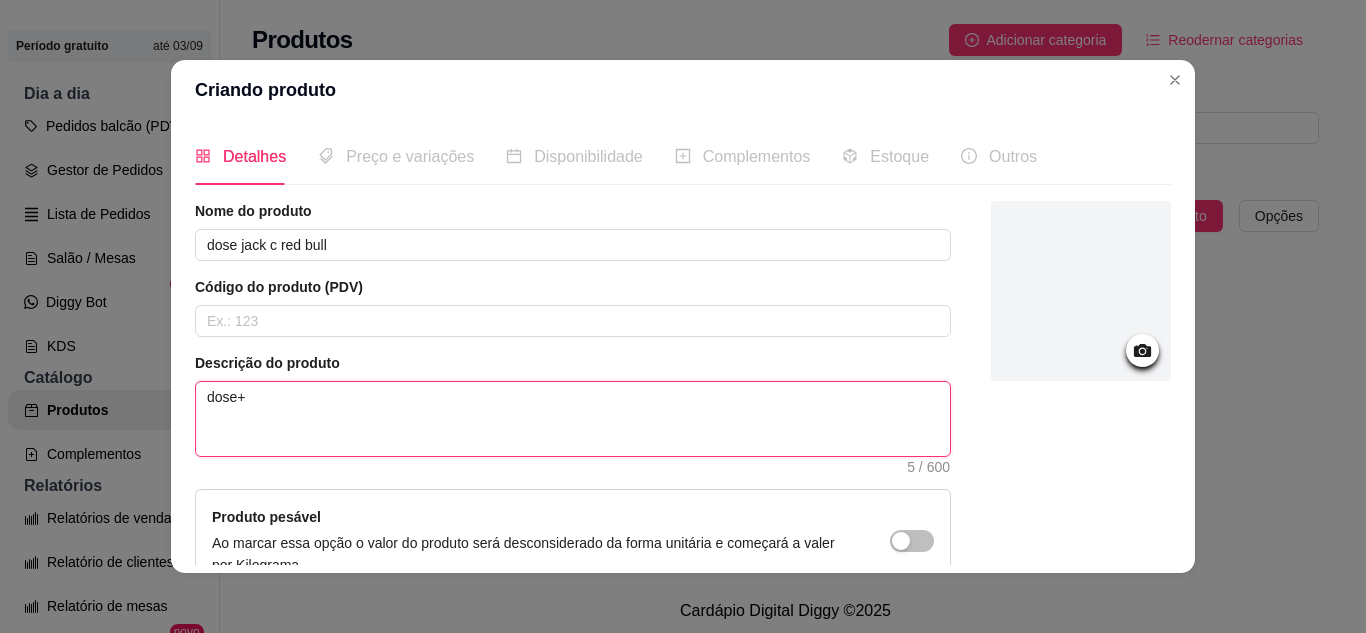 type 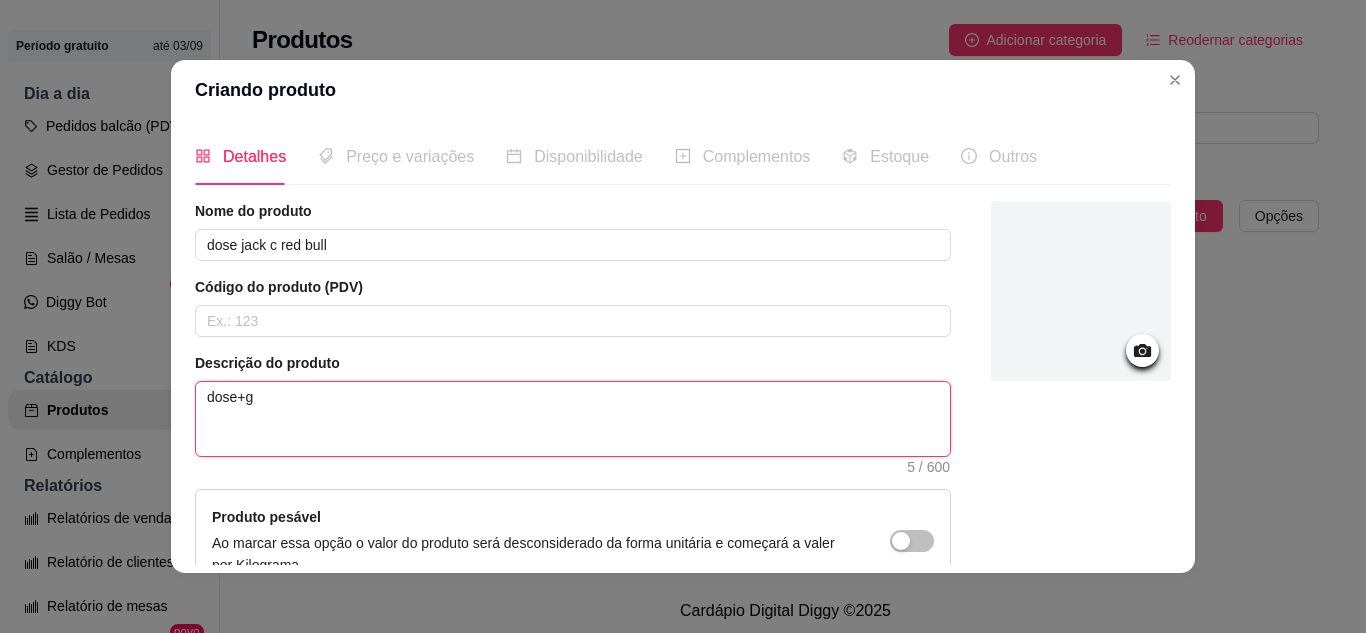 type 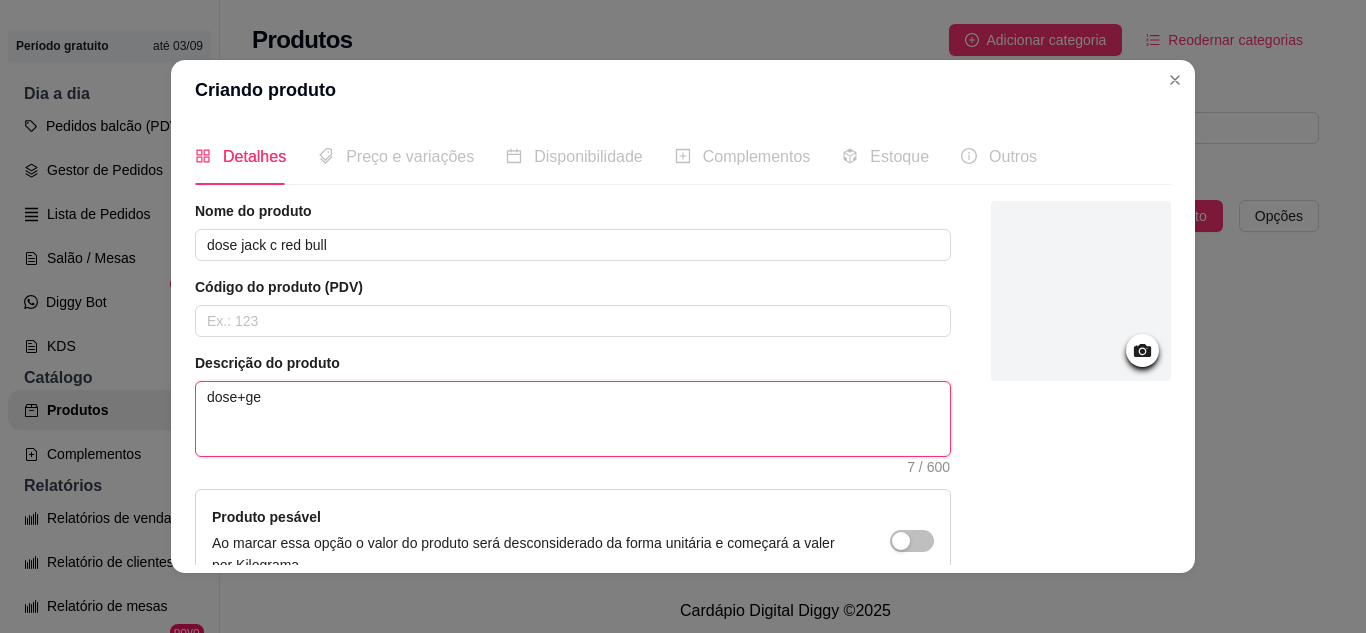 type 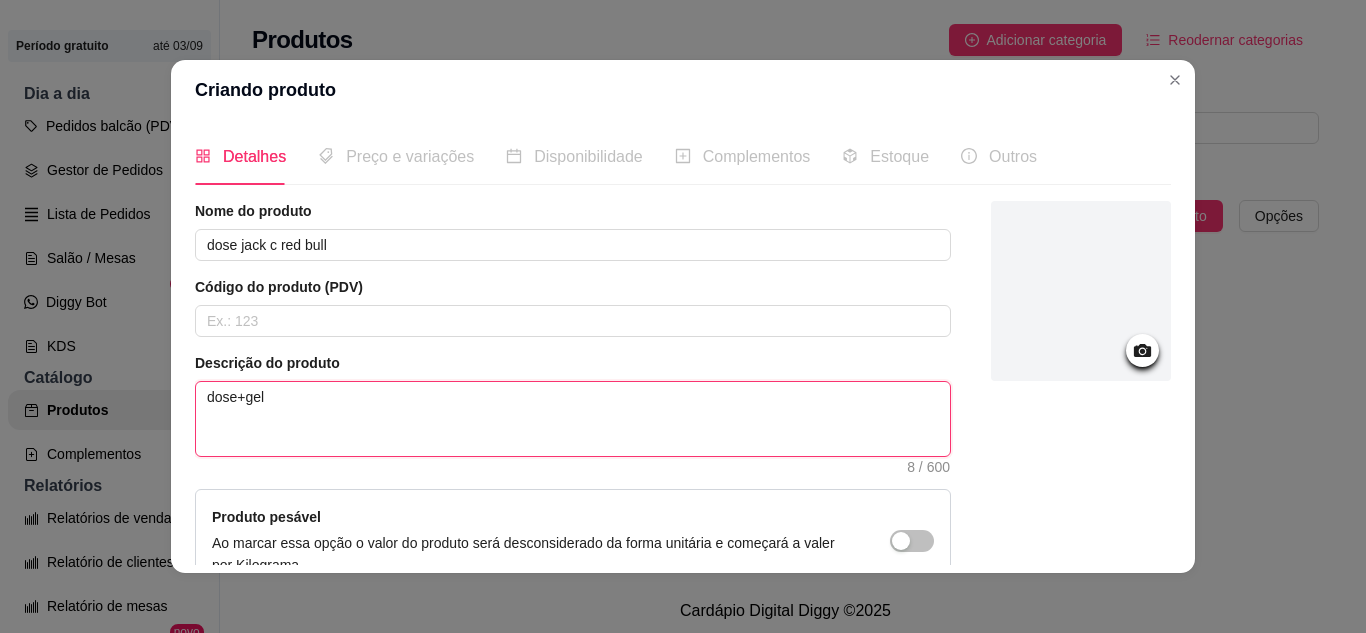 type 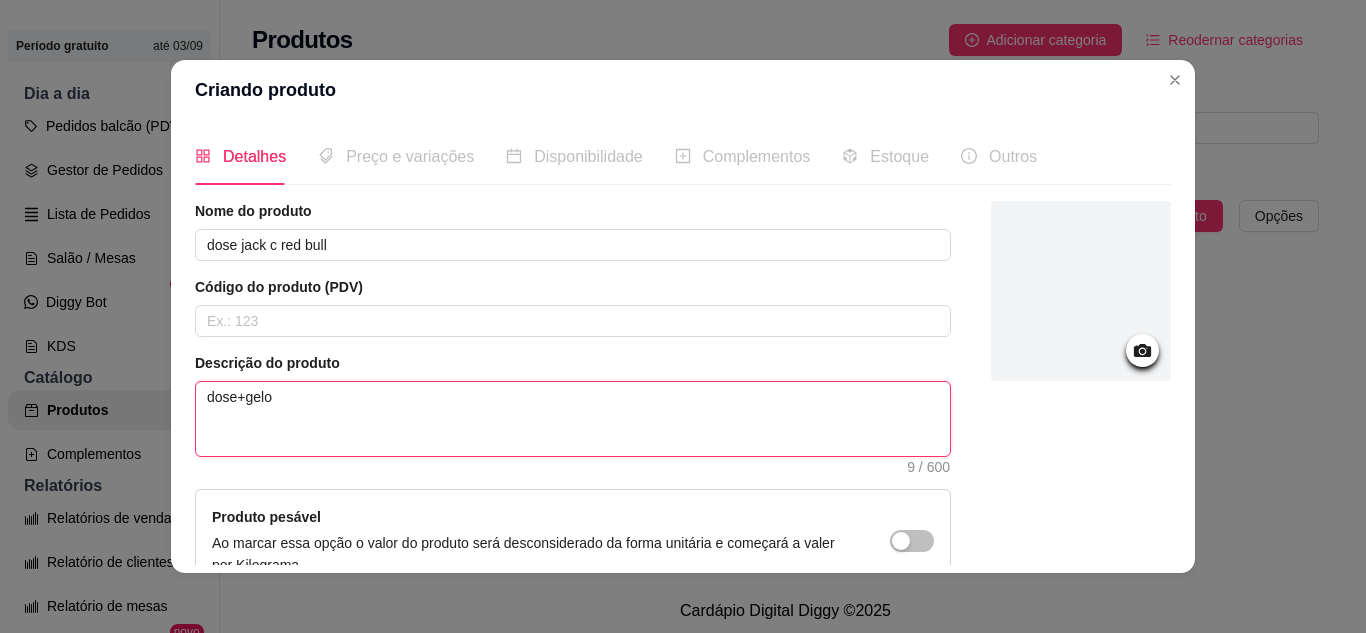type 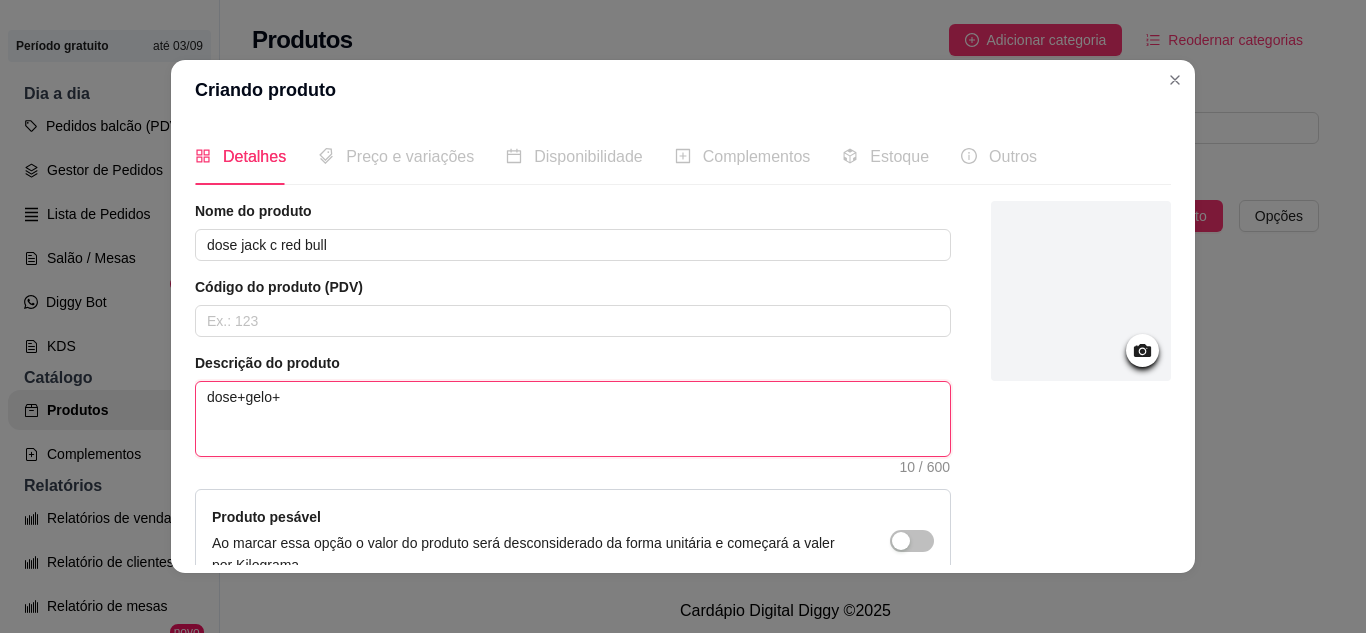 type 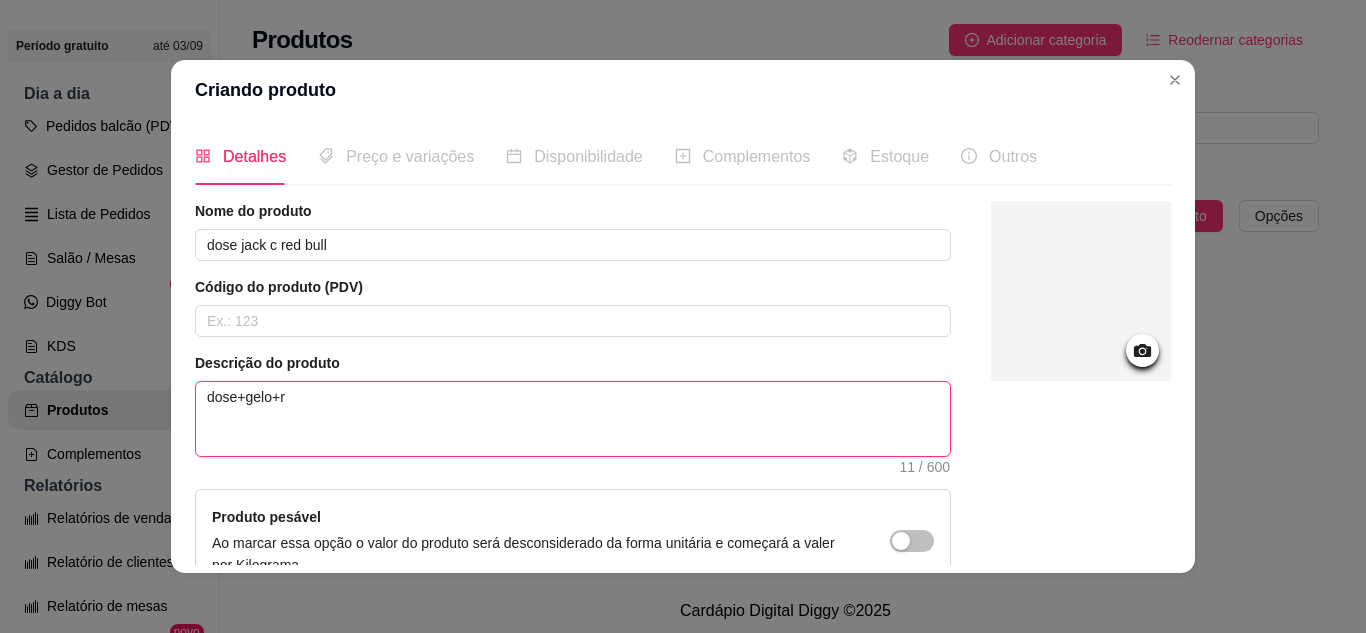 type 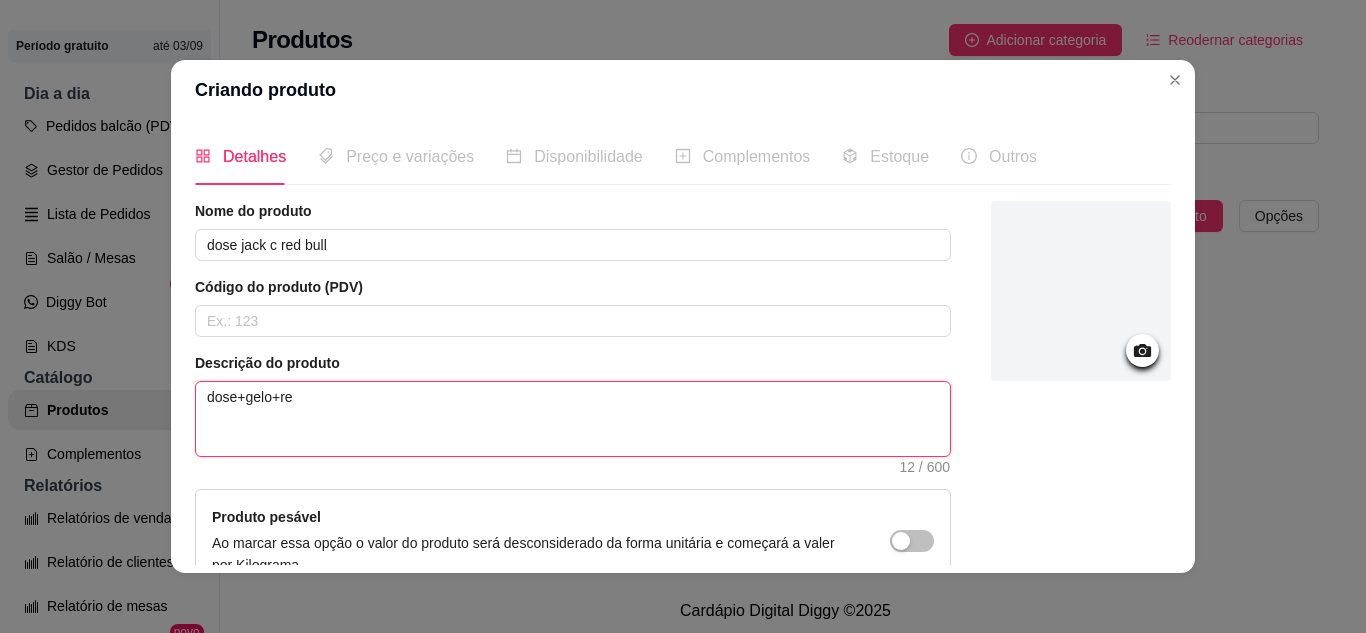type 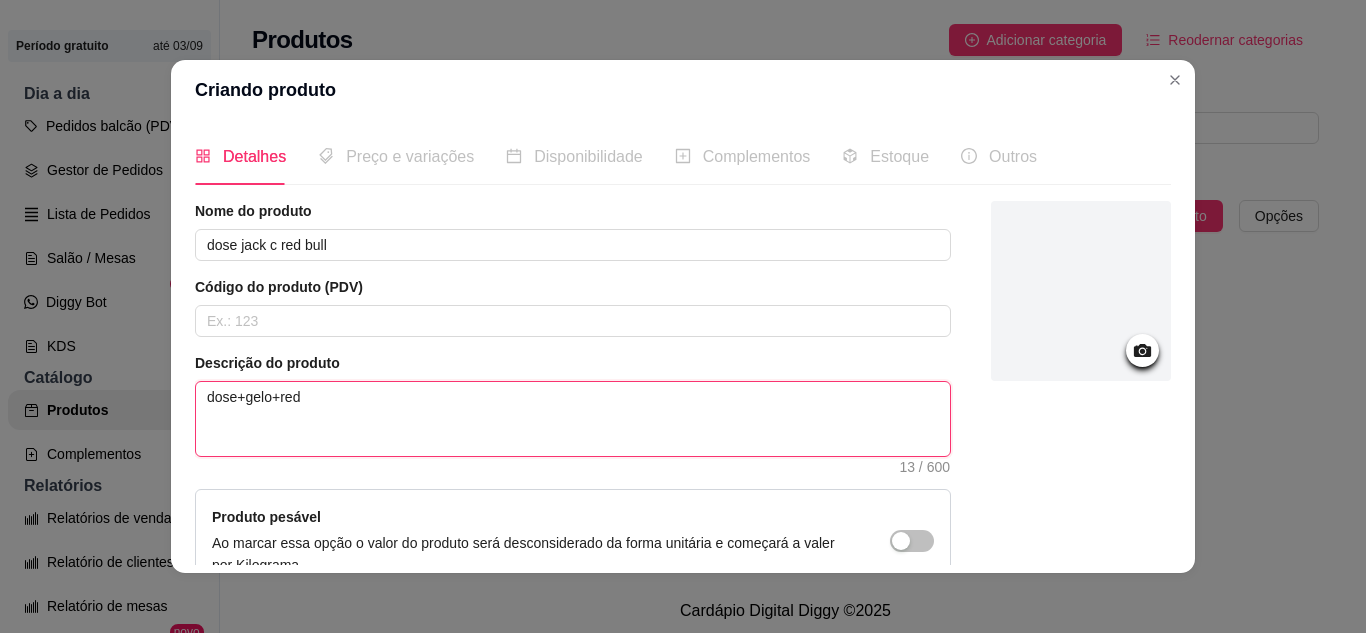 type 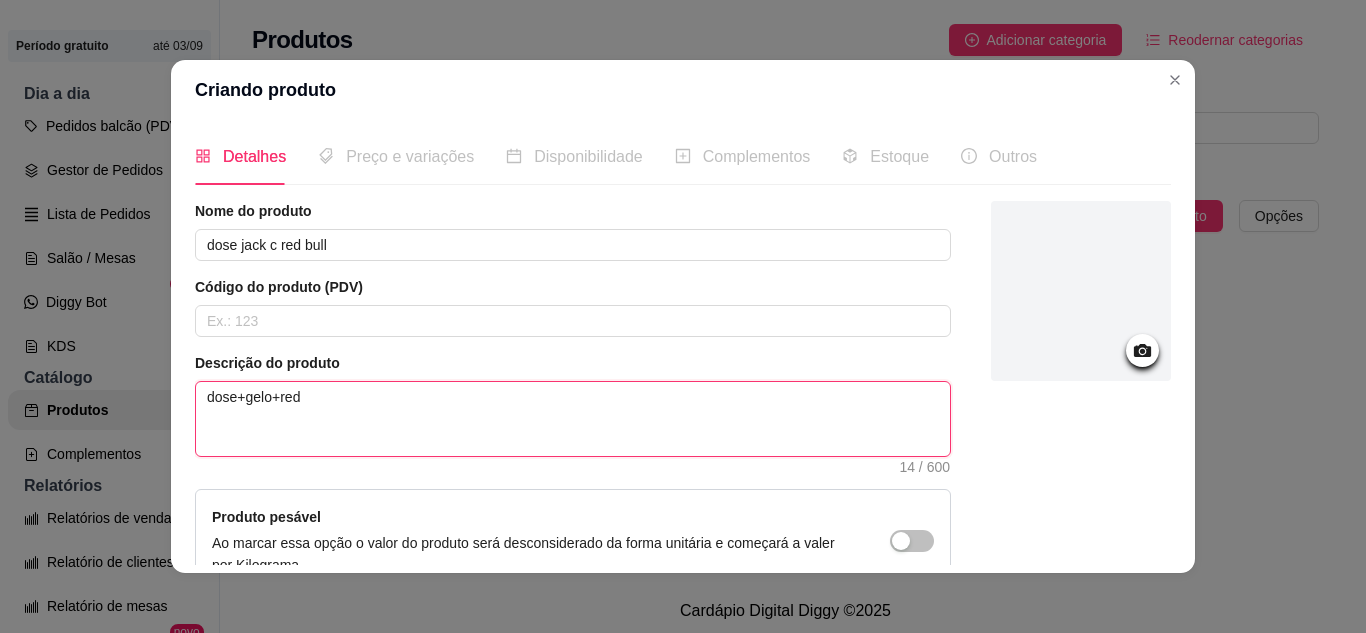 type 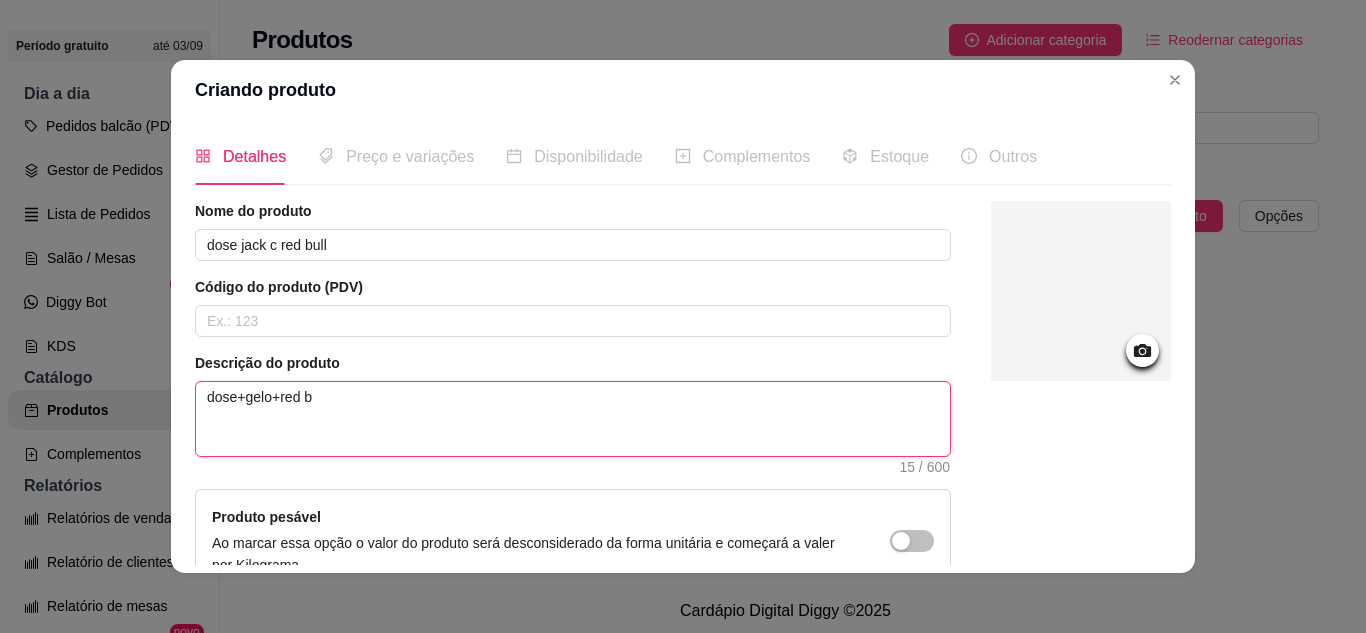 type 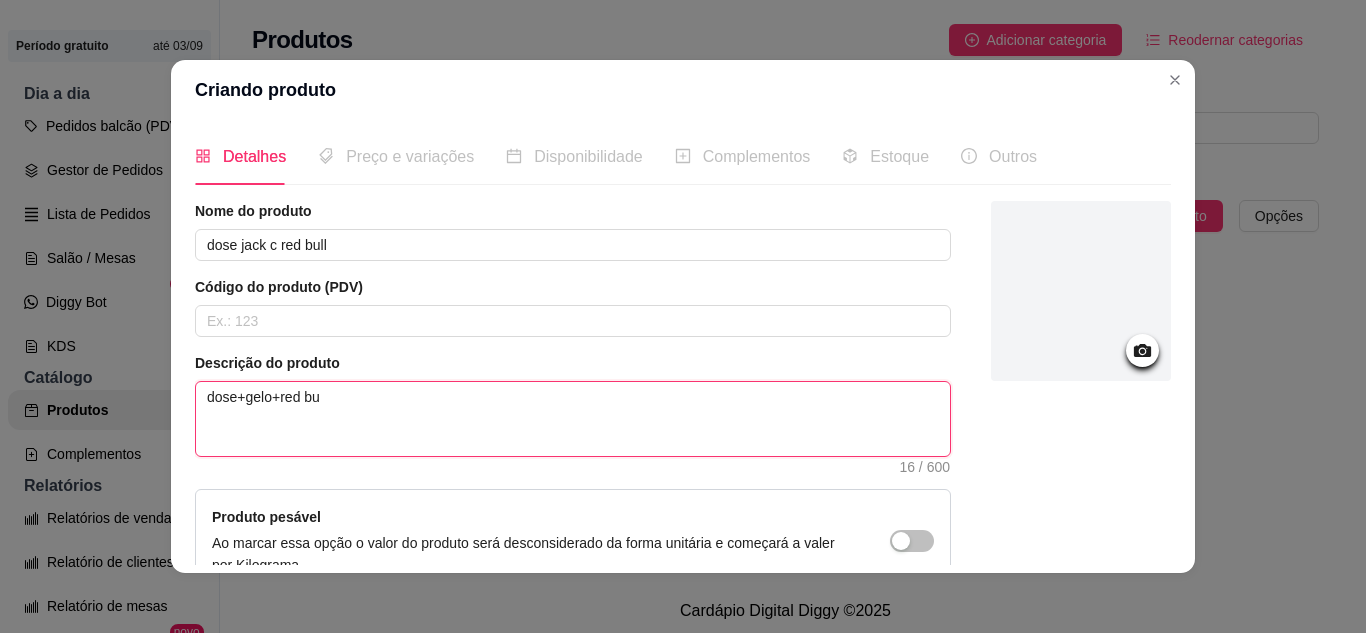 type 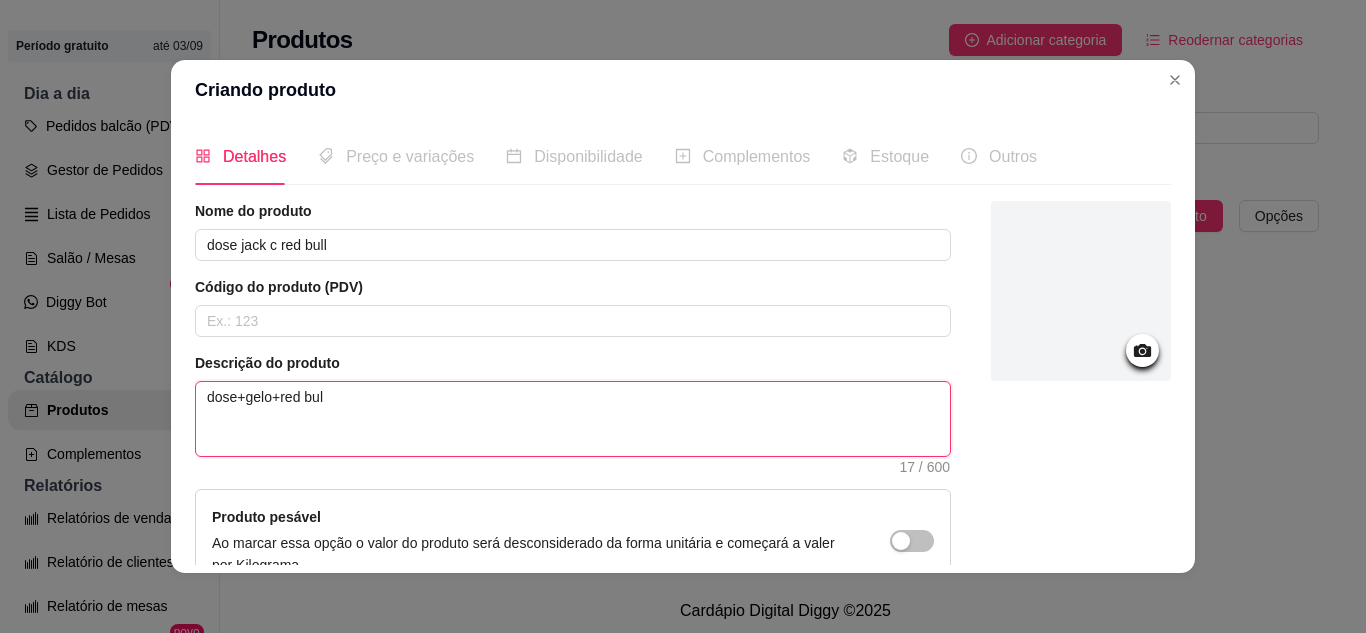 type 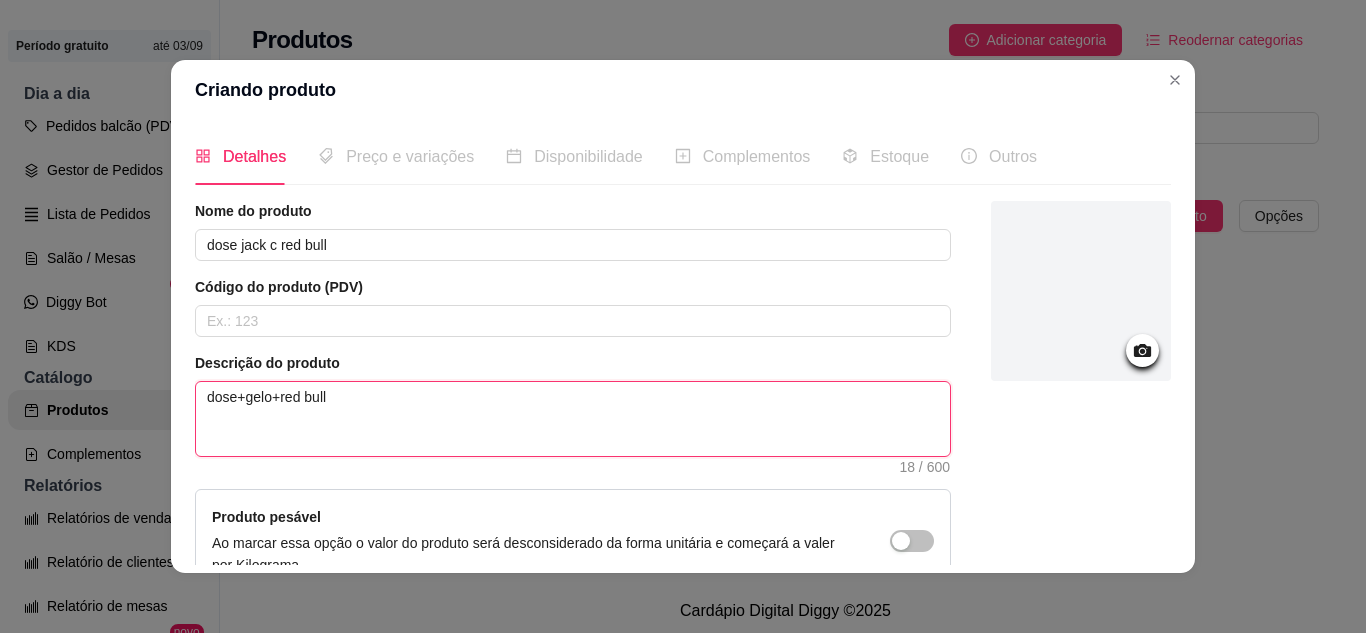 type on "dose+gelo+red bull" 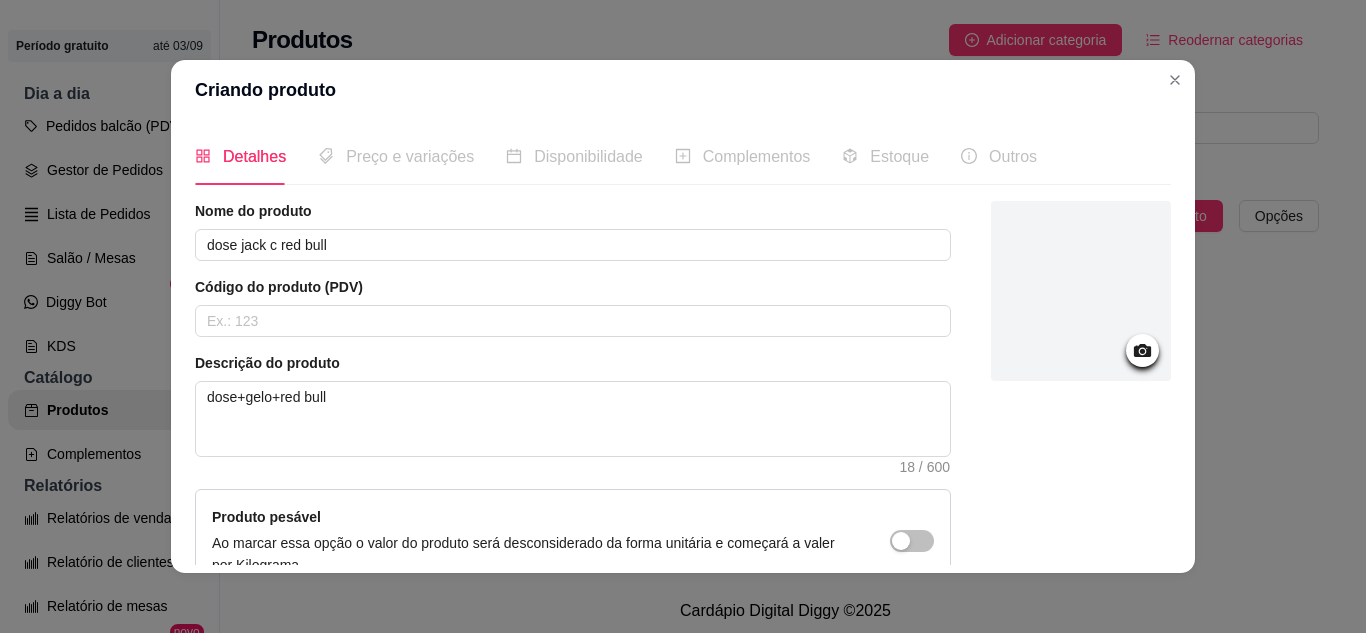 click at bounding box center [1081, 446] 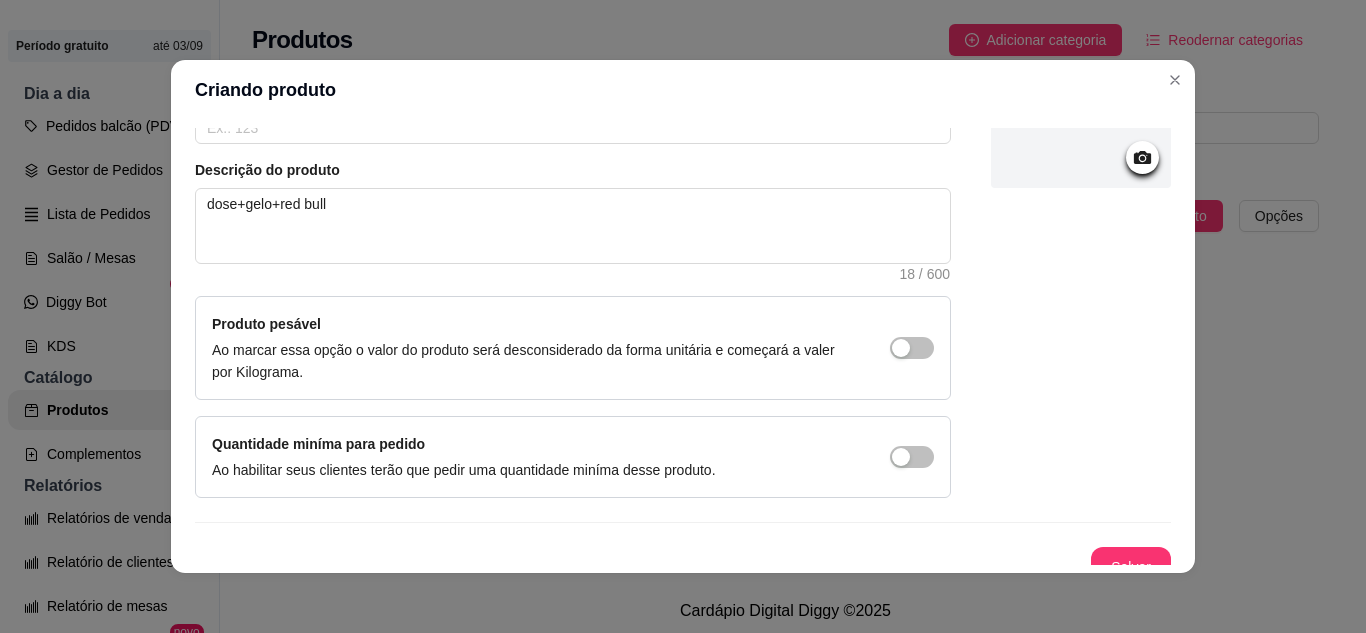 scroll, scrollTop: 215, scrollLeft: 0, axis: vertical 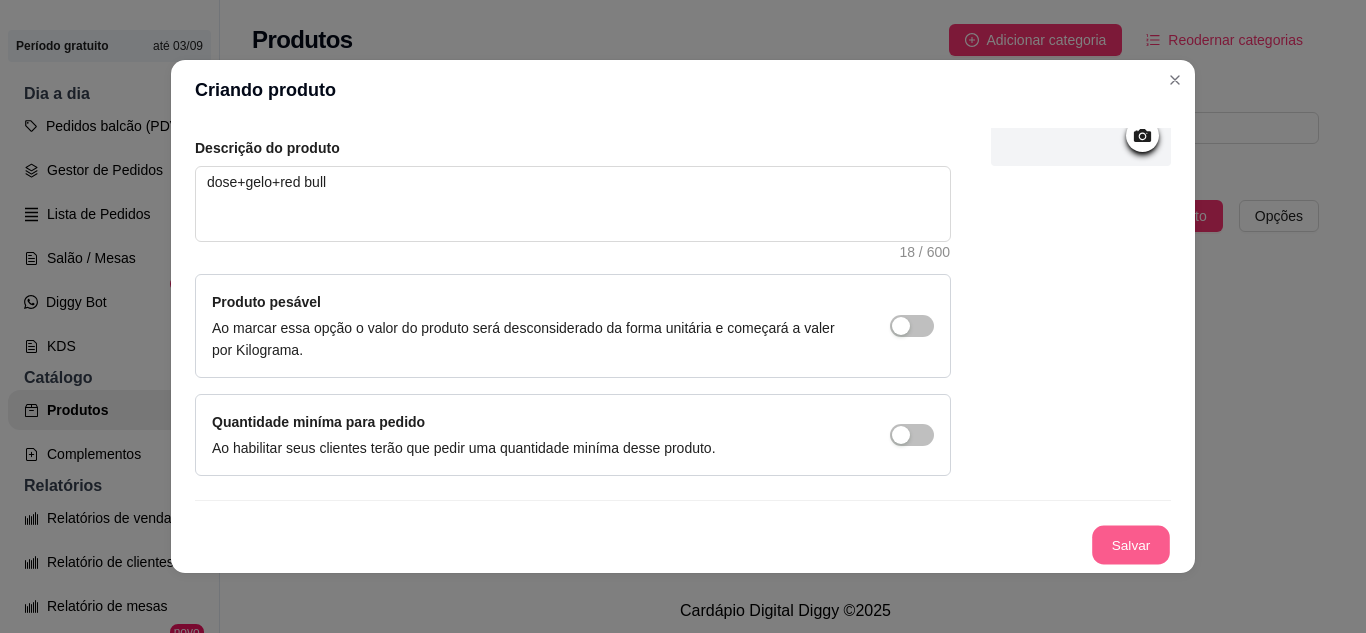 click on "Salvar" at bounding box center [1131, 545] 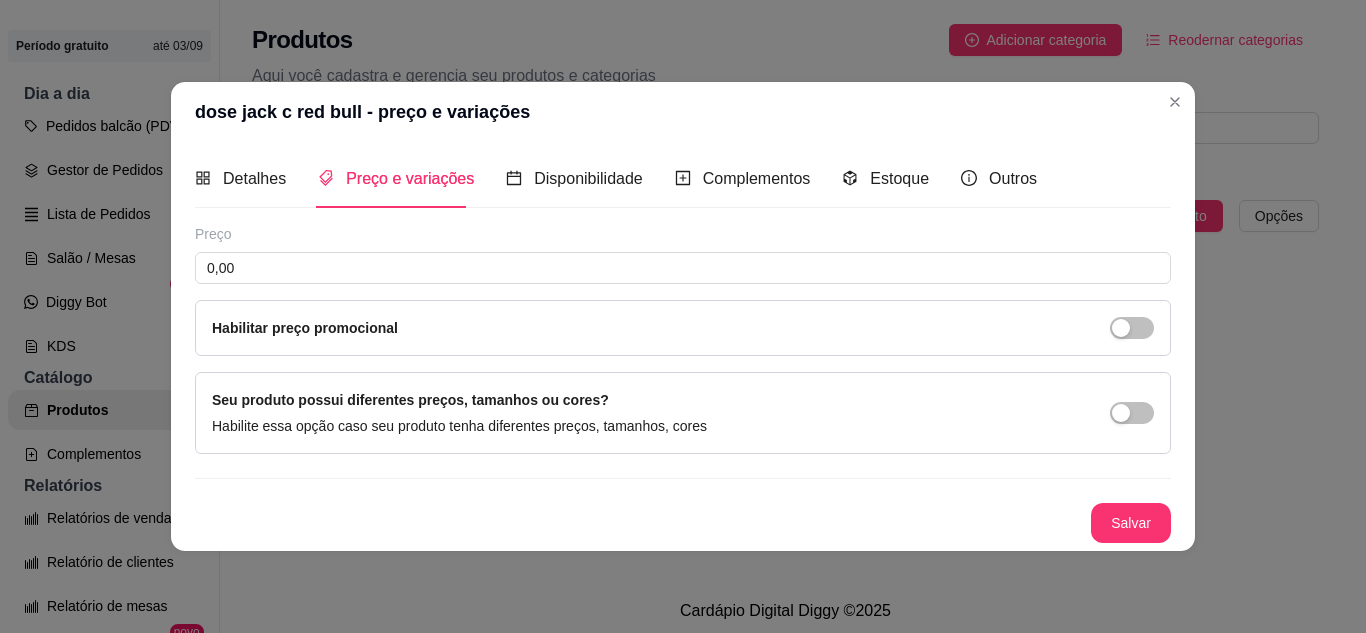 scroll, scrollTop: 0, scrollLeft: 0, axis: both 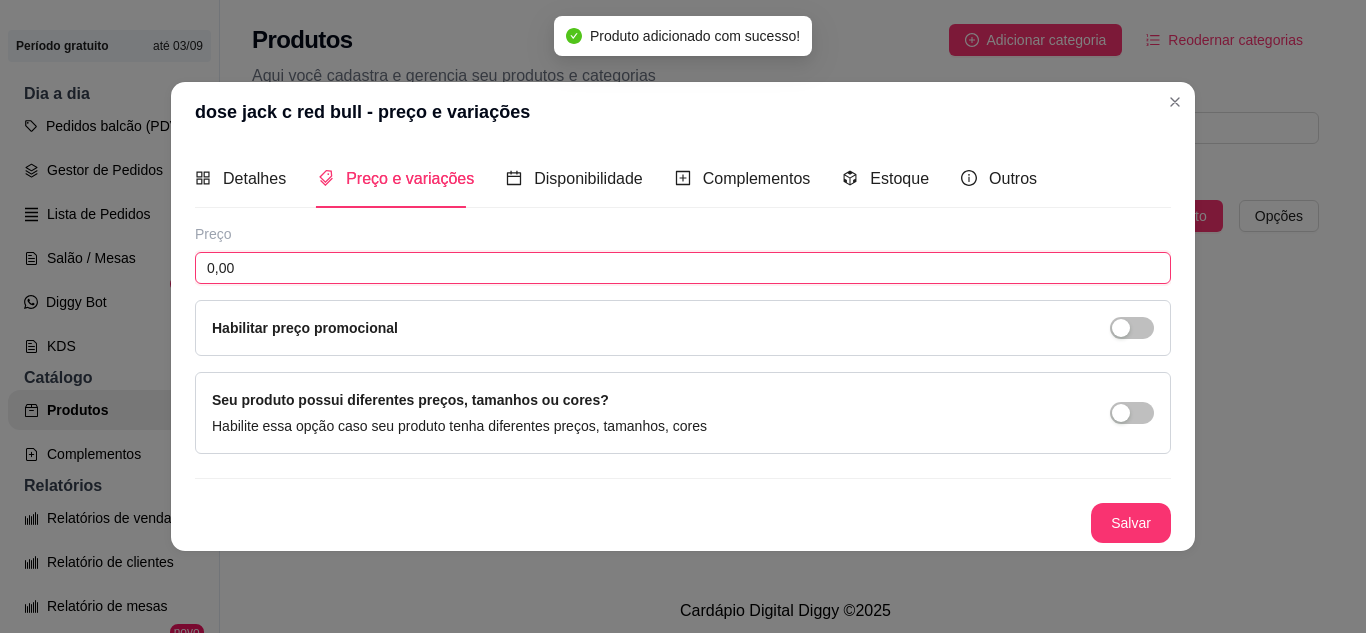 click on "0,00" at bounding box center (683, 268) 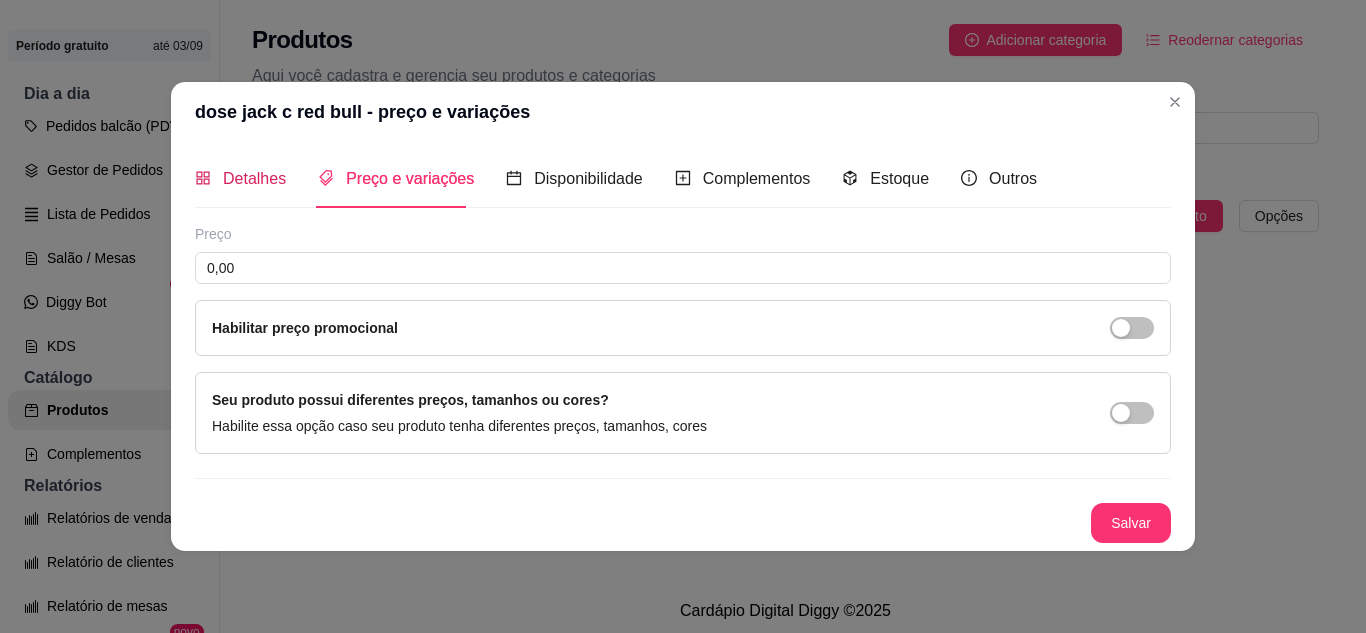 click on "Detalhes" at bounding box center (254, 178) 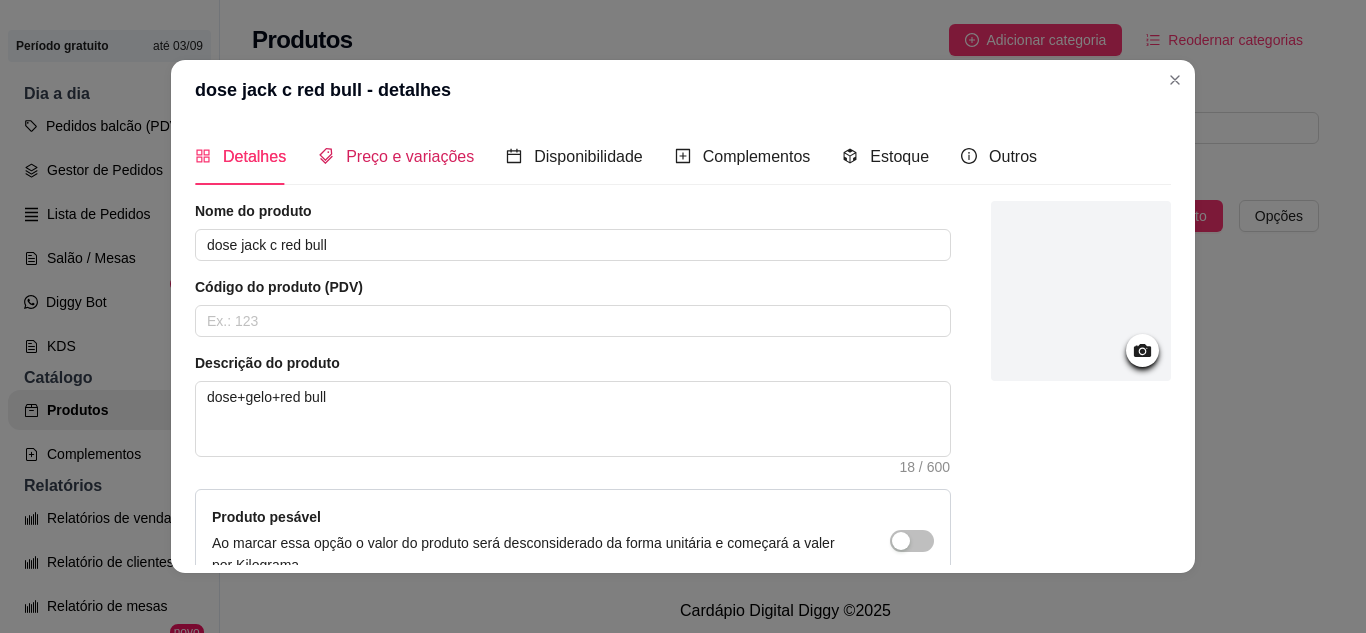 click on "Preço e variações" at bounding box center [410, 156] 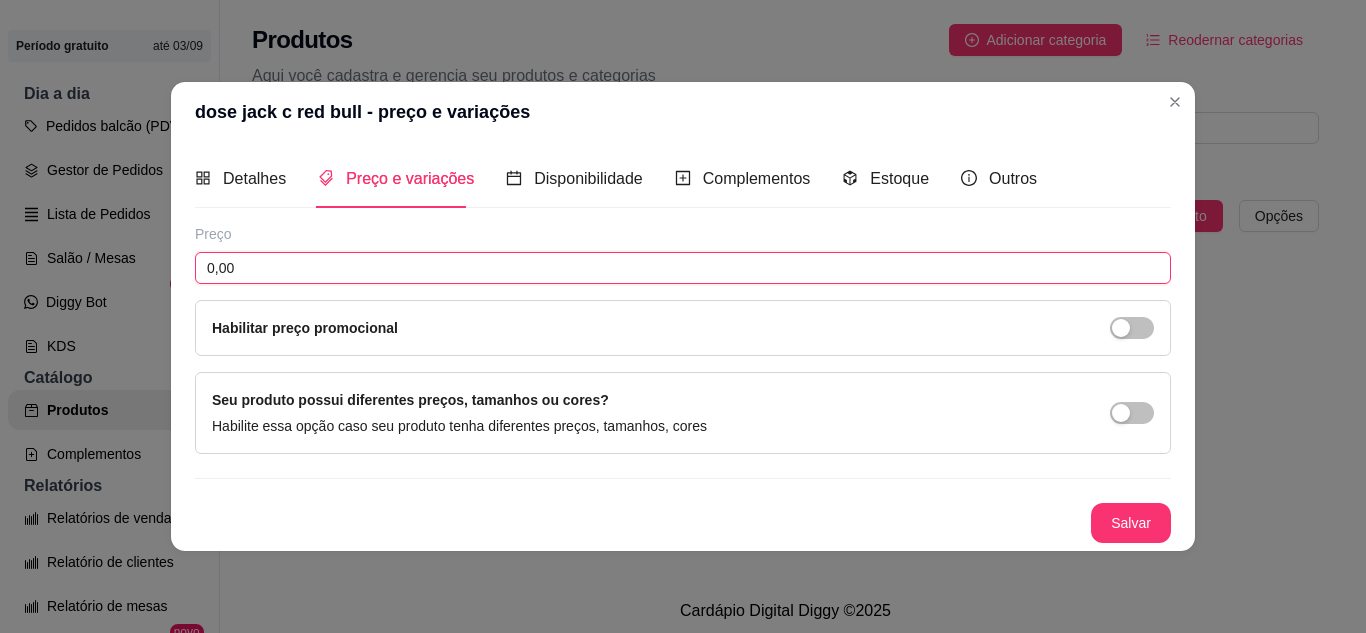click on "0,00" at bounding box center (683, 268) 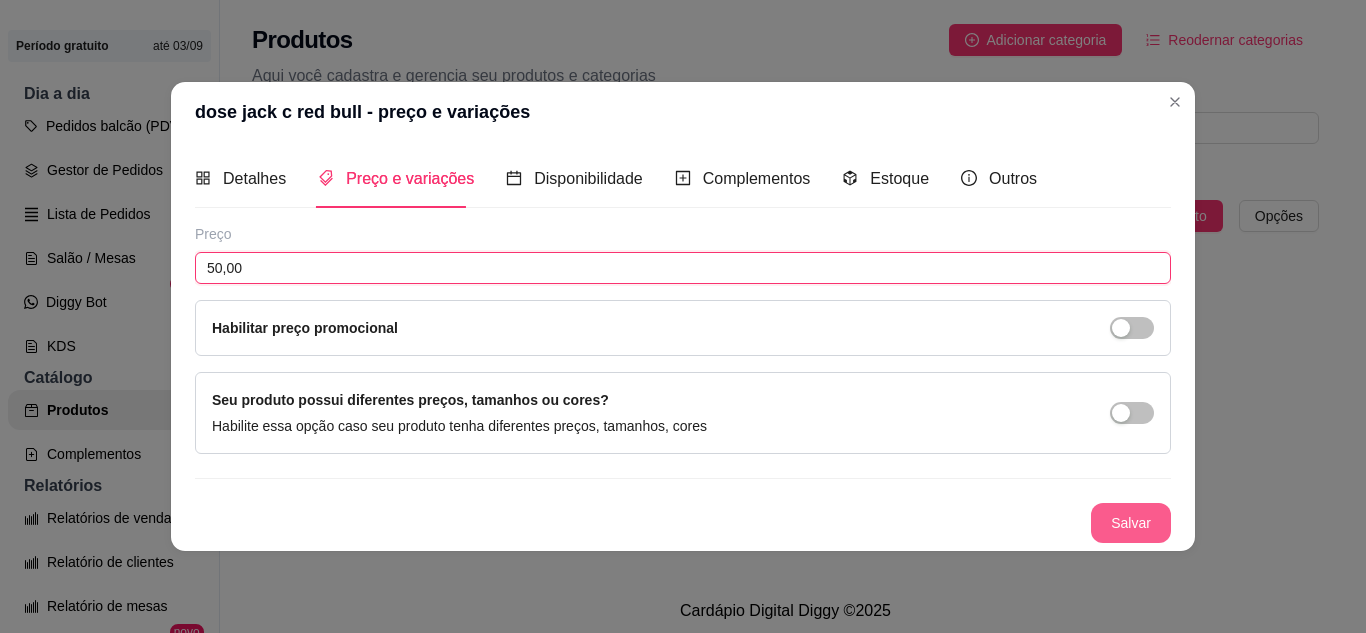 type on "50,00" 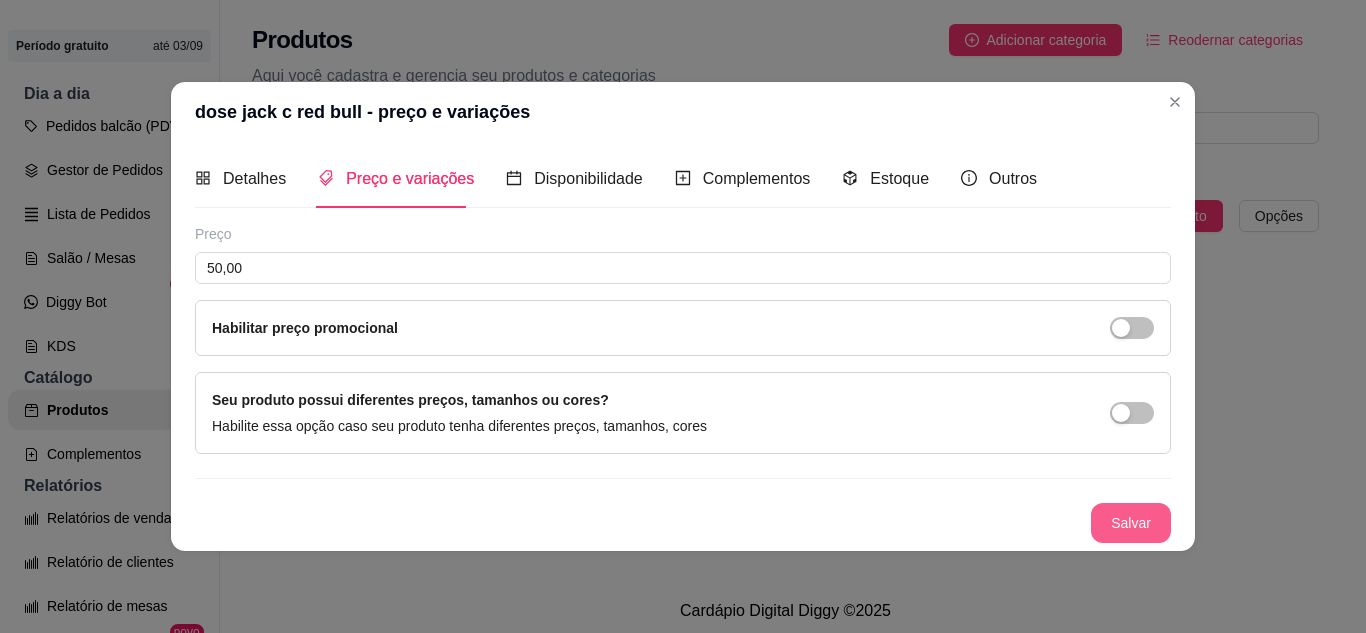 click on "Salvar" at bounding box center (1131, 523) 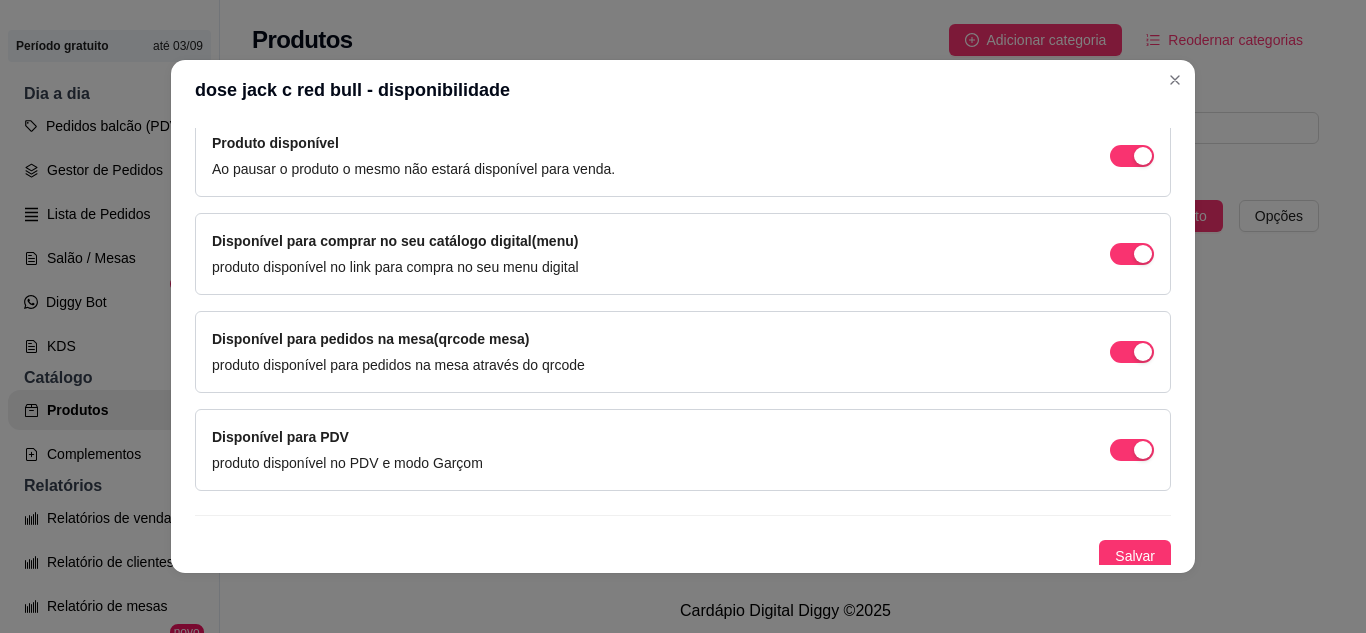 scroll, scrollTop: 213, scrollLeft: 0, axis: vertical 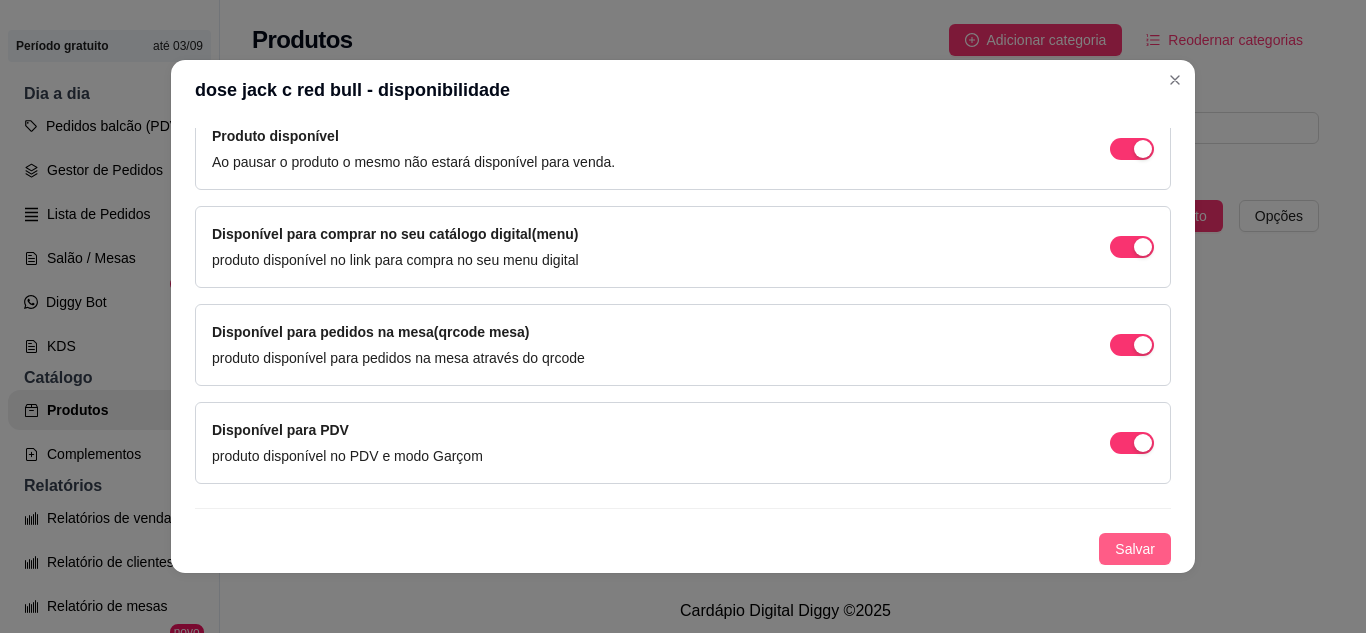 click on "Salvar" at bounding box center [1135, 549] 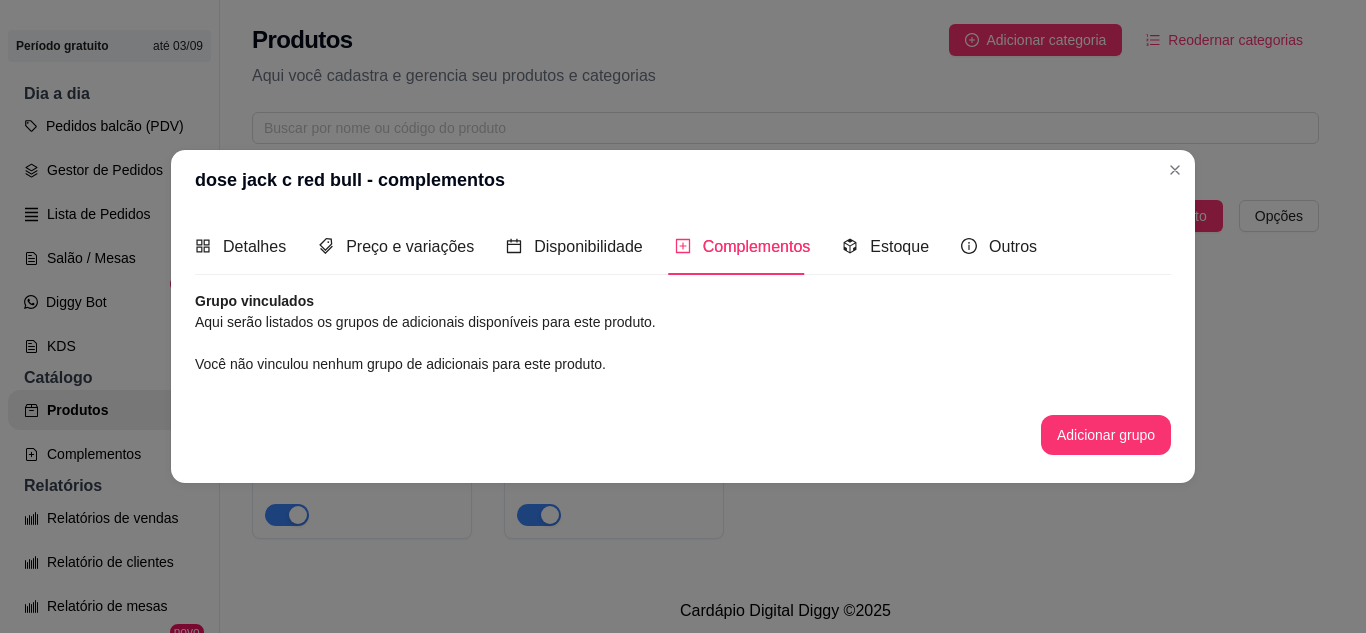 scroll, scrollTop: 0, scrollLeft: 0, axis: both 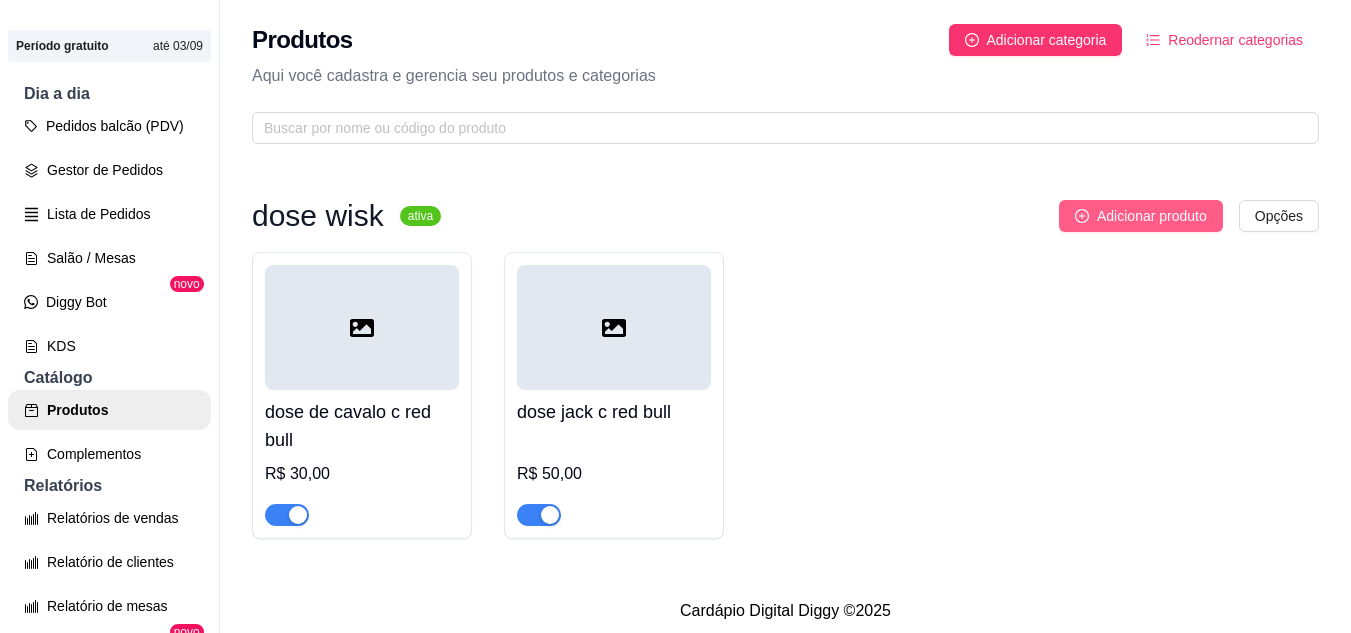 click on "Adicionar produto" at bounding box center [1152, 216] 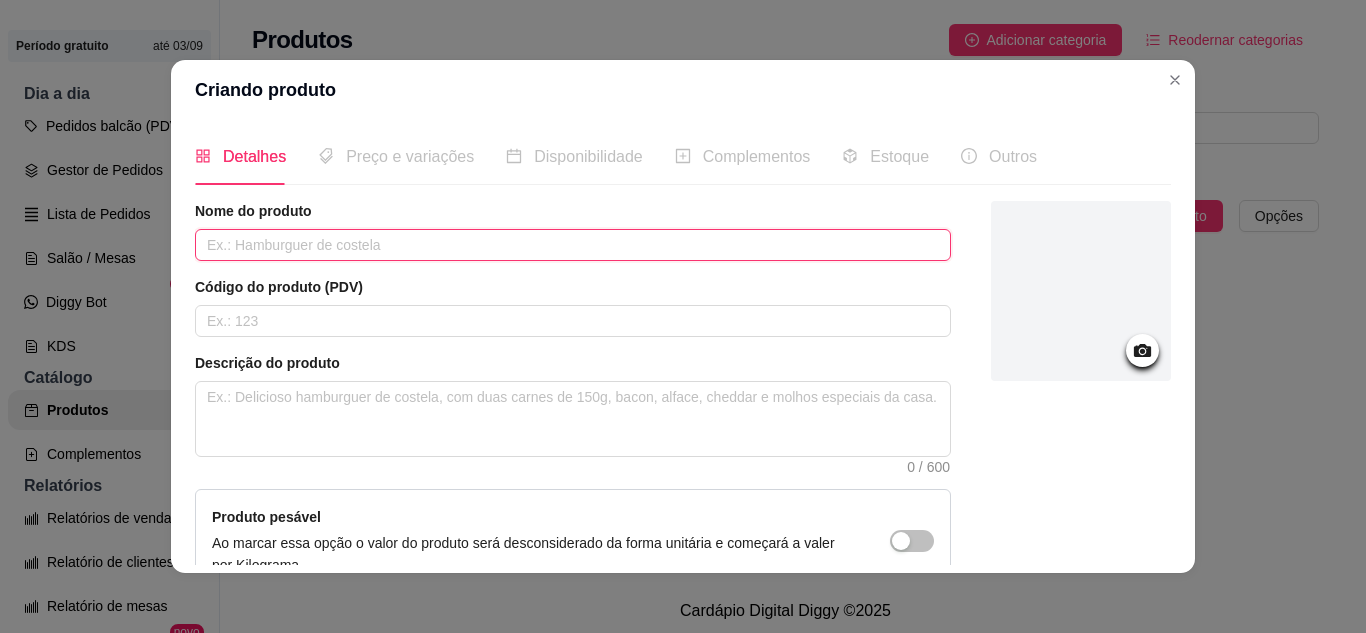 click at bounding box center [573, 245] 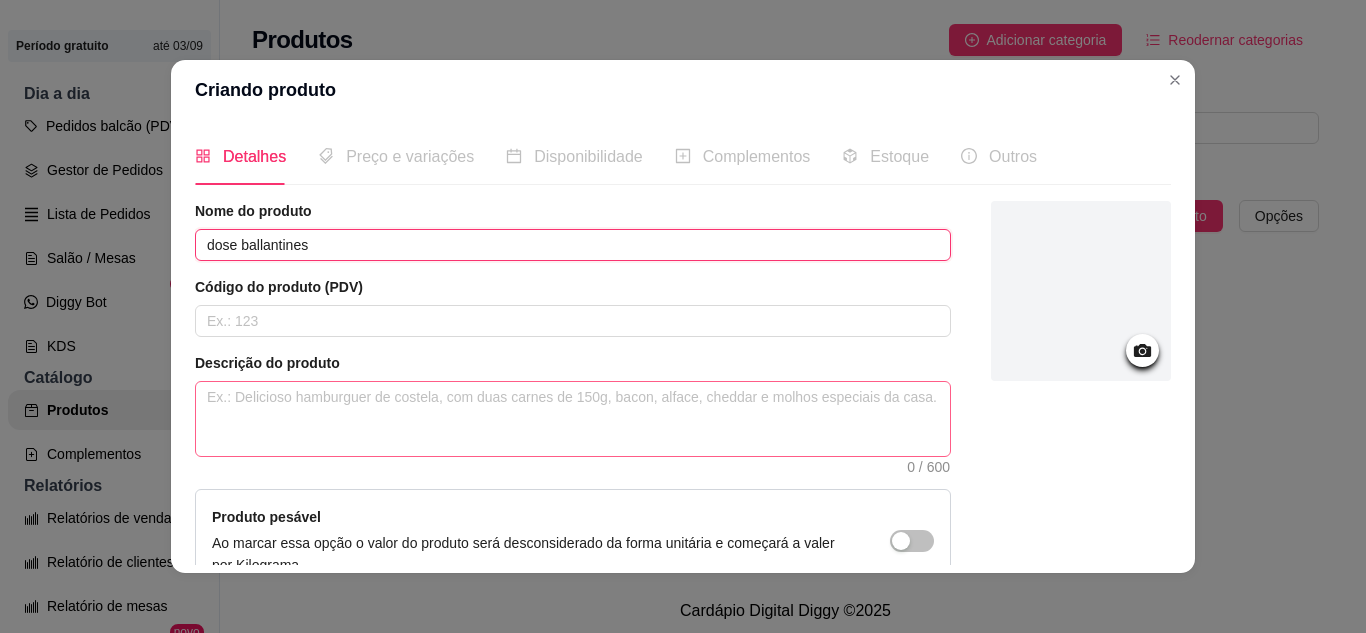type on "dose ballantines" 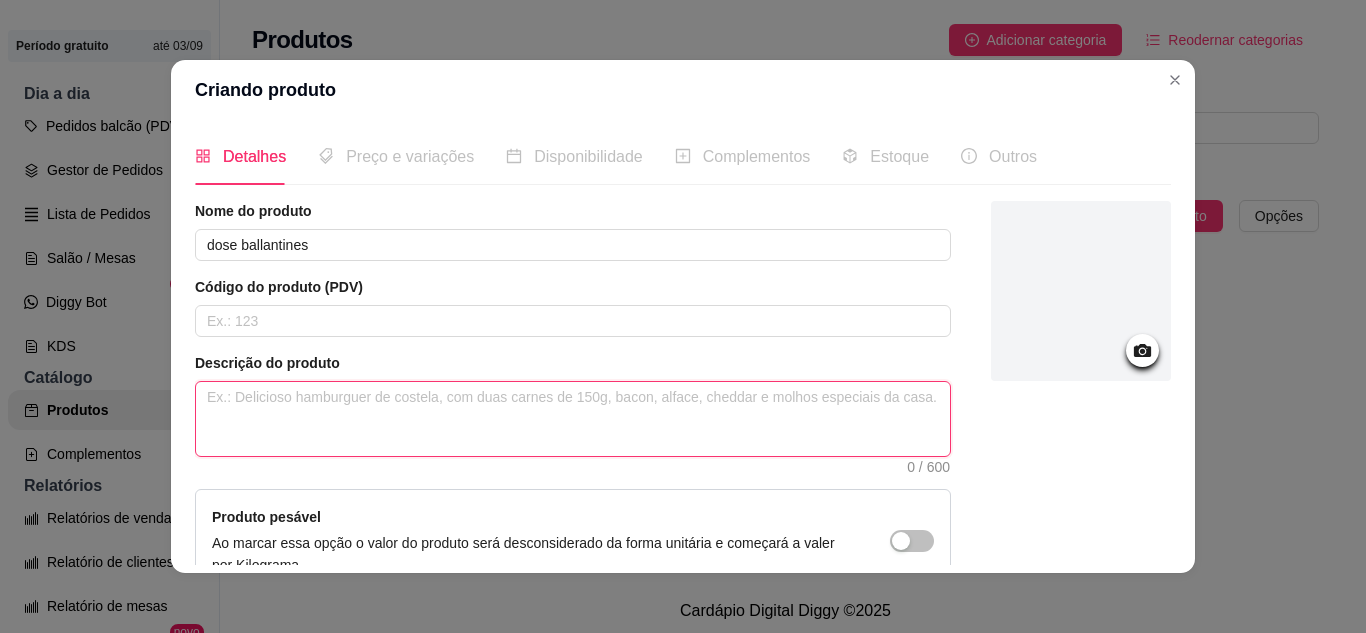 click at bounding box center (573, 419) 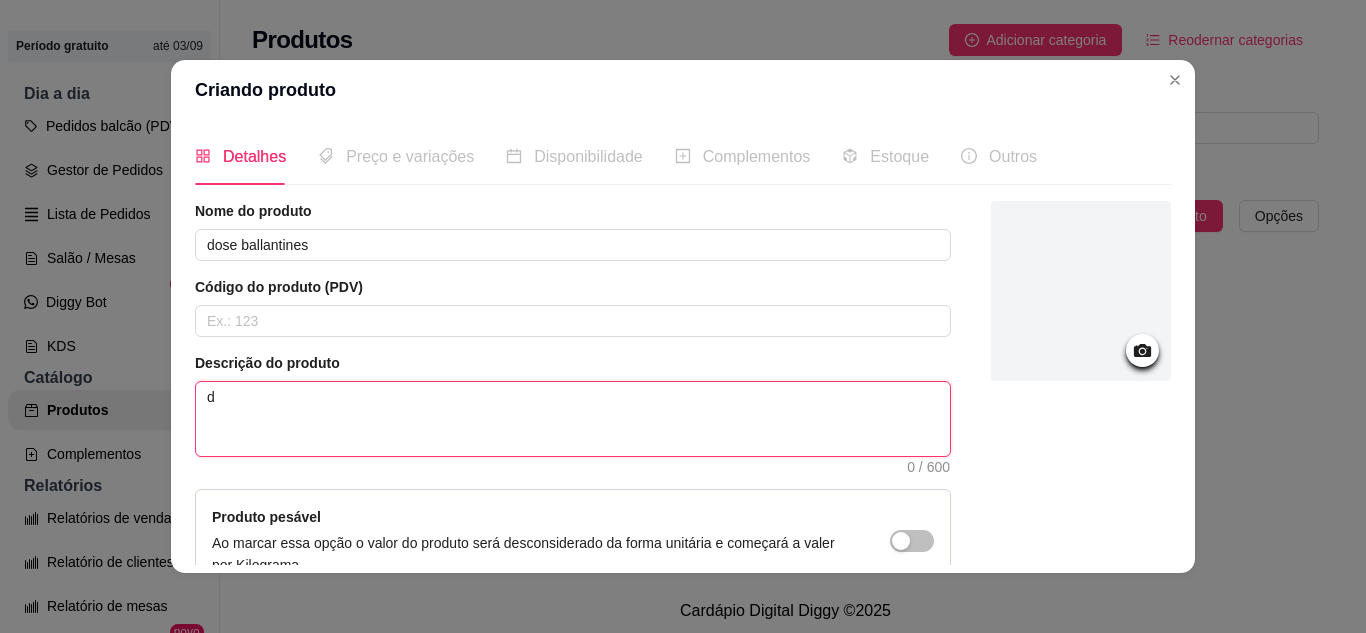 type 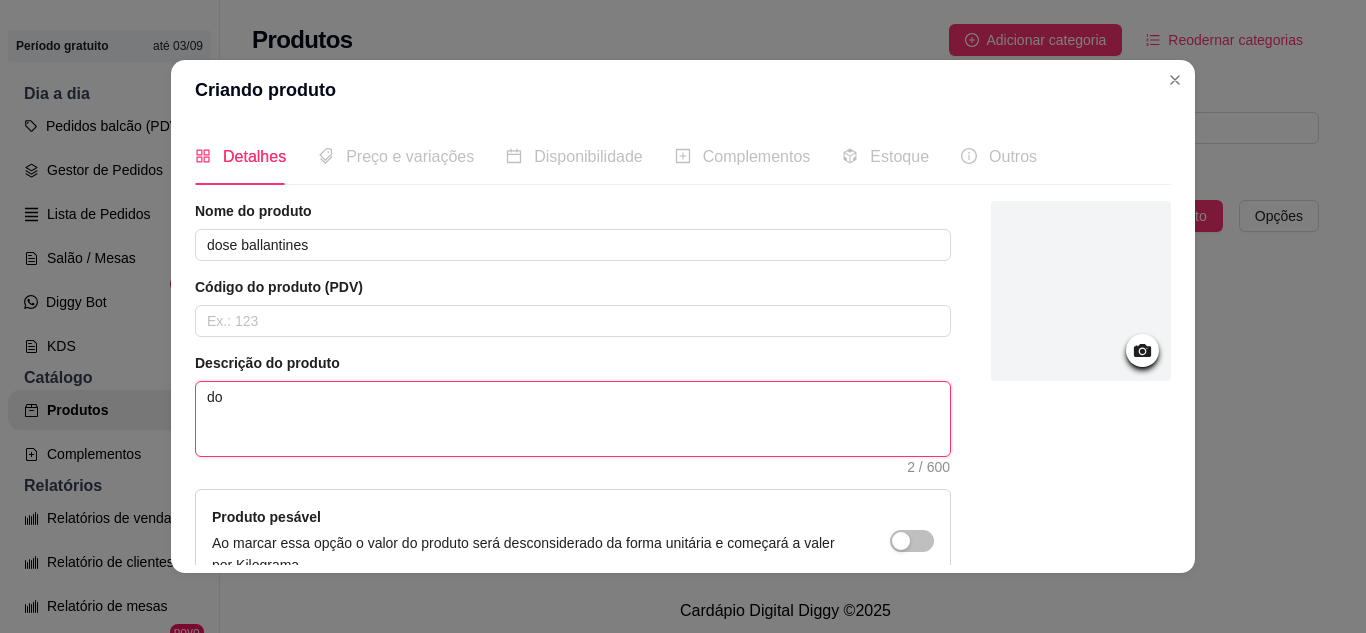 type 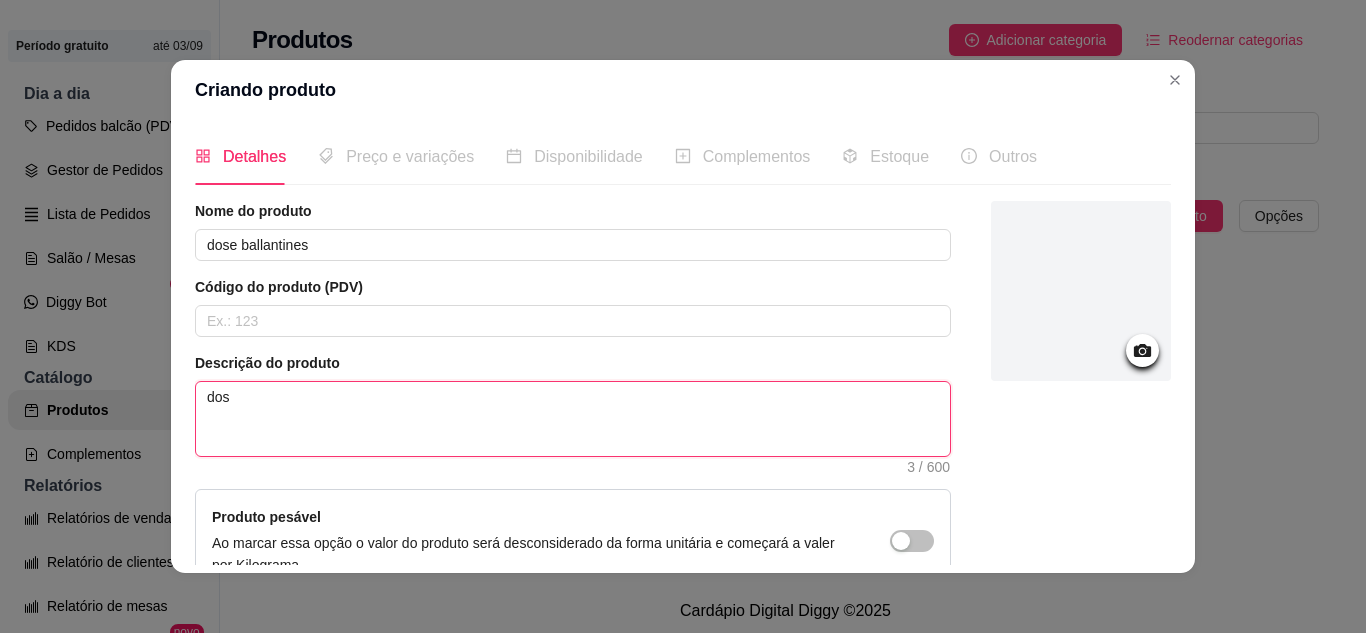 type 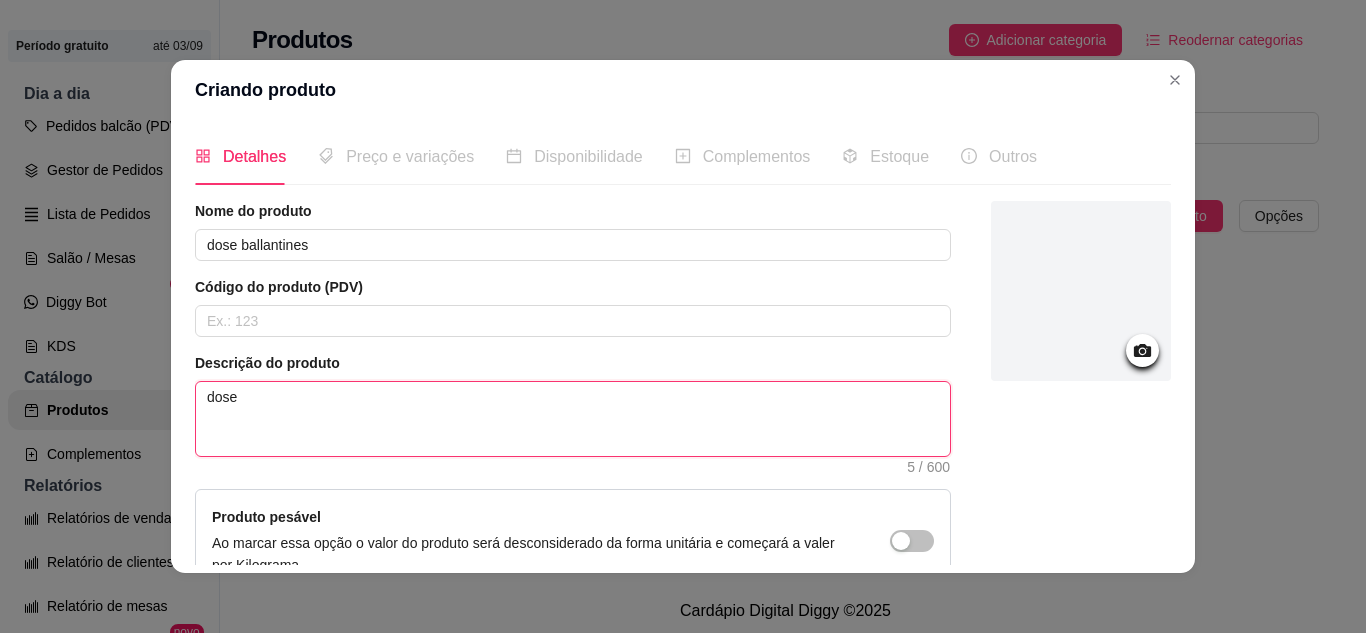 type 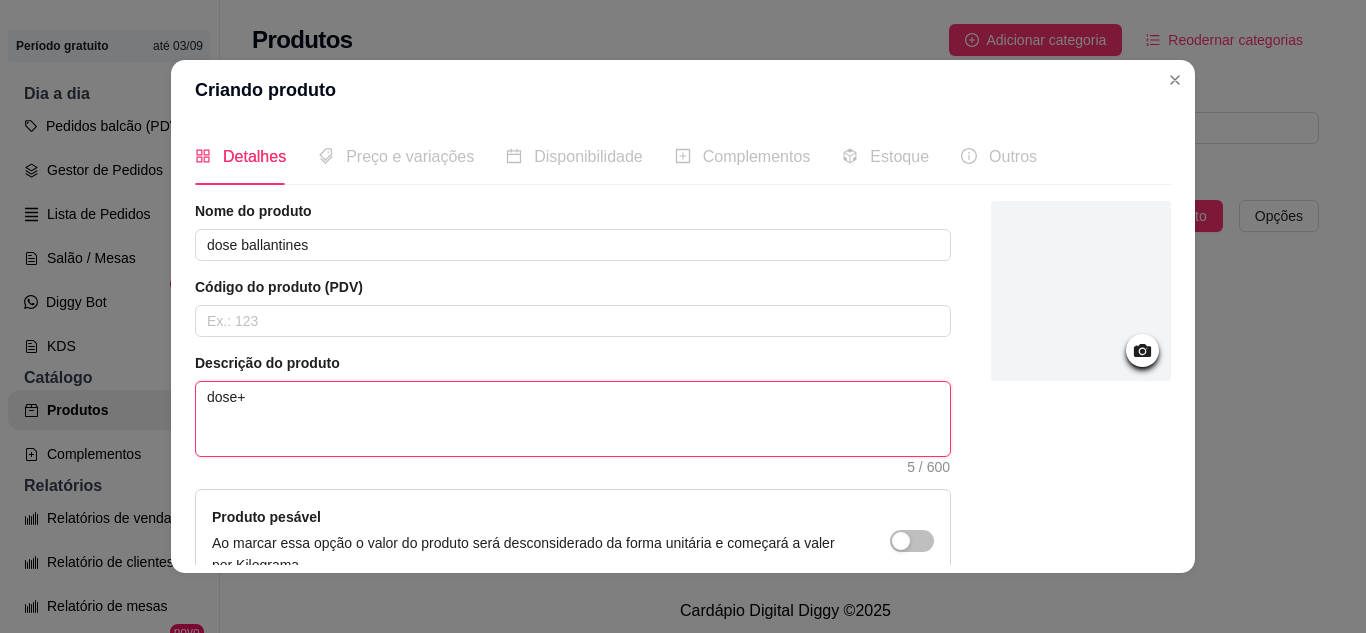 type 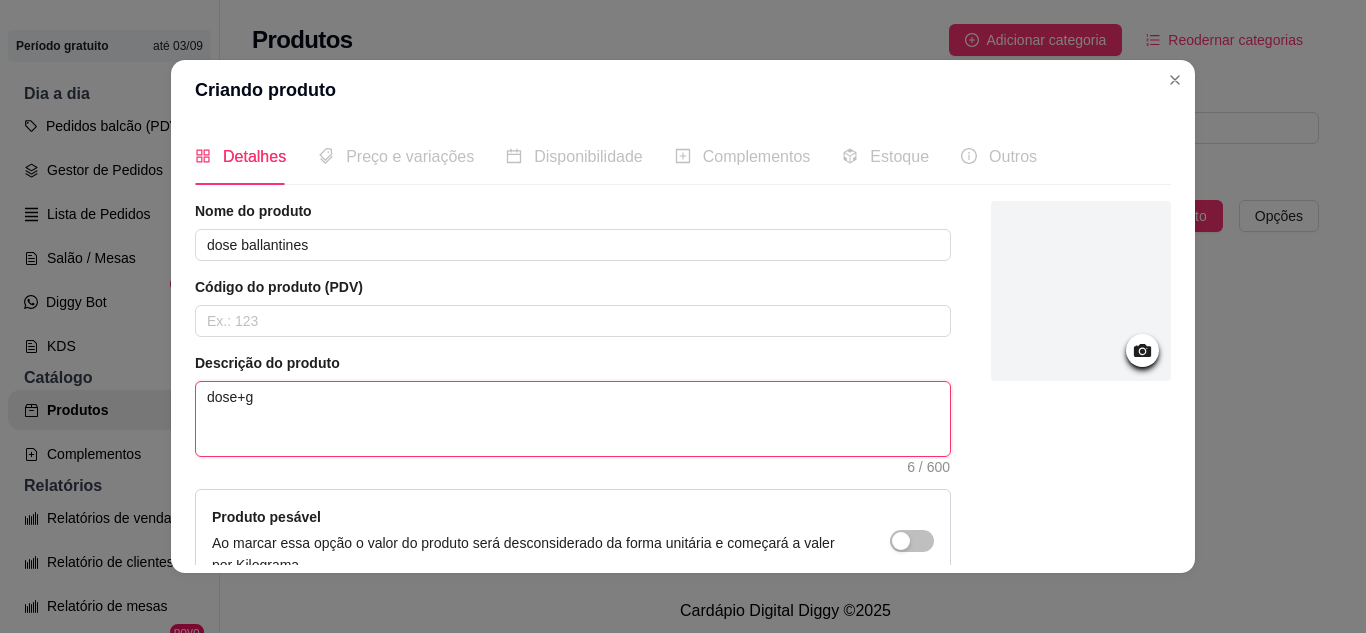 type 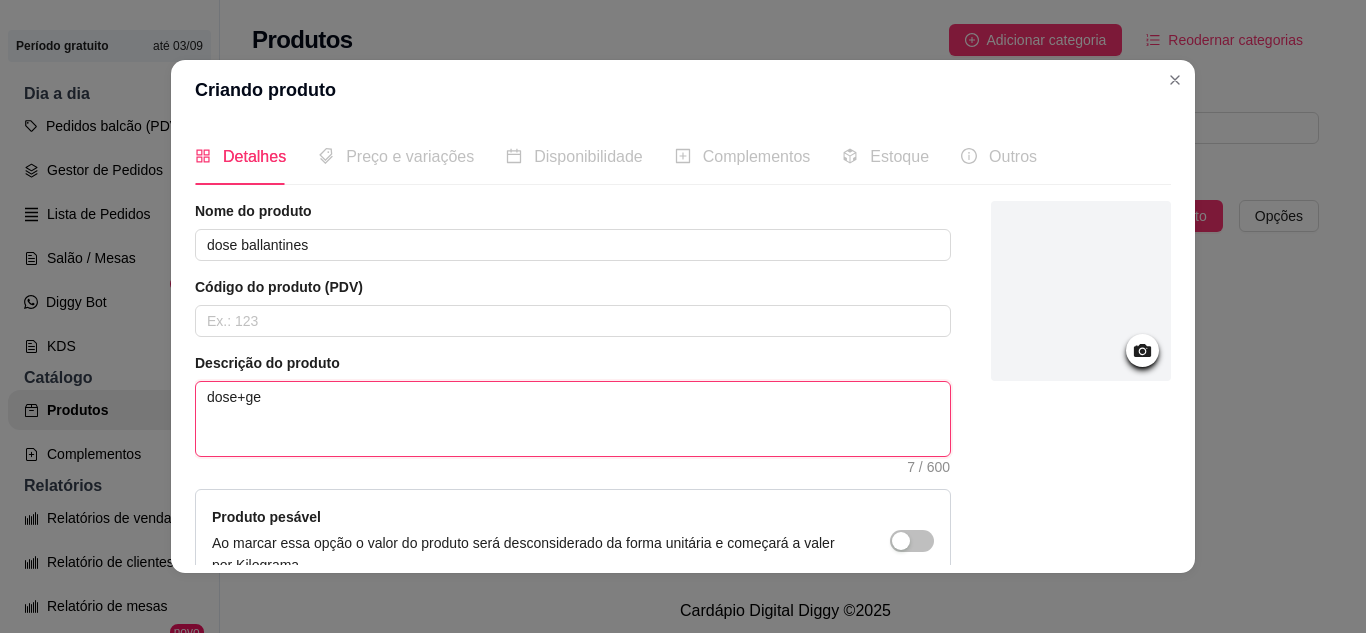 type 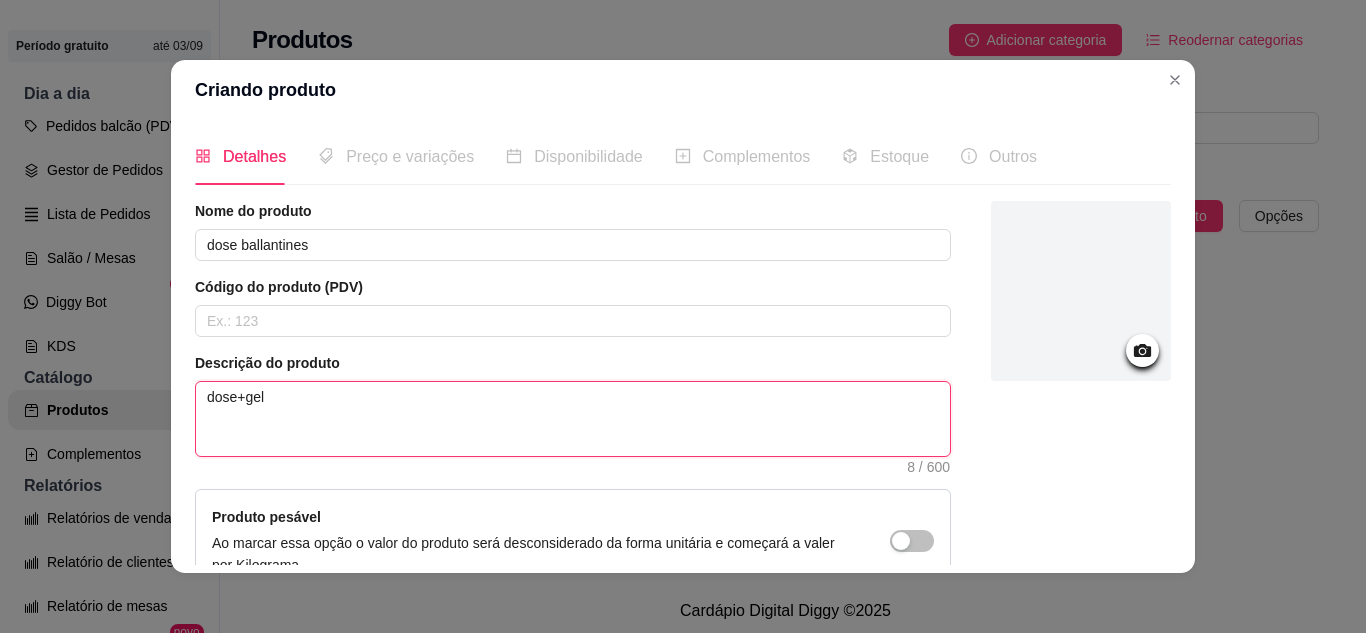 type 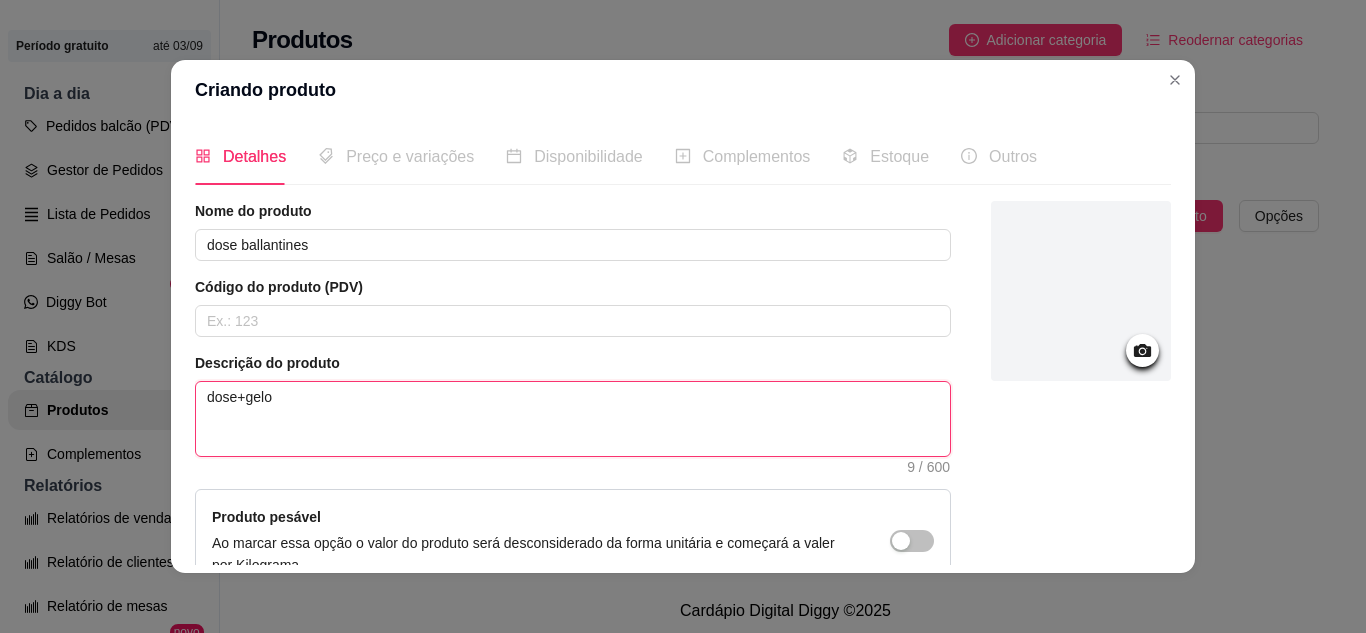 type 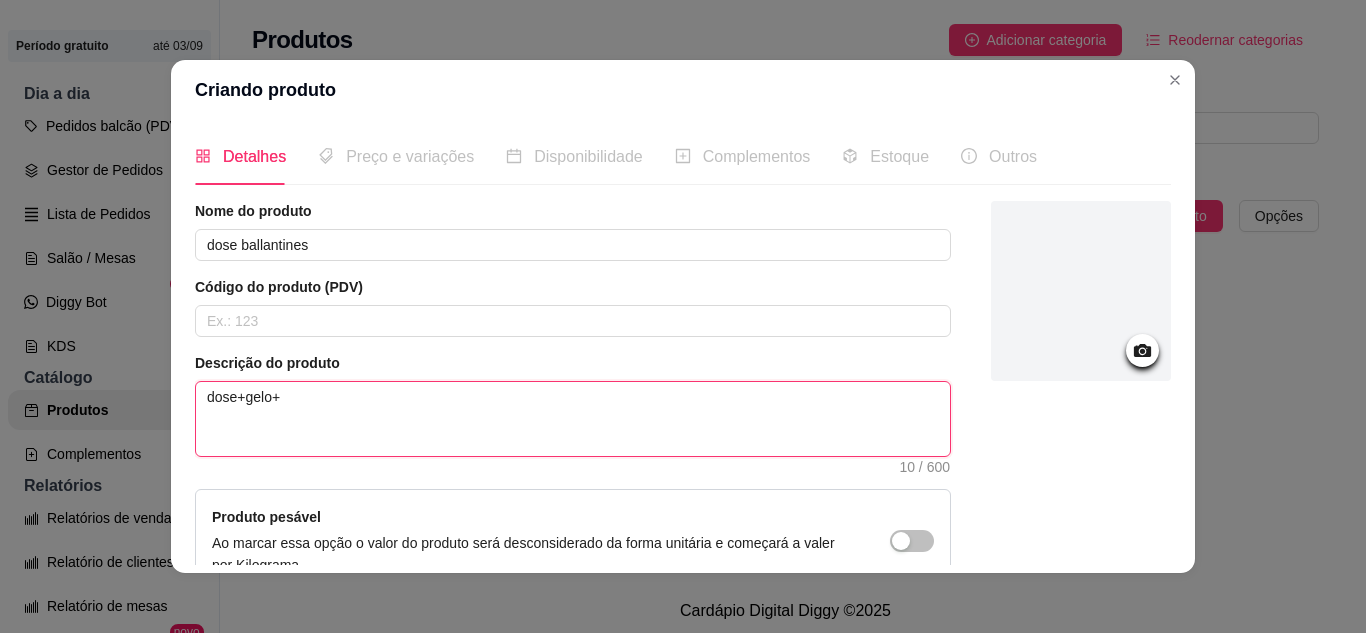 type 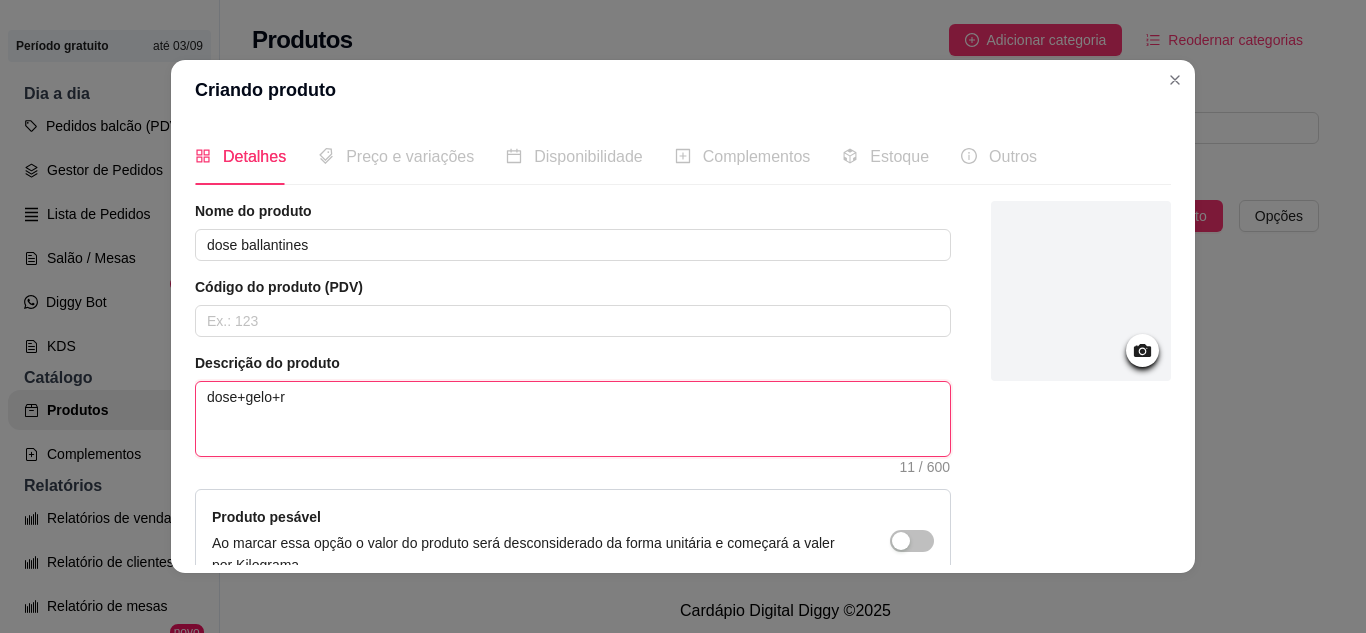 type 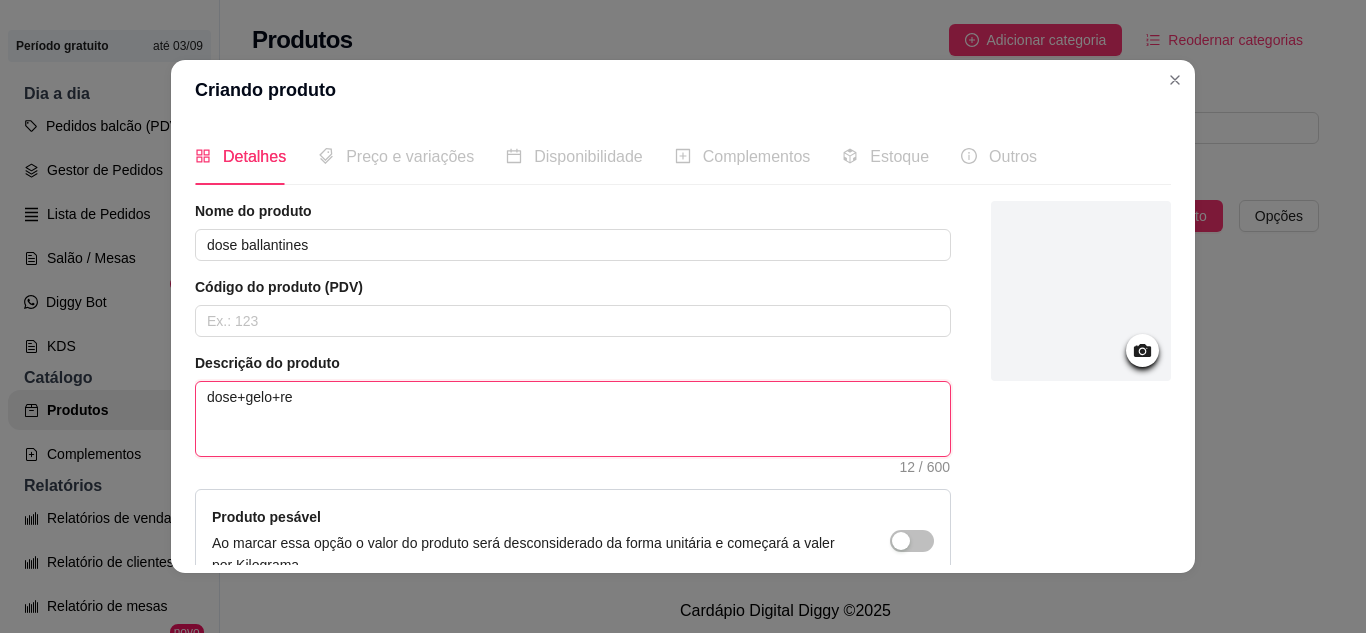 type 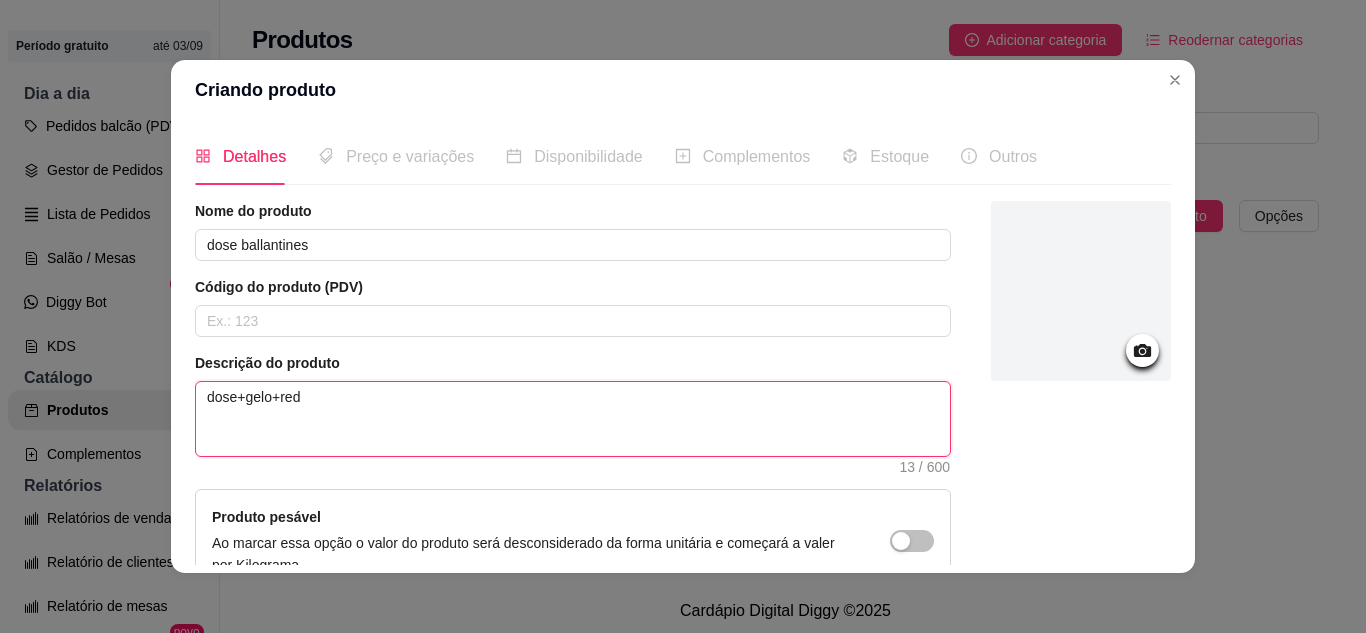 type 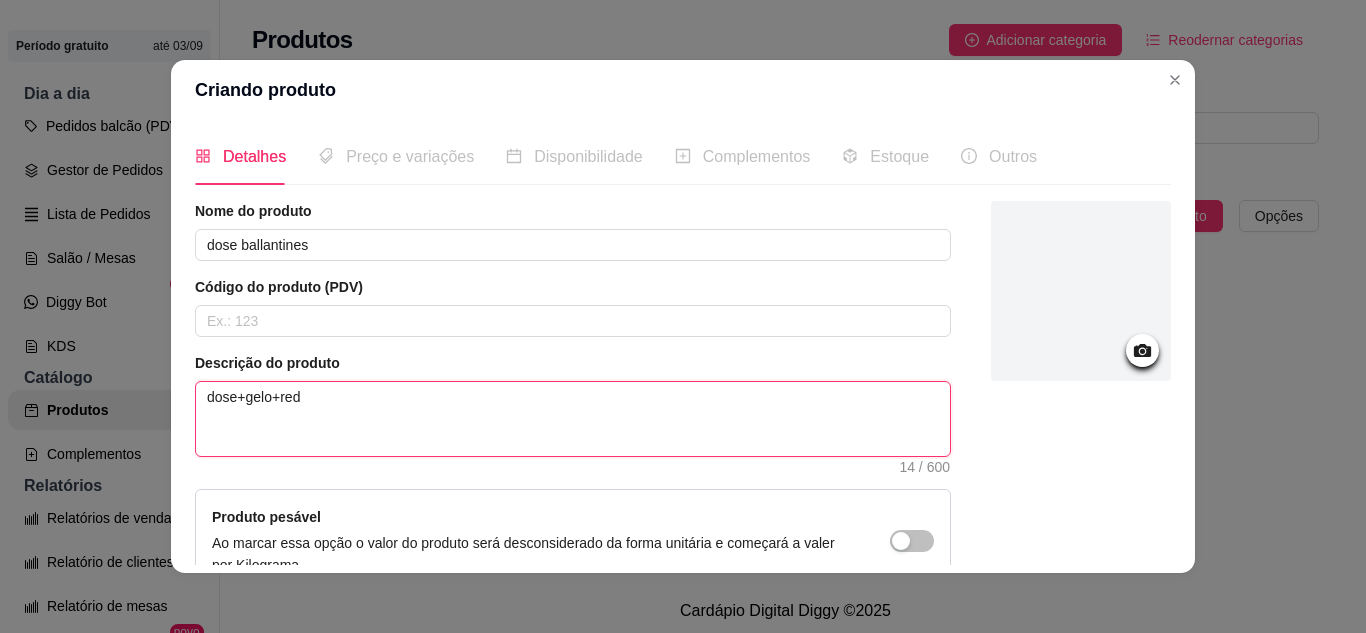 type 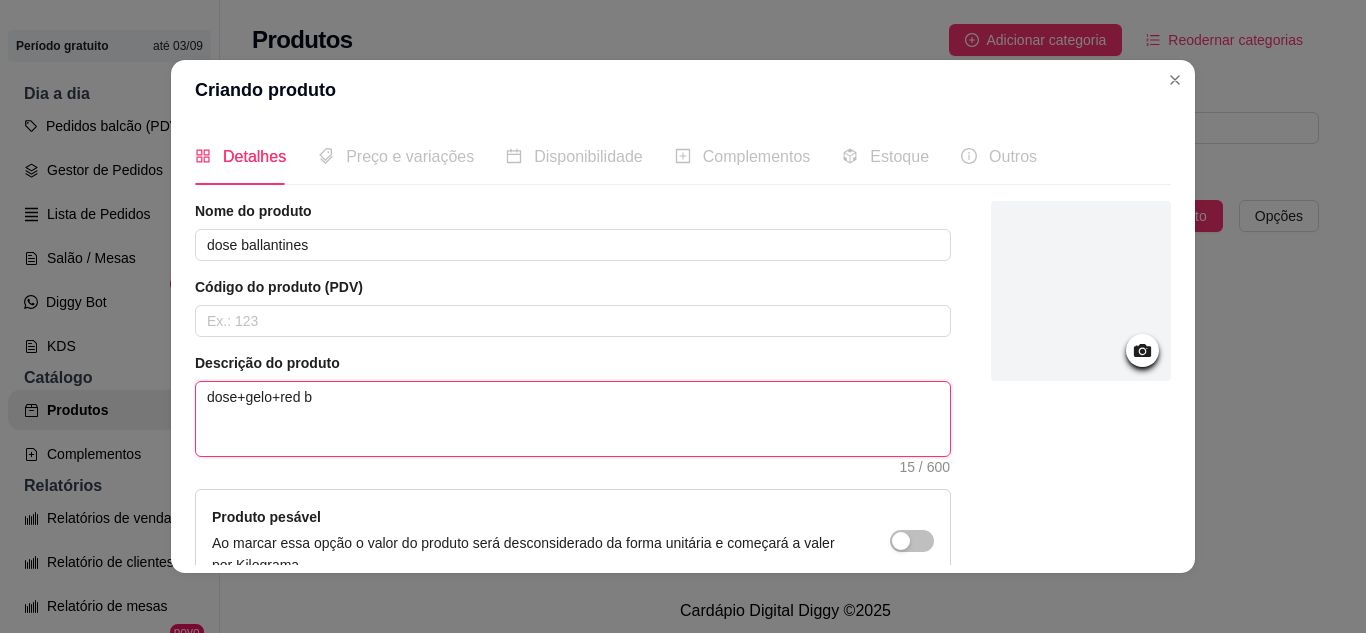 type 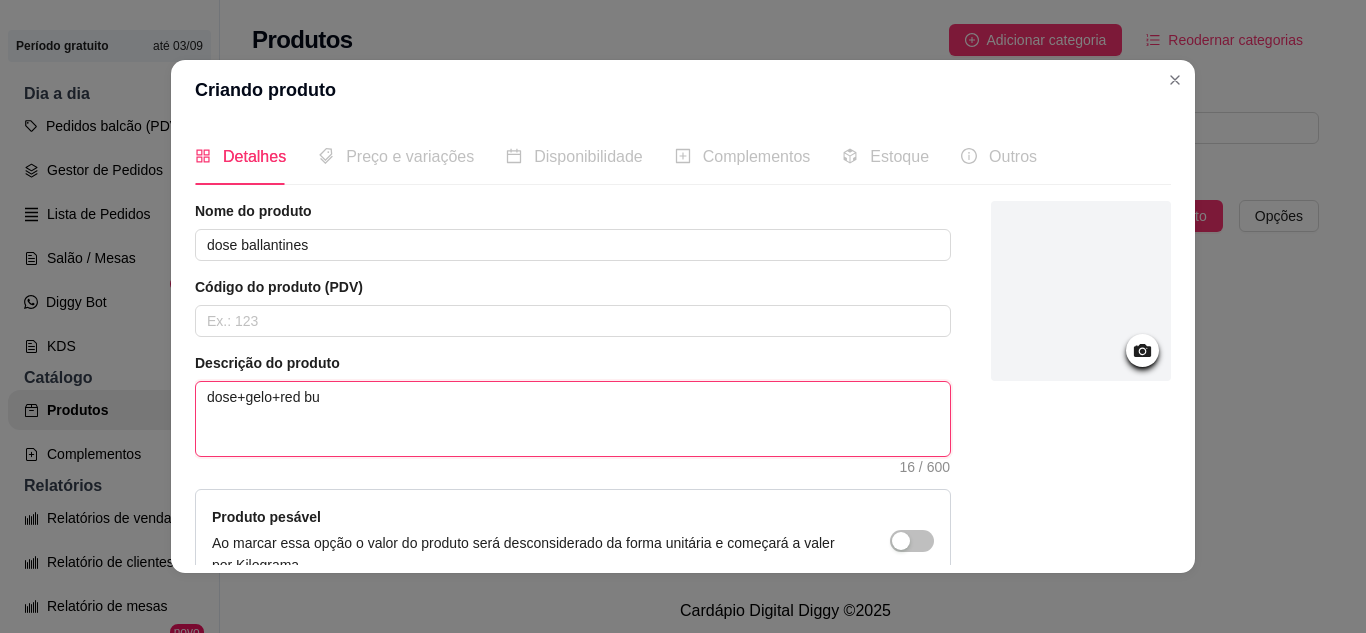 type 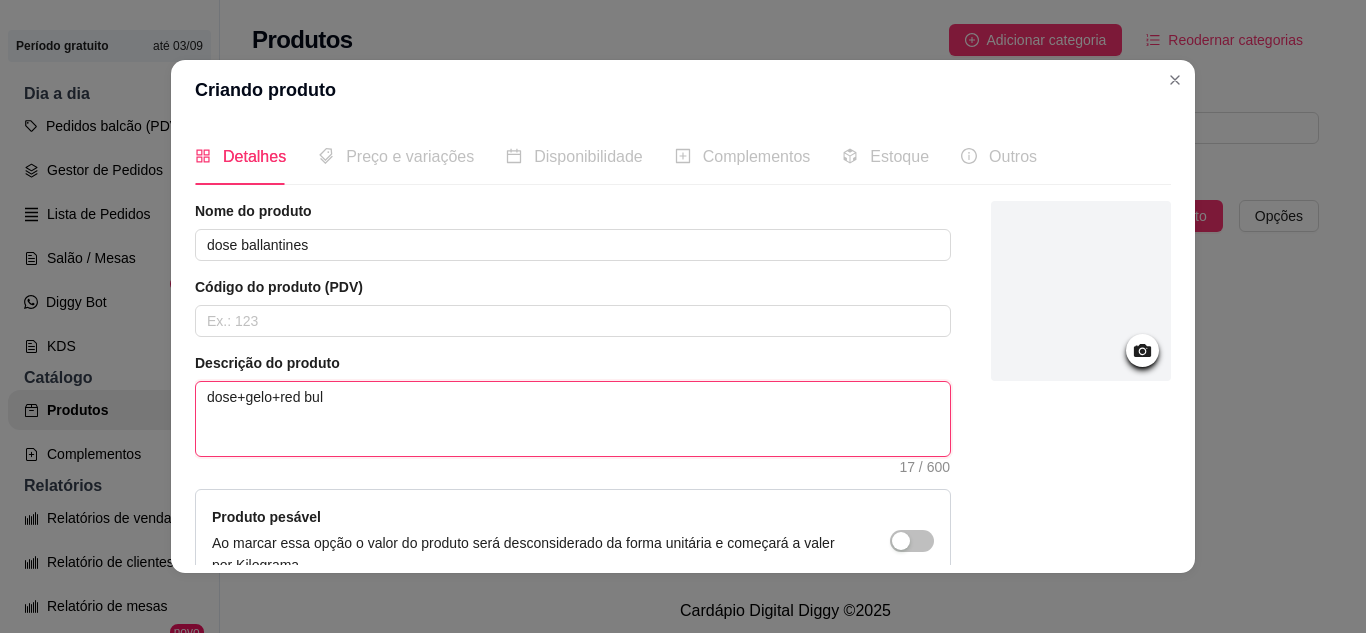 type 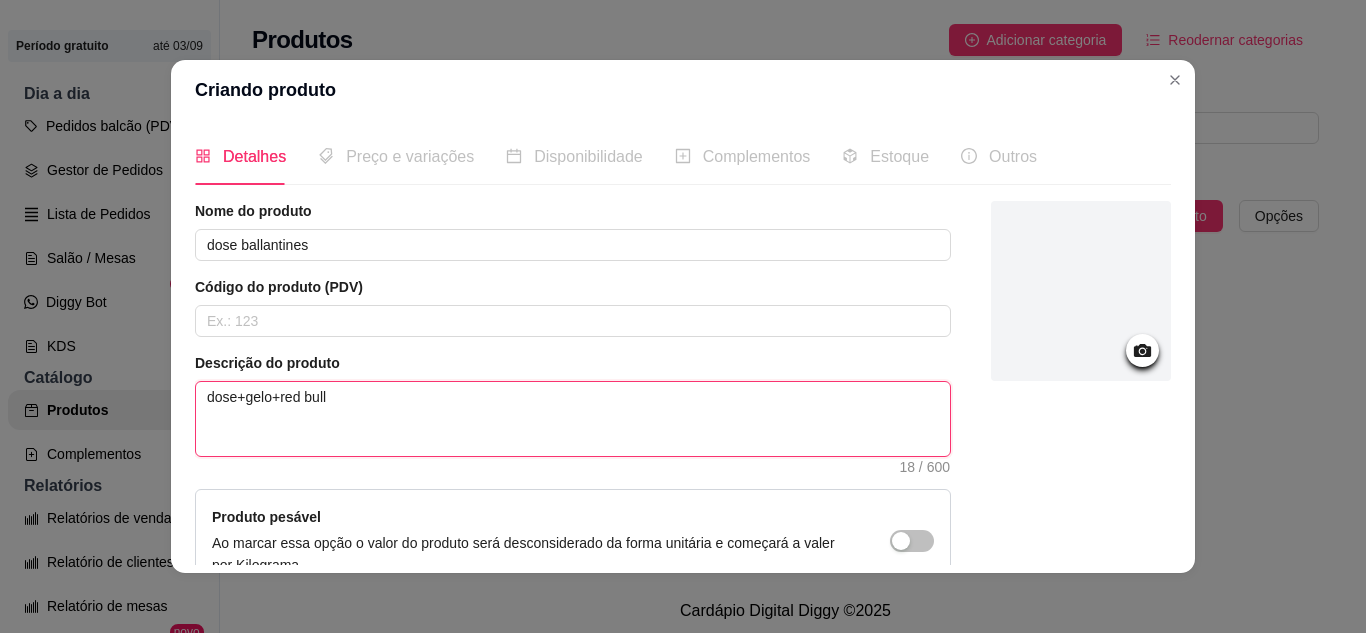 type on "dose+gelo+red bull" 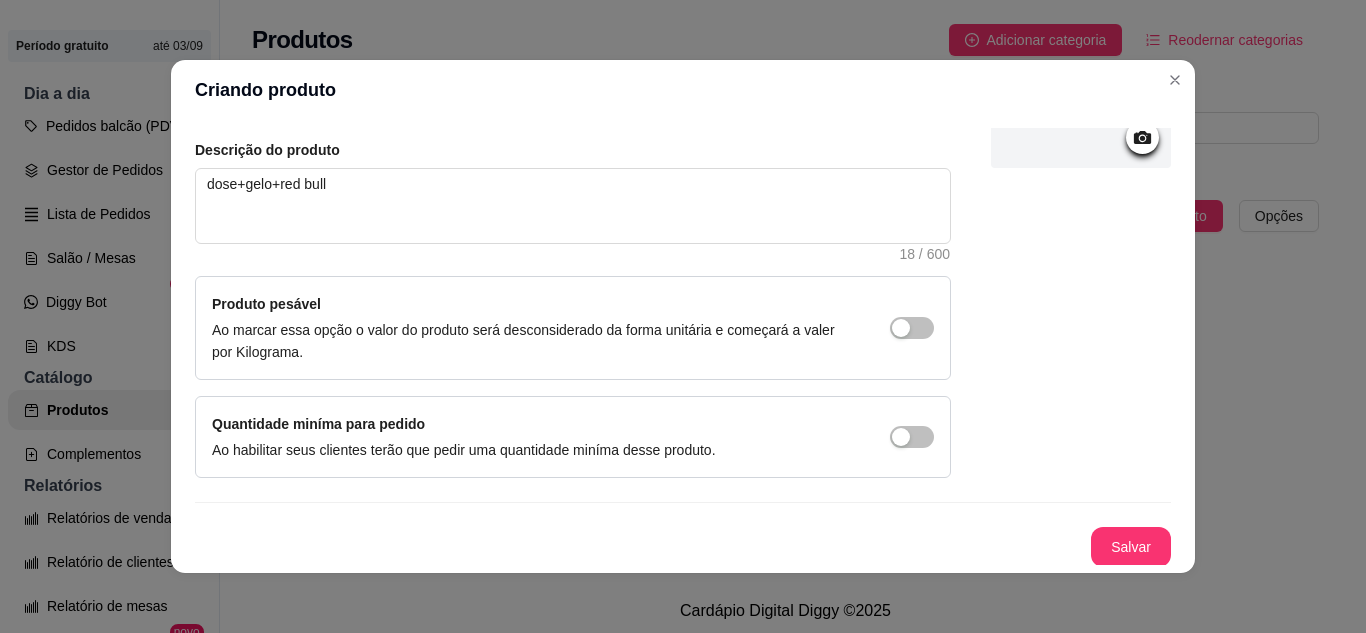 scroll, scrollTop: 215, scrollLeft: 0, axis: vertical 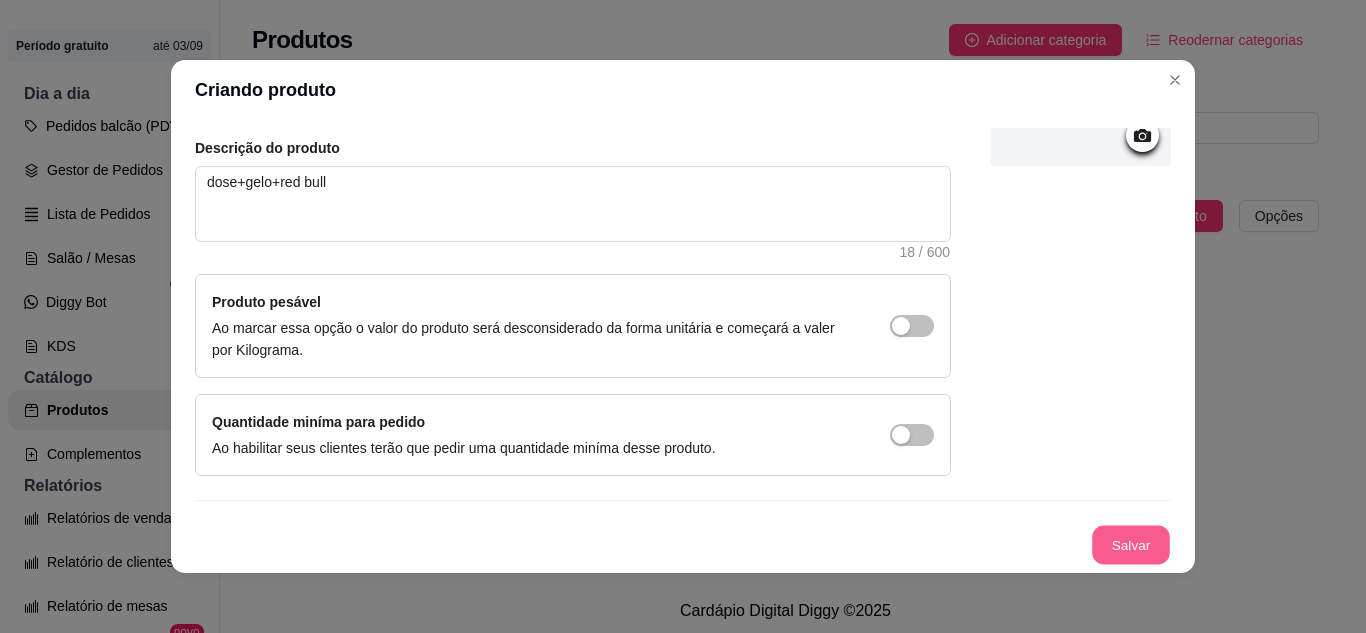 click on "Salvar" at bounding box center (1131, 545) 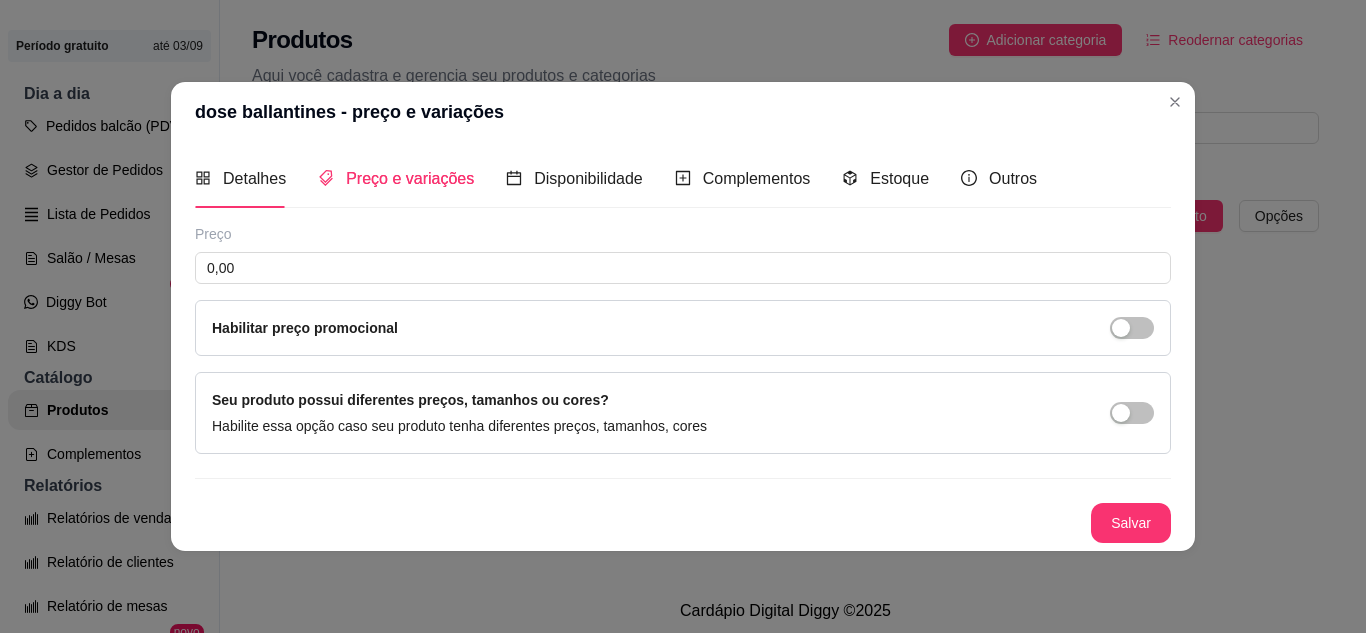 type 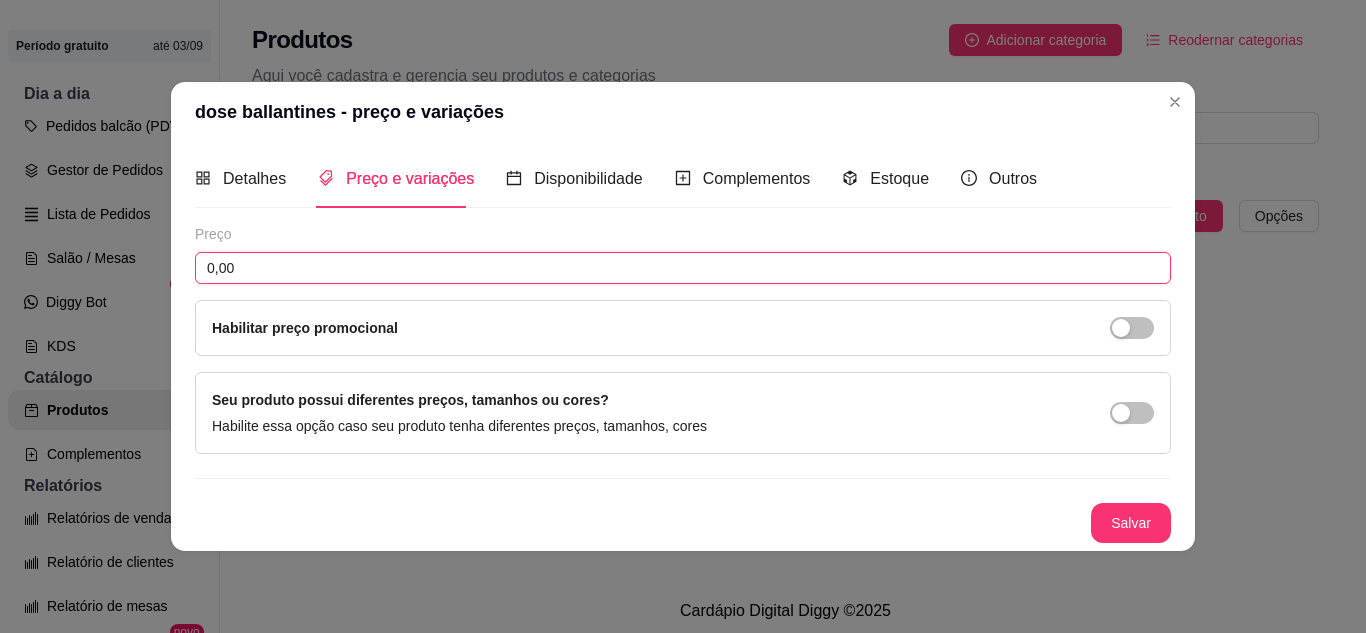 click on "0,00" at bounding box center (683, 268) 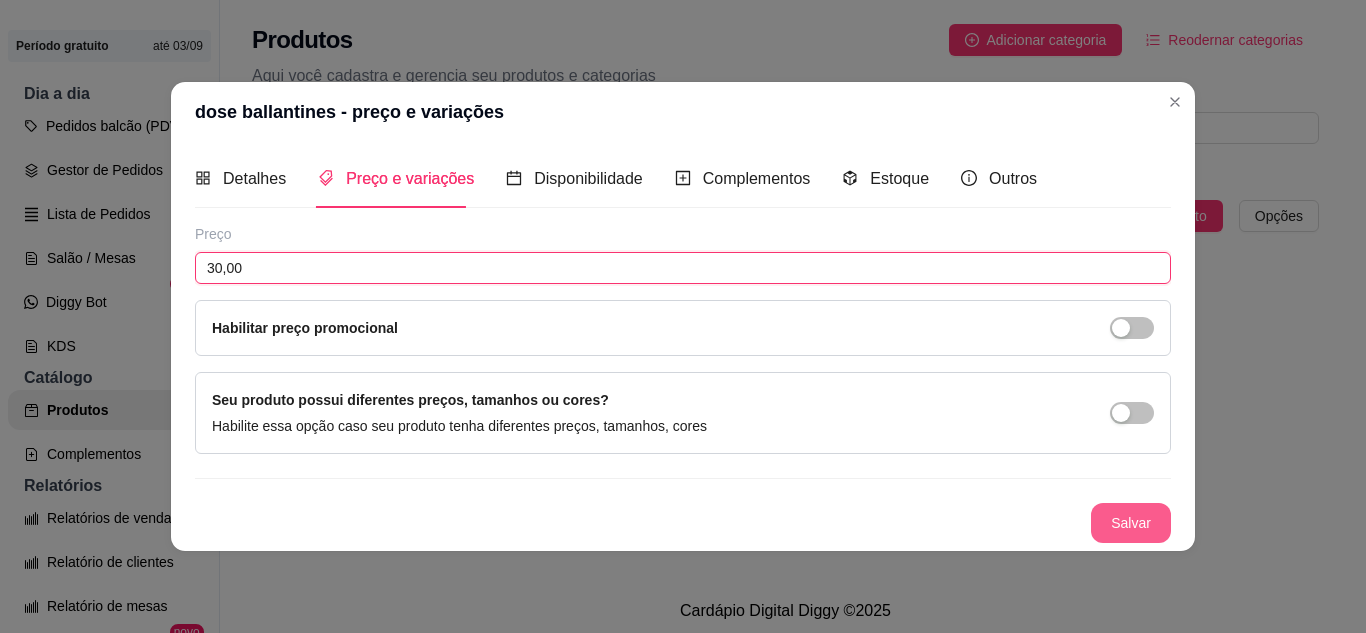 type on "30,00" 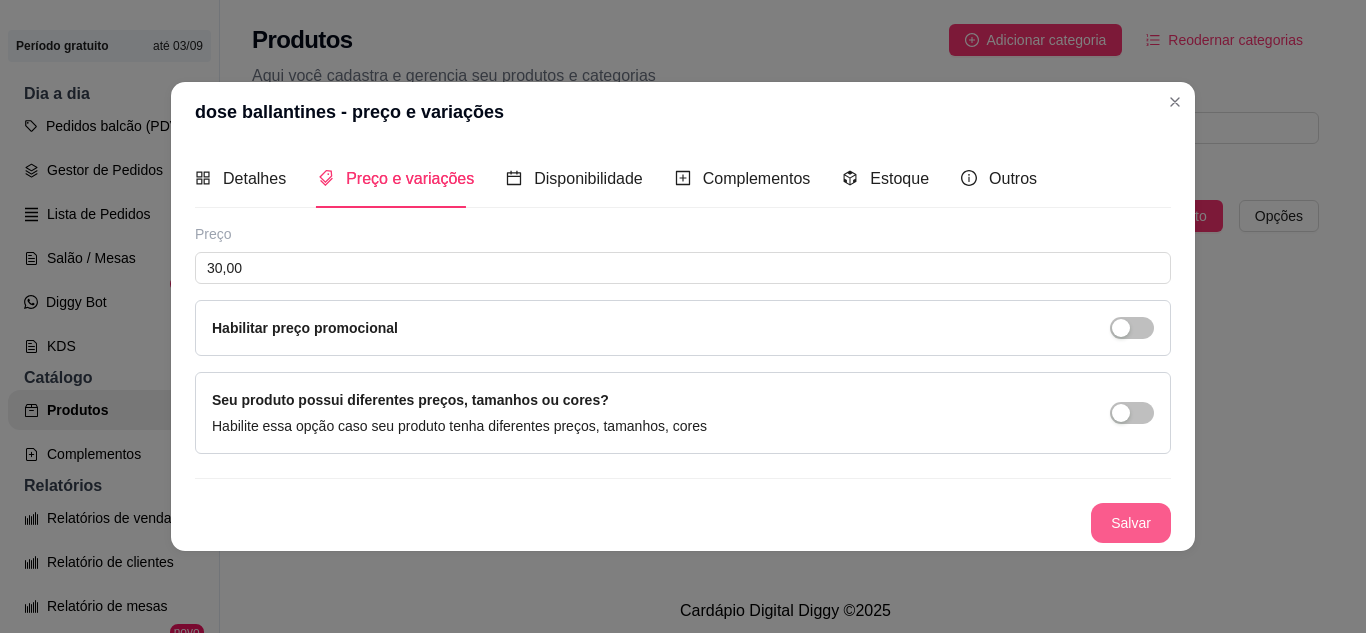 click on "Salvar" at bounding box center [1131, 523] 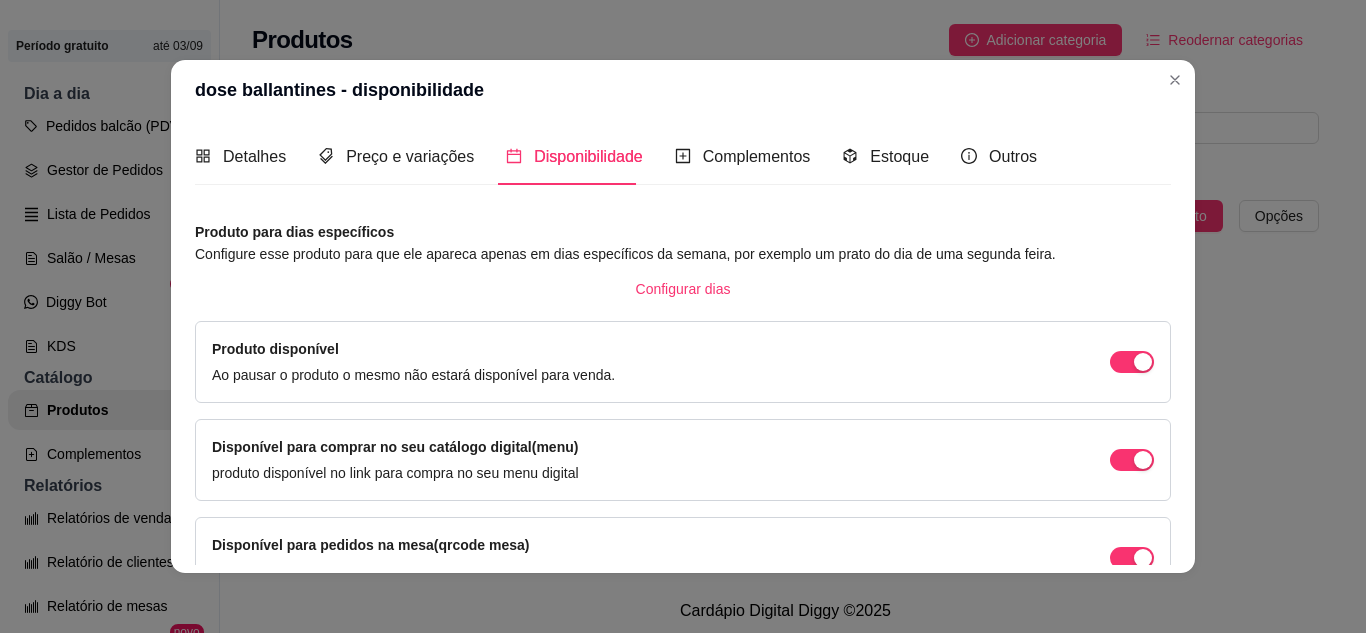 click on "Disponível para pedidos na mesa(qrcode mesa) produto disponível para pedidos na mesa através do qrcode" at bounding box center (683, 558) 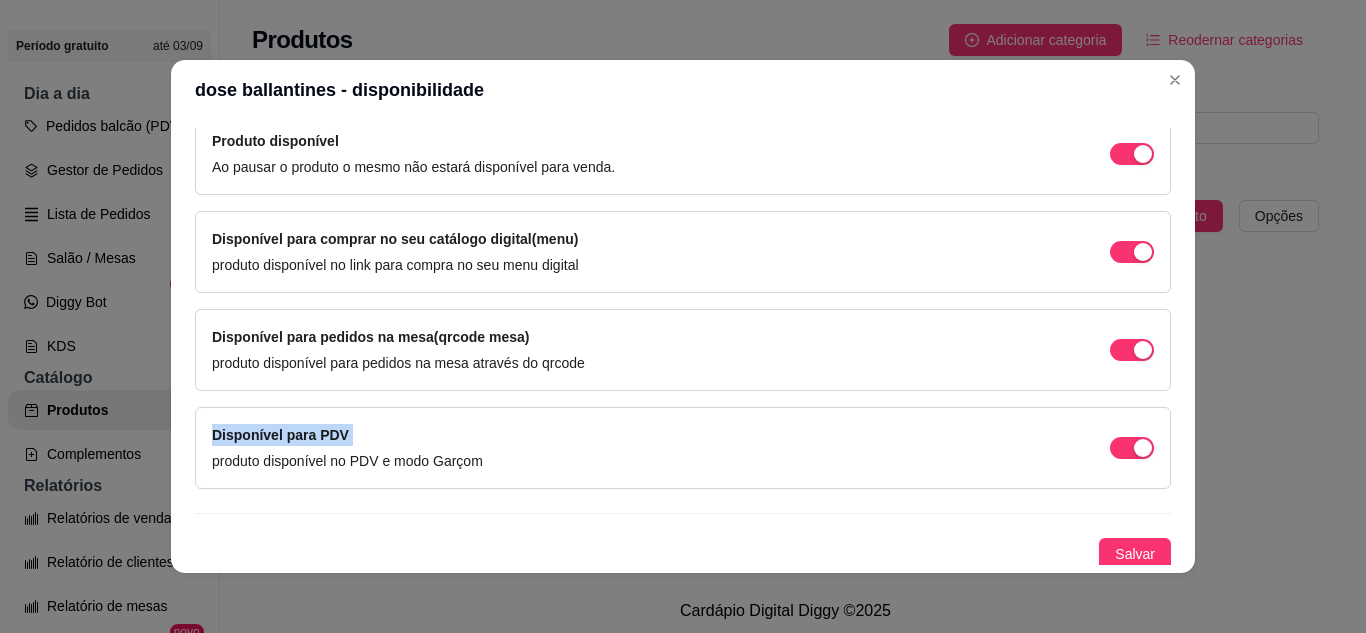 scroll, scrollTop: 213, scrollLeft: 0, axis: vertical 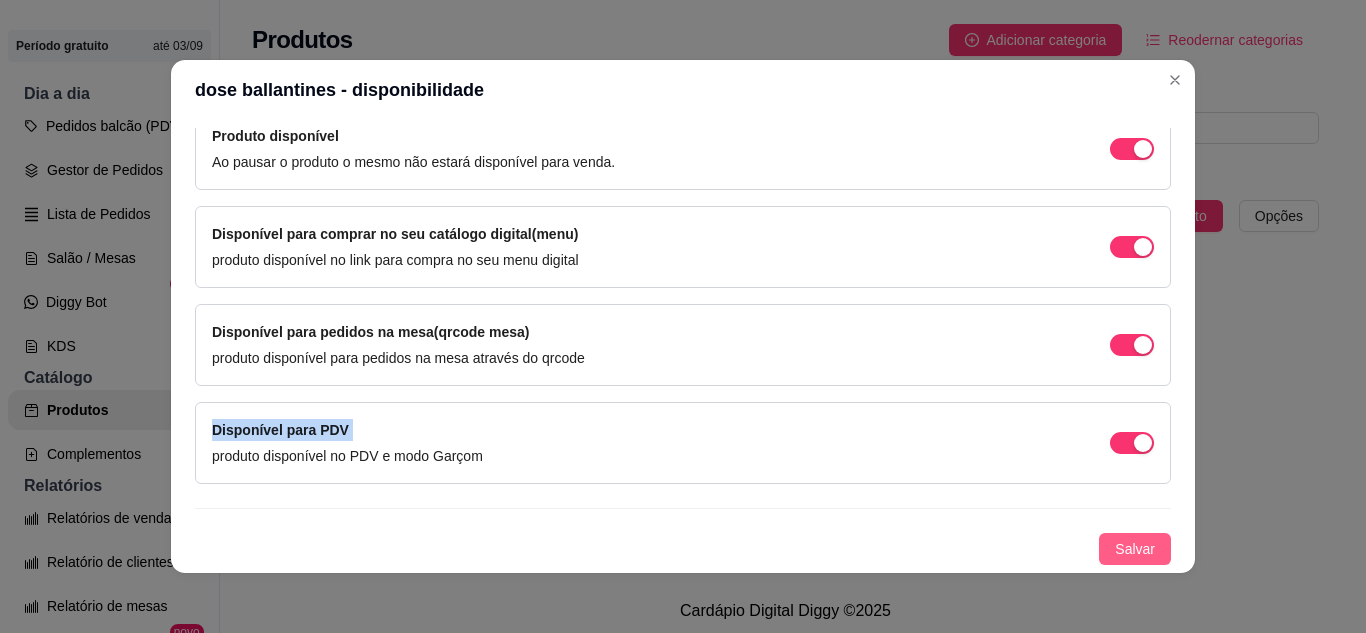 click on "Salvar" at bounding box center [1135, 549] 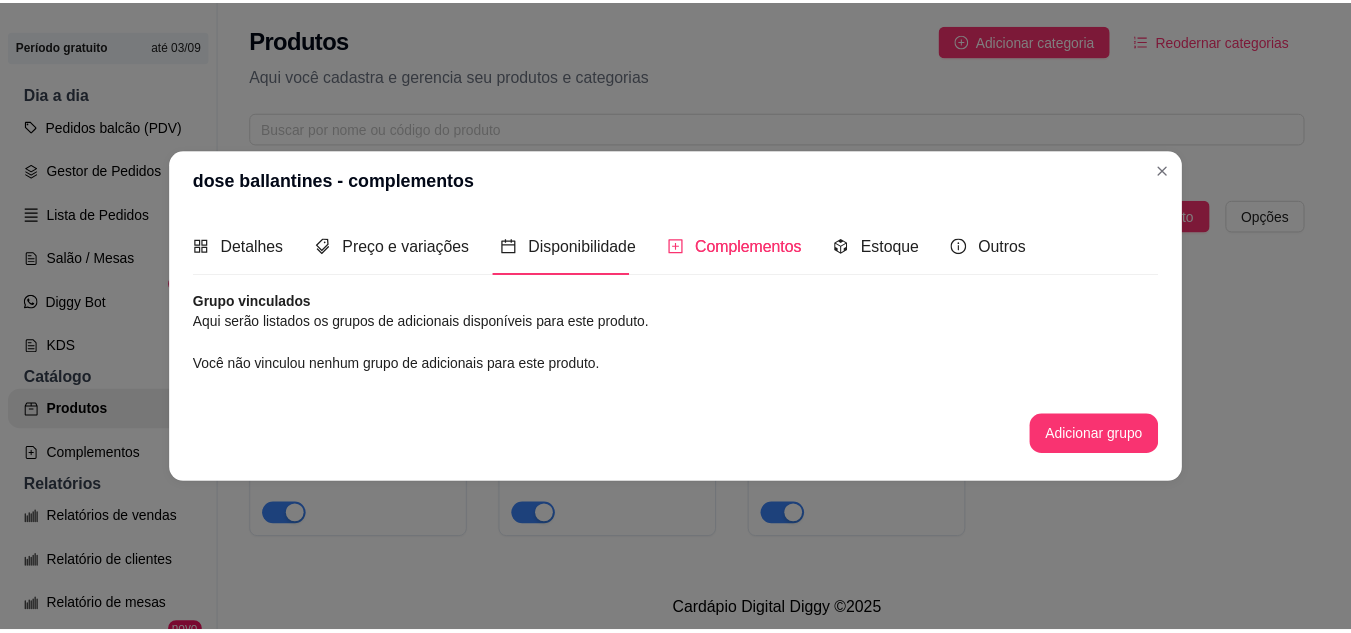 scroll, scrollTop: 0, scrollLeft: 0, axis: both 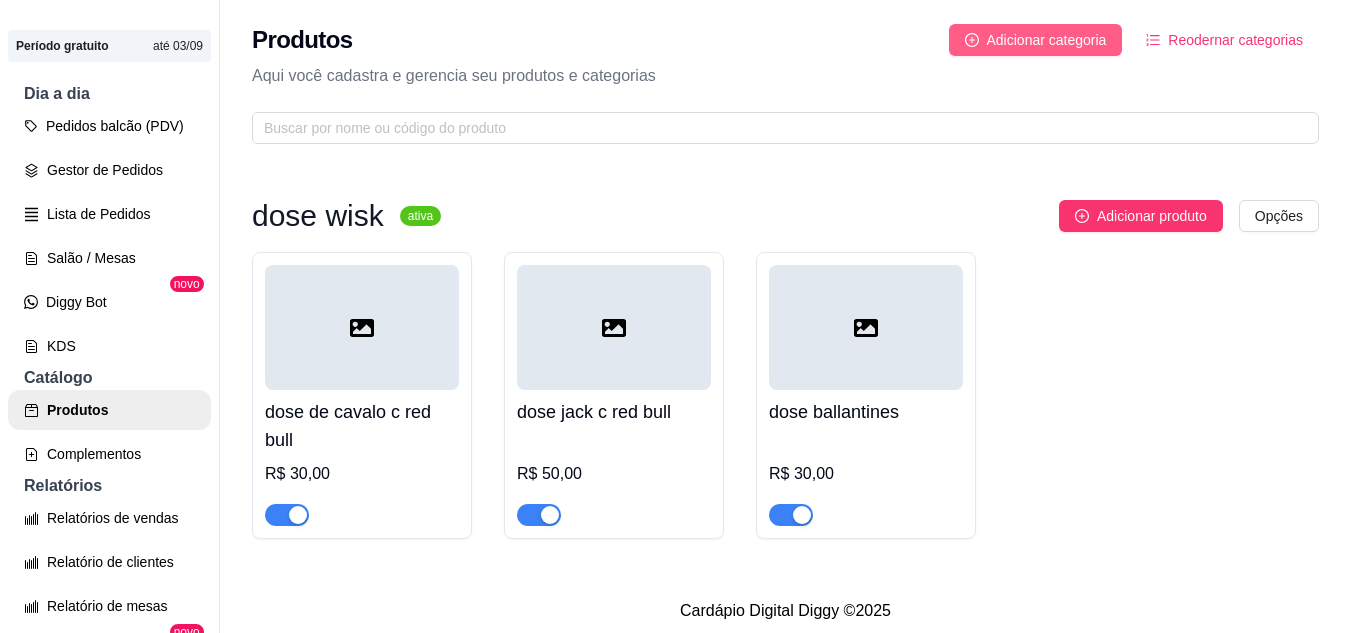 click on "Adicionar categoria" at bounding box center [1036, 40] 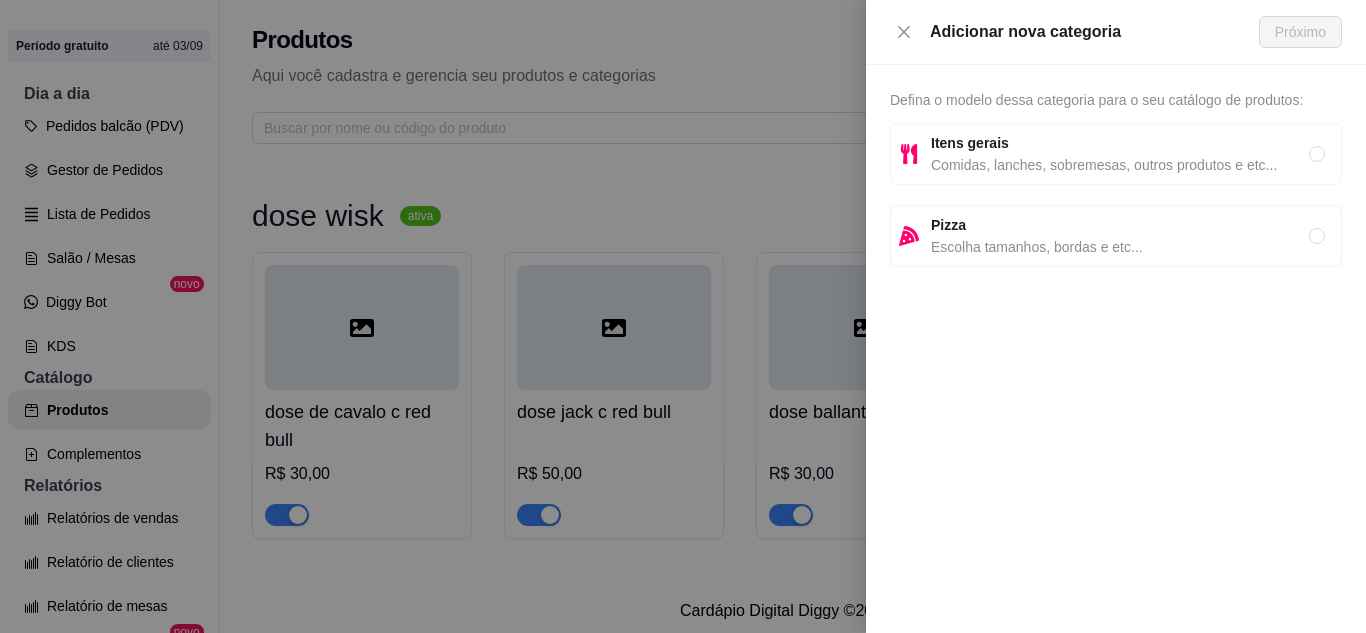 click on "Itens gerais" at bounding box center [1120, 143] 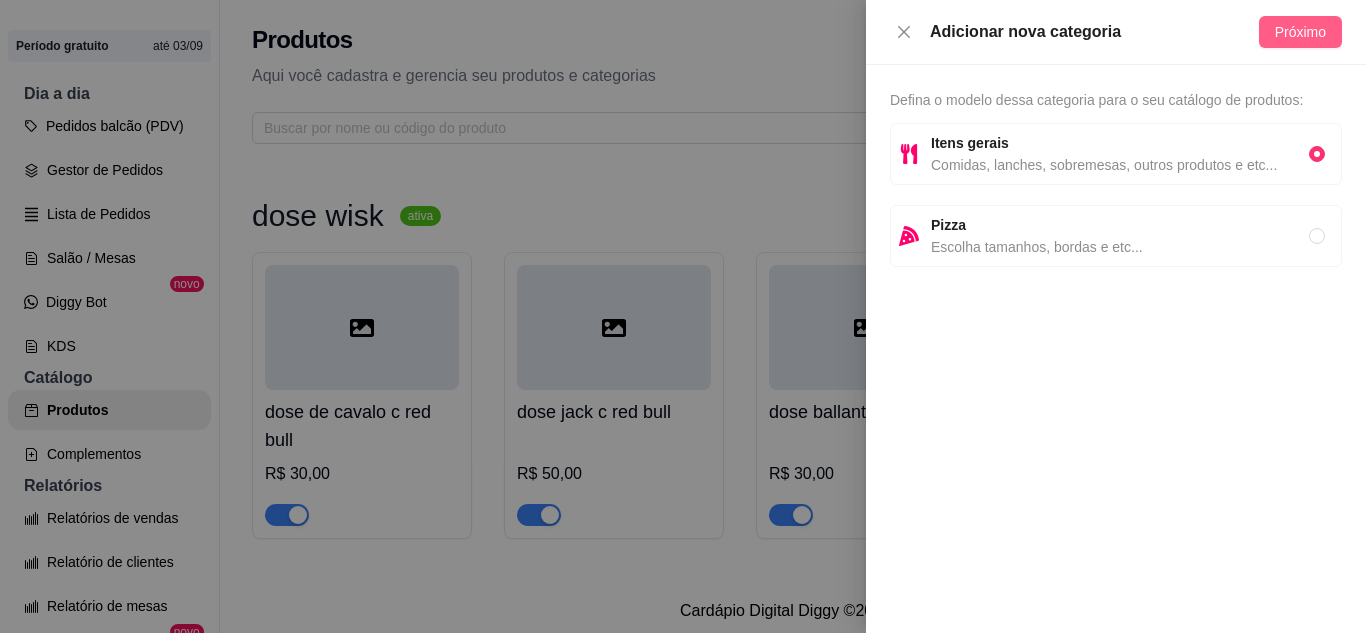 click on "Próximo" at bounding box center (1300, 32) 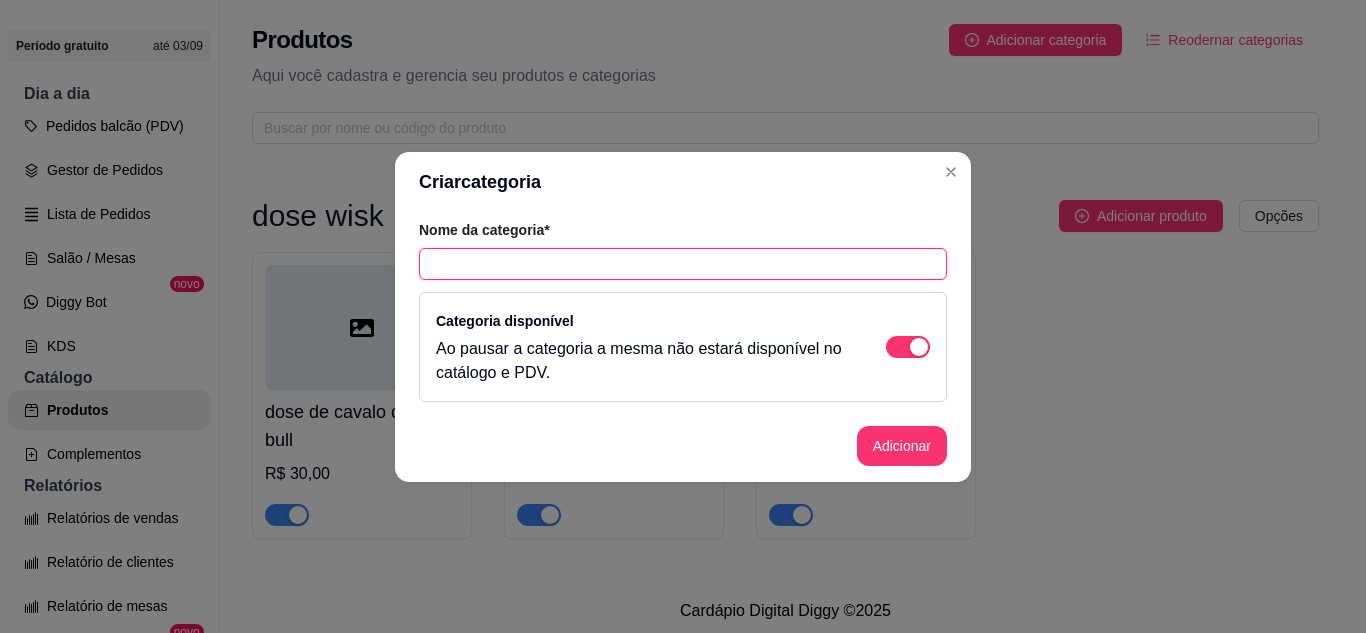 click at bounding box center (683, 264) 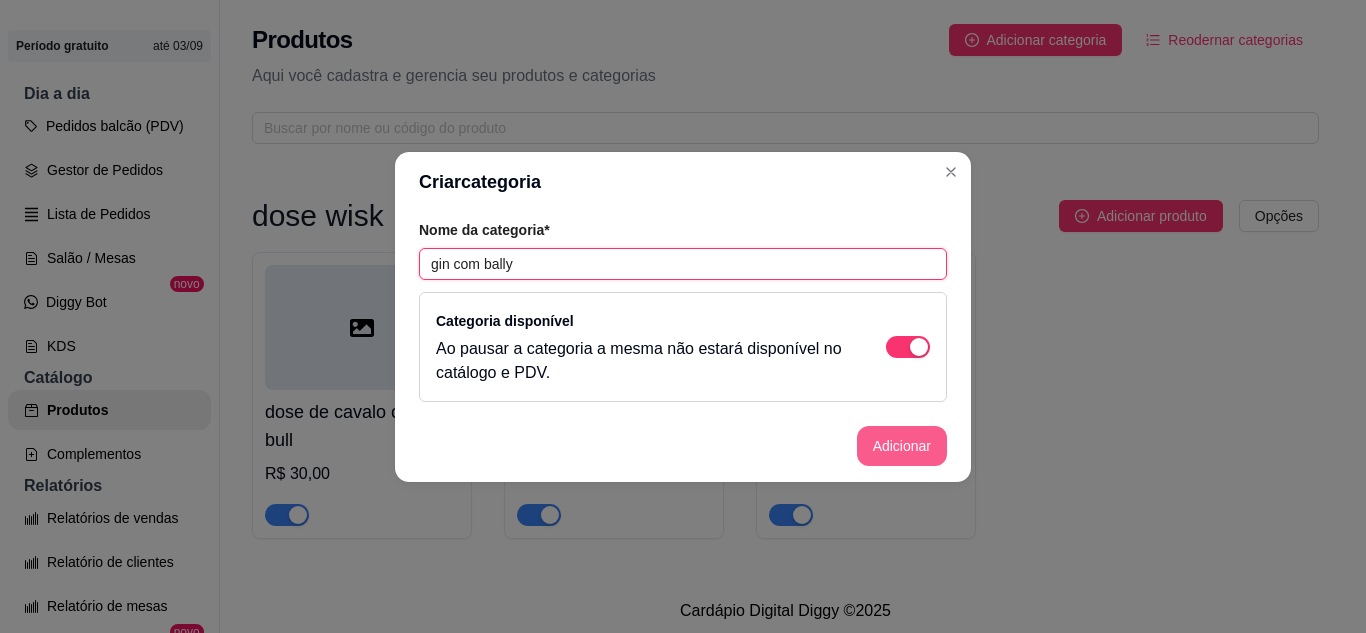 type on "gin com bally" 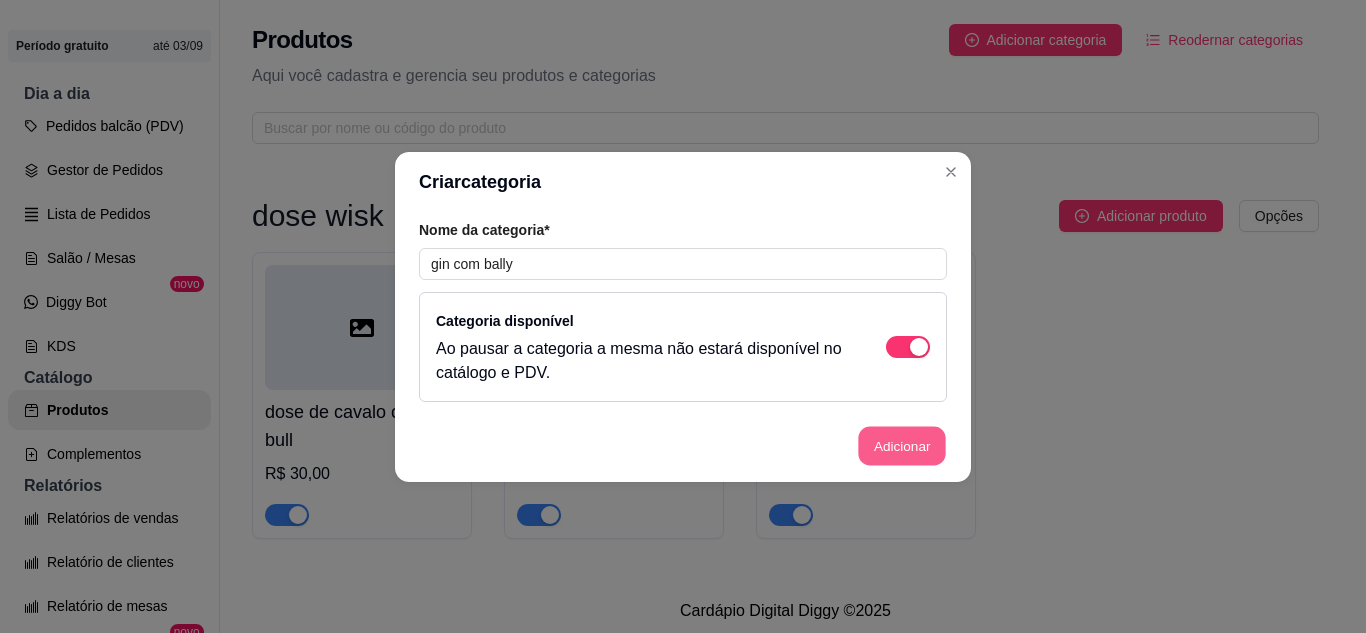 click on "Adicionar" at bounding box center [902, 445] 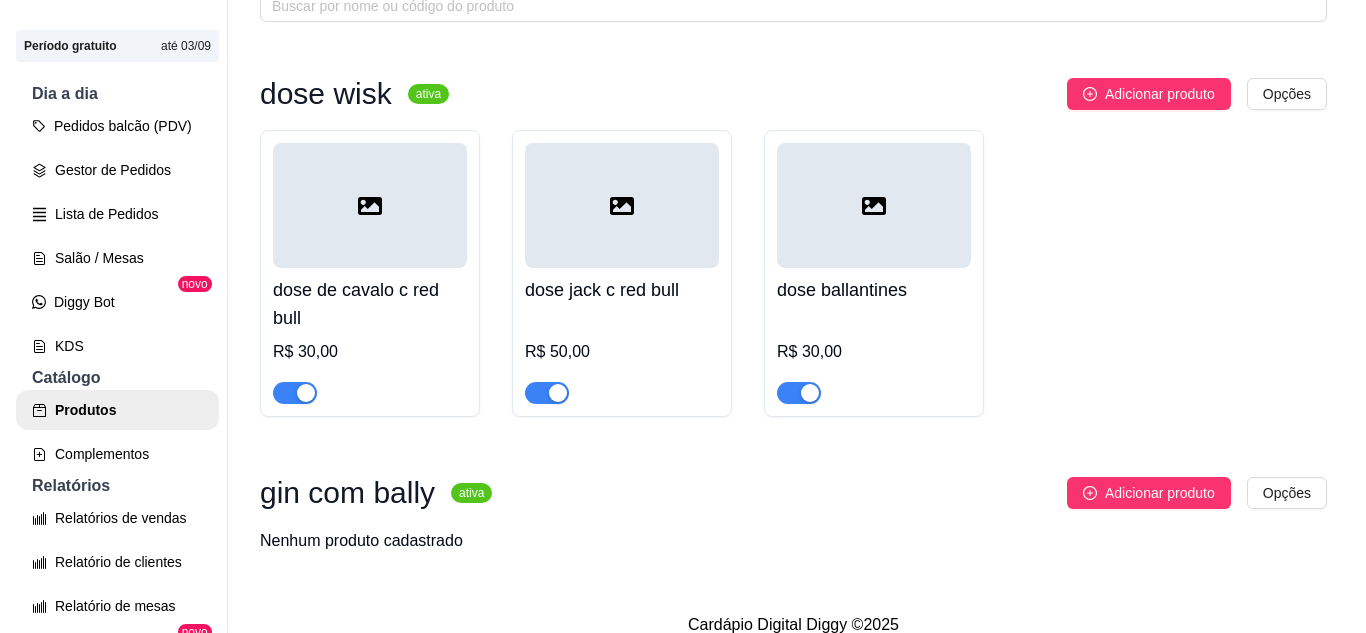 scroll, scrollTop: 158, scrollLeft: 0, axis: vertical 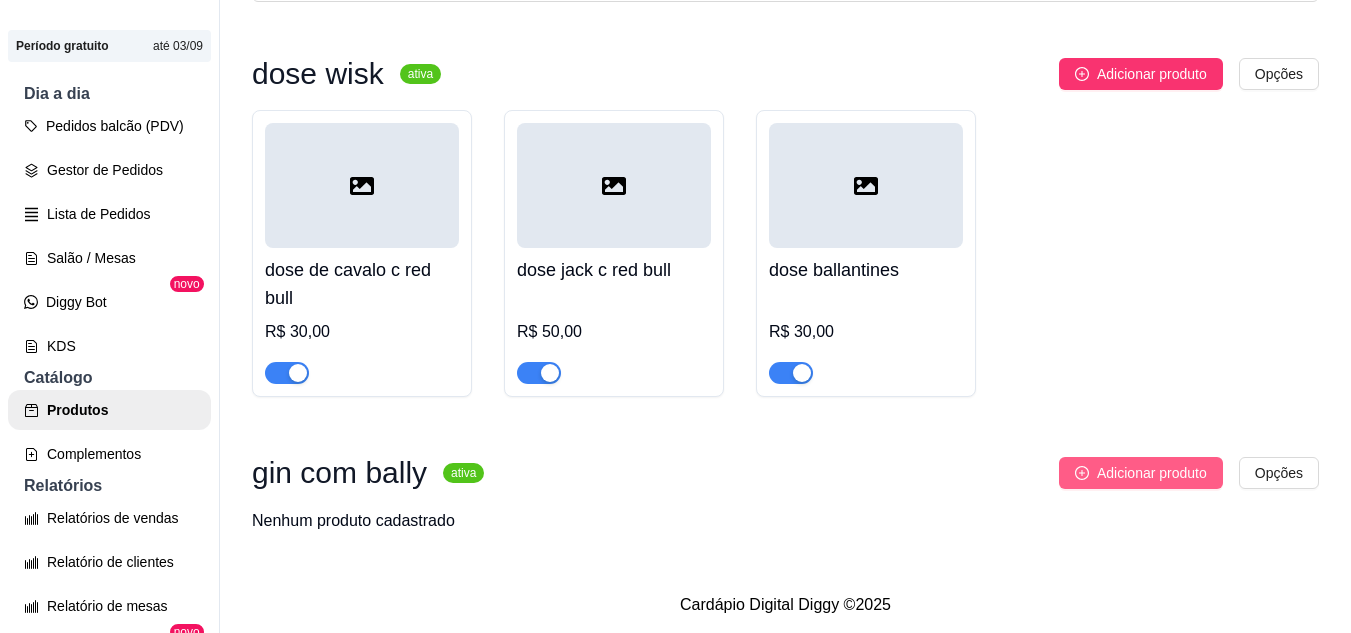 click on "Adicionar produto" at bounding box center [1152, 473] 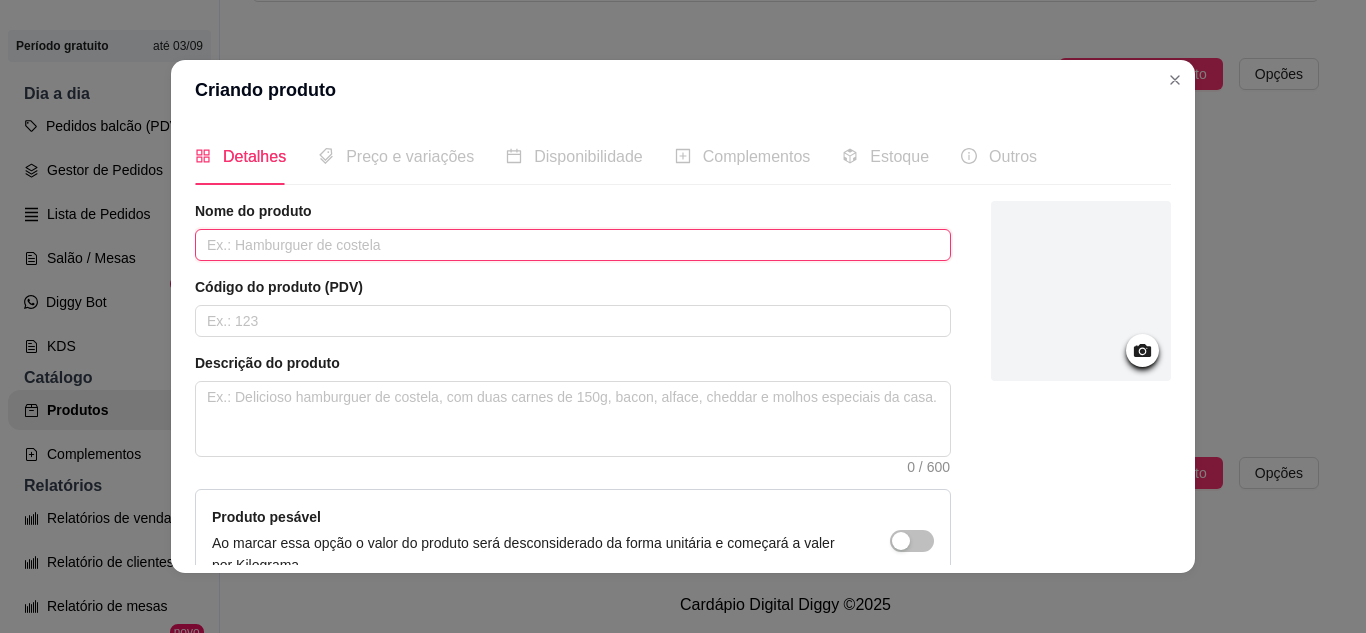 click at bounding box center [573, 245] 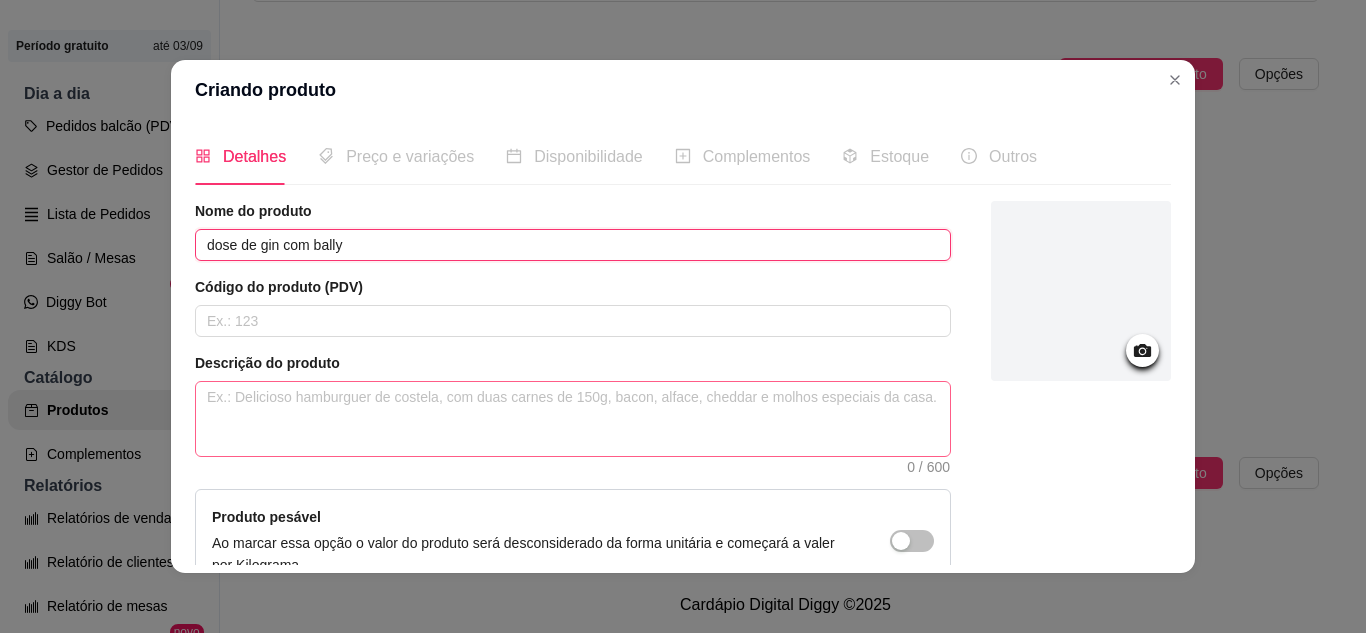 type on "dose de gin com bally" 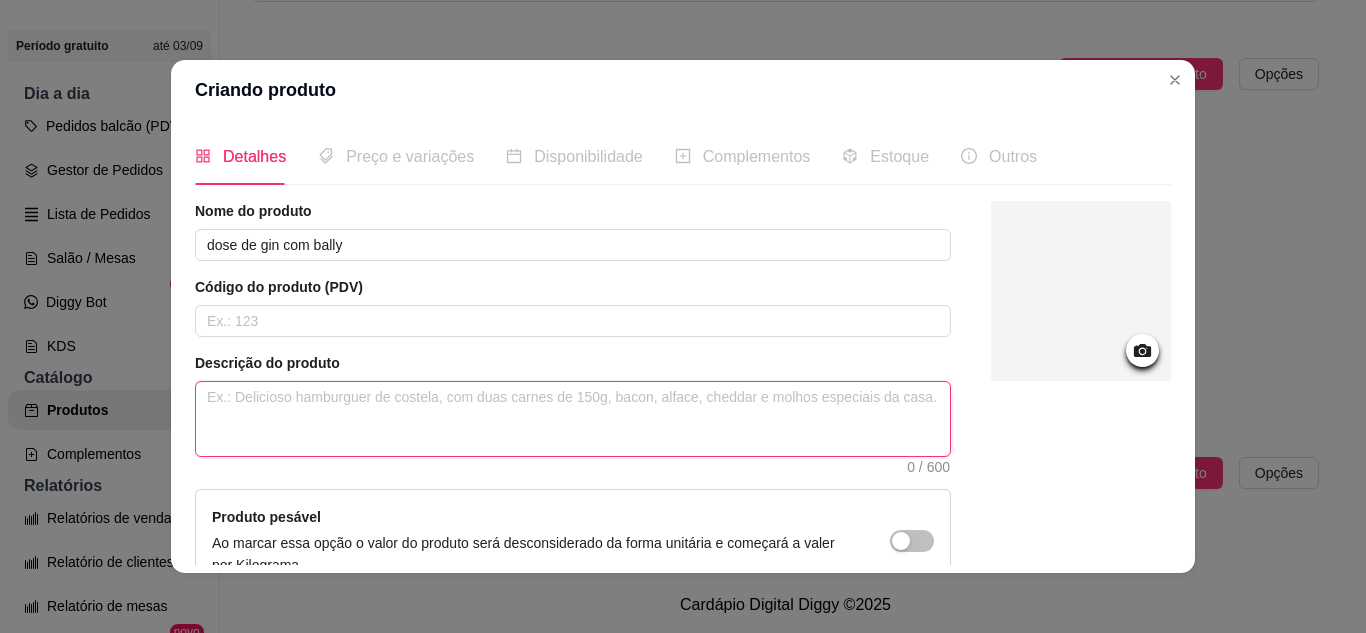 click at bounding box center [573, 419] 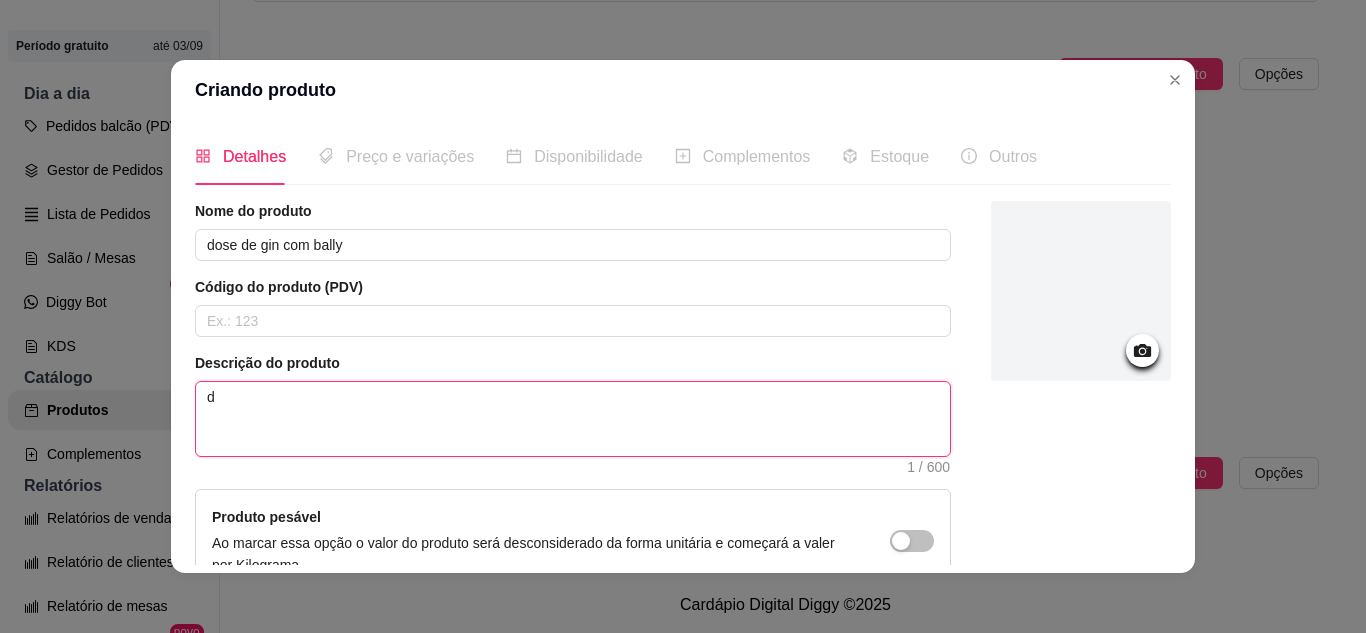 type 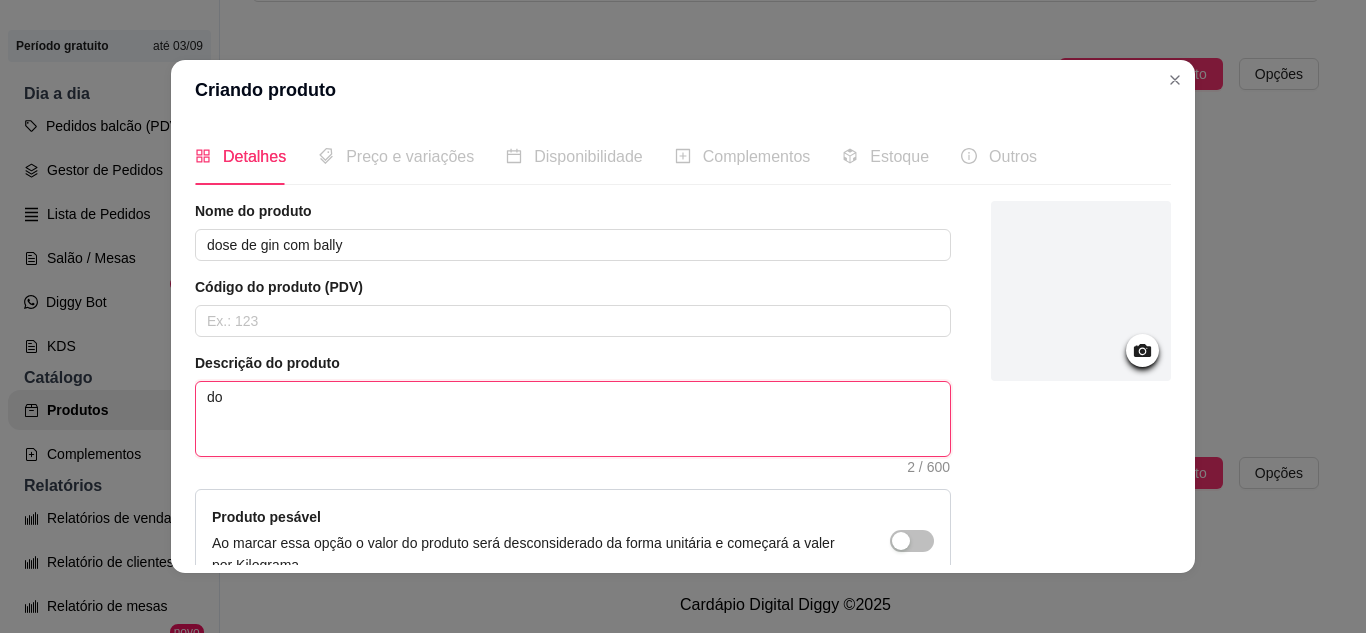 type 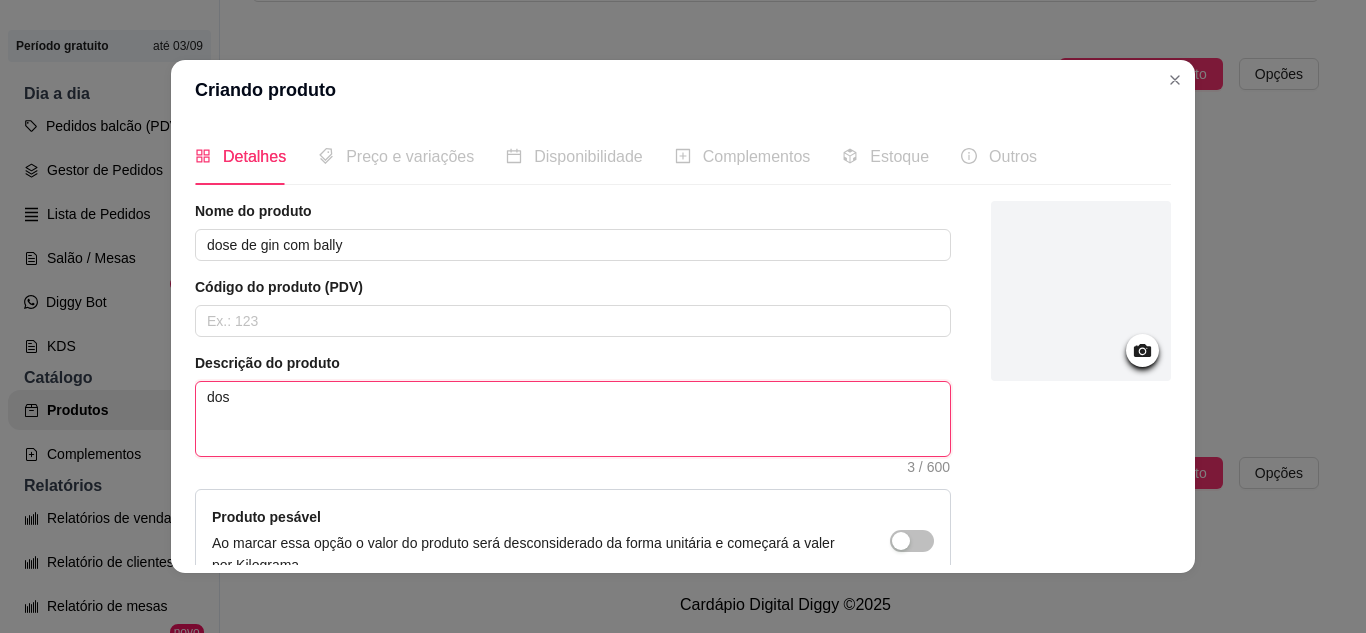type 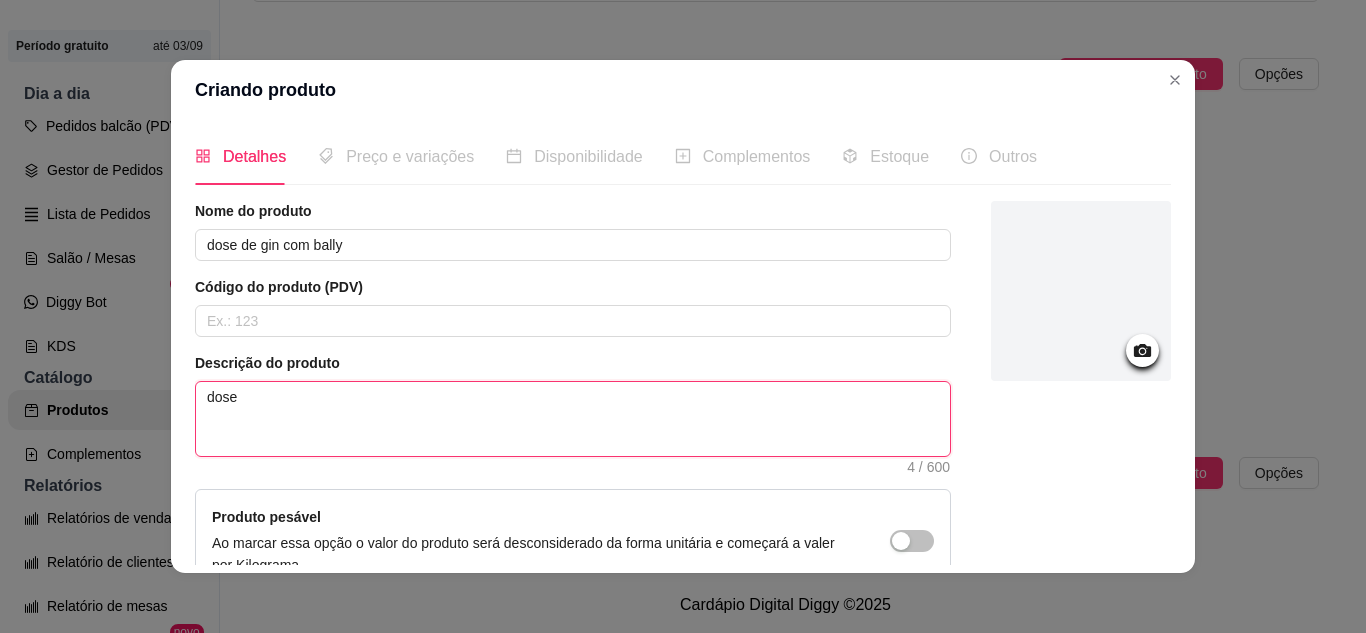 type 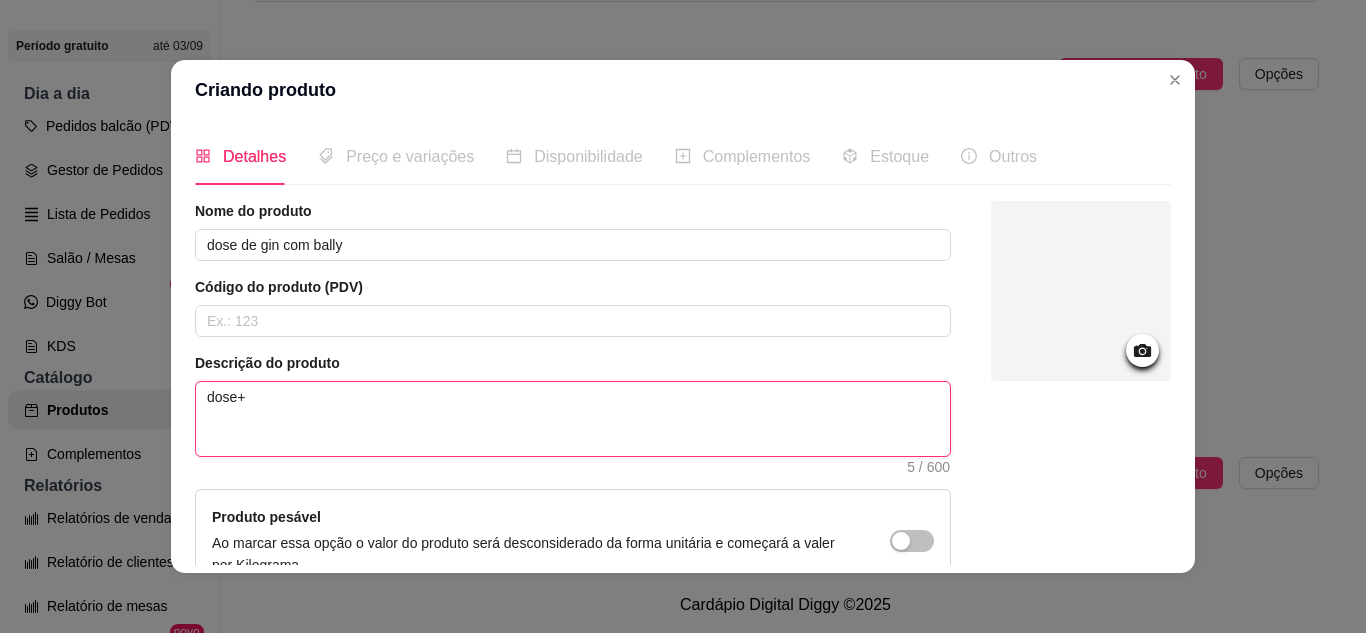 type 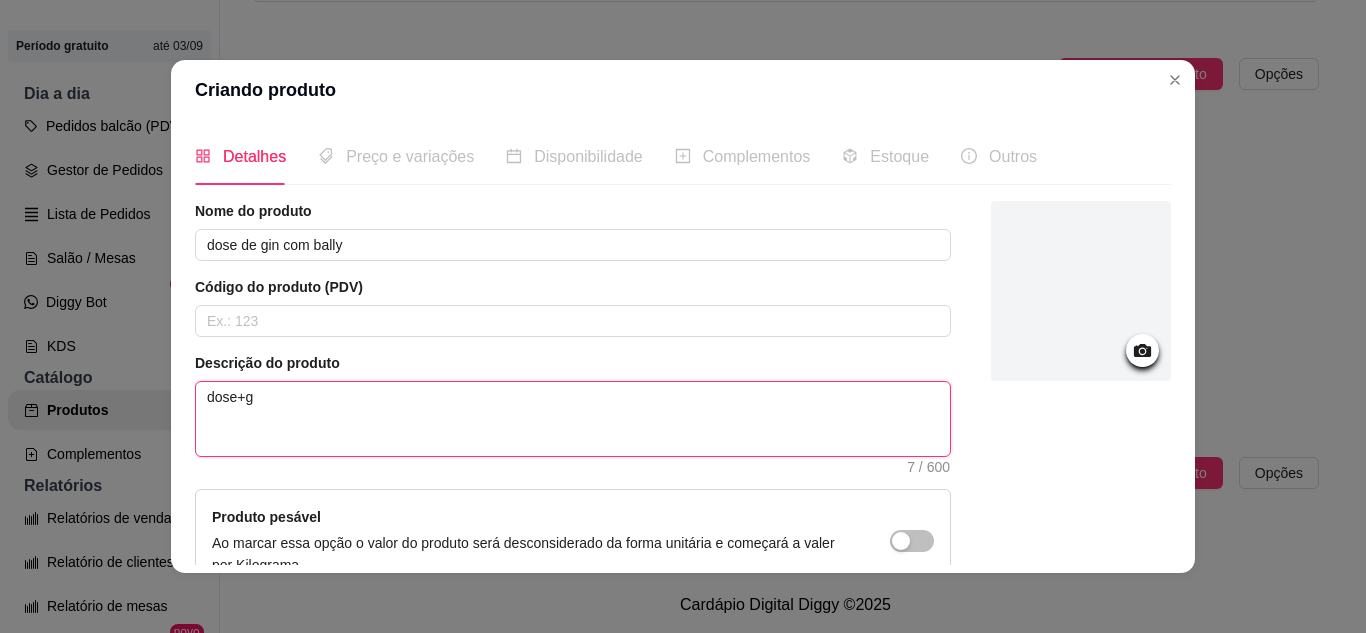 type 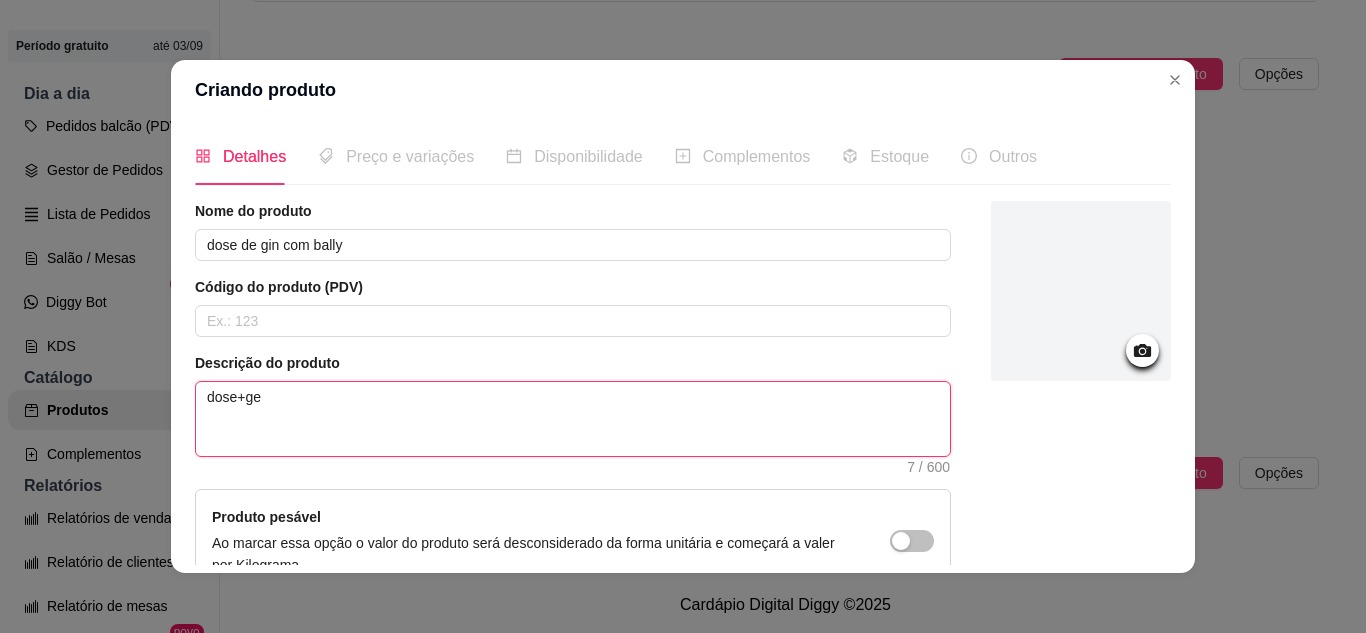 type 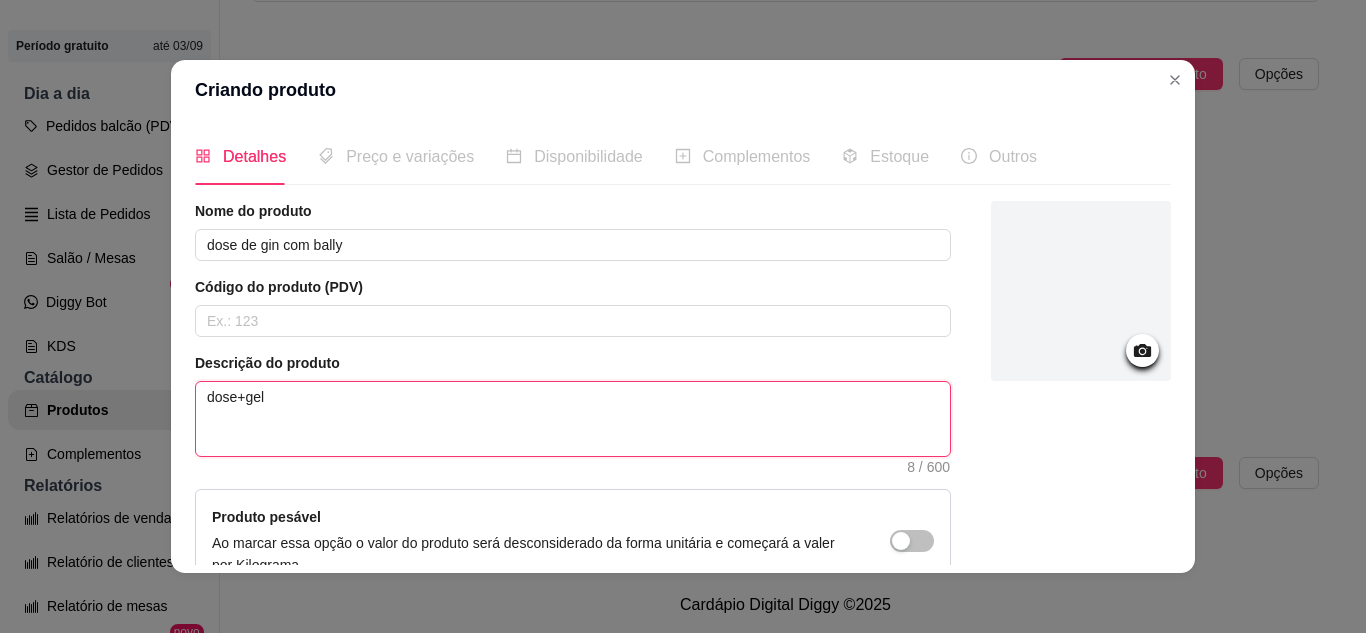 type 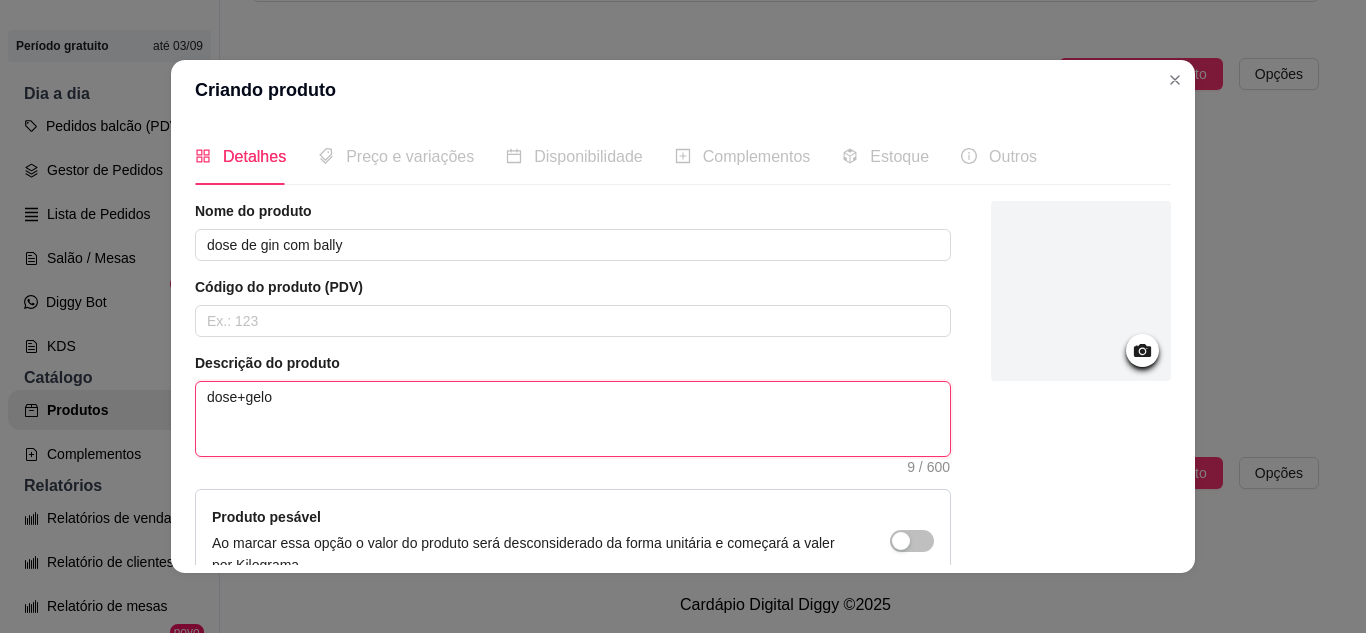type 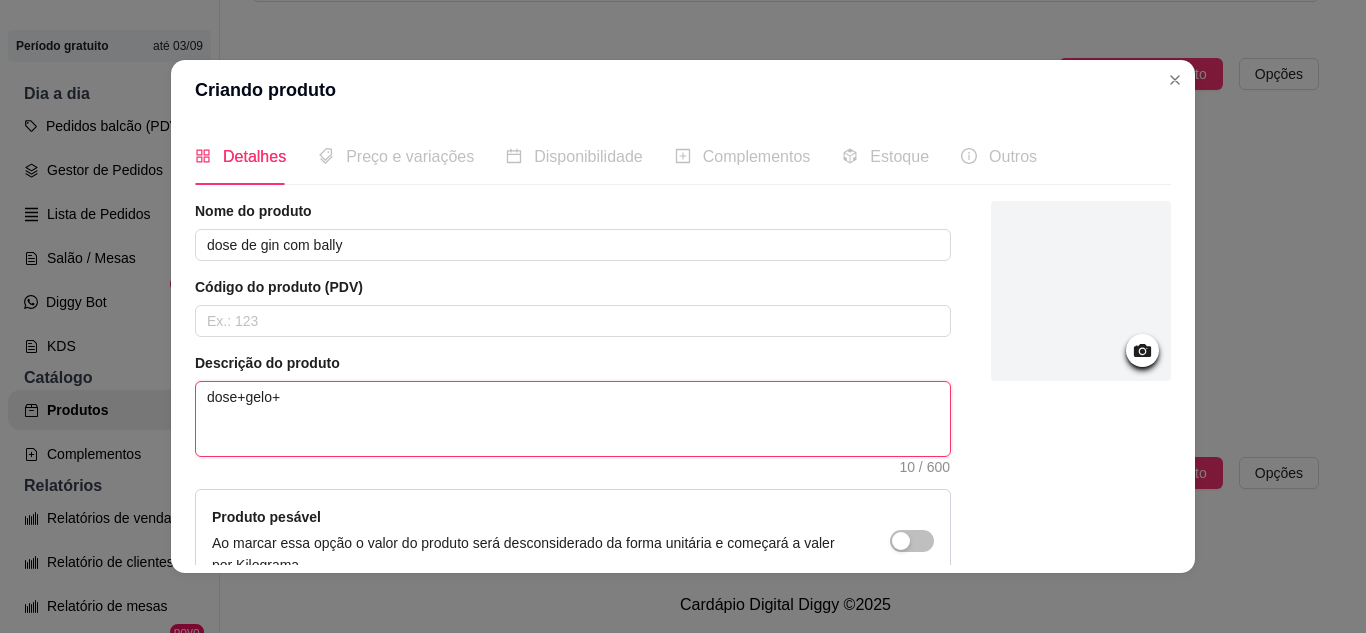 type 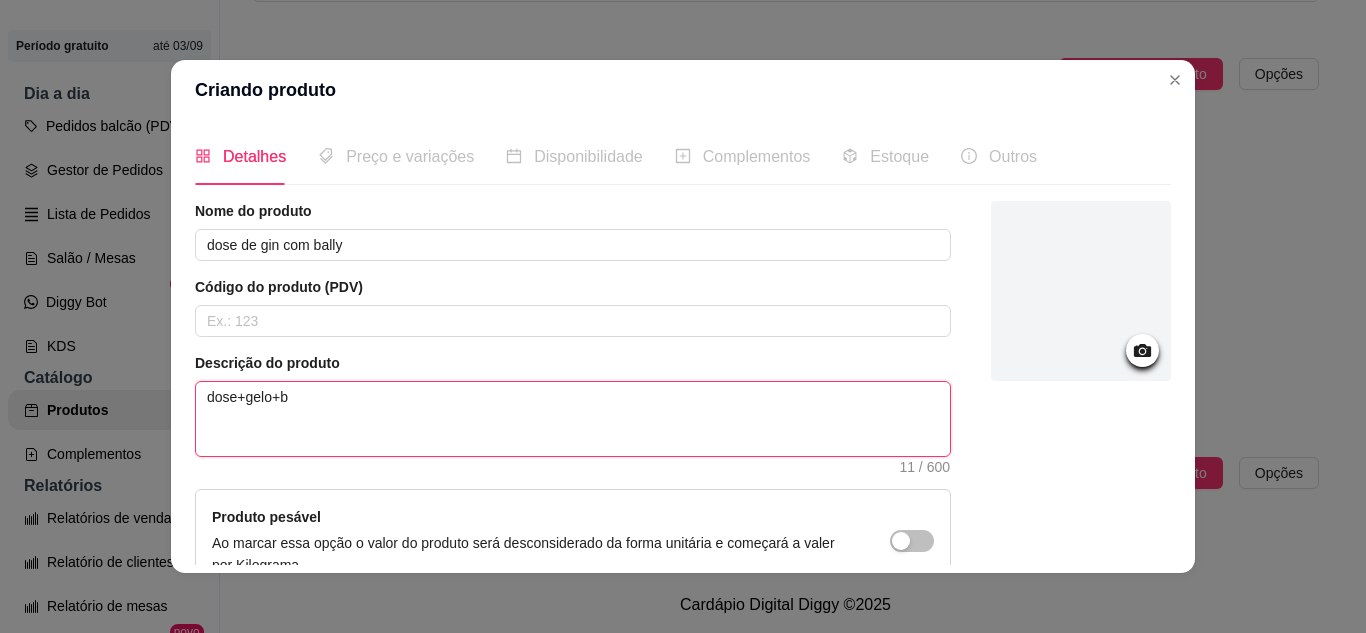 type 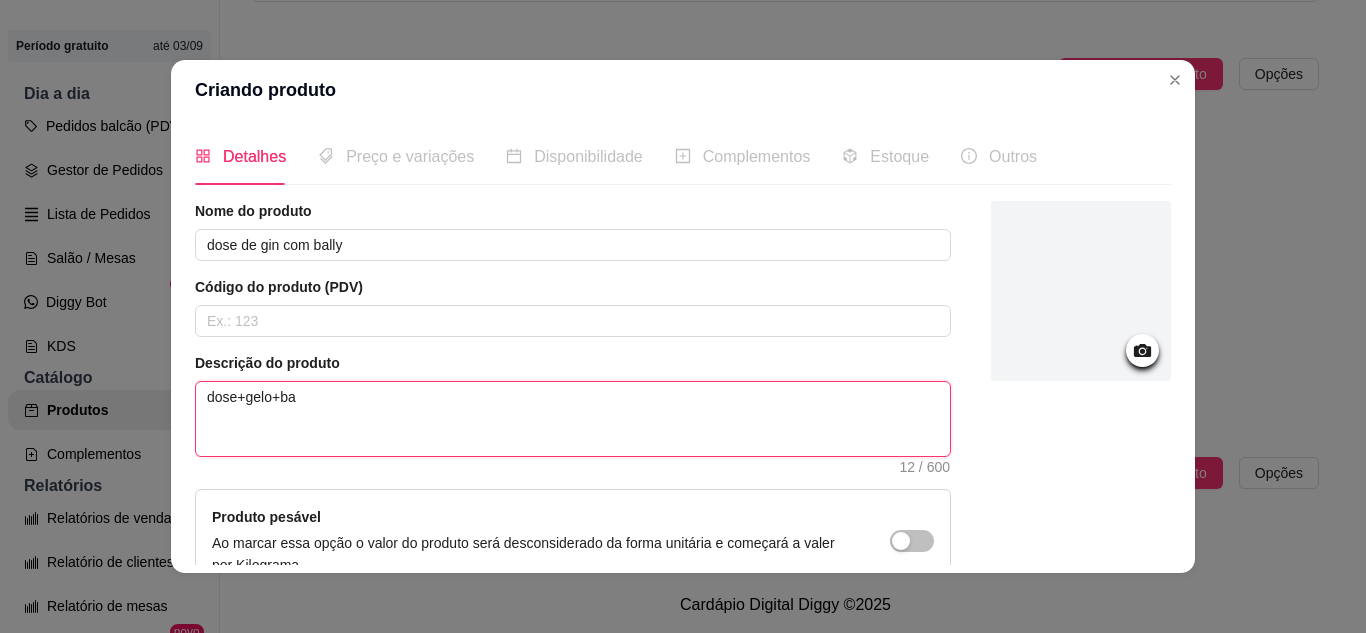 type 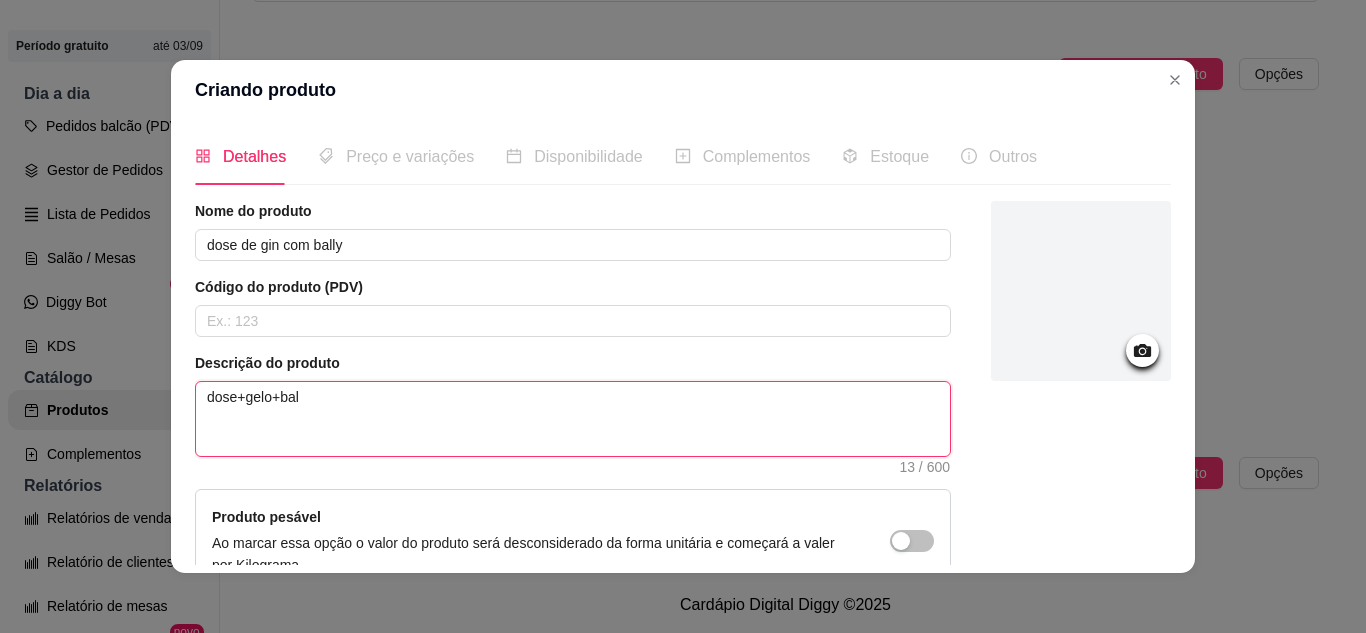type 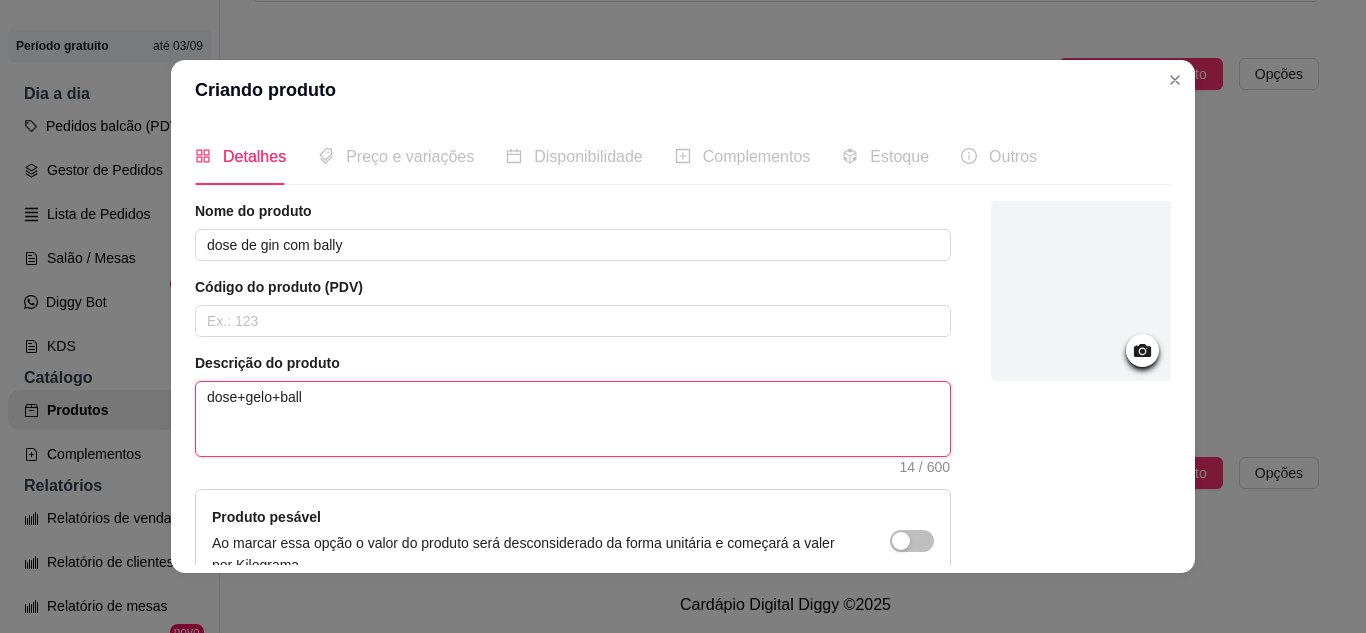 type 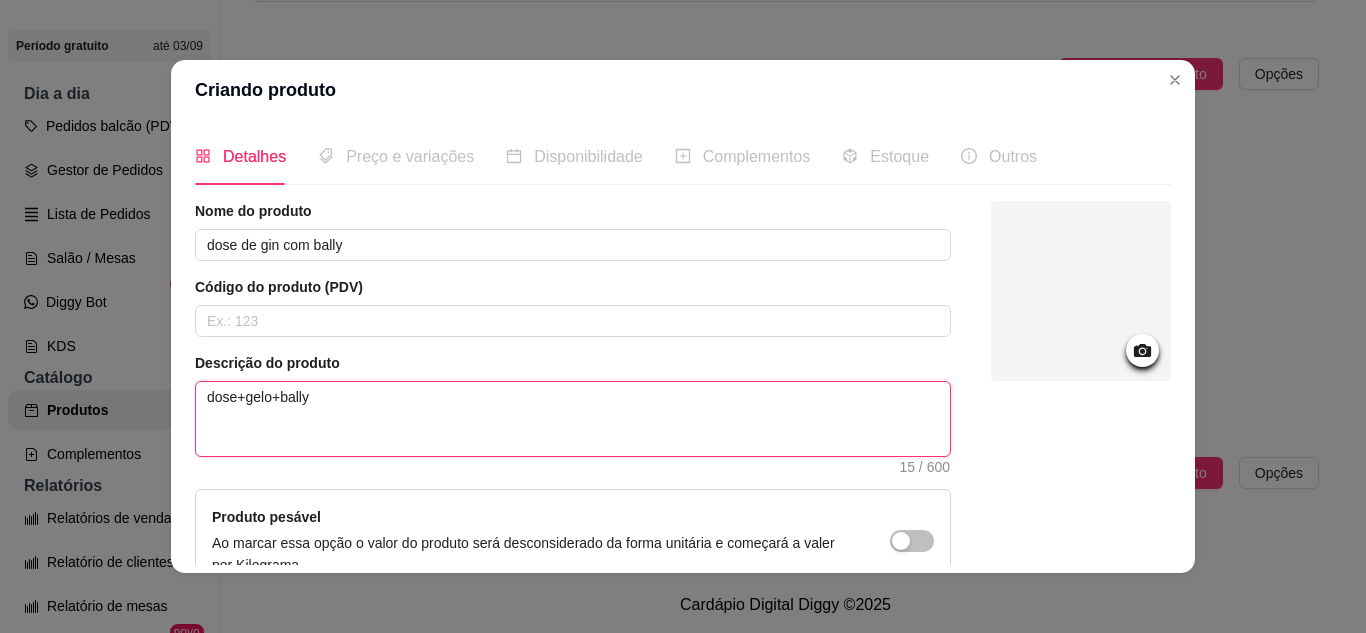 type on "dose+gelo+bally" 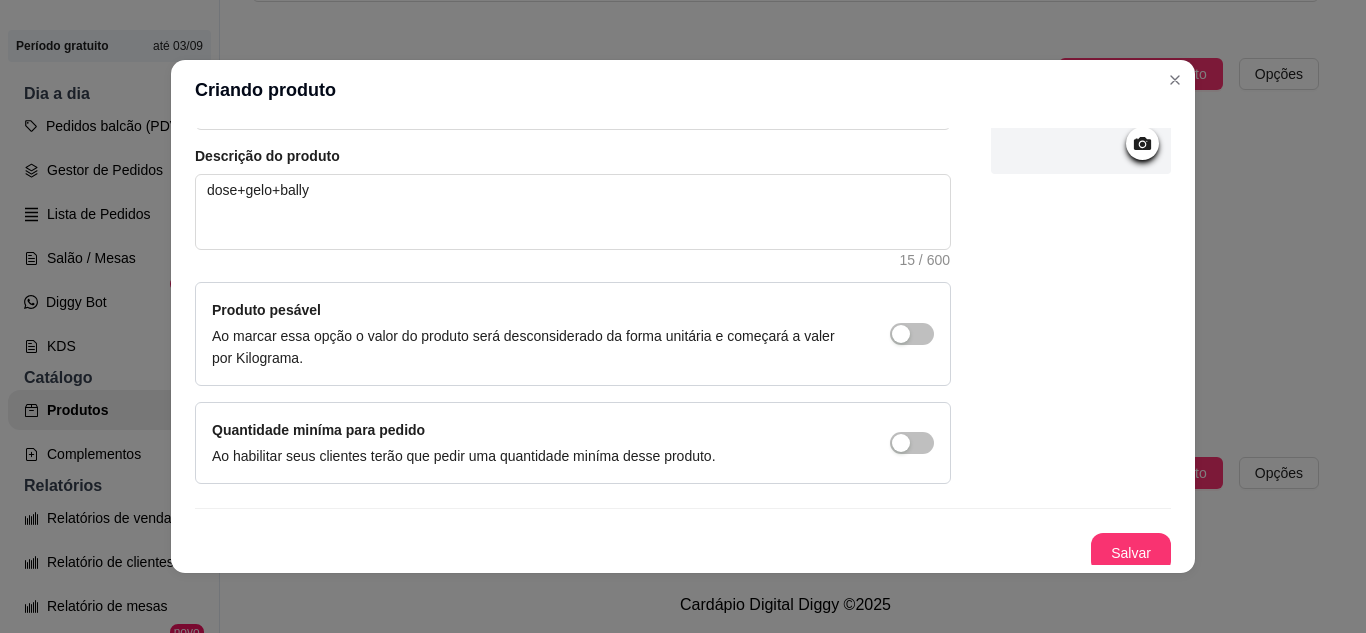 scroll, scrollTop: 215, scrollLeft: 0, axis: vertical 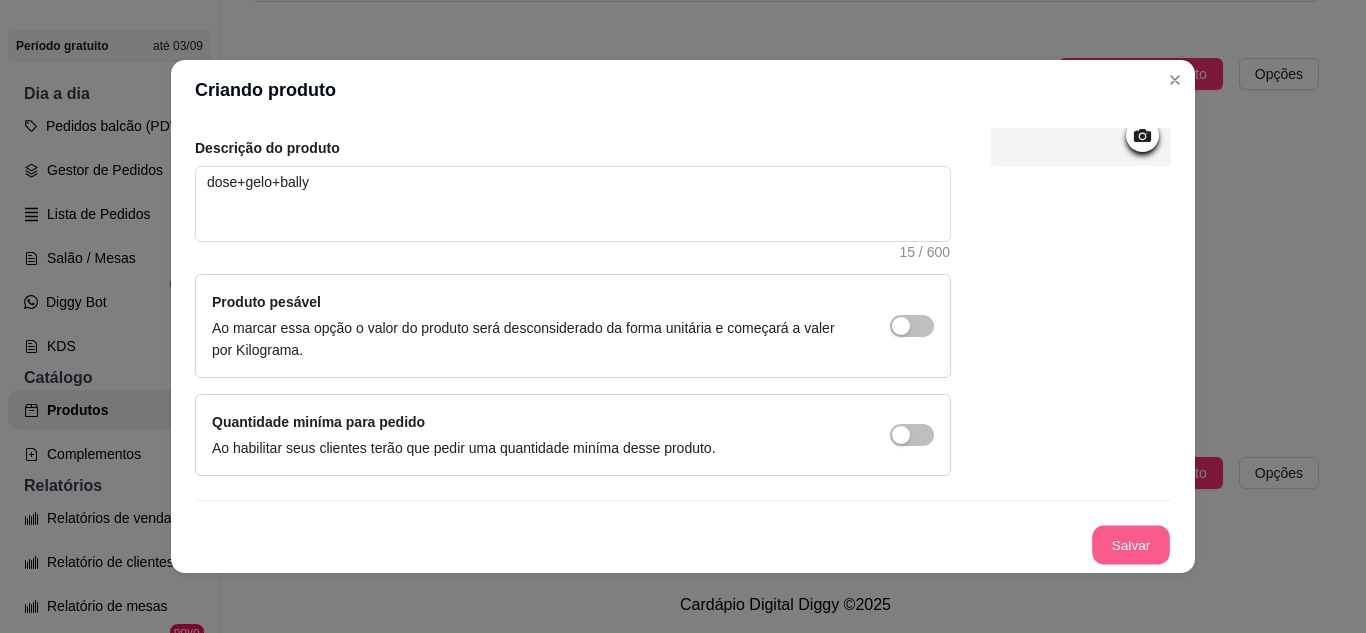 click on "Salvar" at bounding box center (1131, 545) 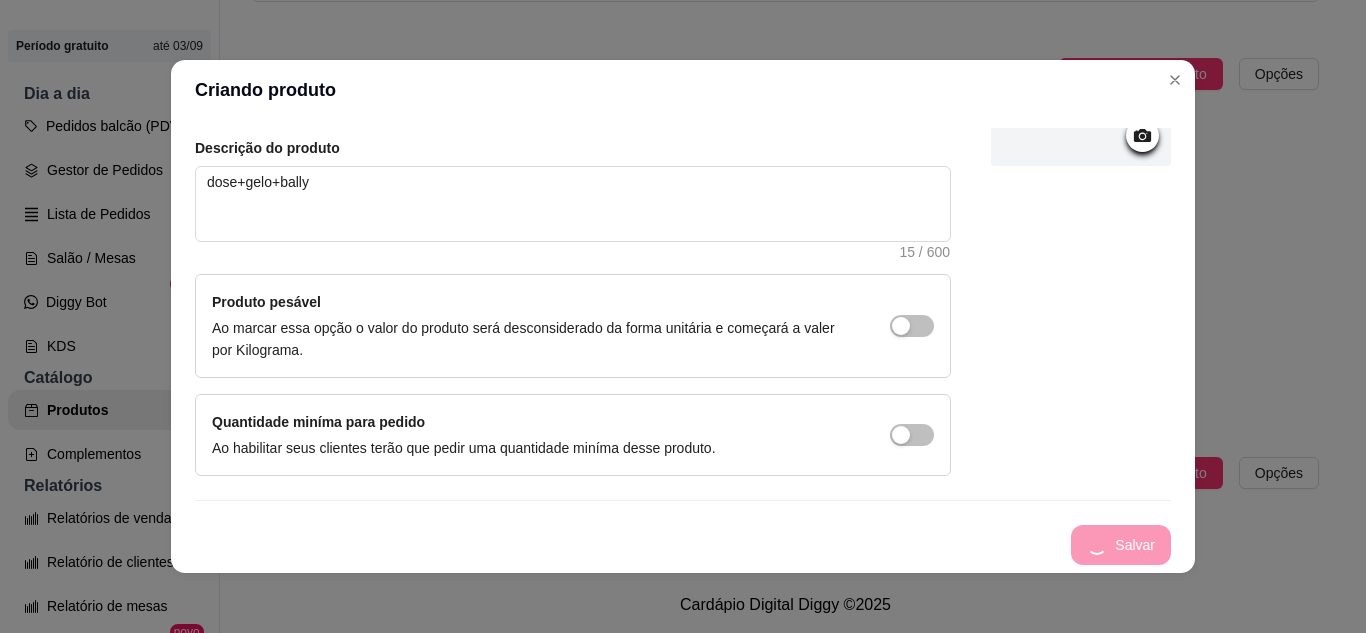 type 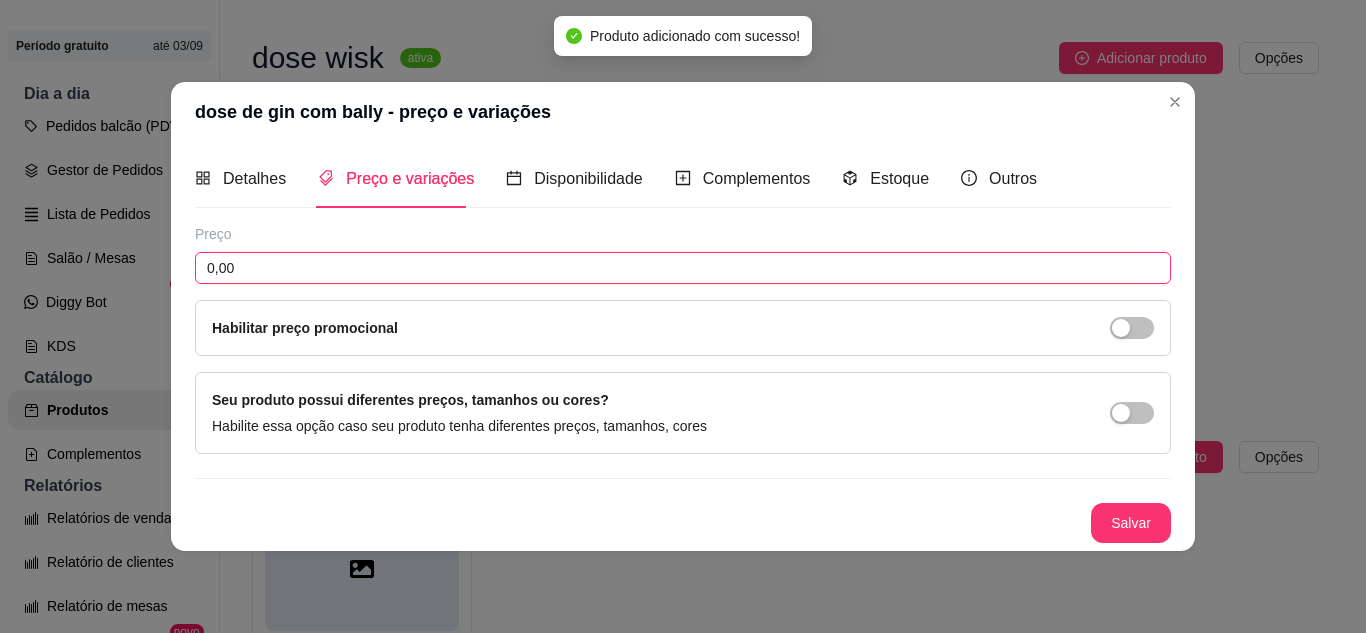 click on "0,00" at bounding box center (683, 268) 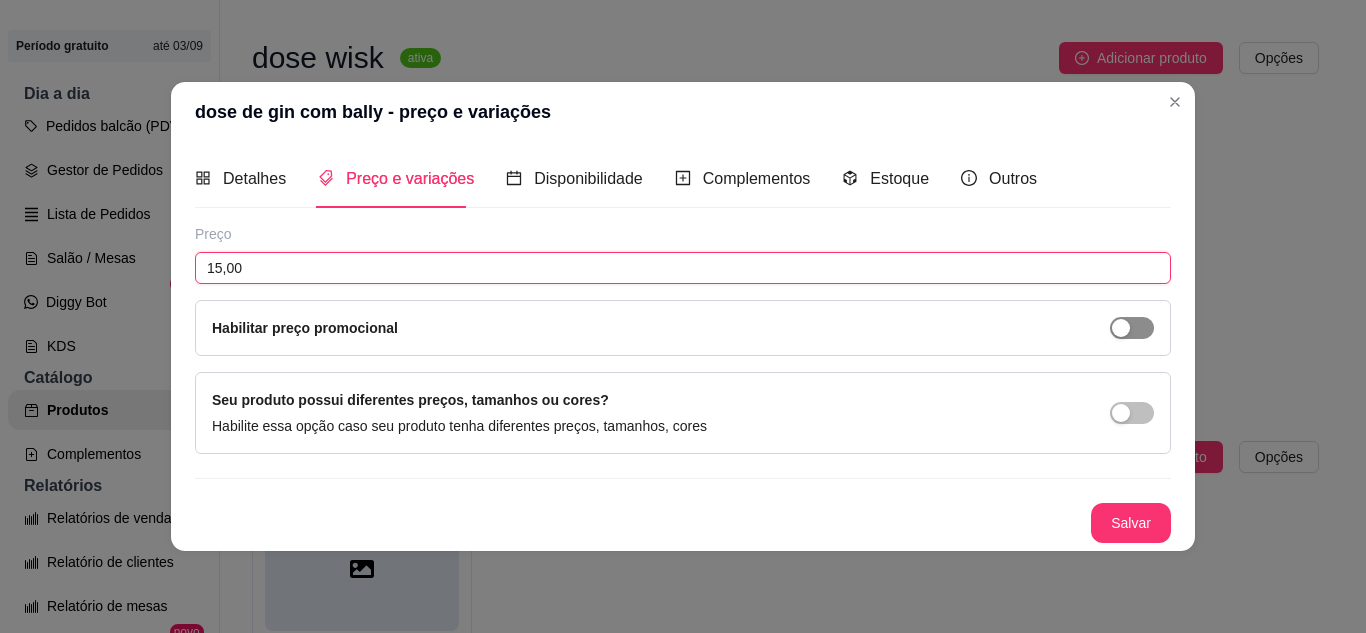 type on "15,00" 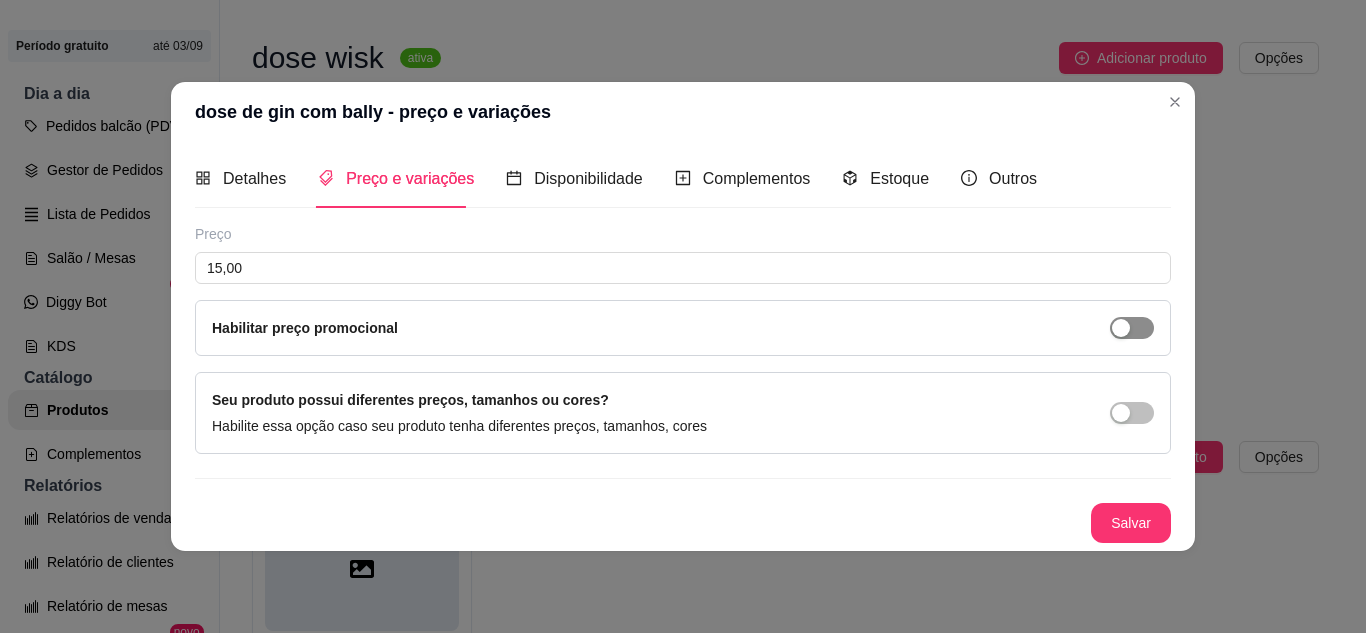 click at bounding box center (1121, 328) 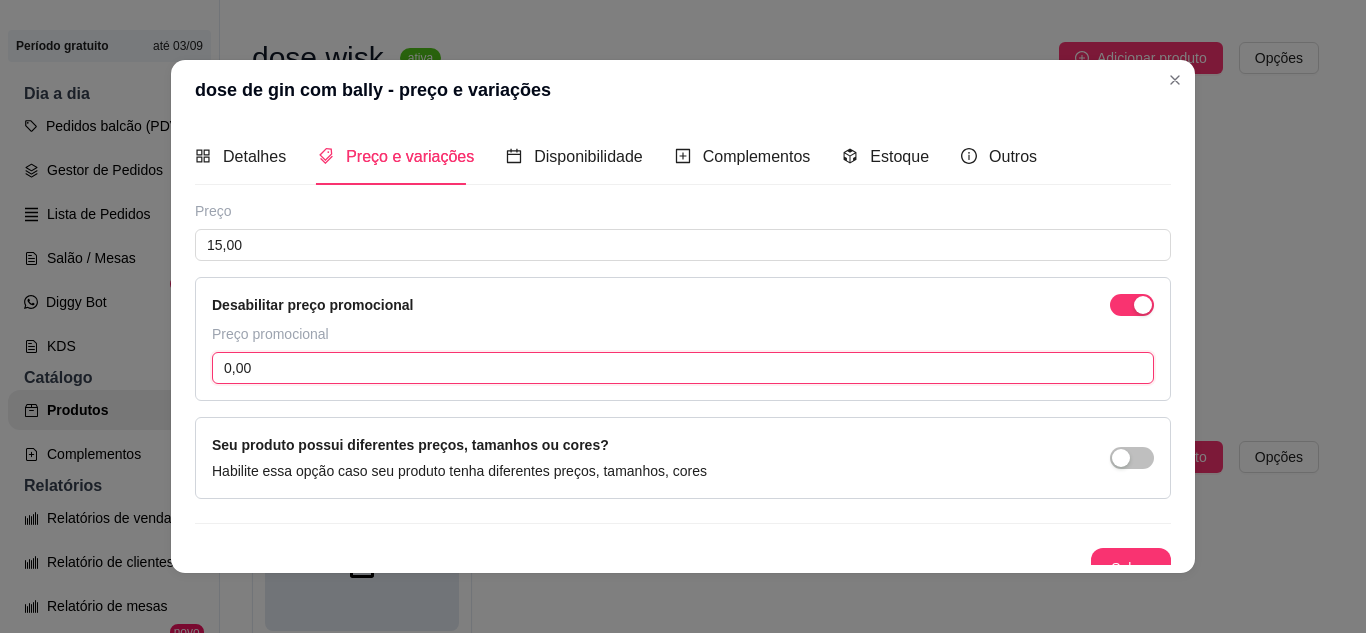 click on "0,00" at bounding box center [683, 368] 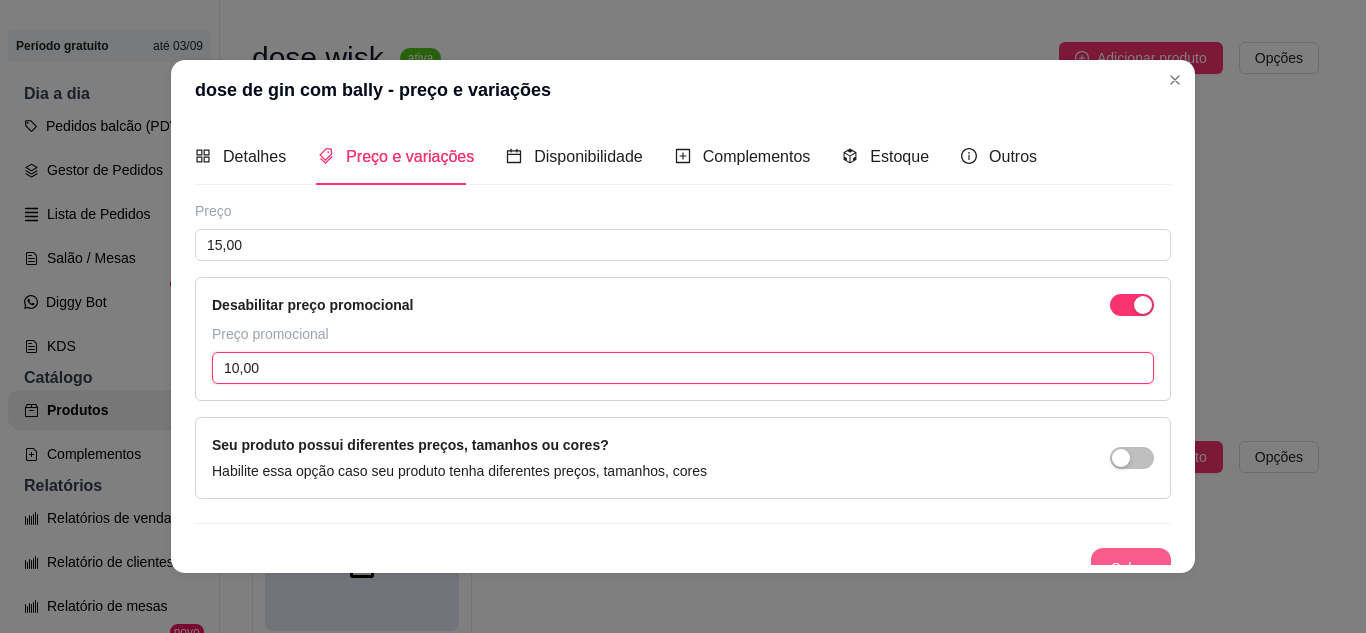 type on "10,00" 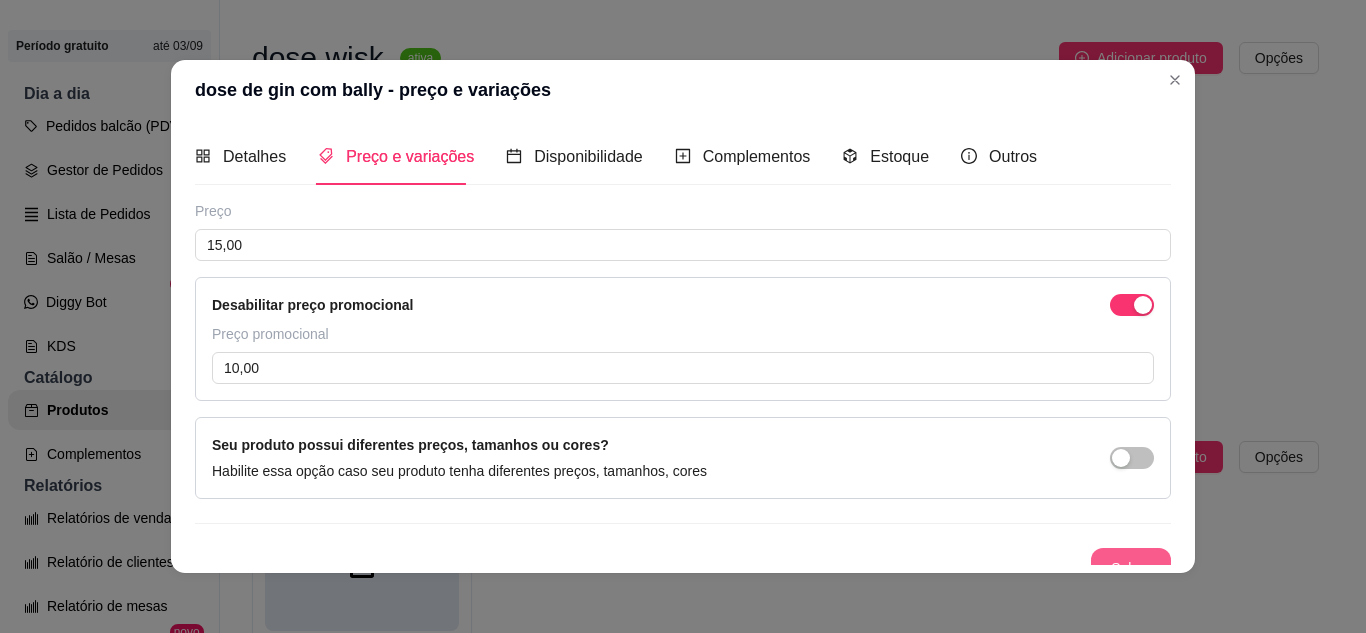 click on "Salvar" at bounding box center [1131, 568] 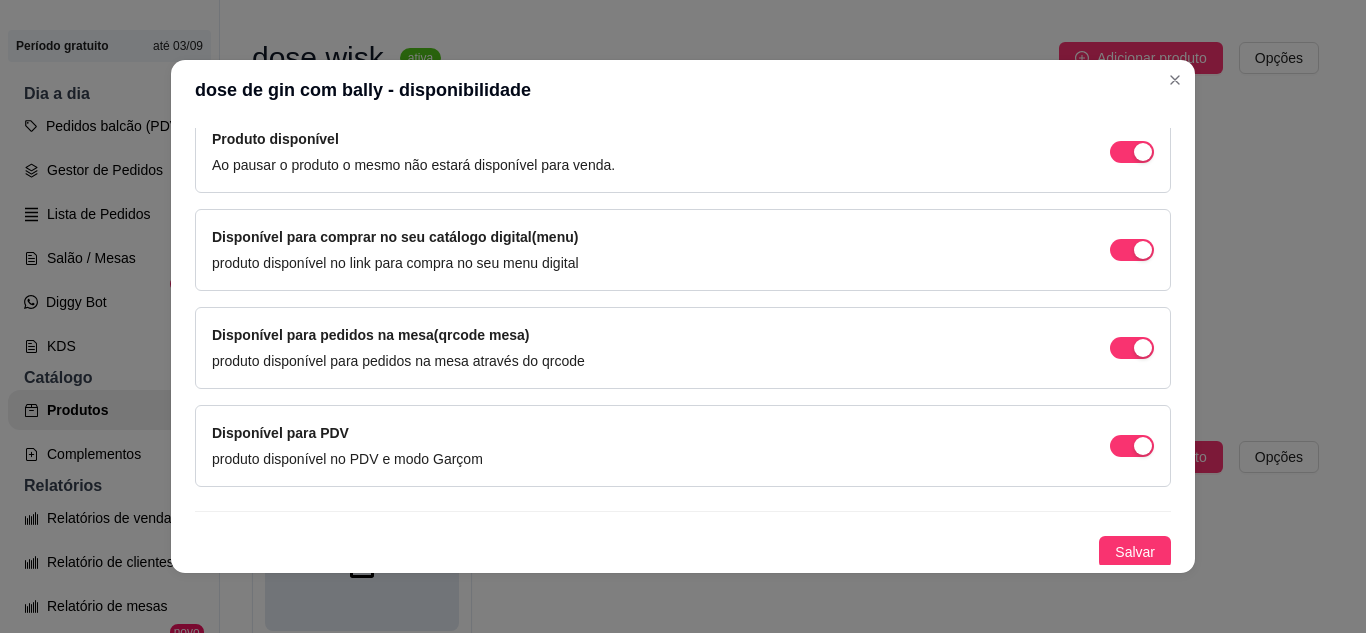 scroll, scrollTop: 213, scrollLeft: 0, axis: vertical 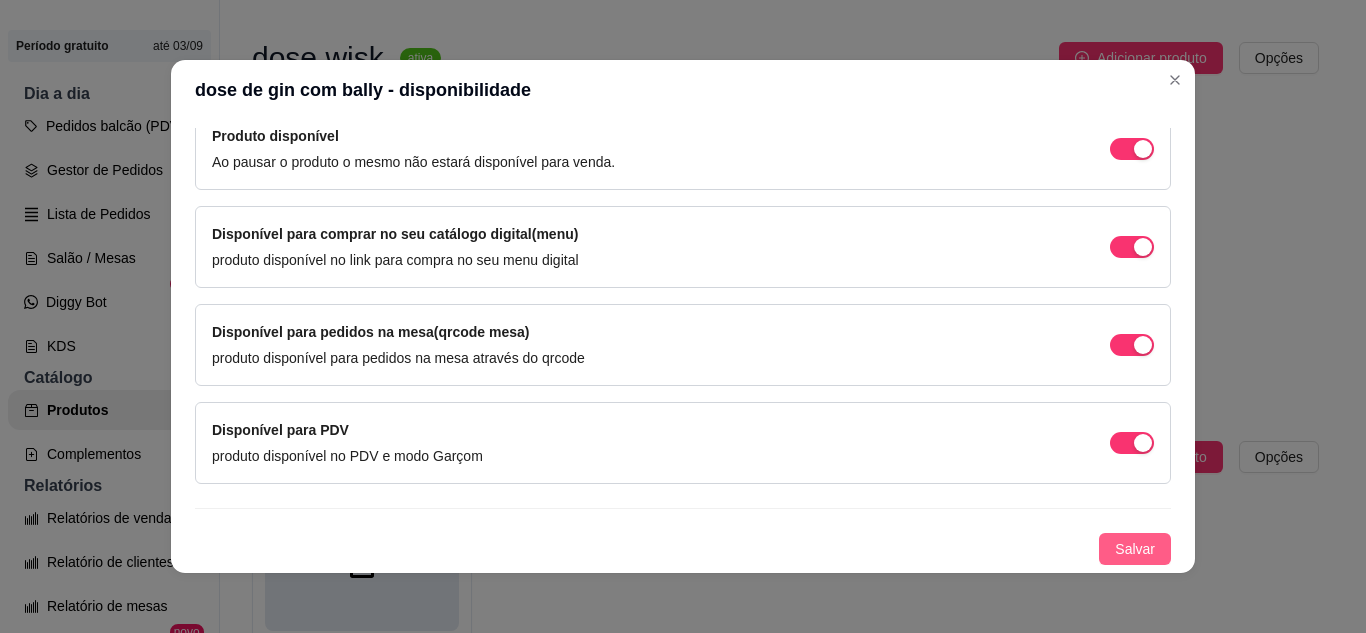 click on "Salvar" at bounding box center (1135, 549) 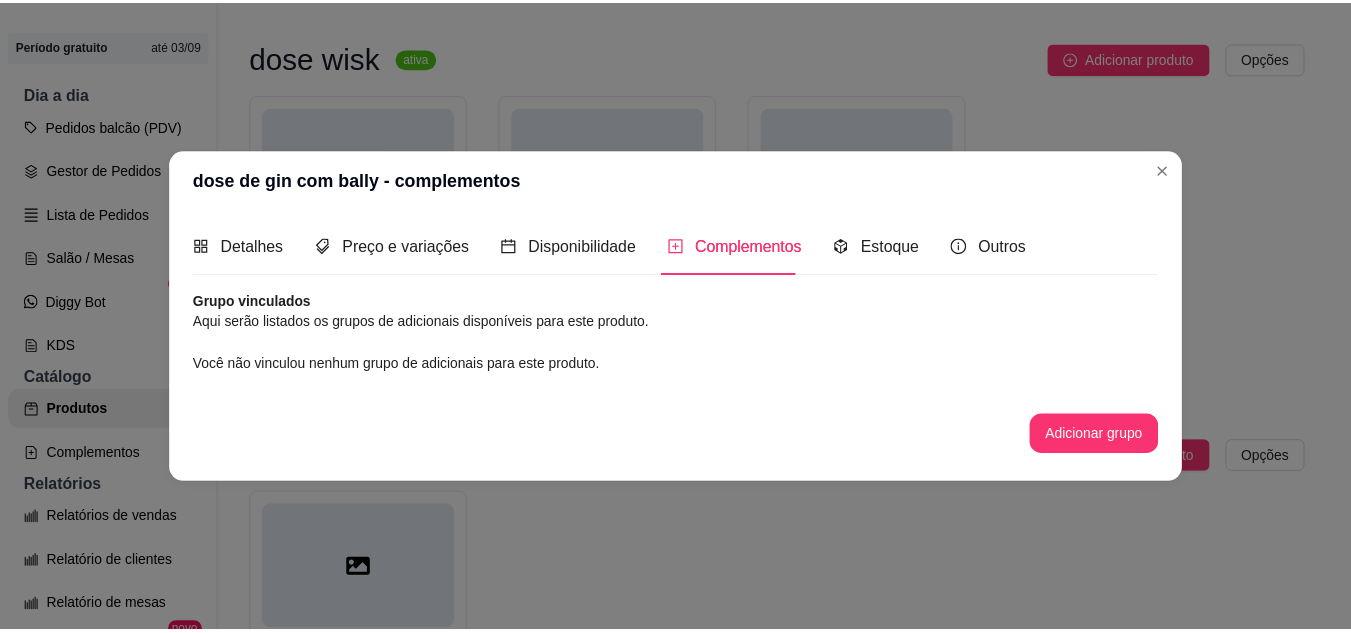 scroll, scrollTop: 0, scrollLeft: 0, axis: both 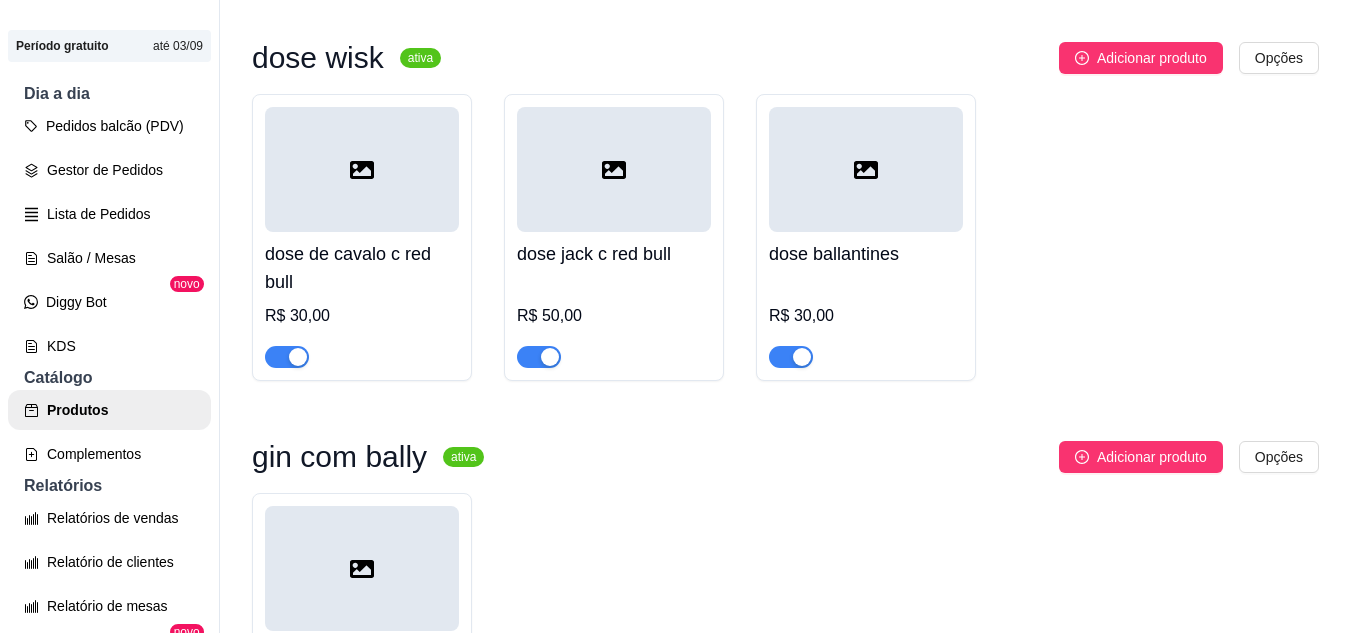 type 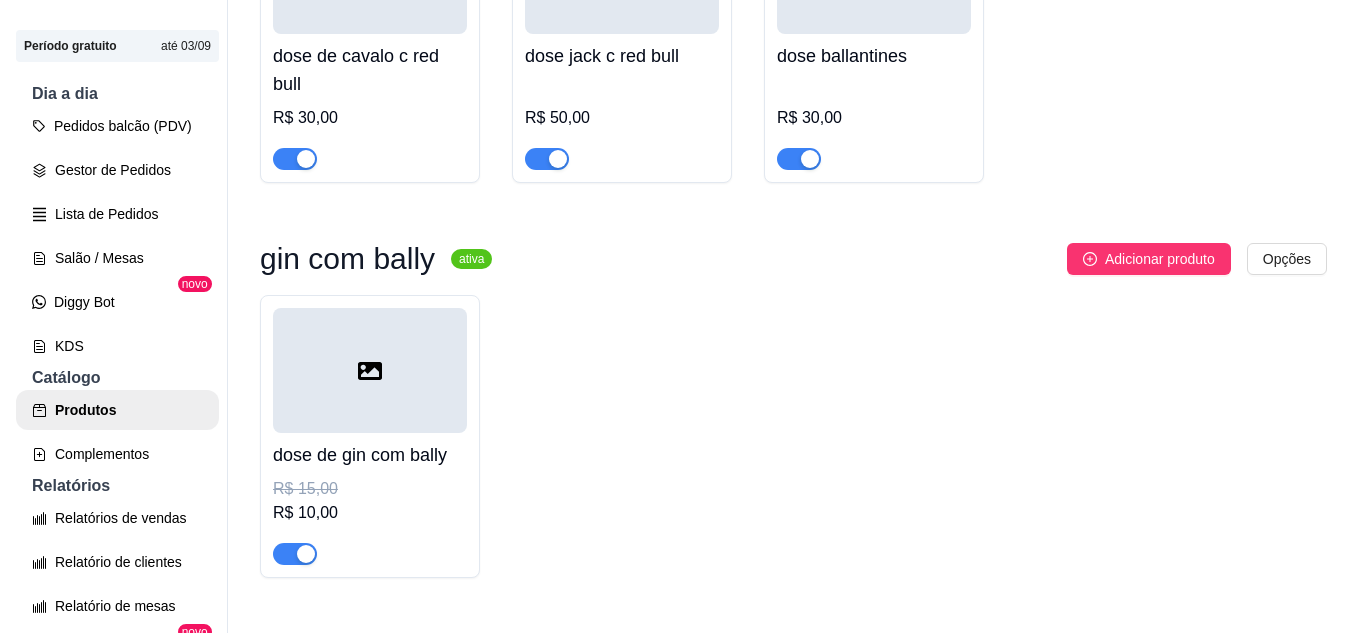 scroll, scrollTop: 358, scrollLeft: 0, axis: vertical 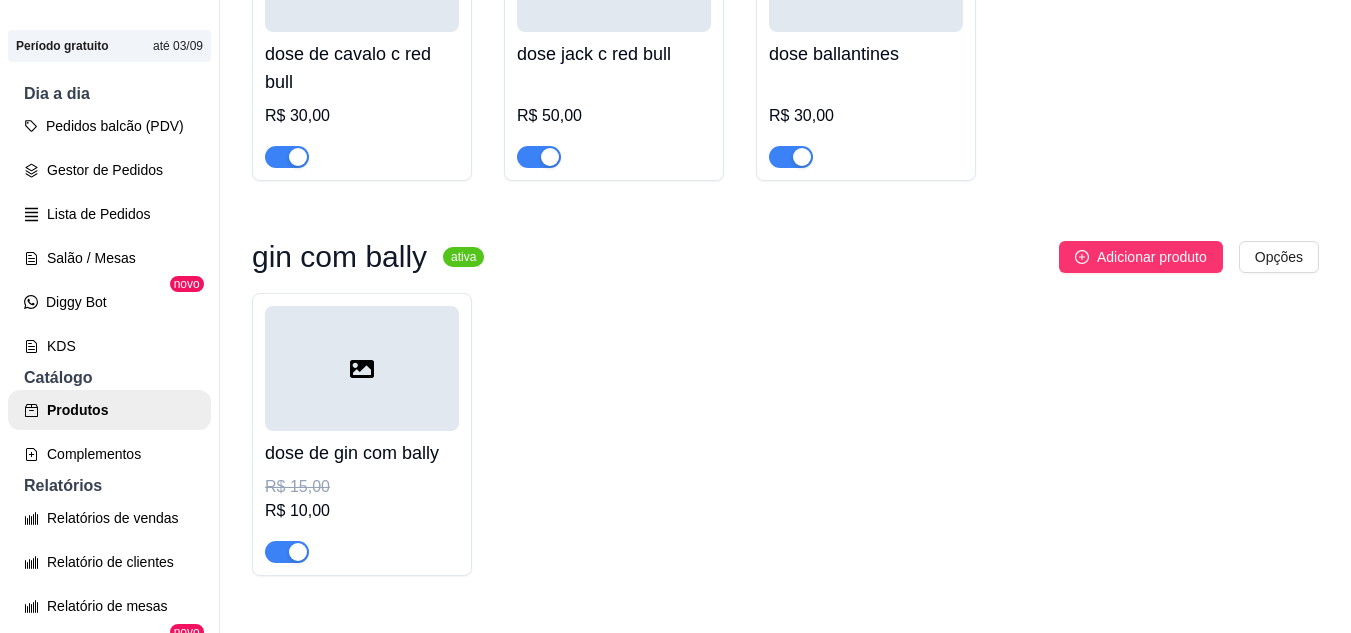 click on "dose de gin com bally   R$ 15,00 R$ 10,00" at bounding box center [362, 434] 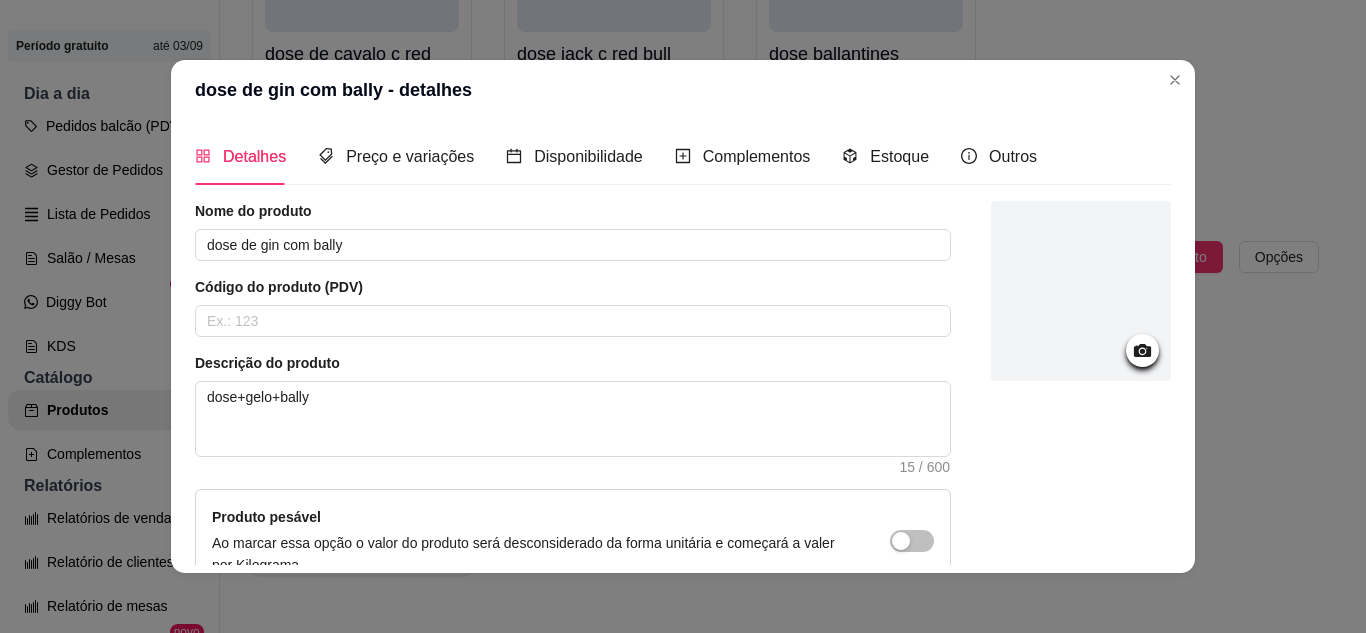 click on "Detalhes Preço e variações Disponibilidade Complementos Estoque Outros Nome do produto dose de gin com bally Código do produto (PDV) Descrição do produto dose+gelo+bally 15 / 600 Produto pesável Ao marcar essa opção o valor do produto será desconsiderado da forma unitária e começará a valer por Kilograma. Quantidade miníma para pedido Ao habilitar seus clientes terão que pedir uma quantidade miníma desse produto. Copiar link do produto Deletar produto Salvar" at bounding box center [683, 346] 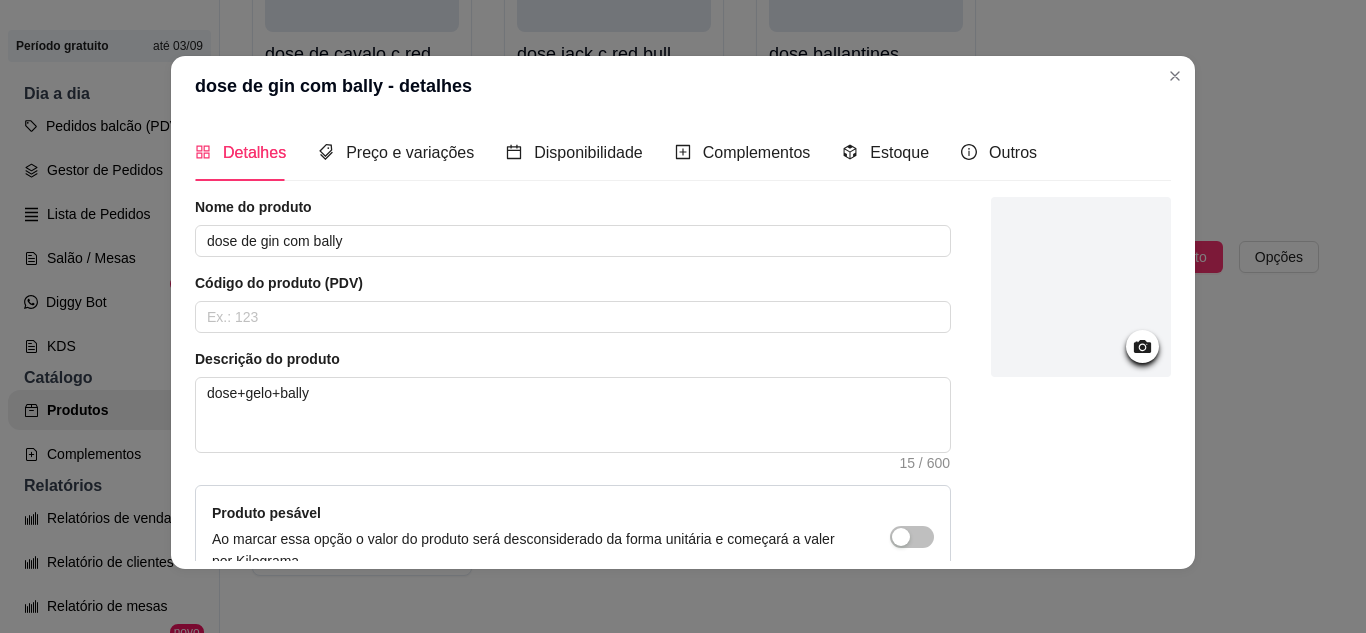 click on "Detalhes Preço e variações Disponibilidade Complementos Estoque Outros Nome do produto dose de gin com bally Código do produto (PDV) Descrição do produto dose+gelo+bally 15 / 600 Produto pesável Ao marcar essa opção o valor do produto será desconsiderado da forma unitária e começará a valer por Kilograma. Quantidade miníma para pedido Ao habilitar seus clientes terão que pedir uma quantidade miníma desse produto. Copiar link do produto Deletar produto Salvar" at bounding box center [683, 342] 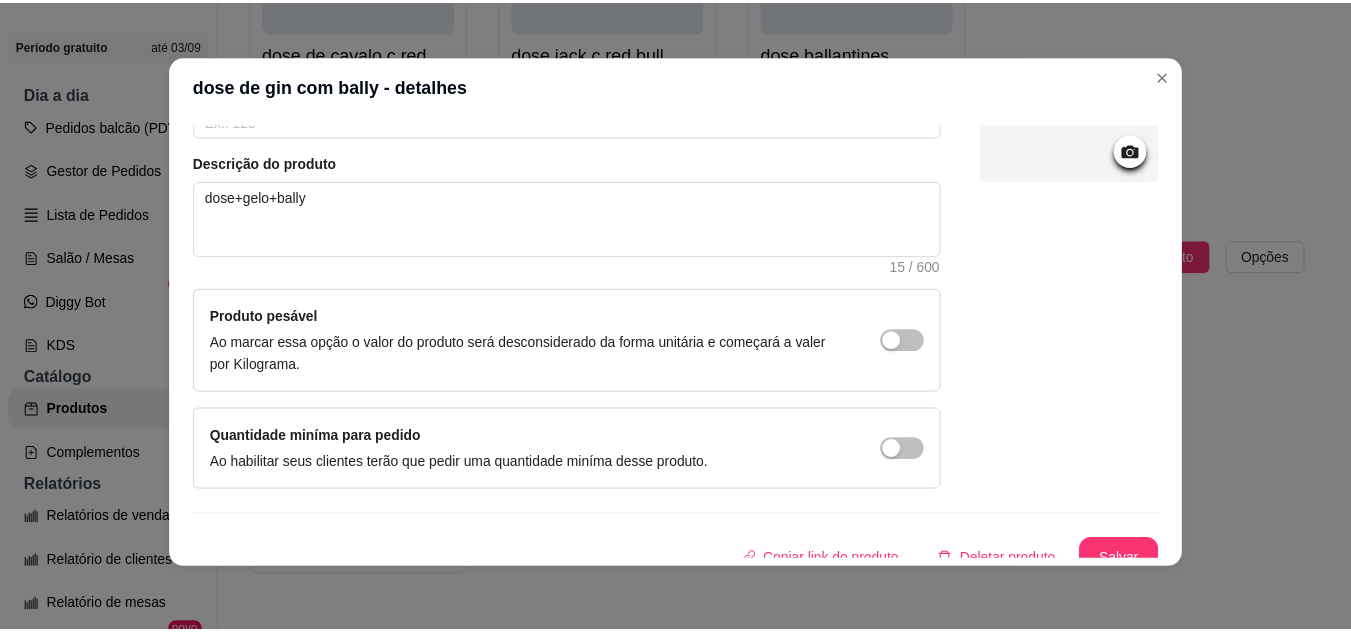 scroll, scrollTop: 215, scrollLeft: 0, axis: vertical 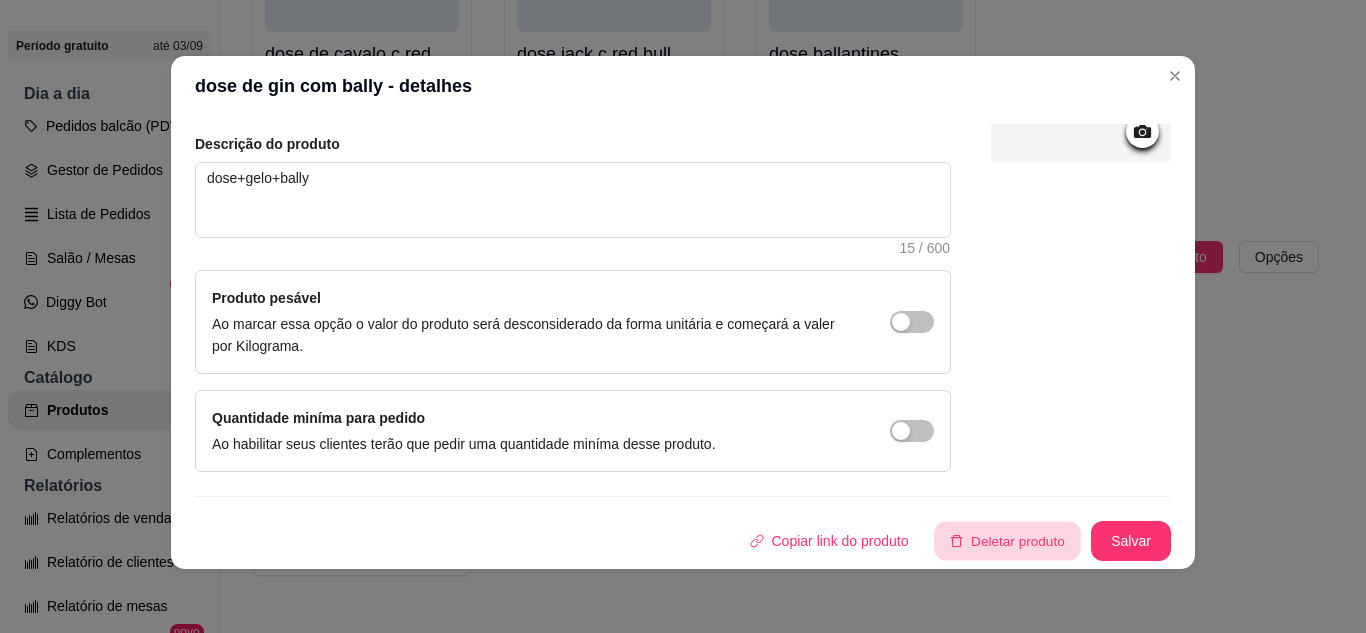 click on "Deletar produto" at bounding box center [1008, 541] 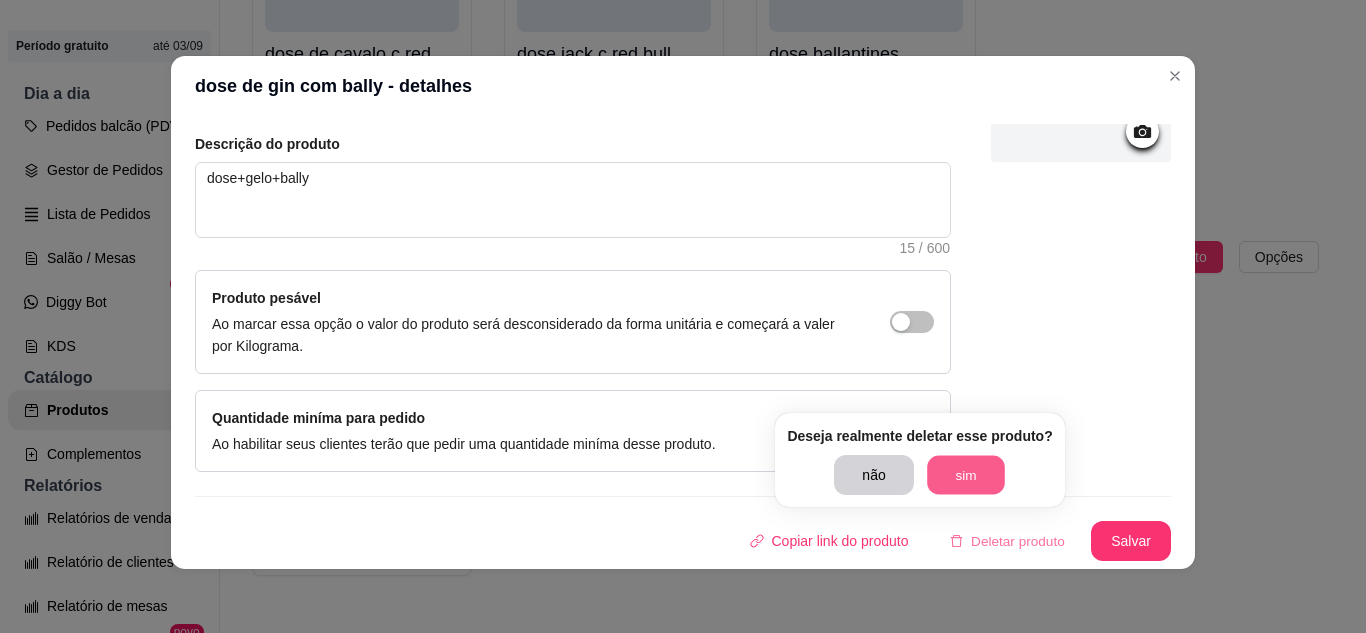 click on "sim" at bounding box center (966, 475) 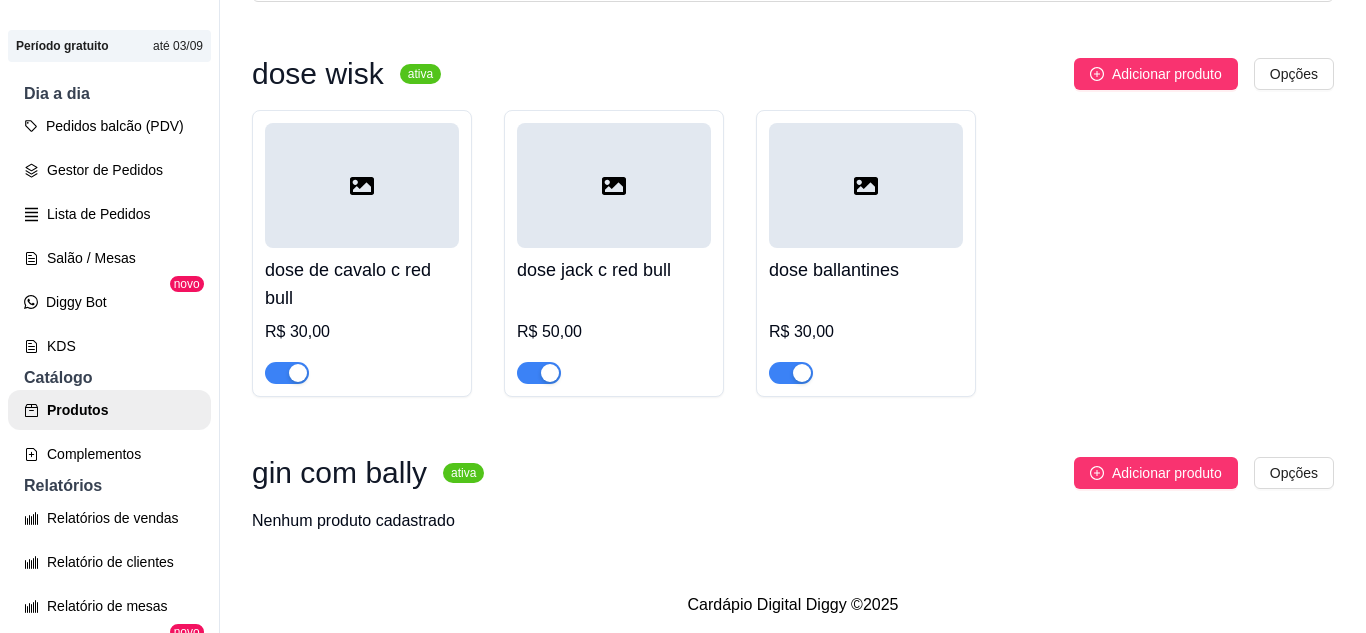 scroll, scrollTop: 158, scrollLeft: 0, axis: vertical 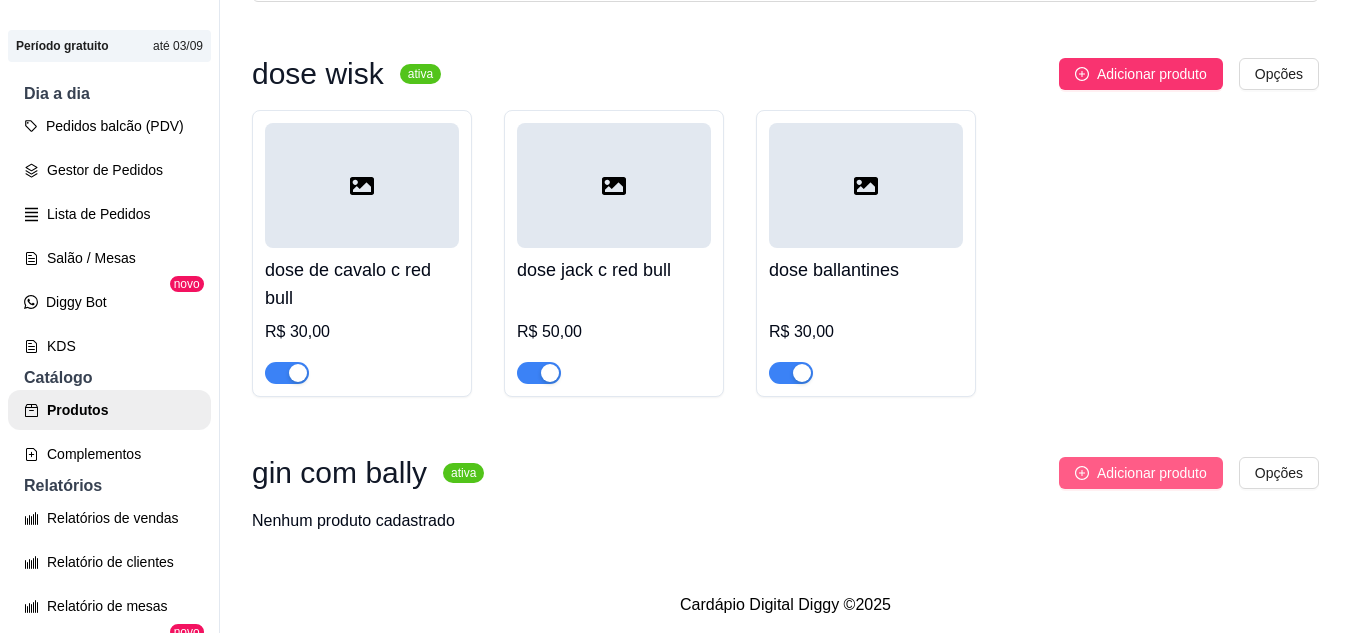 click on "Adicionar produto" at bounding box center (1152, 473) 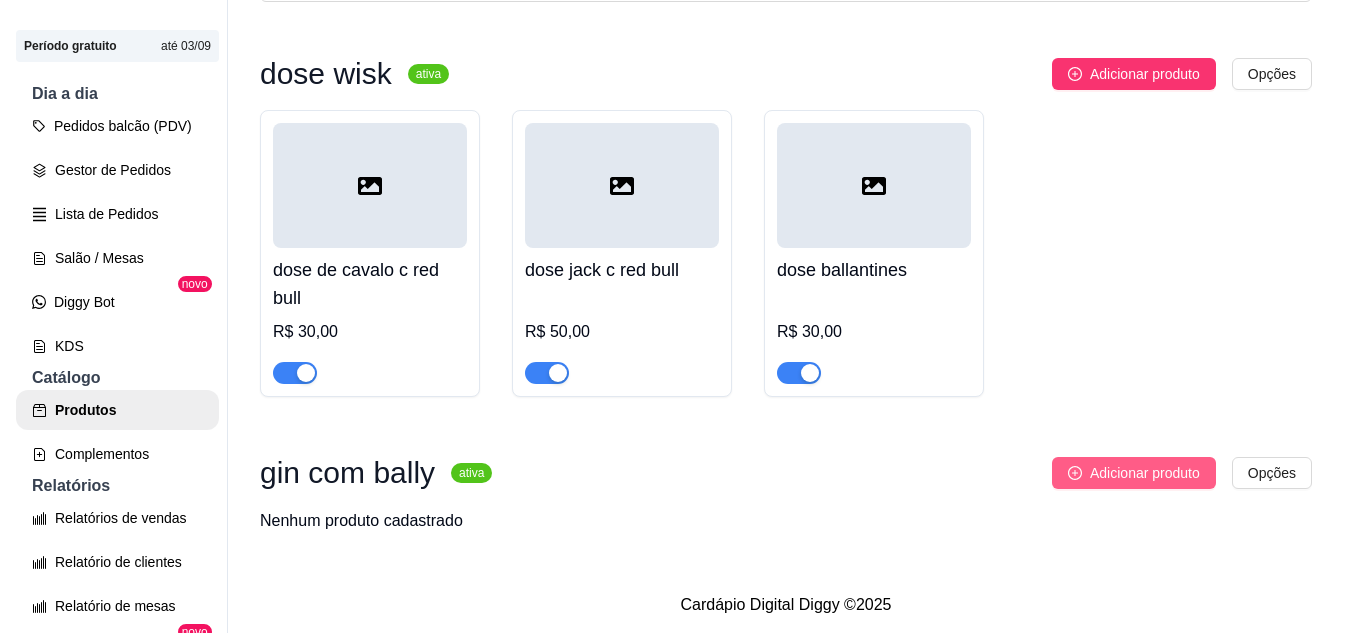 type 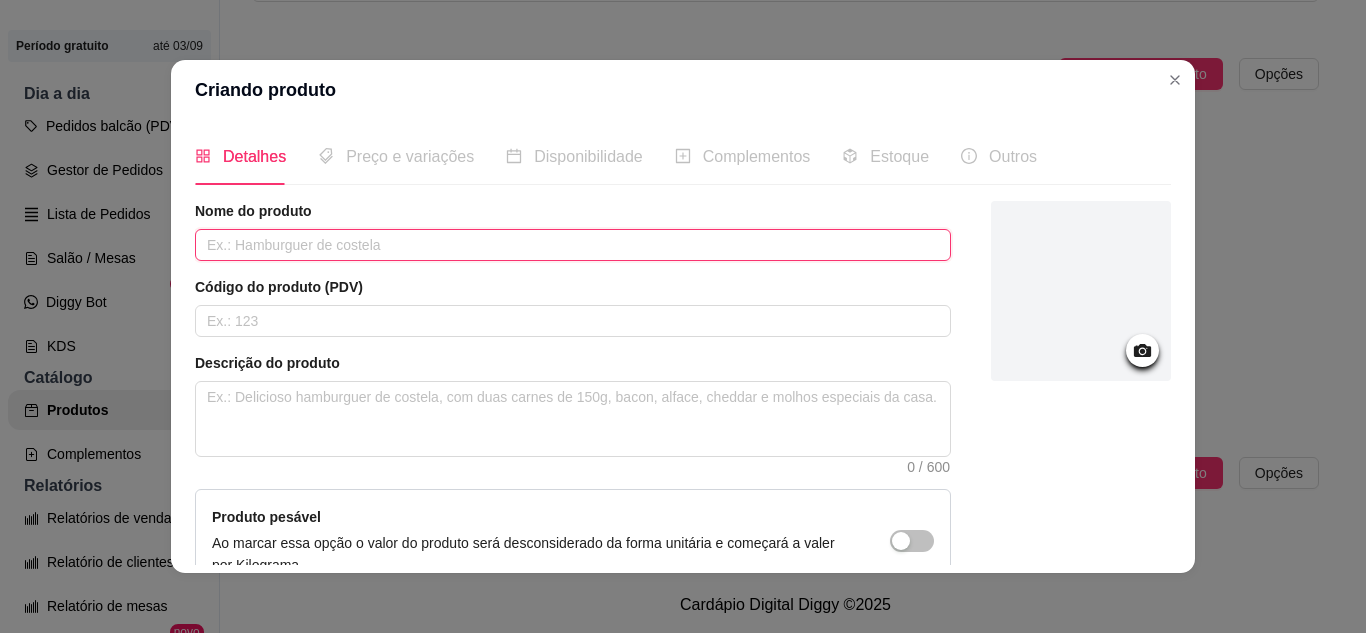 click at bounding box center [573, 245] 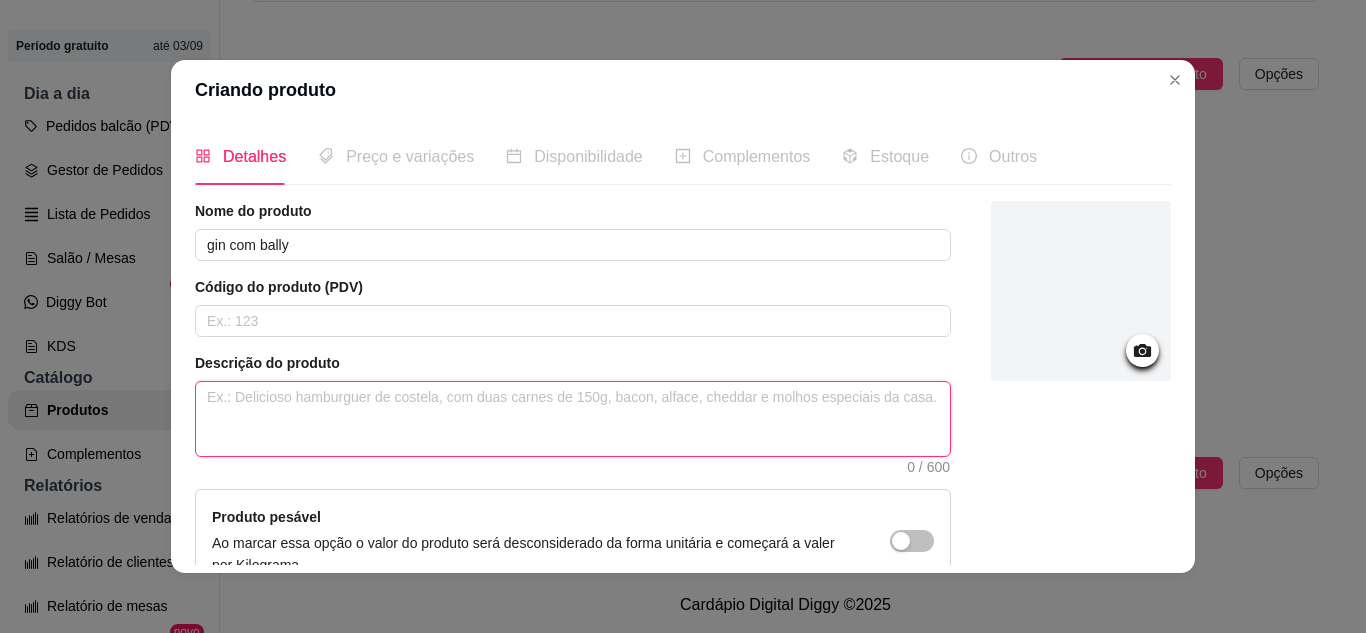 click at bounding box center [573, 419] 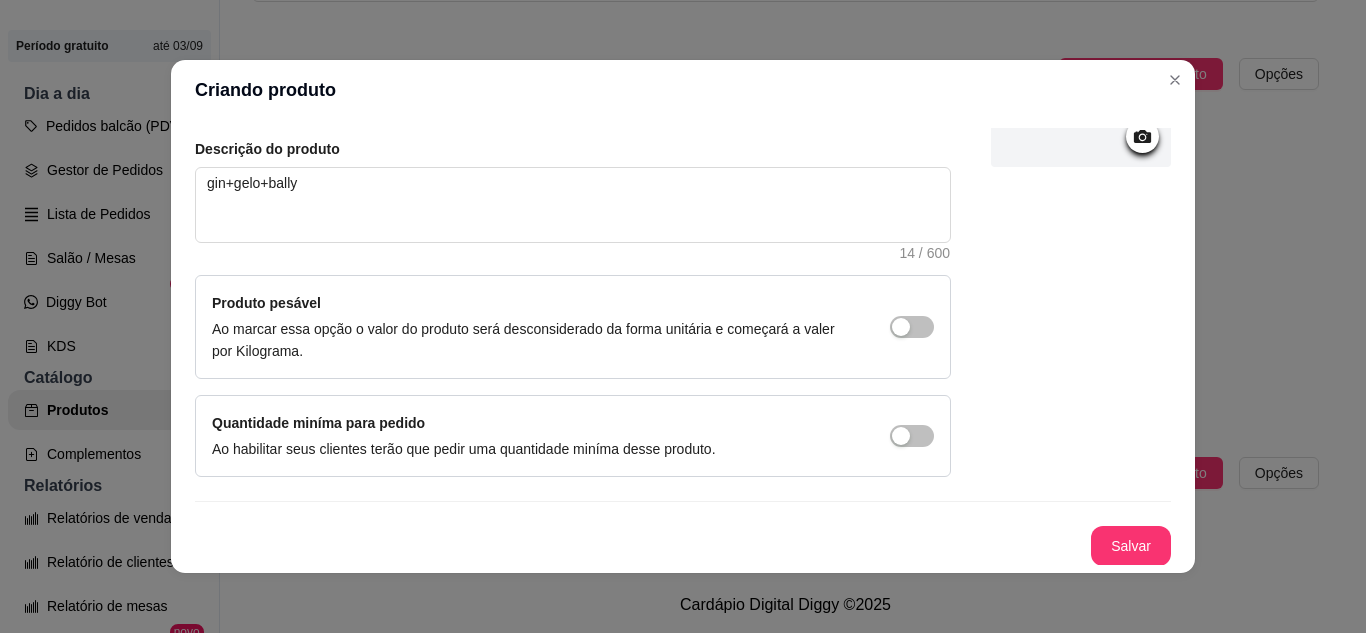 scroll, scrollTop: 215, scrollLeft: 0, axis: vertical 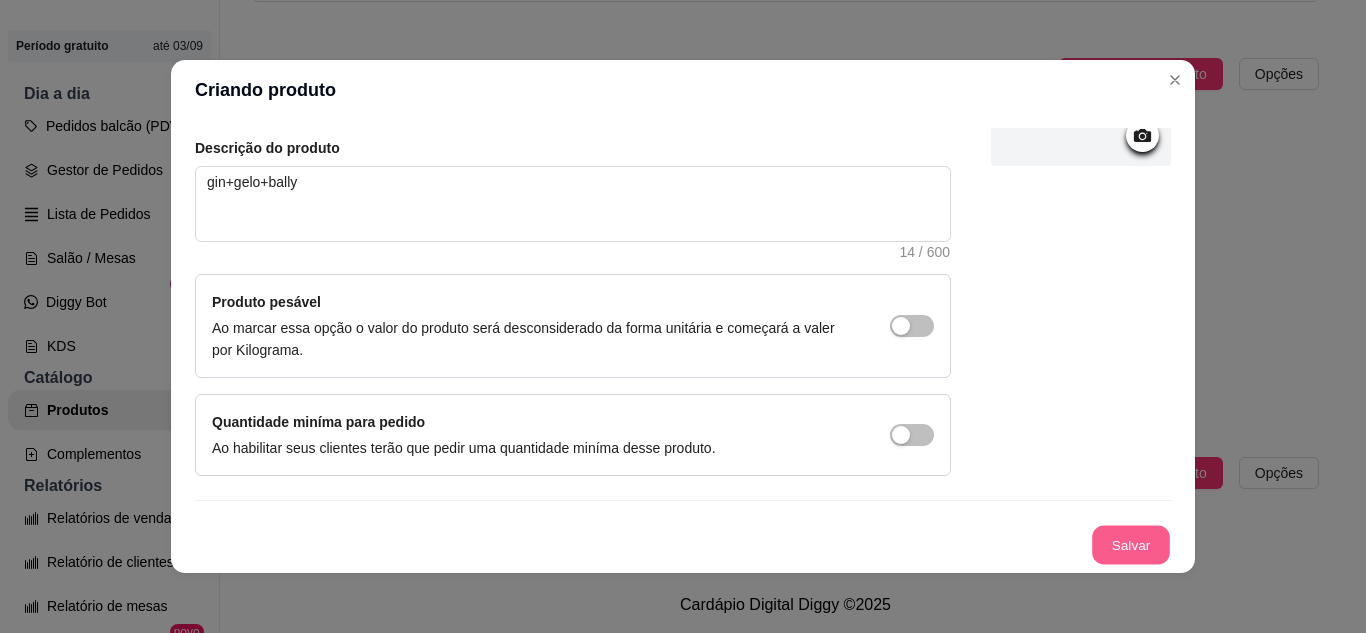 click on "Salvar" at bounding box center [1131, 545] 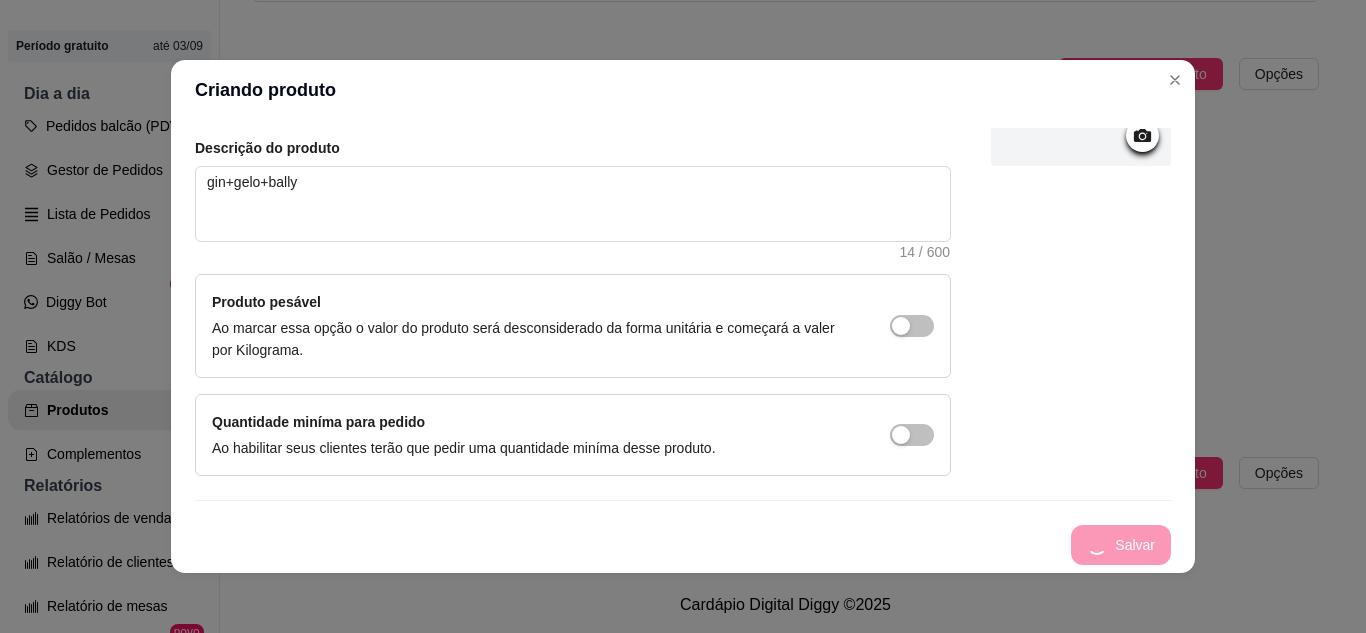 scroll, scrollTop: 0, scrollLeft: 0, axis: both 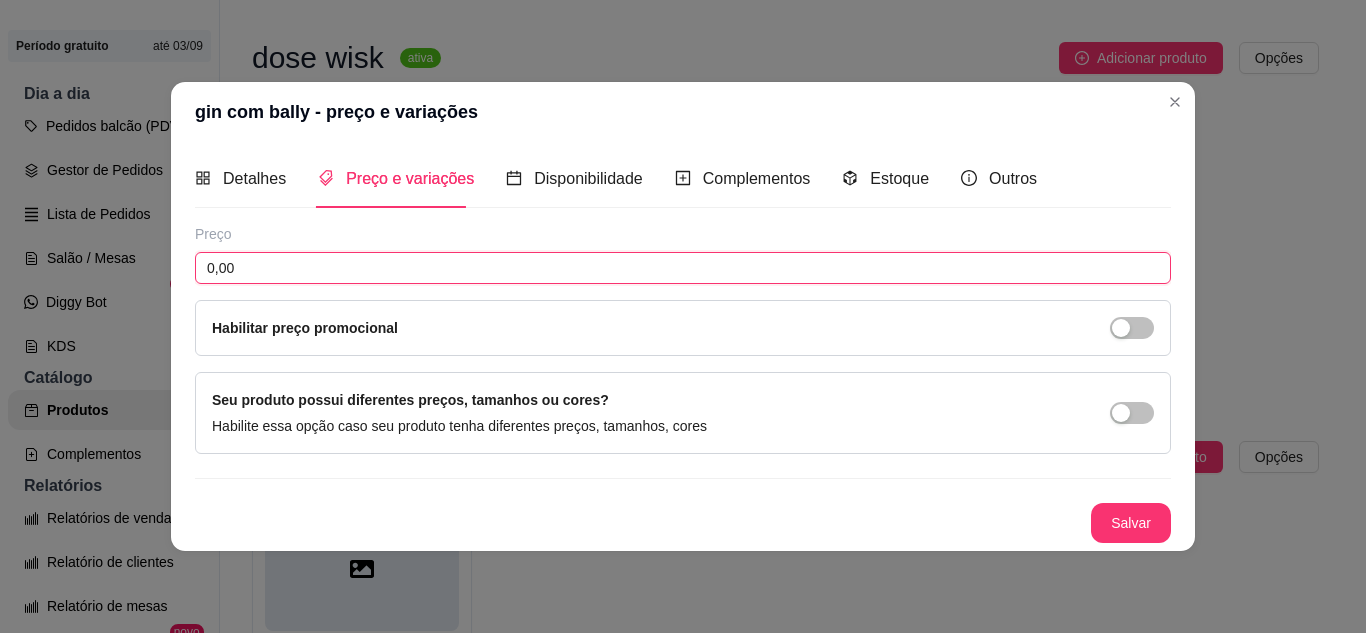 click on "0,00" at bounding box center [683, 268] 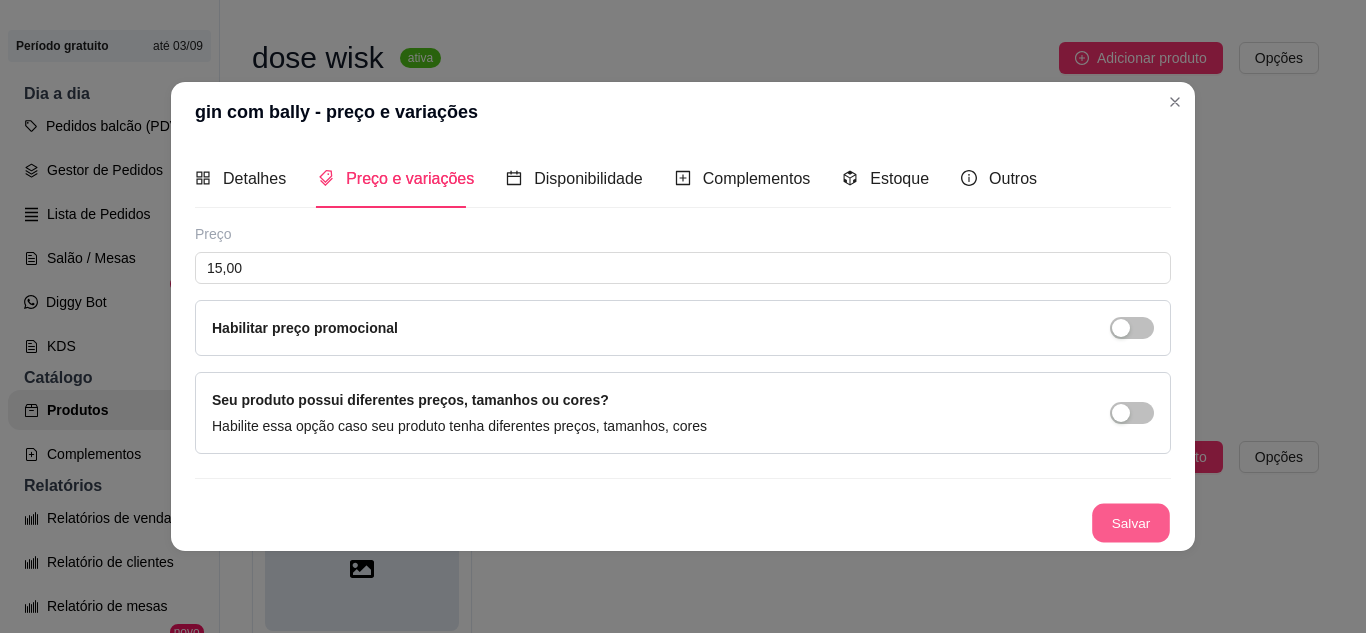 click on "Salvar" at bounding box center [1131, 522] 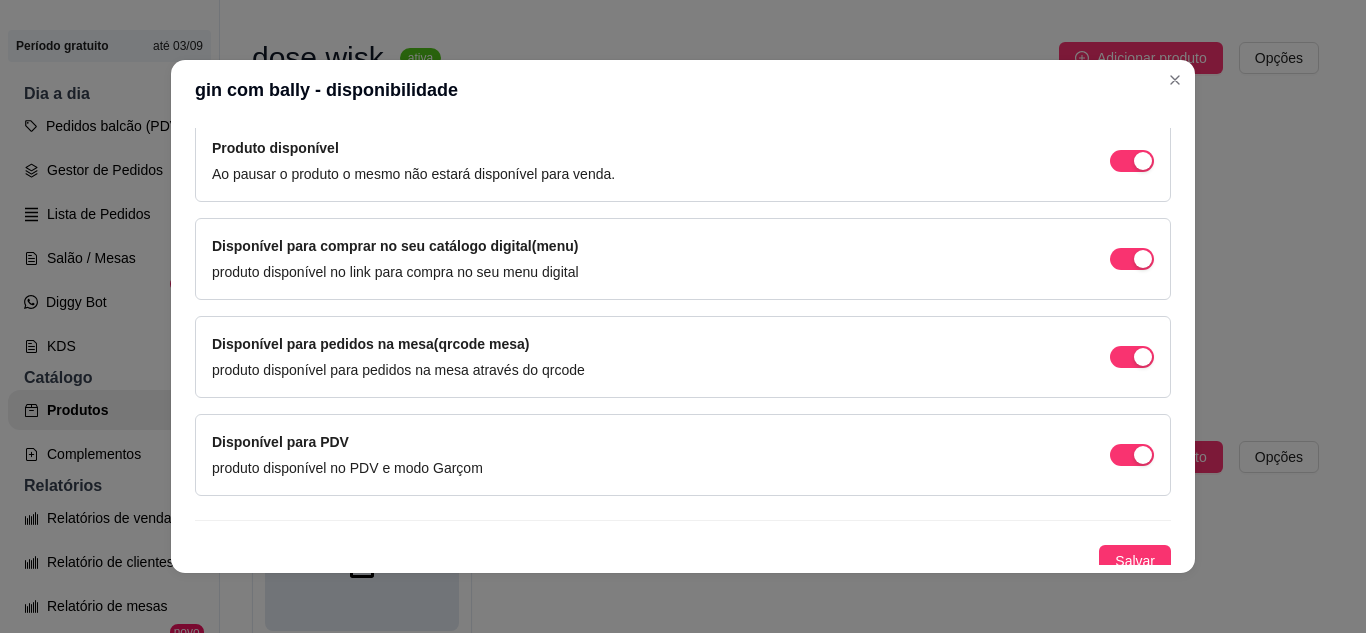 scroll, scrollTop: 213, scrollLeft: 0, axis: vertical 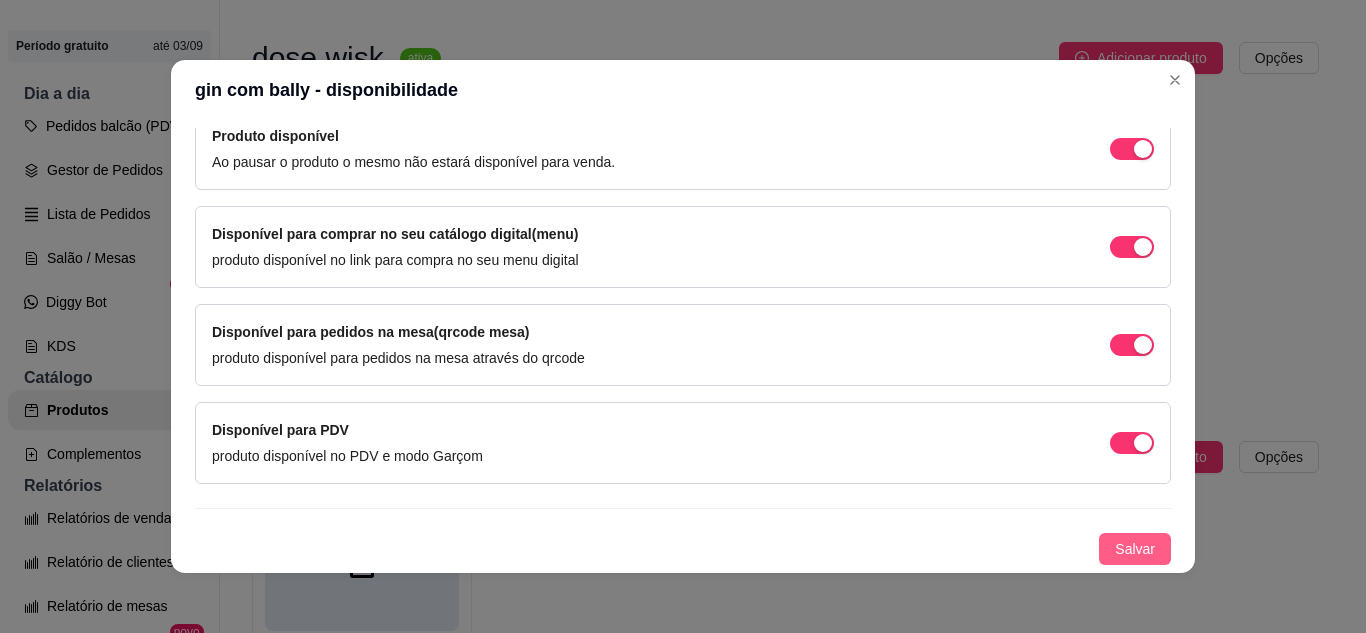 click on "Salvar" at bounding box center (1135, 549) 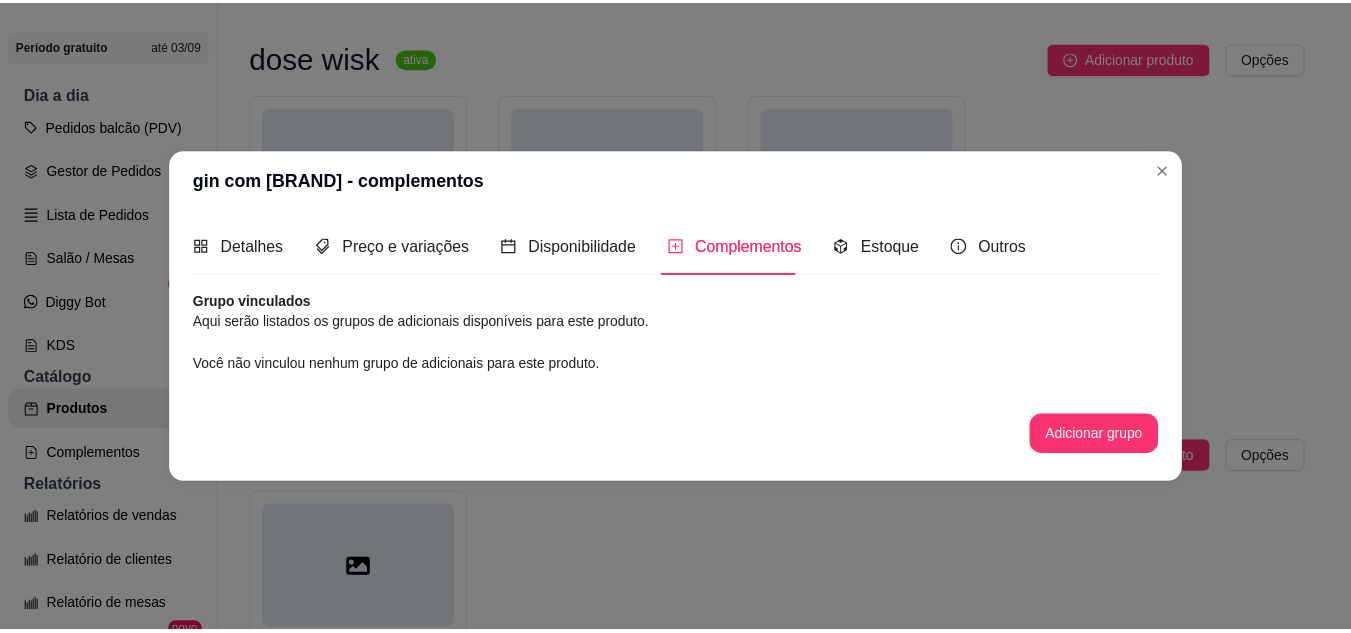scroll, scrollTop: 0, scrollLeft: 0, axis: both 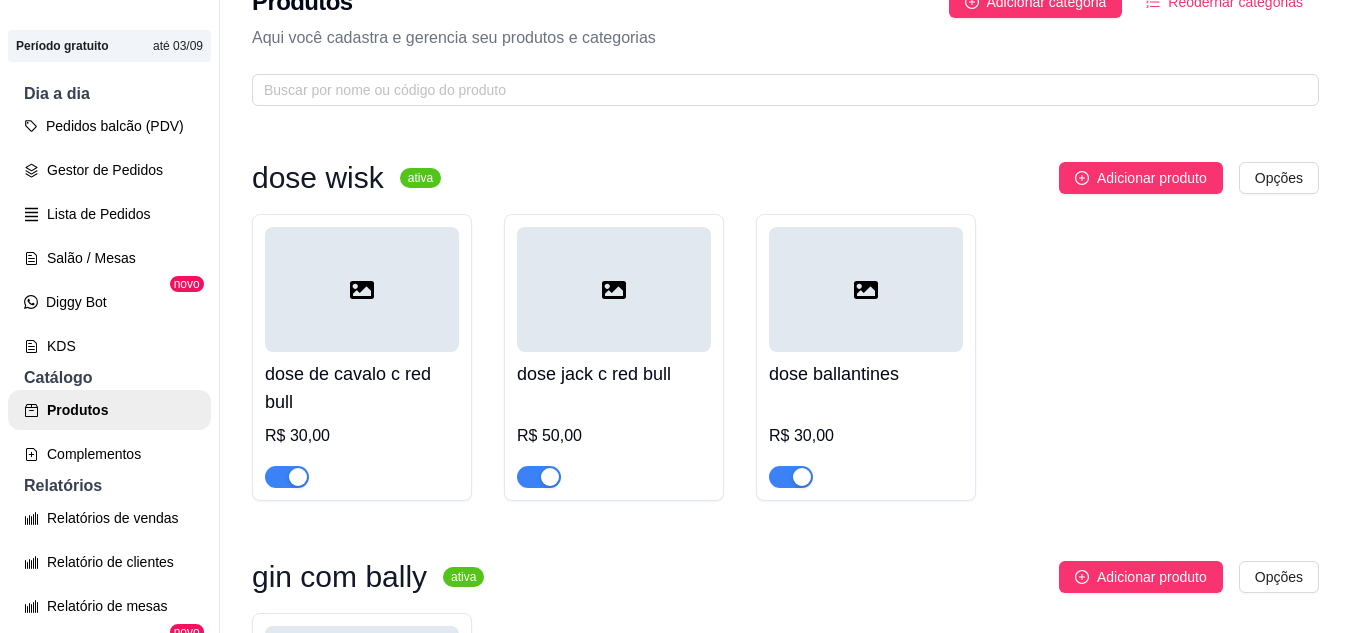 click on "Adicionar produto" at bounding box center (1152, 178) 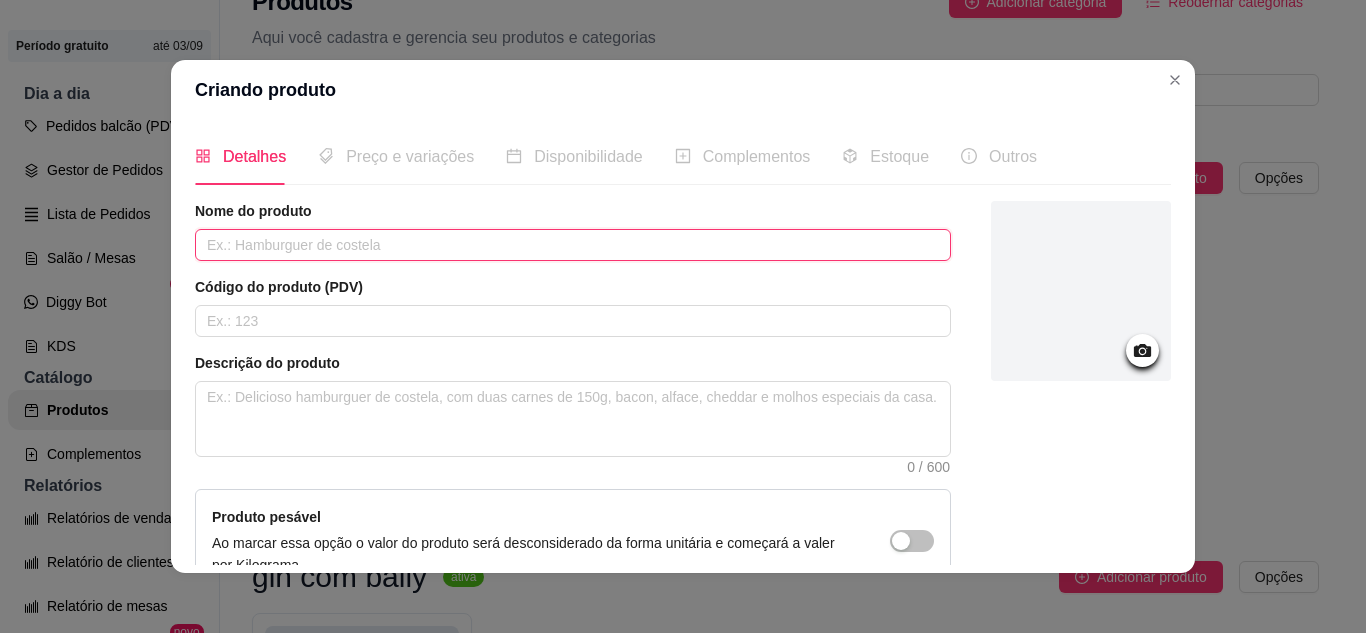 click at bounding box center [573, 245] 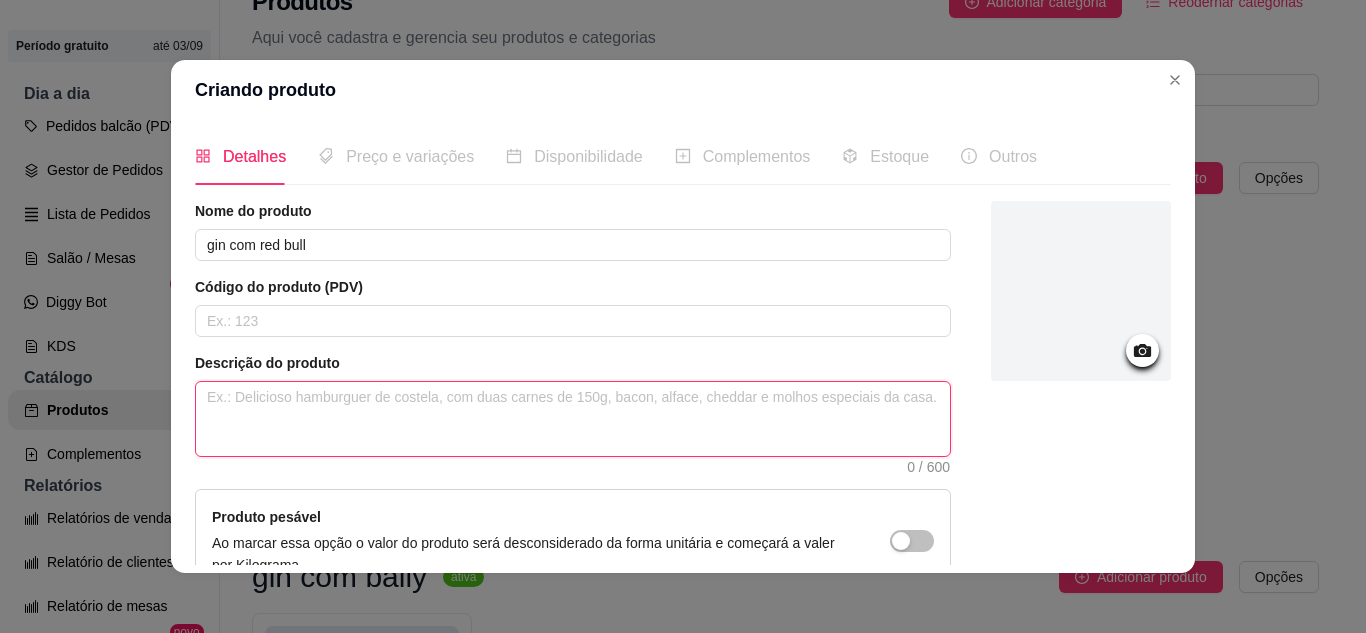 click at bounding box center [573, 419] 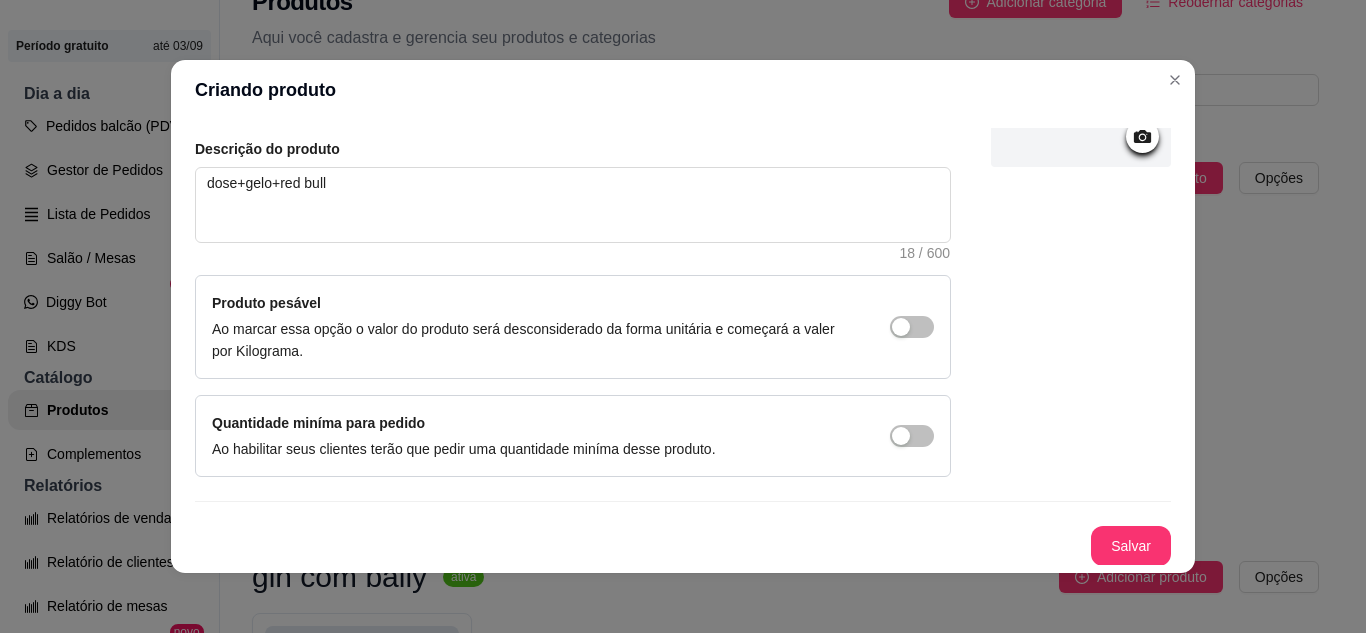 scroll, scrollTop: 215, scrollLeft: 0, axis: vertical 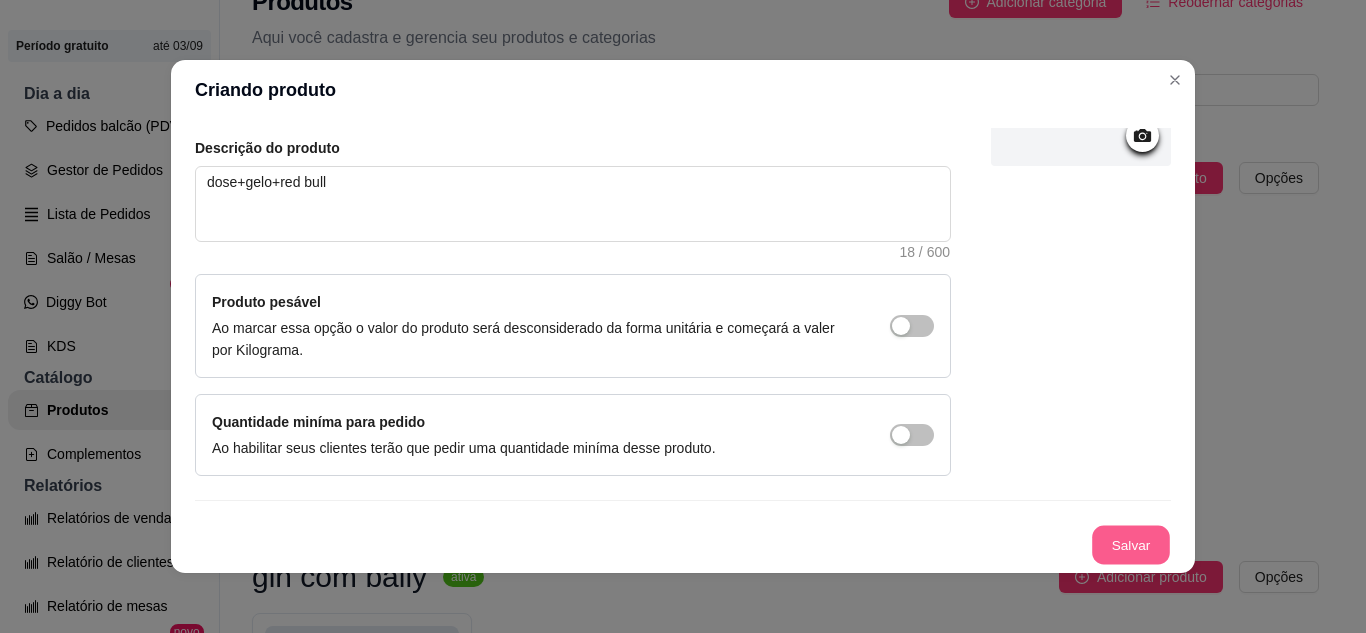 click on "Salvar" at bounding box center (1131, 545) 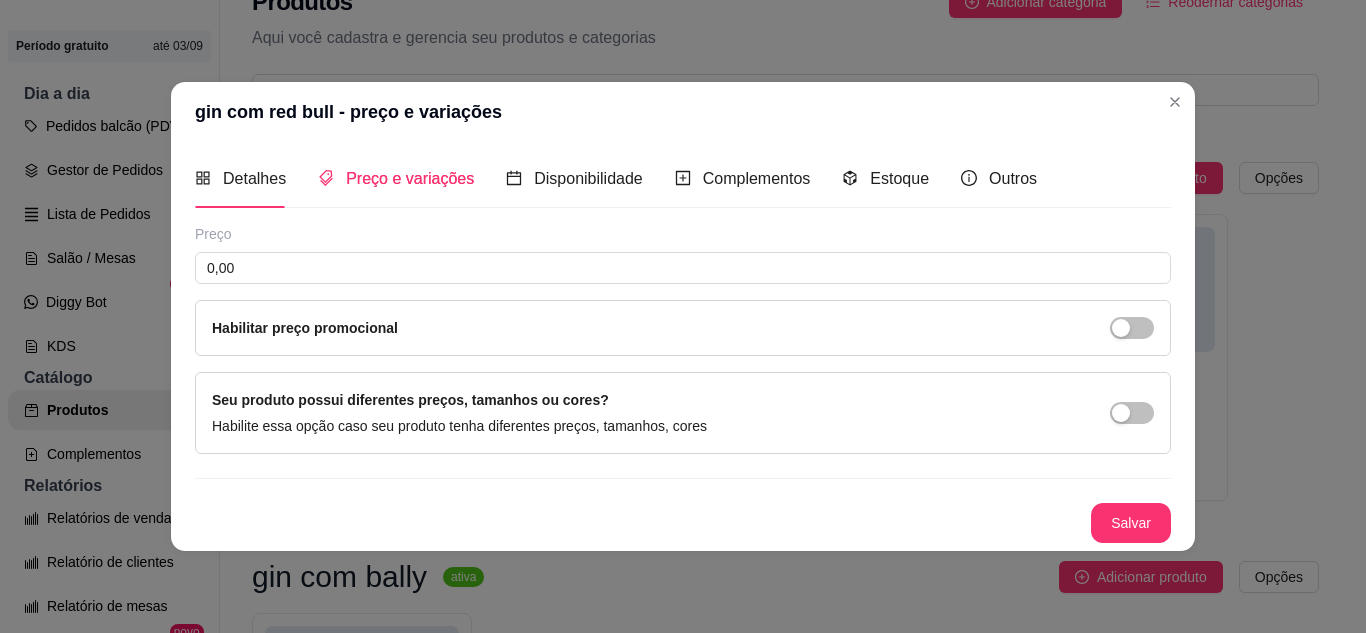 scroll, scrollTop: 0, scrollLeft: 0, axis: both 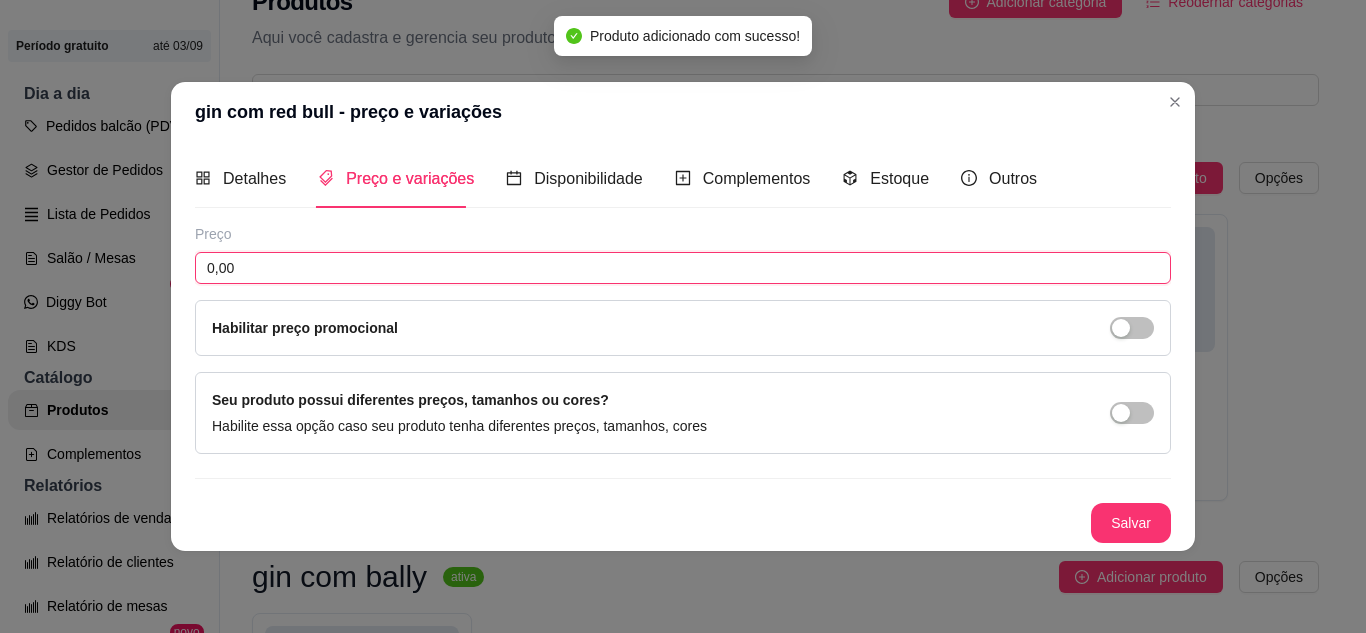 click on "0,00" at bounding box center [683, 268] 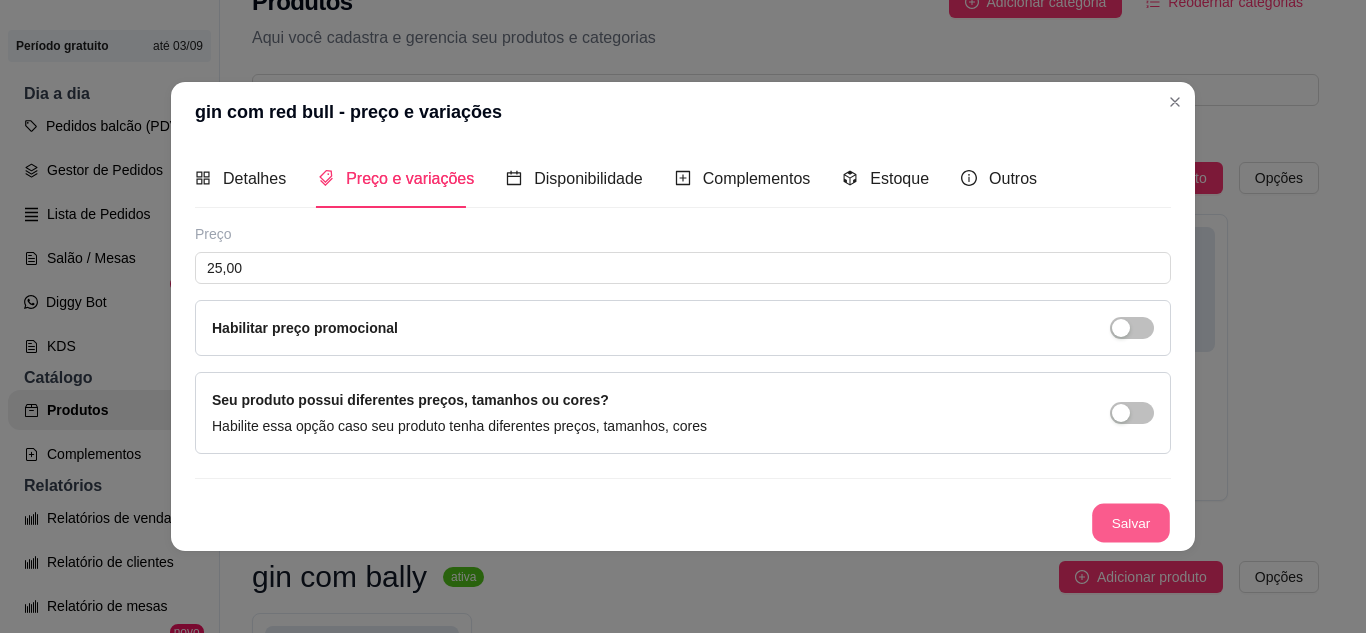 click on "Salvar" at bounding box center [1131, 522] 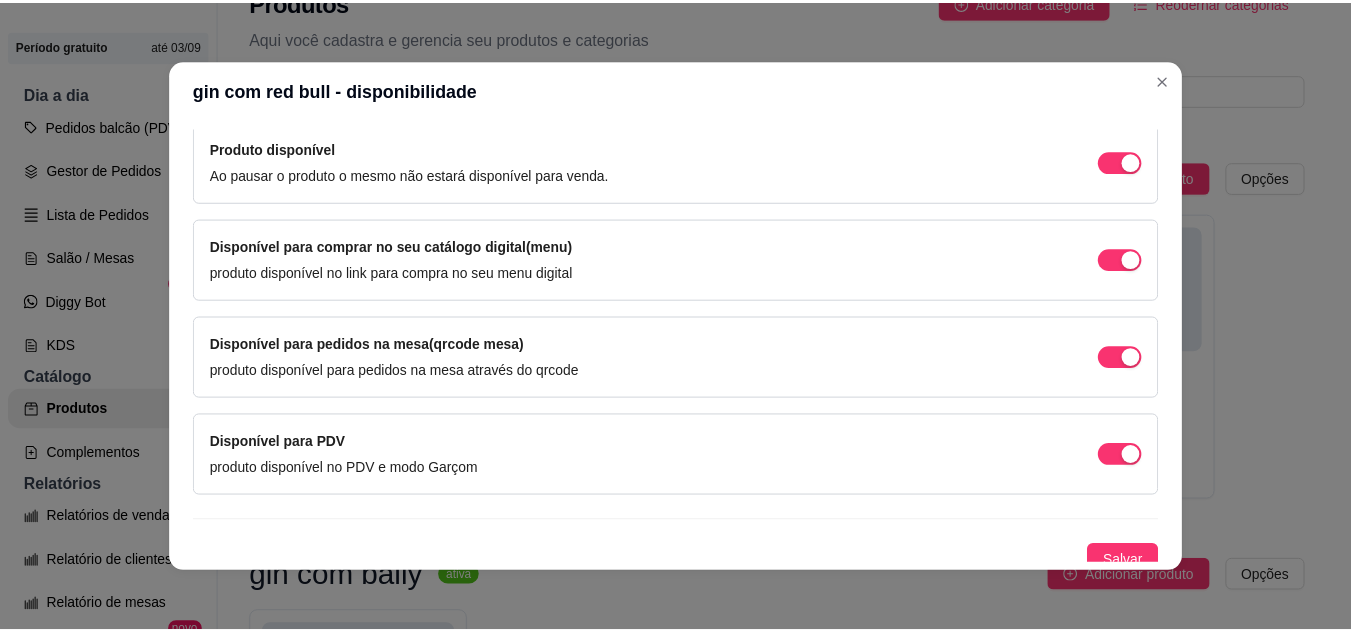 scroll, scrollTop: 213, scrollLeft: 0, axis: vertical 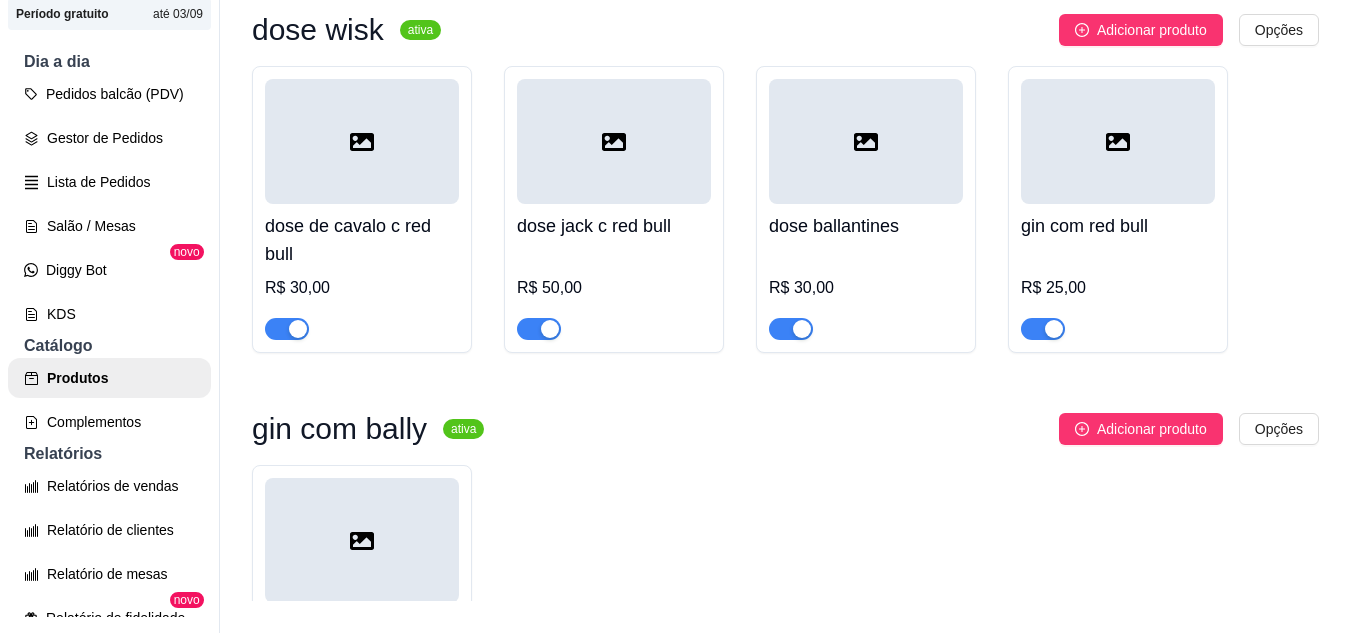 click on "gin com red bull    R$ 25,00" at bounding box center [1118, 272] 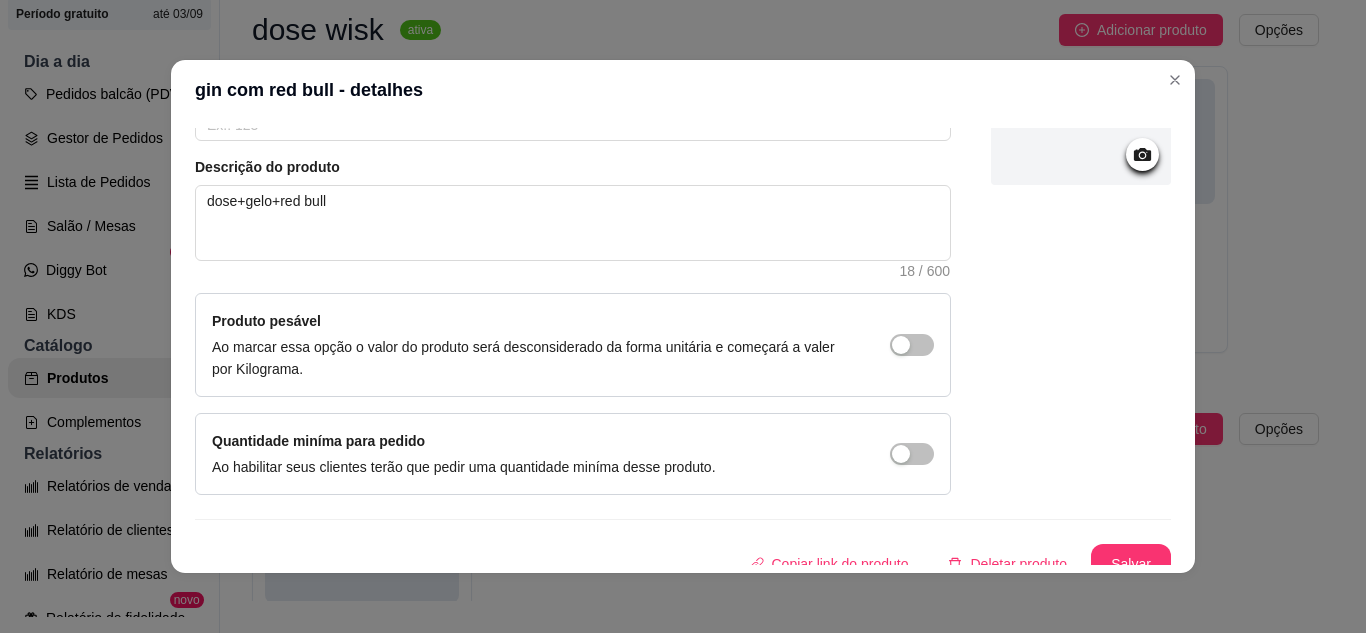 scroll, scrollTop: 215, scrollLeft: 0, axis: vertical 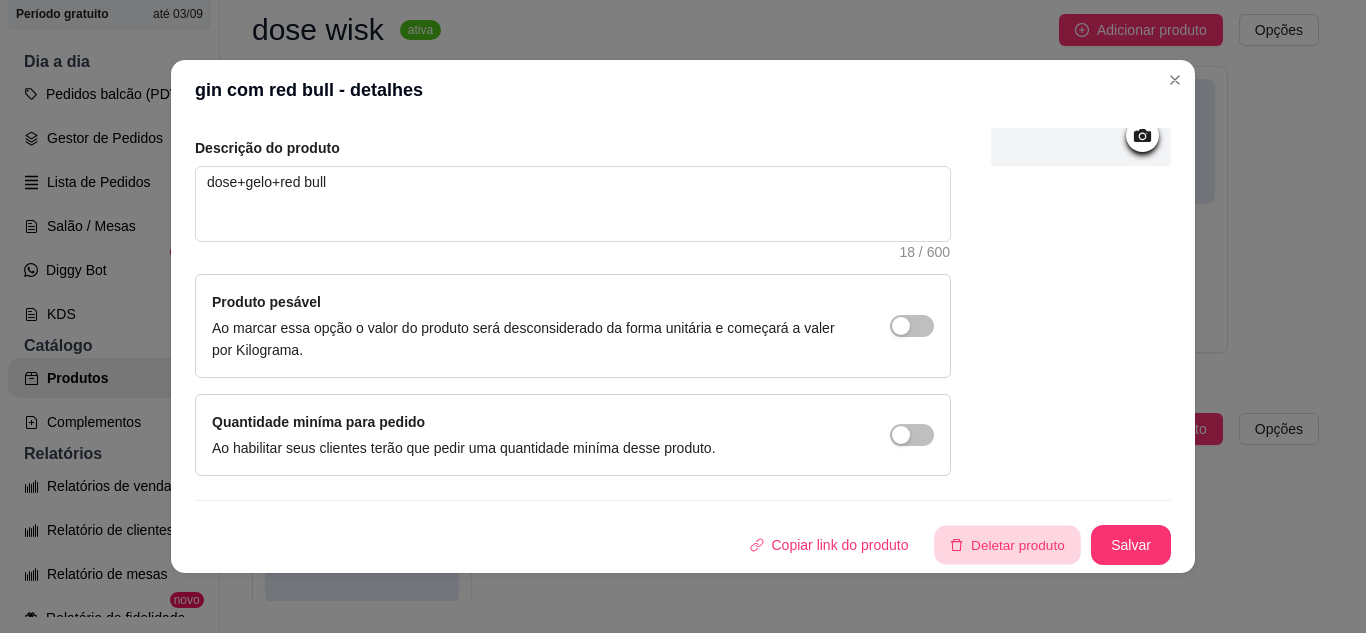 click on "Deletar produto" at bounding box center (1008, 545) 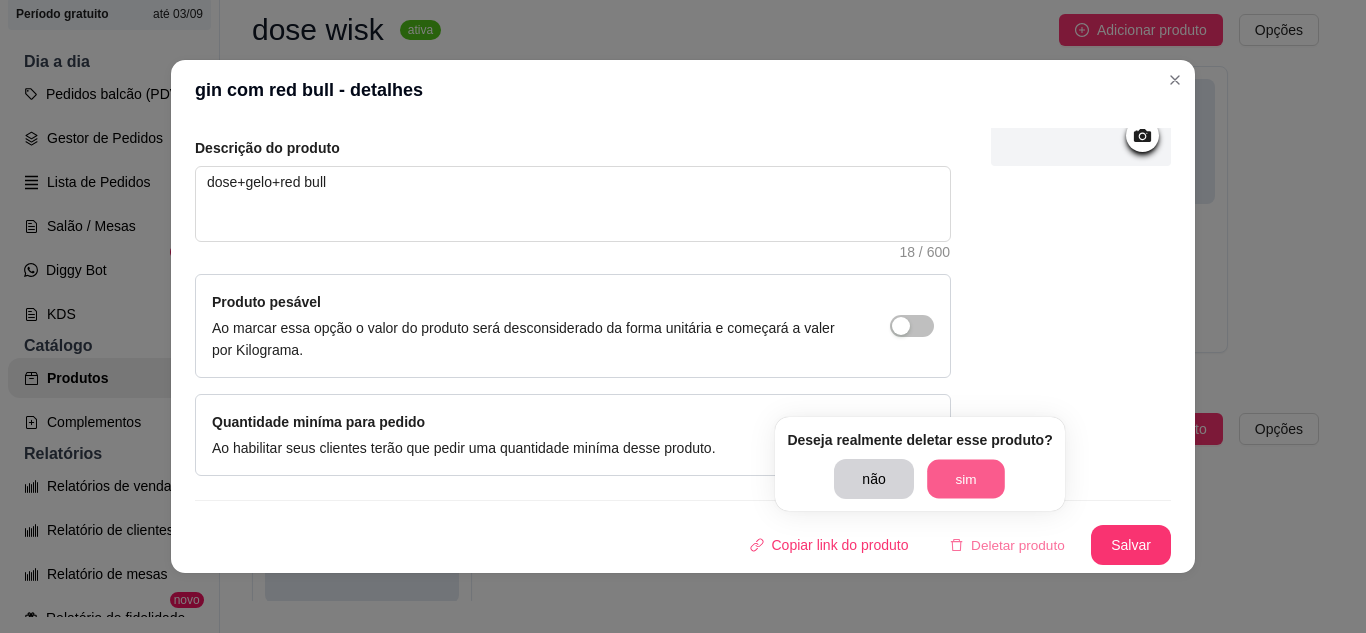 click on "sim" at bounding box center (966, 479) 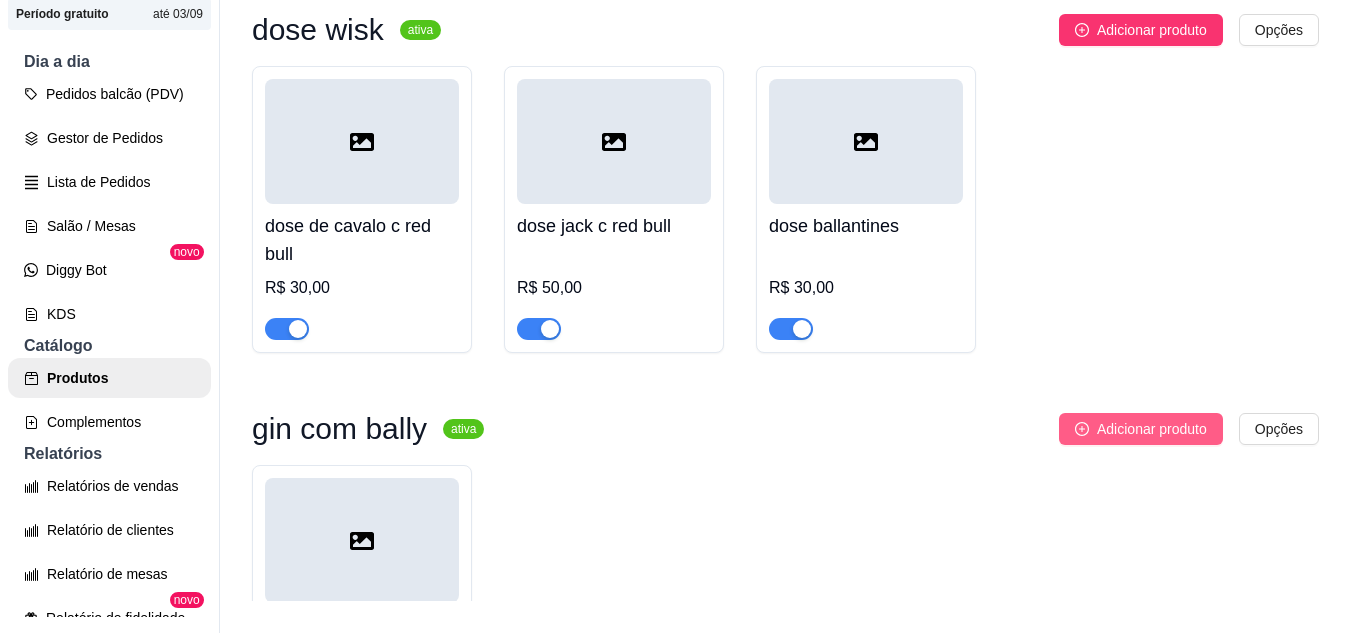 click 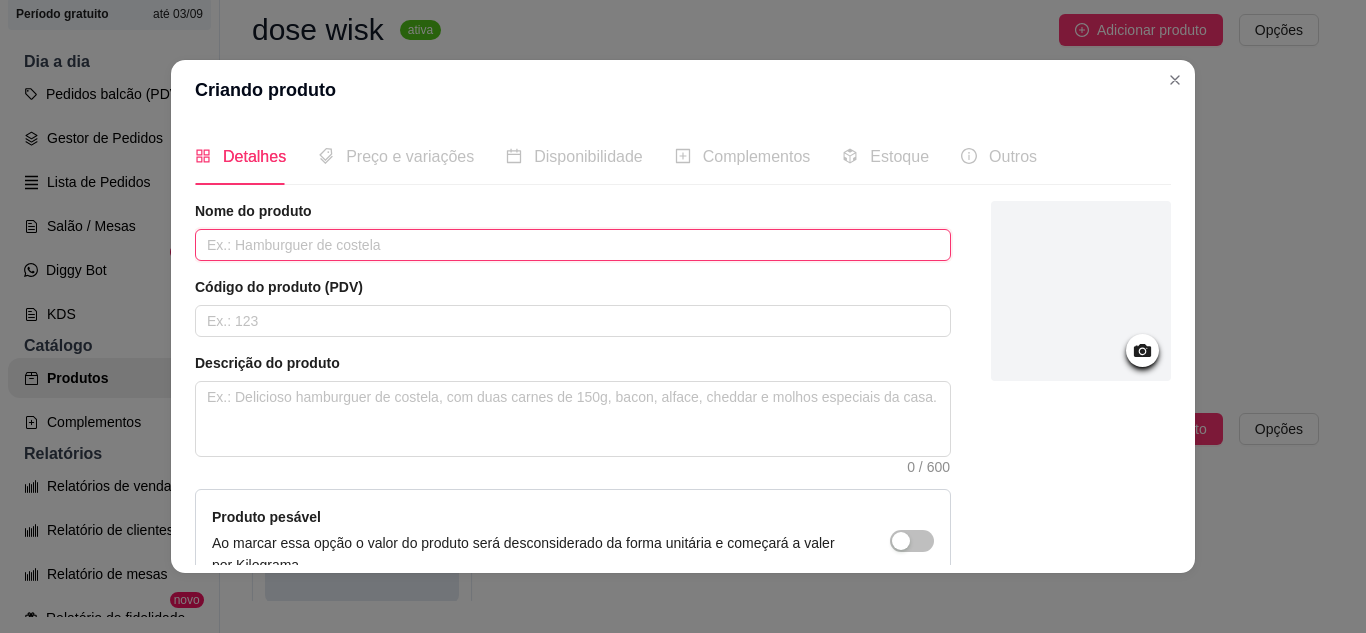 click at bounding box center [573, 245] 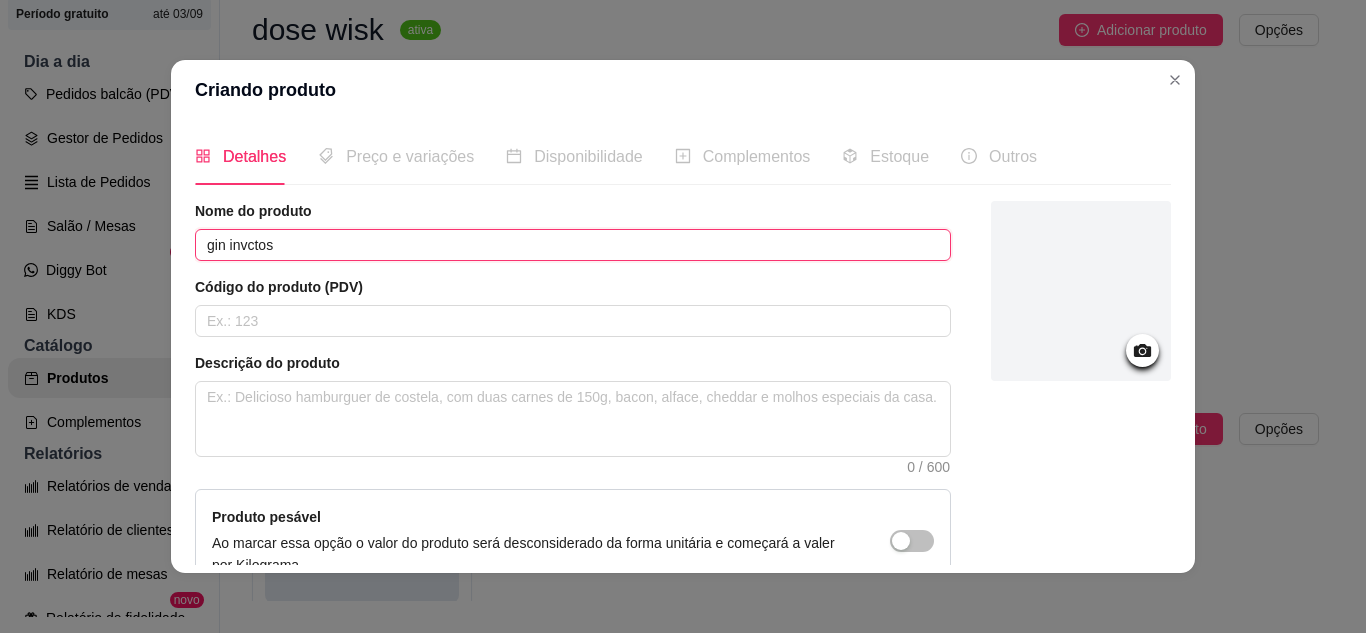 click on "gin invctos" at bounding box center [573, 245] 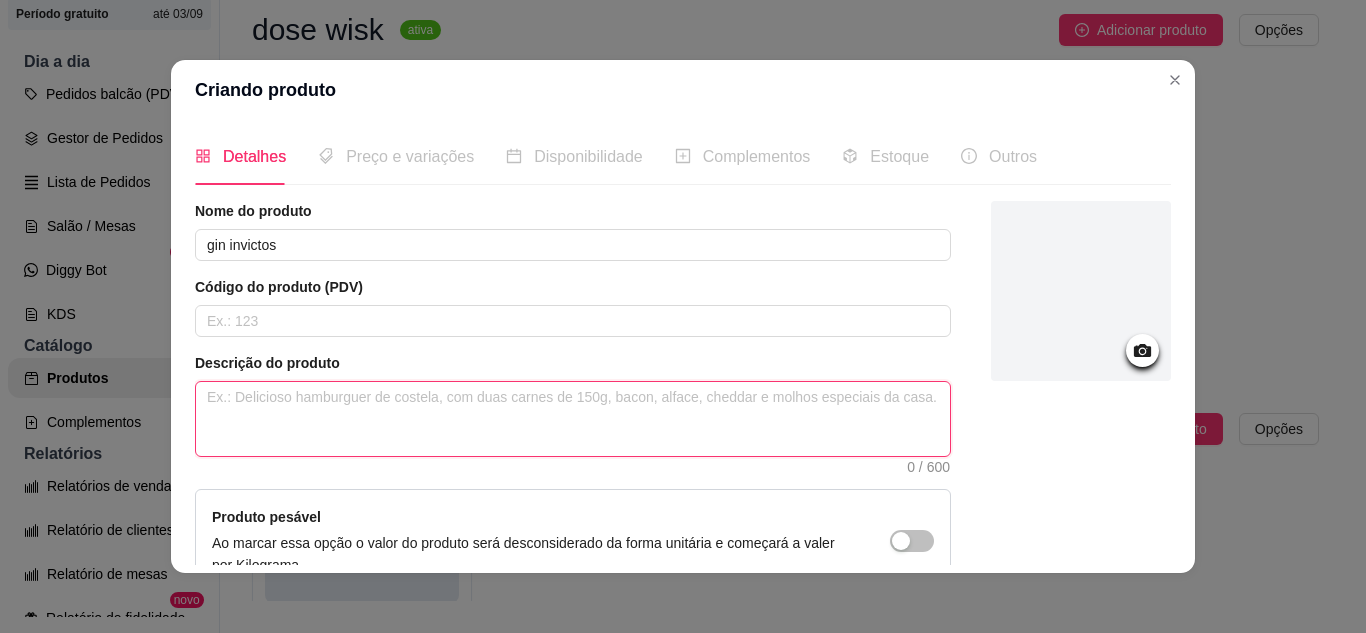 click at bounding box center [573, 419] 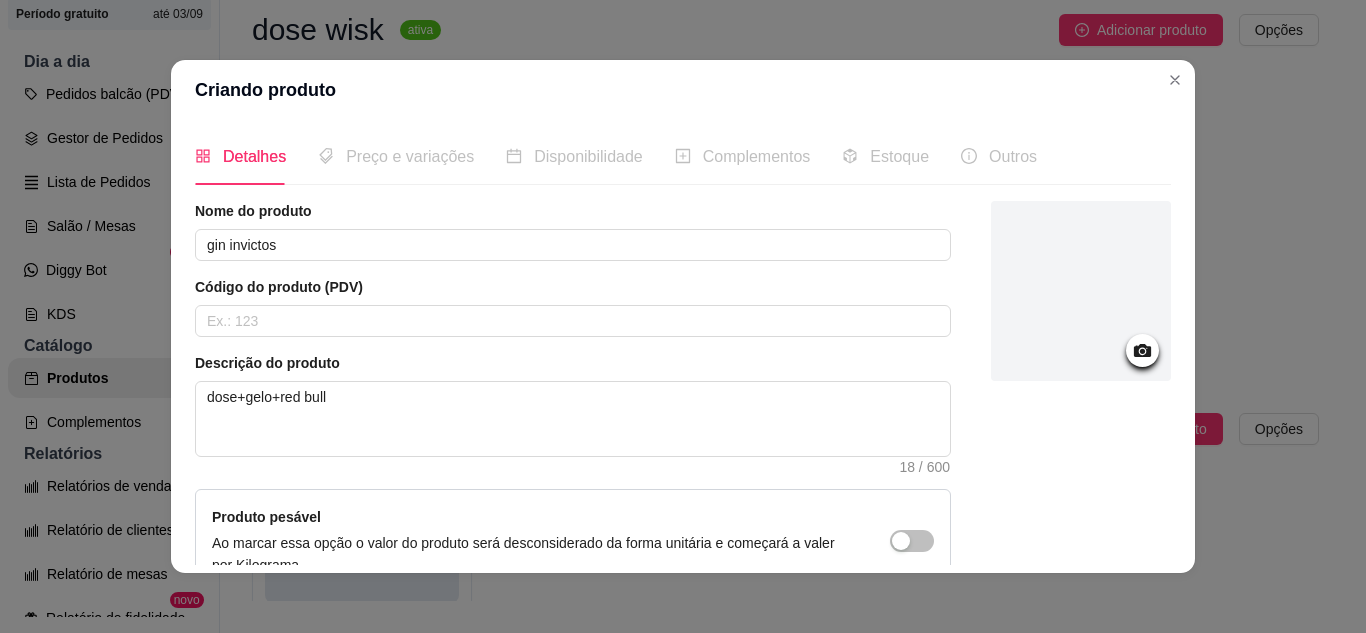 click on "Detalhes Preço e variações Disponibilidade Complementos Estoque Outros Nome do produto gin invictos Código do produto (PDV) Descrição do produto dose+gelo+red bull 18 / 600 Produto pesável Ao marcar essa opção o valor do produto será desconsiderado da forma unitária e começará a valer por Kilograma. Quantidade miníma para pedido Ao habilitar seus clientes terão que pedir uma quantidade miníma desse produto. Salvar" at bounding box center (683, 346) 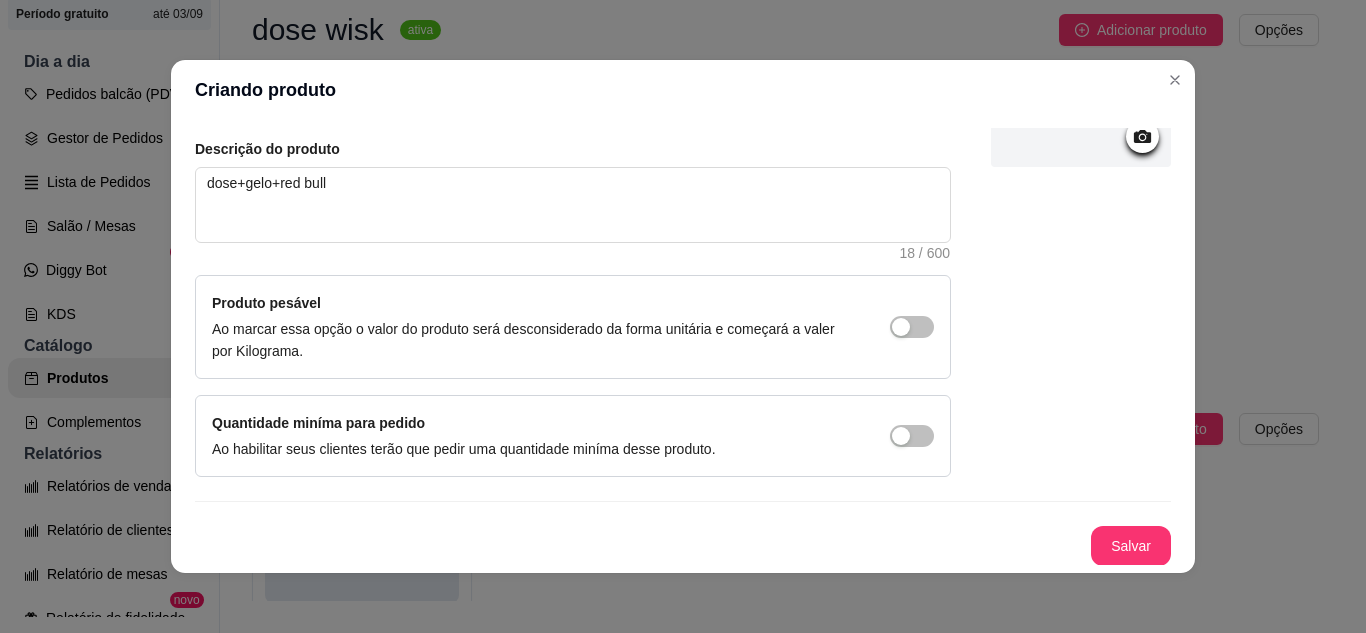 scroll, scrollTop: 215, scrollLeft: 0, axis: vertical 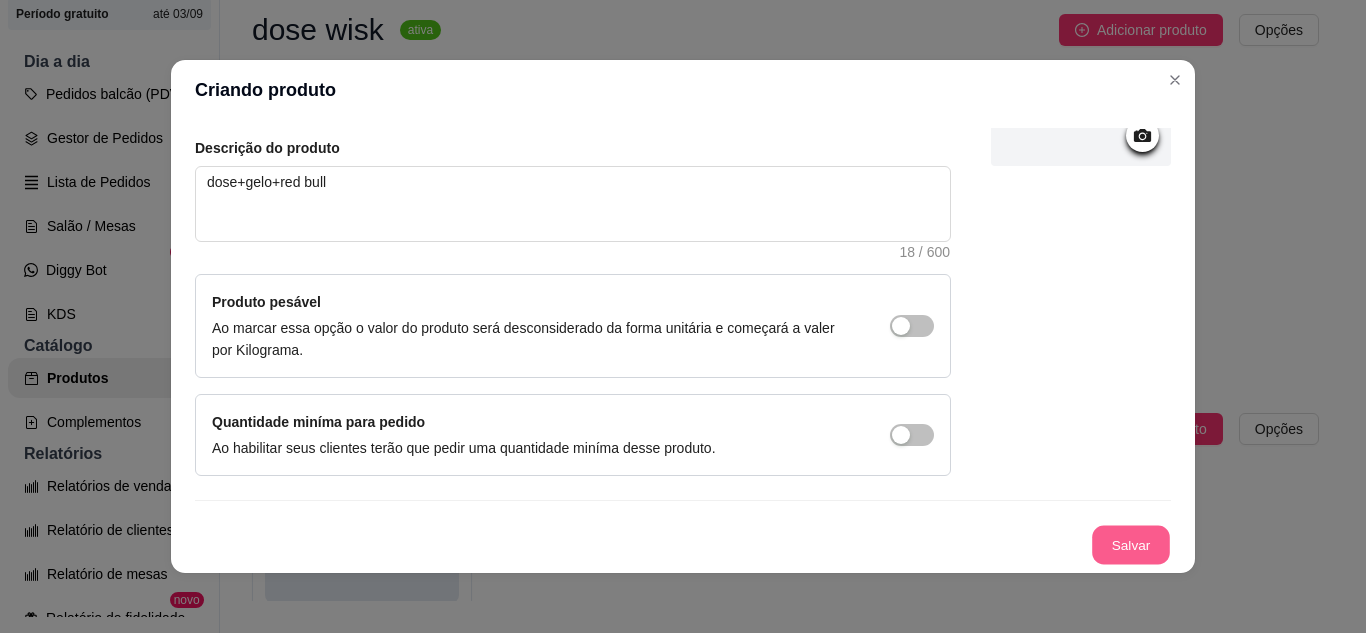 click on "Salvar" at bounding box center [1131, 545] 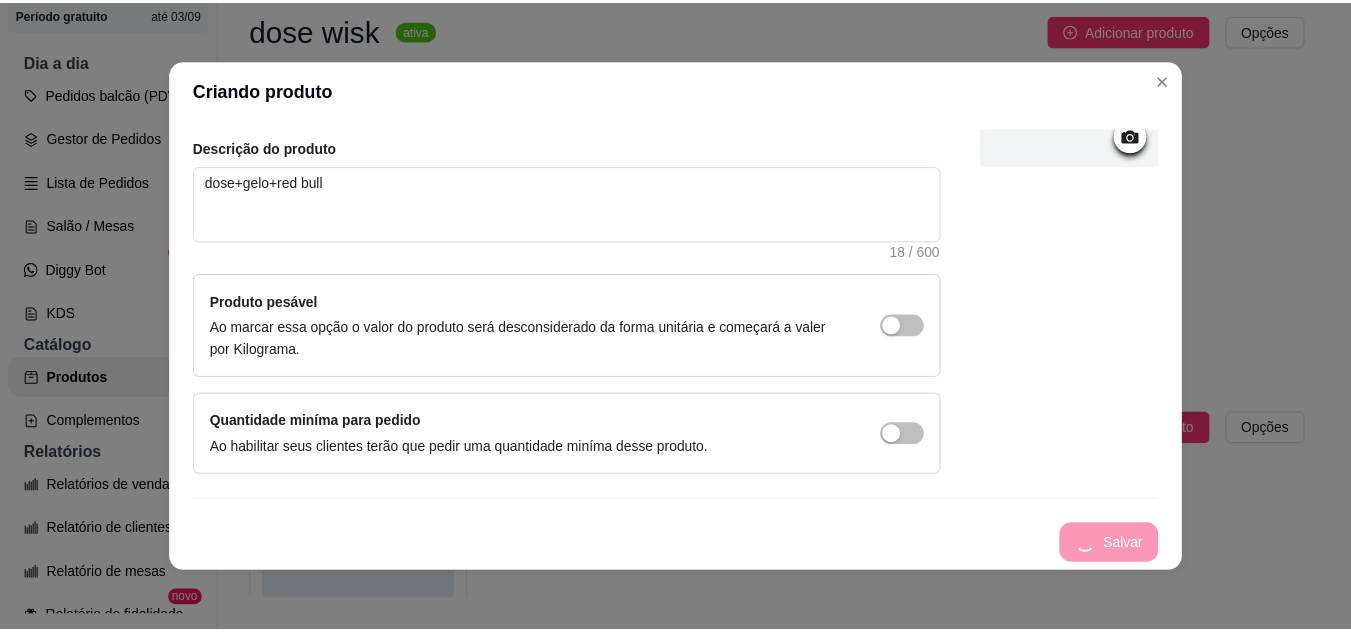 scroll, scrollTop: 0, scrollLeft: 0, axis: both 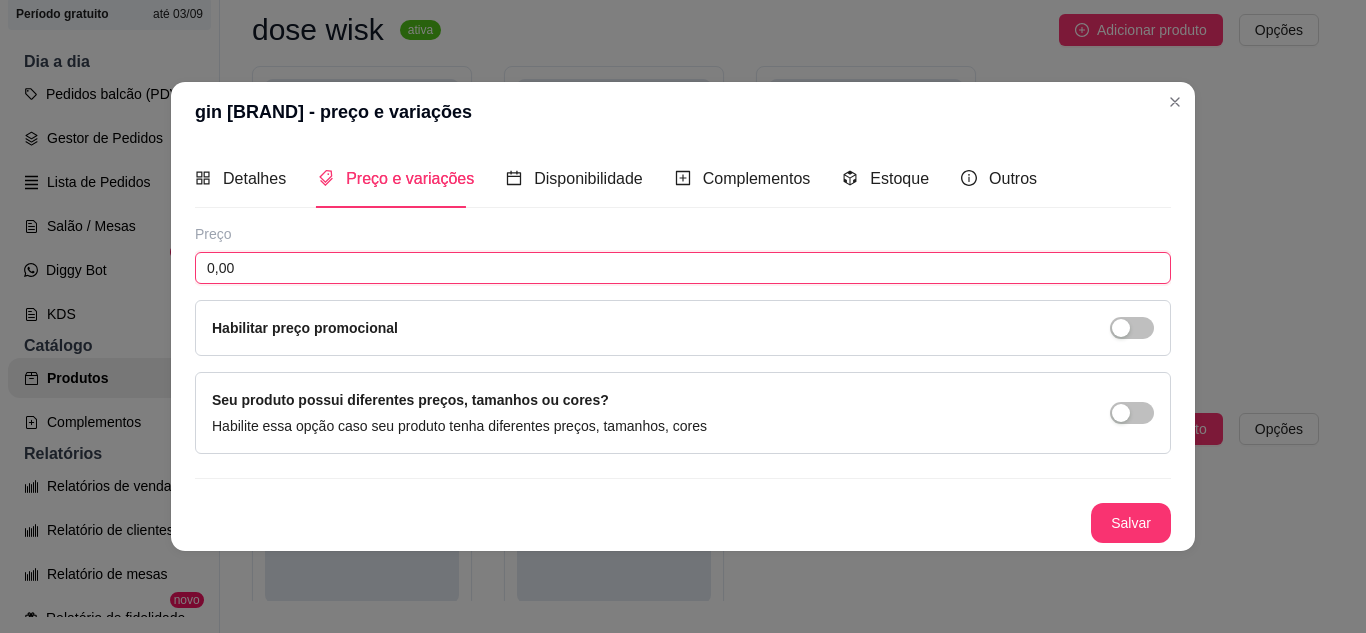 click on "0,00" at bounding box center [683, 268] 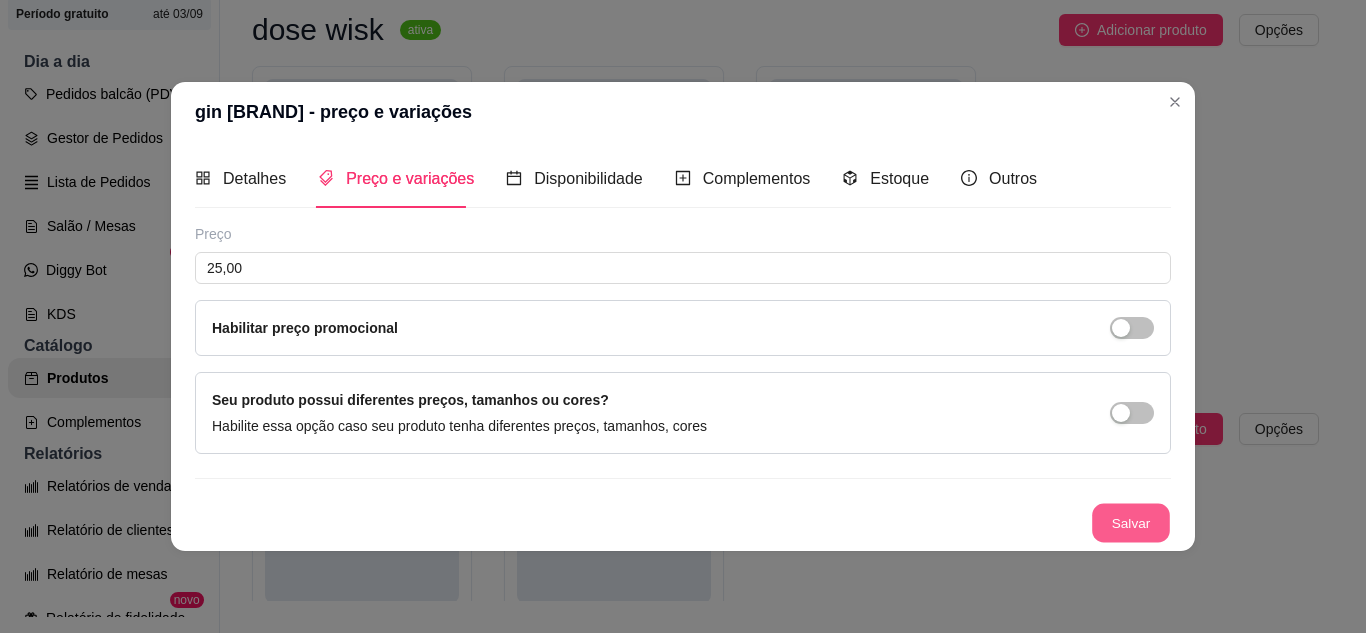 click on "Salvar" at bounding box center [1131, 522] 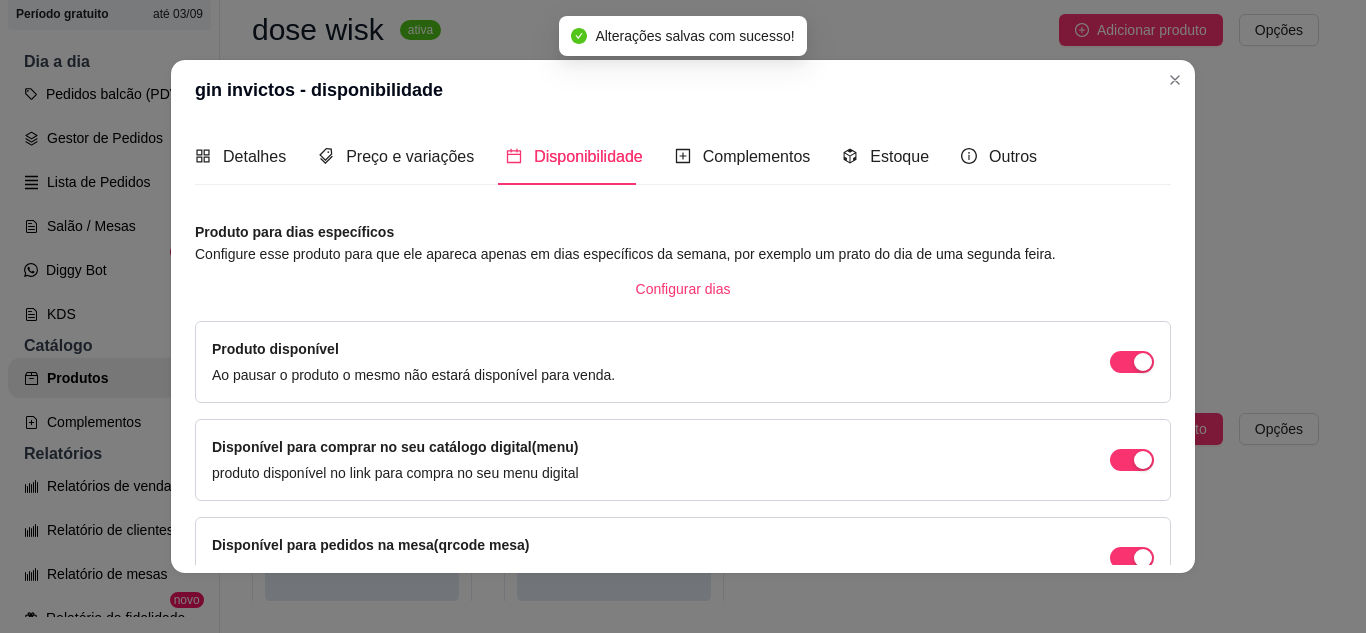 click on "gin invictos  - disponibilidade" at bounding box center [683, 90] 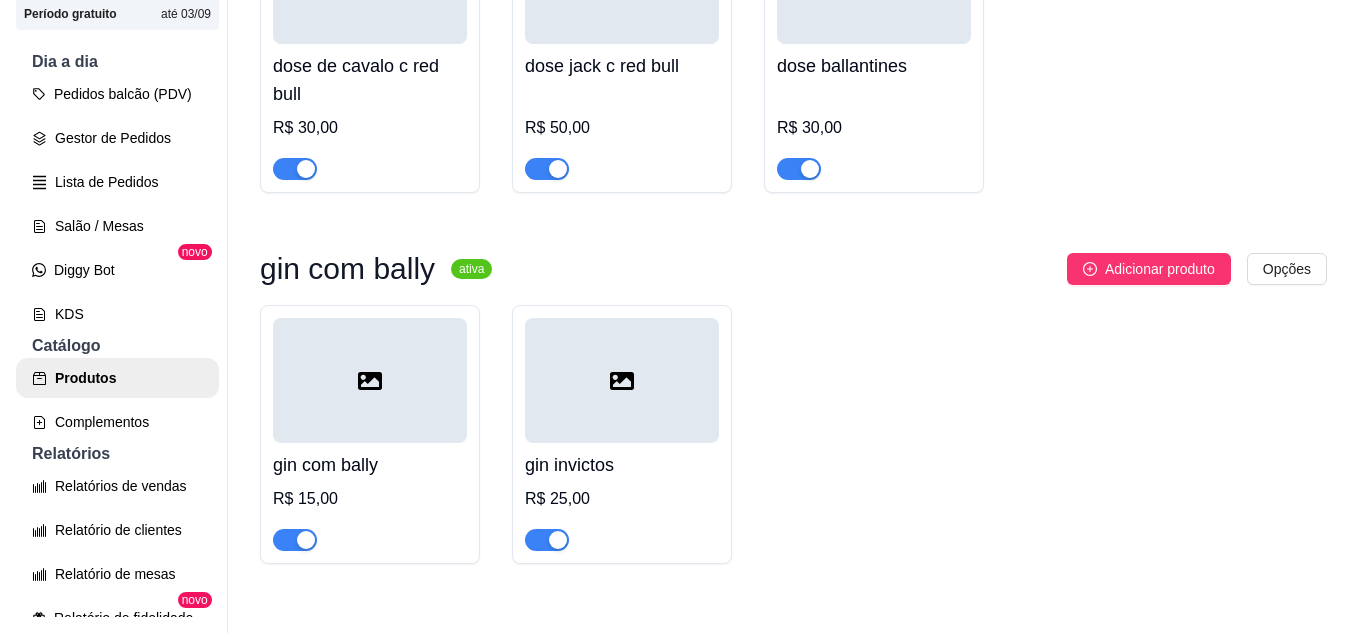 scroll, scrollTop: 354, scrollLeft: 0, axis: vertical 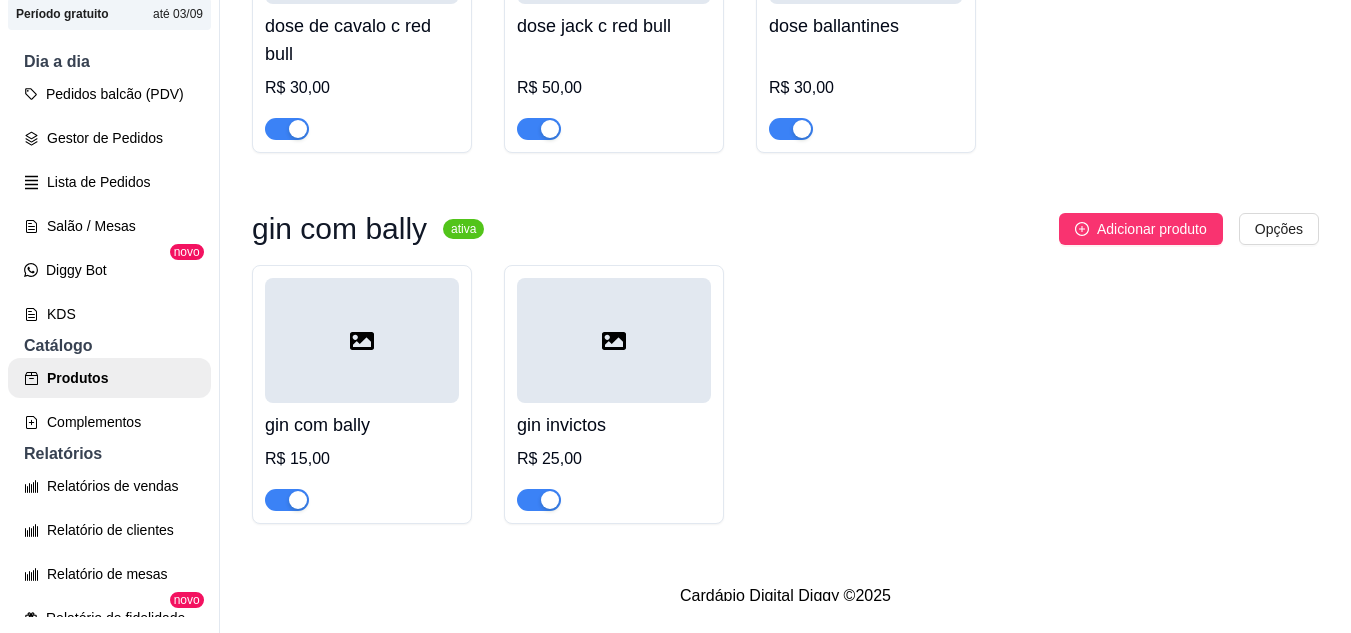 click at bounding box center [362, 340] 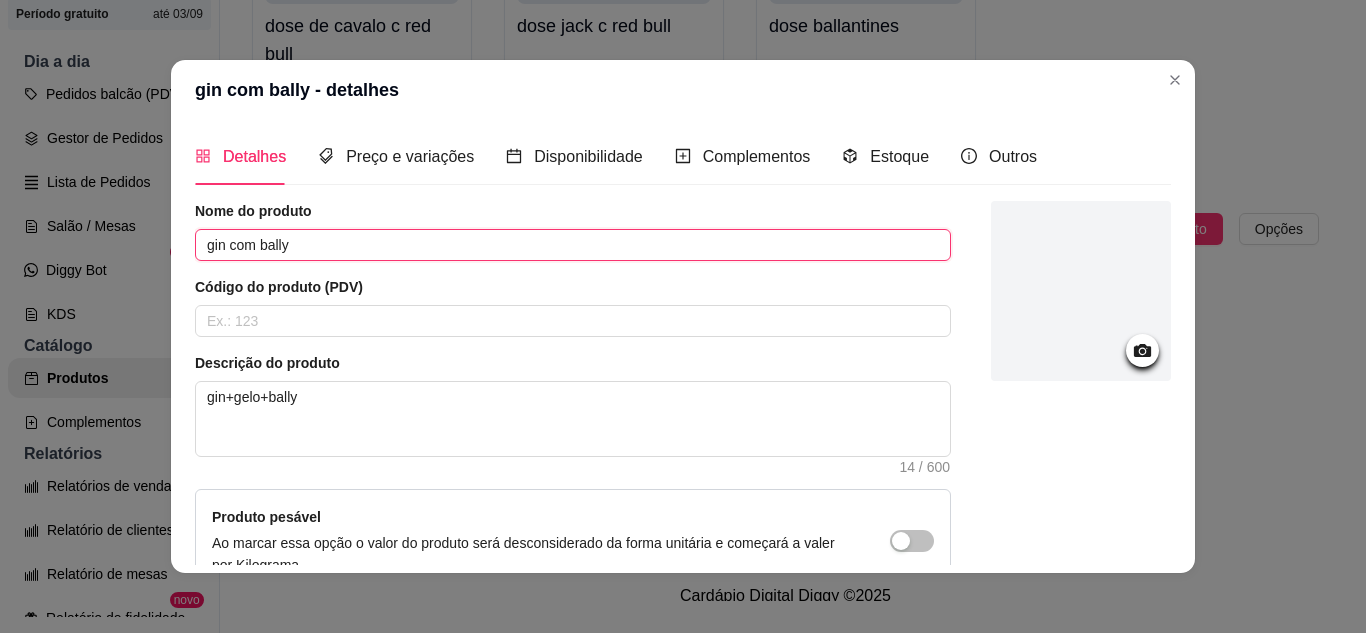 click on "gin com bally" at bounding box center [573, 245] 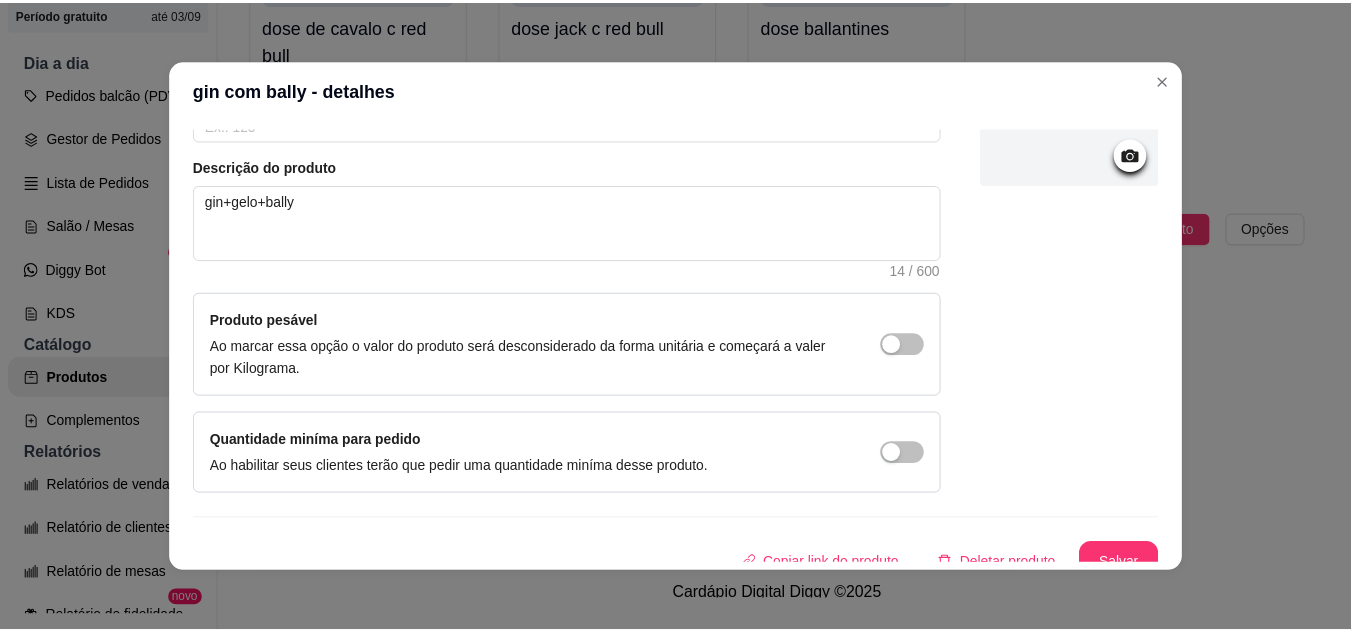 scroll, scrollTop: 215, scrollLeft: 0, axis: vertical 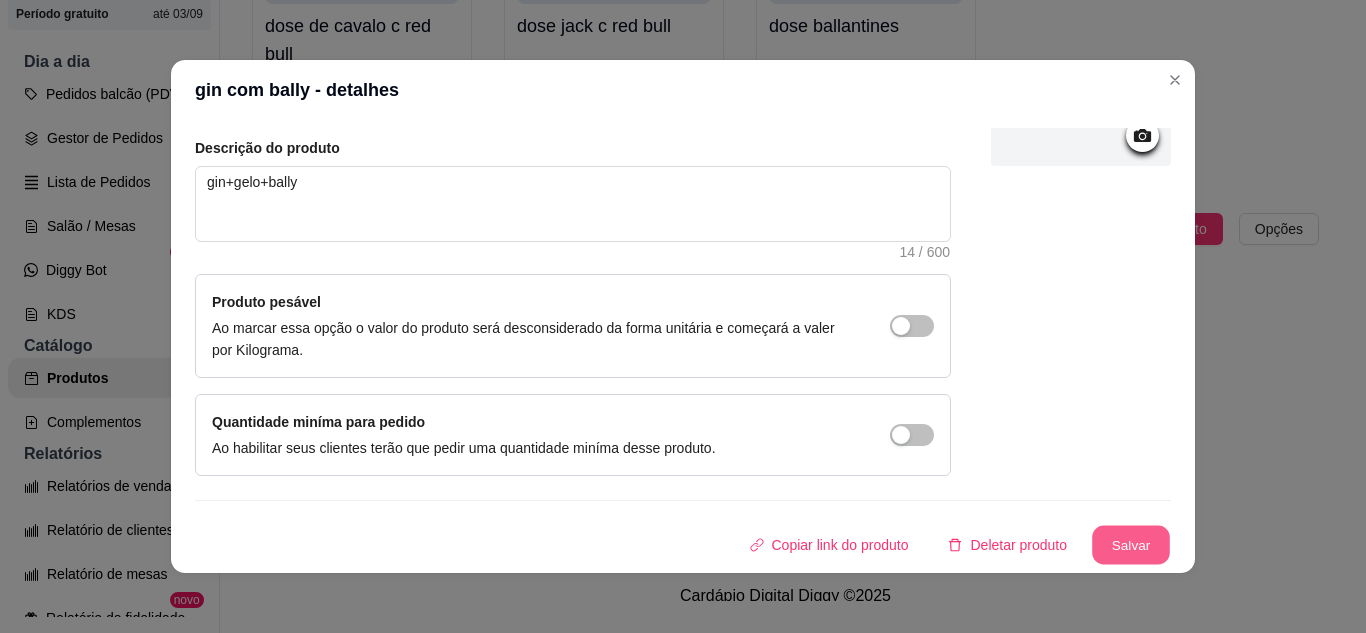 click on "Salvar" at bounding box center [1131, 545] 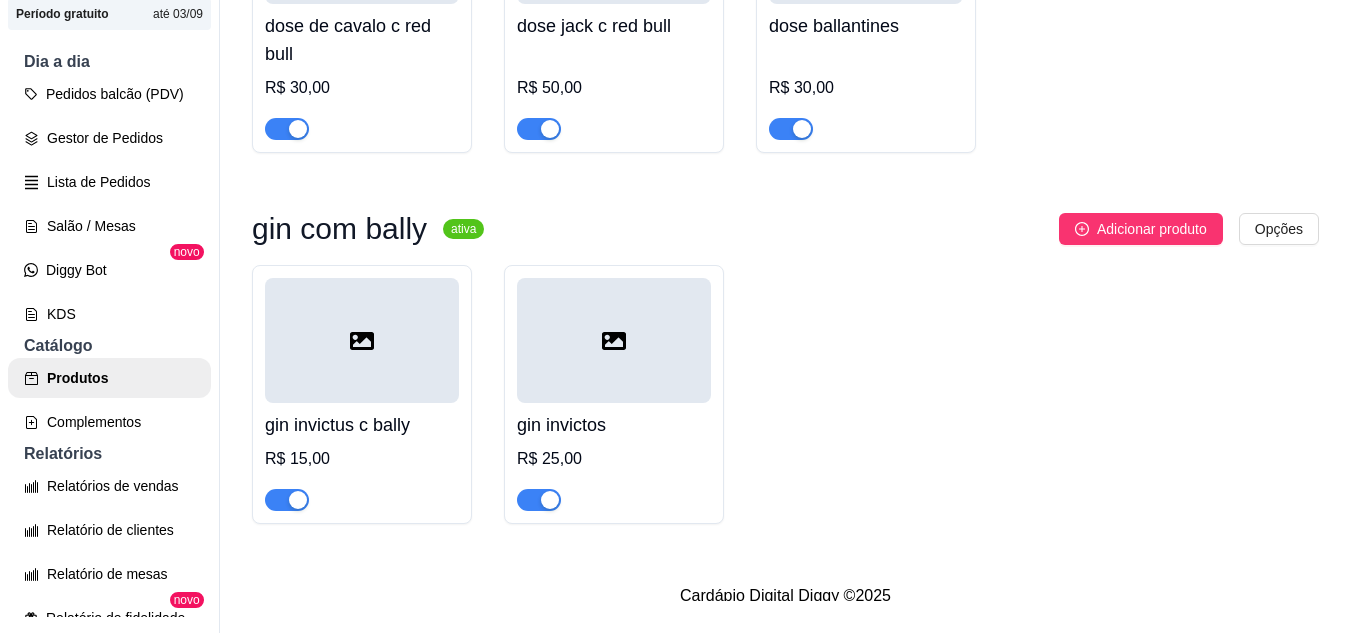 scroll, scrollTop: 0, scrollLeft: 0, axis: both 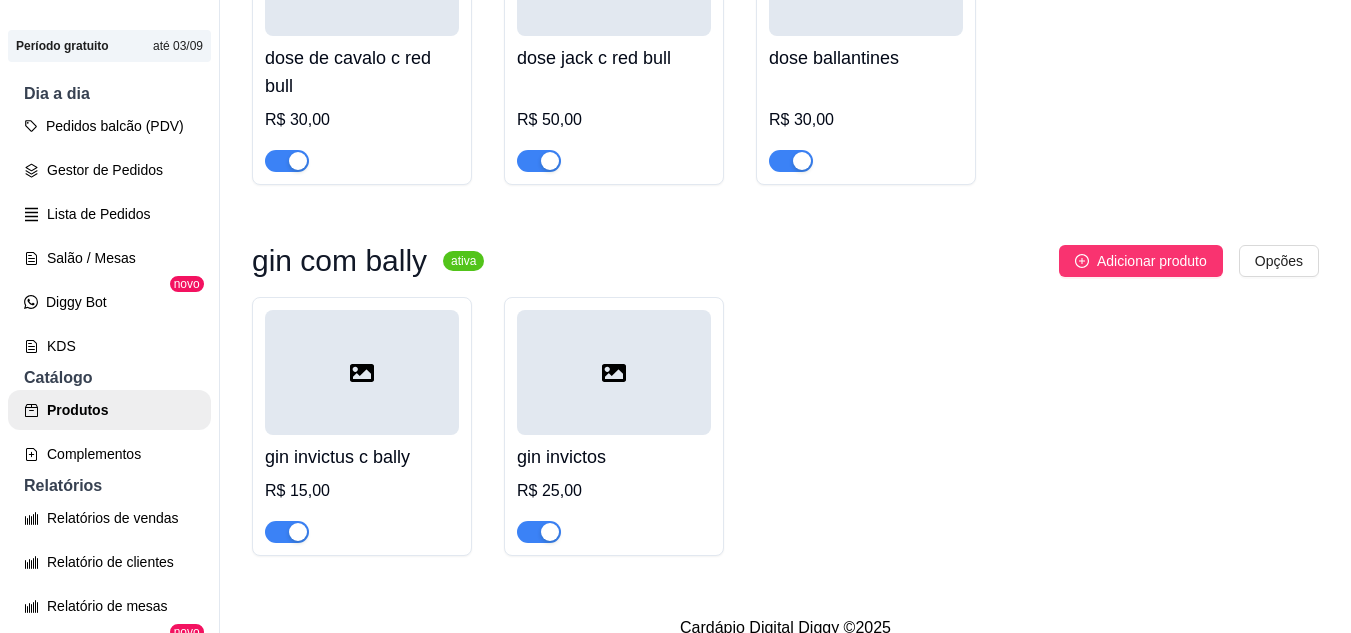 click on "dose wisk  ativa Adicionar produto Opções dose de cavalo c red bull   R$ 30,00 dose jack c red bull   R$ 50,00 dose [BRAND]    R$ 30,00 gin com [BRAND] ativa Adicionar produto Opções gin invictus c [BRAND]   R$ 15,00 gin invictos    R$ 25,00" at bounding box center (785, 201) 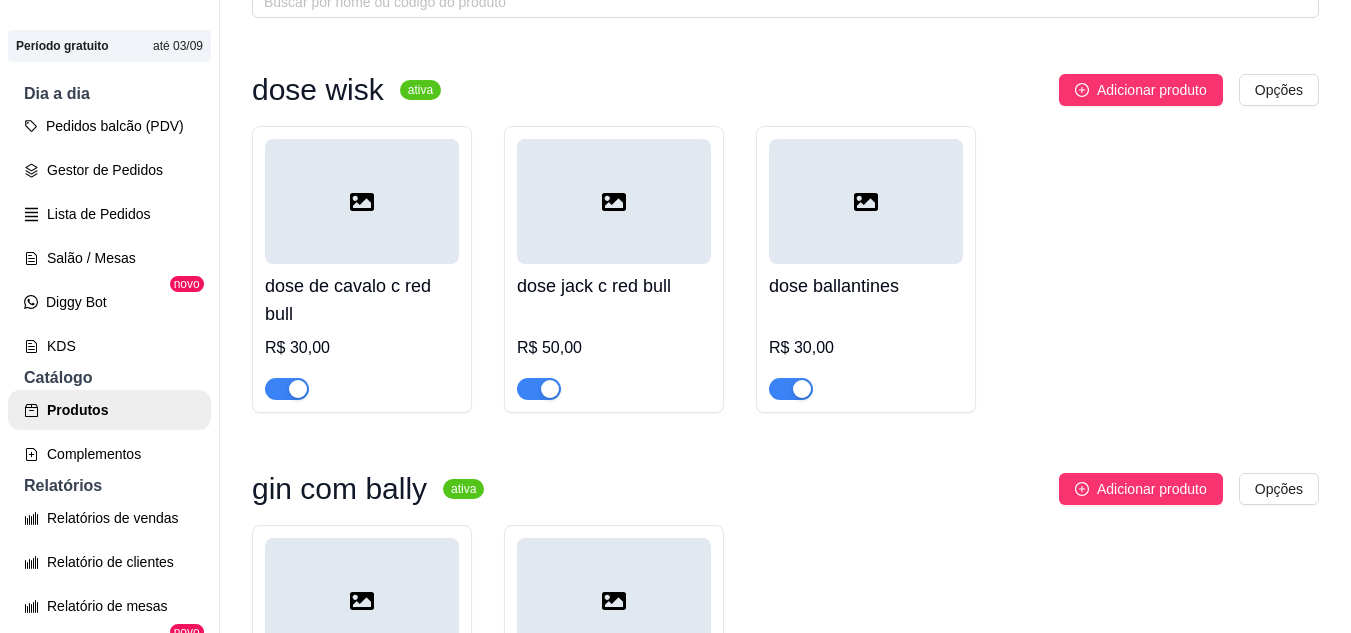 scroll, scrollTop: 114, scrollLeft: 0, axis: vertical 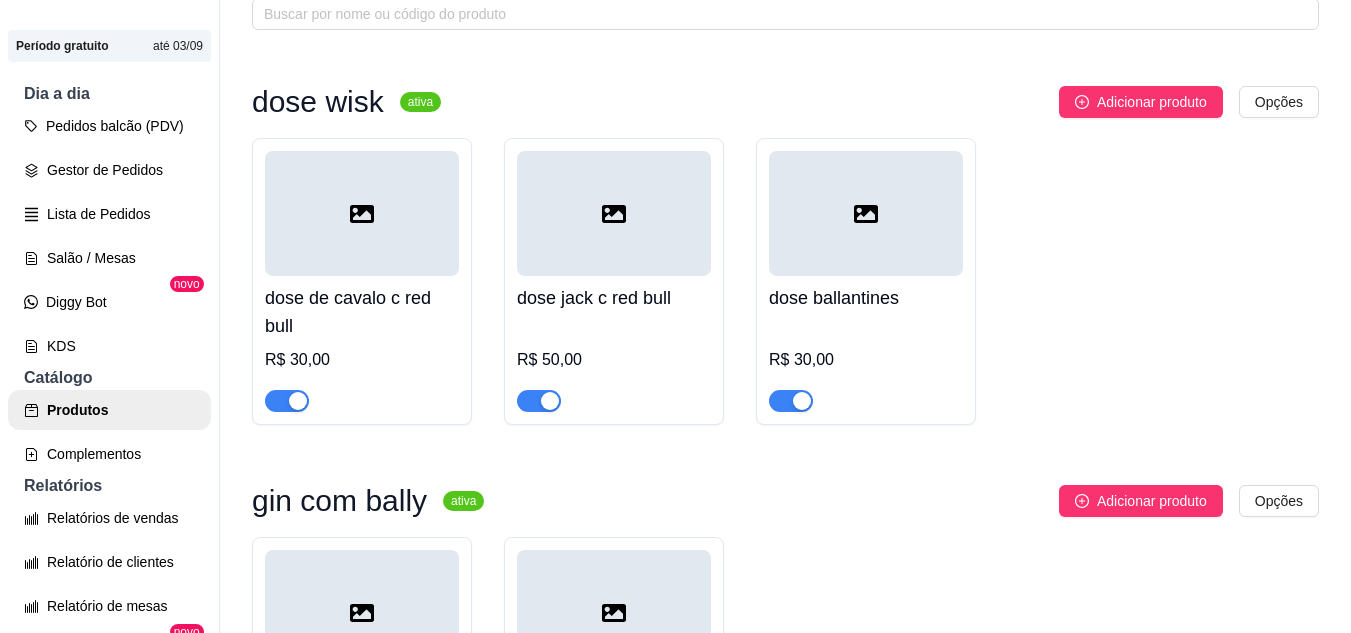 click on "dose wisk  ativa Adicionar produto Opções dose de cavalo c red bull   R$ 30,00 dose jack c red bull   R$ 50,00 dose [BRAND]    R$ 30,00 gin com [BRAND] ativa Adicionar produto Opções gin invictus c [BRAND]   R$ 15,00 gin invictos    R$ 25,00" at bounding box center [785, 441] 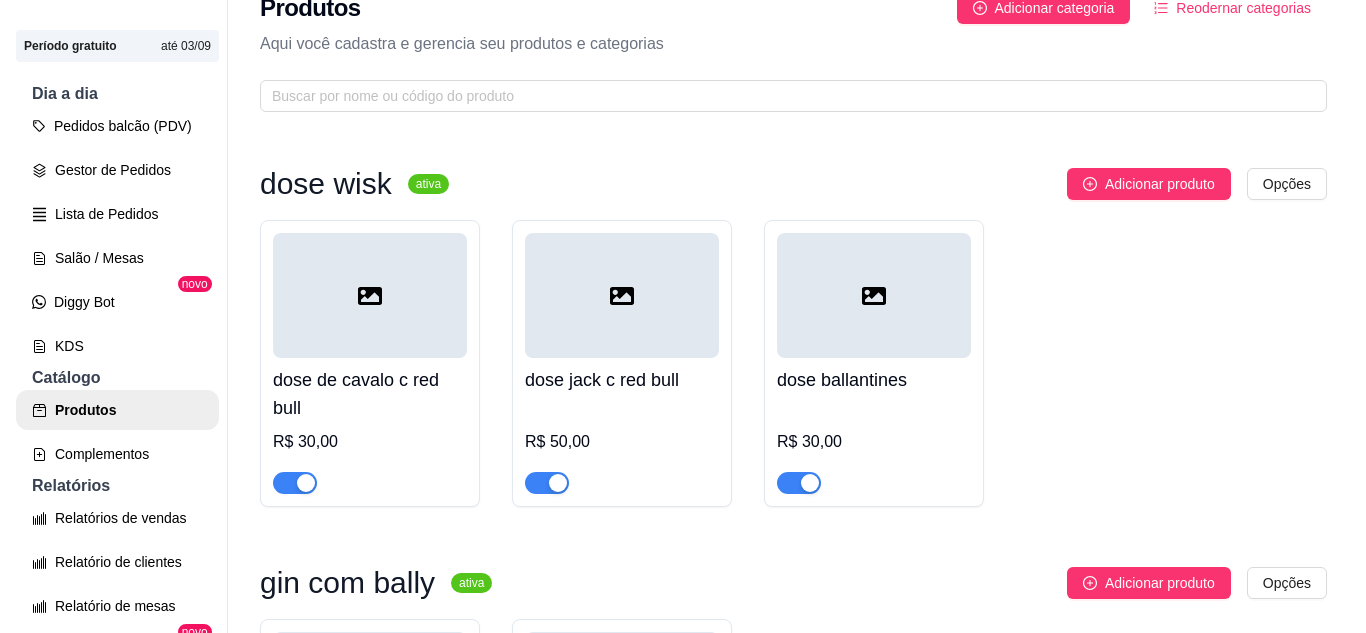 scroll, scrollTop: 0, scrollLeft: 0, axis: both 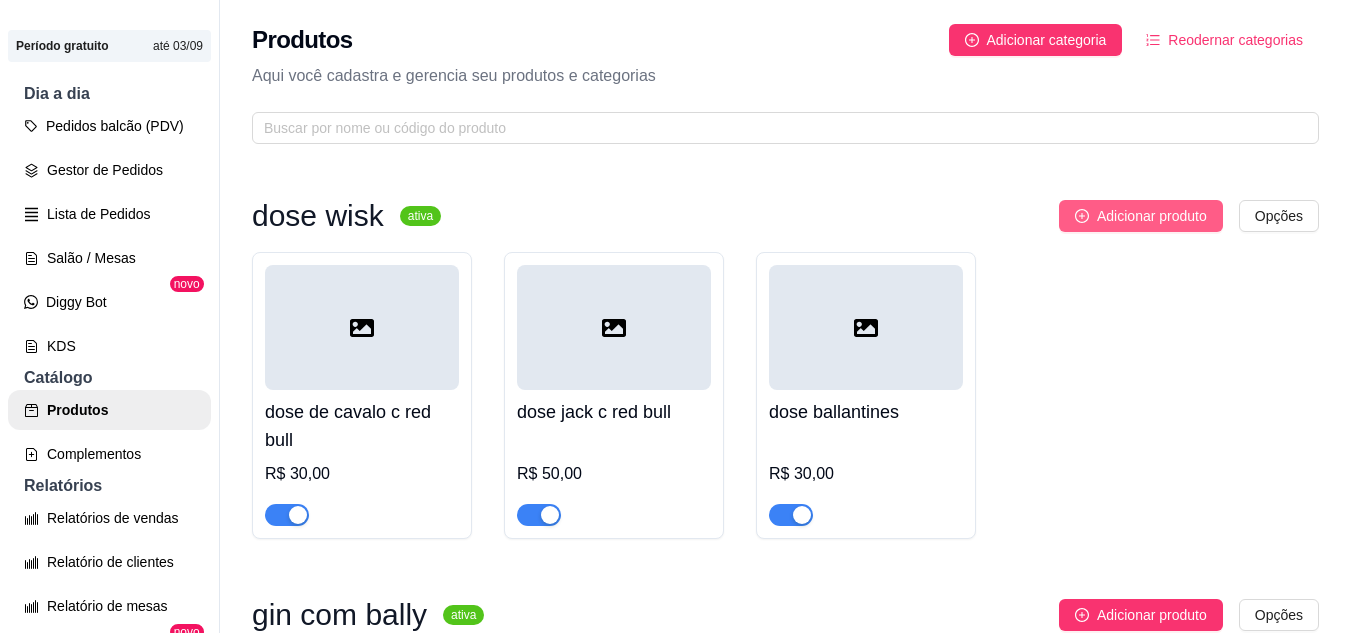 click on "Adicionar produto" at bounding box center (1152, 216) 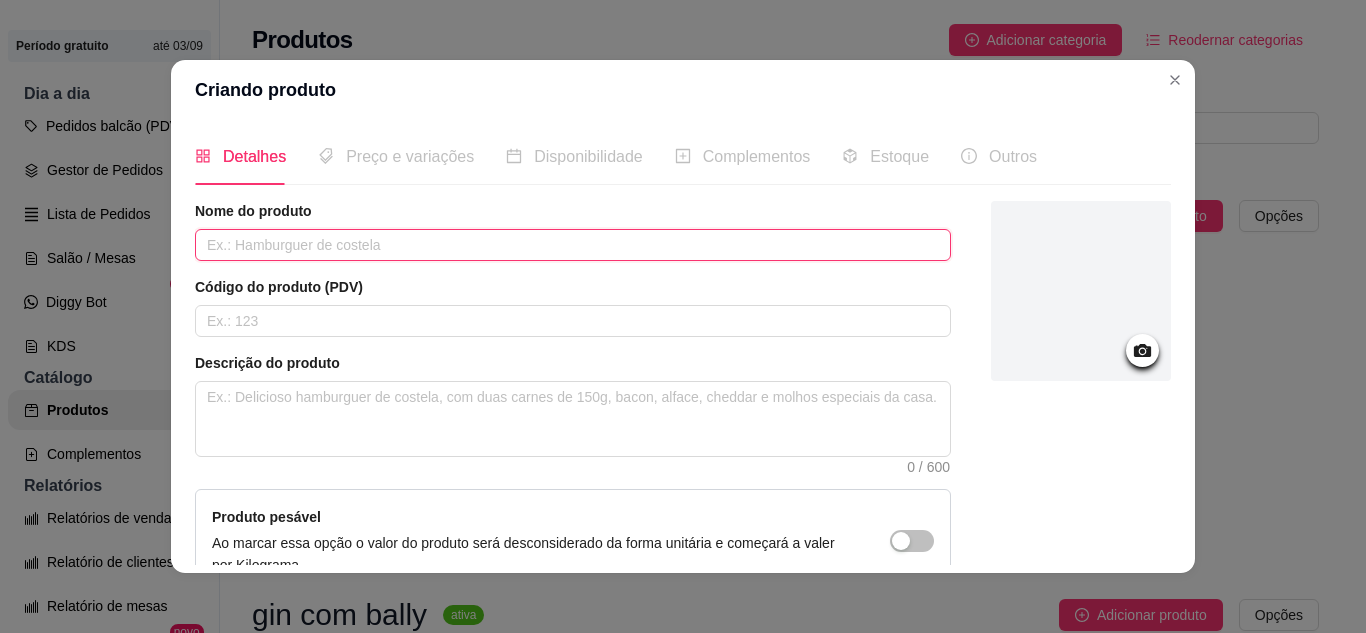 click at bounding box center [573, 245] 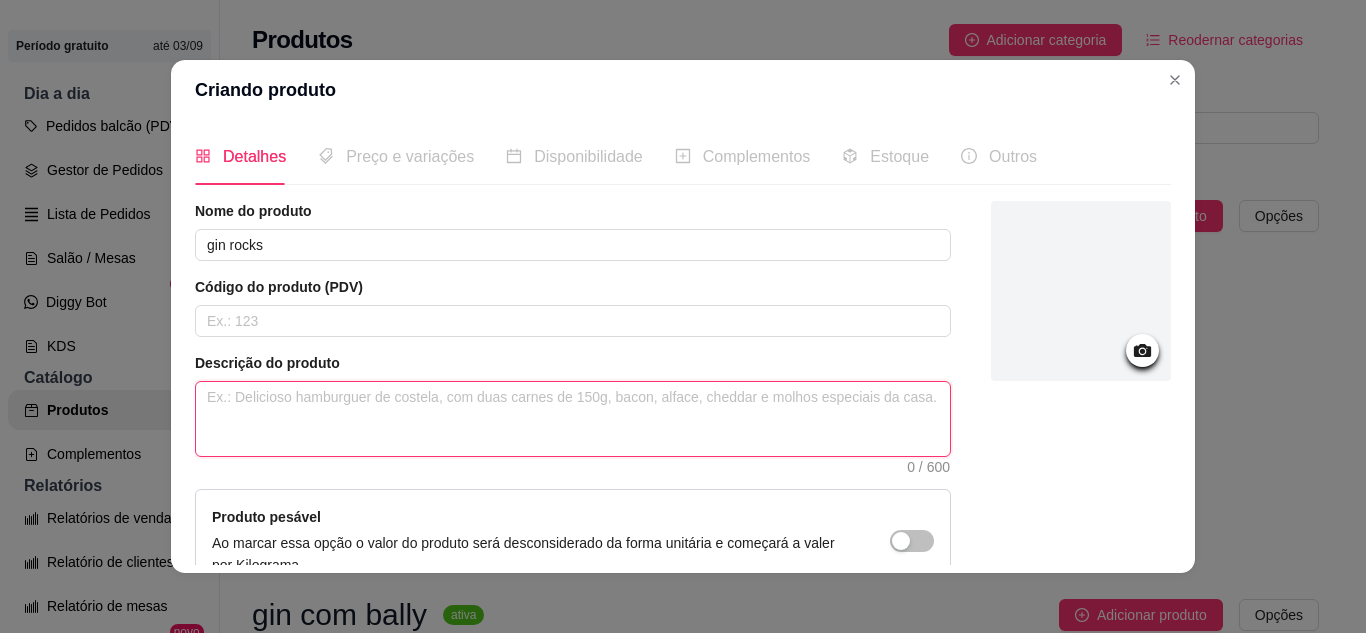 click at bounding box center [573, 419] 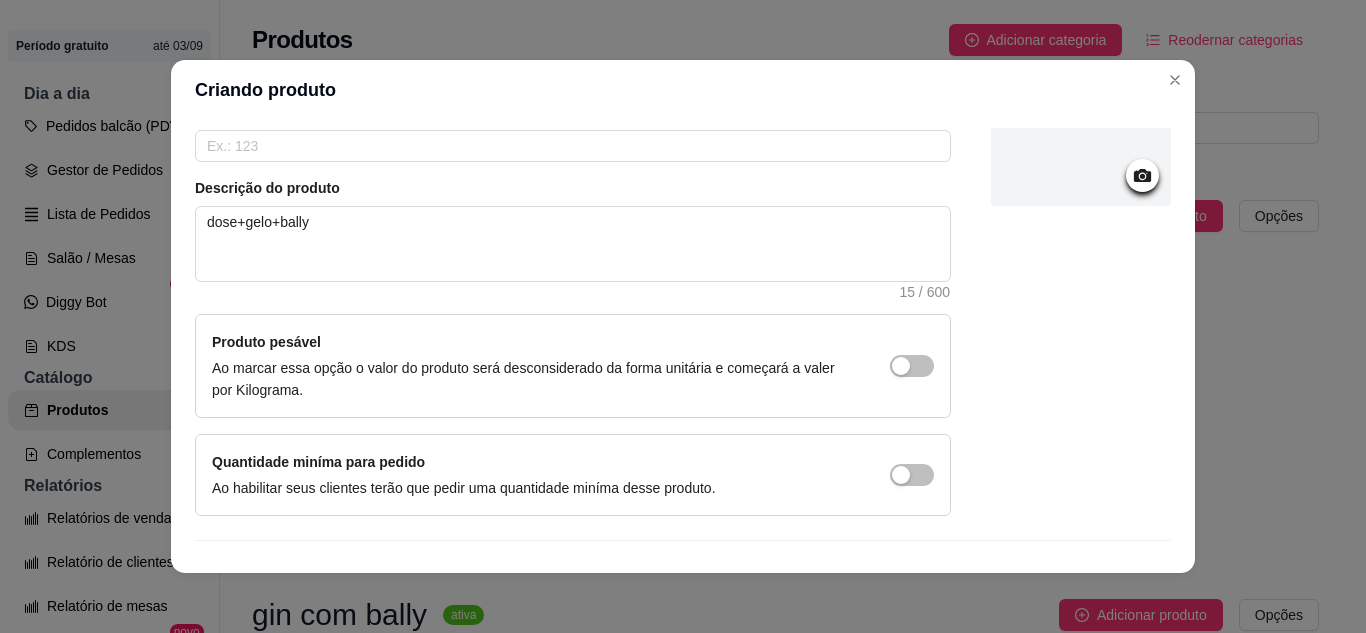 scroll, scrollTop: 200, scrollLeft: 0, axis: vertical 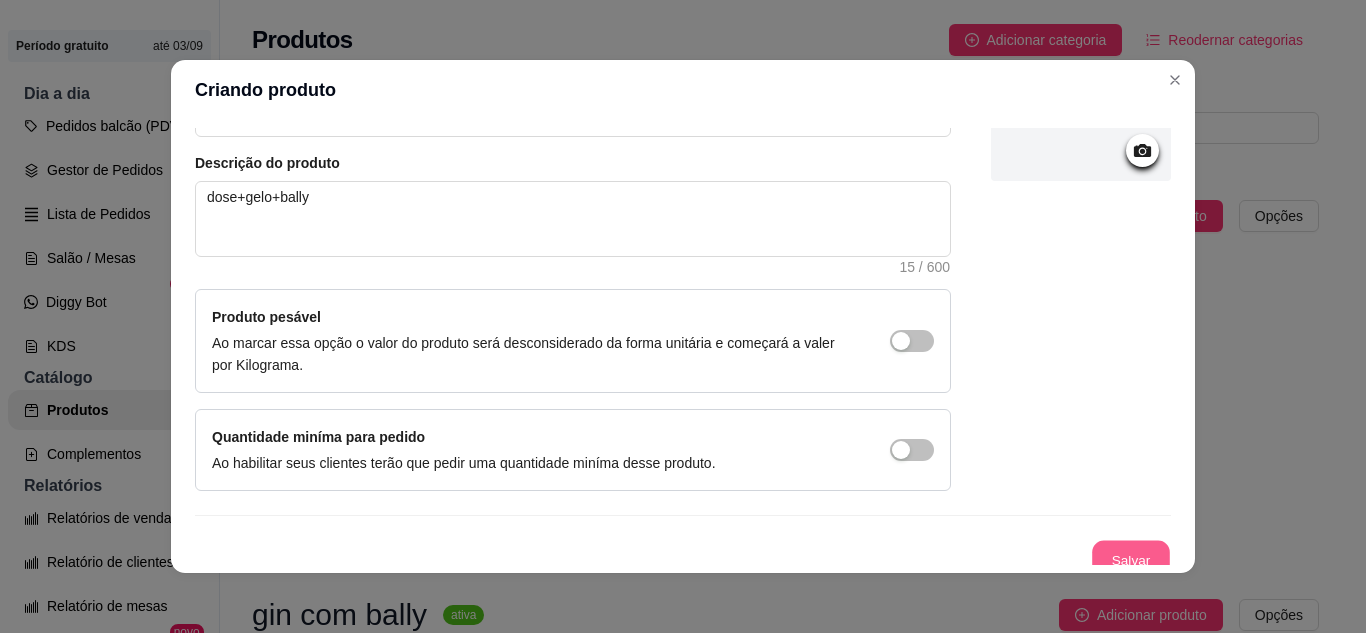 click on "Salvar" at bounding box center [1131, 560] 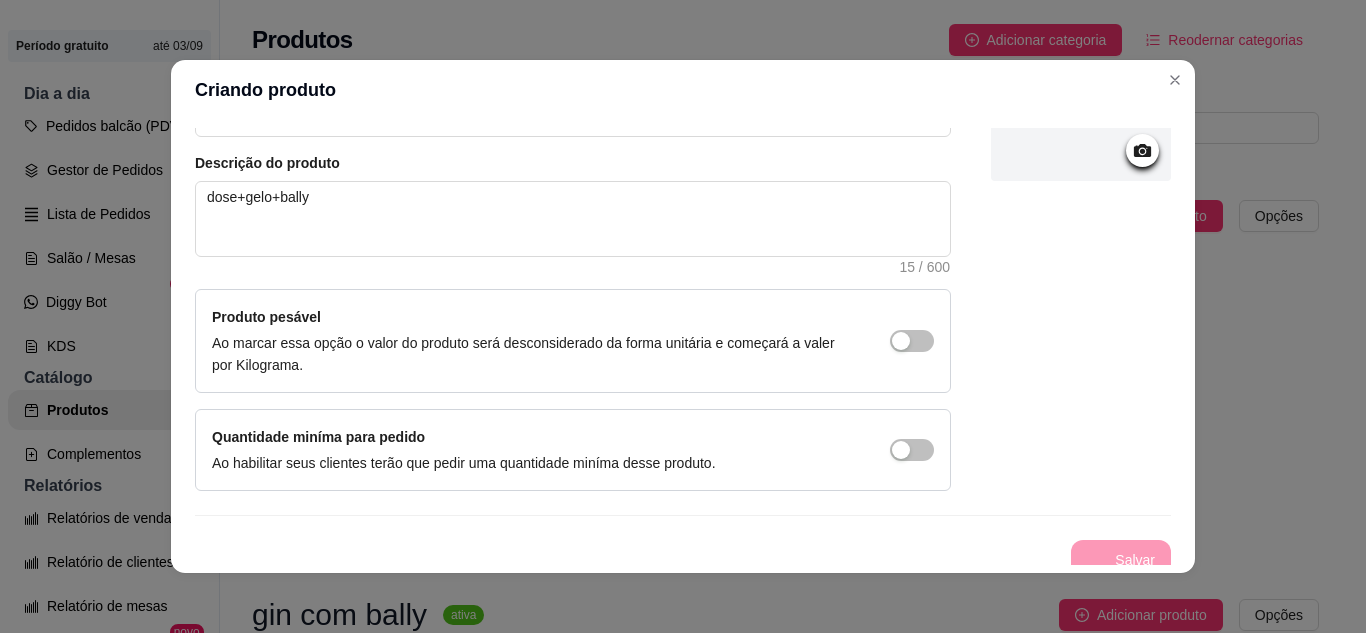 scroll, scrollTop: 0, scrollLeft: 0, axis: both 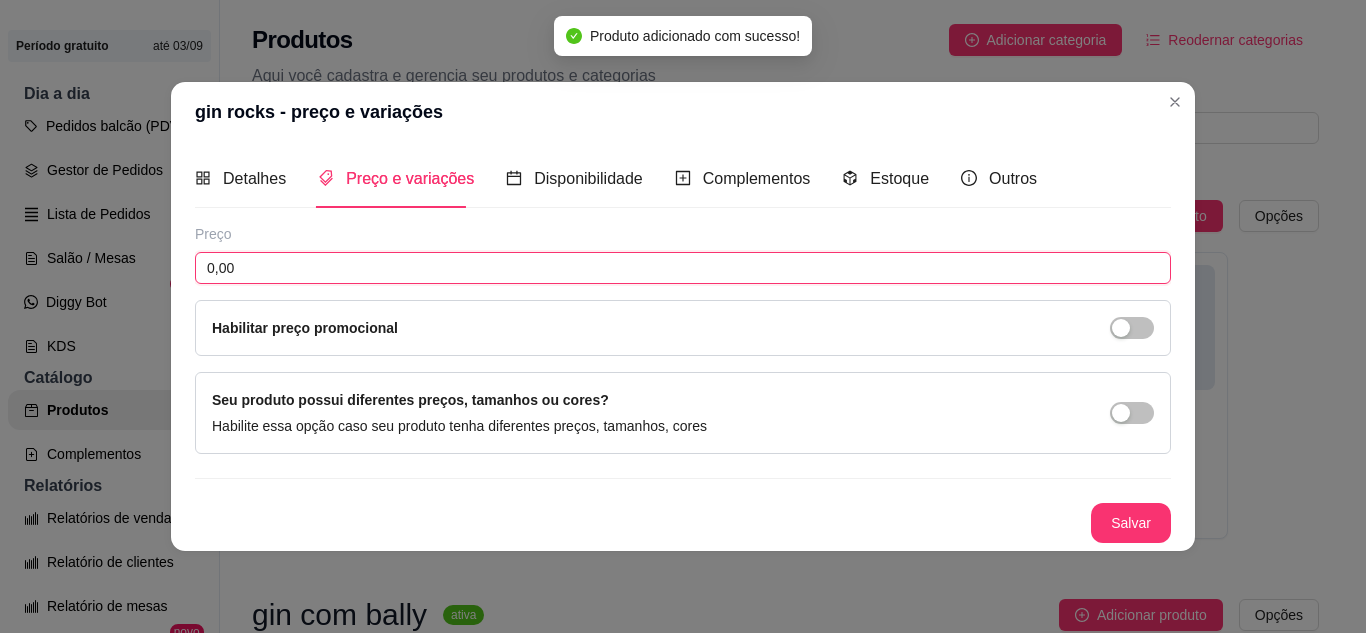 click on "0,00" at bounding box center (683, 268) 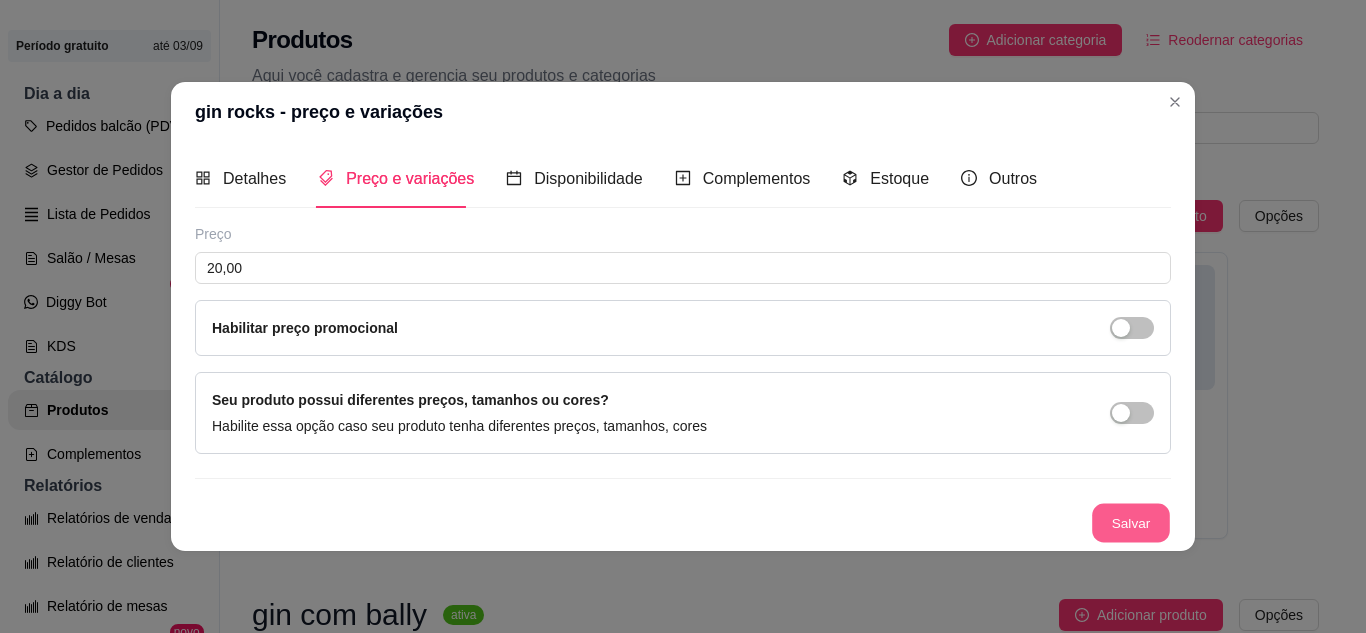 click on "Salvar" at bounding box center (1131, 522) 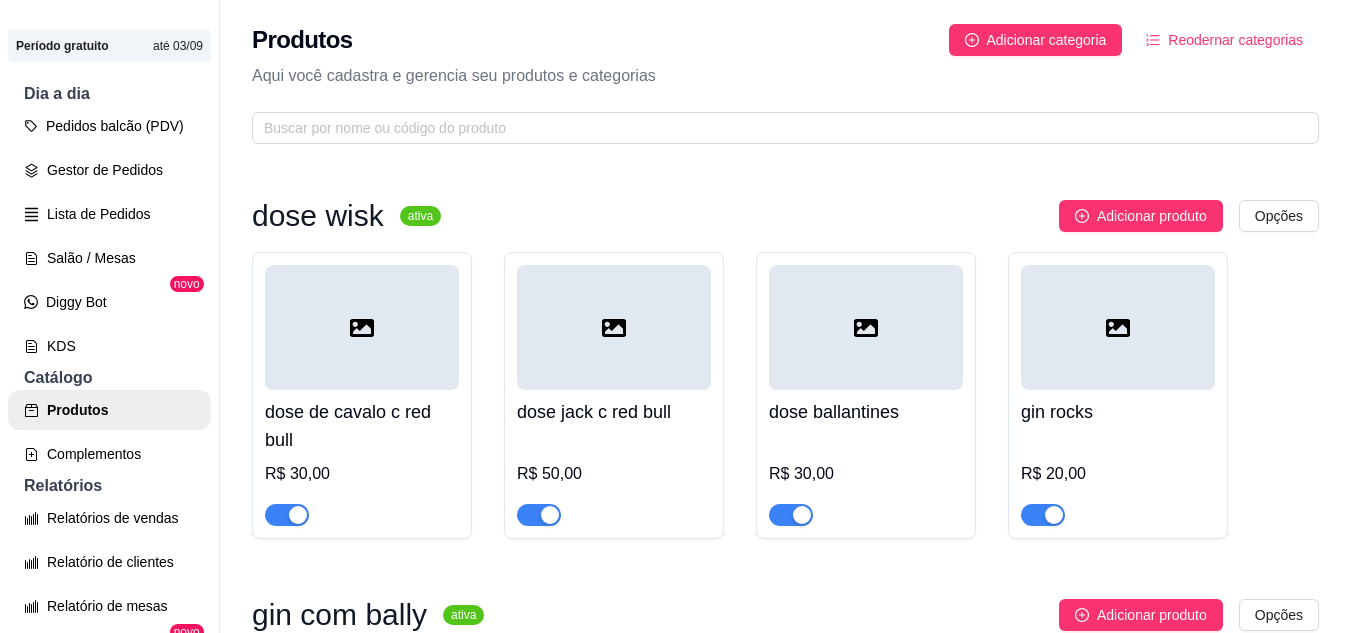 click at bounding box center (1118, 327) 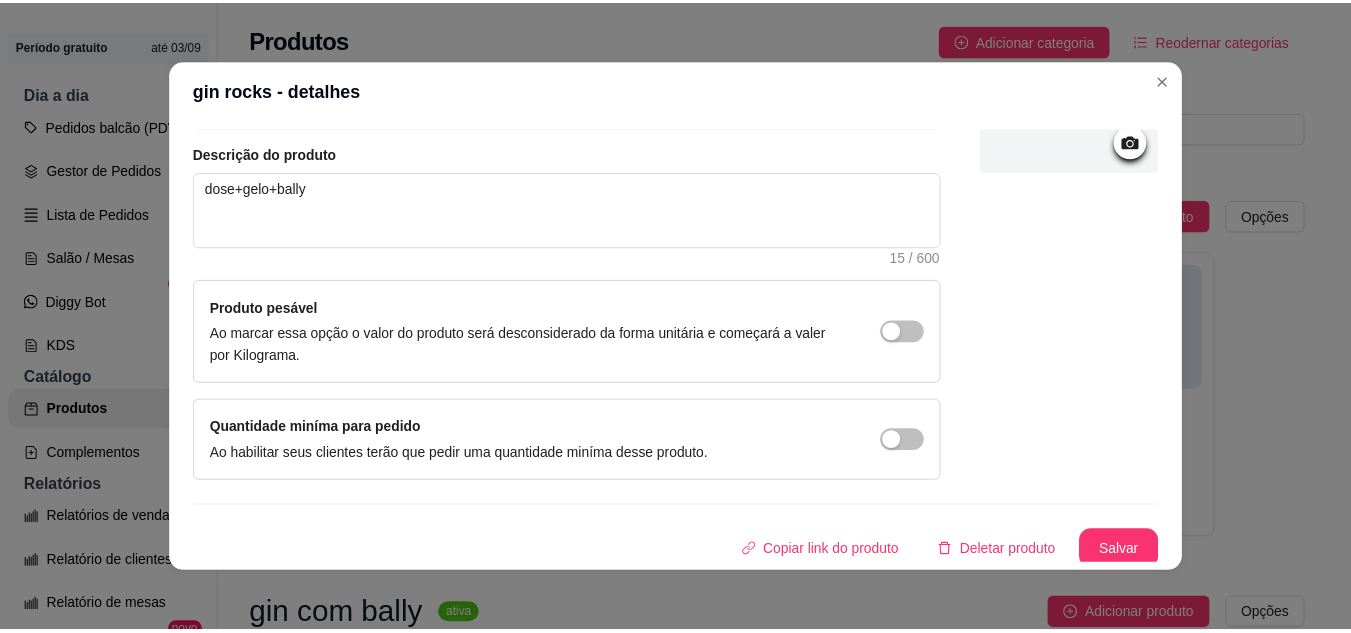 scroll, scrollTop: 215, scrollLeft: 0, axis: vertical 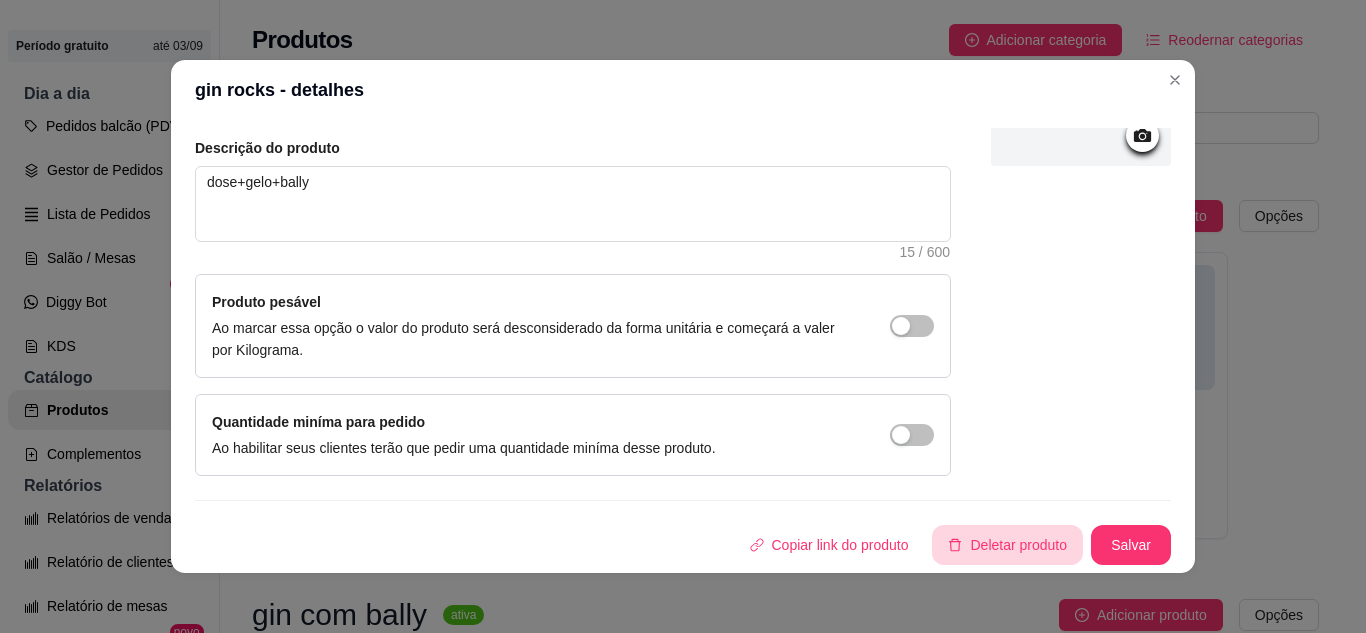 click on "Deletar produto" at bounding box center [1007, 545] 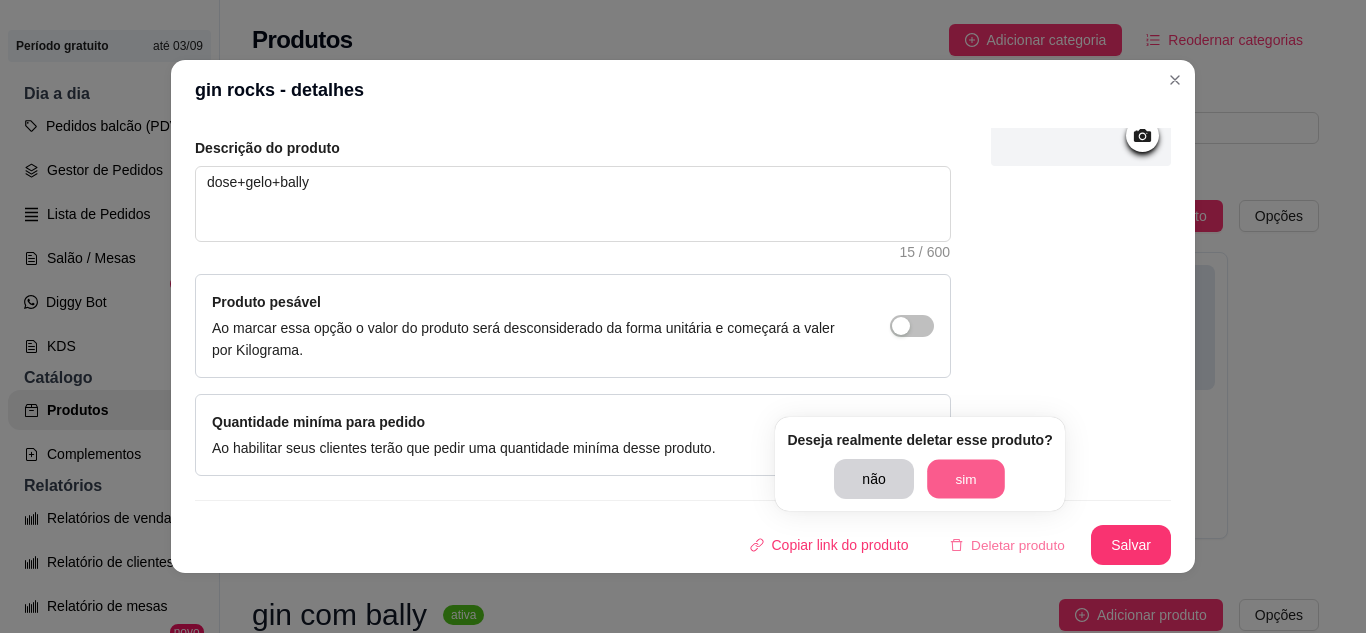 click on "sim" at bounding box center (966, 479) 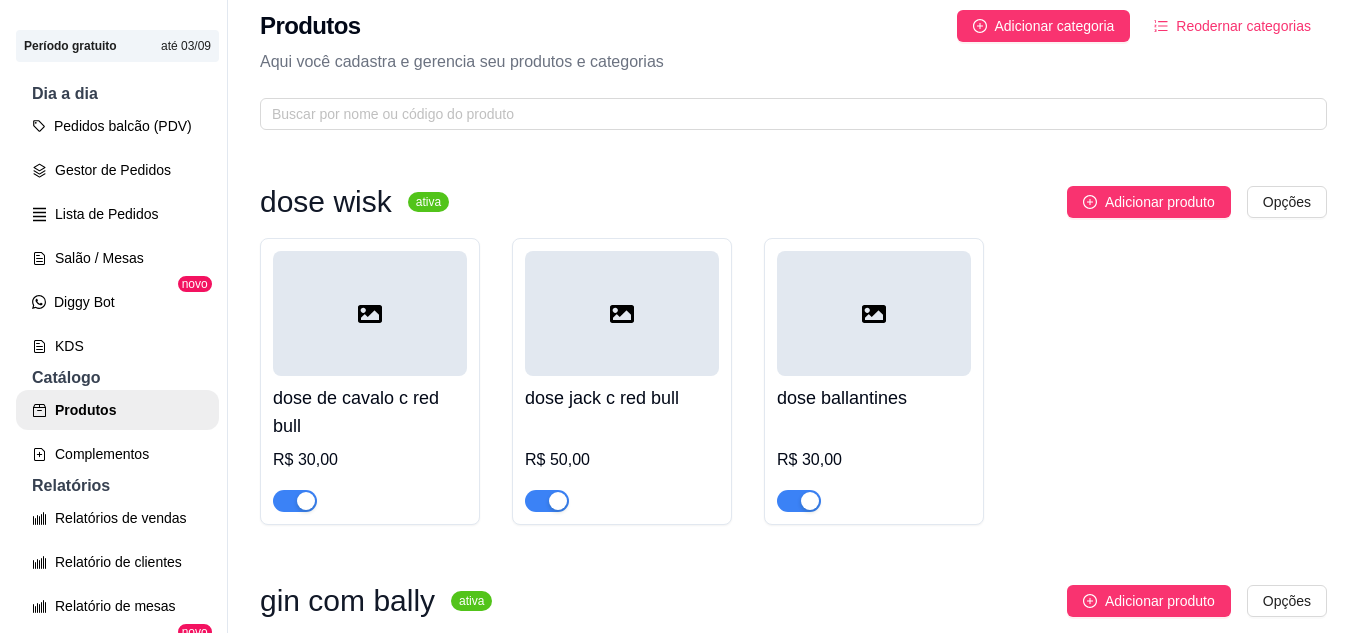 scroll, scrollTop: 0, scrollLeft: 0, axis: both 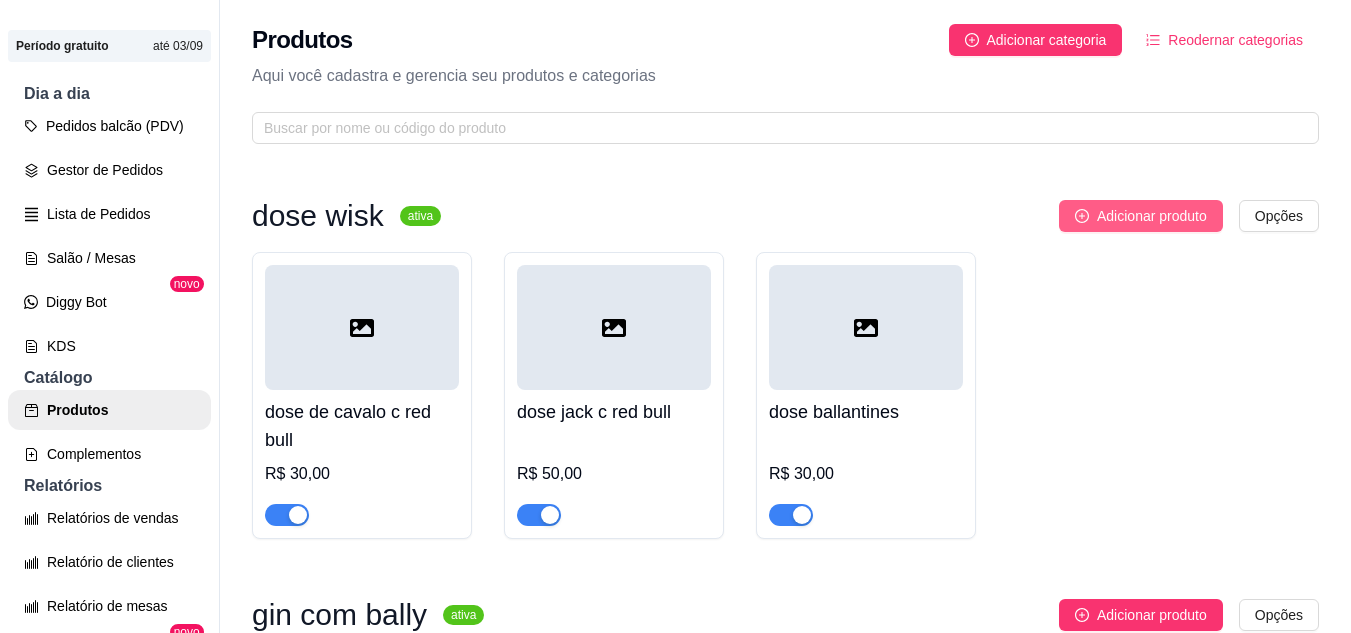 click on "Adicionar produto" at bounding box center [1152, 216] 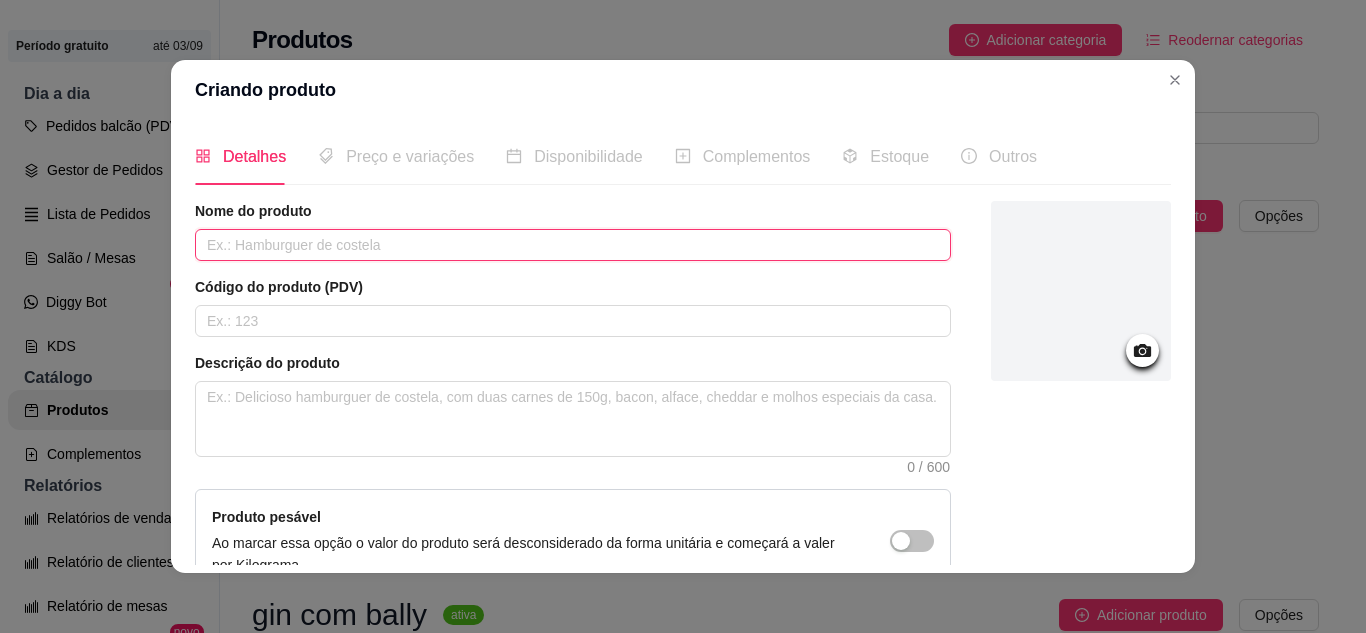 click at bounding box center (573, 245) 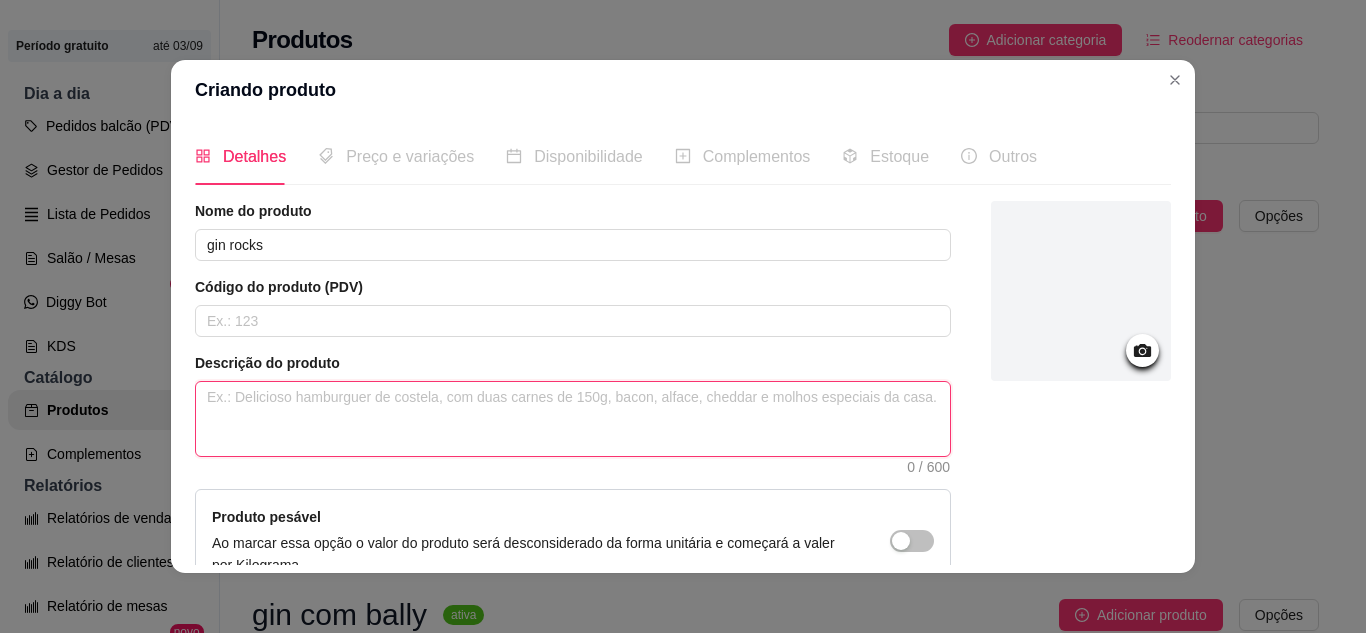 click at bounding box center [573, 419] 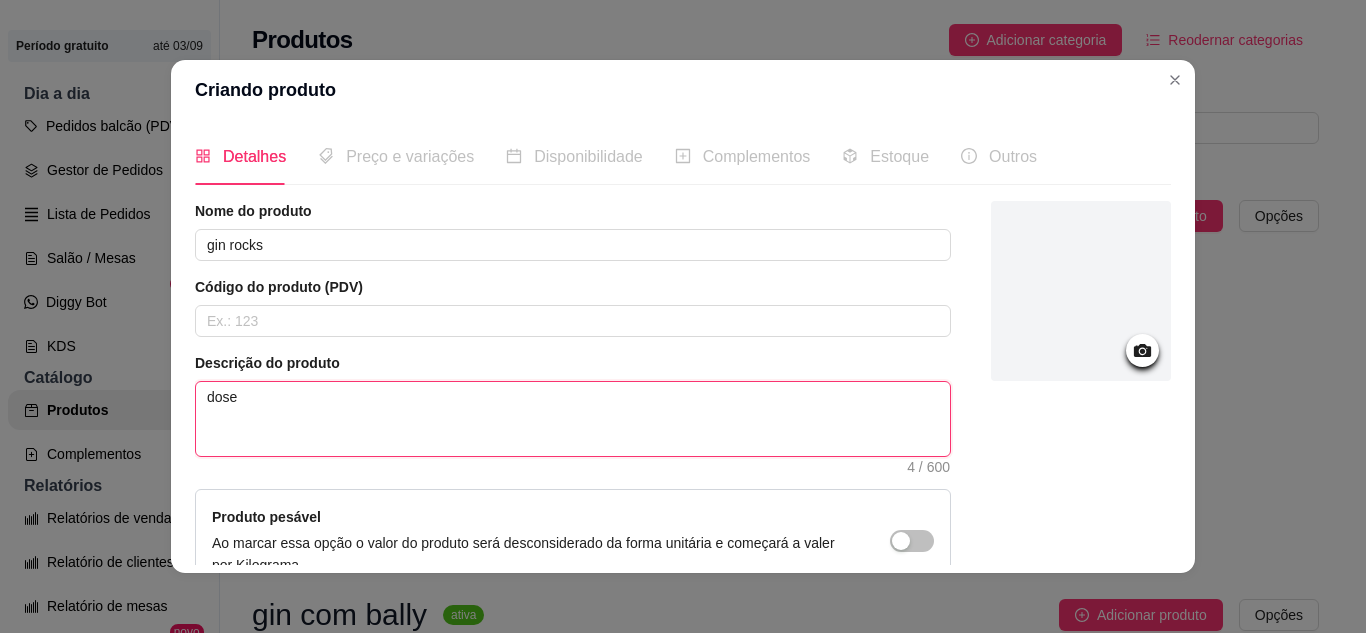 click on "dose" at bounding box center (573, 419) 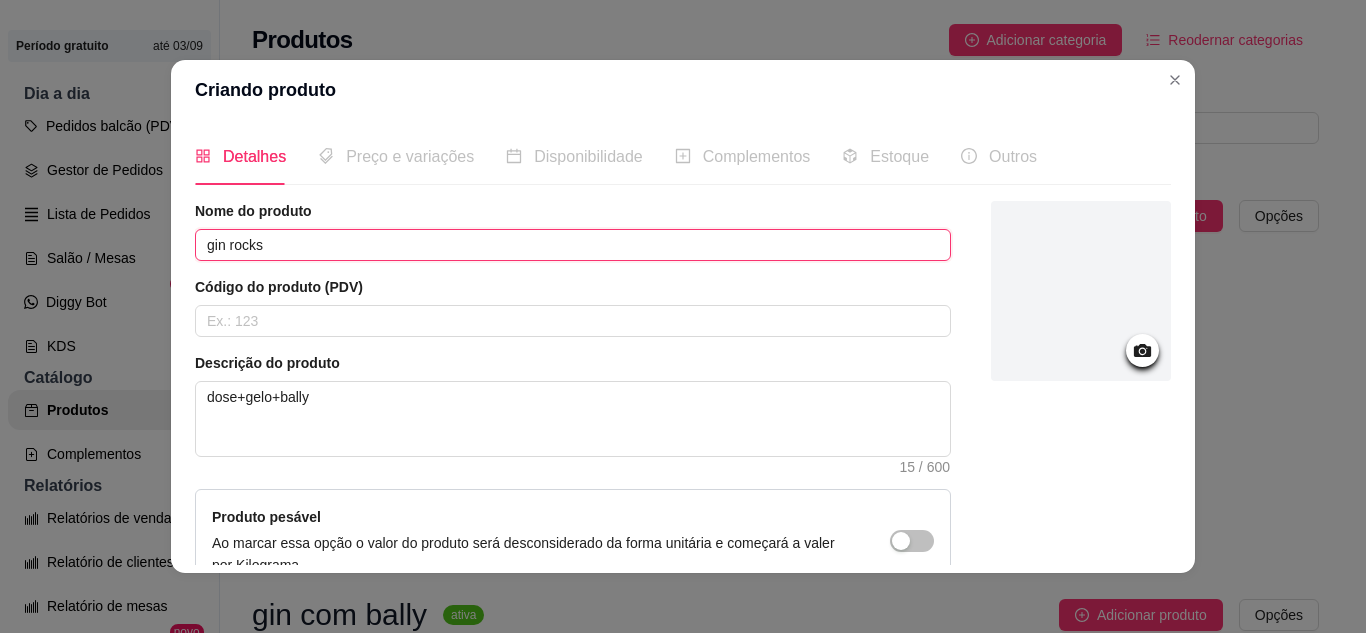 click on "gin rocks" at bounding box center [573, 245] 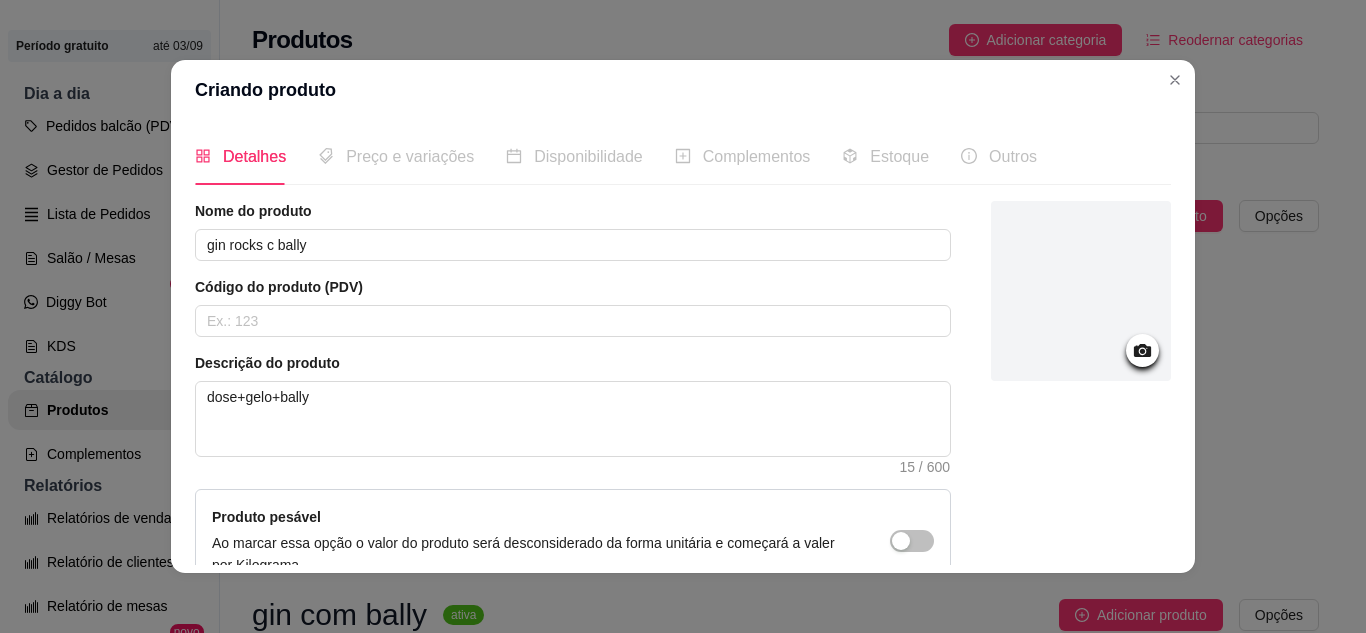 click on "Detalhes Preço e variações Disponibilidade Complementos Estoque Outros Nome do produto gin rocks c bally Código do produto (PDV) Descrição do produto dose+gelo+bally 15 / 600 Produto pesável Ao marcar essa opção o valor do produto será desconsiderado da forma unitária e começará a valer por Kilograma. Quantidade miníma para pedido Ao habilitar seus clientes terão que pedir uma quantidade miníma desse produto. Salvar" at bounding box center [683, 346] 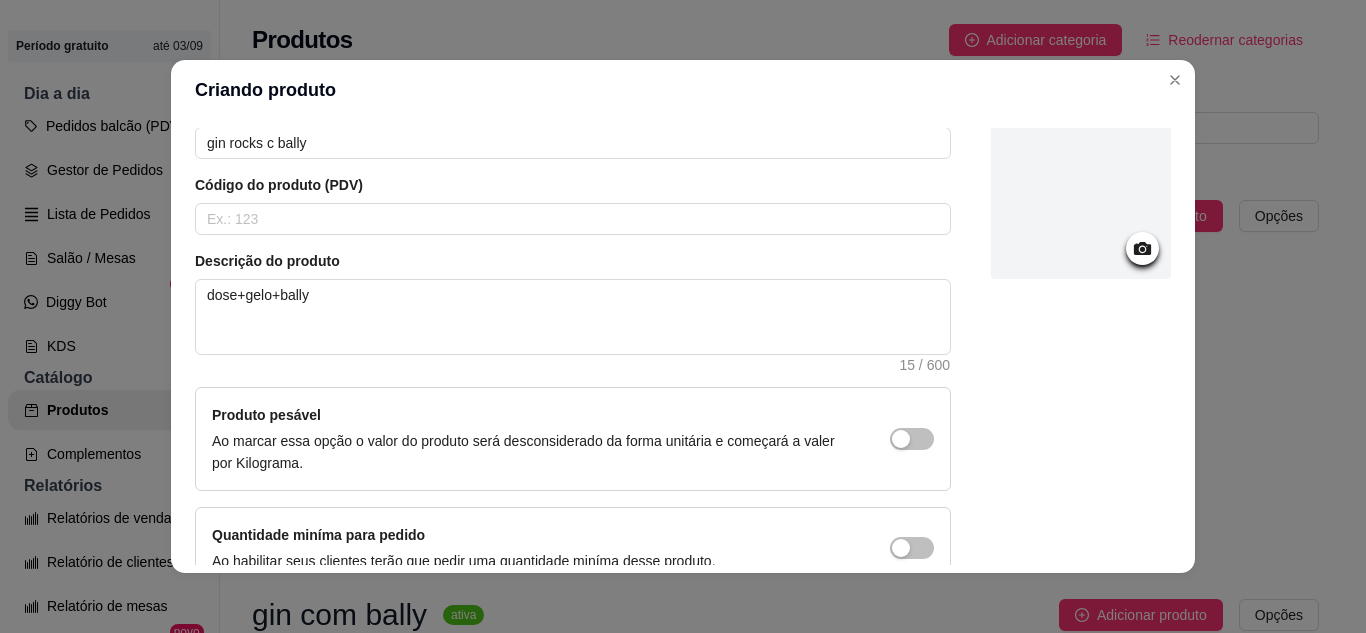 drag, startPoint x: 1163, startPoint y: 556, endPoint x: 1155, endPoint y: 548, distance: 11.313708 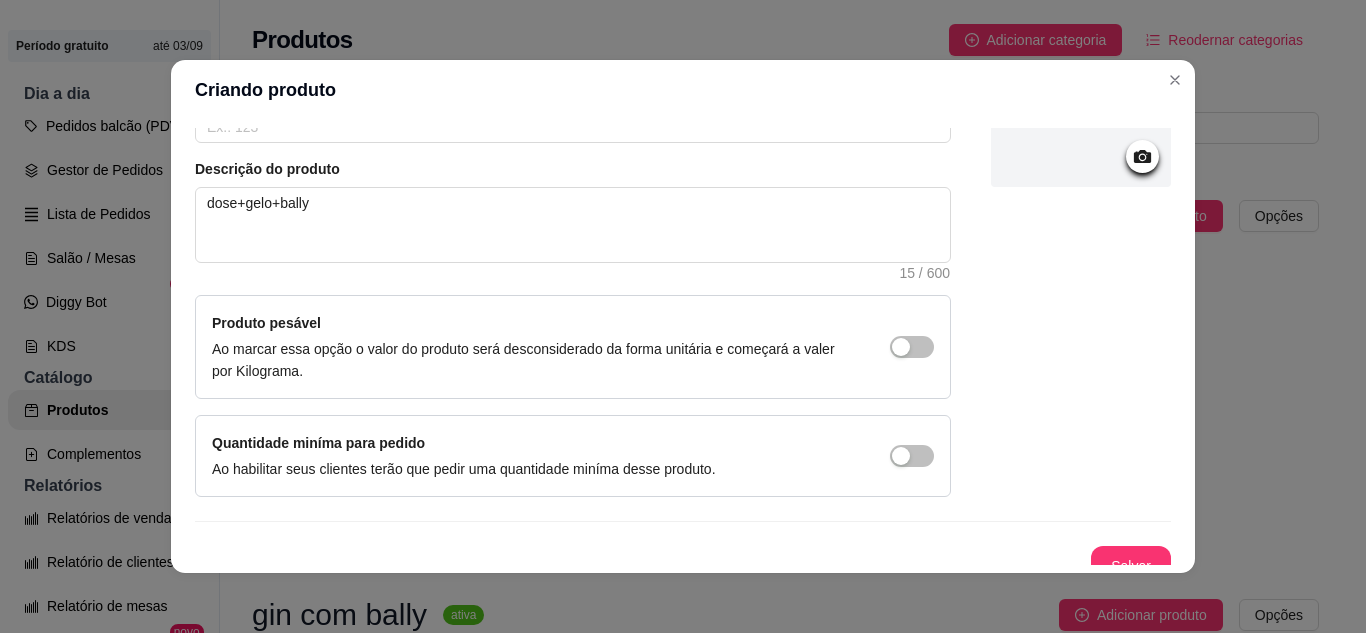 scroll, scrollTop: 215, scrollLeft: 0, axis: vertical 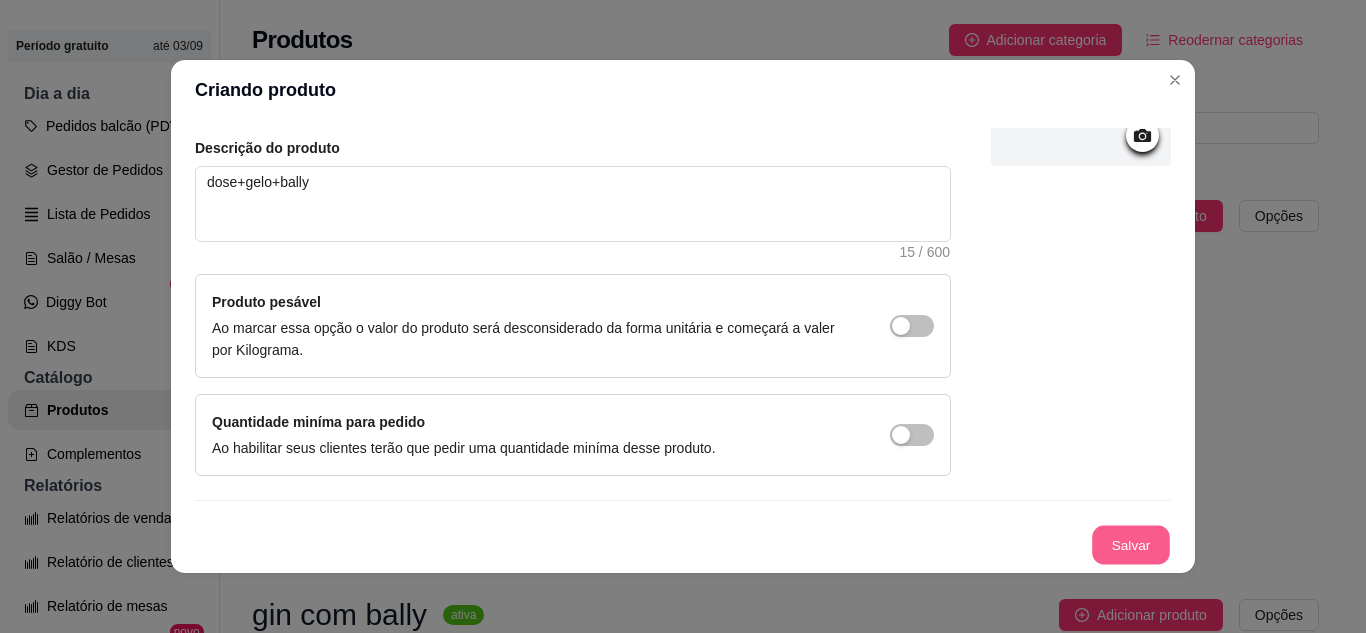 click on "Salvar" at bounding box center [1131, 545] 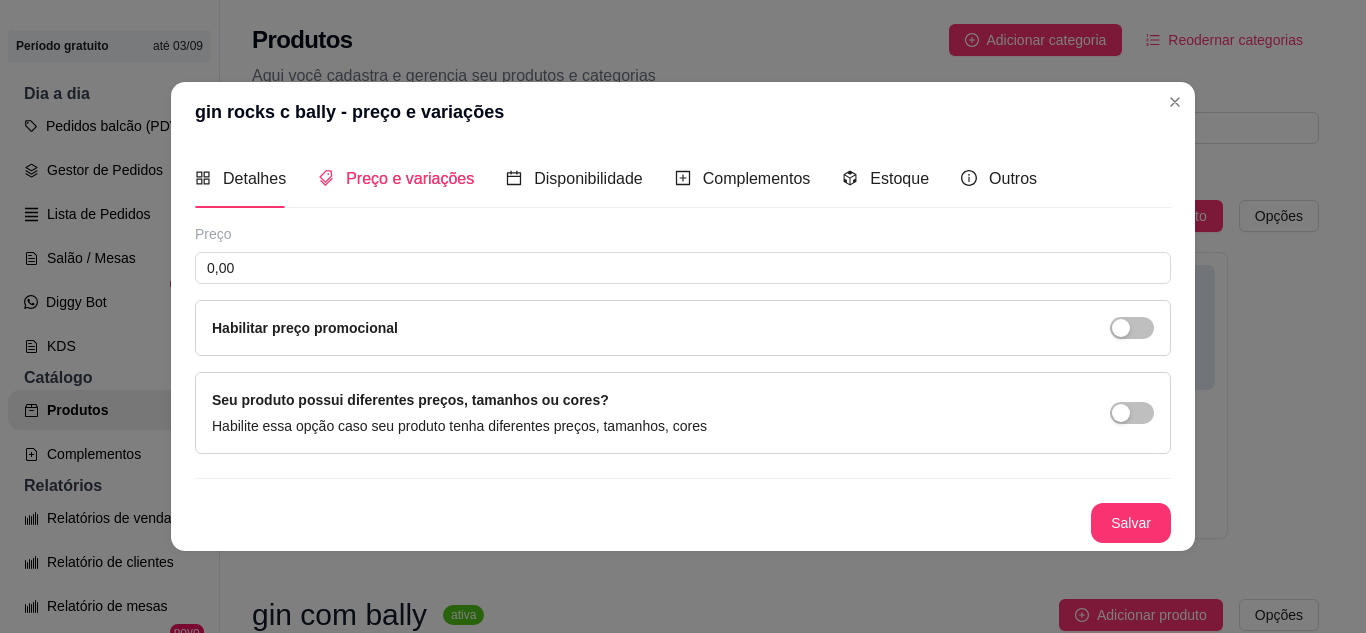 scroll, scrollTop: 0, scrollLeft: 0, axis: both 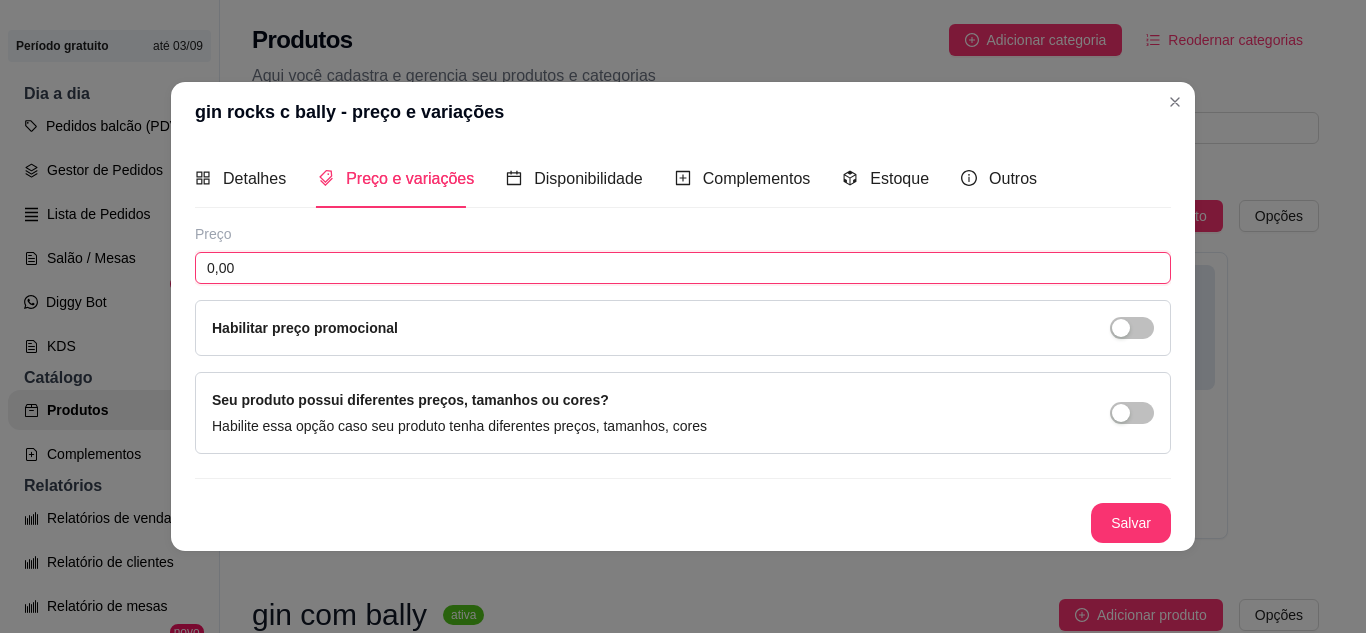 click on "0,00" at bounding box center (683, 268) 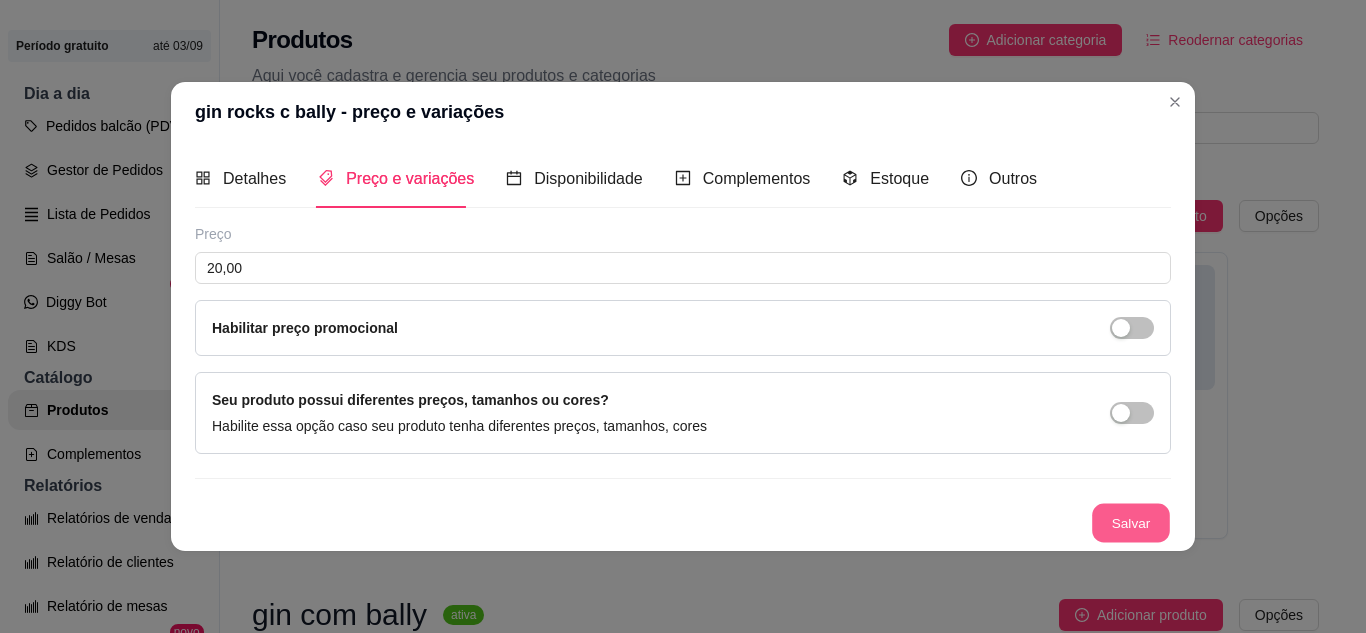 click on "Salvar" at bounding box center (1131, 522) 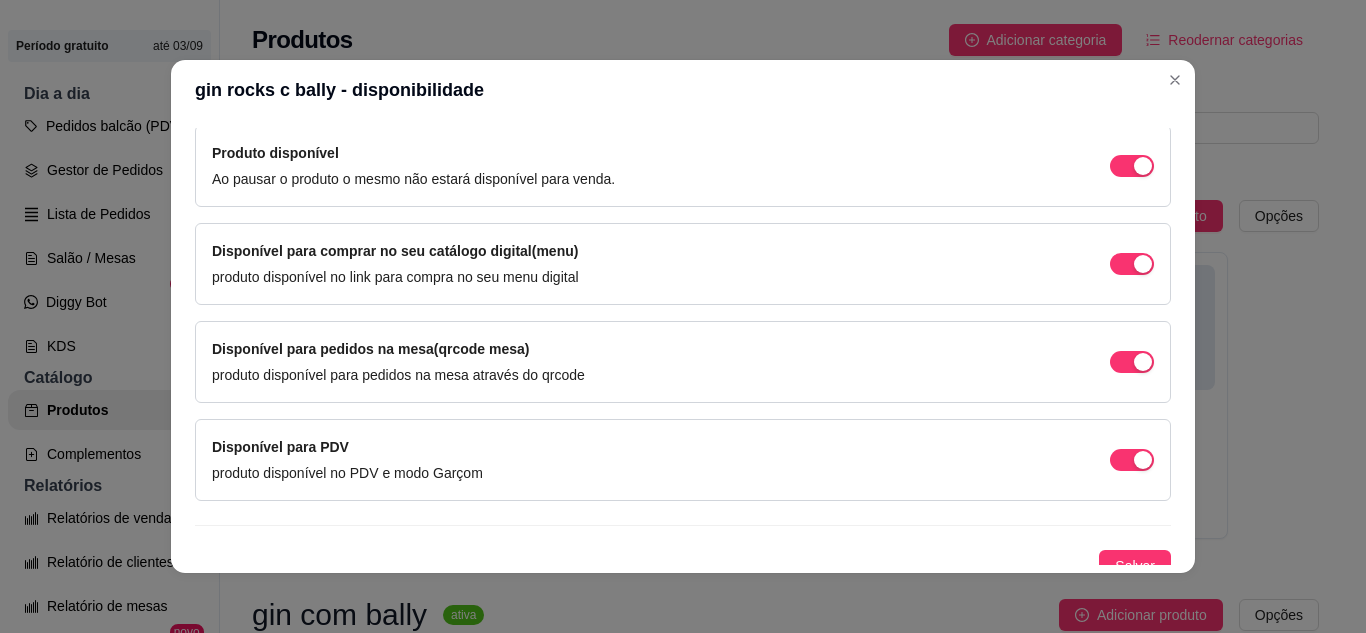 scroll, scrollTop: 213, scrollLeft: 0, axis: vertical 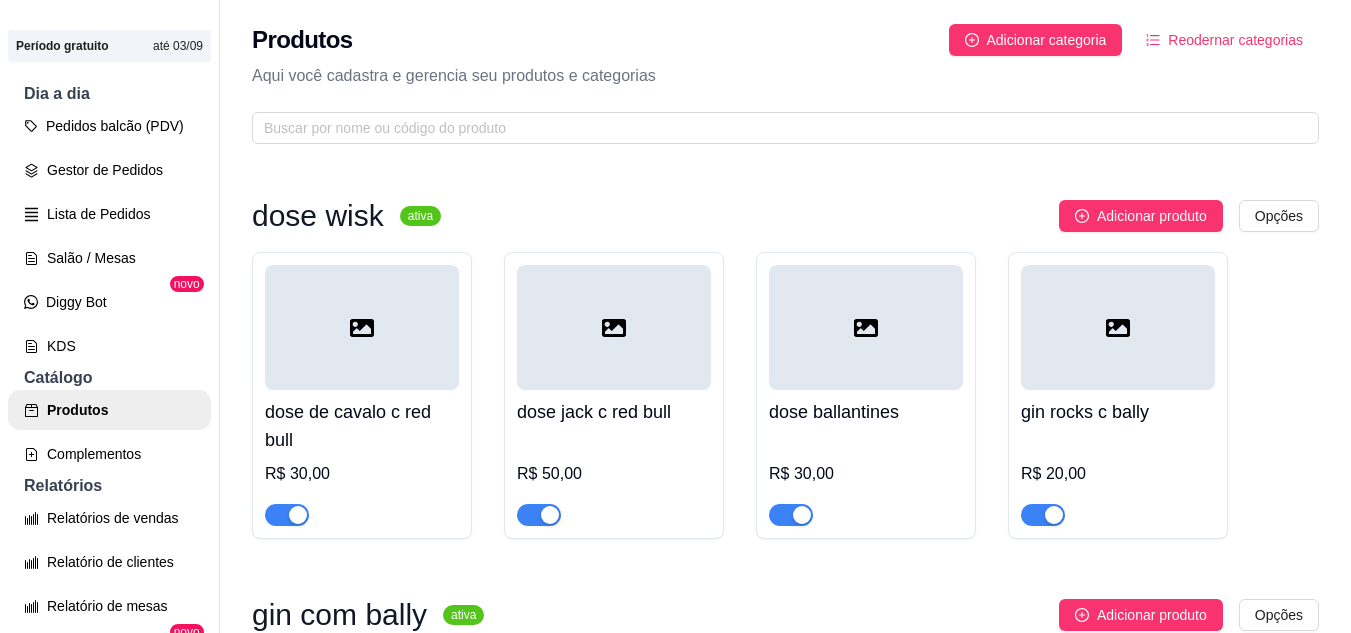 click at bounding box center [1118, 327] 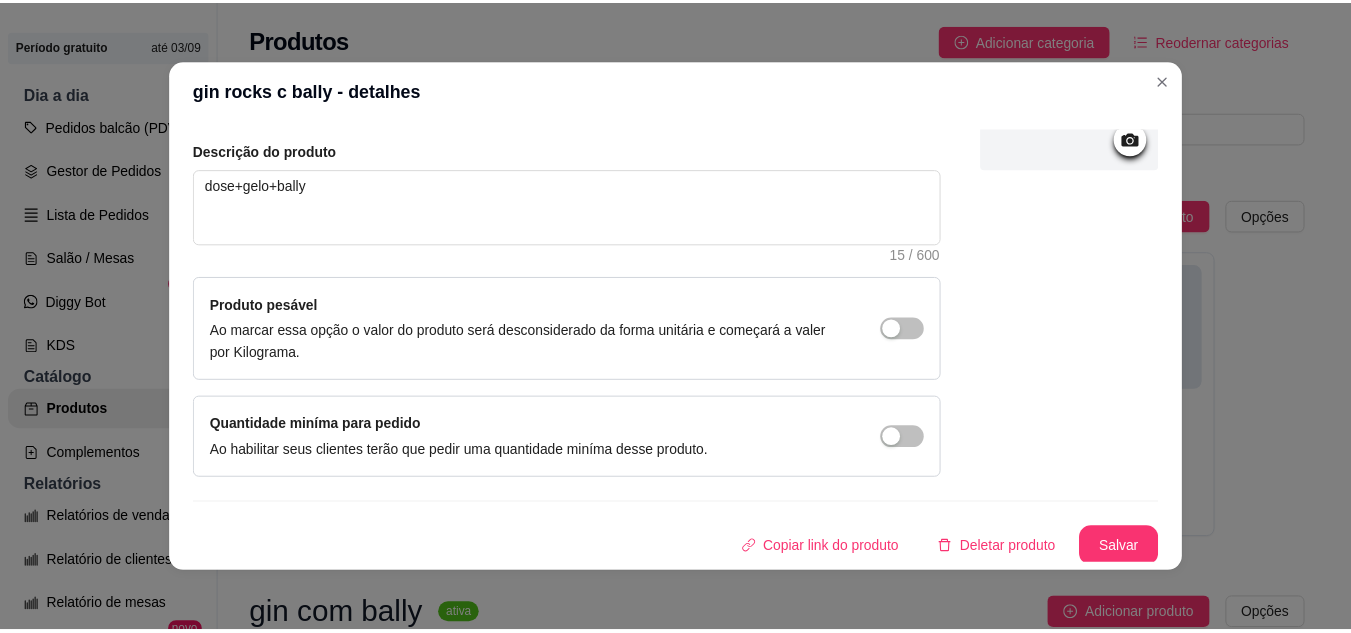 scroll, scrollTop: 215, scrollLeft: 0, axis: vertical 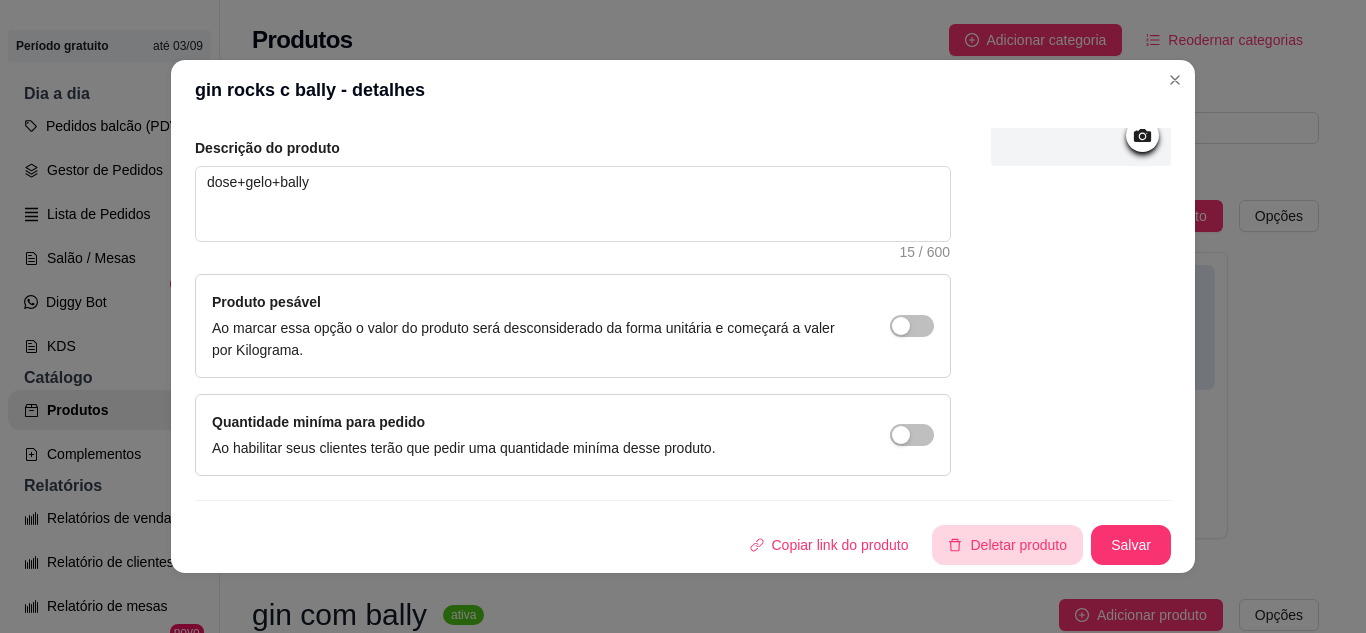 click on "Deletar produto" at bounding box center [1007, 545] 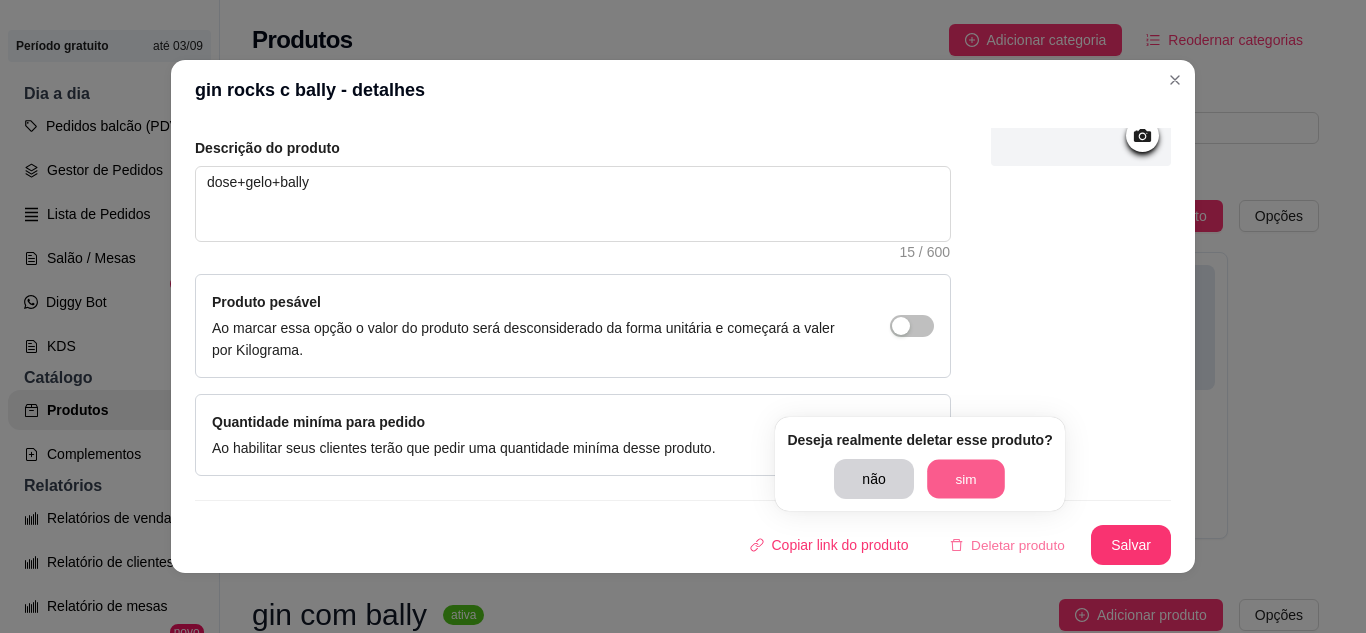 click on "sim" at bounding box center (966, 479) 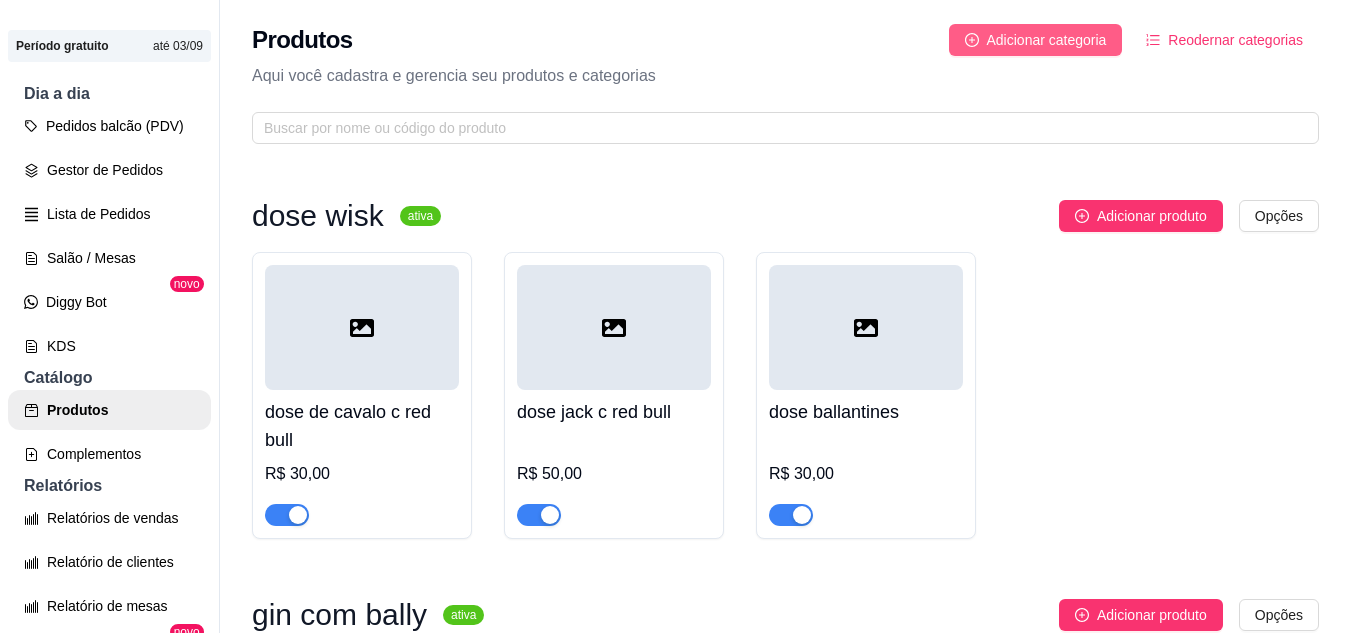 click on "Adicionar categoria" at bounding box center [1047, 40] 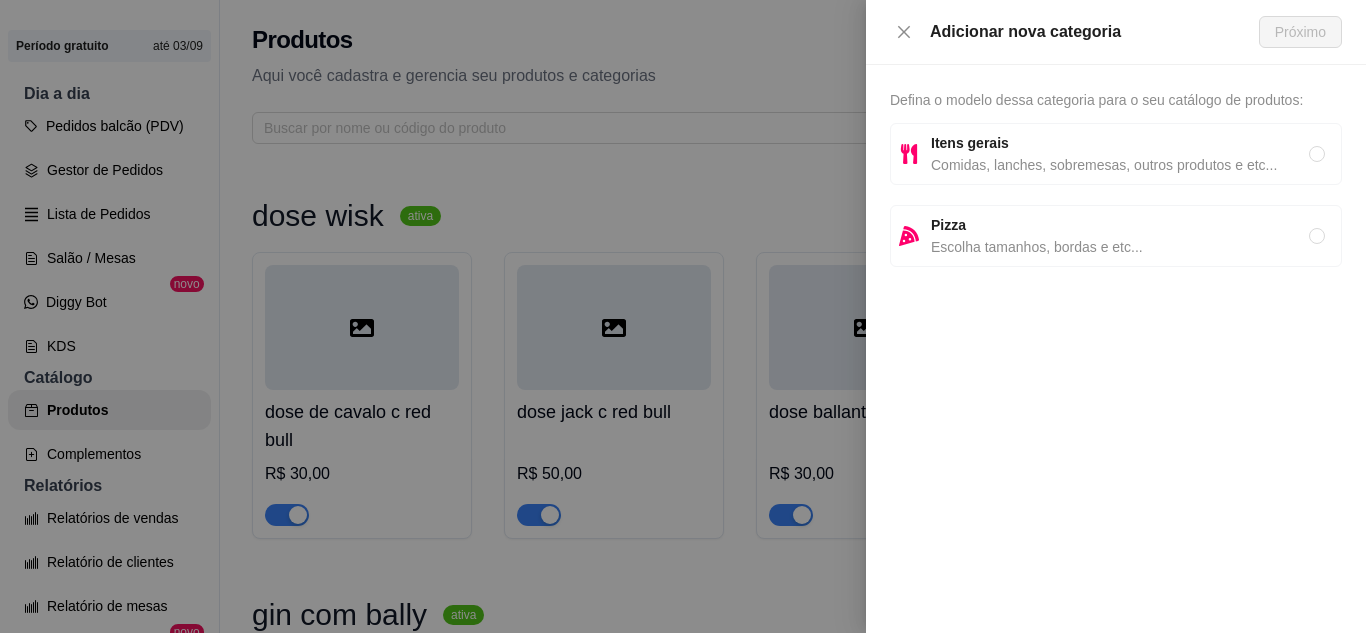 click on "Comidas, lanches, sobremesas, outros produtos e etc..." at bounding box center (1120, 165) 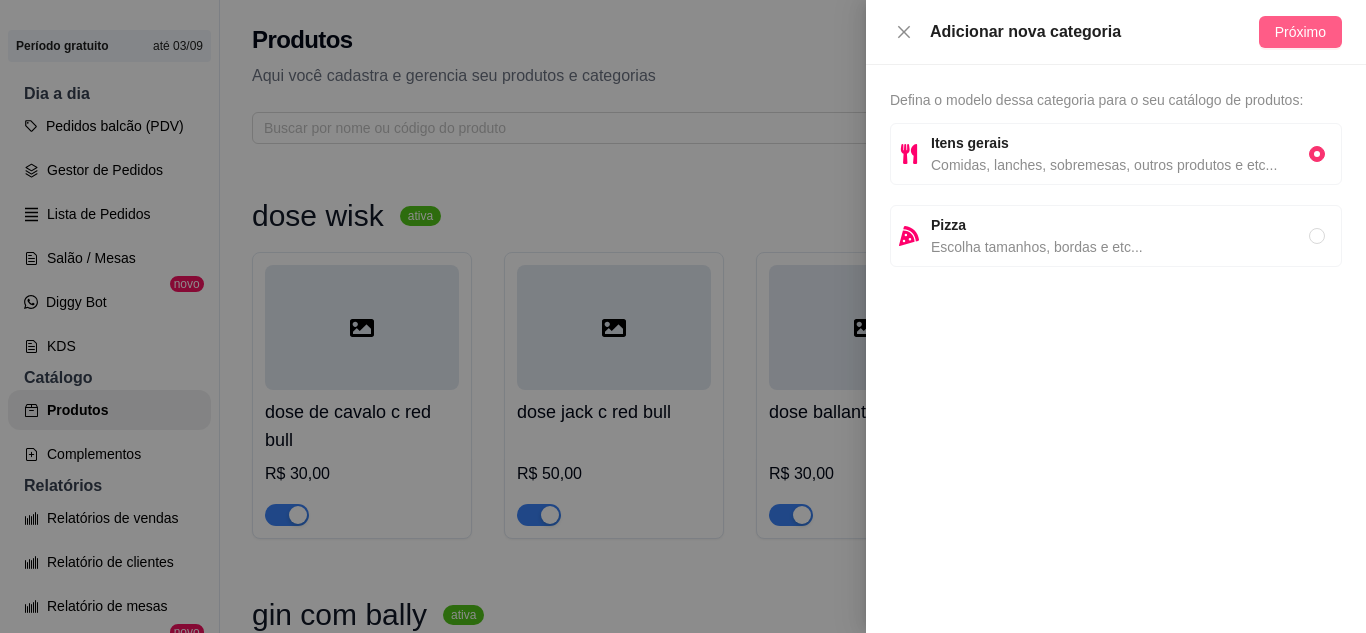 click on "Próximo" at bounding box center (1300, 32) 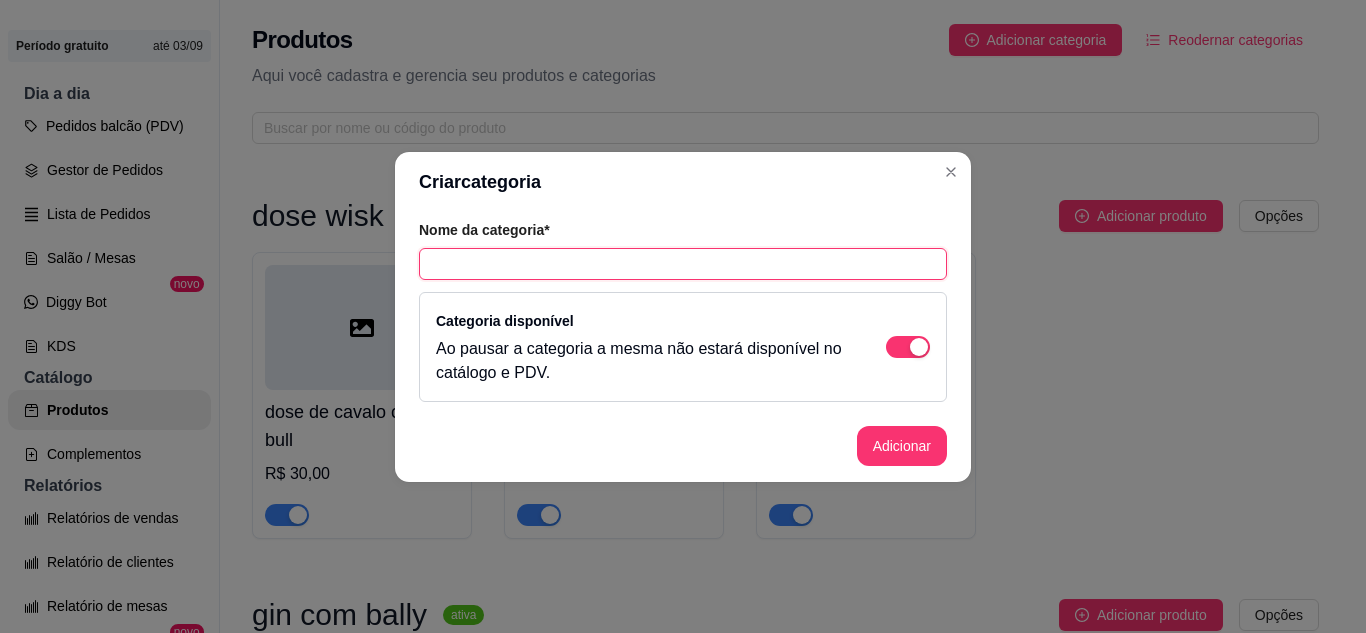 click at bounding box center (683, 264) 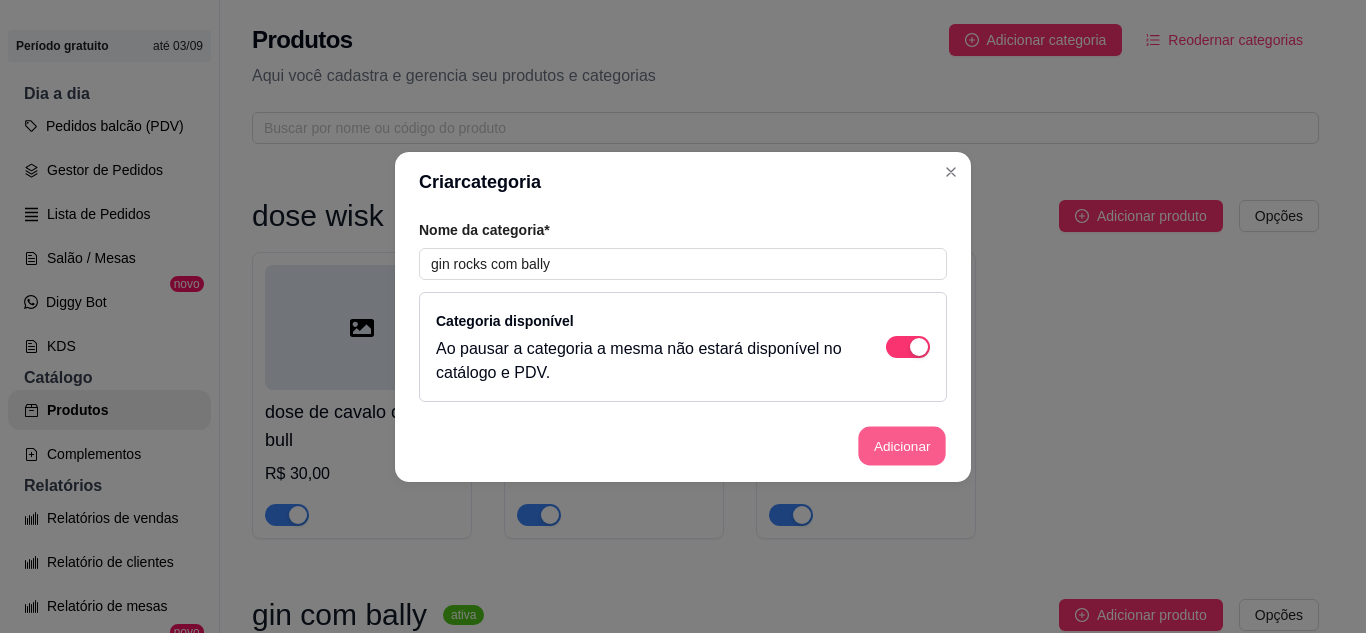 click on "Adicionar" at bounding box center [902, 445] 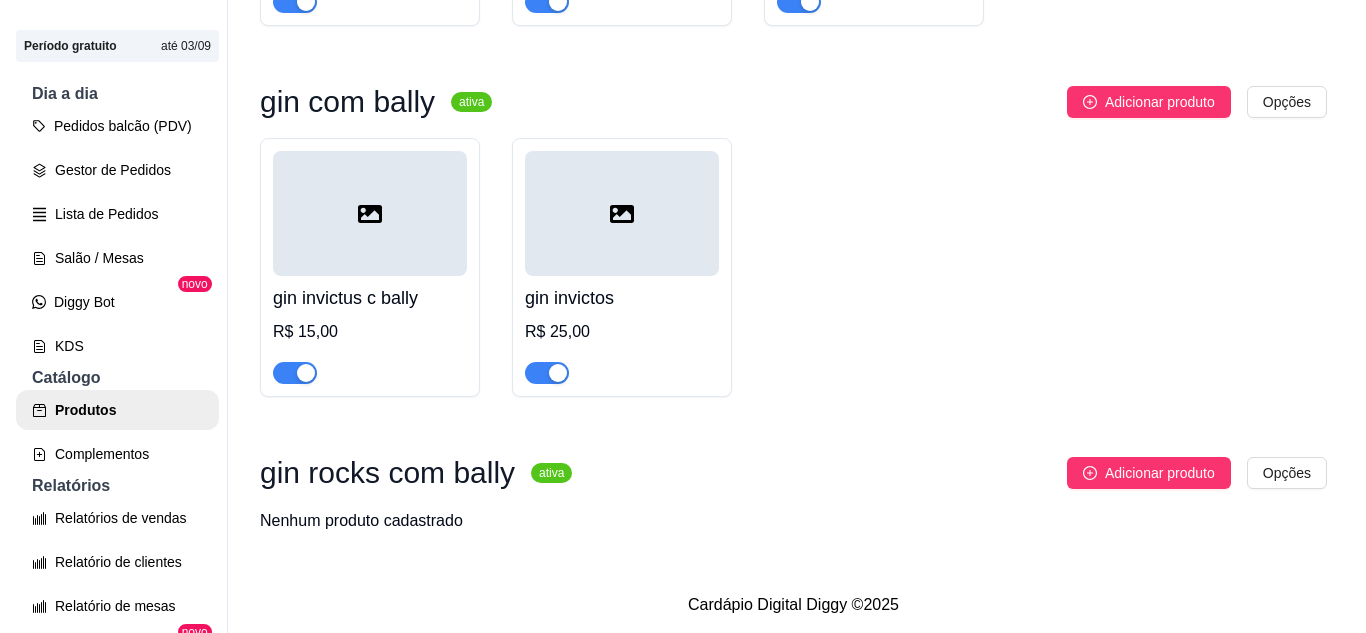 scroll, scrollTop: 530, scrollLeft: 0, axis: vertical 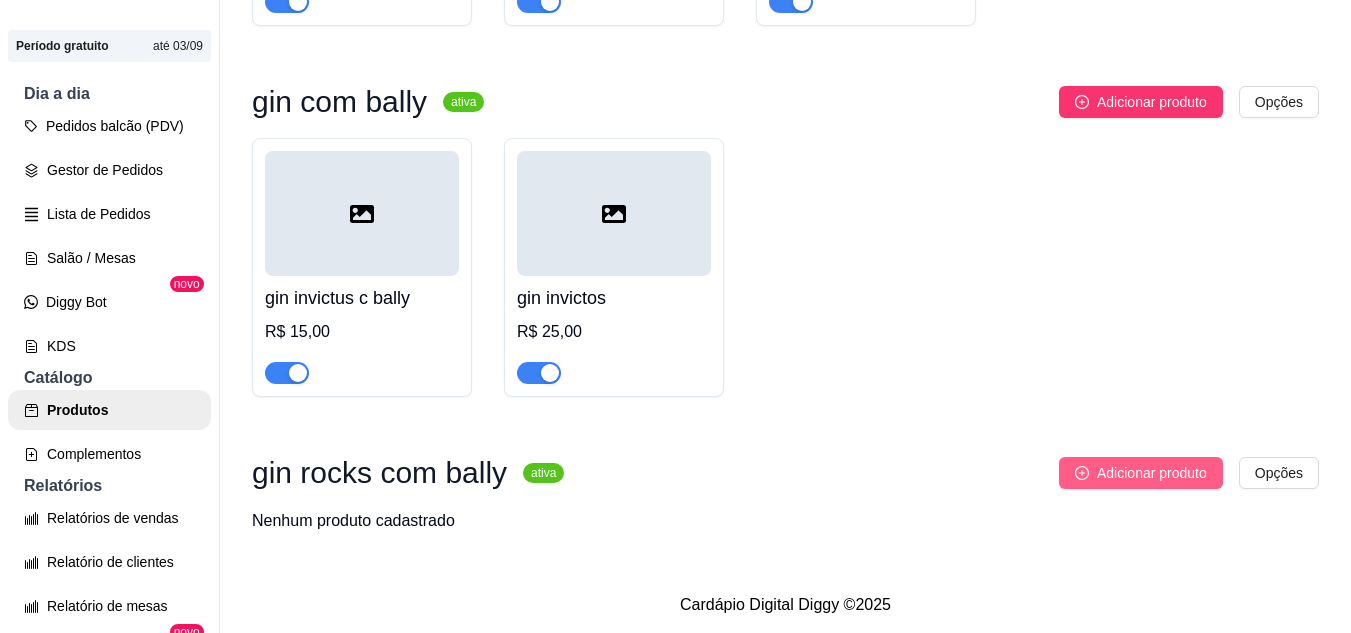 click on "Adicionar produto" at bounding box center (1152, 473) 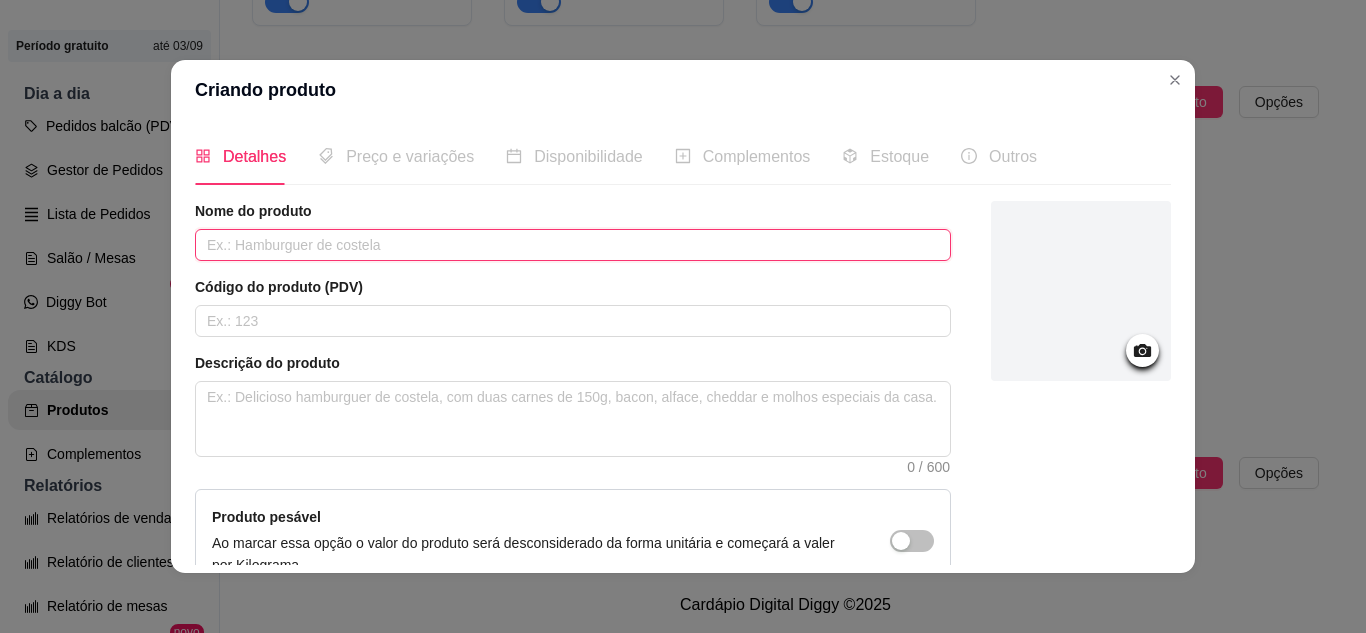click at bounding box center (573, 245) 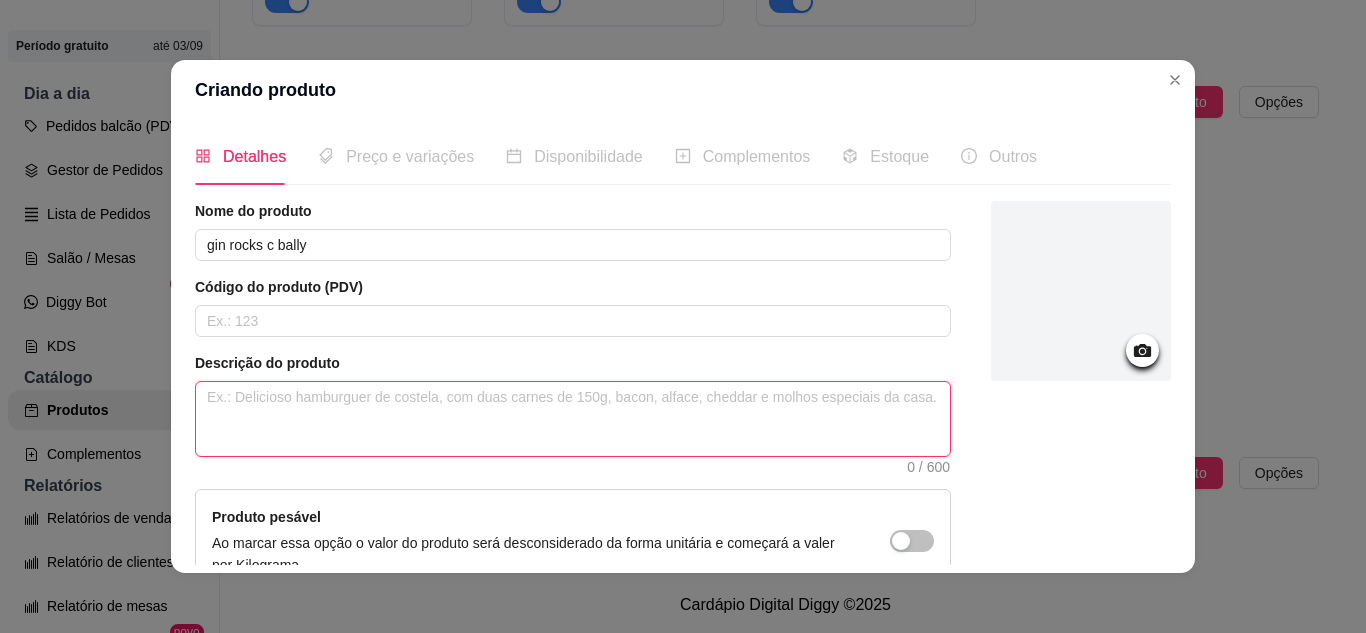 click at bounding box center [573, 419] 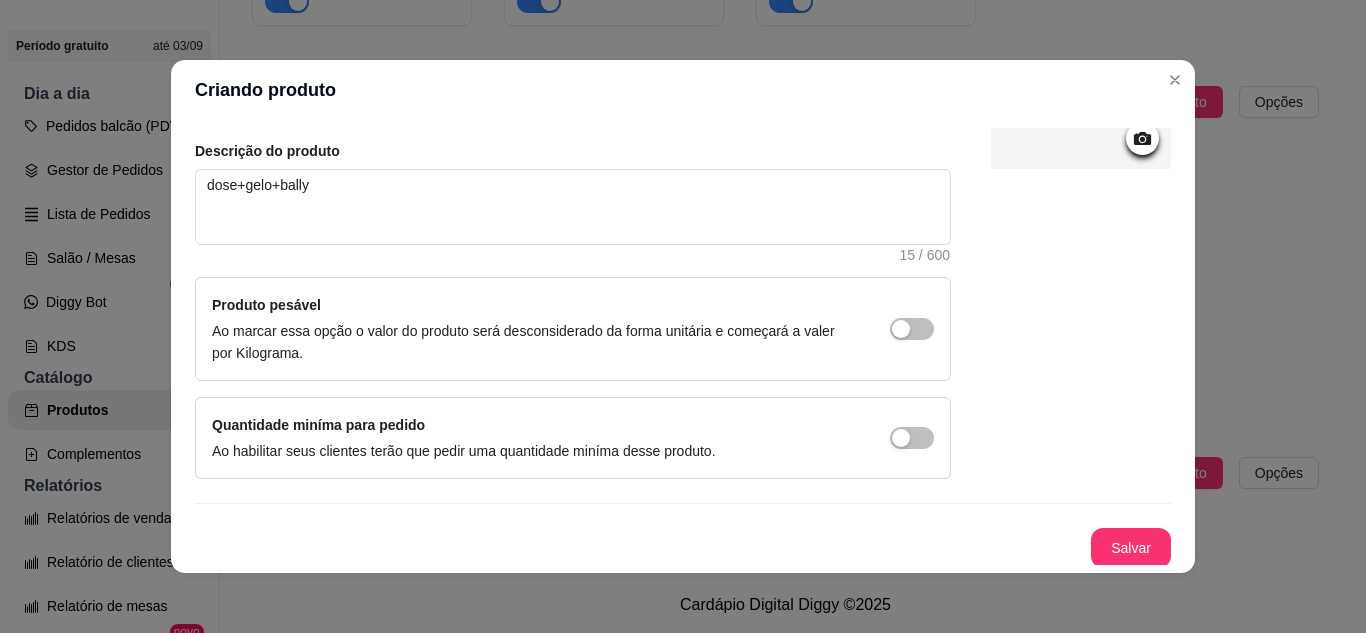 scroll, scrollTop: 215, scrollLeft: 0, axis: vertical 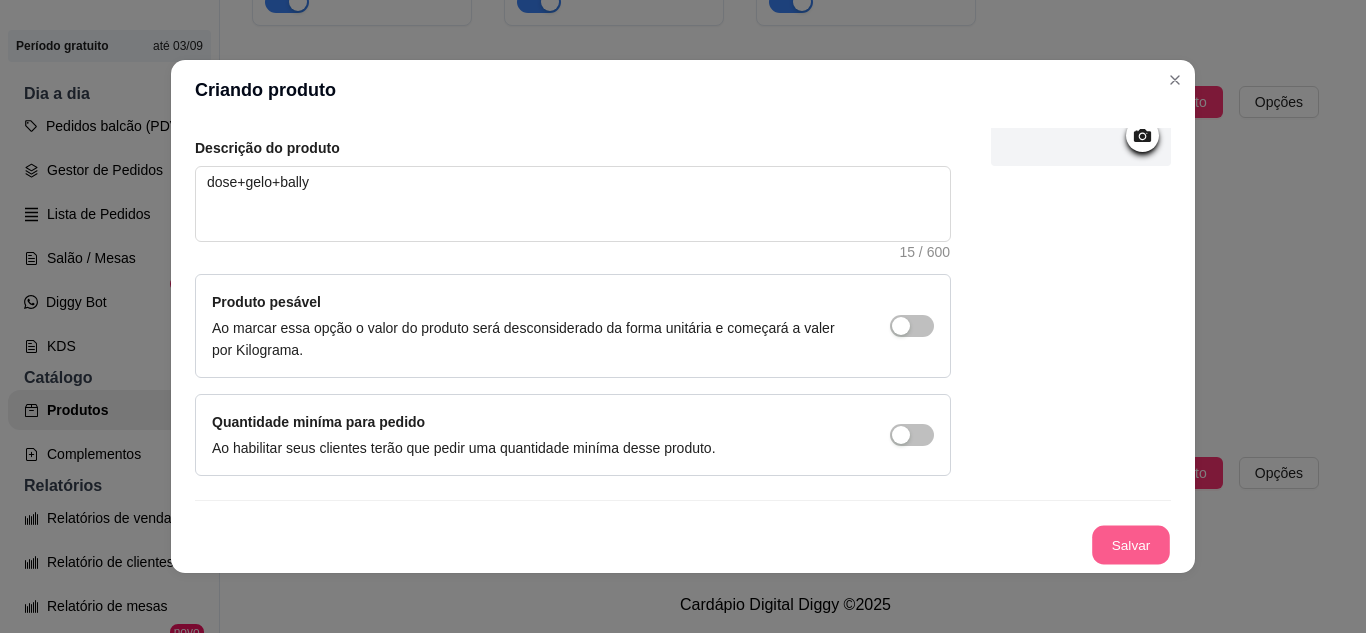 click on "Salvar" at bounding box center [1131, 545] 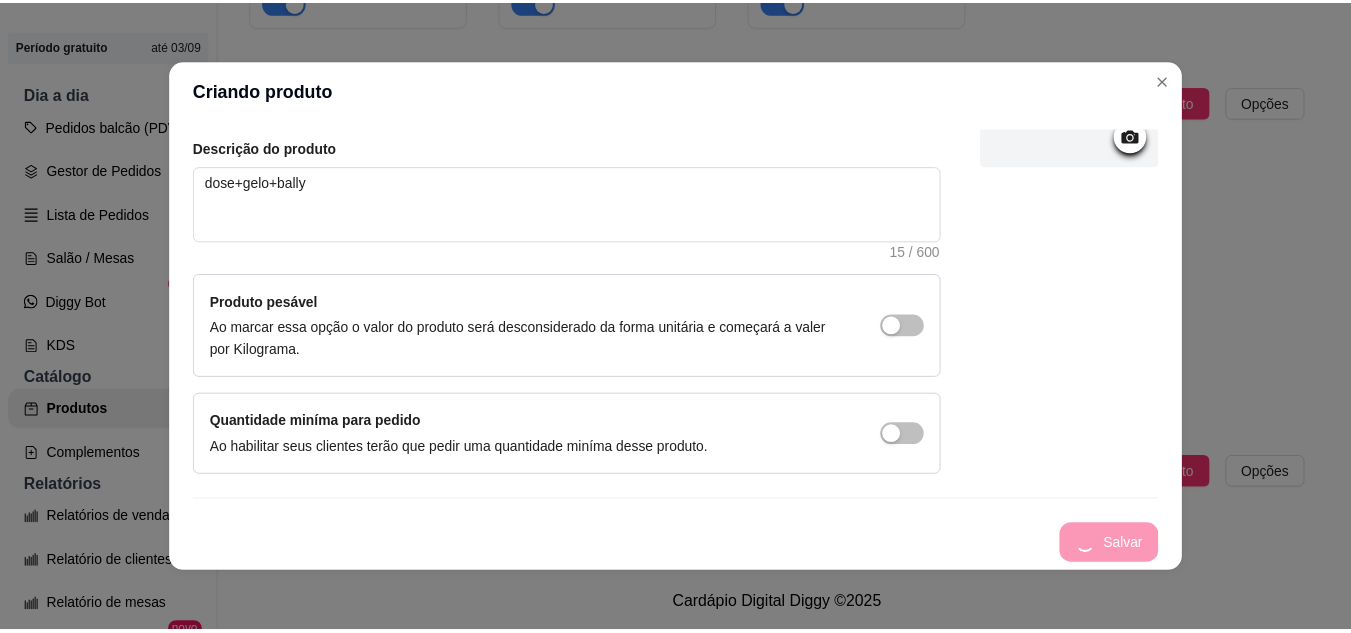scroll, scrollTop: 0, scrollLeft: 0, axis: both 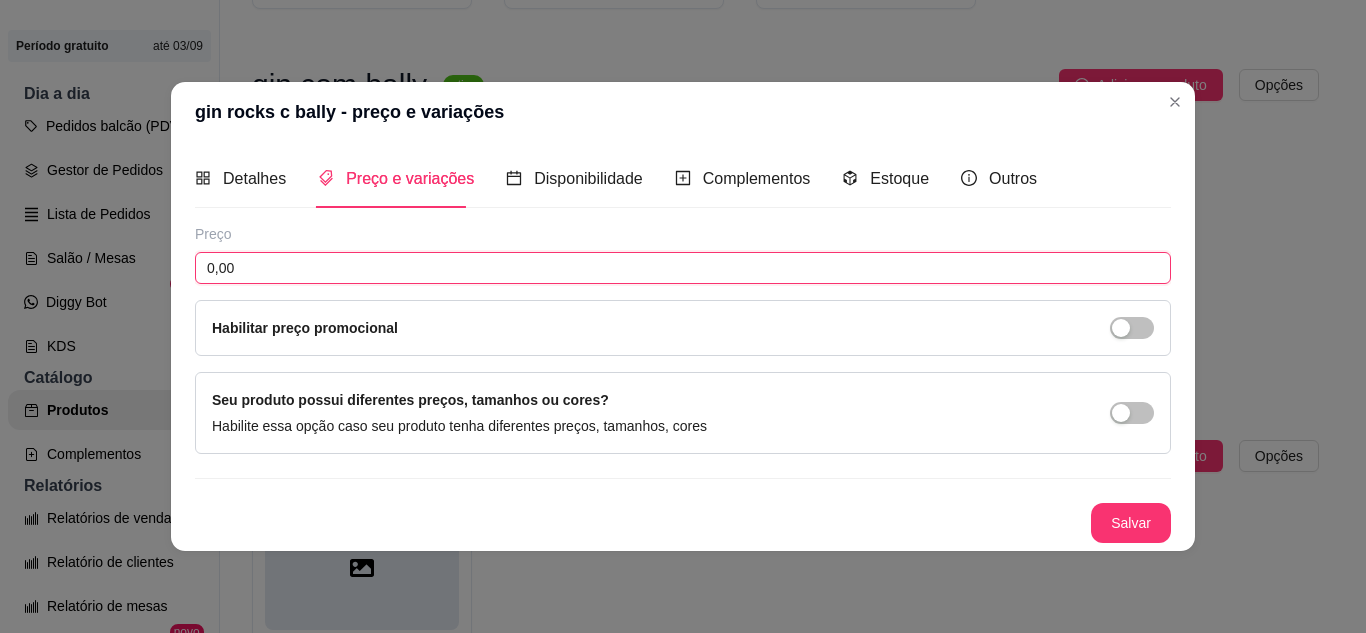 click on "0,00" at bounding box center [683, 268] 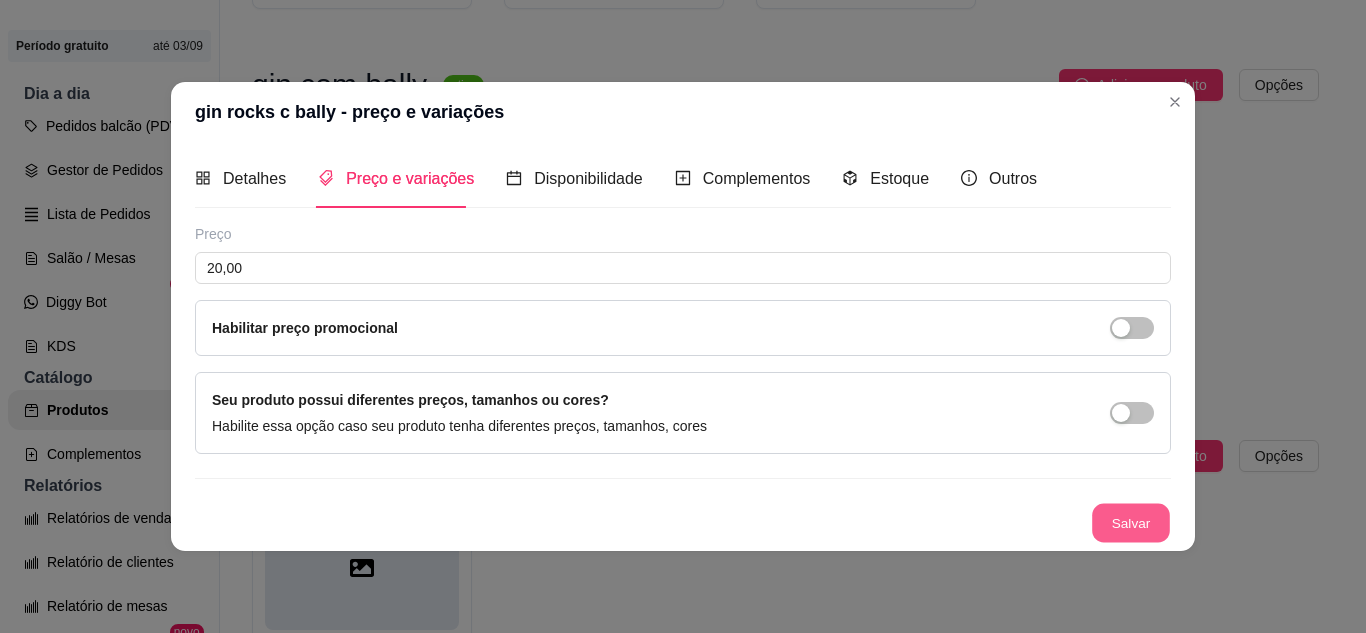 click on "Salvar" at bounding box center (1131, 522) 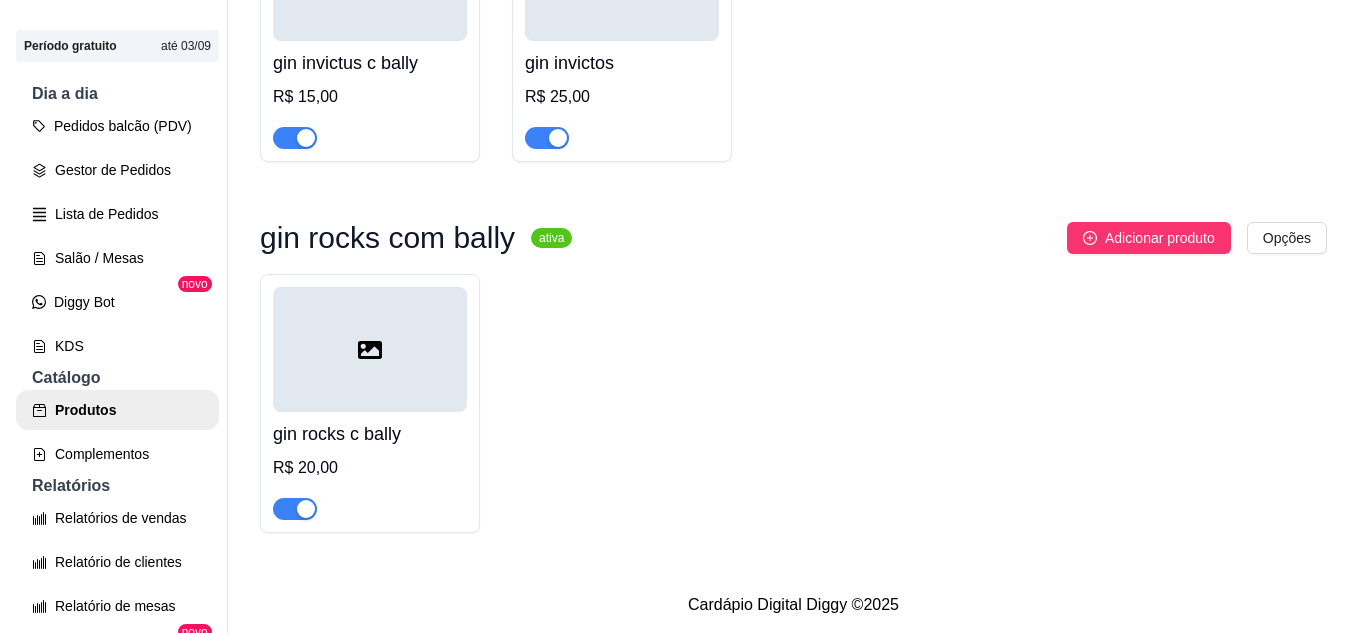 scroll, scrollTop: 766, scrollLeft: 0, axis: vertical 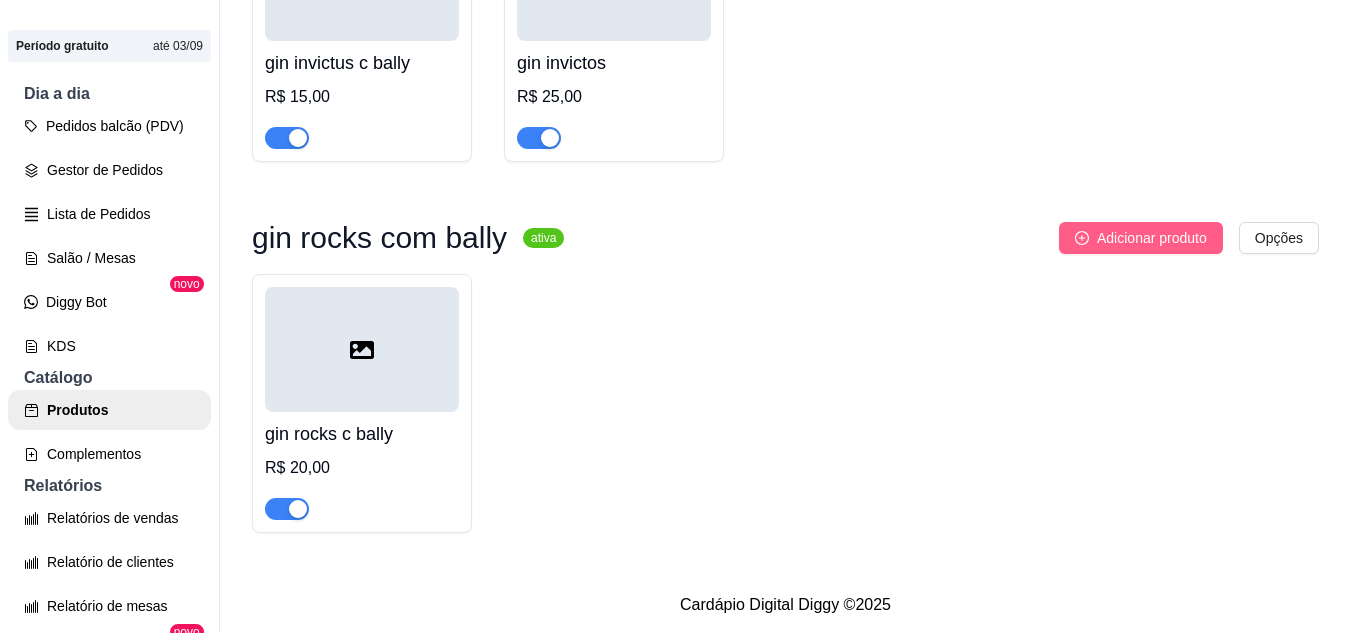 click on "Adicionar produto" at bounding box center [1152, 238] 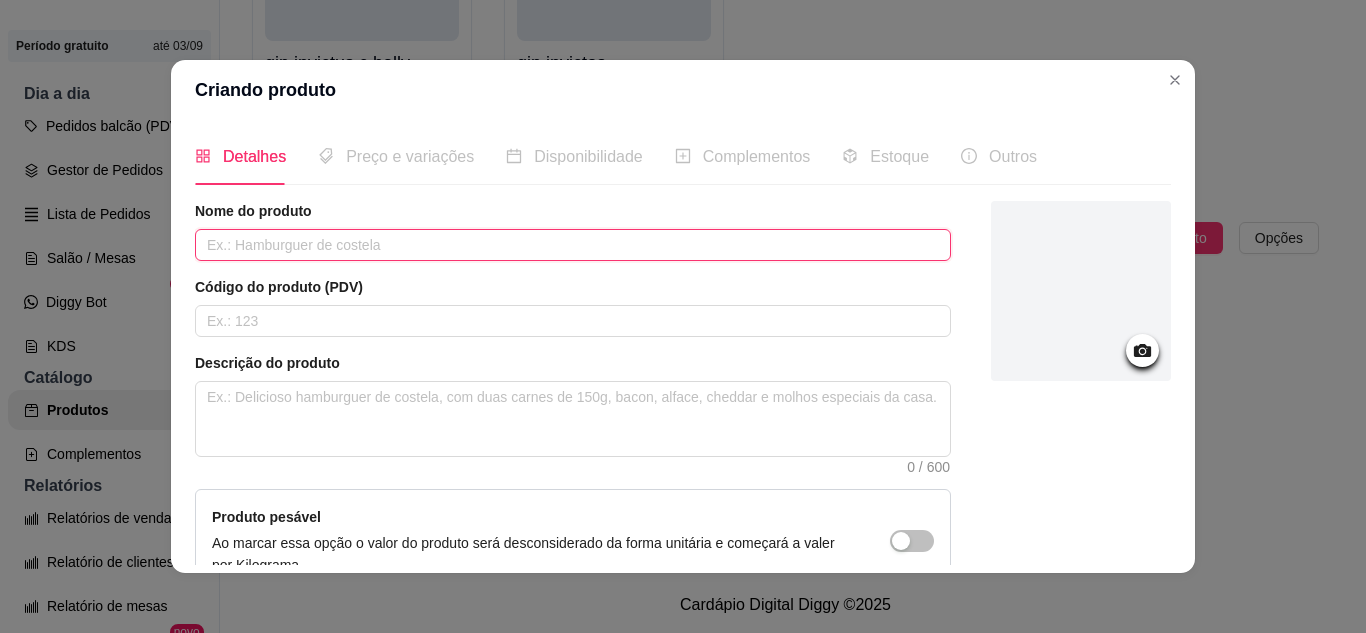 click at bounding box center (573, 245) 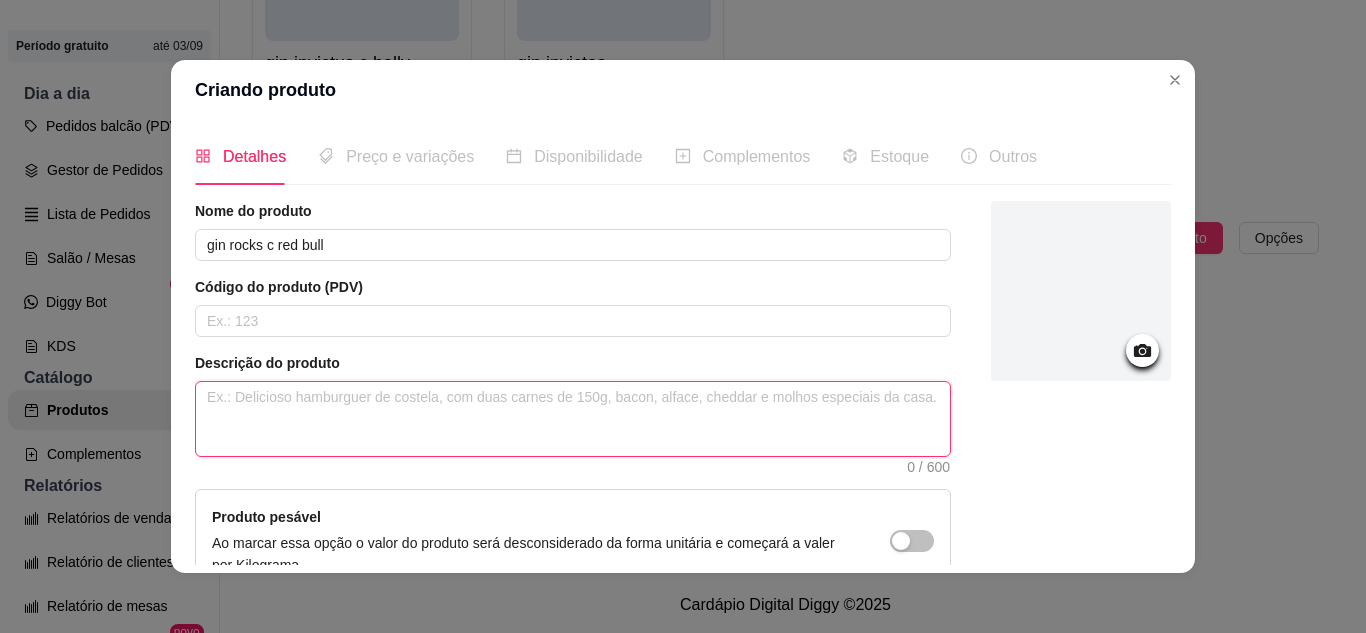 click at bounding box center (573, 419) 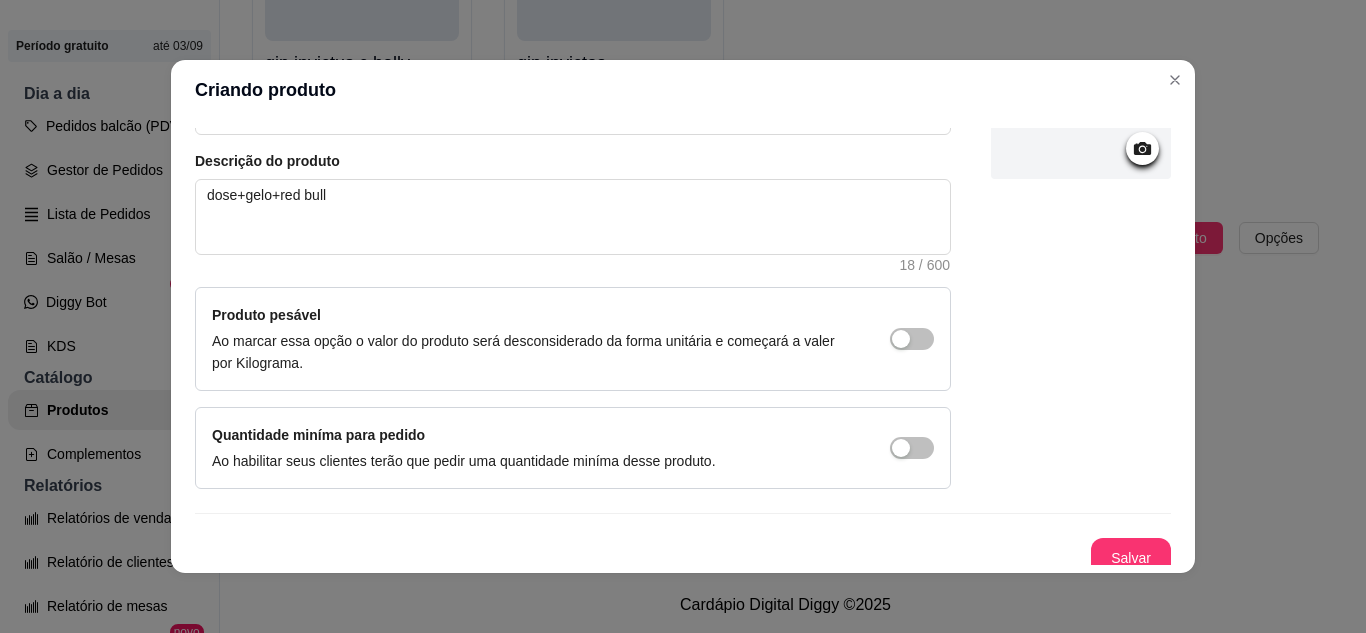 scroll, scrollTop: 215, scrollLeft: 0, axis: vertical 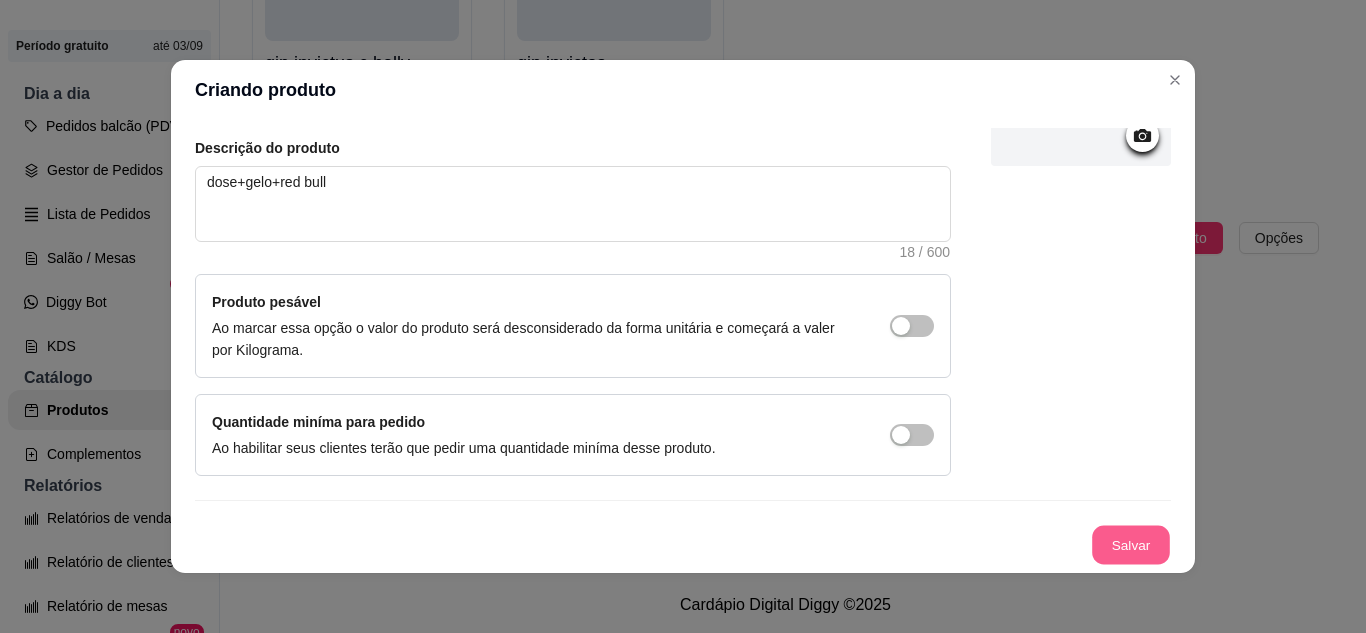 click on "Salvar" at bounding box center (1131, 545) 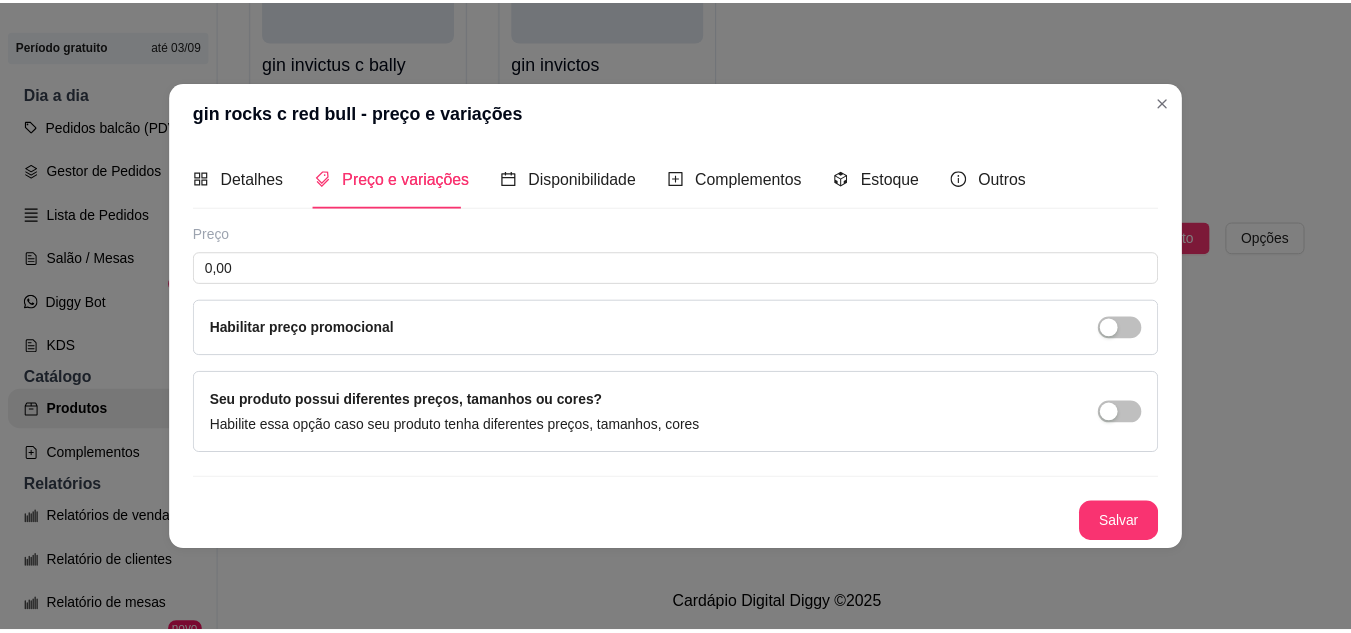 scroll, scrollTop: 0, scrollLeft: 0, axis: both 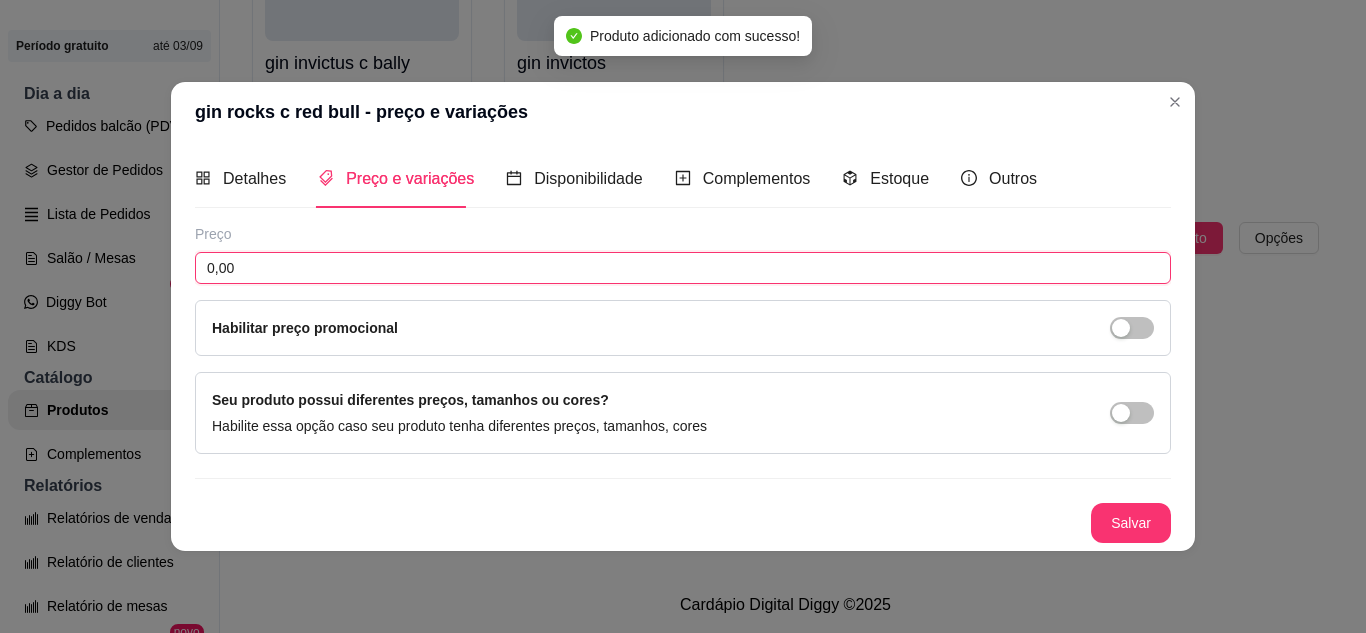 click on "0,00" at bounding box center [683, 268] 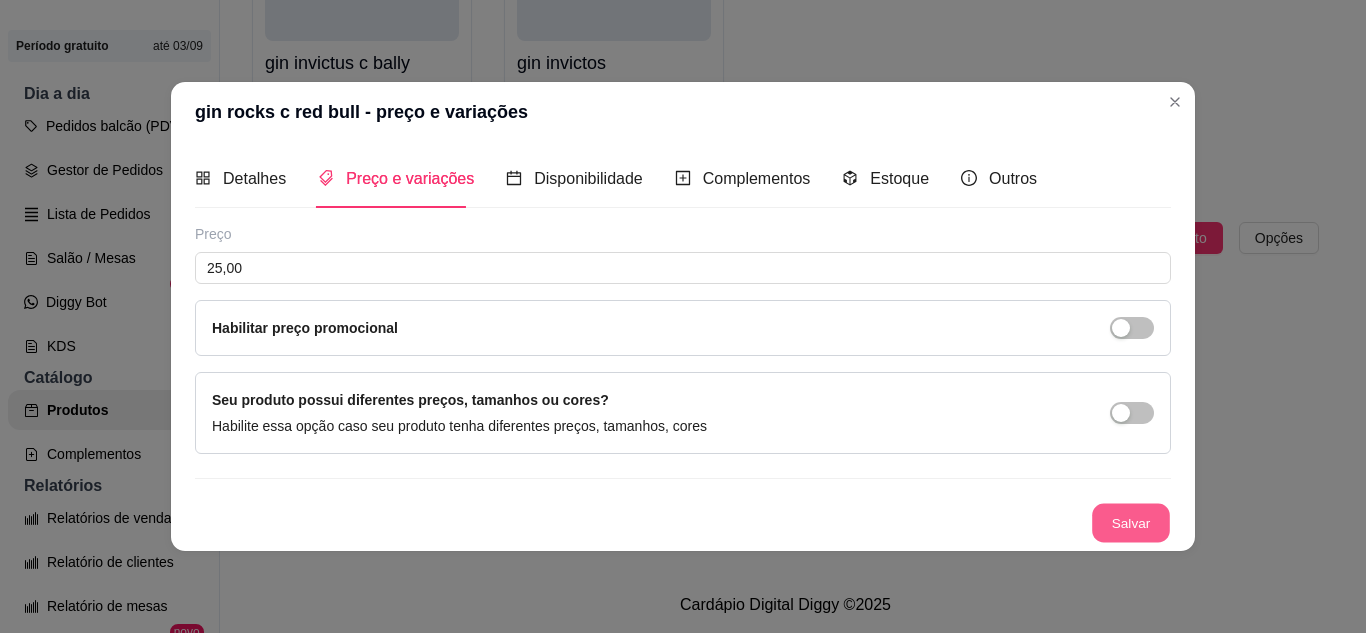 click on "Salvar" at bounding box center (1131, 522) 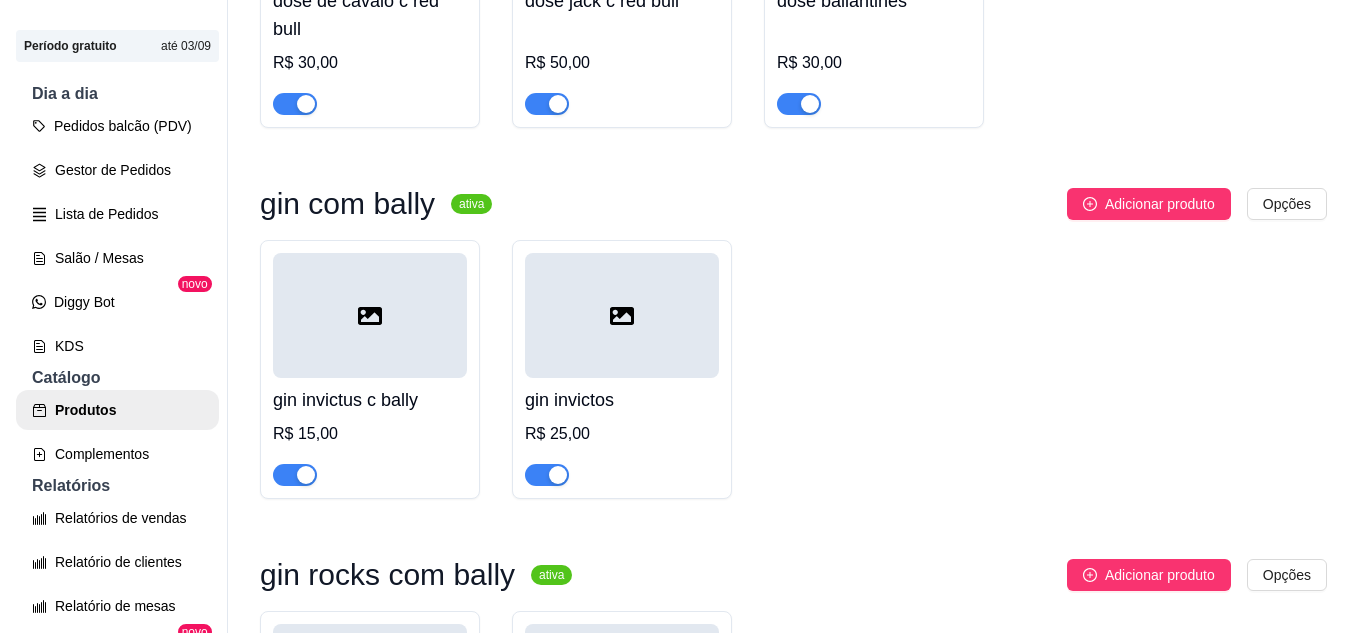 scroll, scrollTop: 406, scrollLeft: 0, axis: vertical 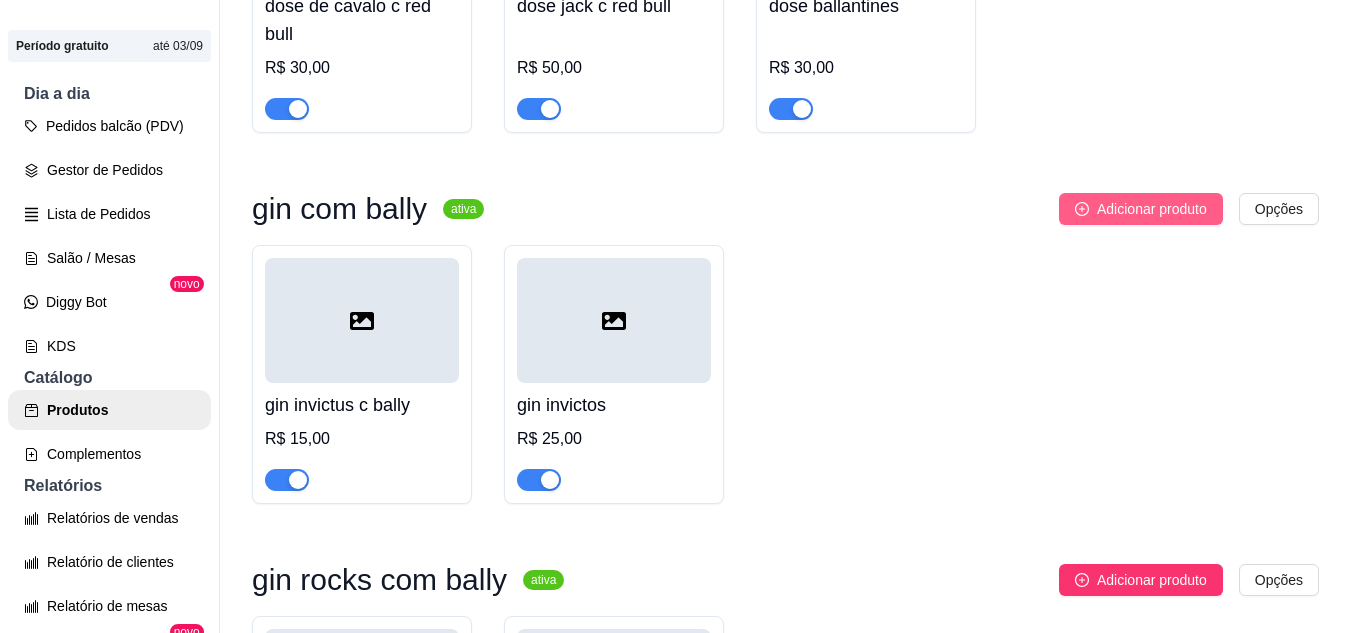 click on "Adicionar produto" at bounding box center [1152, 209] 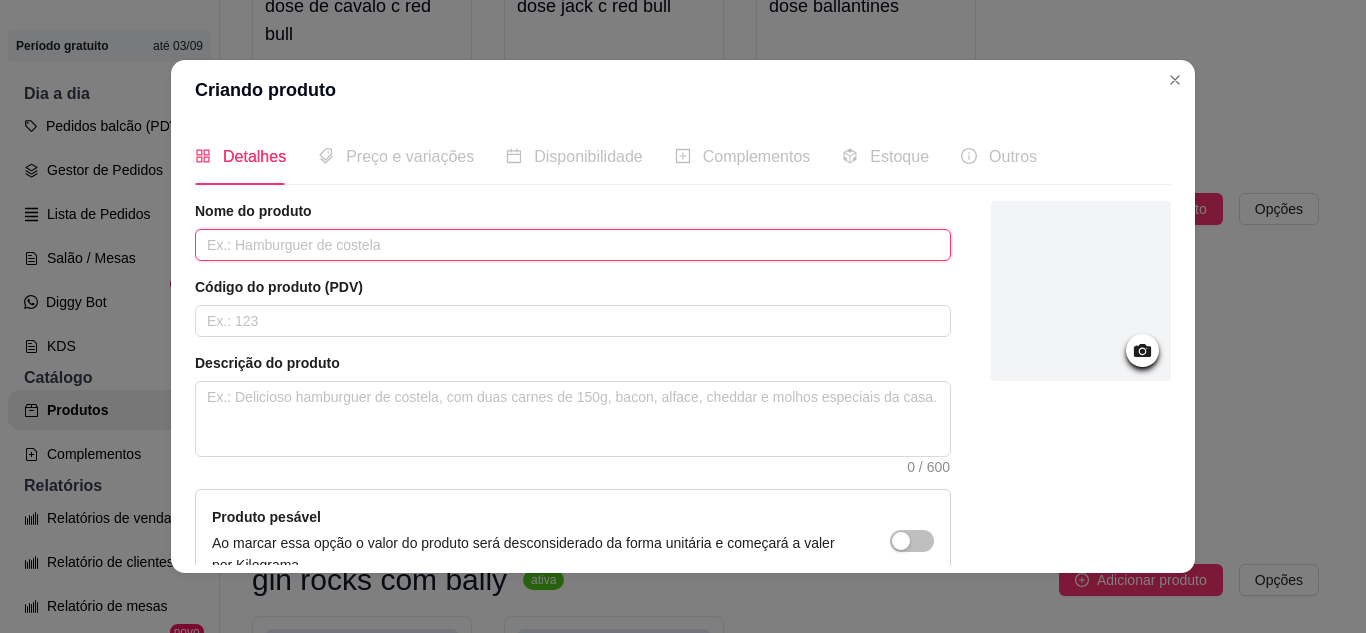 click at bounding box center (573, 245) 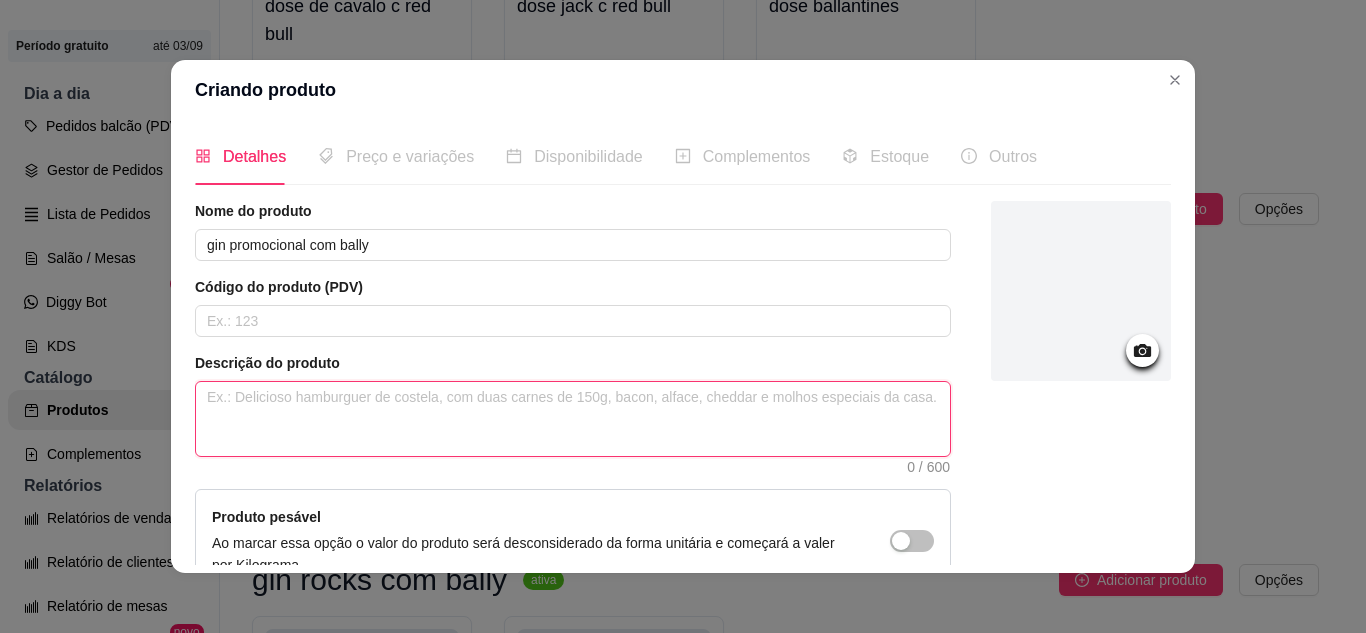 click at bounding box center [573, 419] 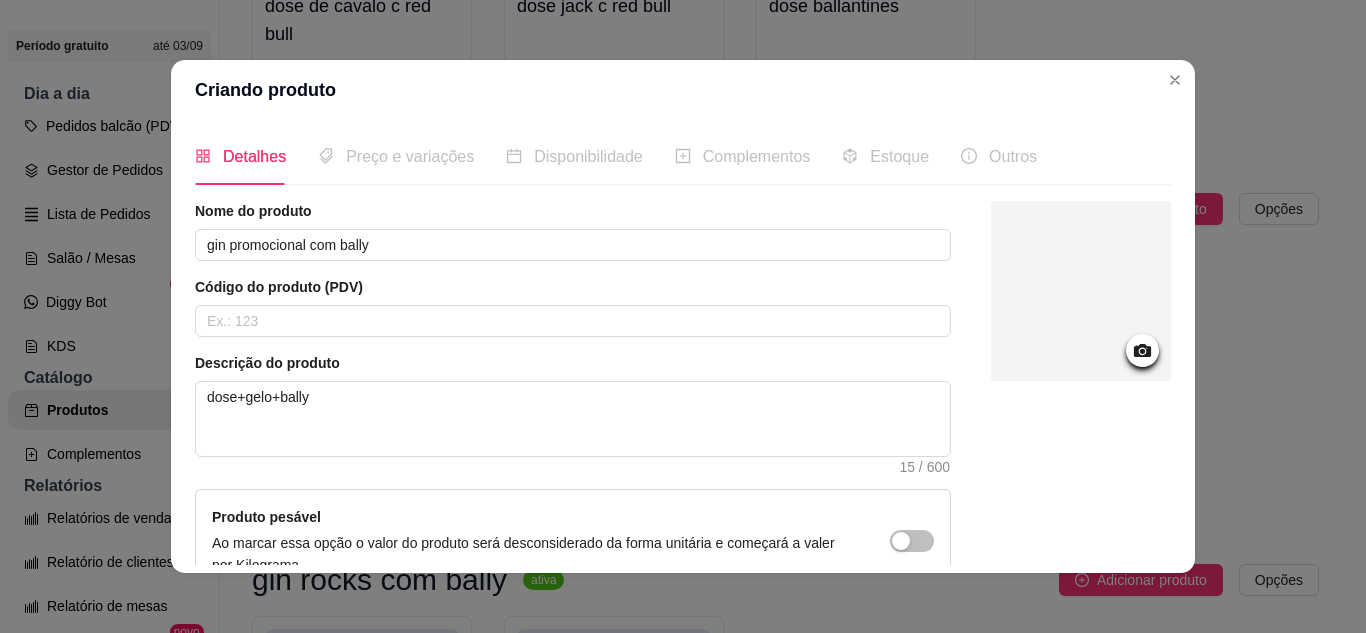 click at bounding box center (1081, 446) 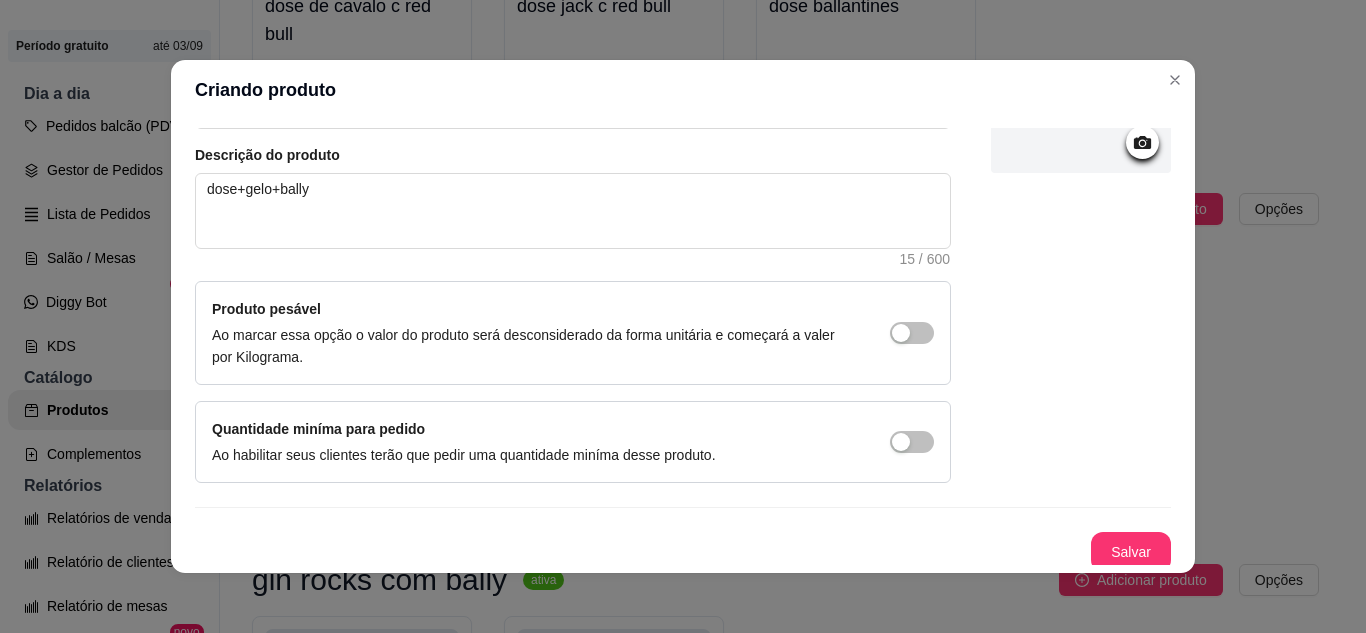 scroll, scrollTop: 215, scrollLeft: 0, axis: vertical 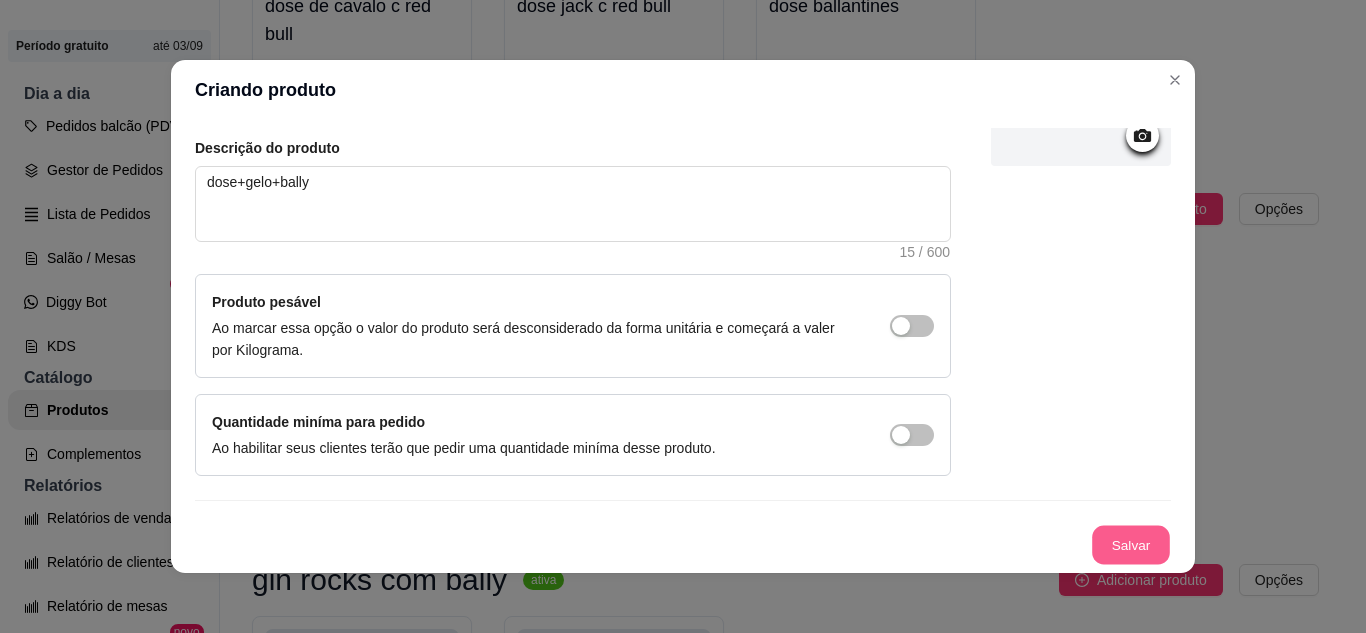 click on "Salvar" at bounding box center [1131, 545] 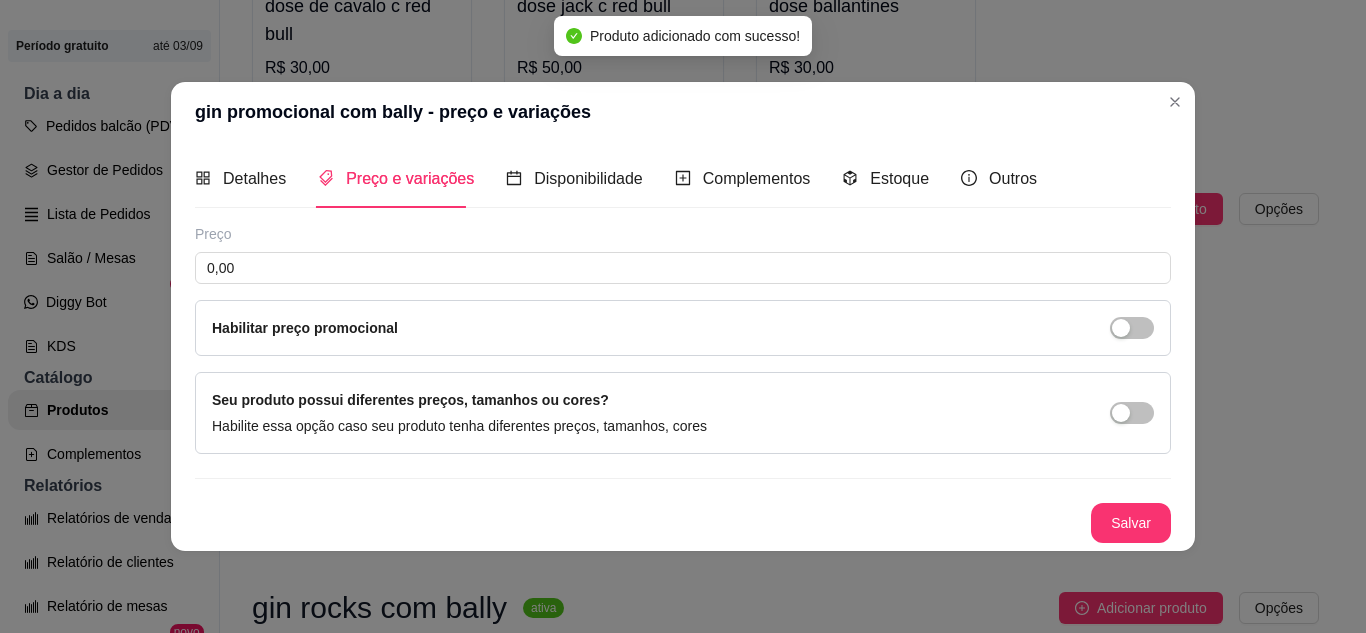 scroll, scrollTop: 0, scrollLeft: 0, axis: both 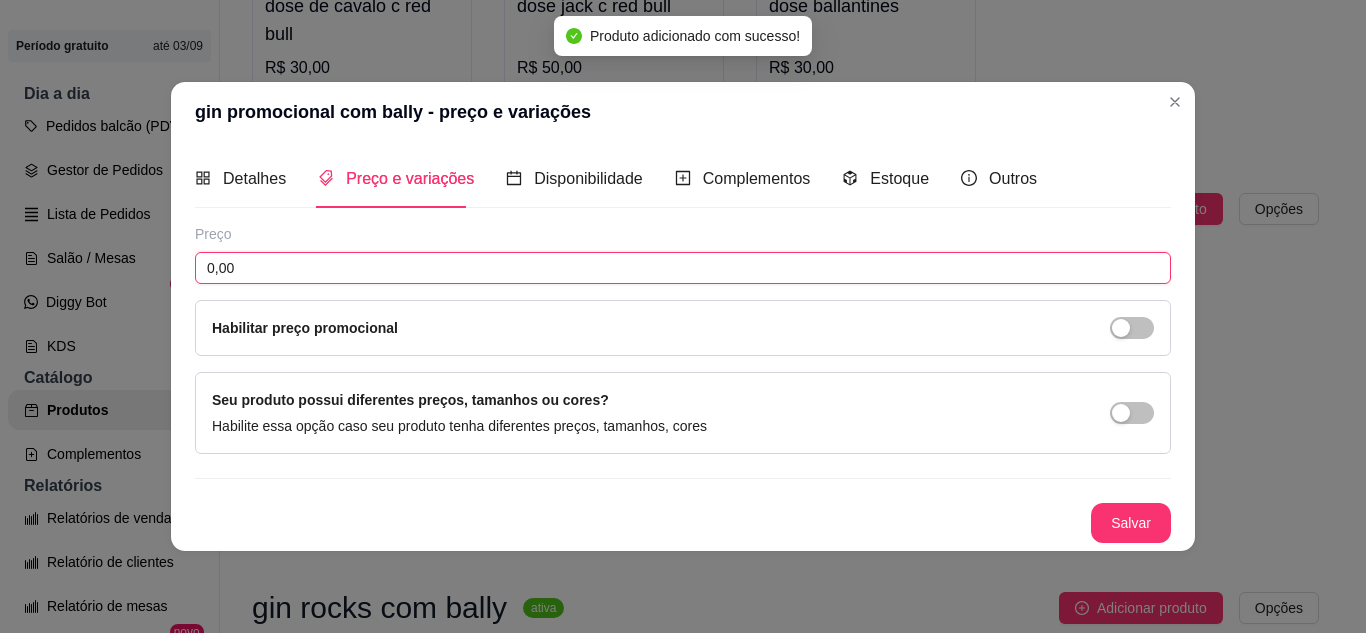 click on "0,00" at bounding box center (683, 268) 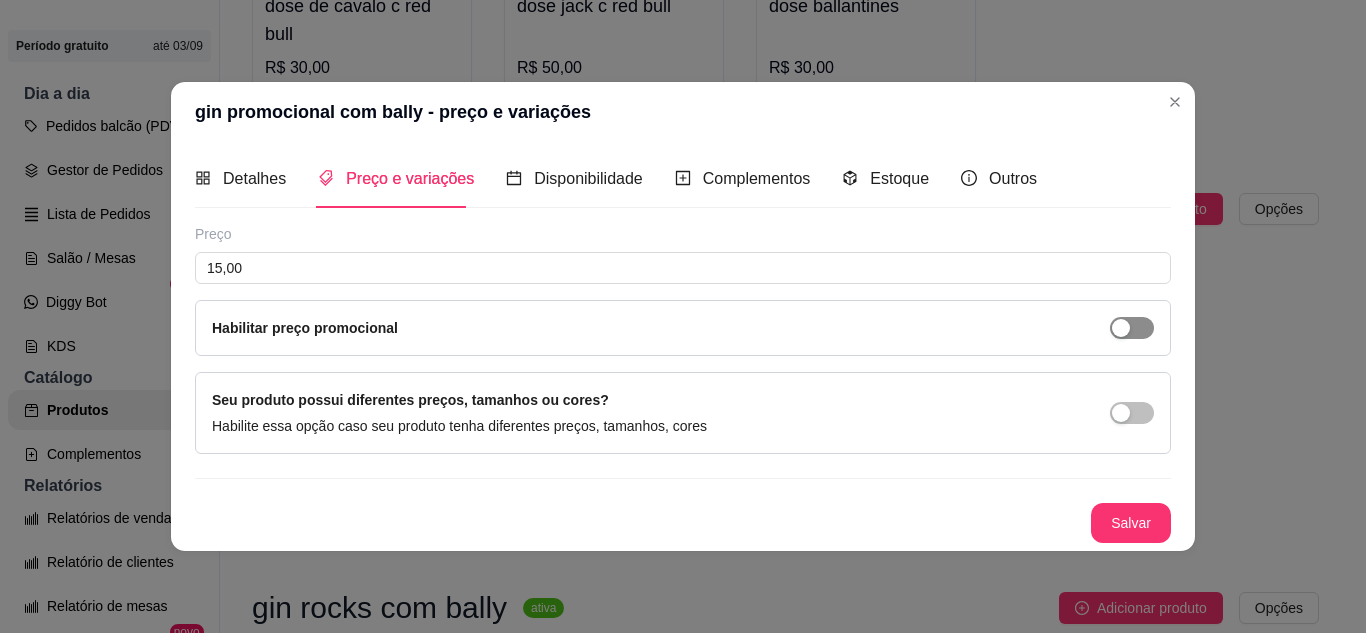 click at bounding box center [1121, 328] 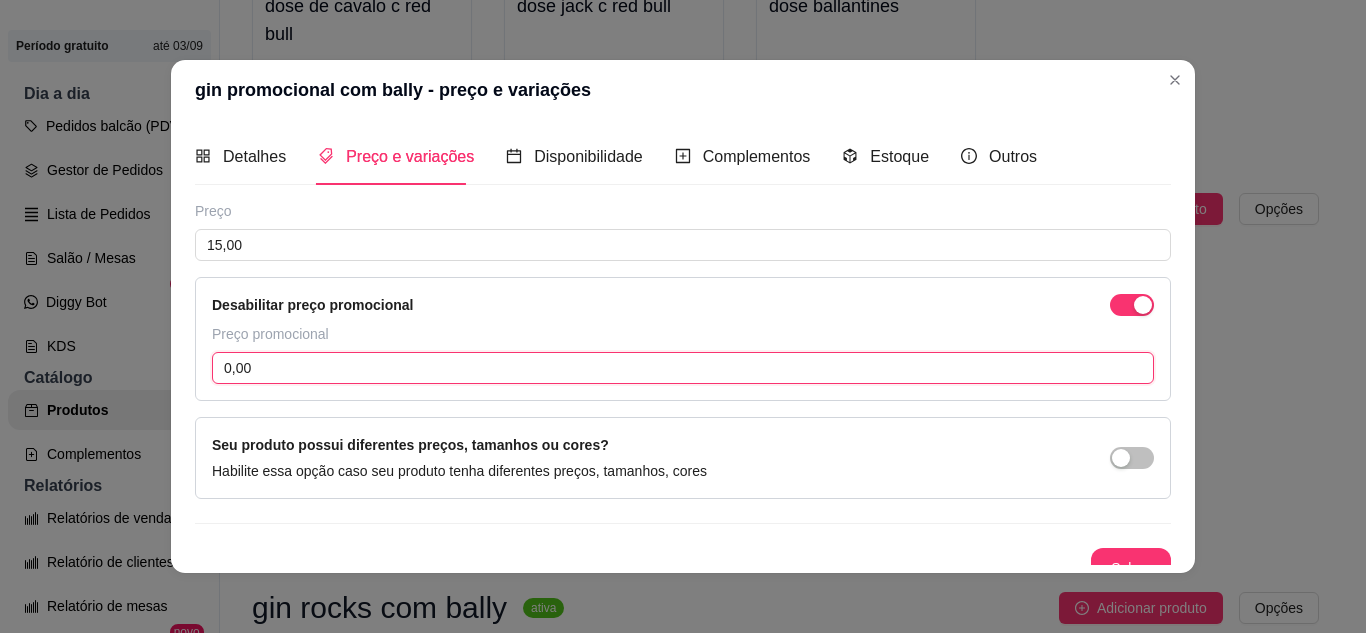 click on "0,00" at bounding box center [683, 368] 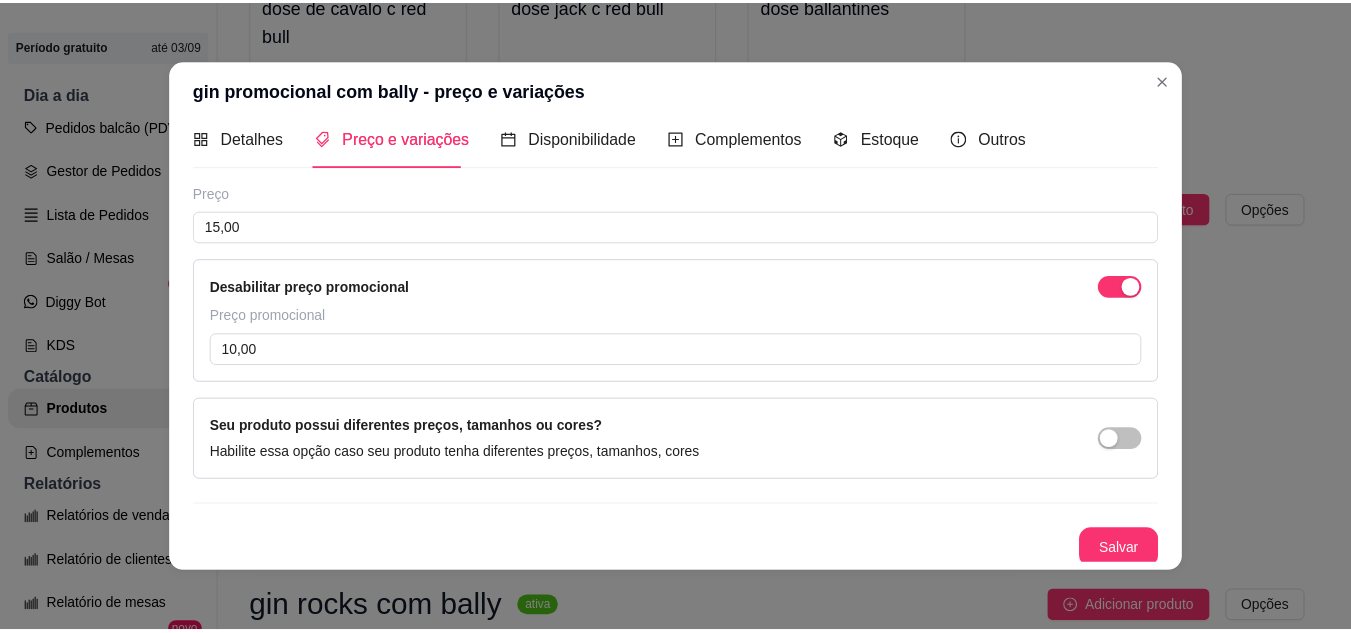 scroll, scrollTop: 23, scrollLeft: 0, axis: vertical 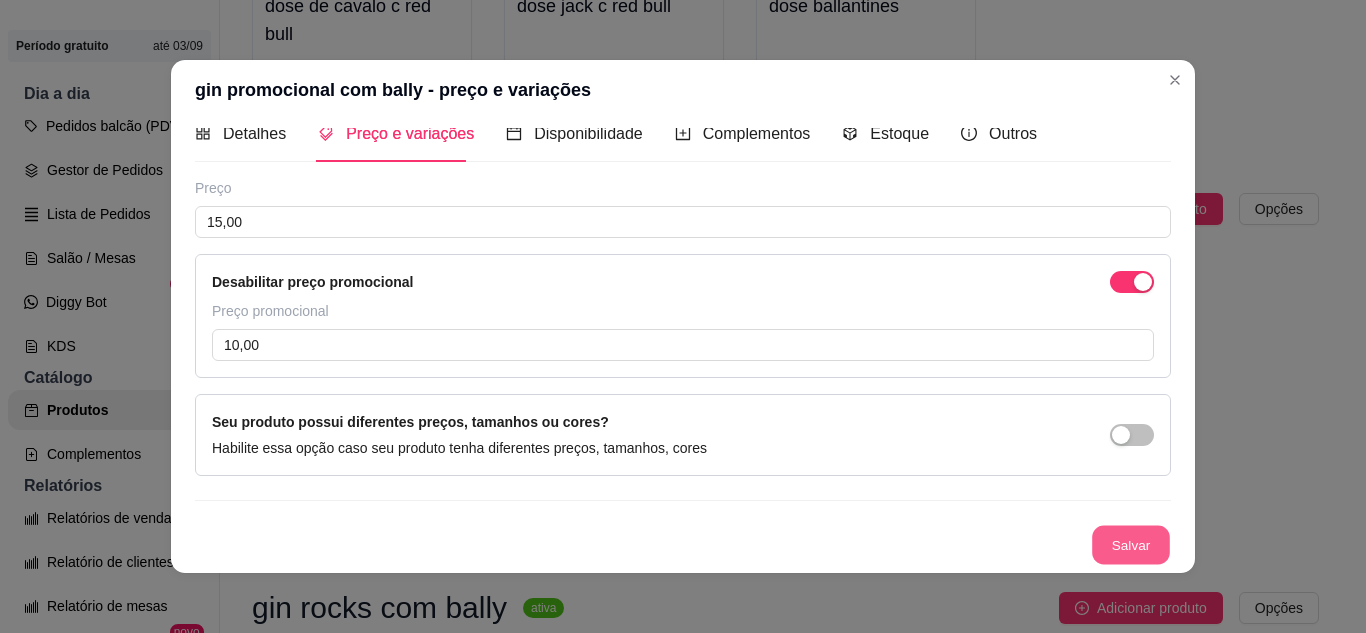 click on "Salvar" at bounding box center (1131, 545) 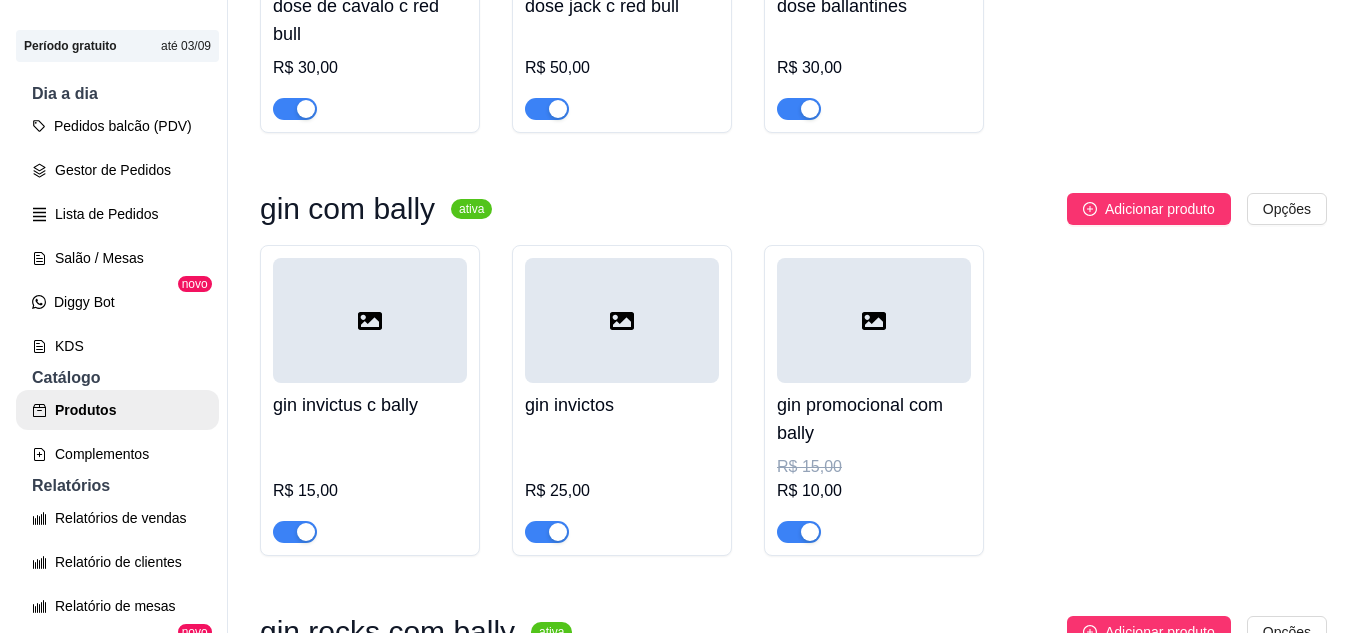 scroll, scrollTop: 446, scrollLeft: 0, axis: vertical 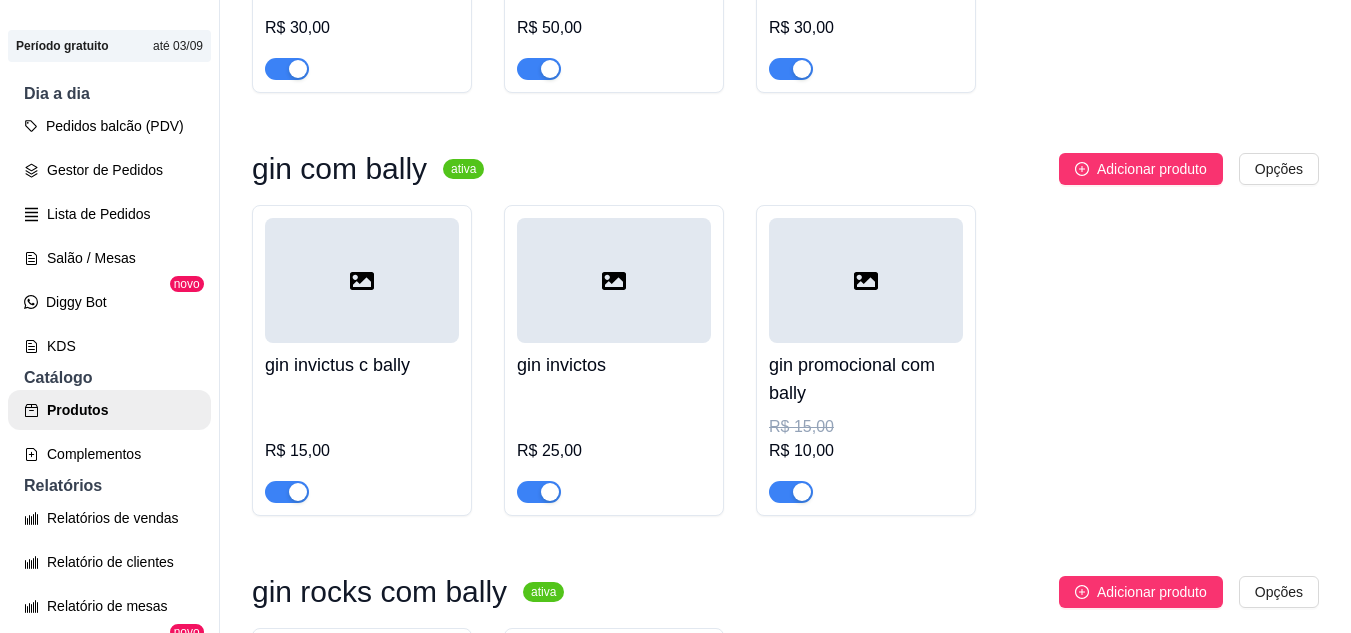 click on "dose wisk  ativa Adicionar produto Opções dose de cavalo c red bull   R$ 30,00 dose jack c red bull   R$ 50,00 dose ballantines    R$ 30,00 gin com bally ativa Adicionar produto Opções gin invictus c bally   R$ 15,00 gin invictos    R$ 25,00 gin promocional com bally   R$ 15,00 R$ 10,00 gin rocks com bally ativa Adicionar produto Opções gin rocks c bally   R$ 20,00 gin rocks c red bull   R$ 25,00" at bounding box center (785, 330) 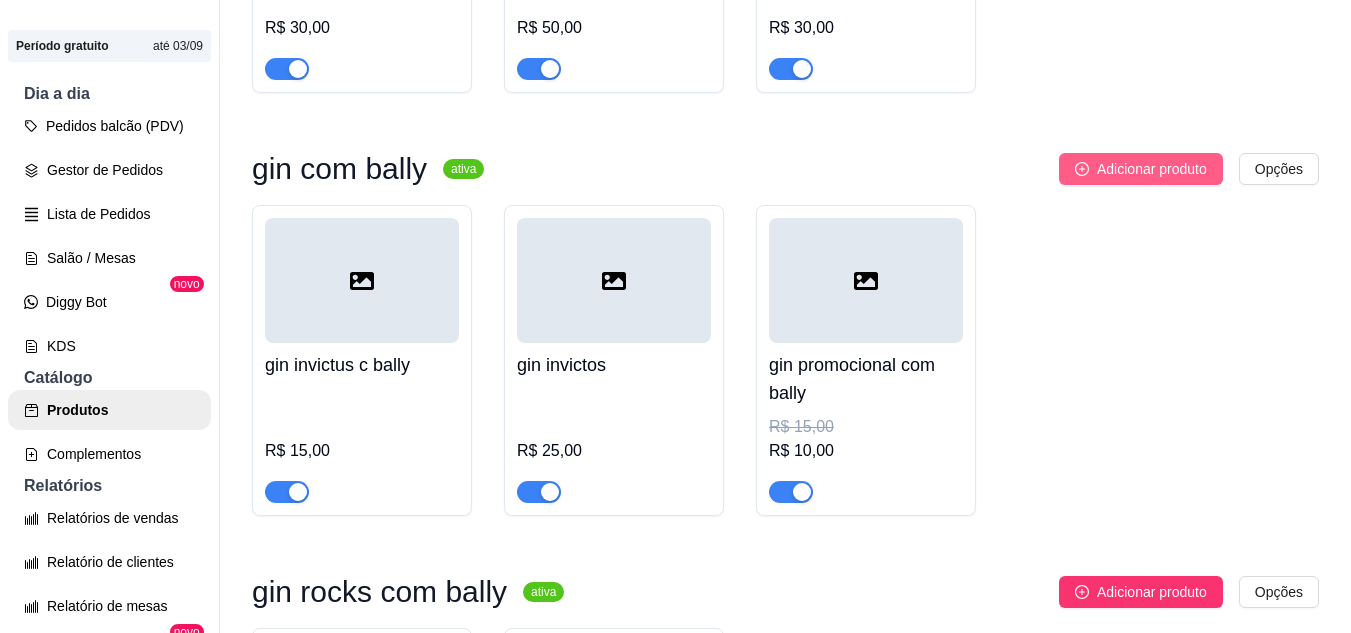 click on "Adicionar produto" at bounding box center (1152, 169) 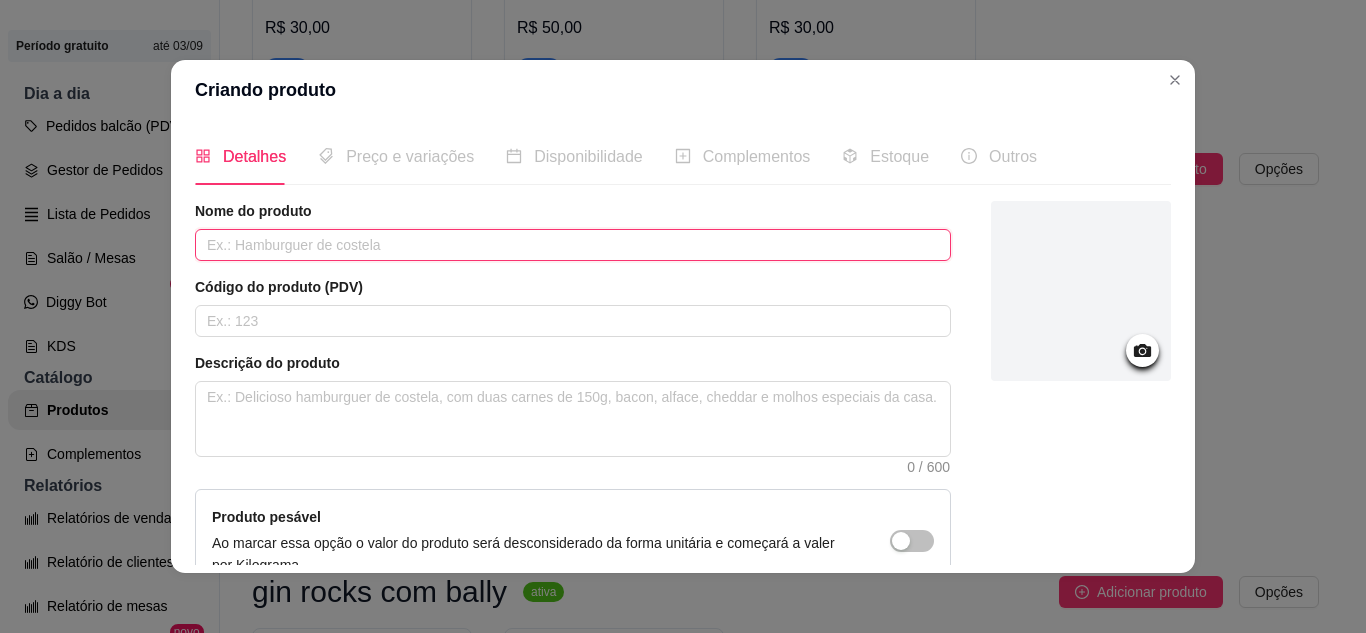 click at bounding box center [573, 245] 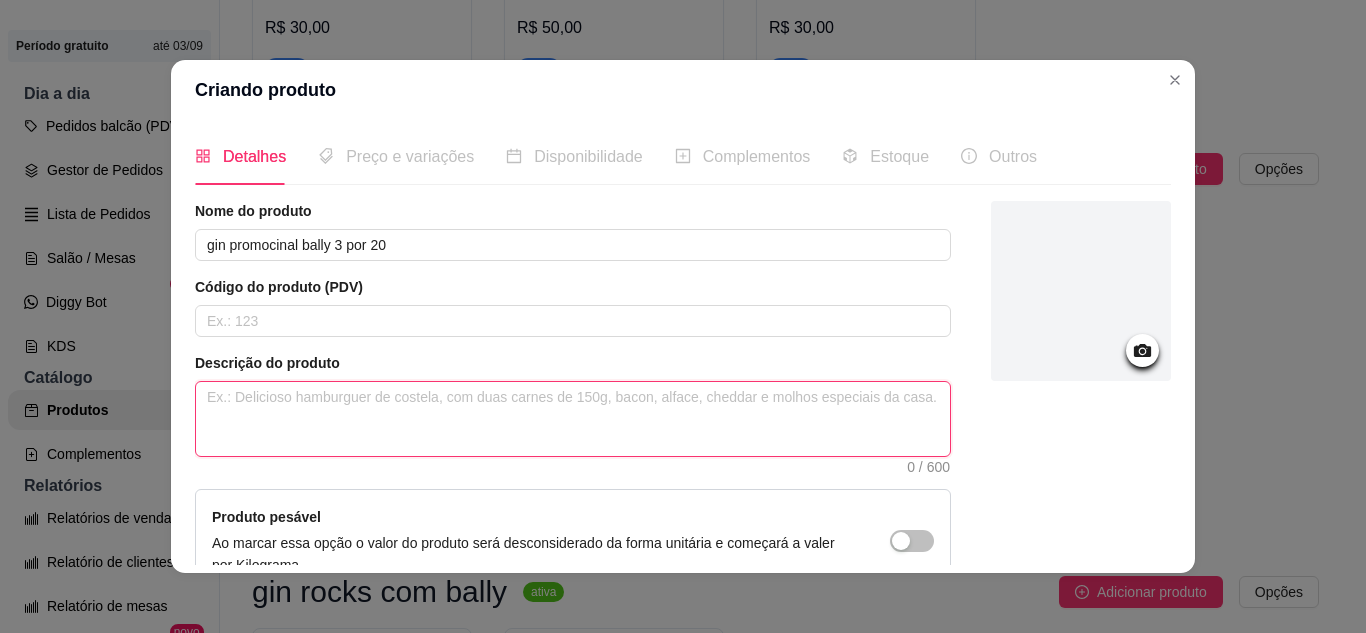 click at bounding box center [573, 419] 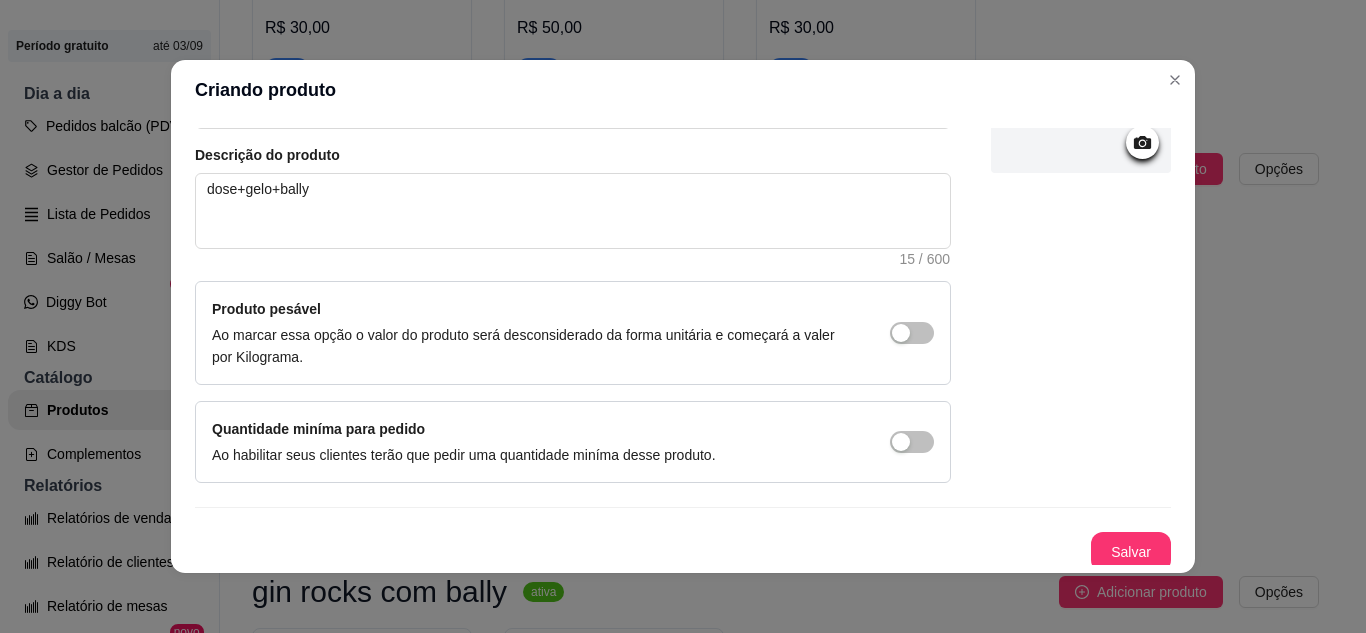 scroll, scrollTop: 215, scrollLeft: 0, axis: vertical 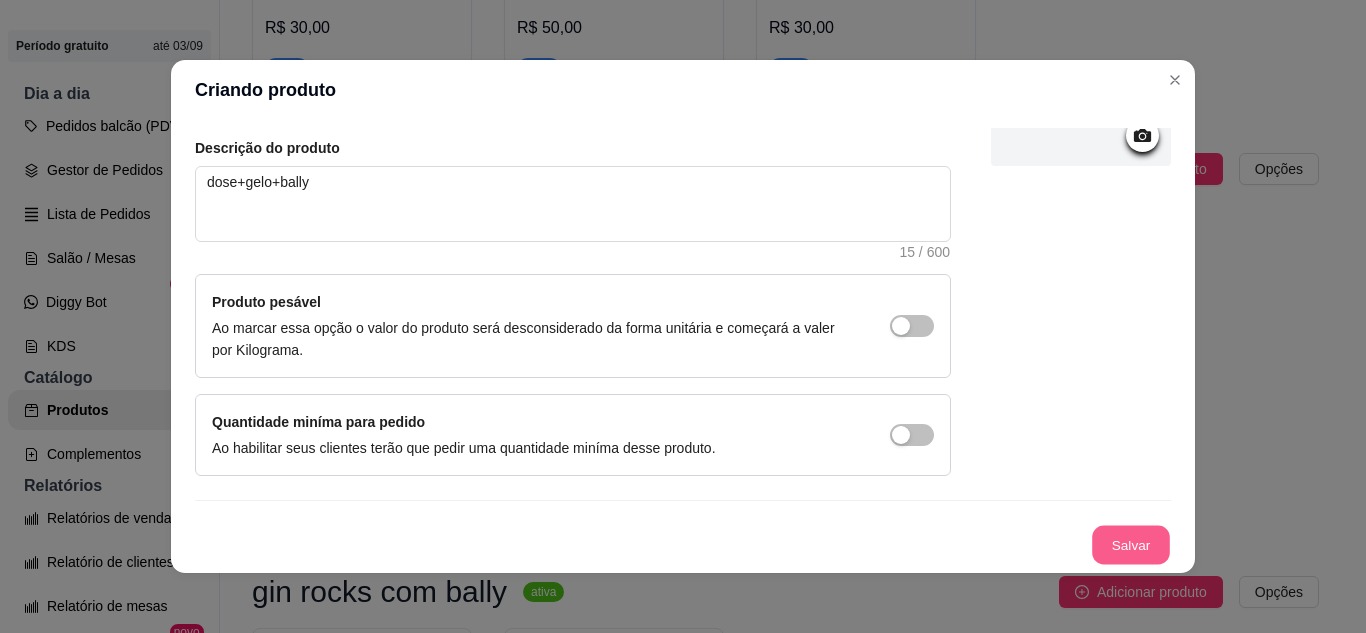 click on "Salvar" at bounding box center [1131, 545] 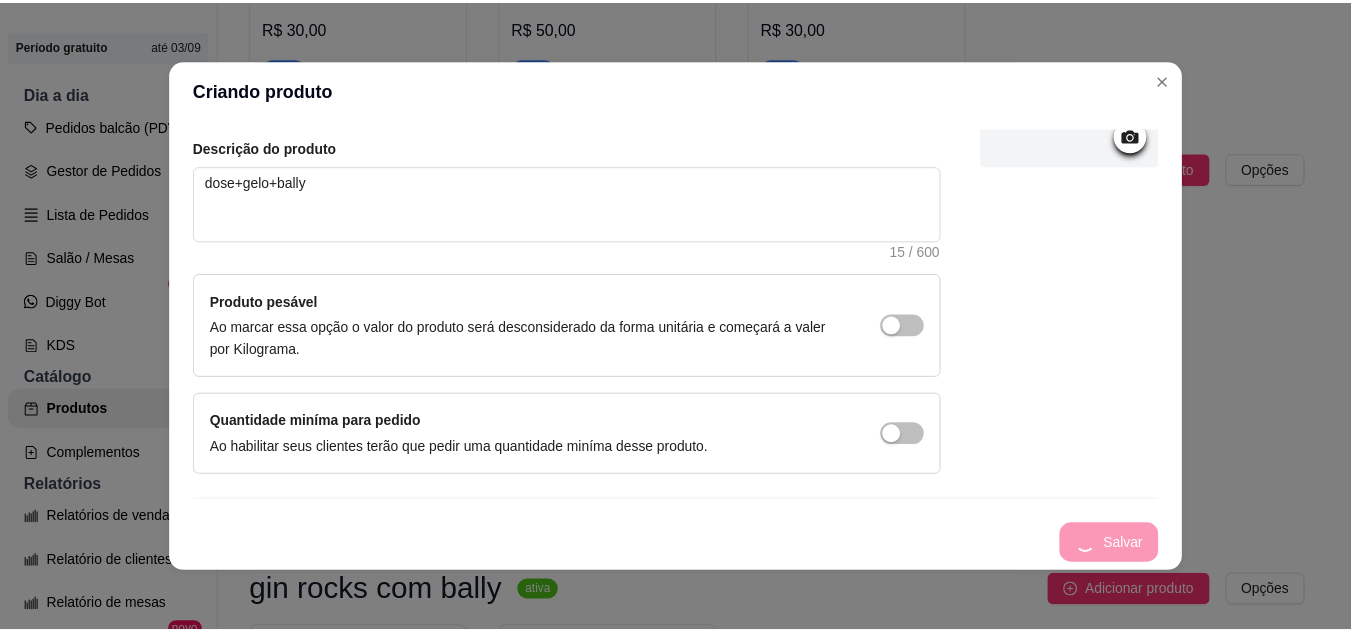 scroll, scrollTop: 0, scrollLeft: 0, axis: both 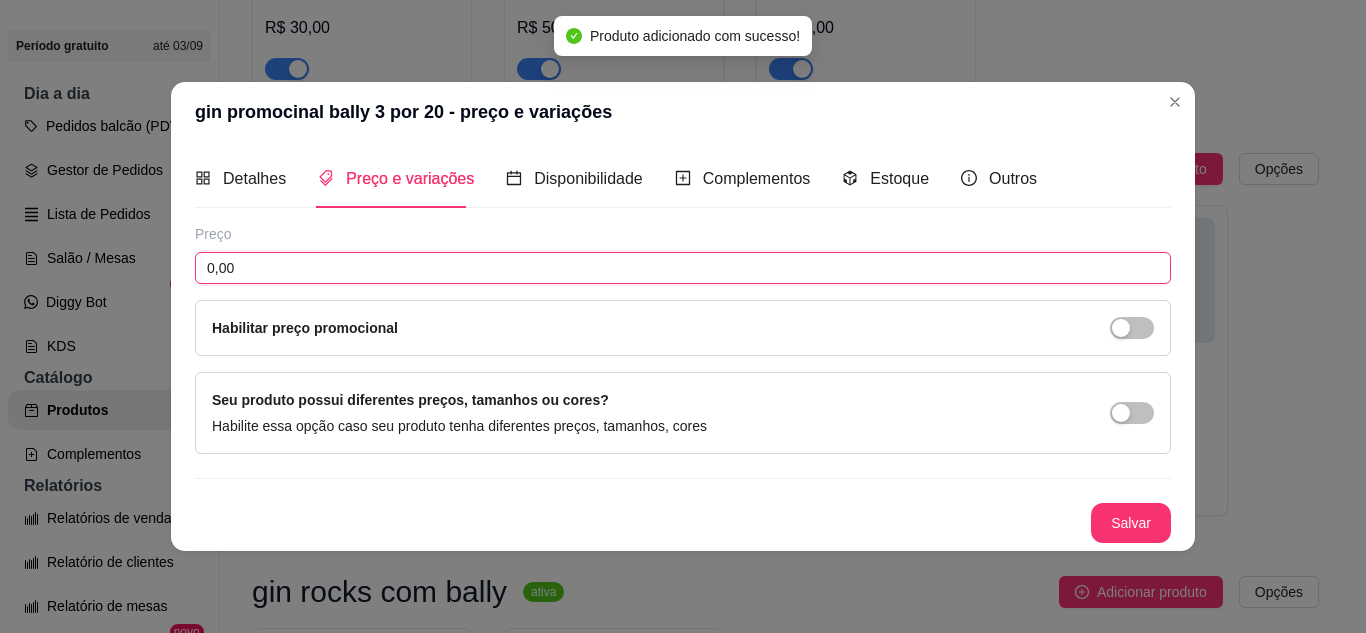 click on "0,00" at bounding box center [683, 268] 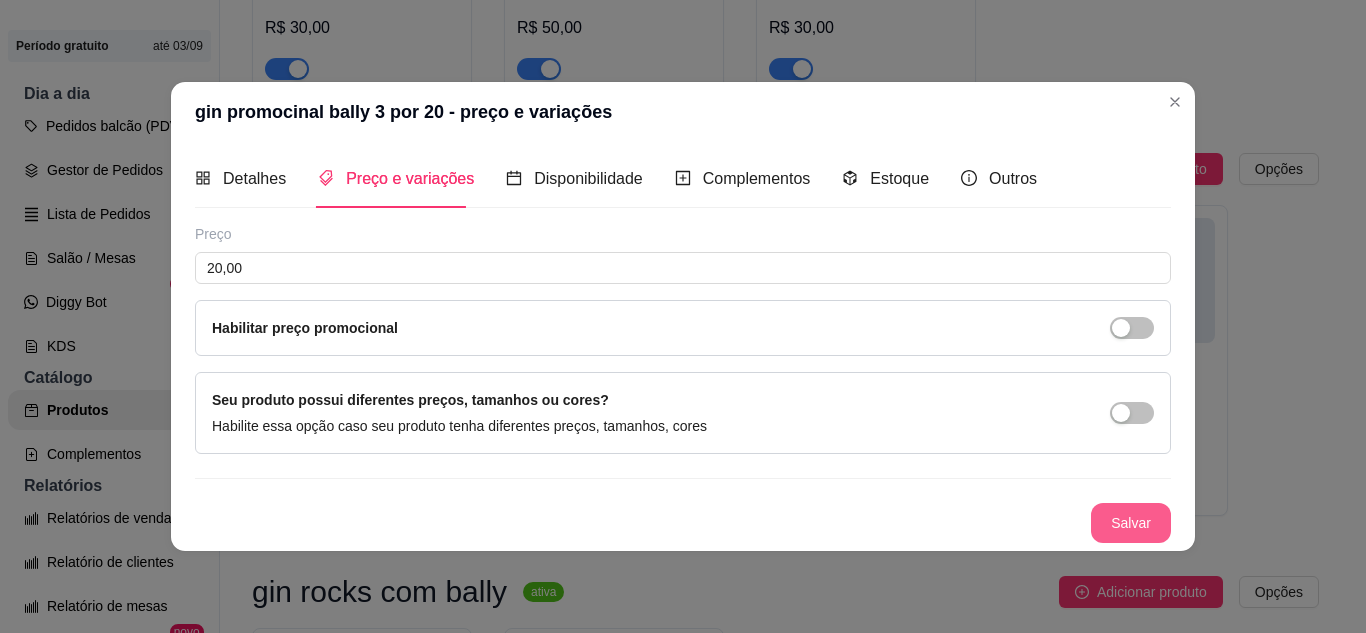 click on "Salvar" at bounding box center (1131, 523) 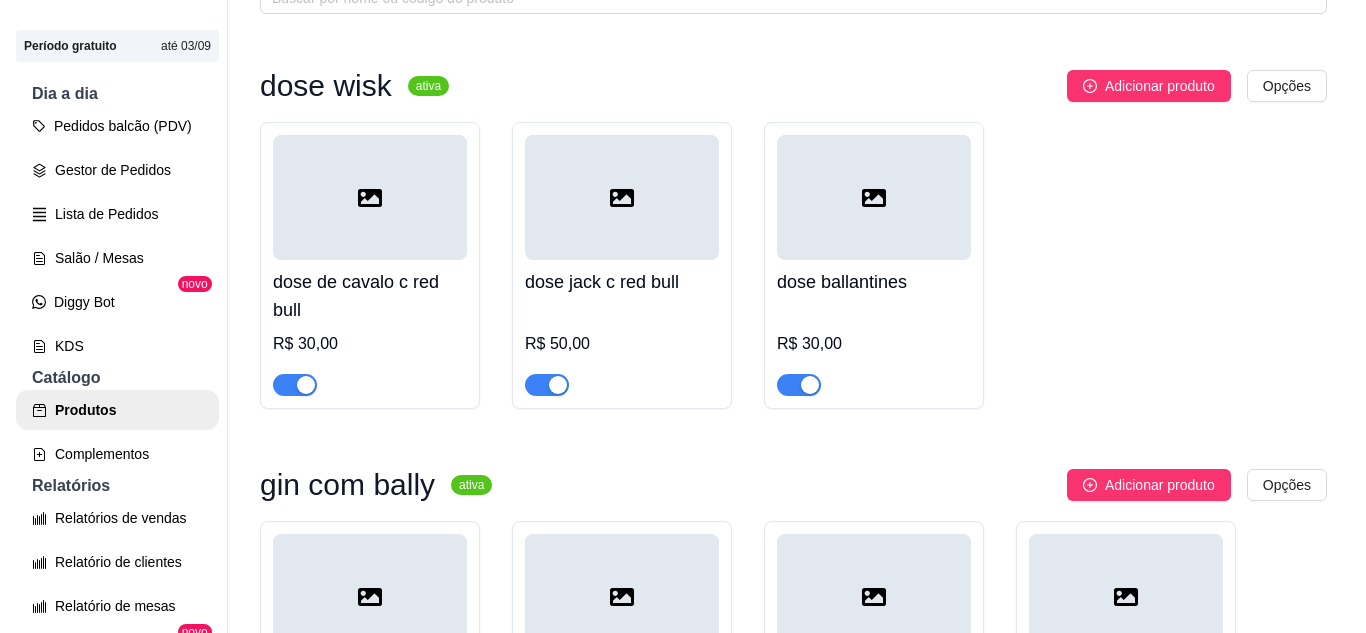 scroll, scrollTop: 126, scrollLeft: 0, axis: vertical 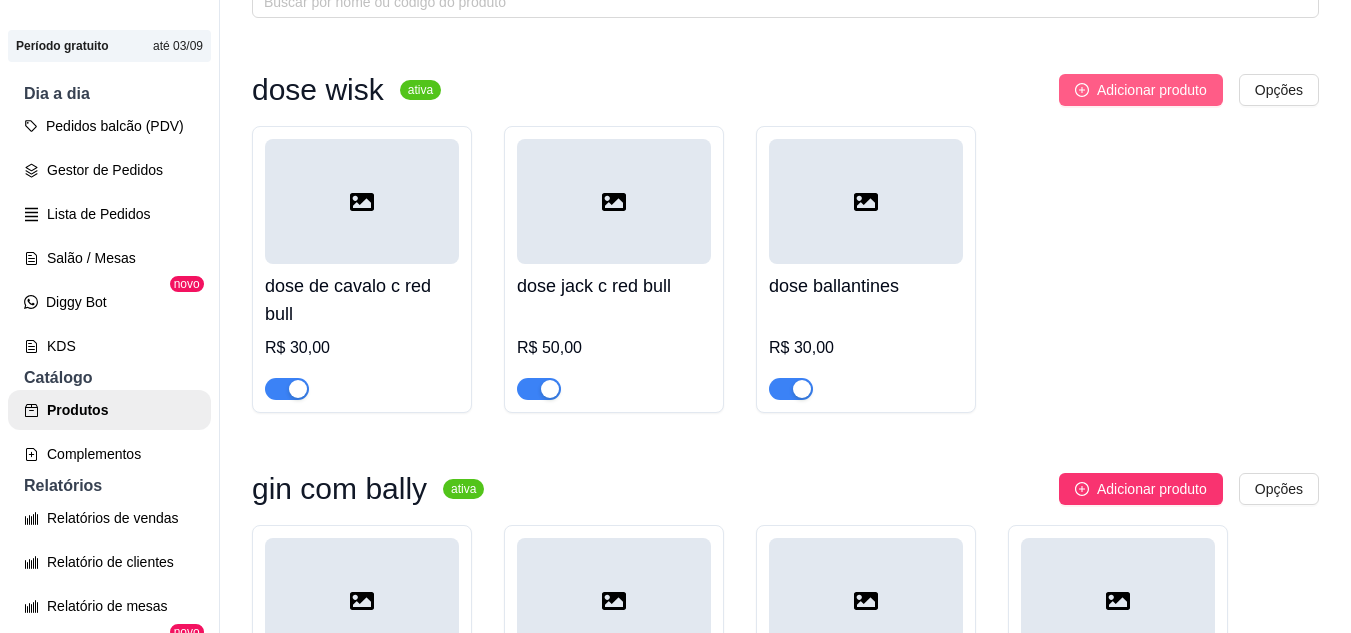 click on "Adicionar produto" at bounding box center (1152, 90) 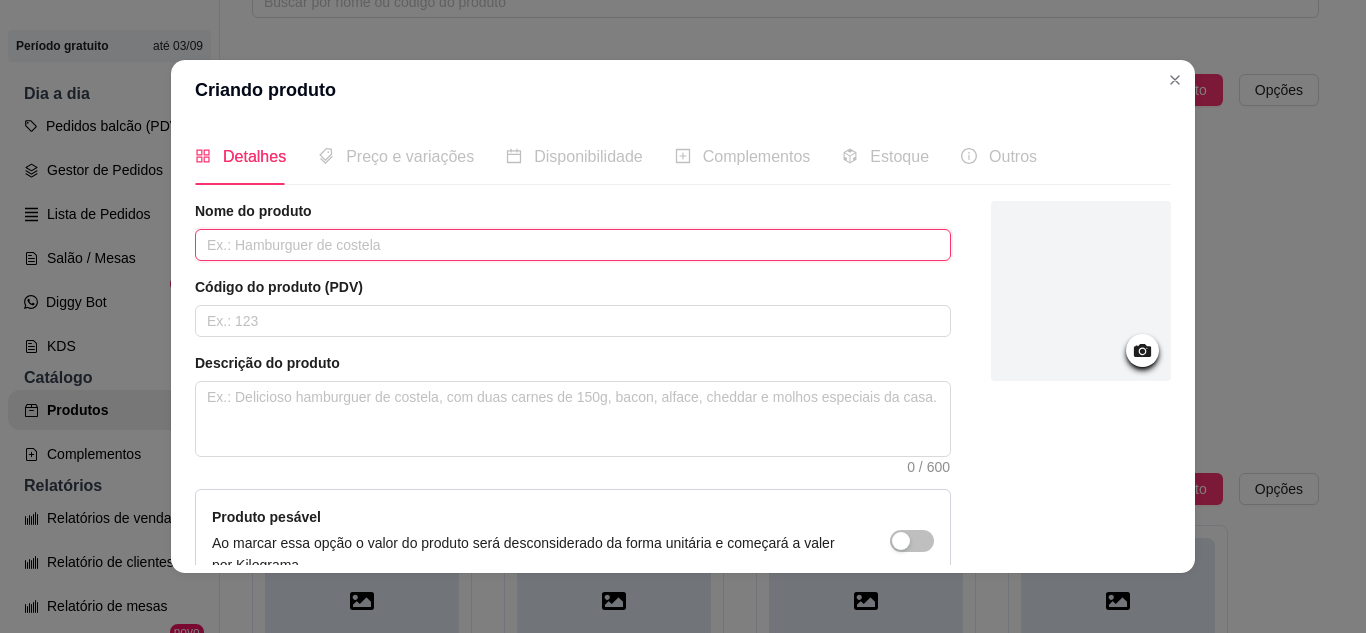 click at bounding box center (573, 245) 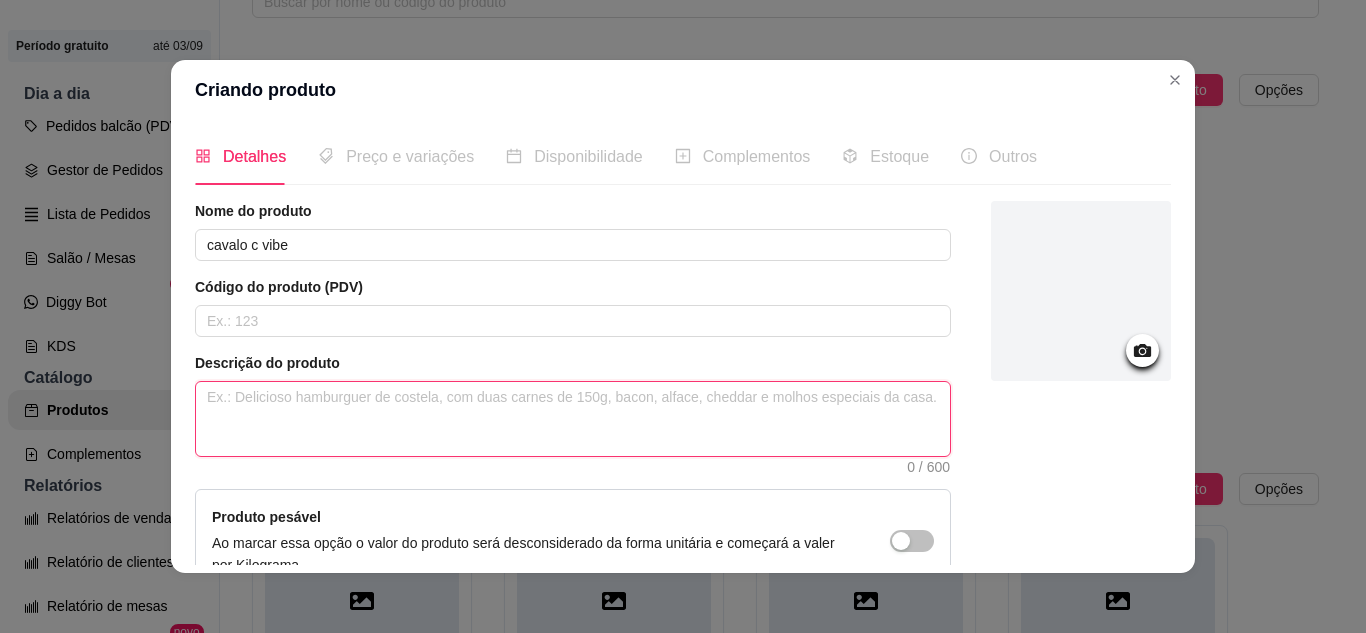 click at bounding box center [573, 419] 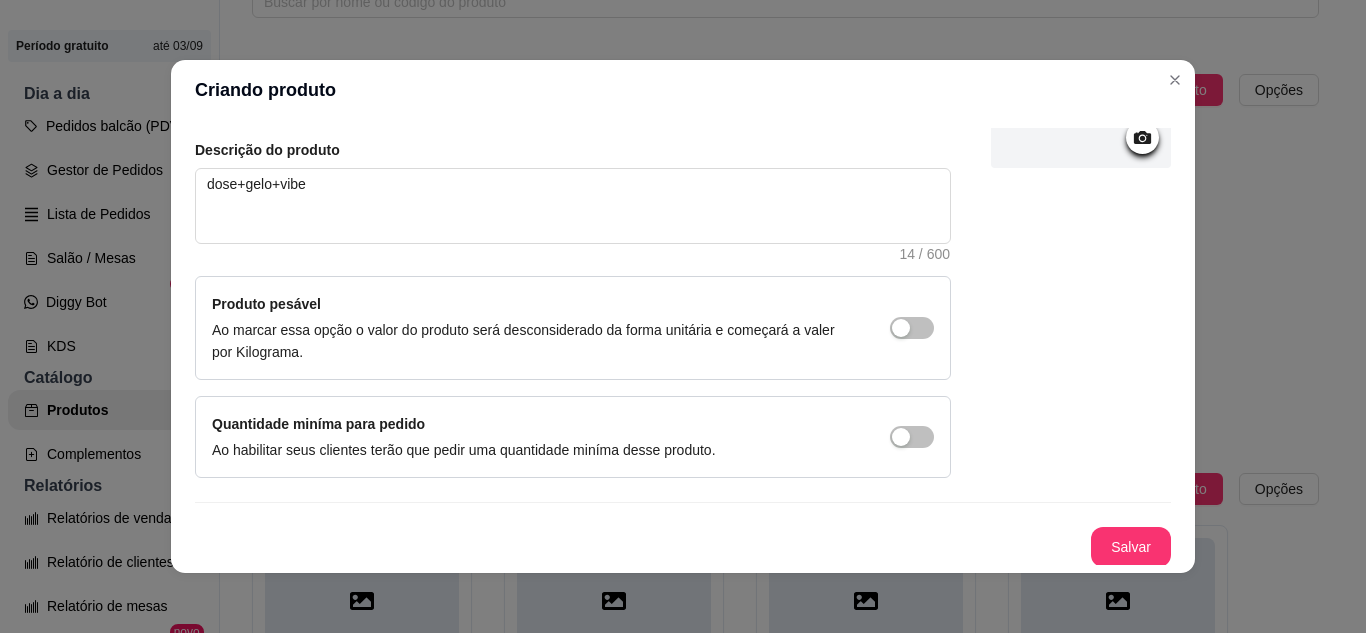 scroll, scrollTop: 215, scrollLeft: 0, axis: vertical 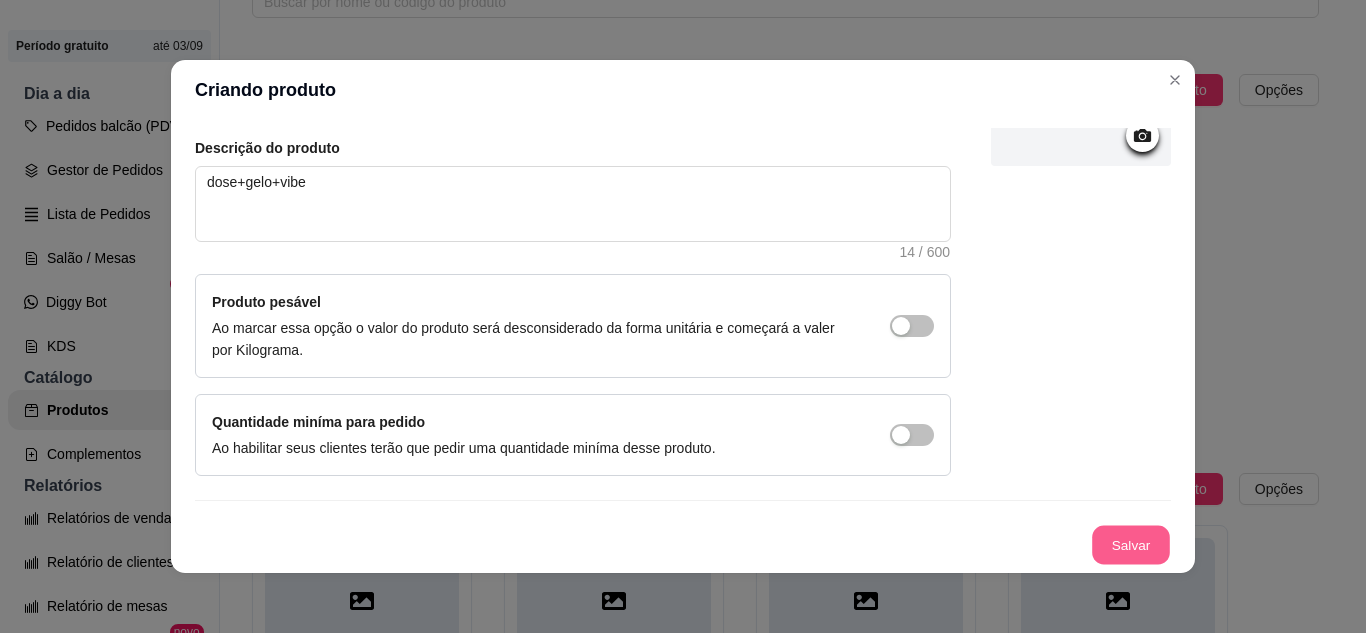 click on "Salvar" at bounding box center [1131, 545] 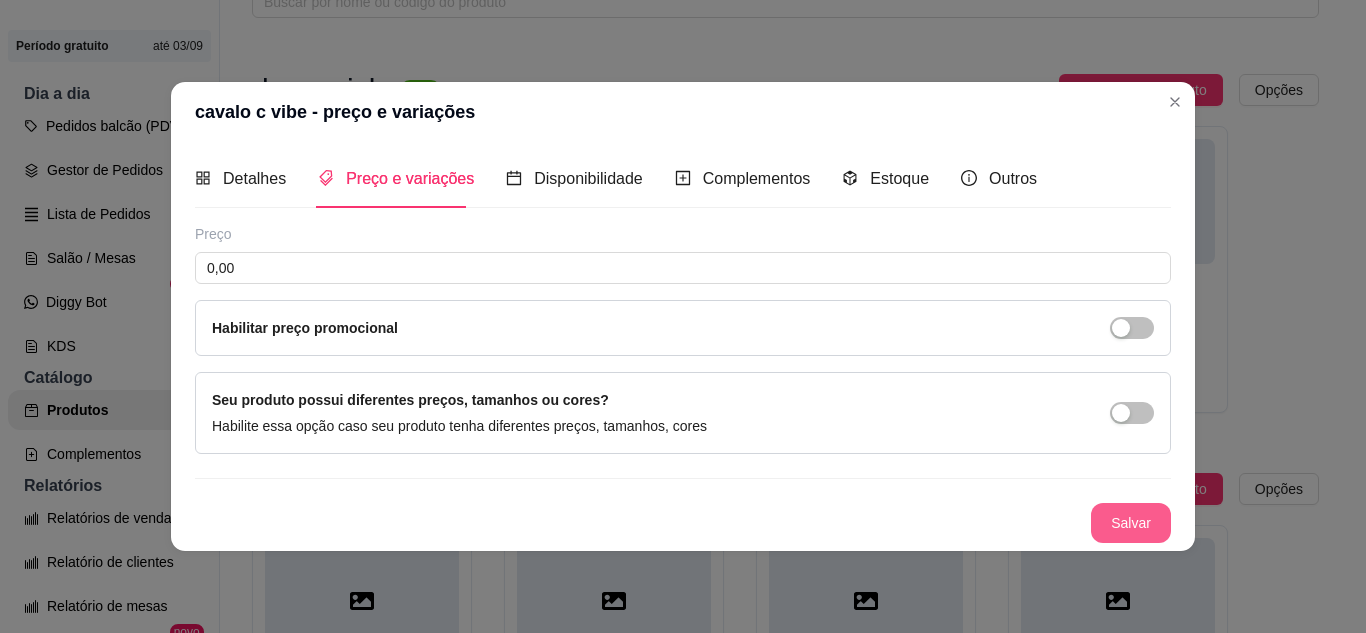 scroll, scrollTop: 0, scrollLeft: 0, axis: both 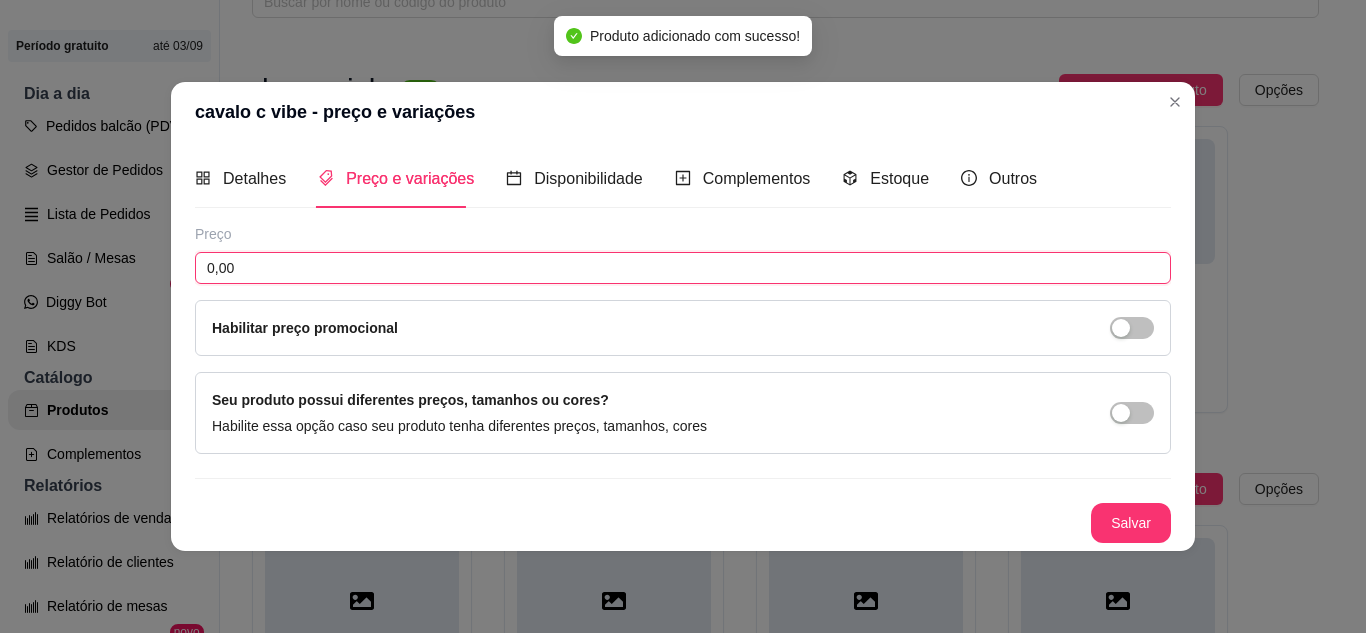 click on "0,00" at bounding box center [683, 268] 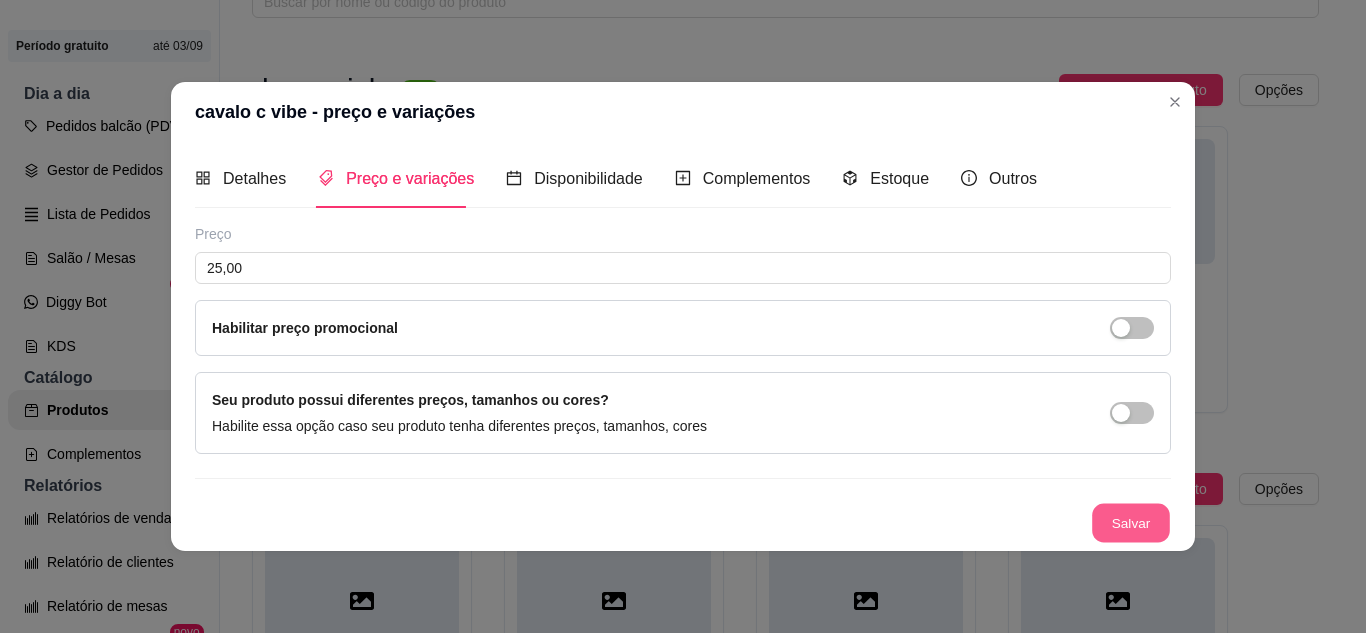 click on "Salvar" at bounding box center [1131, 522] 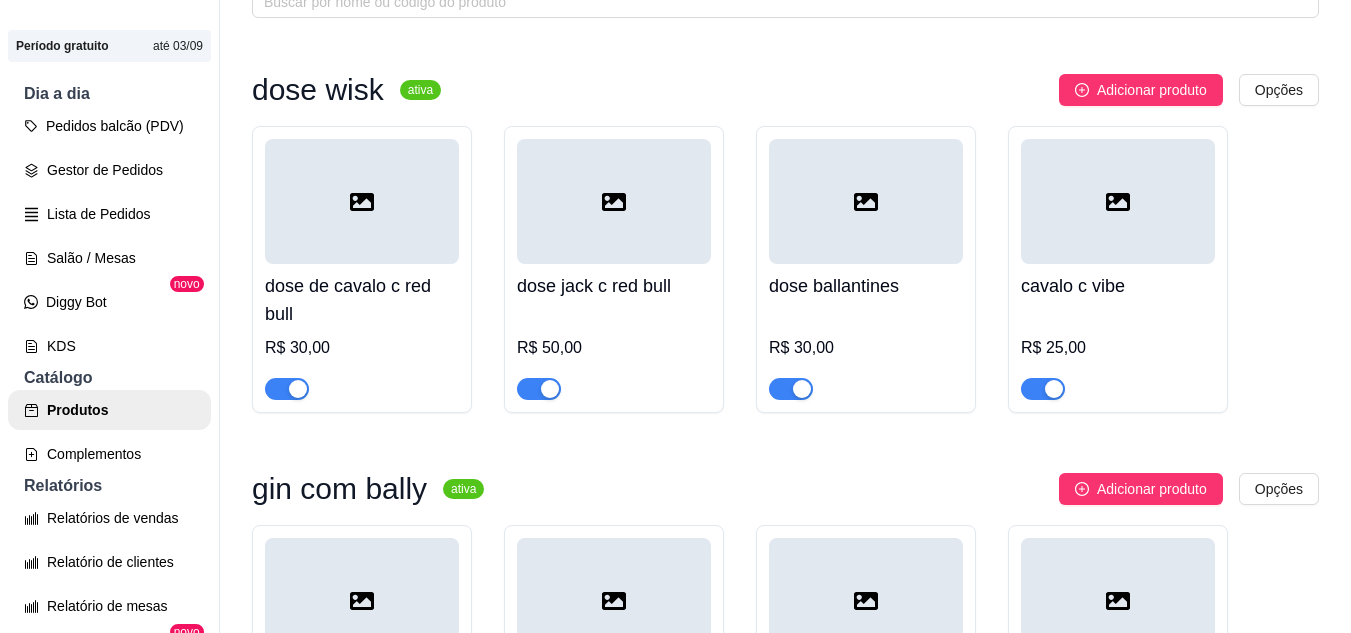 click on "Adicionar produto" at bounding box center [1141, 90] 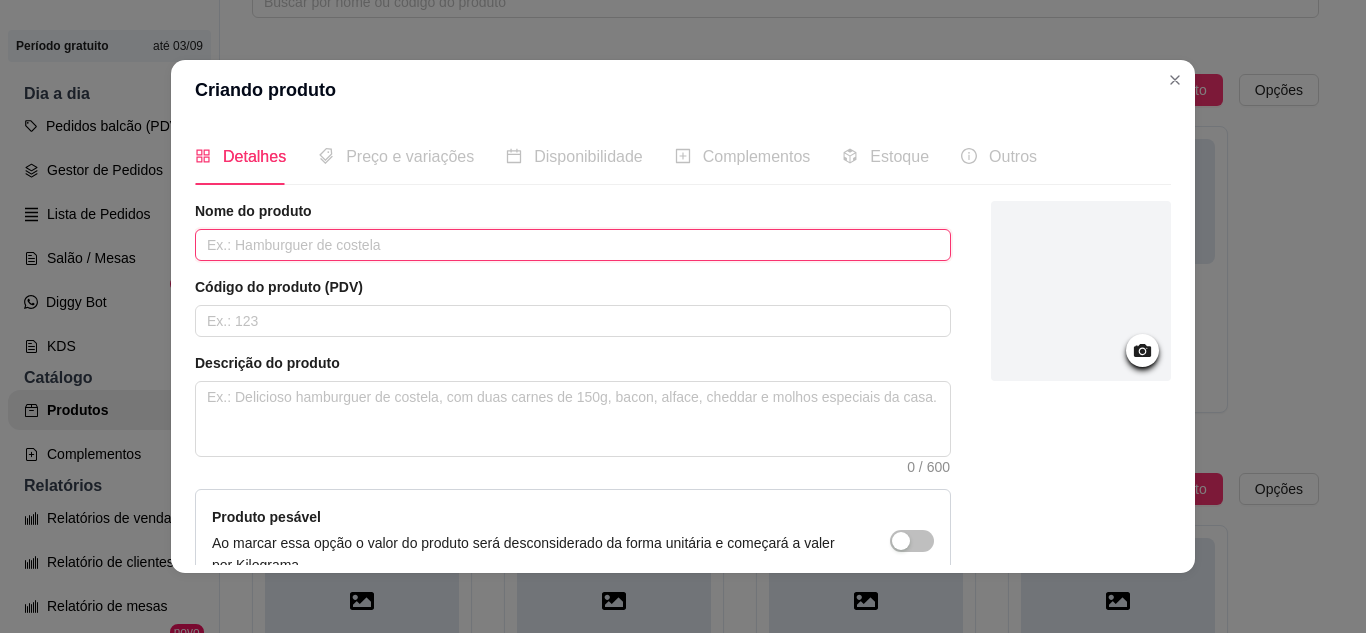 click at bounding box center [573, 245] 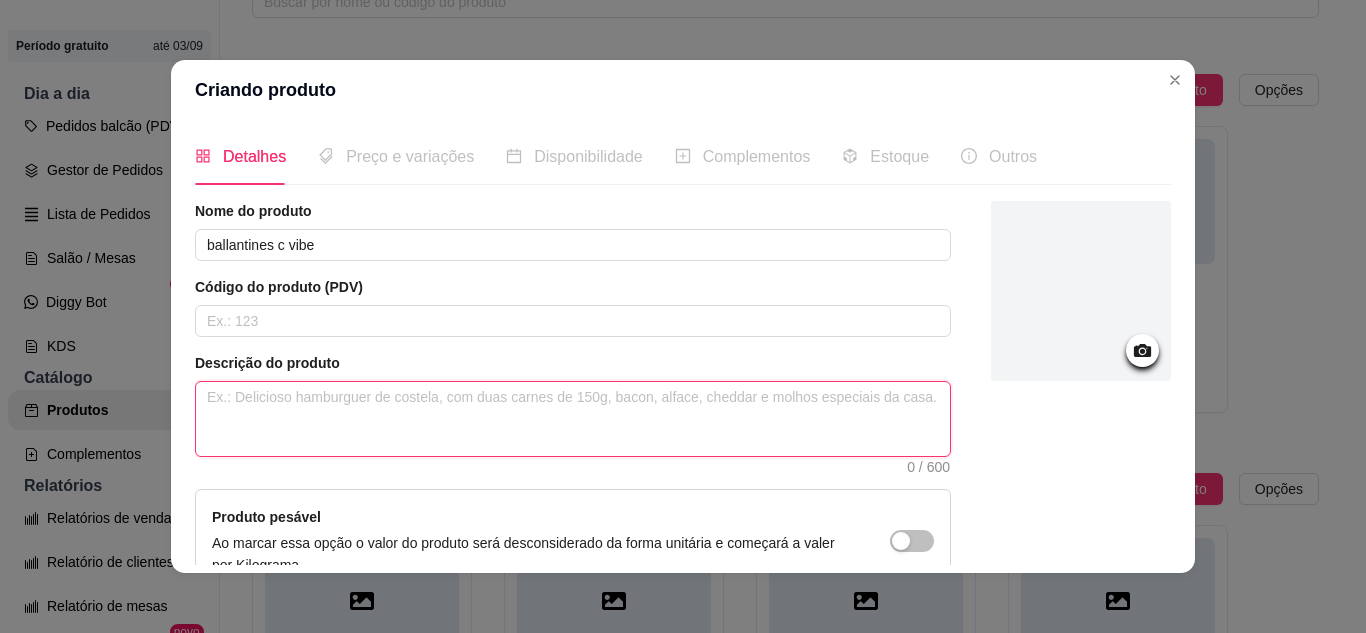 click at bounding box center [573, 419] 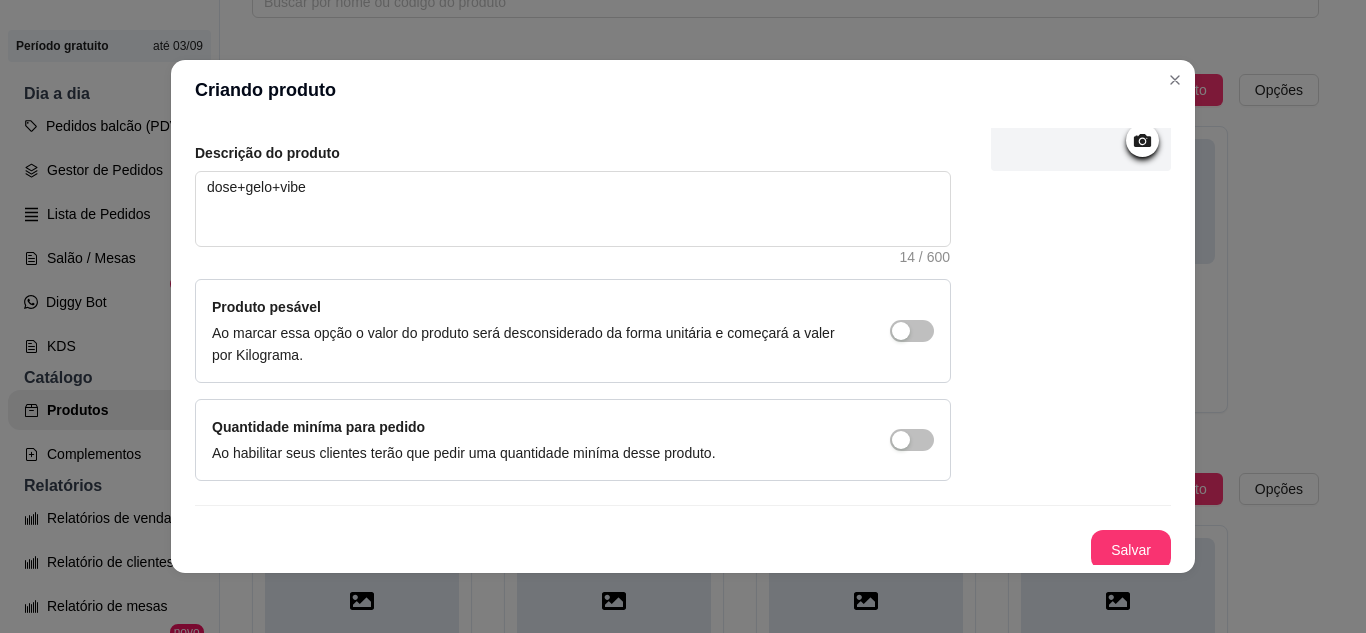 scroll, scrollTop: 215, scrollLeft: 0, axis: vertical 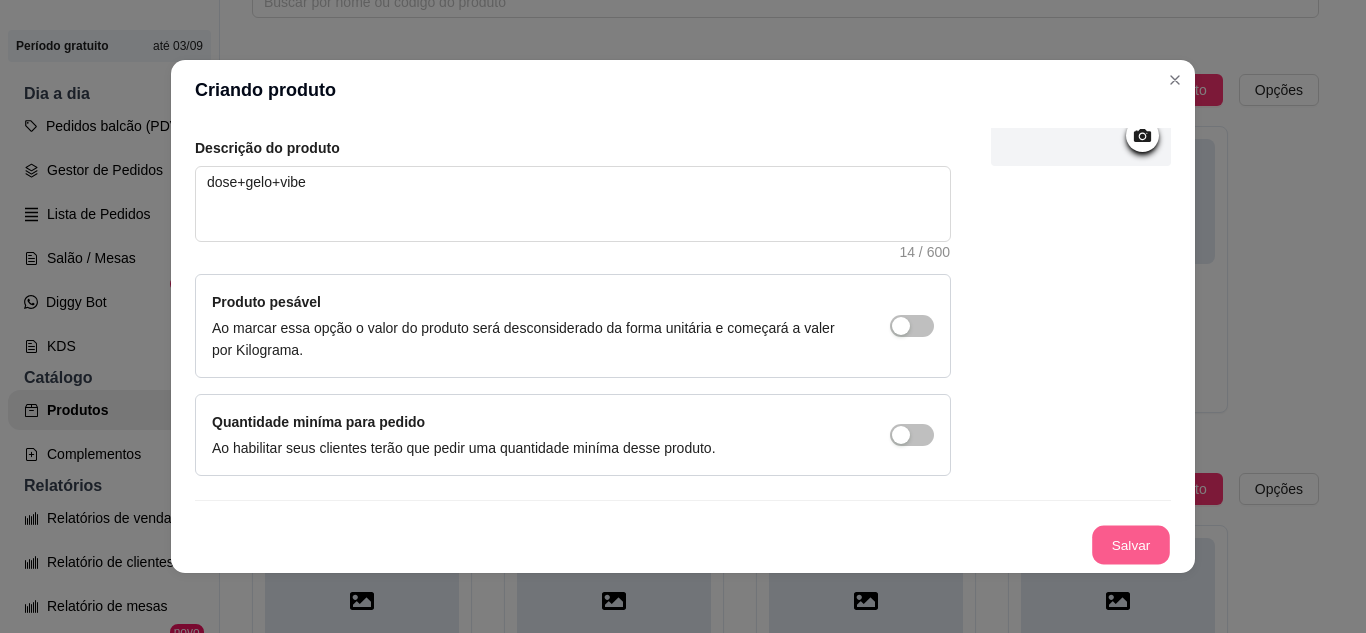 click on "Salvar" at bounding box center (1131, 545) 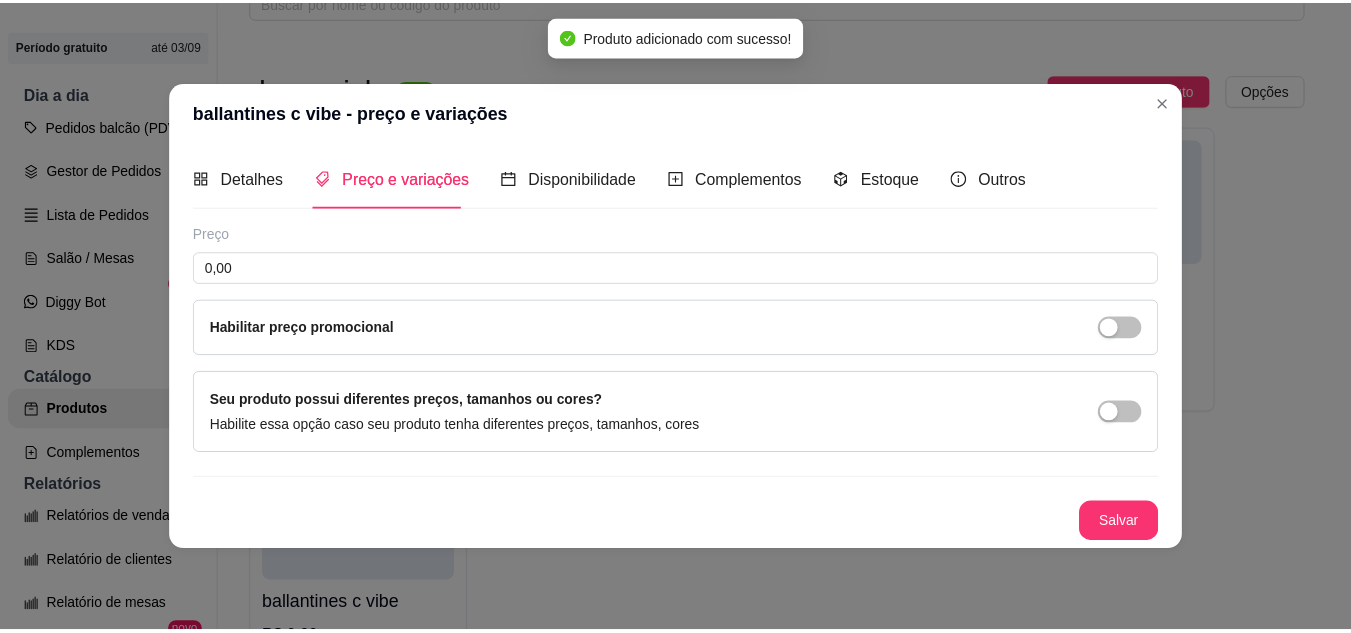 scroll, scrollTop: 0, scrollLeft: 0, axis: both 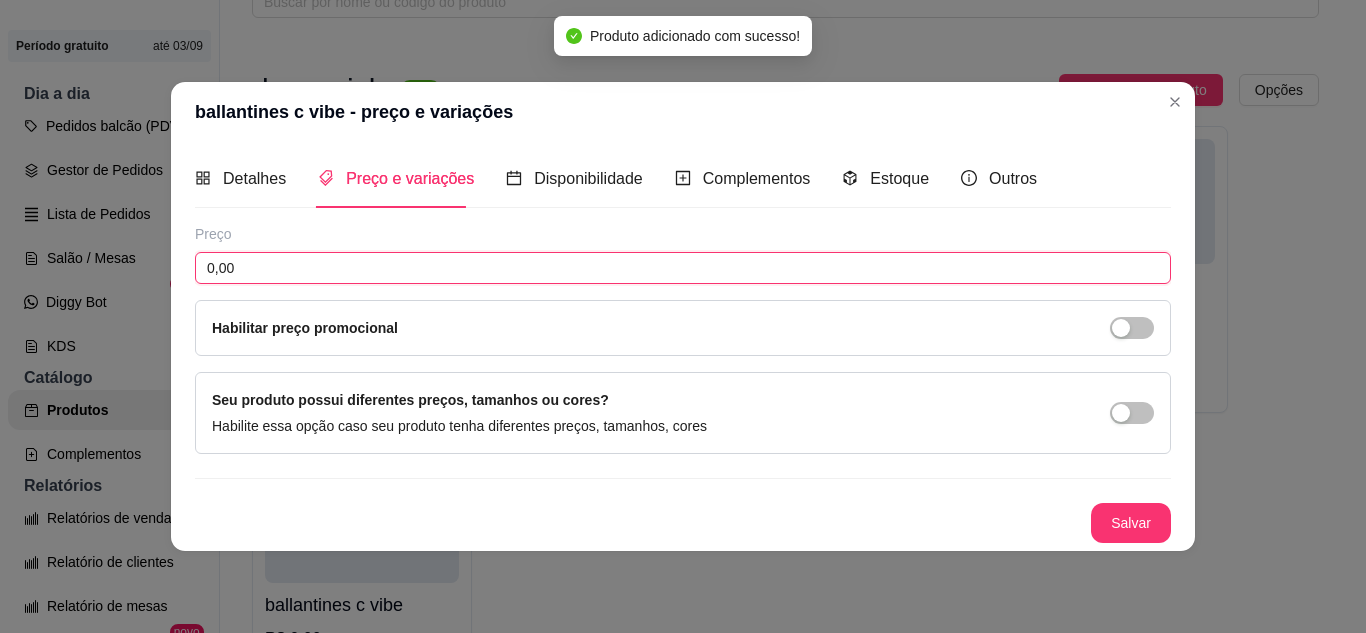 click on "0,00" at bounding box center (683, 268) 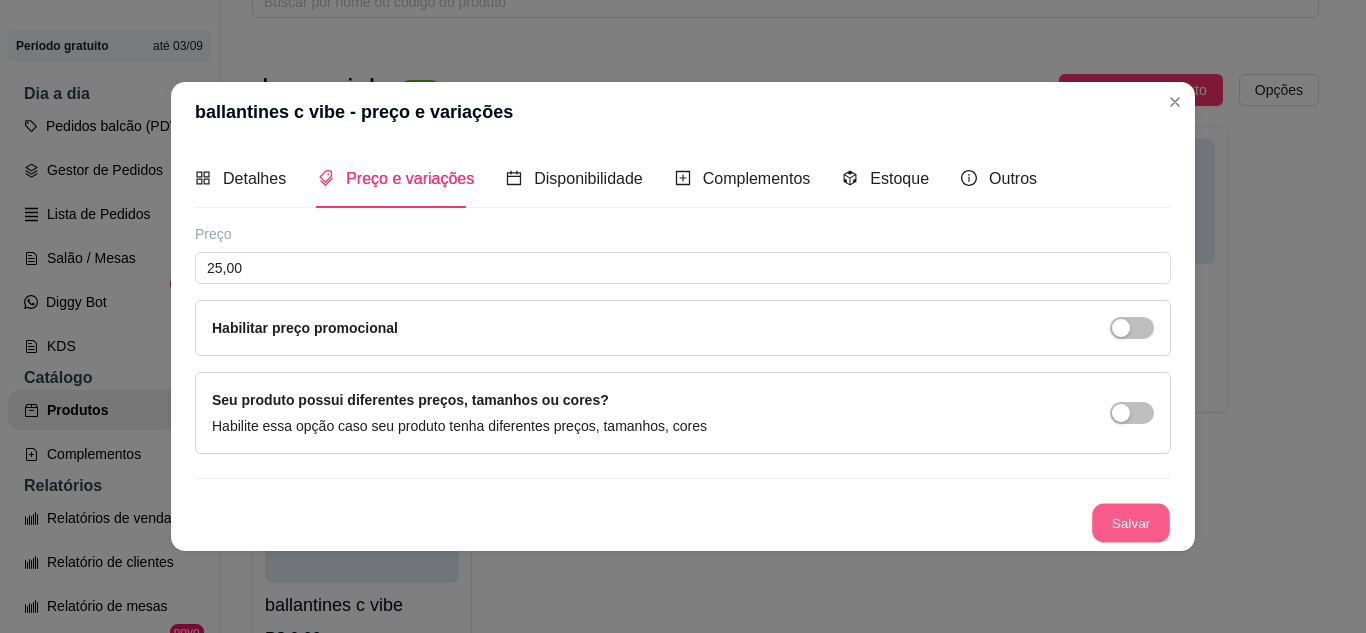 click on "Salvar" at bounding box center [1131, 522] 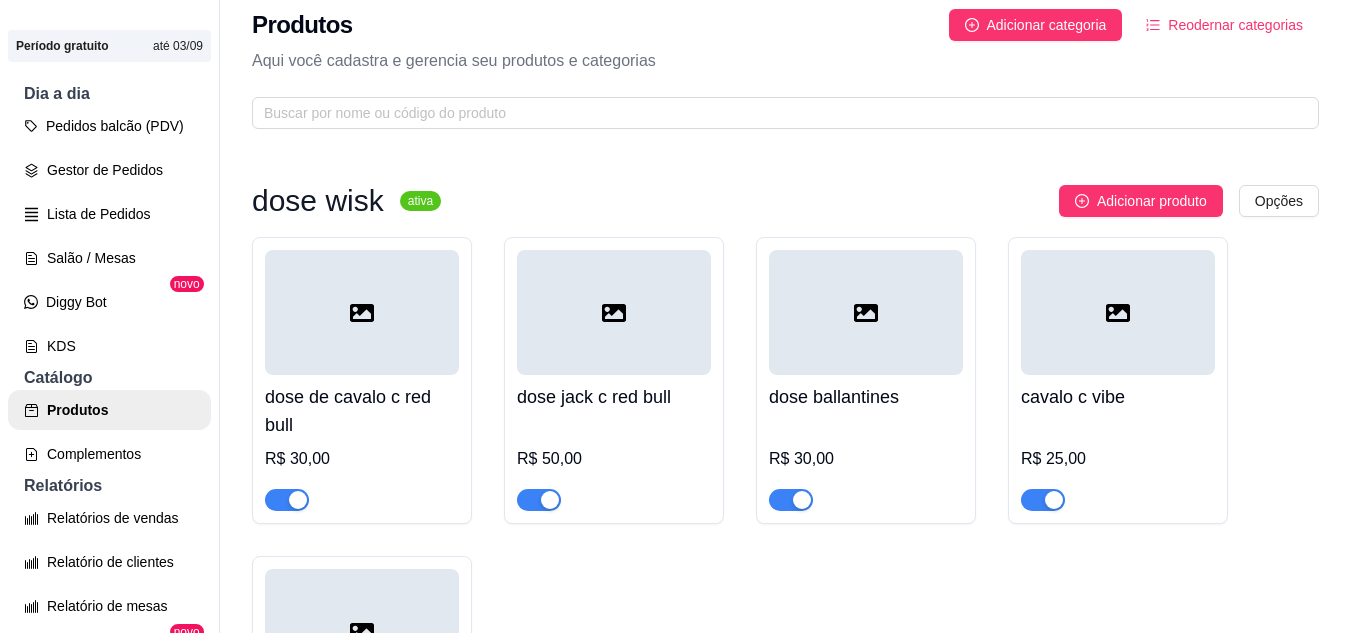 scroll, scrollTop: 0, scrollLeft: 0, axis: both 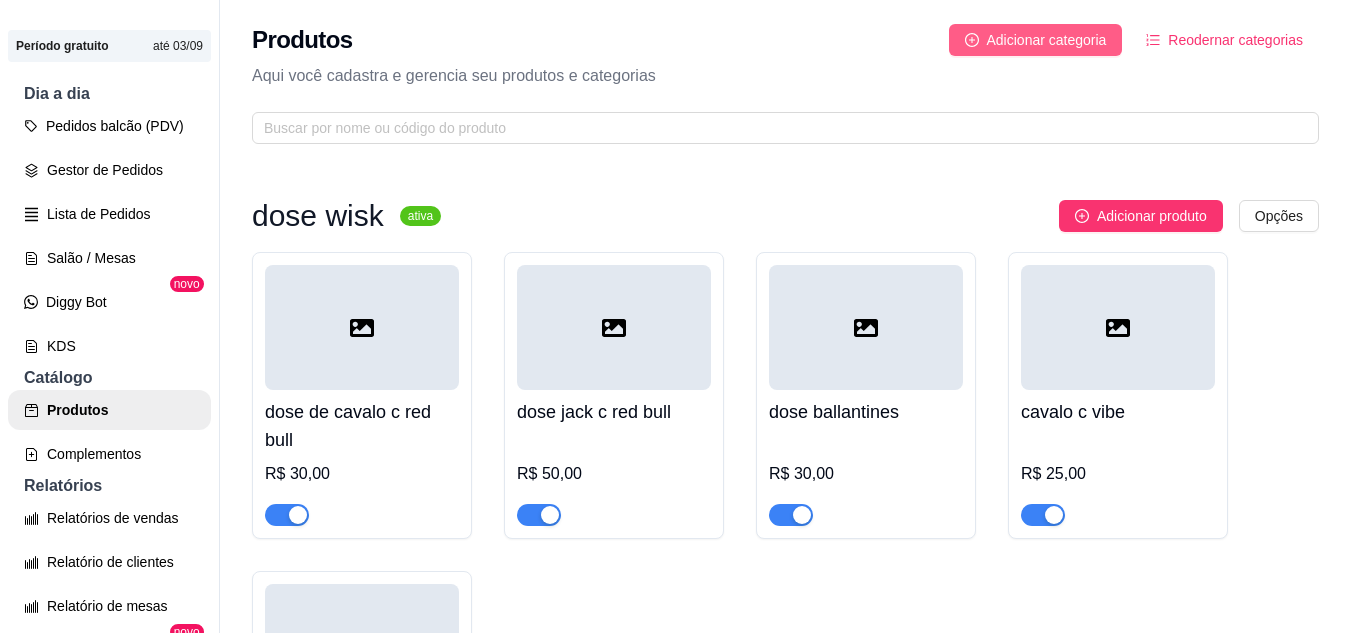 click on "Adicionar categoria" at bounding box center [1047, 40] 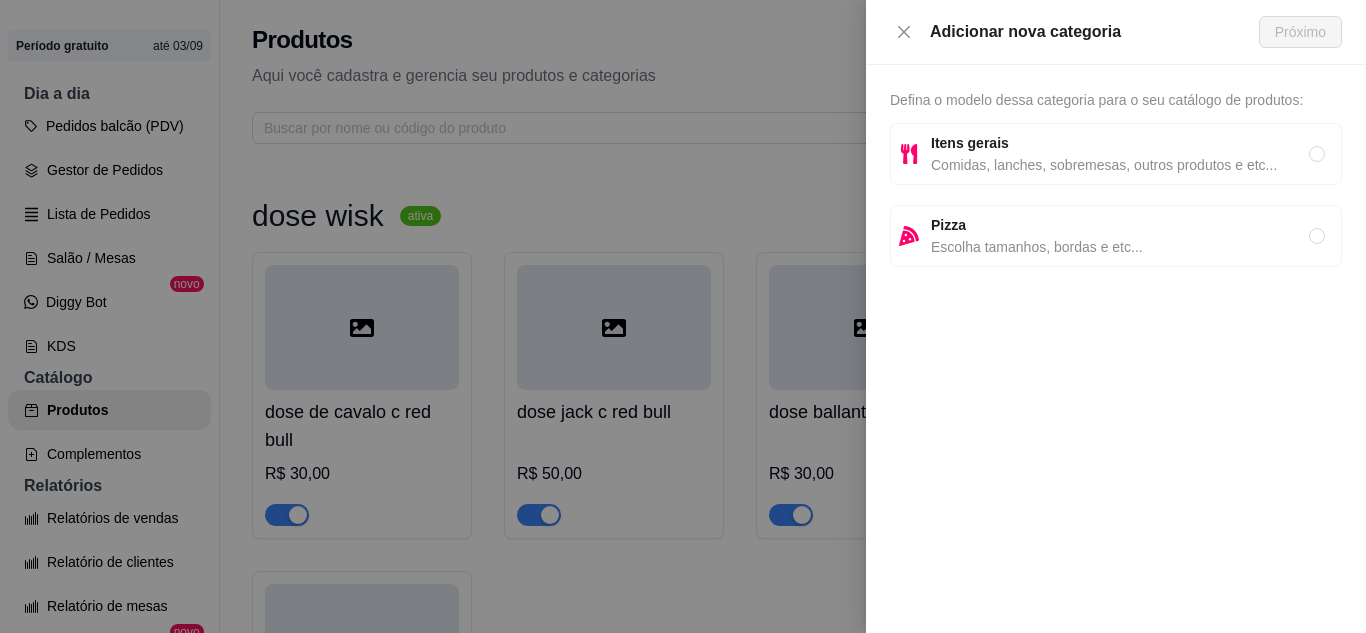 click on "Itens gerais" at bounding box center [1120, 143] 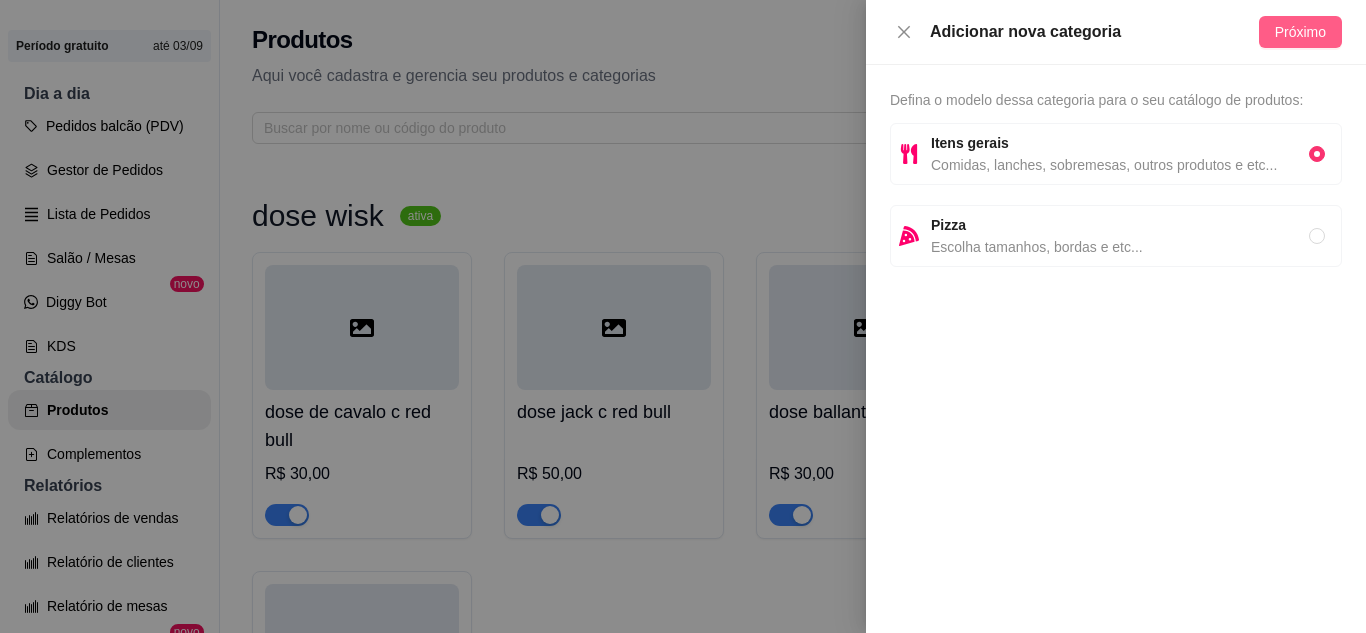 click on "Próximo" at bounding box center (1300, 32) 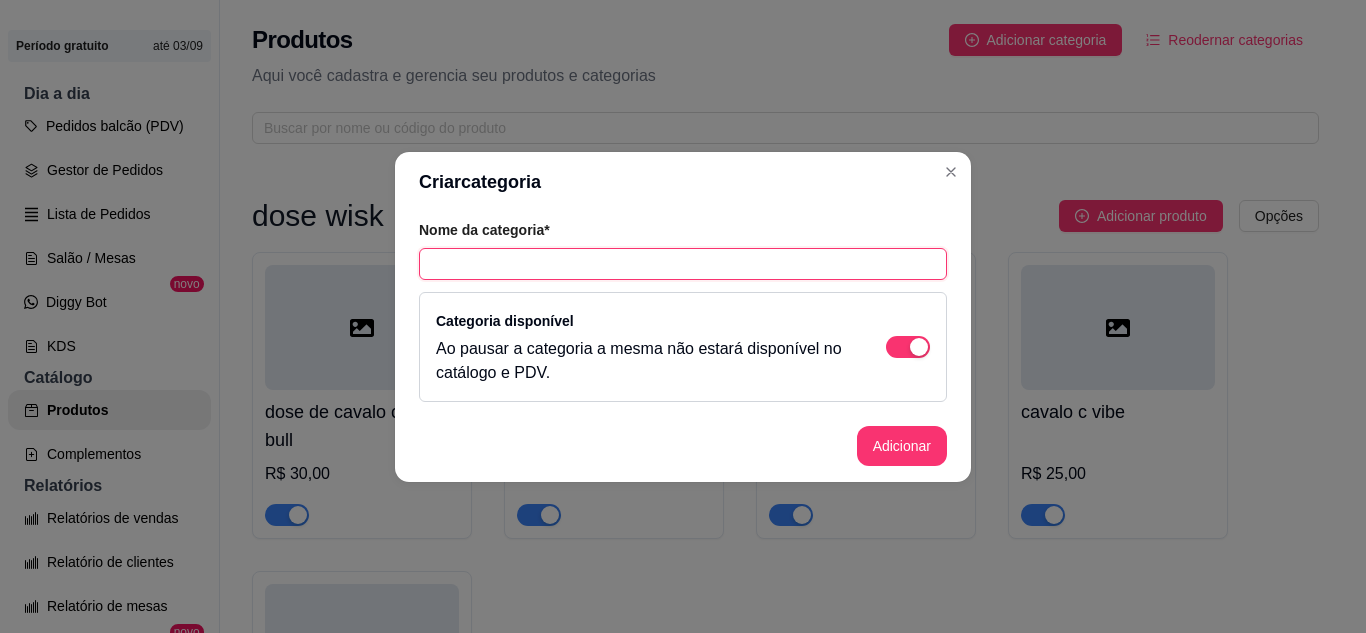 click at bounding box center (683, 264) 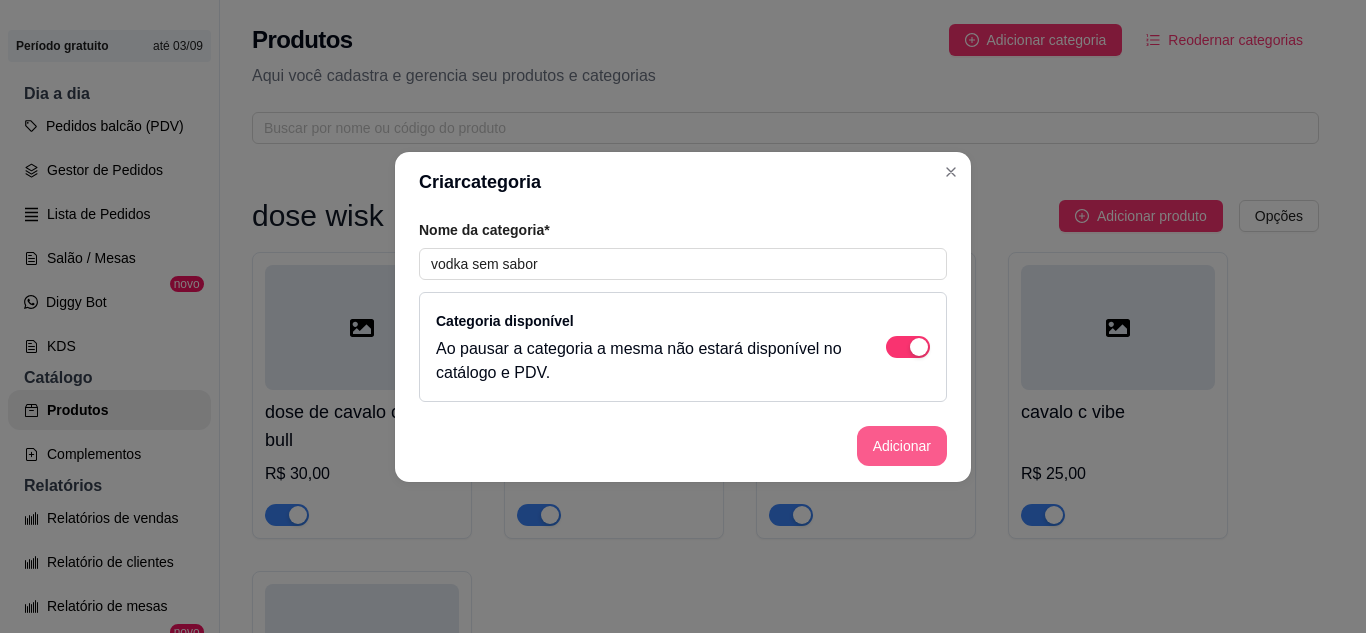 click on "Adicionar" at bounding box center [902, 446] 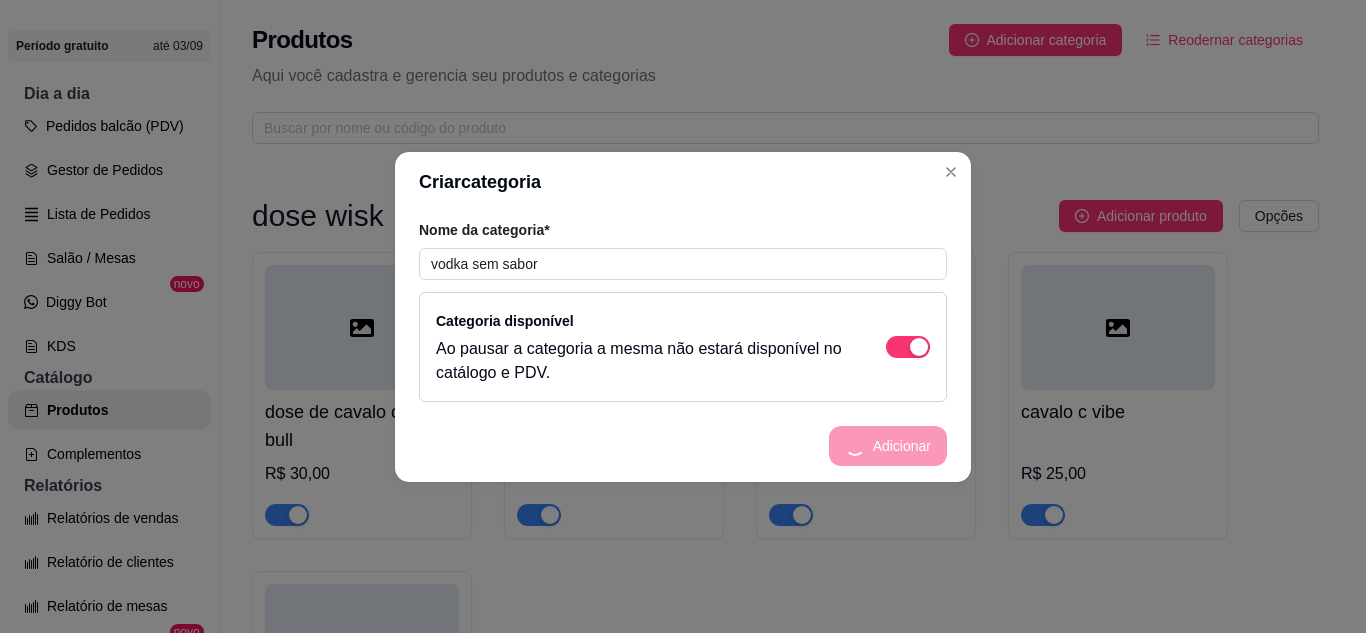 click on "Adicionar" at bounding box center [683, 446] 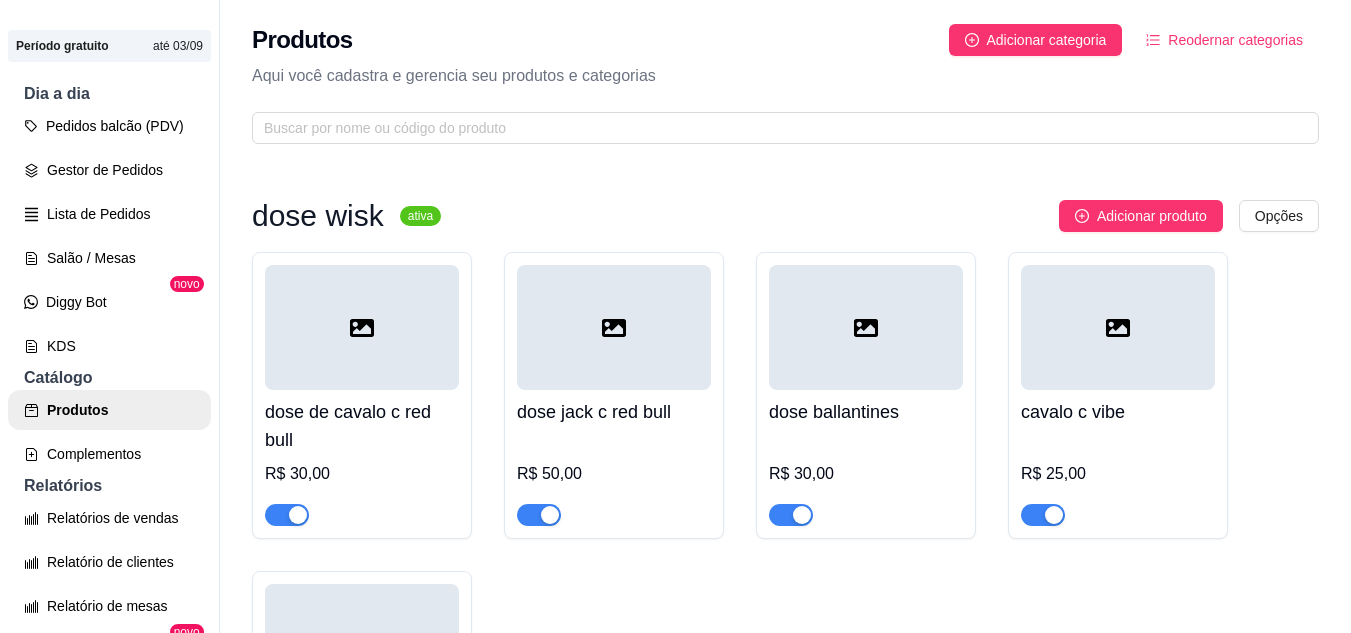 click on "dose de cavalo c red bull   R$ 30,00 dose jack c red bull   R$ 50,00 dose ballantines    R$ 30,00 cavalo c vibe   R$ 25,00 ballantines c vibe   R$ 25,00" at bounding box center [785, 541] 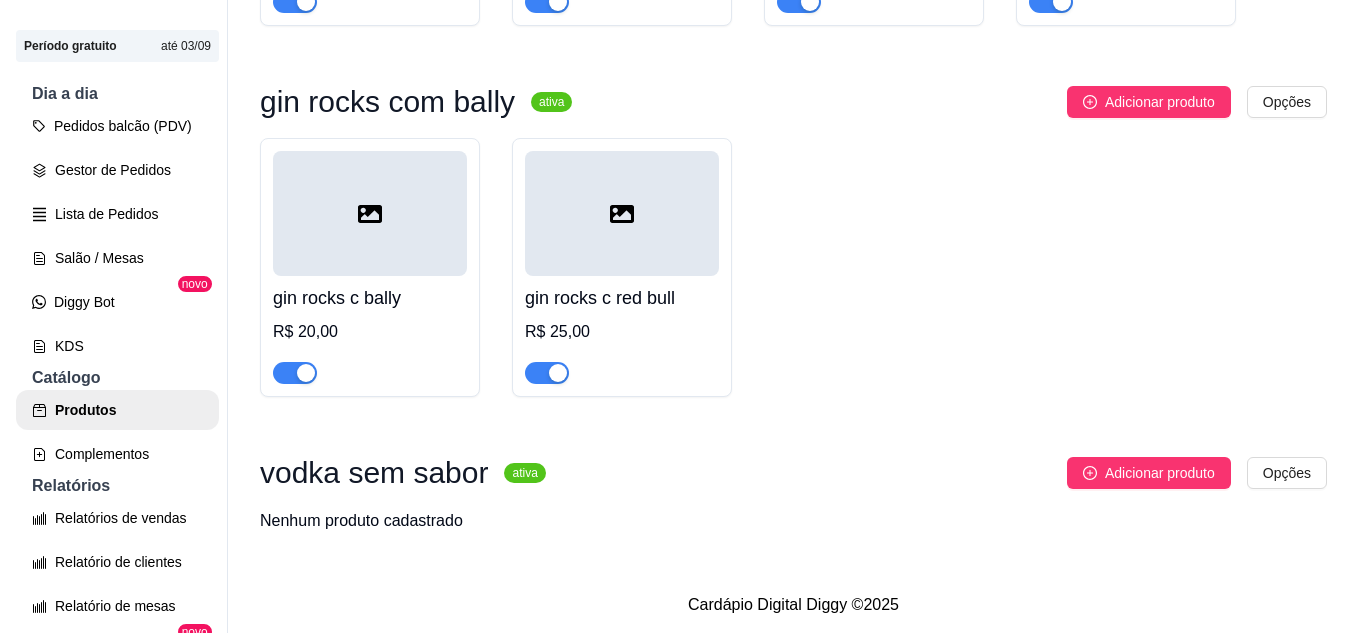 scroll, scrollTop: 1246, scrollLeft: 0, axis: vertical 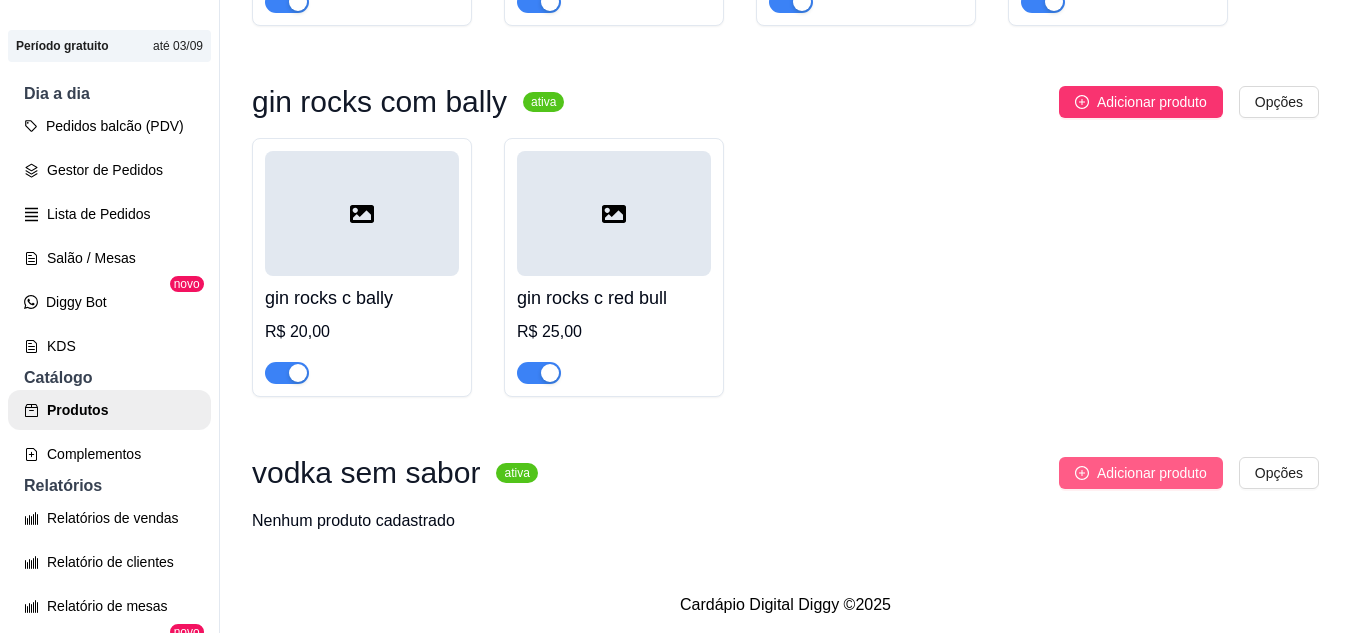click on "Adicionar produto" at bounding box center (1152, 473) 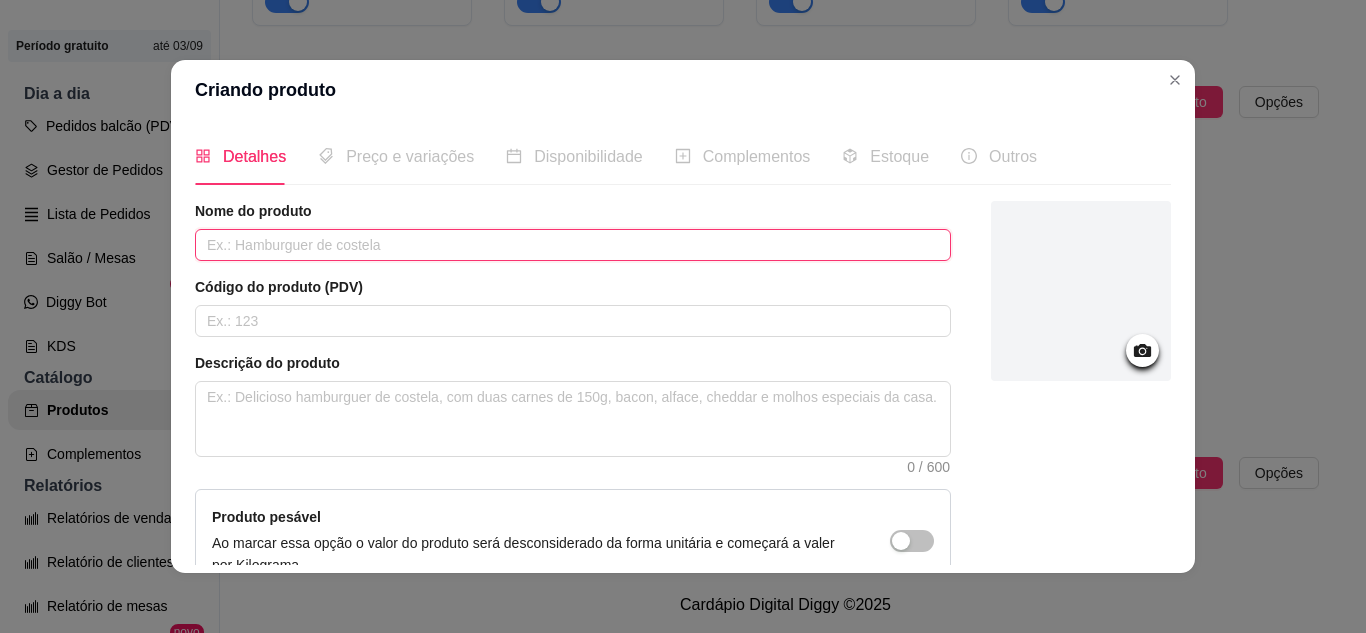 click at bounding box center (573, 245) 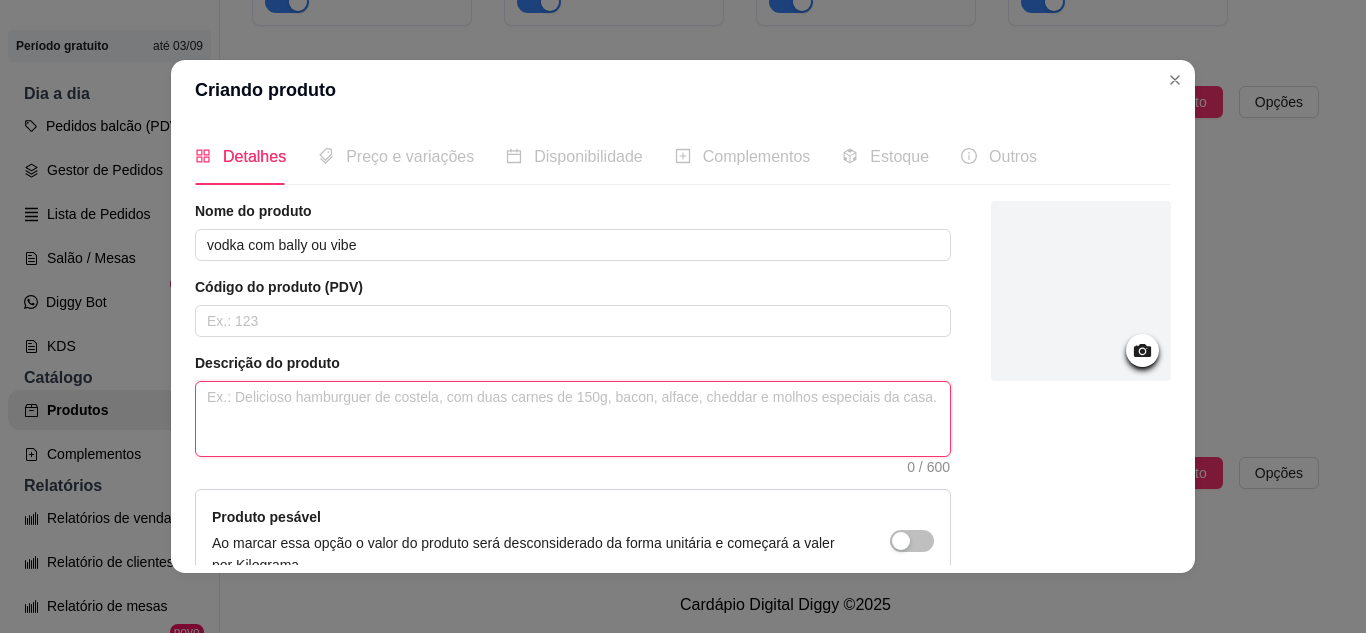 click at bounding box center (573, 419) 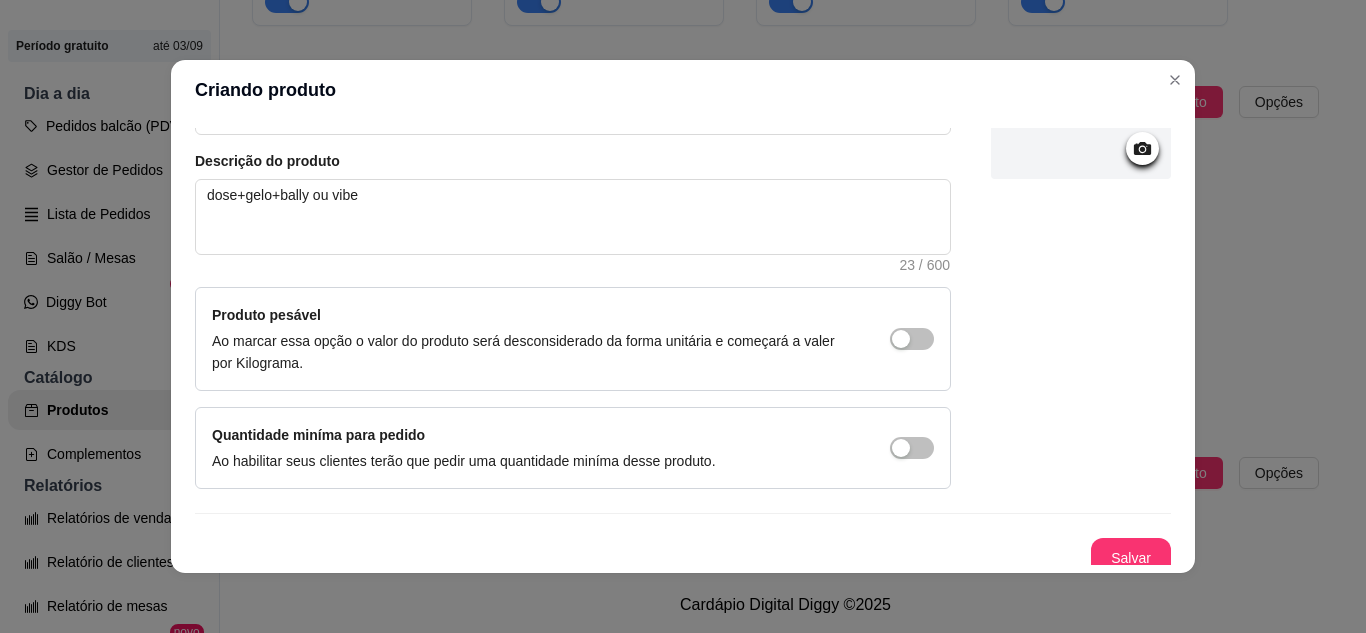 scroll, scrollTop: 215, scrollLeft: 0, axis: vertical 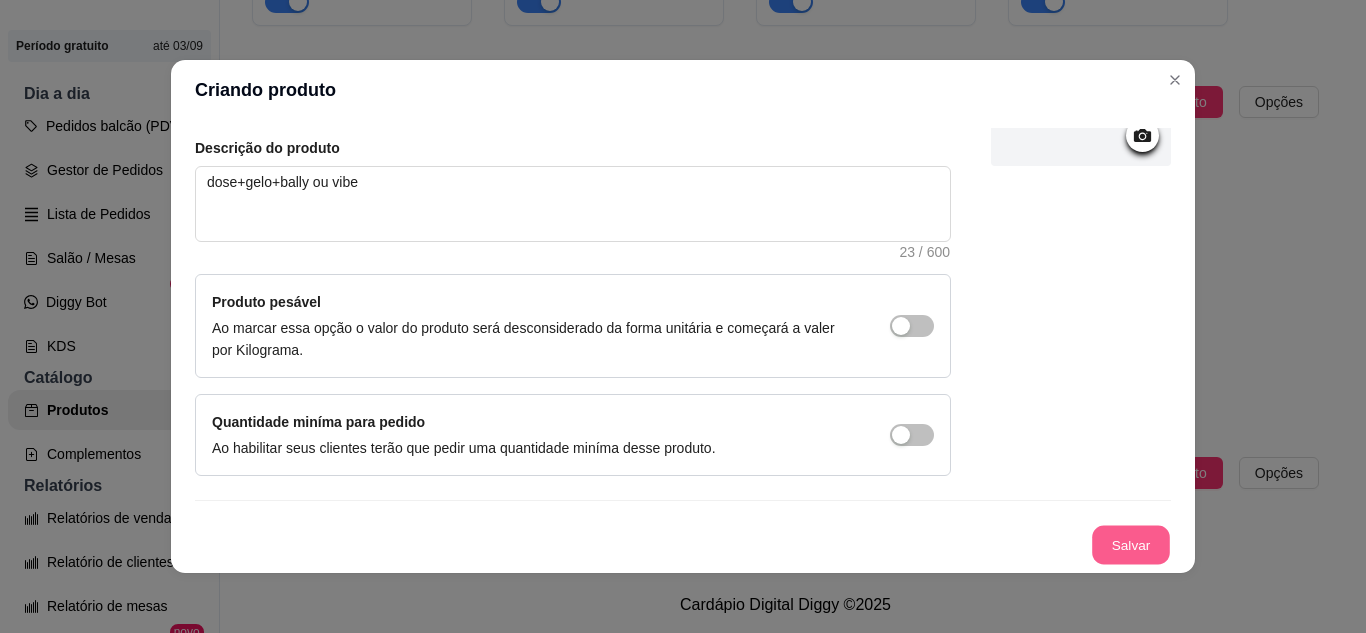 click on "Salvar" at bounding box center (1131, 545) 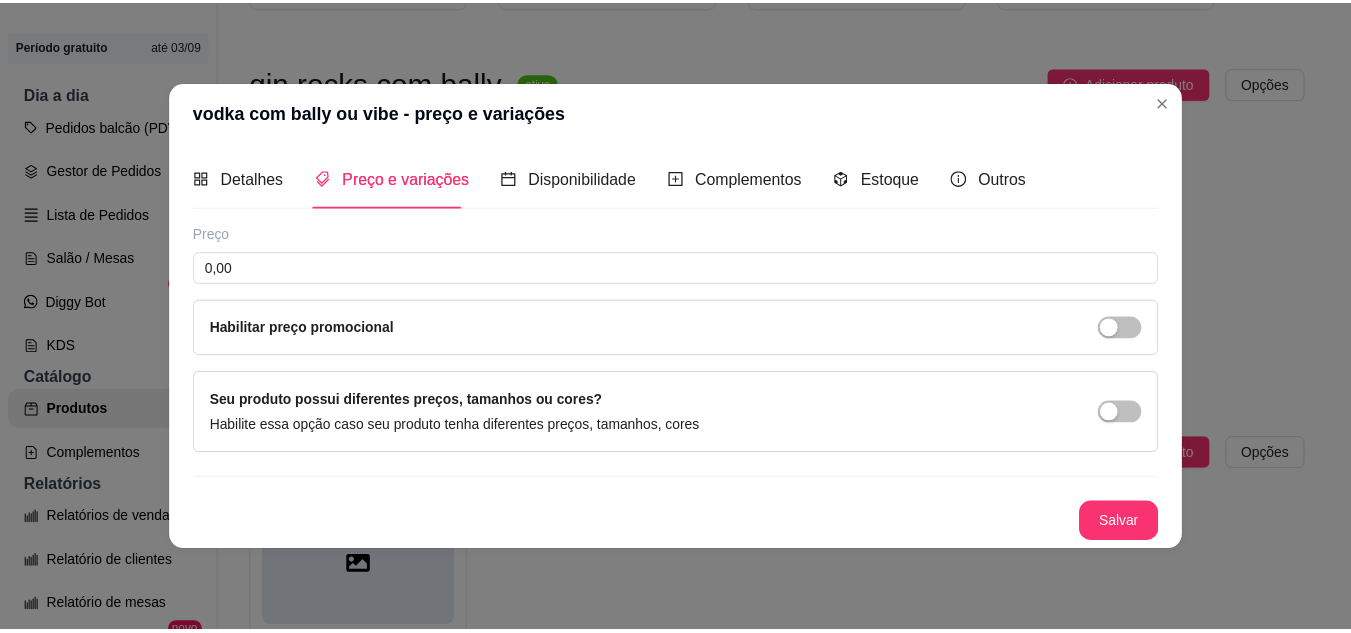 scroll, scrollTop: 0, scrollLeft: 0, axis: both 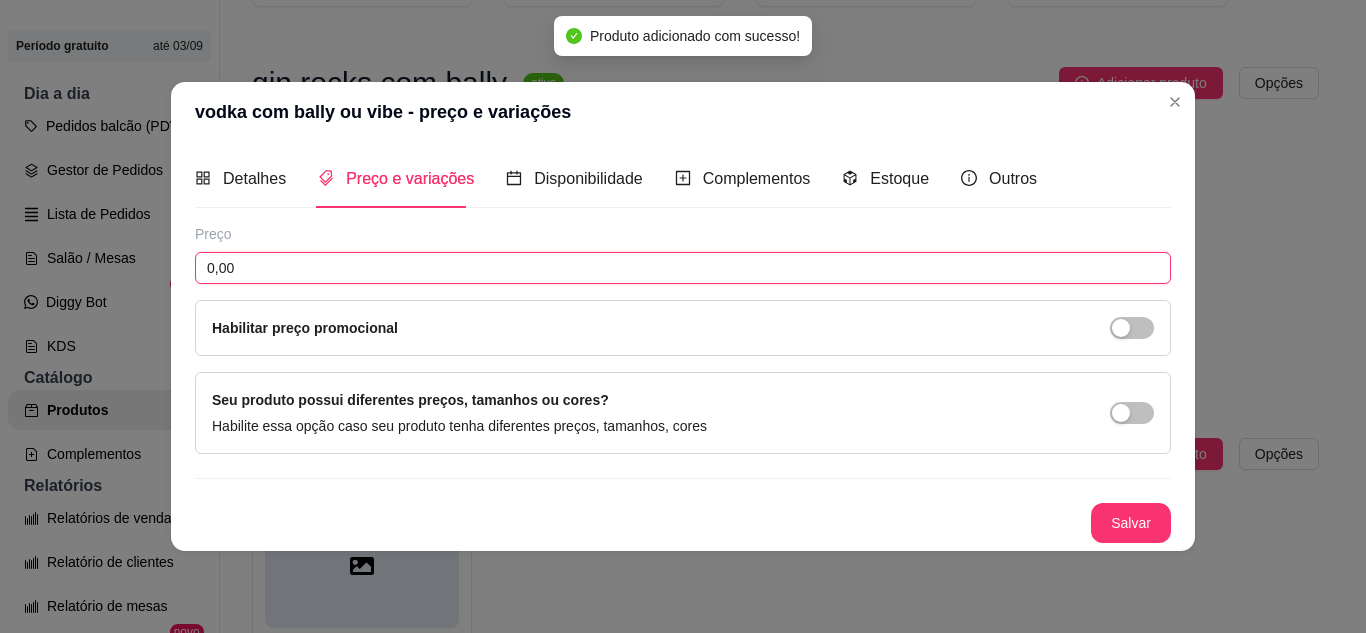 click on "0,00" at bounding box center (683, 268) 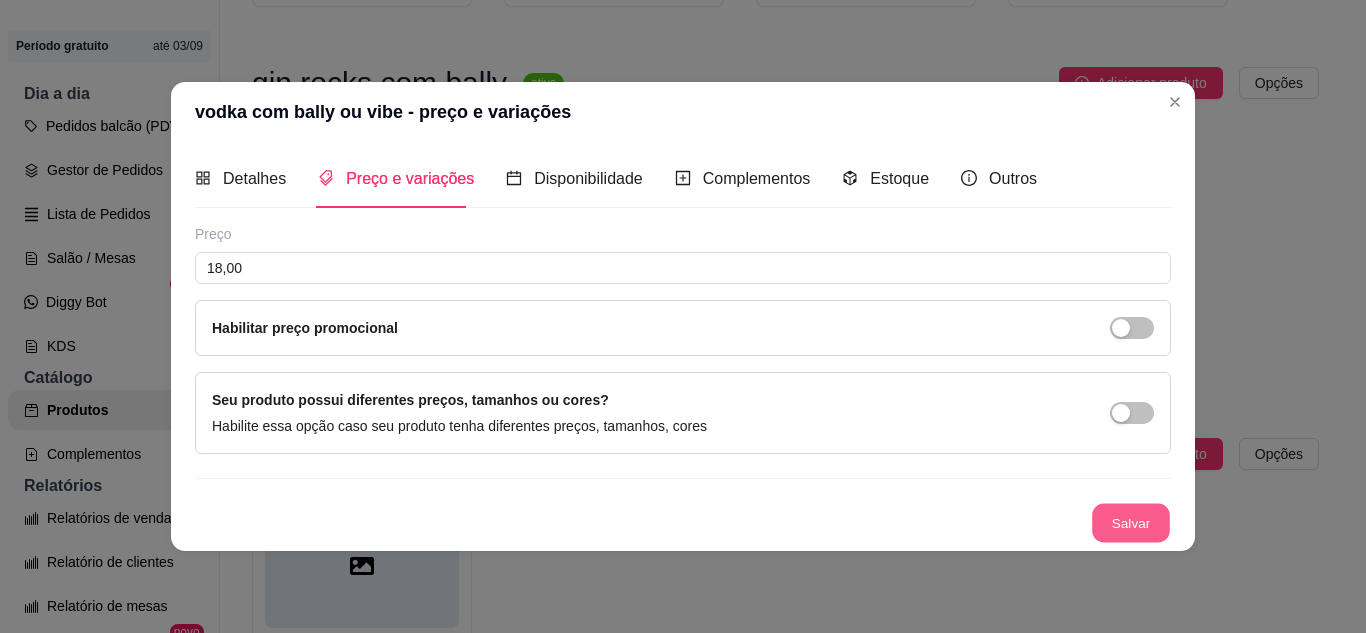 click on "Salvar" at bounding box center [1131, 522] 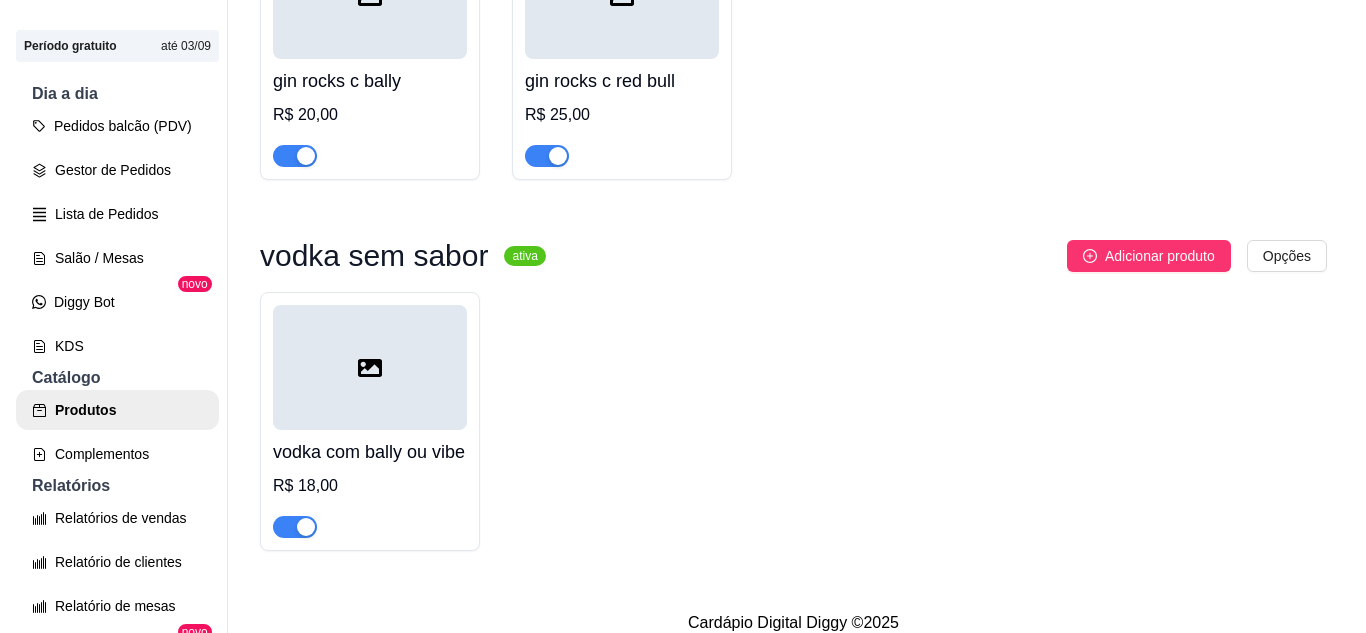 scroll, scrollTop: 1446, scrollLeft: 0, axis: vertical 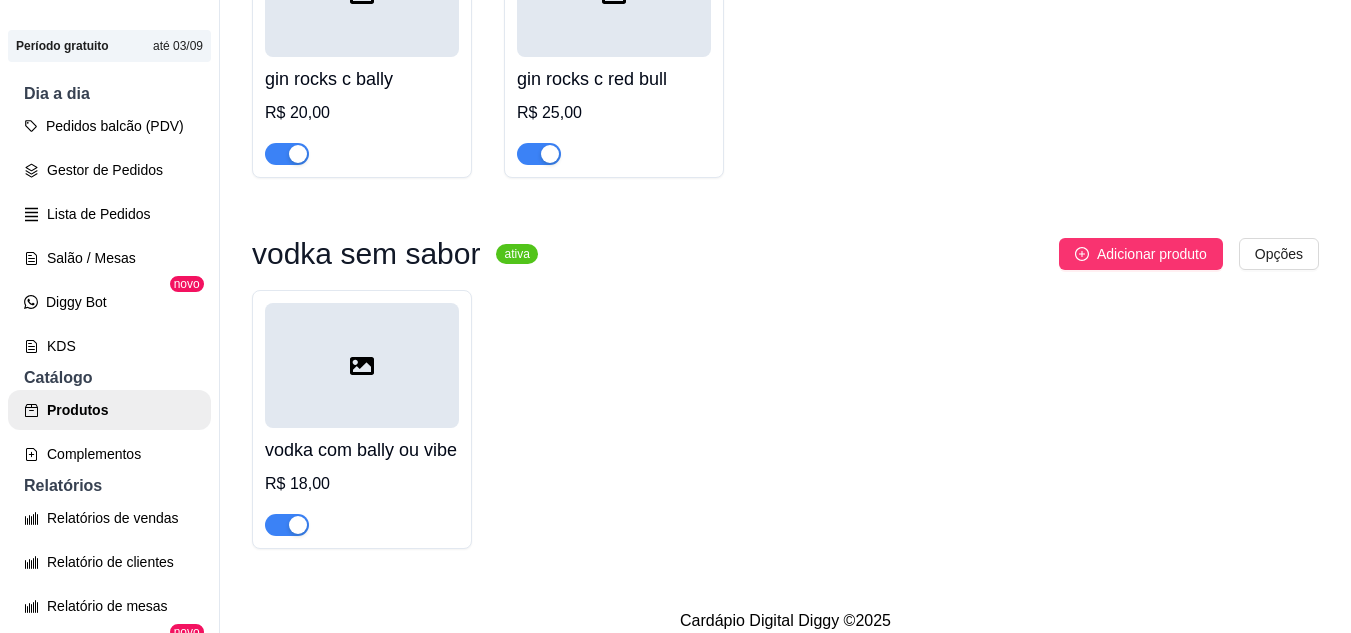 click at bounding box center [362, 365] 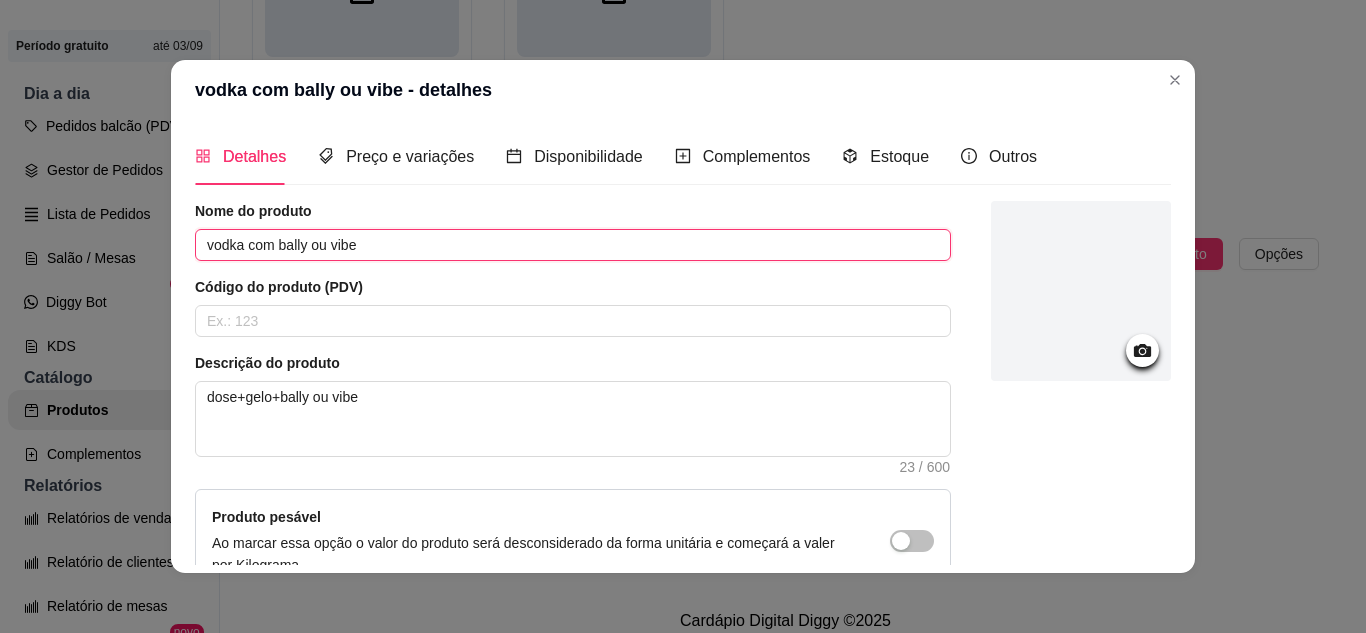 click on "vodka com bally ou vibe" at bounding box center [573, 245] 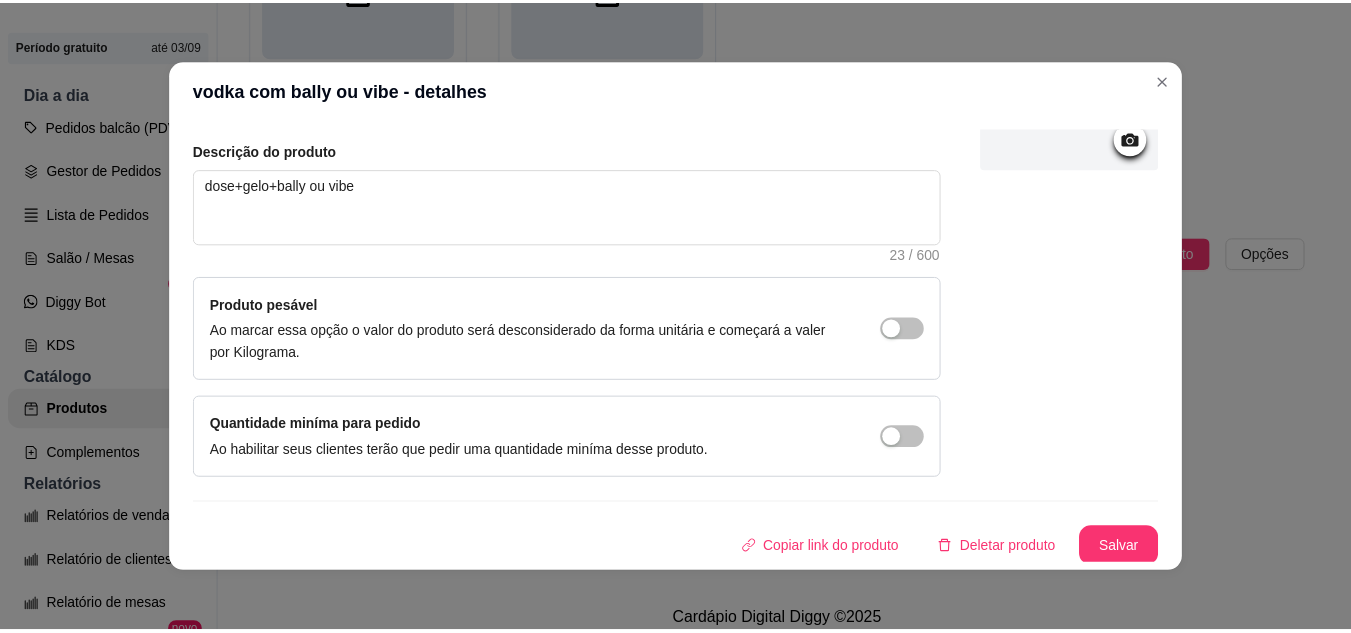scroll, scrollTop: 215, scrollLeft: 0, axis: vertical 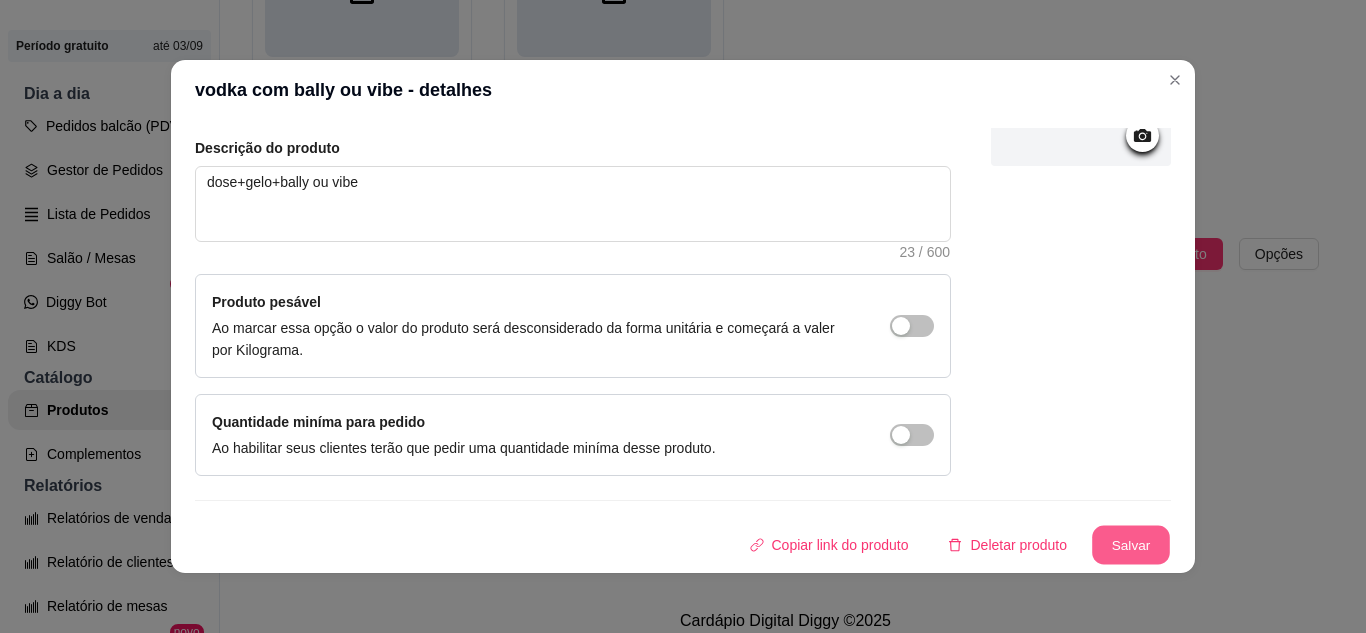 click on "Salvar" at bounding box center (1131, 545) 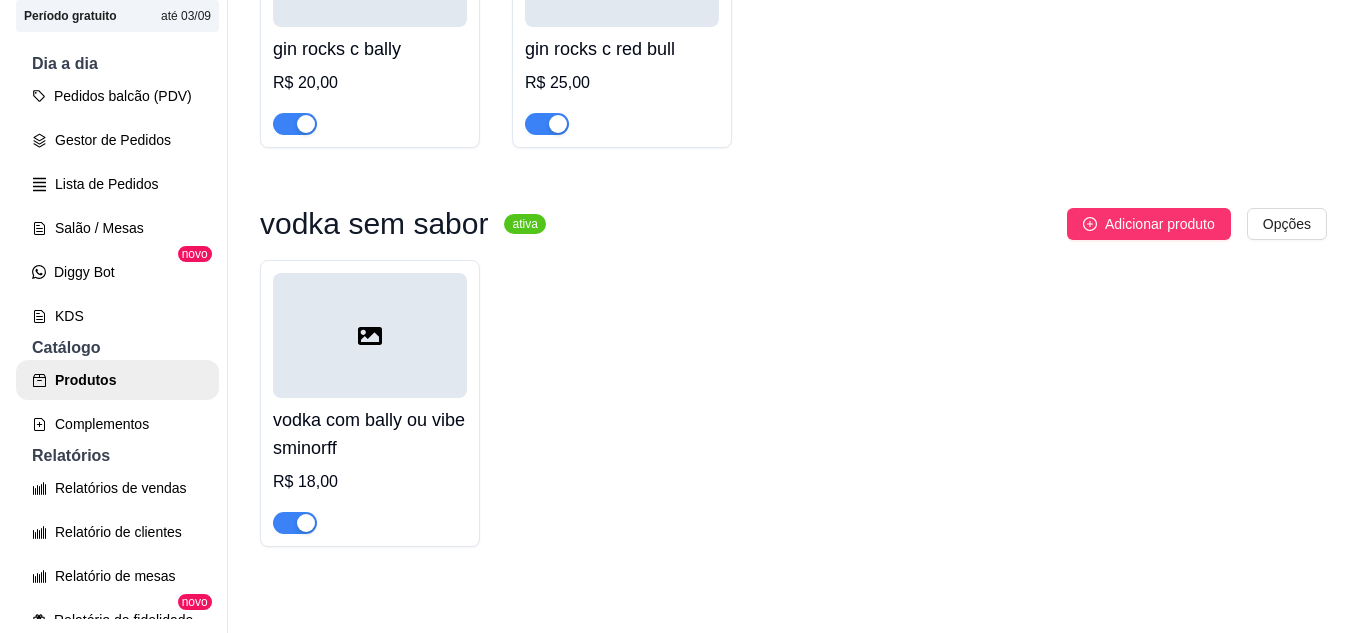 scroll, scrollTop: 32, scrollLeft: 0, axis: vertical 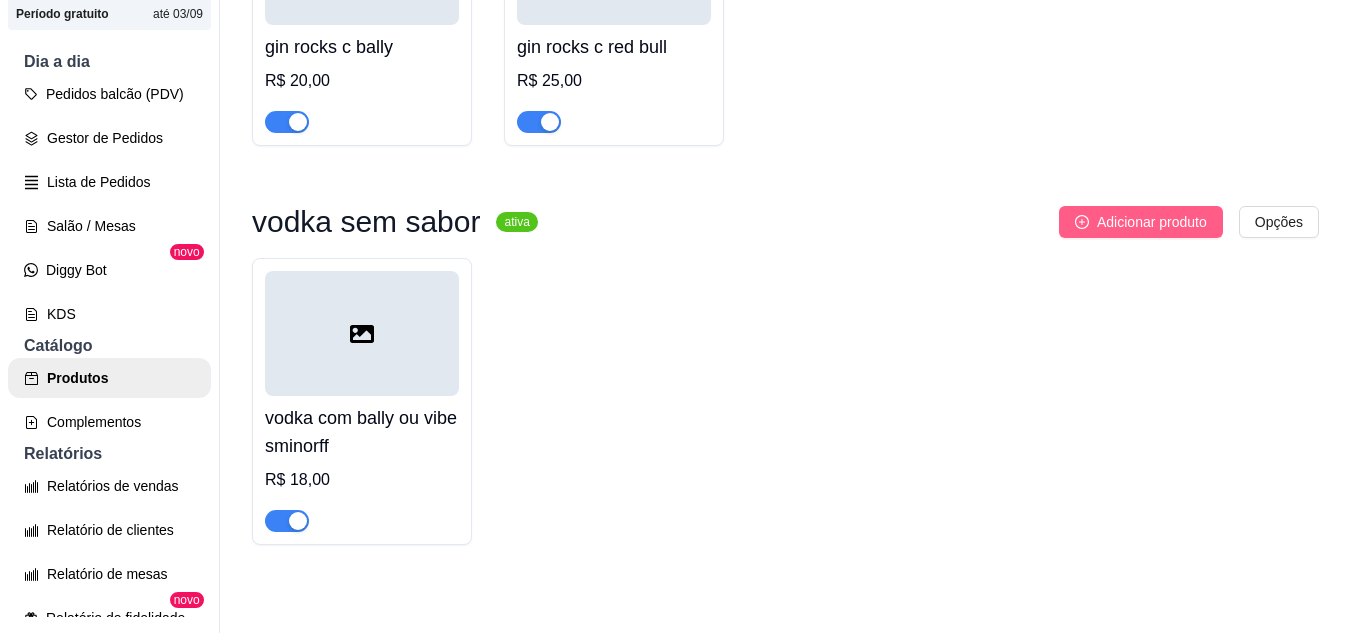 click on "Adicionar produto" at bounding box center (1152, 222) 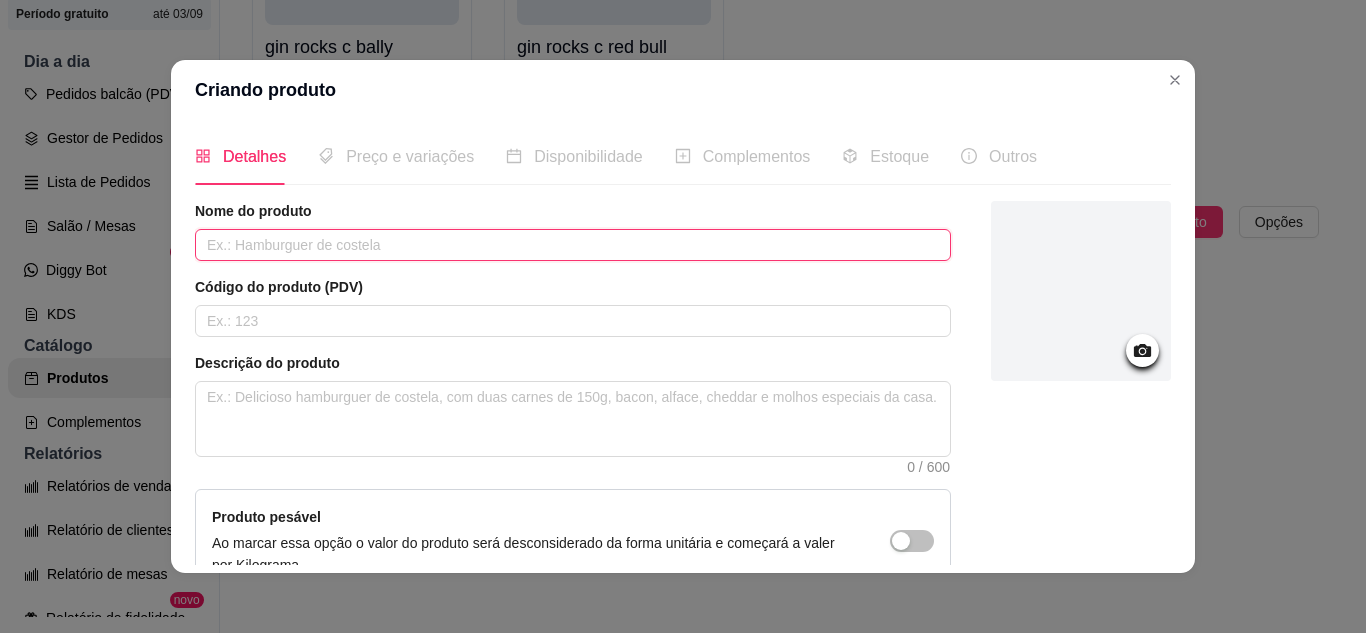 click at bounding box center [573, 245] 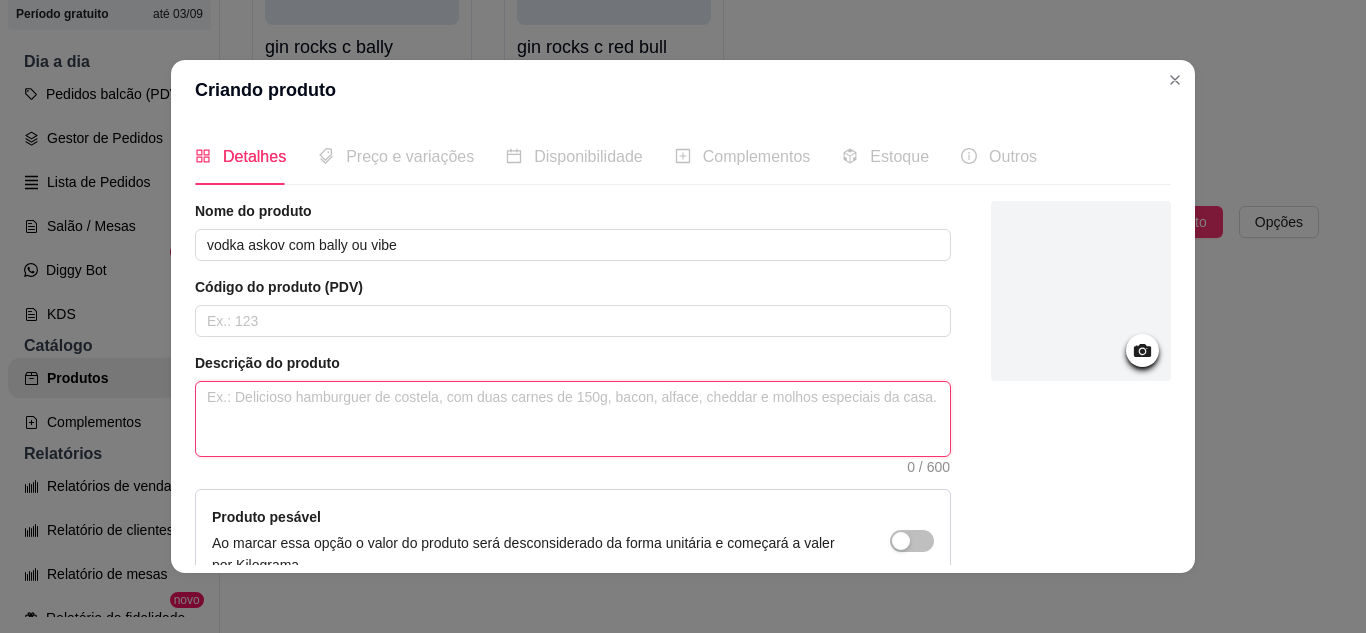 click at bounding box center (573, 419) 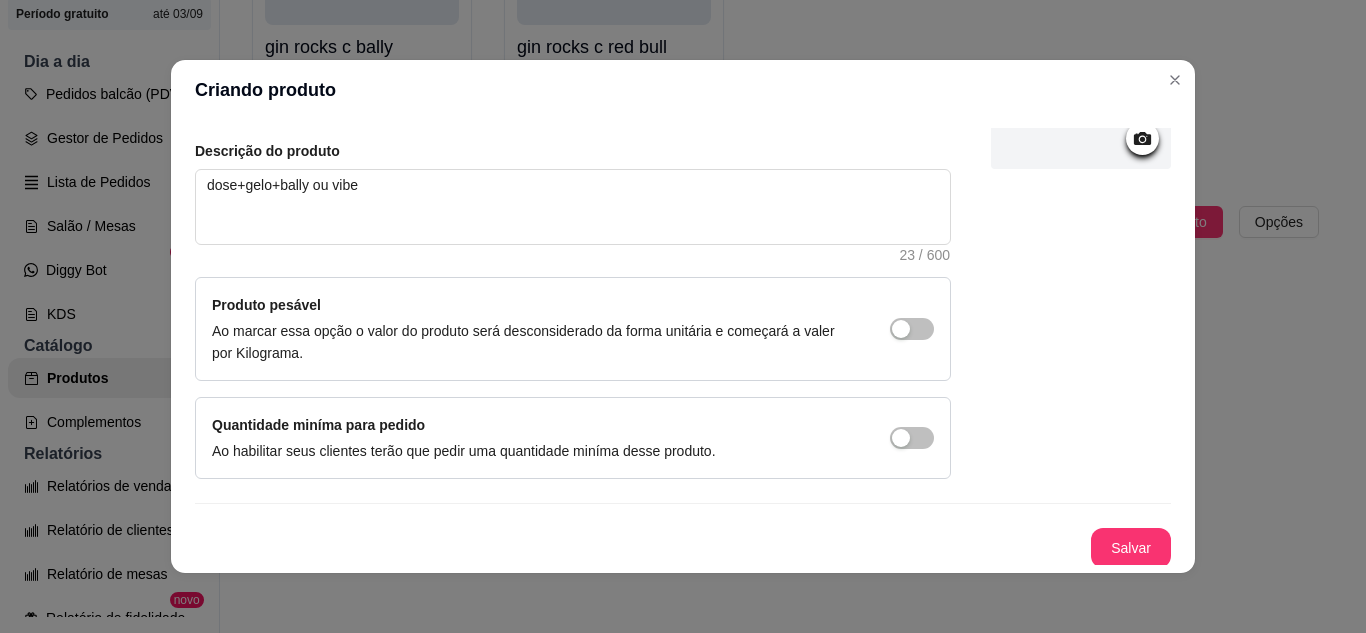 scroll, scrollTop: 215, scrollLeft: 0, axis: vertical 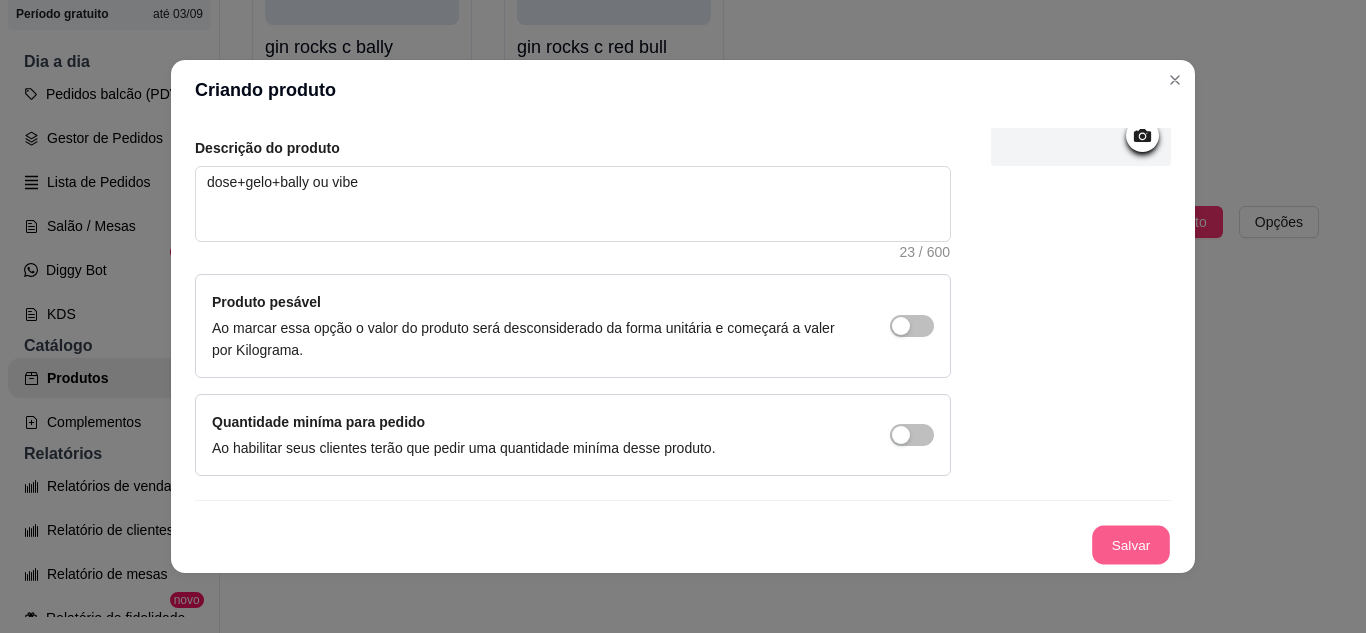 click on "Salvar" at bounding box center (1131, 545) 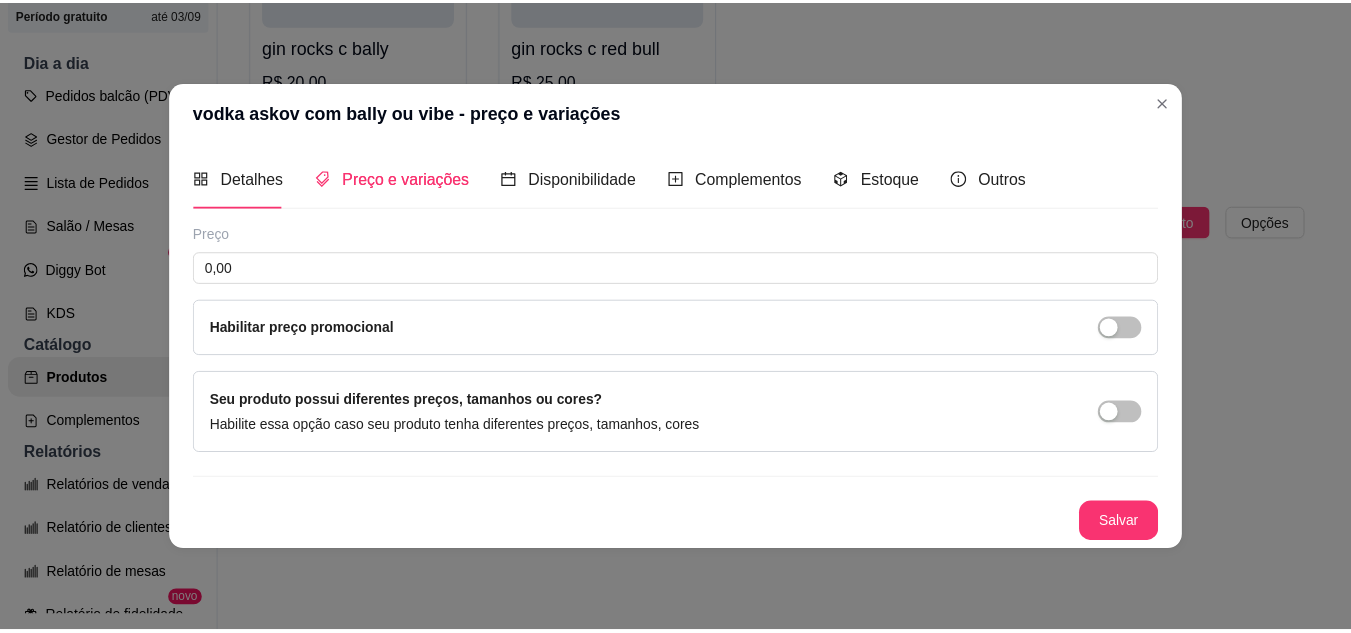 scroll, scrollTop: 0, scrollLeft: 0, axis: both 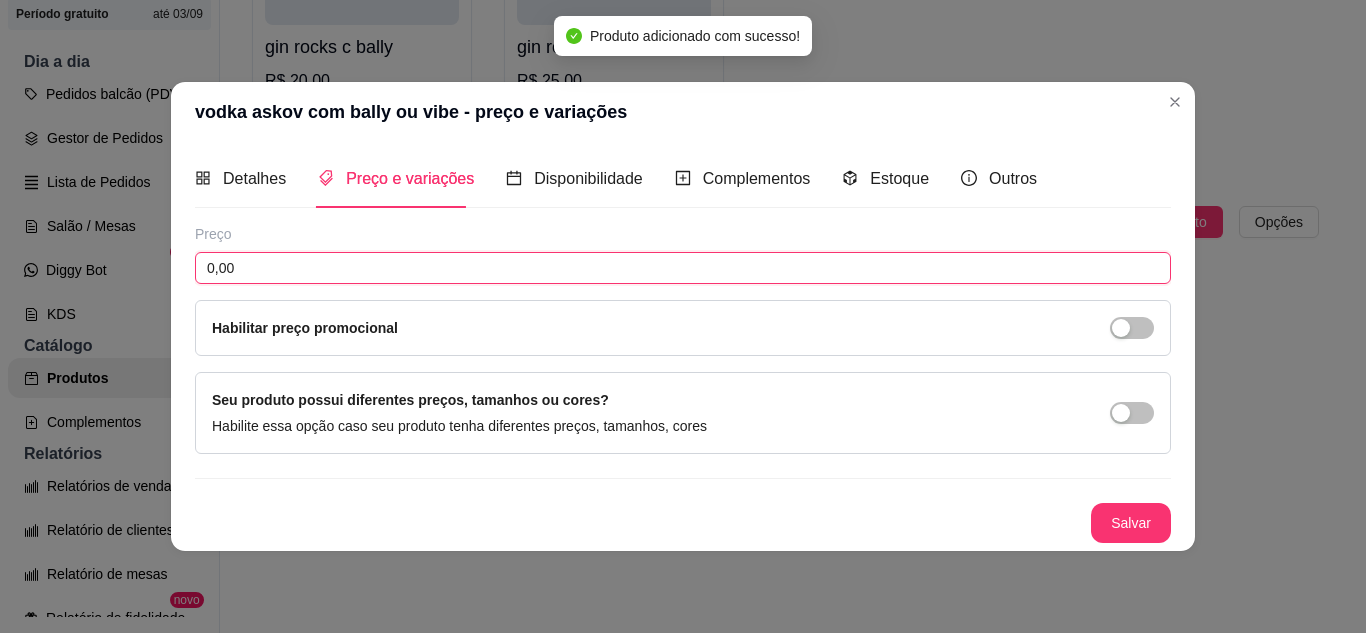click on "0,00" at bounding box center [683, 268] 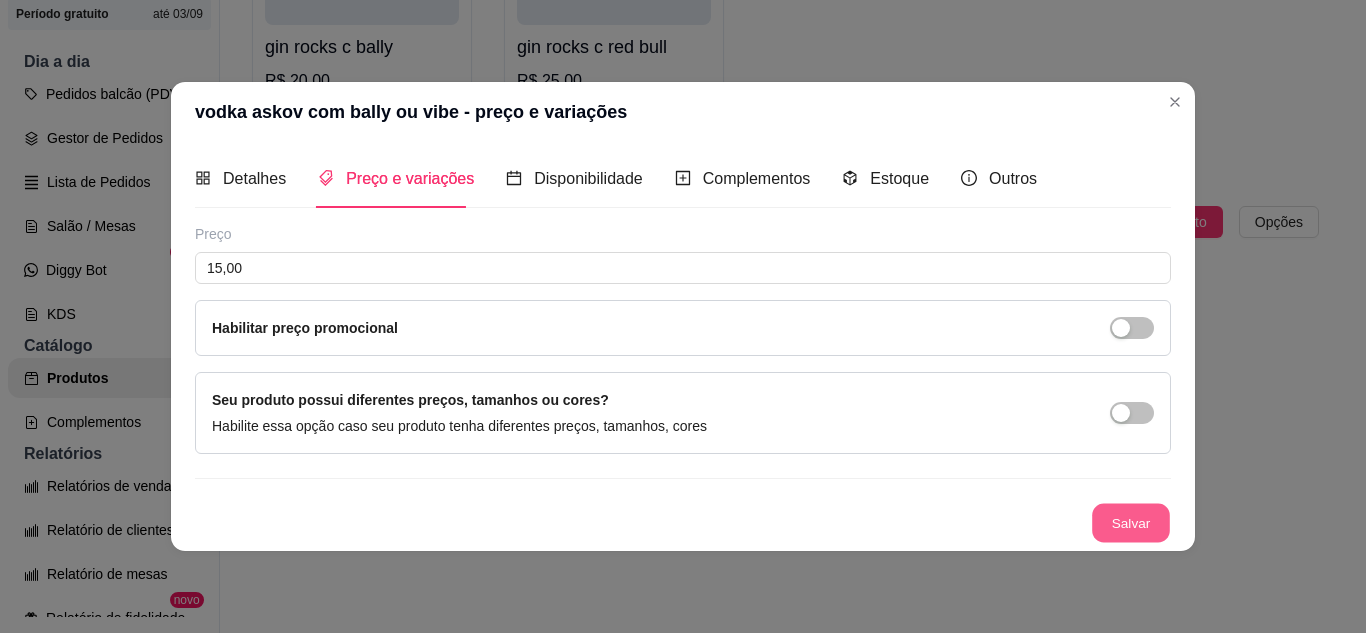 click on "Salvar" at bounding box center (1131, 522) 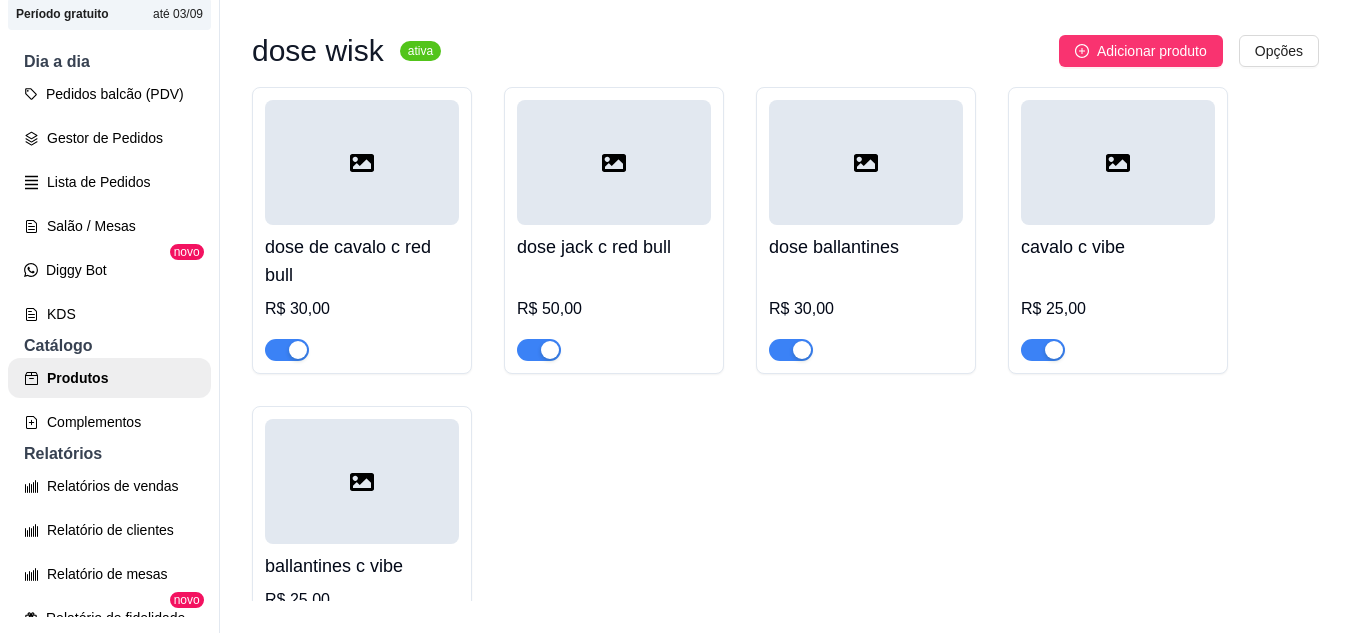 scroll, scrollTop: 126, scrollLeft: 0, axis: vertical 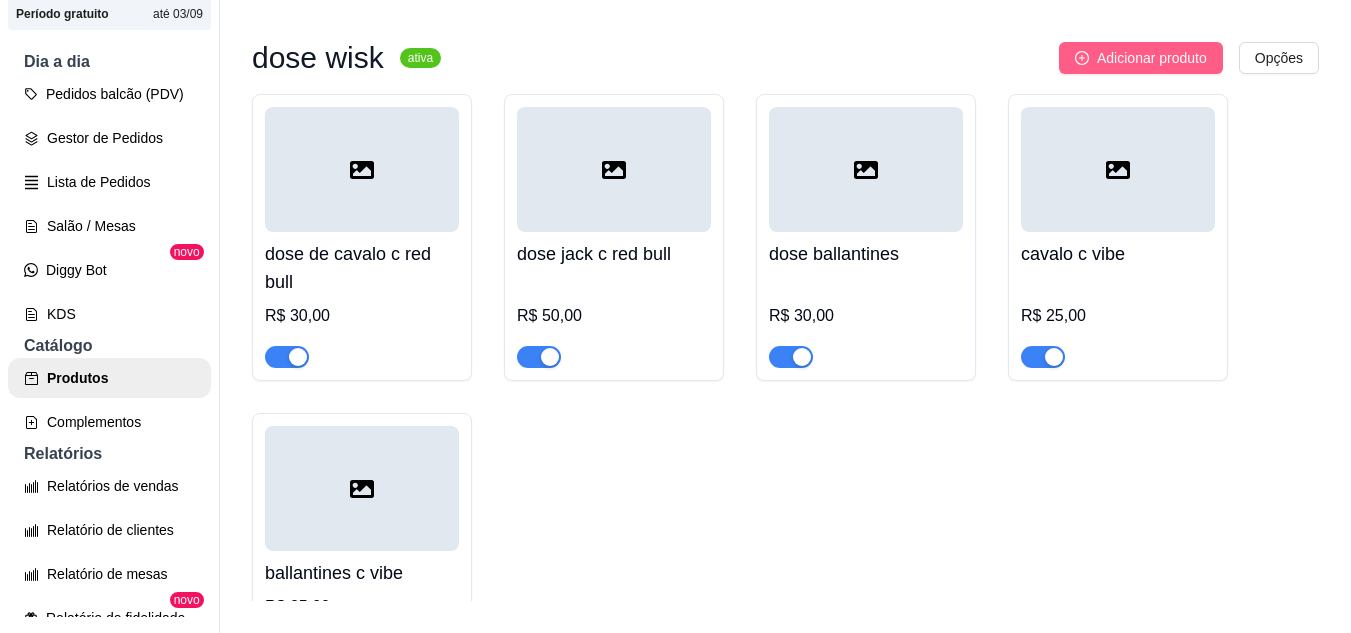 click on "Adicionar produto" at bounding box center (1152, 58) 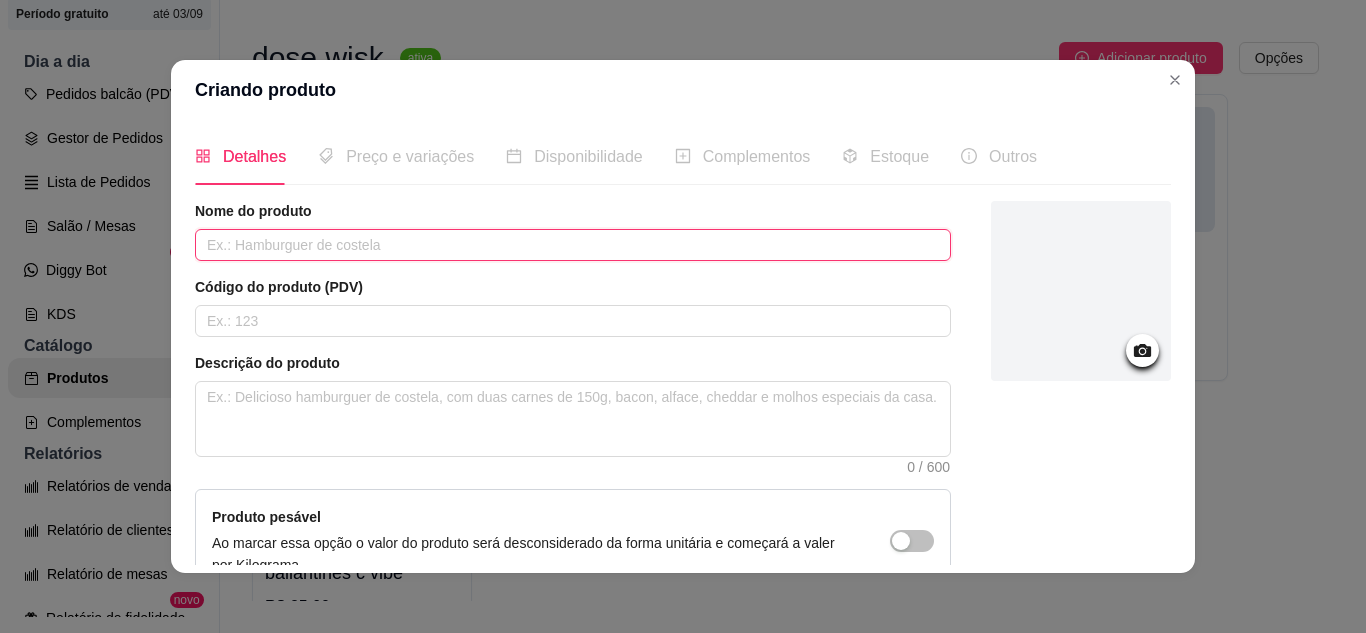 click at bounding box center (573, 245) 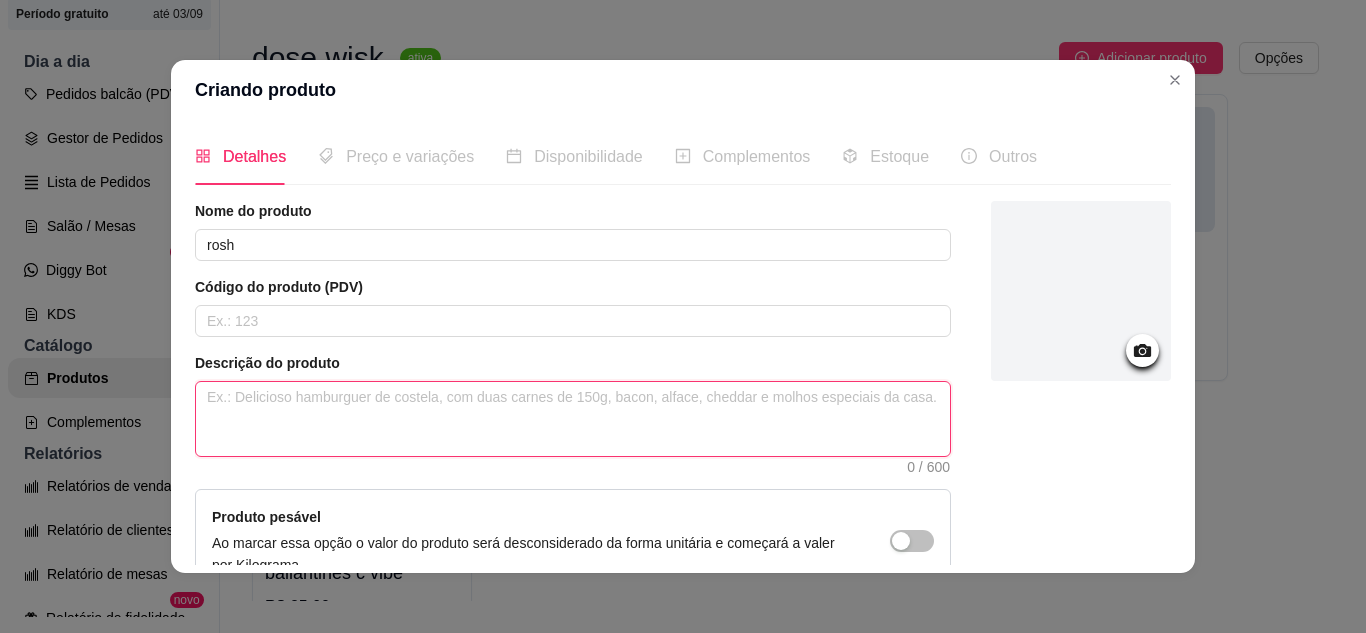 click at bounding box center (573, 419) 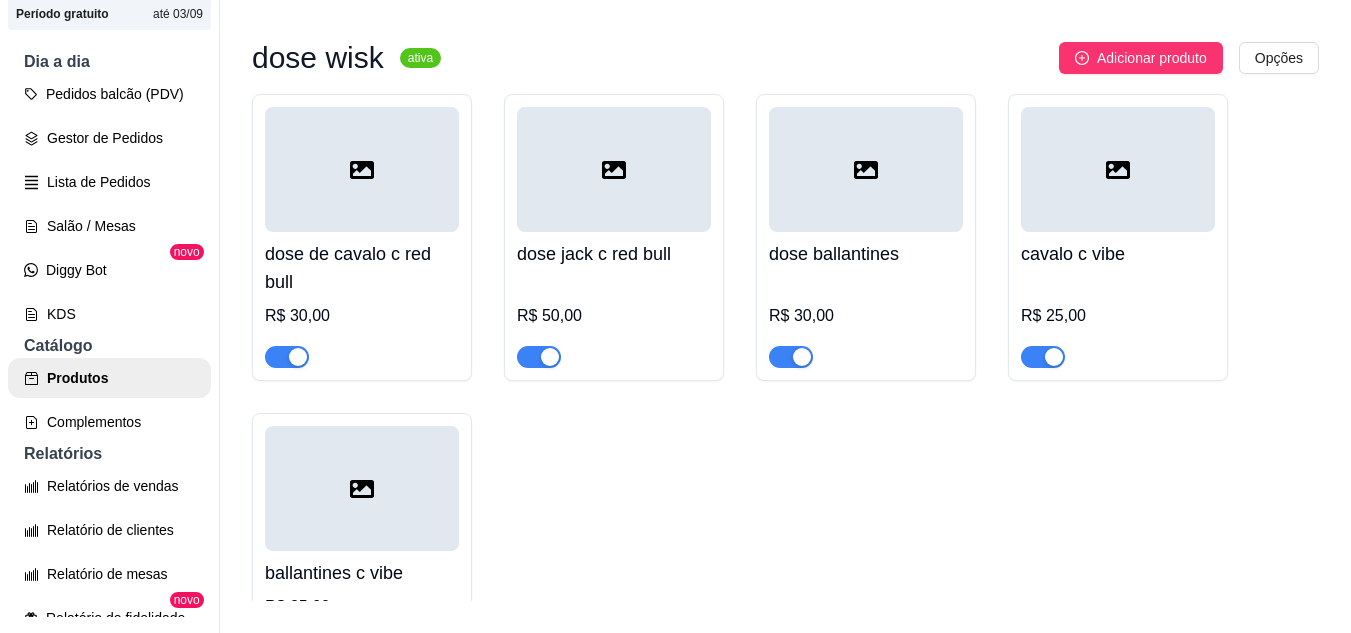 drag, startPoint x: 1159, startPoint y: 72, endPoint x: 1333, endPoint y: 74, distance: 174.01149 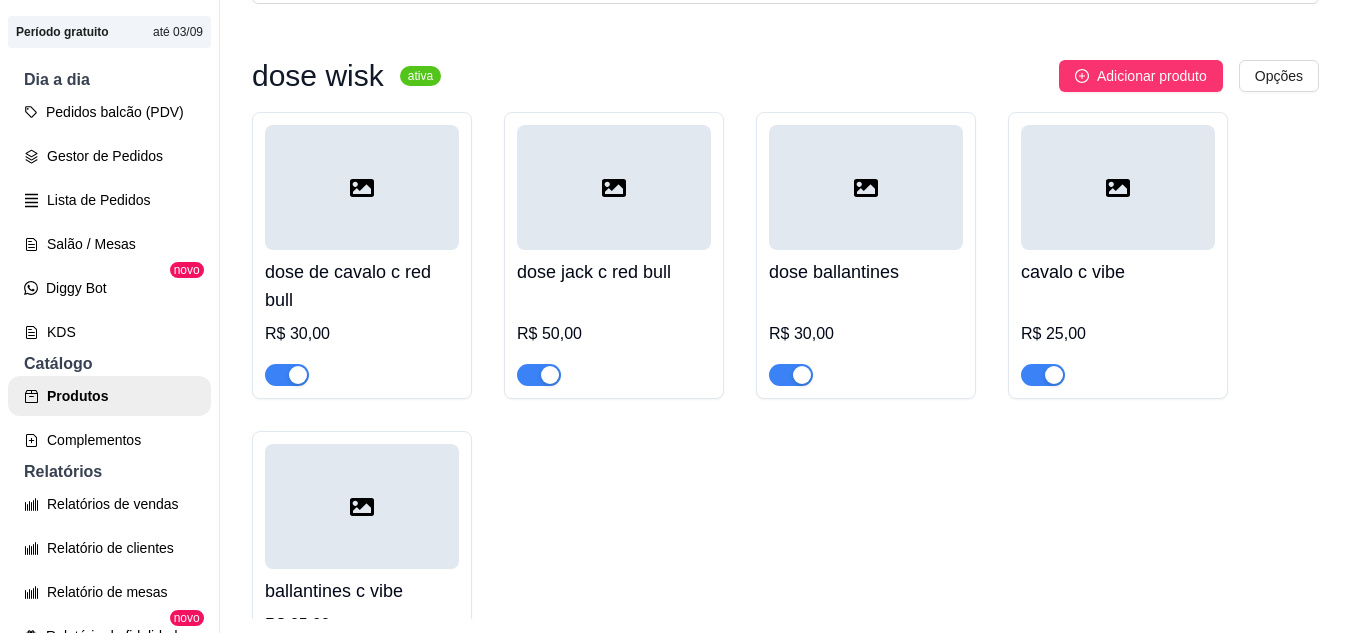 scroll, scrollTop: 0, scrollLeft: 0, axis: both 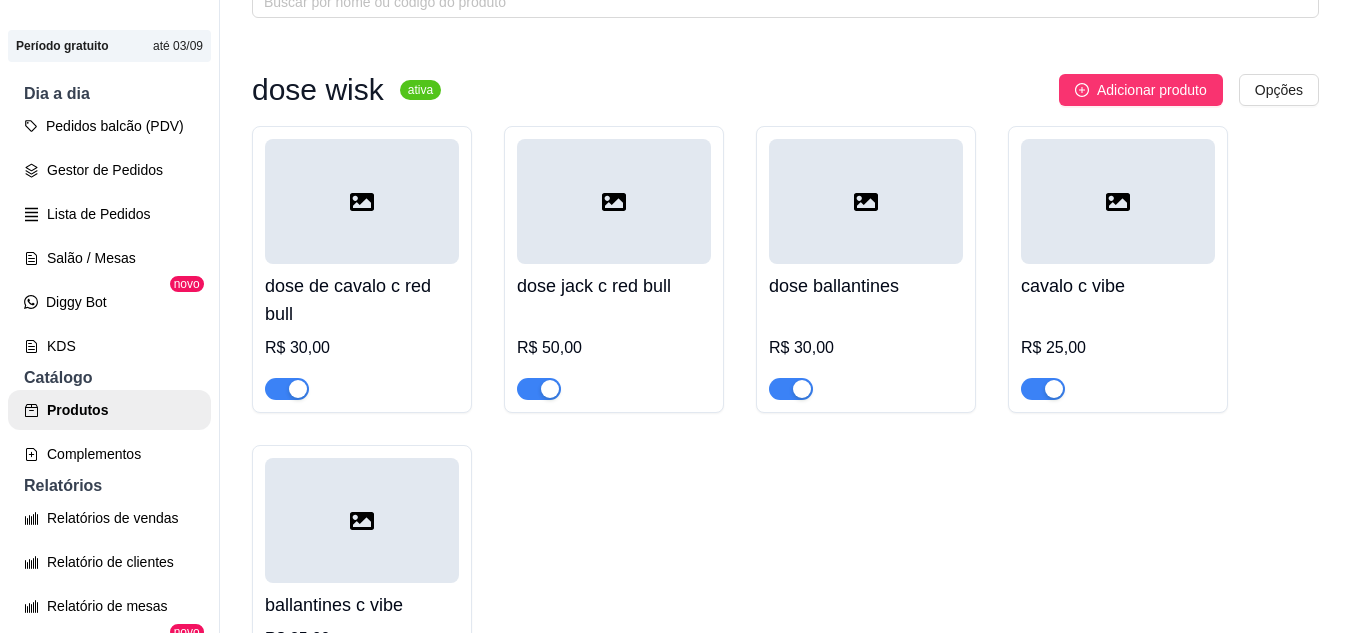 click on "Produtos Adicionar categoria Reodernar categorias Aqui você cadastra e gerencia seu produtos e categorias" at bounding box center [785, -48] 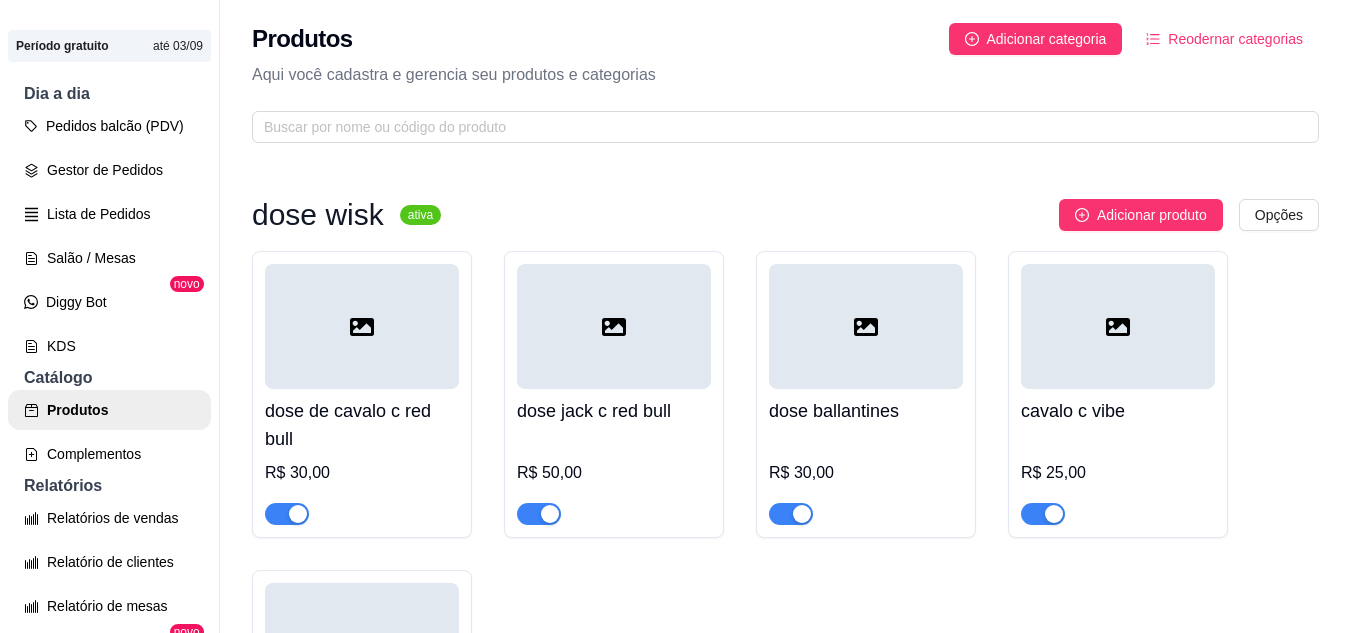 scroll, scrollTop: 0, scrollLeft: 0, axis: both 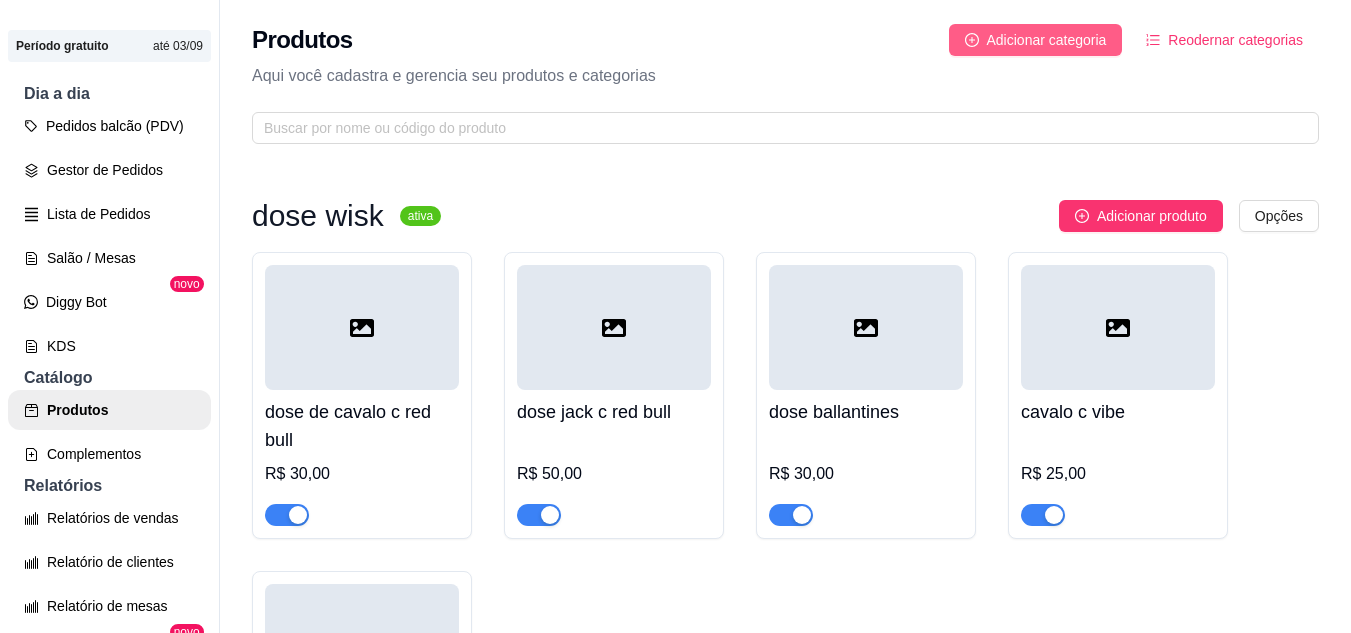 click on "Adicionar categoria" at bounding box center [1047, 40] 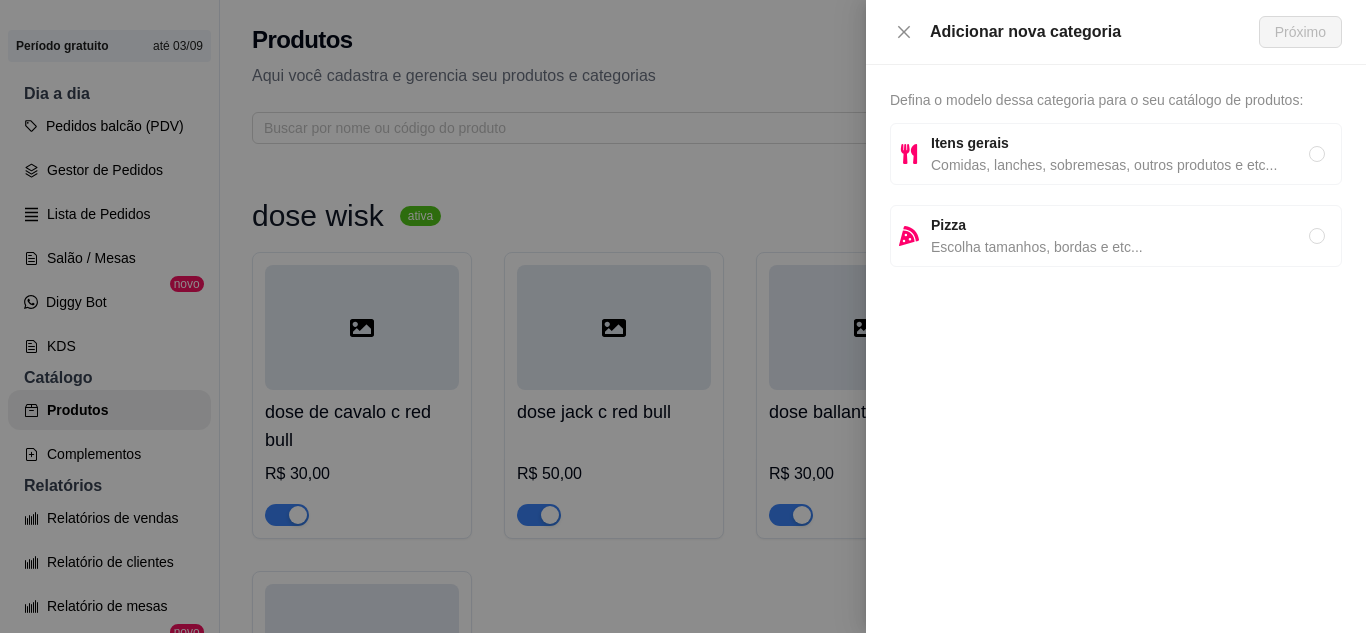 click on "Comidas, lanches, sobremesas, outros produtos e etc..." at bounding box center [1120, 165] 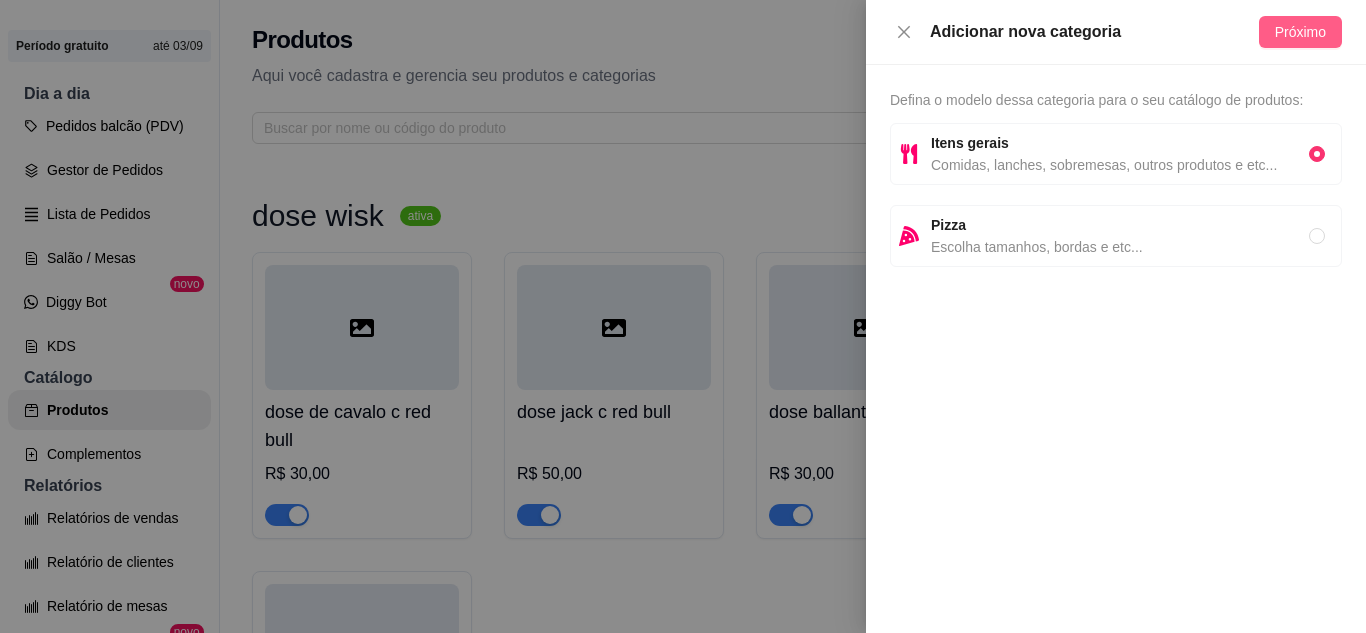 click on "Próximo" at bounding box center (1300, 32) 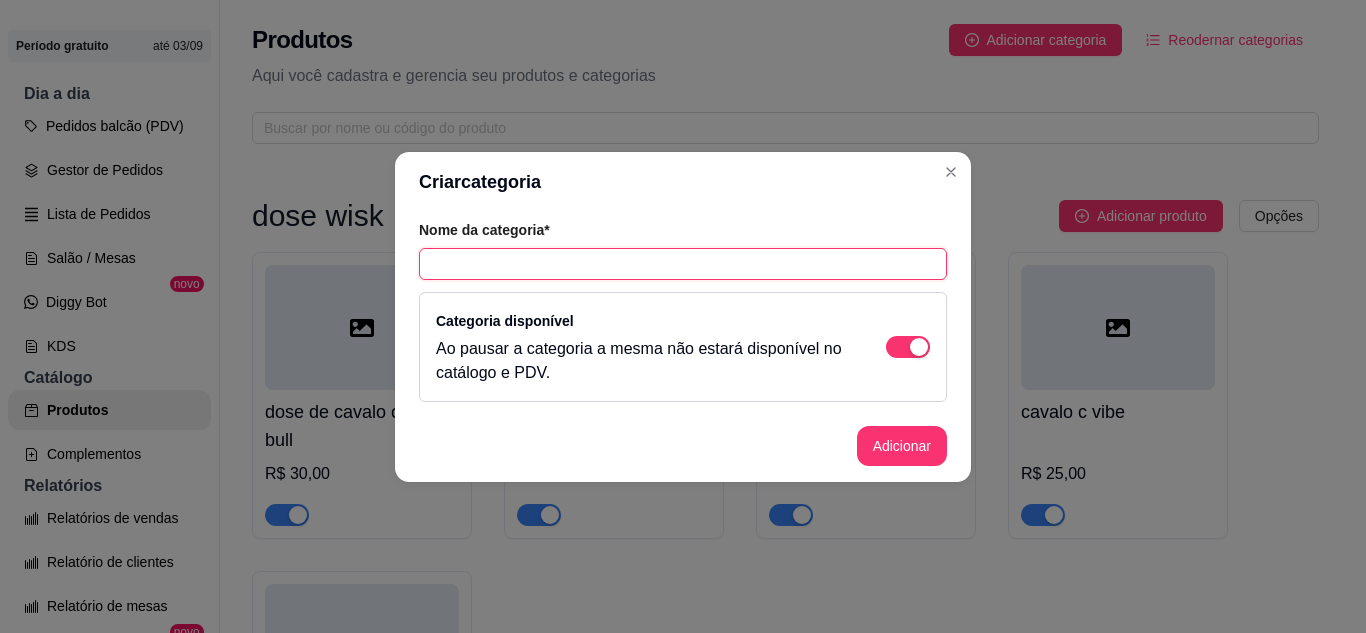 click at bounding box center (683, 264) 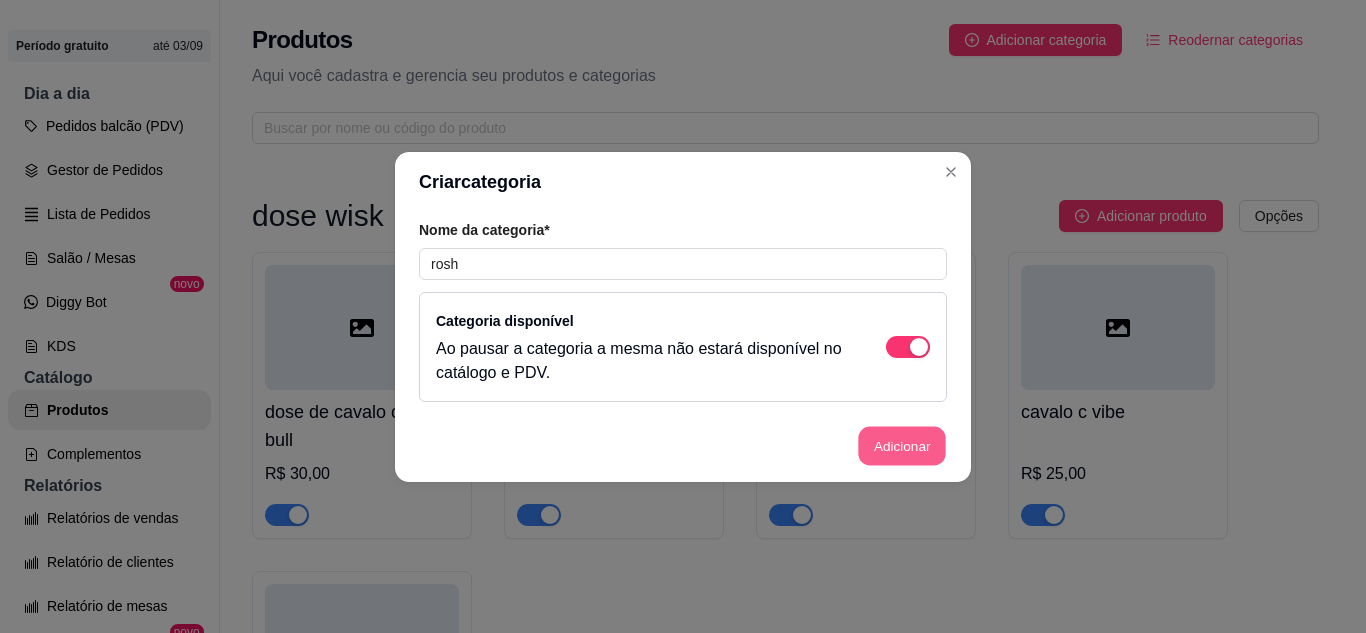 click on "Adicionar" at bounding box center (683, 446) 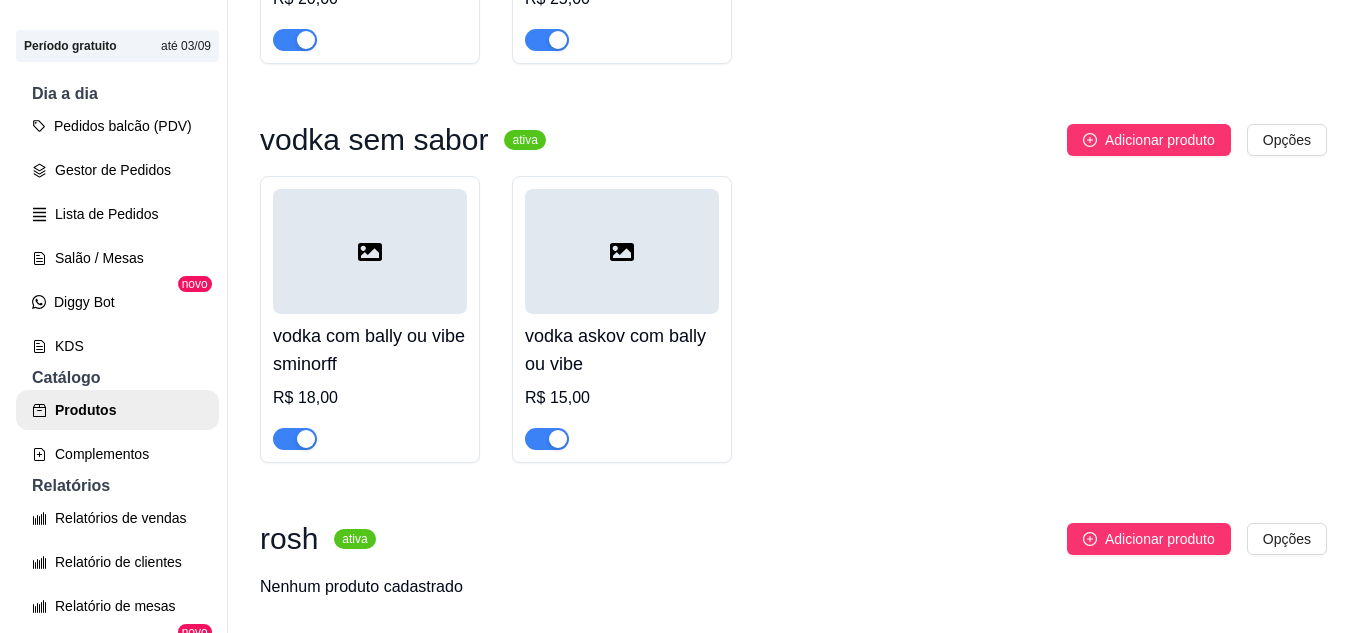 scroll, scrollTop: 1646, scrollLeft: 0, axis: vertical 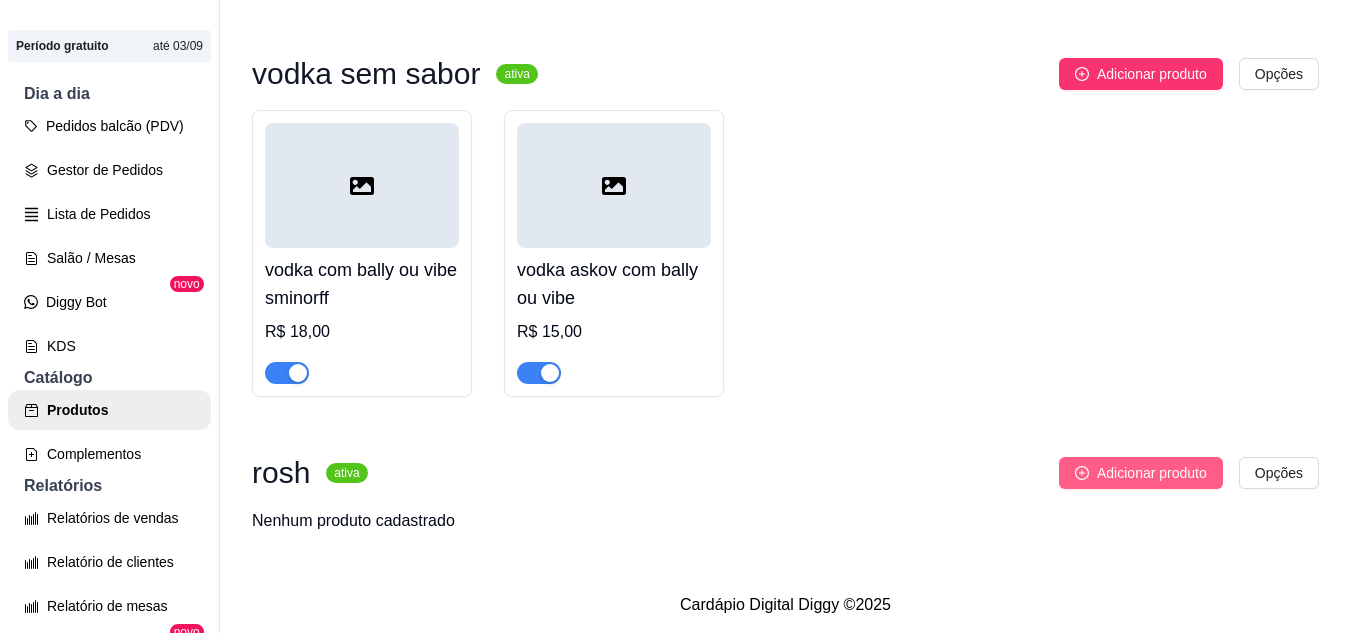click on "Adicionar produto" at bounding box center [1152, 473] 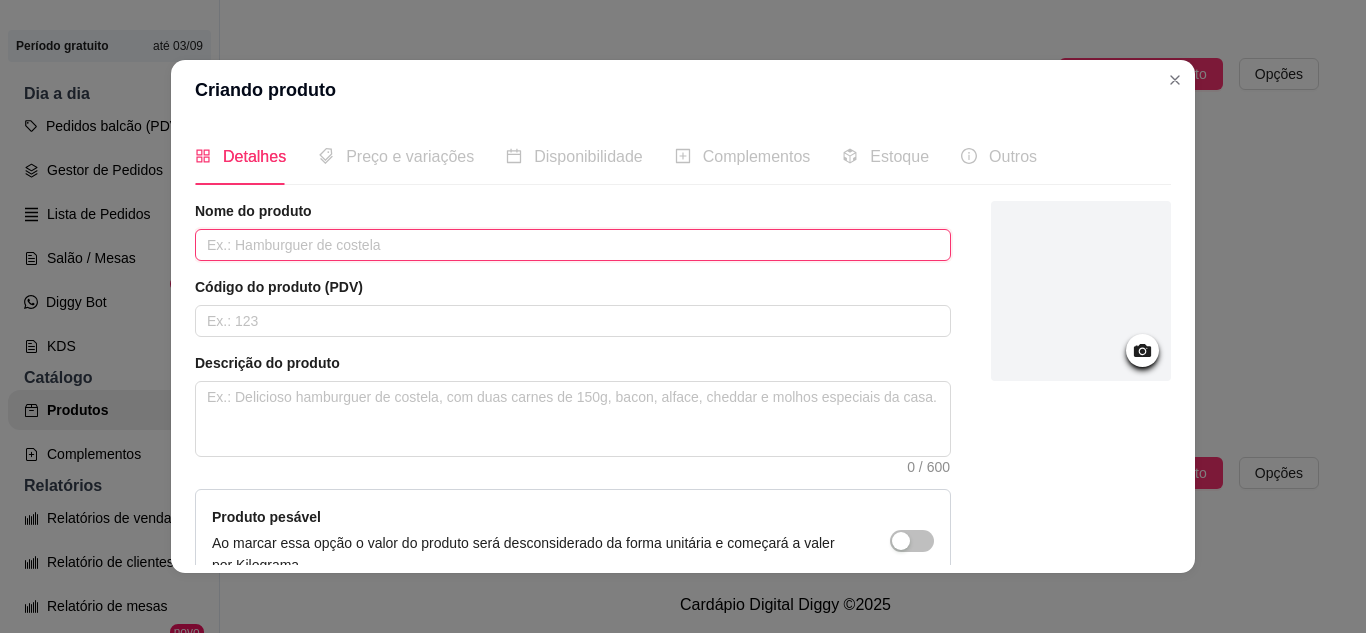 click at bounding box center (573, 245) 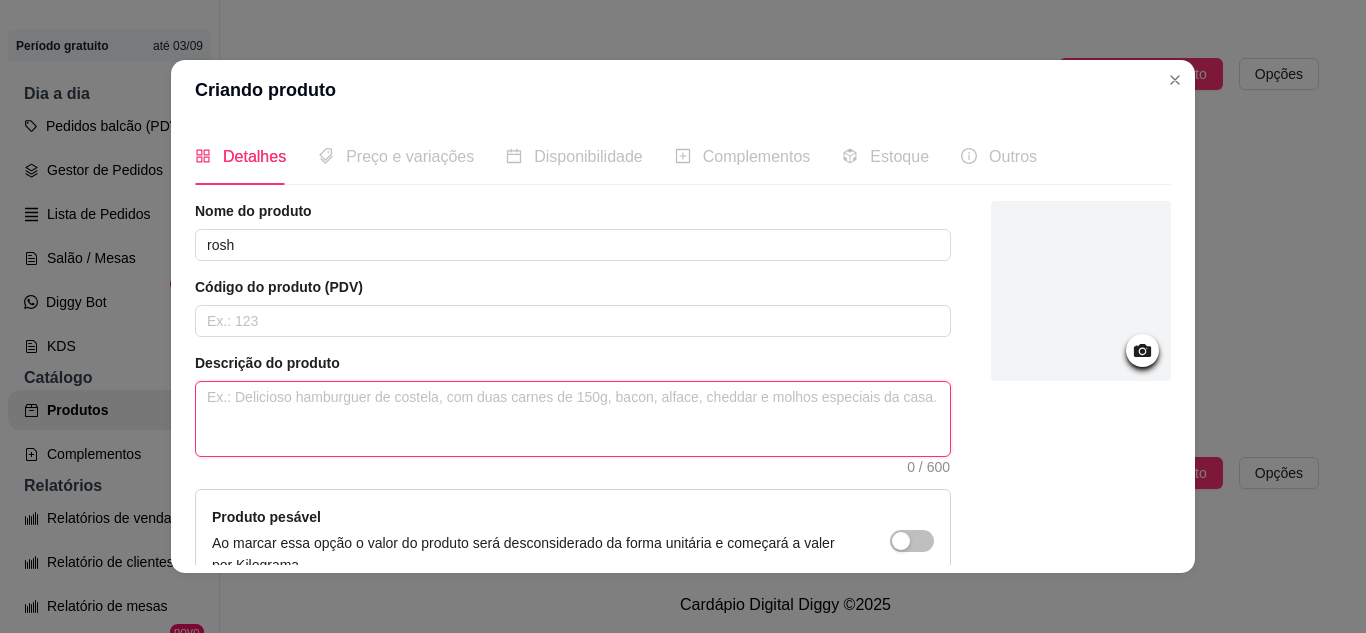 click at bounding box center (573, 419) 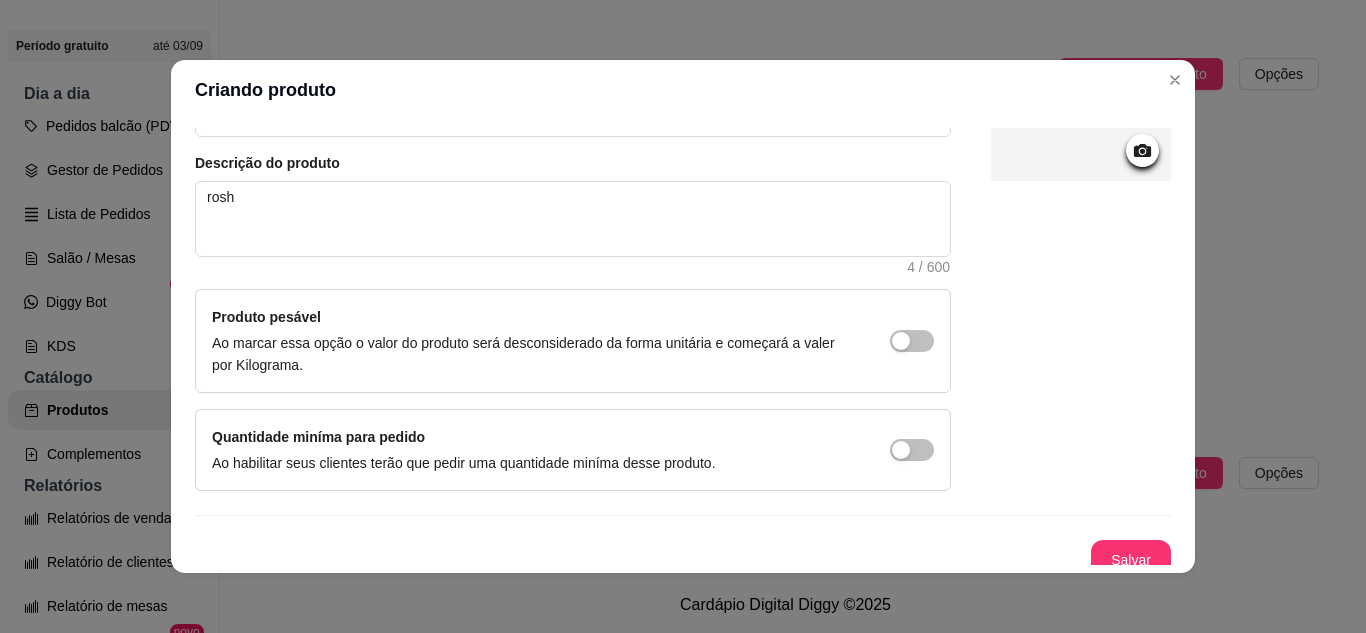 scroll, scrollTop: 215, scrollLeft: 0, axis: vertical 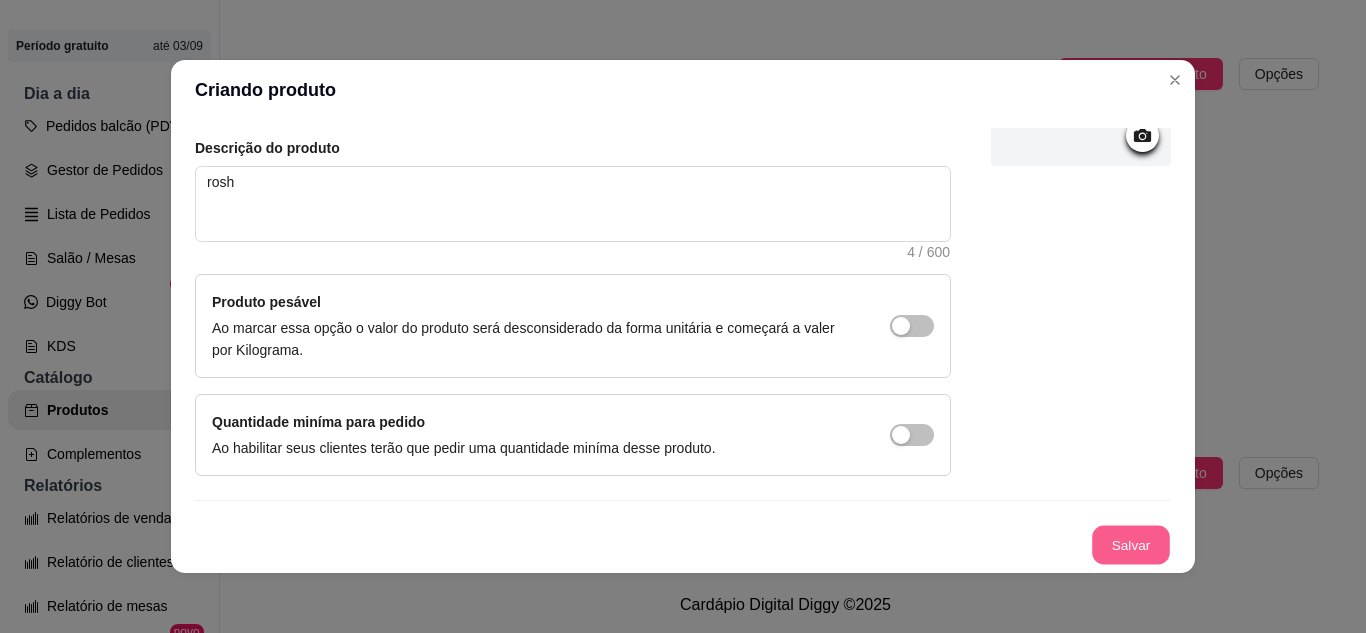 click on "Salvar" at bounding box center [1131, 545] 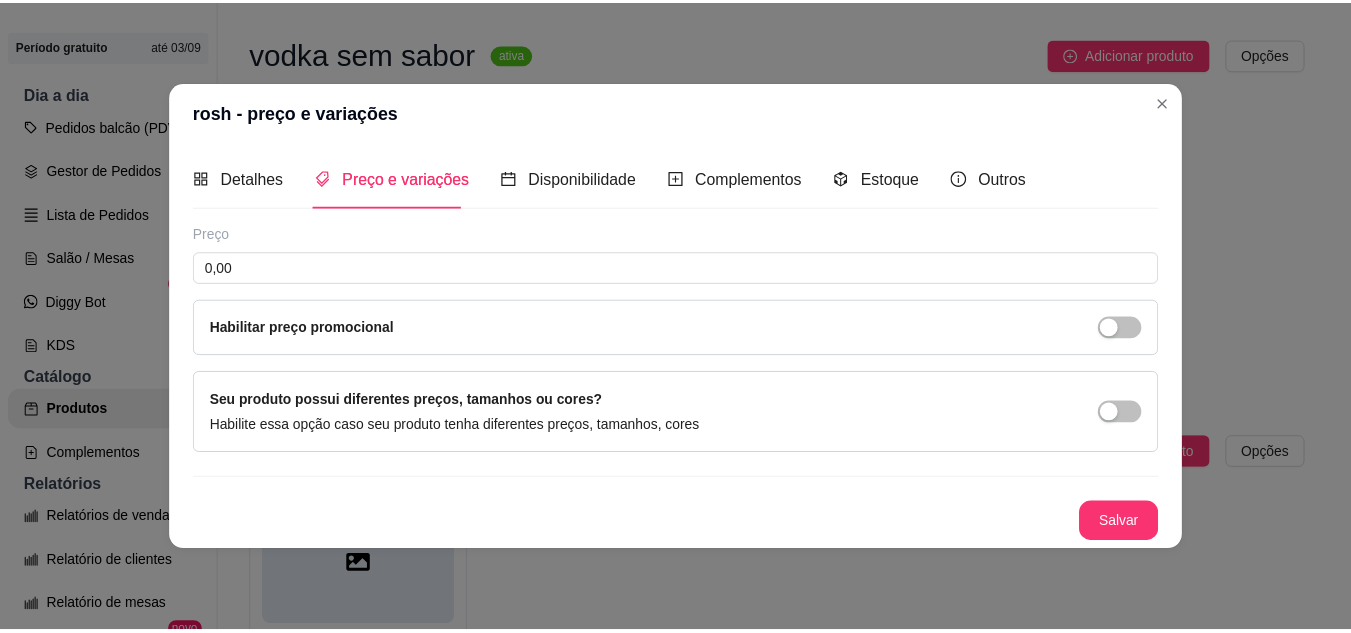 scroll, scrollTop: 0, scrollLeft: 0, axis: both 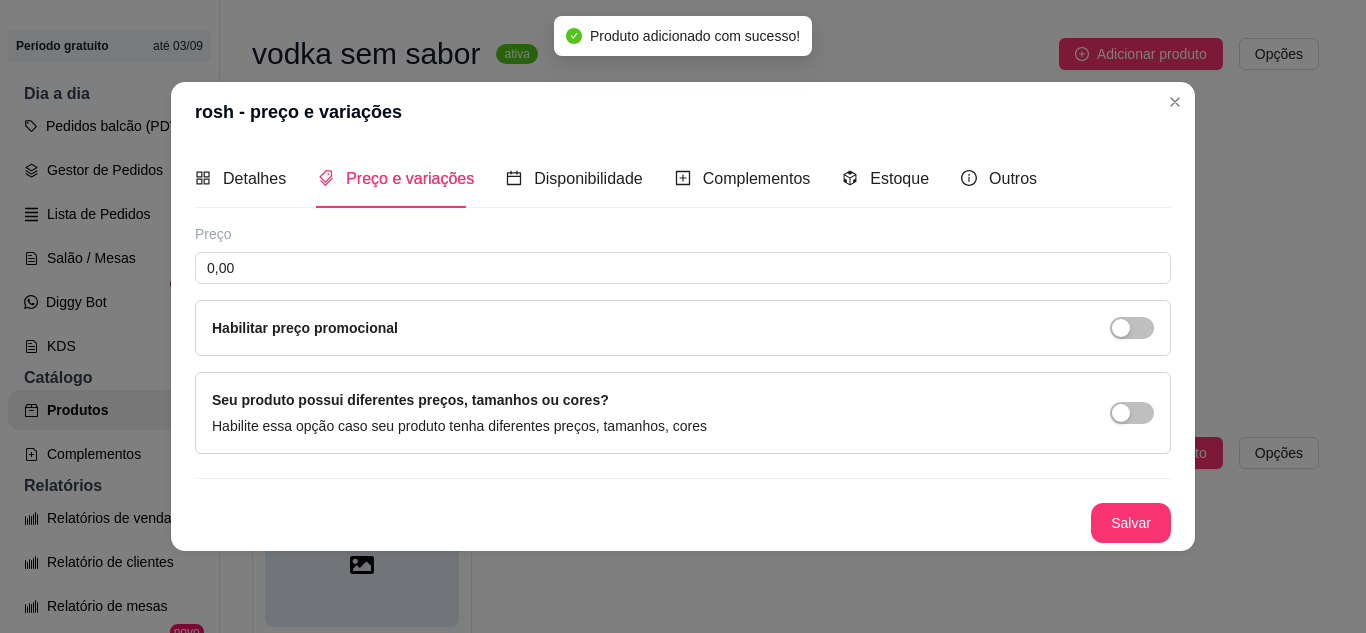 drag, startPoint x: 1123, startPoint y: 548, endPoint x: 857, endPoint y: 474, distance: 276.10144 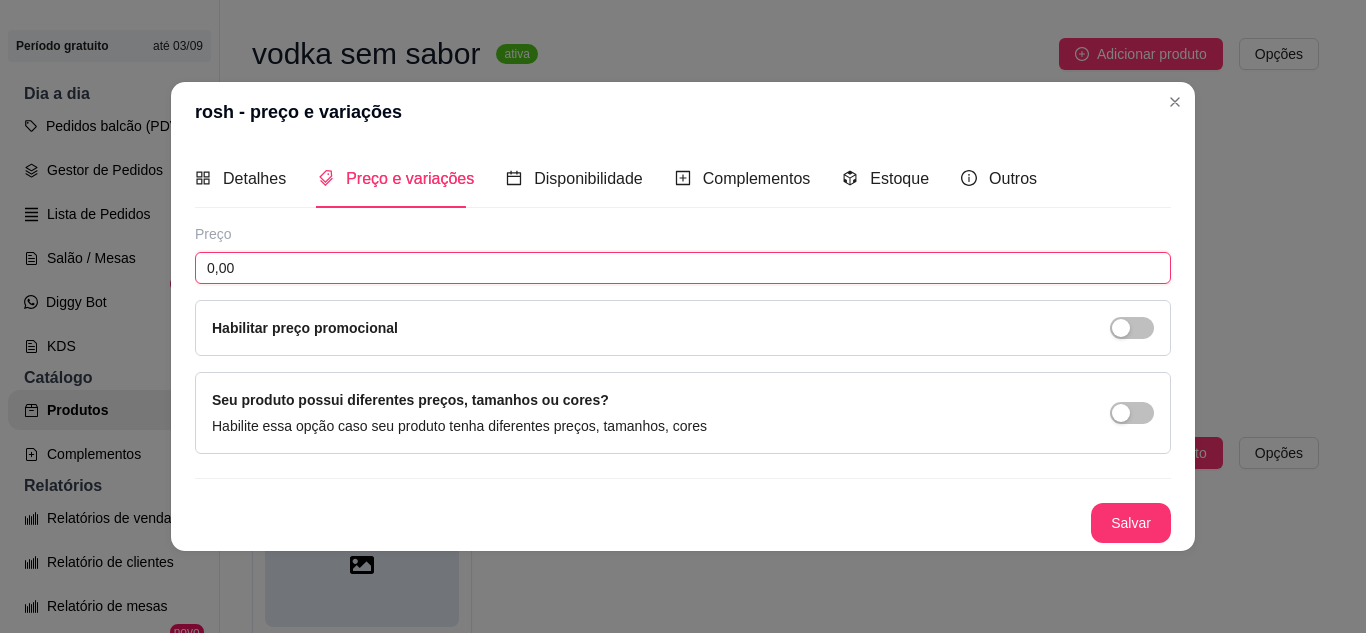 click on "0,00" at bounding box center [683, 268] 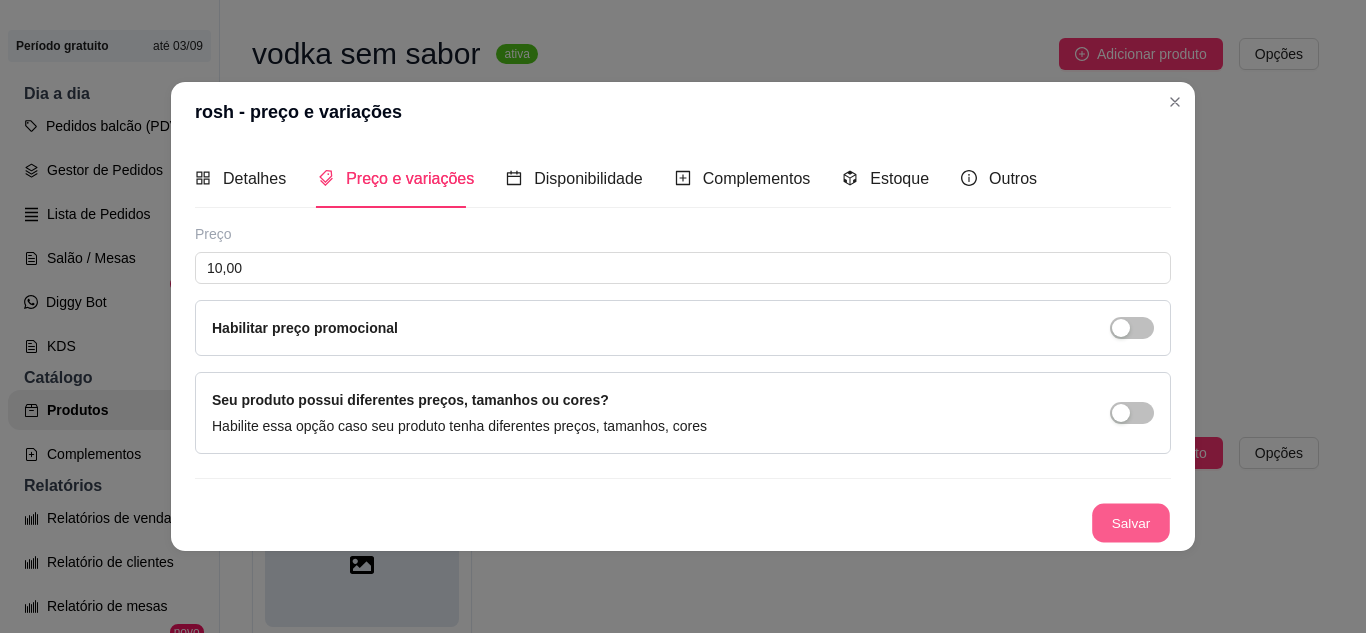 click on "Salvar" at bounding box center (1131, 522) 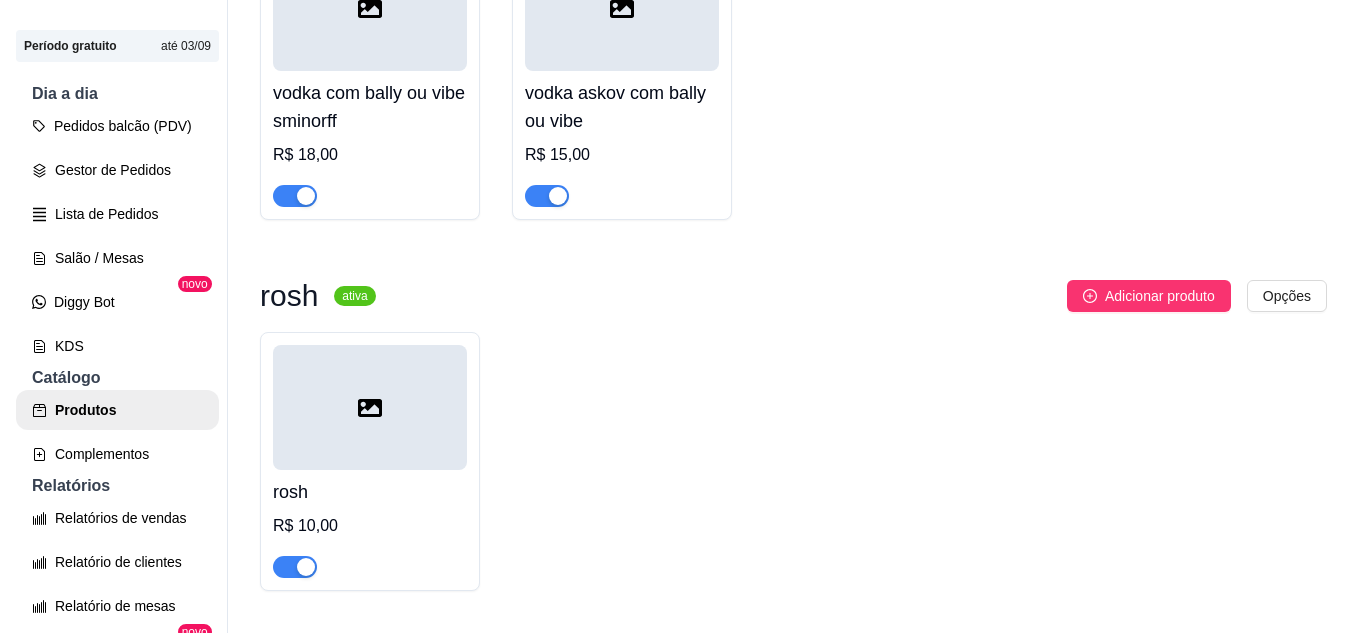 scroll, scrollTop: 1806, scrollLeft: 0, axis: vertical 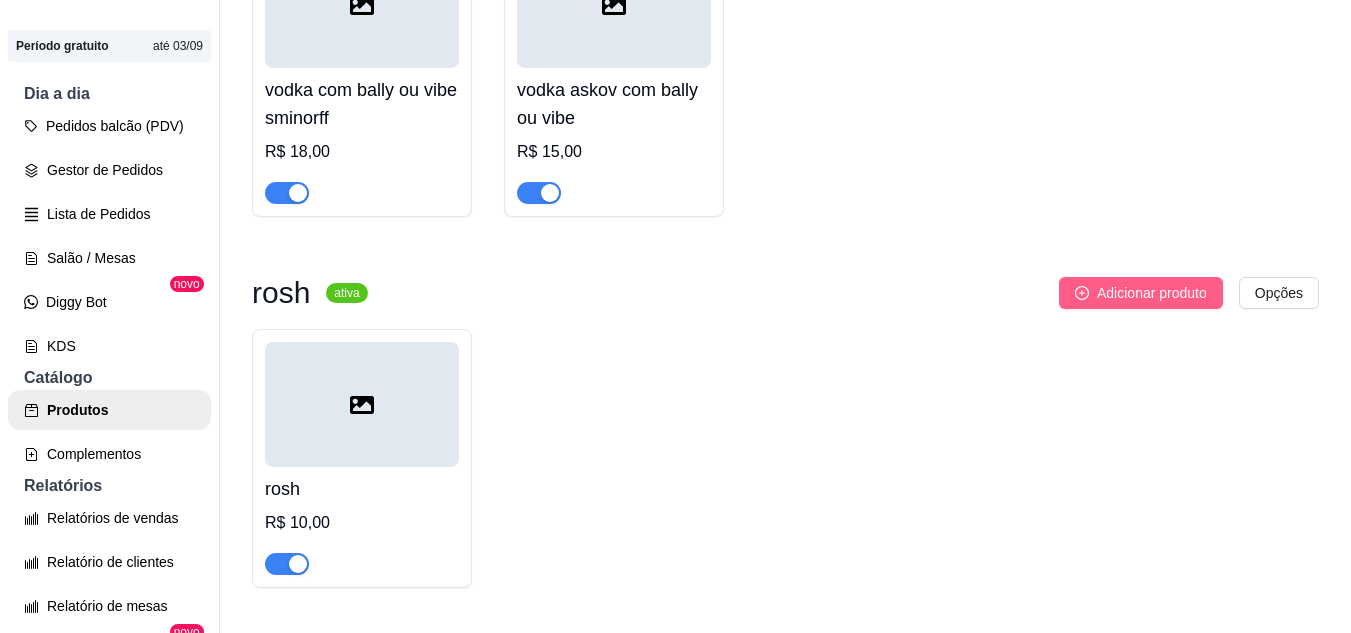 click on "Adicionar produto" at bounding box center [1152, 293] 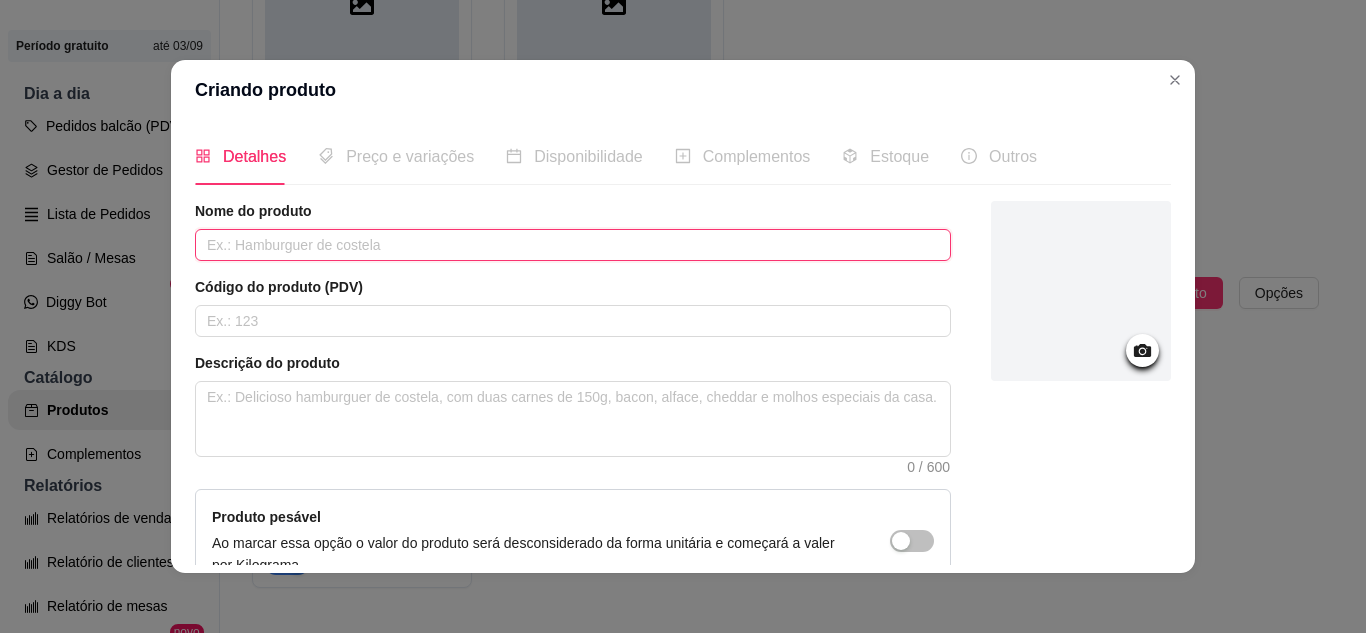 click at bounding box center (573, 245) 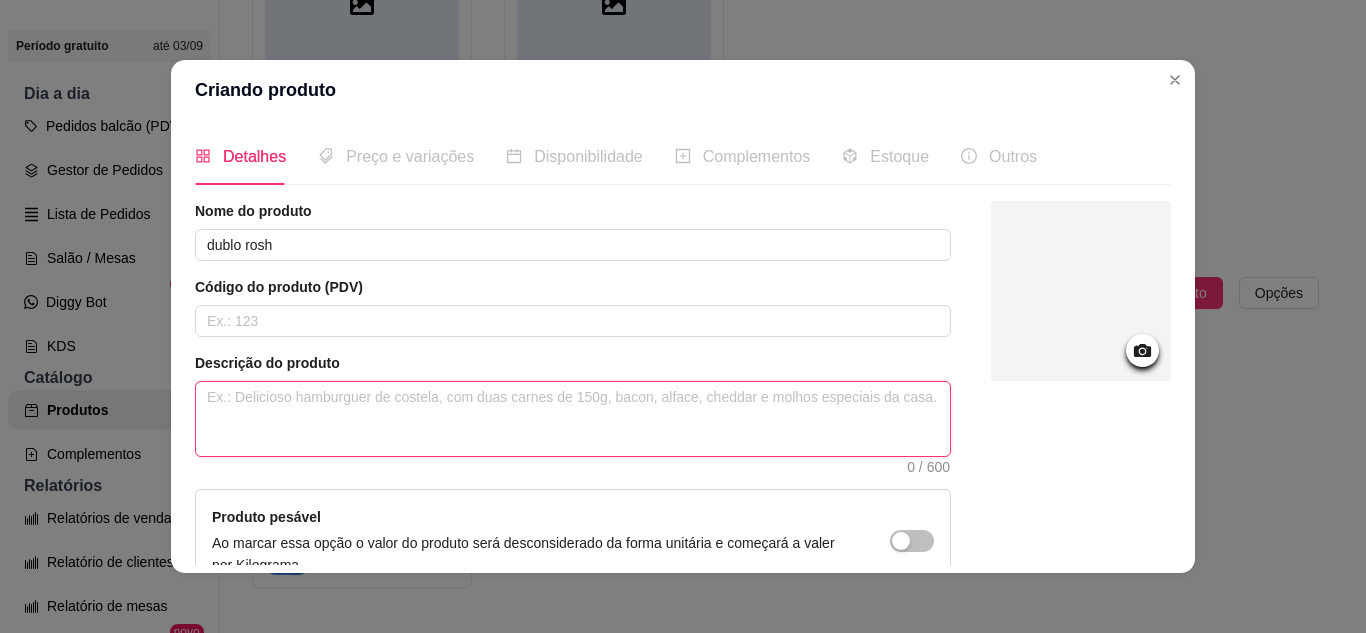 click at bounding box center (573, 419) 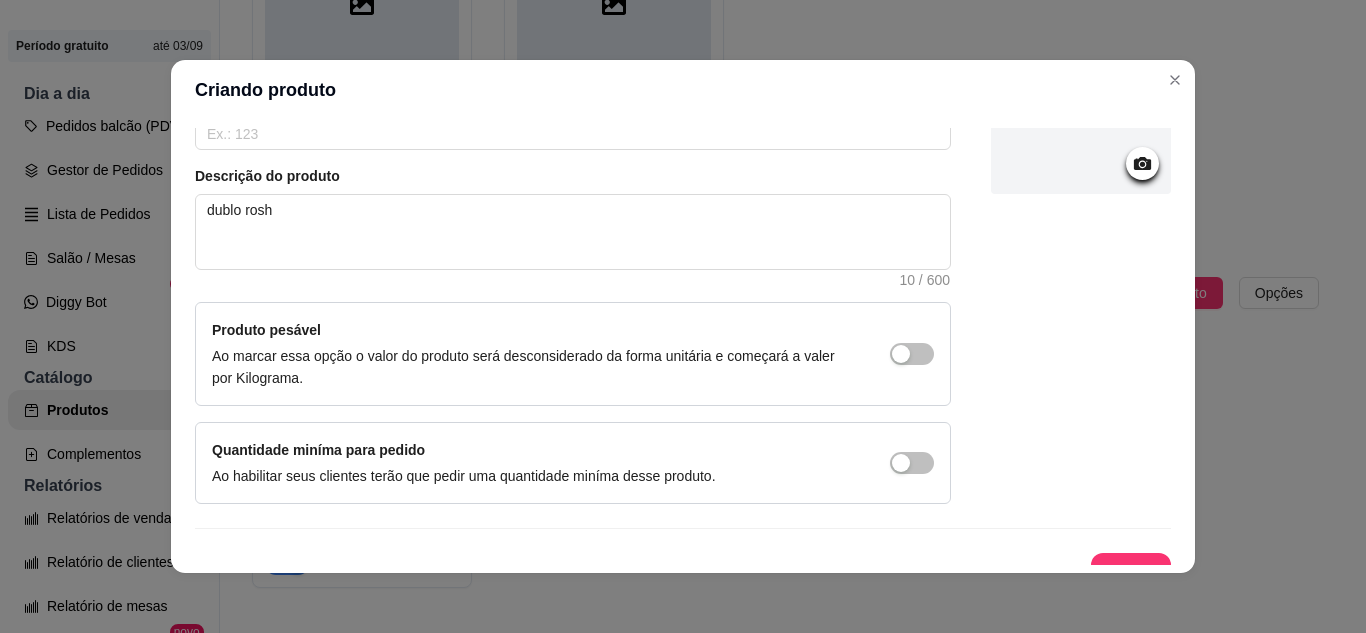 scroll, scrollTop: 215, scrollLeft: 0, axis: vertical 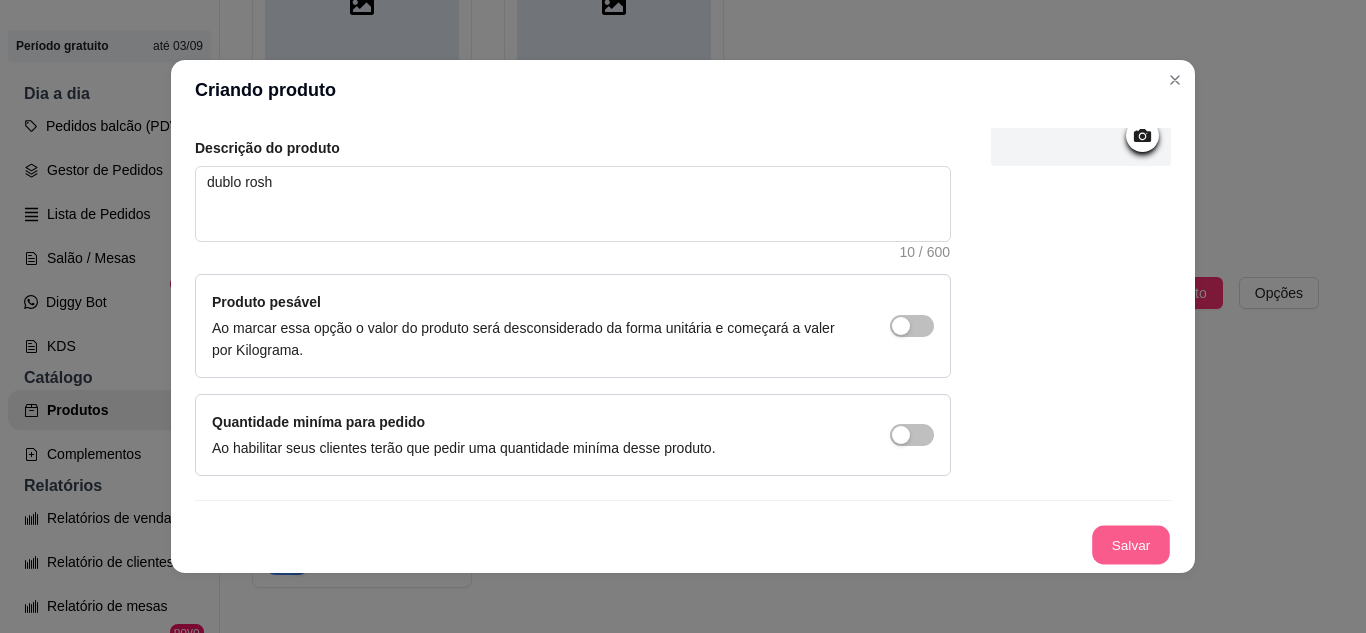 click on "Salvar" at bounding box center (1131, 545) 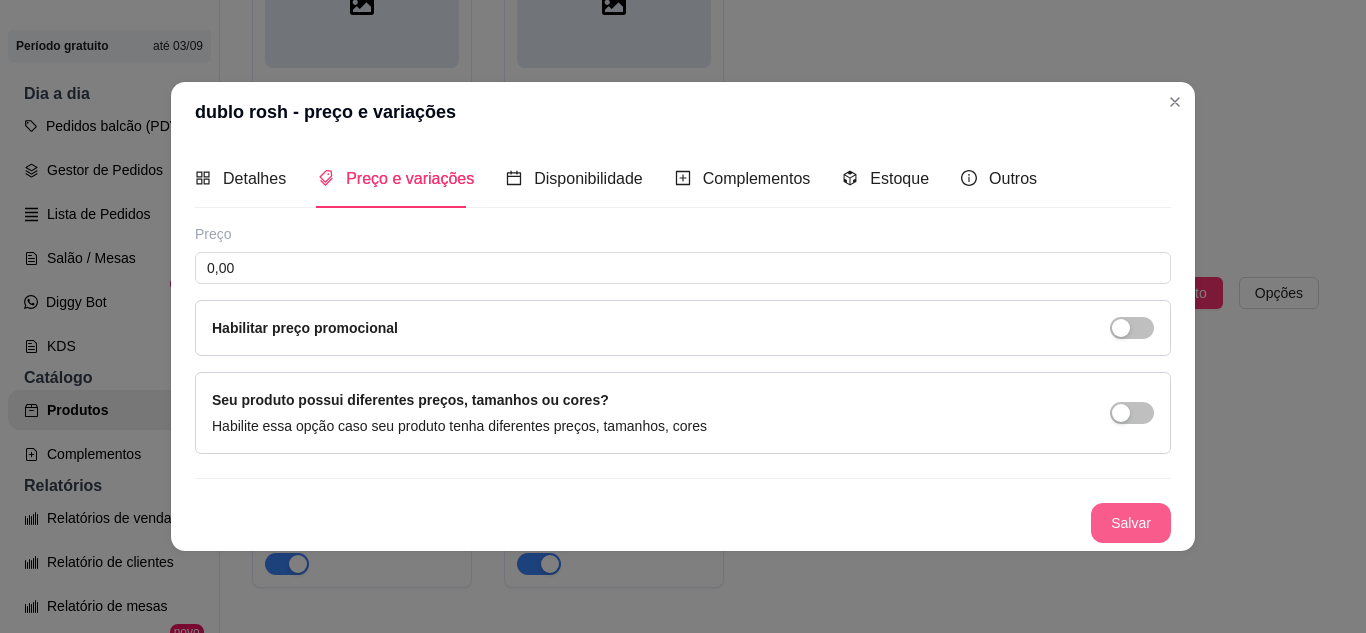 scroll, scrollTop: 0, scrollLeft: 0, axis: both 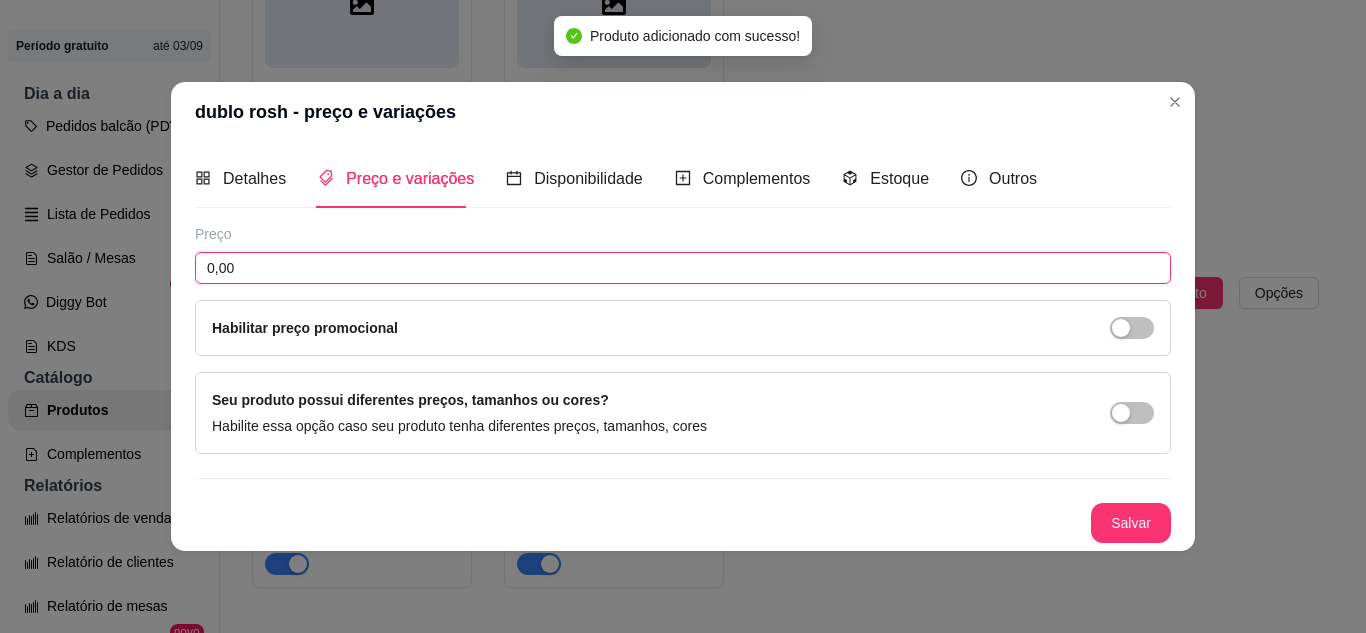 click on "0,00" at bounding box center [683, 268] 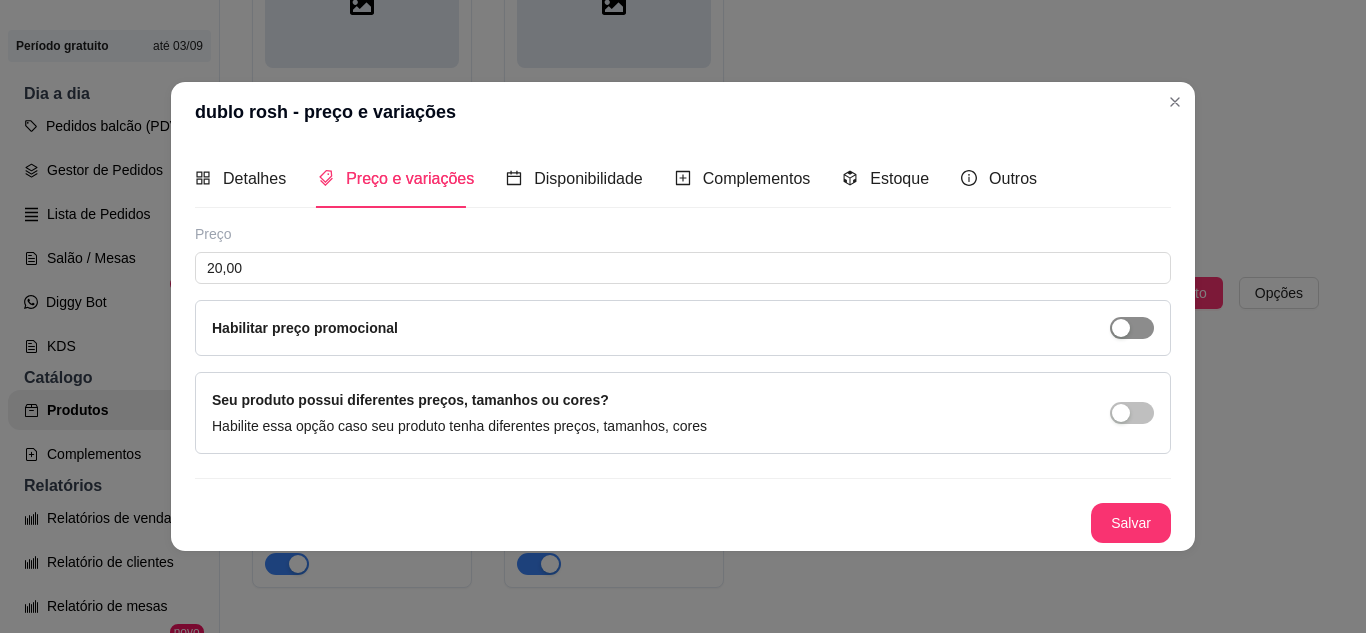 click at bounding box center (1132, 328) 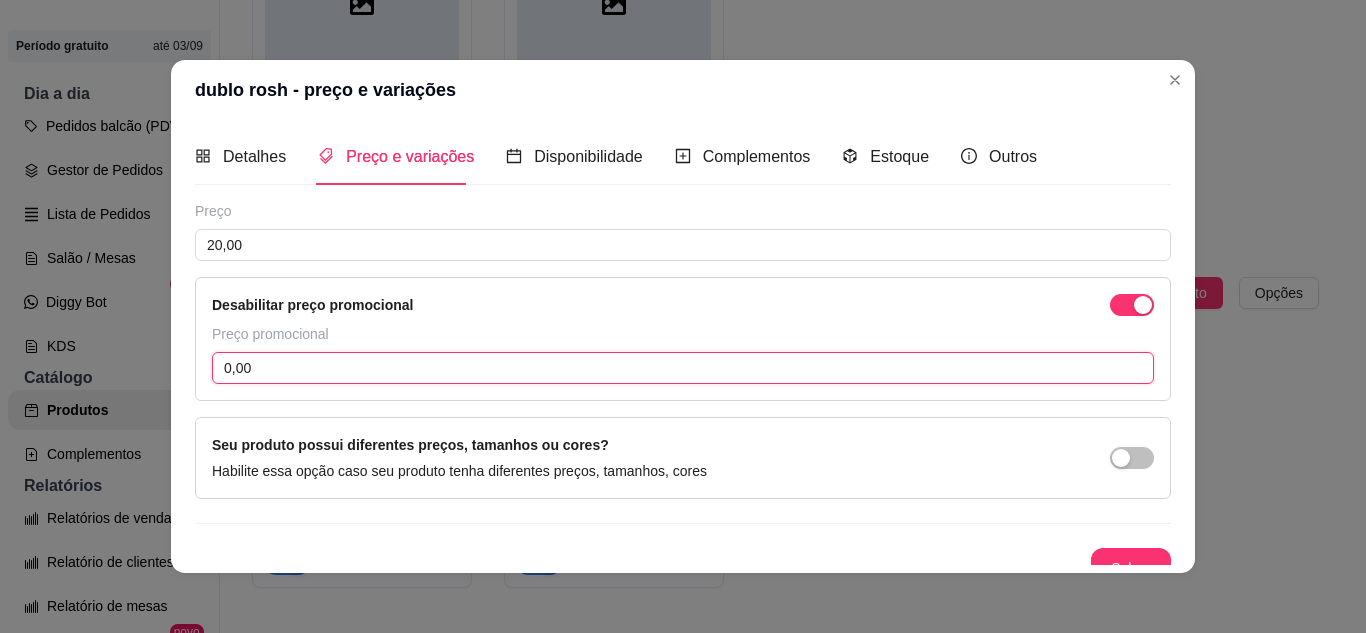 click on "0,00" at bounding box center [683, 368] 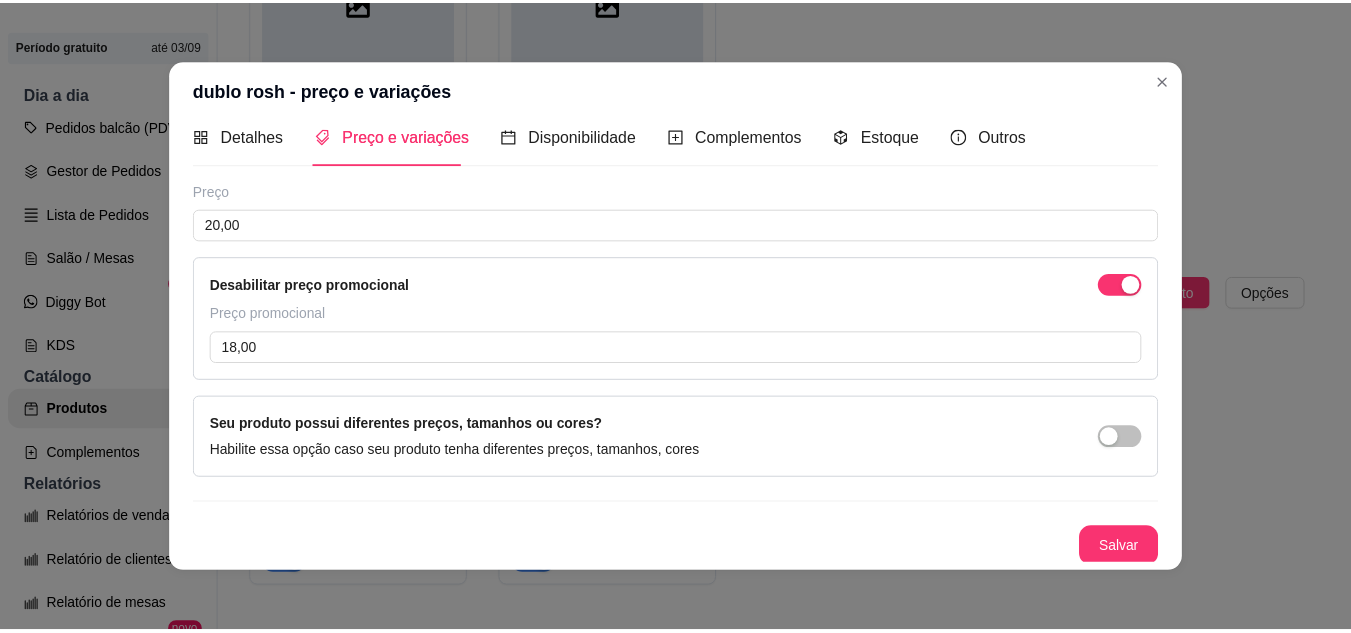 scroll, scrollTop: 23, scrollLeft: 0, axis: vertical 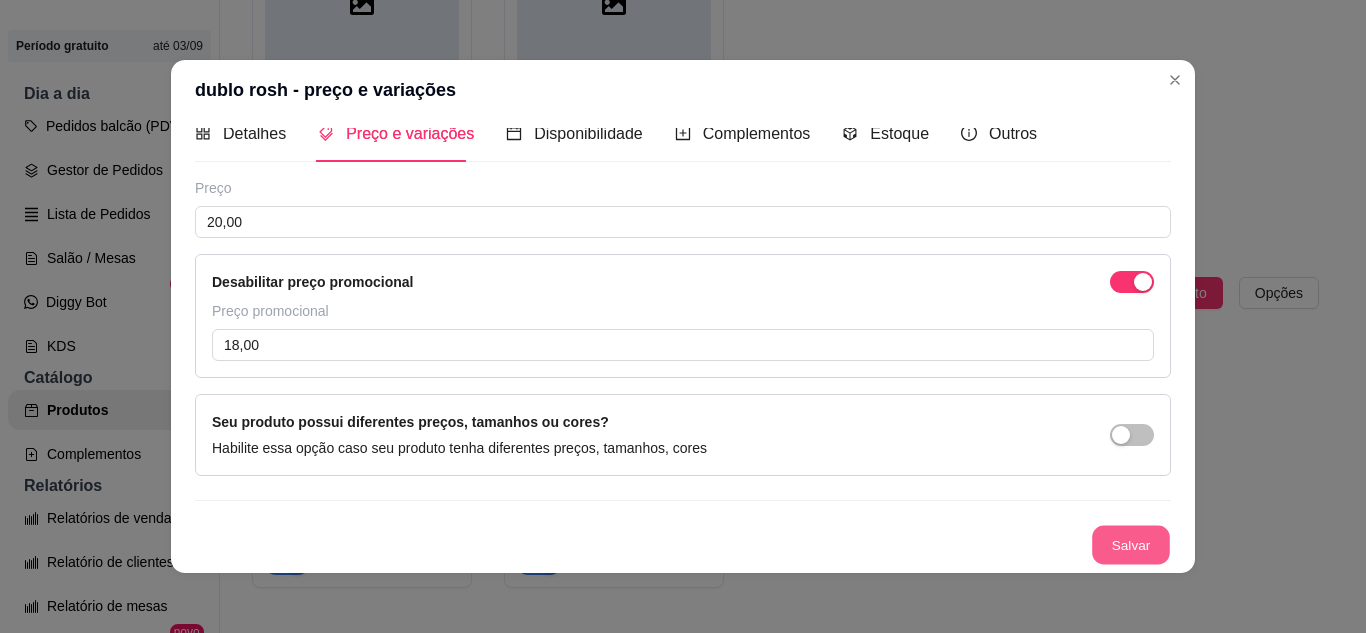 click on "Salvar" at bounding box center (1131, 545) 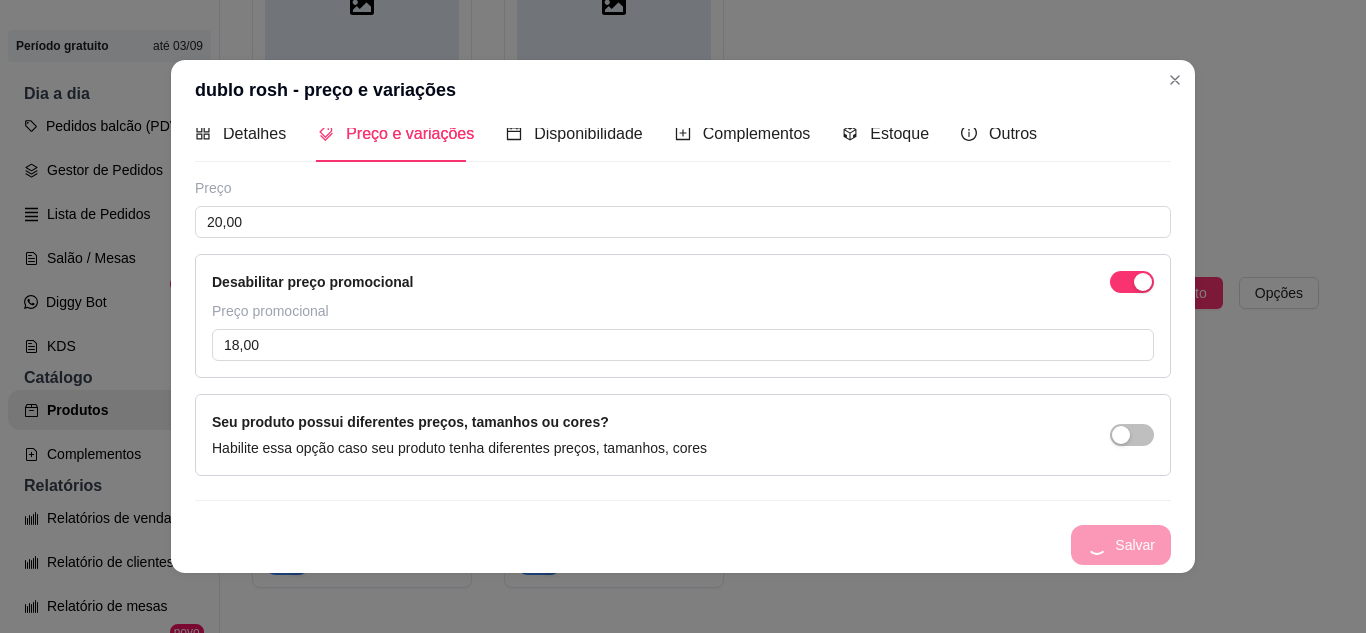 click on "Salvar" at bounding box center [683, 545] 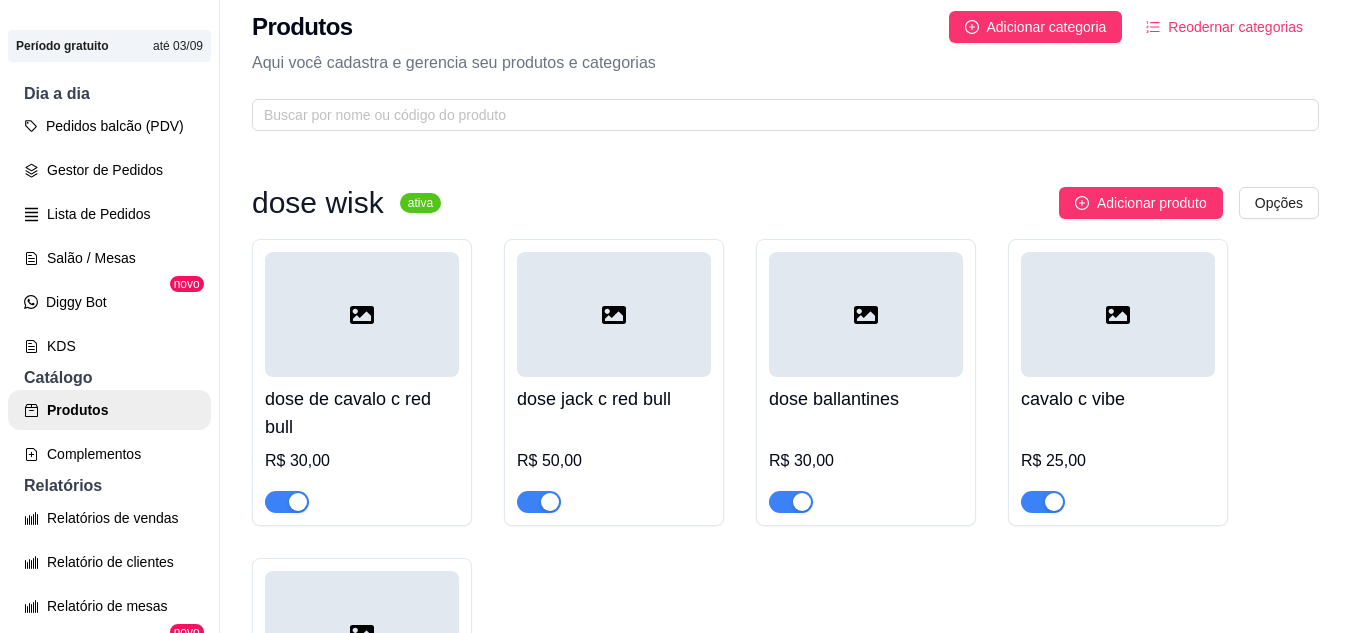 scroll, scrollTop: 0, scrollLeft: 0, axis: both 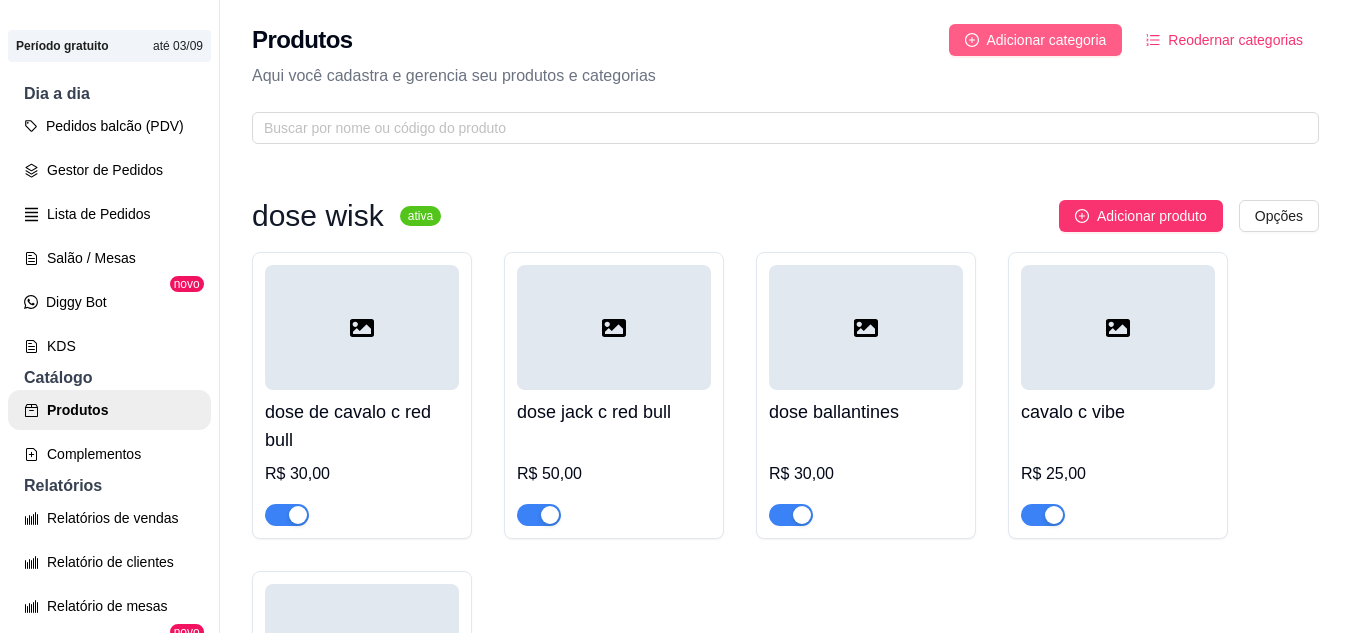 click on "Adicionar categoria" at bounding box center (1047, 40) 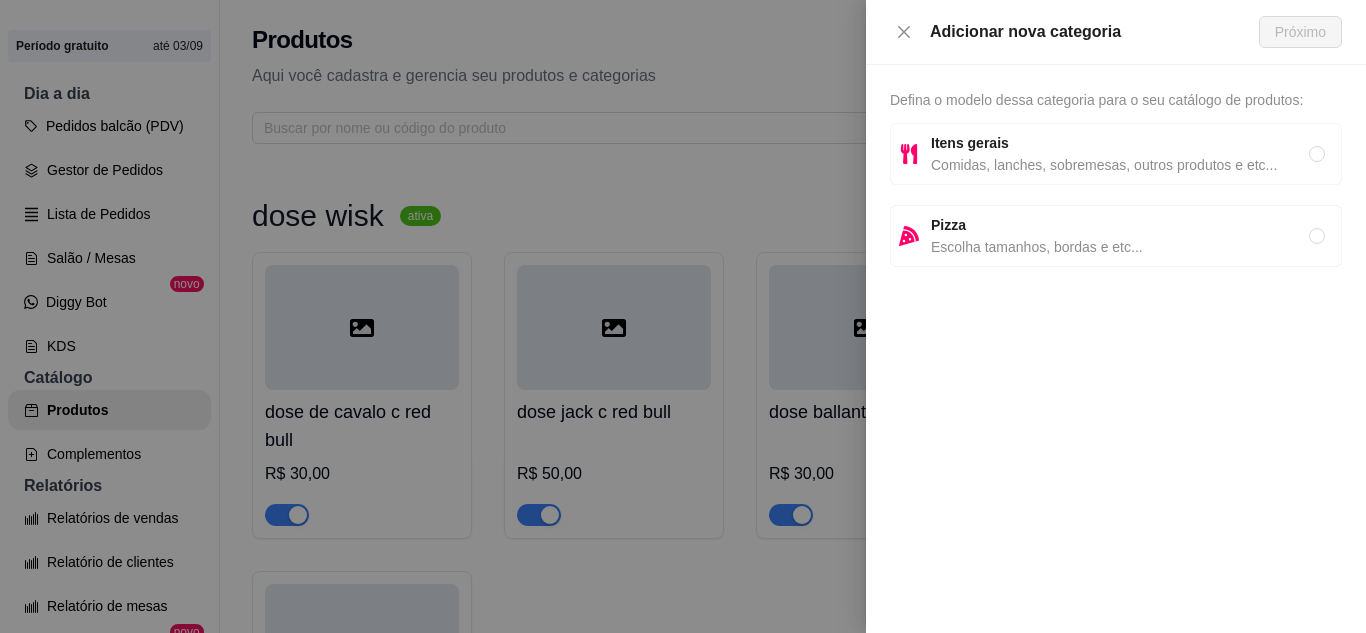 click on "Itens gerais" at bounding box center [1120, 143] 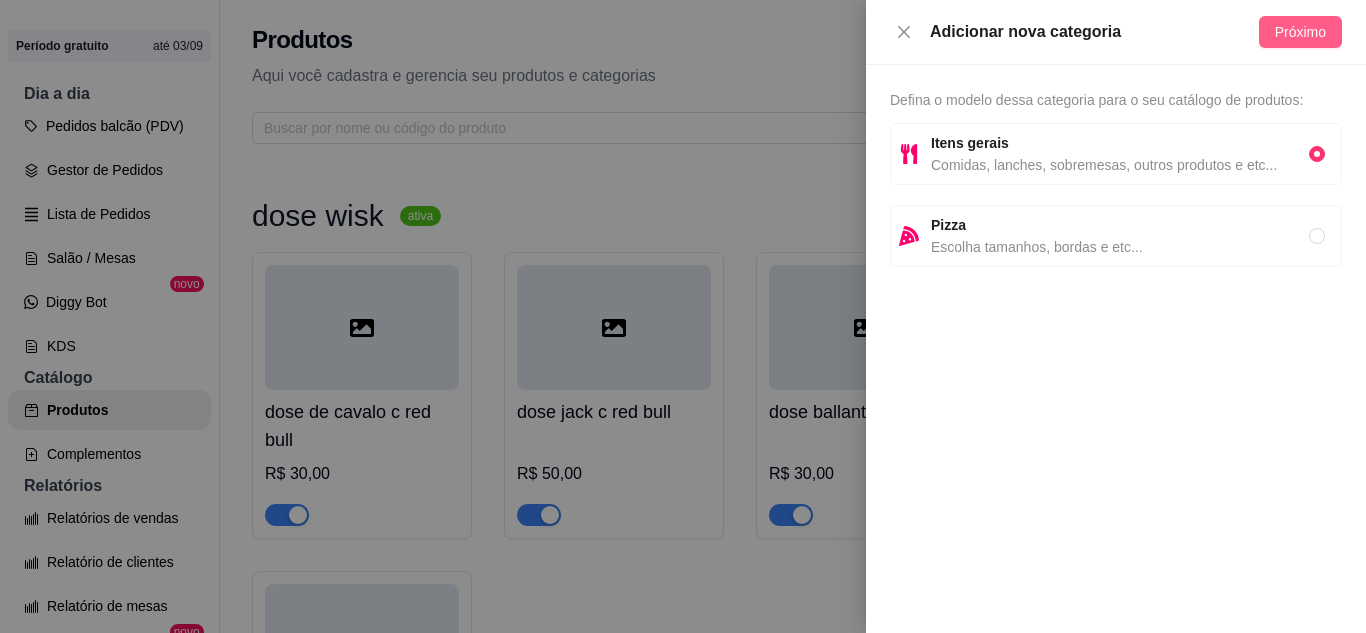 click on "Próximo" at bounding box center [1300, 32] 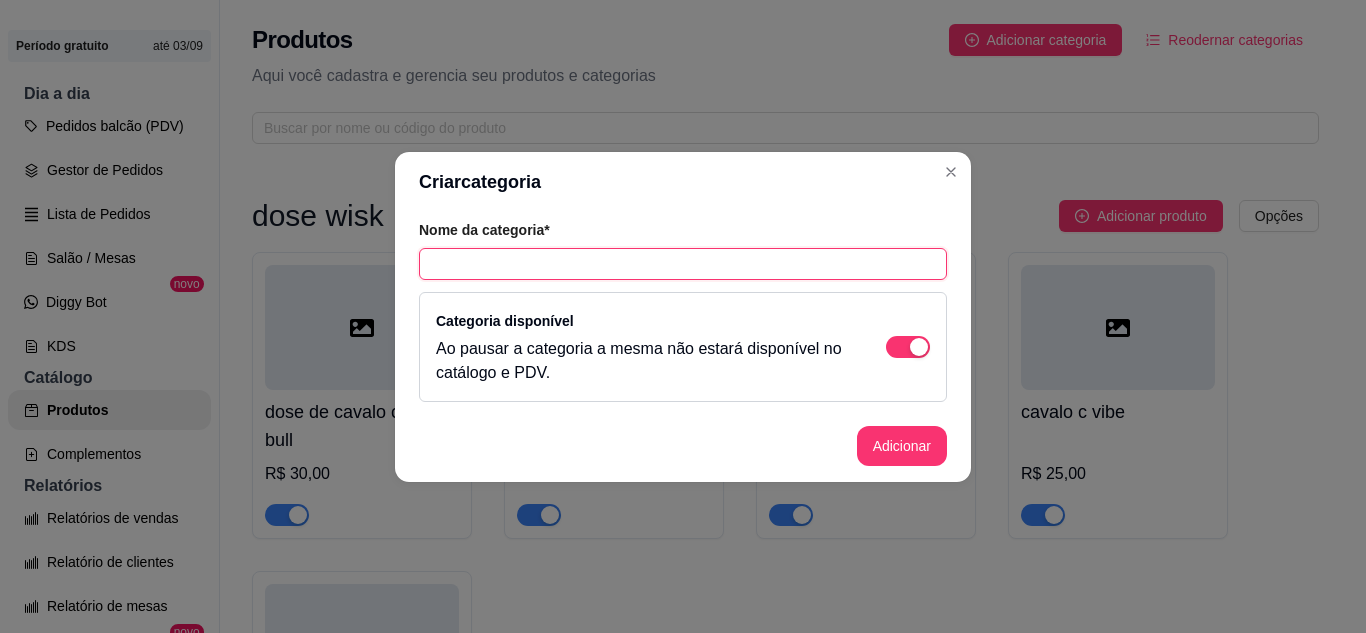 click at bounding box center (683, 264) 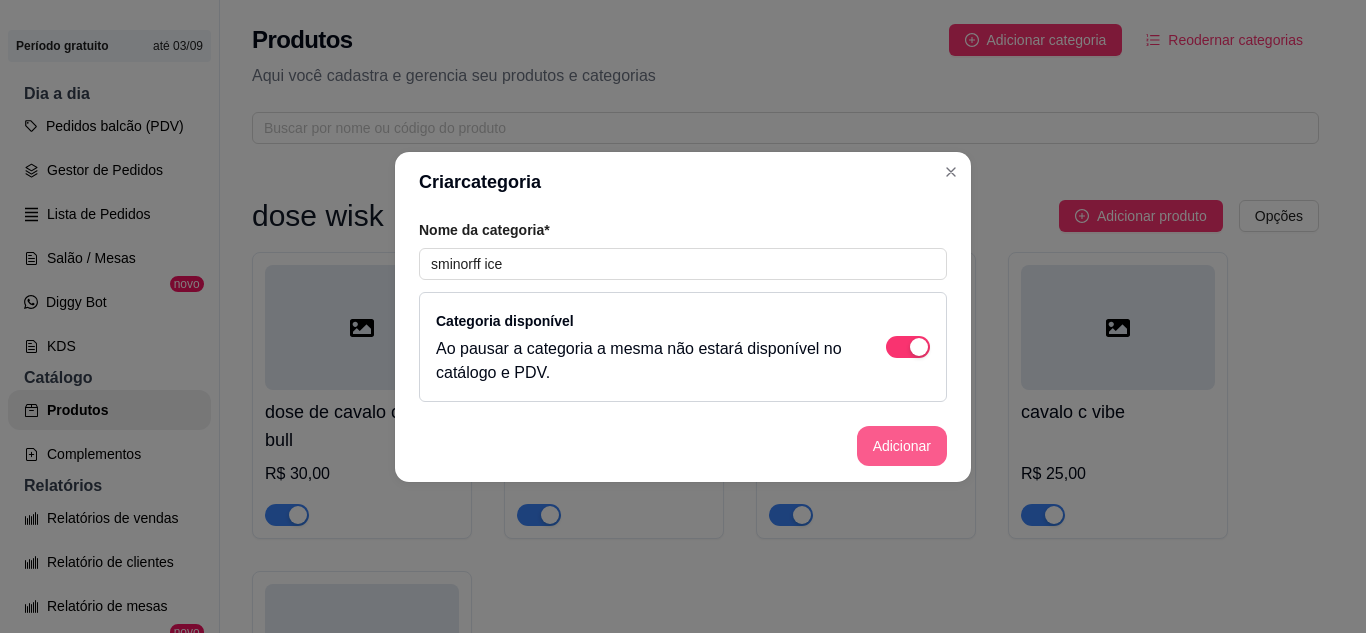 click on "Adicionar" at bounding box center [902, 446] 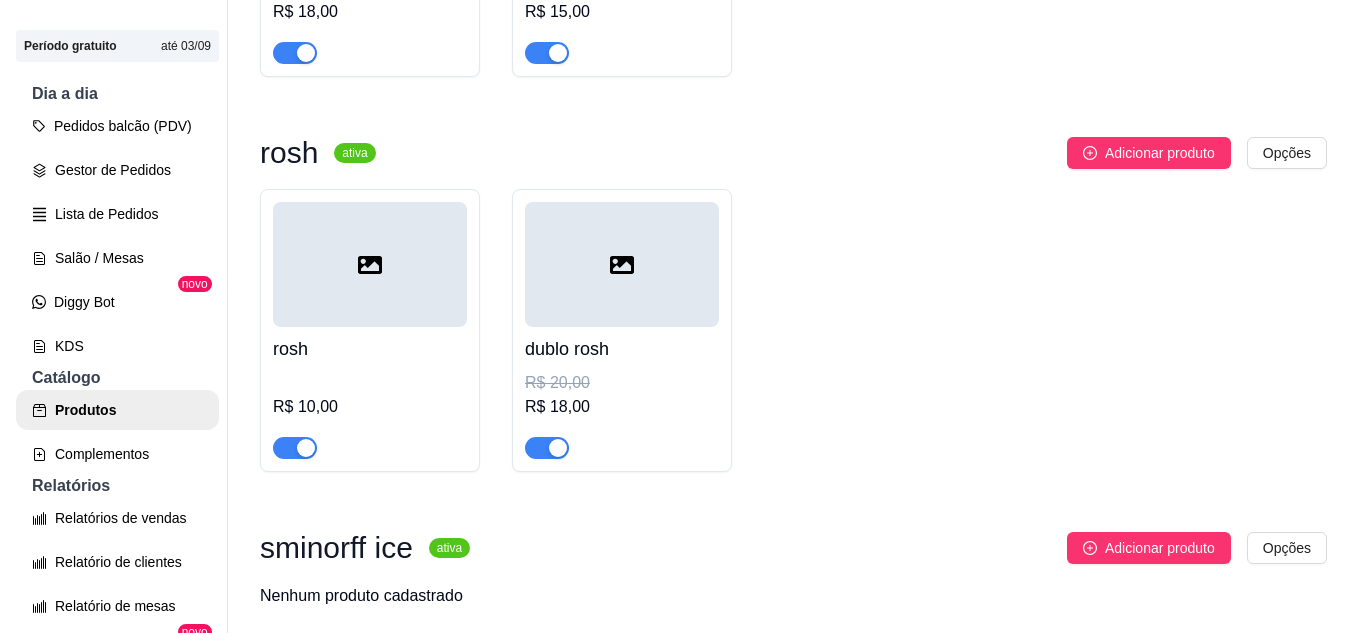 scroll, scrollTop: 2042, scrollLeft: 0, axis: vertical 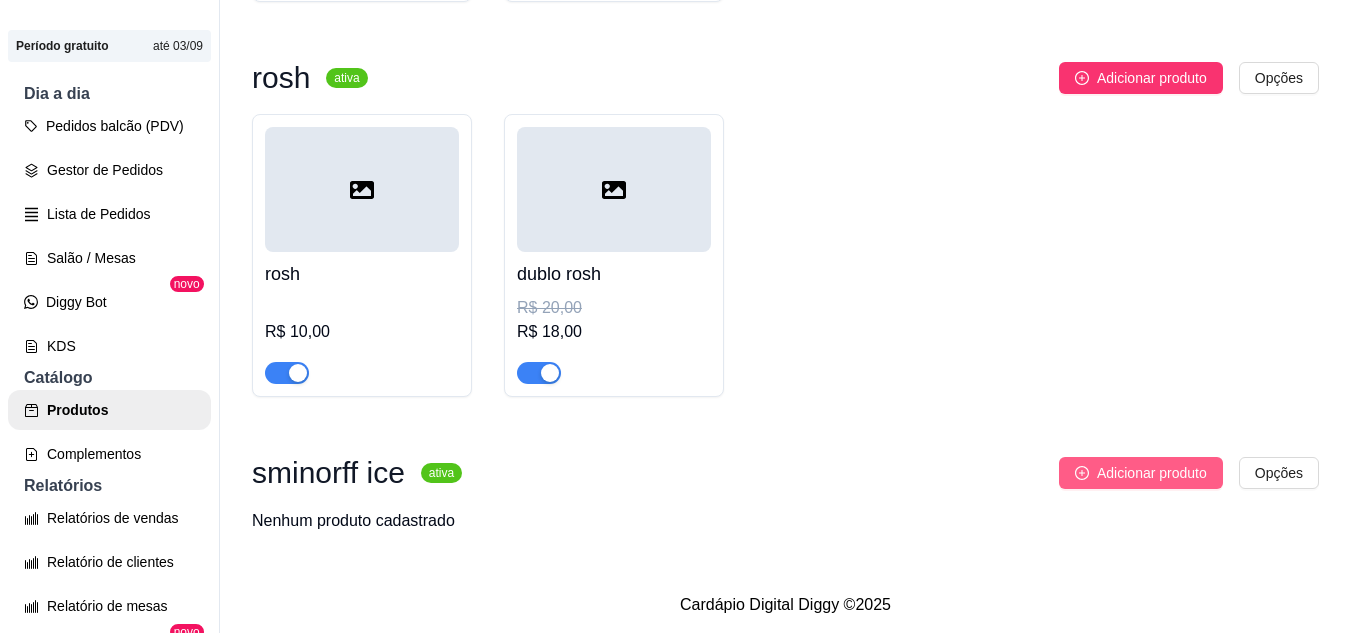 click on "Adicionar produto" at bounding box center (1152, 473) 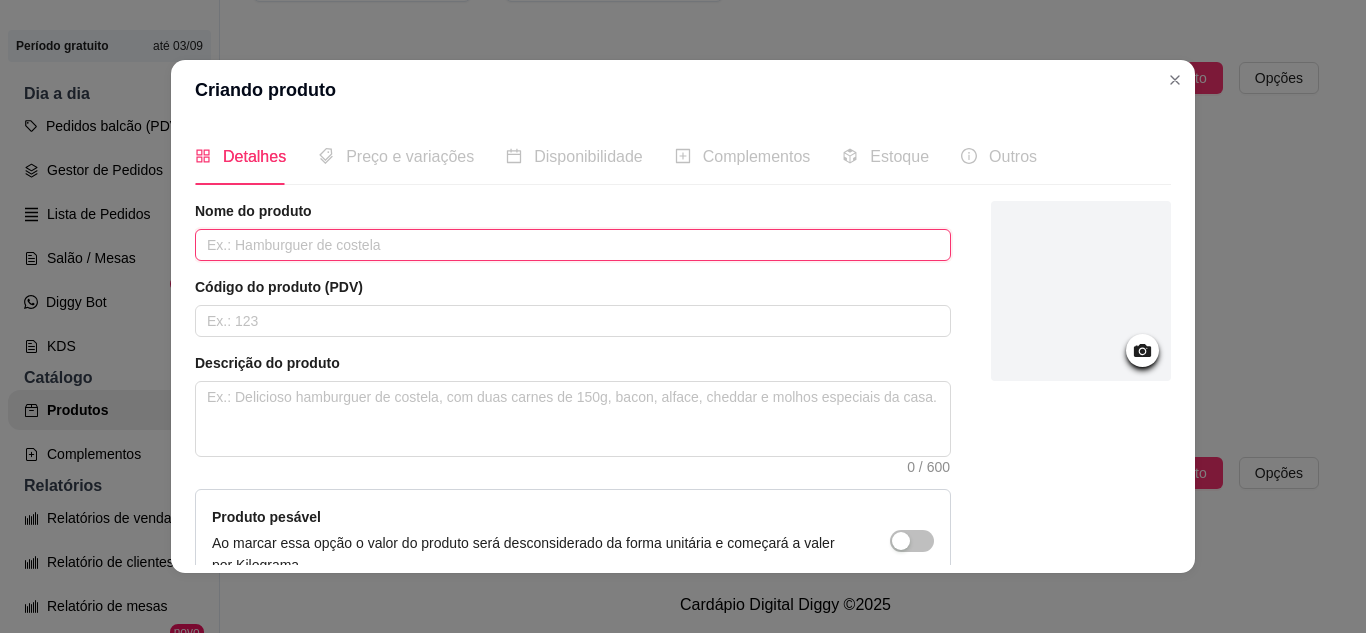 click at bounding box center [573, 245] 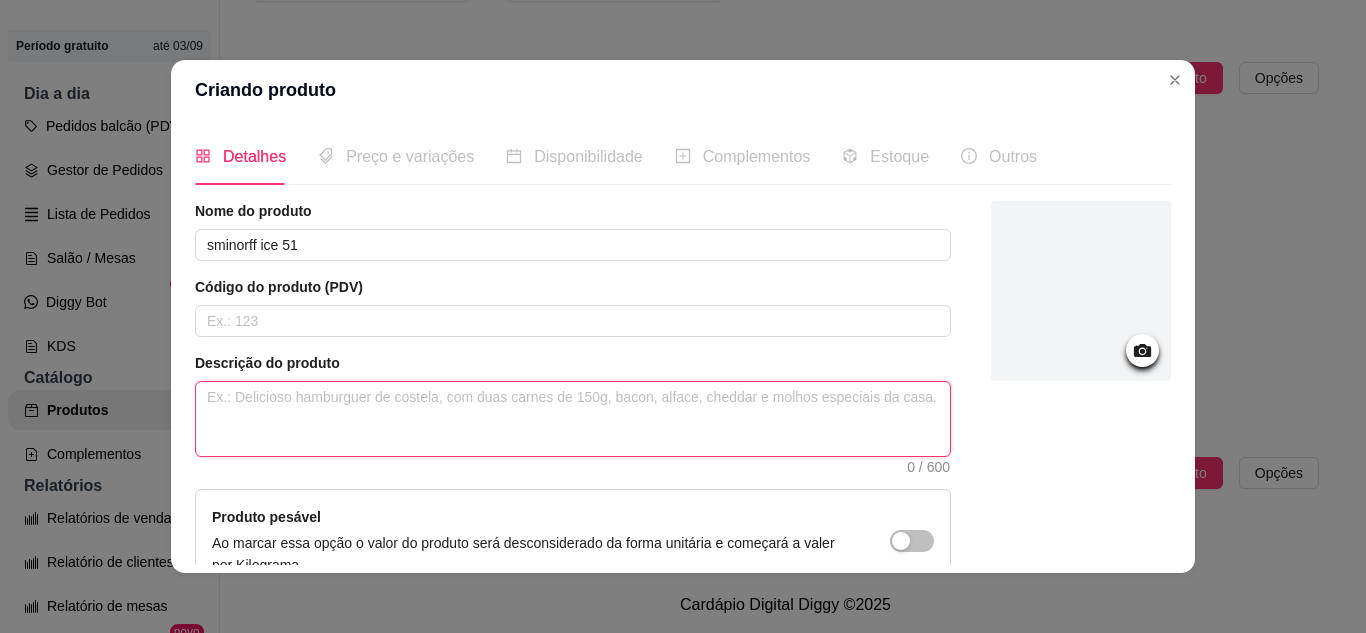 click at bounding box center (573, 419) 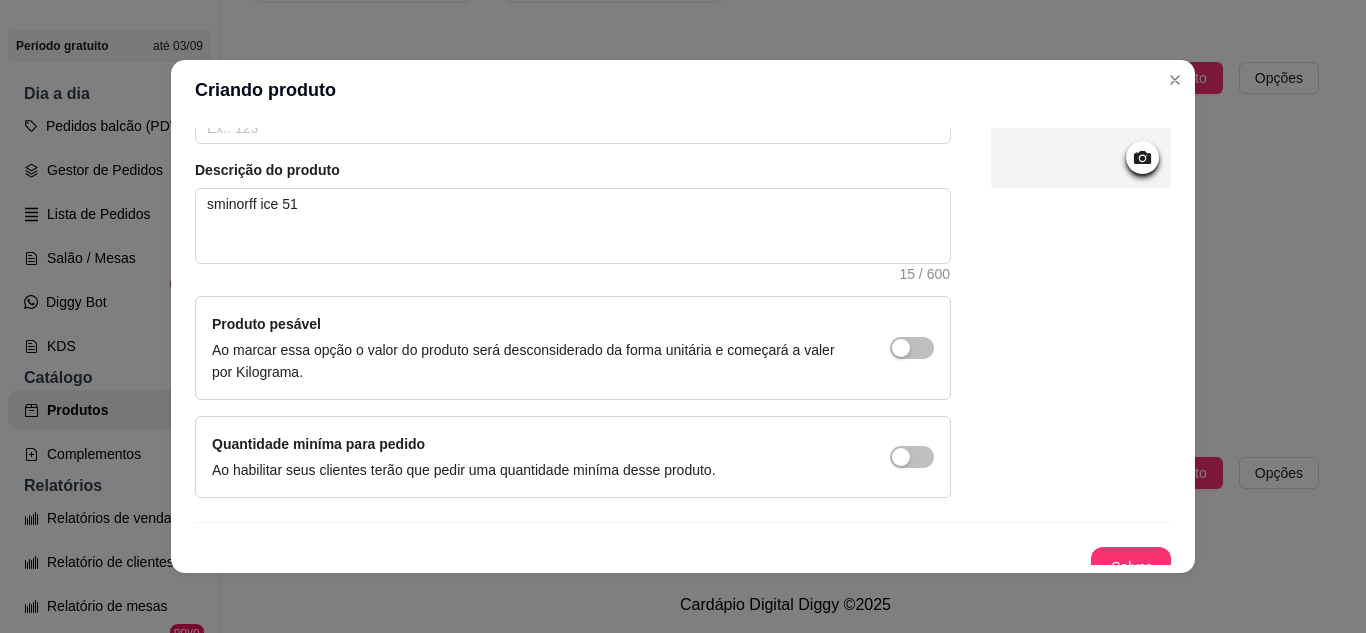 scroll, scrollTop: 215, scrollLeft: 0, axis: vertical 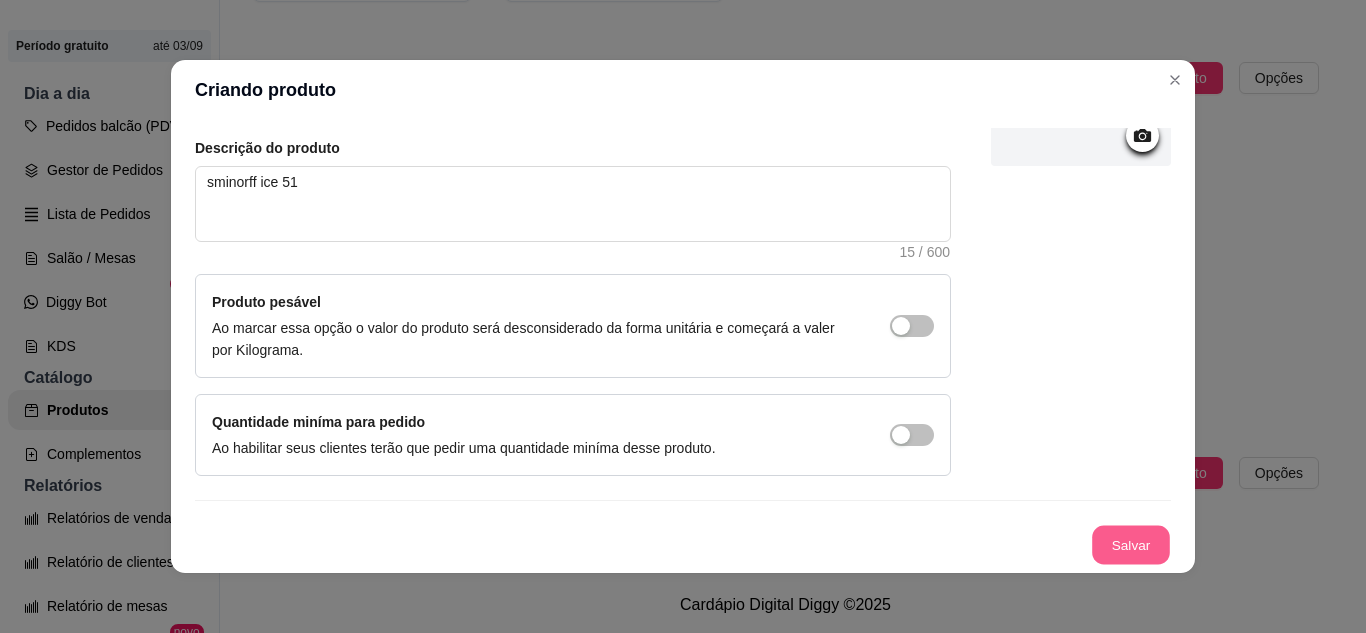 click on "Salvar" at bounding box center (1131, 545) 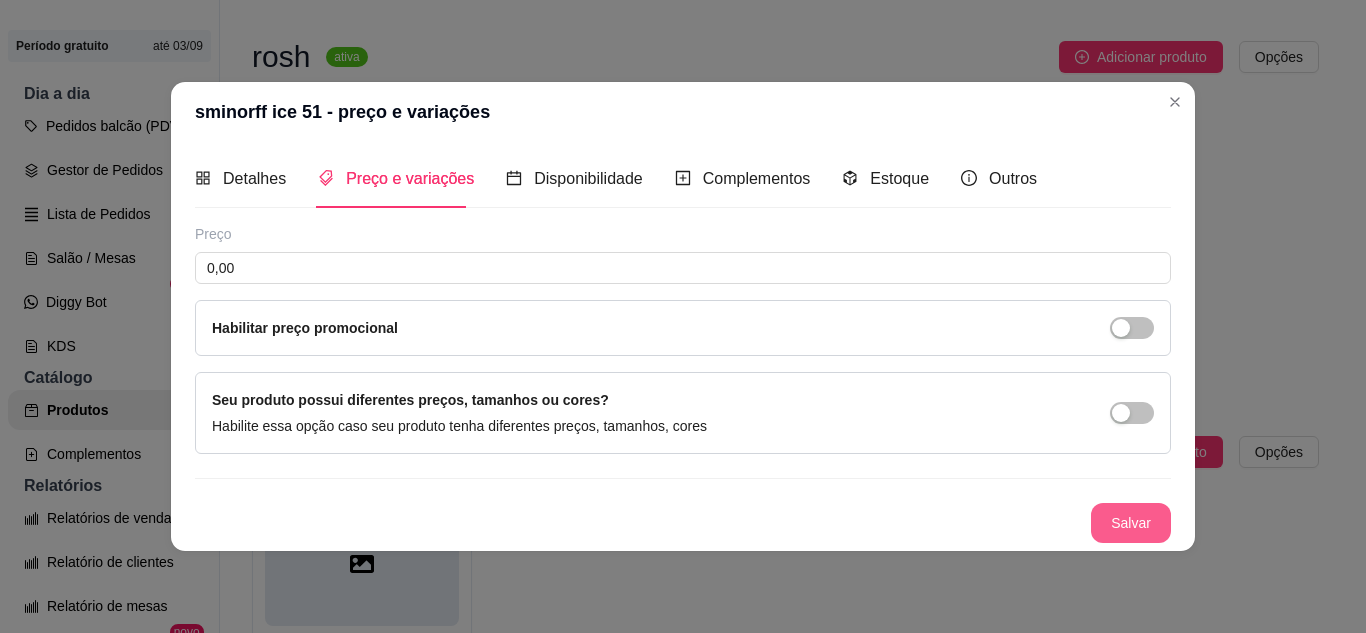 scroll, scrollTop: 0, scrollLeft: 0, axis: both 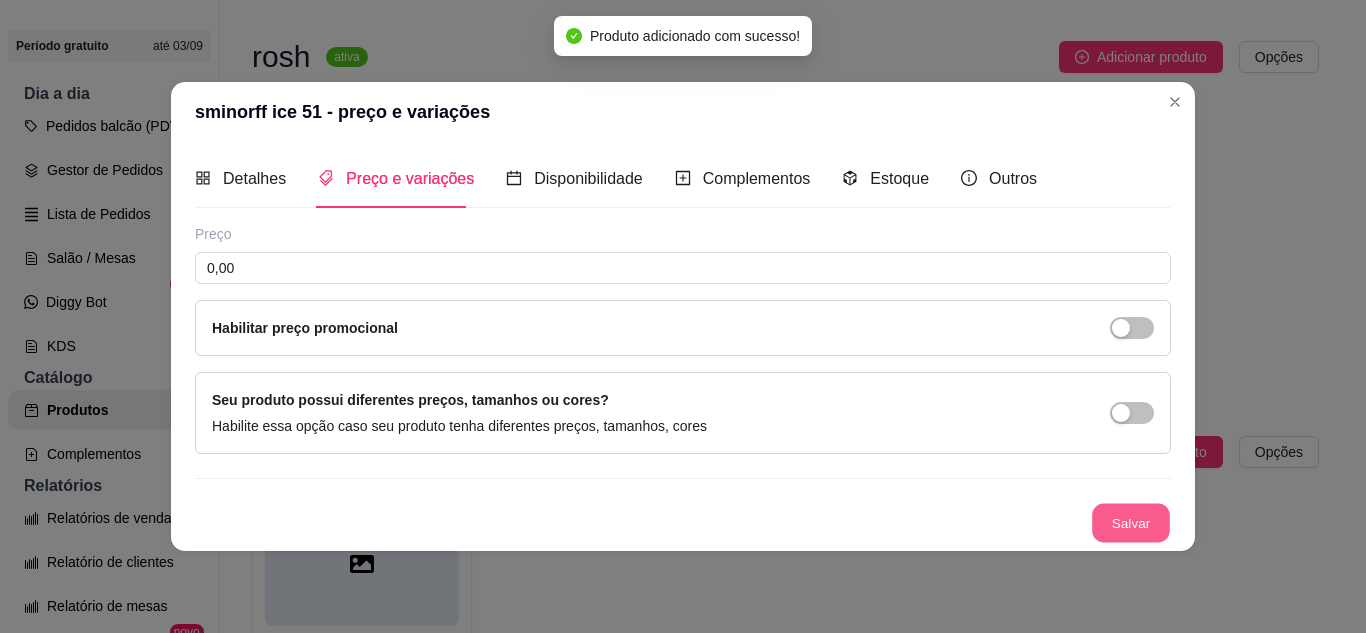 click on "Salvar" at bounding box center [1131, 522] 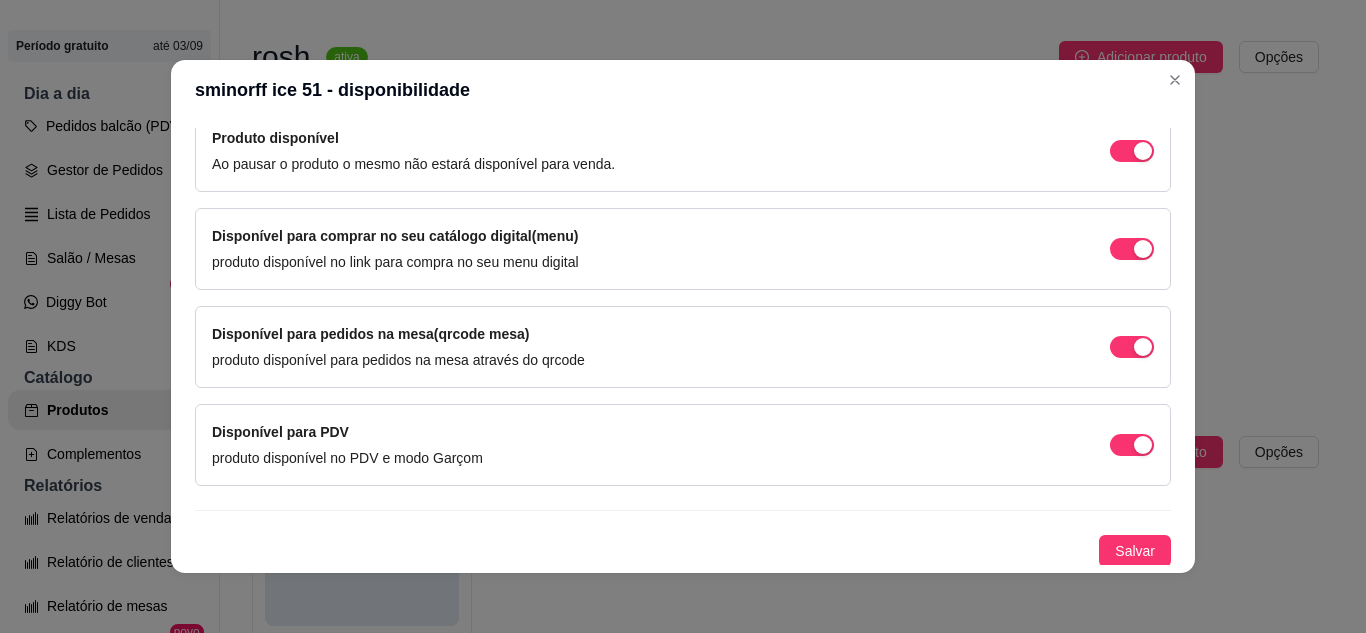 scroll, scrollTop: 213, scrollLeft: 0, axis: vertical 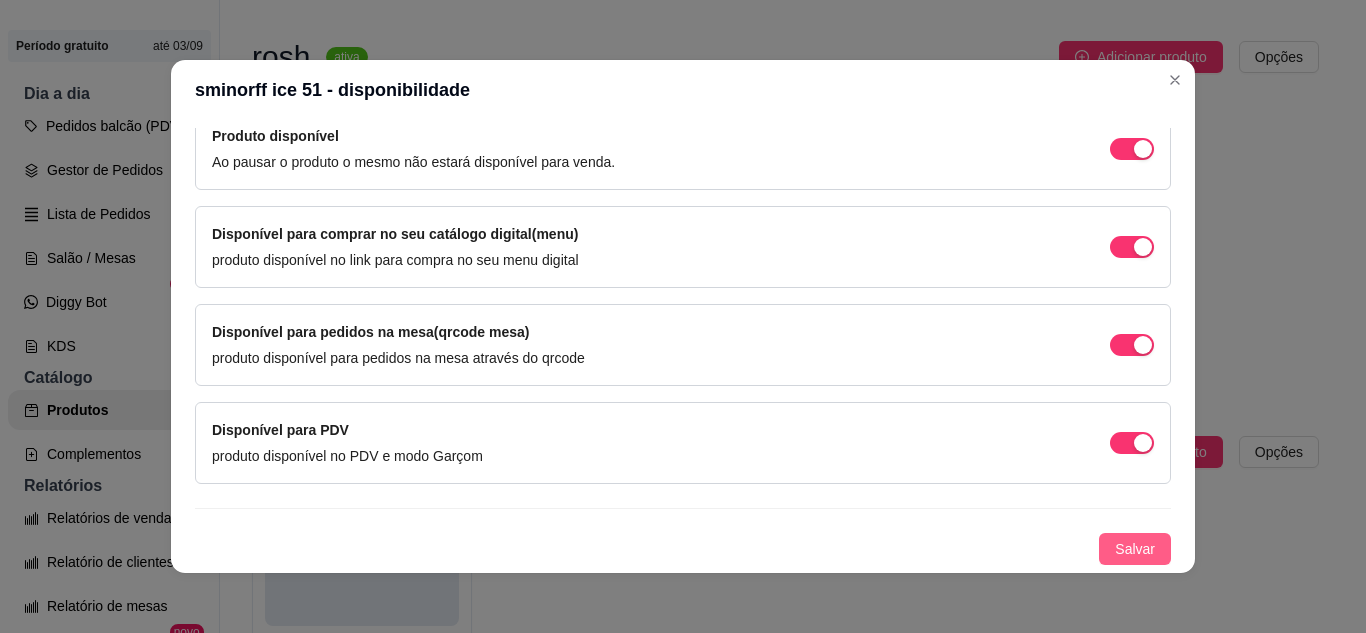 click on "Salvar" at bounding box center (1135, 549) 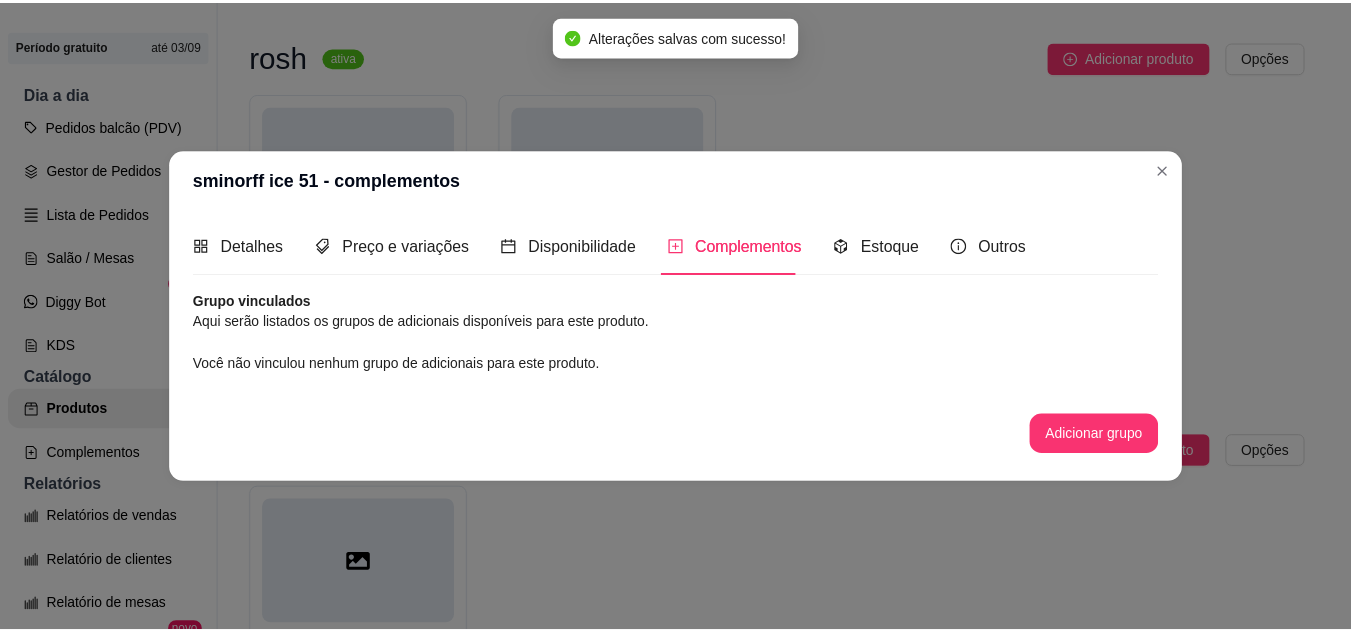 scroll, scrollTop: 0, scrollLeft: 0, axis: both 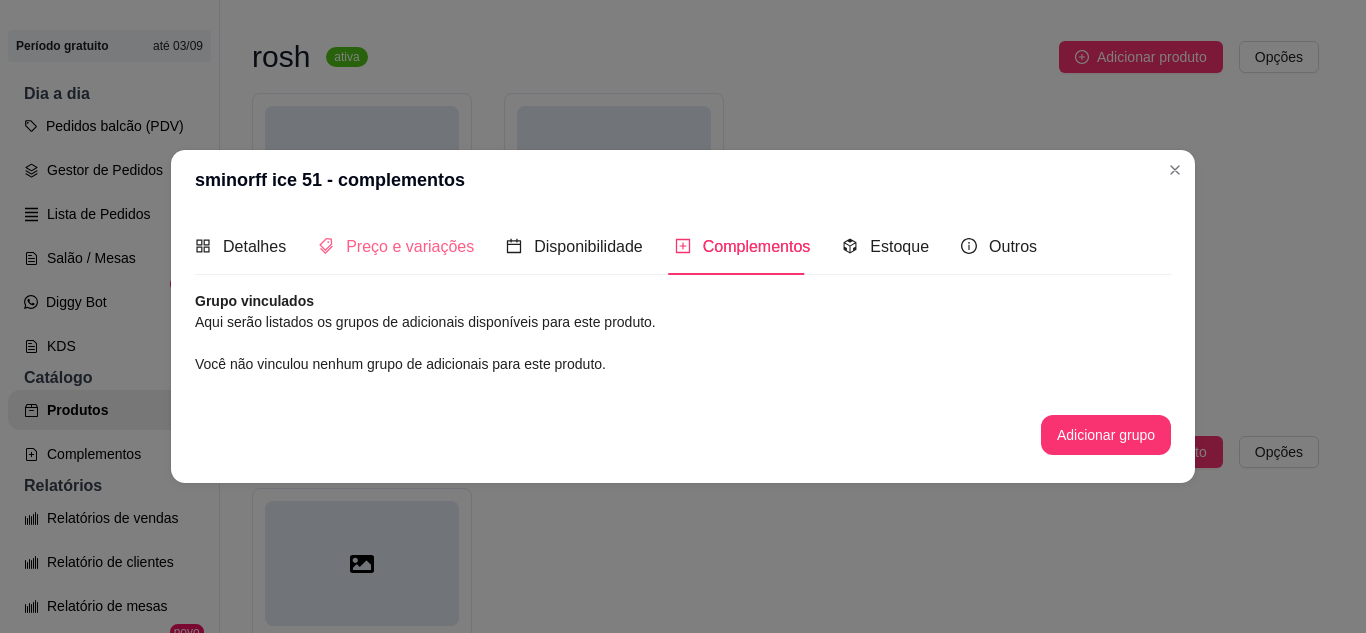 click on "Preço e variações" at bounding box center [396, 246] 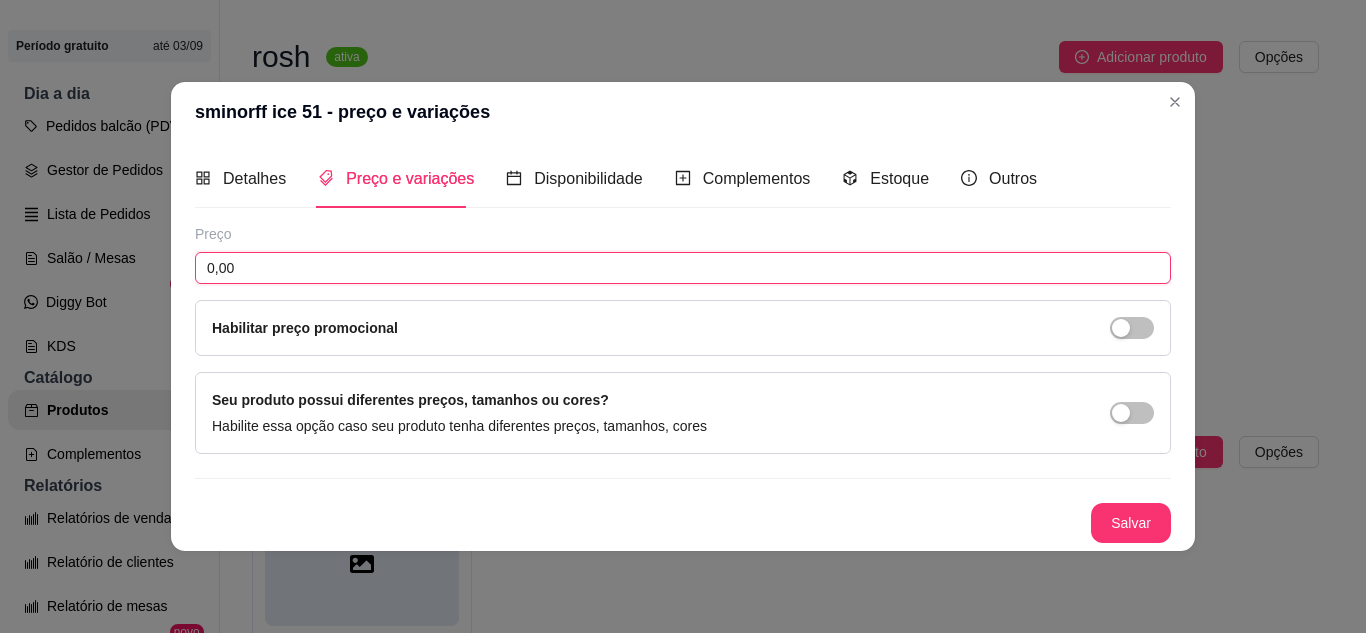 click on "0,00" at bounding box center (683, 268) 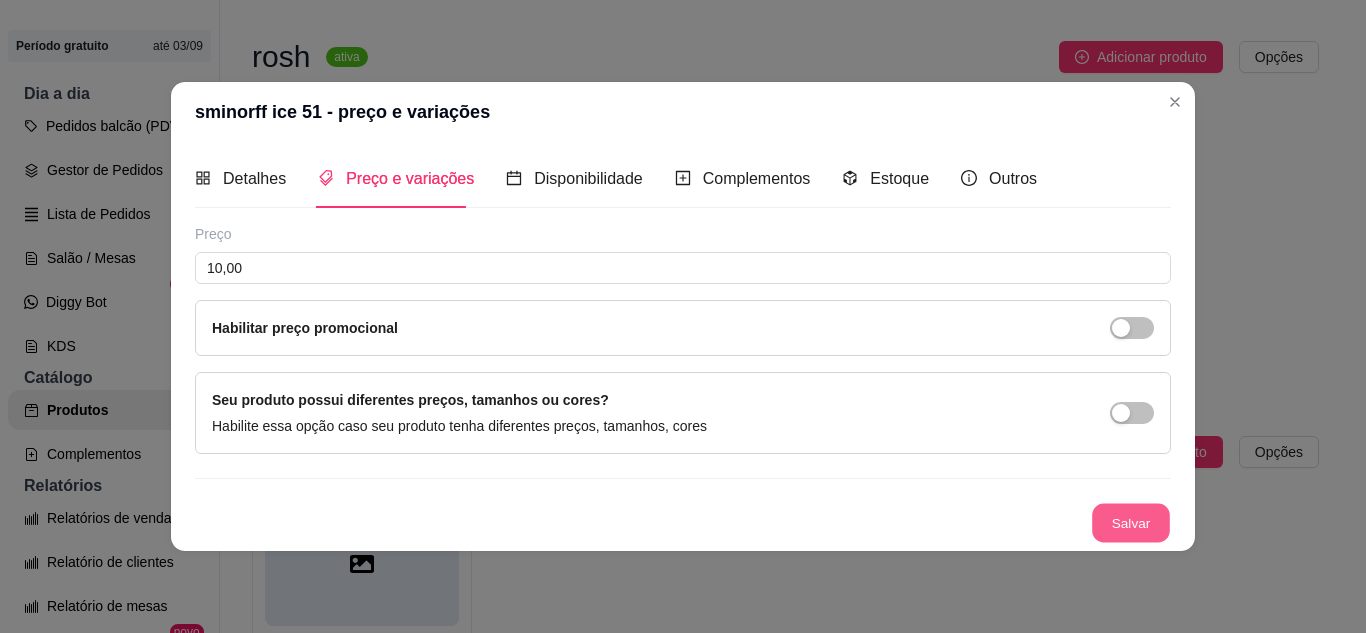 click on "Salvar" at bounding box center (1131, 522) 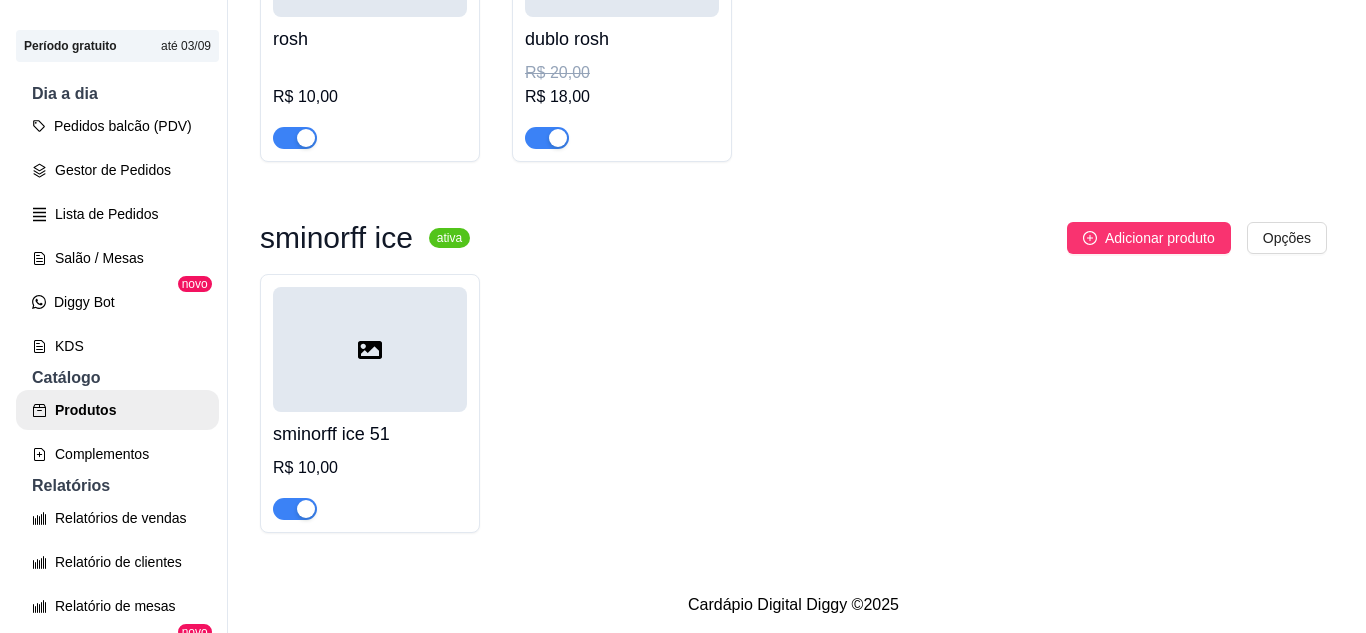 scroll, scrollTop: 2278, scrollLeft: 0, axis: vertical 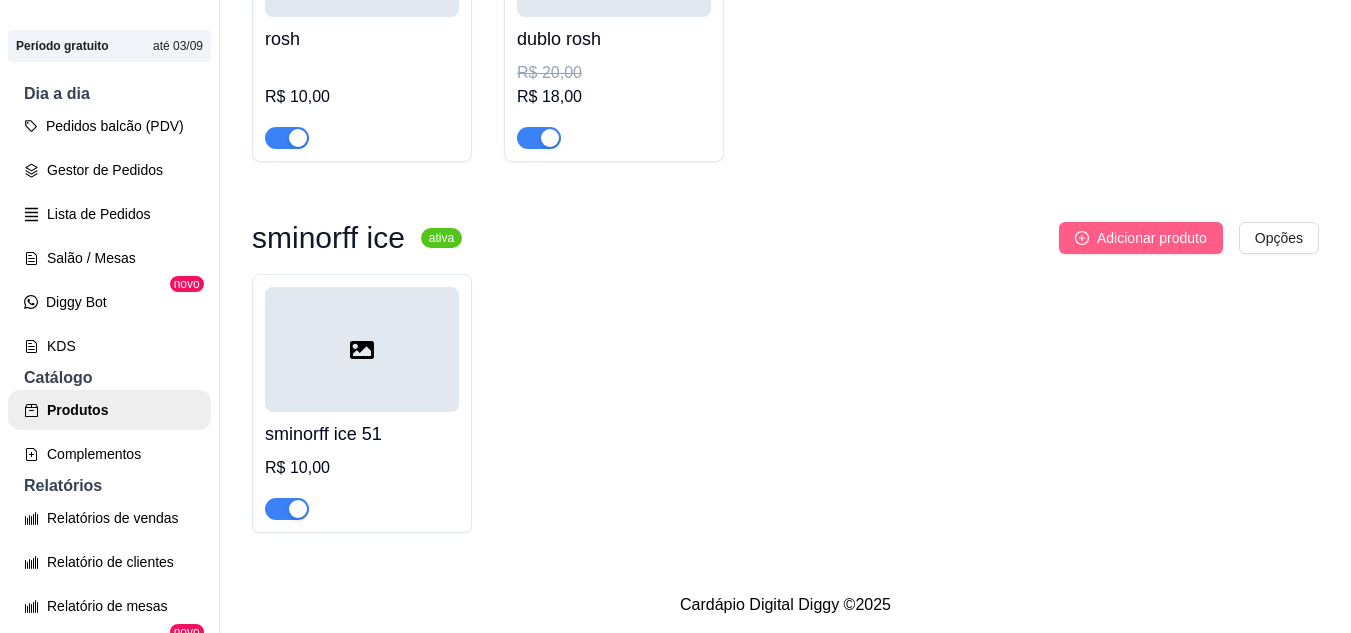click on "Adicionar produto" at bounding box center [1152, 238] 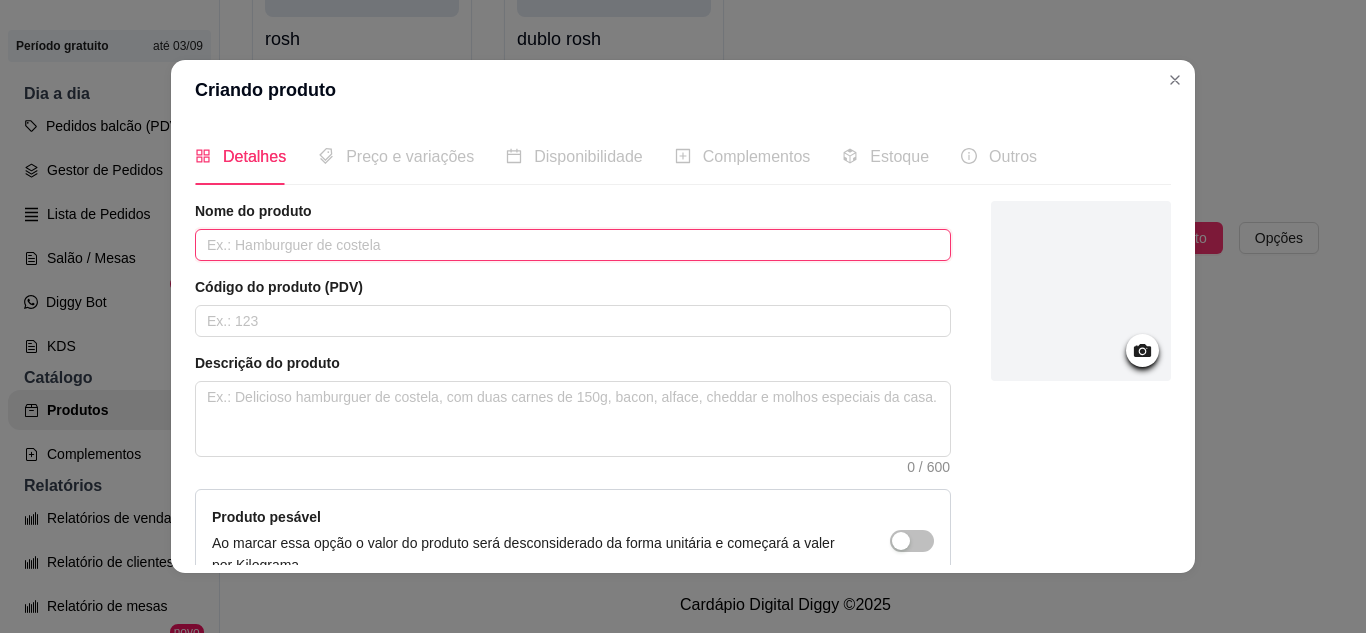 click at bounding box center [573, 245] 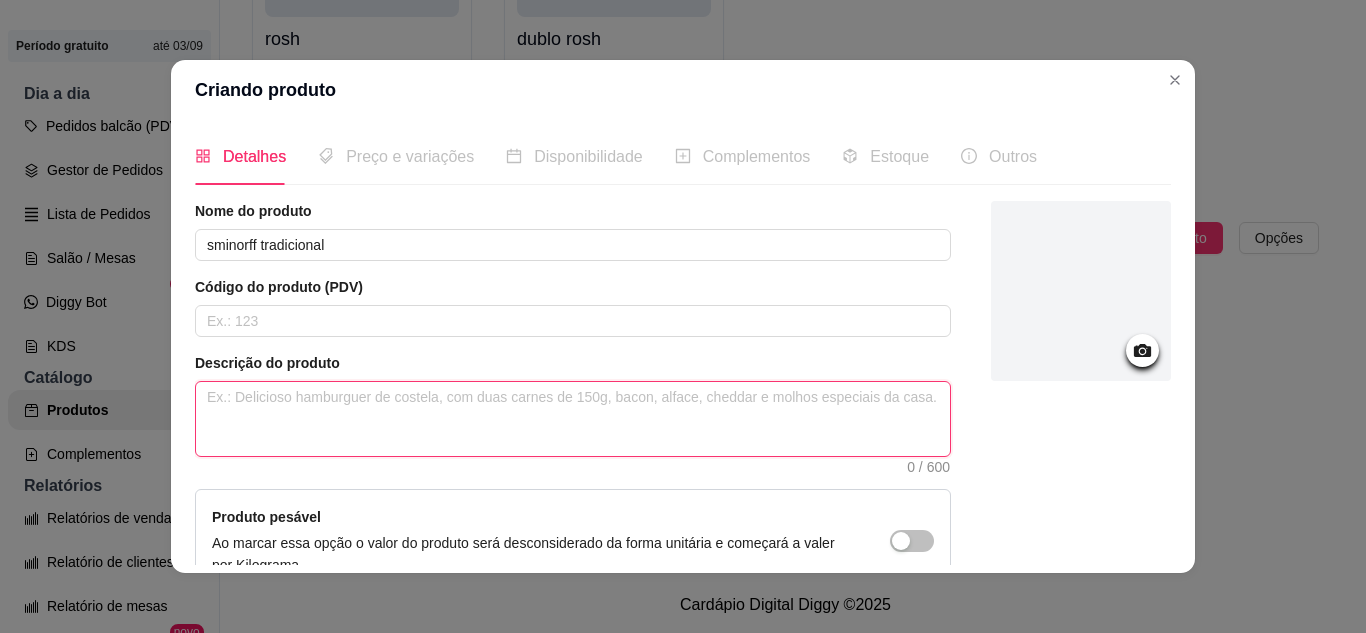 click at bounding box center [573, 419] 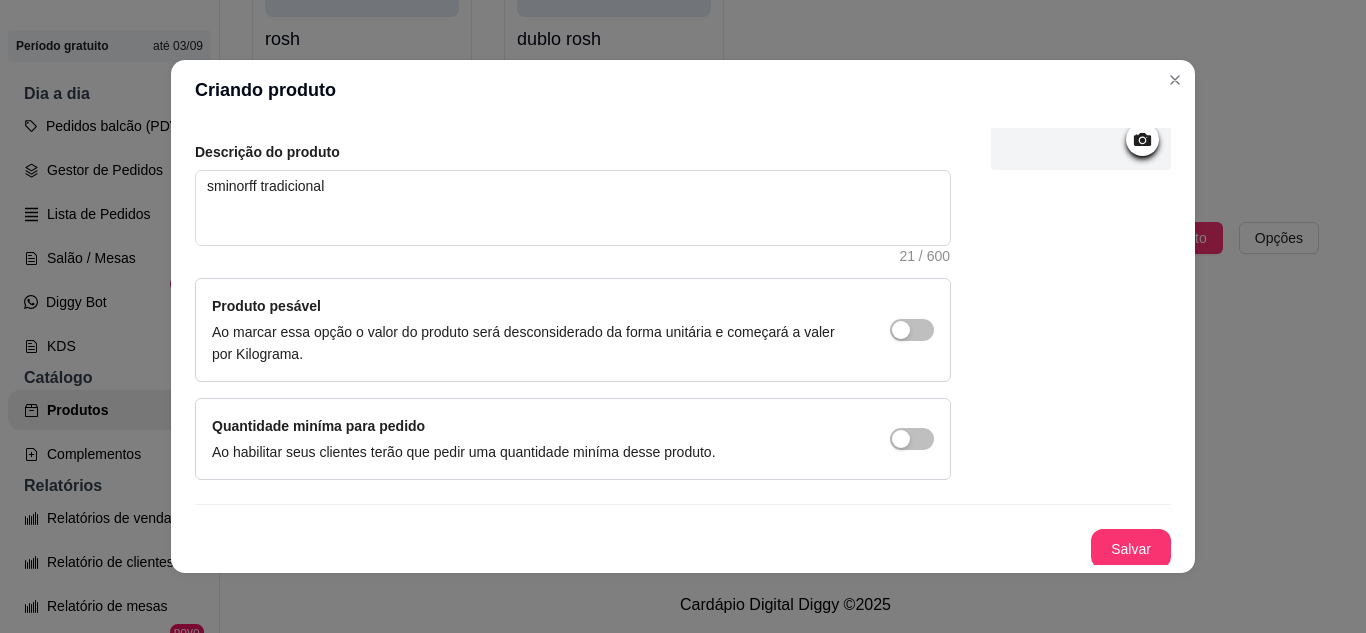scroll, scrollTop: 215, scrollLeft: 0, axis: vertical 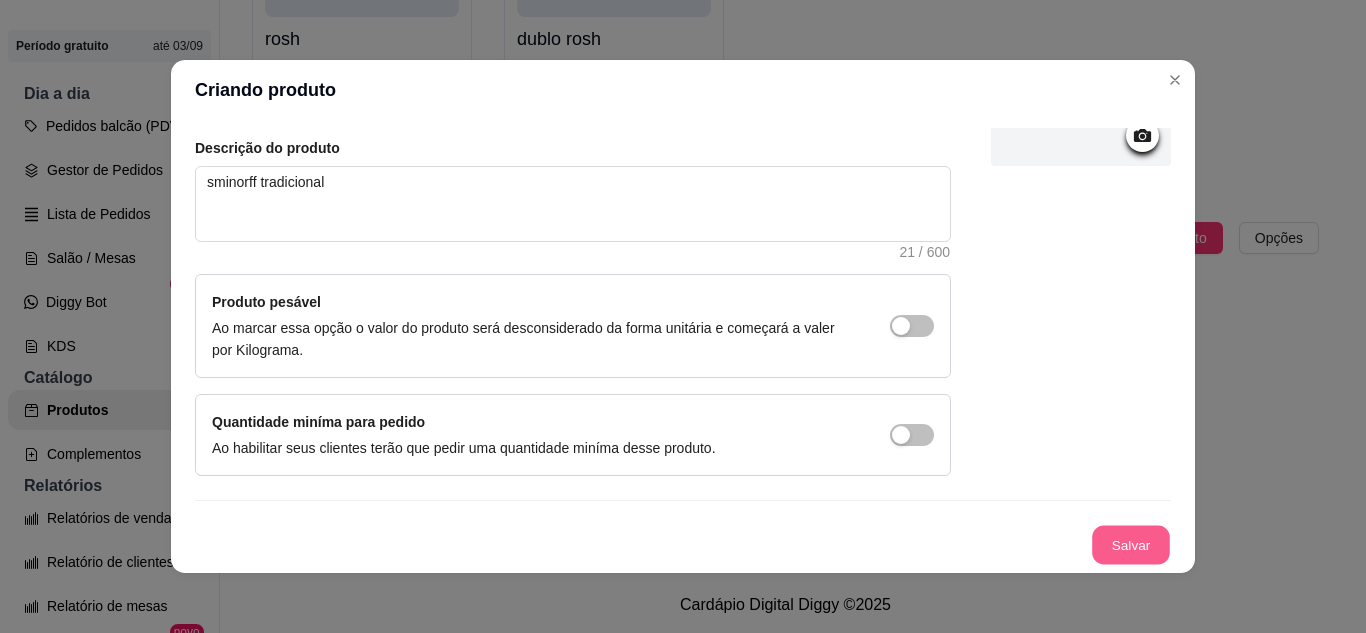 click on "Salvar" at bounding box center (1131, 545) 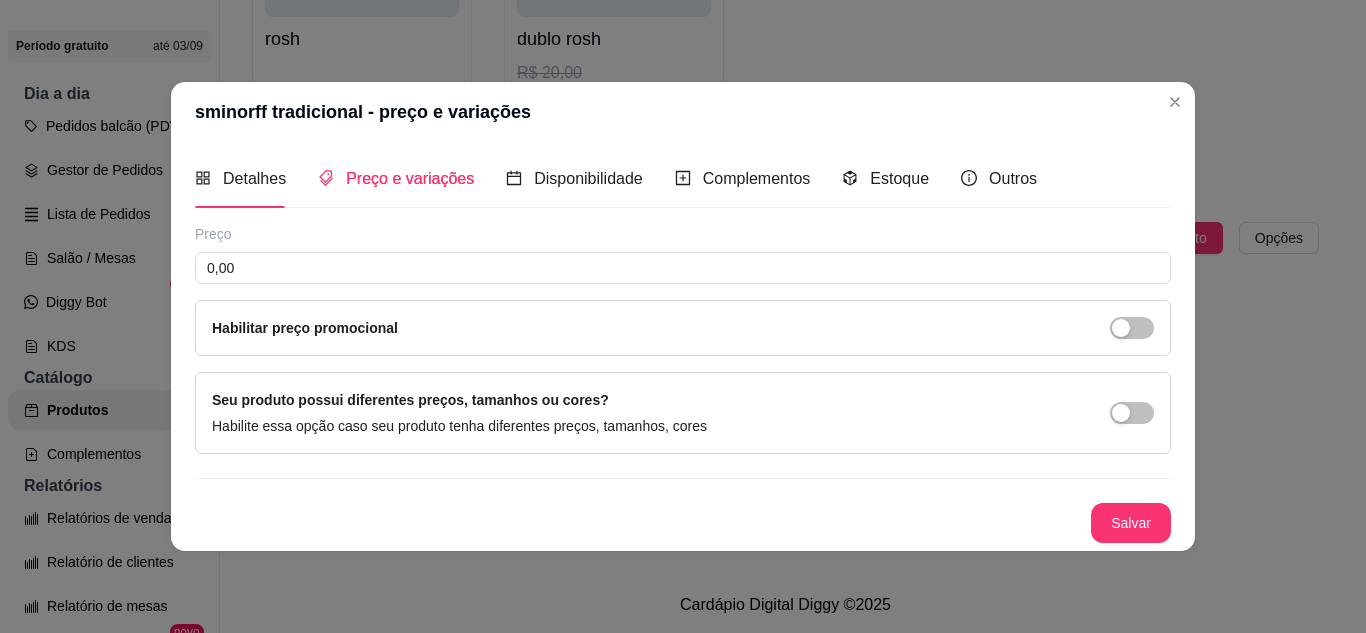 scroll, scrollTop: 0, scrollLeft: 0, axis: both 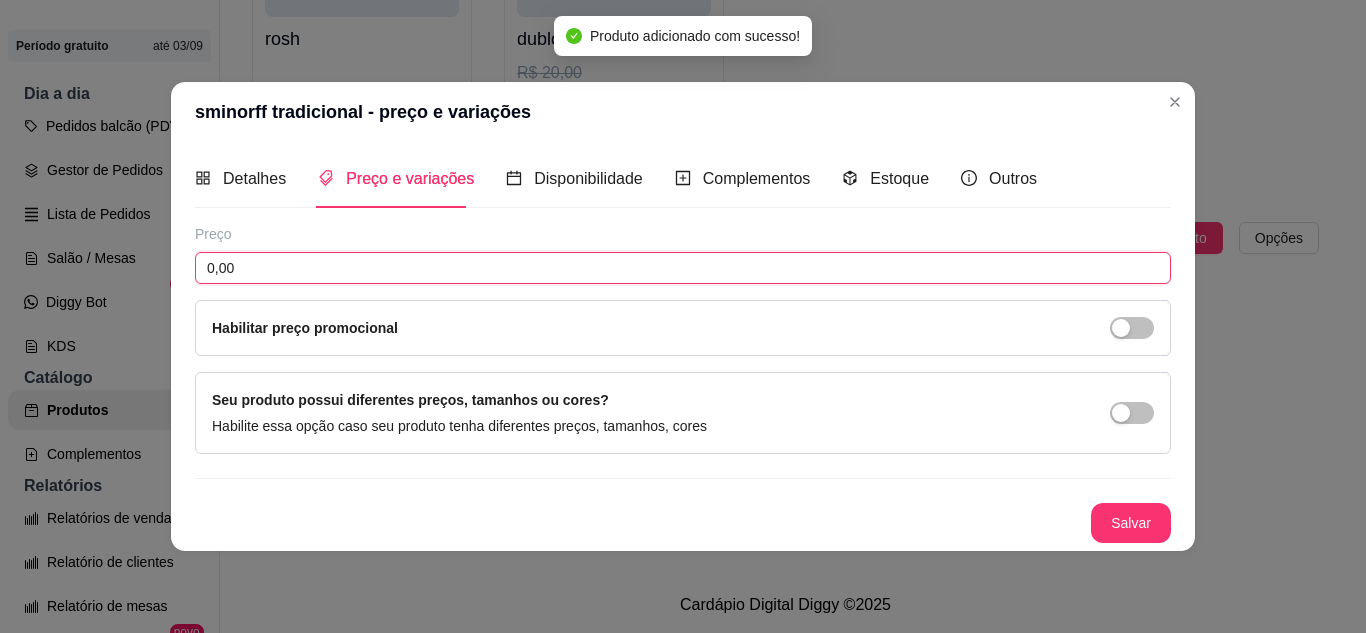 click on "0,00" at bounding box center (683, 268) 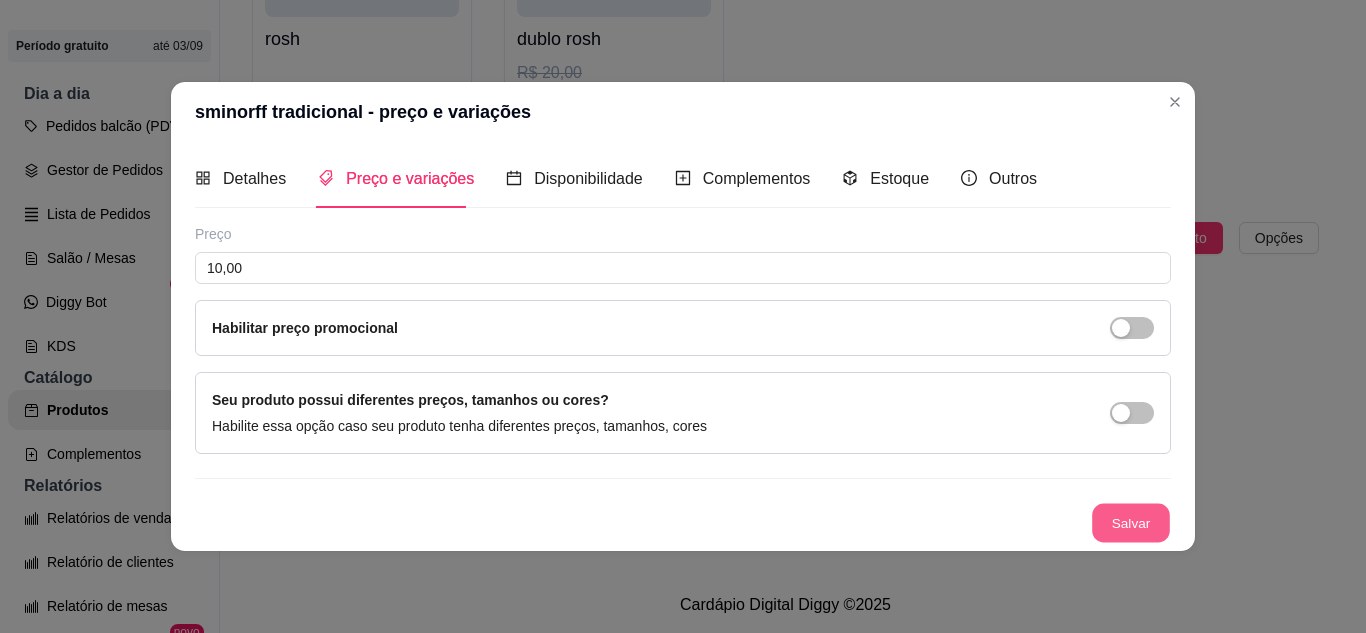 click on "Salvar" at bounding box center [1131, 522] 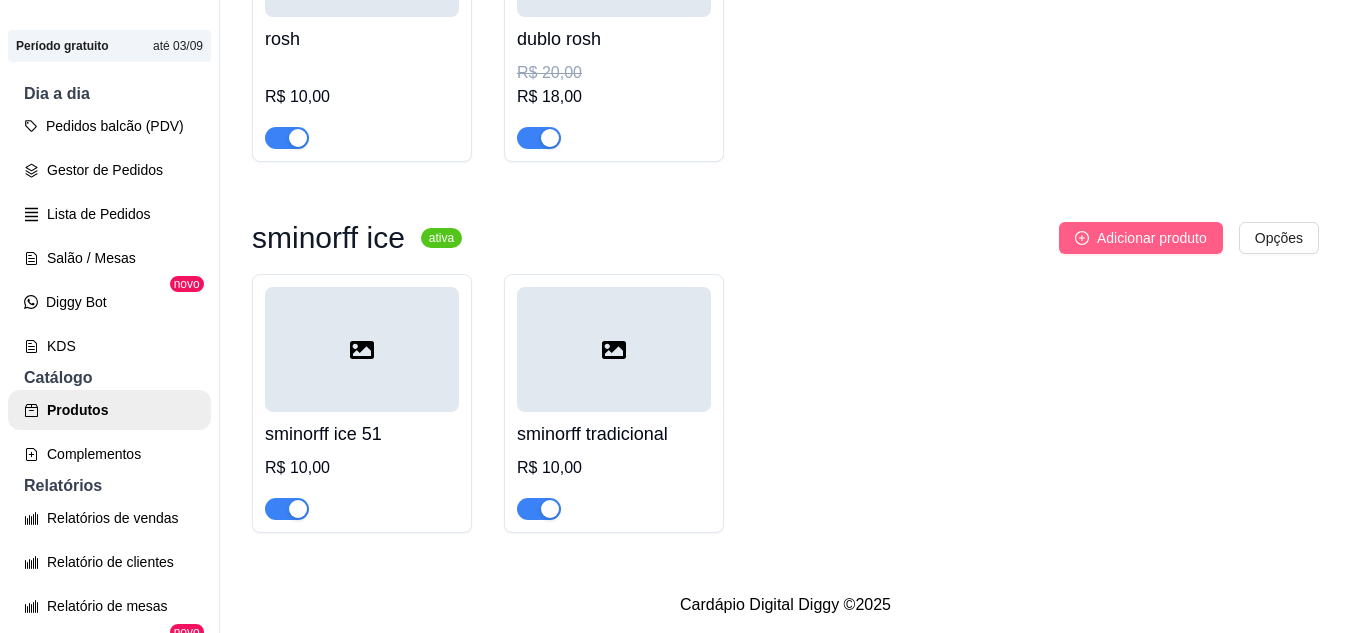 click on "Adicionar produto" at bounding box center (1152, 238) 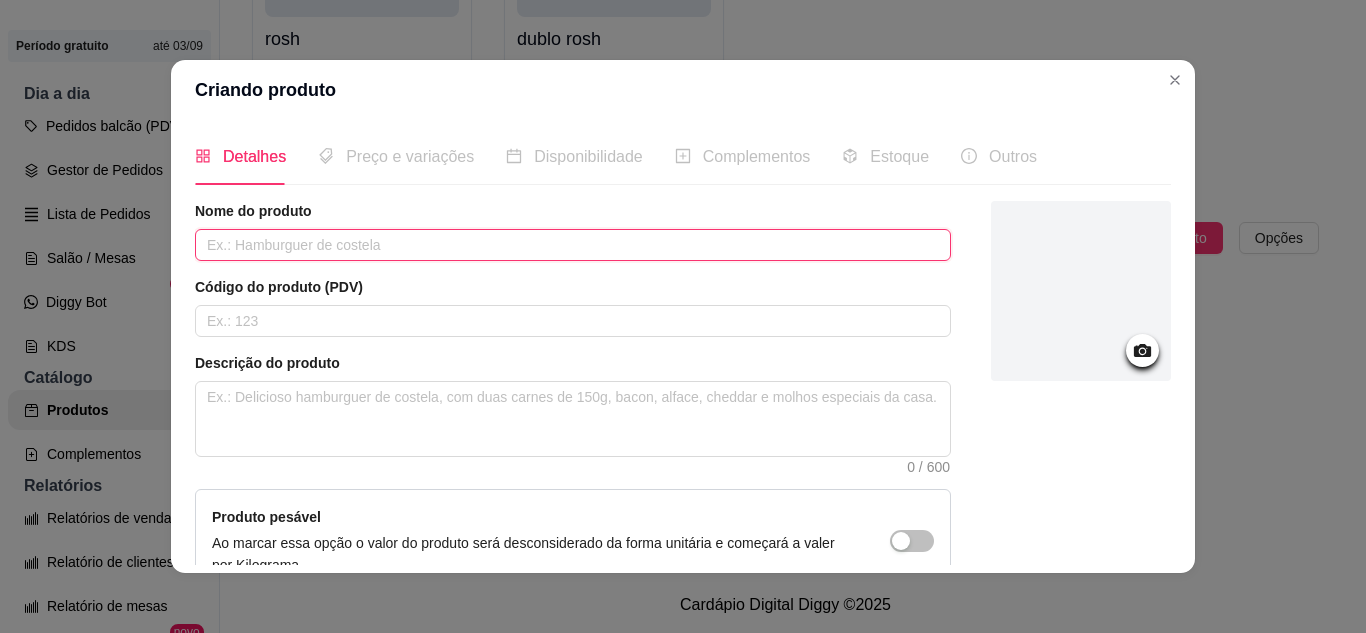 click at bounding box center [573, 245] 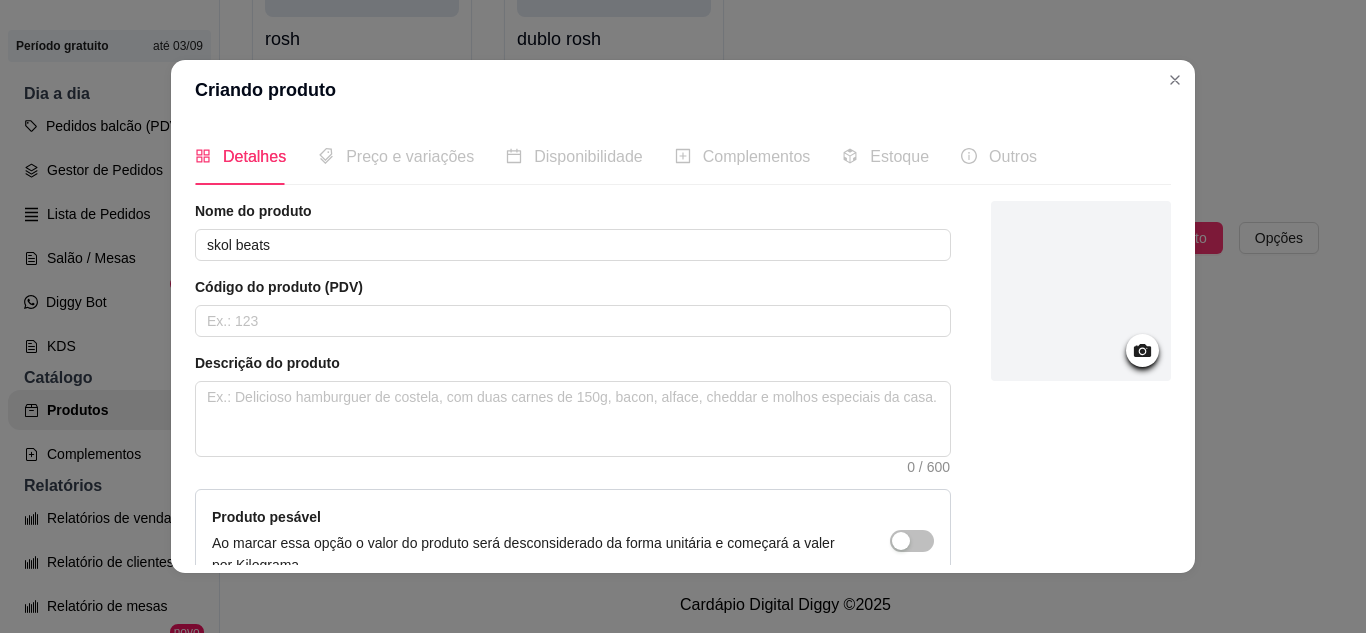 click on "Descrição do produto 0 / 600" at bounding box center [573, 413] 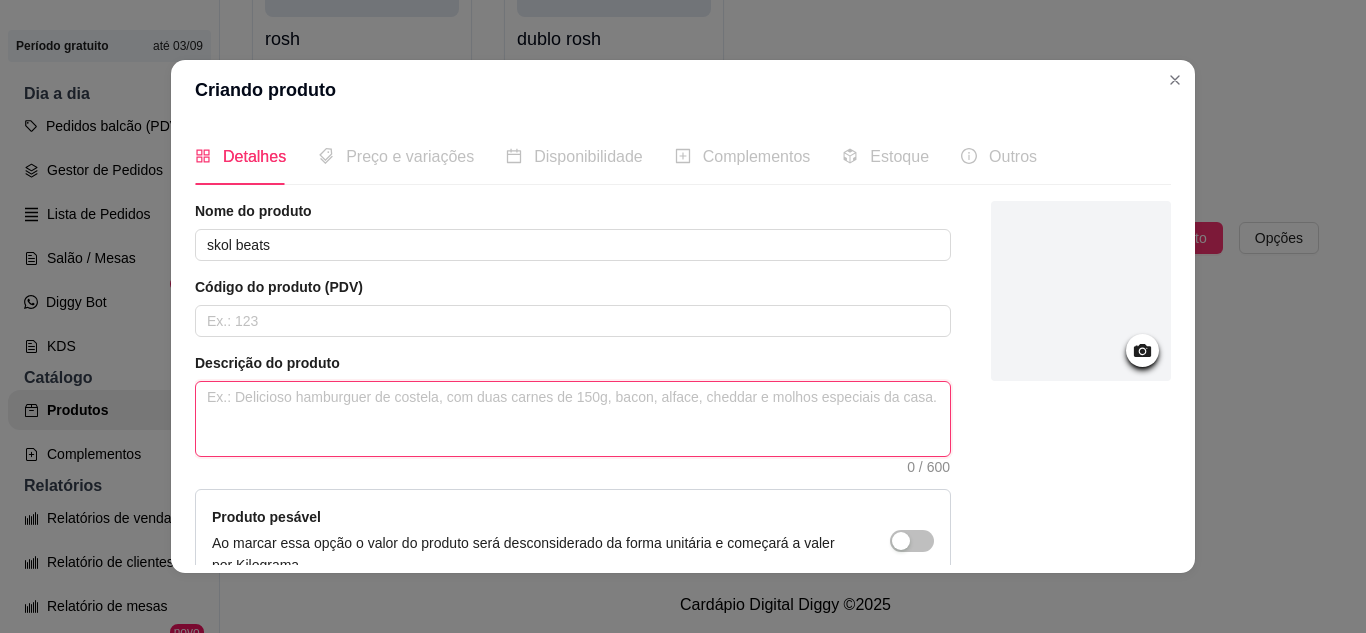click at bounding box center (573, 419) 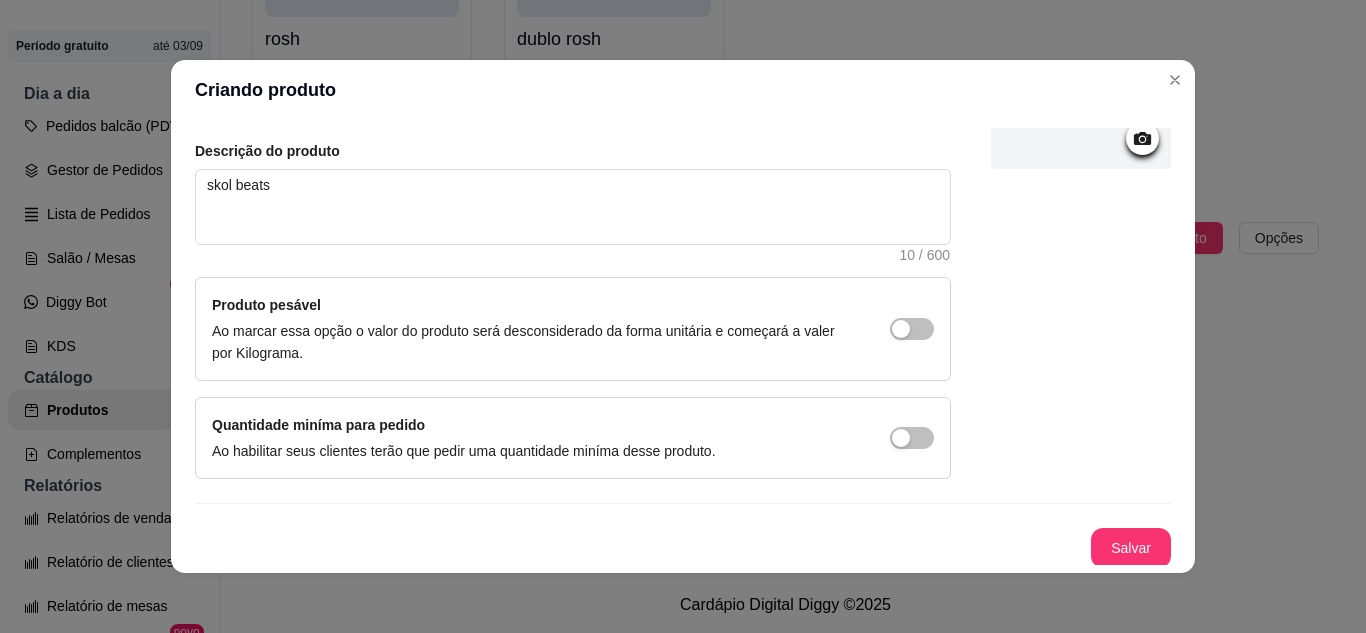 scroll, scrollTop: 215, scrollLeft: 0, axis: vertical 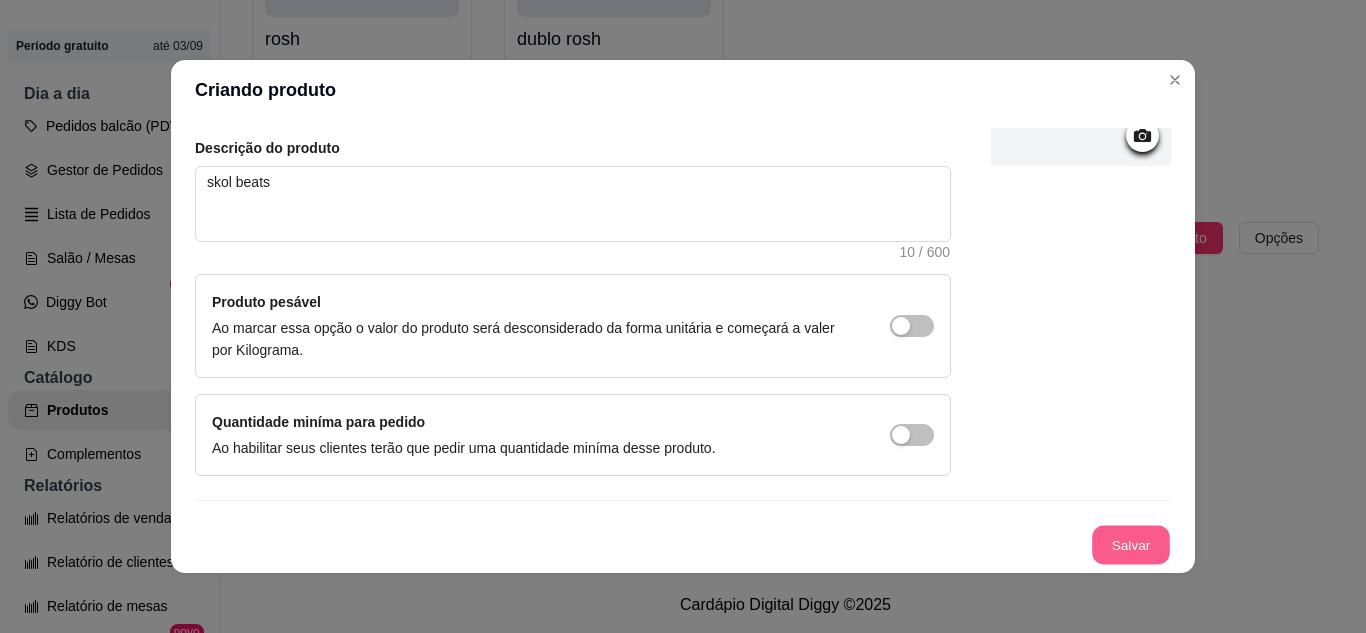 click on "Salvar" at bounding box center (1131, 545) 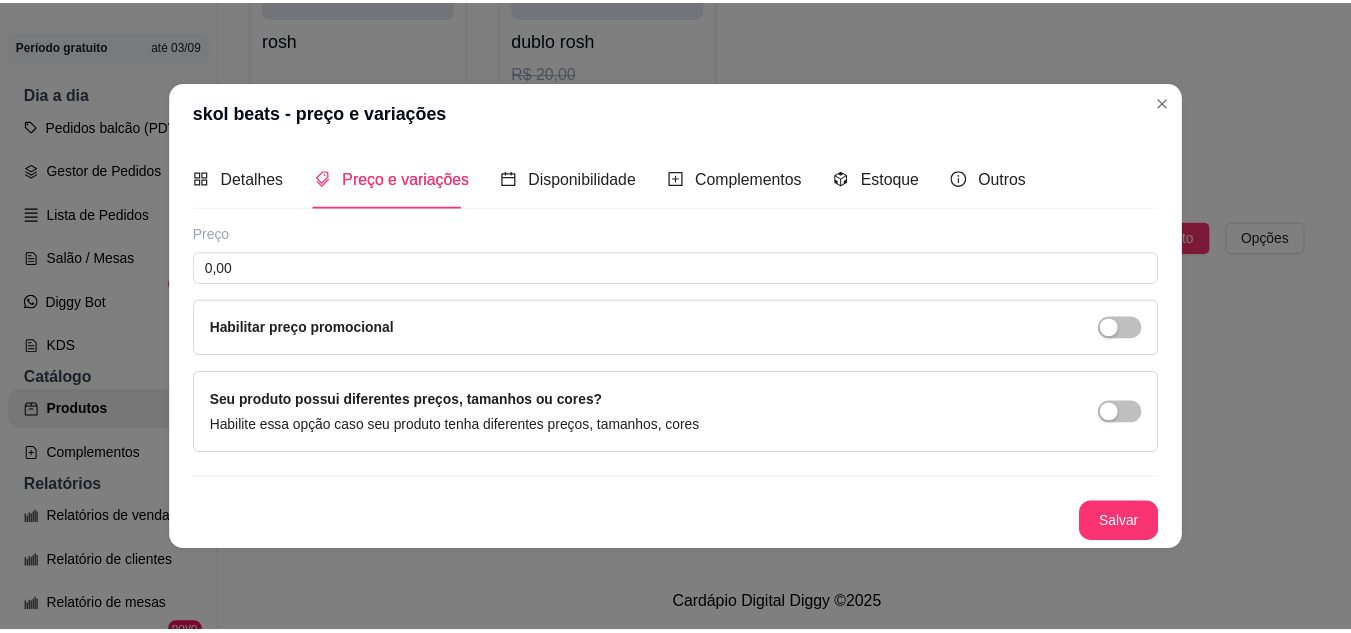 scroll, scrollTop: 0, scrollLeft: 0, axis: both 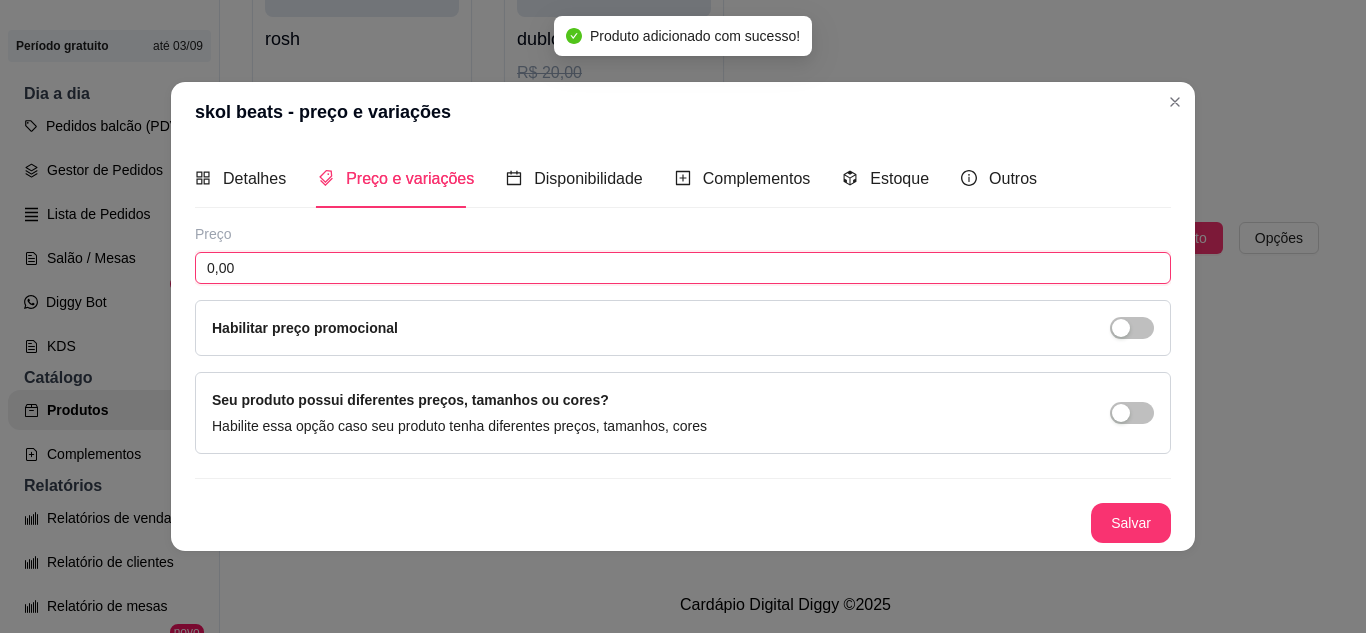 click on "0,00" at bounding box center (683, 268) 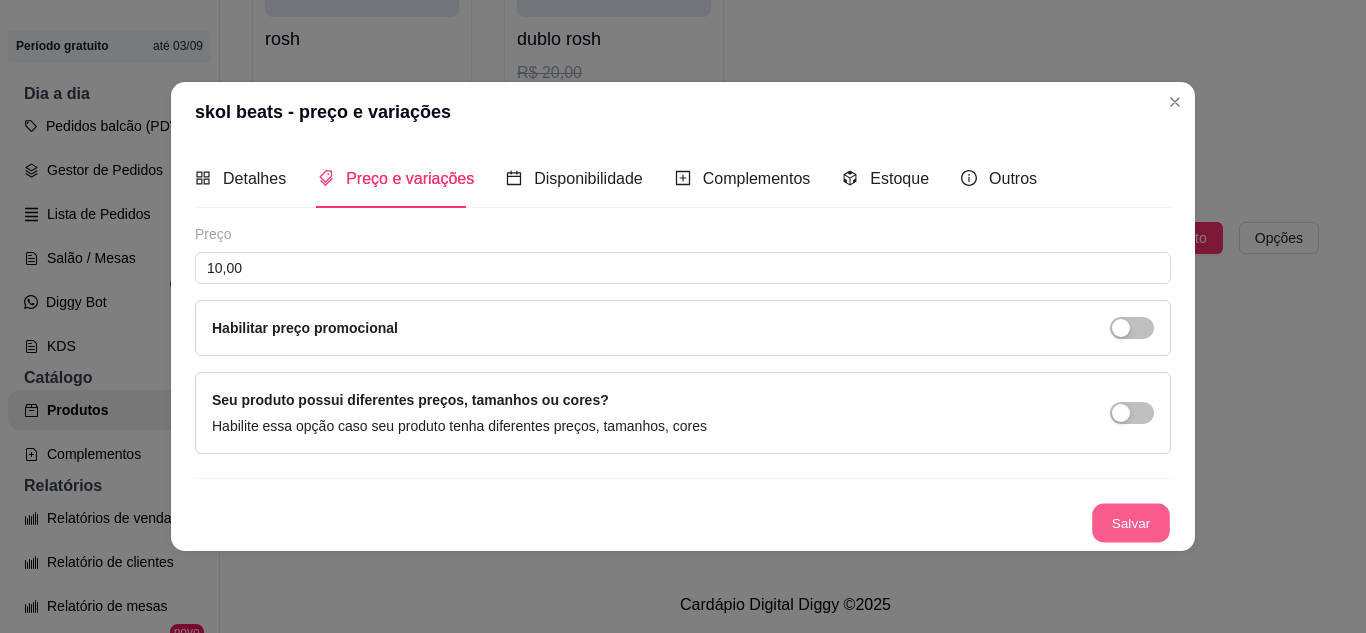 click on "Salvar" at bounding box center (1131, 522) 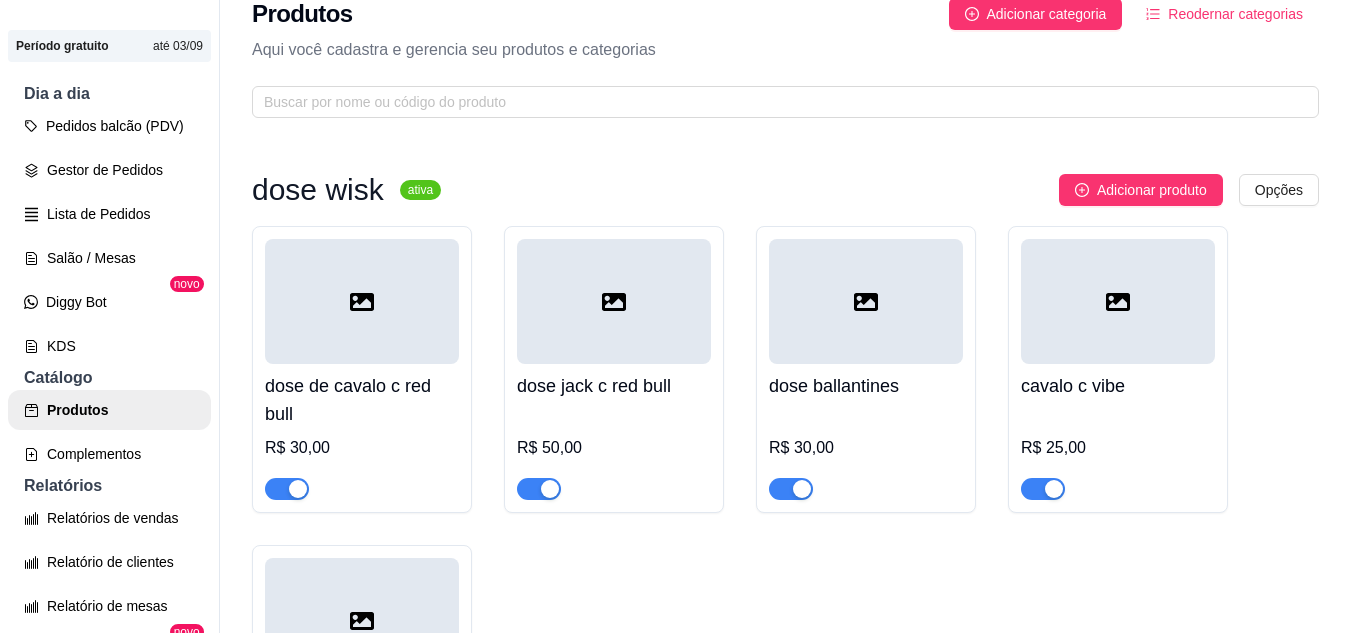 scroll, scrollTop: 0, scrollLeft: 0, axis: both 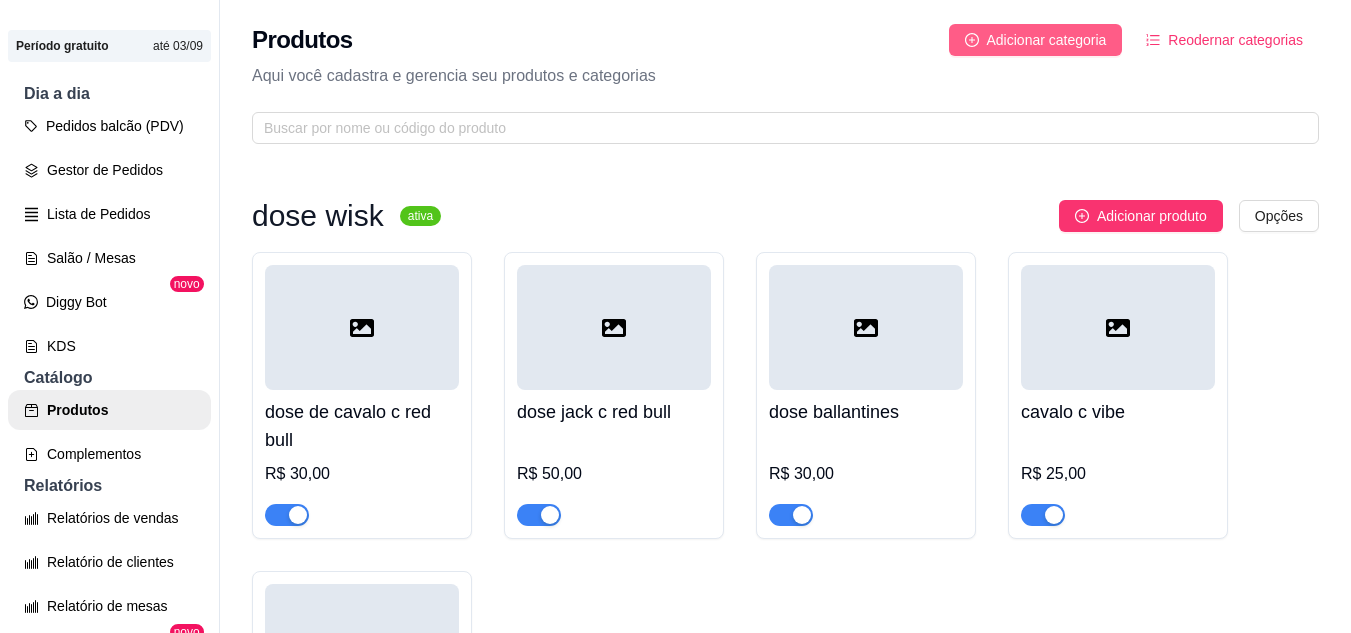 click on "Adicionar categoria" at bounding box center (1047, 40) 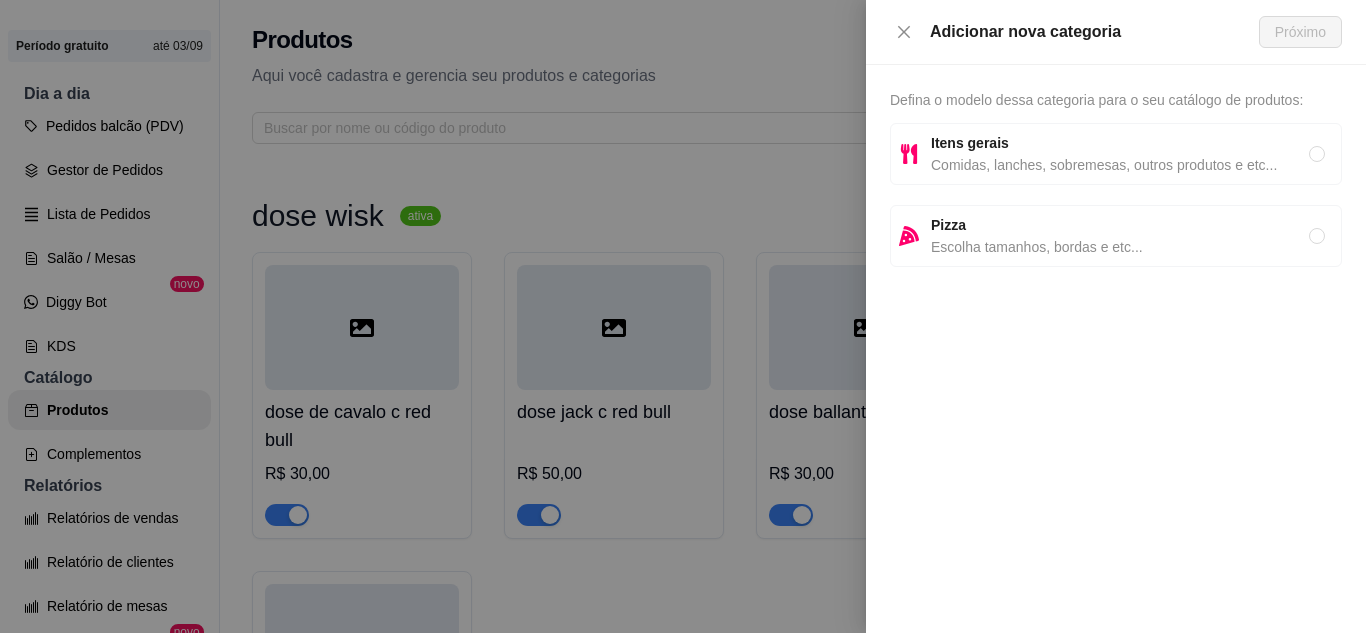 click on "Itens gerais" at bounding box center (1120, 143) 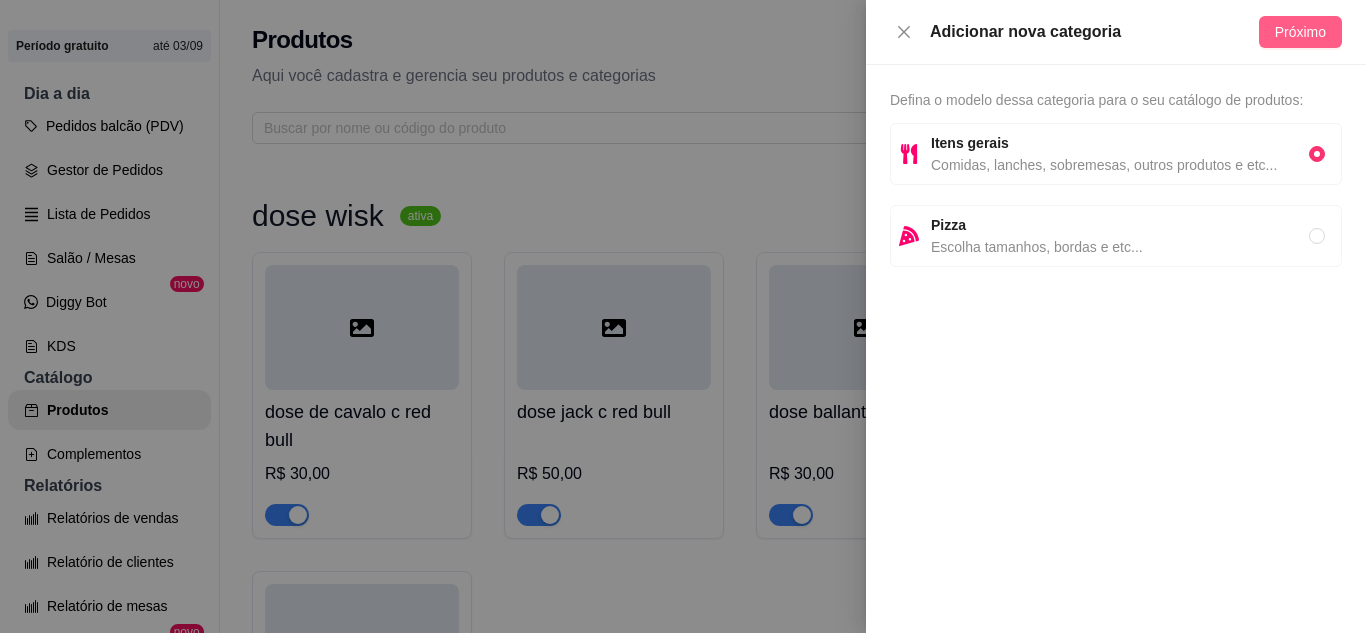 click on "Próximo" at bounding box center (1300, 32) 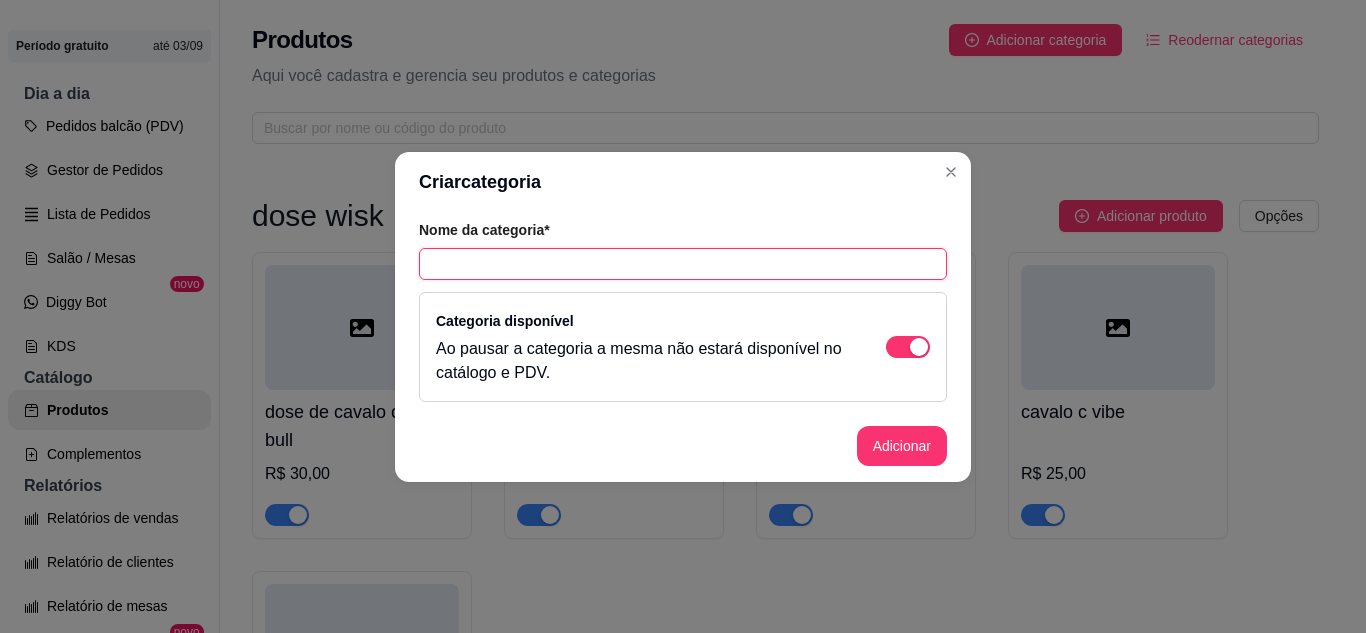 click at bounding box center (683, 264) 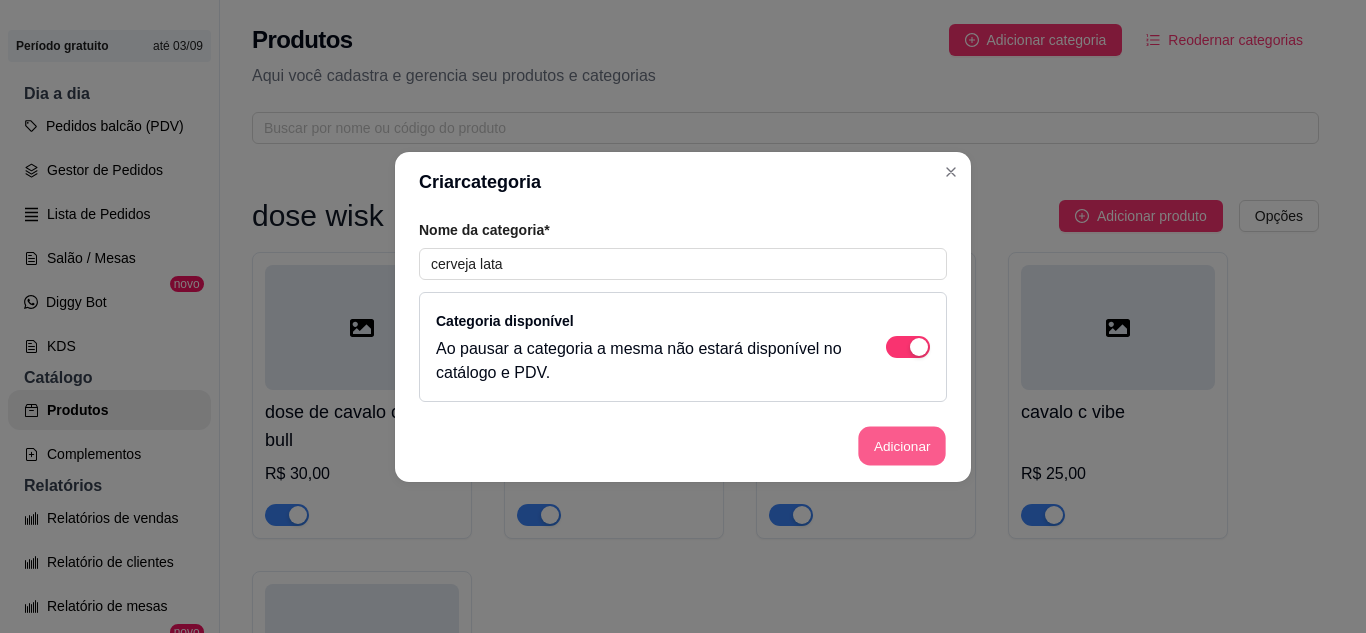 click on "Adicionar" at bounding box center (902, 445) 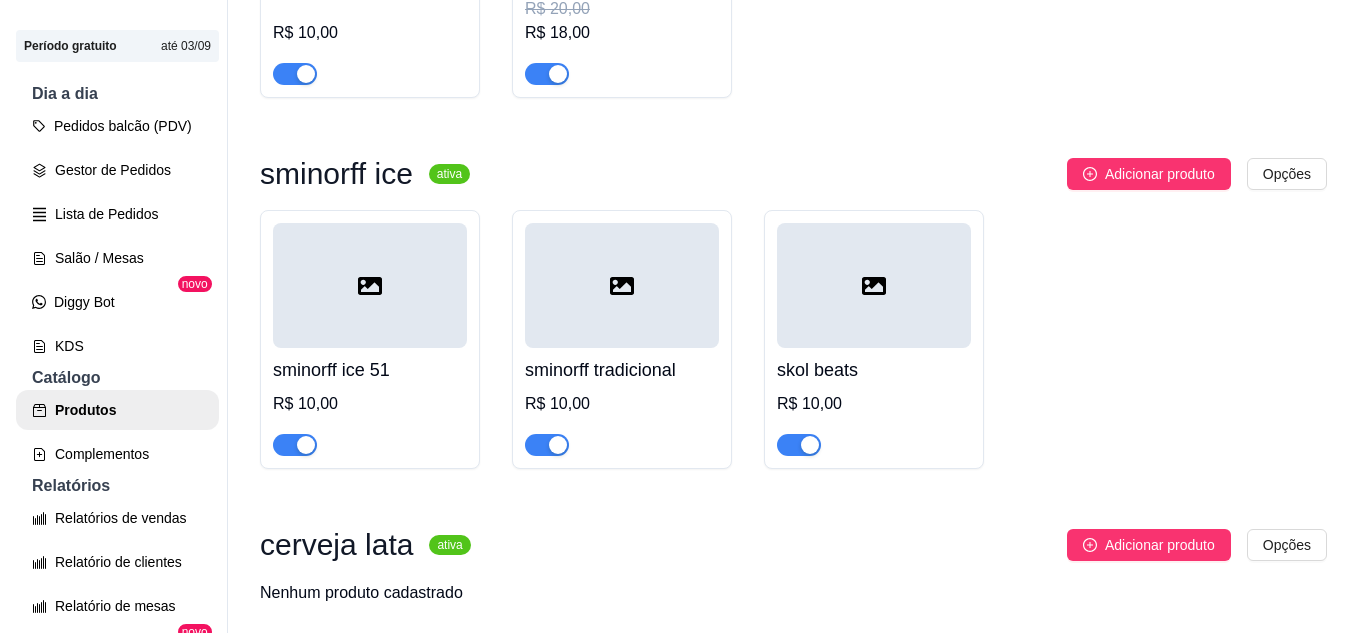 scroll, scrollTop: 2414, scrollLeft: 0, axis: vertical 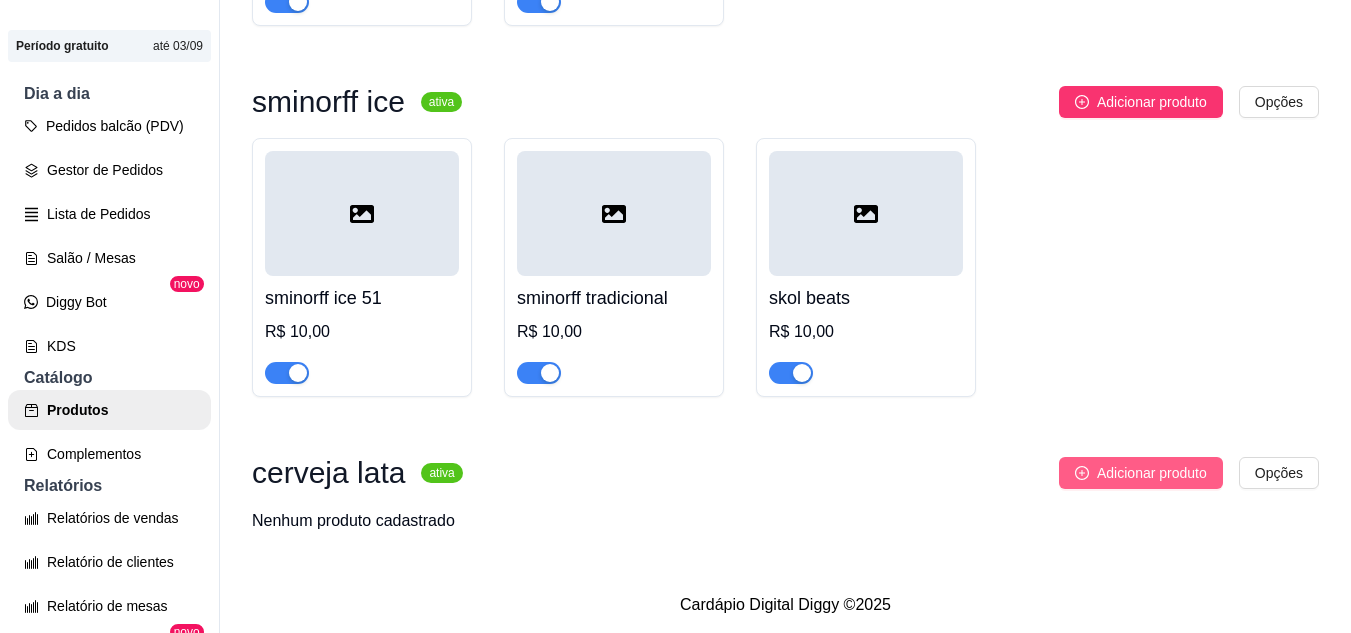 click on "Adicionar produto" at bounding box center [1141, 473] 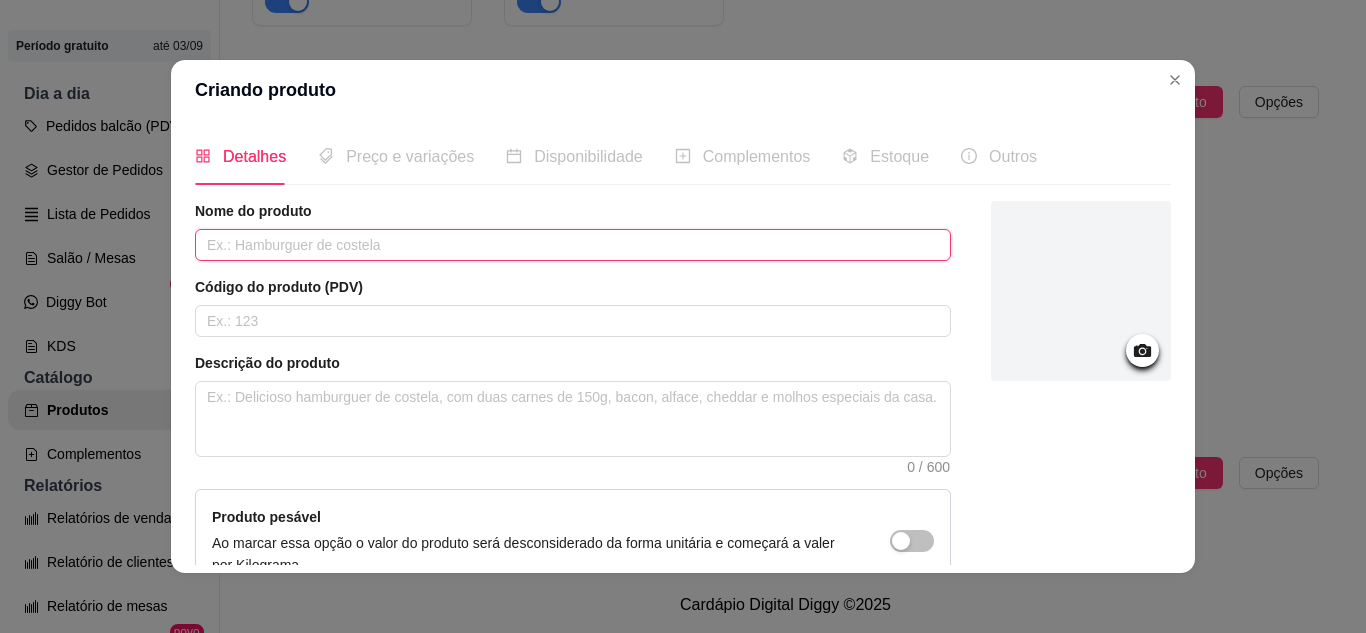 click at bounding box center [573, 245] 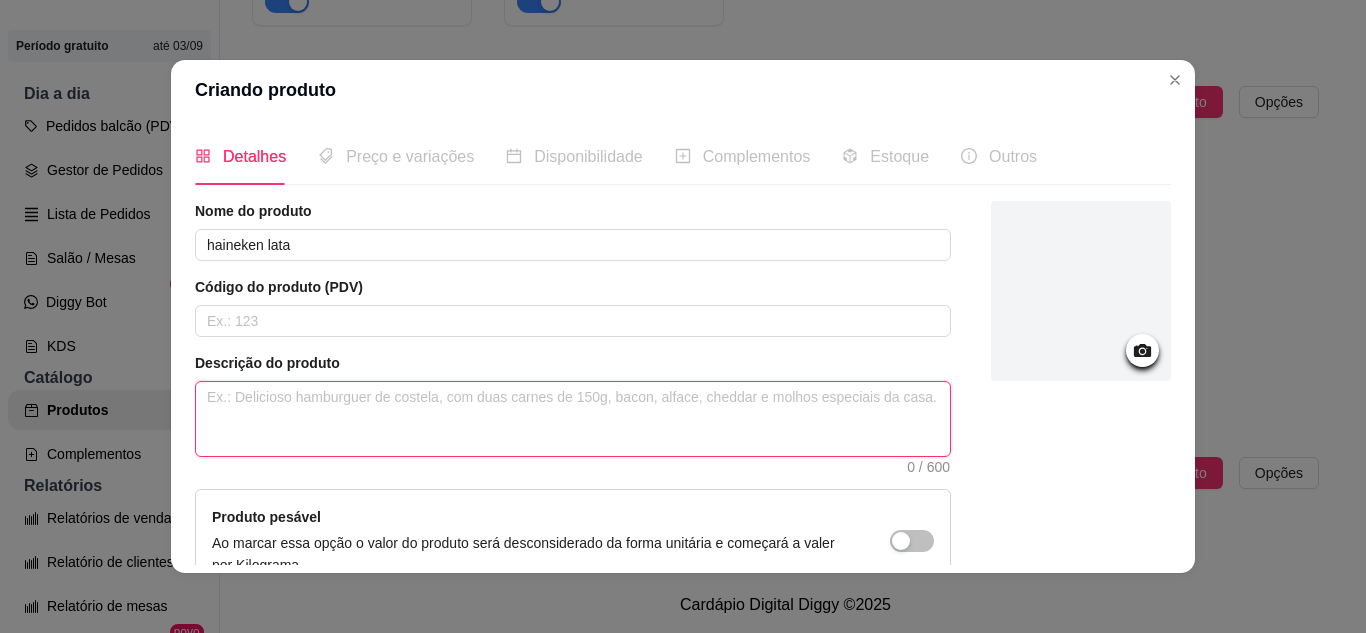 click at bounding box center [573, 419] 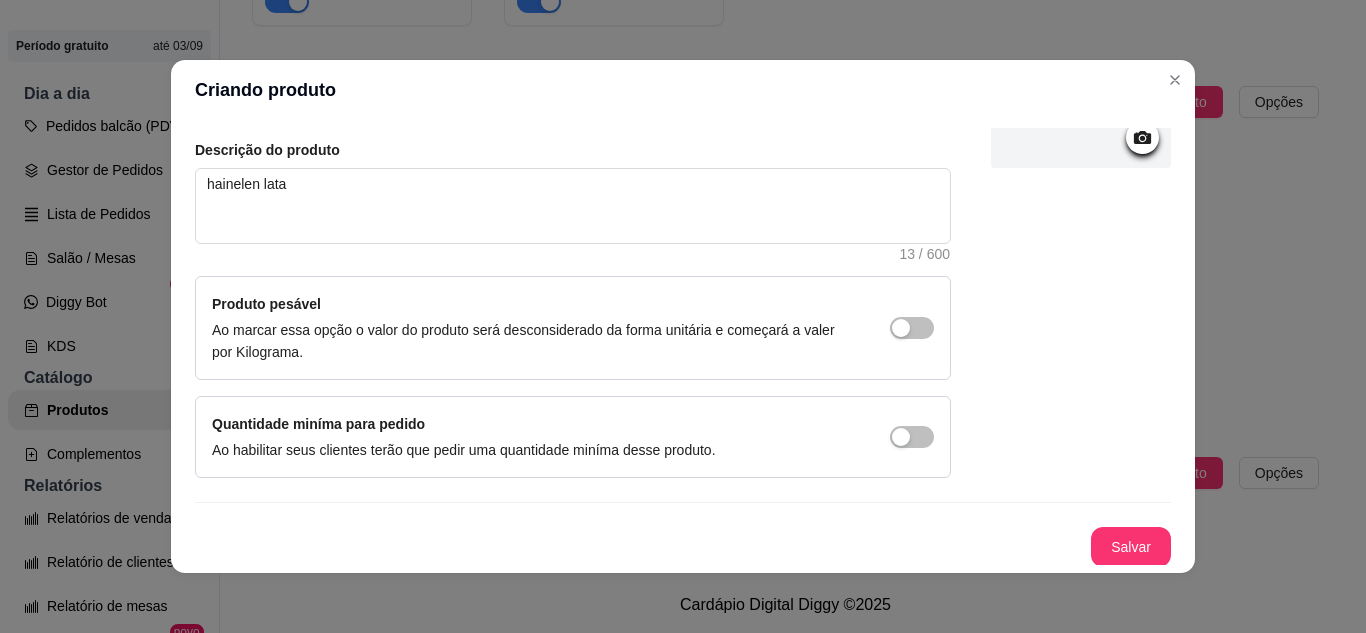 scroll, scrollTop: 215, scrollLeft: 0, axis: vertical 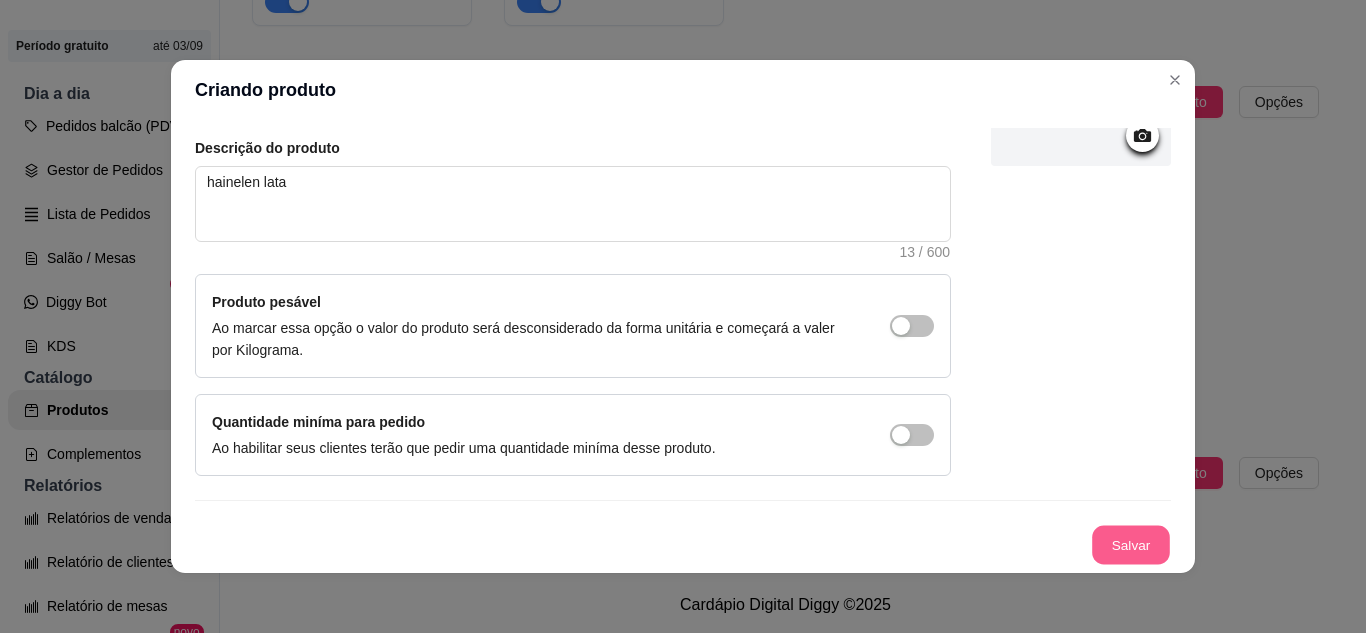 click on "Salvar" at bounding box center [1131, 545] 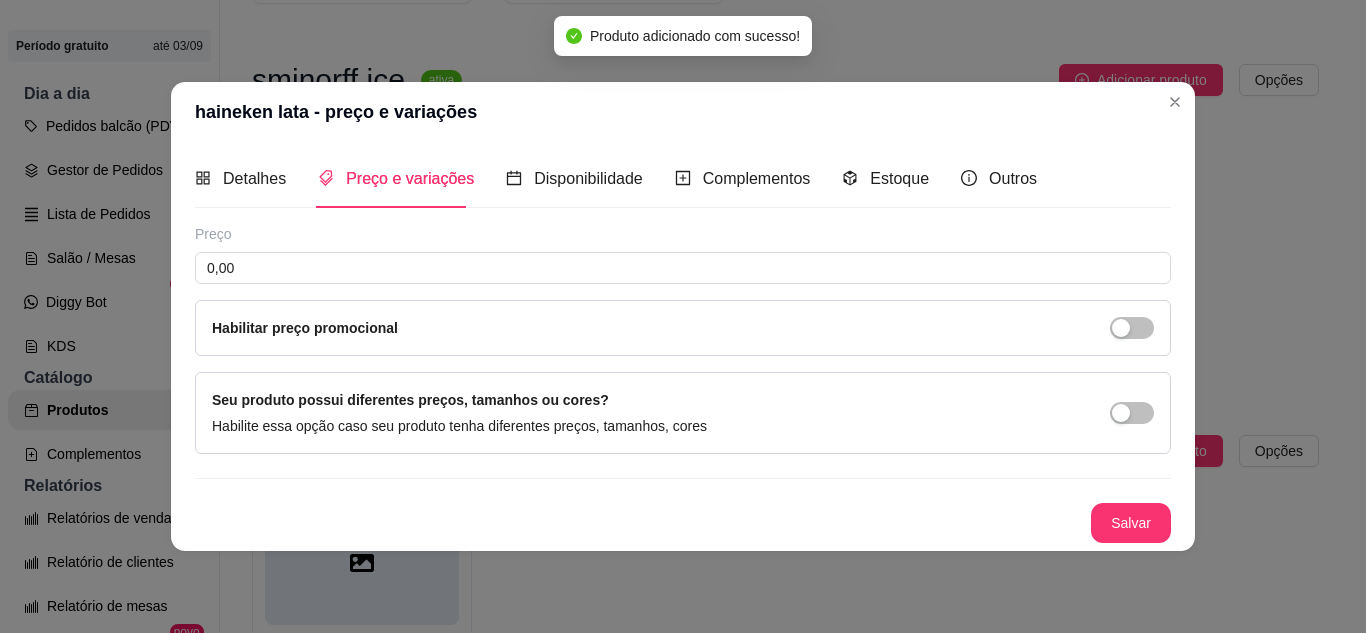 scroll, scrollTop: 0, scrollLeft: 0, axis: both 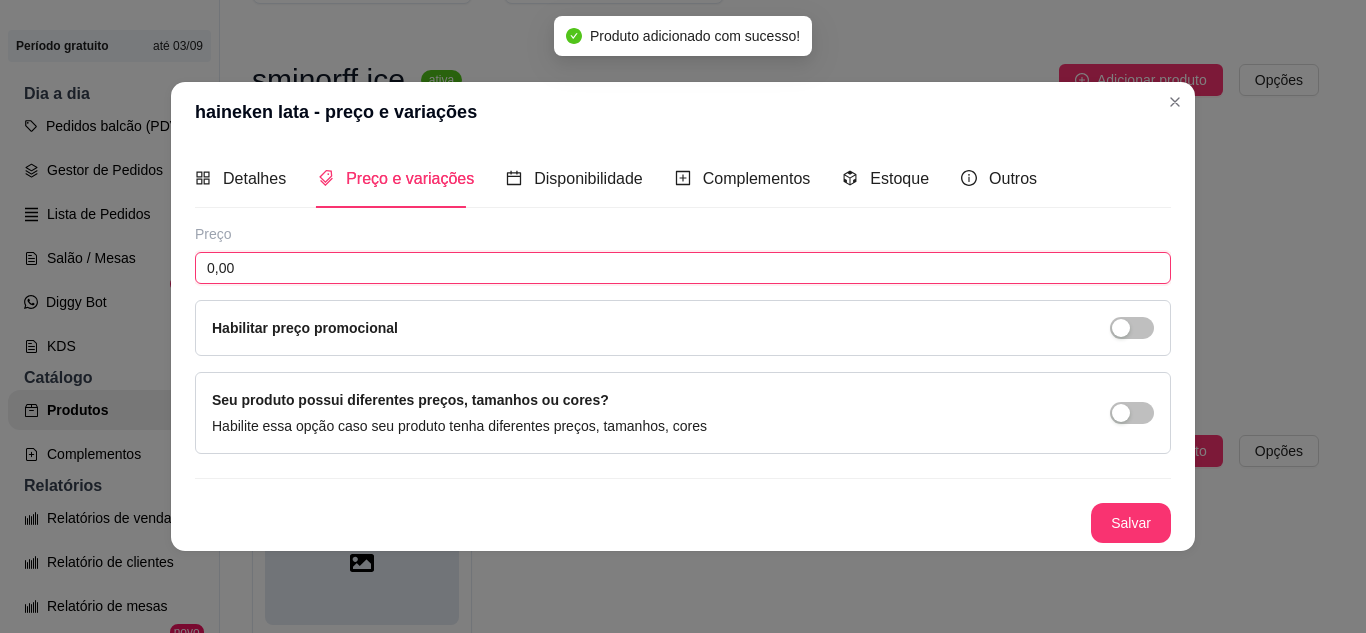 click on "0,00" at bounding box center (683, 268) 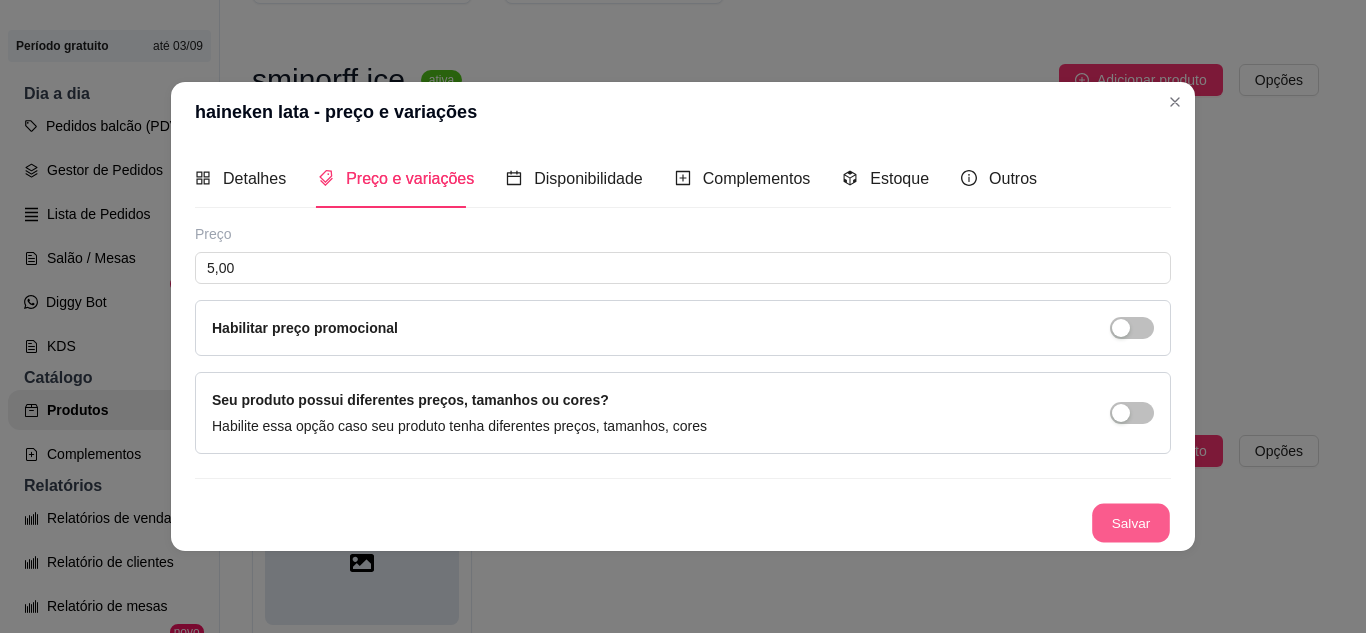 click on "Salvar" at bounding box center [1131, 522] 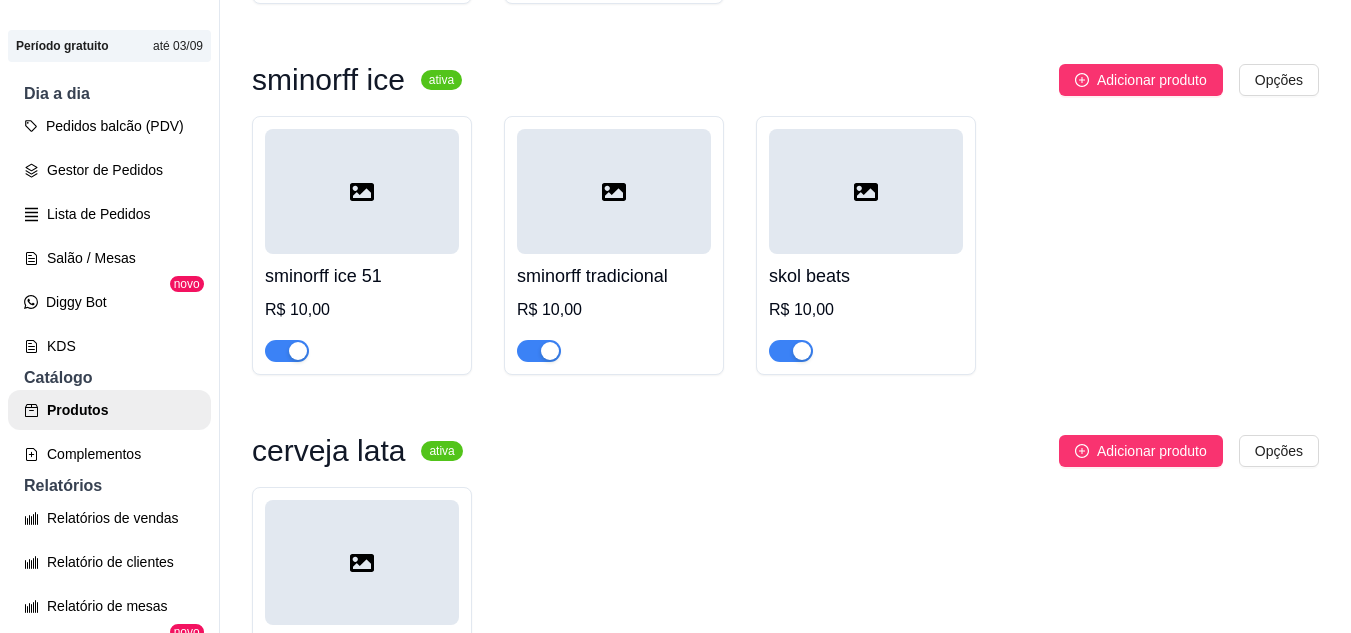 click on "cerveja lata ativa Adicionar produto Opções haineken lata   R$ 5,00" at bounding box center [785, 590] 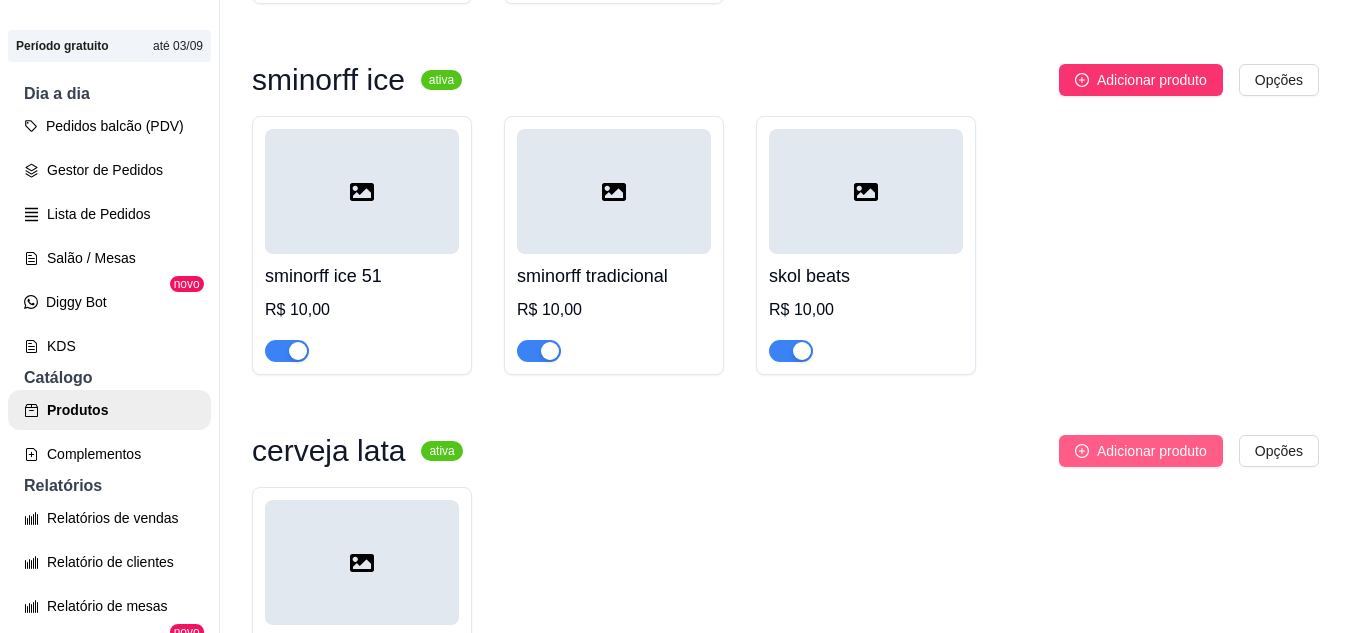 click on "Adicionar produto" at bounding box center (1141, 451) 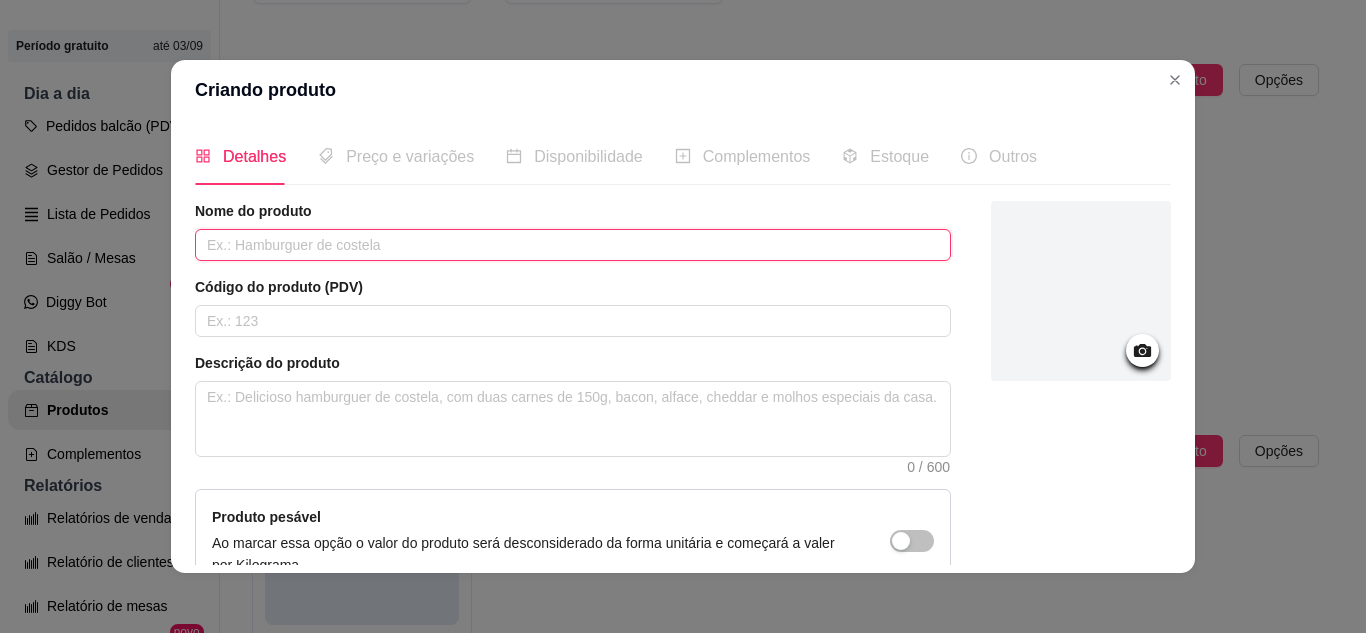 click at bounding box center [573, 245] 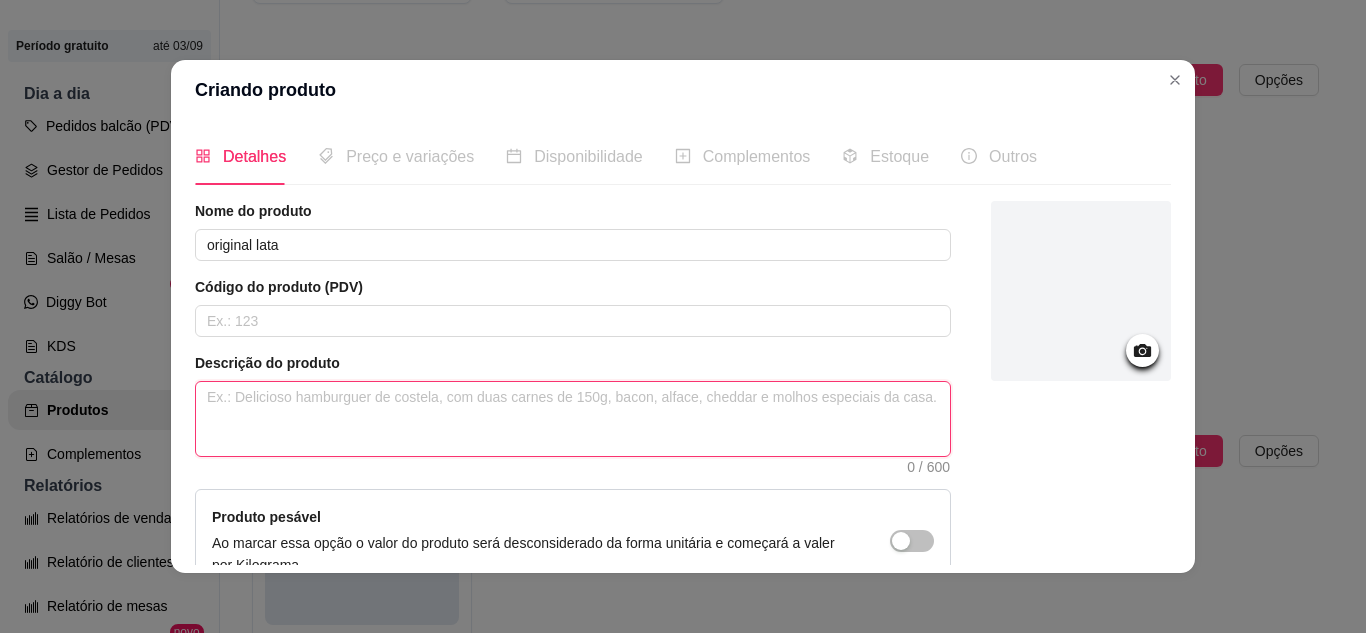 click at bounding box center (573, 419) 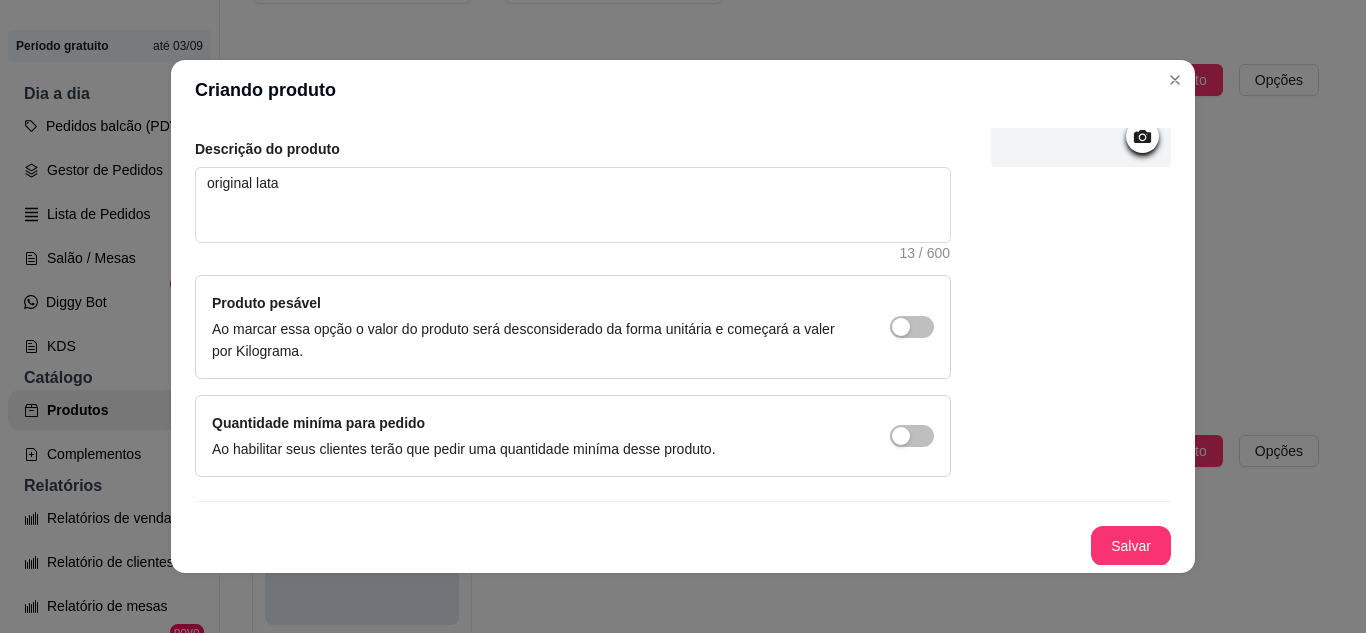 scroll, scrollTop: 215, scrollLeft: 0, axis: vertical 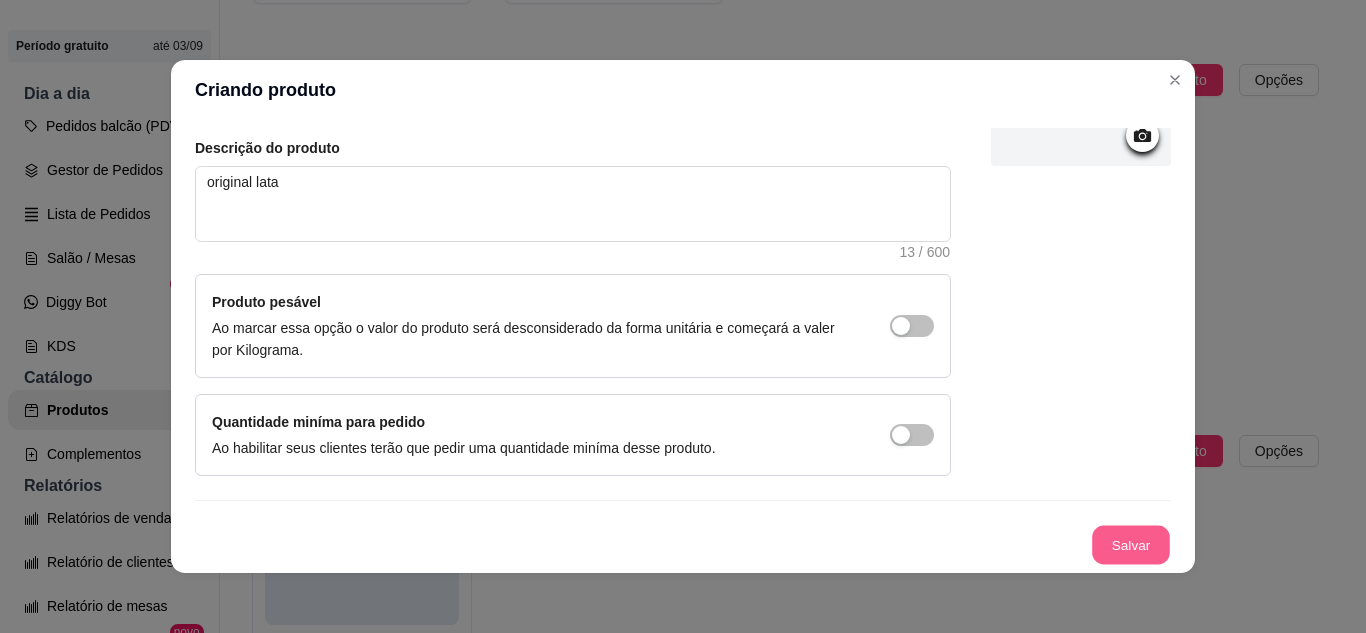 click on "Salvar" at bounding box center (1131, 545) 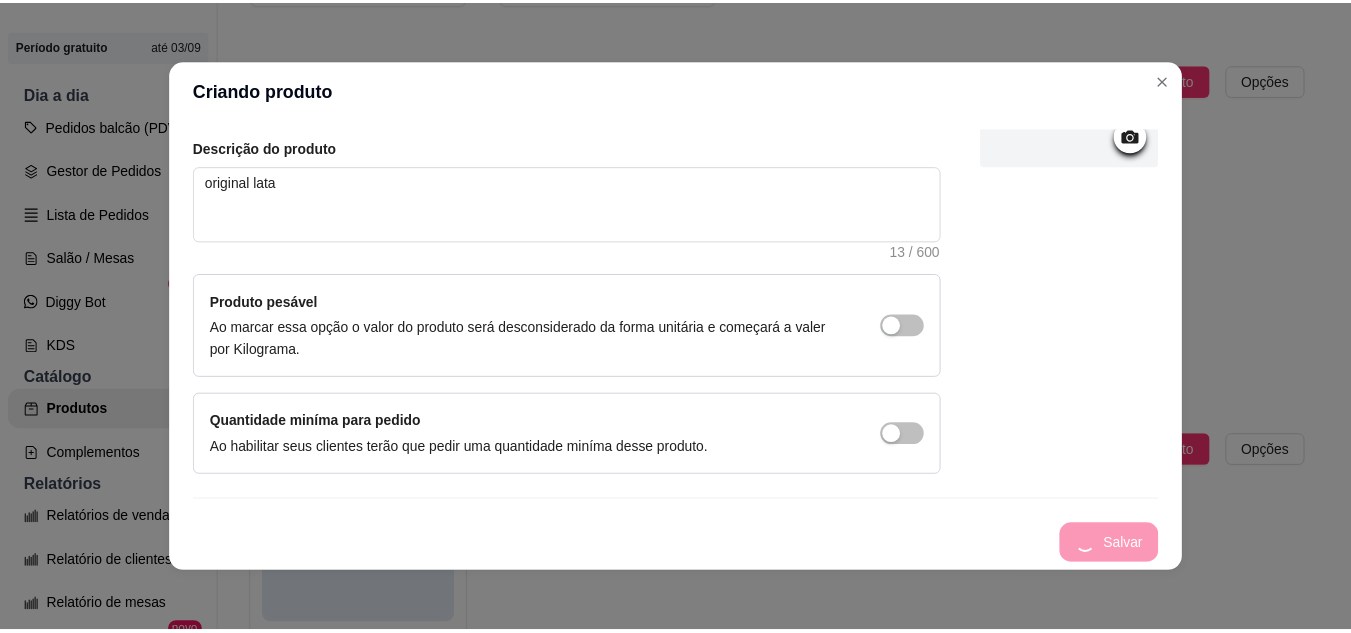 scroll, scrollTop: 0, scrollLeft: 0, axis: both 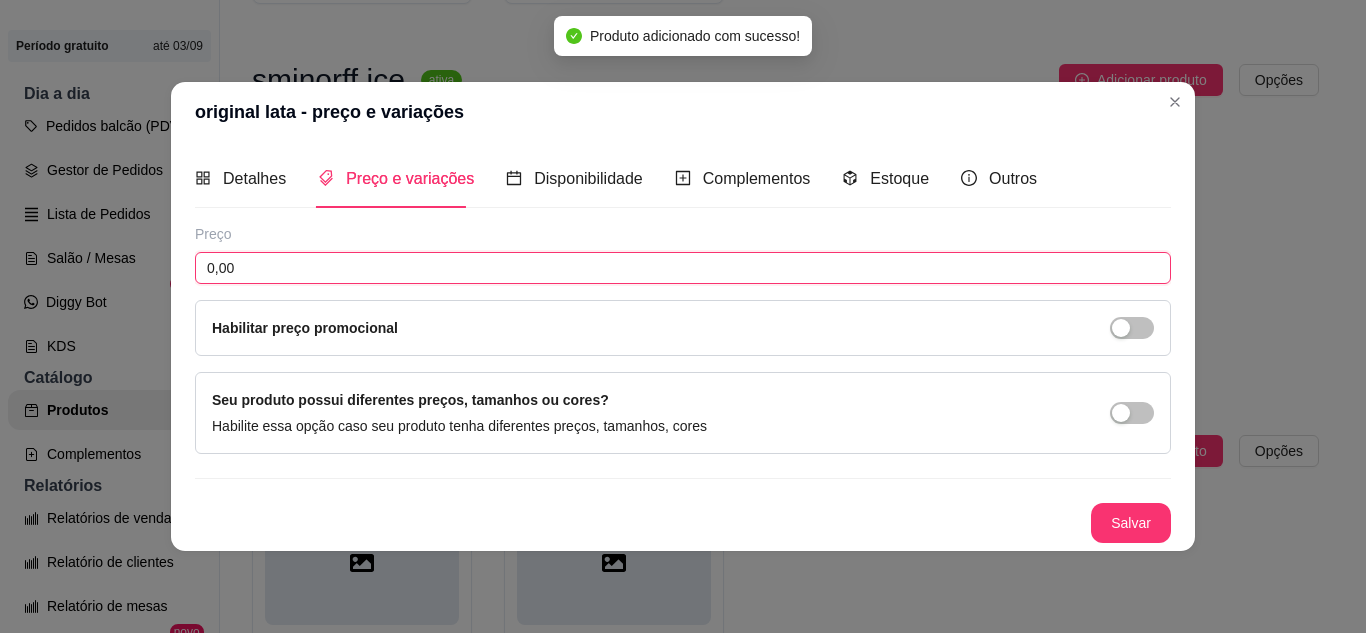click on "0,00" at bounding box center (683, 268) 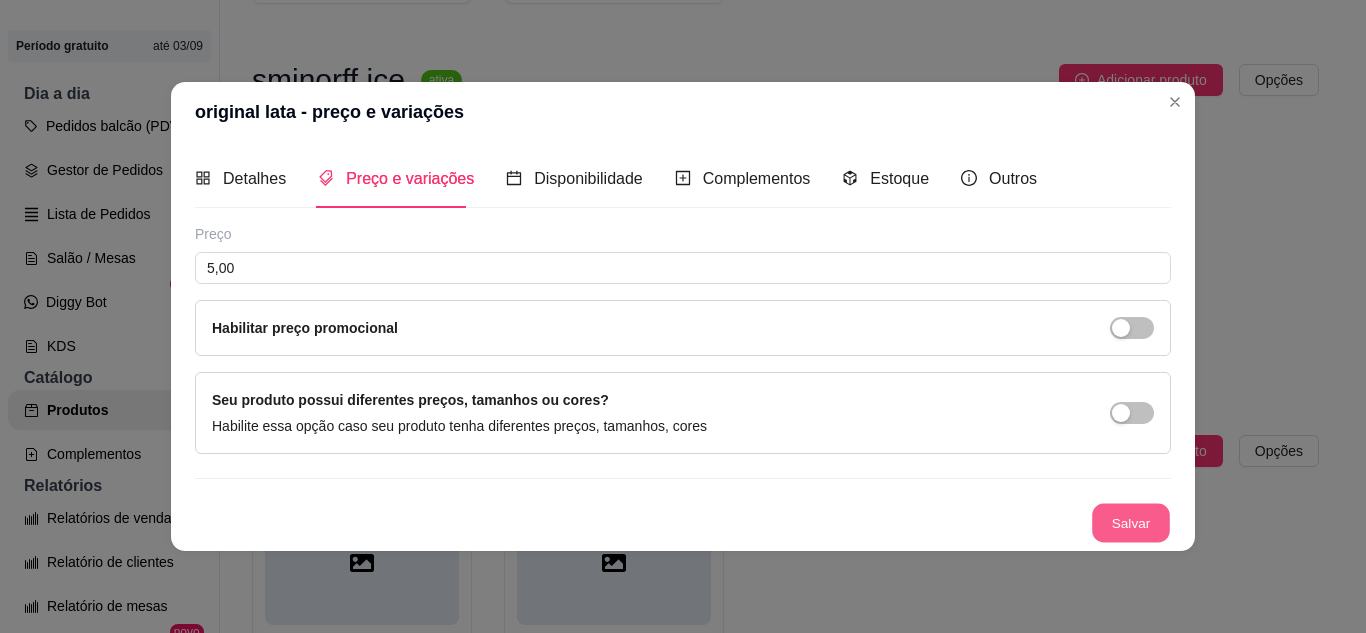click on "Salvar" at bounding box center [1131, 522] 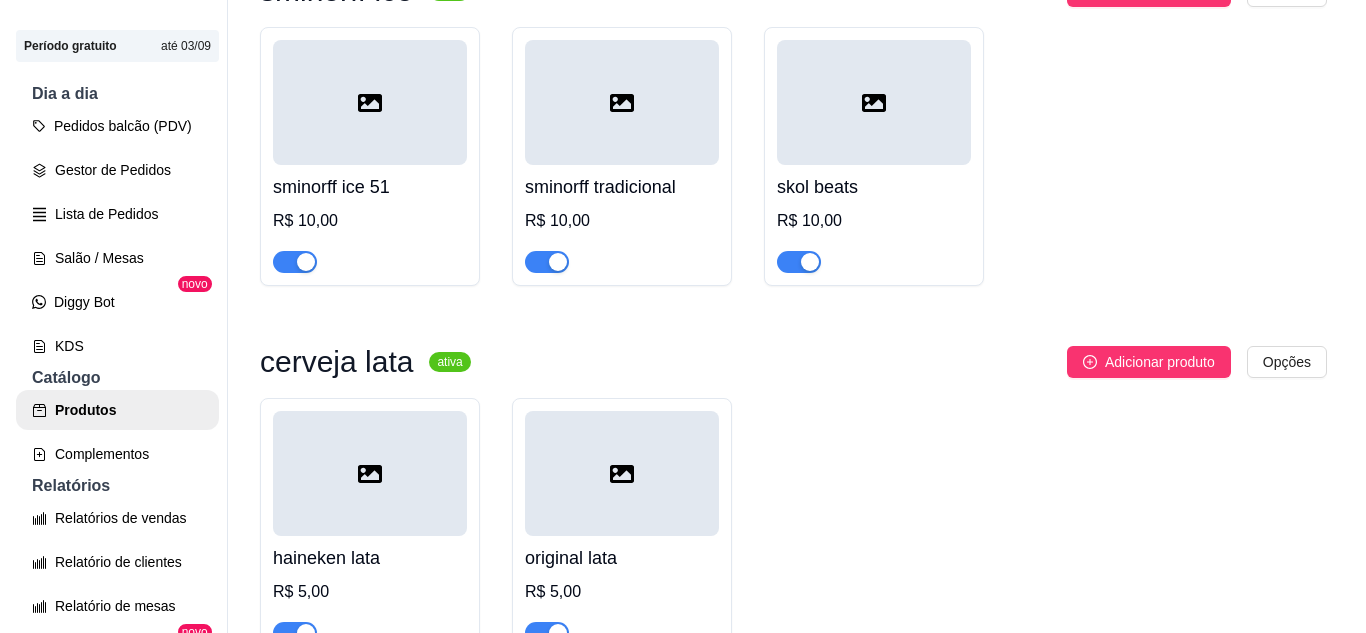 scroll, scrollTop: 2534, scrollLeft: 0, axis: vertical 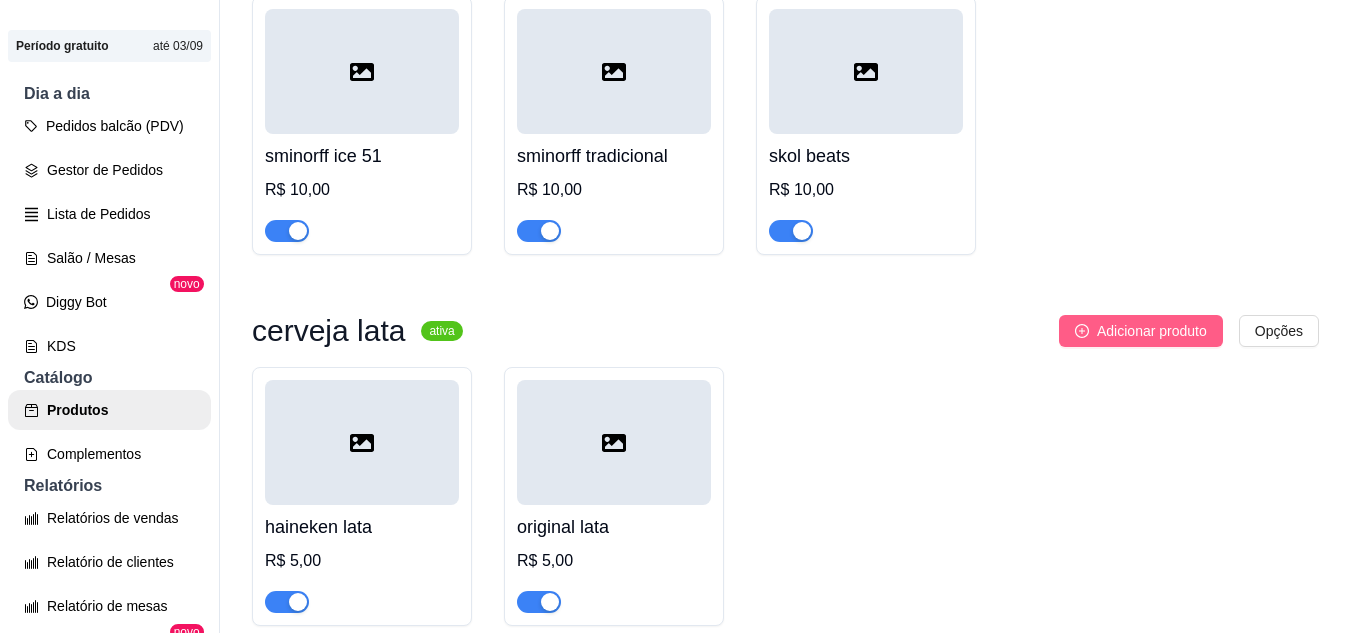 click on "Adicionar produto" at bounding box center [1152, 331] 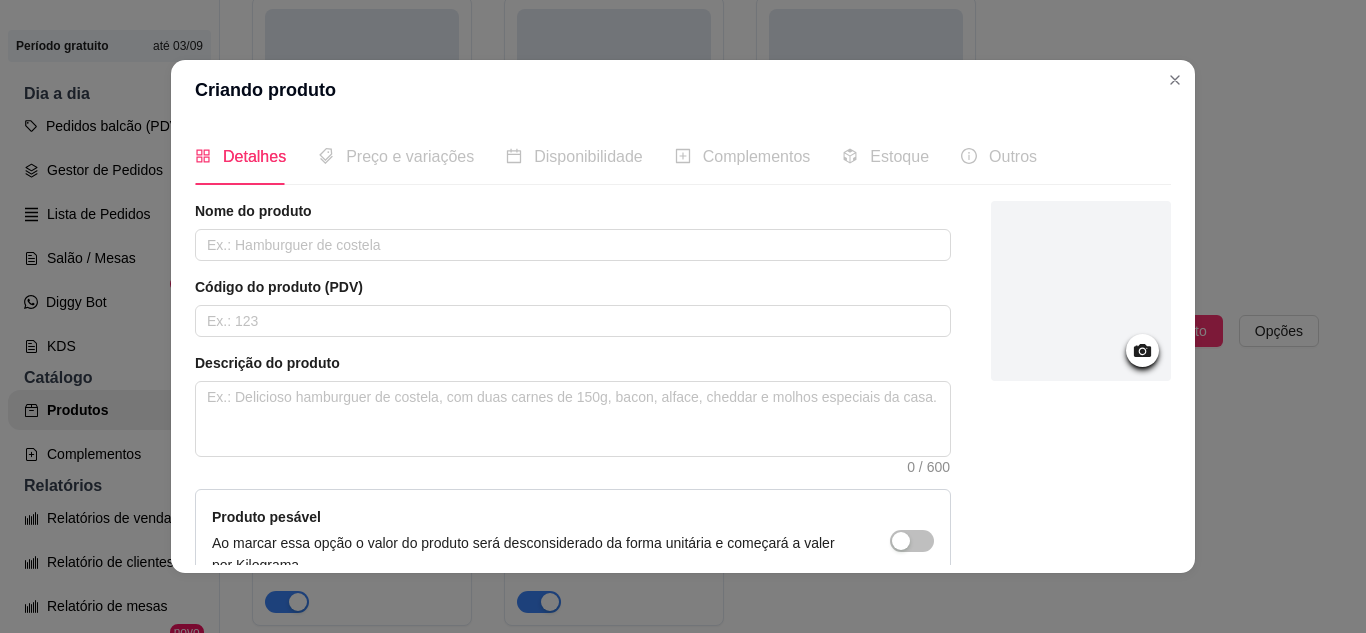 click on "Nome do produto Código do produto (PDV) Descrição do produto 0 / 600 Produto pesável Ao marcar essa opção o valor do produto será desconsiderado da forma unitária e começará a valer por Kilograma. Quantidade miníma para pedido Ao habilitar seus clientes terão que pedir uma quantidade miníma desse produto." at bounding box center (573, 446) 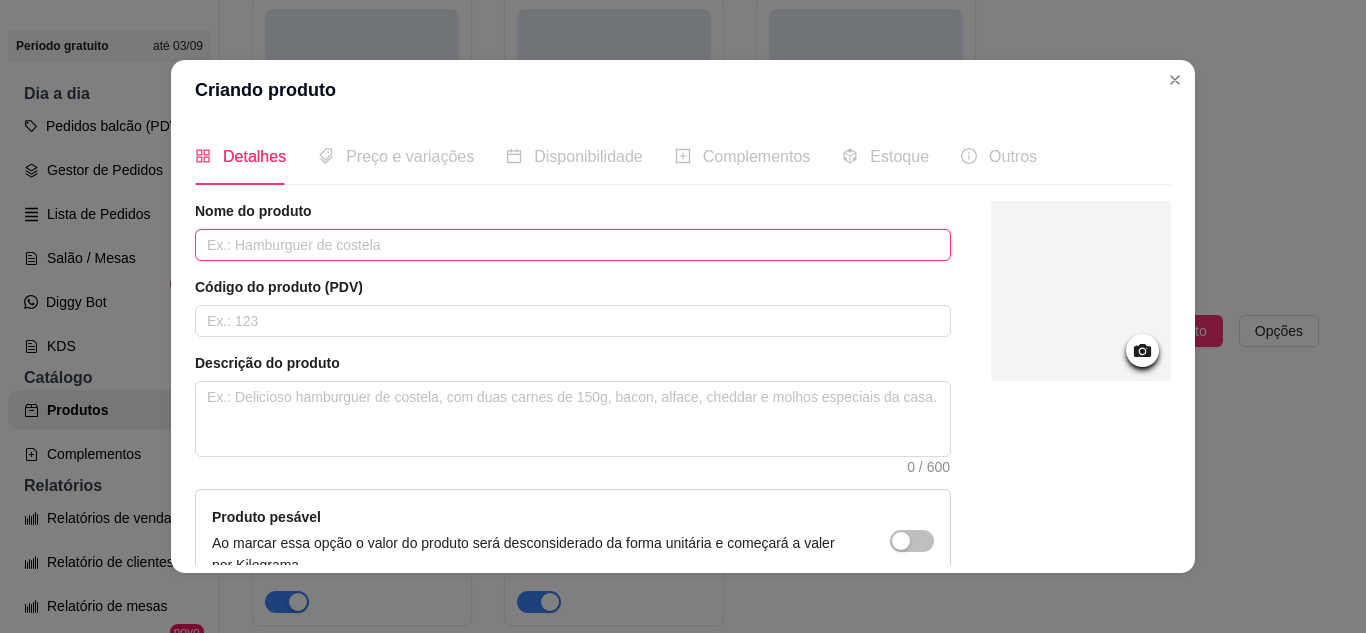 click at bounding box center (573, 245) 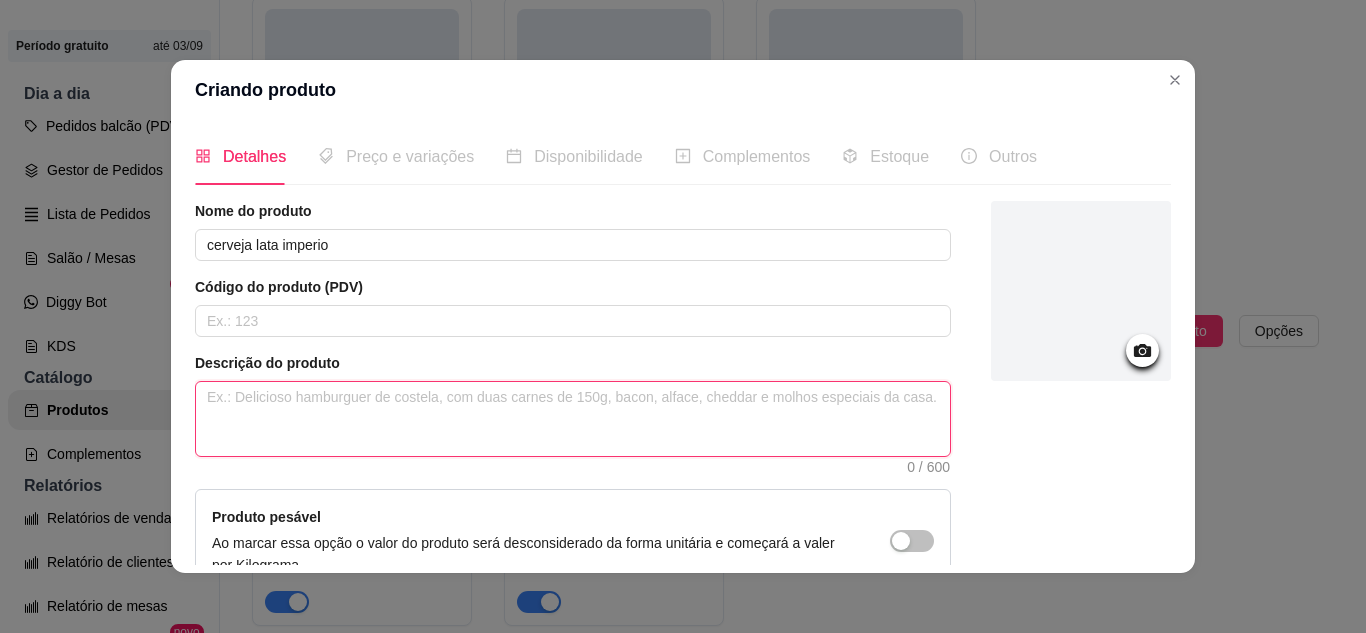 click at bounding box center [573, 419] 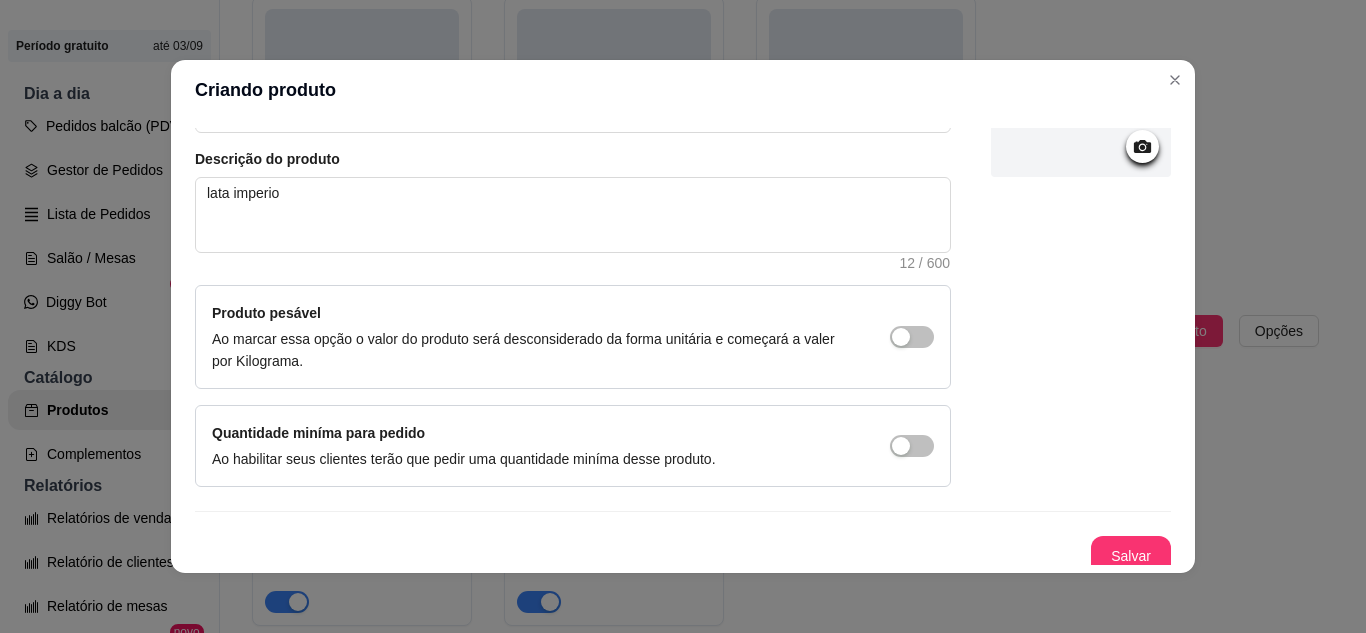scroll, scrollTop: 215, scrollLeft: 0, axis: vertical 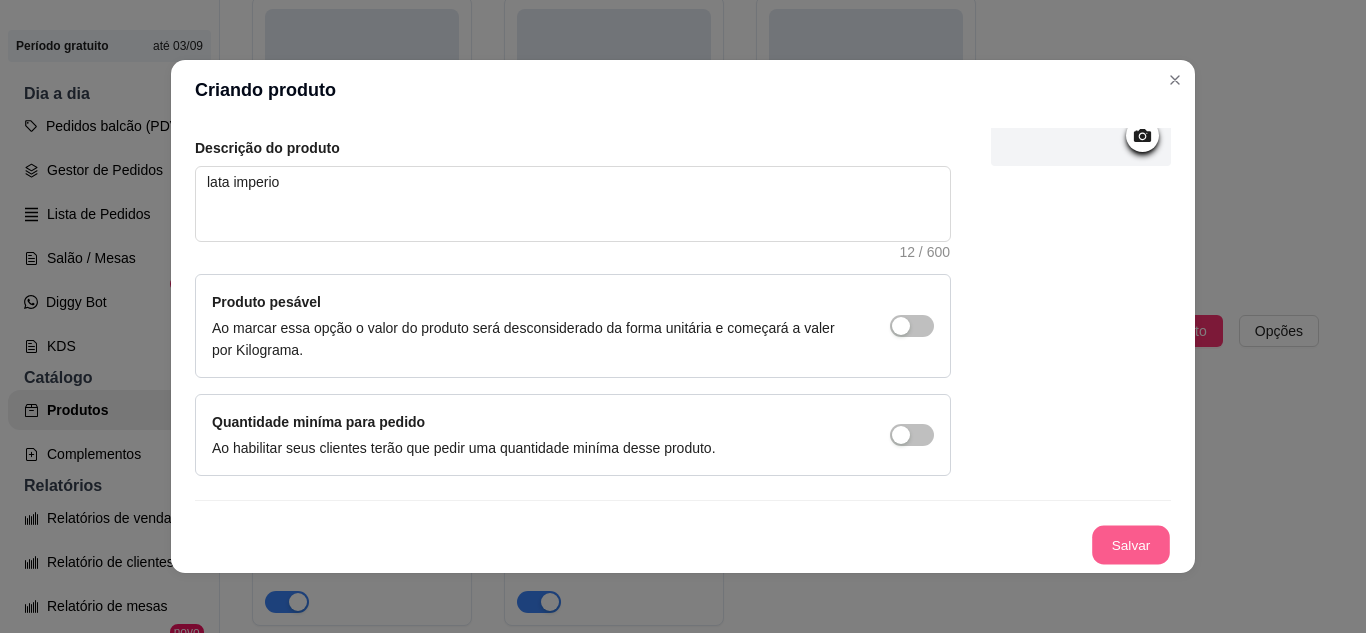 click on "Salvar" at bounding box center [1131, 545] 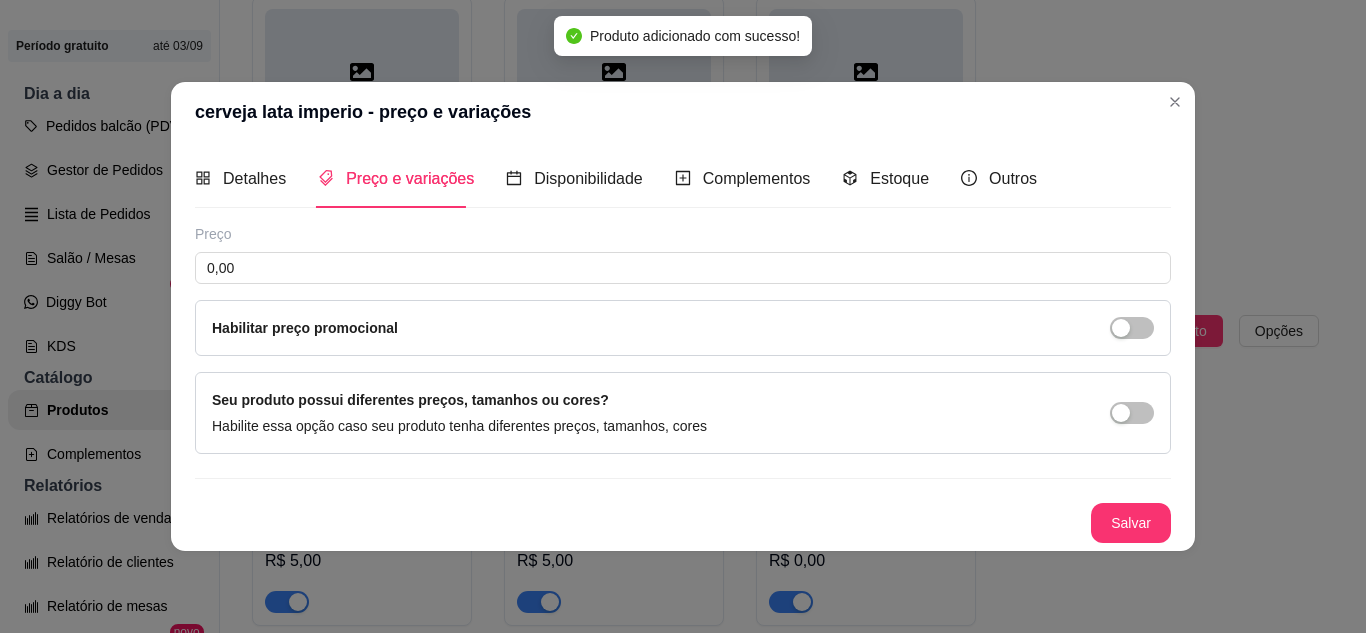 scroll, scrollTop: 0, scrollLeft: 0, axis: both 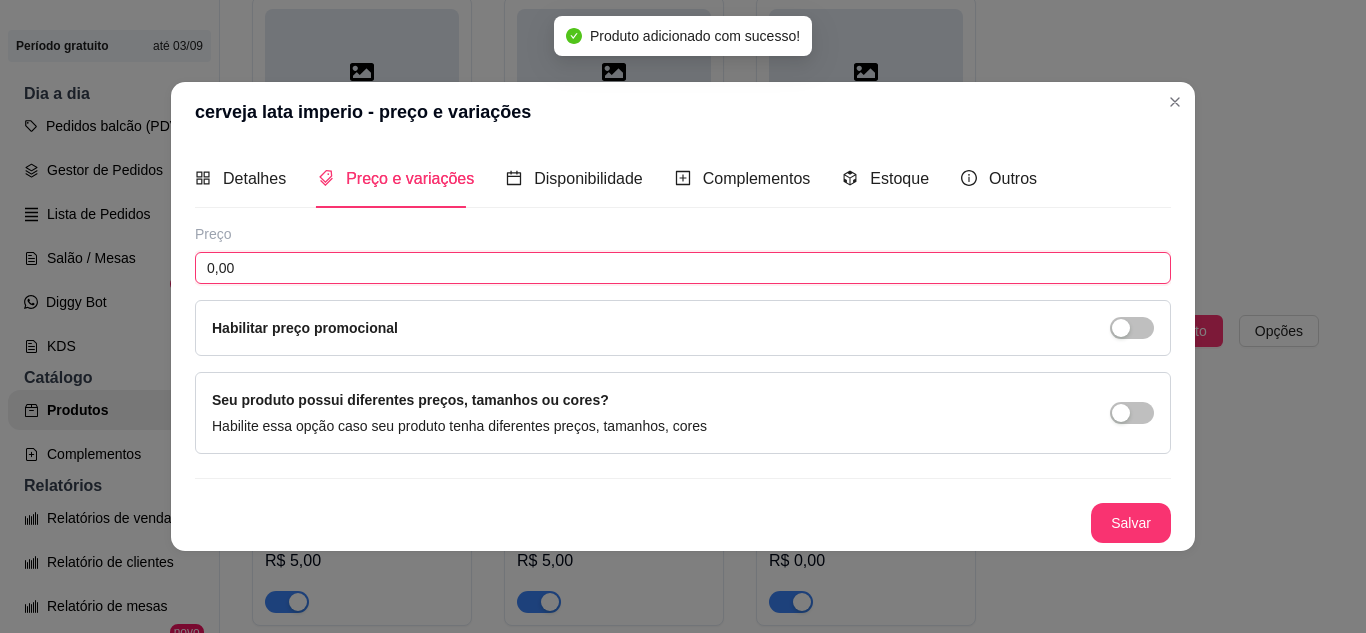 click on "0,00" at bounding box center [683, 268] 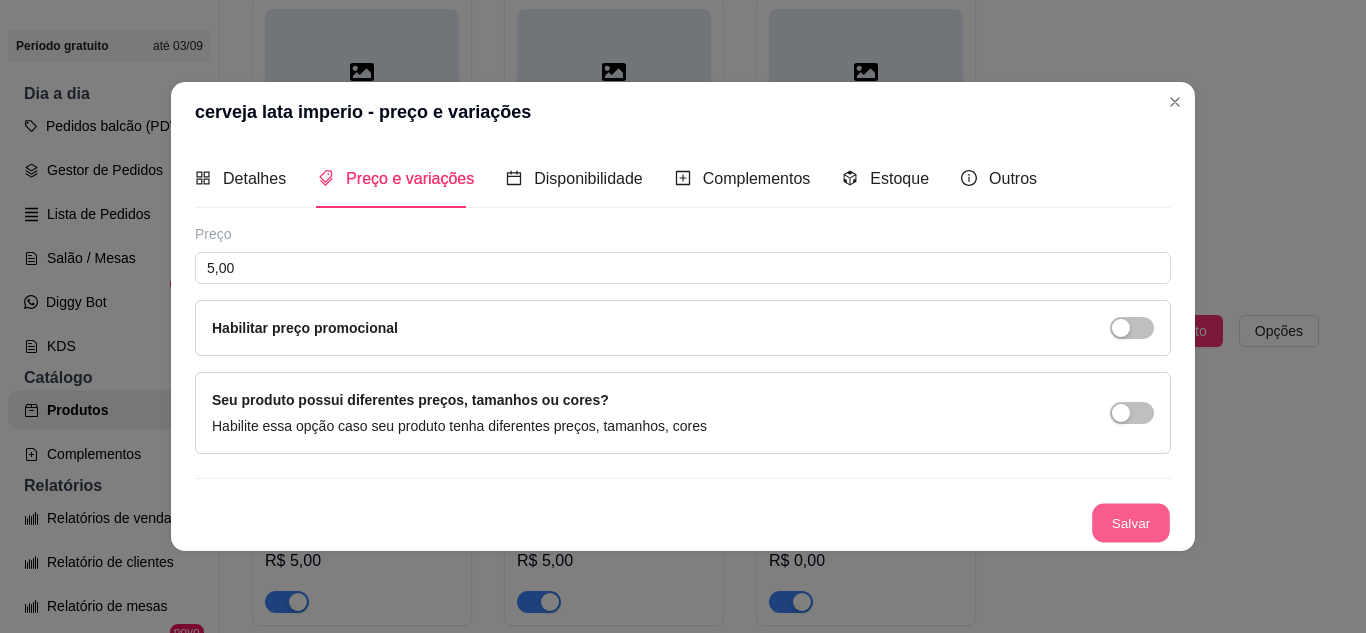 click on "Salvar" at bounding box center (1131, 522) 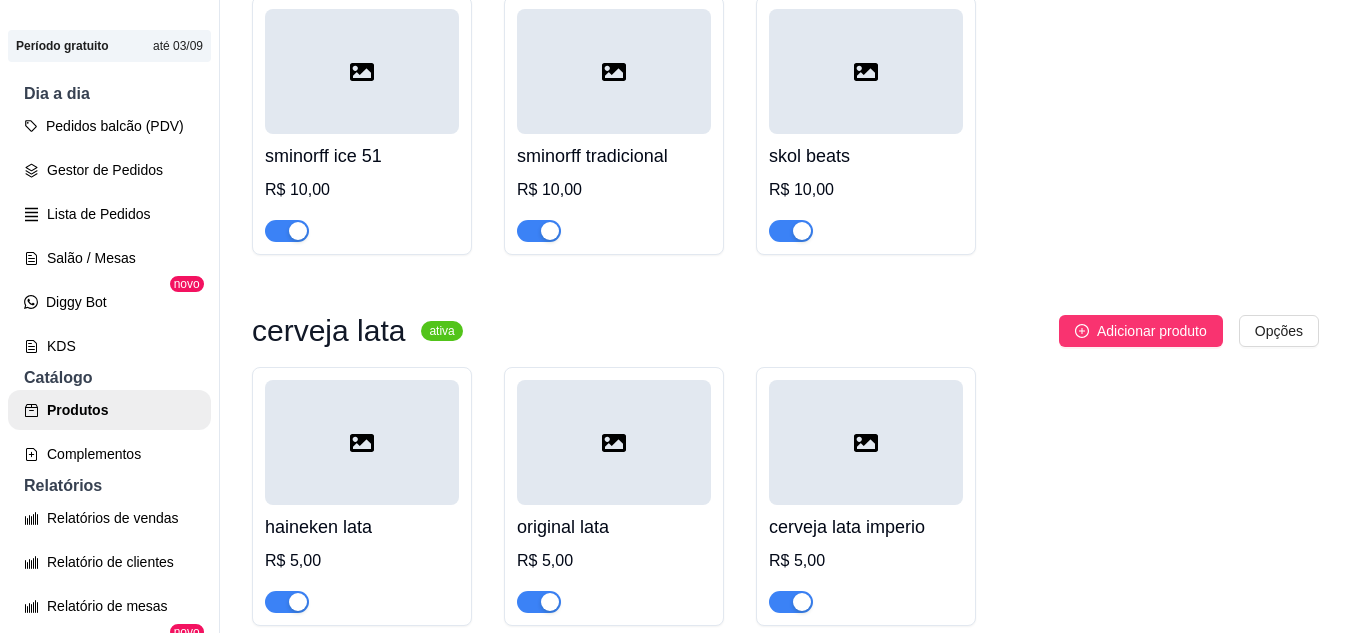 click at bounding box center (866, 442) 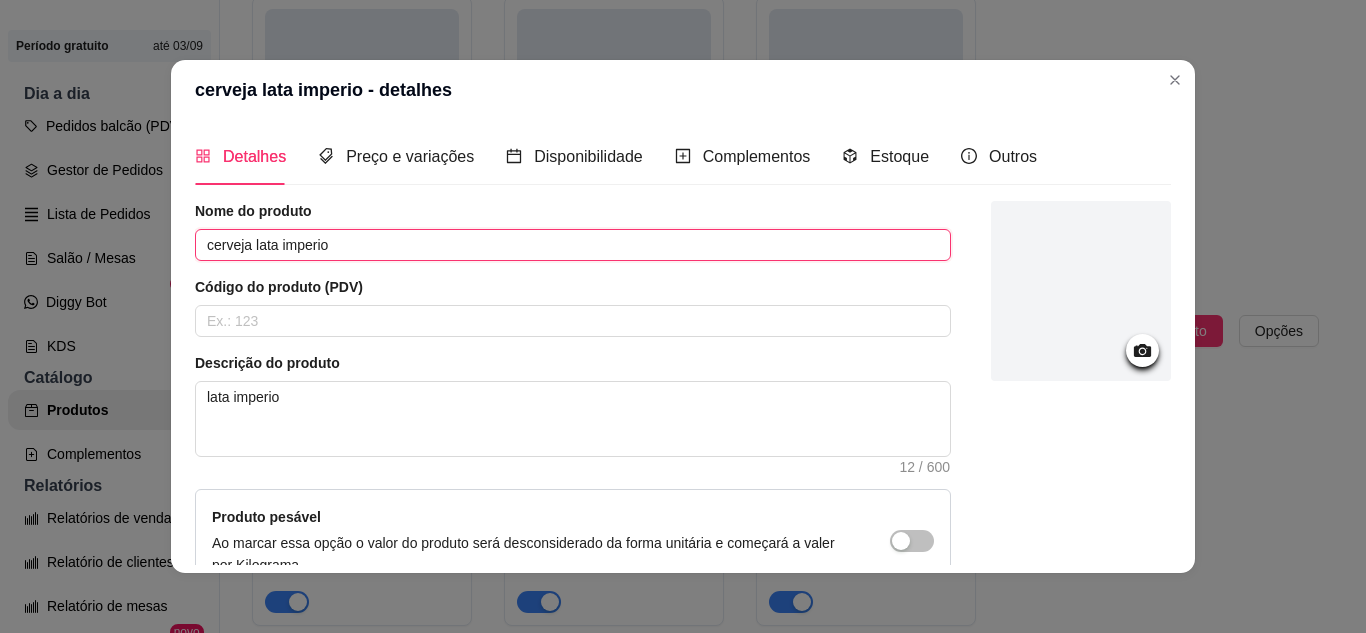 click on "cerveja lata imperio" at bounding box center (573, 245) 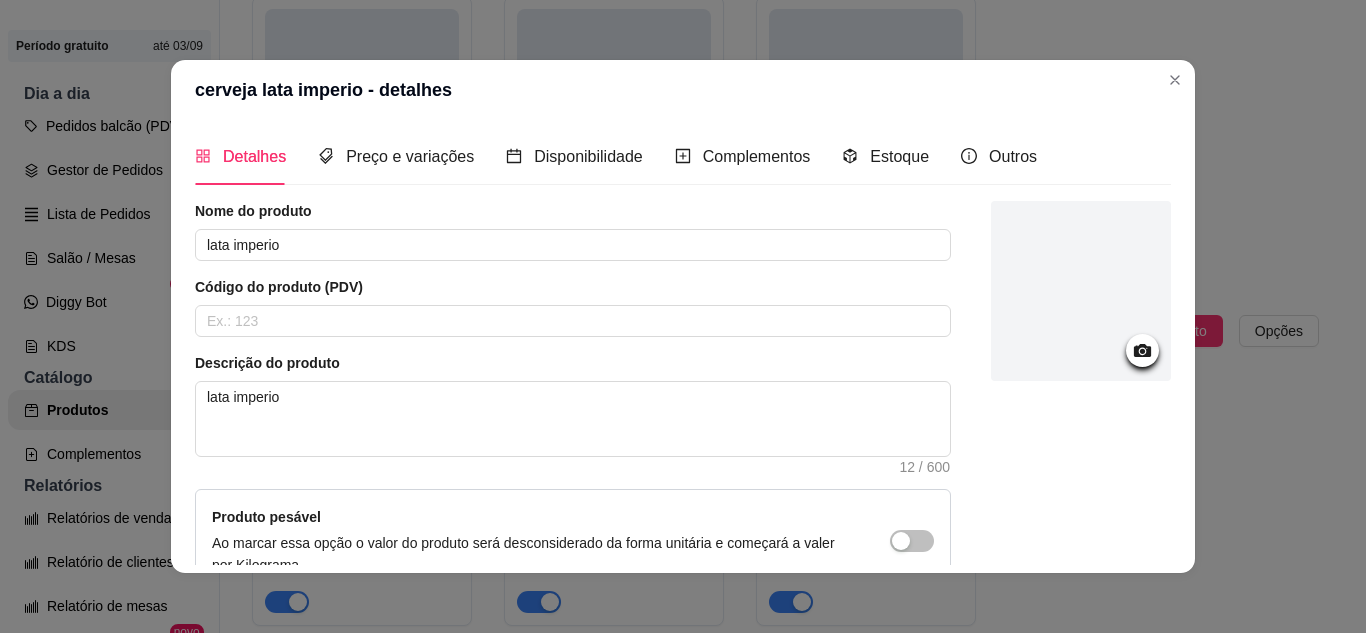 click on "Detalhes Preço e variações Disponibilidade Complementos Estoque Outros Nome do produto lata imperio Código do produto (PDV) Descrição do produto lata imperio 12 / 600 Produto pesável Ao marcar essa opção o valor do produto será desconsiderado da forma unitária e começará a valer por Kilograma. Quantidade miníma para pedido Ao habilitar seus clientes terão que pedir uma quantidade miníma desse produto. Copiar link do produto Deletar produto Salvar" at bounding box center [683, 346] 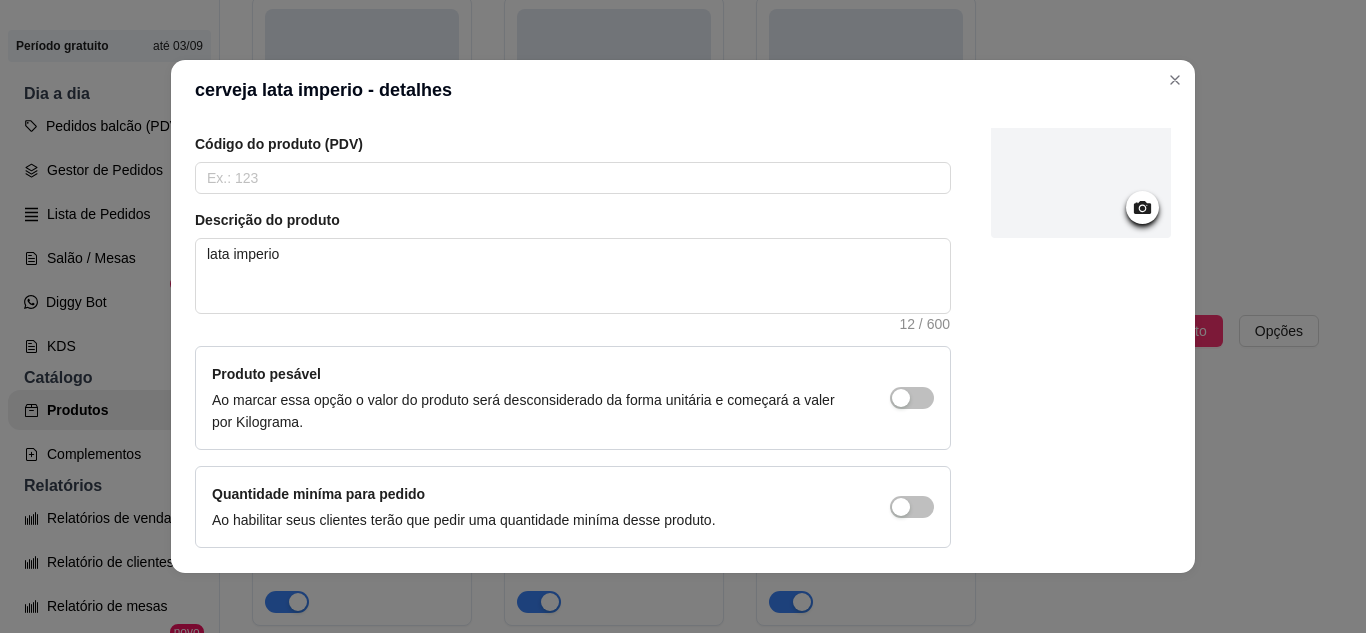 click on "Detalhes Preço e variações Disponibilidade Complementos Estoque Outros Nome do produto lata imperio Código do produto (PDV) Descrição do produto lata imperio 12 / 600 Produto pesável Ao marcar essa opção o valor do produto será desconsiderado da forma unitária e começará a valer por Kilograma. Quantidade miníma para pedido Ao habilitar seus clientes terão que pedir uma quantidade miníma desse produto. Copiar link do produto Deletar produto Salvar" at bounding box center [683, 346] 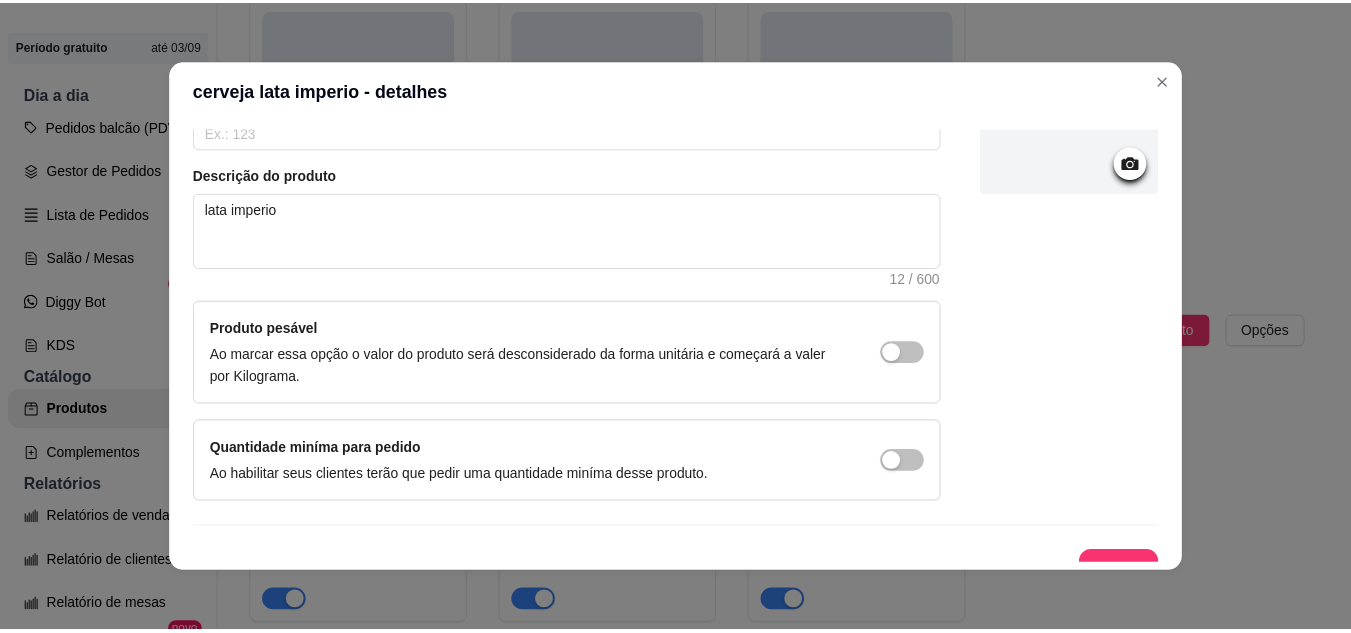 scroll, scrollTop: 215, scrollLeft: 0, axis: vertical 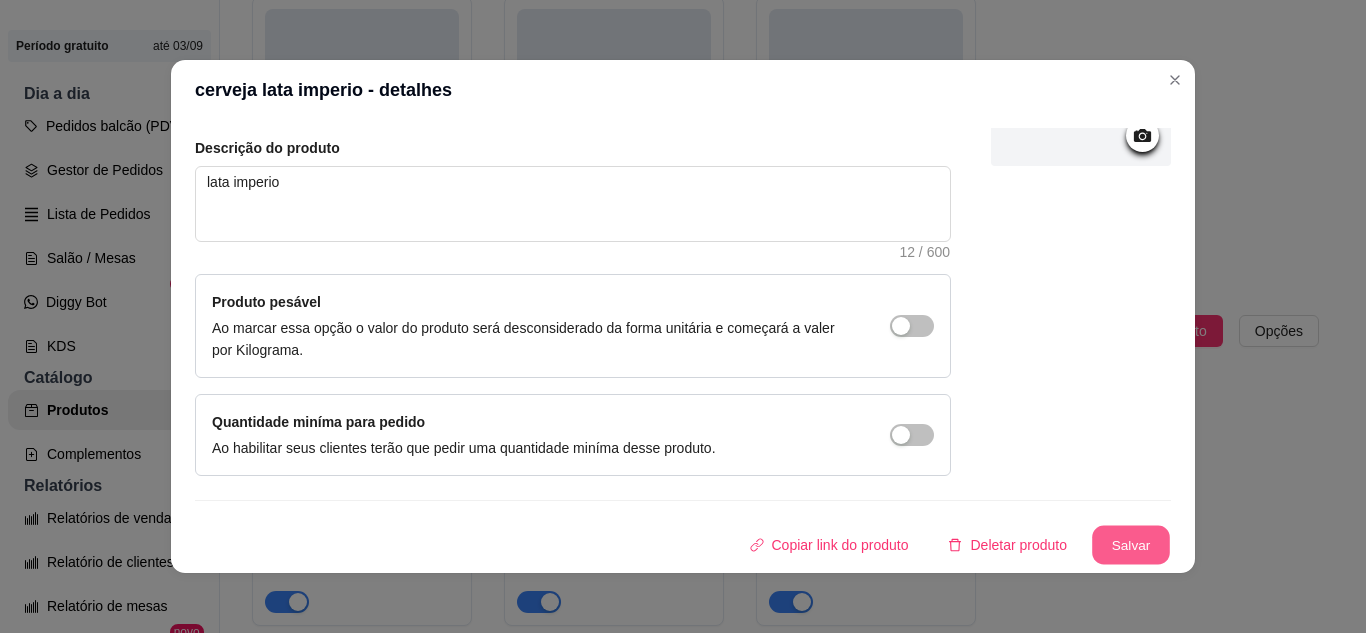 click on "Salvar" at bounding box center [1131, 545] 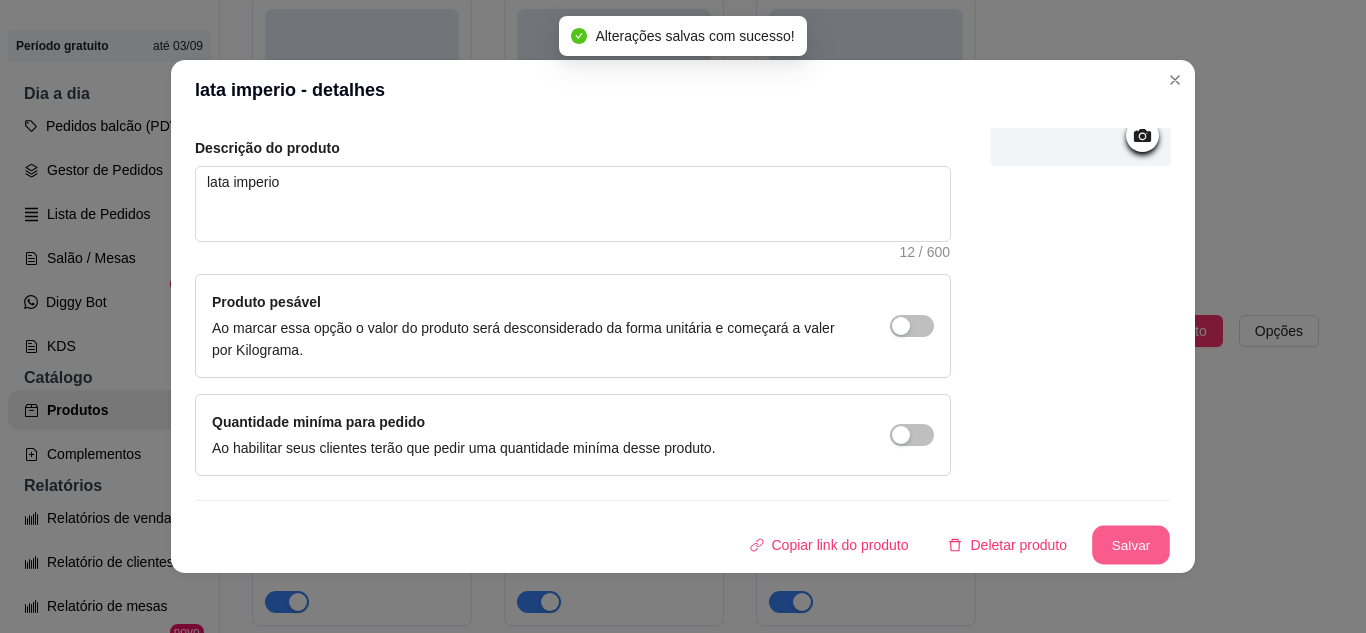 click on "Salvar" at bounding box center (1131, 545) 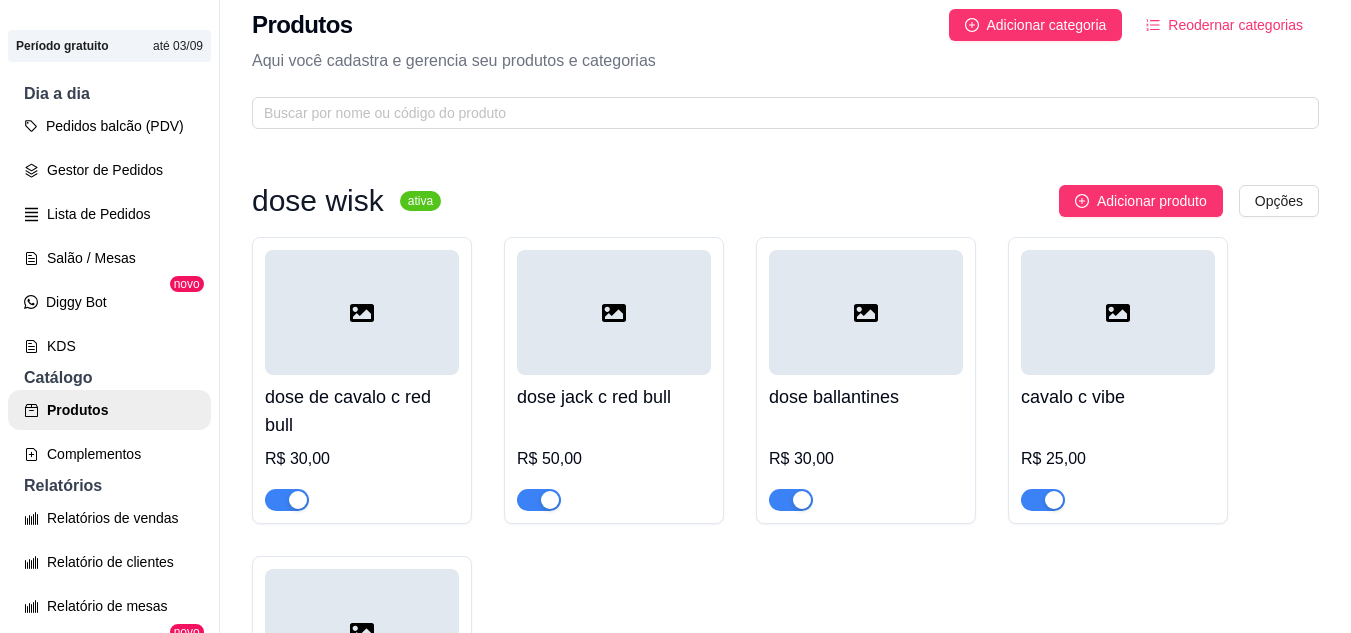 scroll, scrollTop: 0, scrollLeft: 0, axis: both 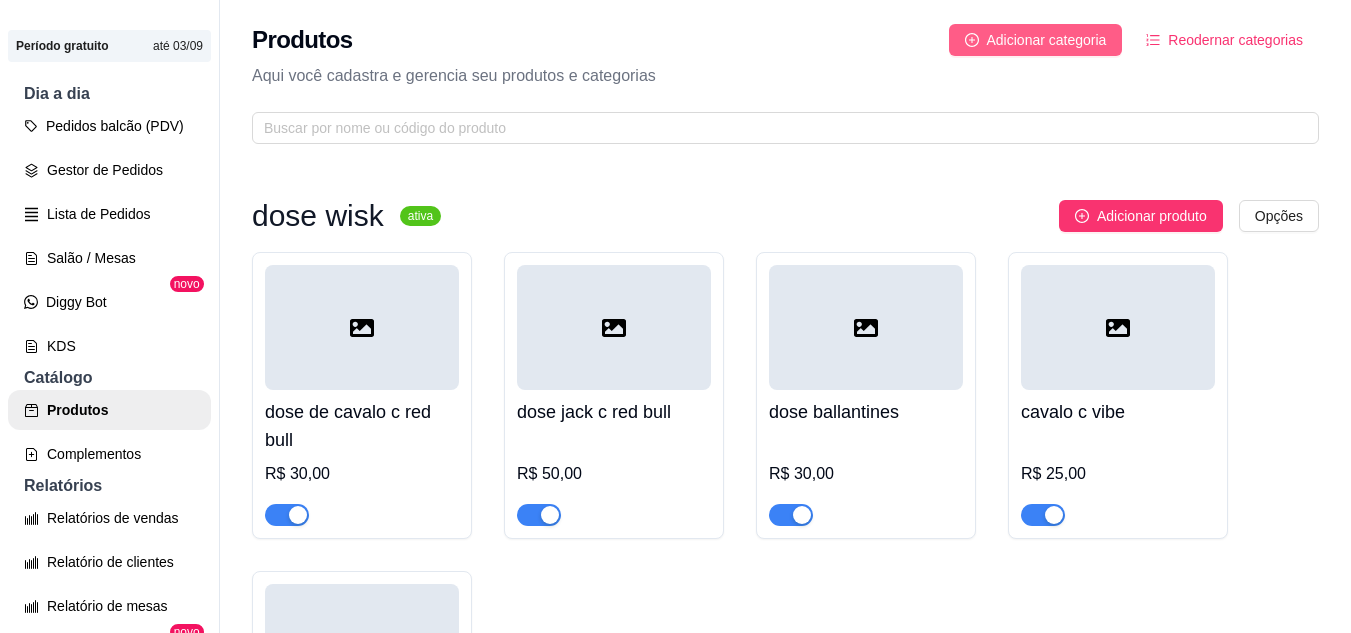 click on "Adicionar categoria" at bounding box center (1047, 40) 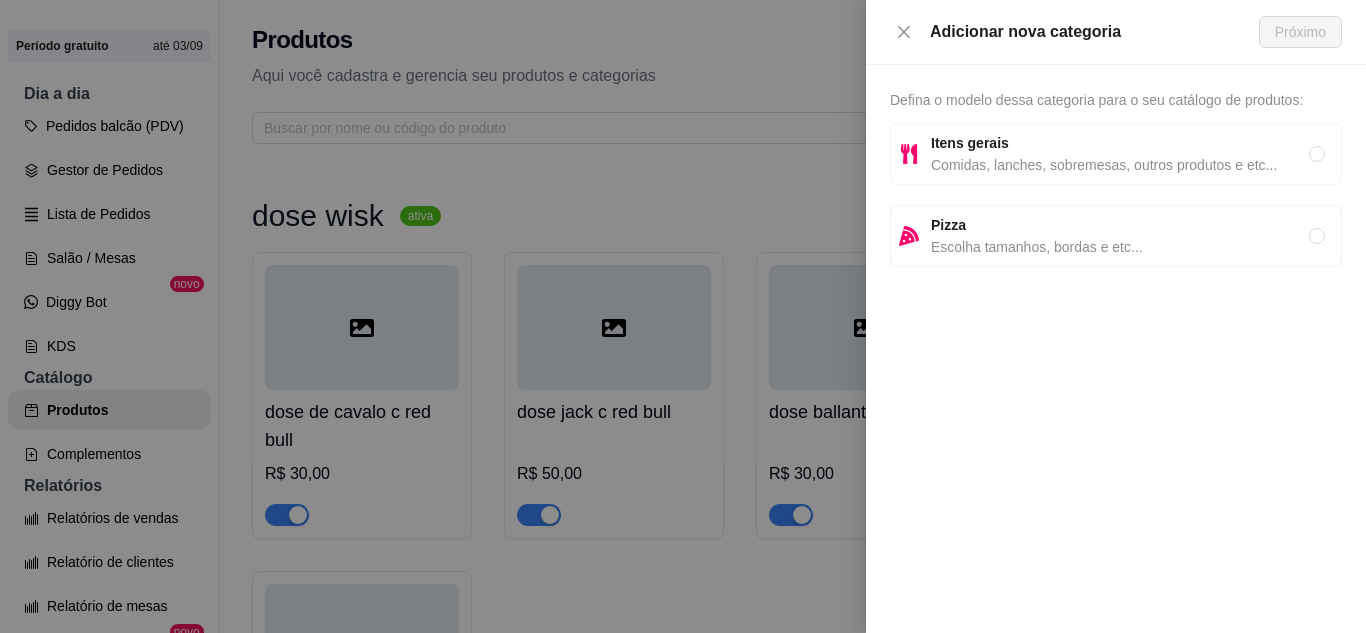 click on "Comidas, lanches, sobremesas, outros produtos e etc..." at bounding box center [1120, 165] 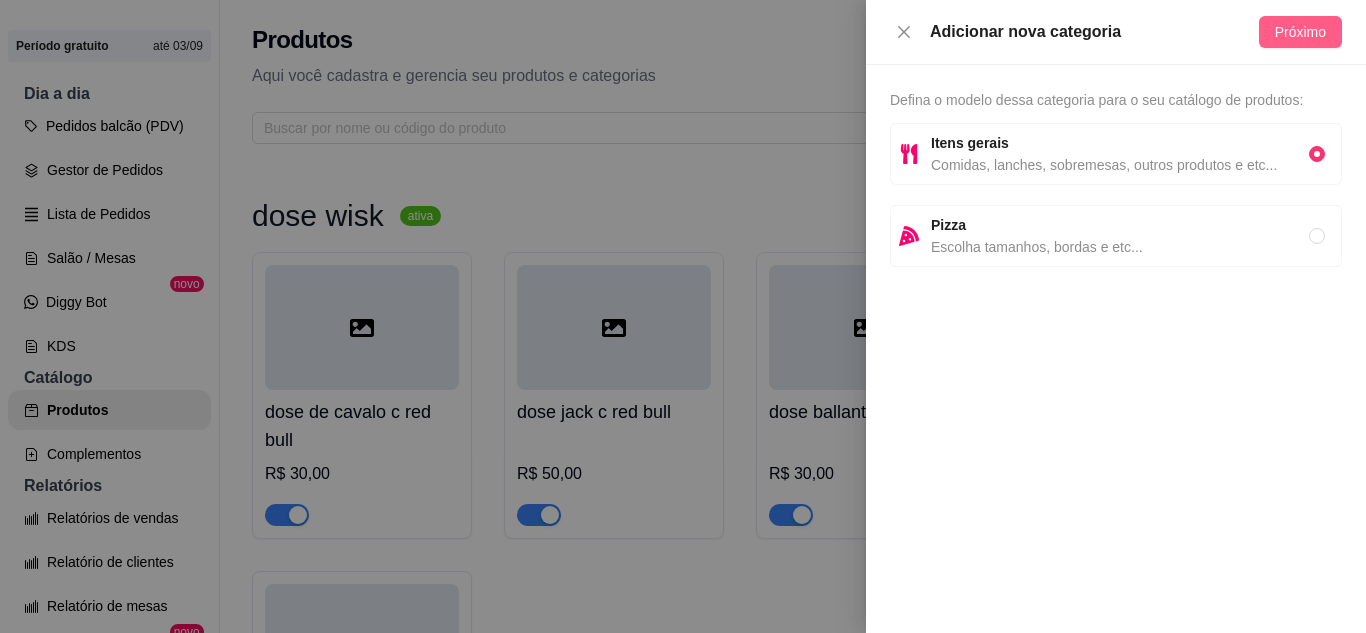 click on "Próximo" at bounding box center [1300, 32] 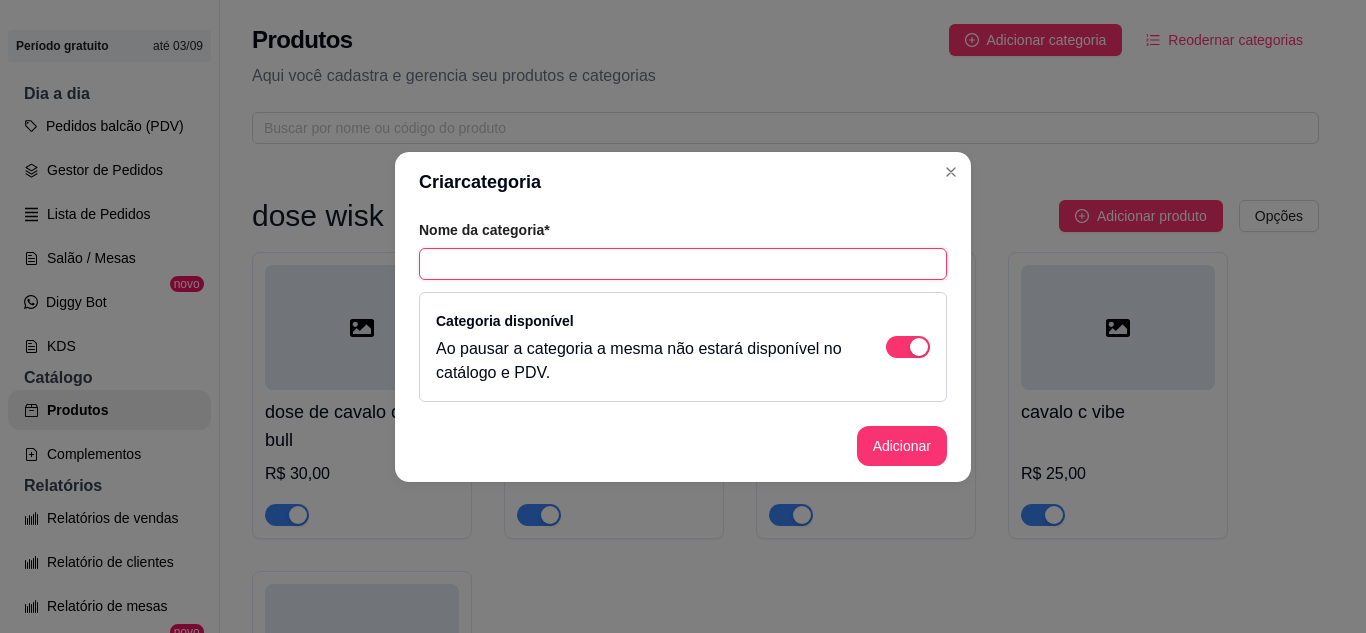 click at bounding box center [683, 264] 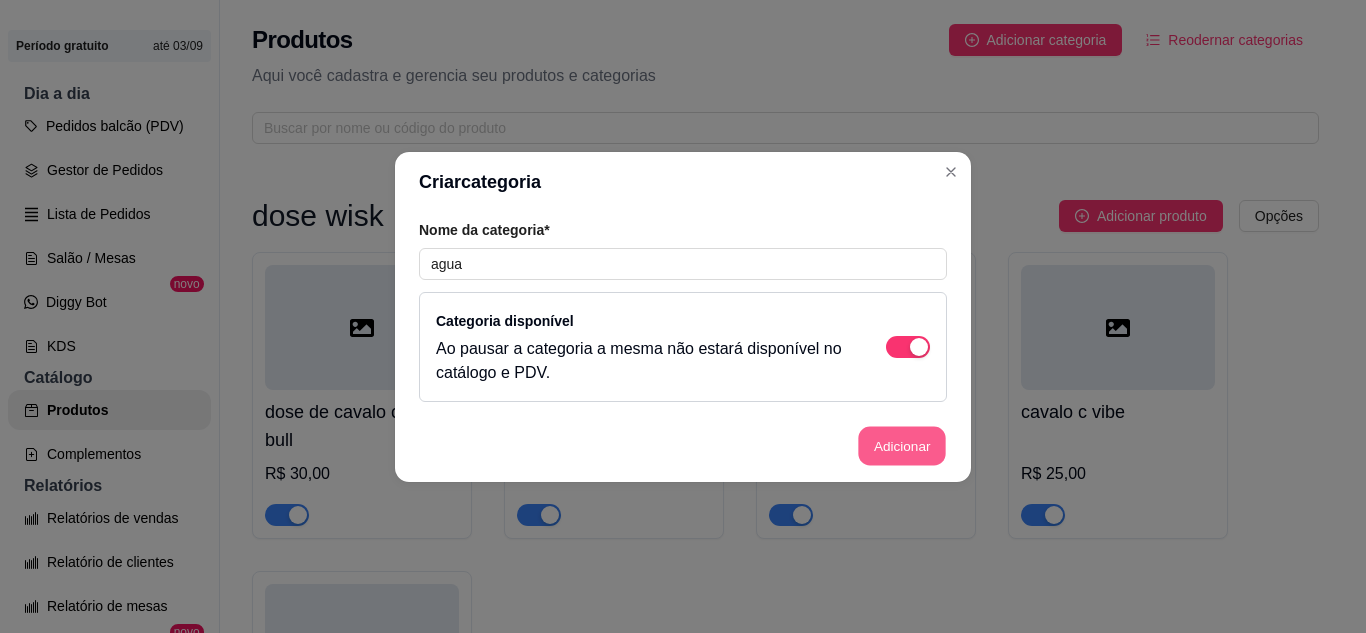 click on "Adicionar" at bounding box center [902, 445] 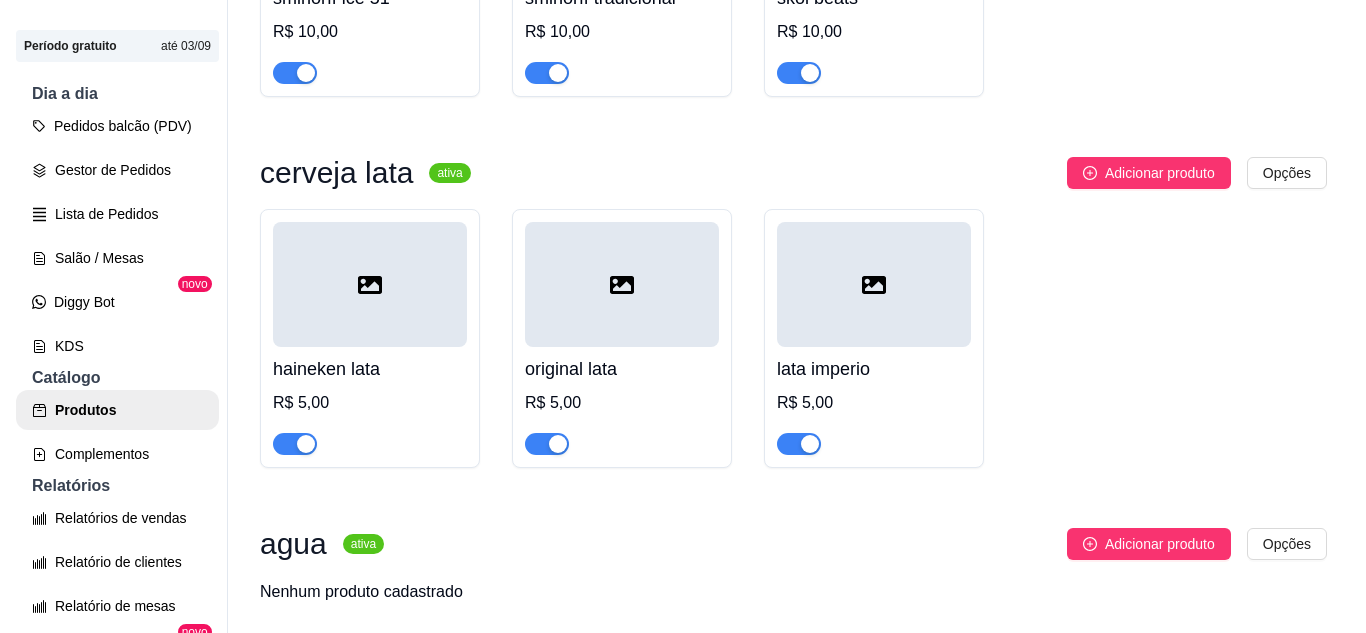 scroll, scrollTop: 2786, scrollLeft: 0, axis: vertical 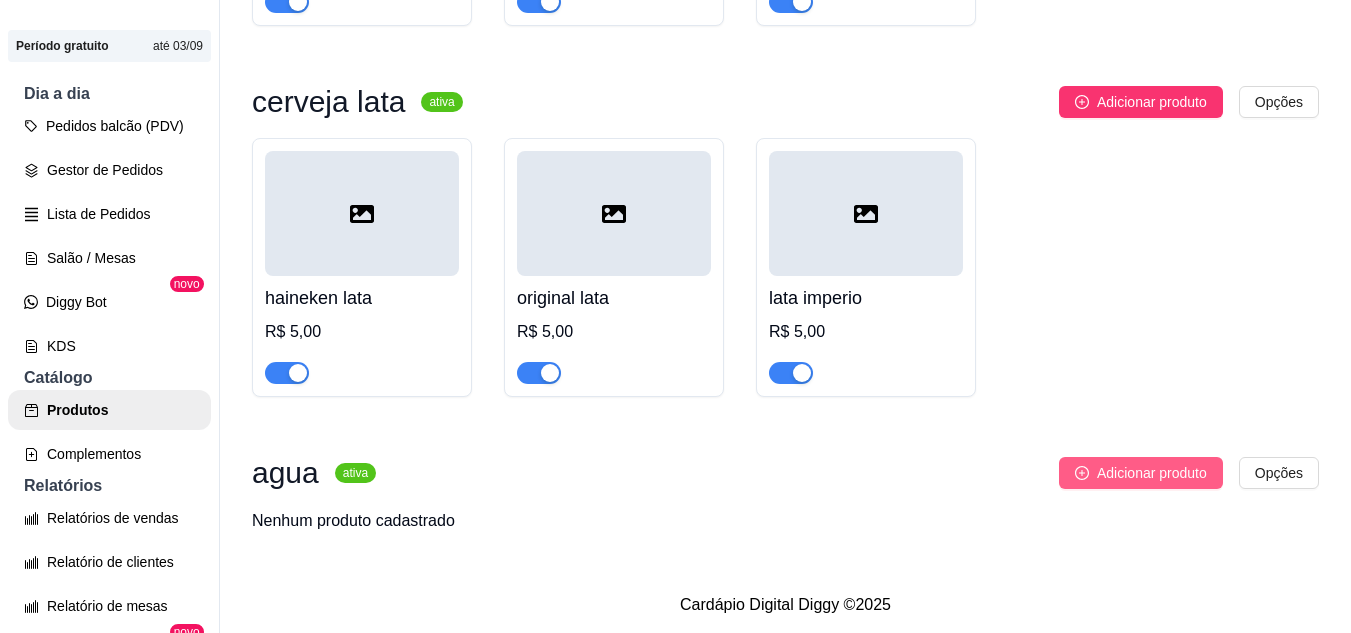click on "Adicionar produto" at bounding box center (1152, 473) 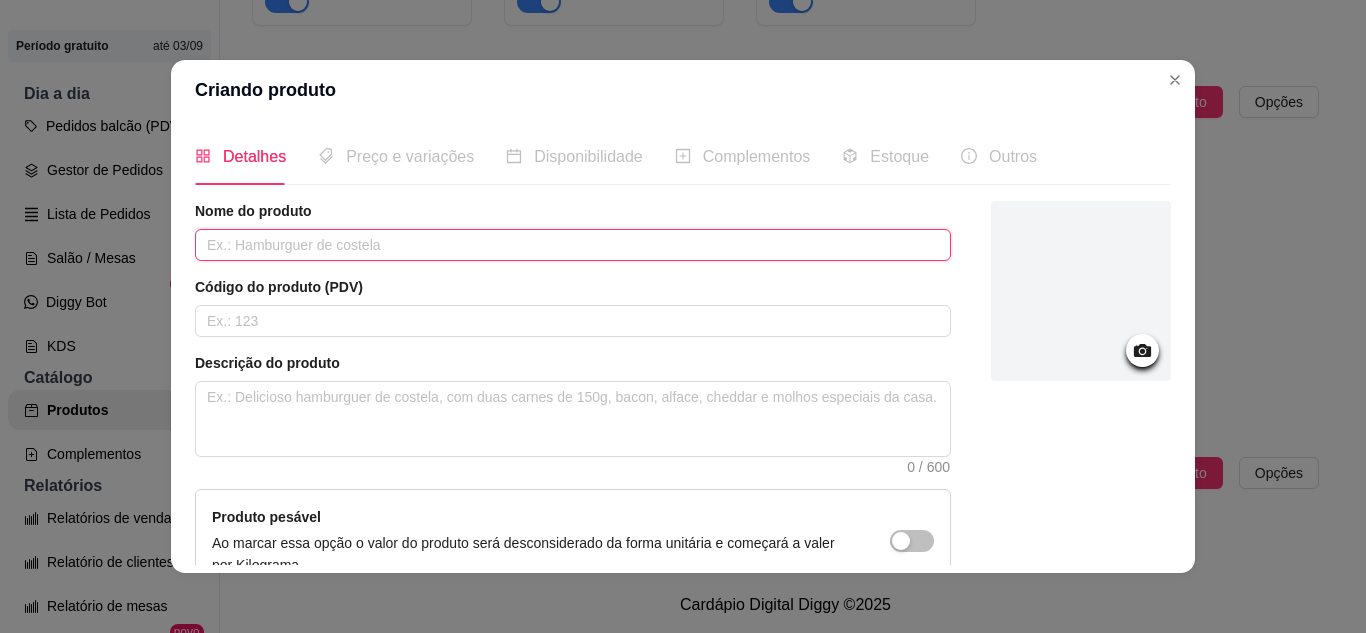 click at bounding box center (573, 245) 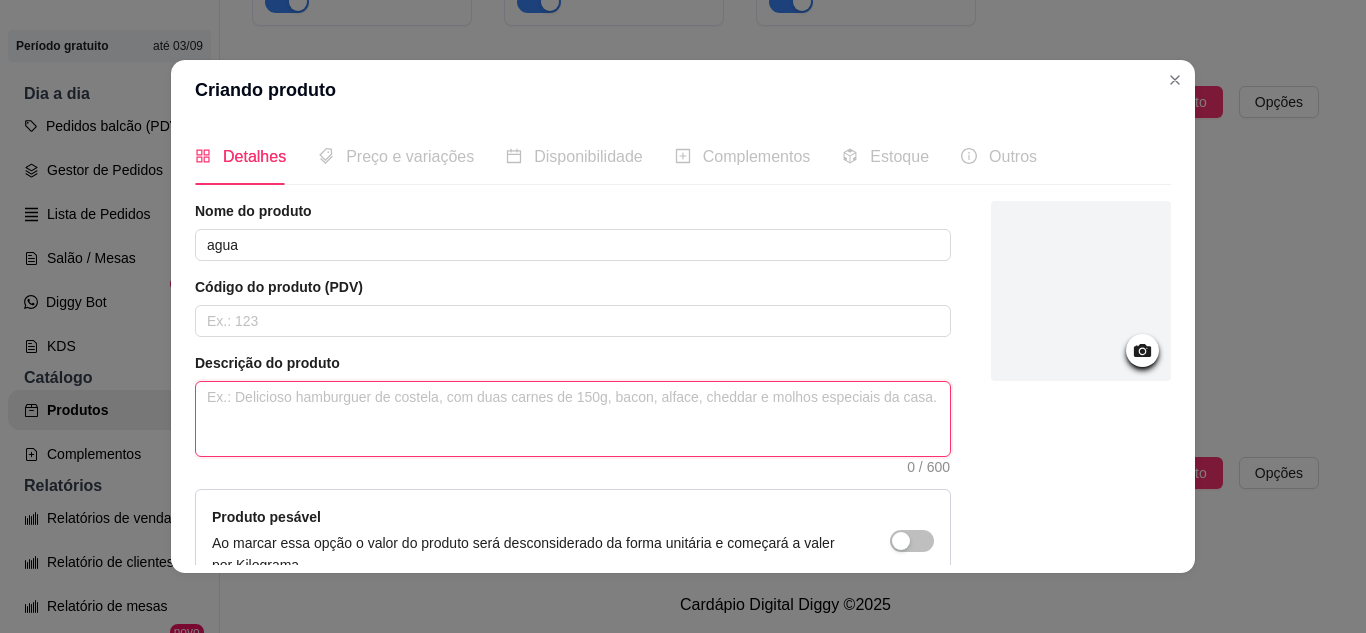 click at bounding box center [573, 419] 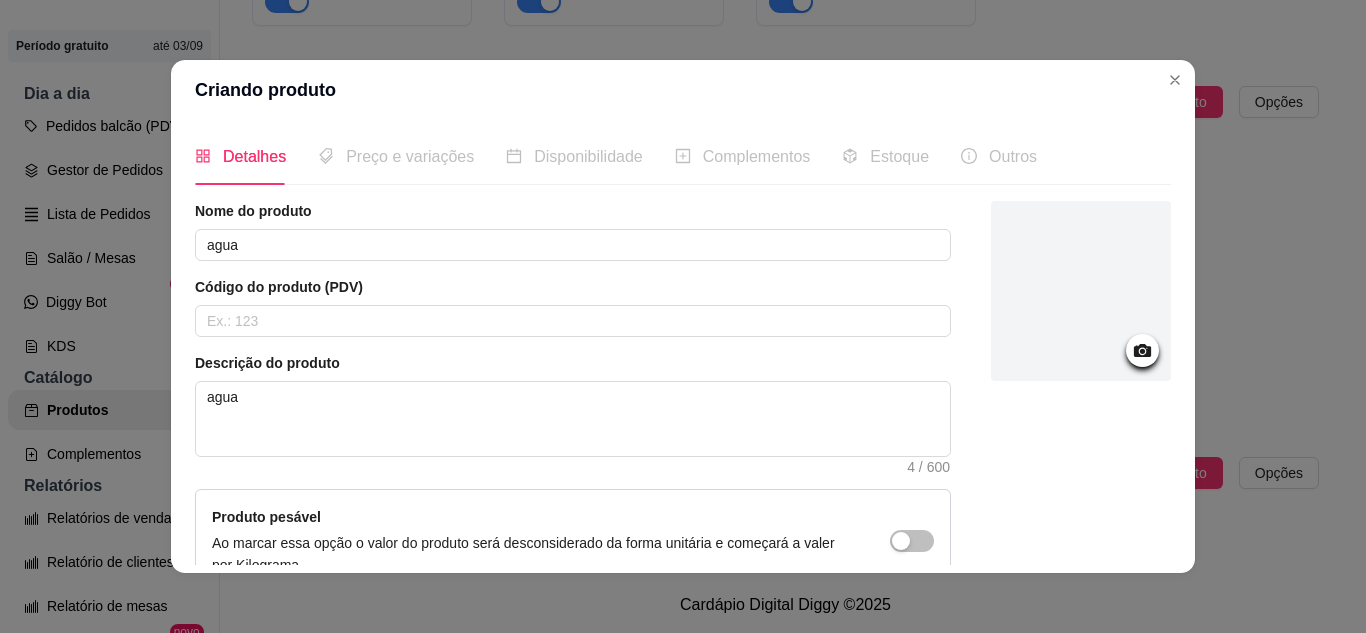 click on "Detalhes Preço e variações Disponibilidade Complementos Estoque Outros Nome do produto agua Código do produto (PDV) Descrição do produto agua 4 / 600 Produto pesável Ao marcar essa opção o valor do produto será desconsiderado da forma unitária e começará a valer por Kilograma. Quantidade miníma para pedido Ao habilitar seus clientes terão que pedir uma quantidade miníma desse produto. Salvar" at bounding box center [683, 346] 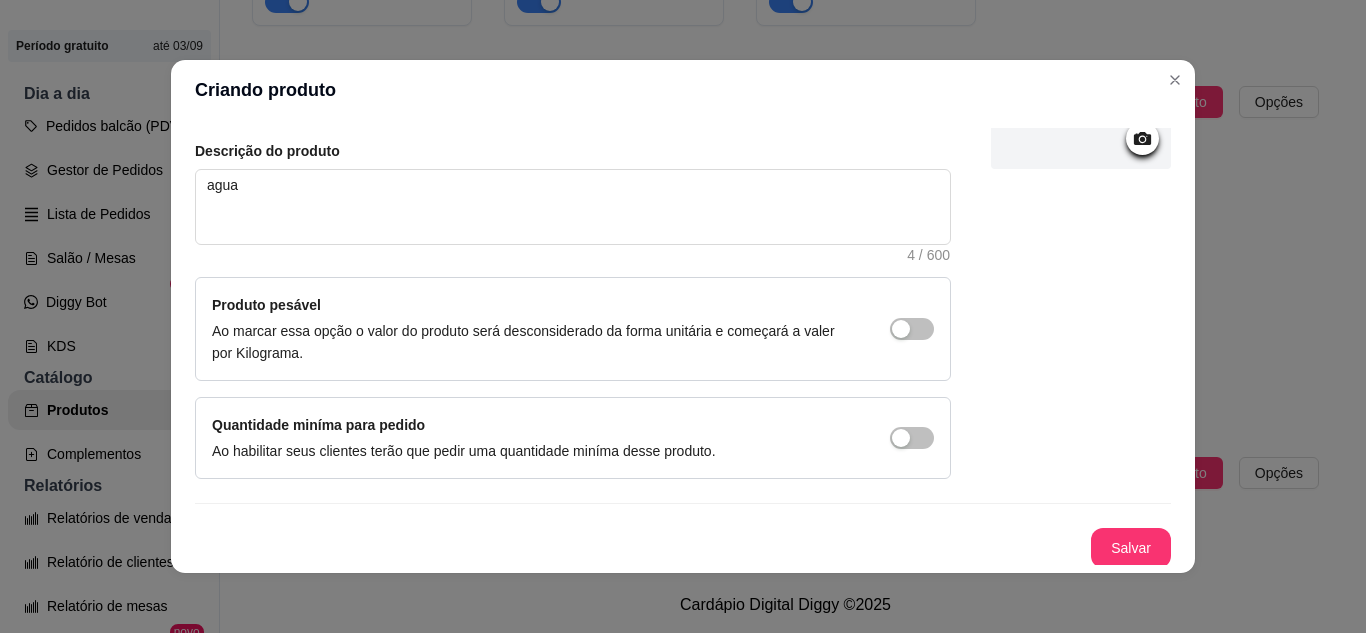 scroll, scrollTop: 215, scrollLeft: 0, axis: vertical 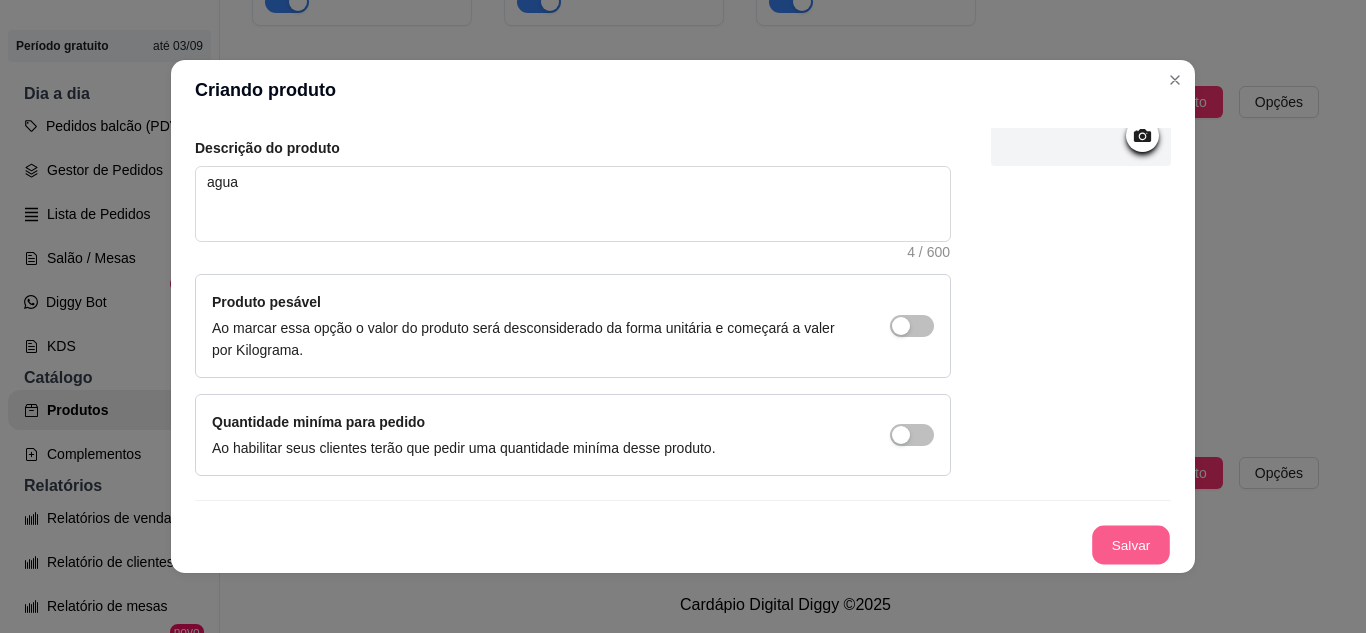 click on "Salvar" at bounding box center [1131, 545] 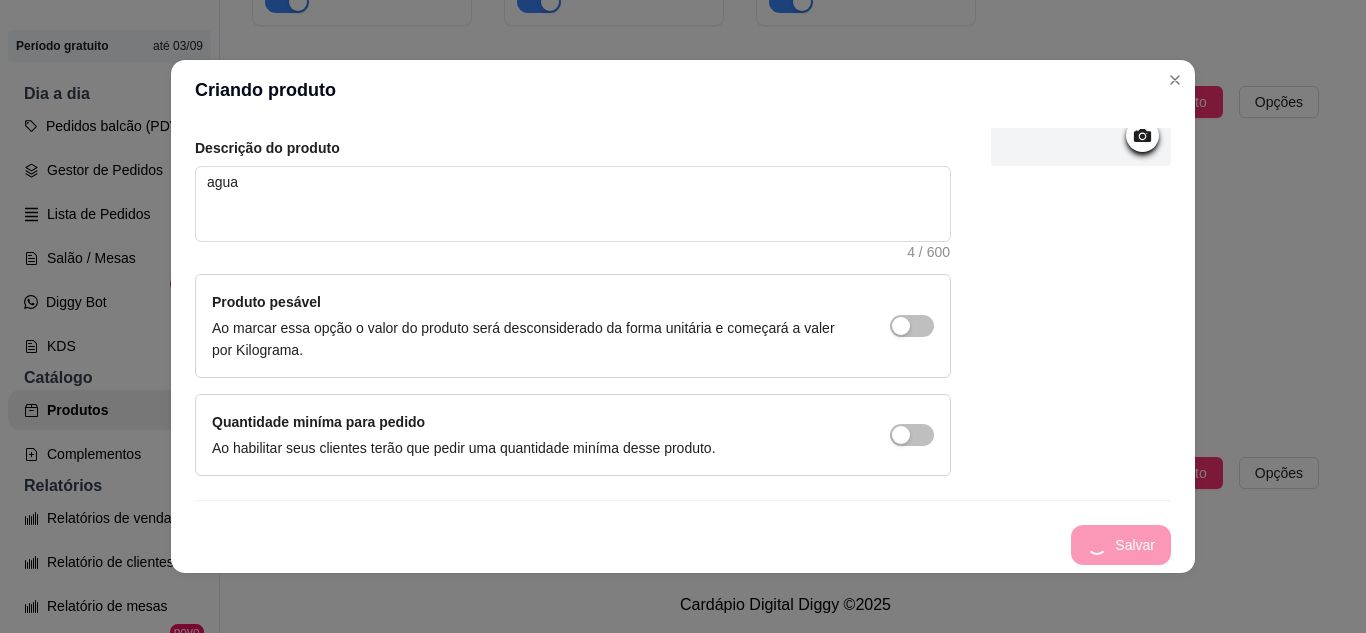 click on "Salvar" at bounding box center [683, 545] 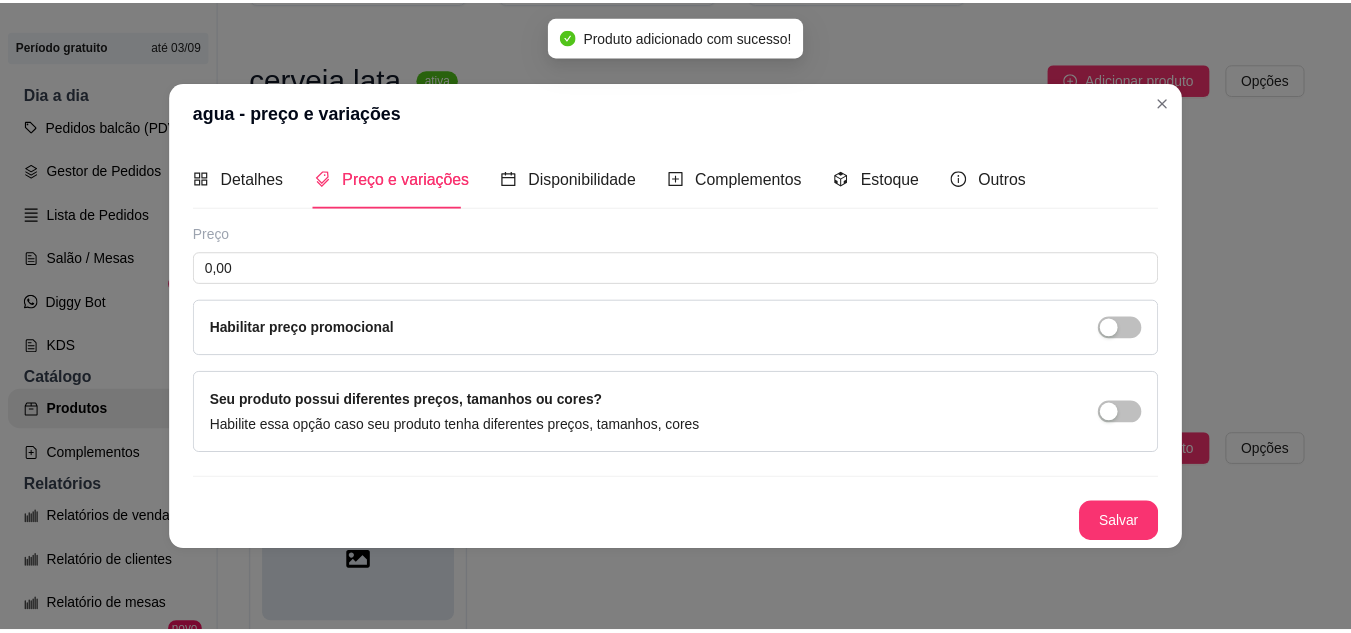 scroll, scrollTop: 0, scrollLeft: 0, axis: both 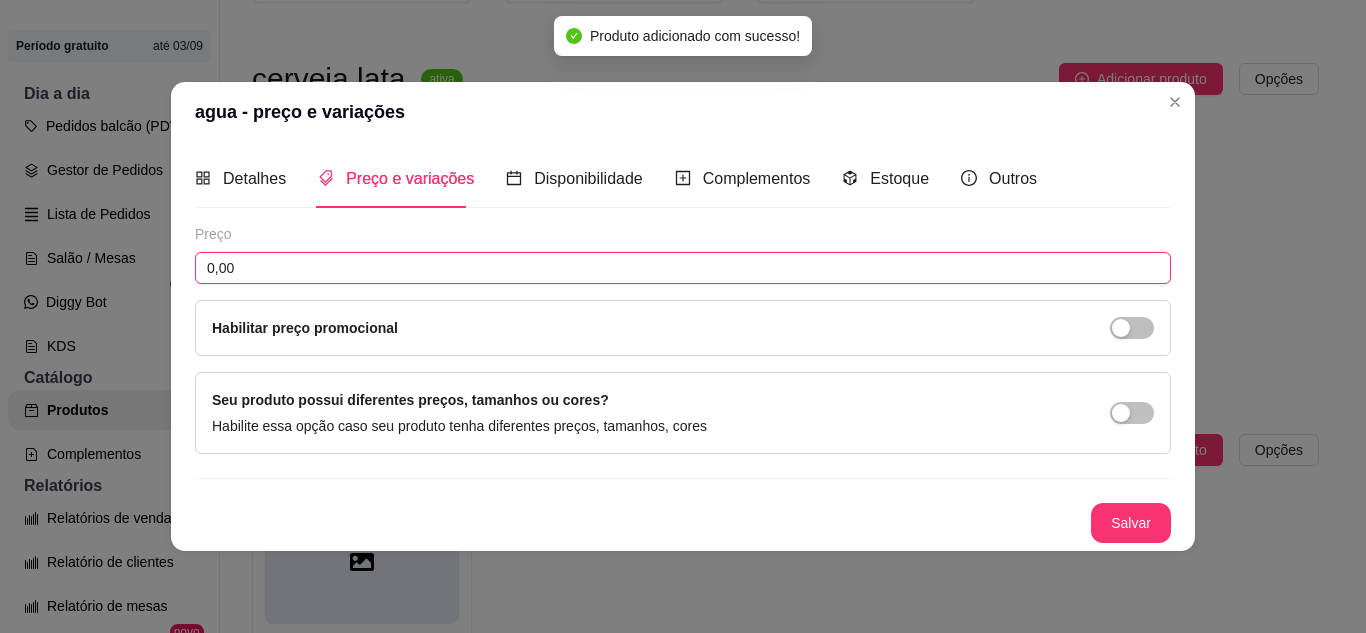 click on "0,00" at bounding box center (683, 268) 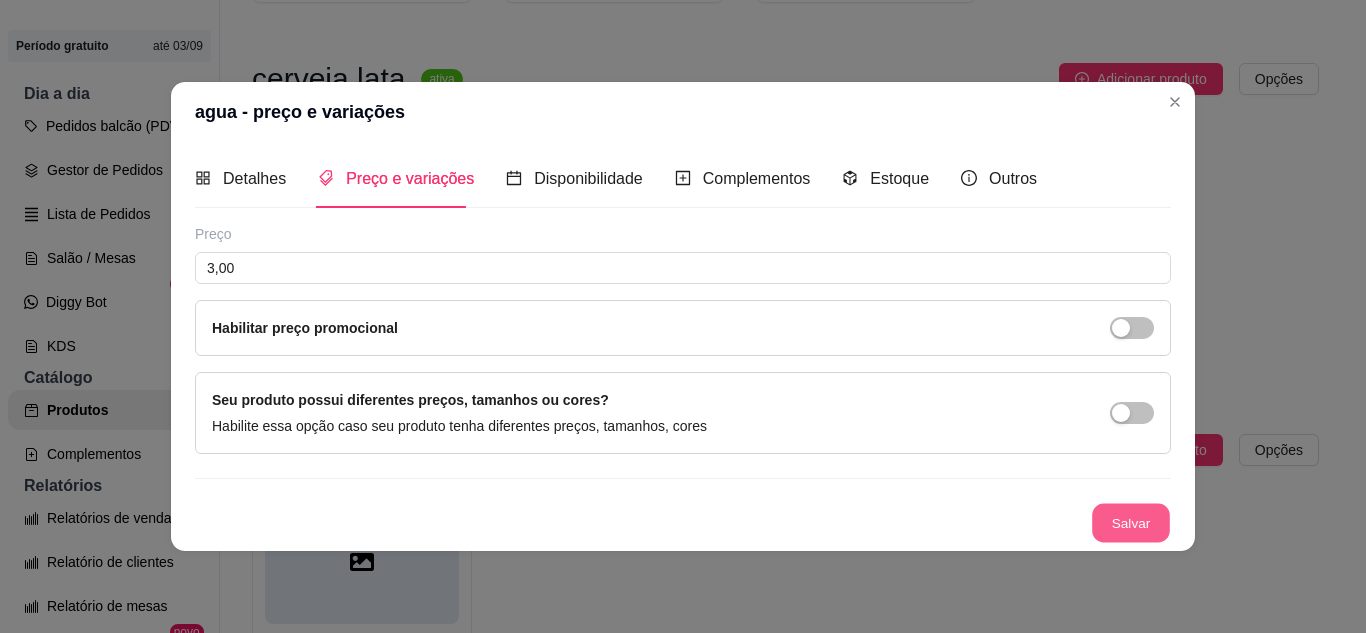 click on "Salvar" at bounding box center (1131, 522) 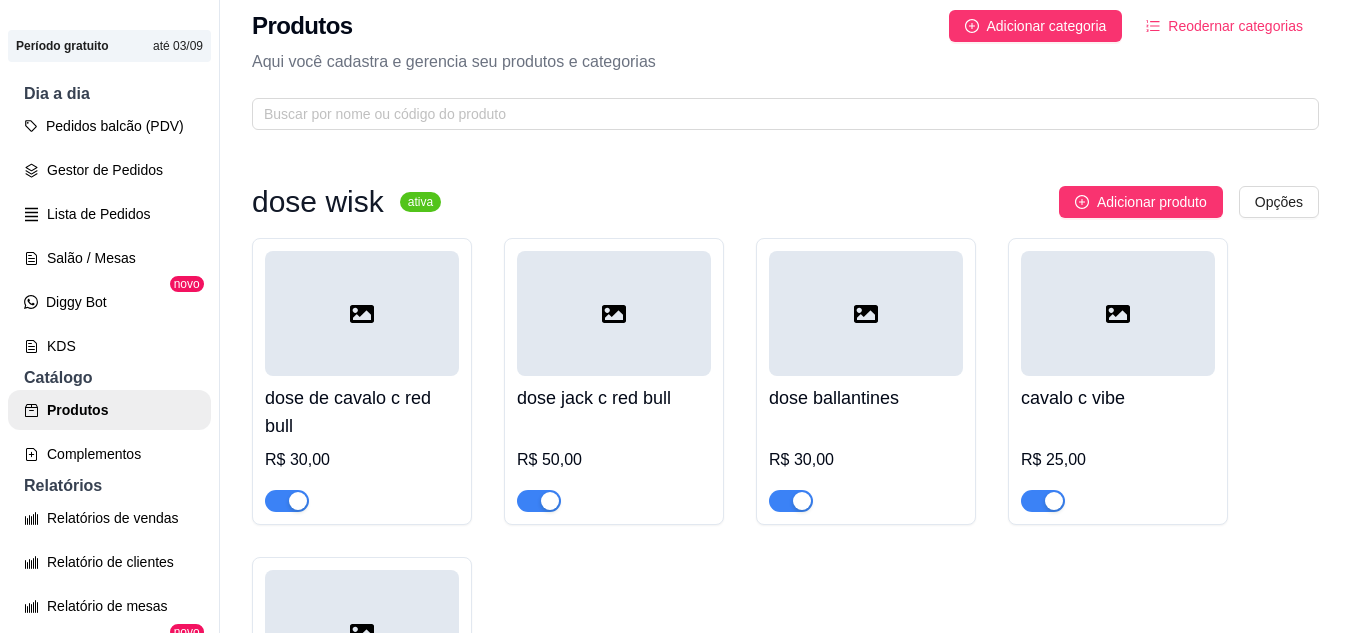 scroll, scrollTop: 0, scrollLeft: 0, axis: both 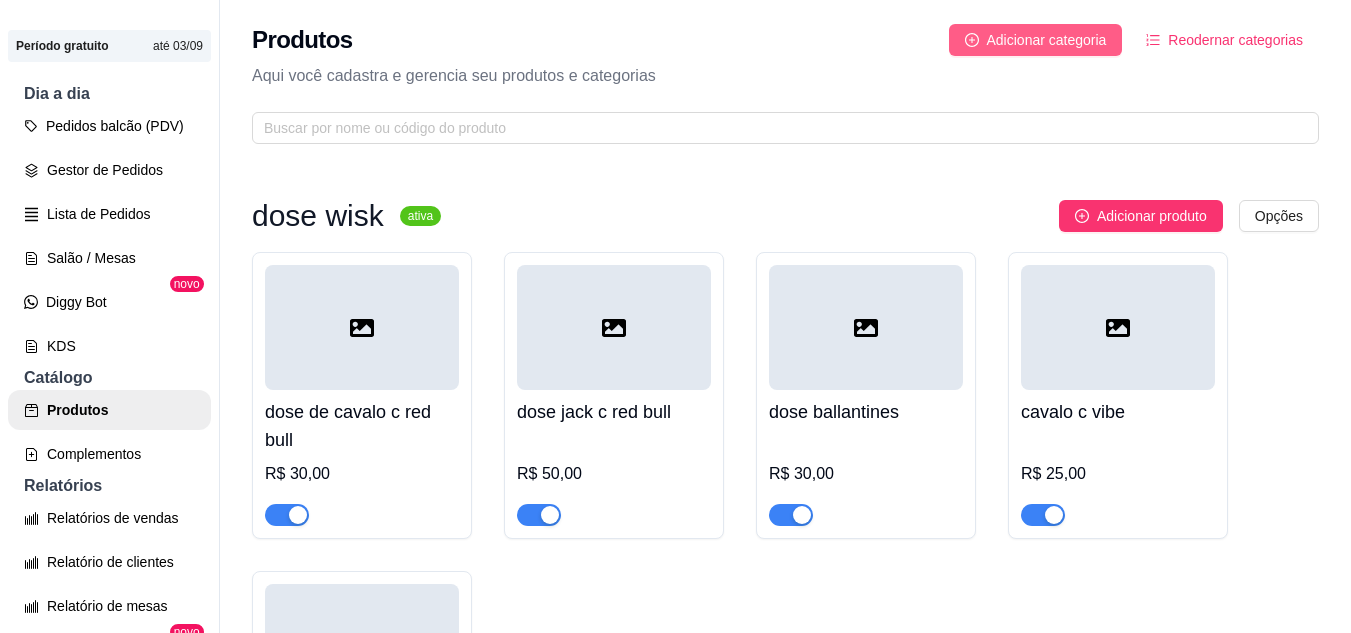 click on "Adicionar categoria" at bounding box center [1047, 40] 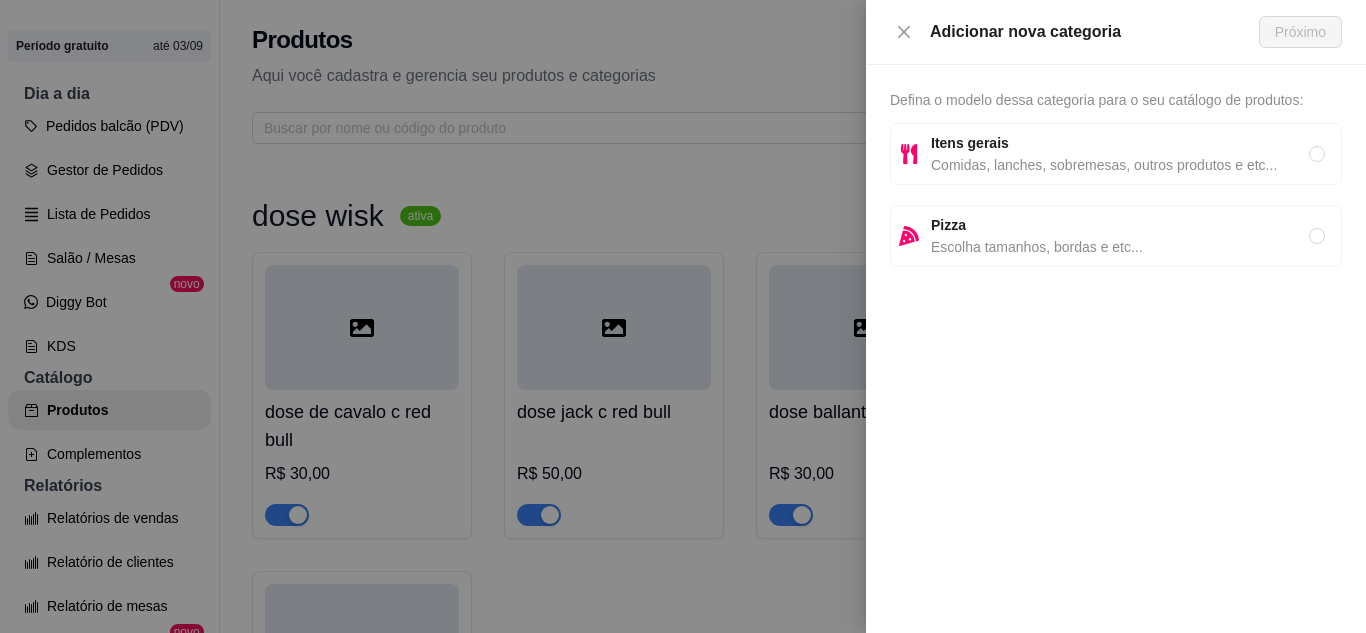 click on "Itens gerais" at bounding box center (1120, 143) 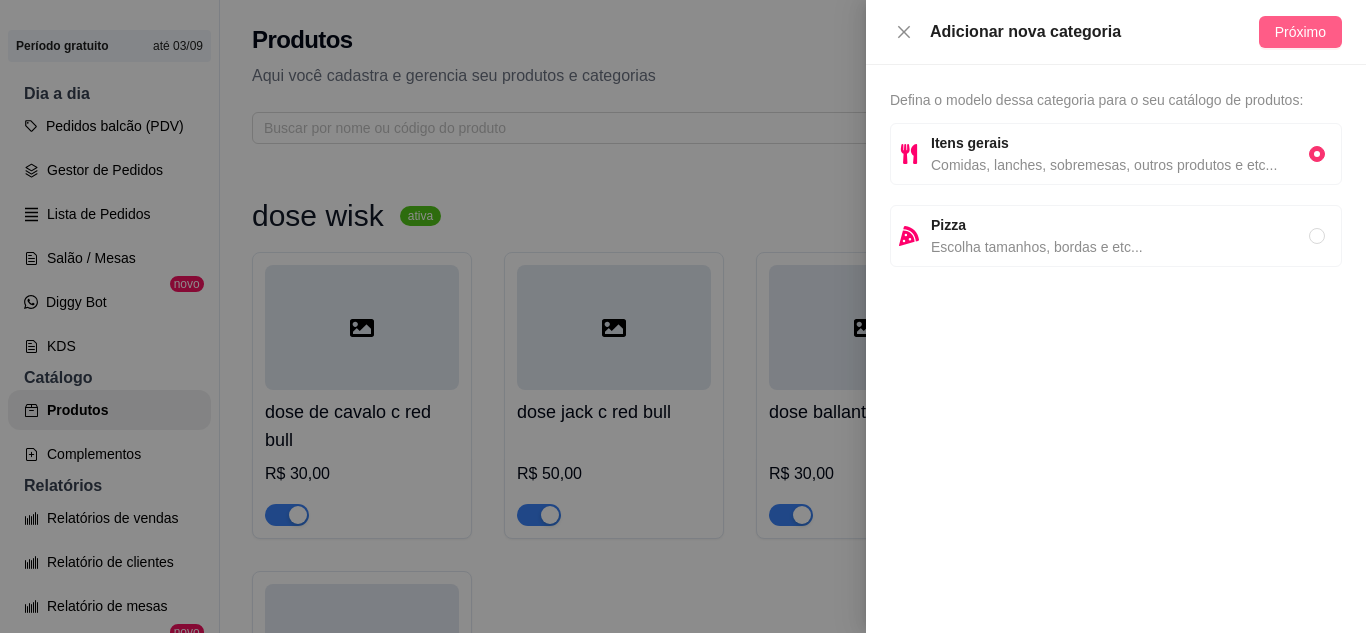 click on "Próximo" at bounding box center [1300, 32] 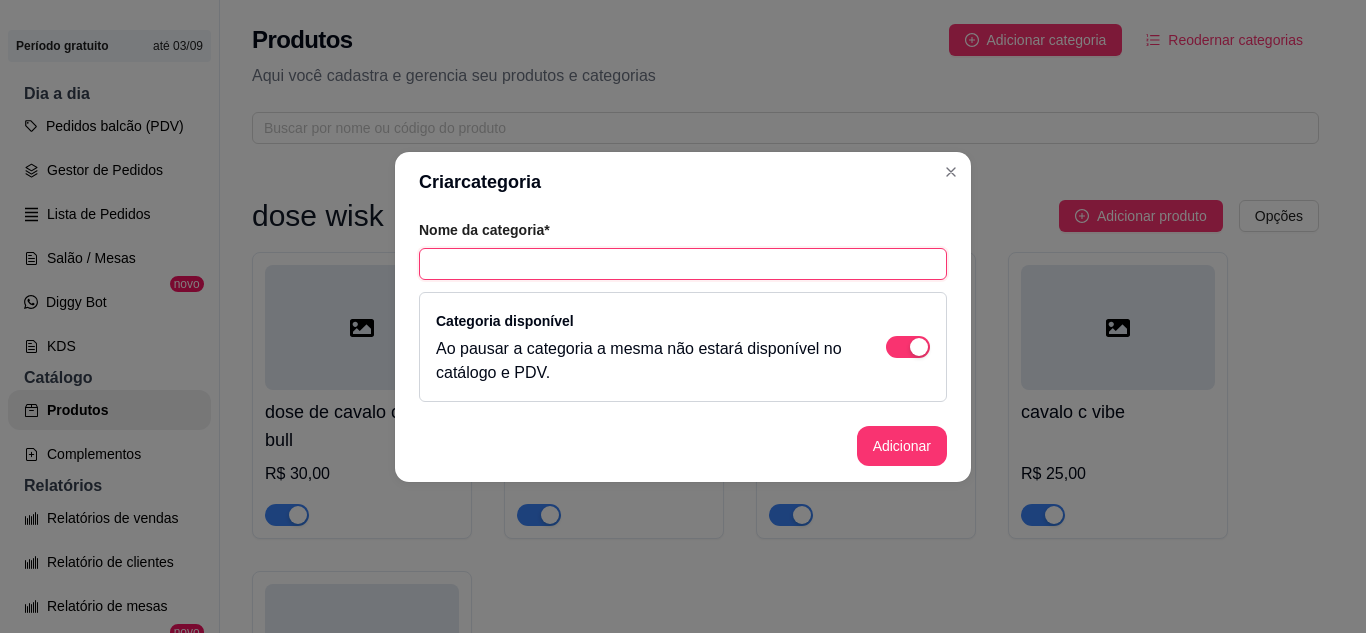 click at bounding box center (683, 264) 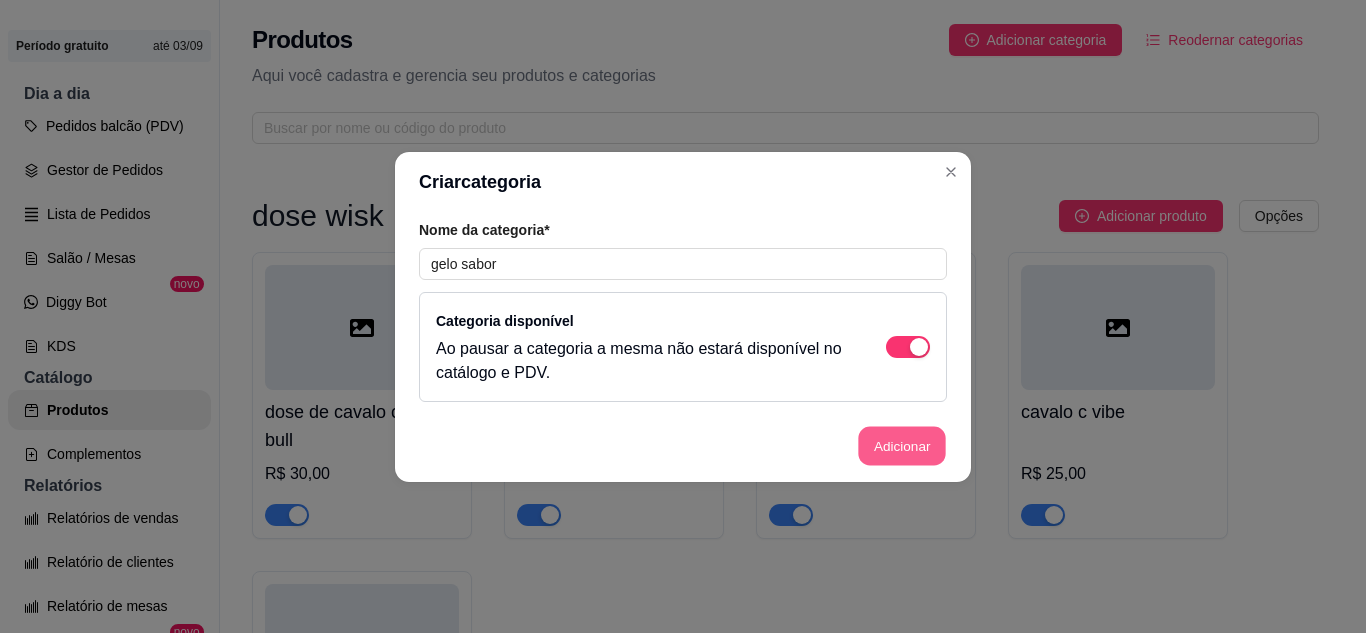 click on "Adicionar" at bounding box center (902, 445) 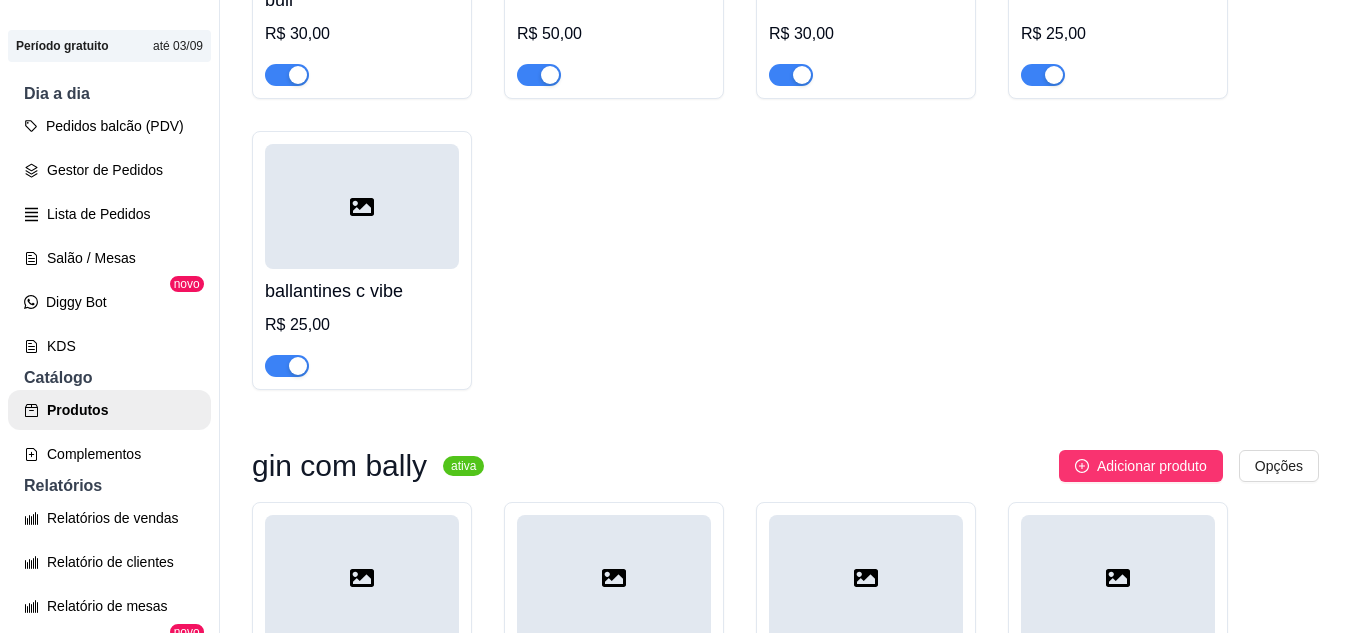 scroll, scrollTop: 480, scrollLeft: 0, axis: vertical 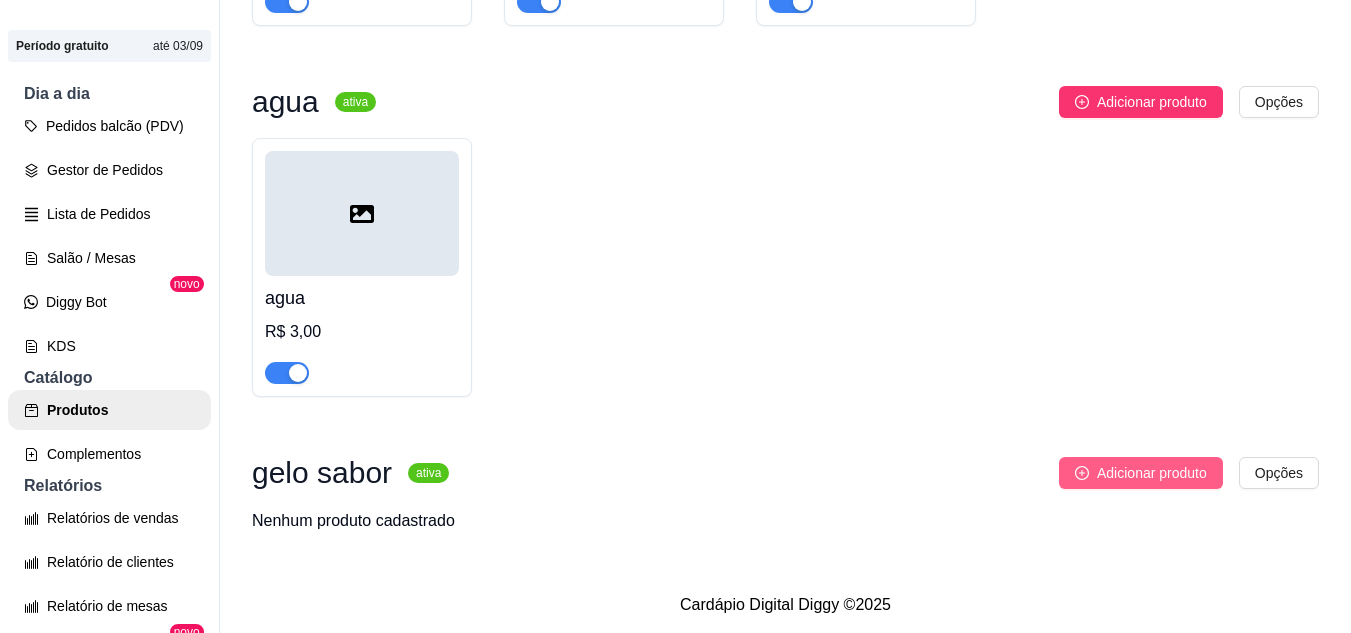 click on "Adicionar produto" at bounding box center (1141, 473) 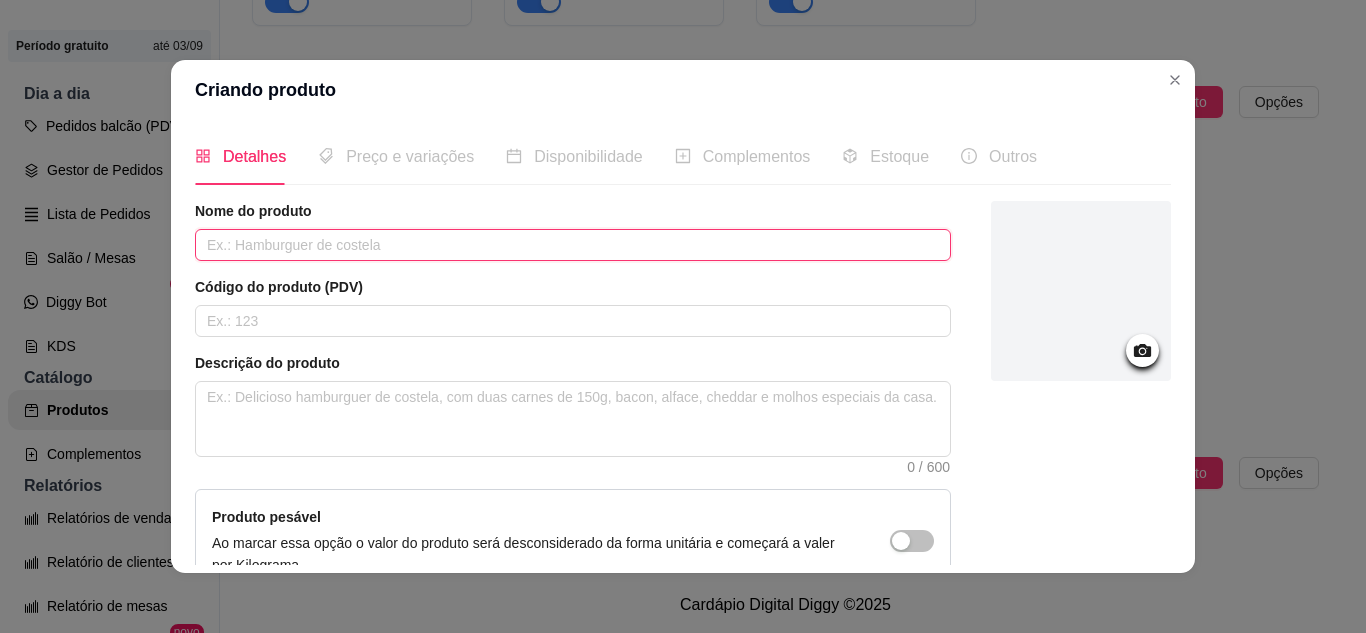 click at bounding box center [573, 245] 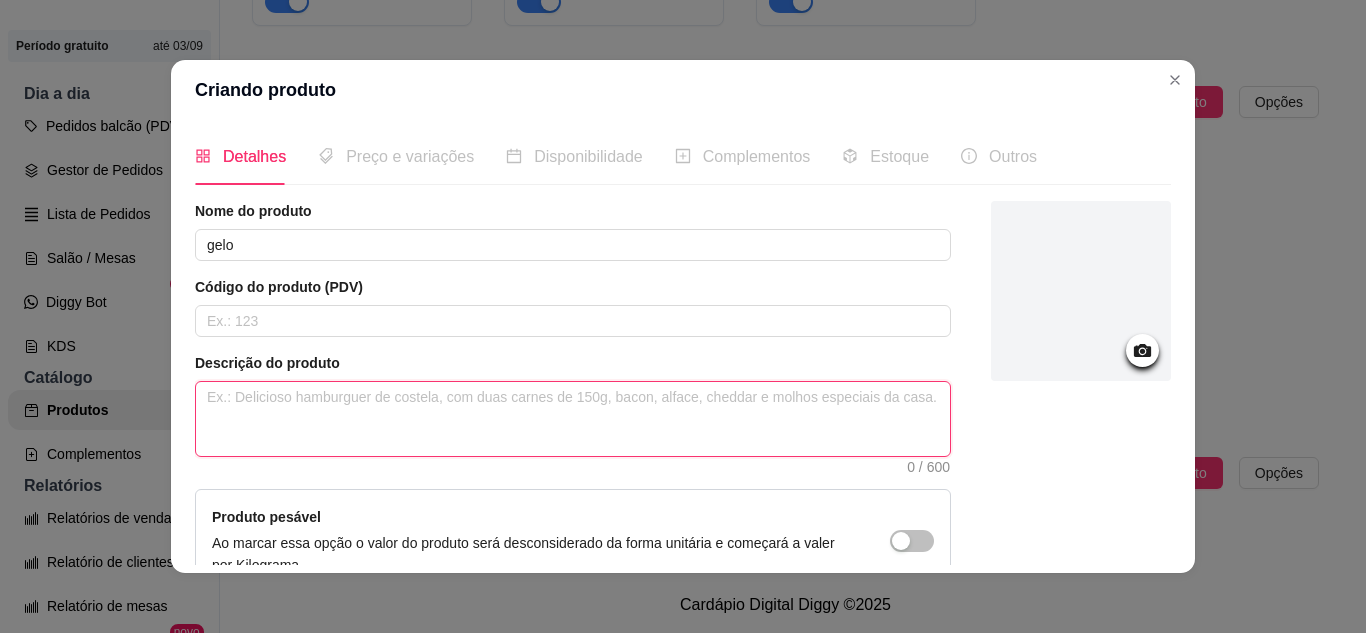 click at bounding box center [573, 419] 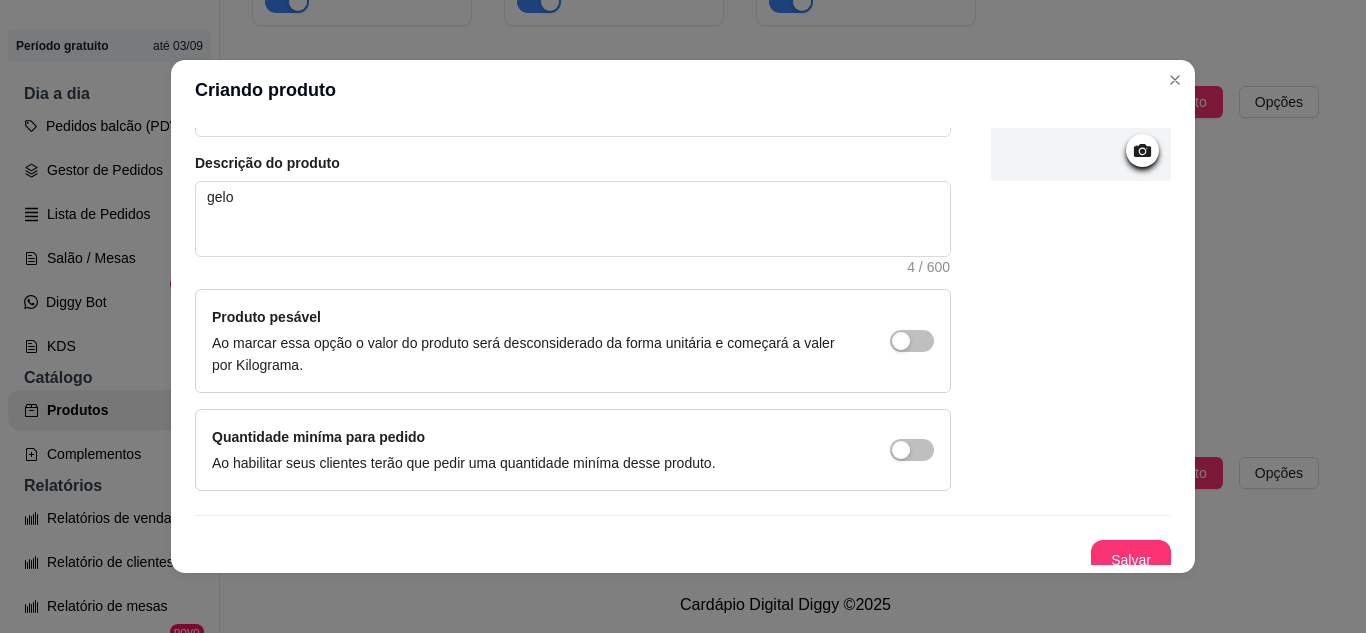 scroll, scrollTop: 215, scrollLeft: 0, axis: vertical 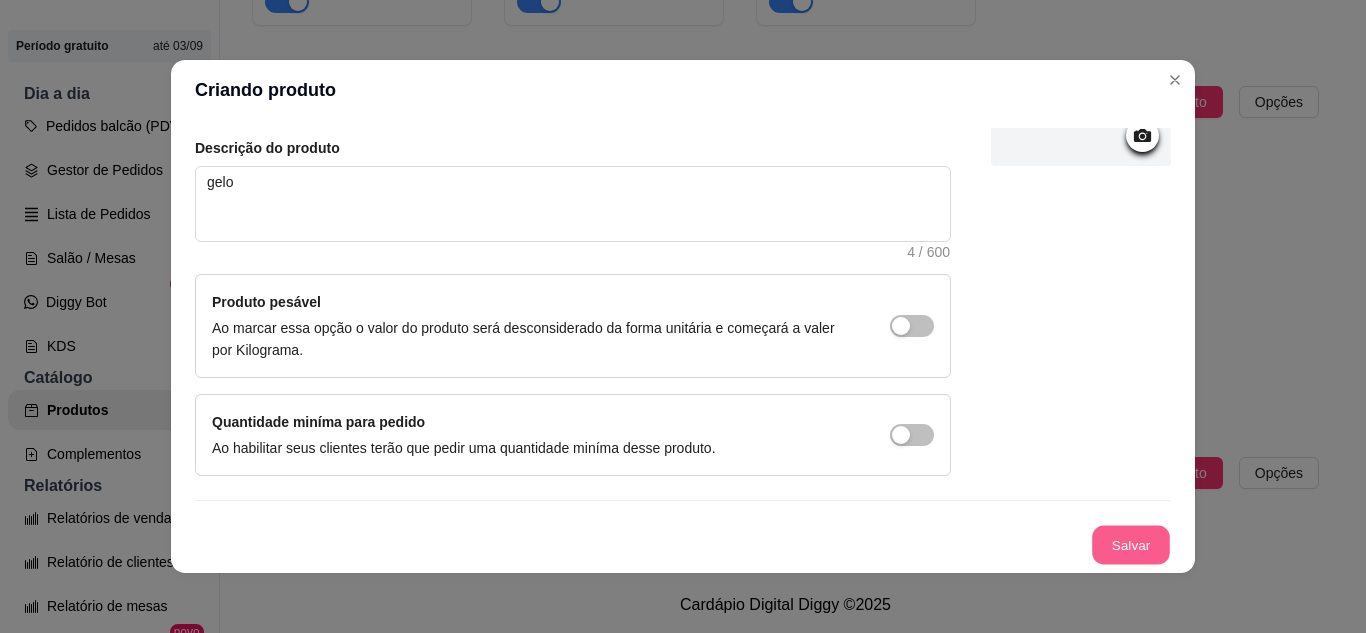 click on "Salvar" at bounding box center [1131, 545] 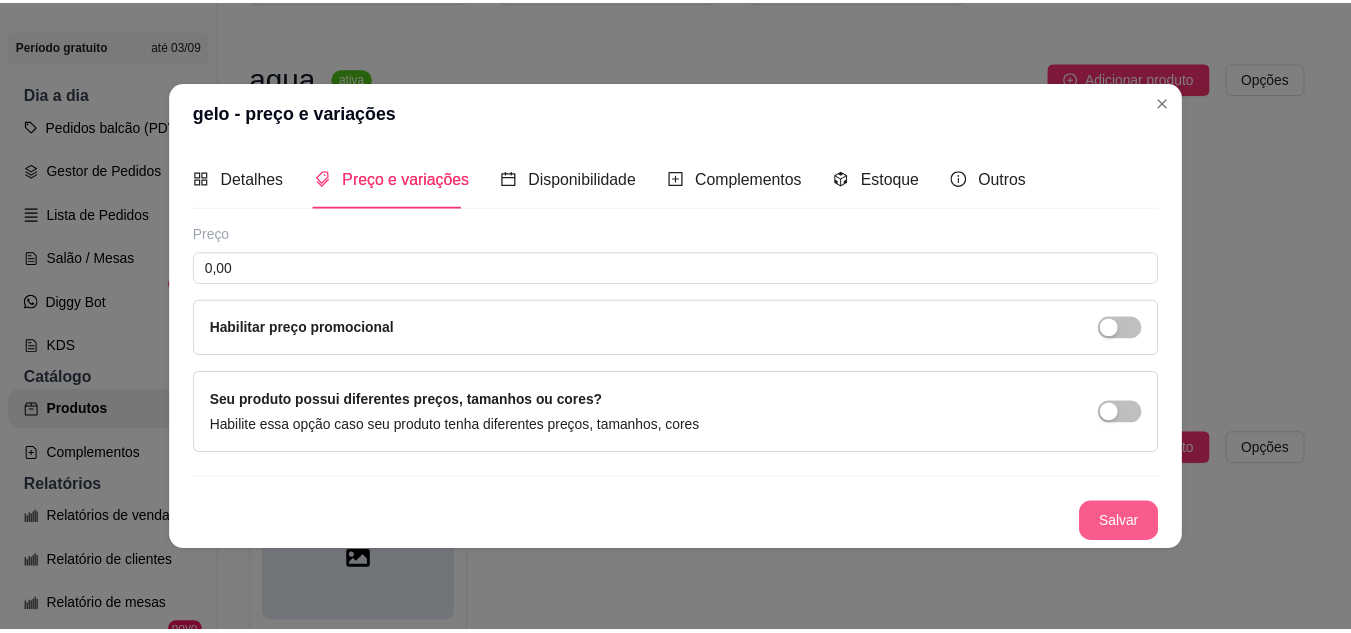 scroll, scrollTop: 0, scrollLeft: 0, axis: both 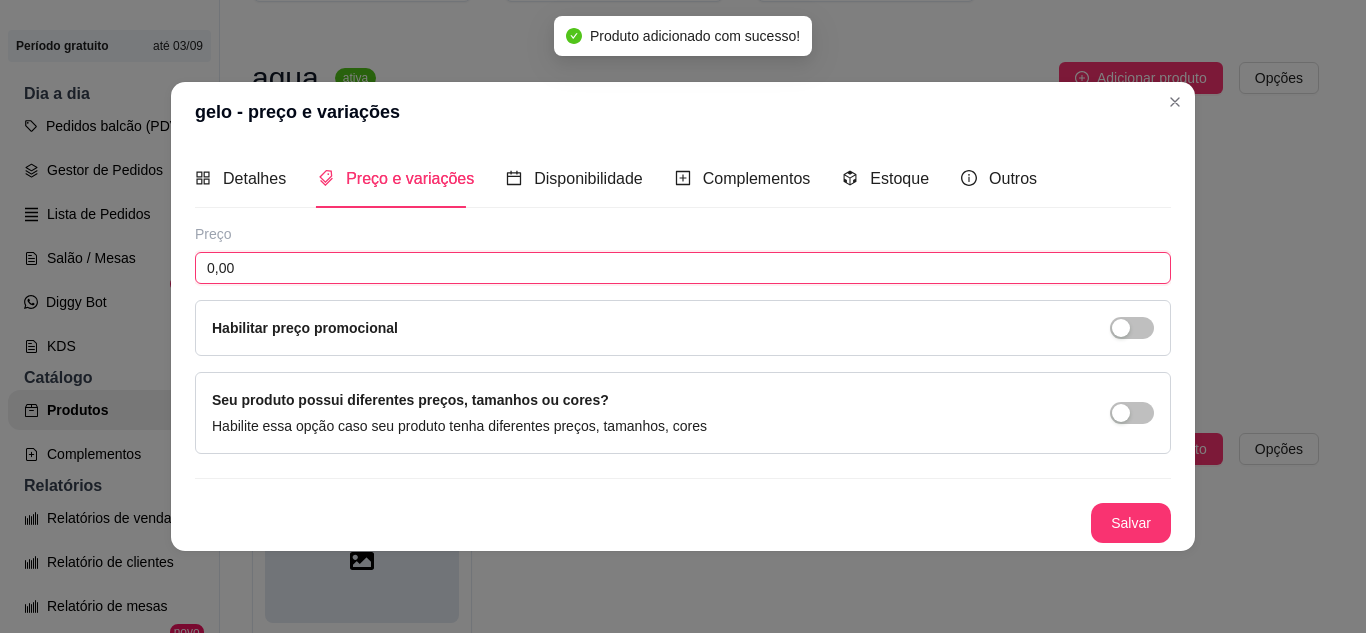 click on "0,00" at bounding box center (683, 268) 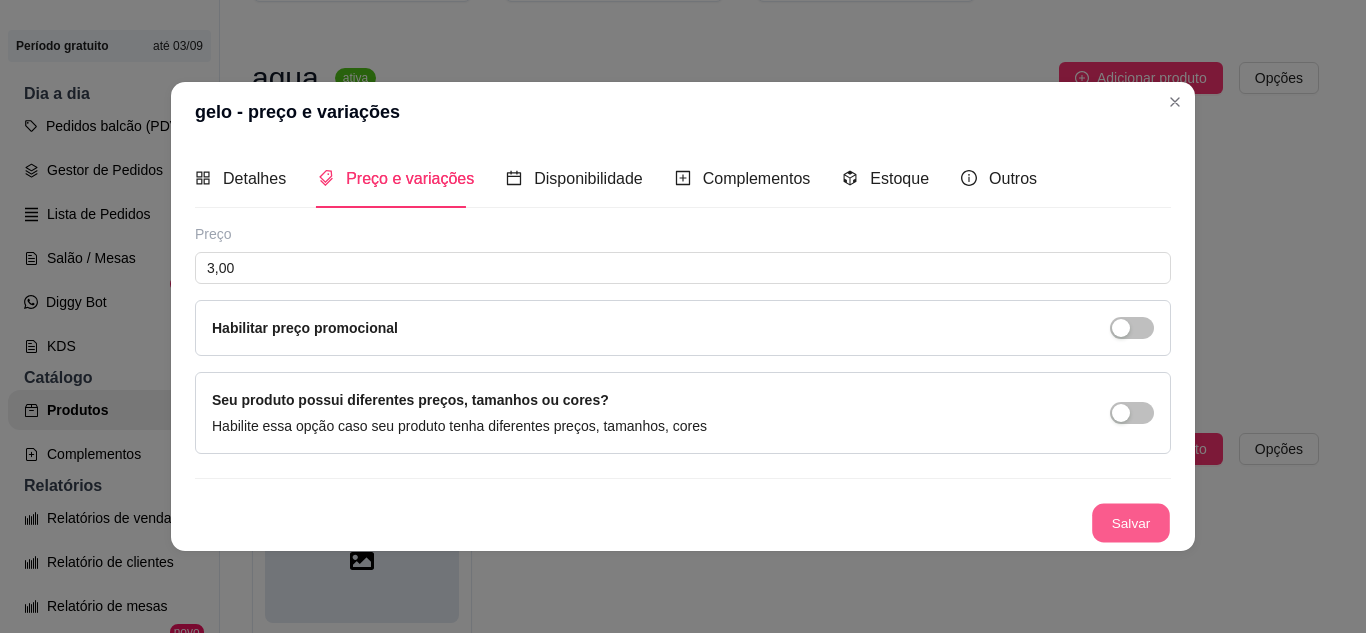 click on "Salvar" at bounding box center (1131, 522) 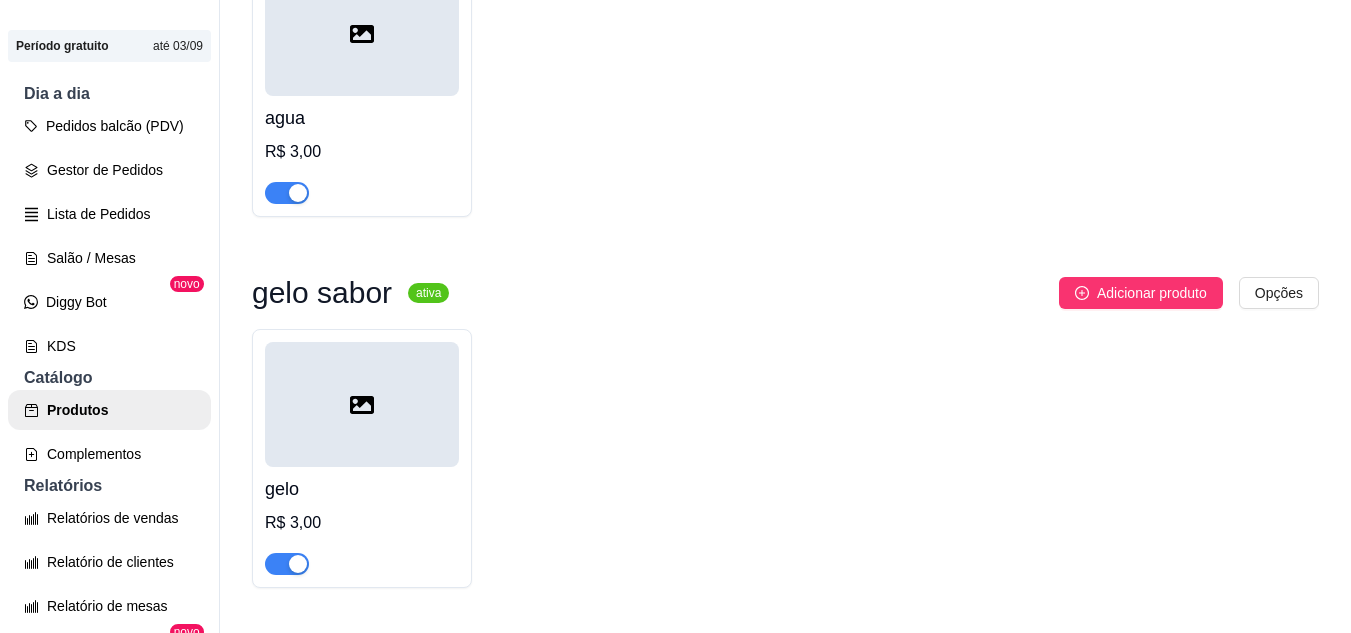 scroll, scrollTop: 3318, scrollLeft: 0, axis: vertical 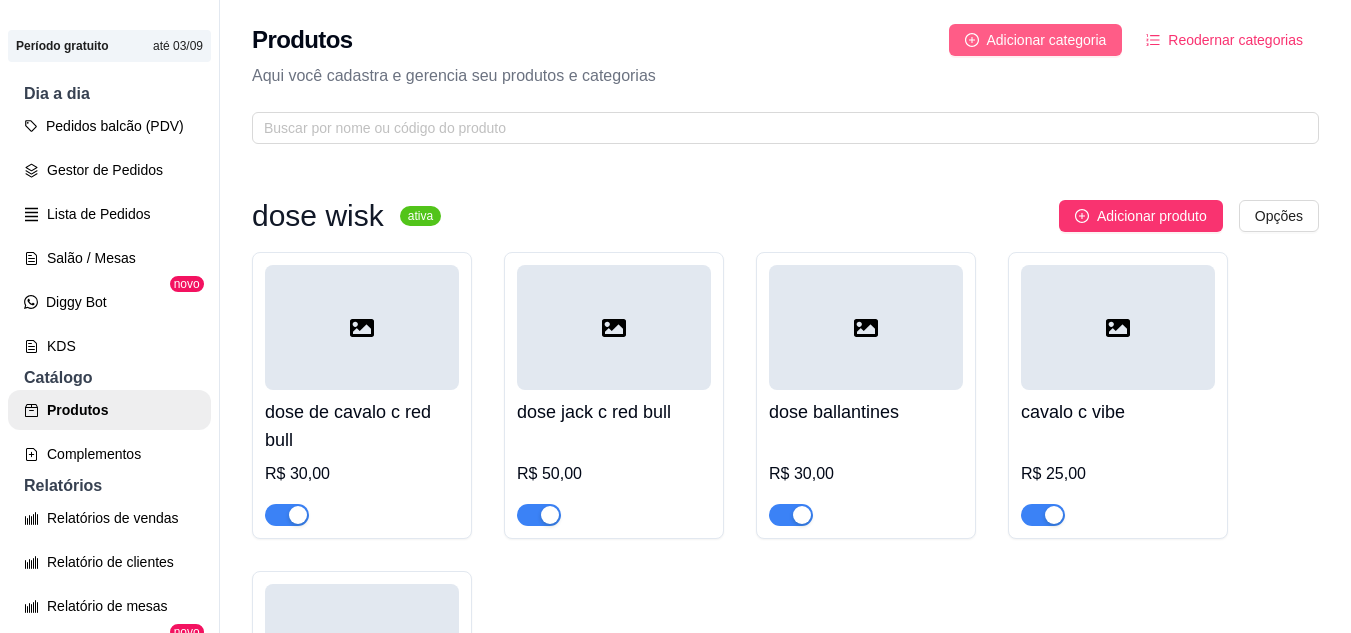 click on "Adicionar categoria" at bounding box center (1047, 40) 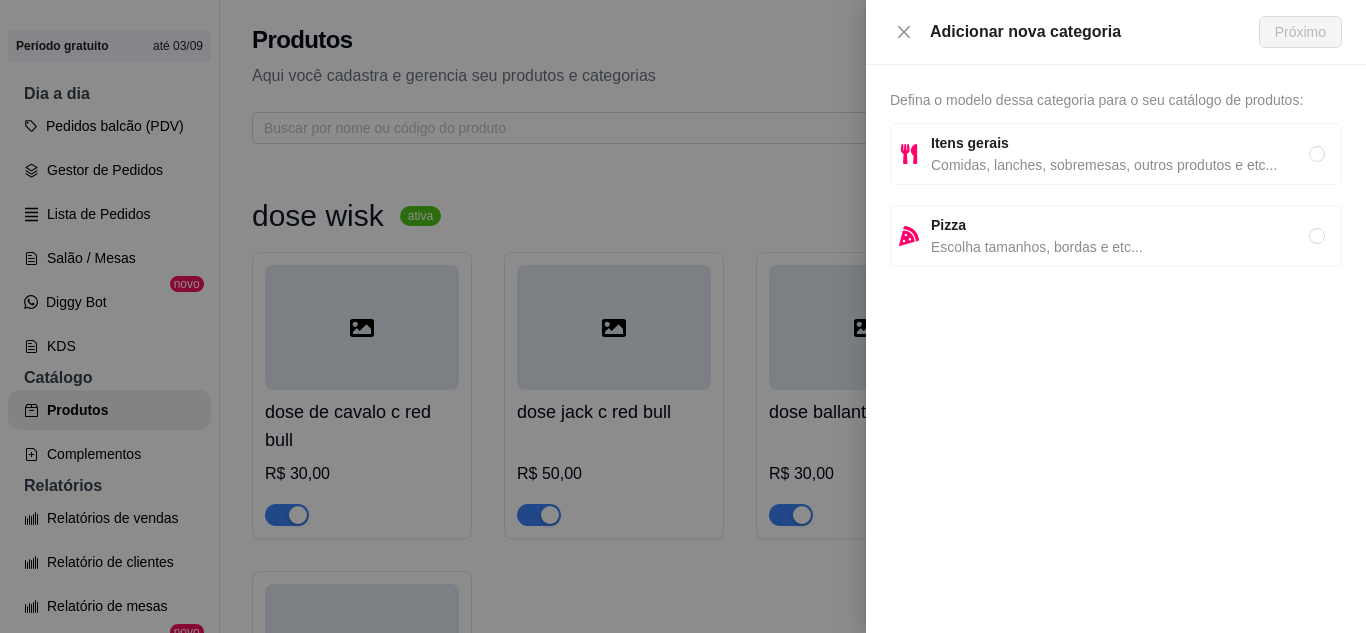 click on "Itens gerais" at bounding box center (970, 143) 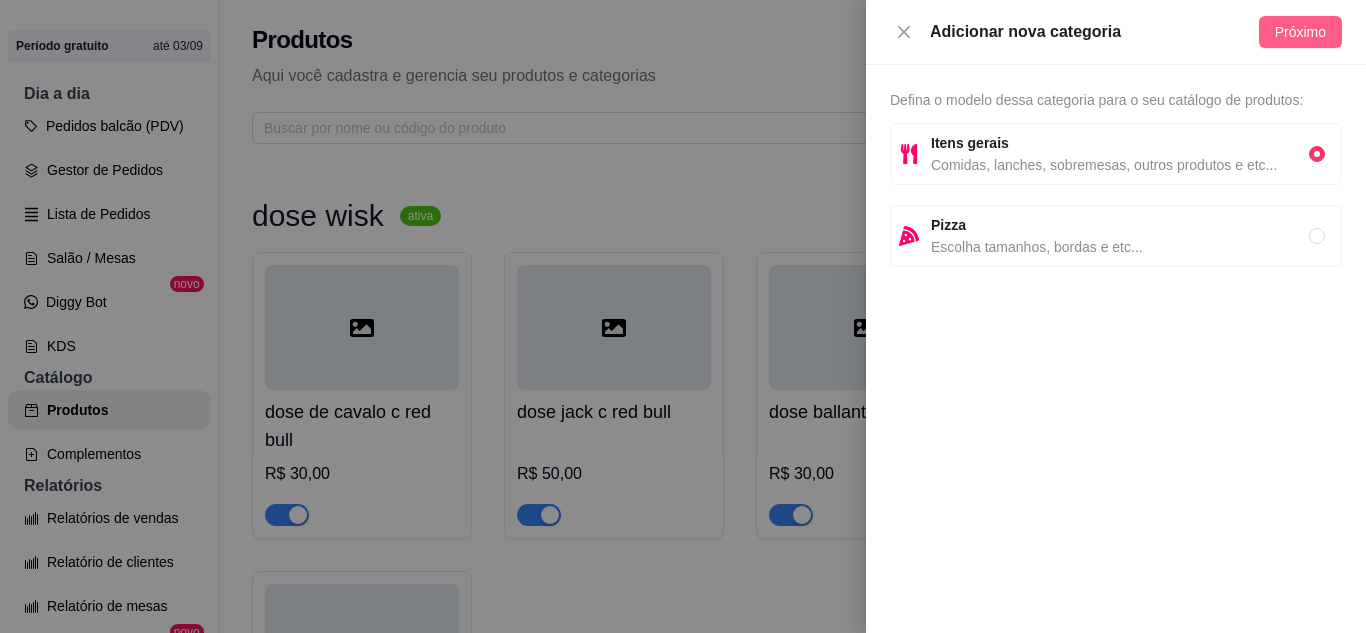 click on "Próximo" at bounding box center (1300, 32) 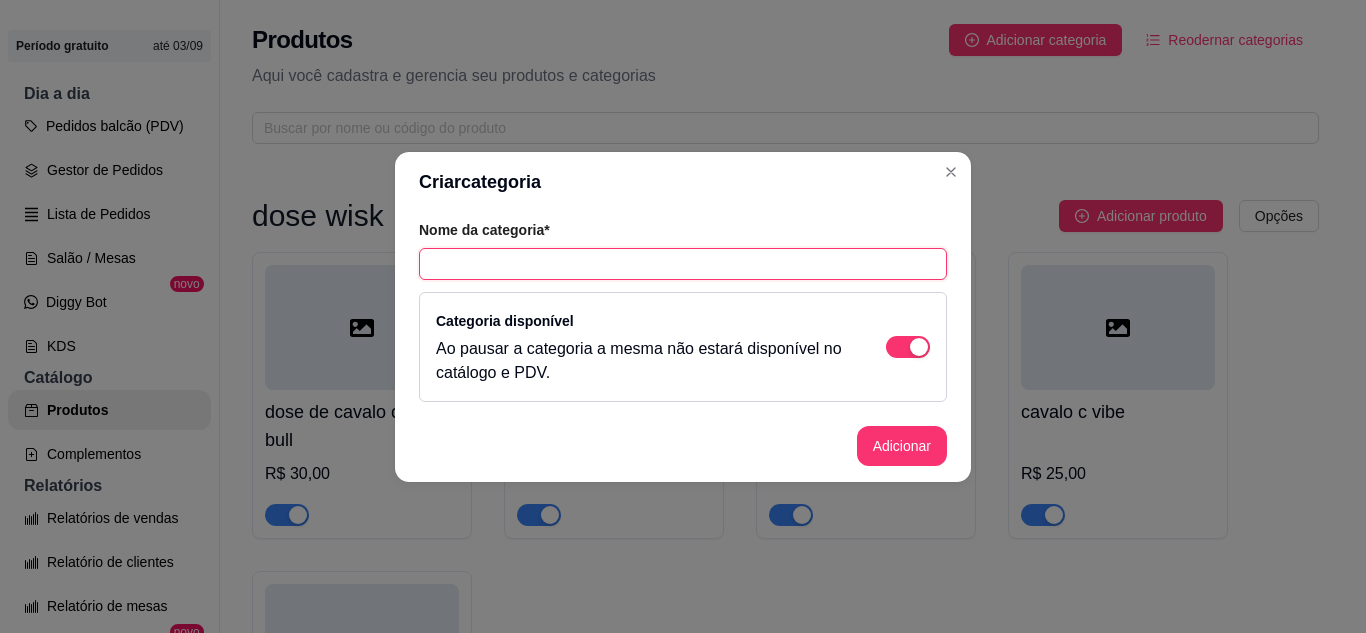 click at bounding box center (683, 264) 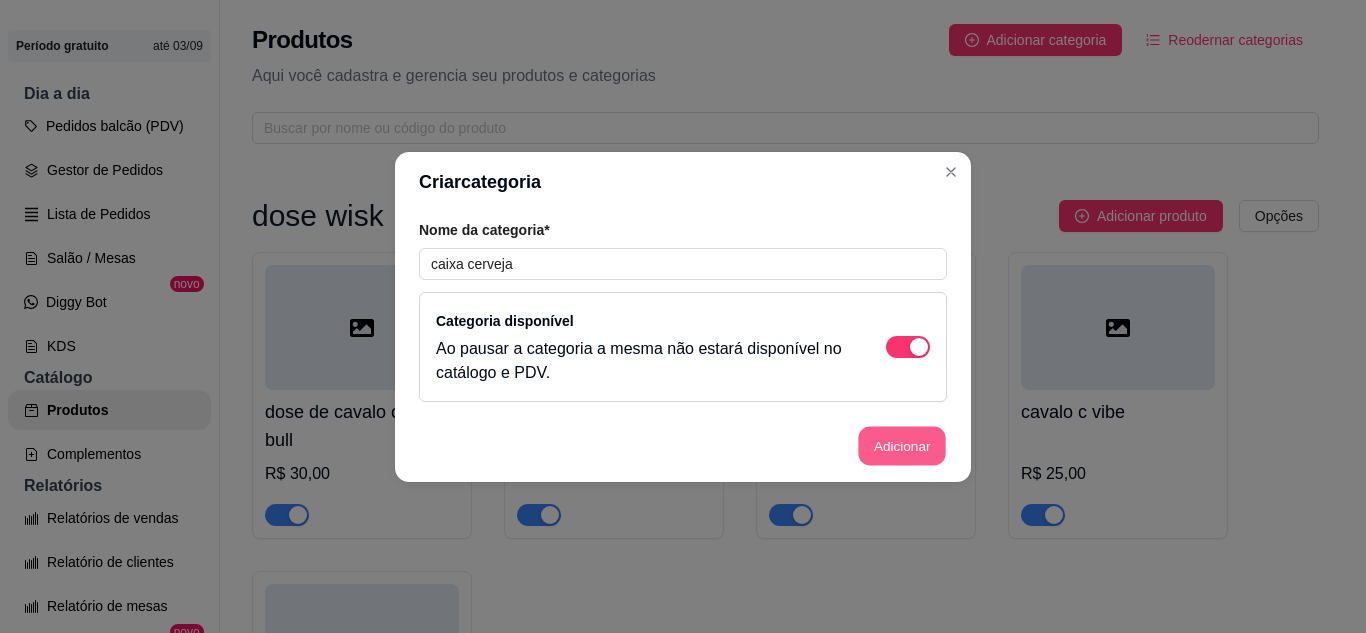click on "Adicionar" at bounding box center [902, 445] 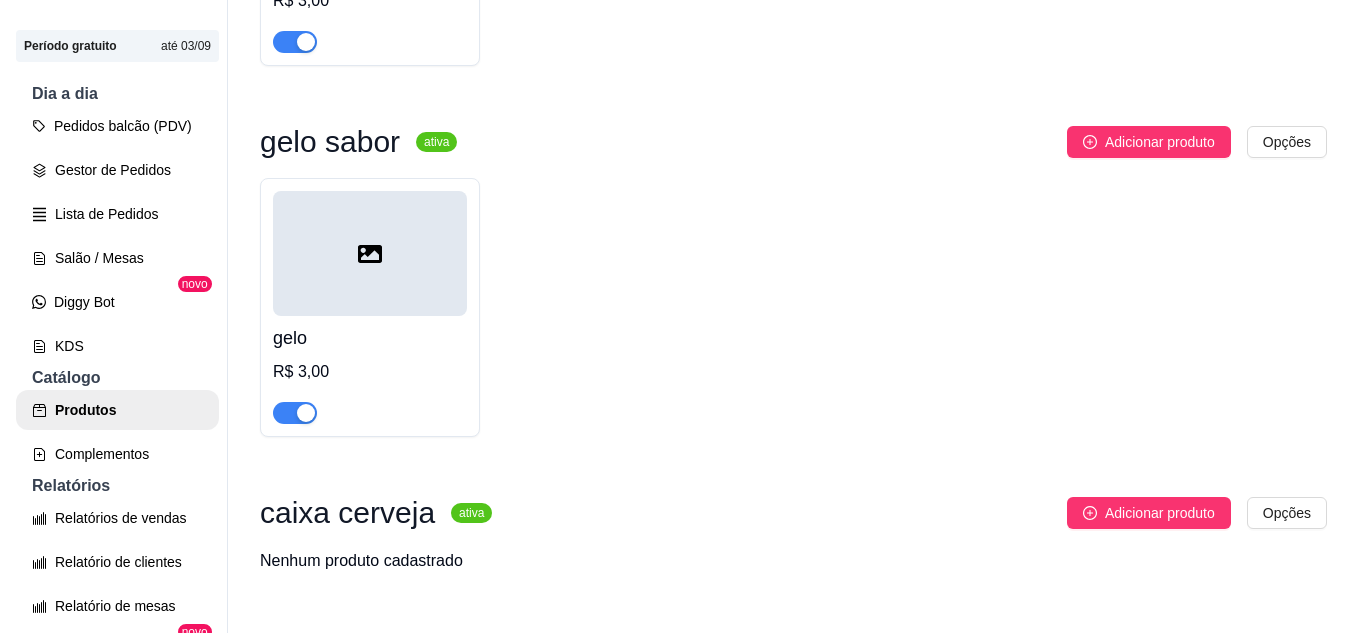 scroll, scrollTop: 3530, scrollLeft: 0, axis: vertical 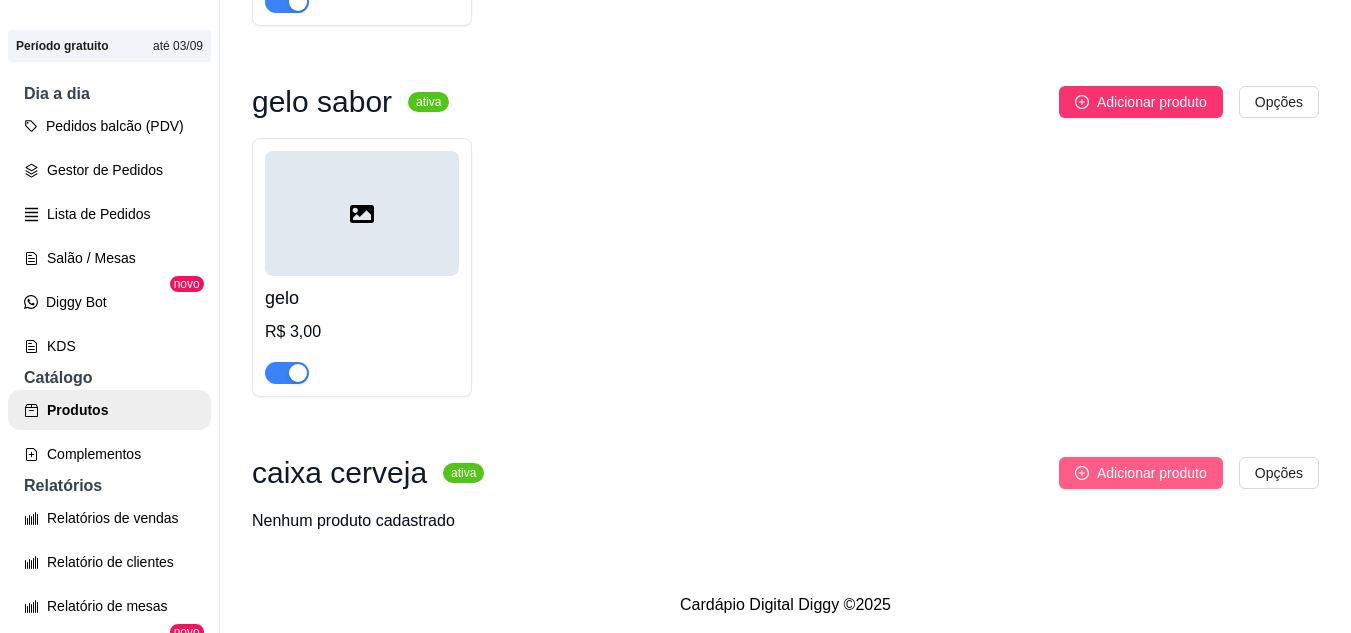 click on "Adicionar produto" at bounding box center [1141, 473] 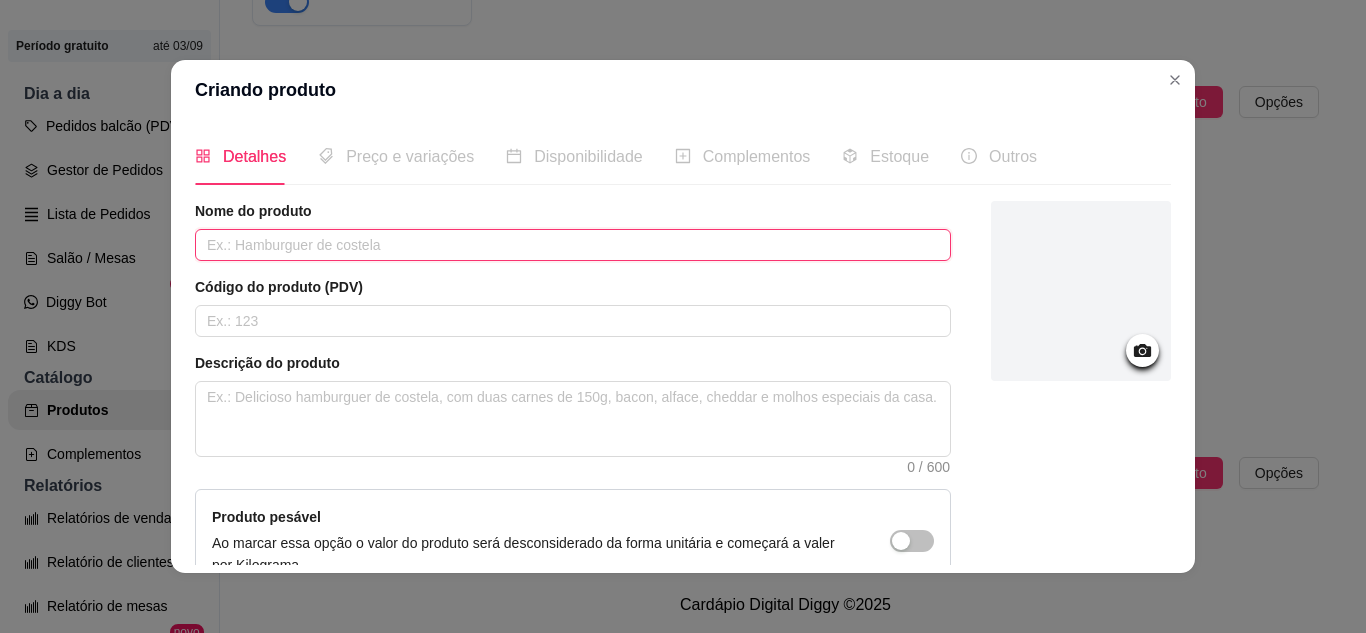 click at bounding box center [573, 245] 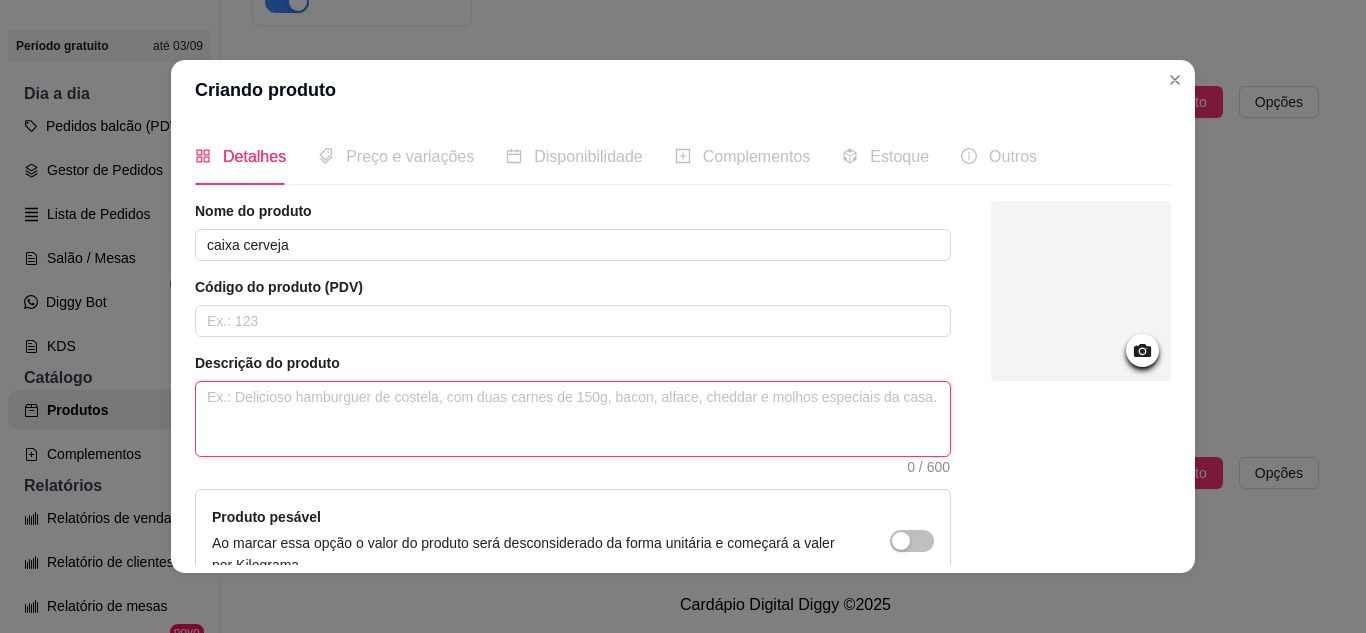 click at bounding box center [573, 419] 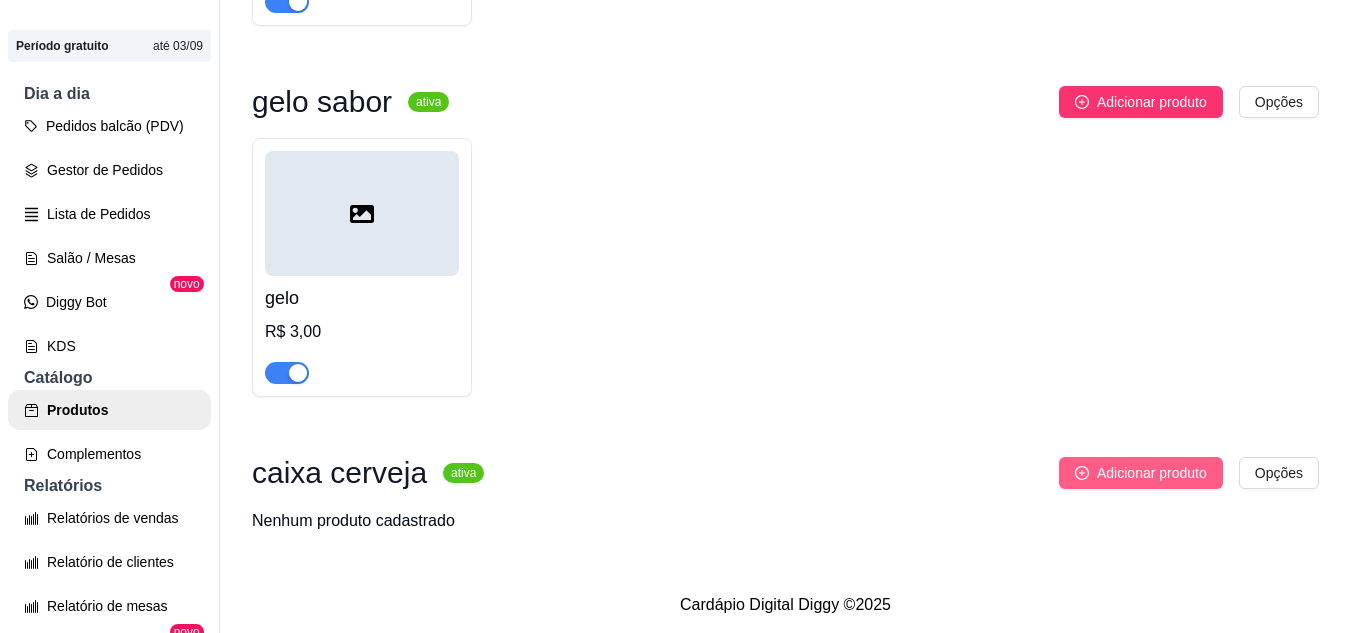 click on "Adicionar produto" at bounding box center [1152, 473] 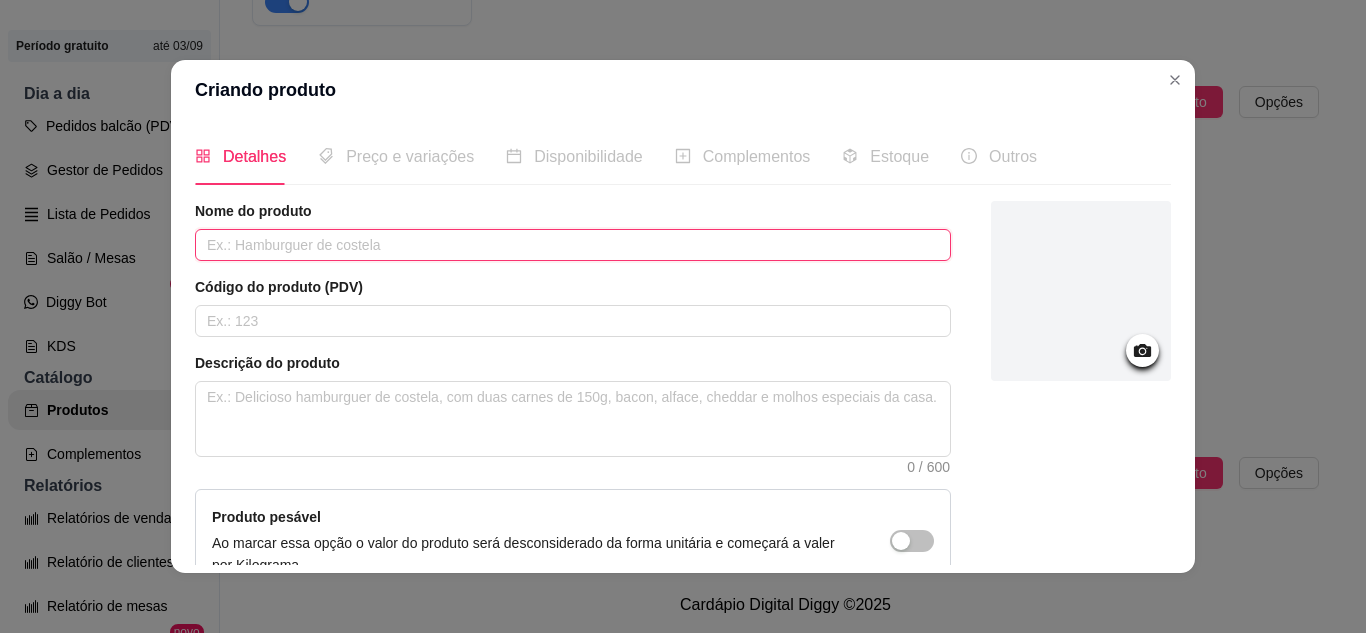 click at bounding box center (573, 245) 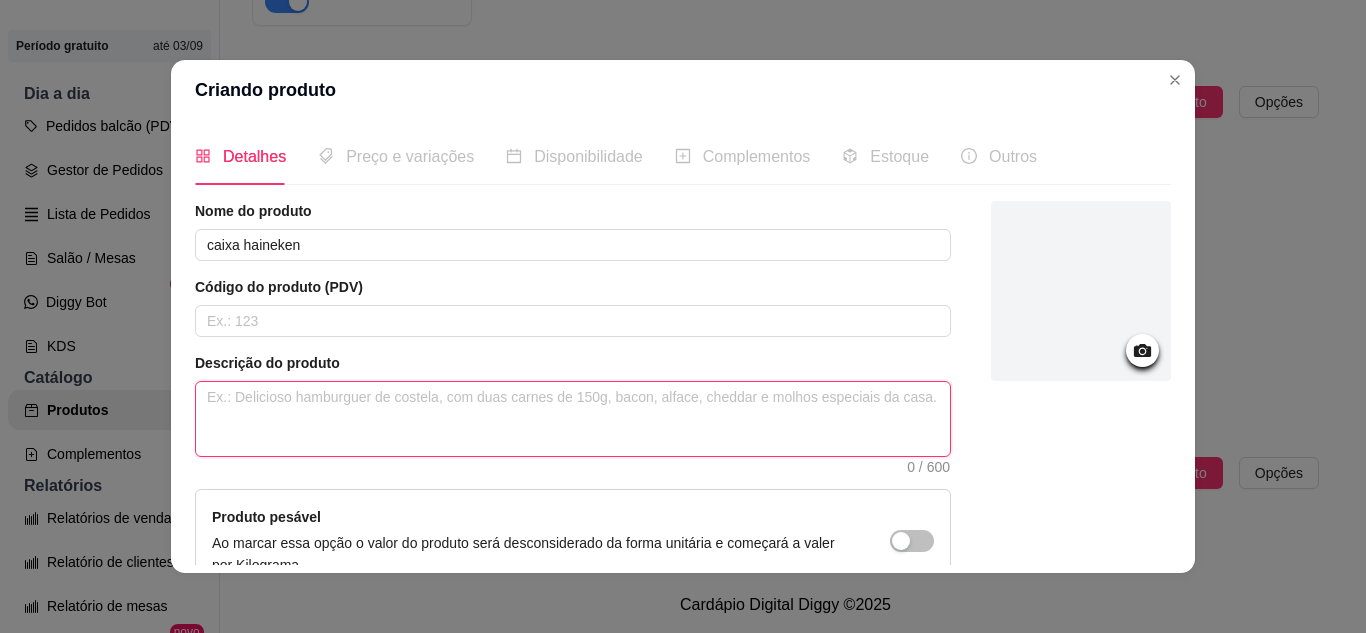 click at bounding box center [573, 419] 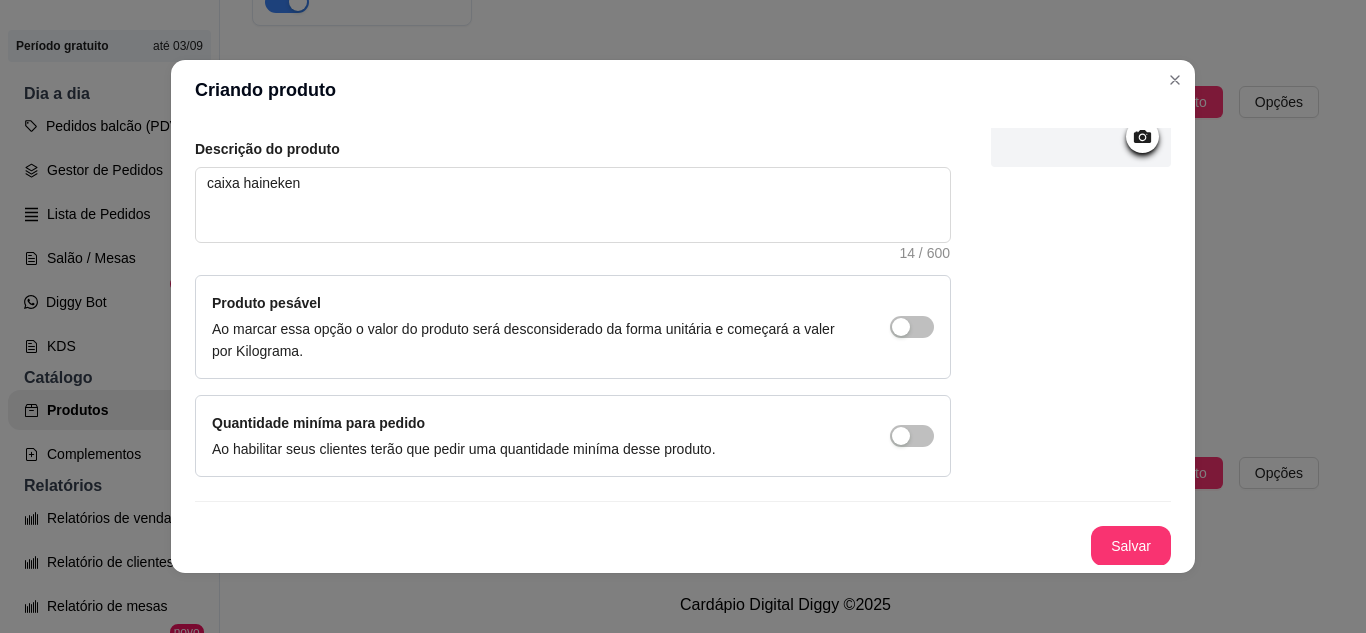 scroll, scrollTop: 215, scrollLeft: 0, axis: vertical 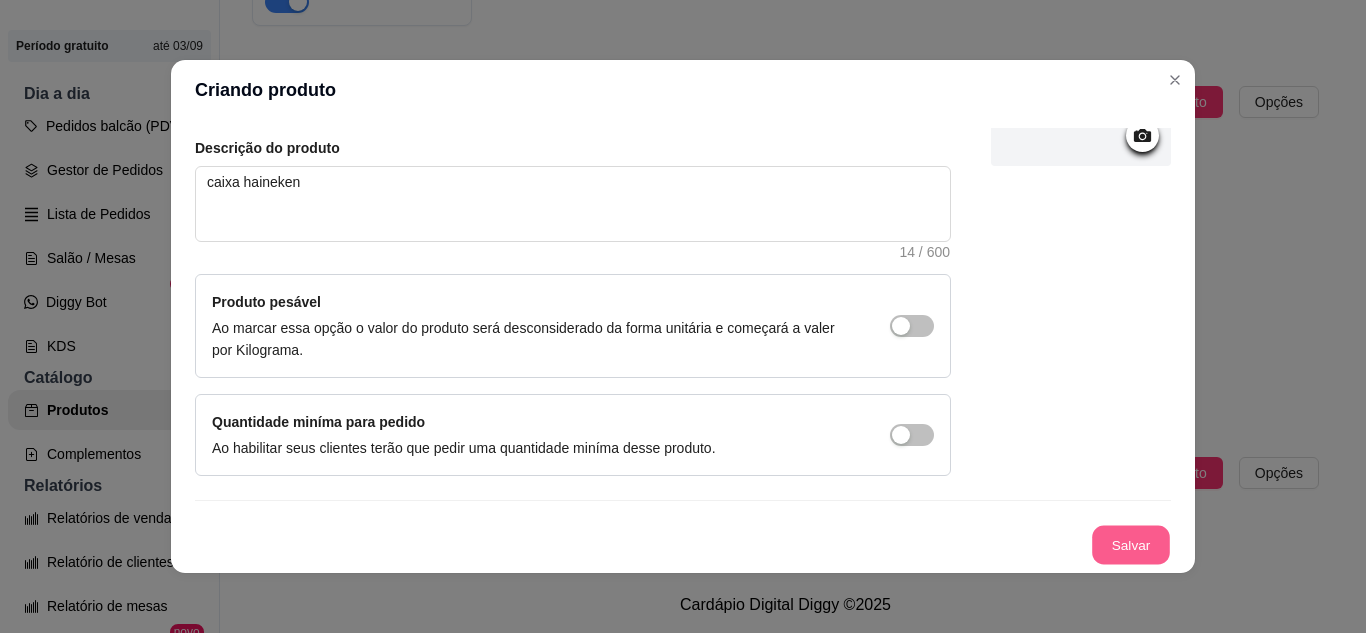 click on "Salvar" at bounding box center [1131, 545] 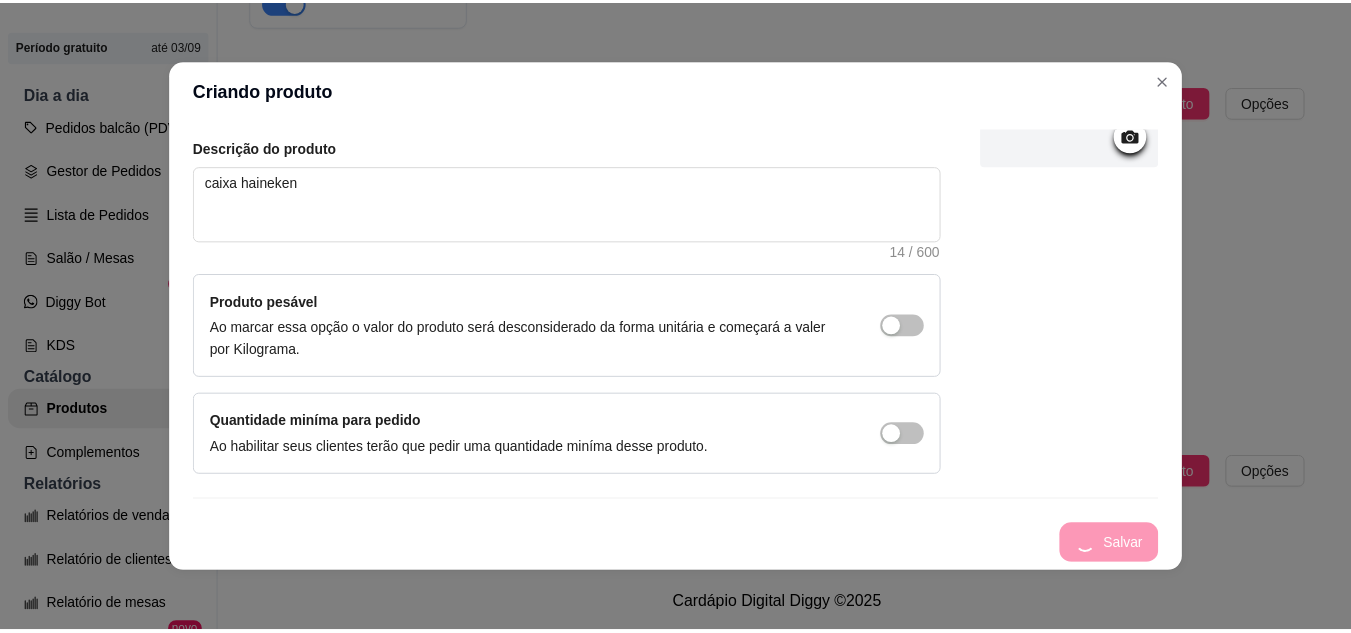 scroll, scrollTop: 0, scrollLeft: 0, axis: both 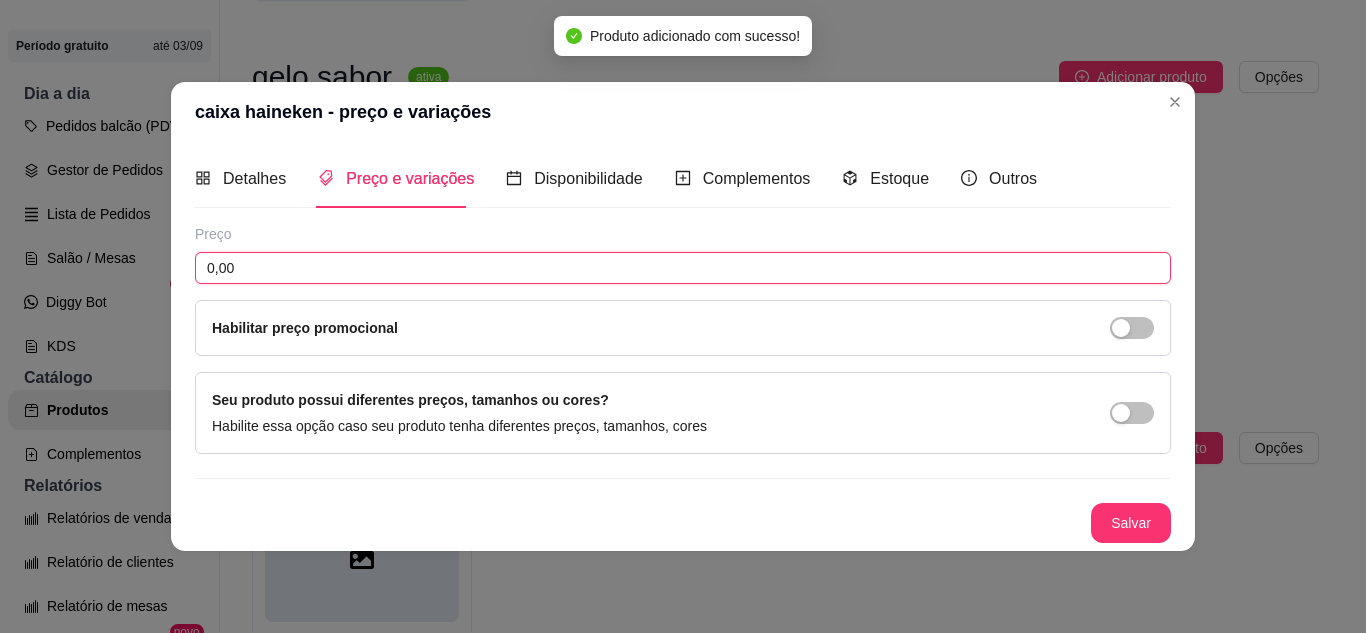 click on "0,00" at bounding box center (683, 268) 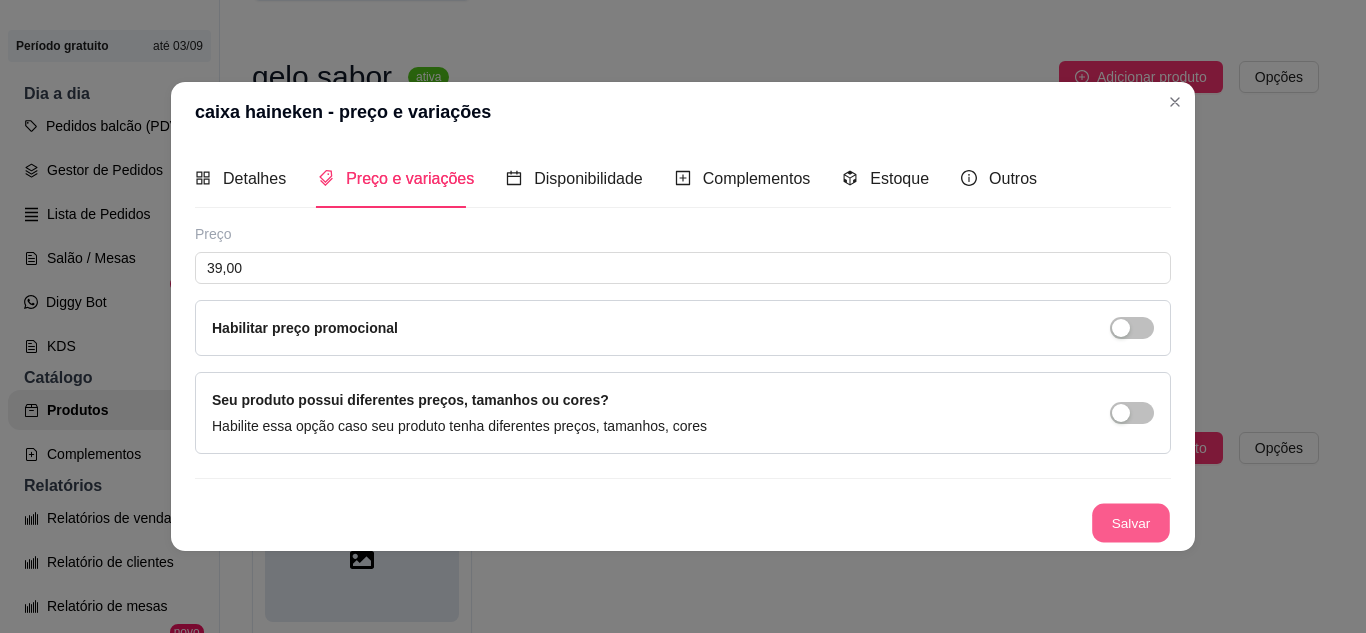 click on "Salvar" at bounding box center (1131, 522) 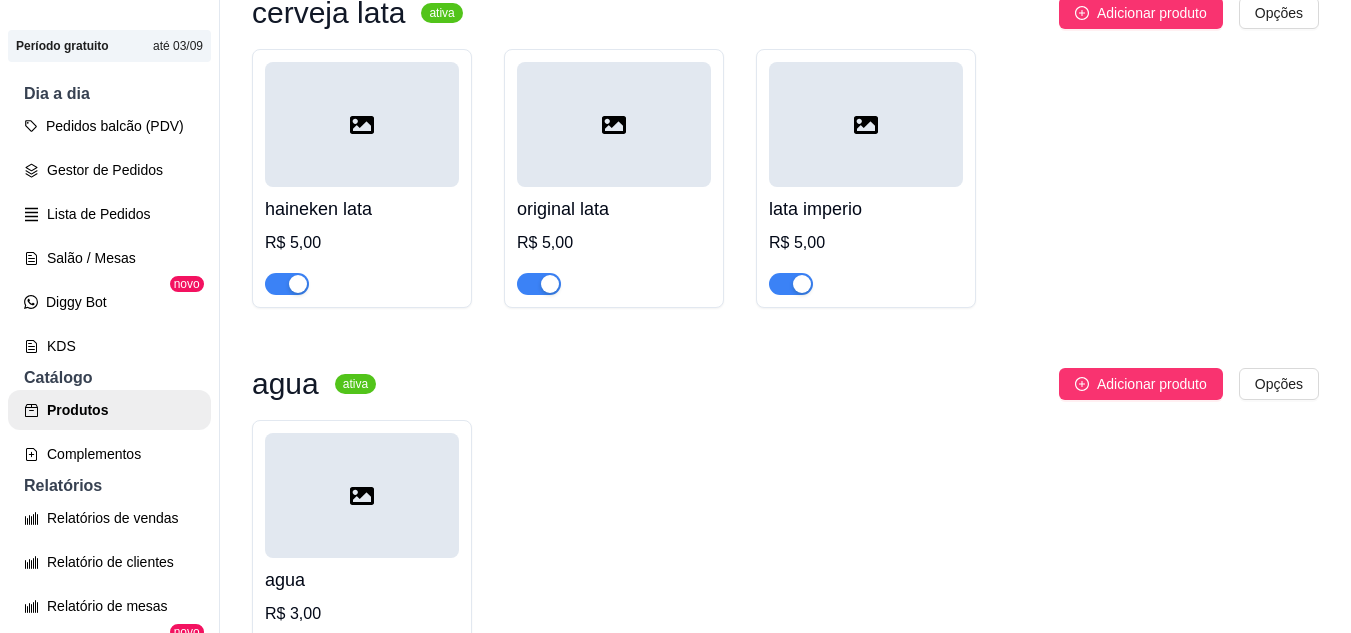 scroll, scrollTop: 2810, scrollLeft: 0, axis: vertical 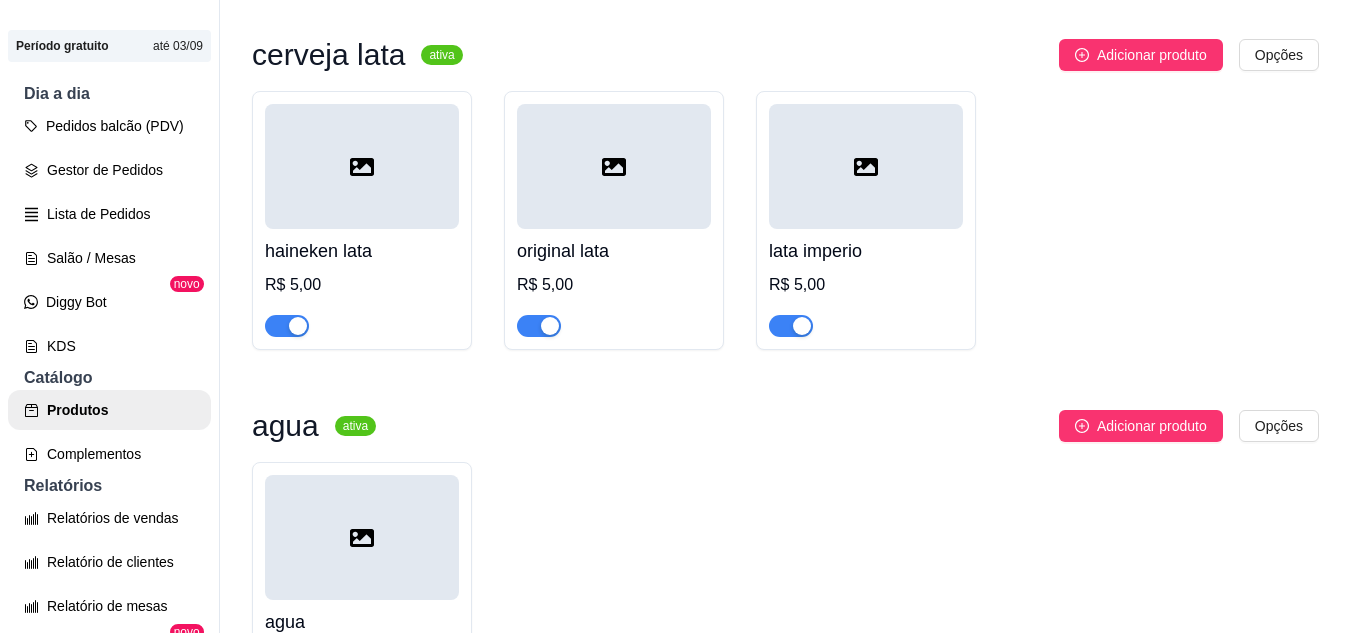 click at bounding box center (362, 166) 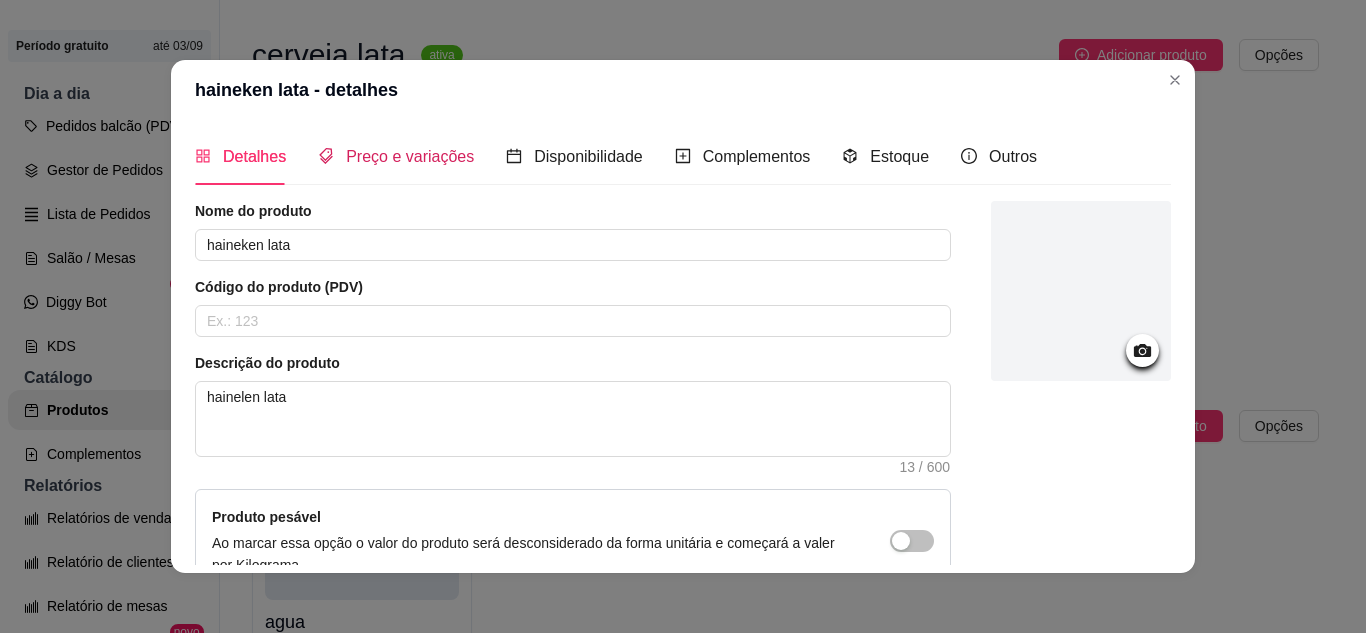 click on "Preço e variações" at bounding box center (396, 156) 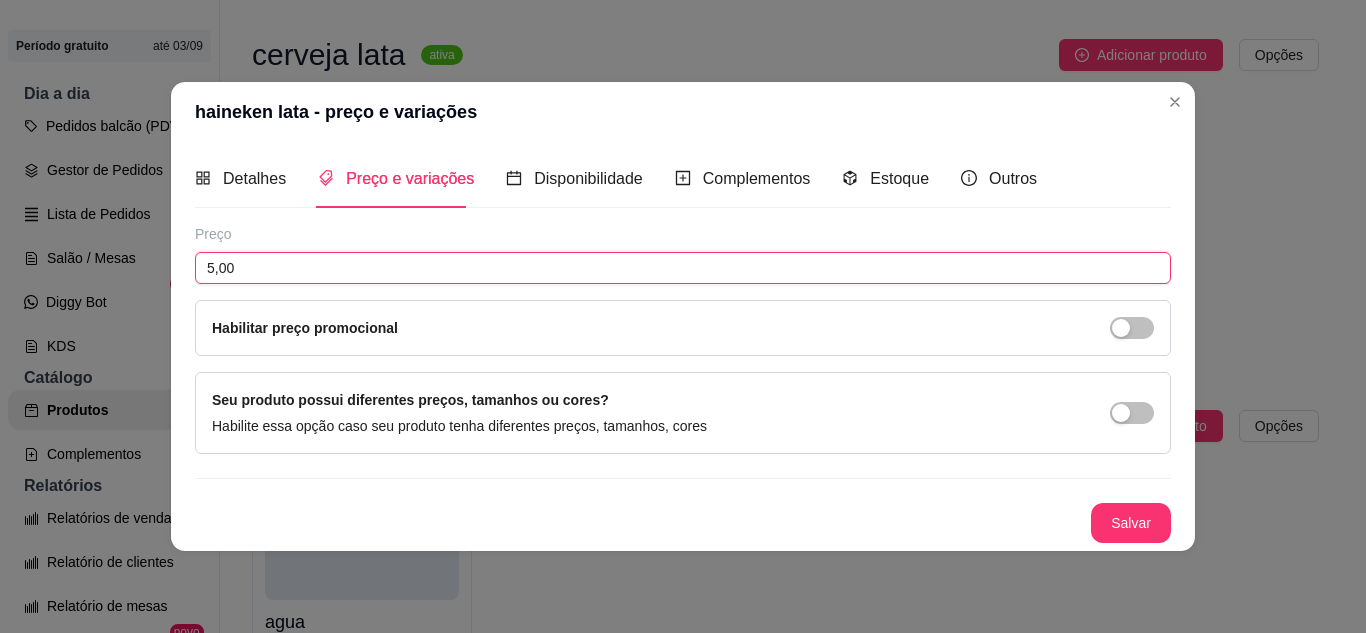 click on "5,00" at bounding box center (683, 268) 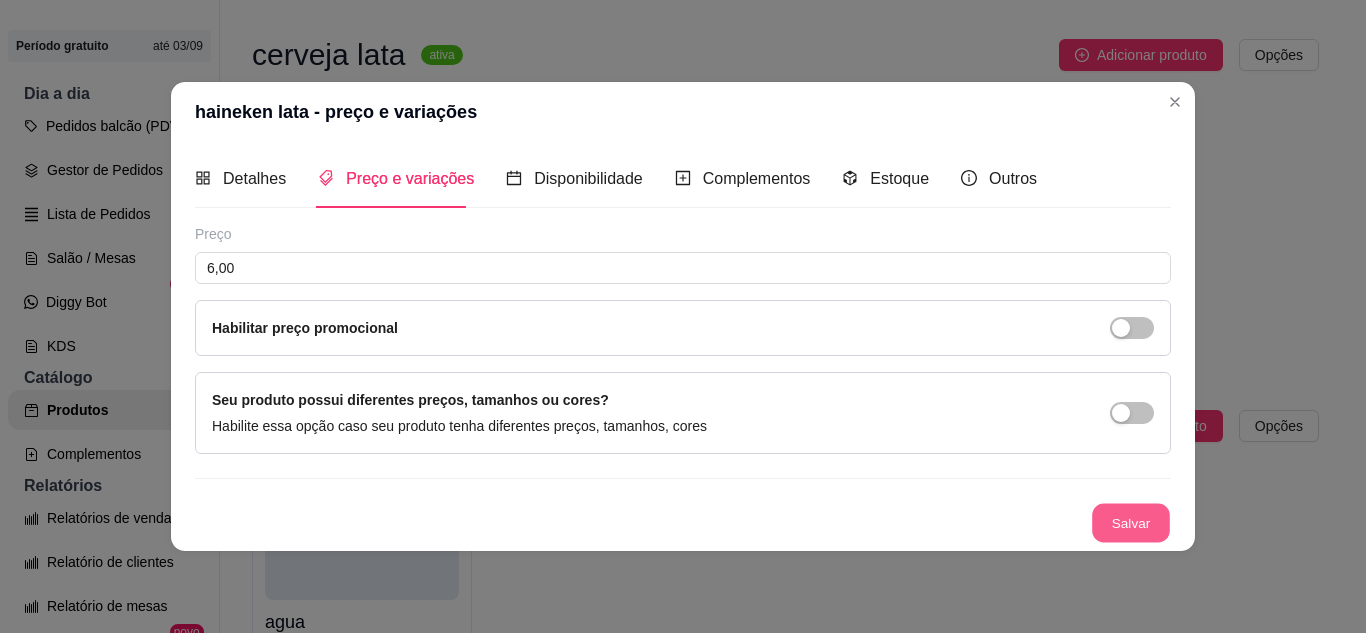 click on "Salvar" at bounding box center (1131, 522) 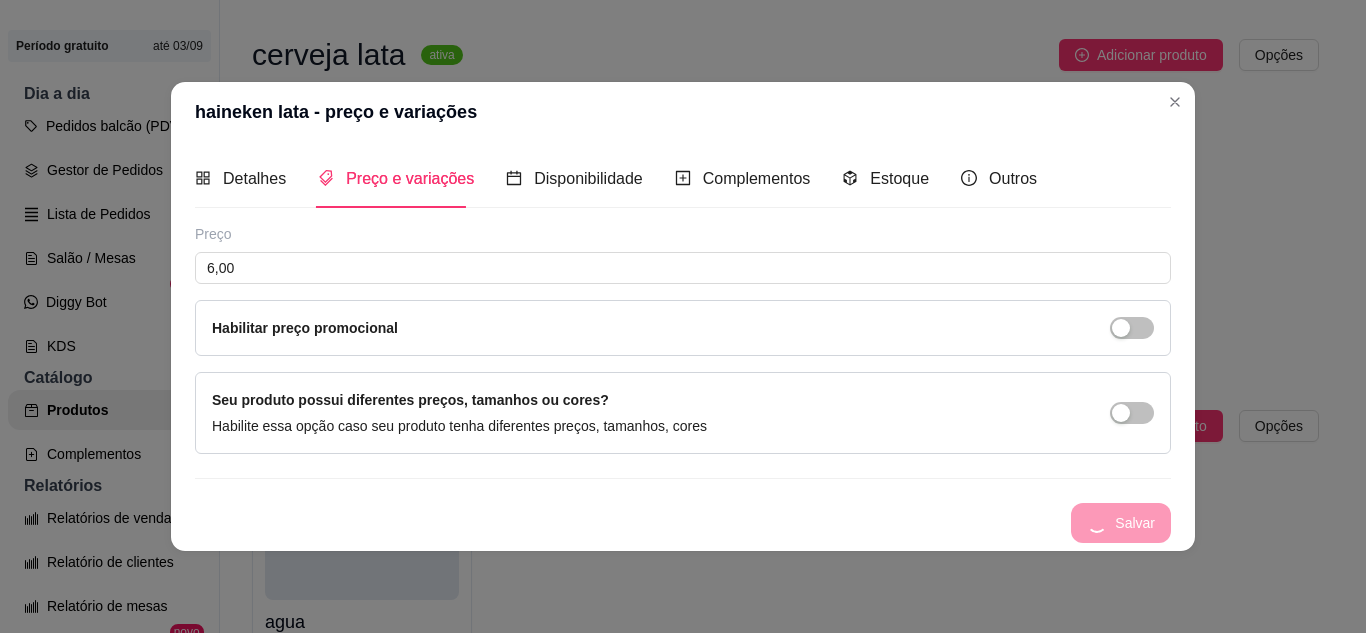 click on "Salvar" at bounding box center [683, 523] 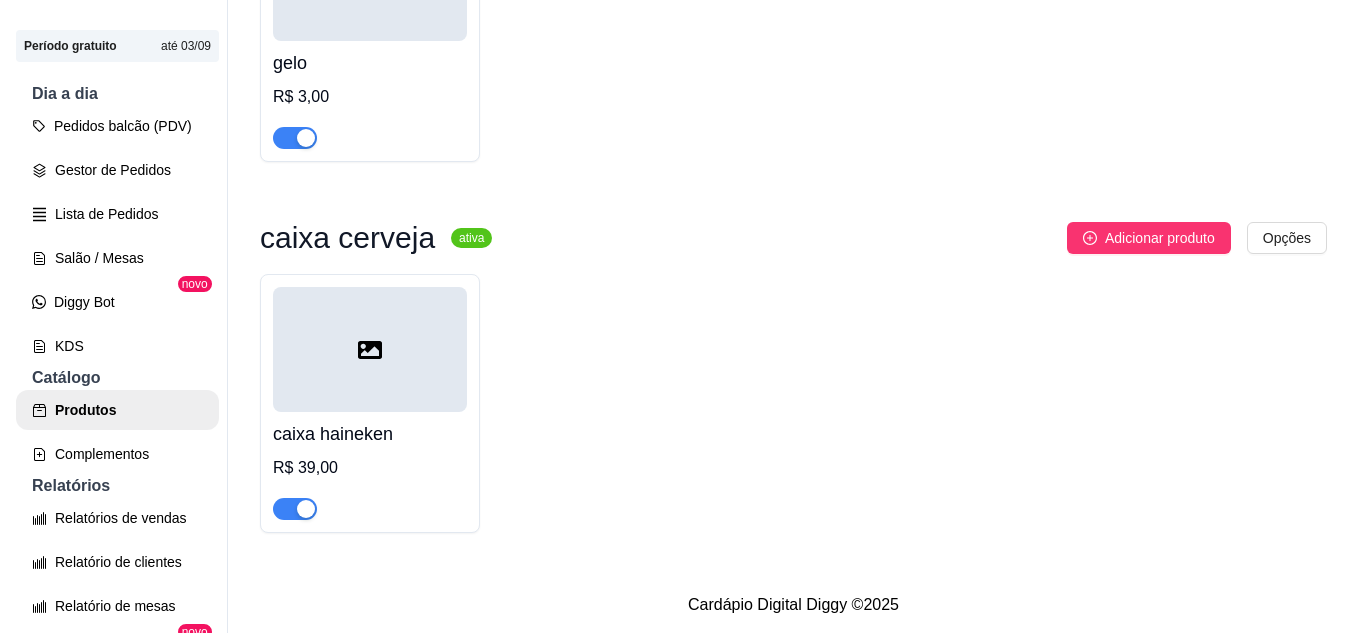 scroll, scrollTop: 3766, scrollLeft: 0, axis: vertical 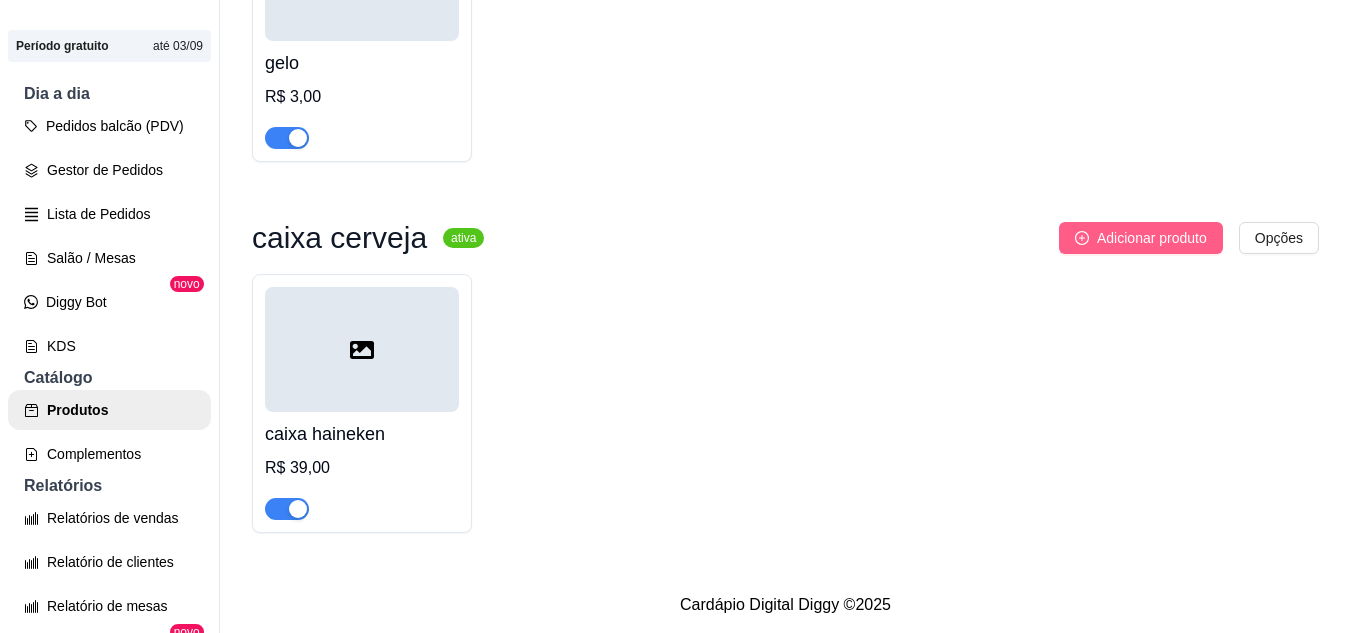 click on "Adicionar produto" at bounding box center (1152, 238) 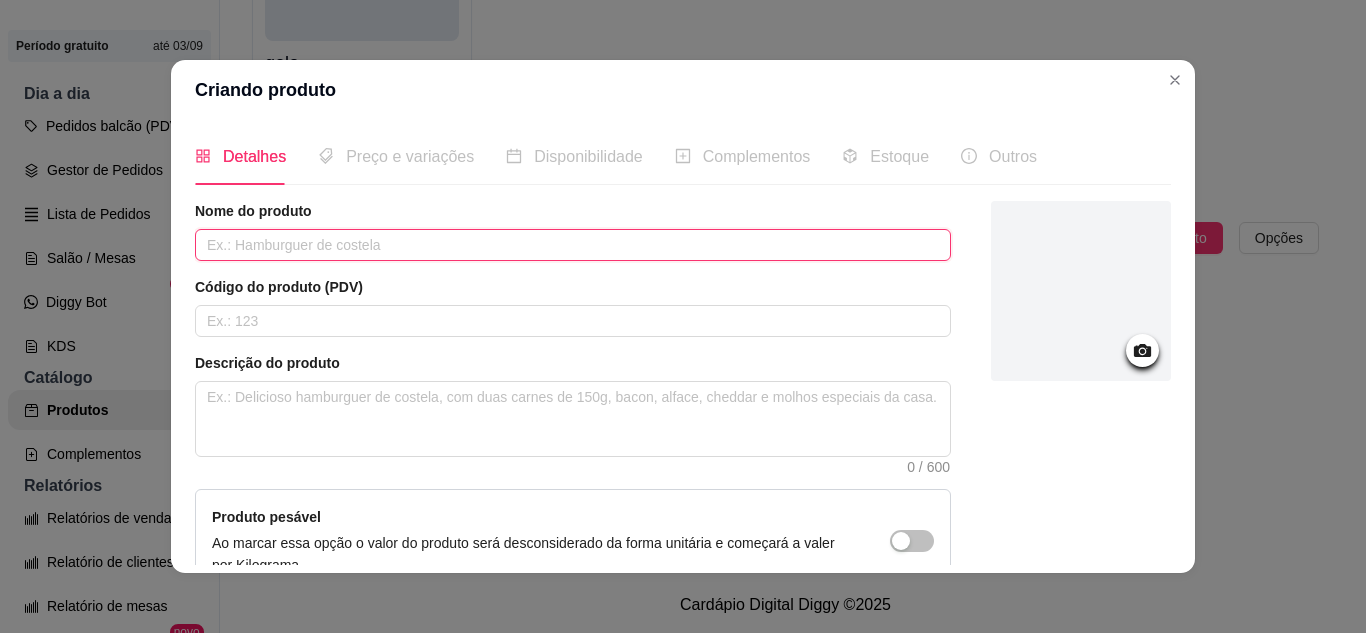 click at bounding box center (573, 245) 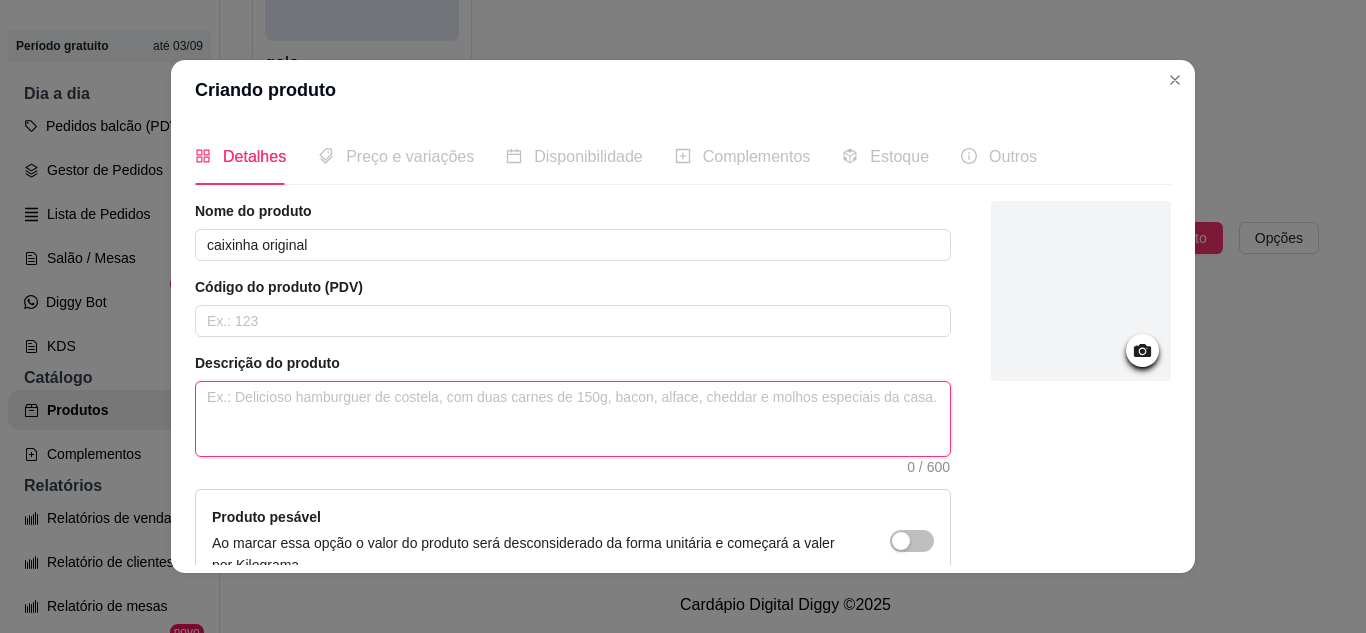 click at bounding box center [573, 419] 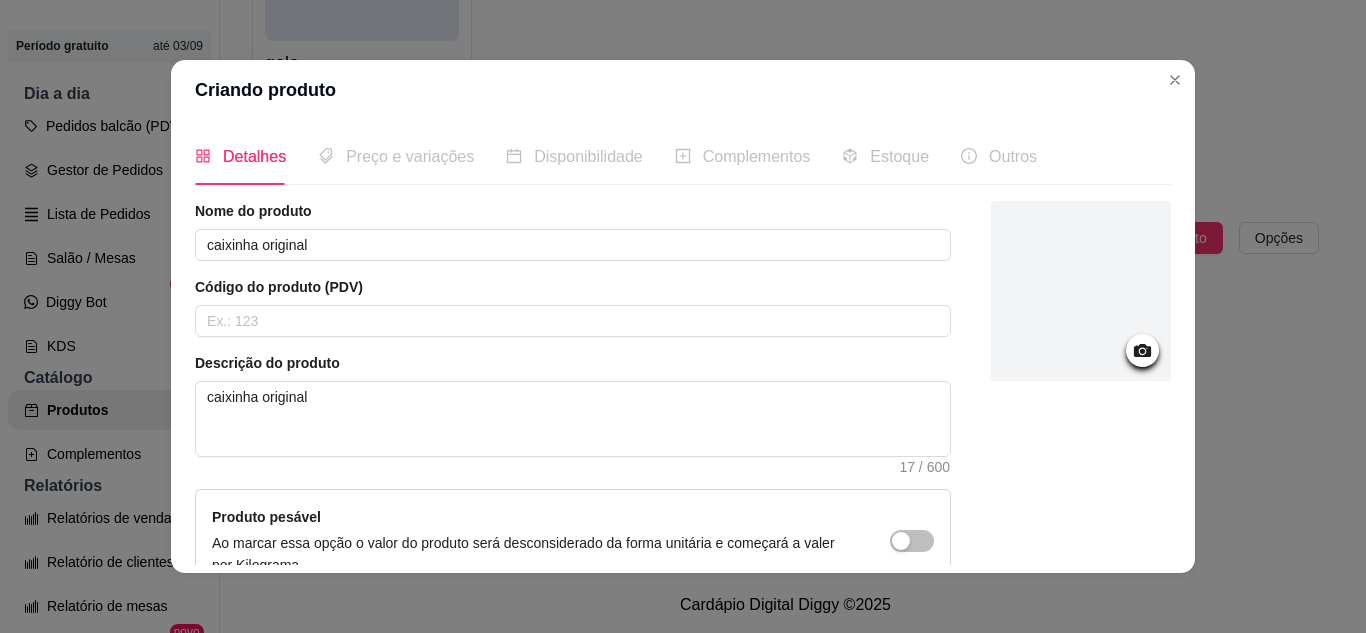 click at bounding box center (1081, 446) 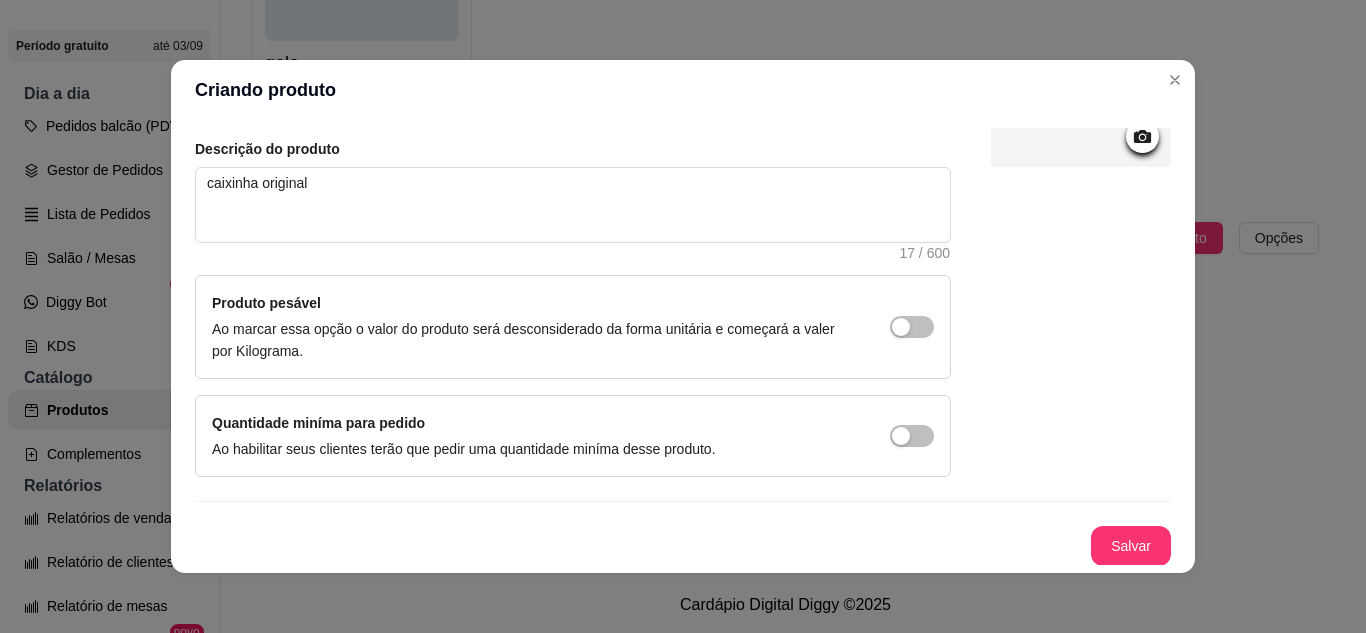 scroll, scrollTop: 215, scrollLeft: 0, axis: vertical 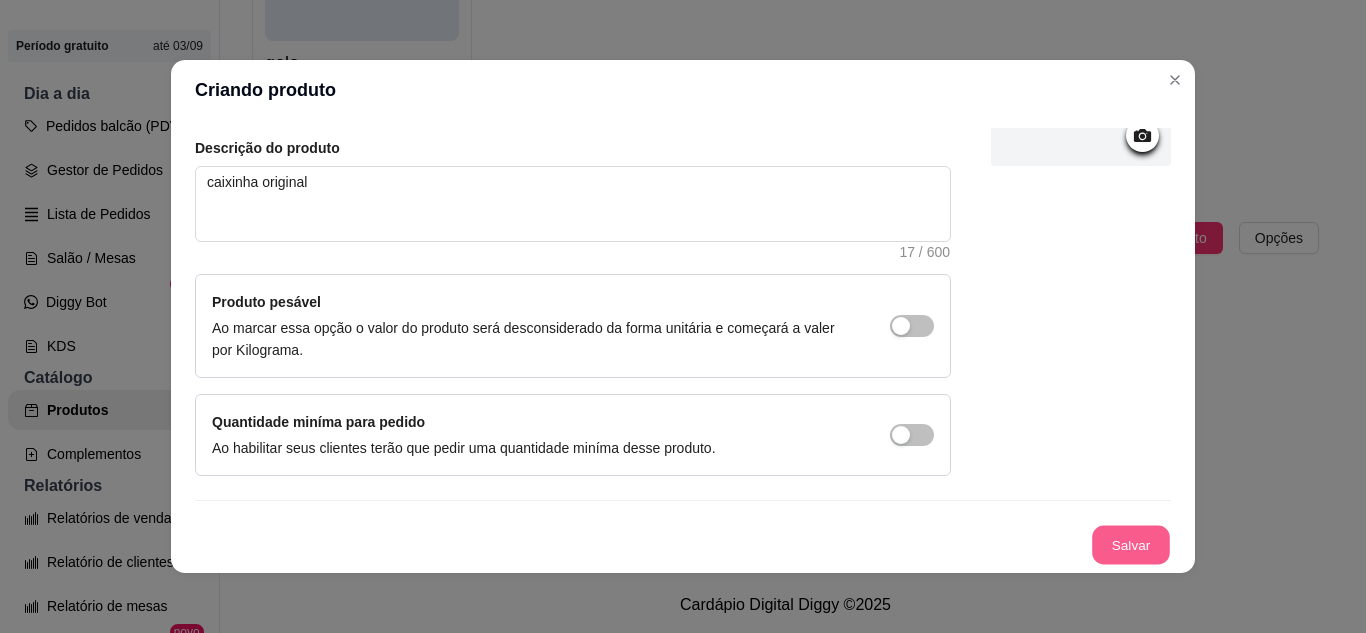 click on "Salvar" at bounding box center [1131, 545] 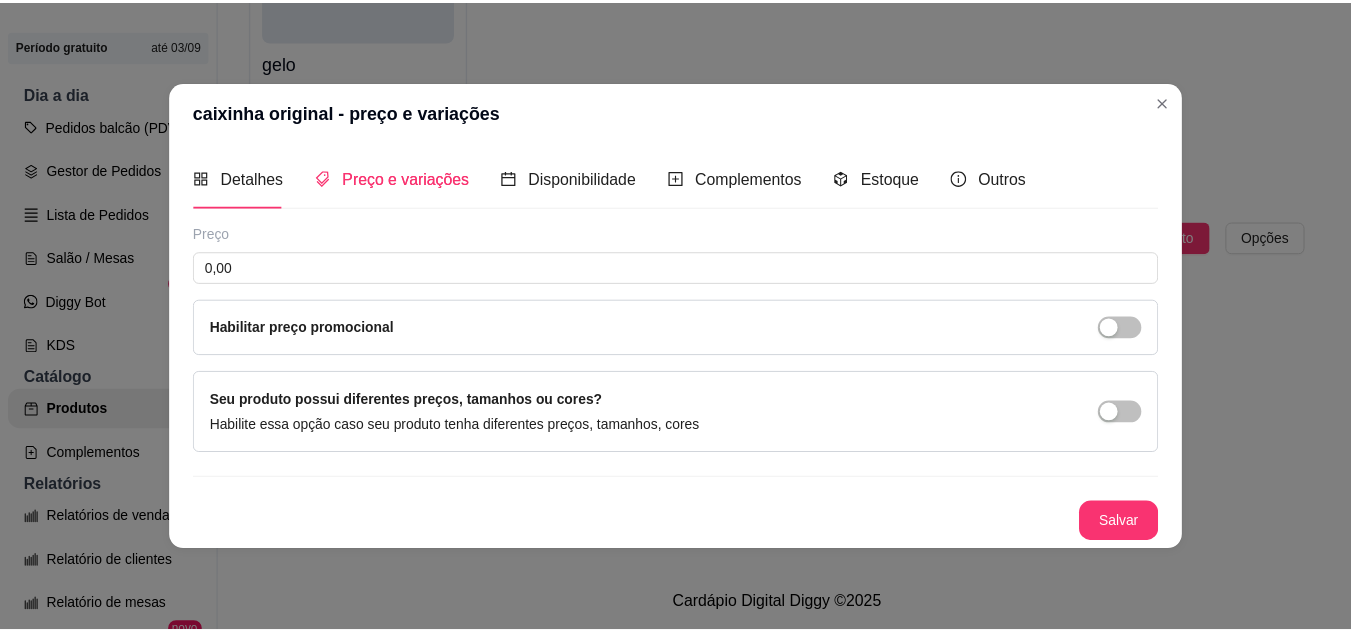 scroll, scrollTop: 0, scrollLeft: 0, axis: both 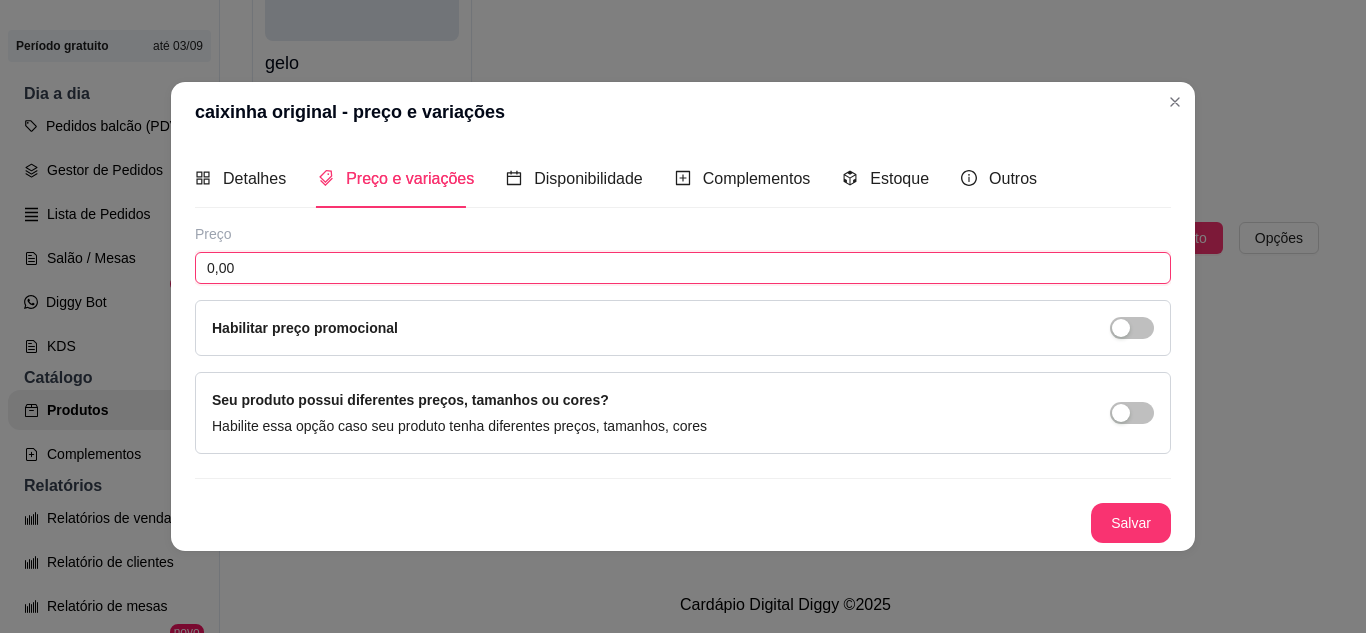 click on "0,00" at bounding box center (683, 268) 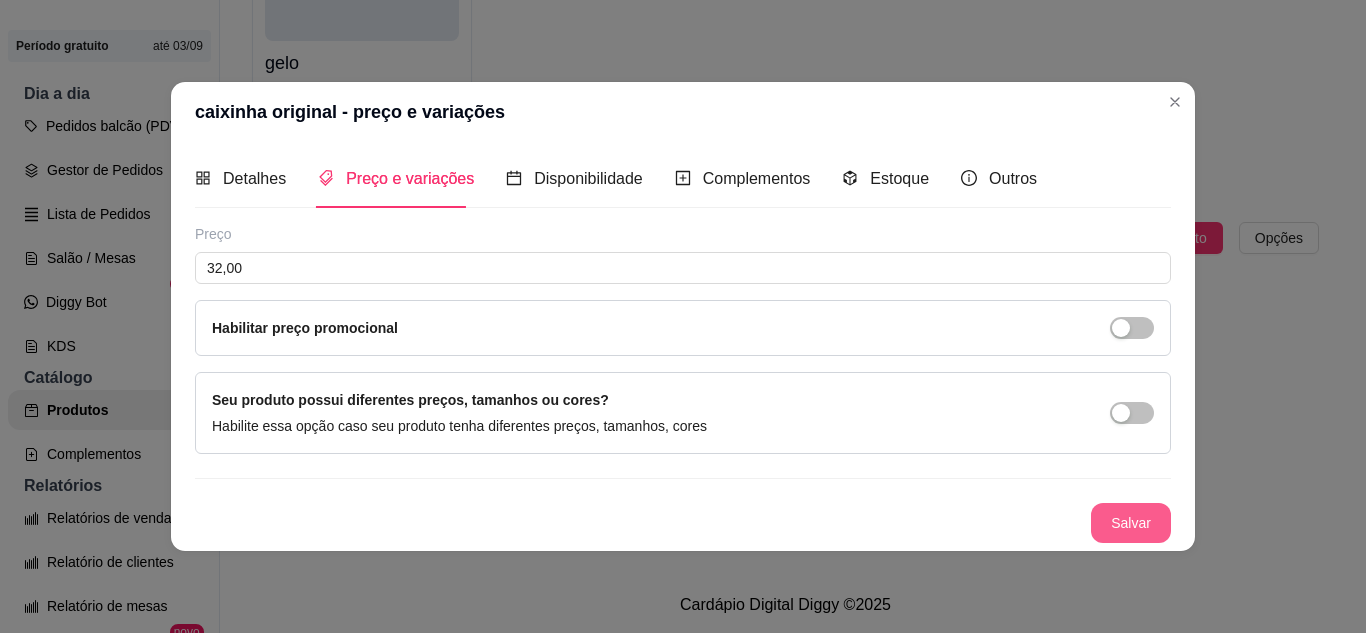 click on "Salvar" at bounding box center (1131, 523) 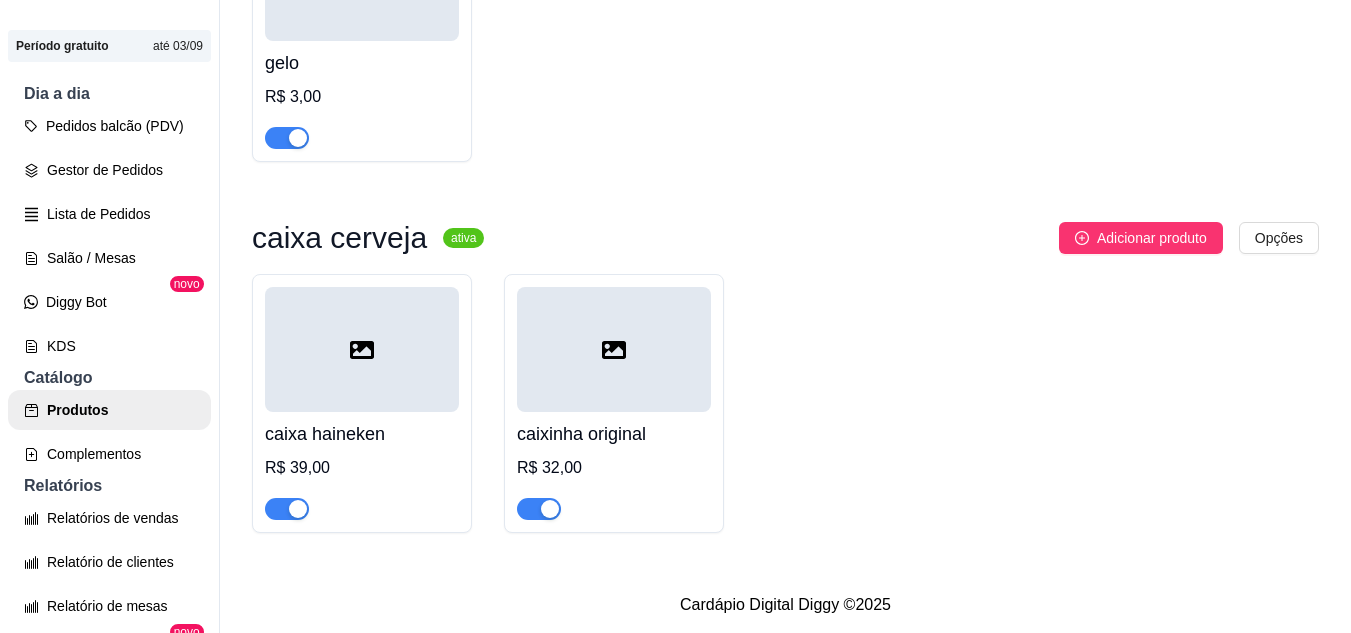 scroll, scrollTop: 32, scrollLeft: 0, axis: vertical 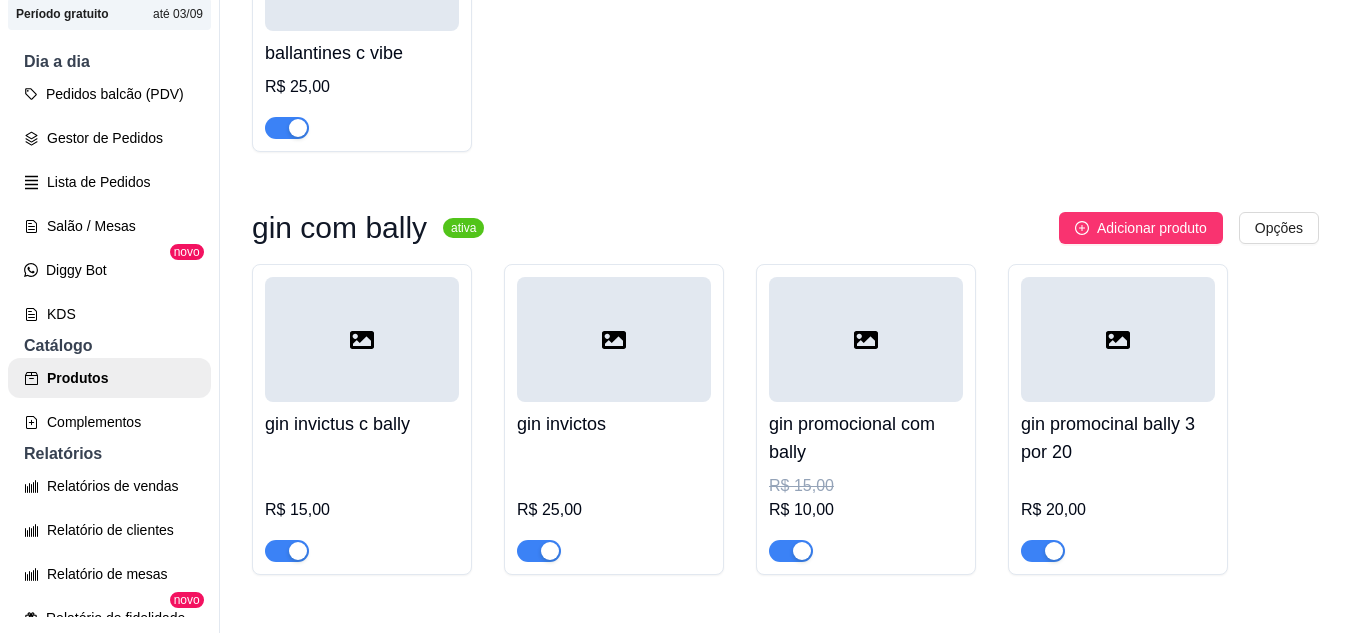 click on "Produtos" at bounding box center (109, 378) 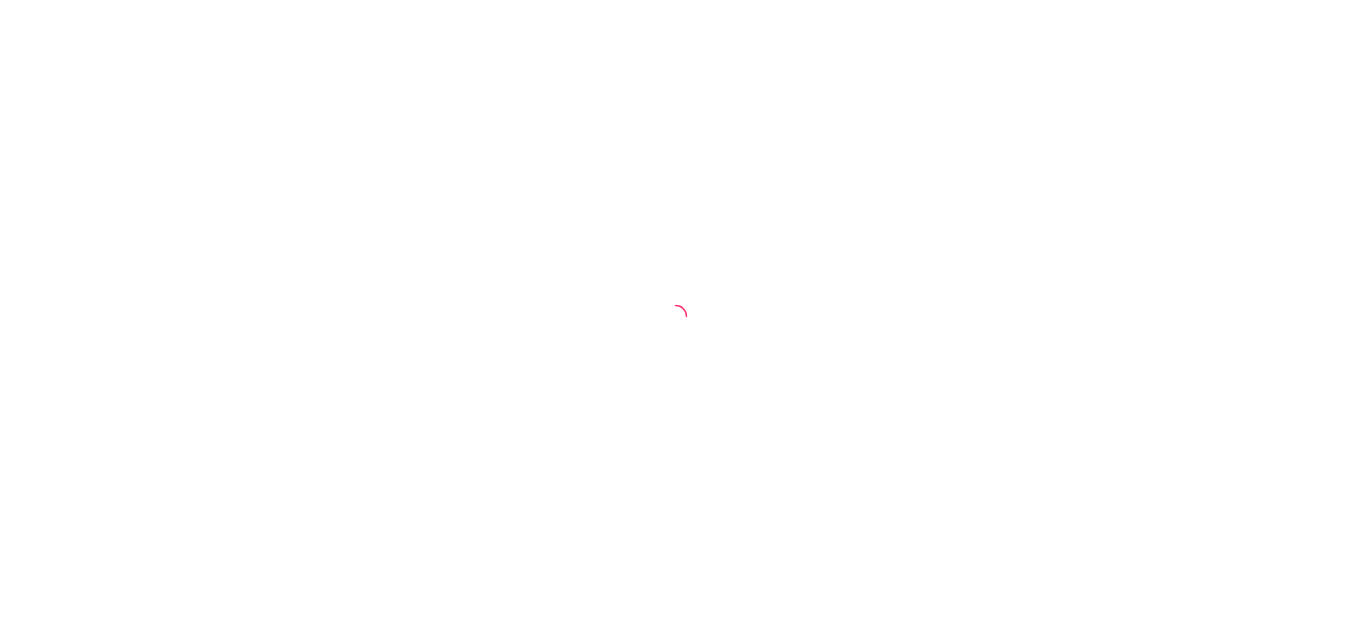 scroll, scrollTop: 0, scrollLeft: 0, axis: both 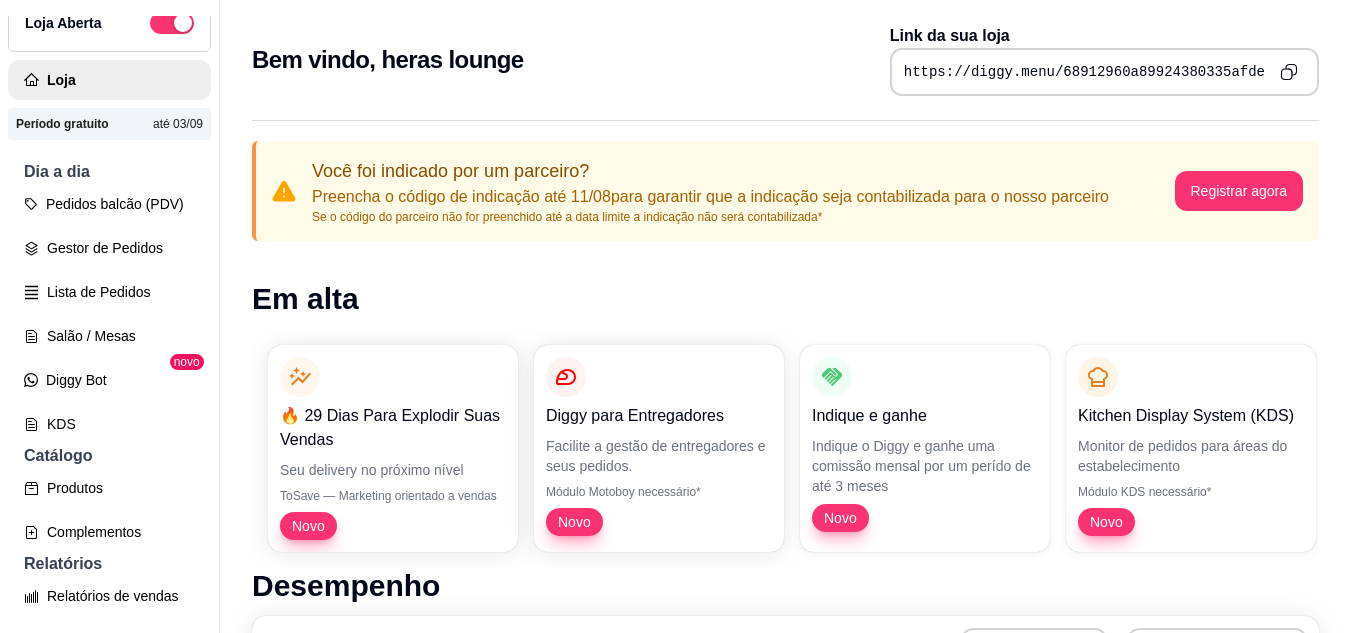 click on "Produtos" at bounding box center [109, 488] 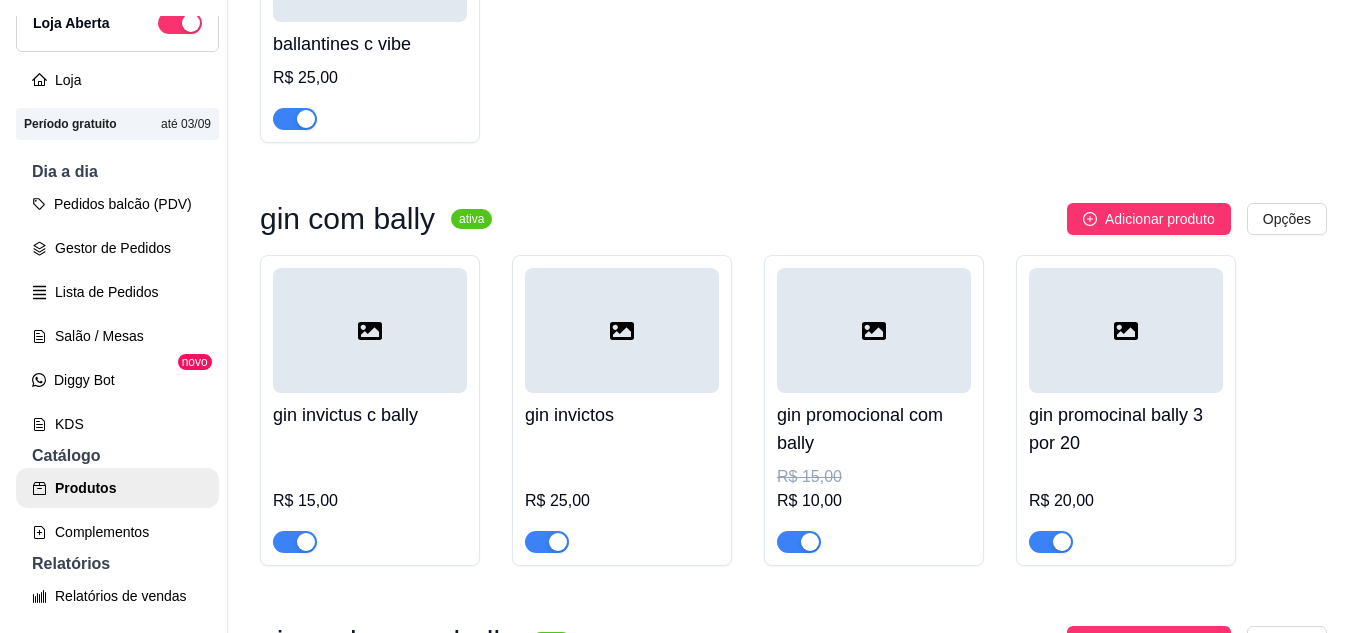 scroll, scrollTop: 732, scrollLeft: 0, axis: vertical 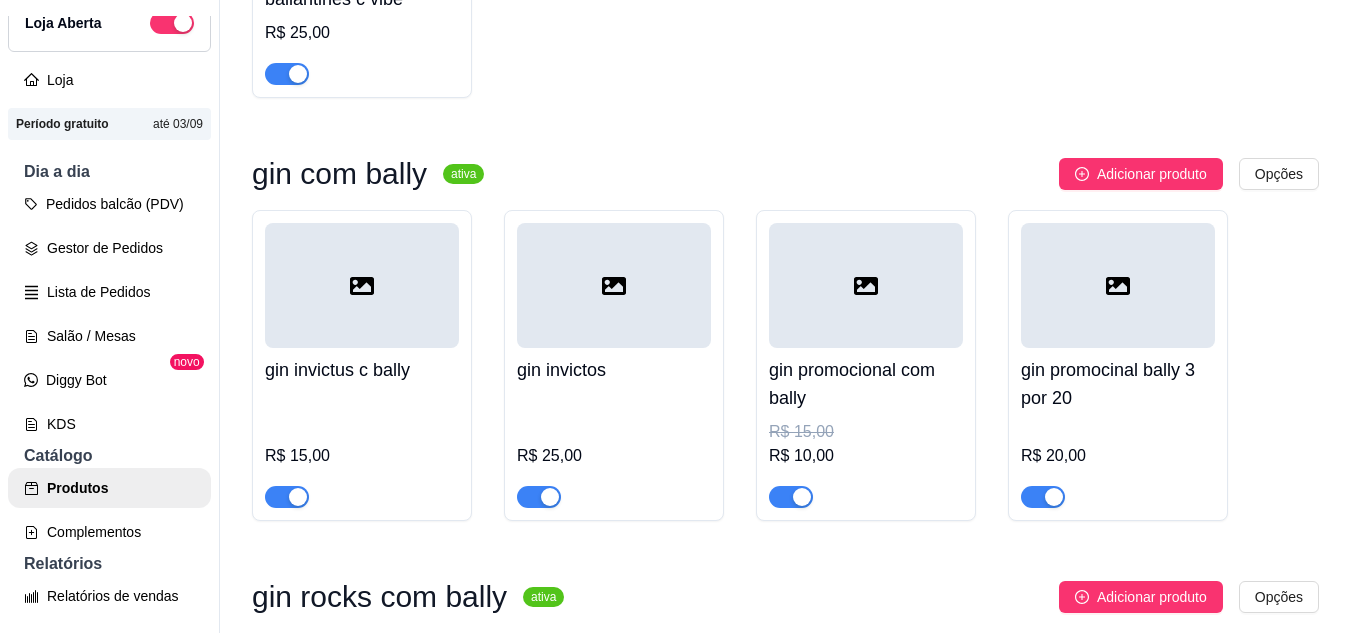 click at bounding box center [614, 285] 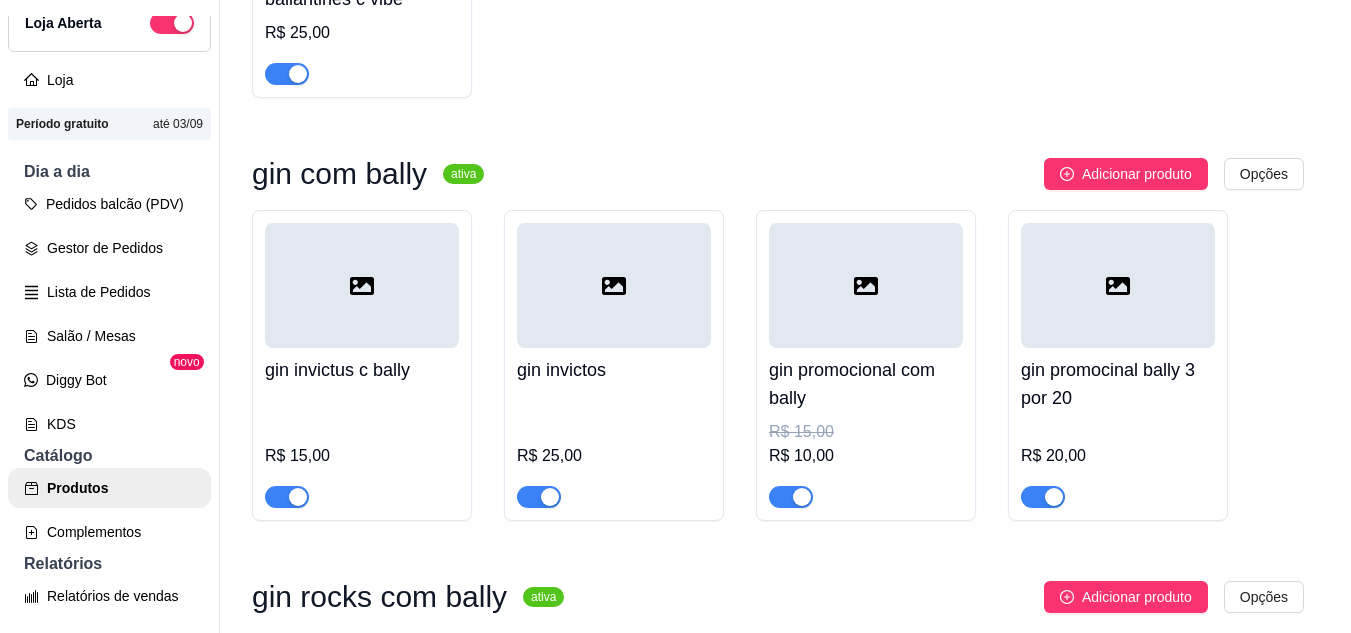 type 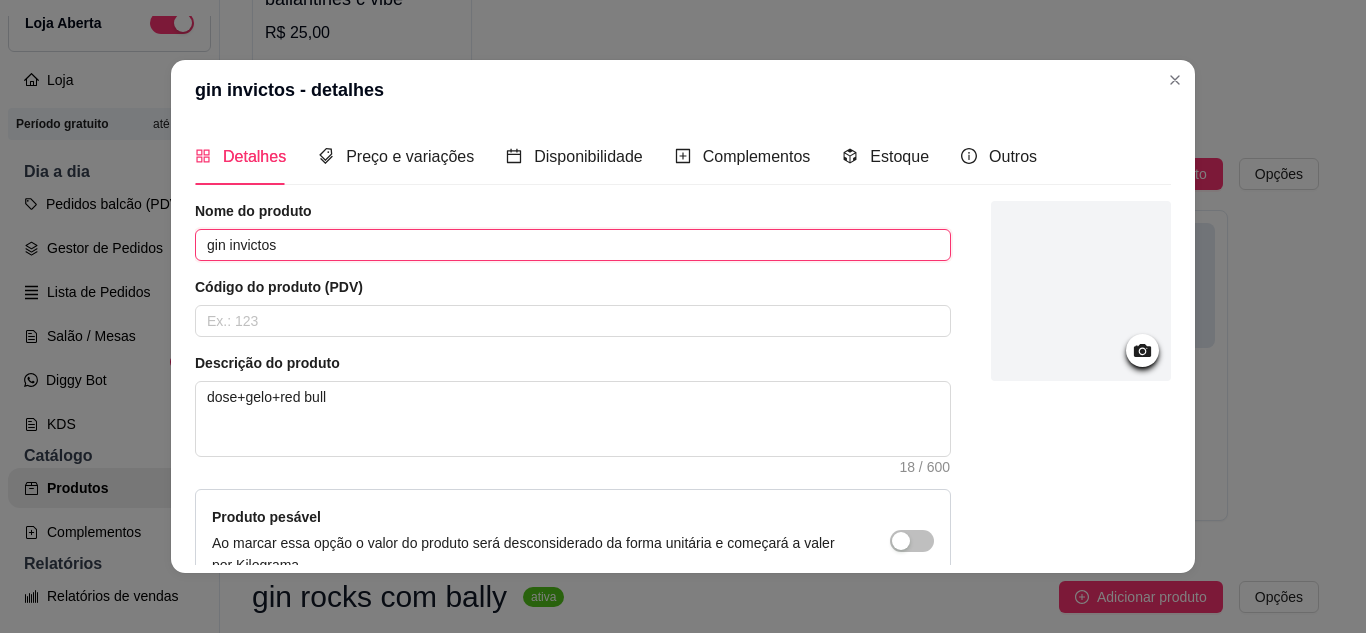 click on "gin invictos" at bounding box center (573, 245) 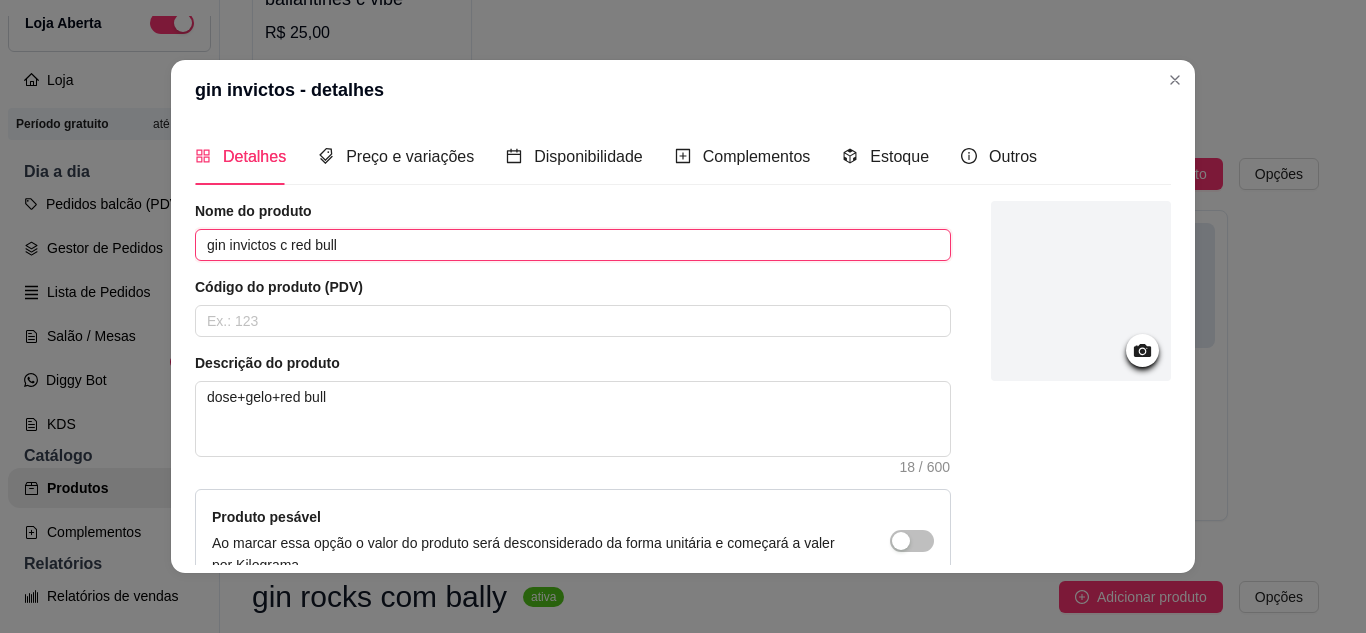 type on "gin invictos c red bull" 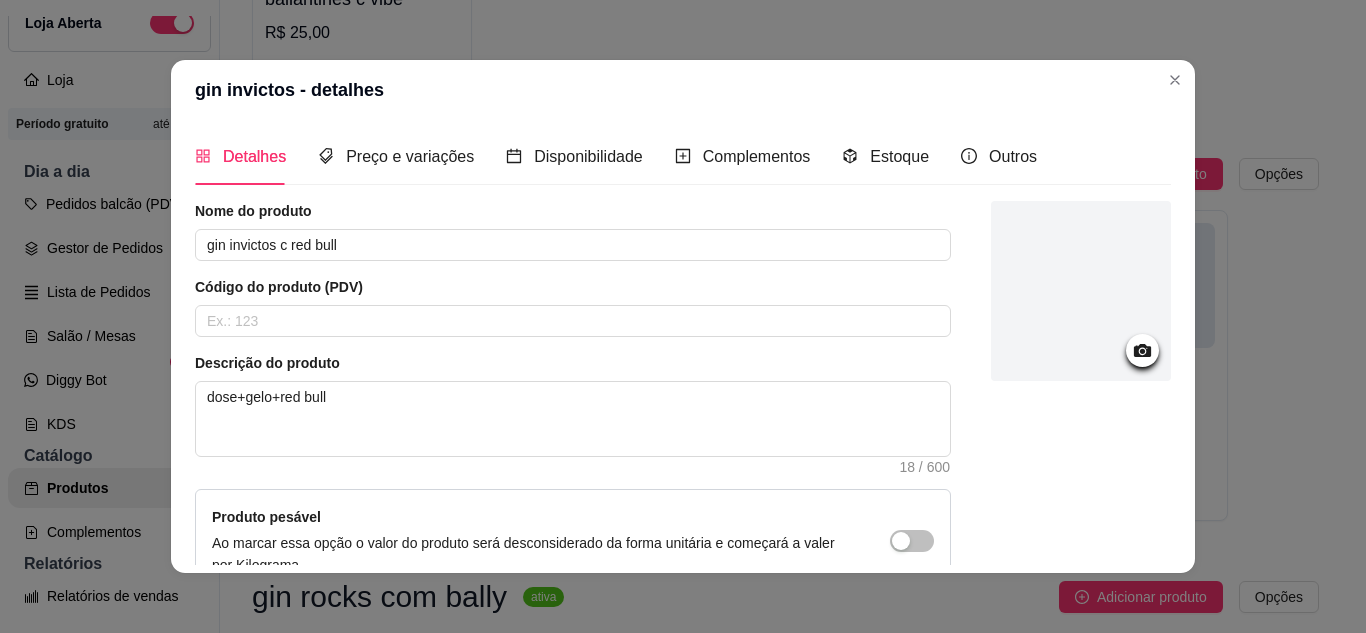 click at bounding box center (1081, 446) 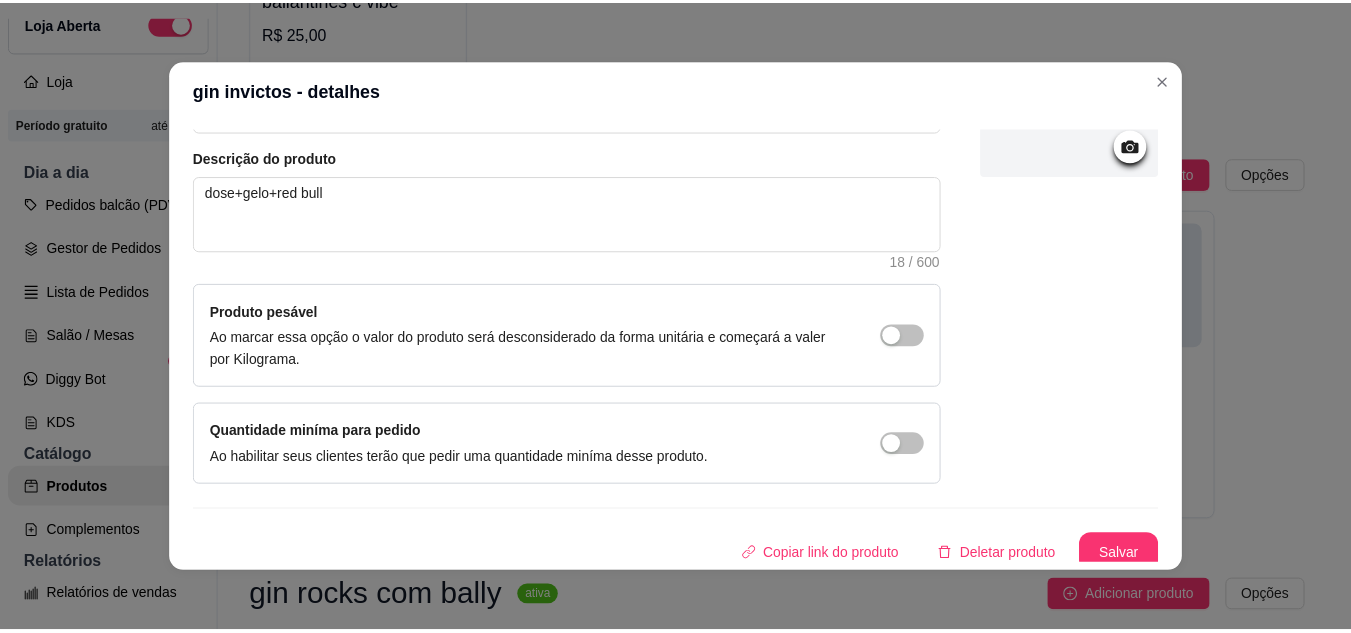 scroll, scrollTop: 215, scrollLeft: 0, axis: vertical 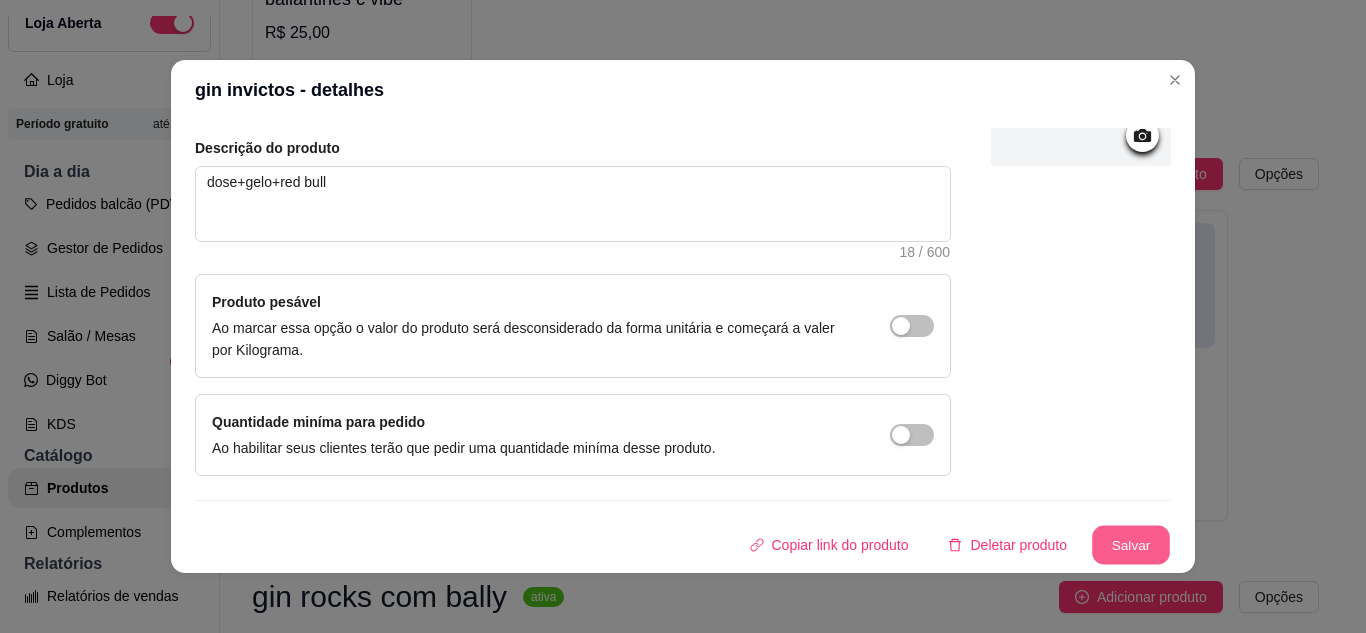 click on "Salvar" at bounding box center [1131, 545] 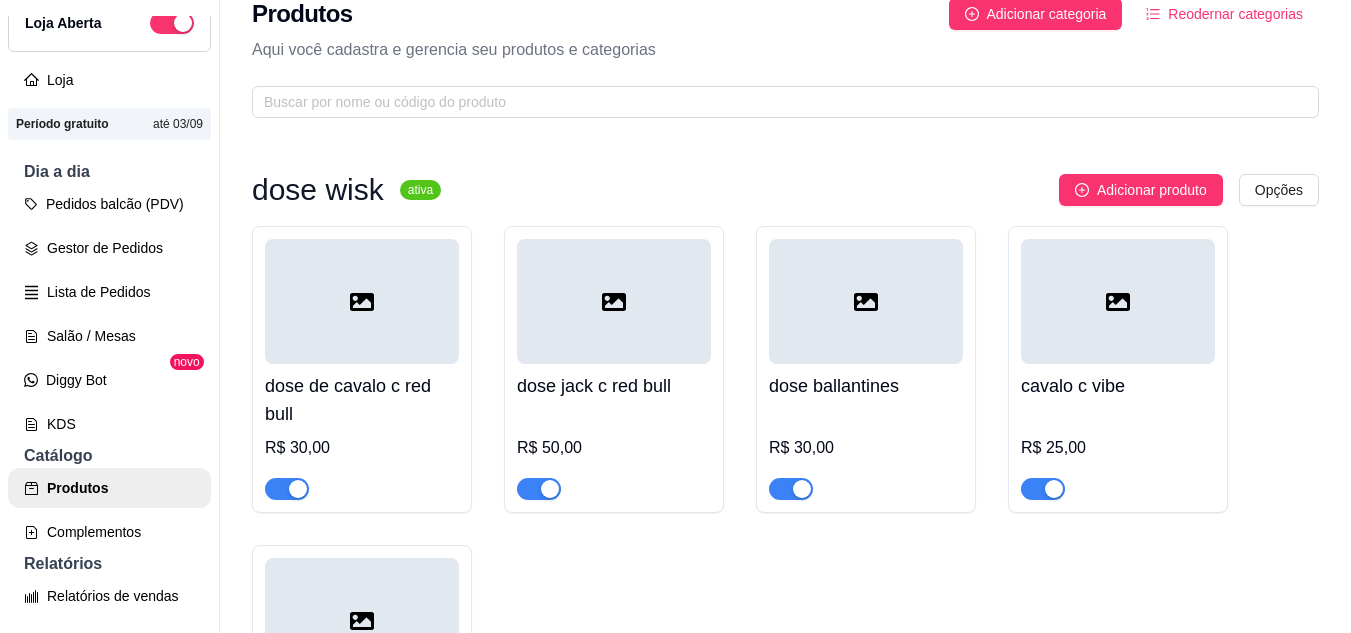 scroll, scrollTop: 12, scrollLeft: 0, axis: vertical 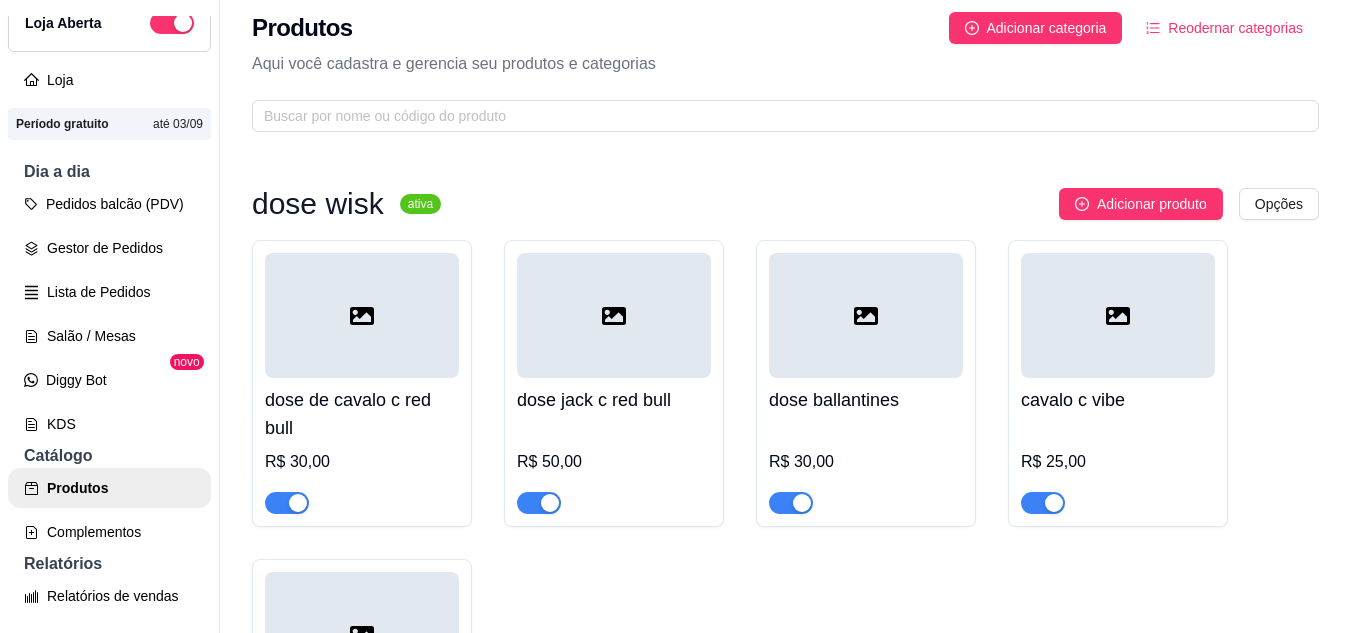 click on "Produtos Adicionar categoria Reodernar categorias Aqui você cadastra e gerencia seu produtos e categorias" at bounding box center [785, 66] 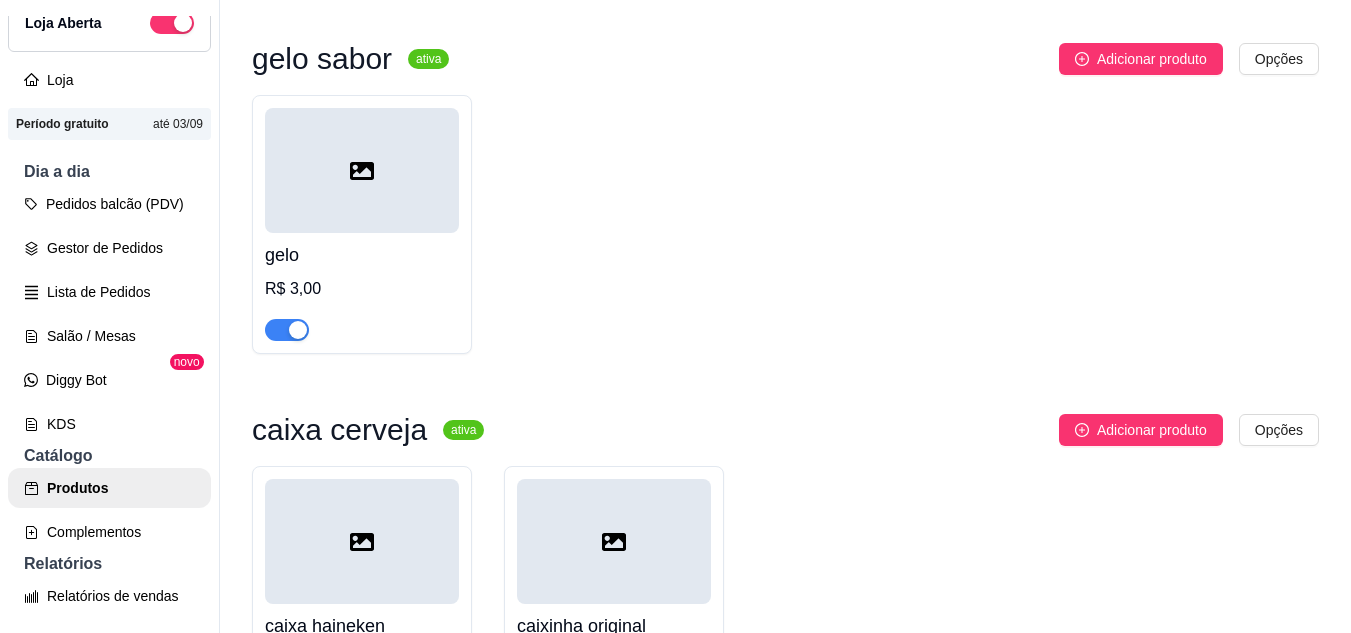 scroll, scrollTop: 3766, scrollLeft: 0, axis: vertical 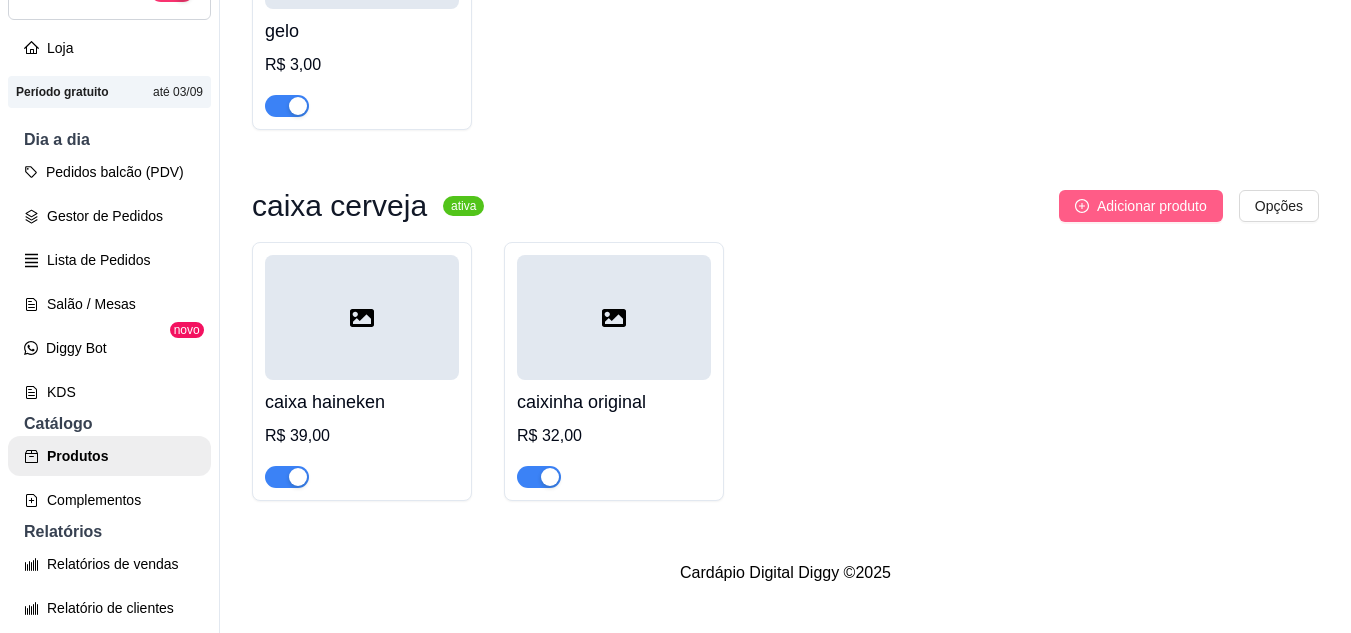 click on "Adicionar produto" at bounding box center (1152, 206) 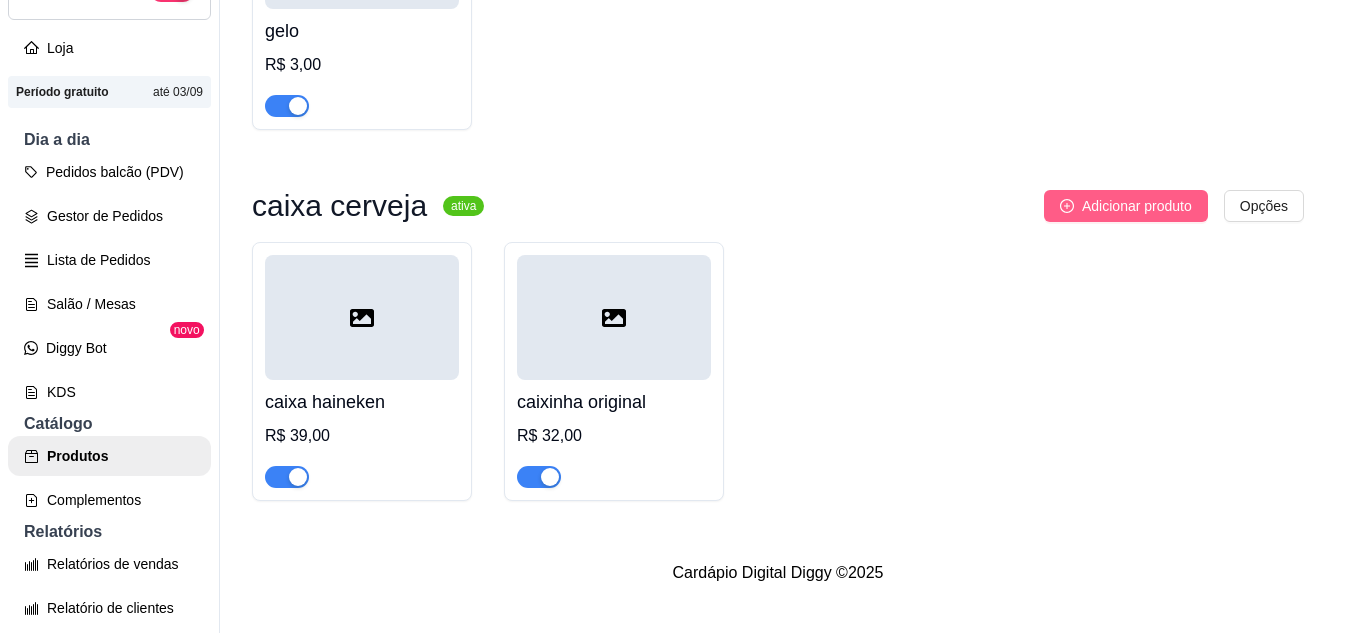 type 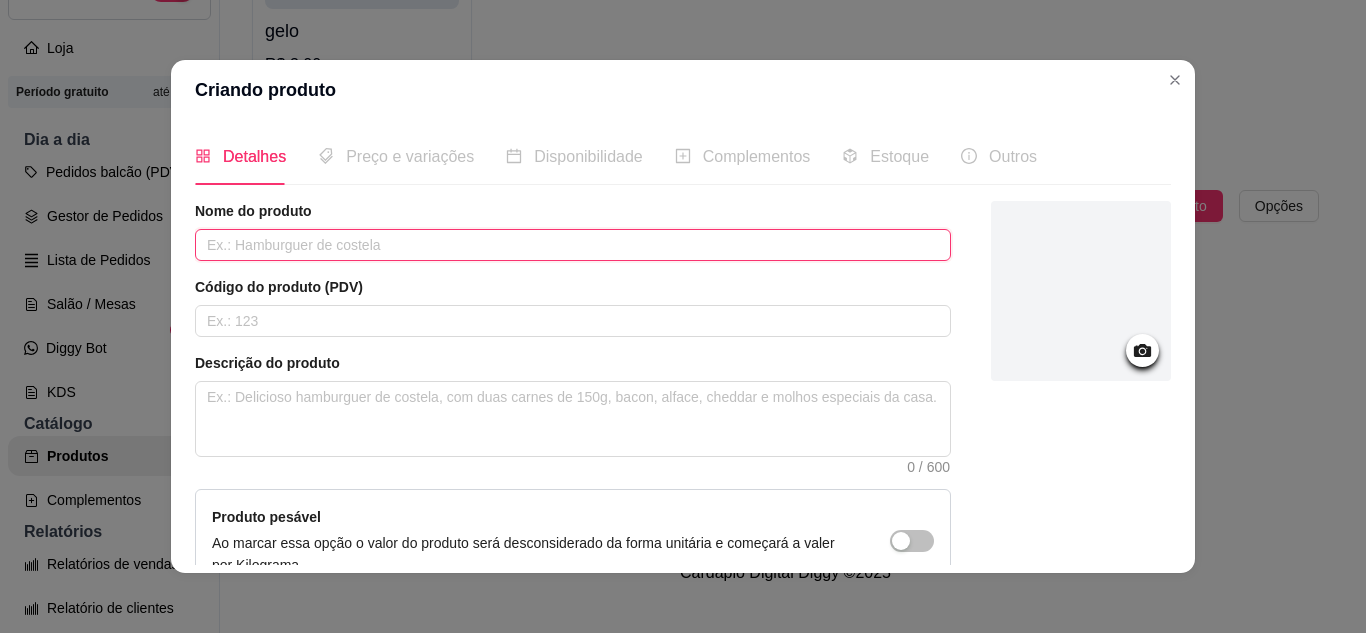click at bounding box center [573, 245] 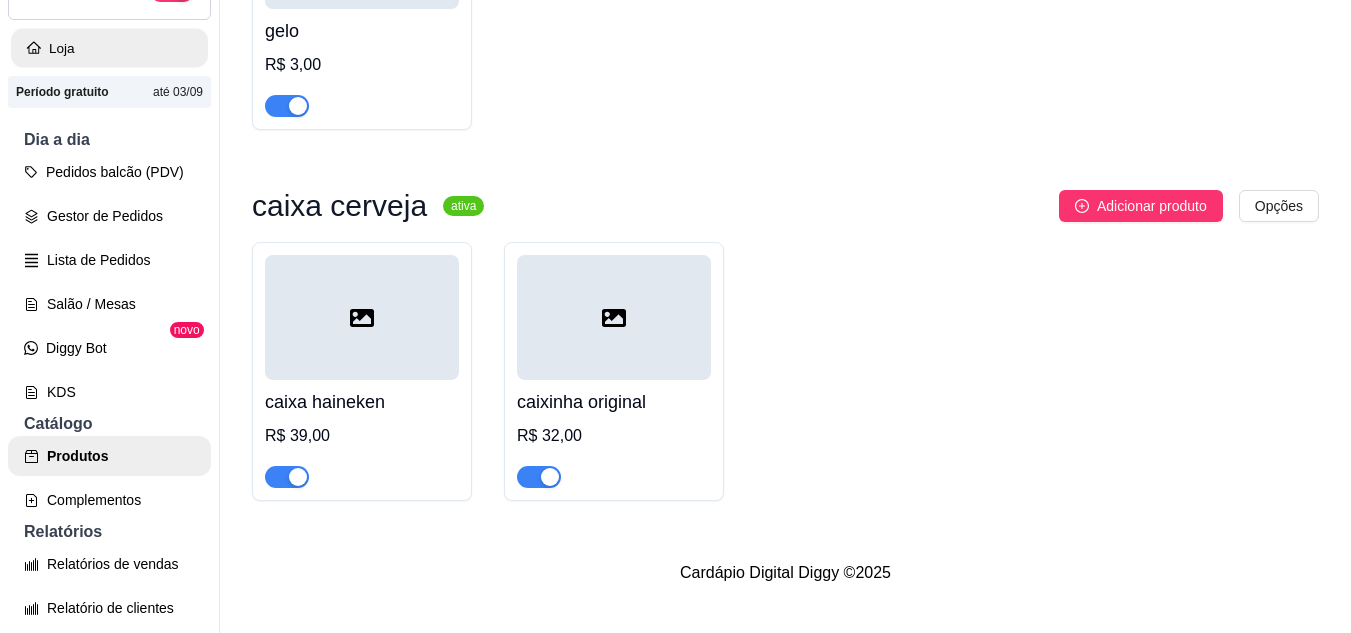click on "Loja" at bounding box center (109, 48) 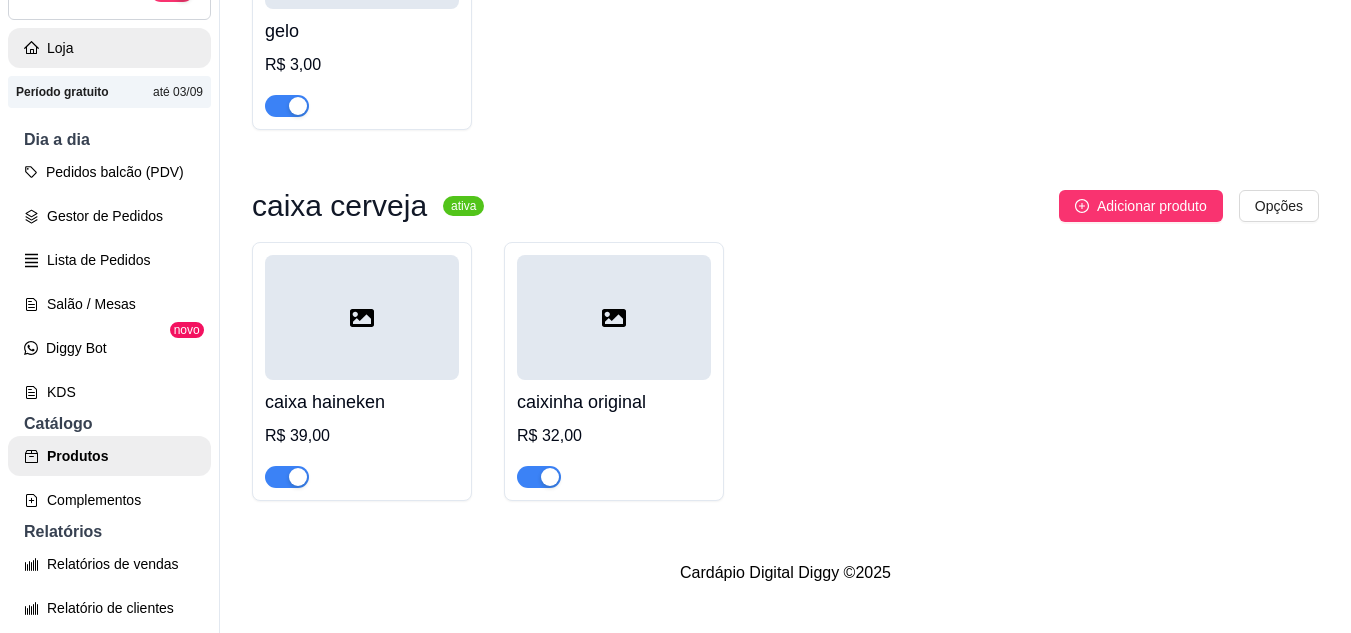 scroll, scrollTop: 0, scrollLeft: 0, axis: both 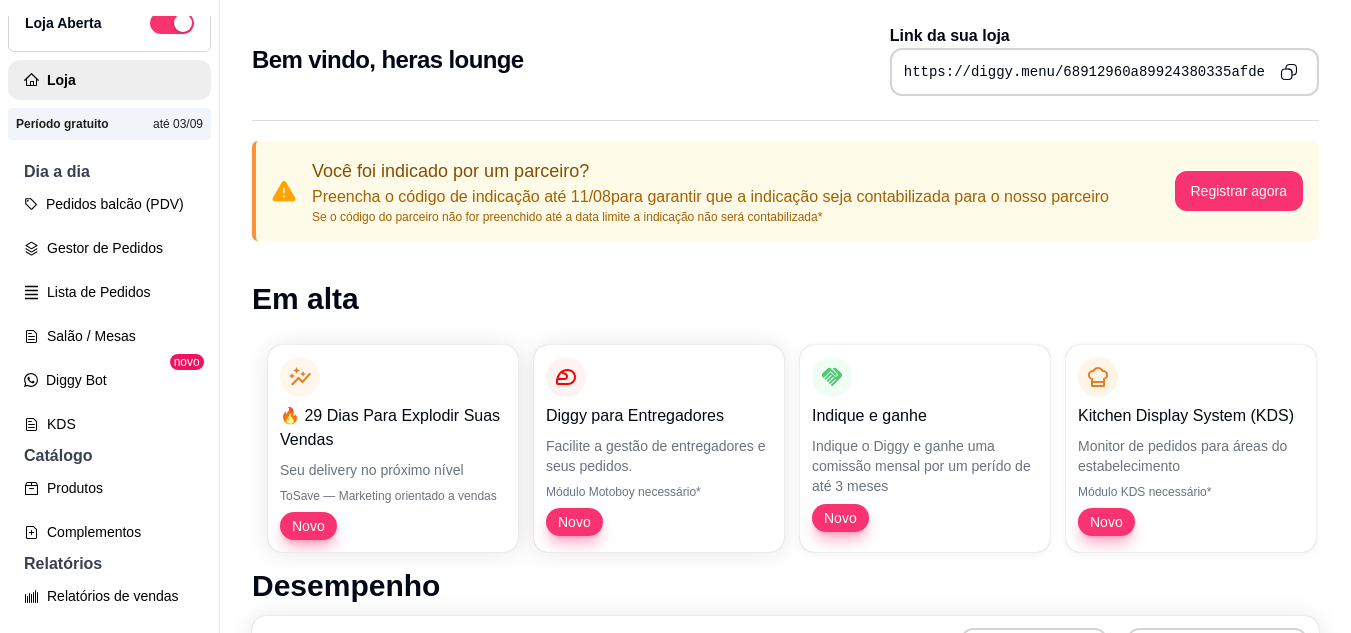 click on "Em alta" at bounding box center [785, 299] 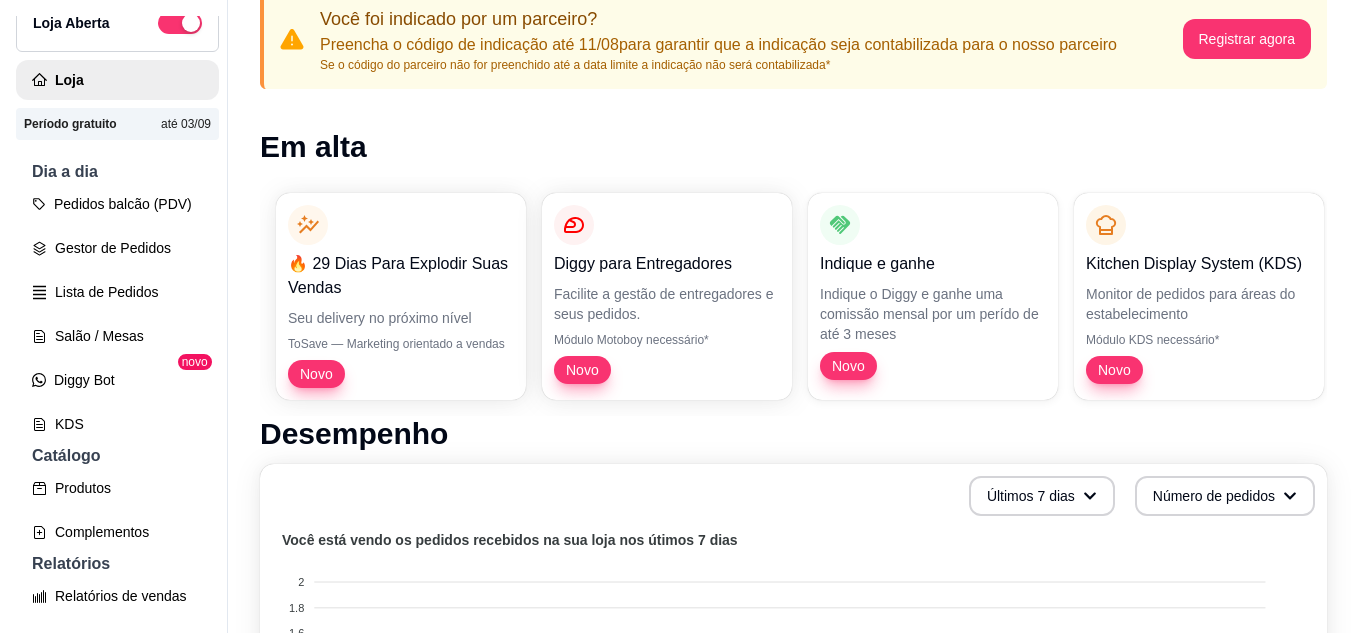 scroll, scrollTop: 120, scrollLeft: 0, axis: vertical 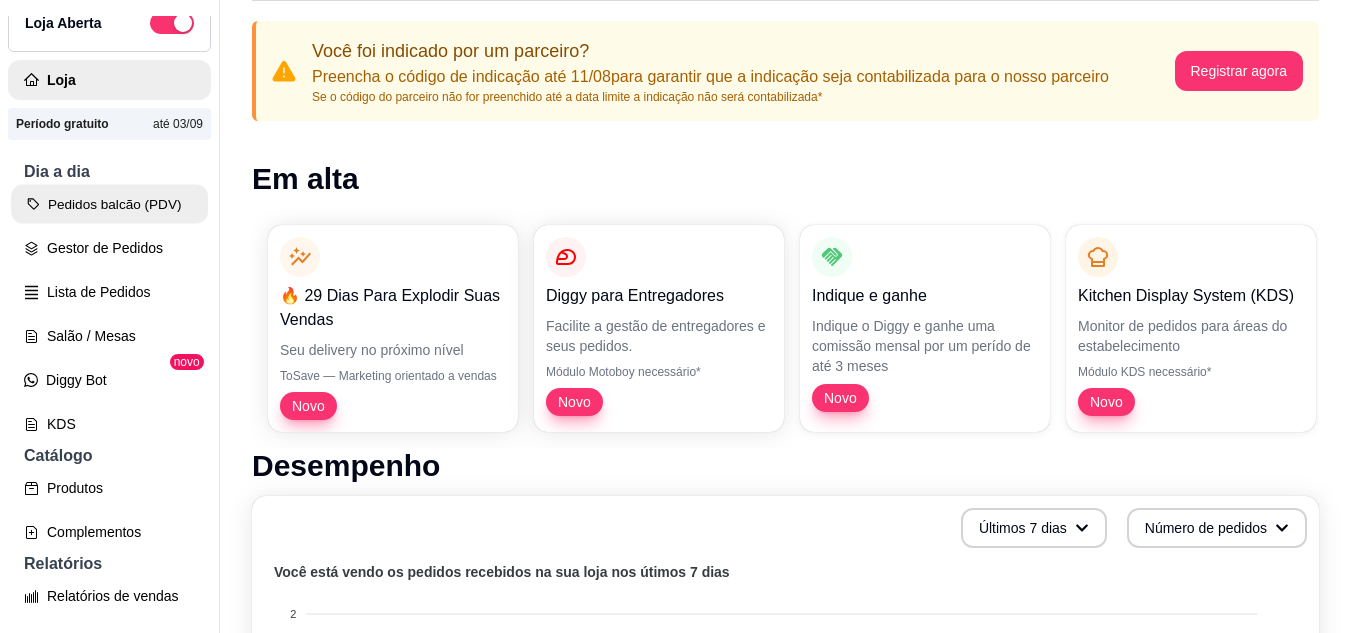 click on "Pedidos balcão (PDV)" at bounding box center [109, 204] 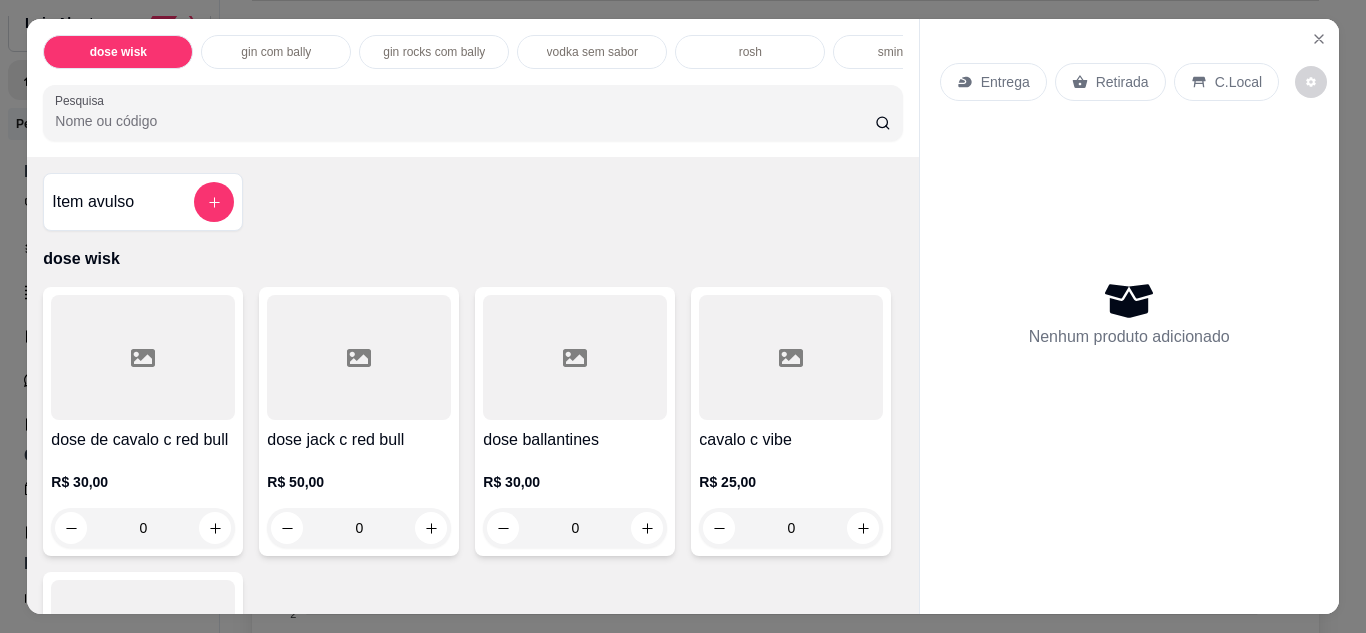 click on "Item avulso dose wisk  dose de cavalo c red bull   R$ 30,00 0 dose jack c red bull   R$ 50,00 0 dose ballantines    R$ 30,00 0 cavalo c vibe   R$ 25,00 0 ballantines c vibe   R$ 25,00 0 gin com bally gin invictus c bally   R$ 15,00 0 gin invictos c red bull   R$ 25,00 0 gin promocional com bally   R$ 15,00 R$ 10,00 0 gin promocinal bally 3 por 20   R$ 20,00 0 gin rocks com bally gin rocks c bally   R$ 20,00 0 gin rocks c red bull   R$ 25,00 0 vodka sem sabor vodka com bally ou vibe sminorff   R$ 18,00 0 vodka askov com bally ou vibe   R$ 15,00 0 rosh rosh   R$ 10,00 0 dublo rosh    R$ 20,00 R$ 18,00 0 sminorff ice  sminorff ice 51   R$ 10,00 0 sminorff tradicional    R$ 10,00 0 skol beats   R$ 10,00 0 cerveja lata haineken lata   R$ 6,00 0 original lata    R$ 5,00 0  lata imperio   R$ 5,00 0 agua agua   R$ 3,00 0 gelo sabor gelo   R$ 3,00 0 caixa cerveja caixa haineken   R$ 39,00 0 caixinha original   R$ 32,00 0" at bounding box center [472, 385] 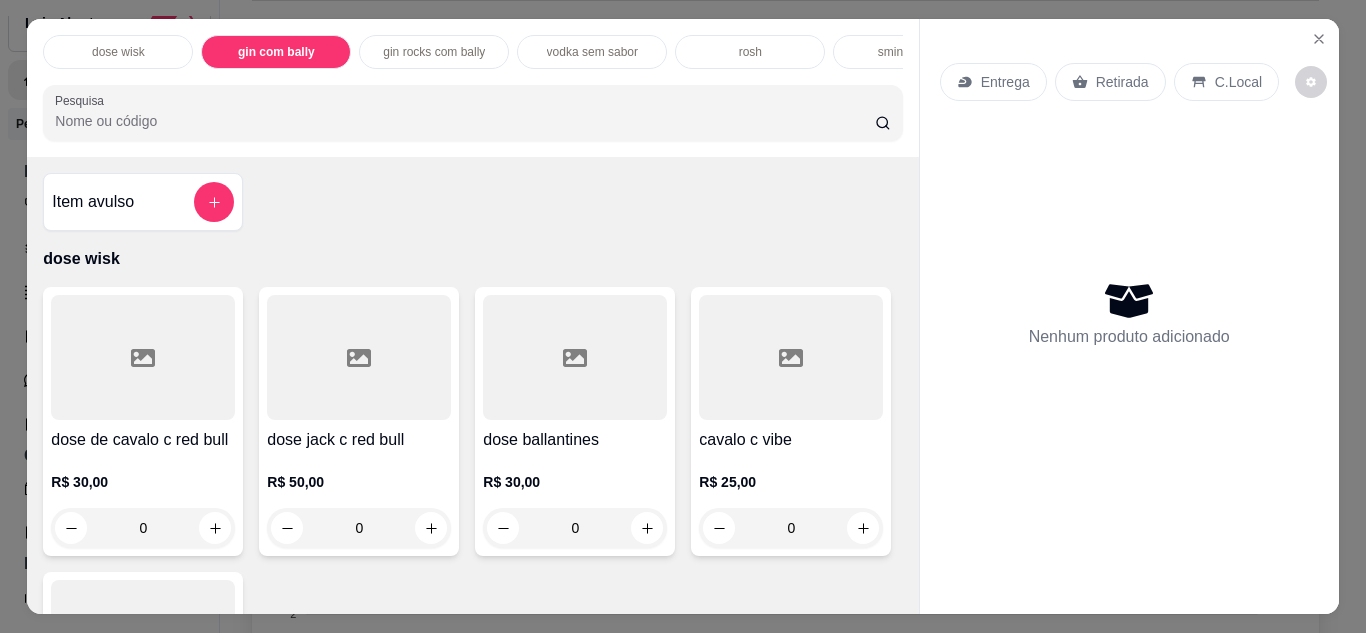 scroll, scrollTop: 700, scrollLeft: 0, axis: vertical 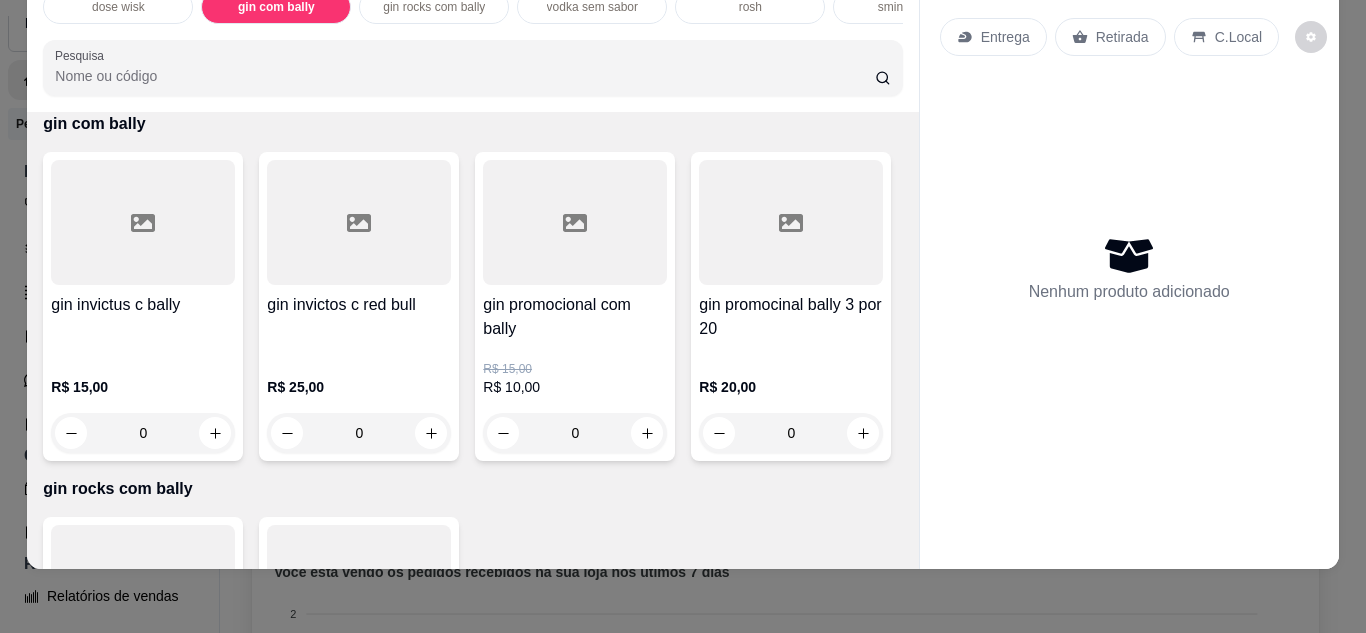 click on "dose wisk  gin com bally gin rocks com bally vodka sem sabor rosh sminorff ice  cerveja lata agua gelo sabor caixa cerveja Pesquisa" at bounding box center (472, 43) 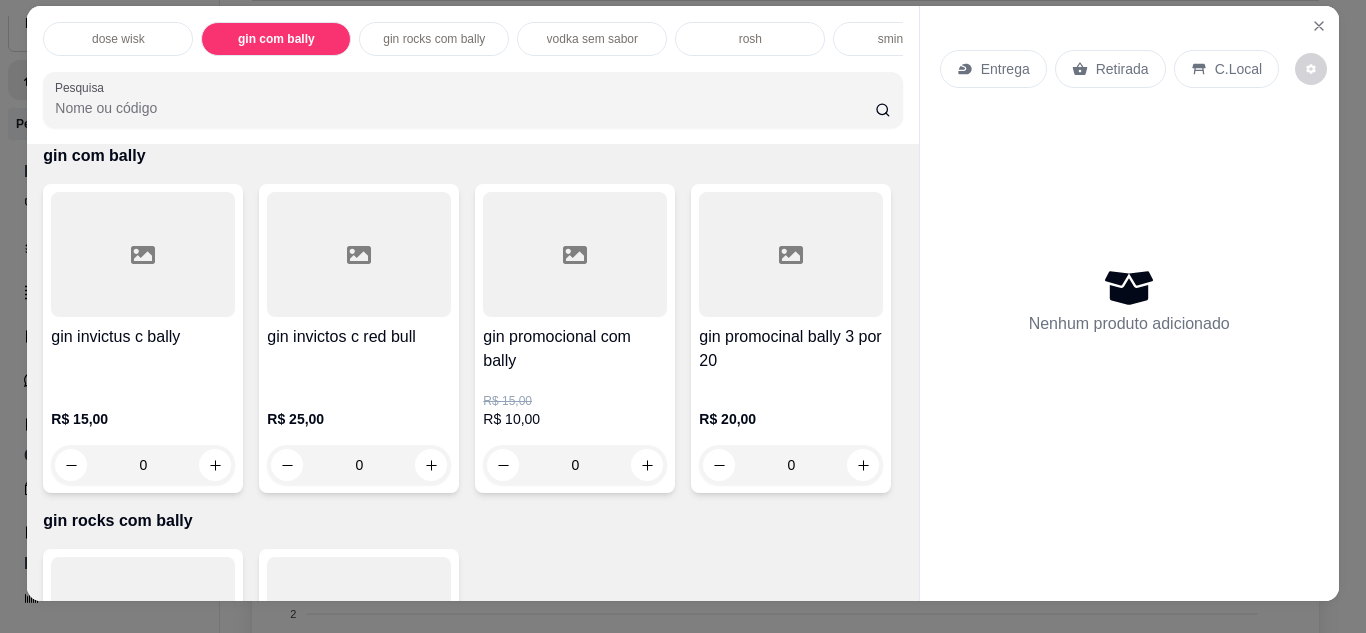 scroll, scrollTop: 0, scrollLeft: 0, axis: both 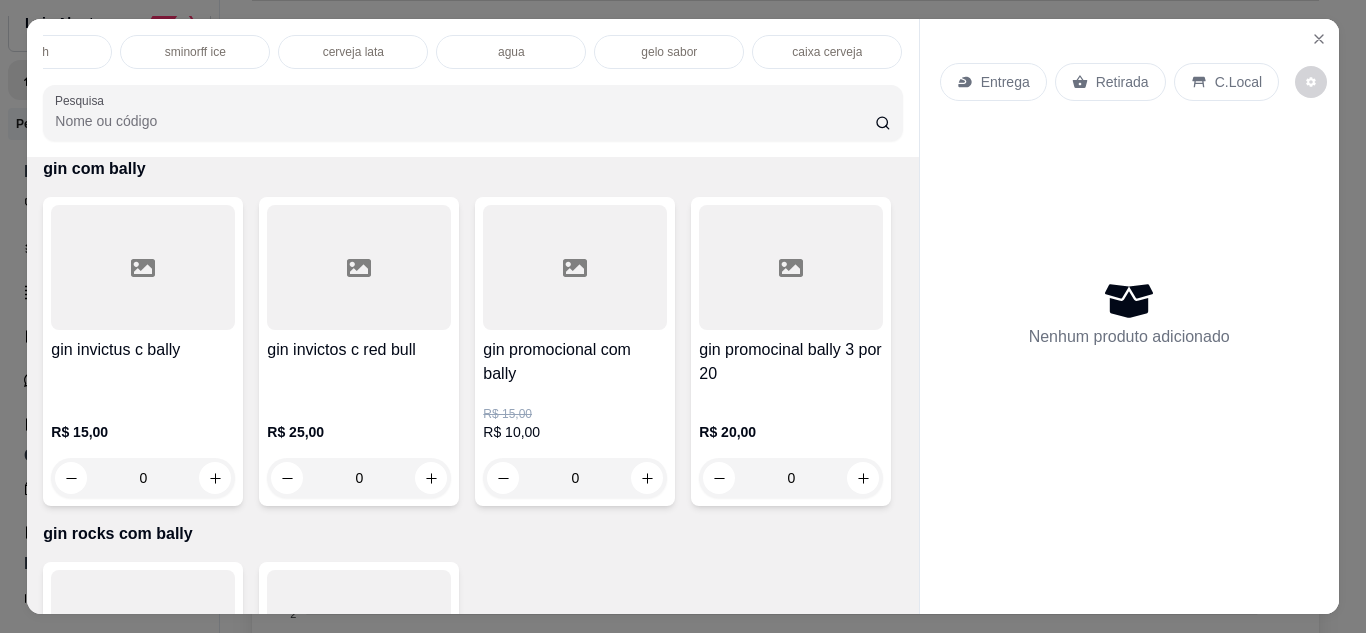 click on "cerveja lata" at bounding box center [353, 52] 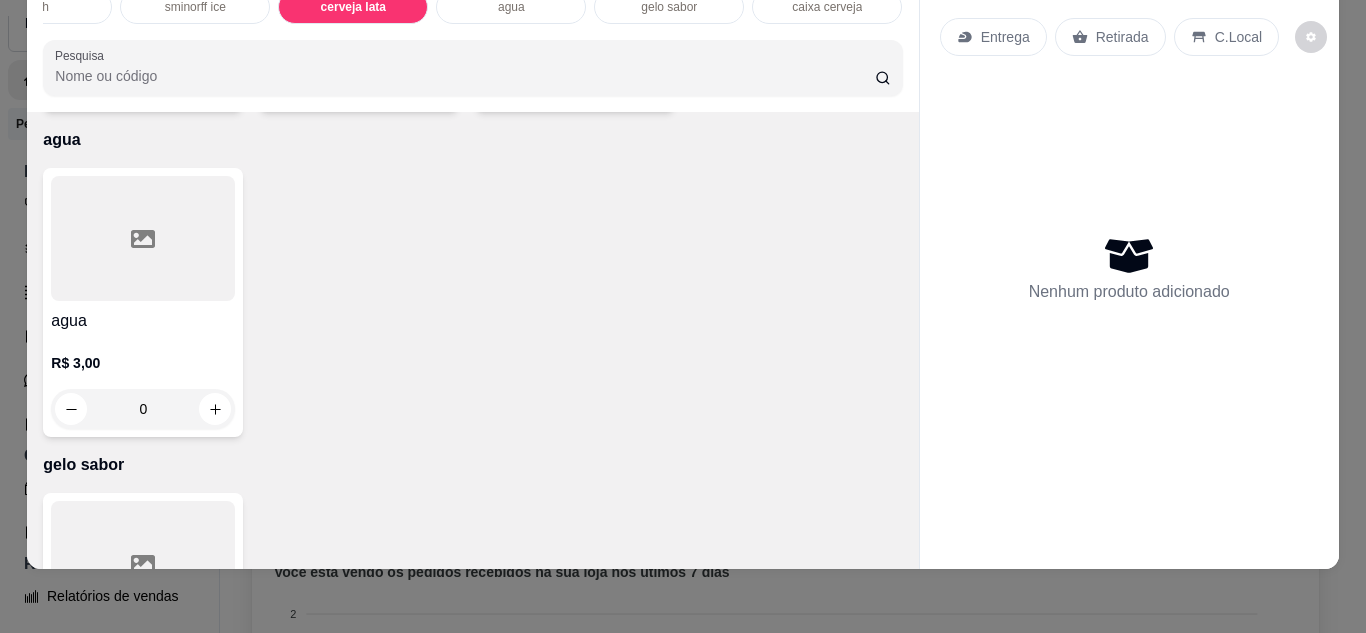 click on "Item avulso dose wisk  dose de cavalo c red bull   R$ 30,00 0 dose jack c red bull   R$ 50,00 0 dose ballantines    R$ 30,00 0 cavalo c vibe   R$ 25,00 0 ballantines c vibe   R$ 25,00 0 gin com bally gin invictus c bally   R$ 15,00 0 gin invictos c red bull   R$ 25,00 0 gin promocional com bally   R$ 15,00 R$ 10,00 0 gin promocinal bally 3 por 20   R$ 20,00 0 gin rocks com bally gin rocks c bally   R$ 20,00 0 gin rocks c red bull   R$ 25,00 0 vodka sem sabor vodka com bally ou vibe sminorff   R$ 18,00 0 vodka askov com bally ou vibe   R$ 15,00 0 rosh rosh   R$ 10,00 0 dublo rosh    R$ 20,00 R$ 18,00 0 sminorff ice  sminorff ice 51   R$ 10,00 0 sminorff tradicional    R$ 10,00 0 skol beats   R$ 10,00 0 cerveja lata haineken lata   R$ 6,00 0 original lata    R$ 5,00 0  lata imperio   R$ 5,00 0 agua agua   R$ 3,00 0 gelo sabor gelo   R$ 3,00 0 caixa cerveja caixa haineken   R$ 39,00 0 caixinha original   R$ 32,00 0" at bounding box center (472, 340) 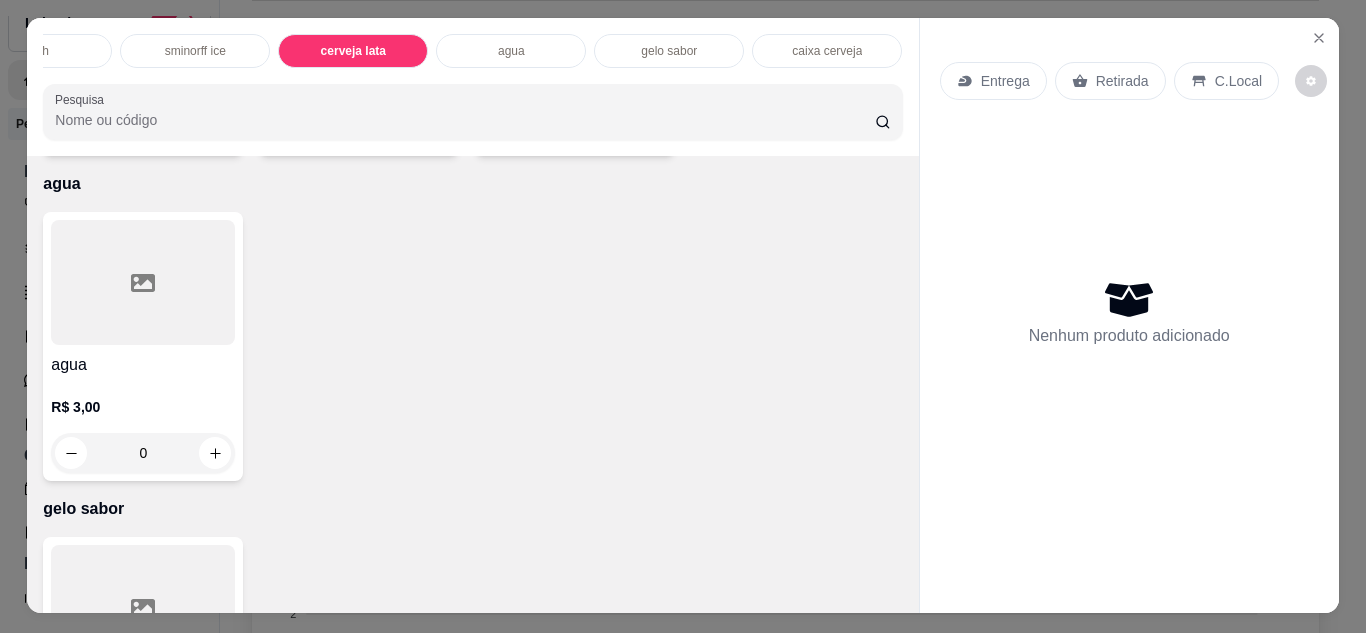 scroll, scrollTop: 0, scrollLeft: 0, axis: both 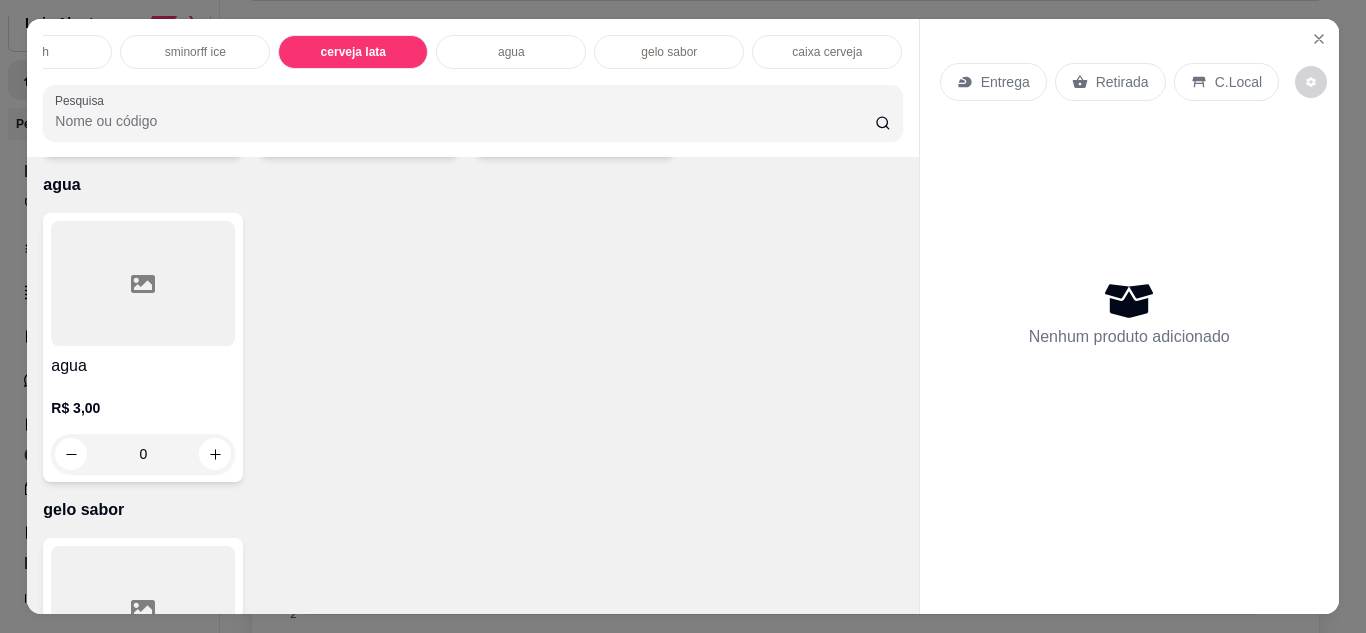 click on "caixa cerveja" at bounding box center [827, 52] 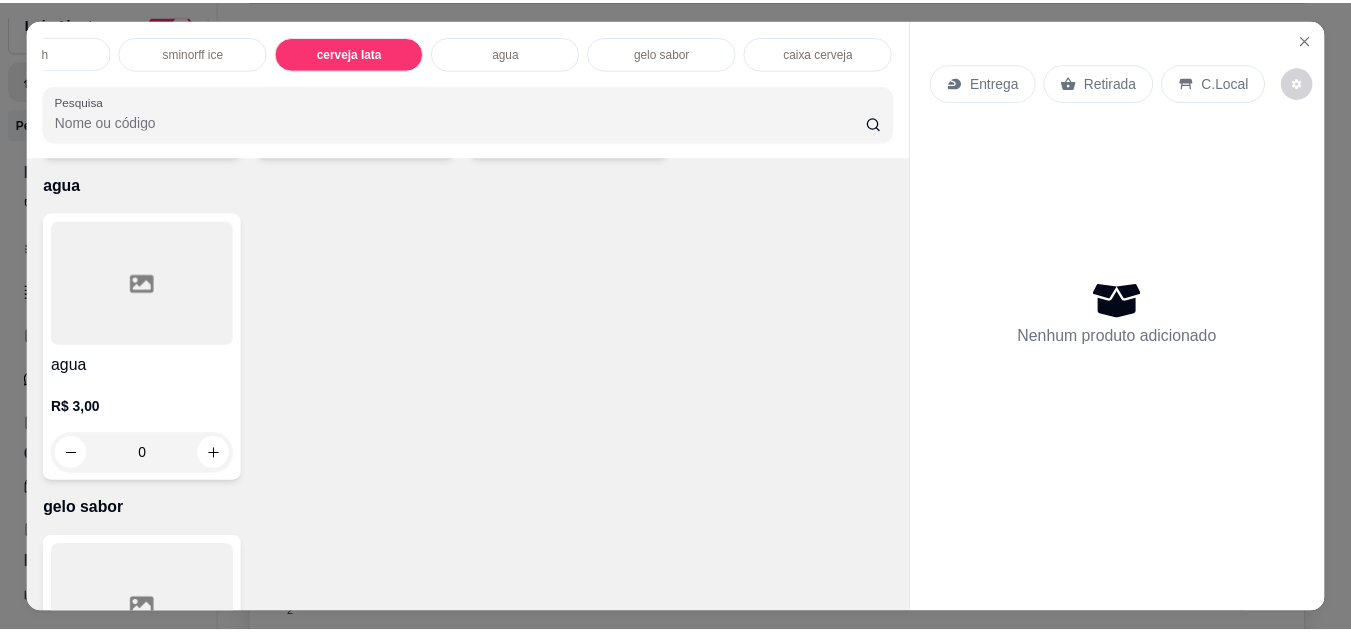 scroll, scrollTop: 53, scrollLeft: 0, axis: vertical 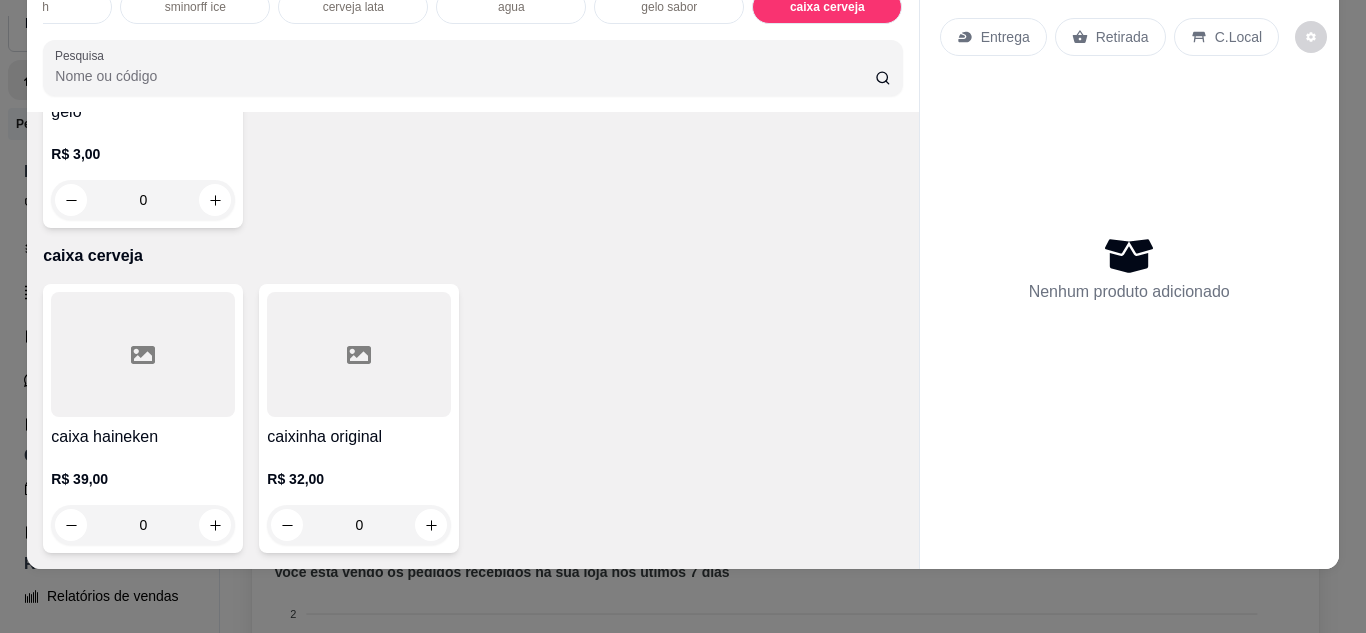 click on "gelo   R$ 3,00 0" at bounding box center (472, 93) 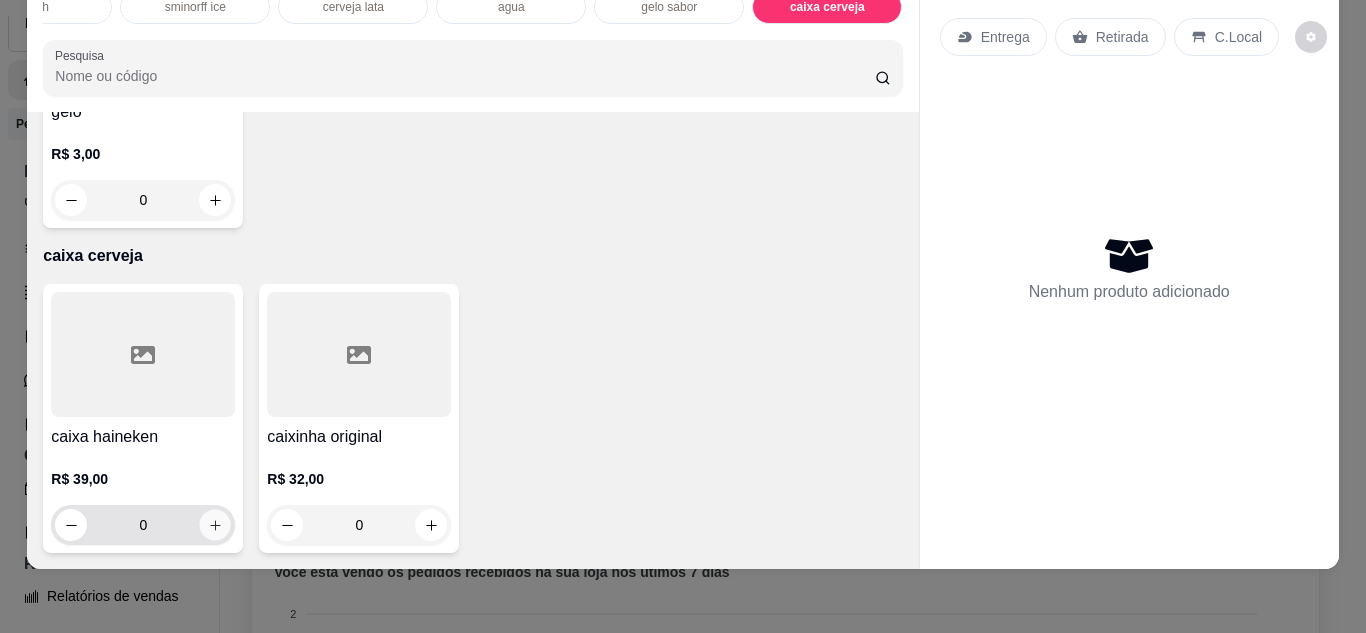 click 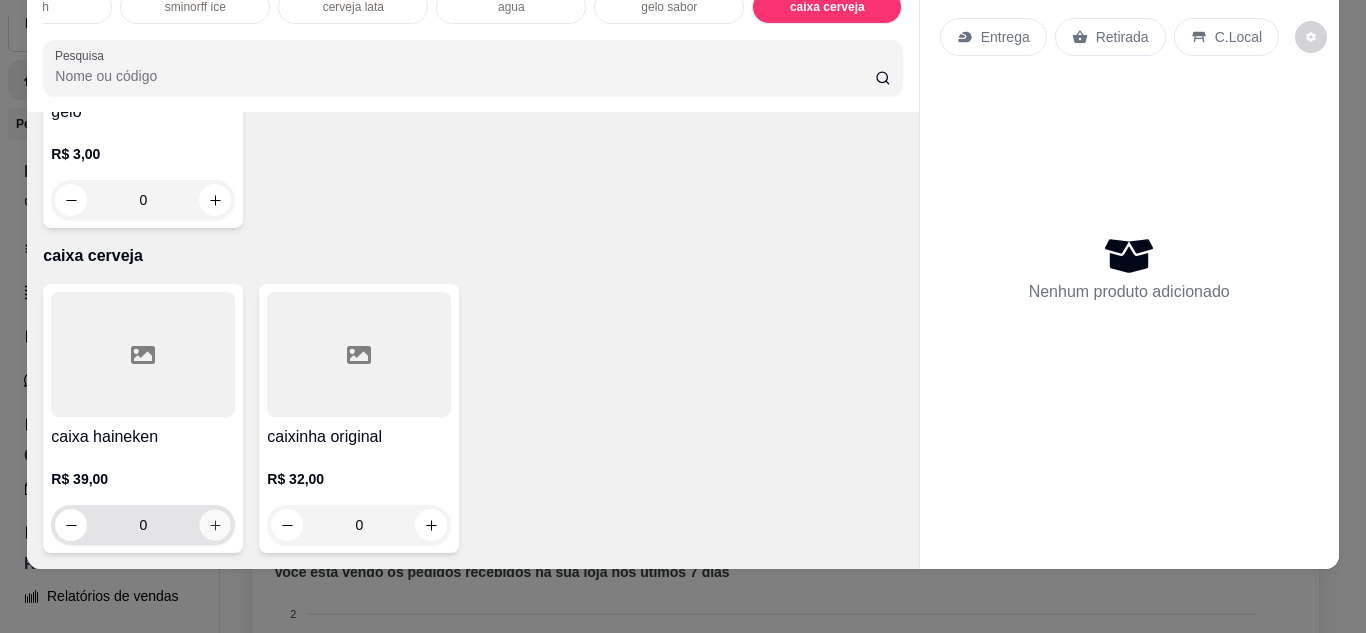 type on "1" 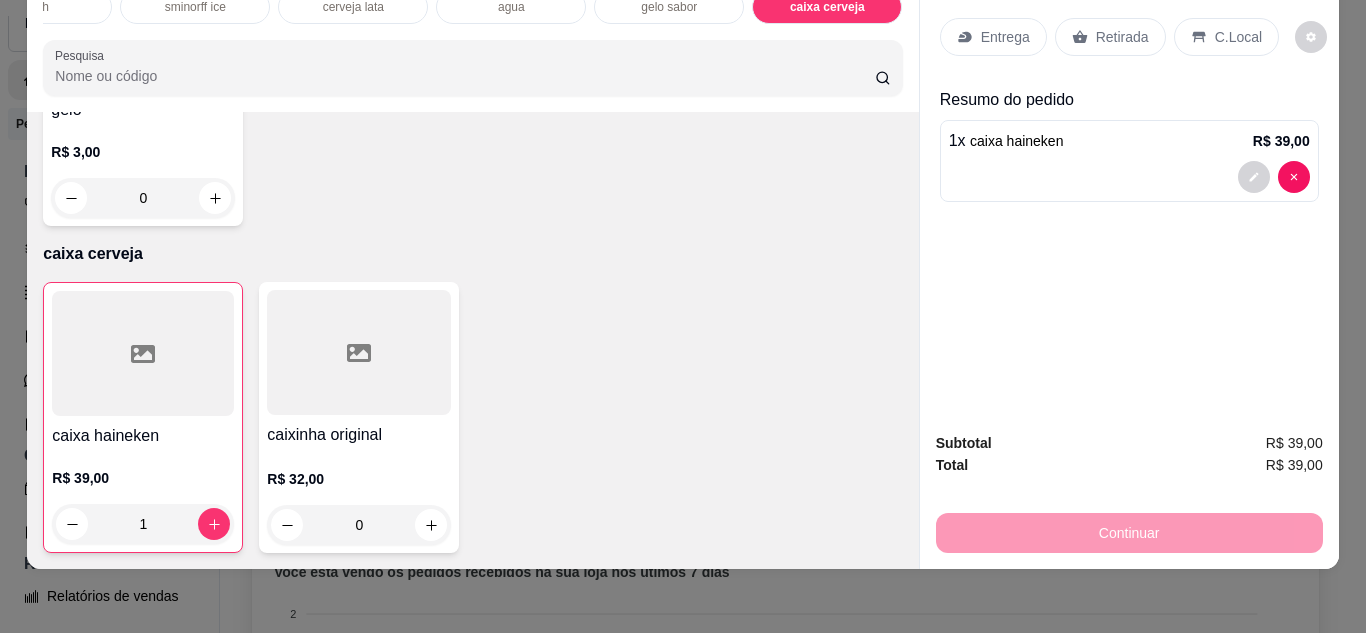 click on "Continuar" at bounding box center [1129, 530] 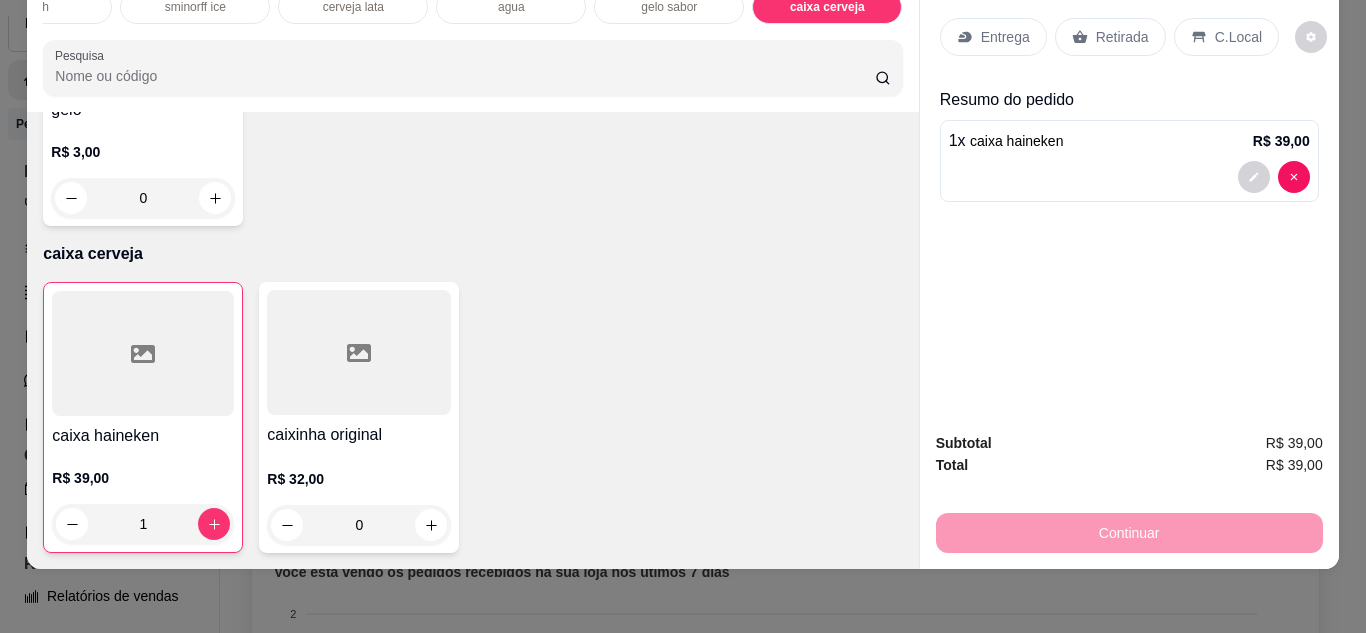 click on "Continuar" at bounding box center (1129, 530) 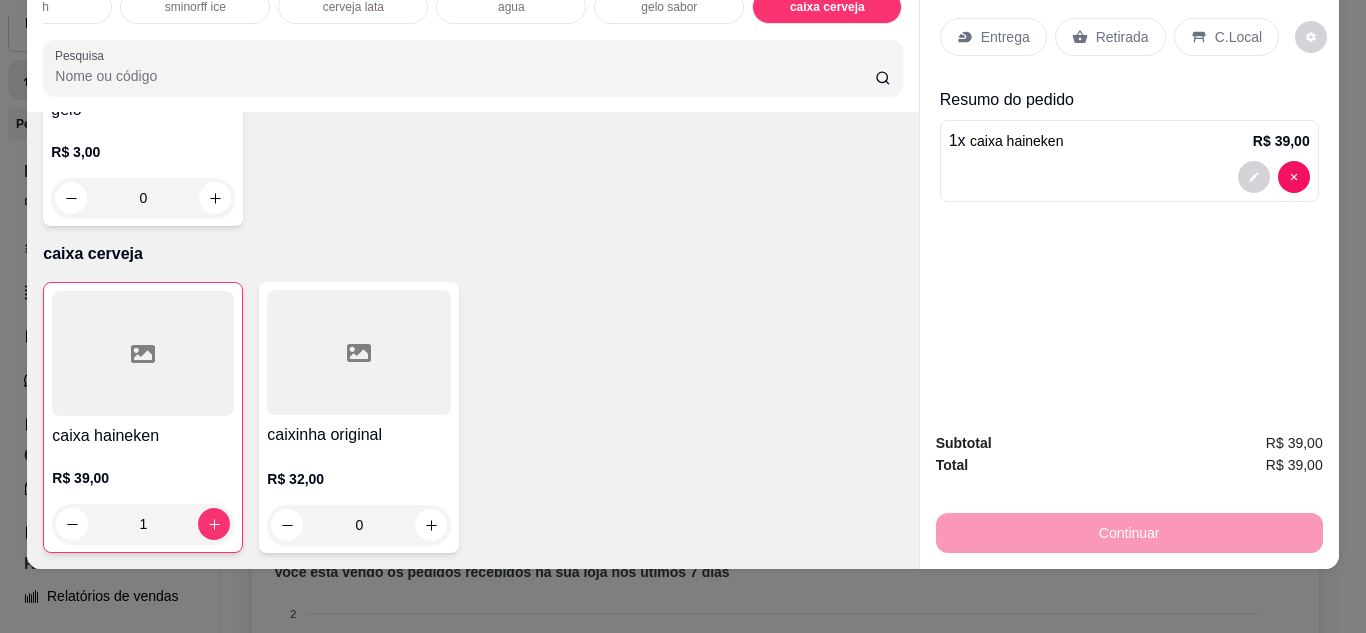 click 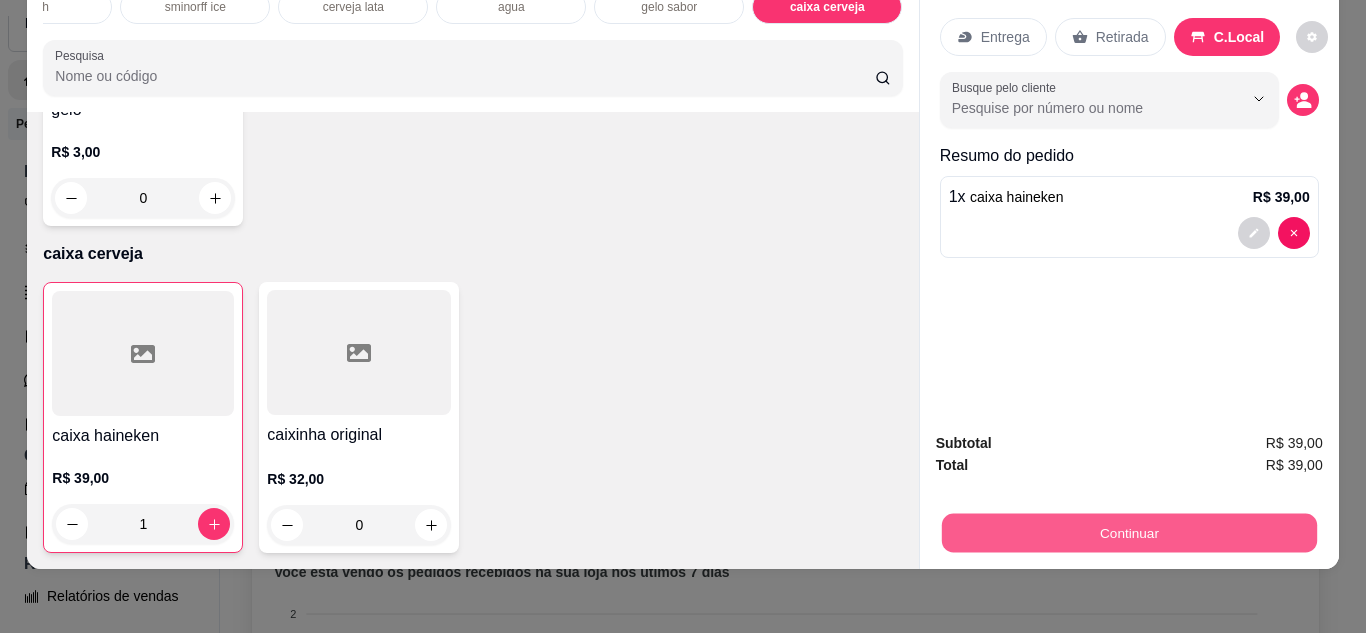 click on "Continuar" at bounding box center [1128, 533] 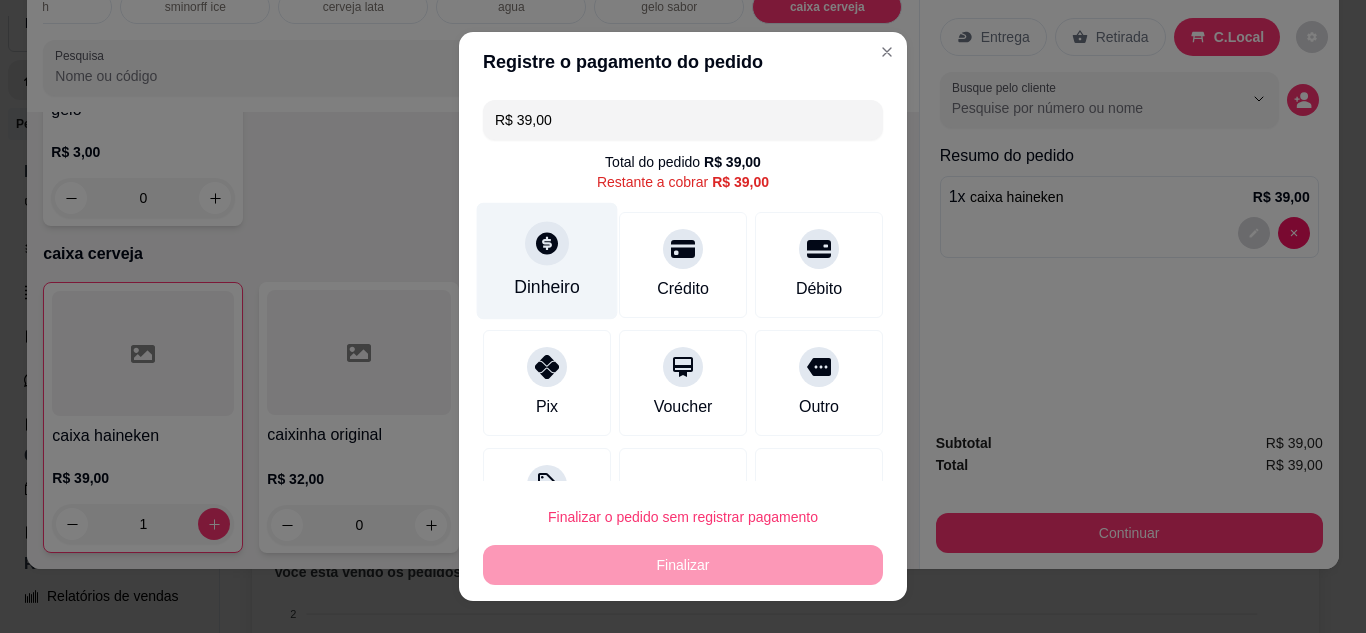 click on "Dinheiro" at bounding box center [547, 260] 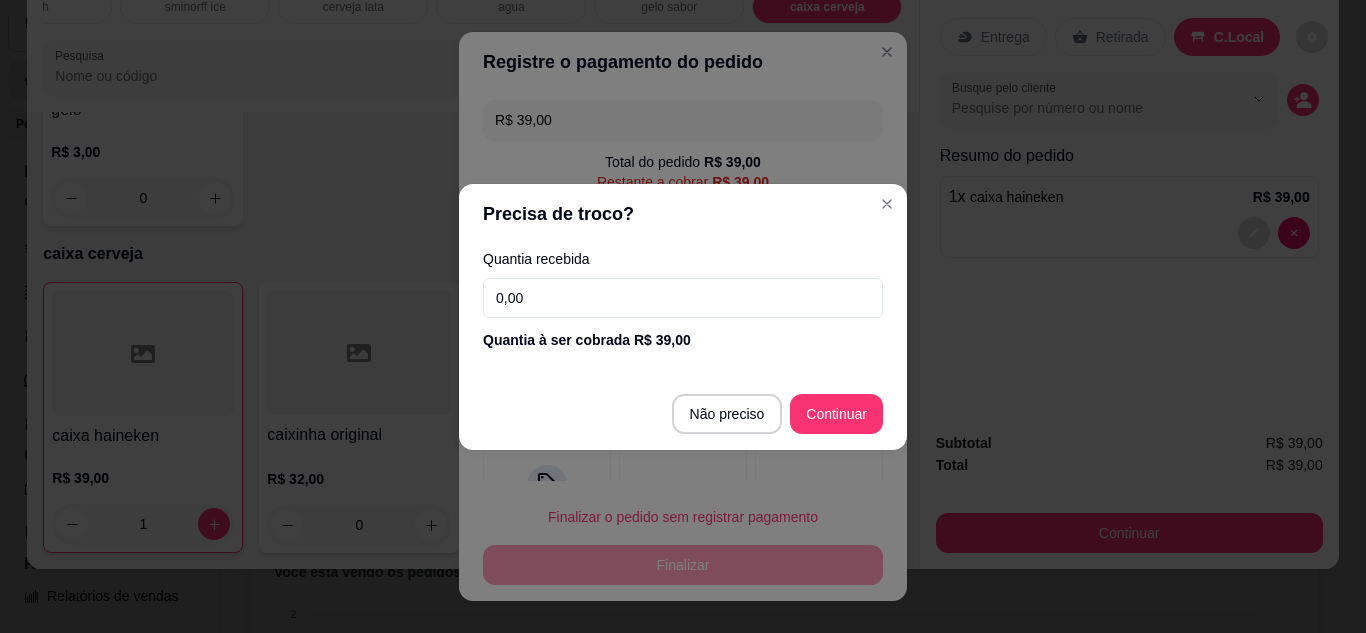 click on "0,00" at bounding box center (683, 298) 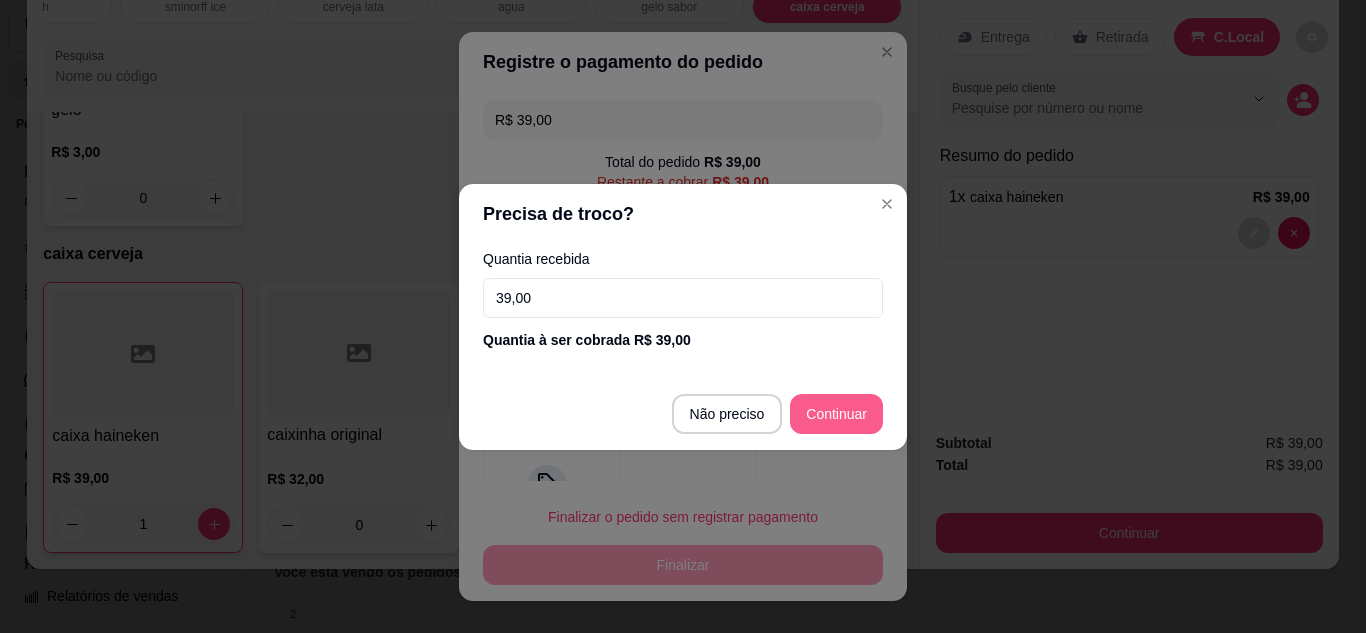 type on "39,00" 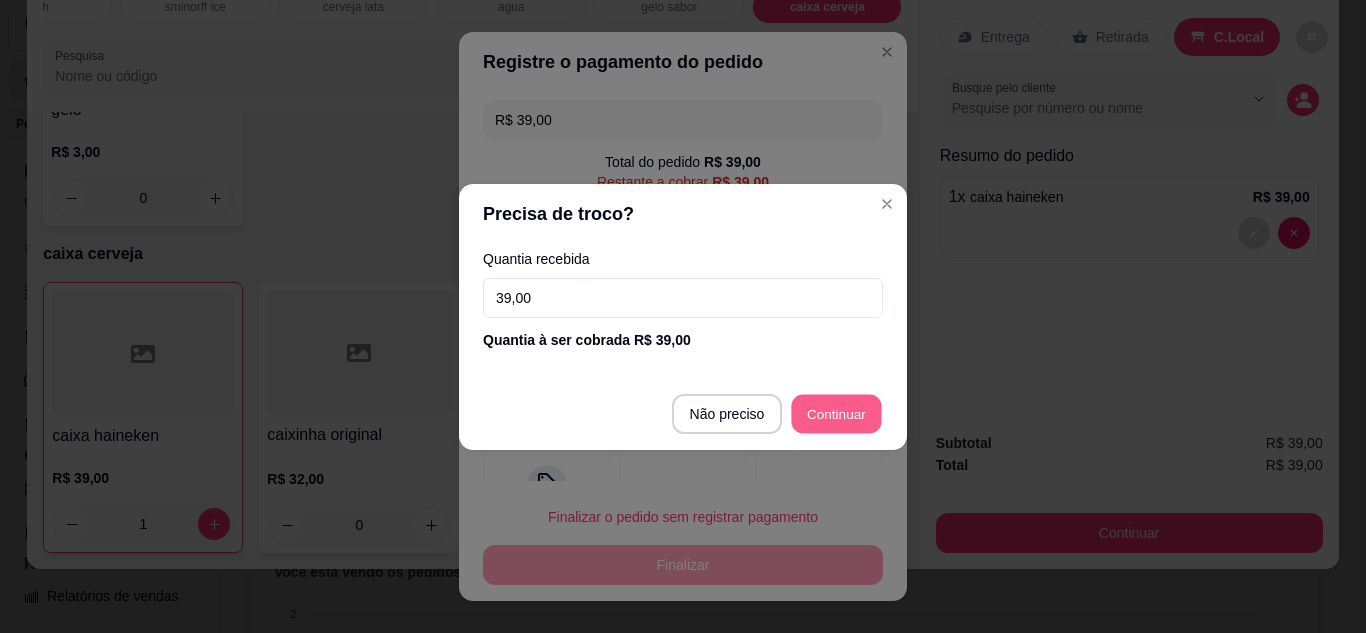 type on "R$ 0,00" 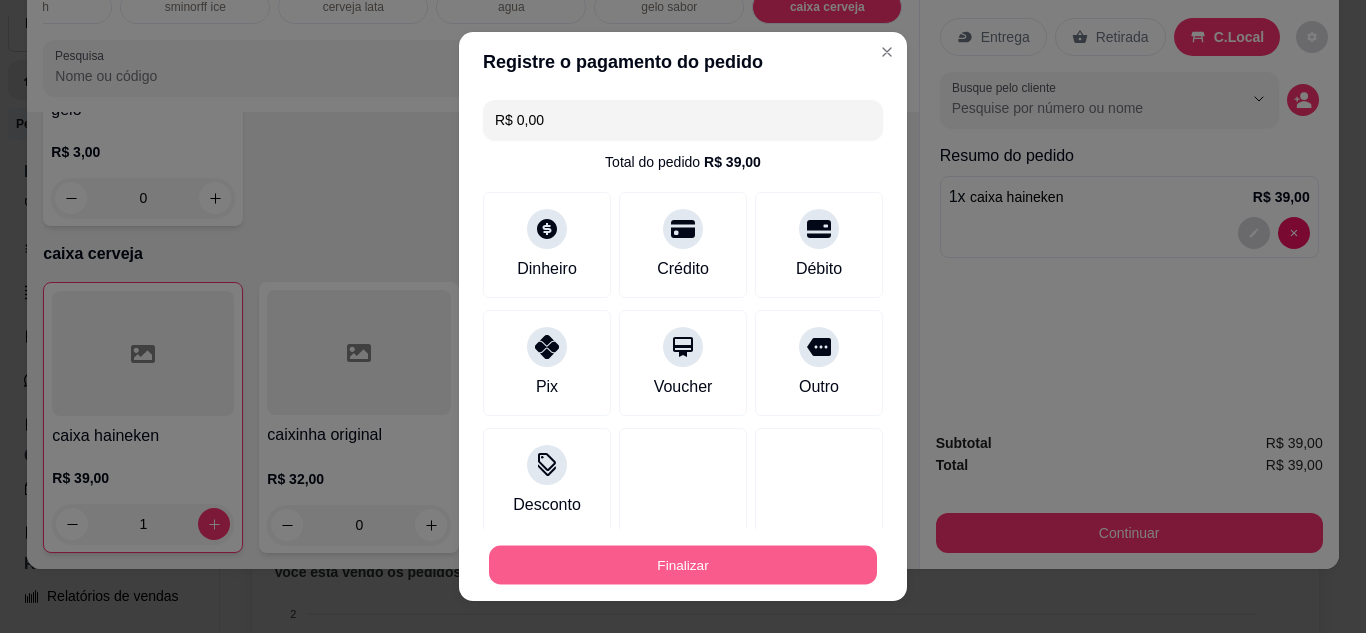 click on "Finalizar" at bounding box center [683, 565] 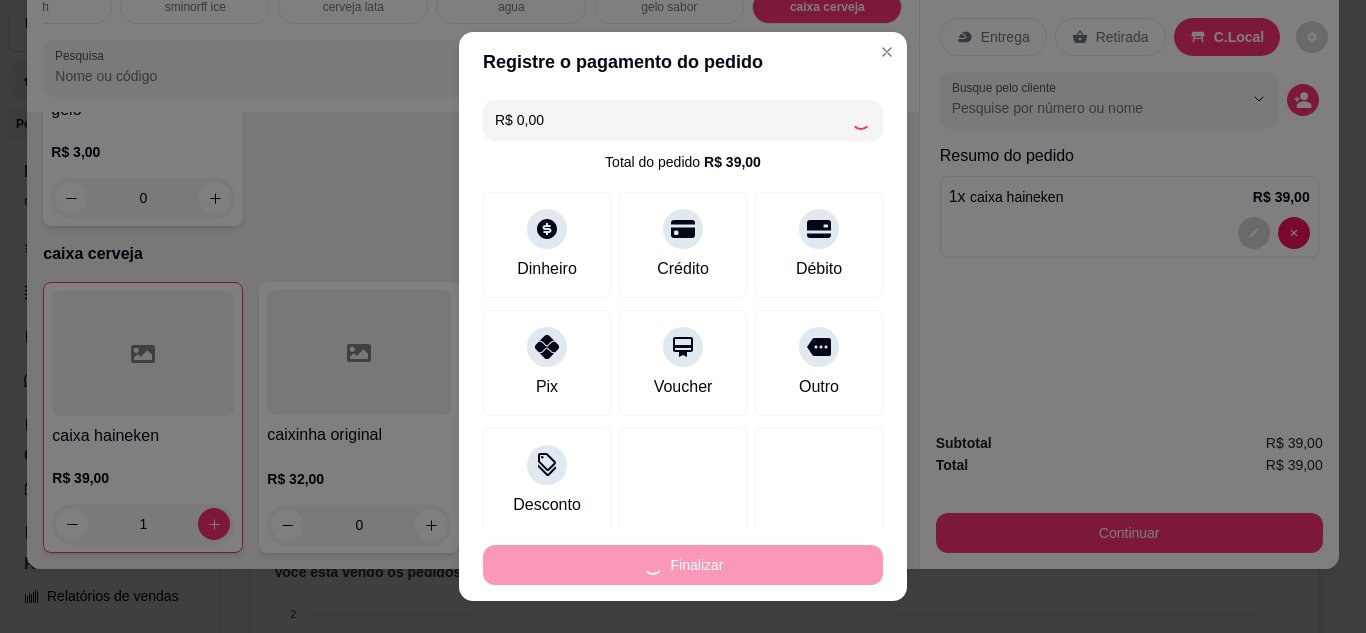 type on "0" 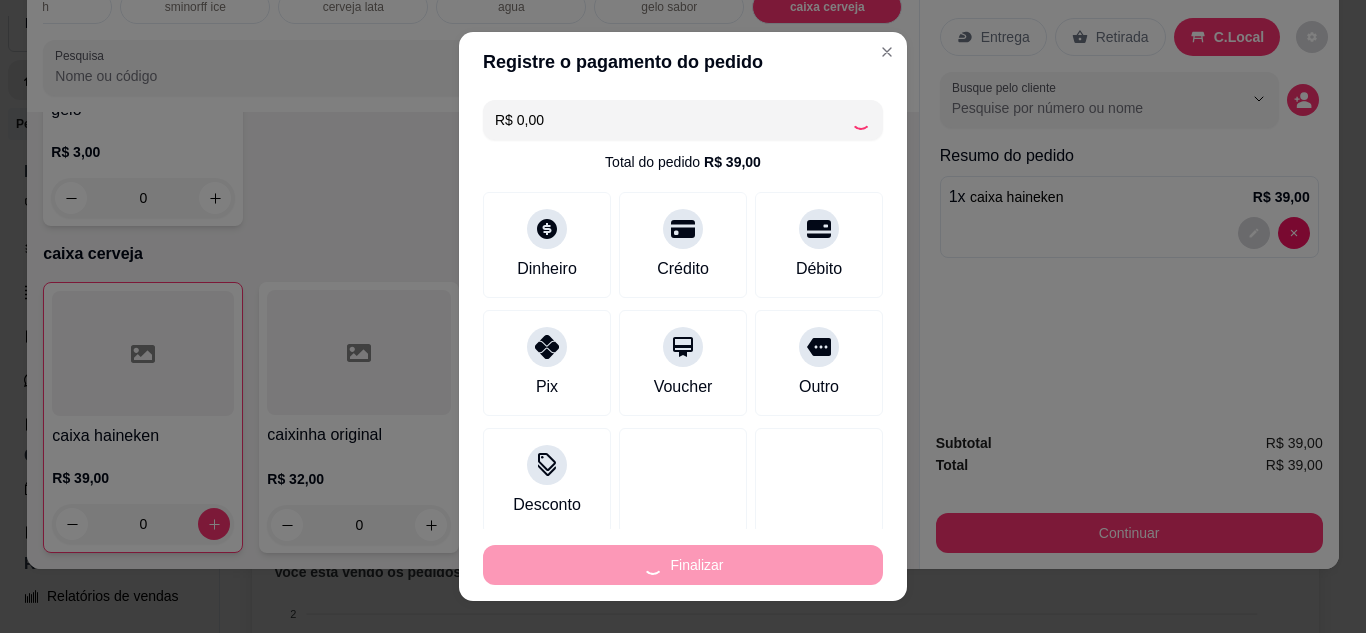 type on "-R$ 39,00" 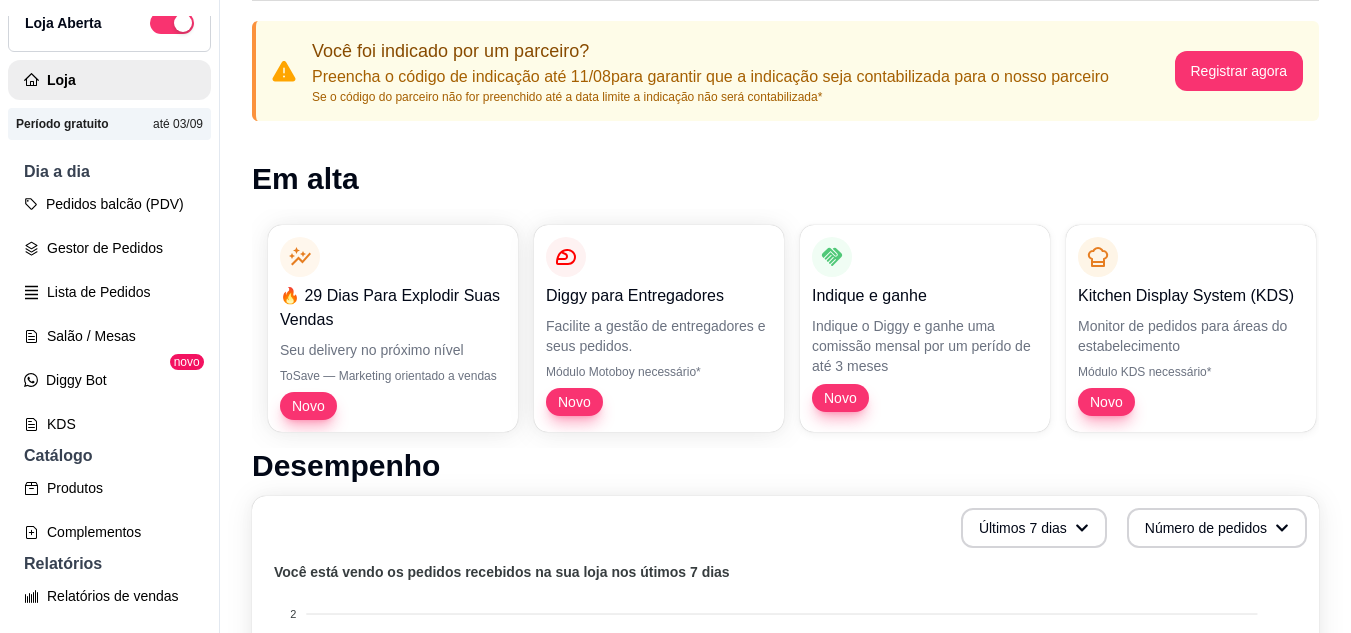click on "Desempenho" at bounding box center (785, 466) 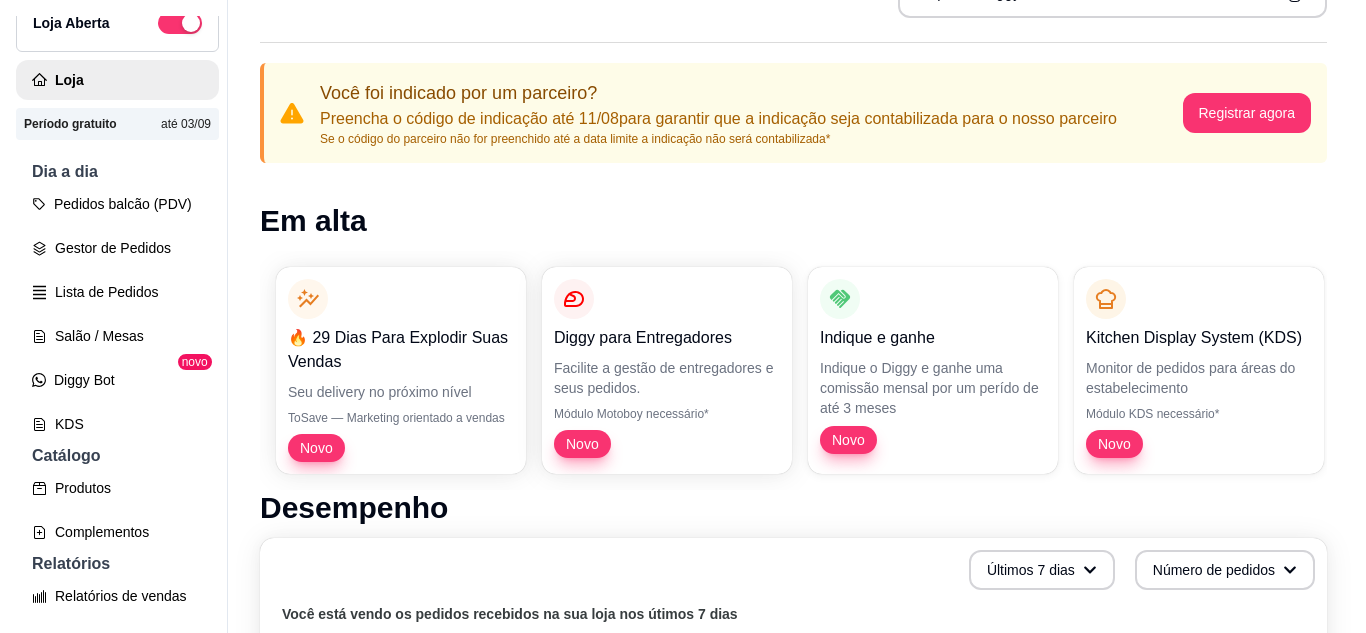 scroll, scrollTop: 0, scrollLeft: 0, axis: both 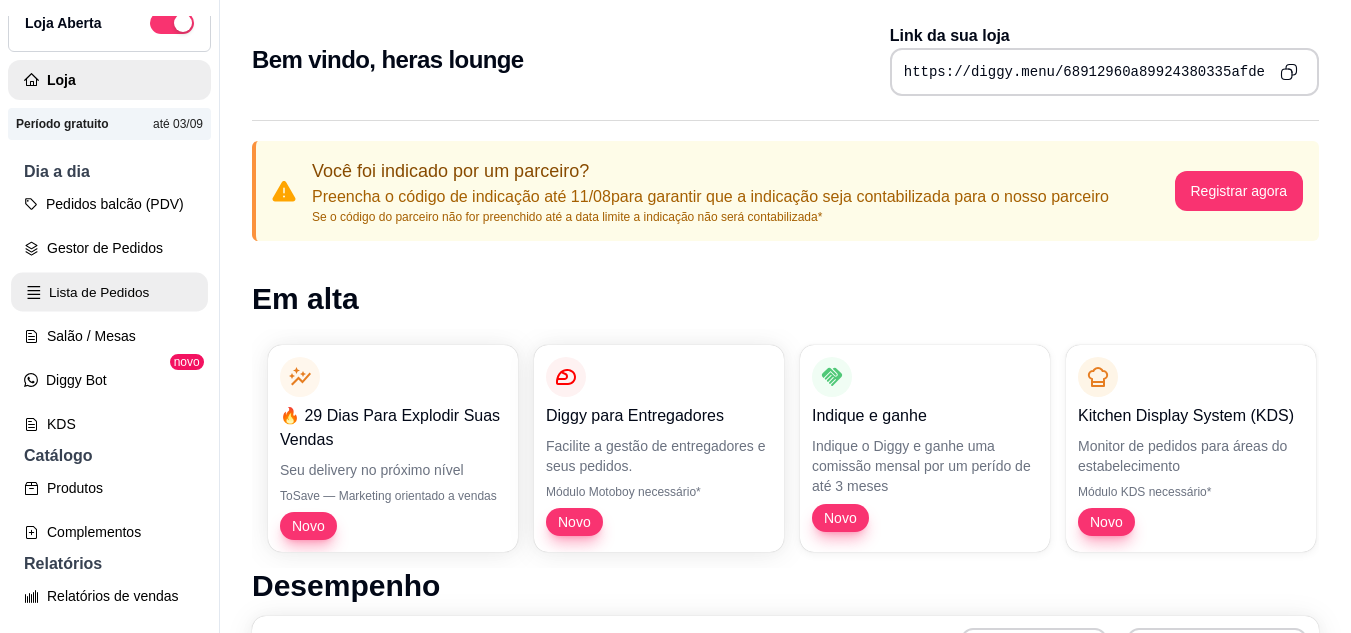 click on "Lista de Pedidos" at bounding box center [109, 292] 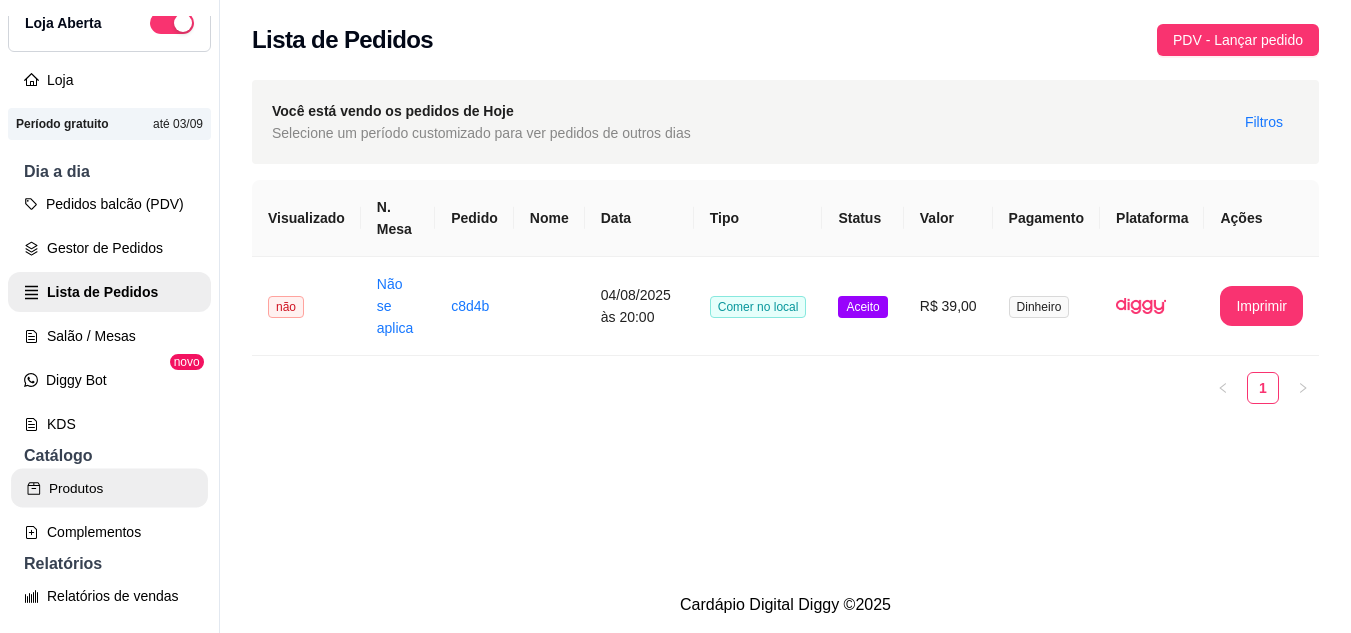 click on "Produtos" at bounding box center (109, 488) 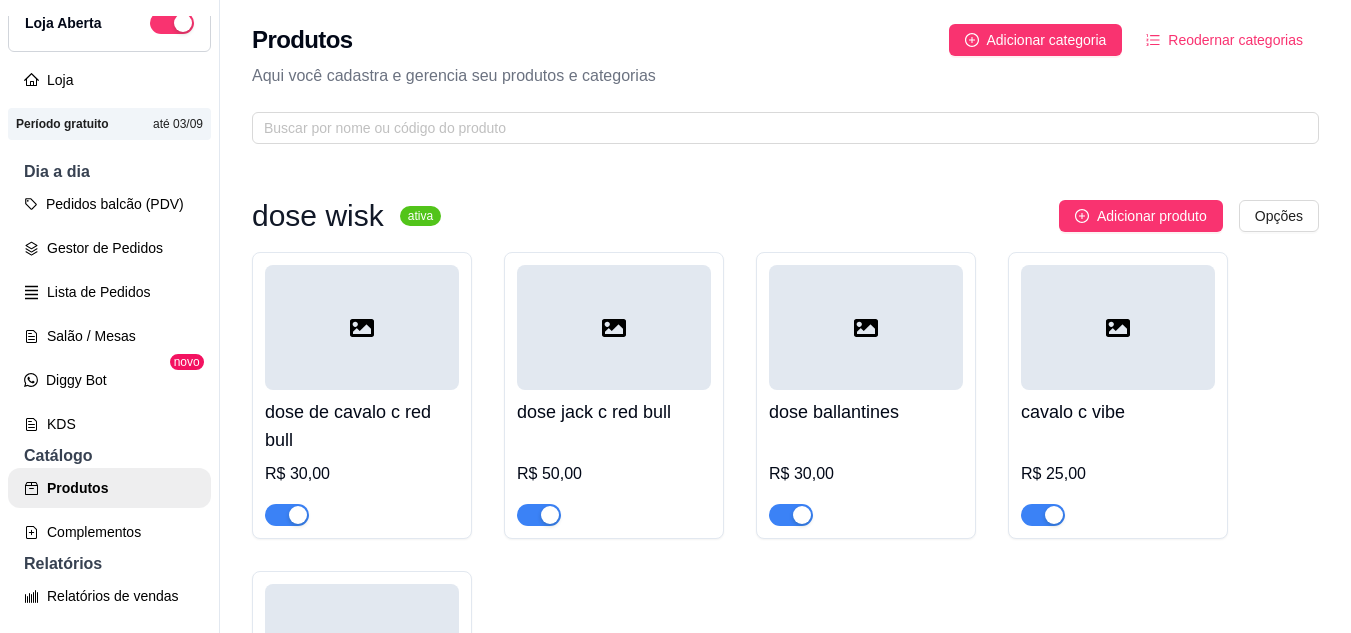 click on "Adicionar produto Opções" at bounding box center [888, 216] 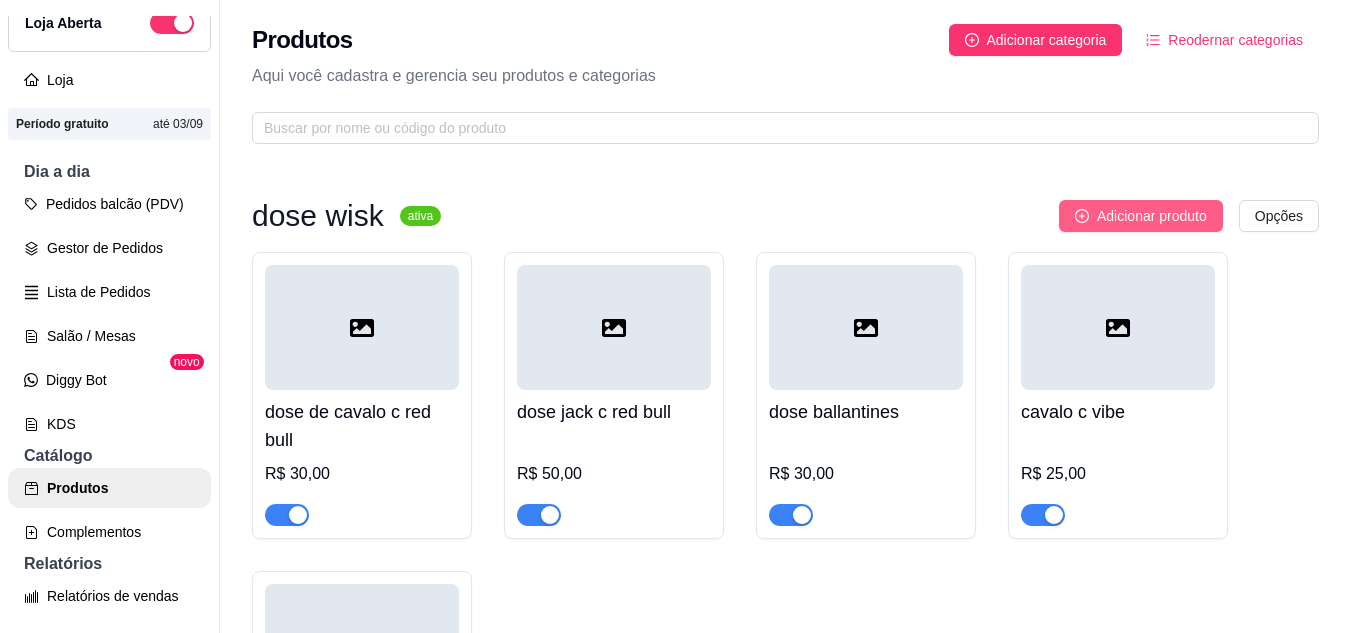 click on "Adicionar produto" at bounding box center [1152, 216] 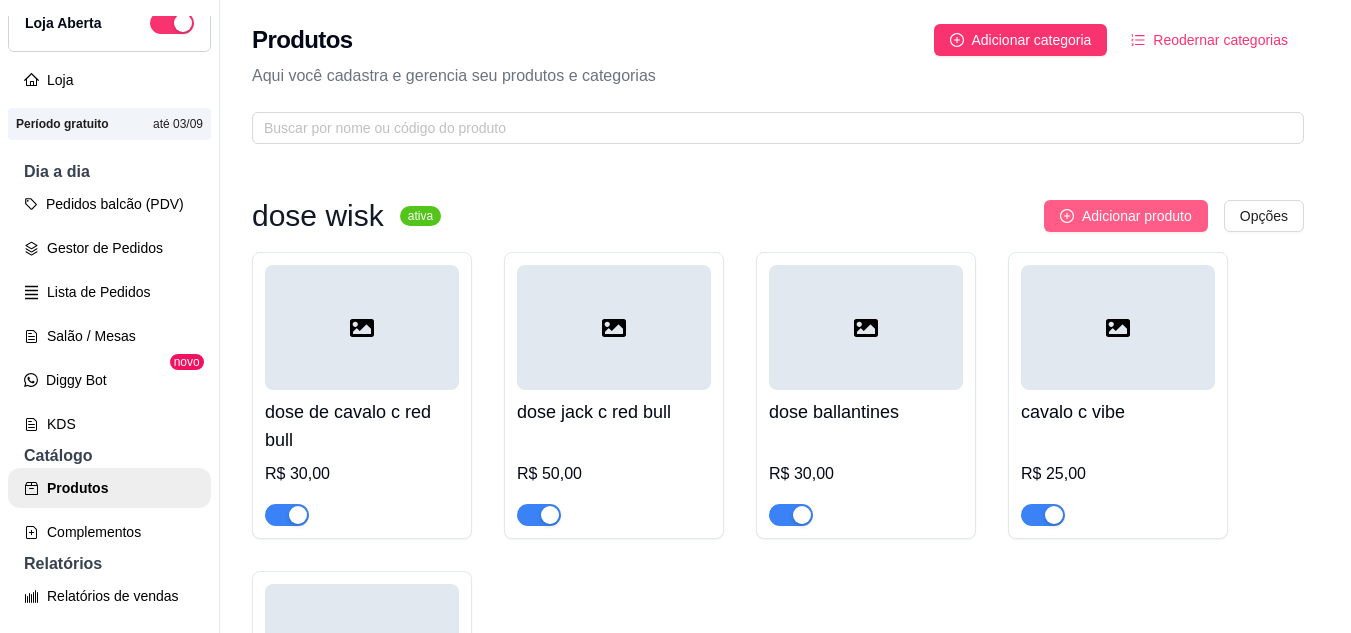 type 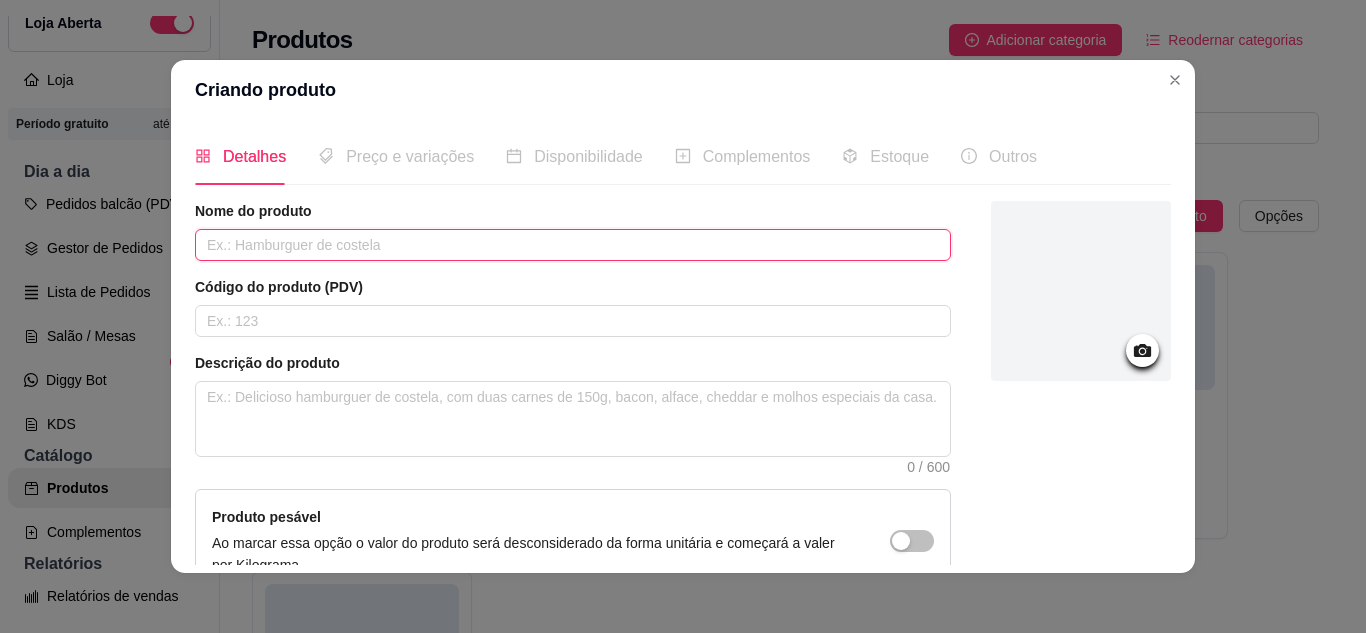 click at bounding box center (573, 245) 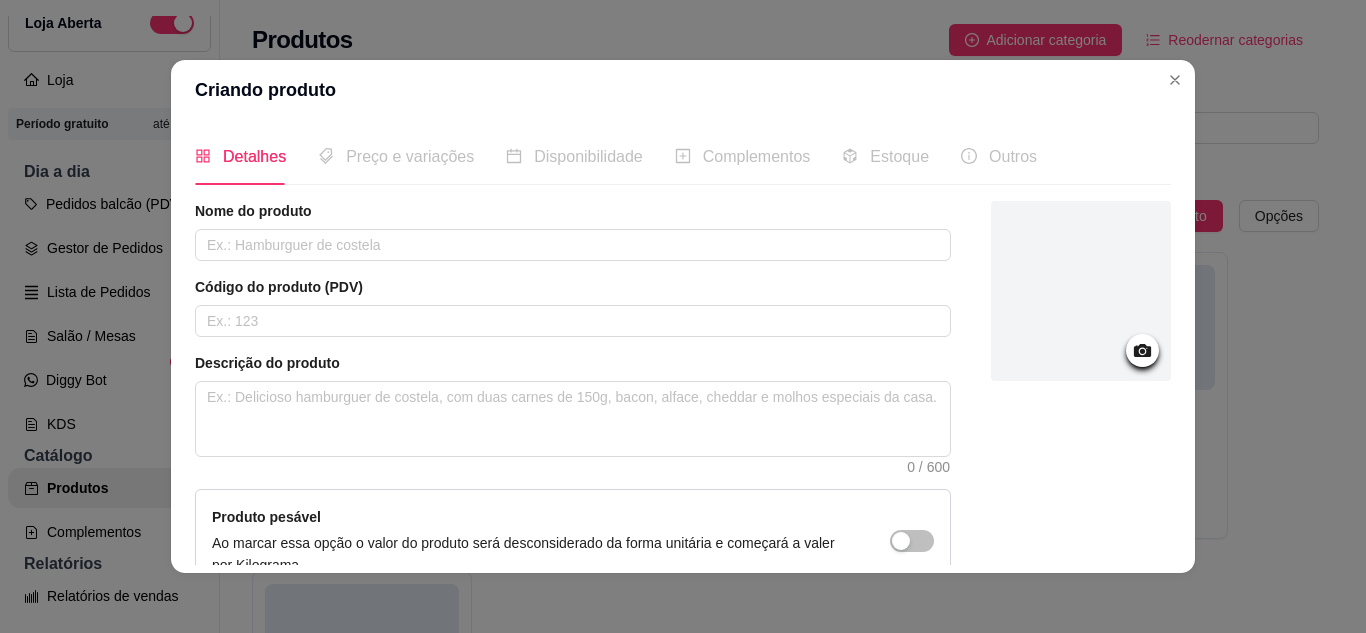 click at bounding box center (1081, 446) 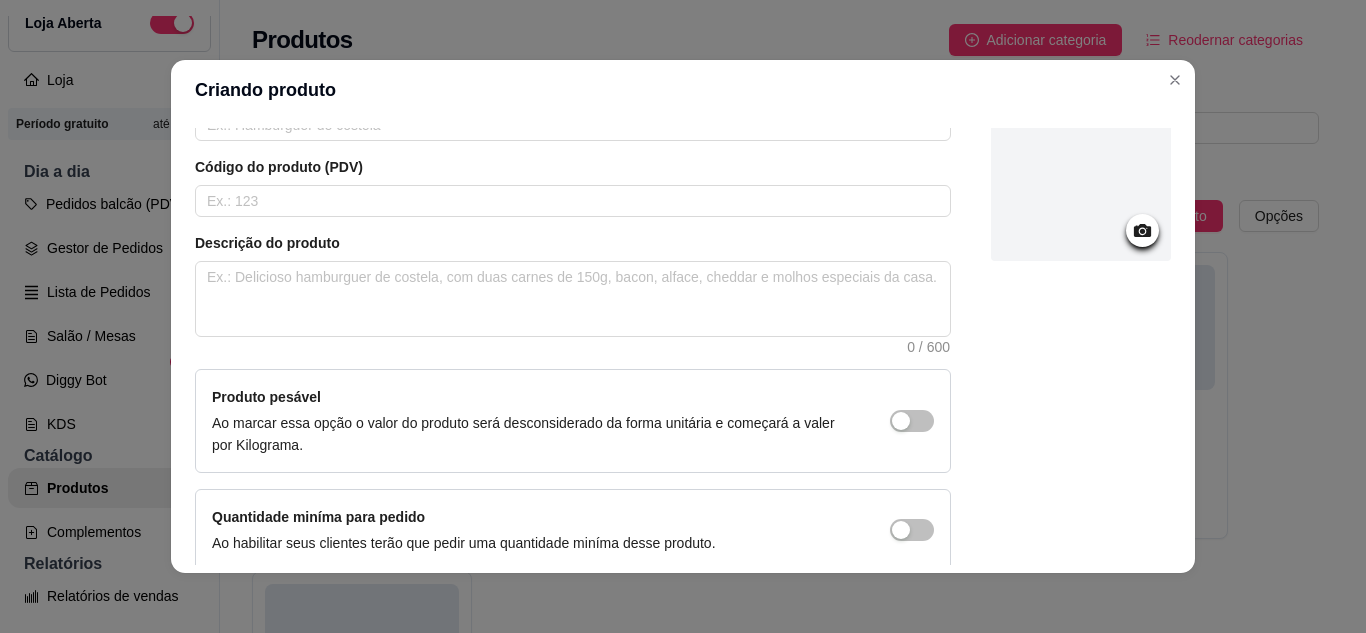 scroll, scrollTop: 215, scrollLeft: 0, axis: vertical 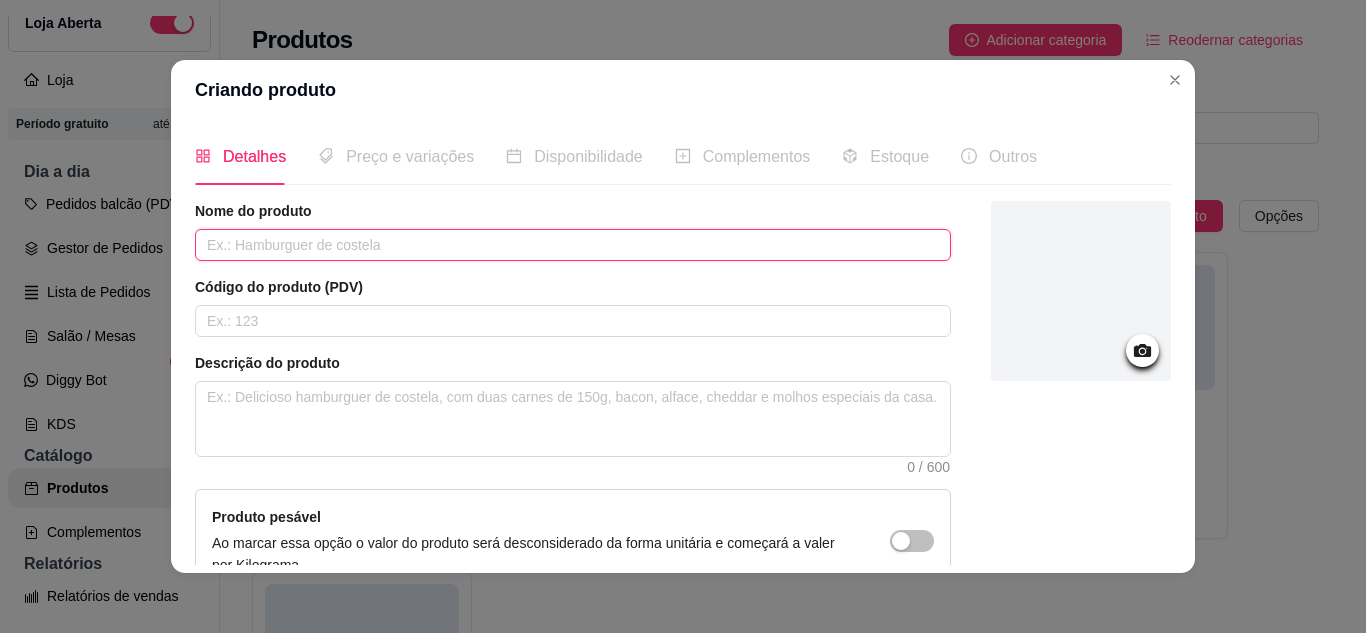 click at bounding box center [573, 245] 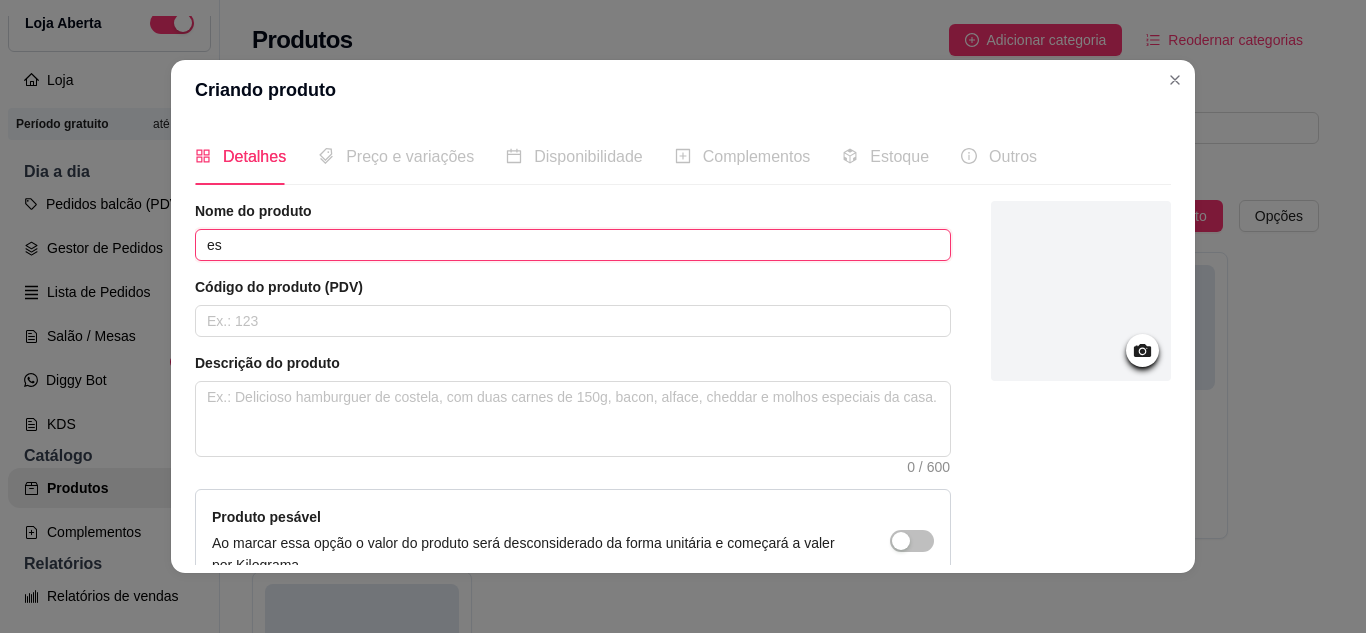 type on "e" 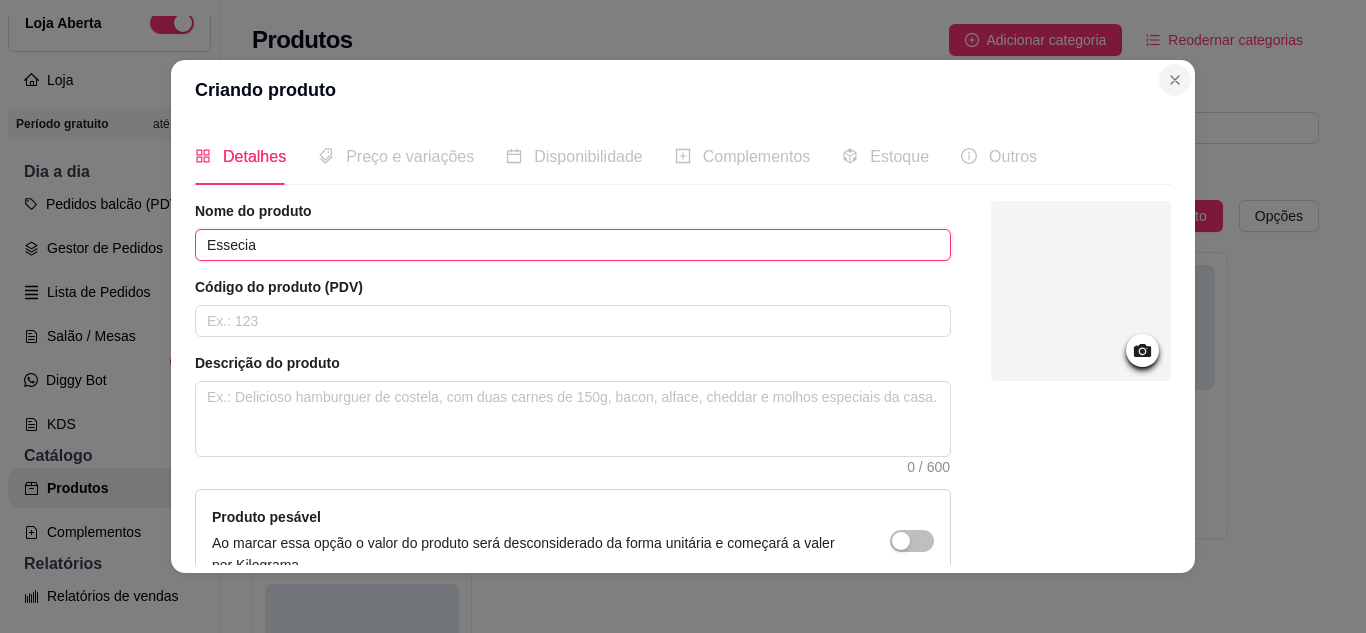 type on "Essecia" 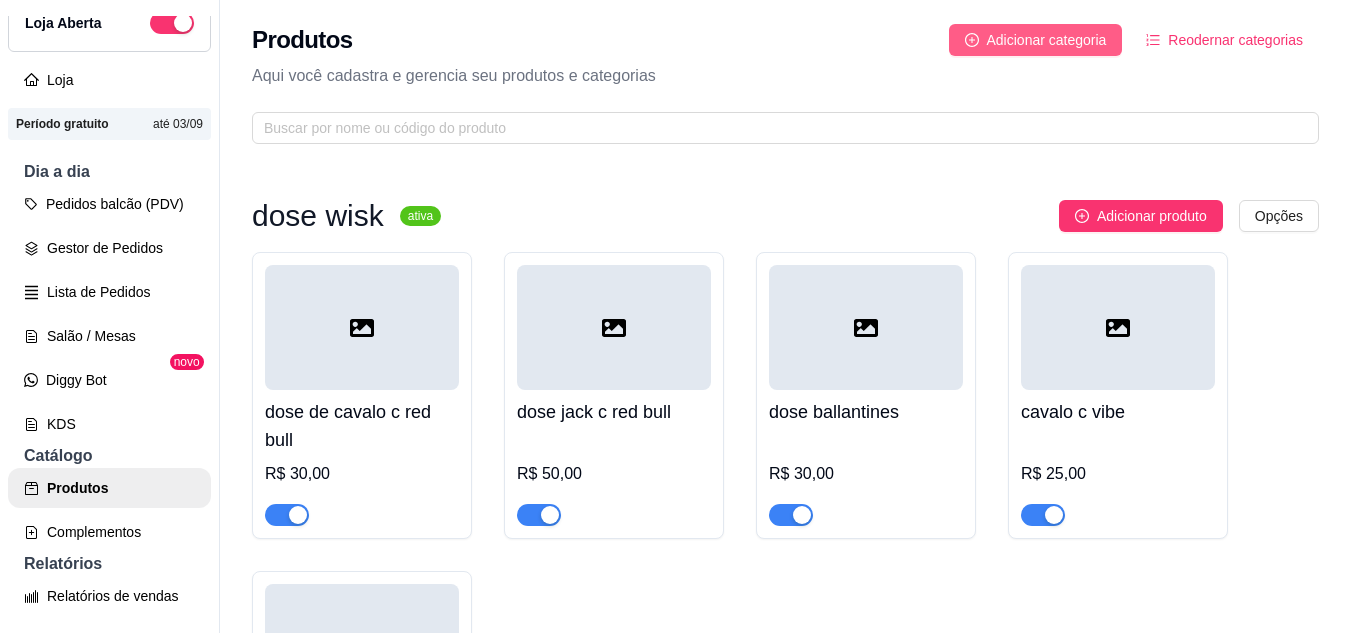 click on "Adicionar categoria" at bounding box center (1036, 40) 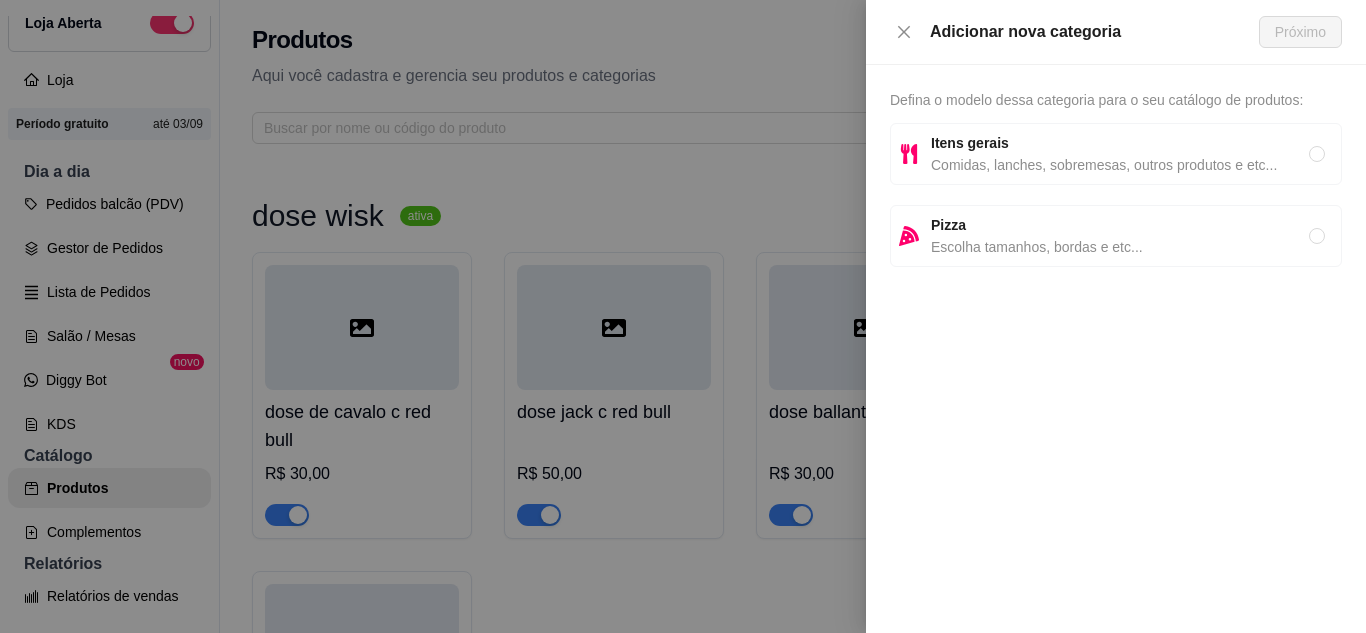 click on "Itens gerais Comidas, lanches, sobremesas, outros produtos e etc..." at bounding box center (1116, 154) 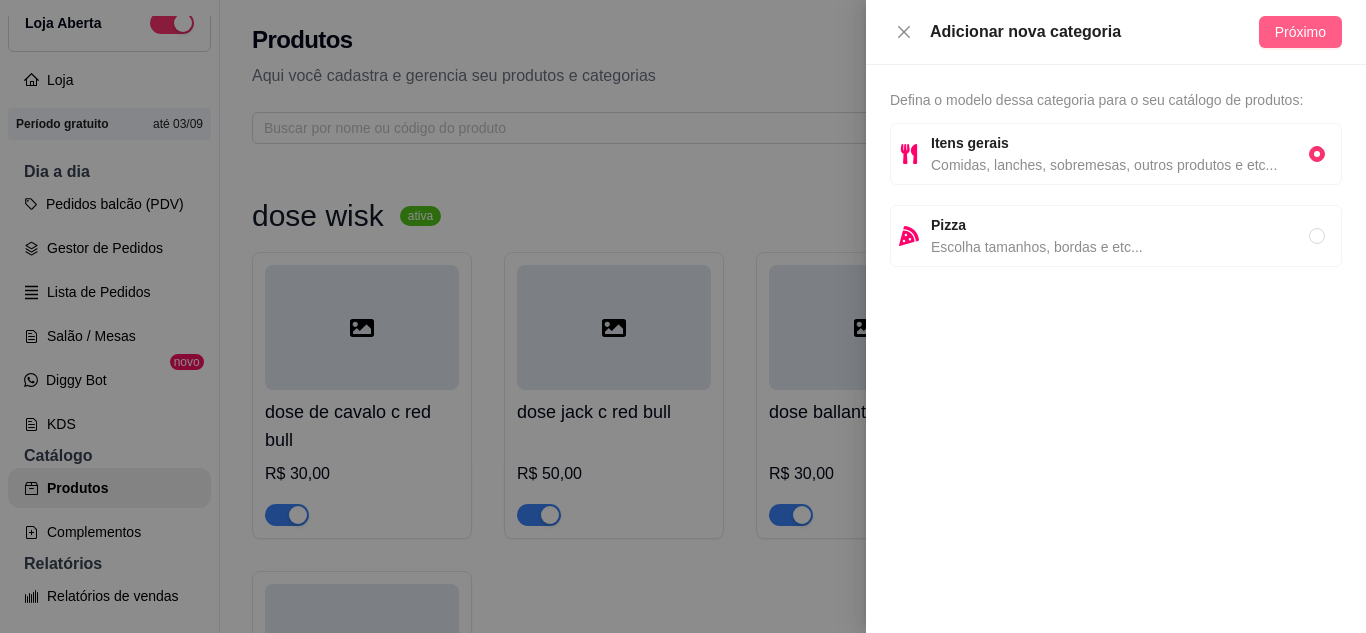 click on "Próximo" at bounding box center [1300, 32] 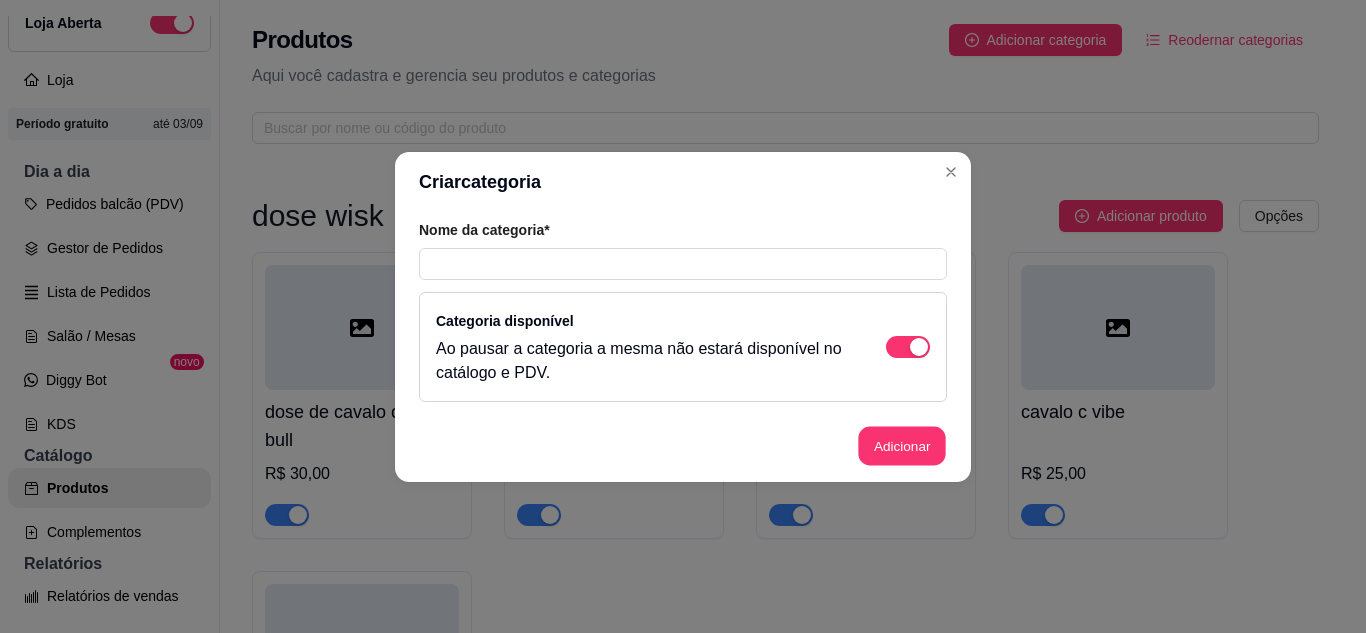 click on "Adicionar" at bounding box center (902, 445) 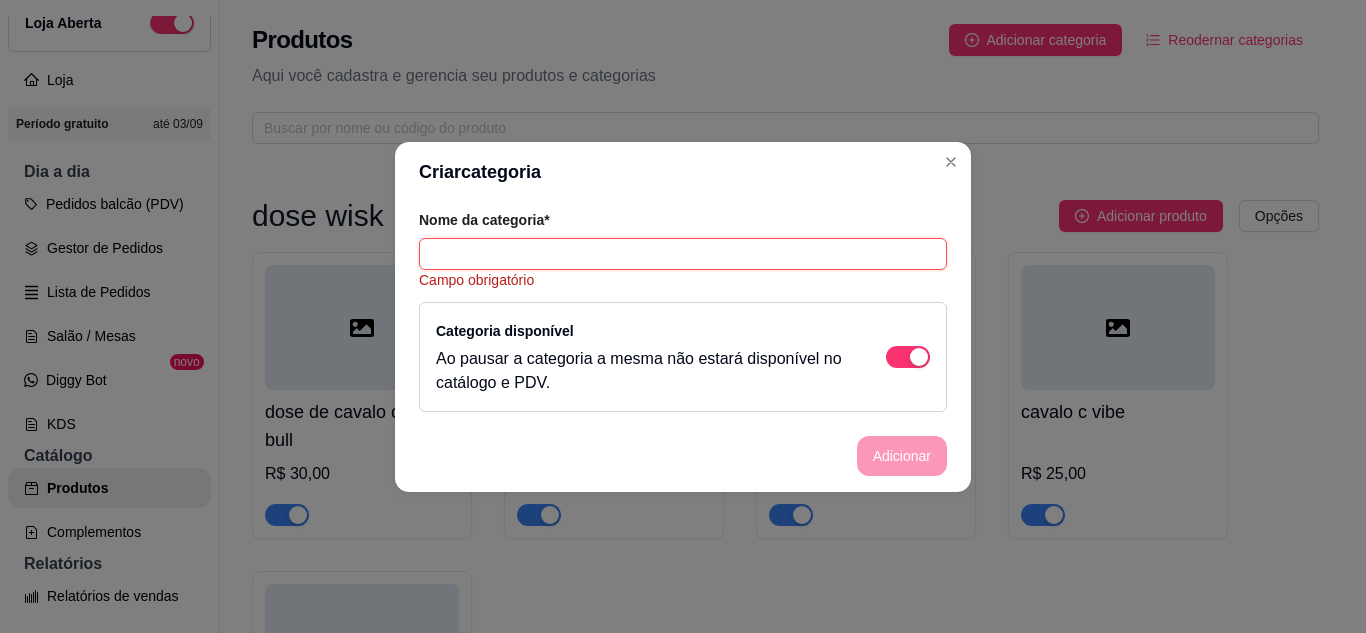 click at bounding box center (683, 254) 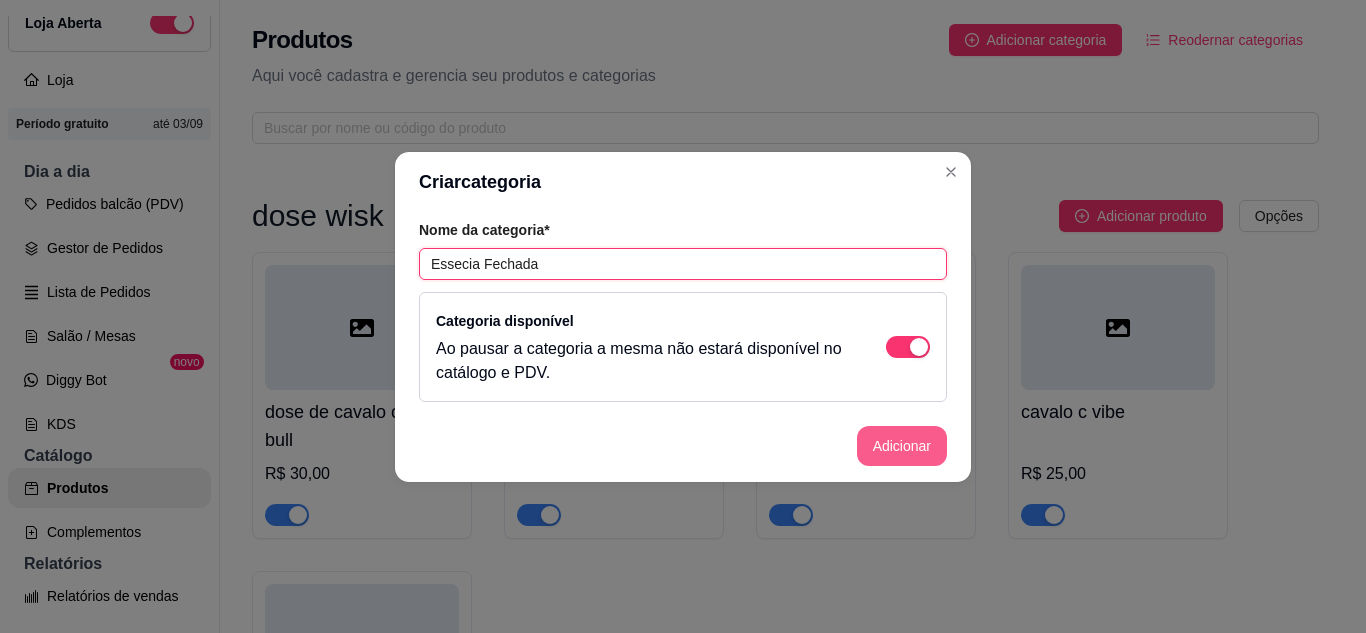 type on "Essecia Fechada" 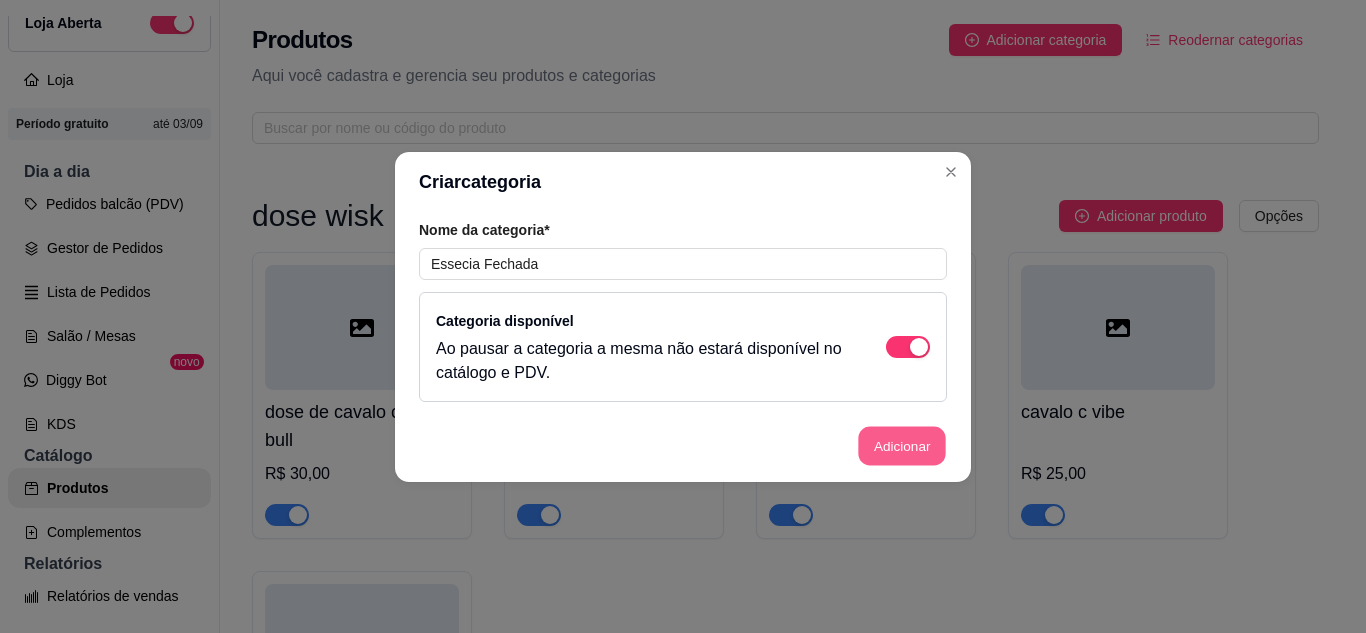 click on "Adicionar" at bounding box center [902, 445] 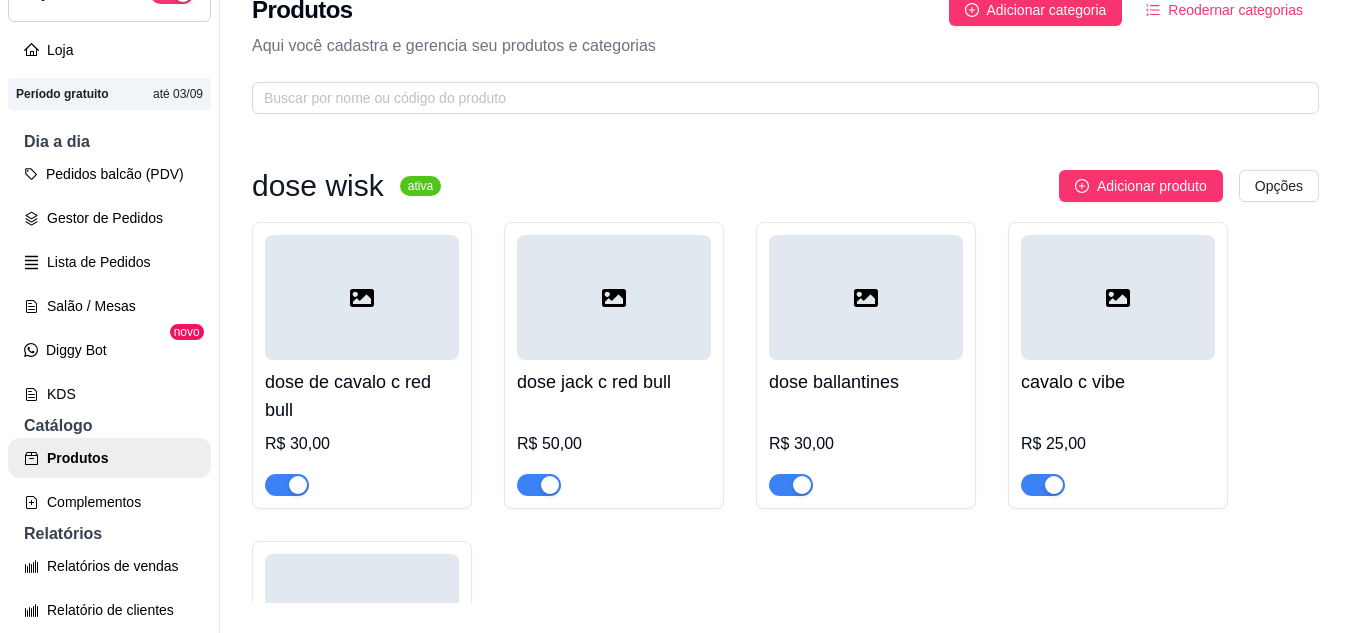 scroll, scrollTop: 32, scrollLeft: 0, axis: vertical 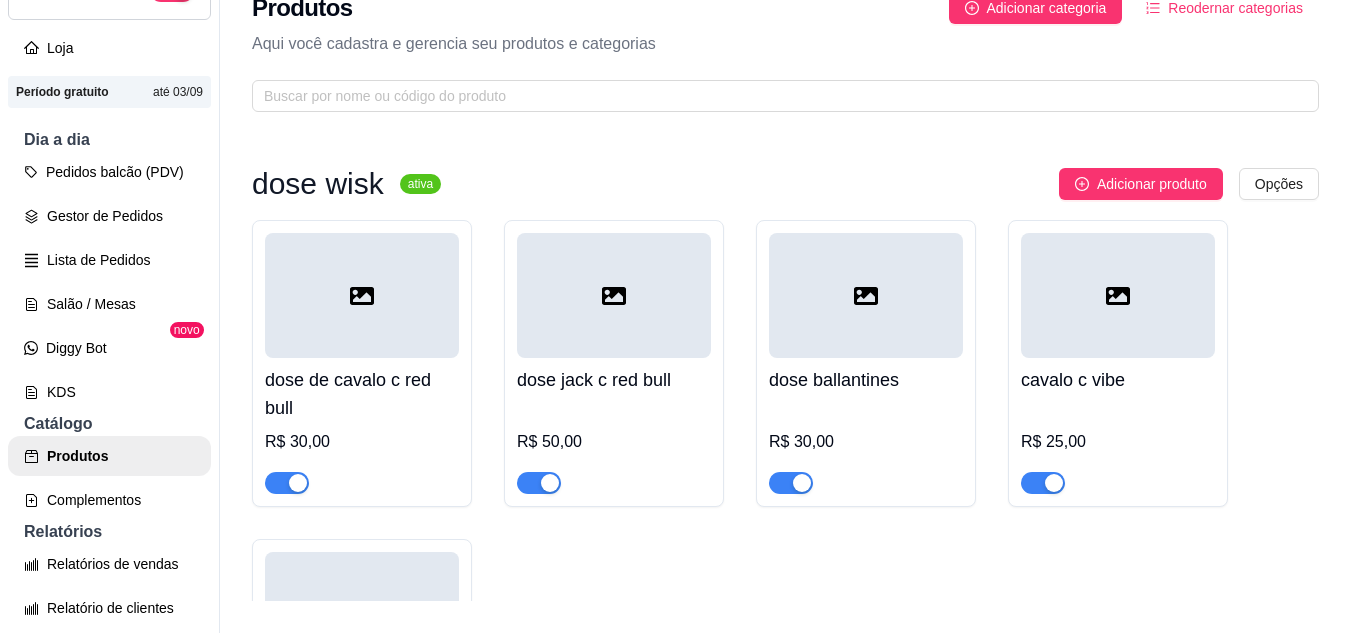click on "dose de cavalo c red bull   R$ 30,00 dose jack c red bull   R$ 50,00 dose ballantines    R$ 30,00 cavalo c vibe   R$ 25,00 ballantines c vibe   R$ 25,00" at bounding box center [785, 509] 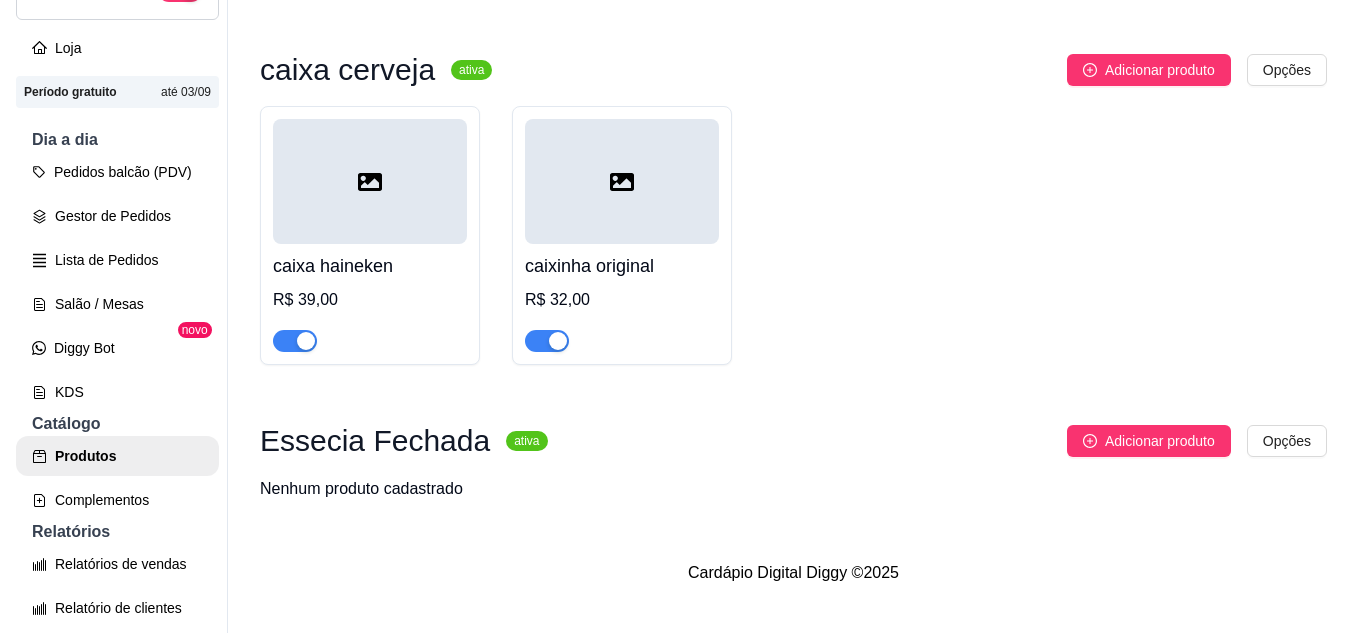 scroll, scrollTop: 3902, scrollLeft: 0, axis: vertical 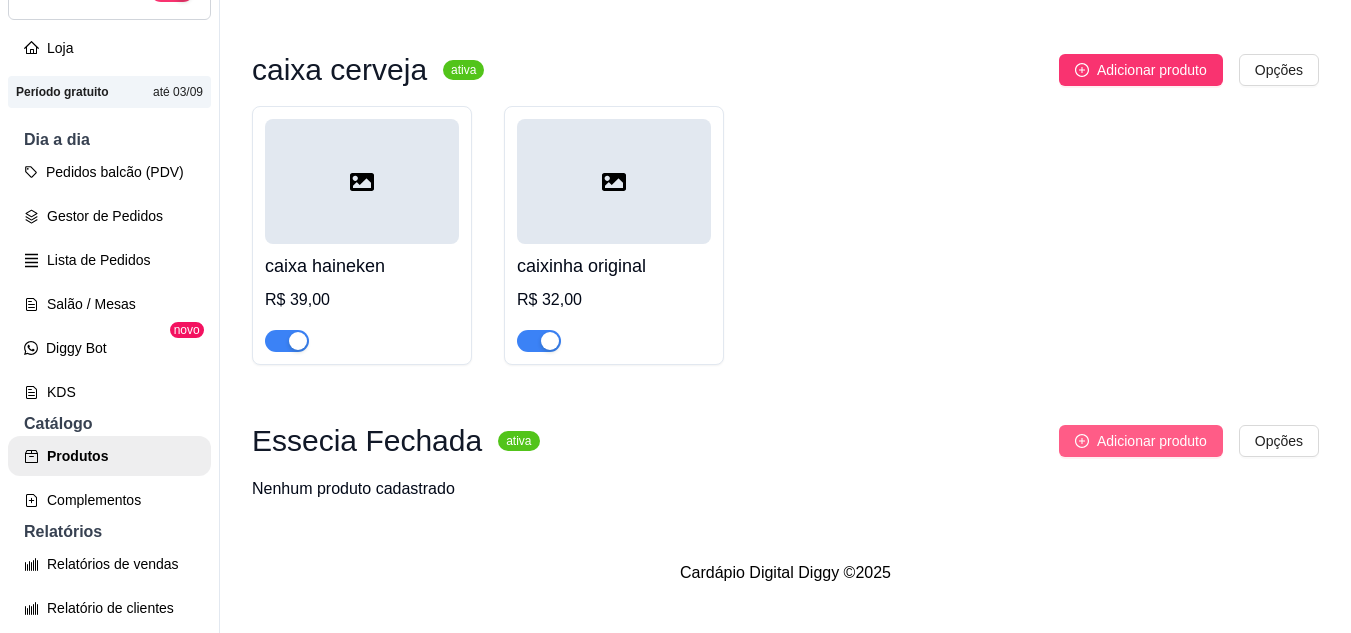 click on "Adicionar produto" at bounding box center [1152, 441] 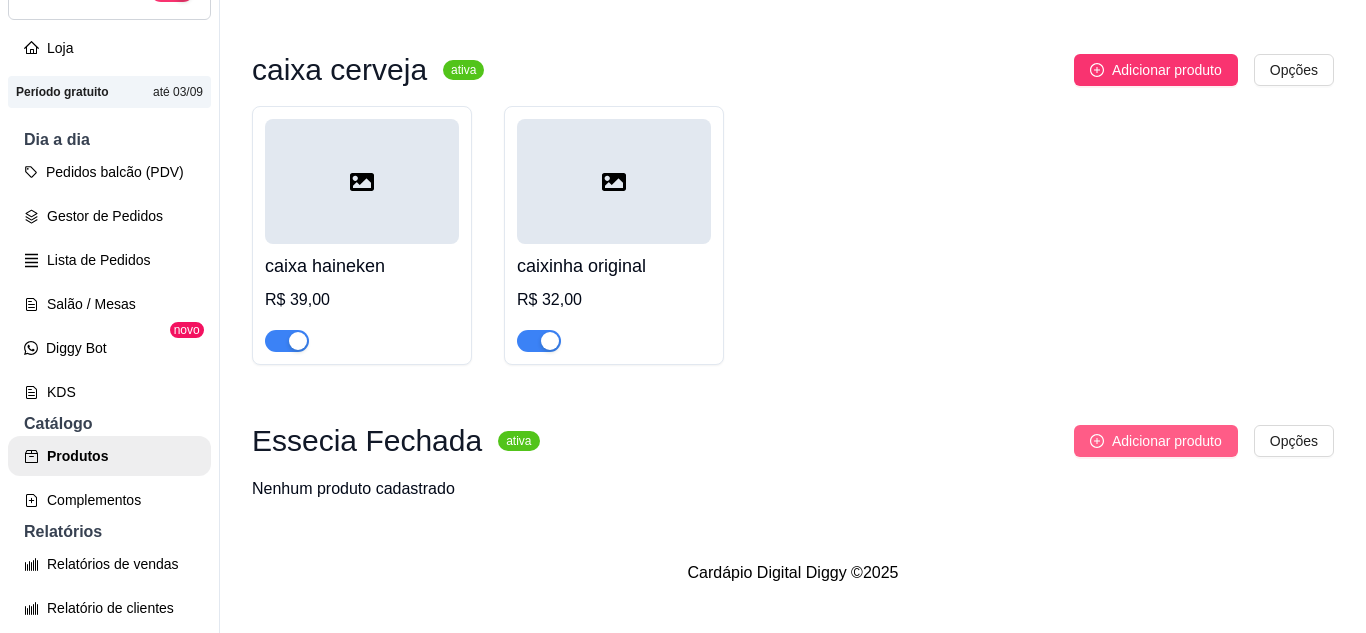 type 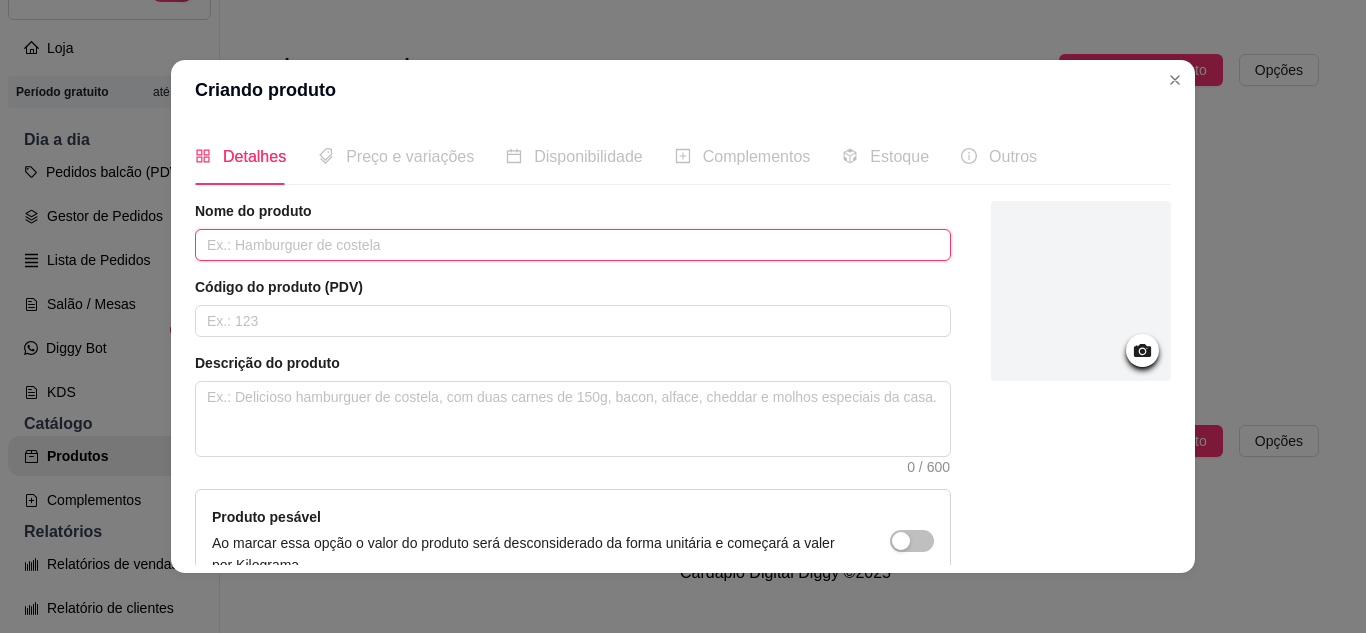 click at bounding box center (573, 245) 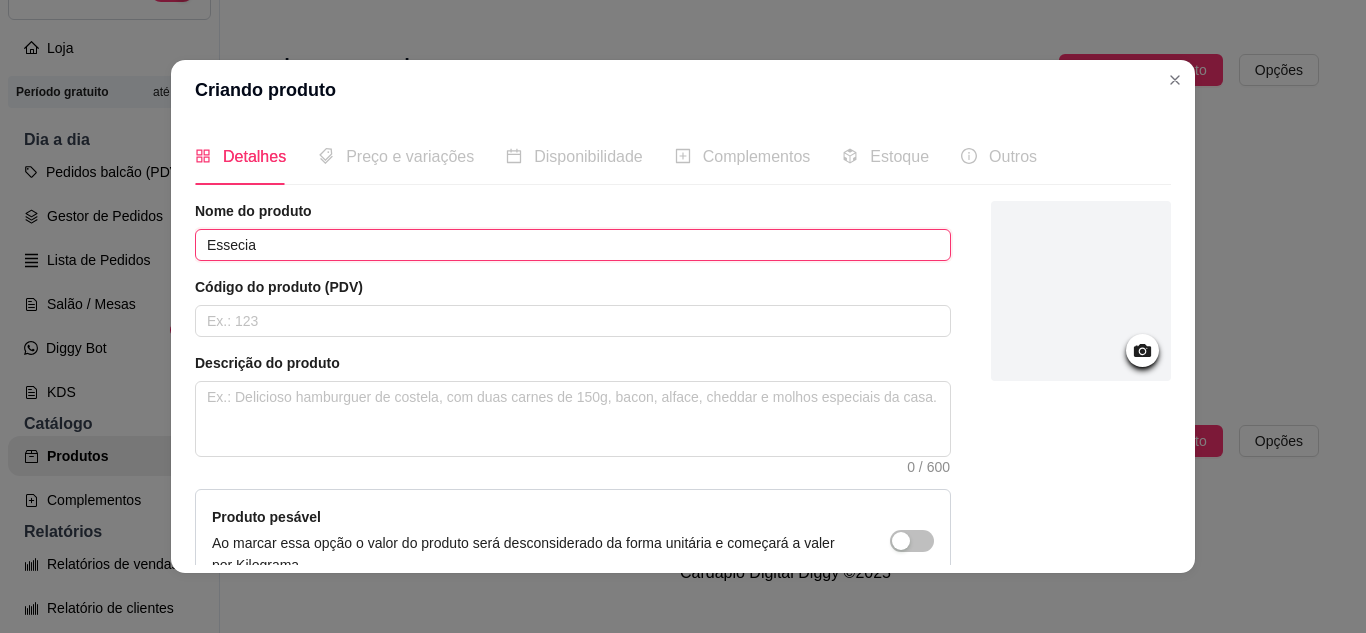 type on "Essecia" 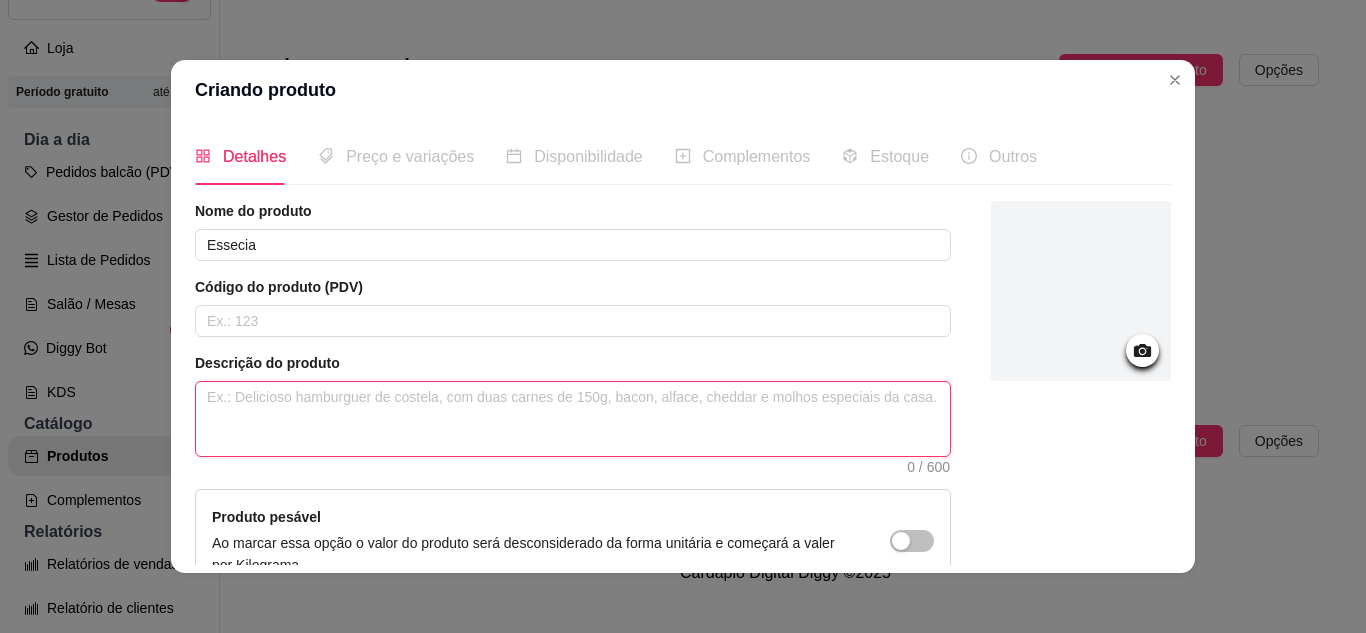 click at bounding box center (573, 419) 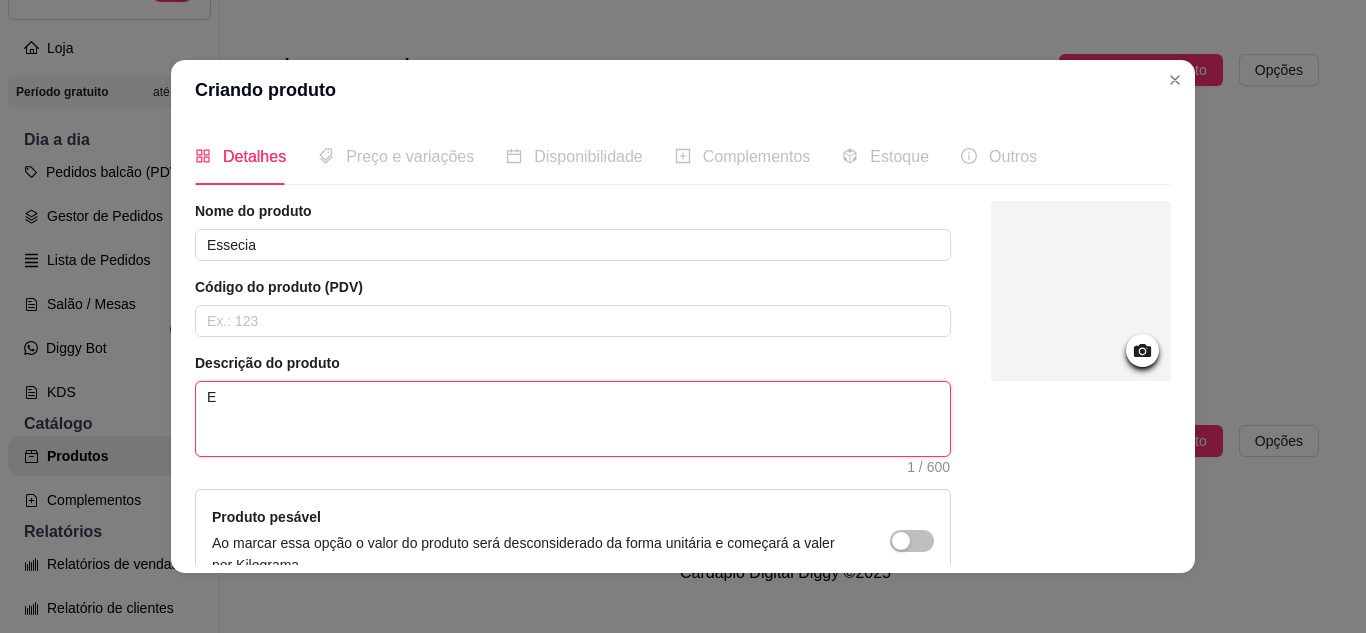 type 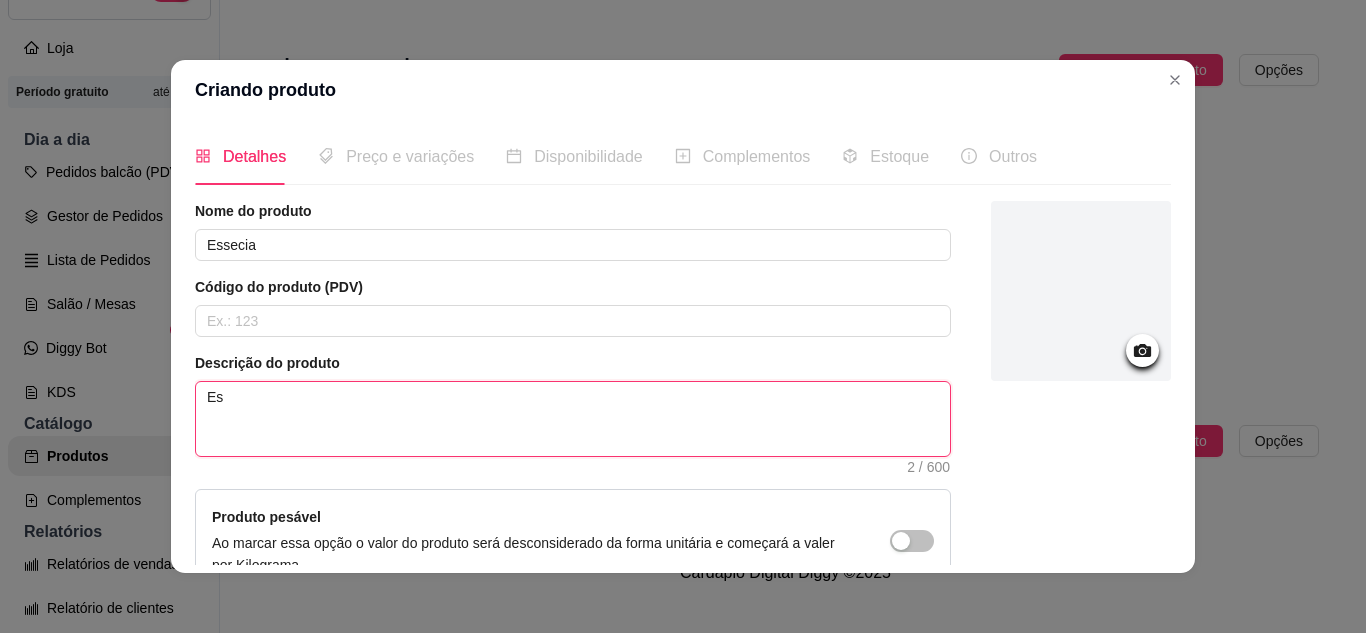 type 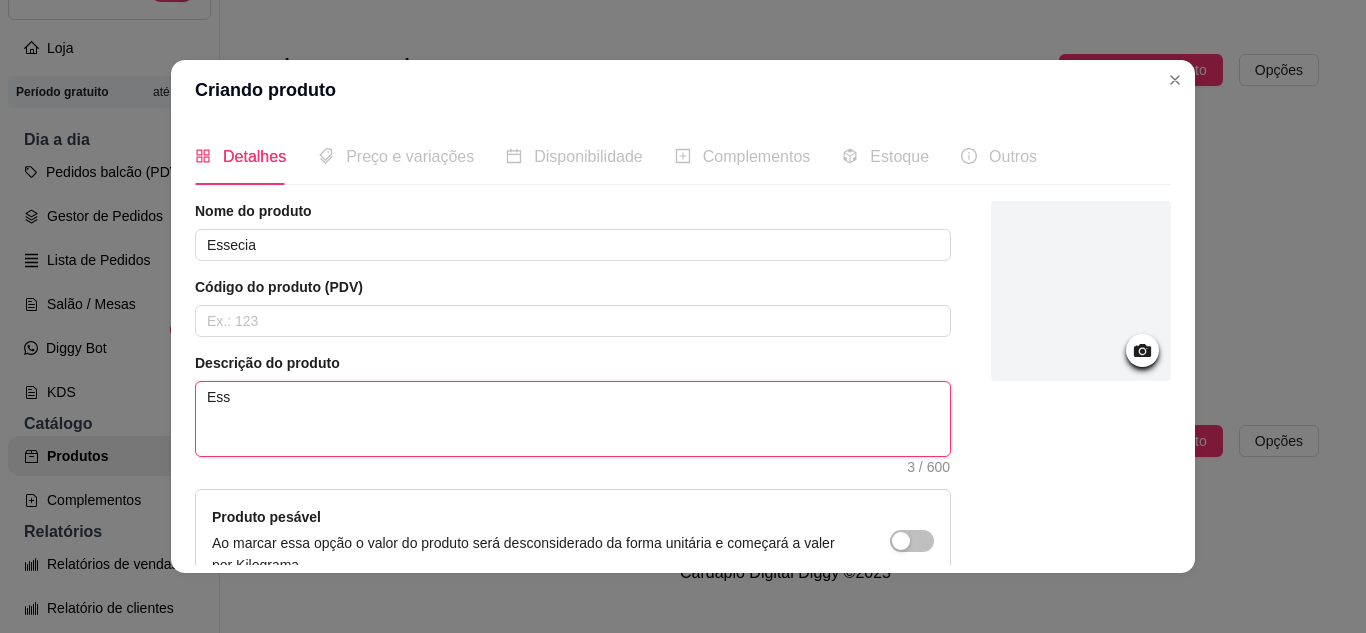 type 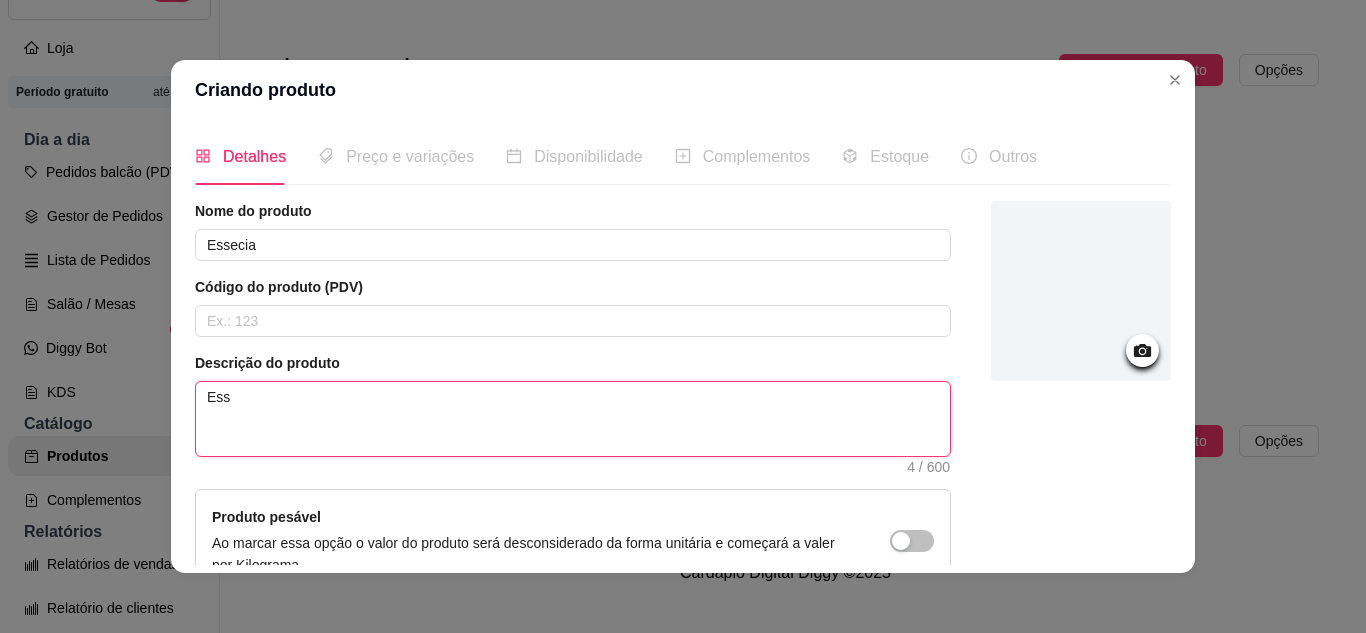 type 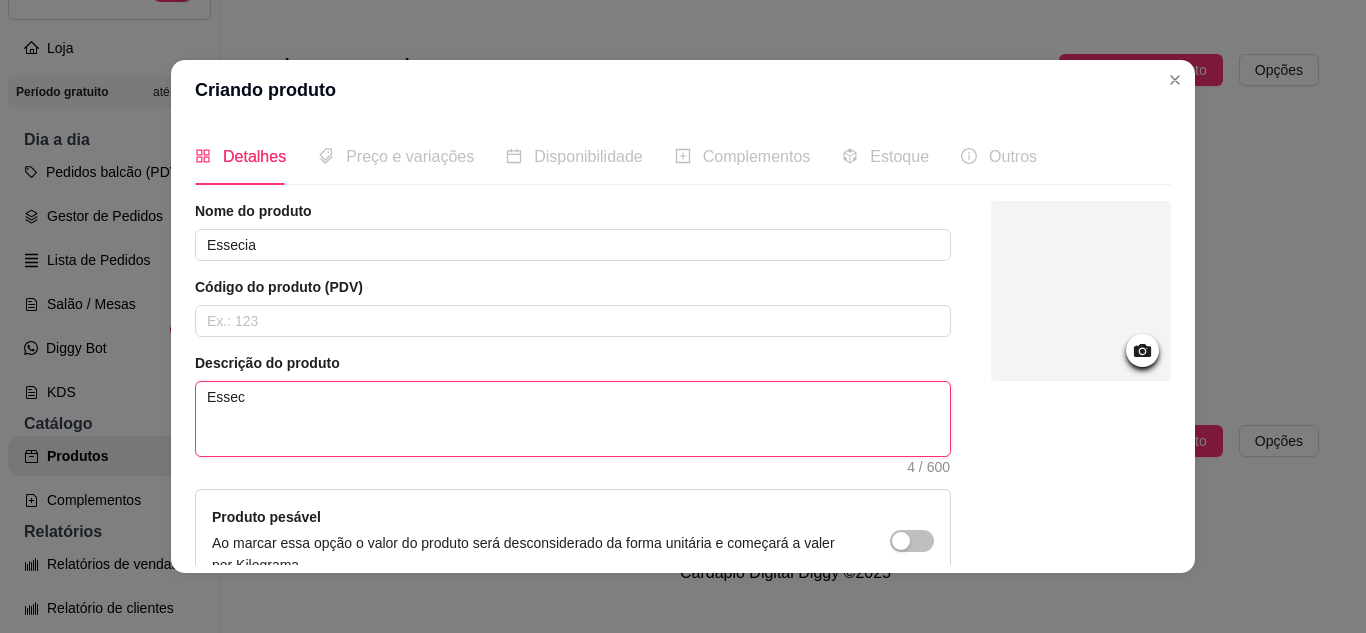 type 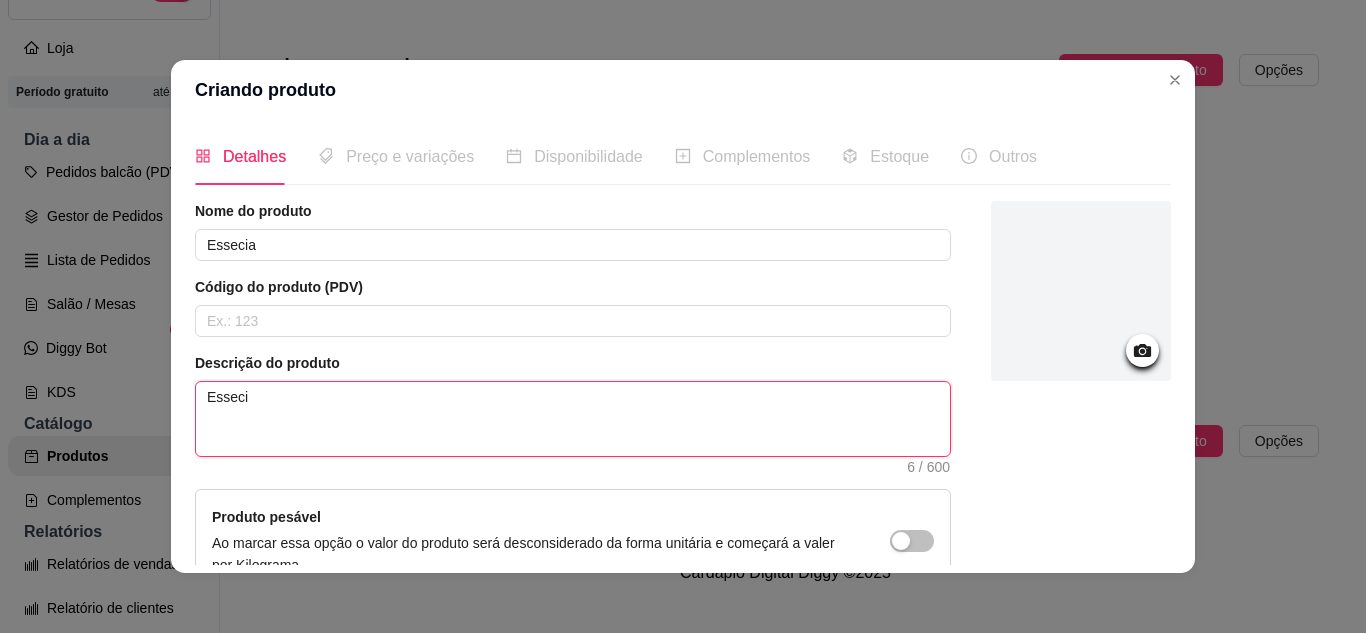 type 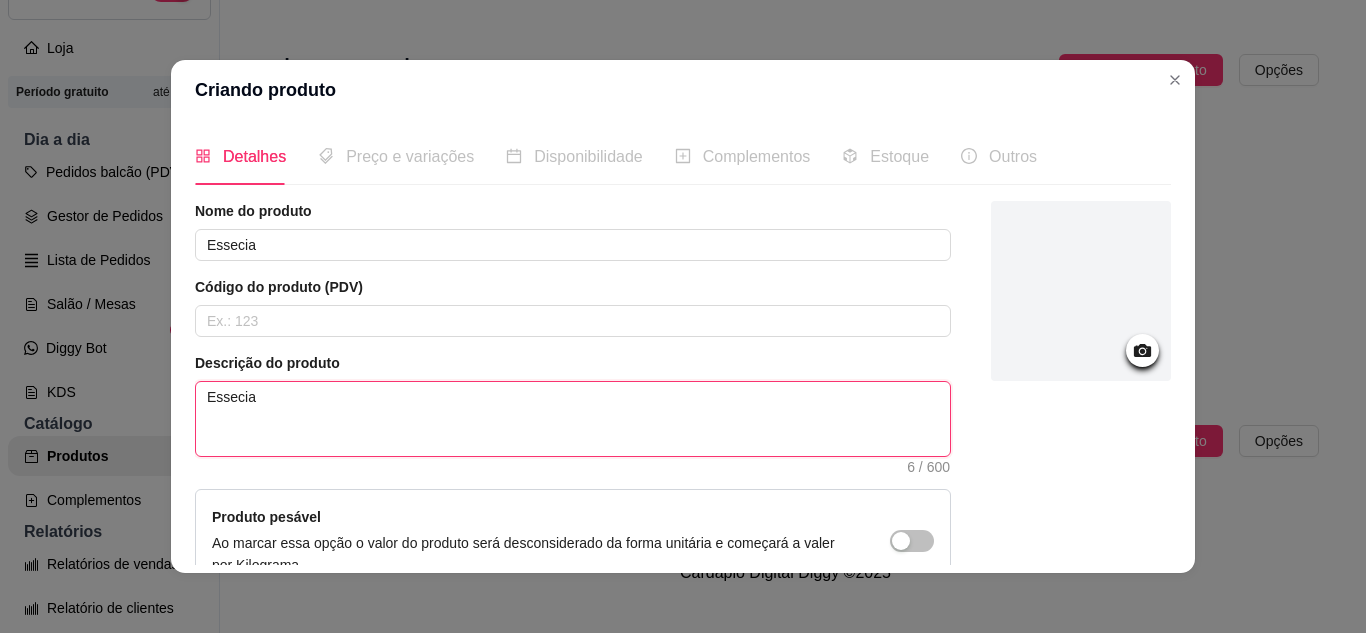 type 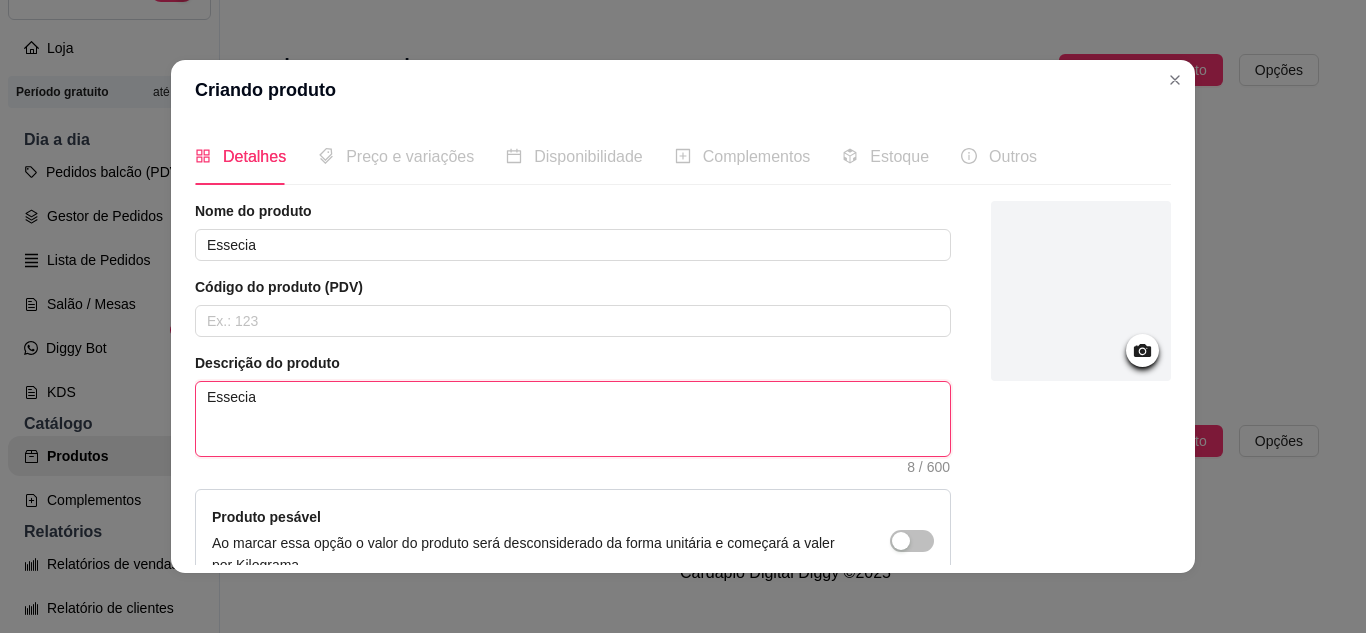 type on "Essecia" 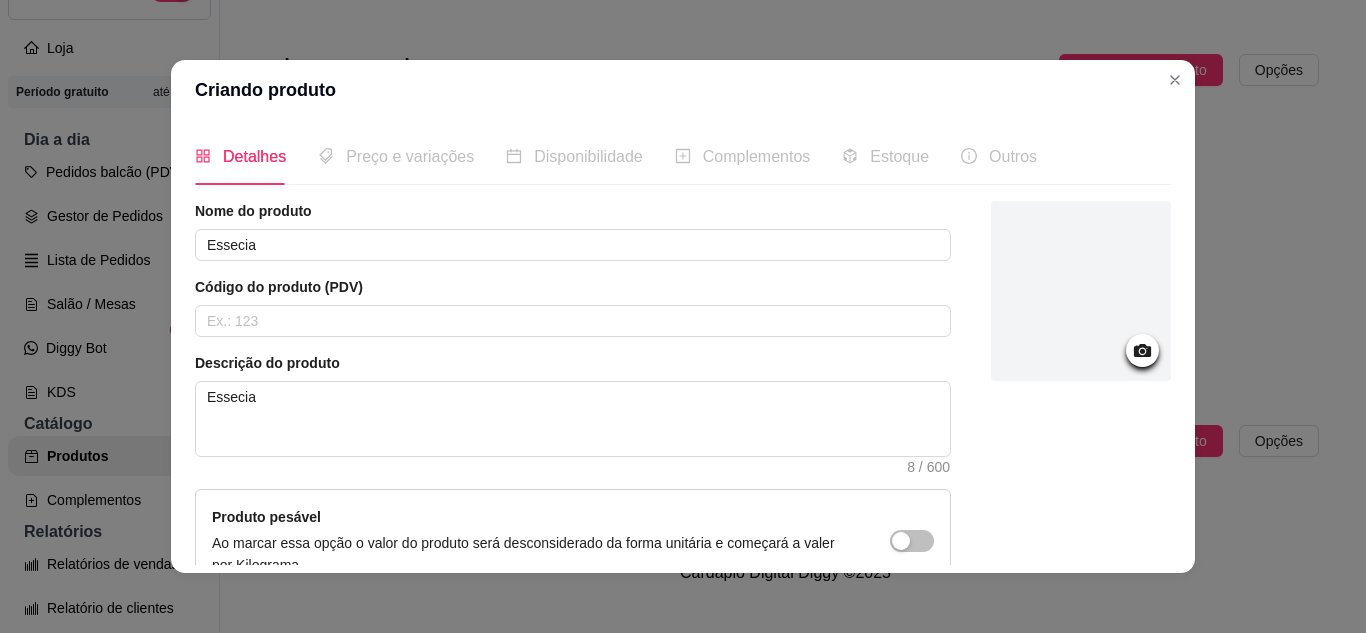 click at bounding box center [1081, 446] 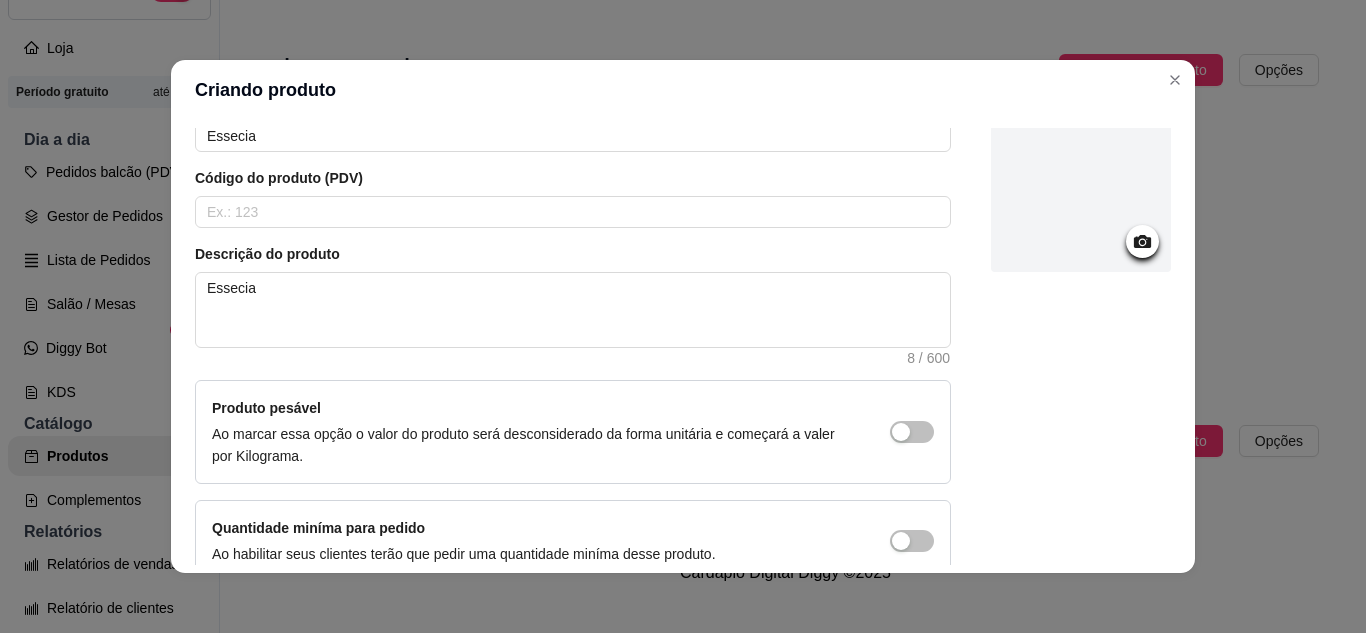 scroll, scrollTop: 210, scrollLeft: 0, axis: vertical 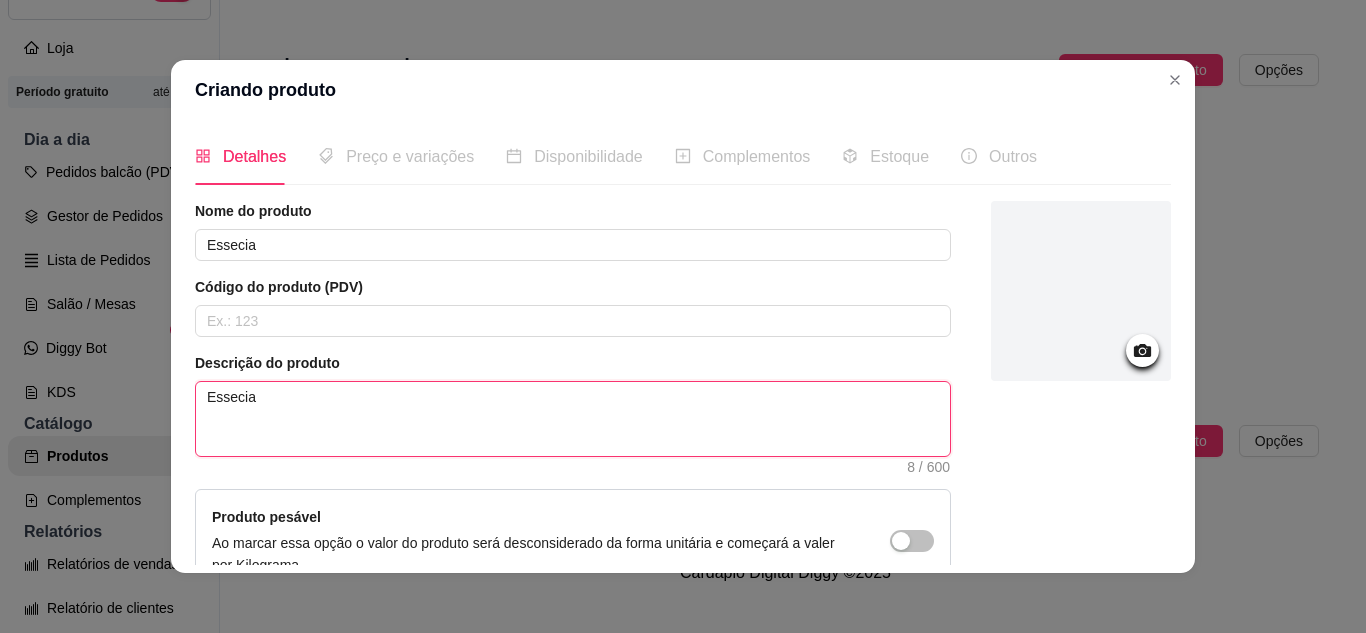 click on "Essecia" at bounding box center [573, 419] 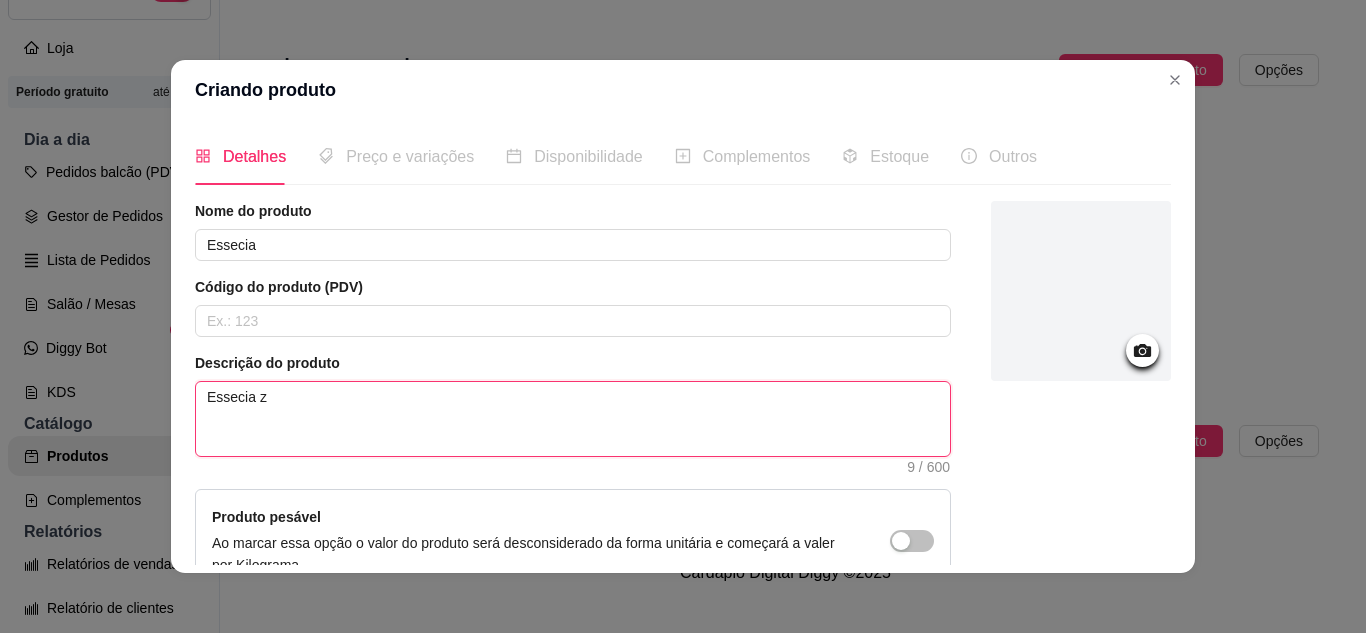 type 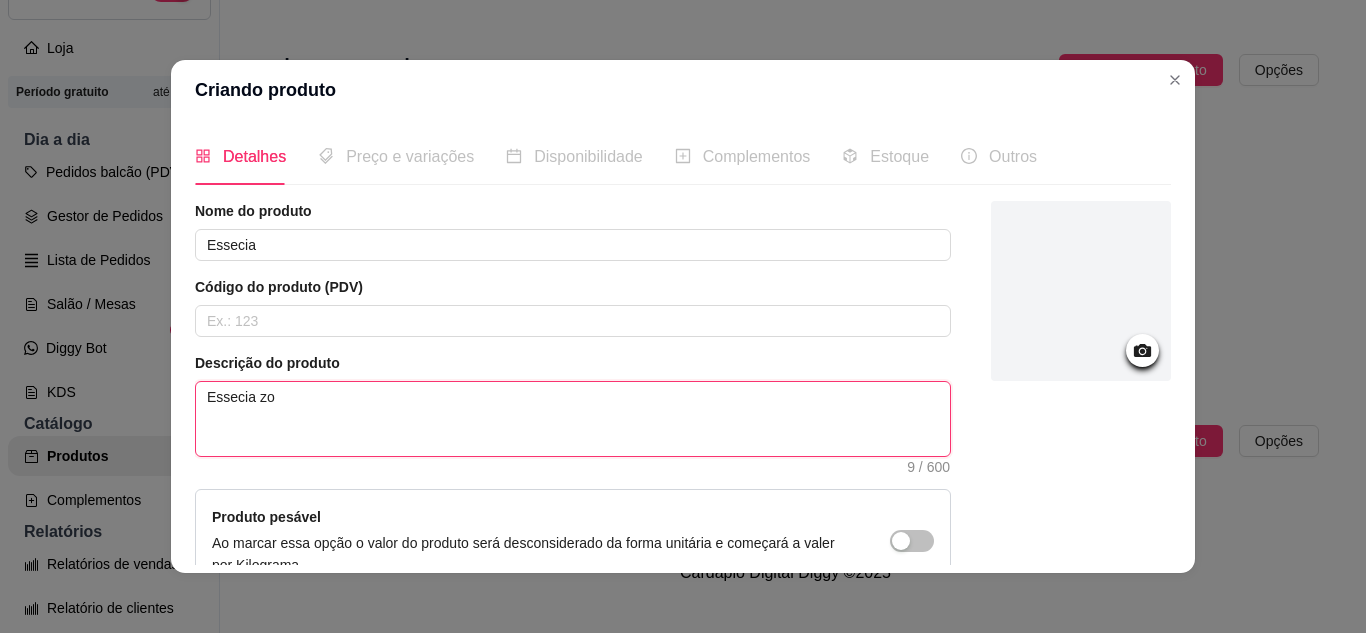 type 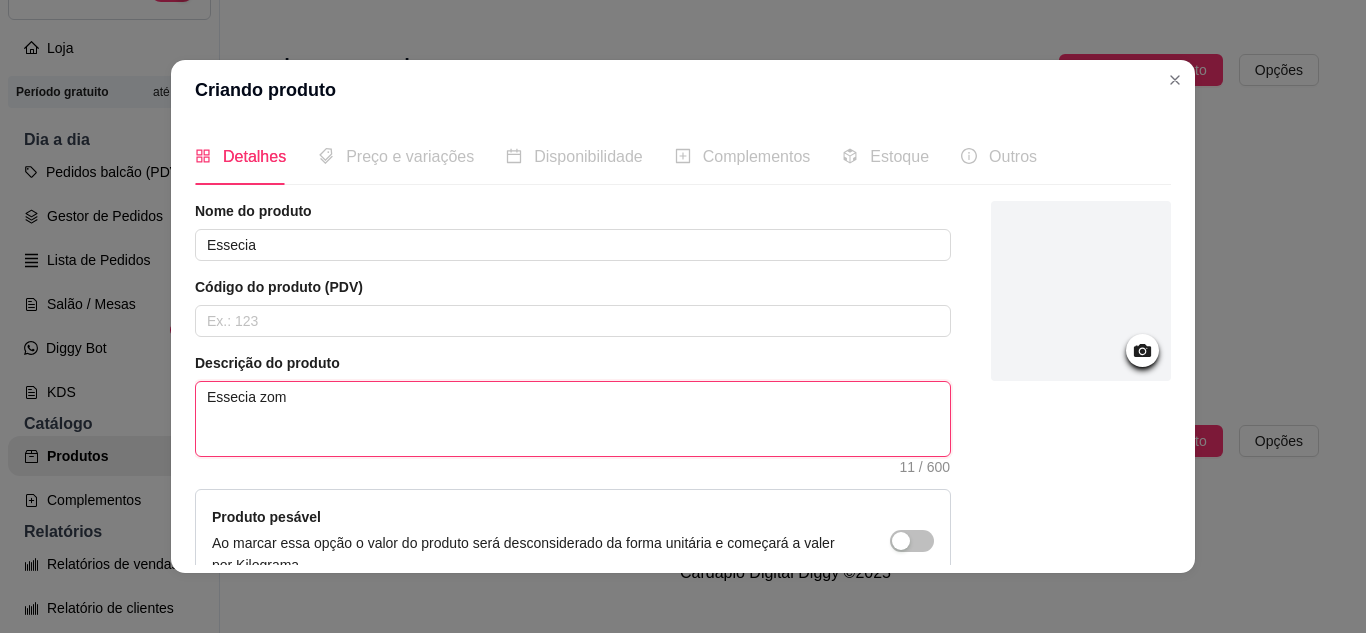 type 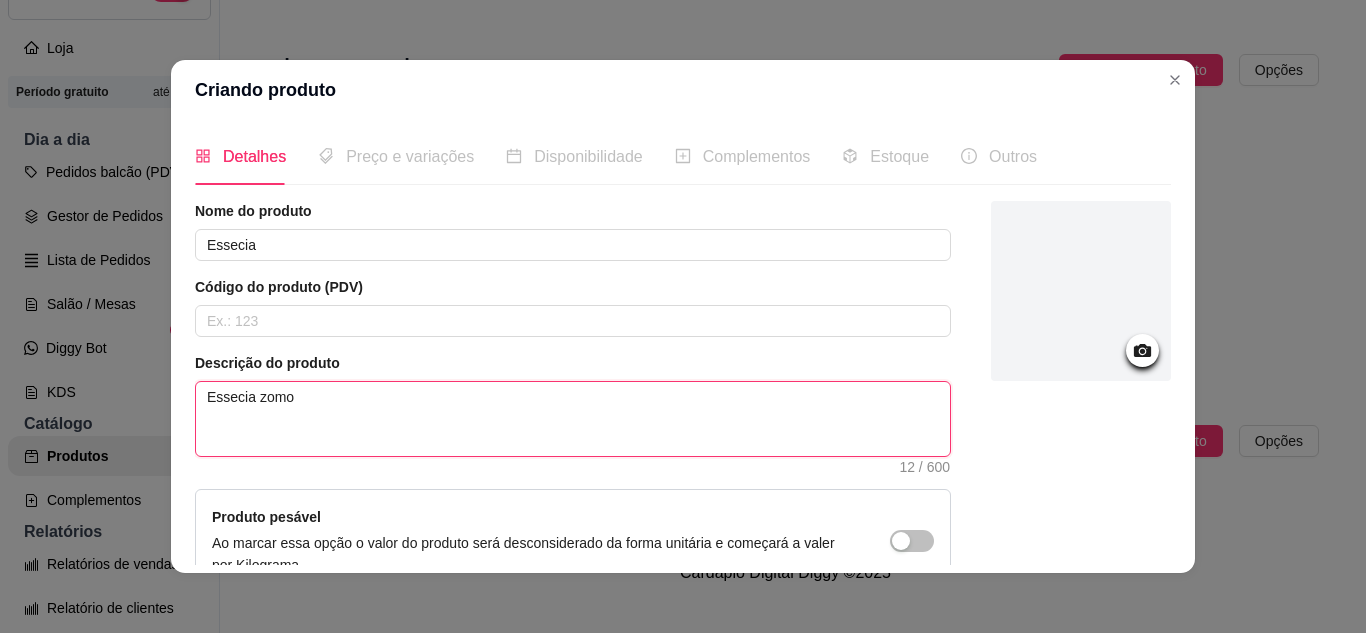 type 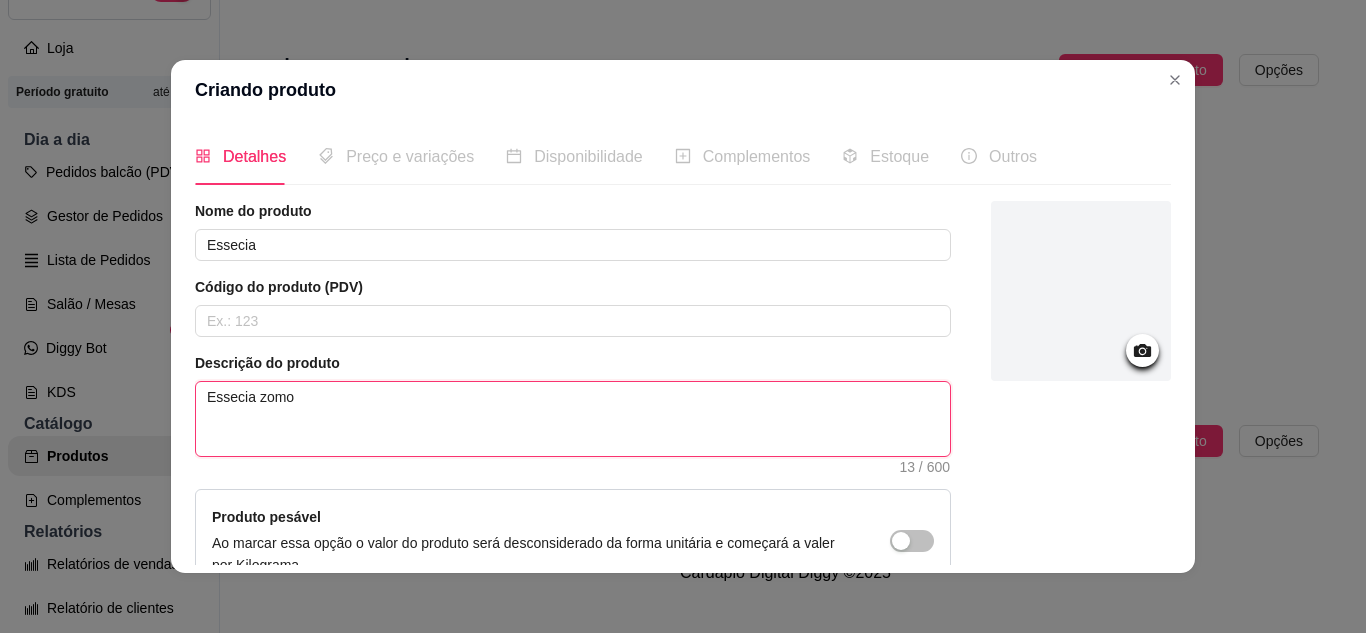 type 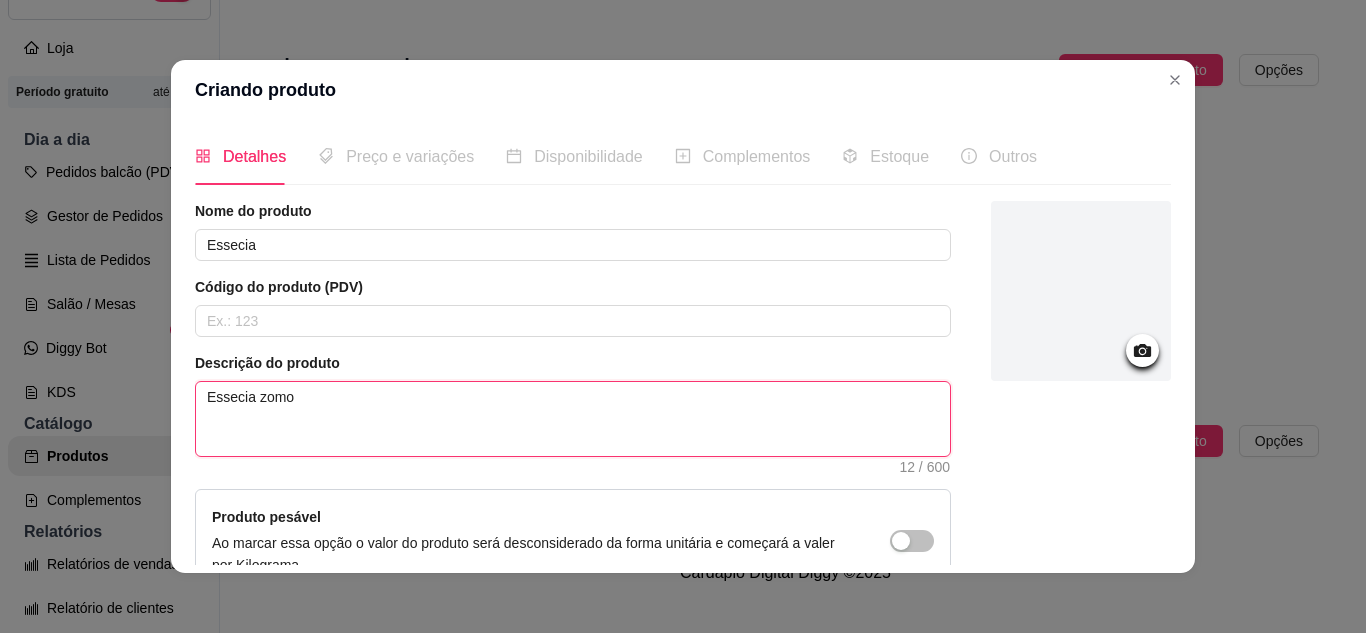 type 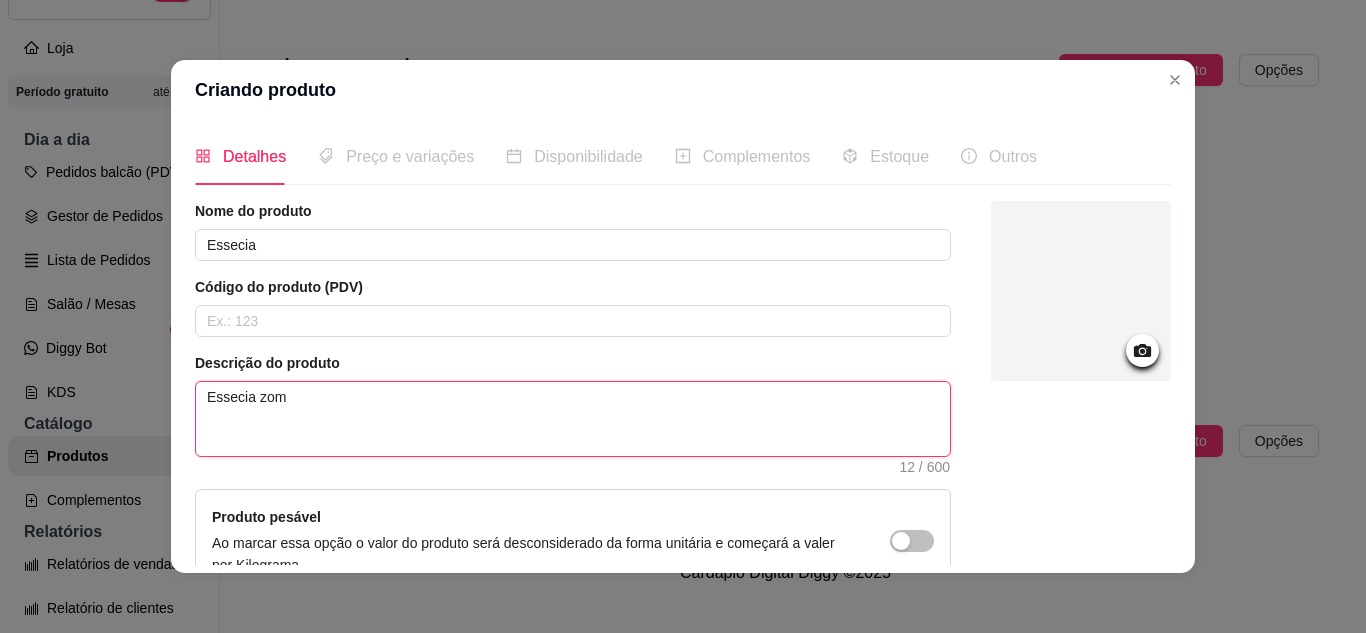 type 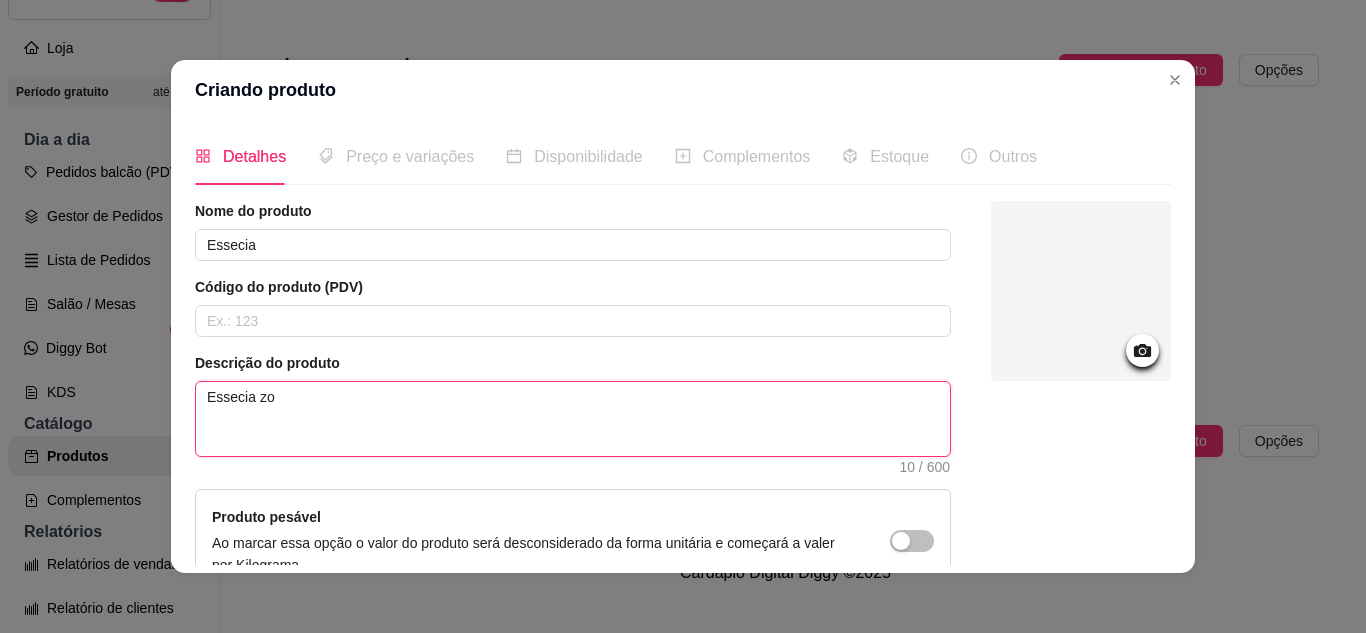 type 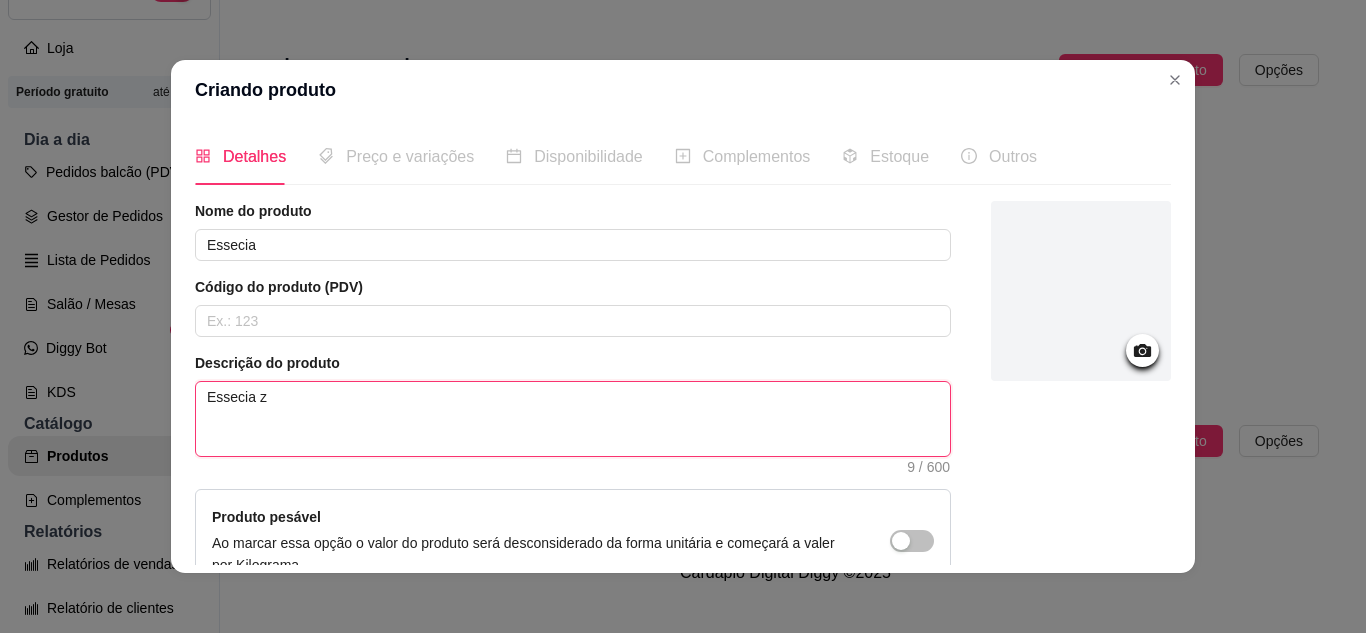 type 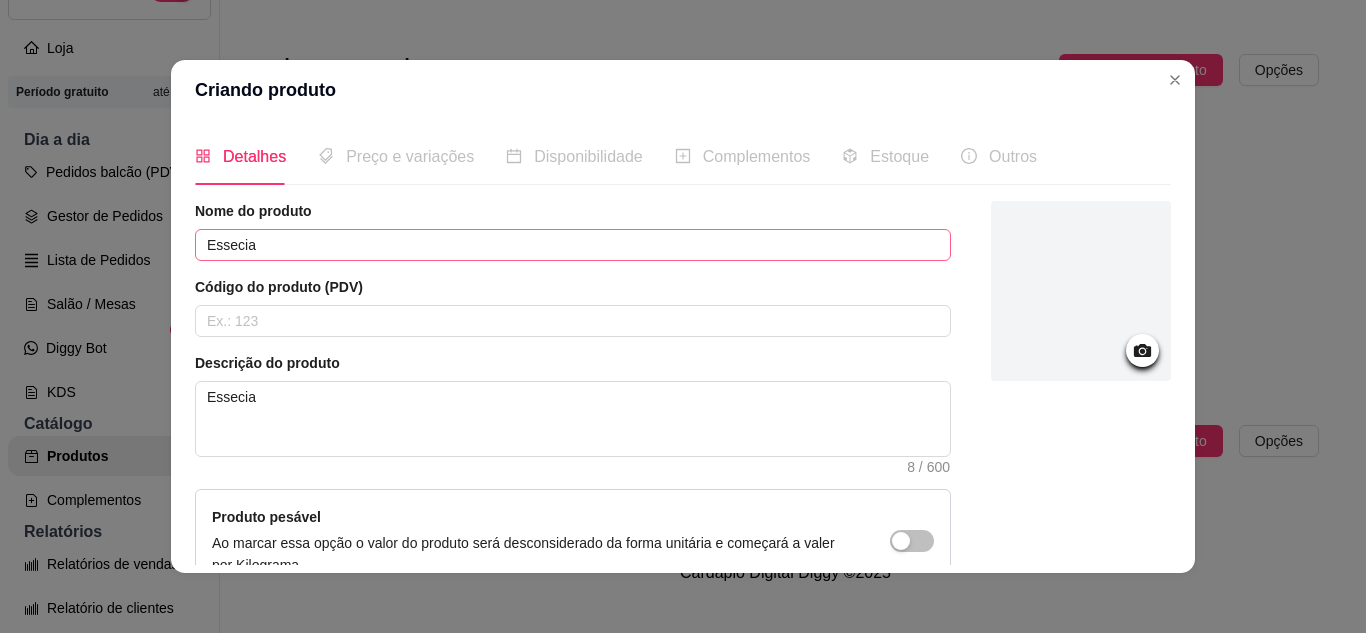 drag, startPoint x: 324, startPoint y: 225, endPoint x: 315, endPoint y: 236, distance: 14.21267 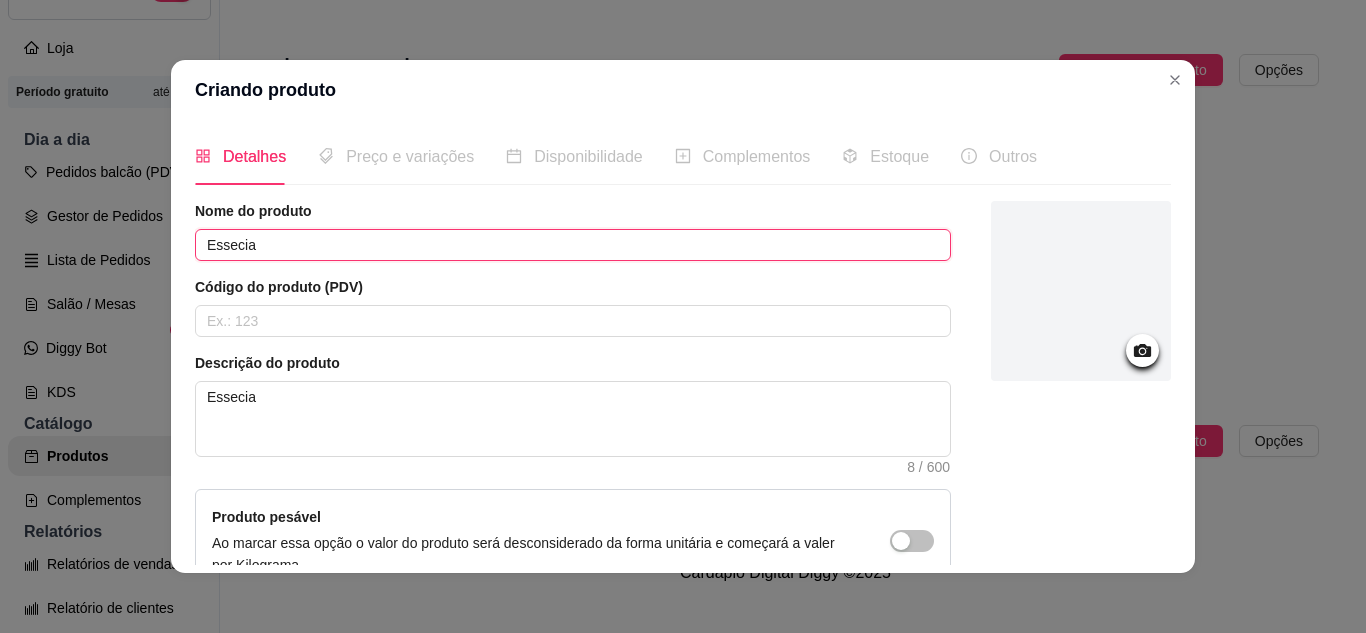 click on "Essecia" at bounding box center [573, 245] 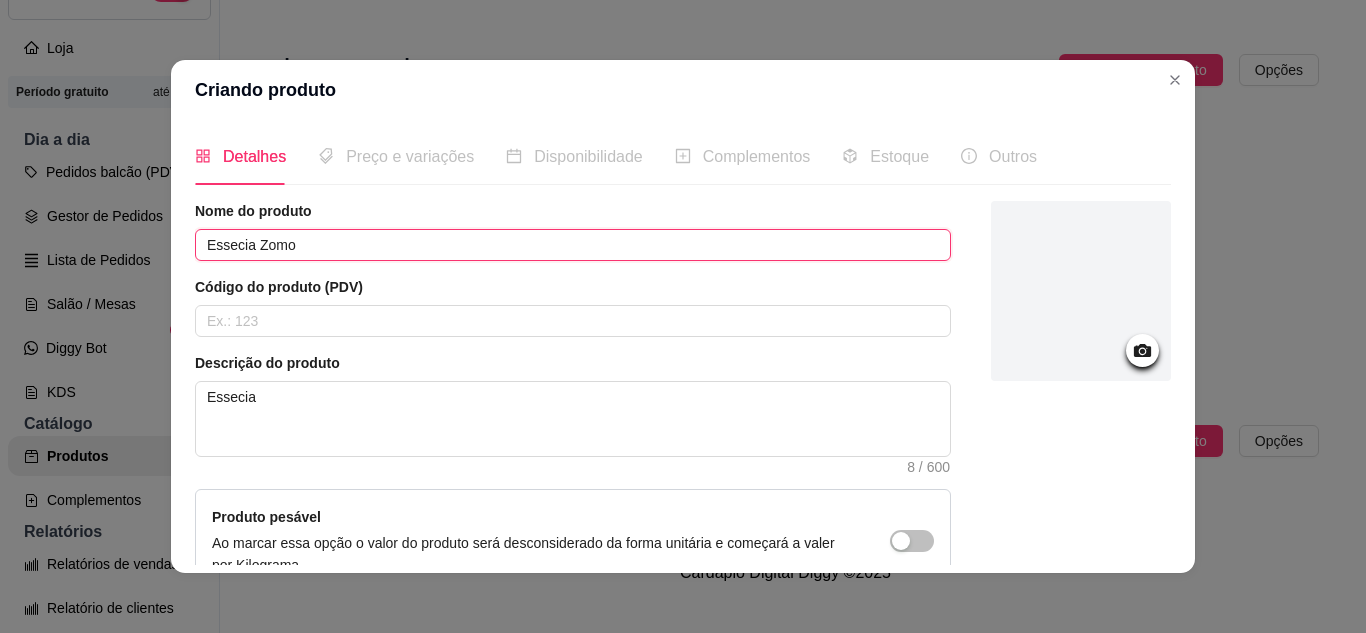 type on "Essecia Zomo" 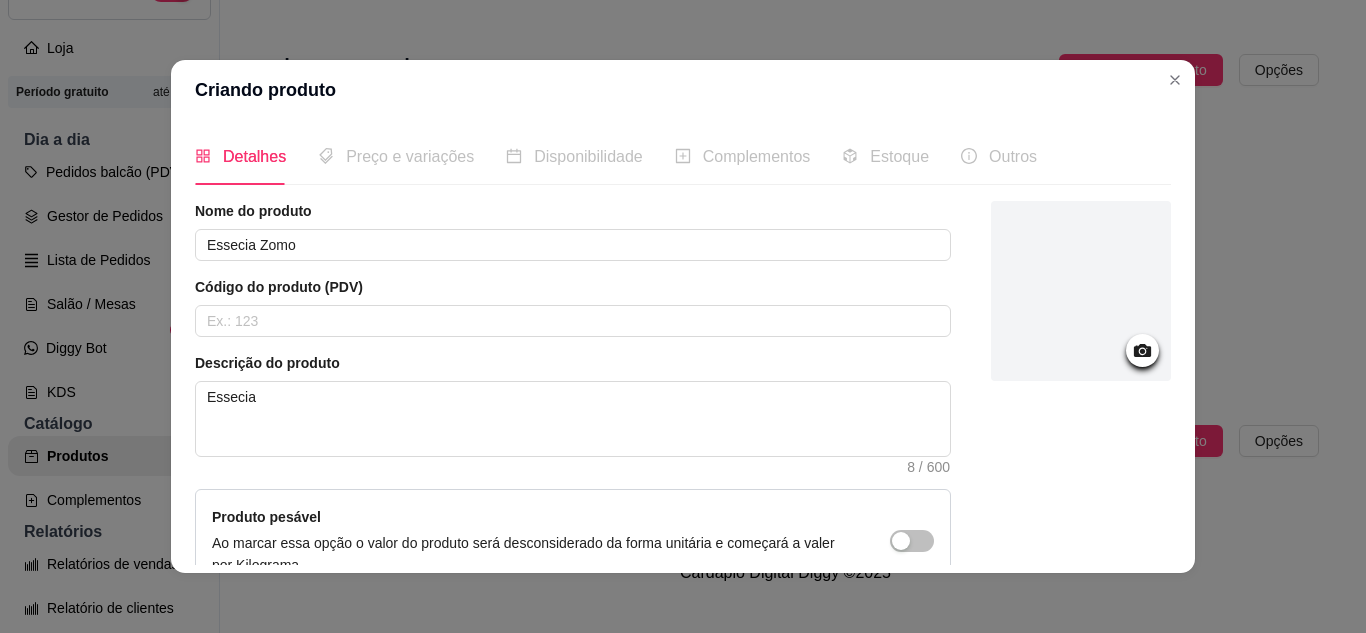 click at bounding box center [1081, 446] 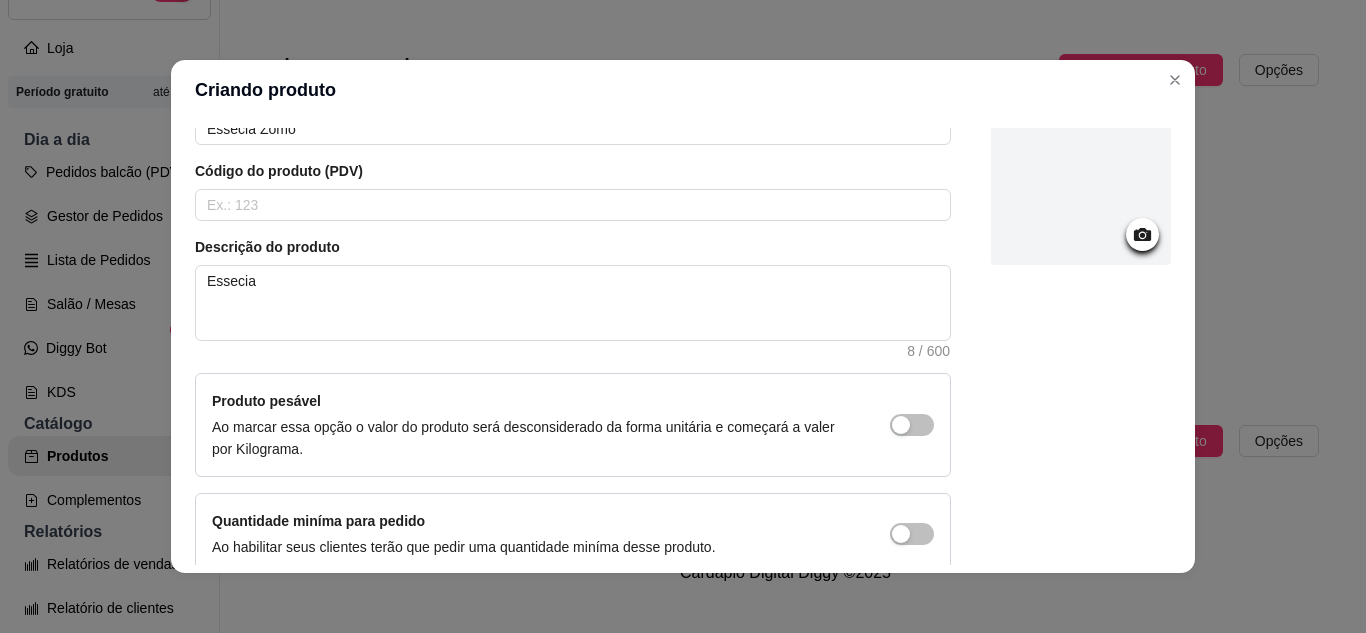 scroll, scrollTop: 207, scrollLeft: 0, axis: vertical 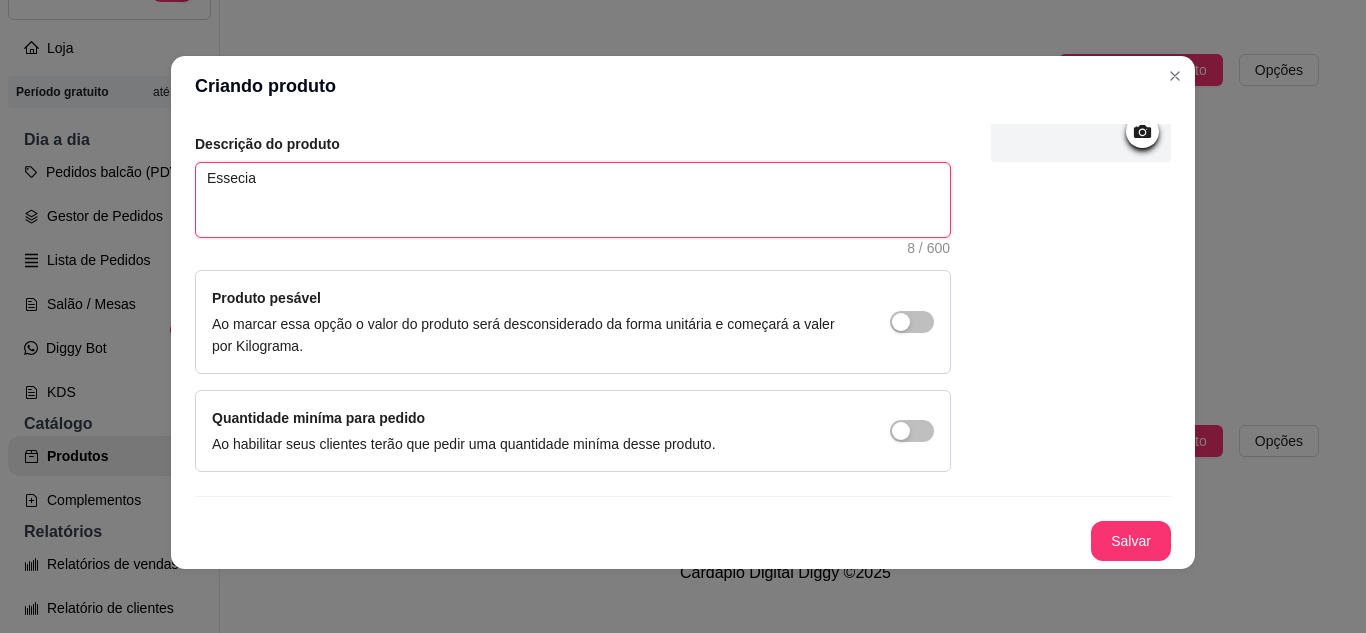 click on "Essecia" at bounding box center [573, 200] 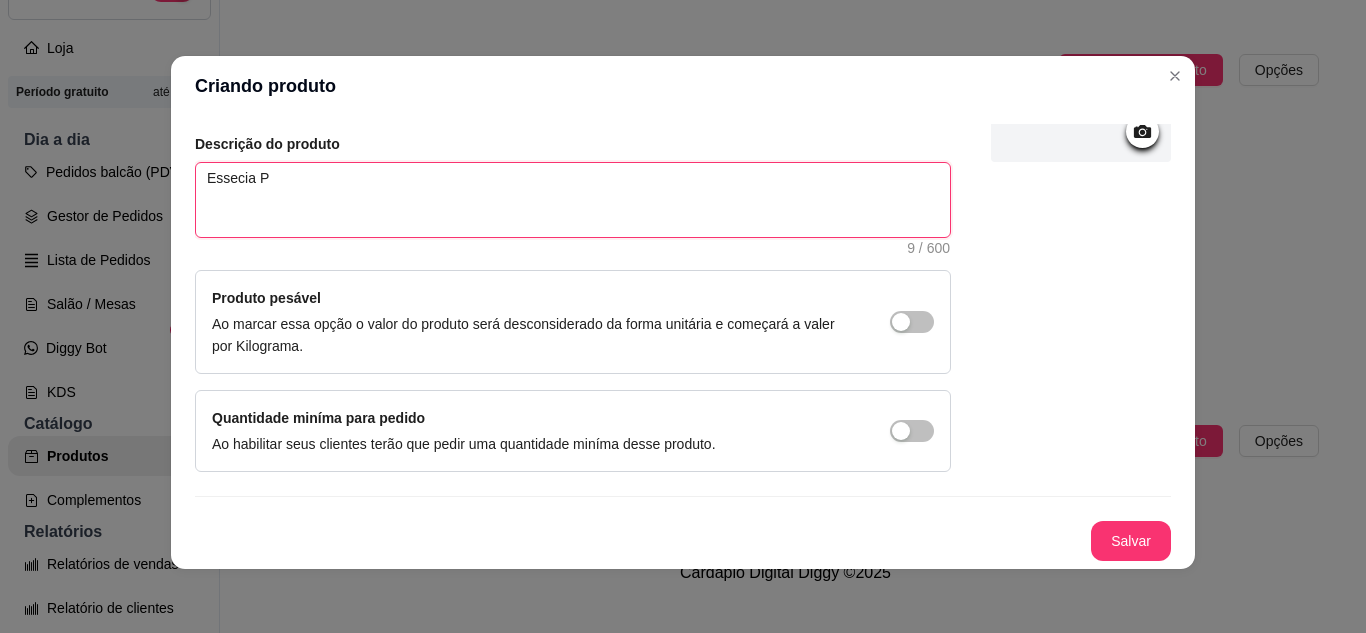 type 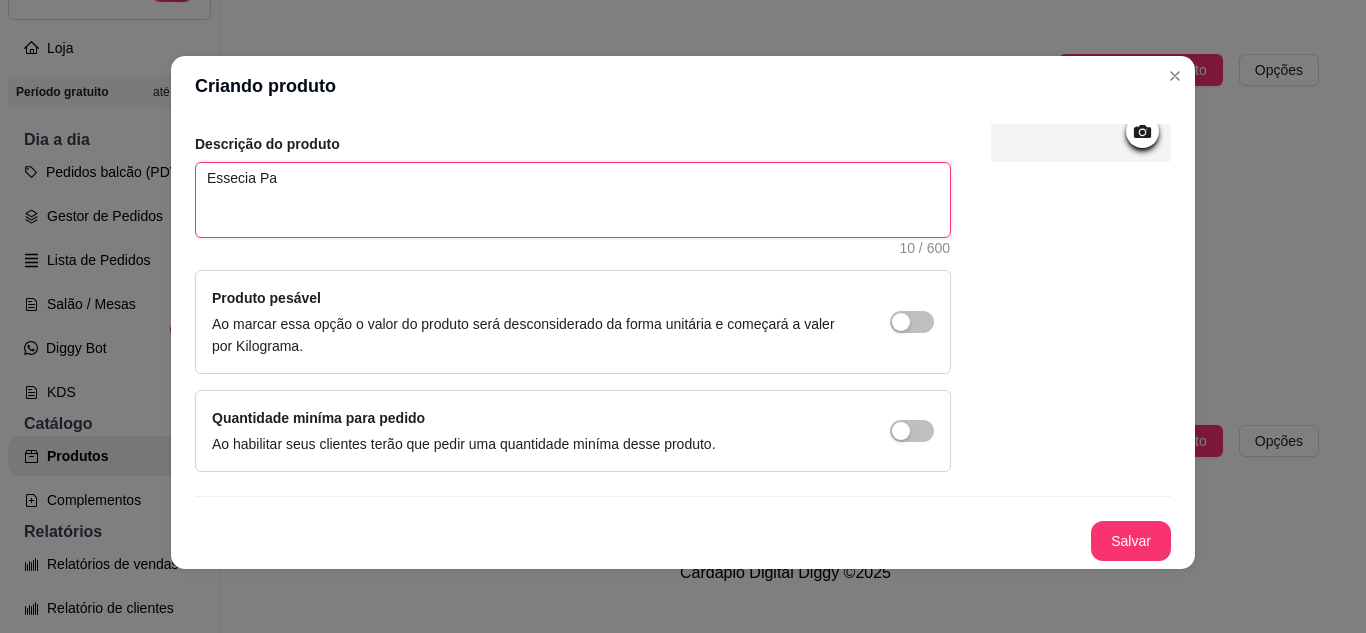 type 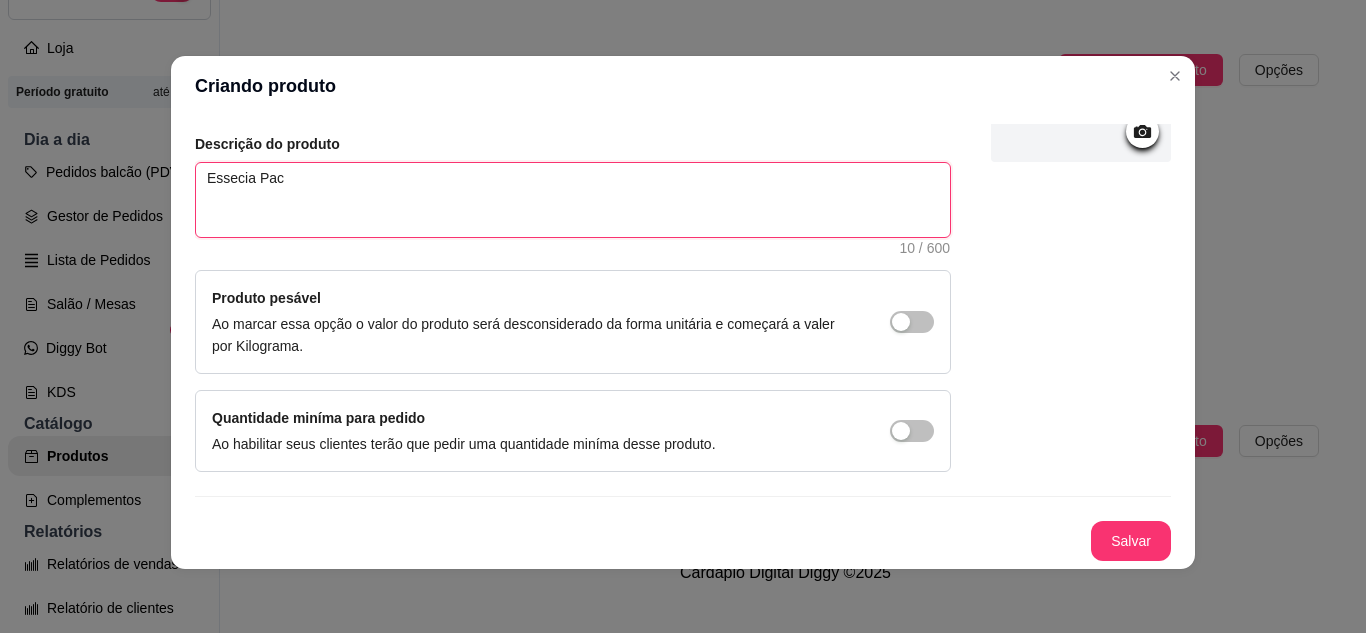 type 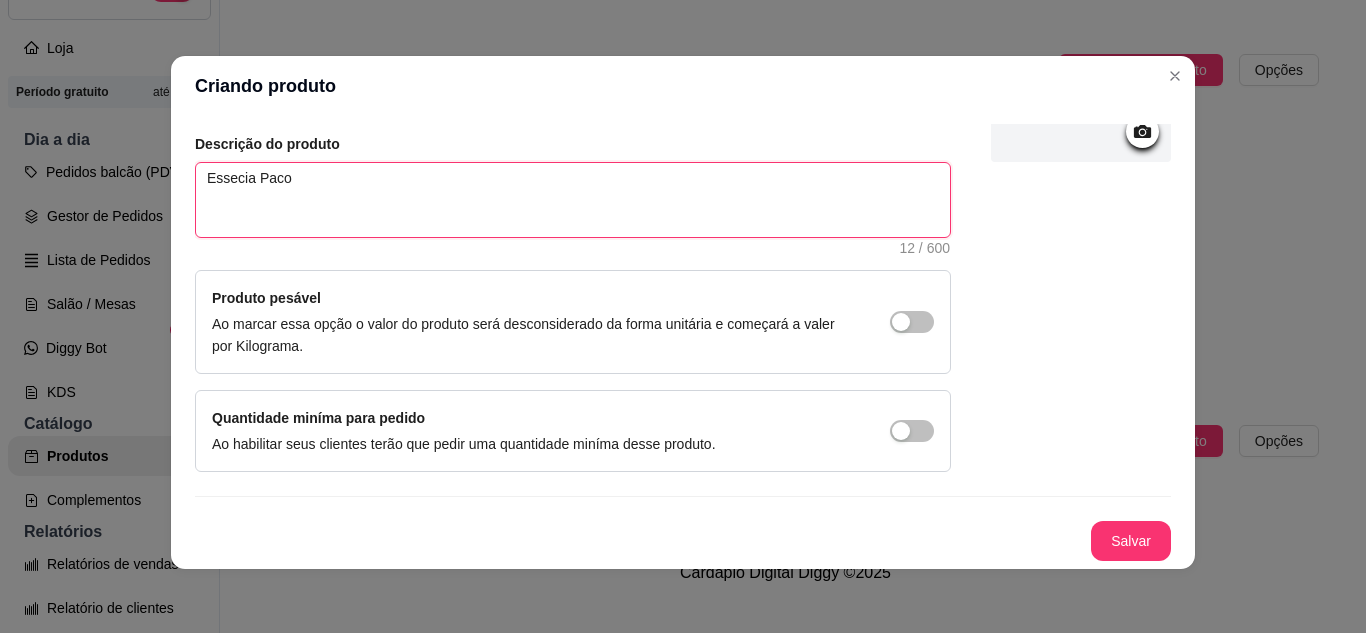 type 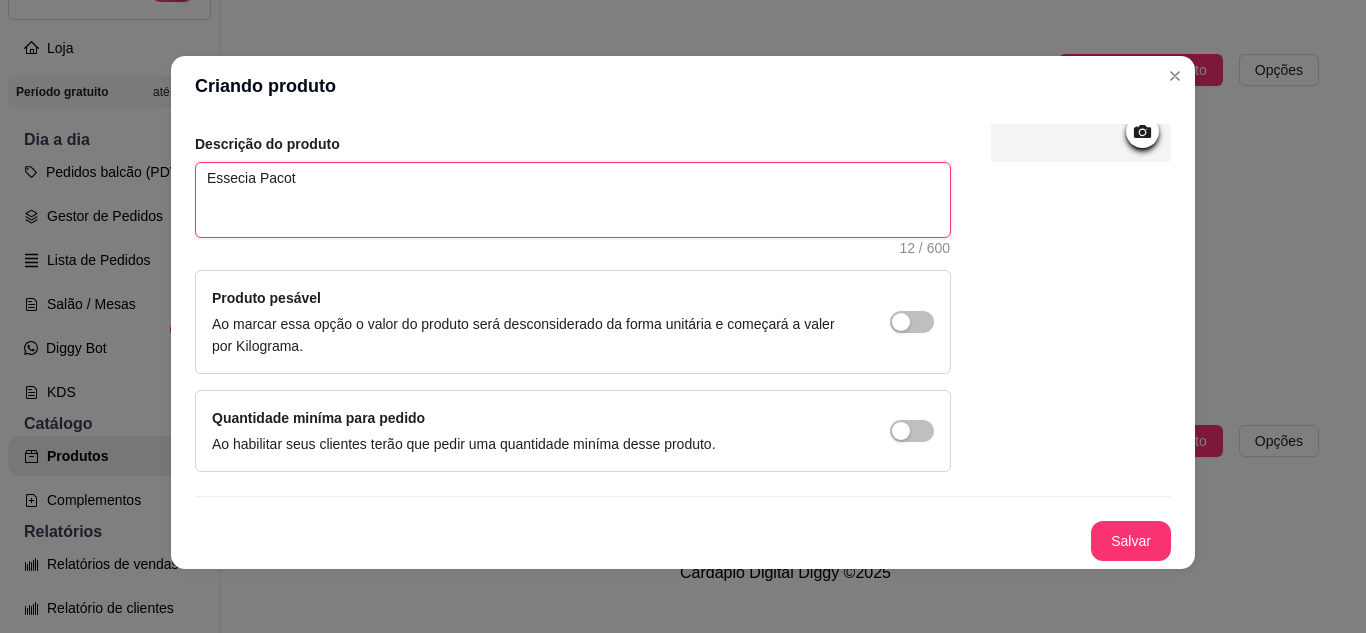 type 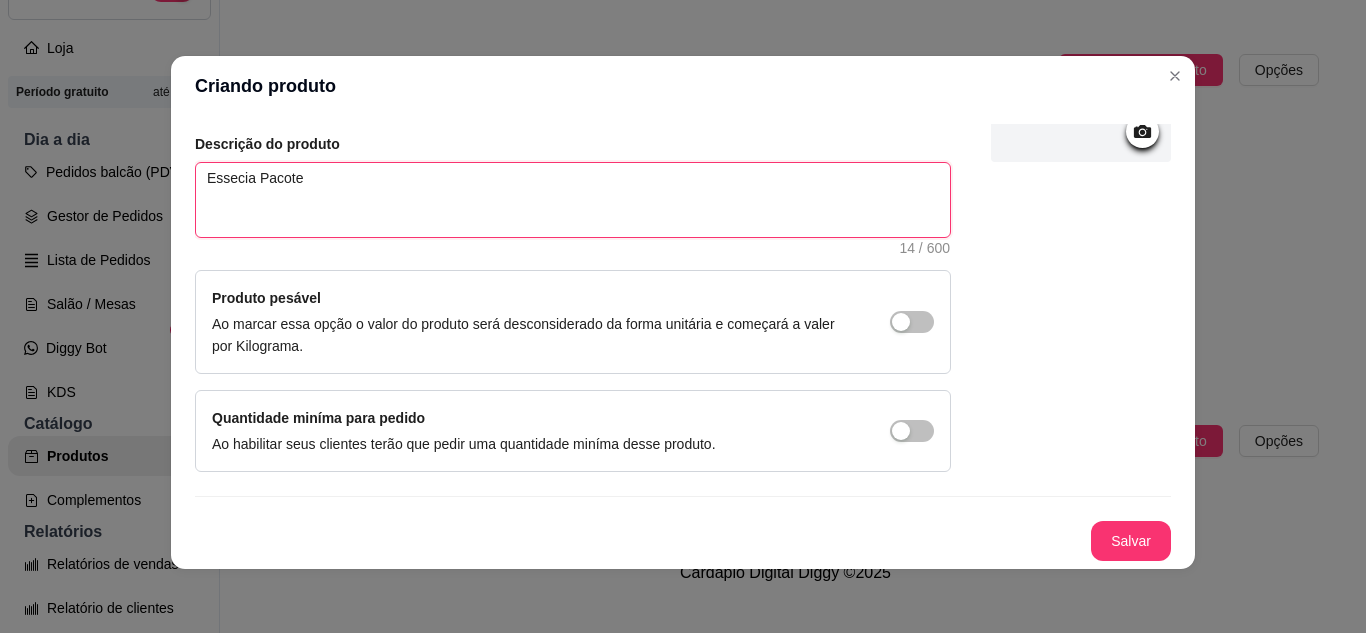 type 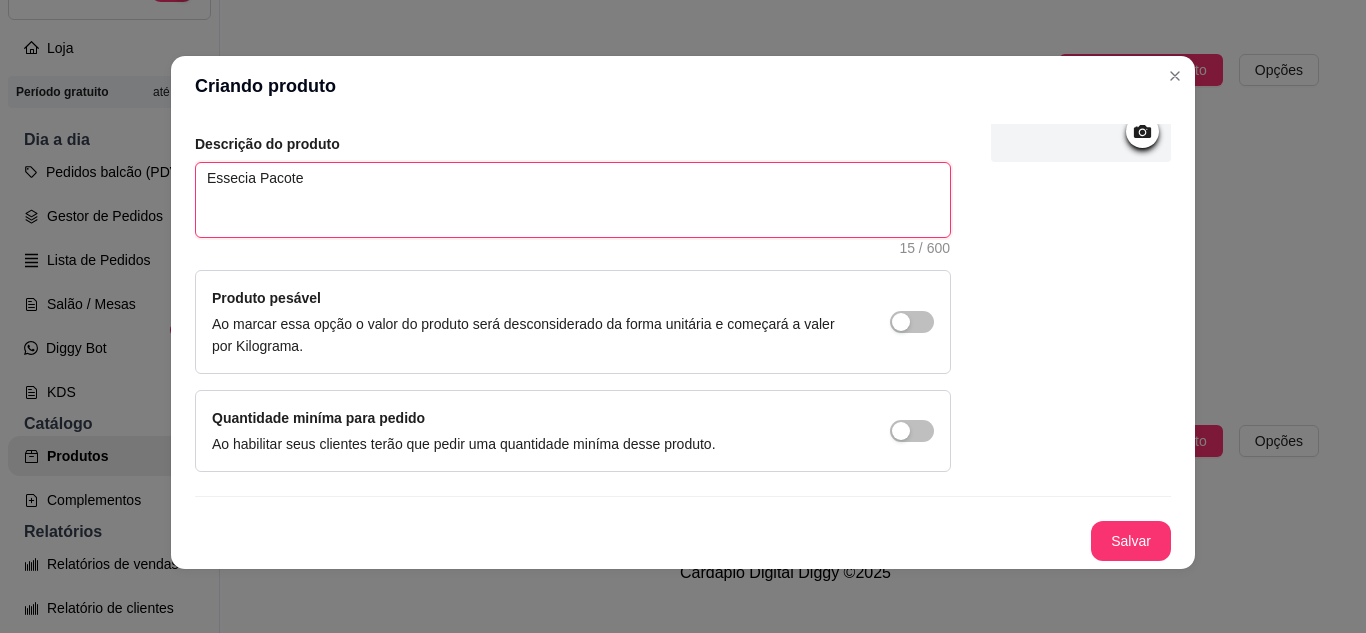 type 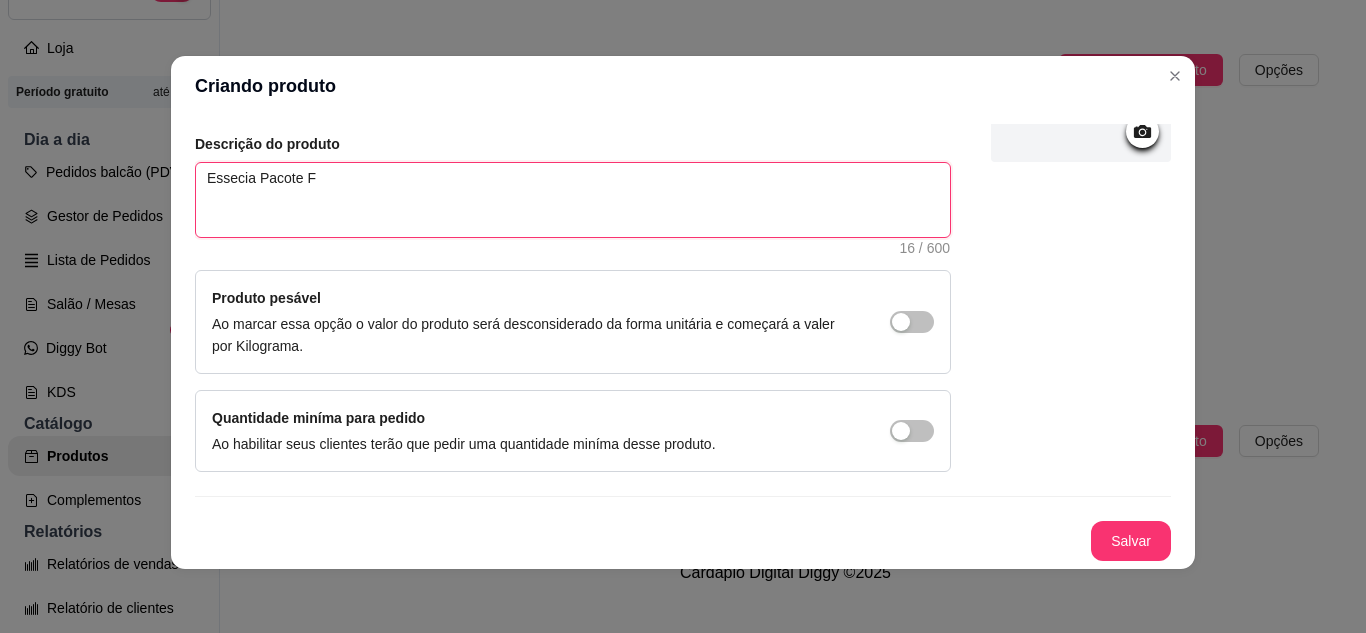 type 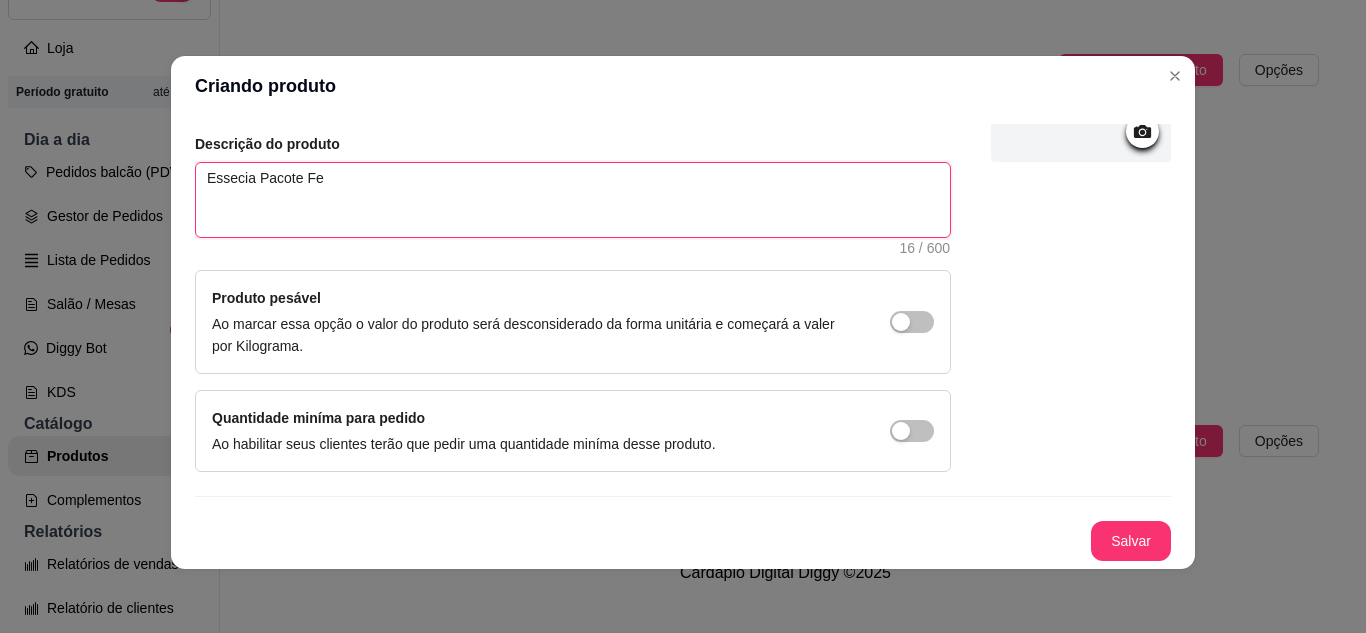 type 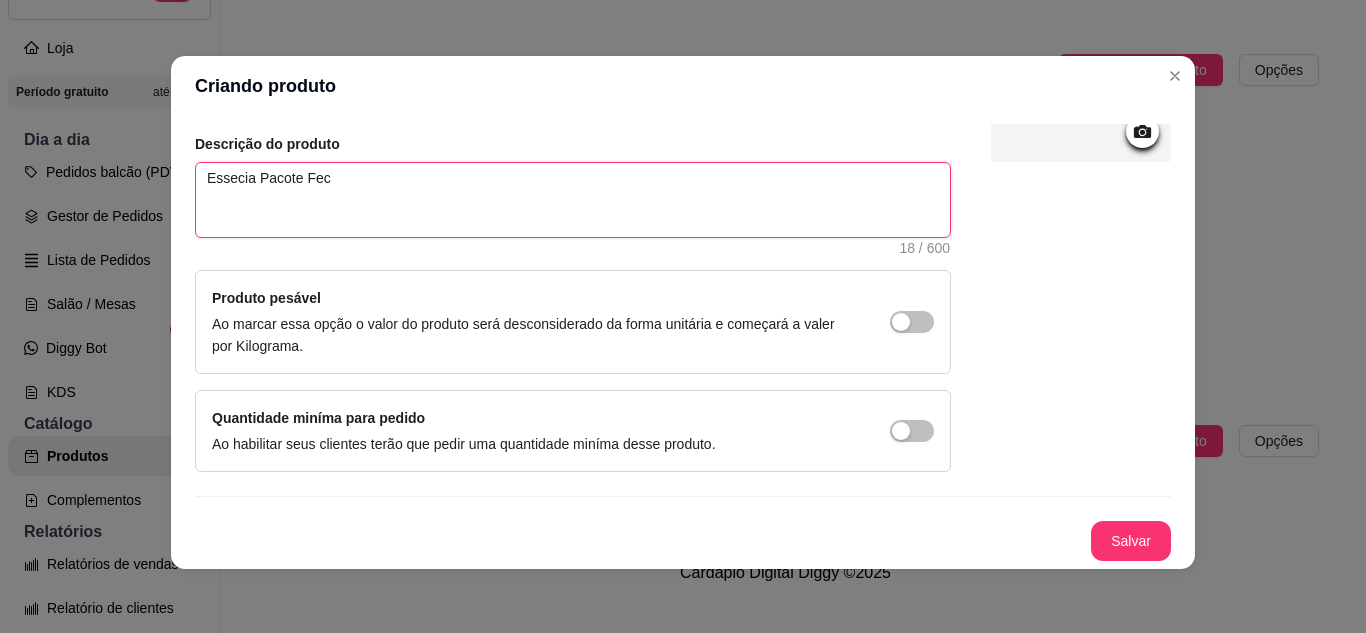 type 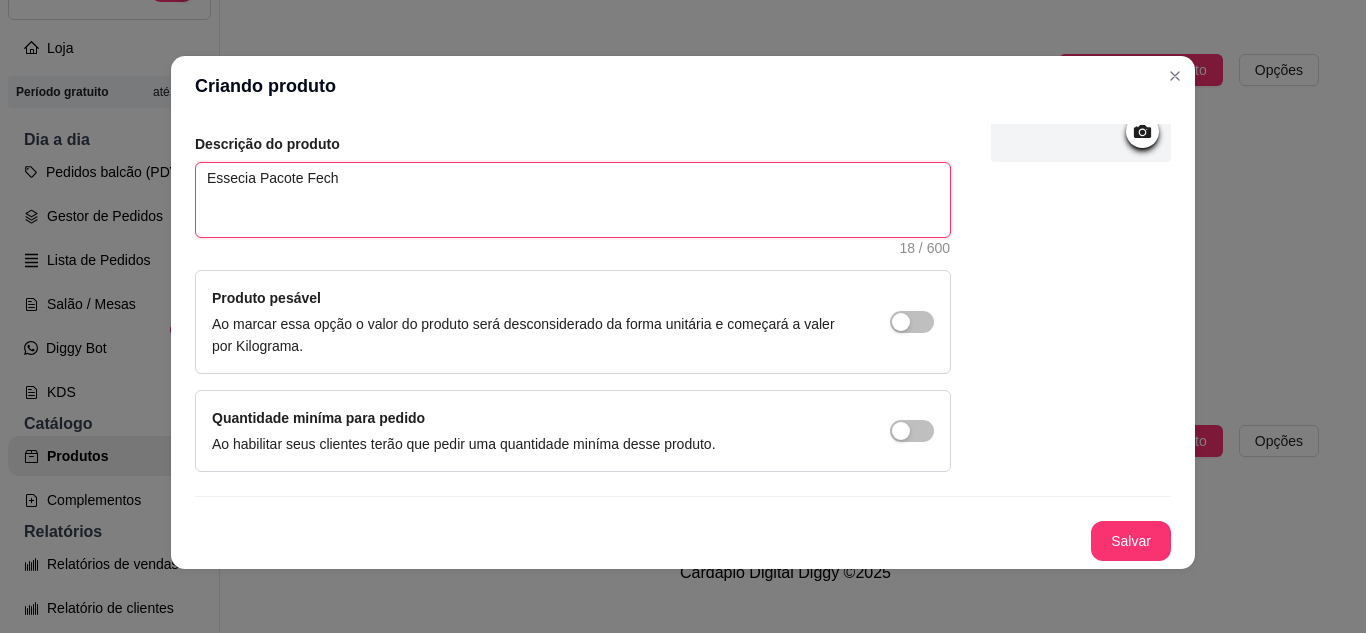 type 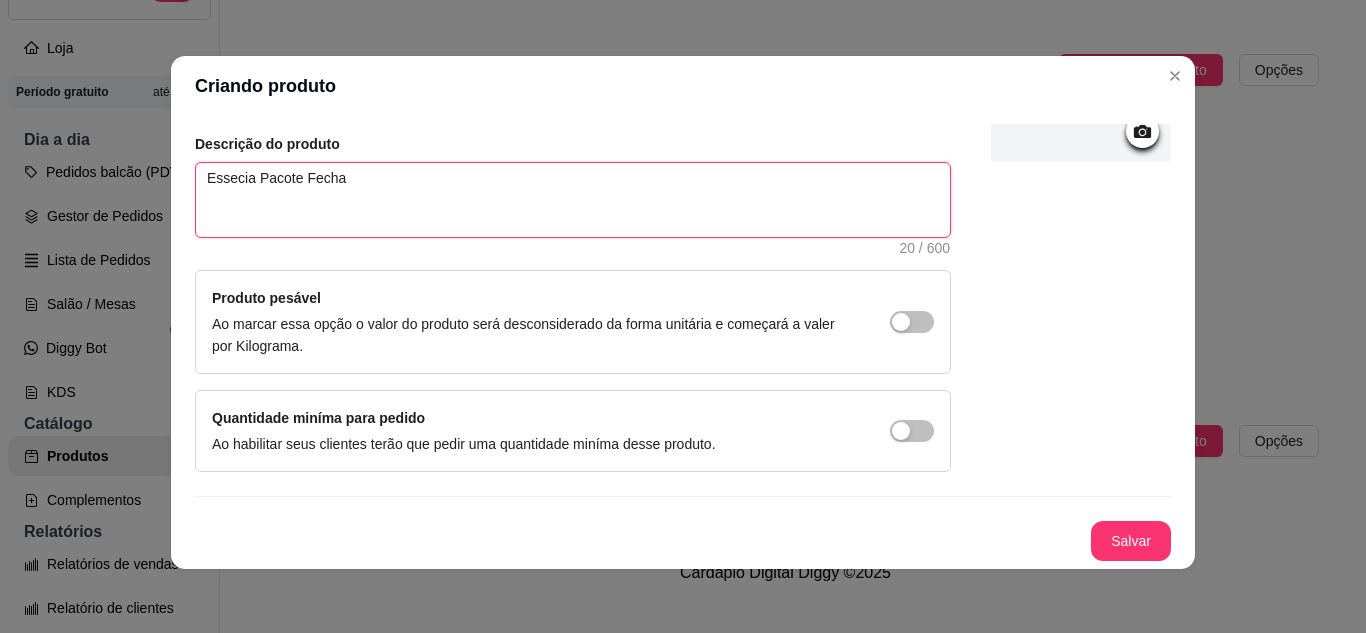 type on "Essecia Pacote Fechad" 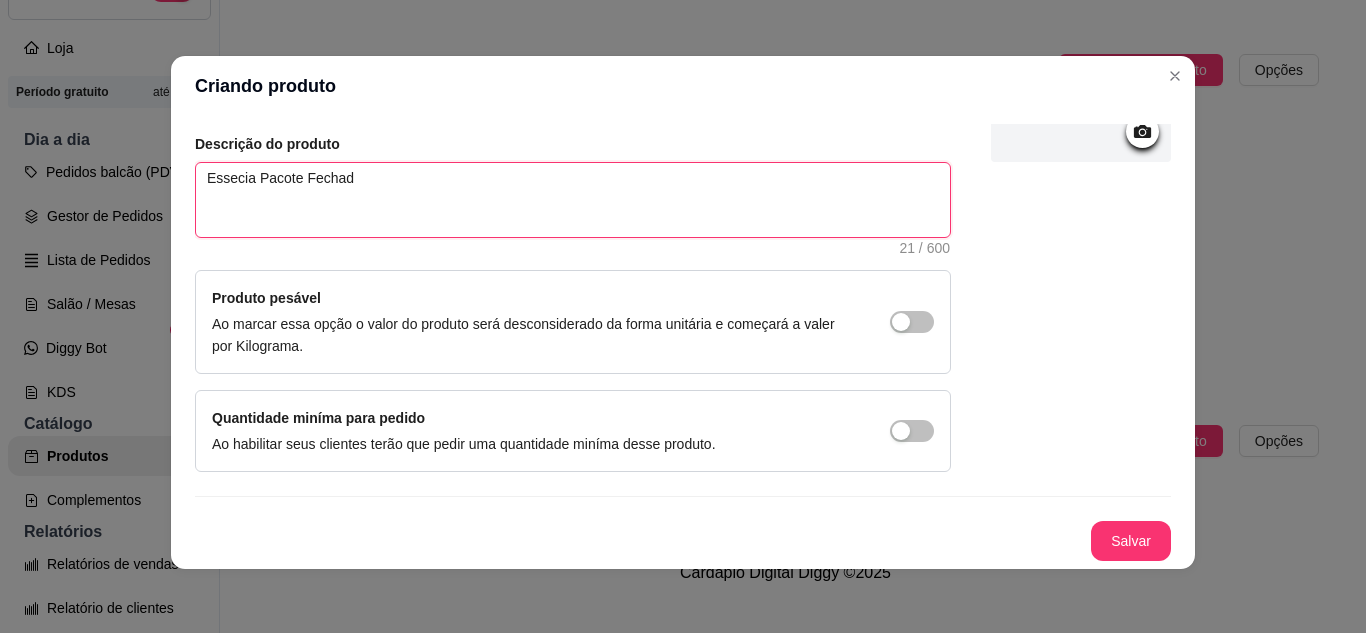 type 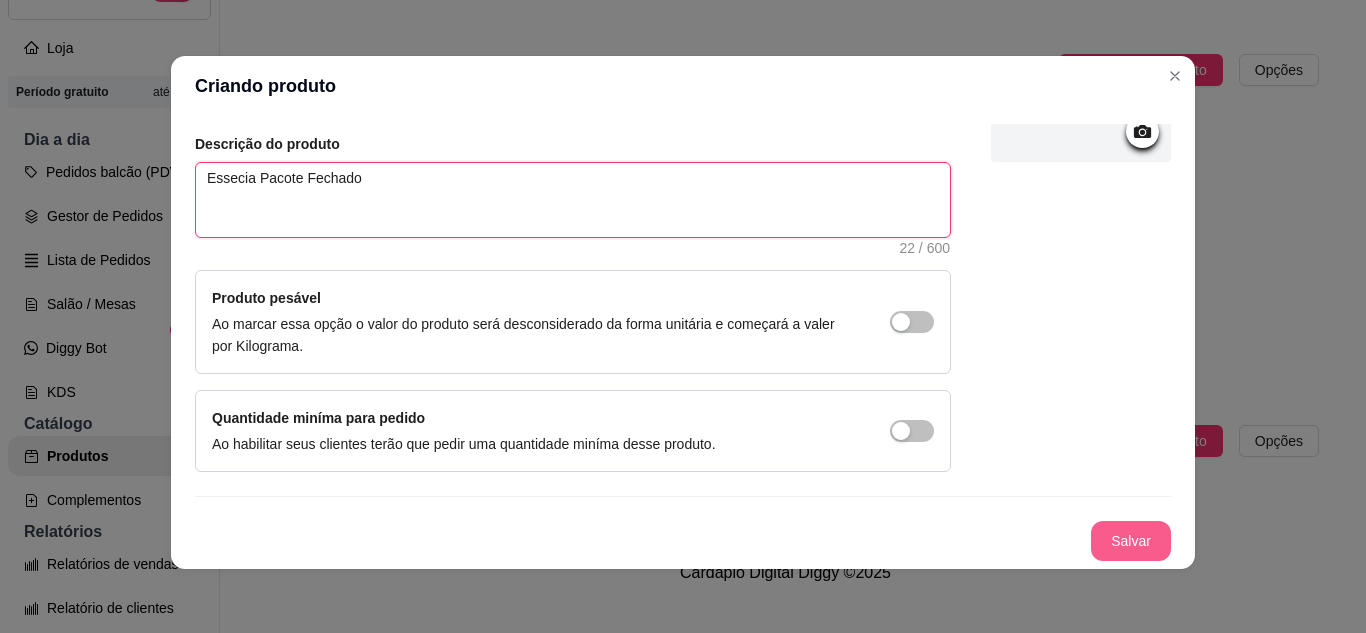 type on "Essecia Pacote Fechado" 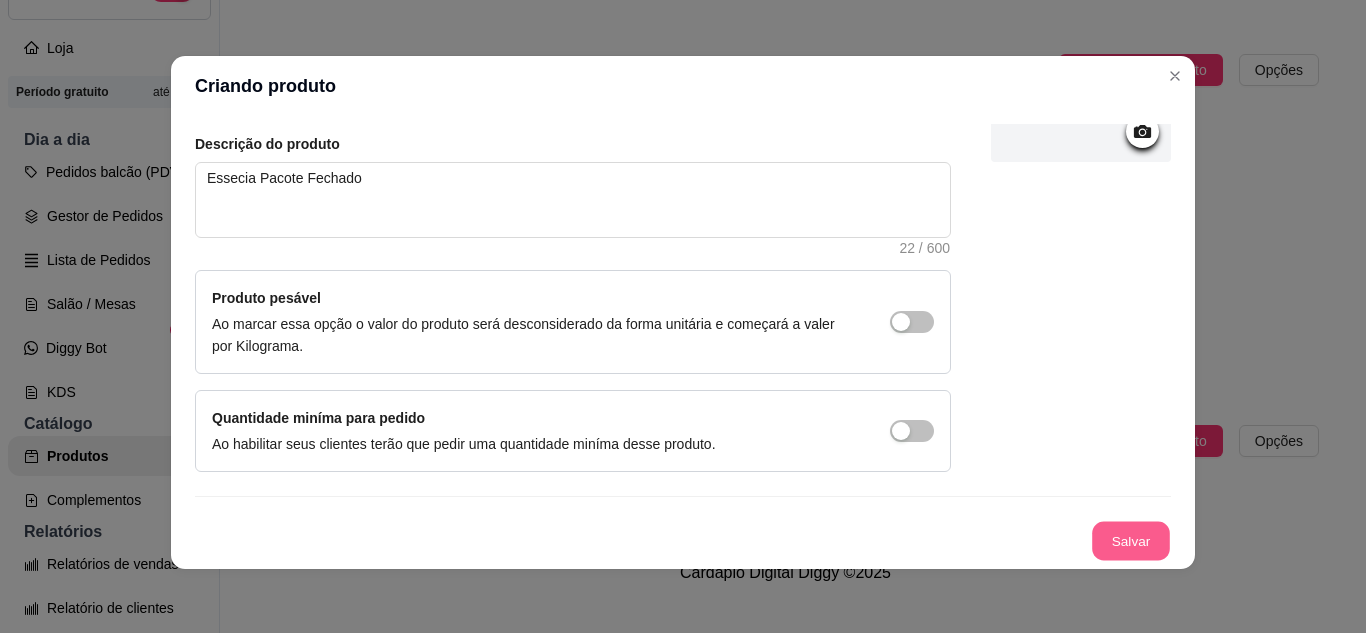 click on "Salvar" at bounding box center (1131, 541) 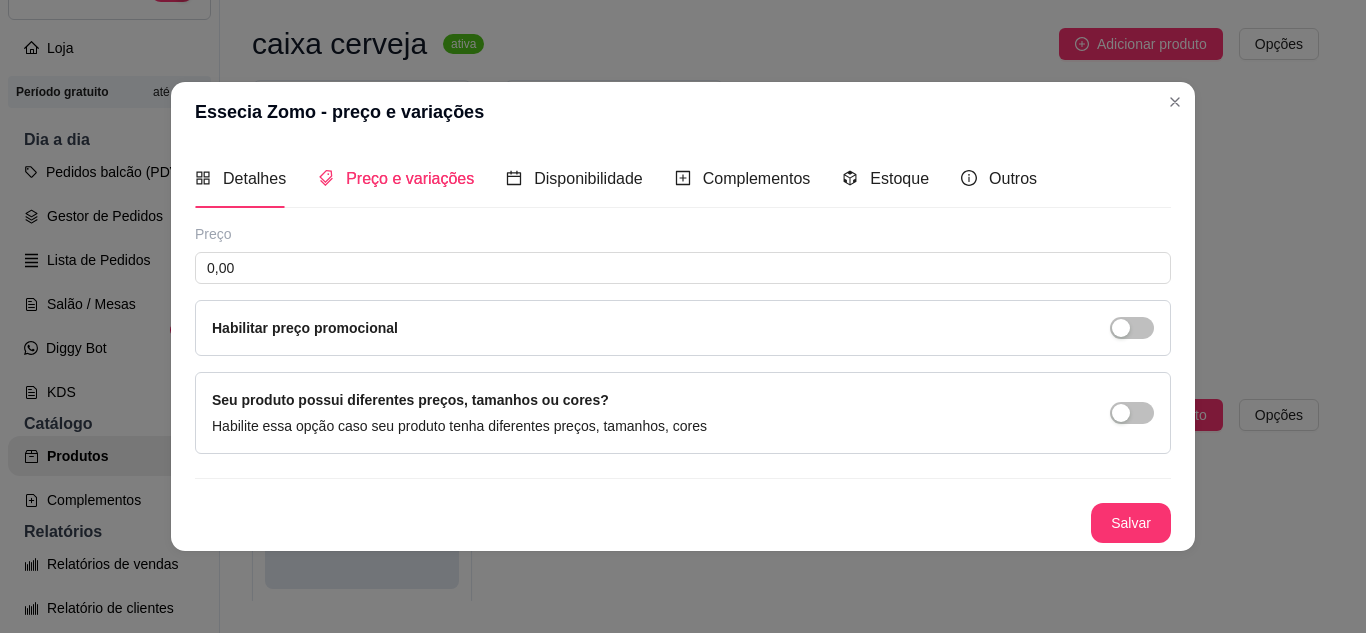 type 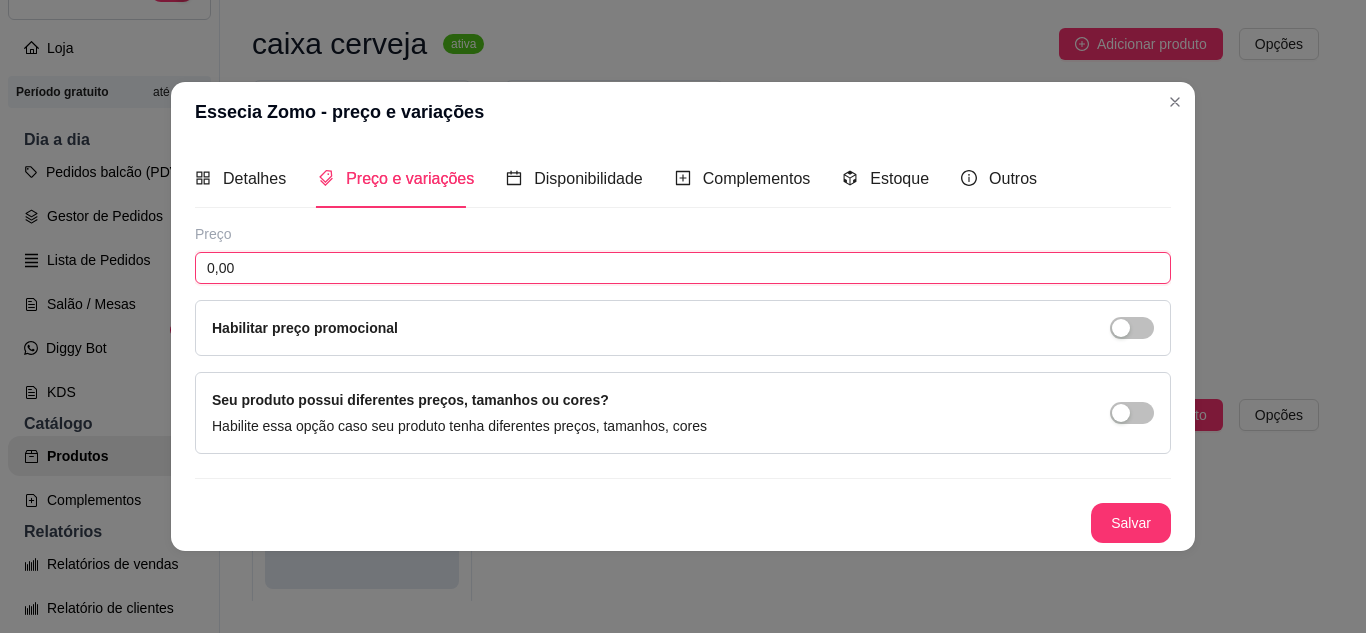 click on "0,00" at bounding box center (683, 268) 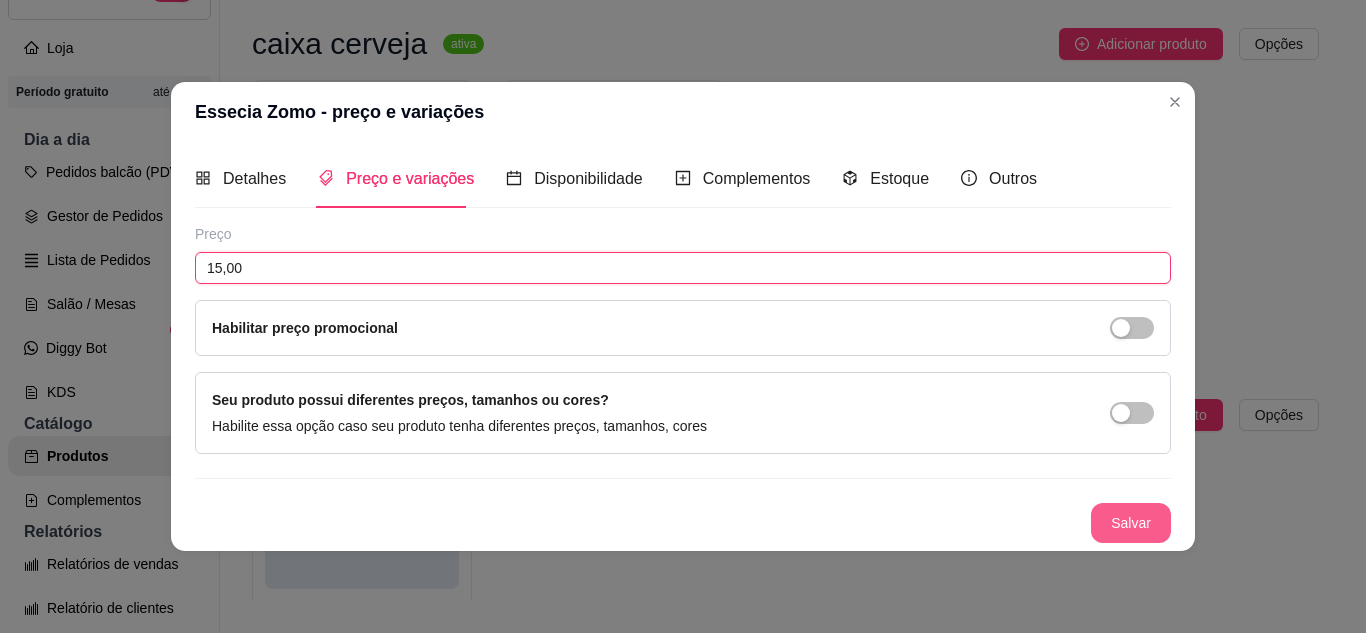 type on "15,00" 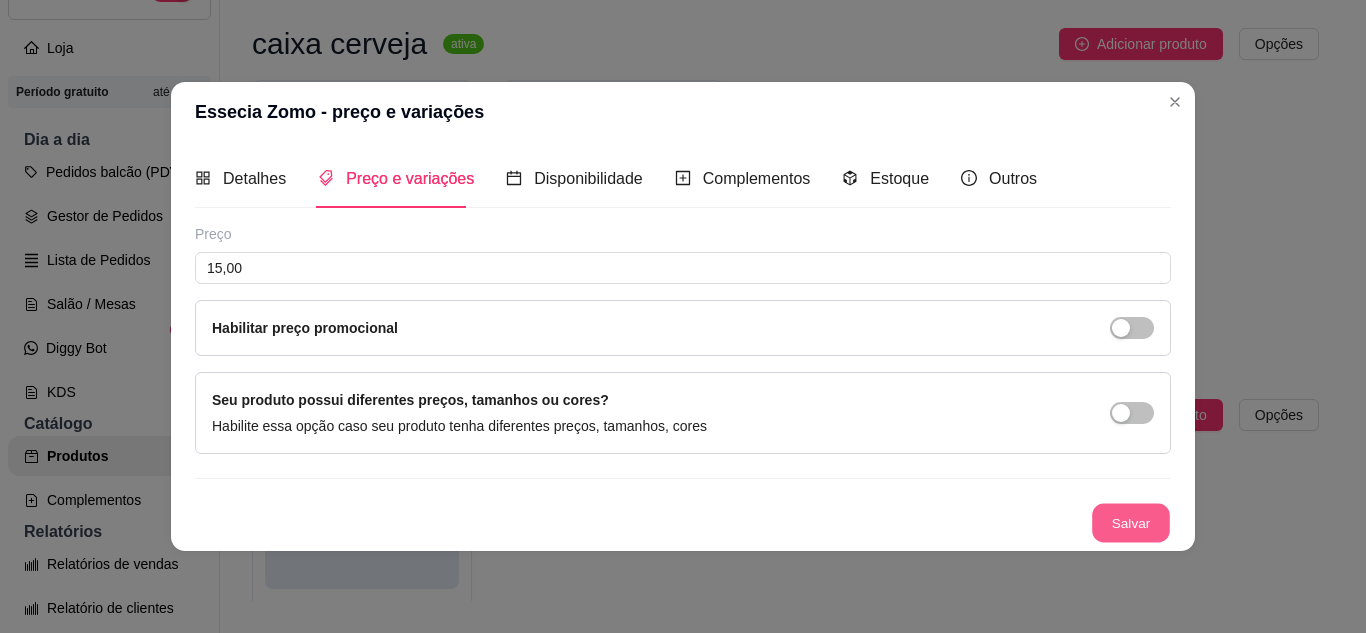 click on "Salvar" at bounding box center (1131, 522) 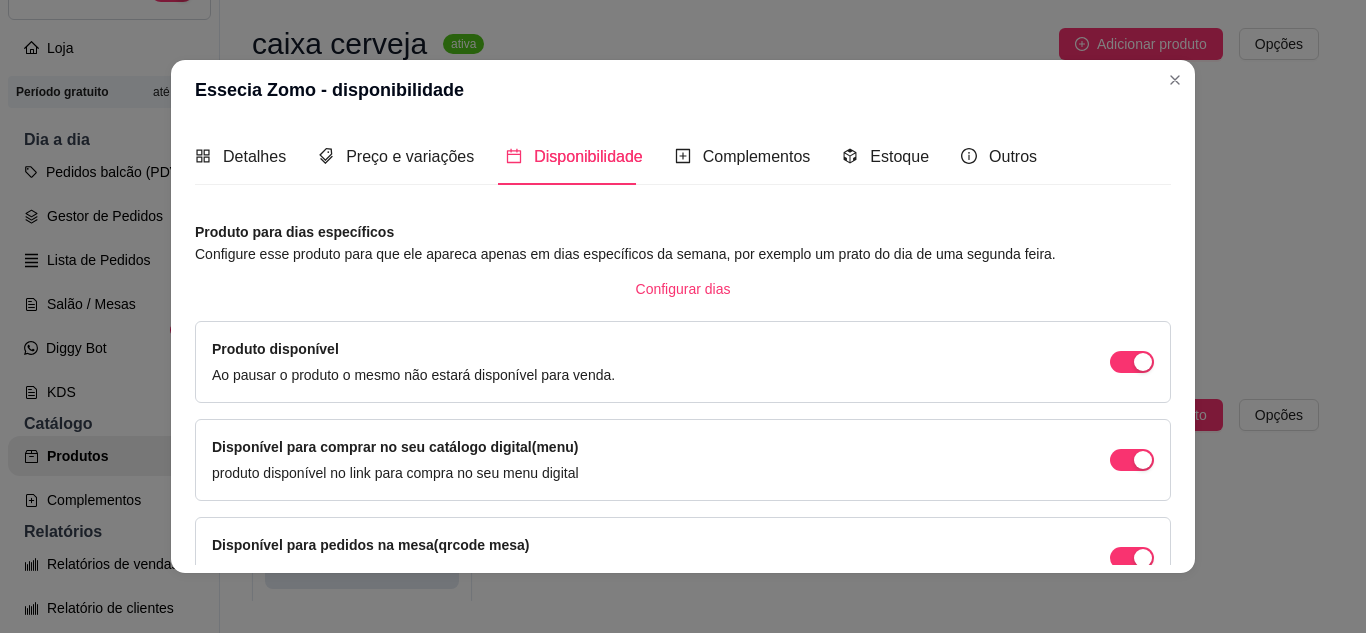click on "Detalhes Preço e variações Disponibilidade Complementos Estoque Outros Nome do produto Essecia Zomo Código do produto (PDV) Descrição do produto Essecia Pacote Fechado 22 / 600 Produto pesável Ao marcar essa opção o valor do produto será desconsiderado da forma unitária e começará a valer por Kilograma. Quantidade miníma para pedido Ao habilitar seus clientes terão que pedir uma quantidade miníma desse produto. Copiar link do produto Deletar produto Salvar Preço  15,00 Habilitar preço promocional Seu produto possui diferentes preços, tamanhos ou cores? Habilite essa opção caso seu produto tenha diferentes preços, tamanhos, cores Salvar Produto para dias específicos Configure esse produto para que ele apareca apenas em dias específicos da semana, por exemplo um prato do dia de uma segunda feira. Configurar dias Produto disponível Ao pausar o produto o mesmo não estará disponível para venda. Disponível para comprar no seu catálogo digital(menu) Disponível para PDV Salvar" at bounding box center [683, 346] 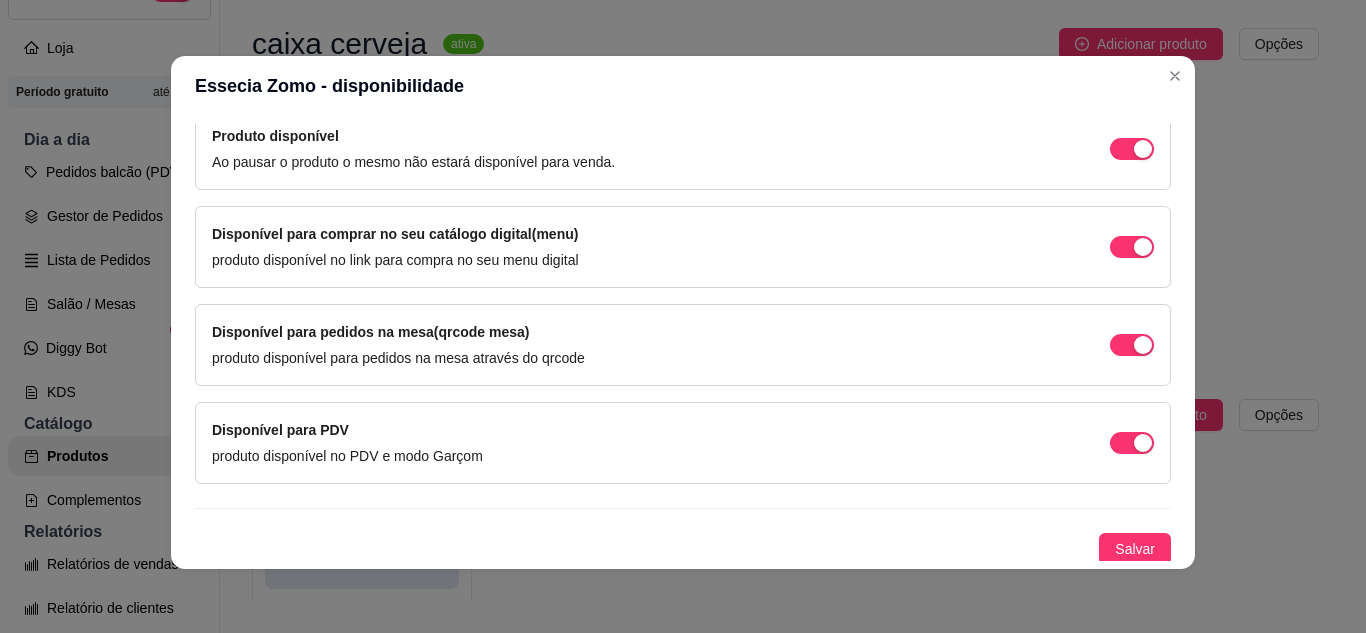 scroll, scrollTop: 213, scrollLeft: 0, axis: vertical 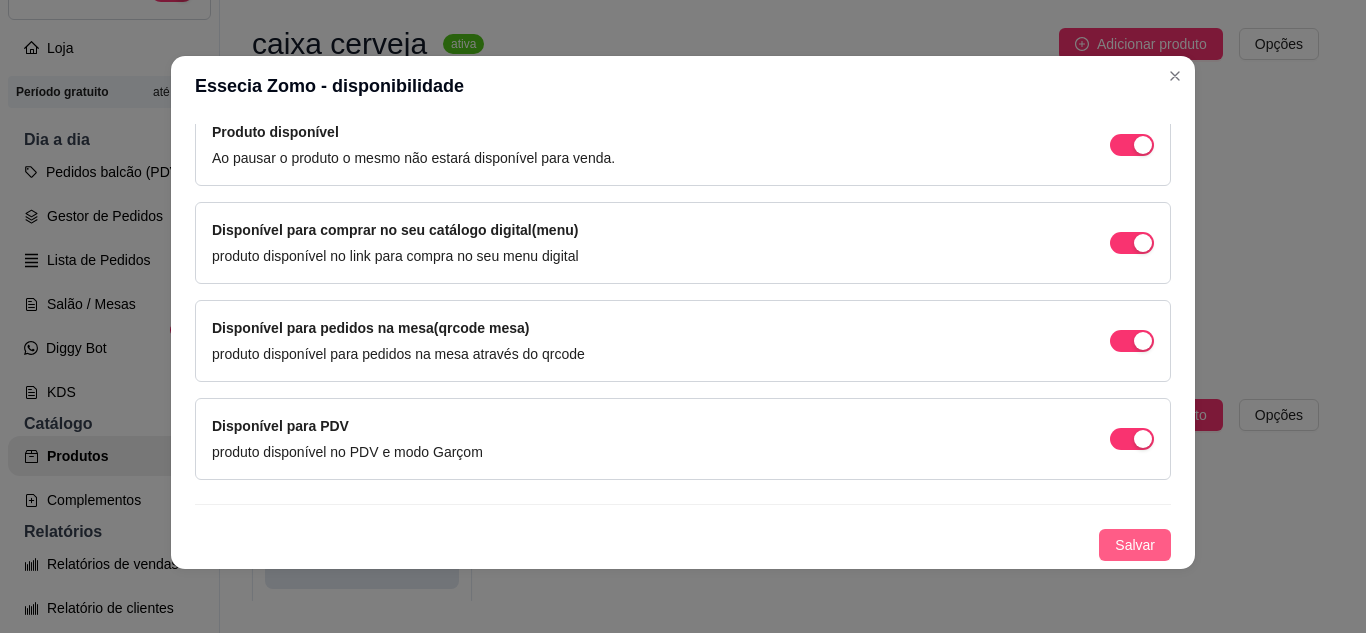 click on "Salvar" at bounding box center [1135, 545] 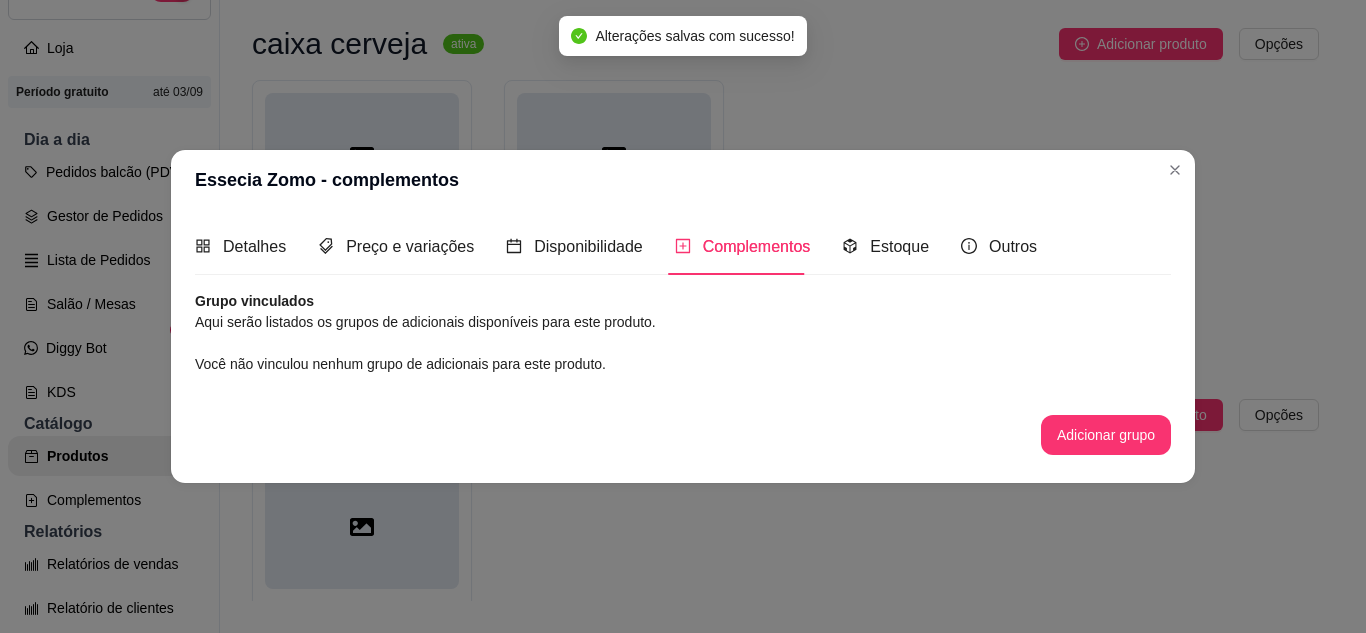 scroll, scrollTop: 0, scrollLeft: 0, axis: both 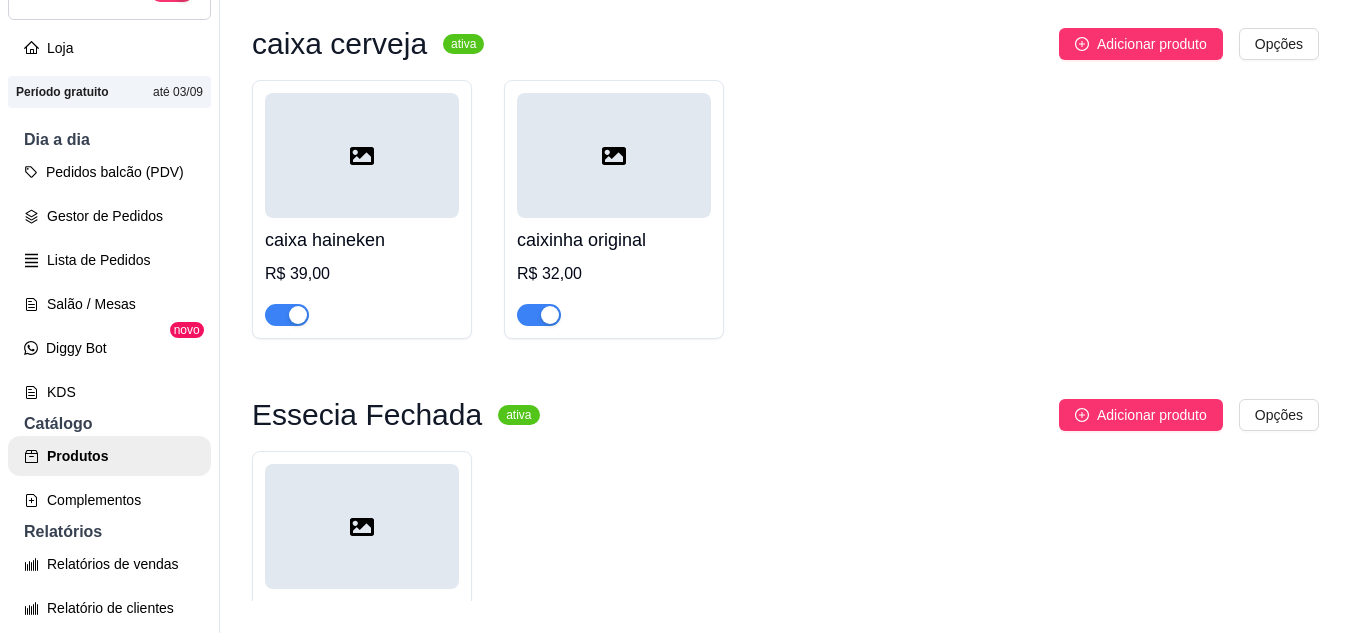 click on "caixa haineken   R$ 39,00 caixinha original   R$ 32,00" at bounding box center (785, 209) 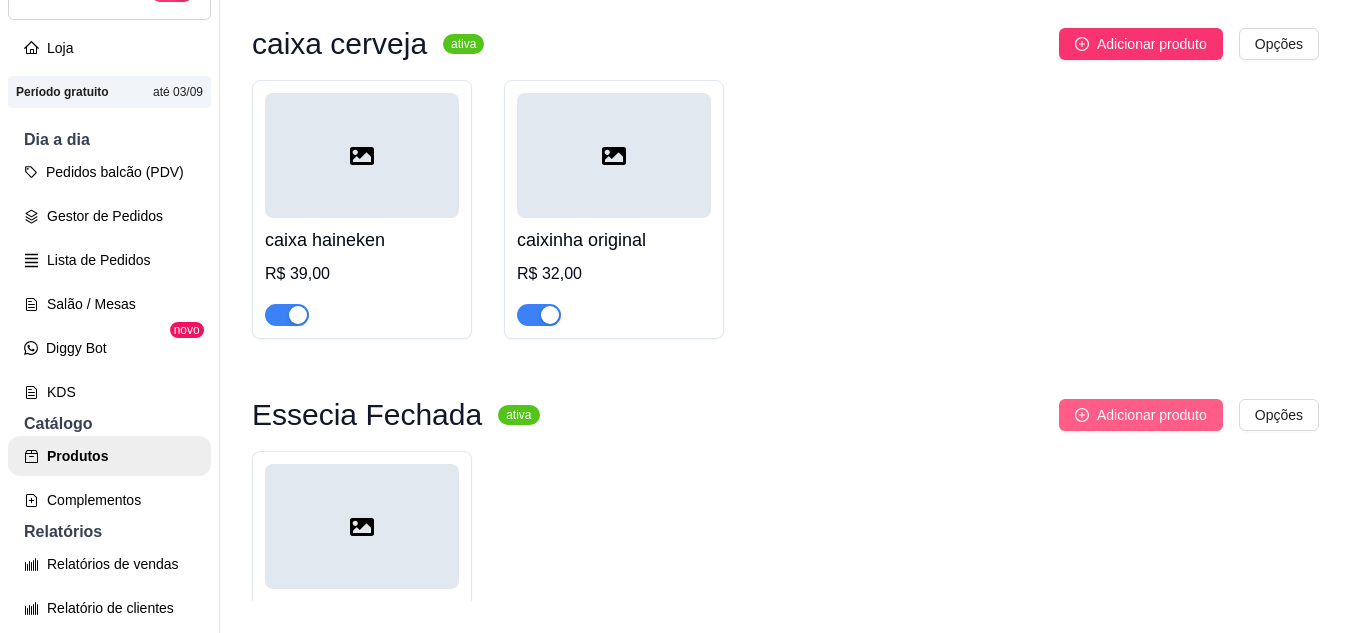 click on "Adicionar produto" at bounding box center [1152, 415] 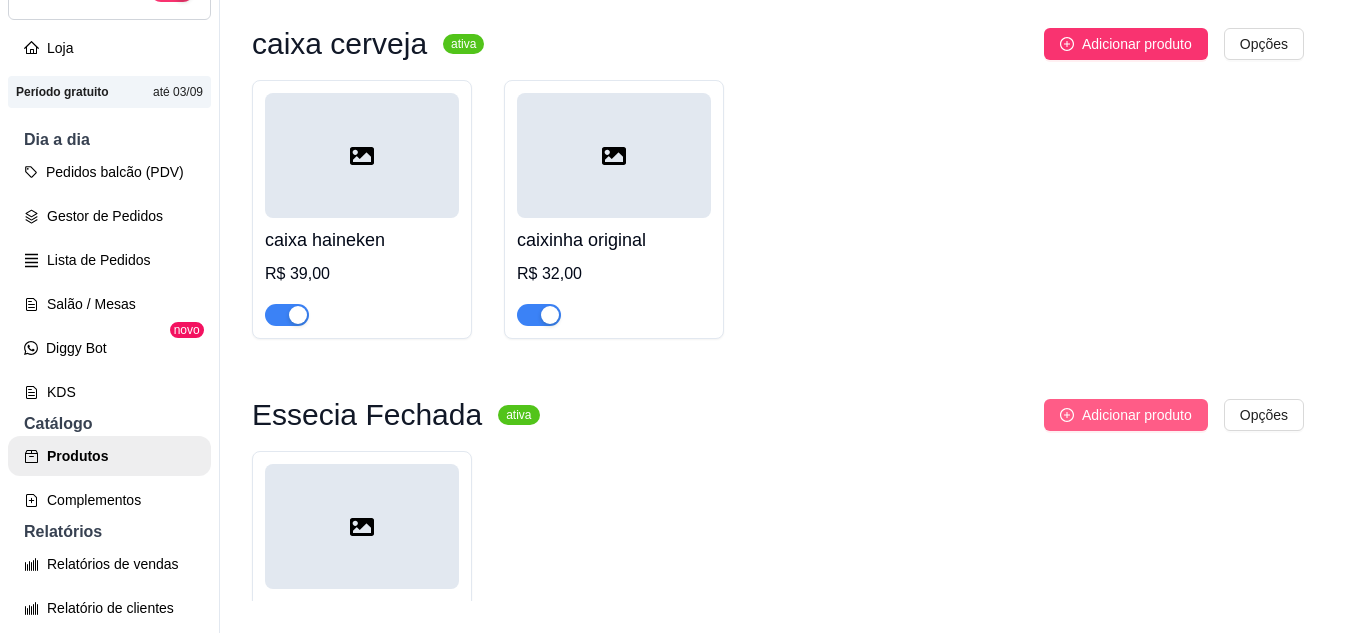 type 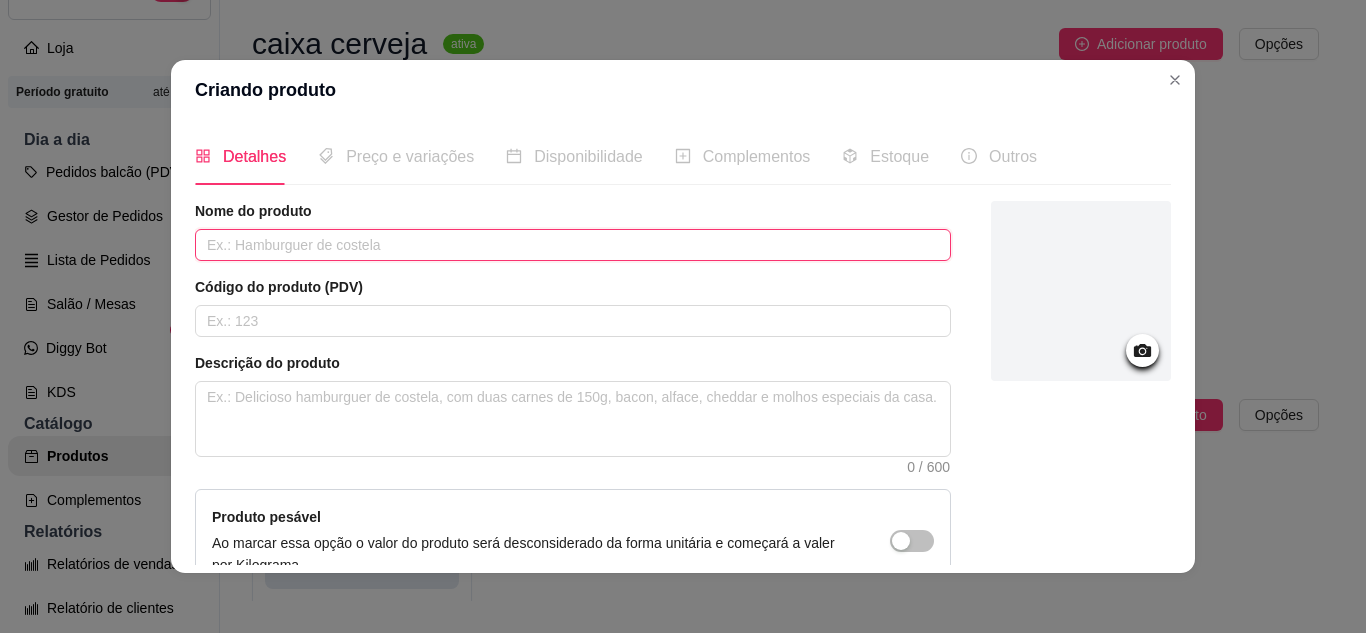 click at bounding box center [573, 245] 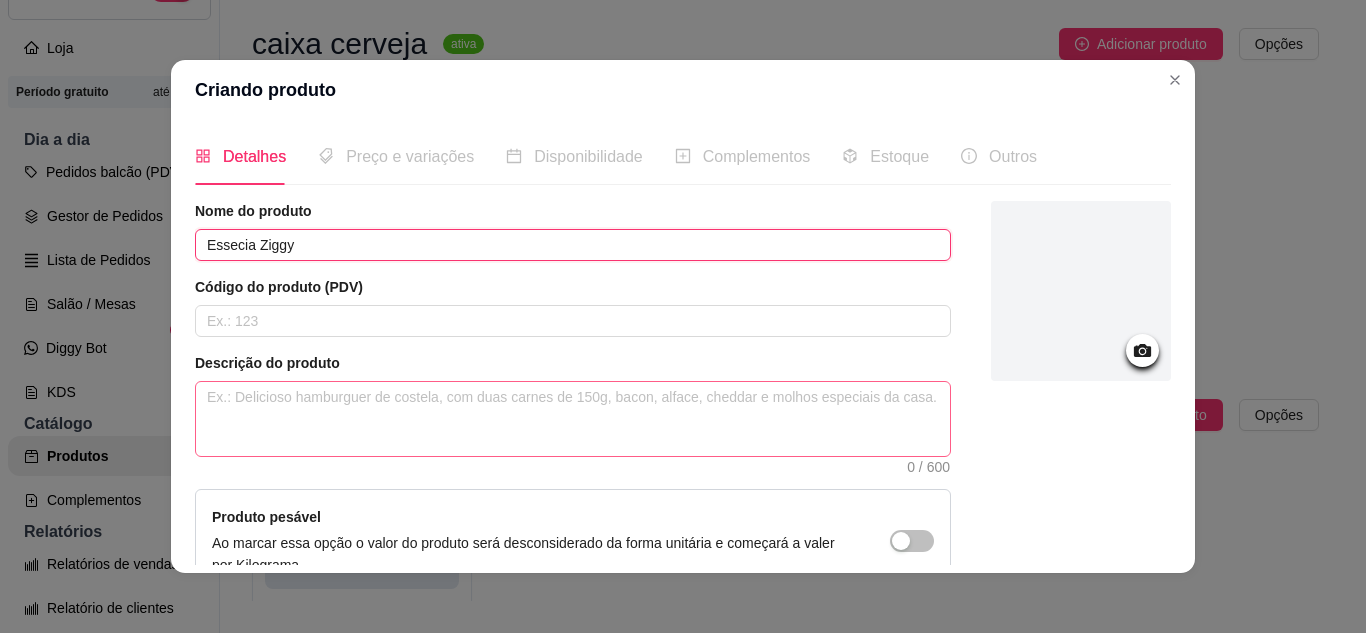 type on "Essecia Ziggy" 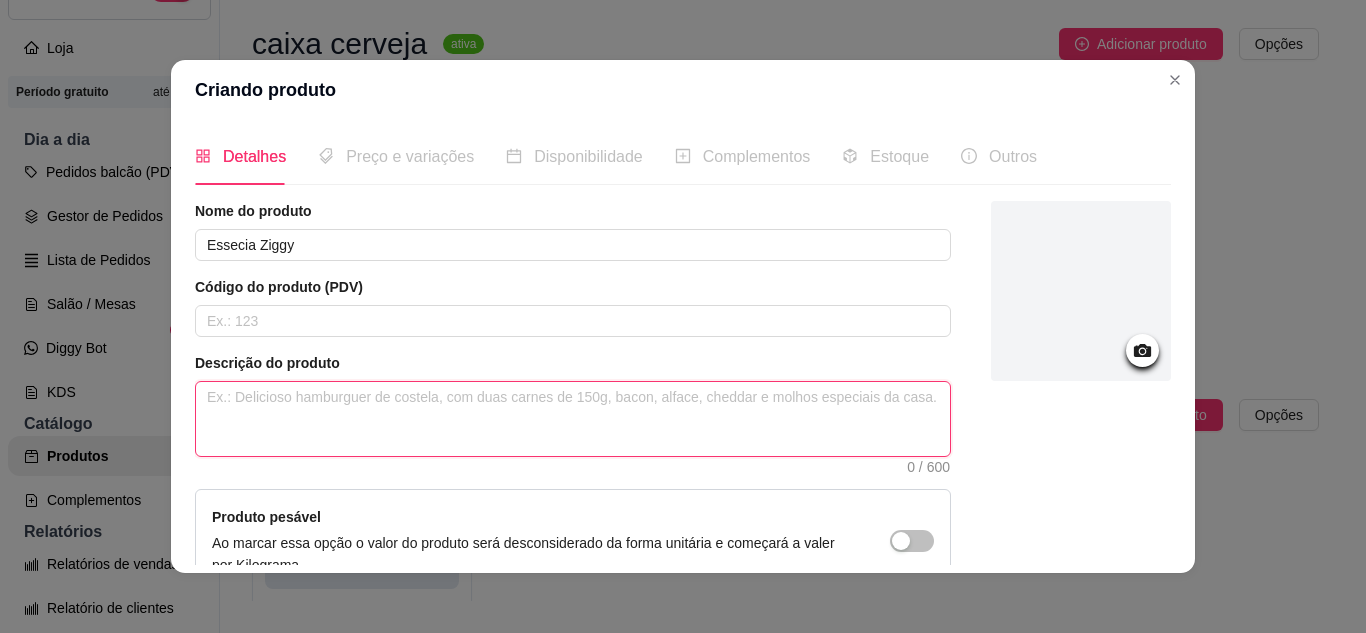 click at bounding box center (573, 419) 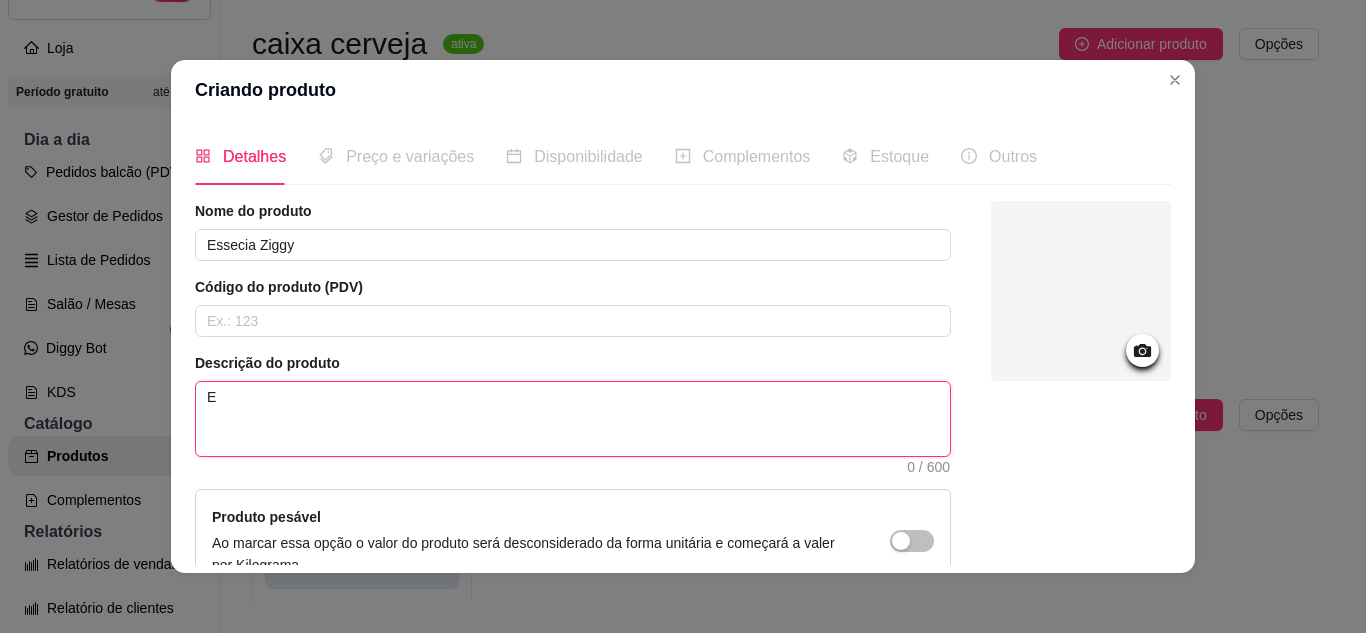 type 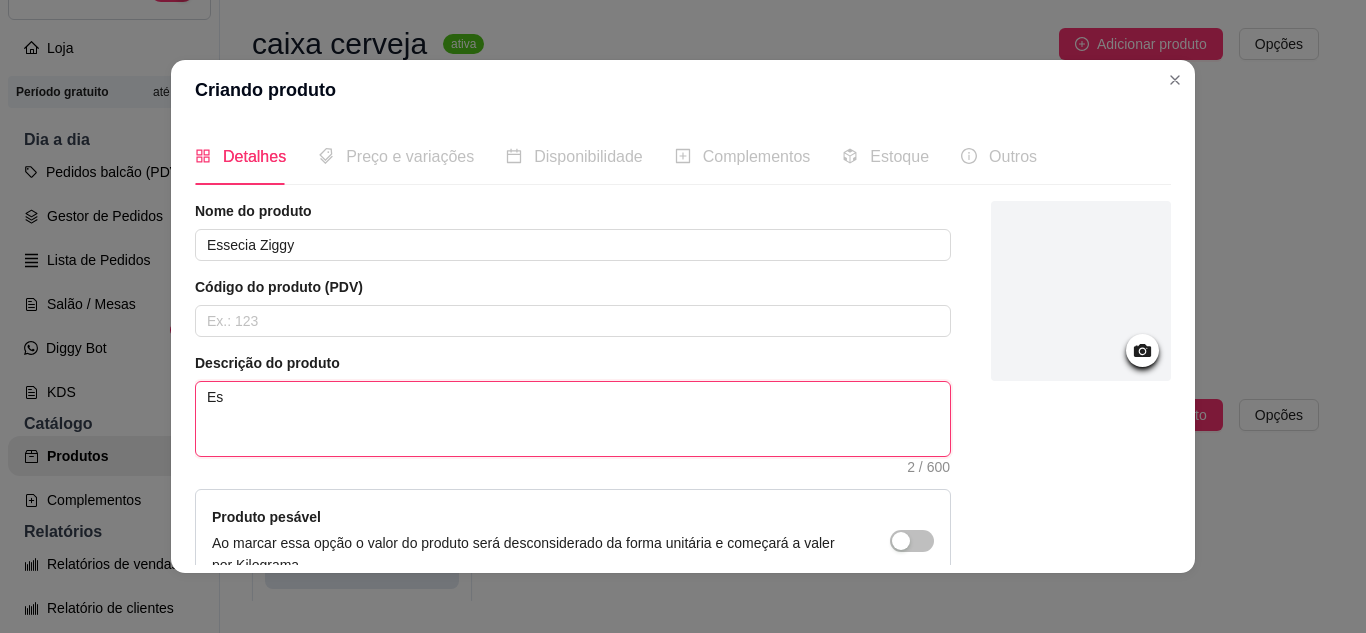 type 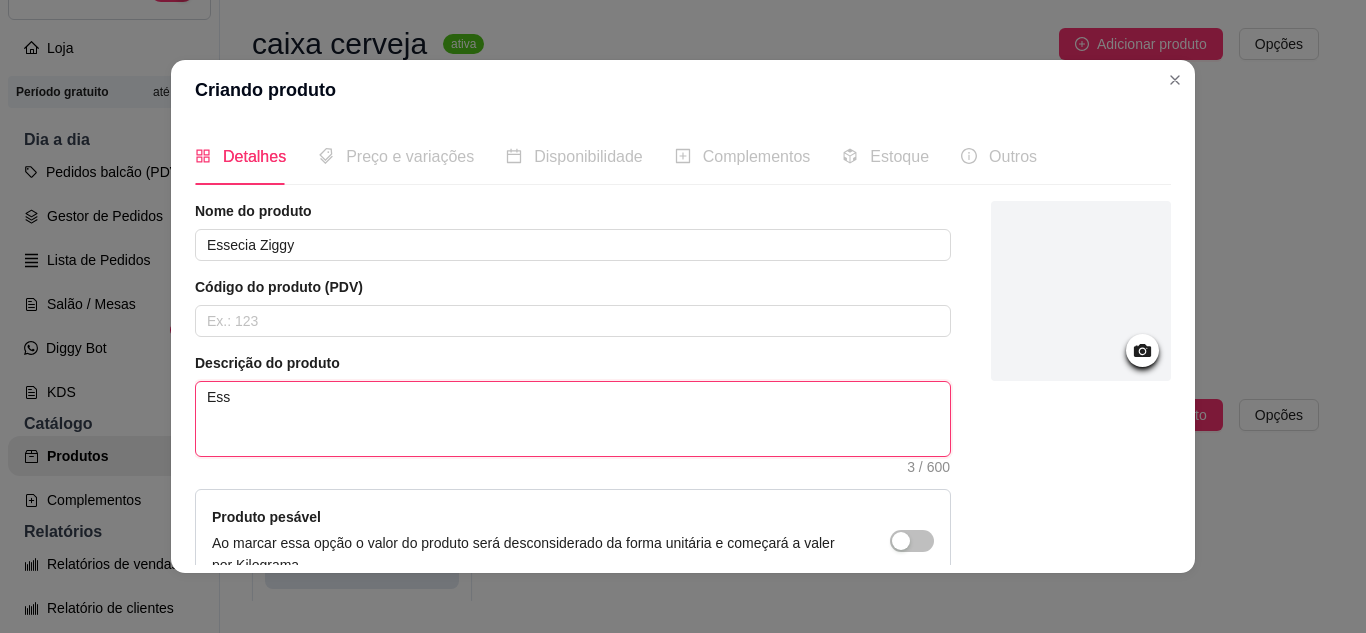 type 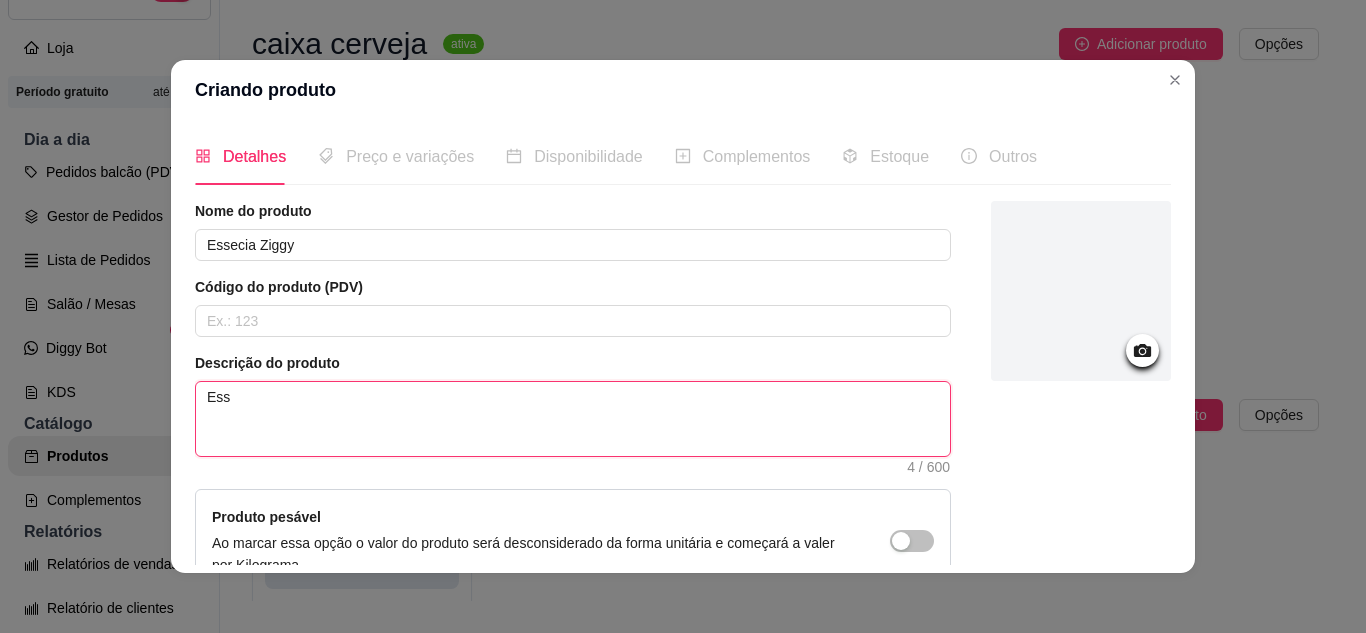 type 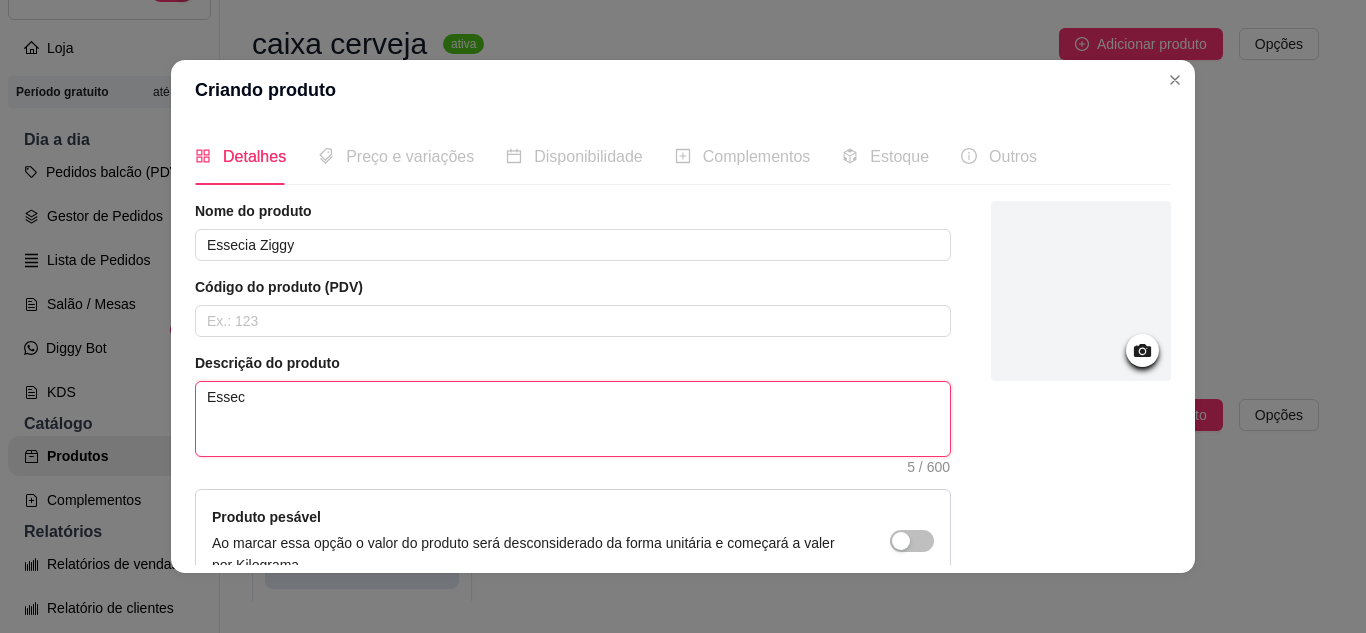 type 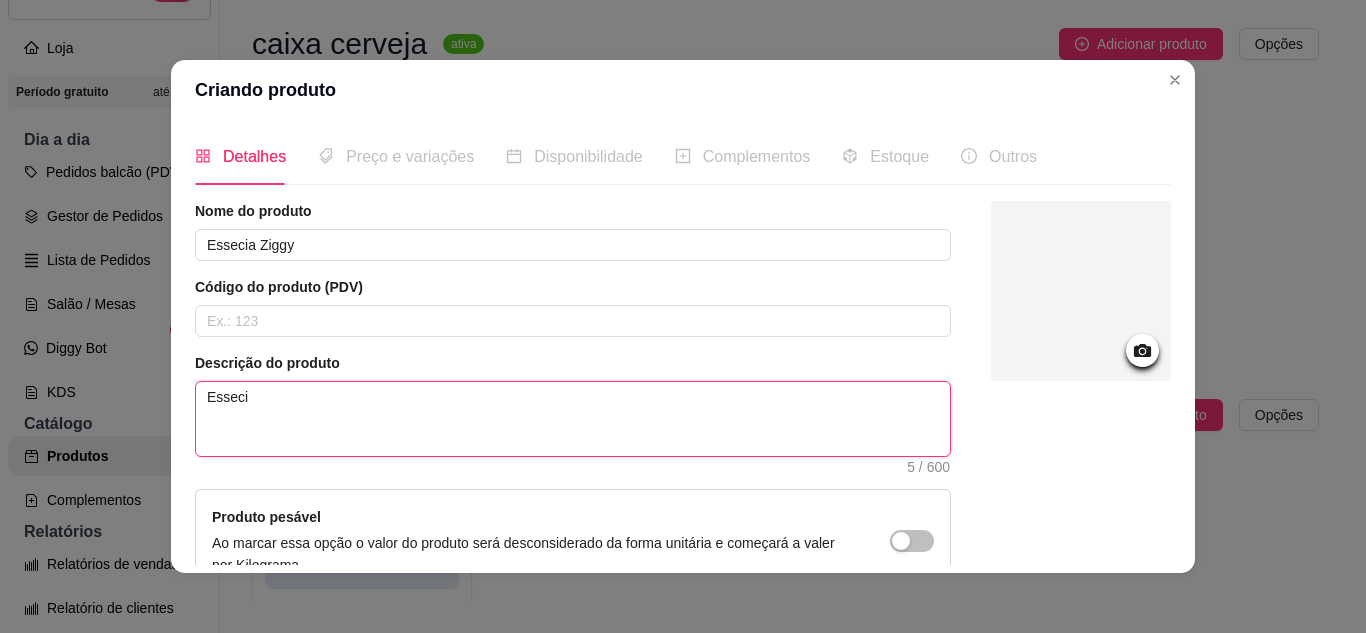 type 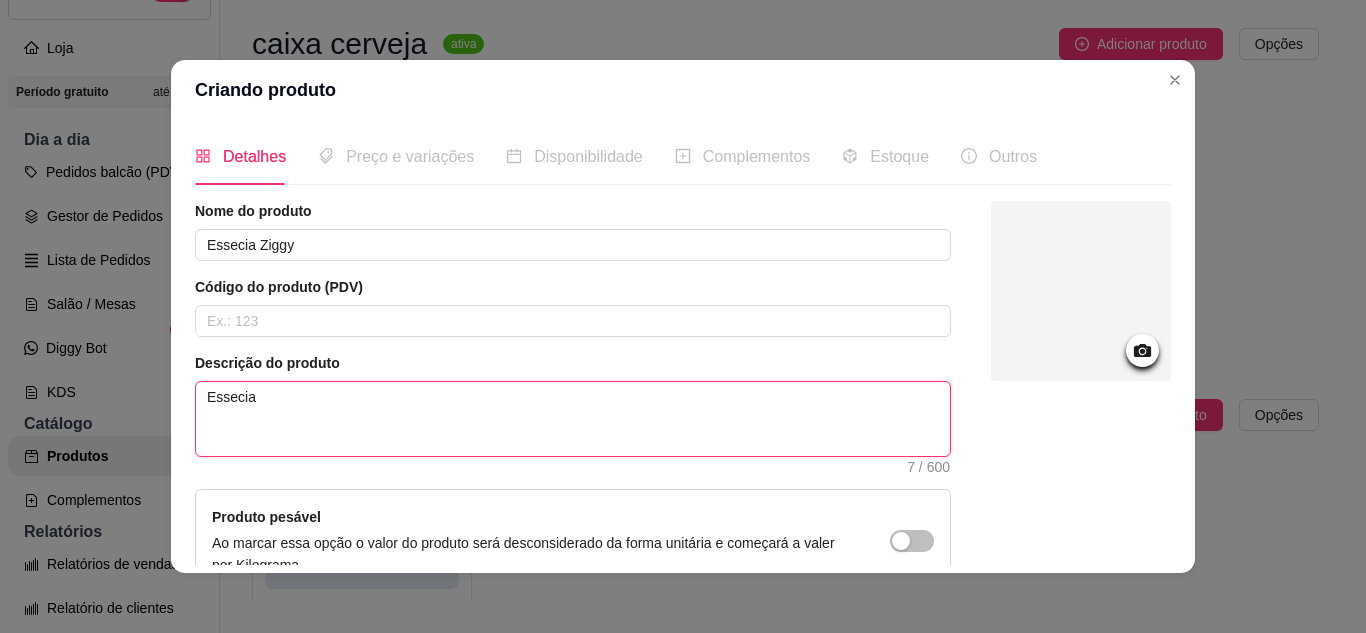 type 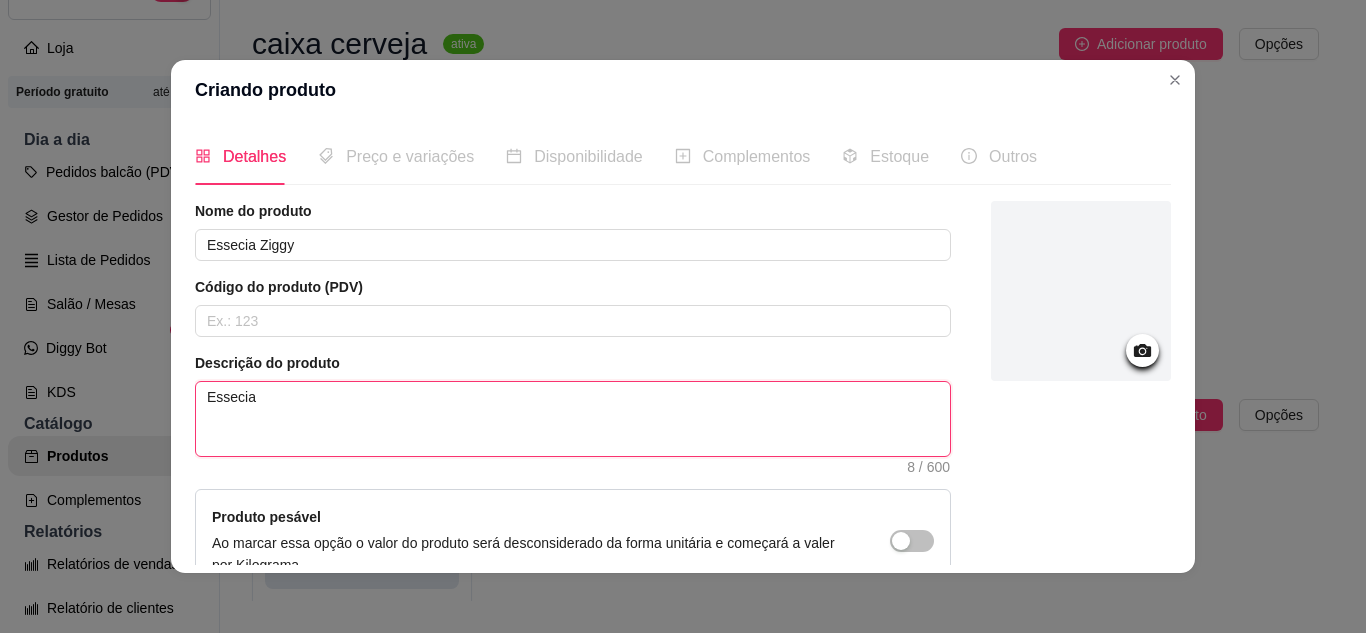type on "Essecia" 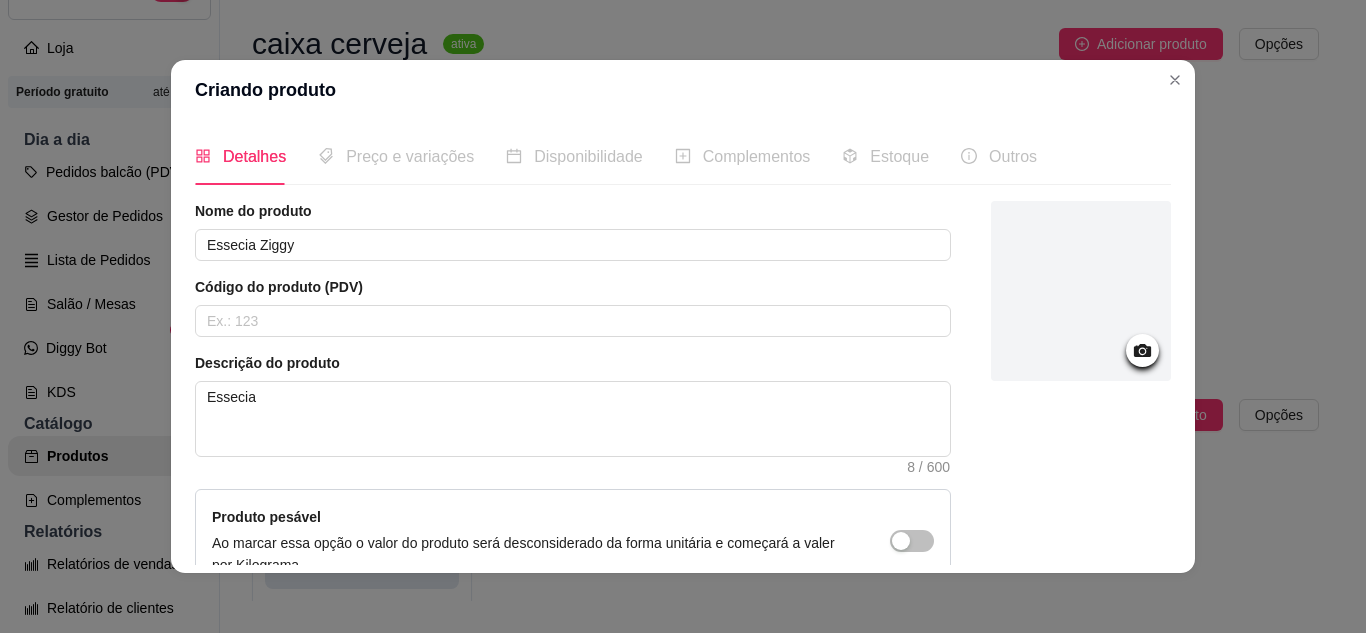 click at bounding box center [1081, 446] 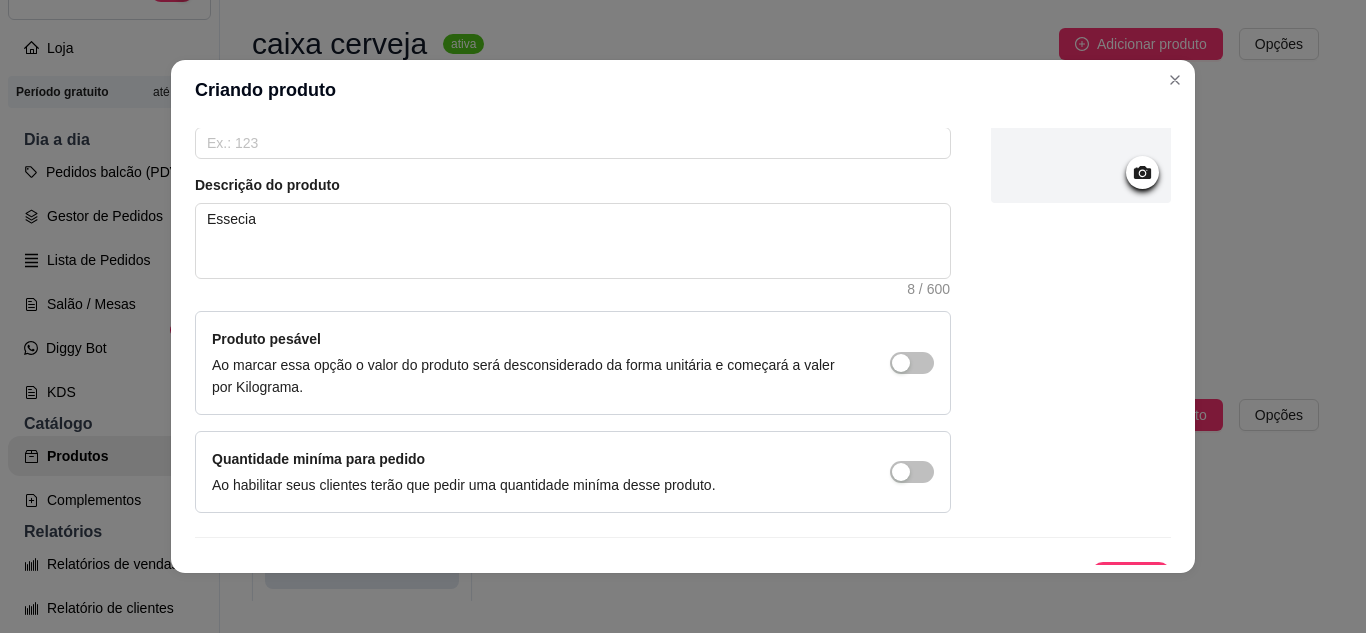 scroll, scrollTop: 215, scrollLeft: 0, axis: vertical 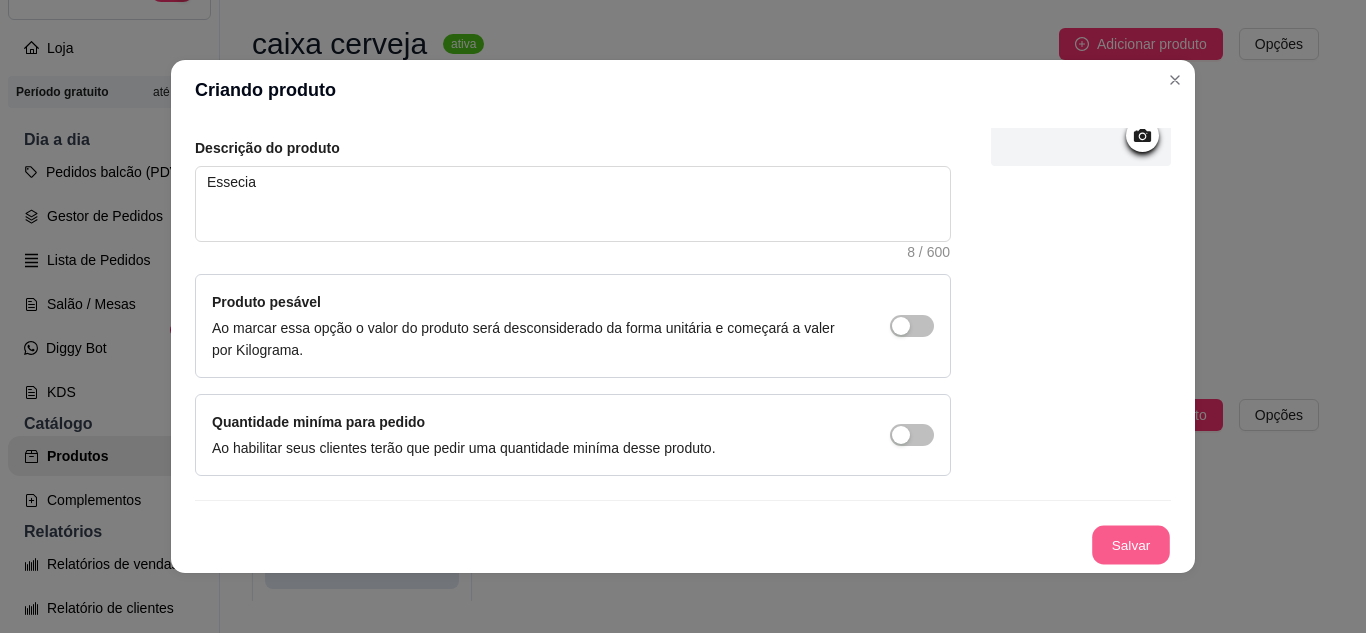 click on "Salvar" at bounding box center (1131, 545) 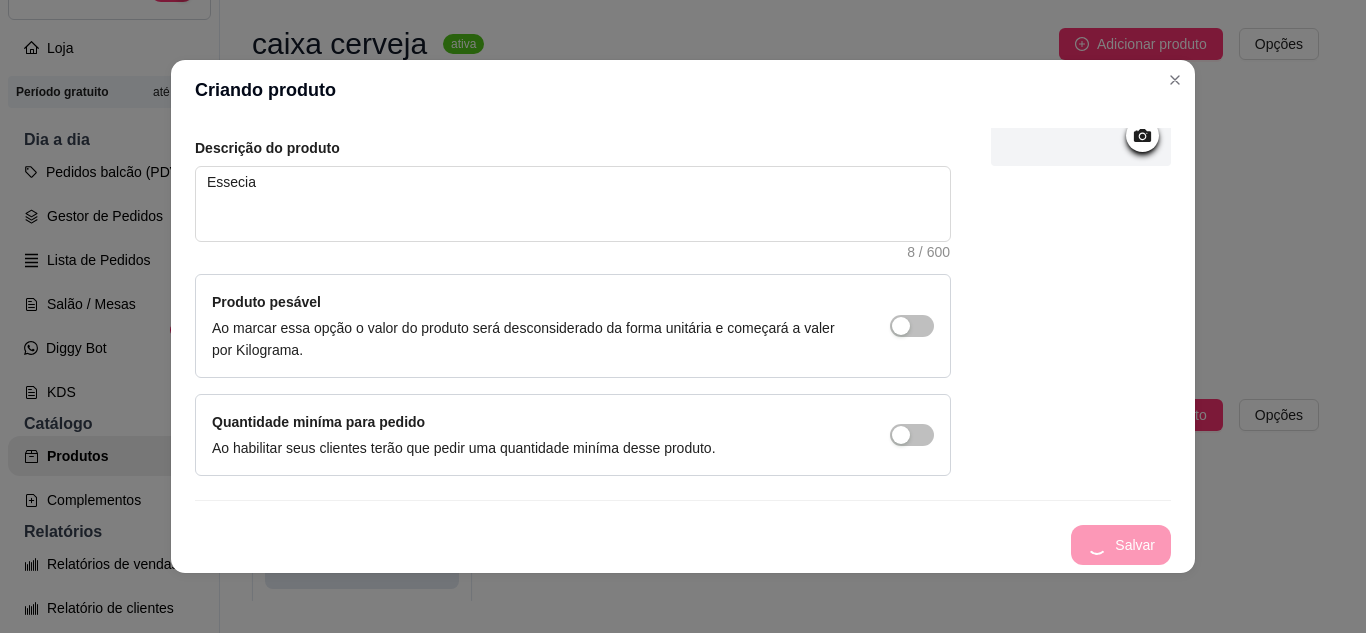type 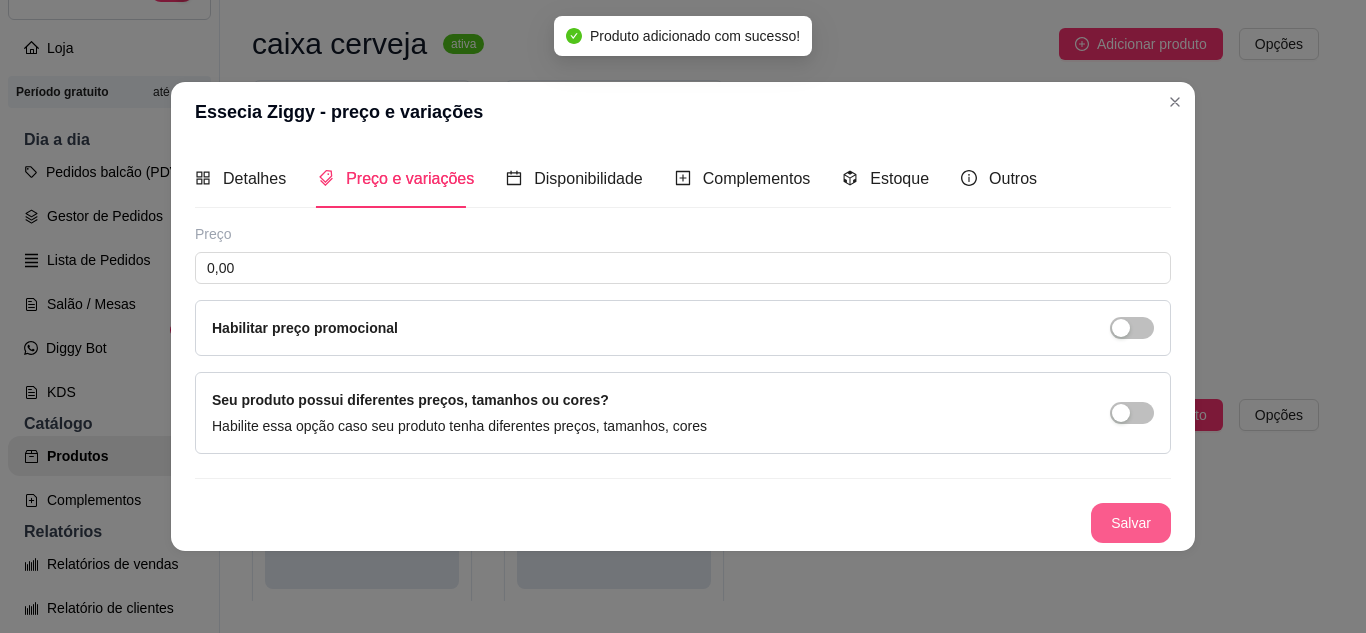 scroll, scrollTop: 0, scrollLeft: 0, axis: both 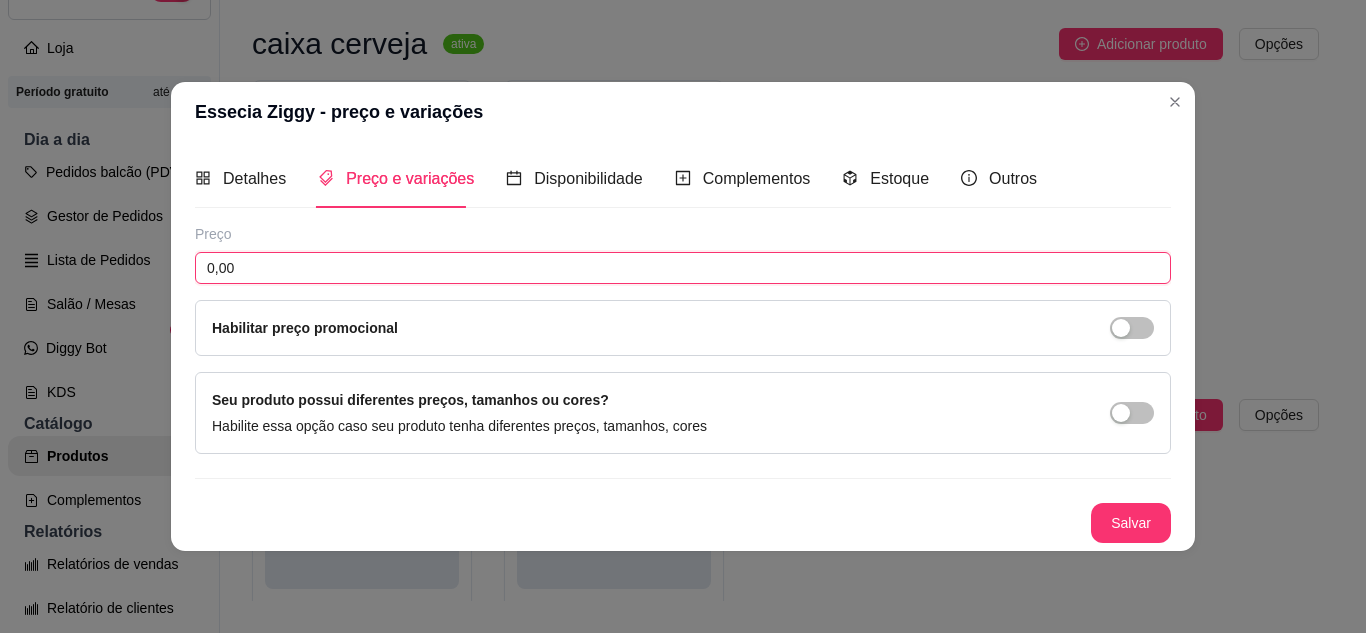 click on "0,00" at bounding box center [683, 268] 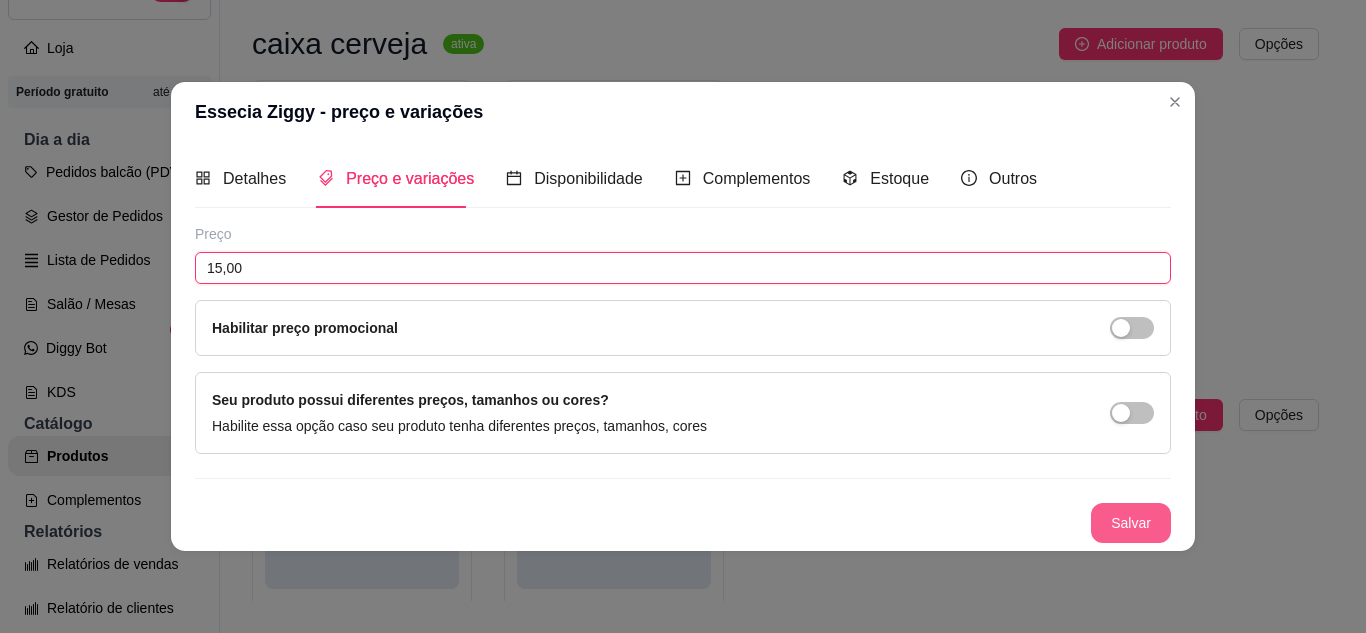 type on "15,00" 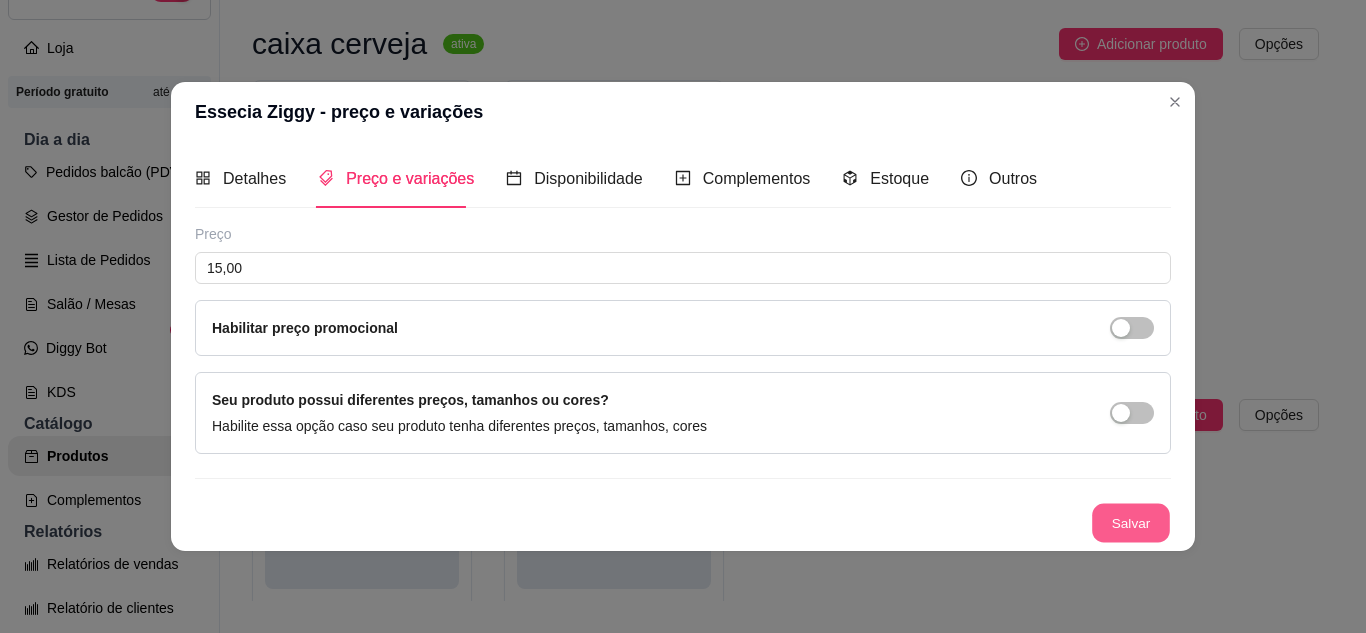 click on "Salvar" at bounding box center [1131, 522] 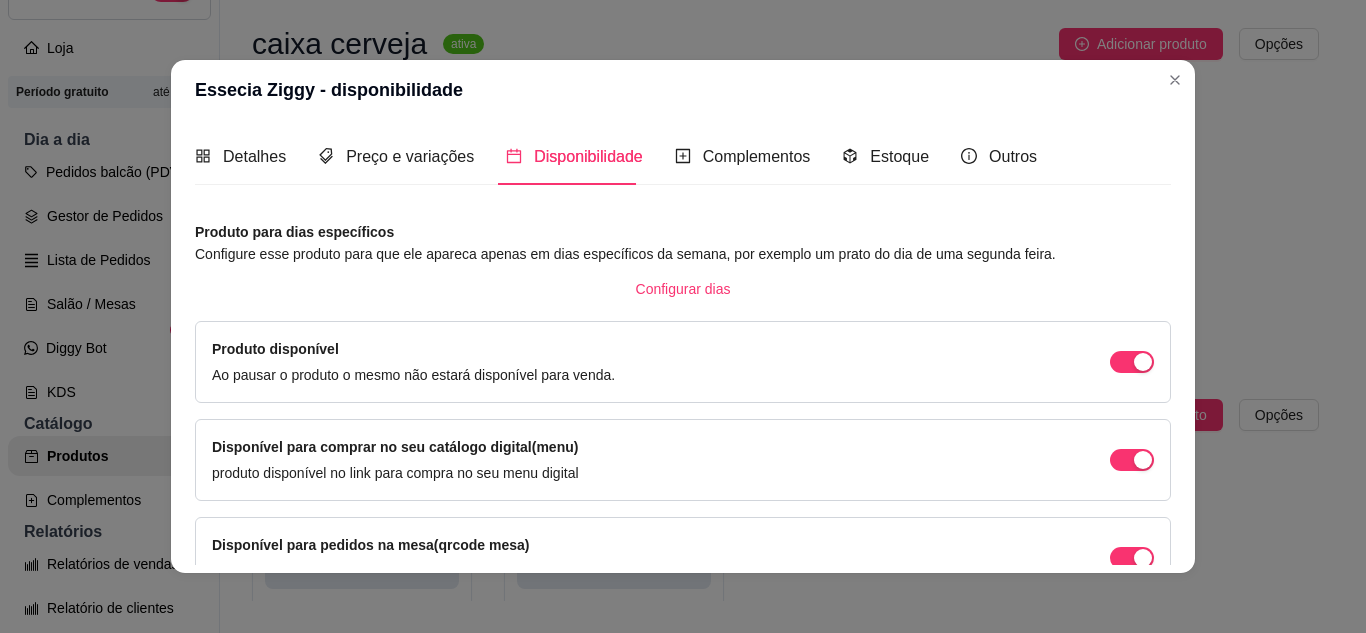 click on "Detalhes Preço e variações Disponibilidade Complementos Estoque Outros Nome do produto Essecia Ziggy Código do produto (PDV) Descrição do produto Essecia  8 / 600 Produto pesável Ao marcar essa opção o valor do produto será desconsiderado da forma unitária e começará a valer por Kilograma. Quantidade miníma para pedido Ao habilitar seus clientes terão que pedir uma quantidade miníma desse produto. Copiar link do produto Deletar produto Salvar Preço  15,00 Habilitar preço promocional Seu produto possui diferentes preços, tamanhos ou cores? Habilite essa opção caso seu produto tenha diferentes preços, tamanhos, cores Salvar Produto para dias específicos Configure esse produto para que ele apareca apenas em dias específicos da semana, por exemplo um prato do dia de uma segunda feira. Configurar dias Produto disponível Ao pausar o produto o mesmo não estará disponível para venda. Disponível para comprar no seu catálogo digital(menu) Disponível para pedidos na mesa(qrcode mesa)" at bounding box center [683, 346] 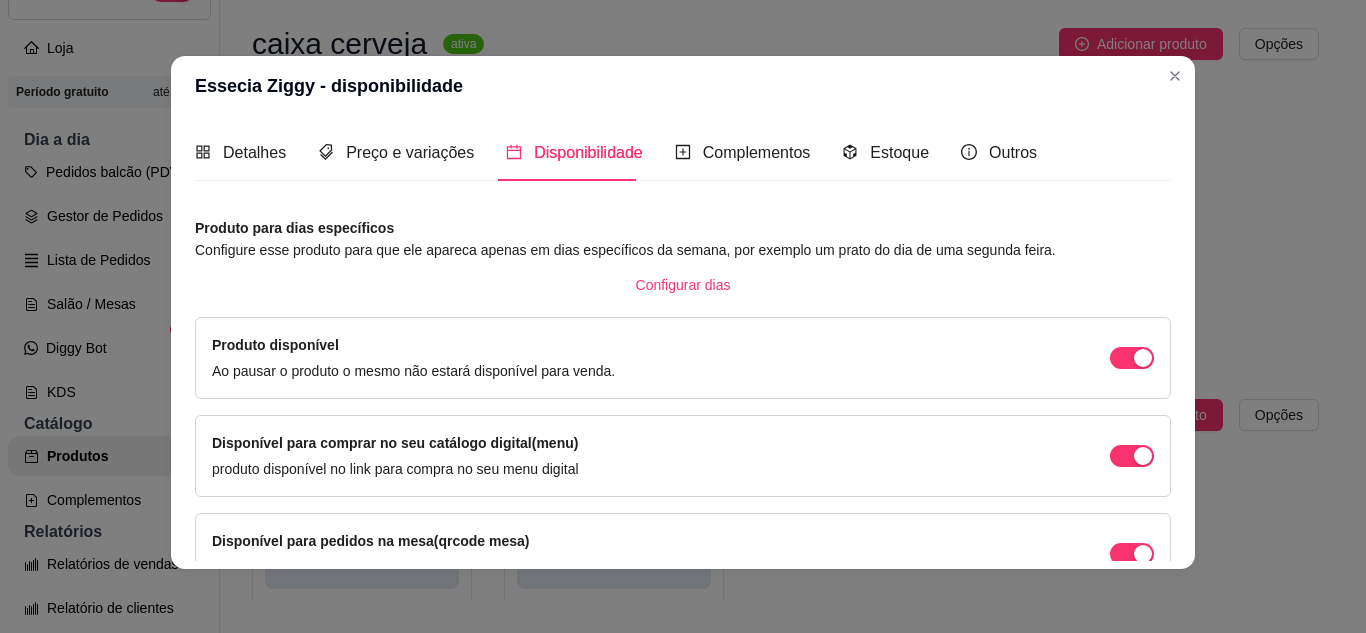 click on "Detalhes Preço e variações Disponibilidade Complementos Estoque Outros Nome do produto Essecia Ziggy Código do produto (PDV) Descrição do produto Essecia  8 / 600 Produto pesável Ao marcar essa opção o valor do produto será desconsiderado da forma unitária e começará a valer por Kilograma. Quantidade miníma para pedido Ao habilitar seus clientes terão que pedir uma quantidade miníma desse produto. Copiar link do produto Deletar produto Salvar Preço  15,00 Habilitar preço promocional Seu produto possui diferentes preços, tamanhos ou cores? Habilite essa opção caso seu produto tenha diferentes preços, tamanhos, cores Salvar Produto para dias específicos Configure esse produto para que ele apareca apenas em dias específicos da semana, por exemplo um prato do dia de uma segunda feira. Configurar dias Produto disponível Ao pausar o produto o mesmo não estará disponível para venda. Disponível para comprar no seu catálogo digital(menu) Disponível para pedidos na mesa(qrcode mesa)" at bounding box center (683, 342) 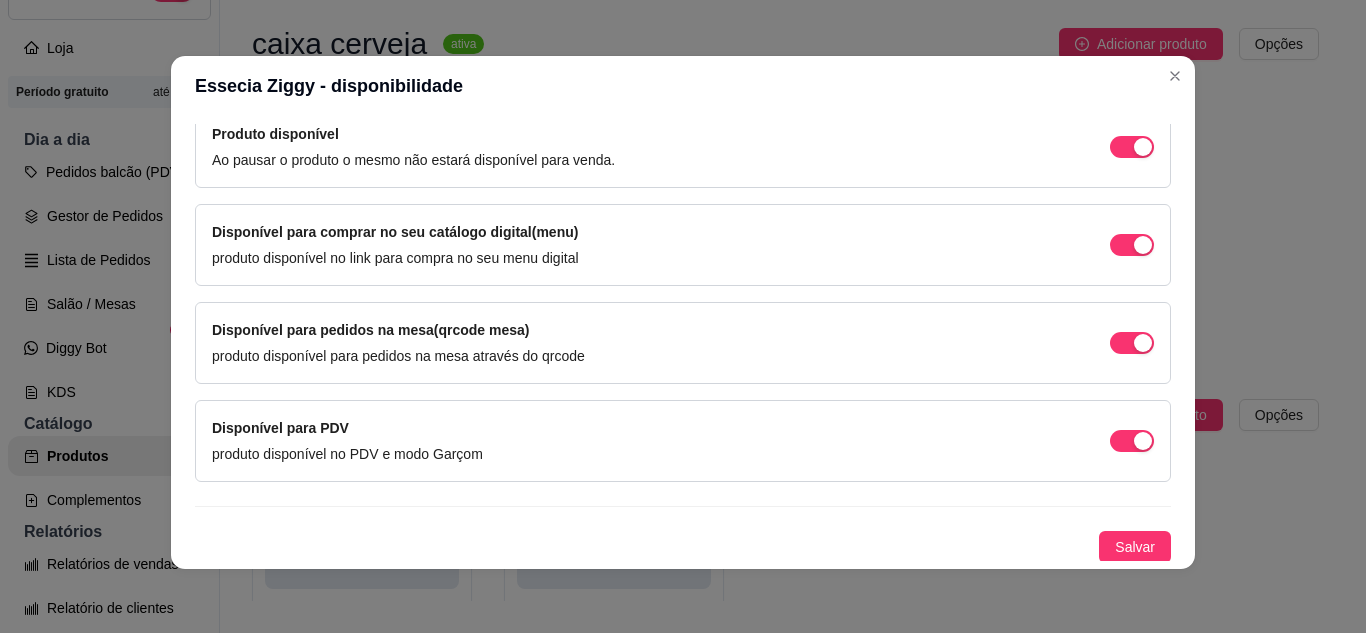 scroll, scrollTop: 213, scrollLeft: 0, axis: vertical 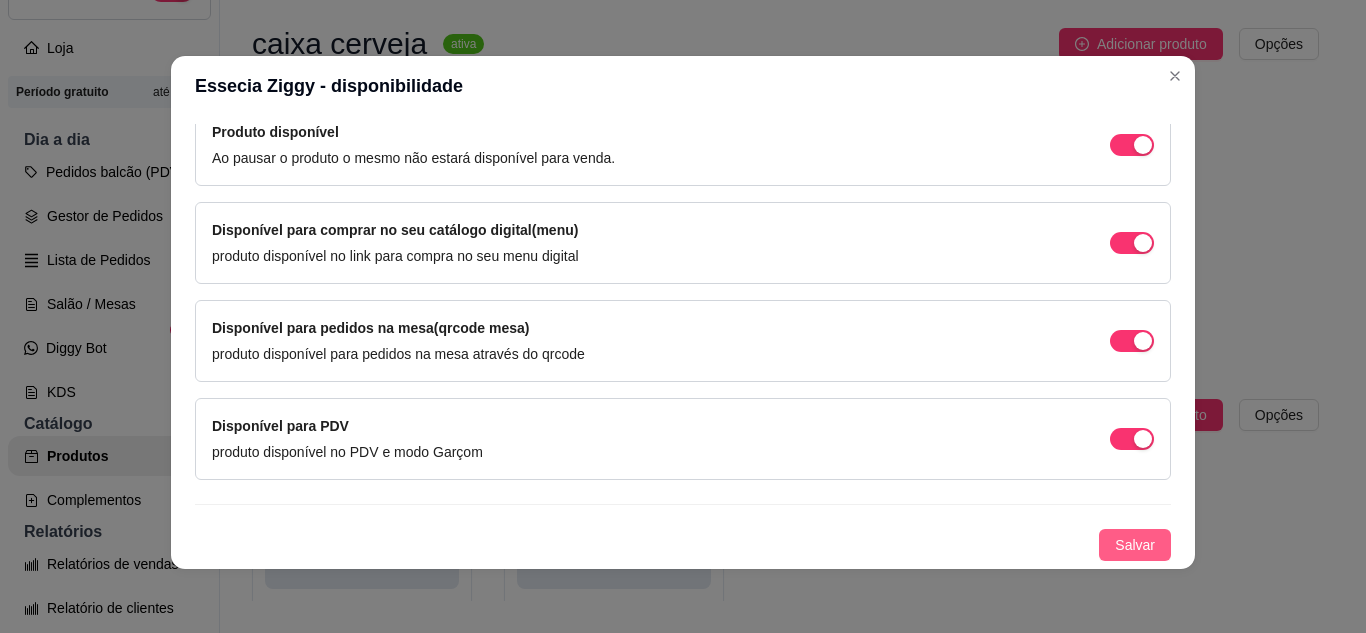 click on "Salvar" at bounding box center (1135, 545) 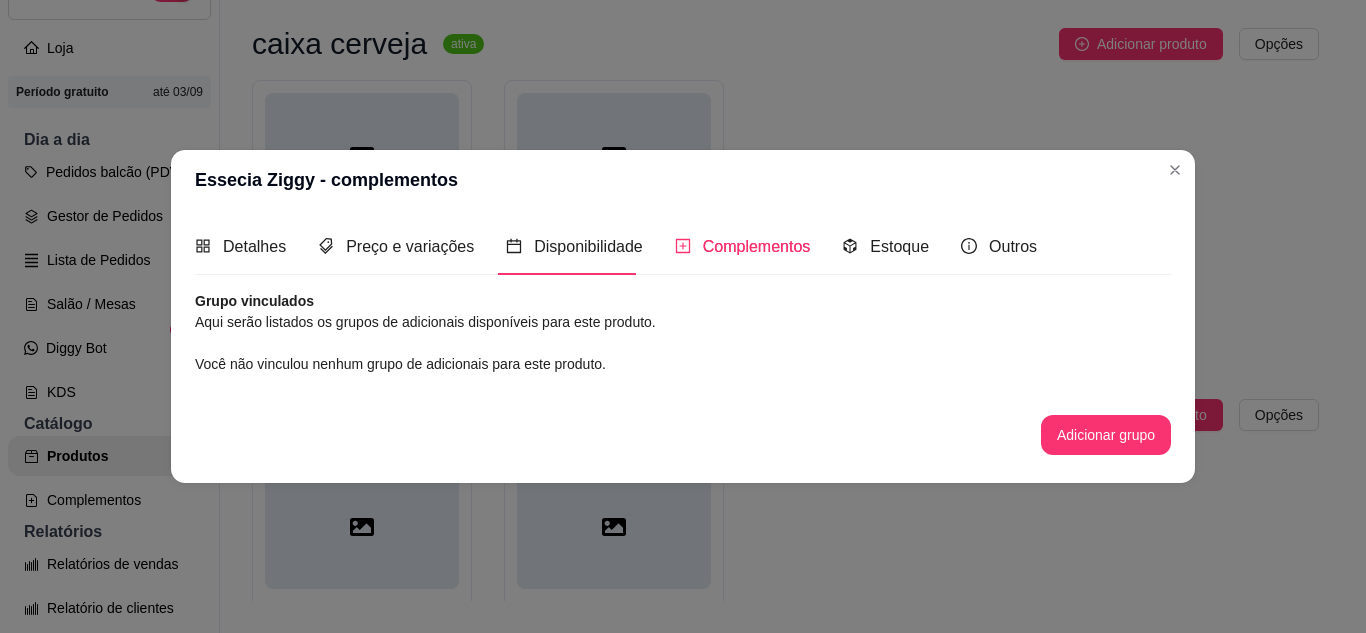 scroll, scrollTop: 0, scrollLeft: 0, axis: both 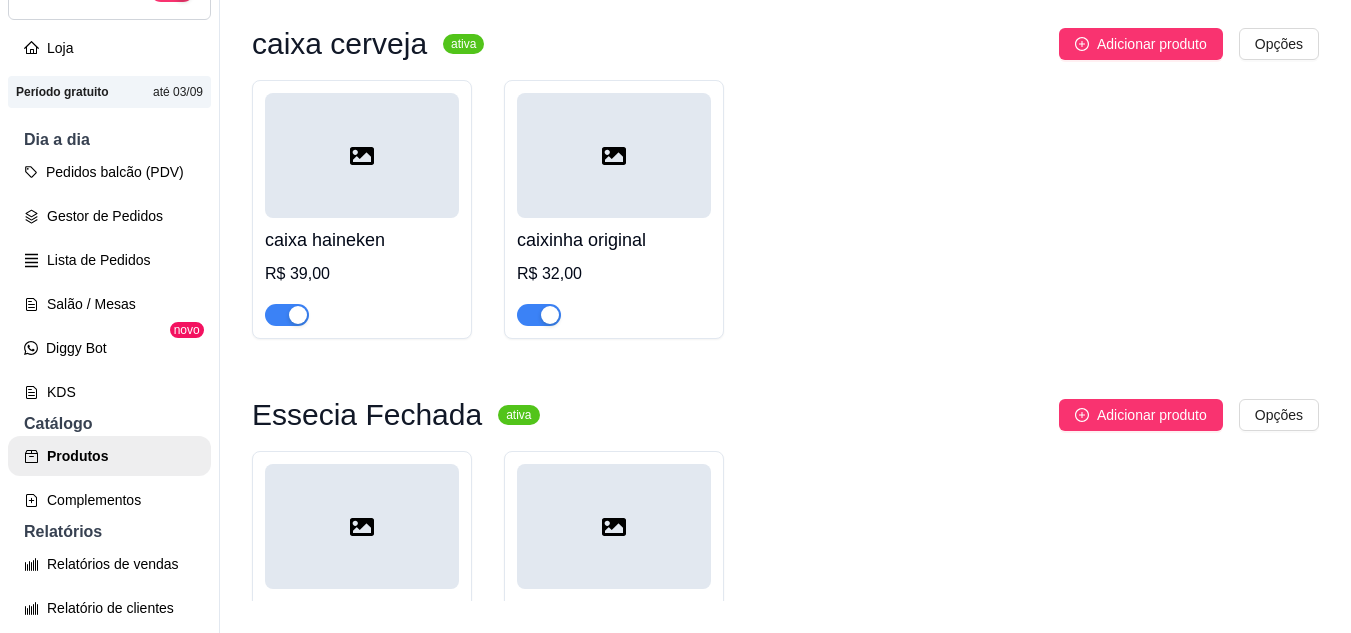click on "caixa haineken   R$ 39,00 caixinha original   R$ 32,00" at bounding box center (785, 209) 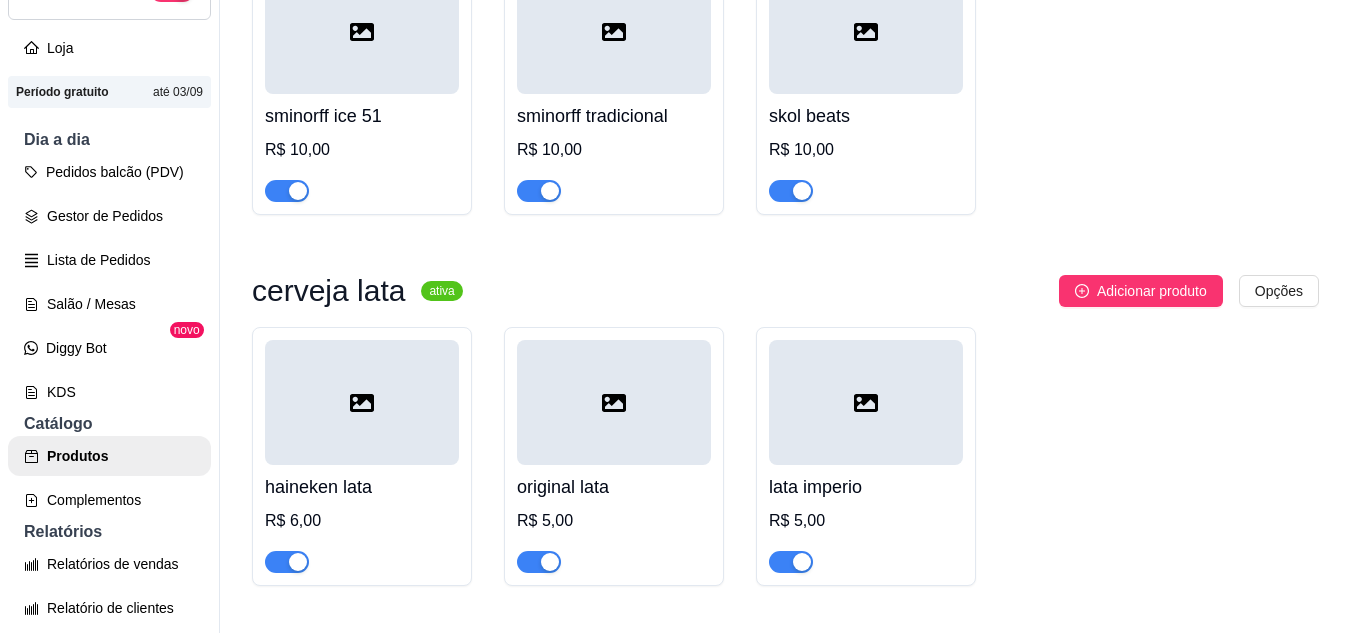 scroll, scrollTop: 2502, scrollLeft: 0, axis: vertical 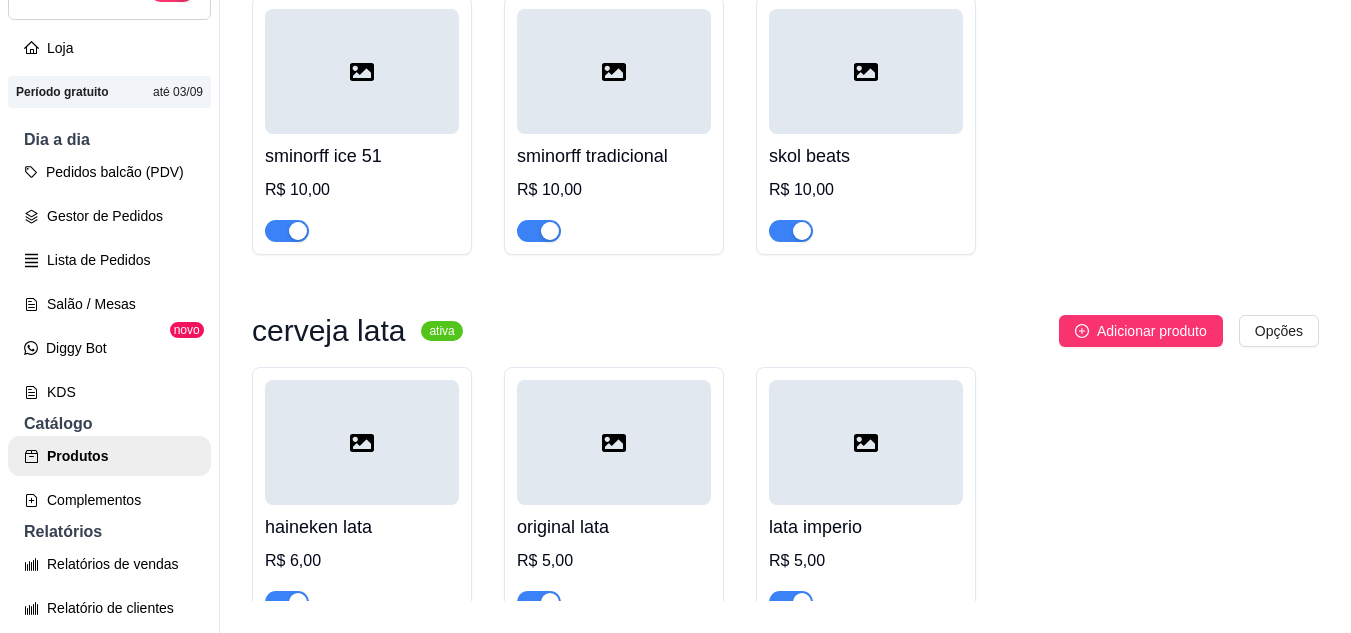click on "haineken lata   R$ 6,00 original lata    R$ 5,00  lata imperio   R$ 5,00" at bounding box center [785, 496] 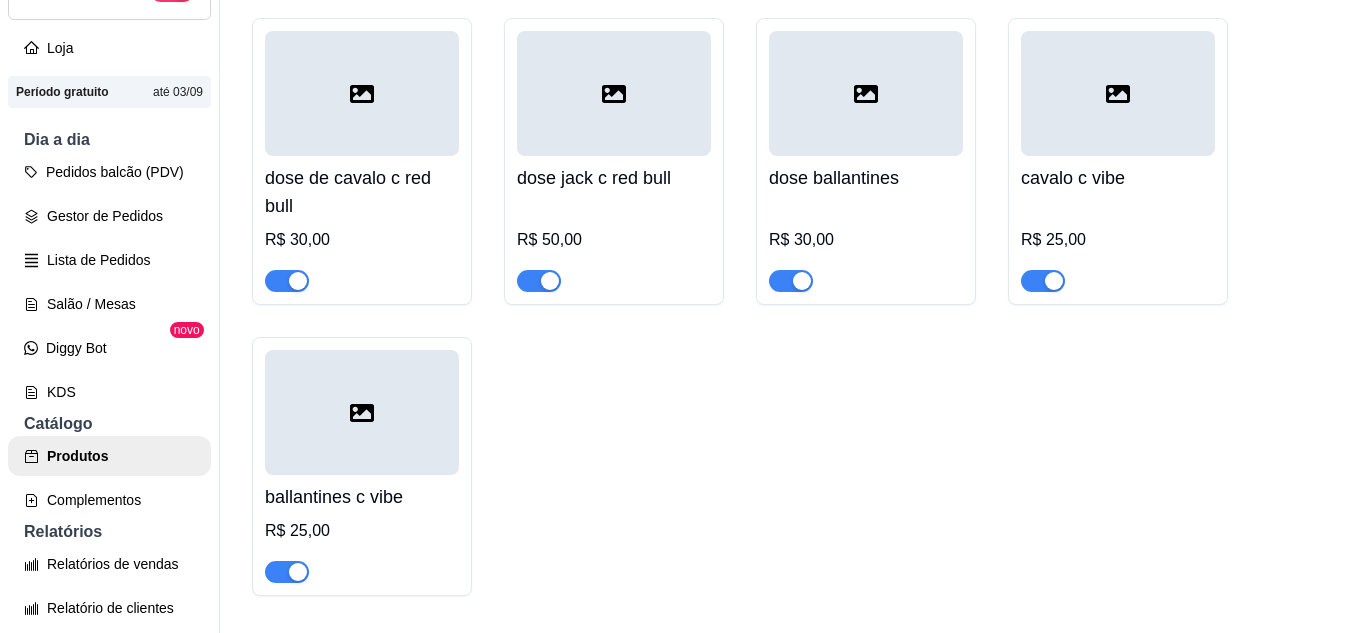 scroll, scrollTop: 58, scrollLeft: 0, axis: vertical 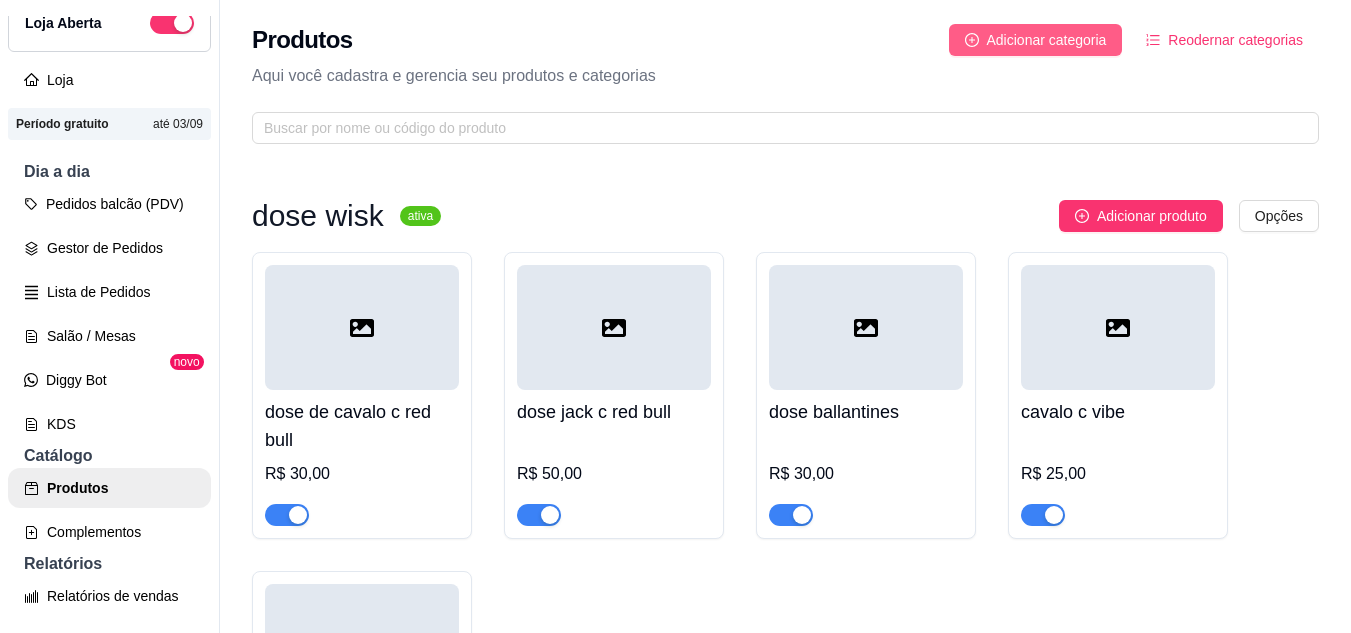 click on "Adicionar categoria" at bounding box center [1047, 40] 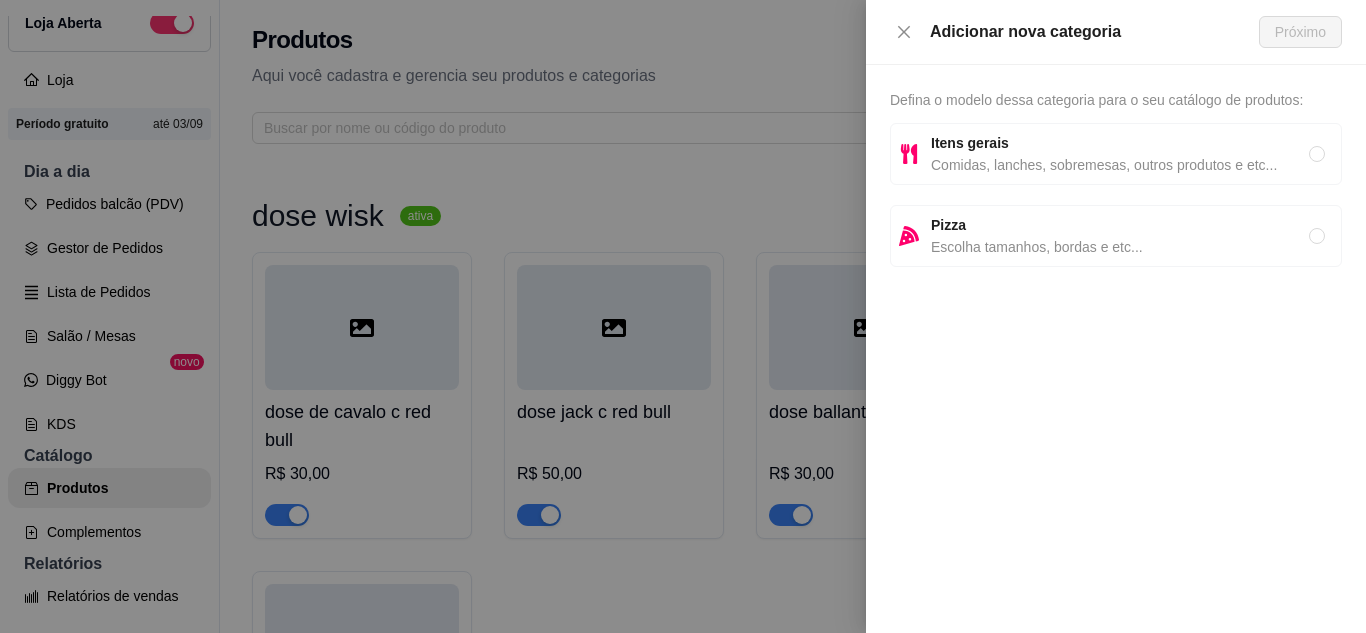 click on "Comidas, lanches, sobremesas, outros produtos e etc..." at bounding box center [1120, 165] 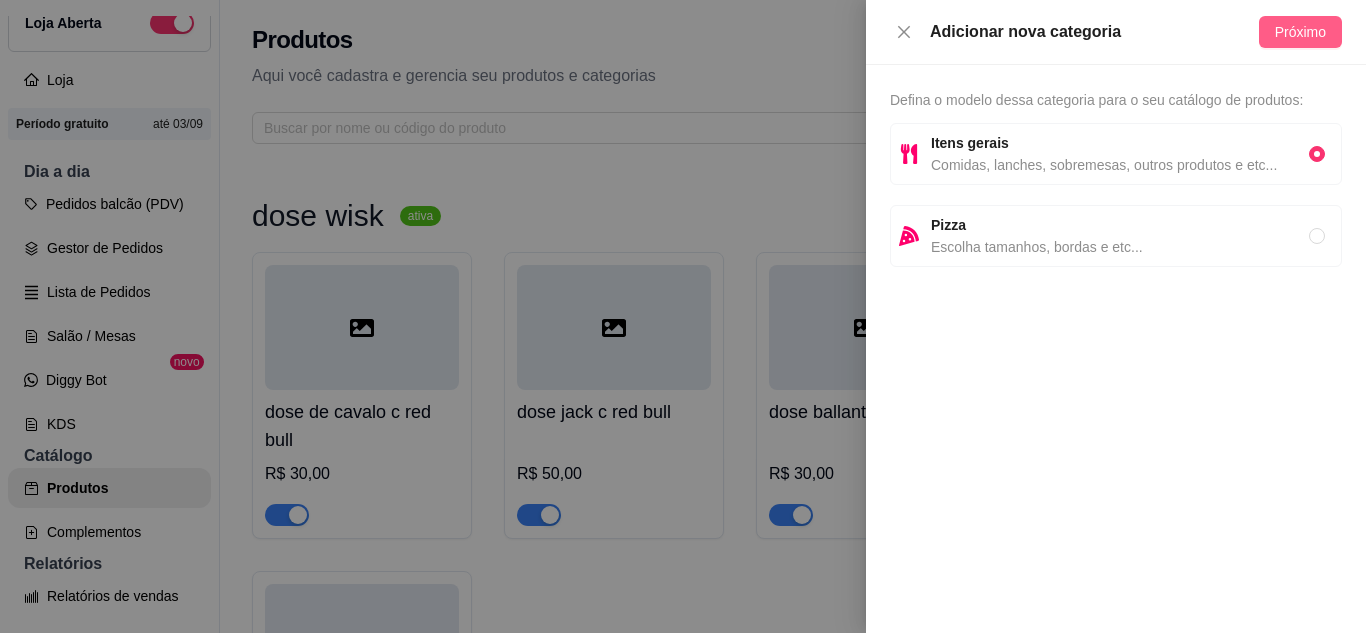 click on "Próximo" at bounding box center [1300, 32] 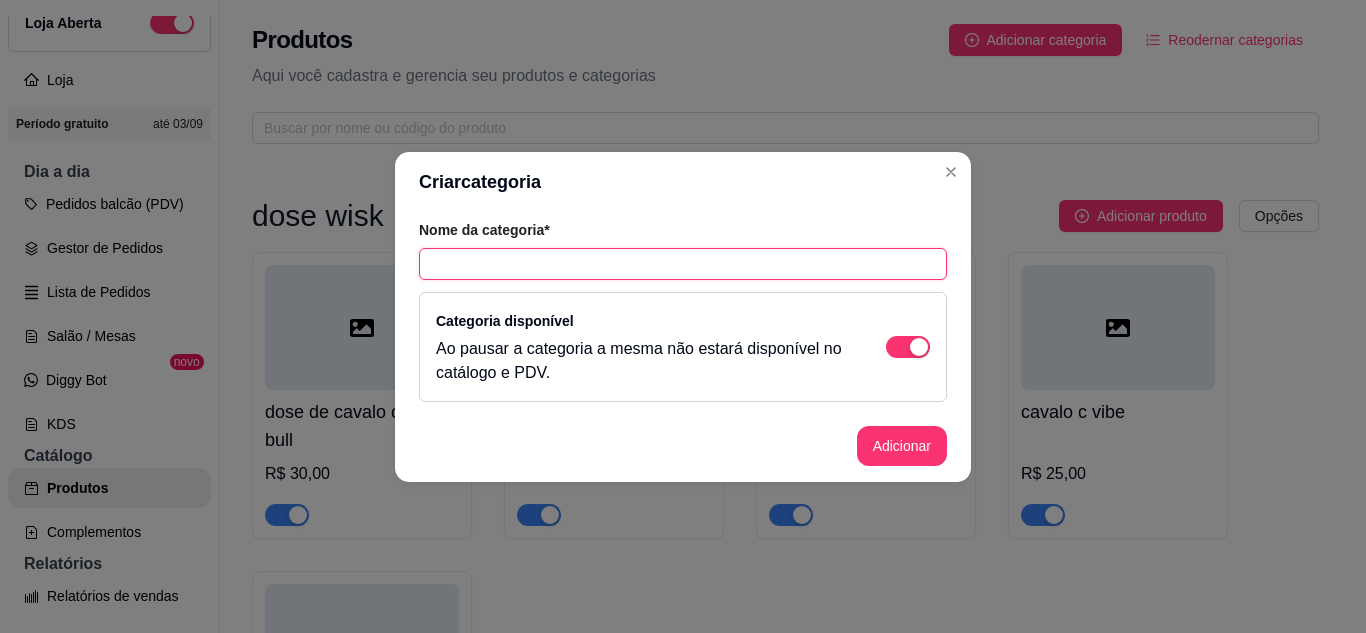 click at bounding box center [683, 264] 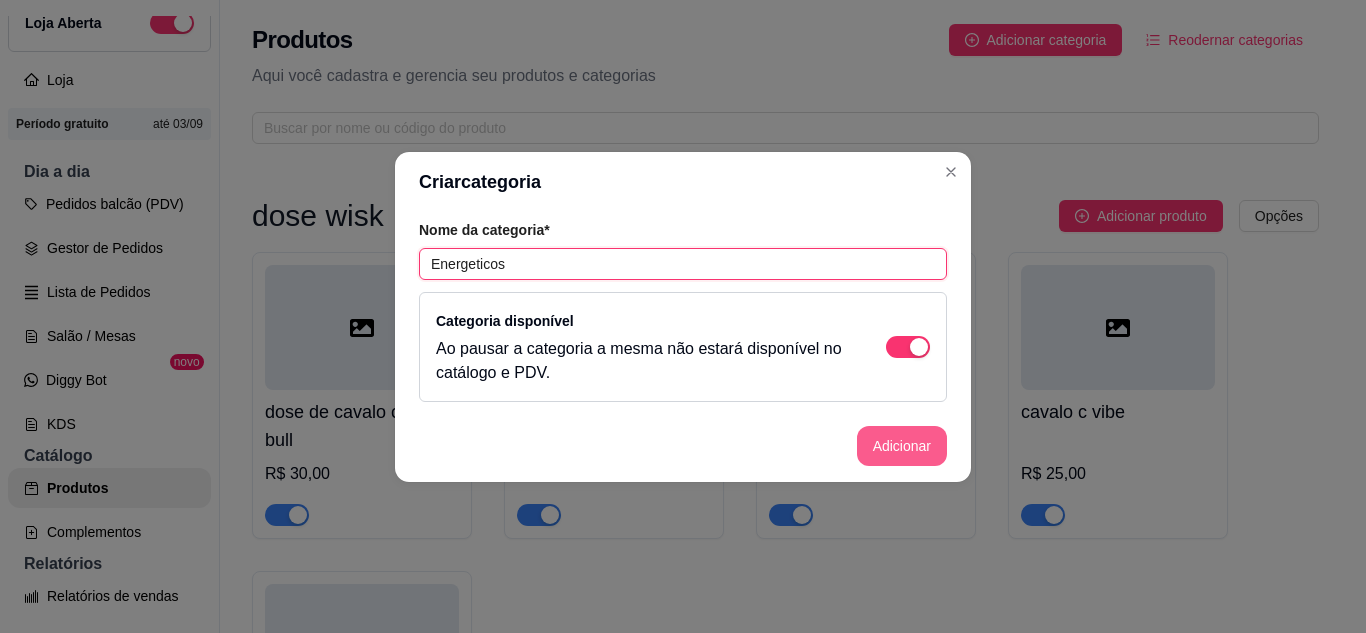 type on "Energeticos" 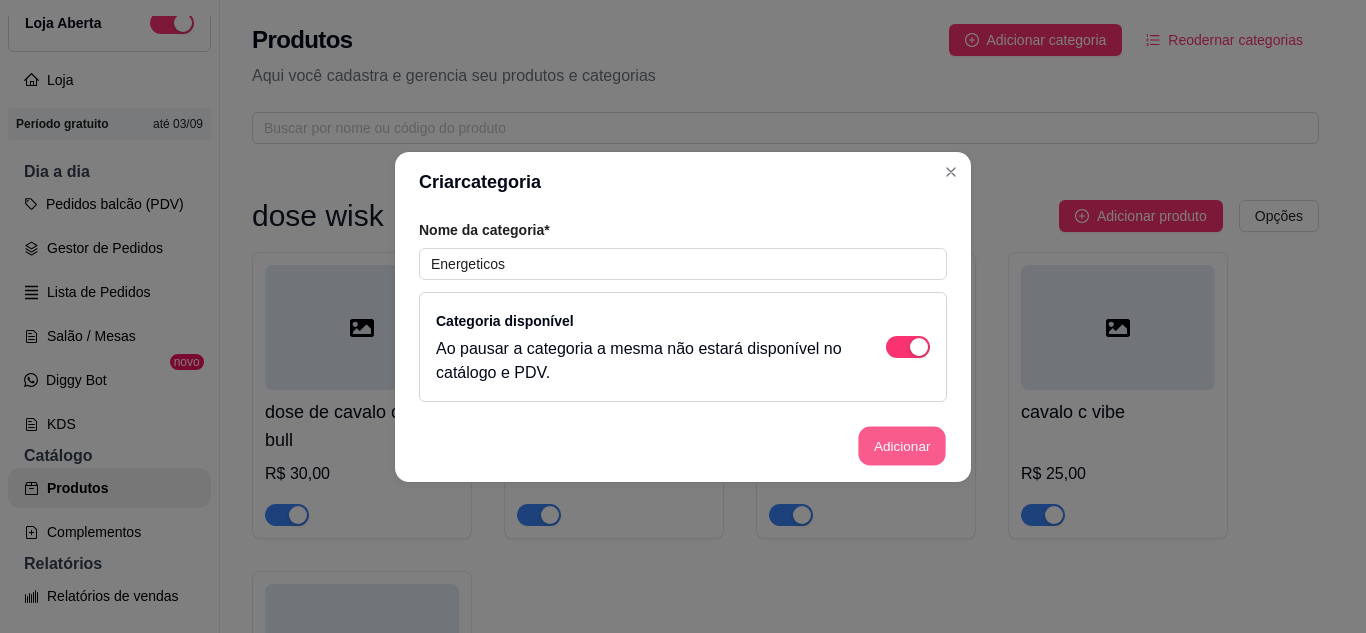 click on "Adicionar" at bounding box center [902, 445] 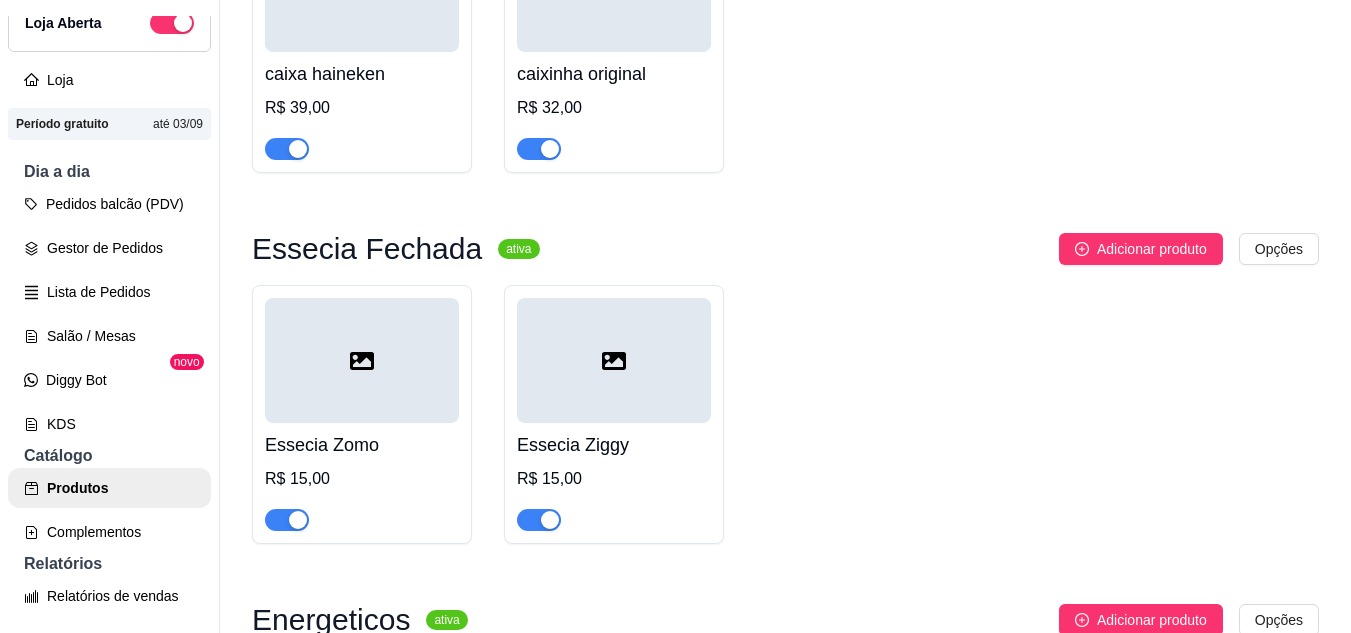 scroll, scrollTop: 4185, scrollLeft: 0, axis: vertical 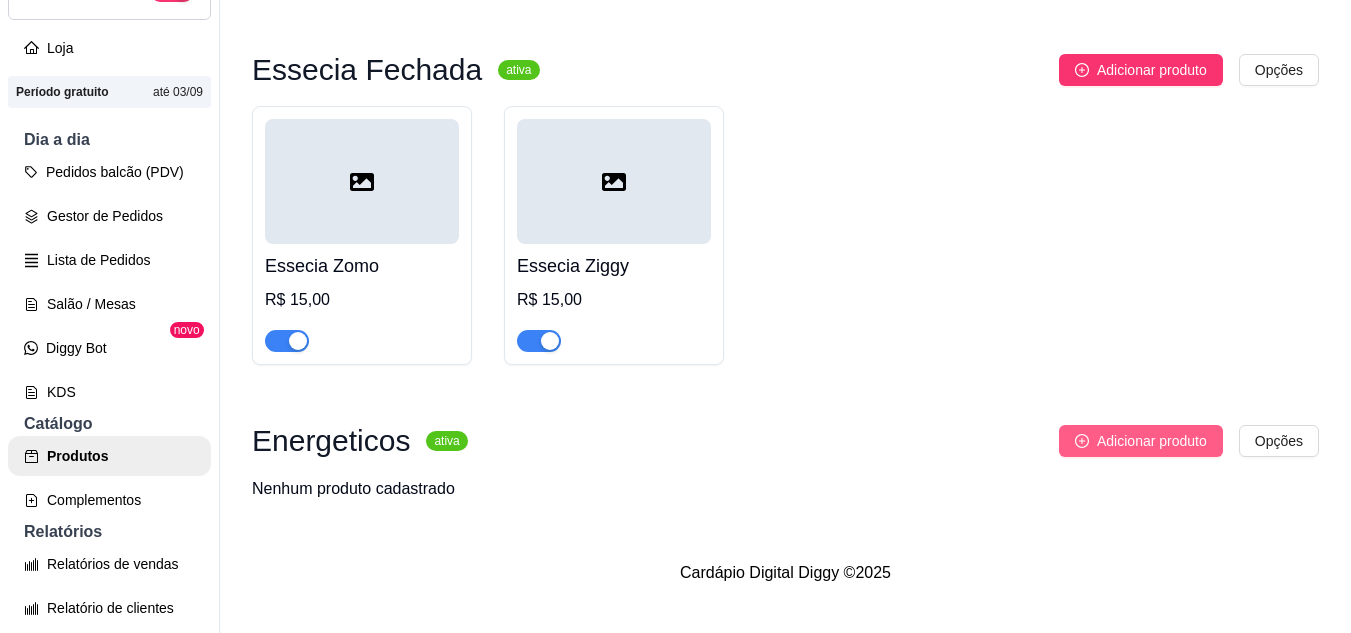 click on "Adicionar produto" at bounding box center [1141, 441] 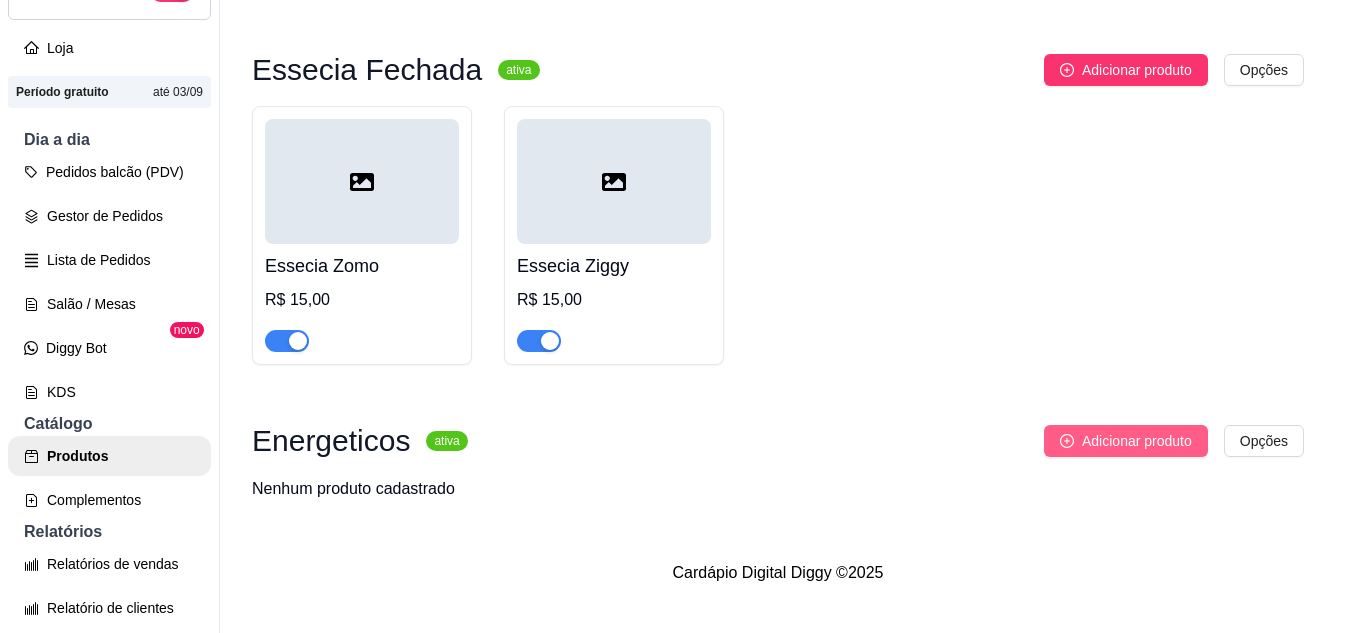 type 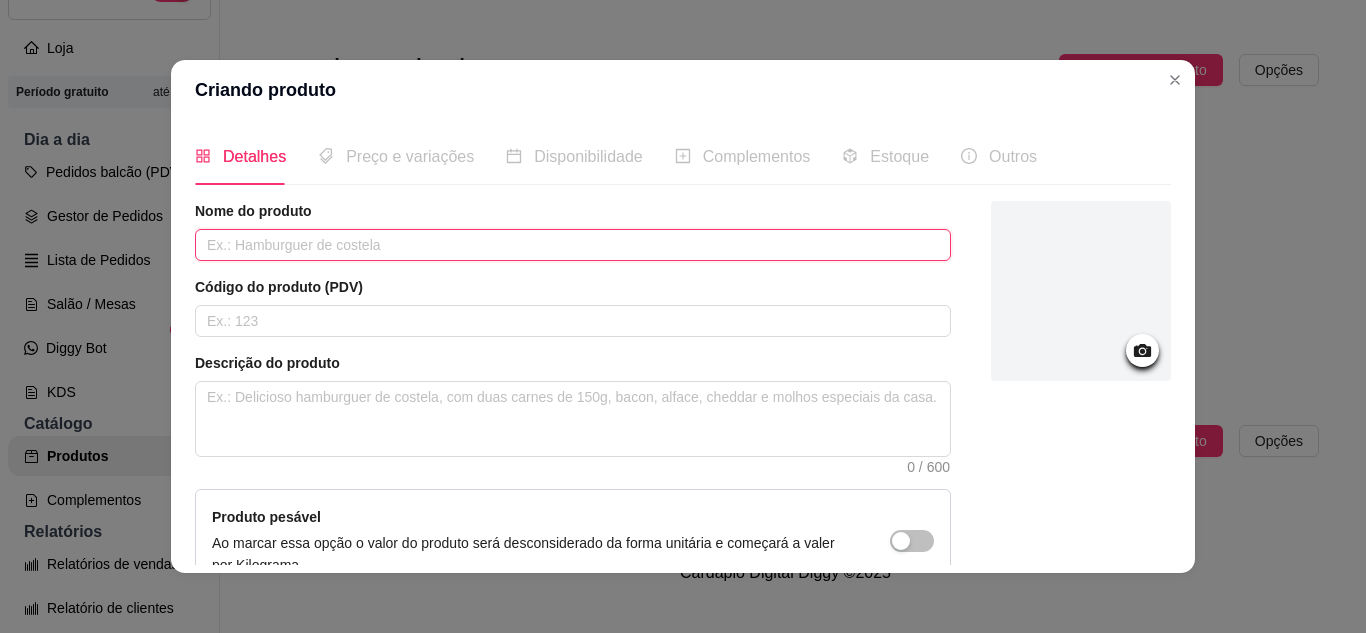 click at bounding box center [573, 245] 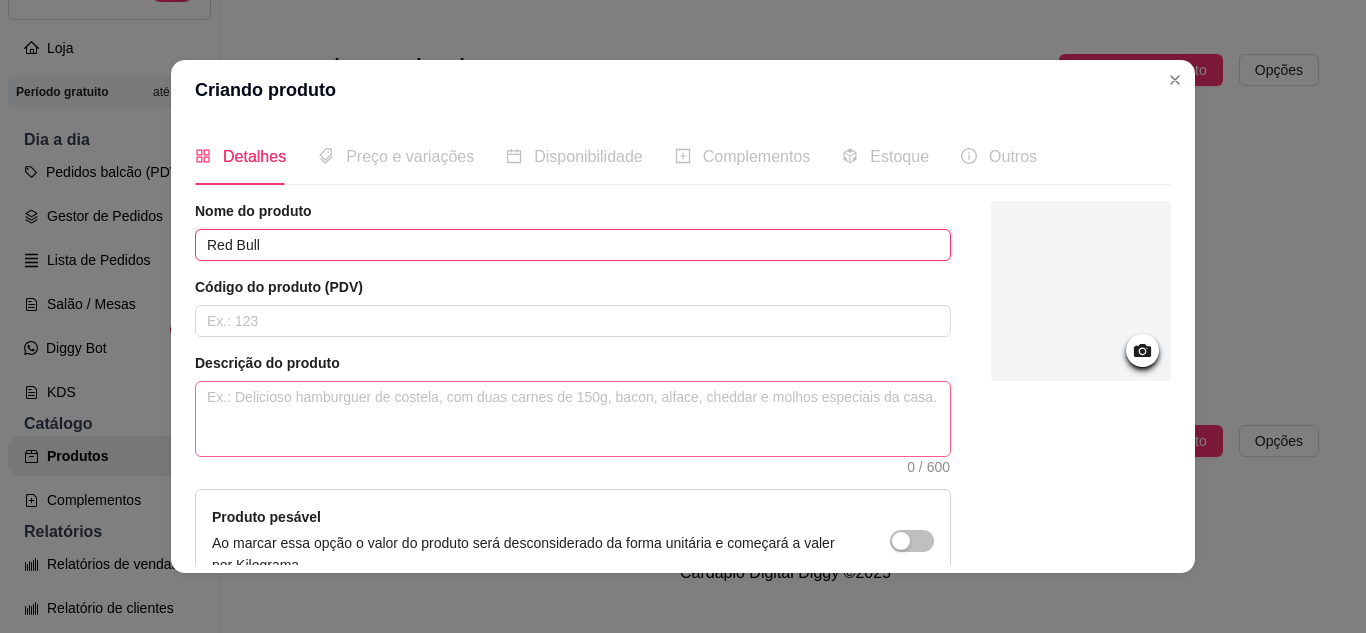 type on "Red Bull" 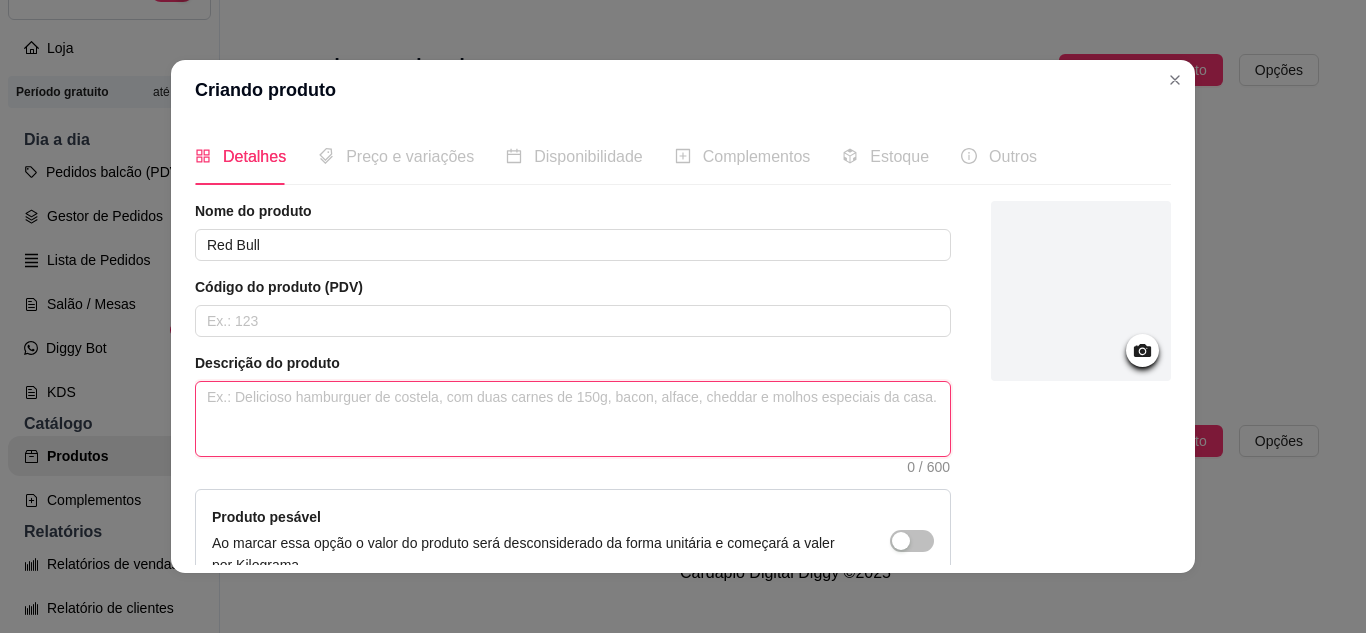 click at bounding box center (573, 419) 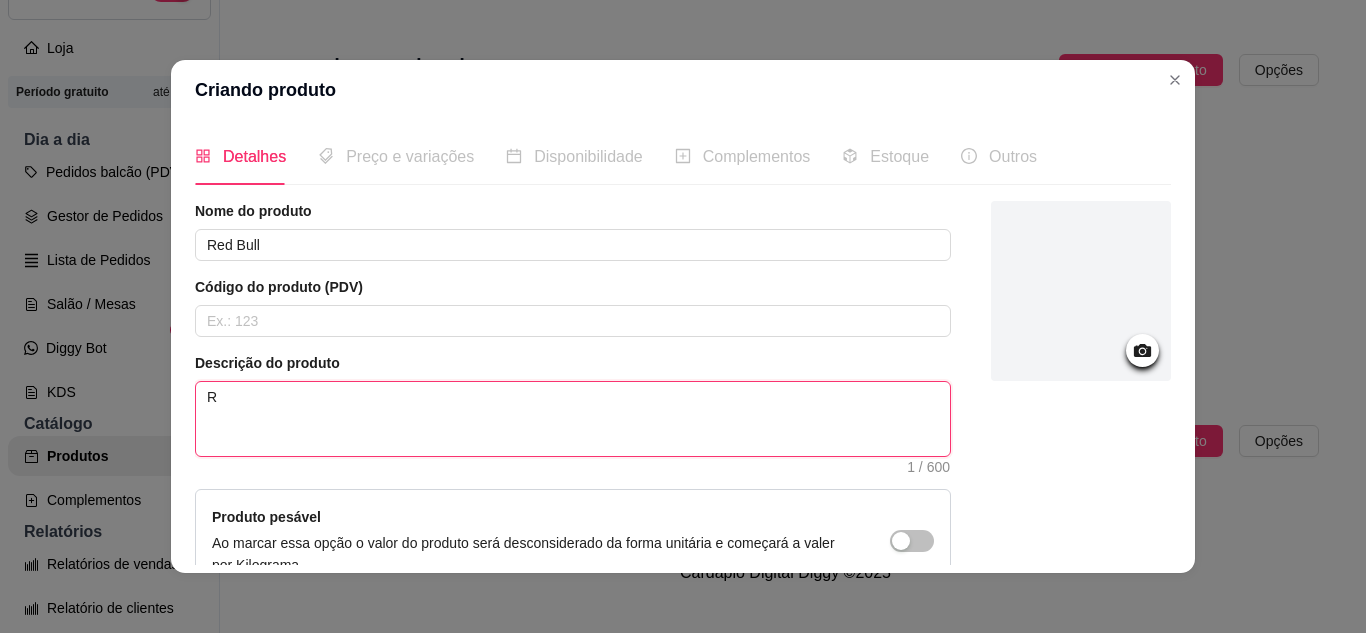 type 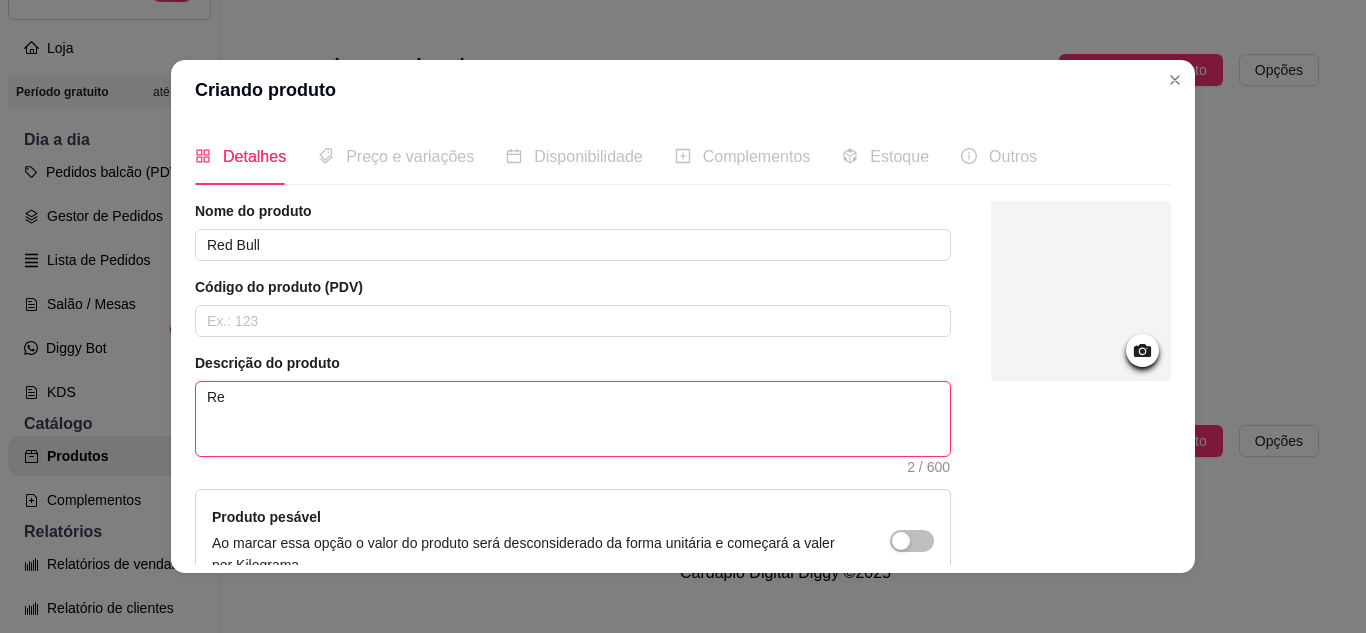type 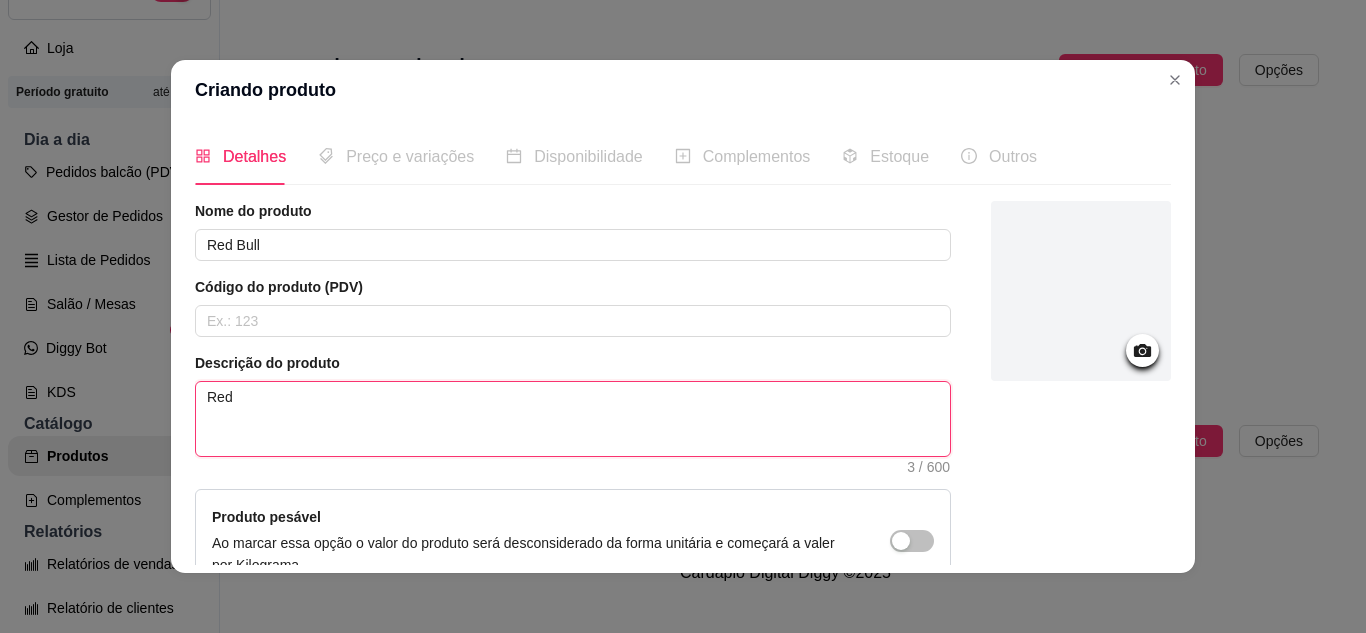 type on "Red" 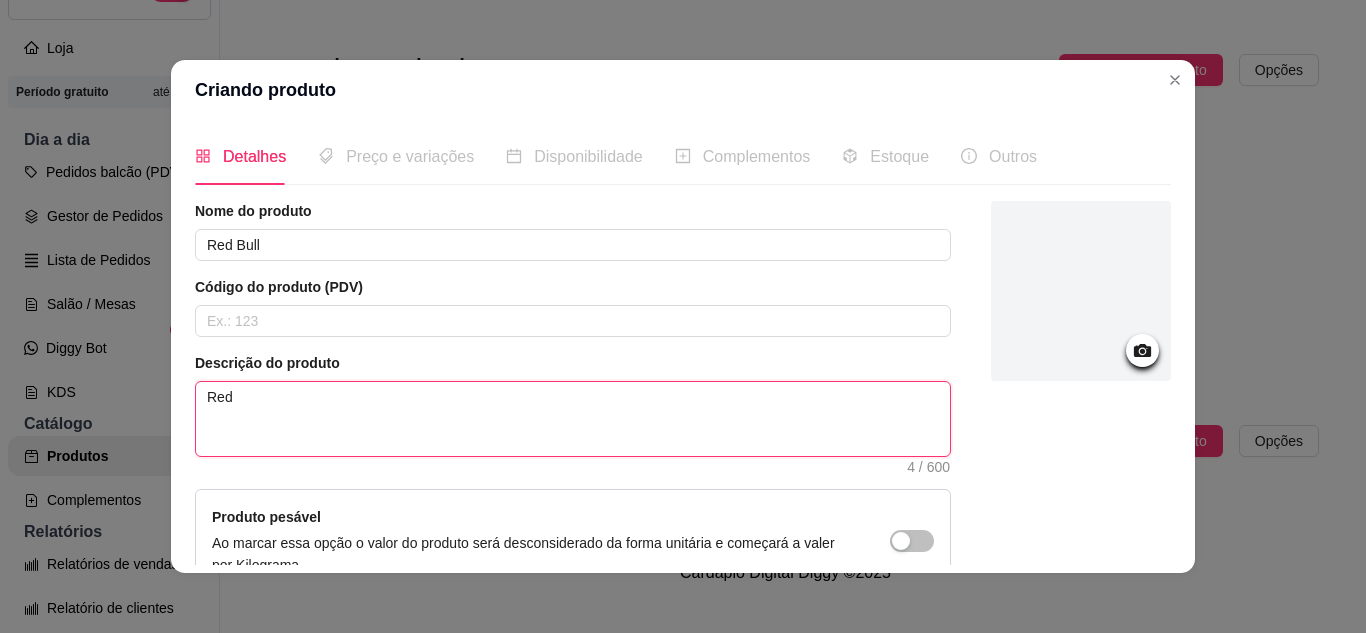 type 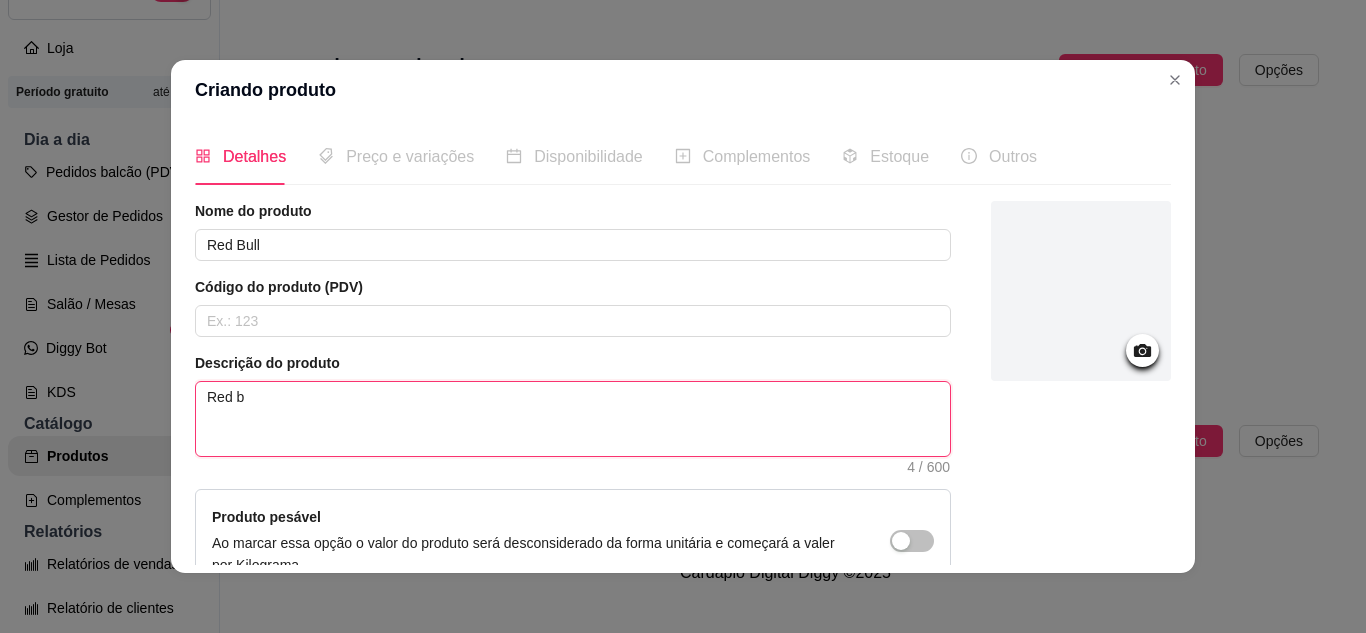 type 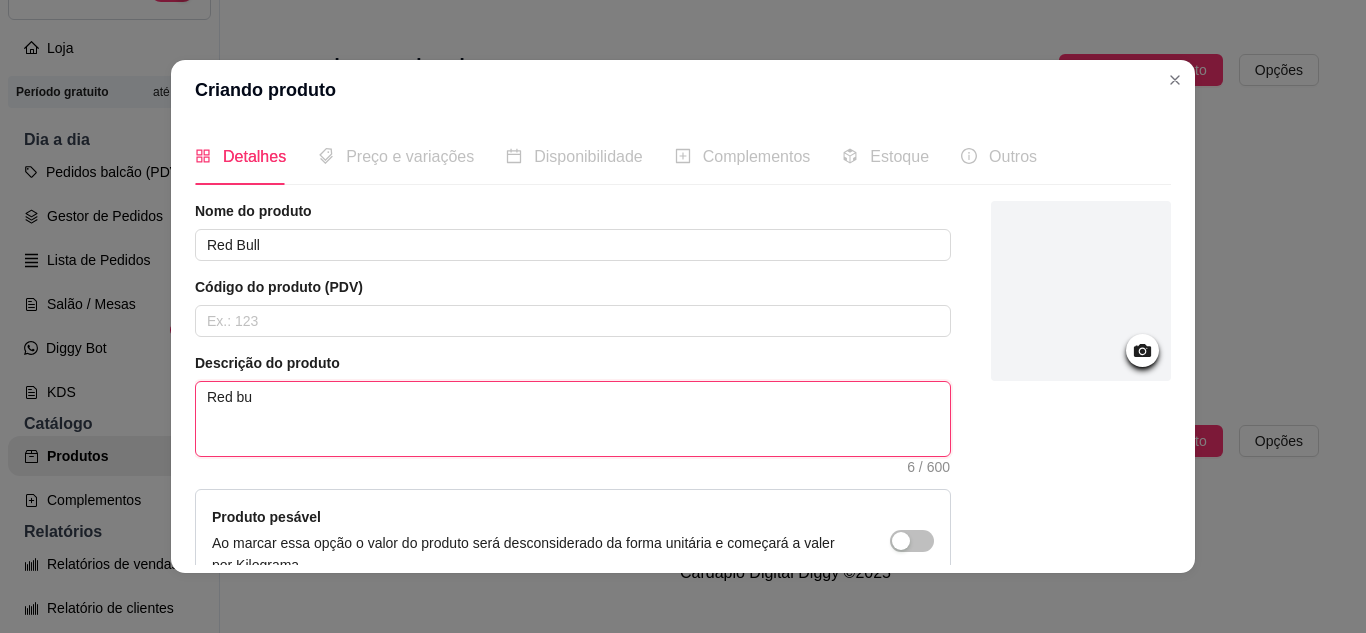 type 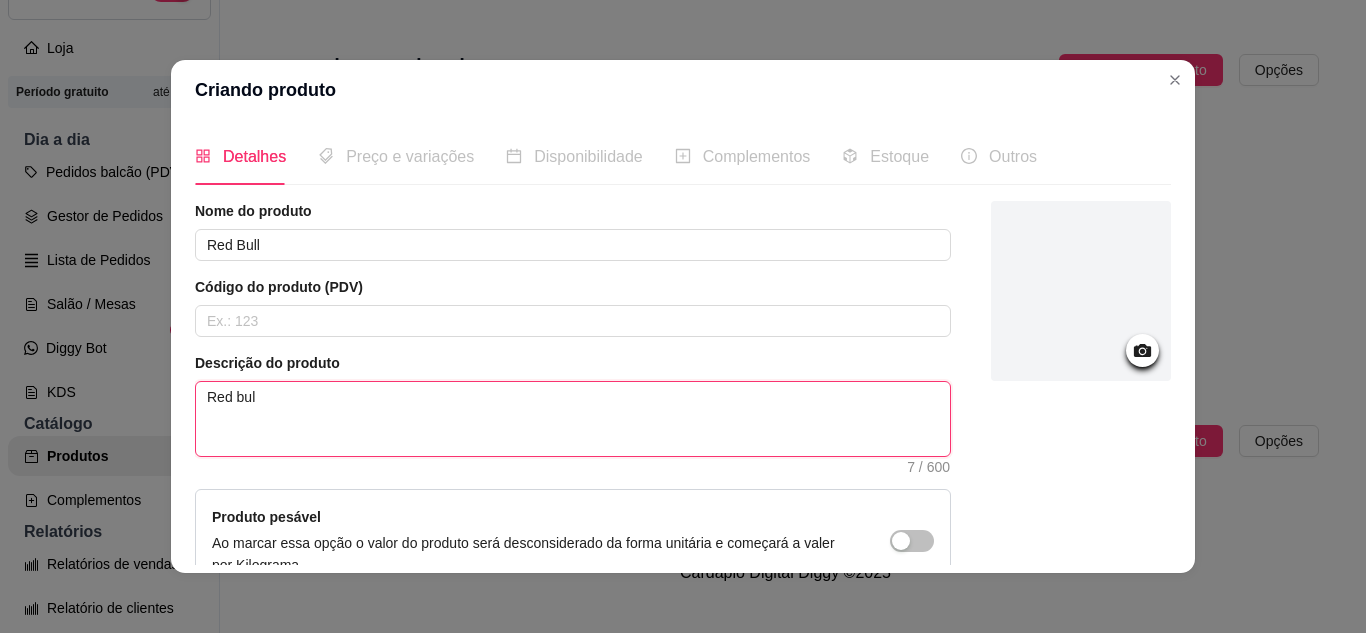 type 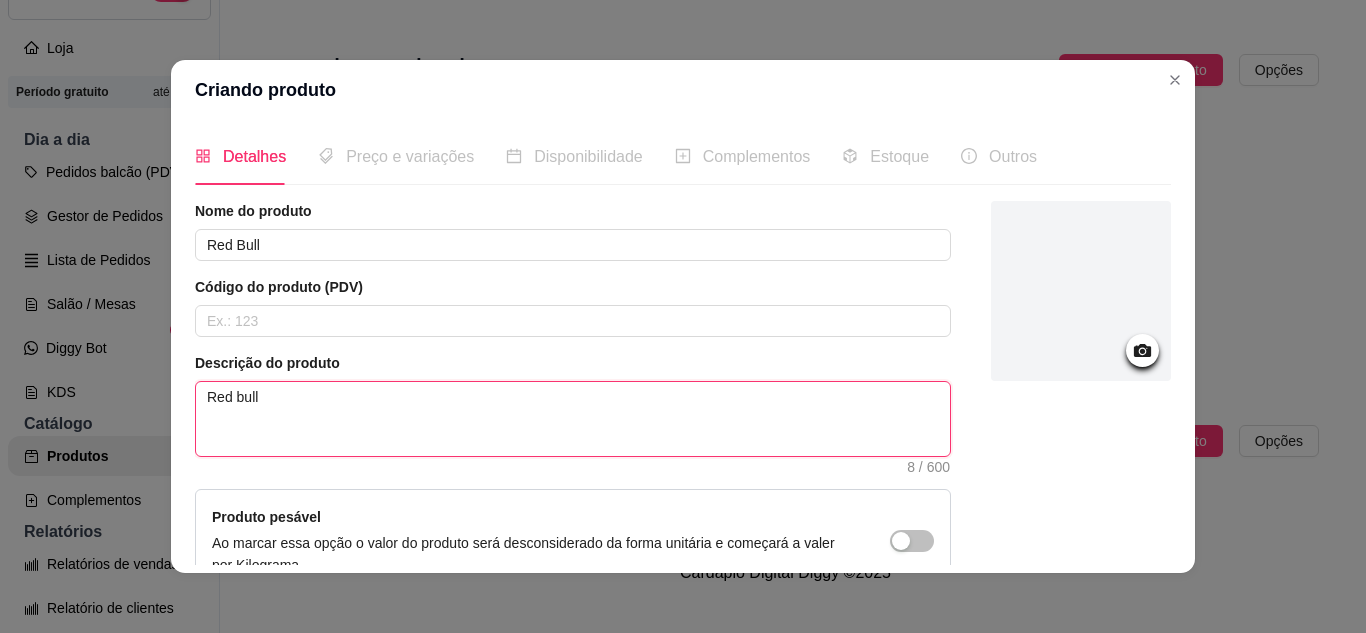 type 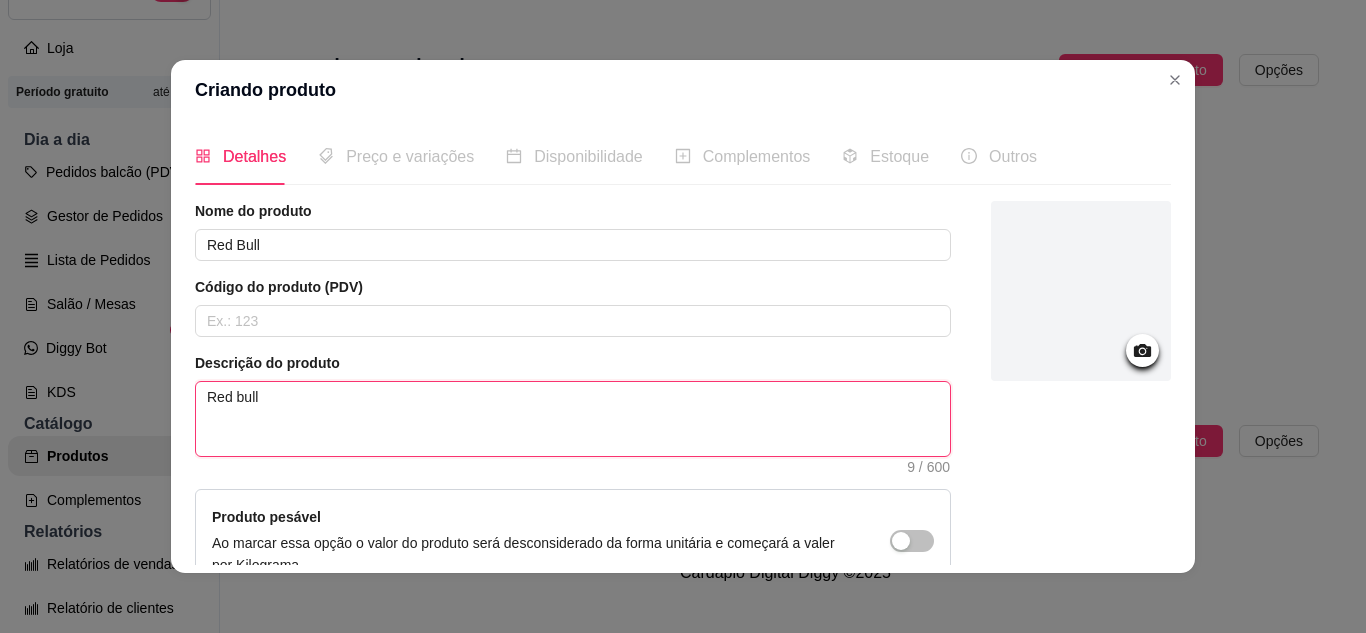 type 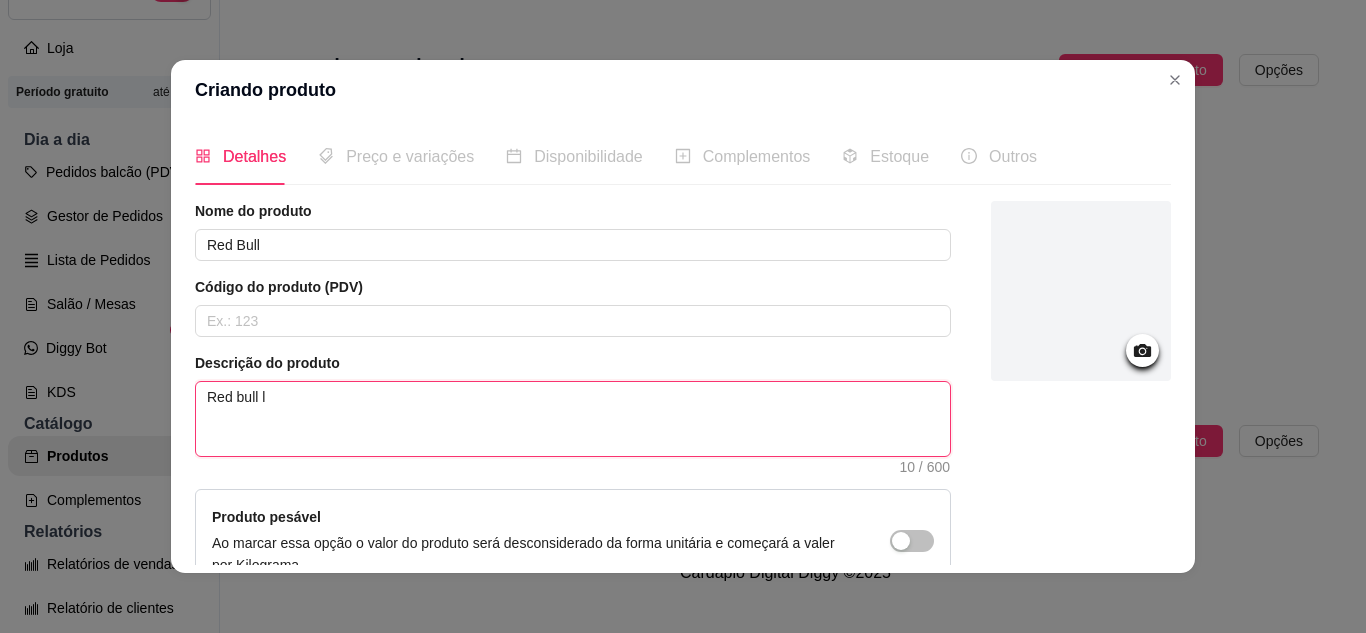type 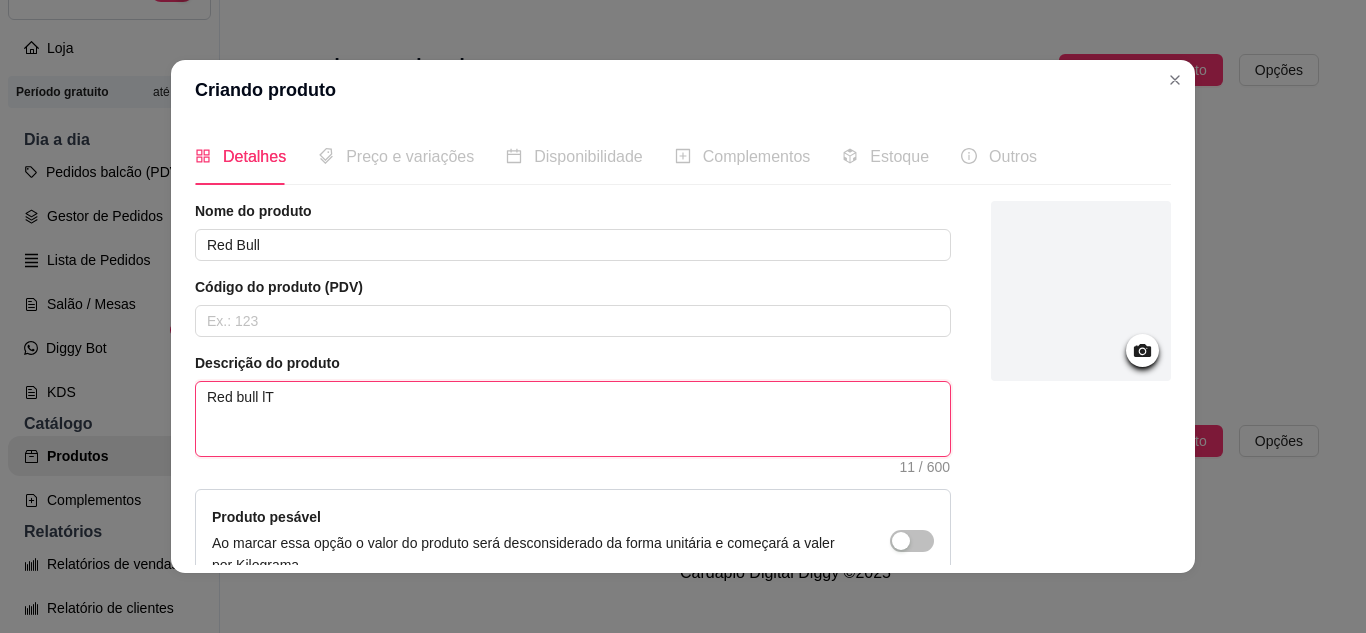 type 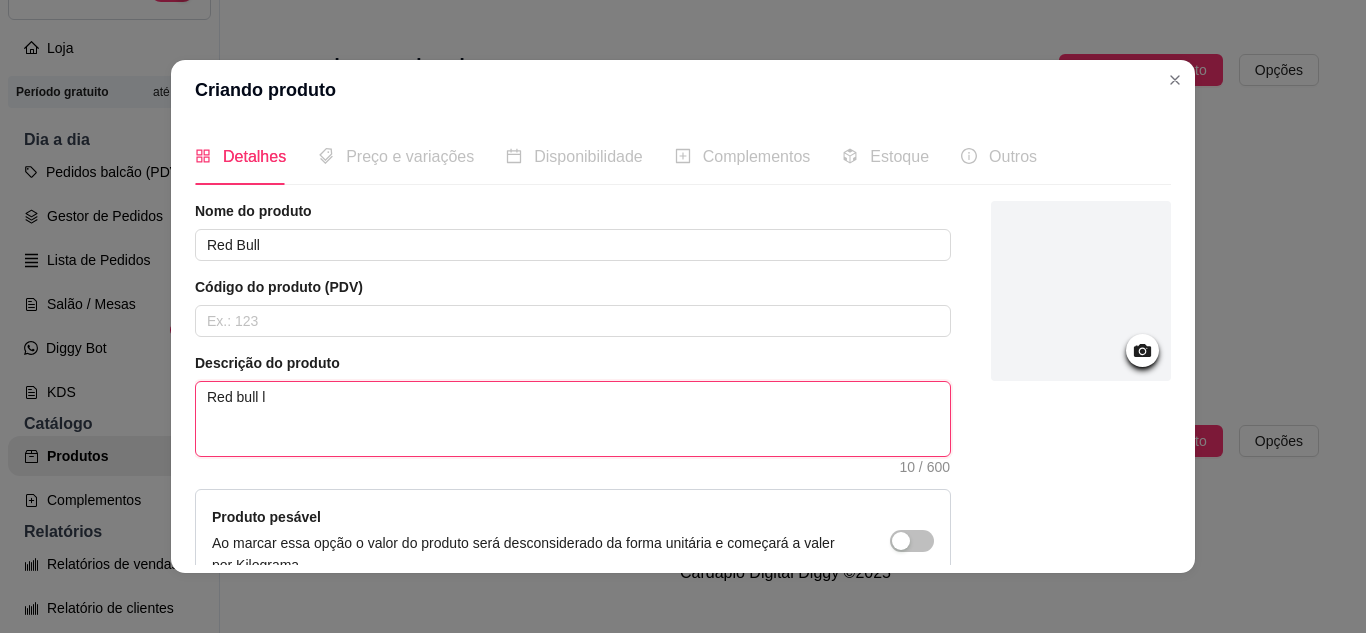 type 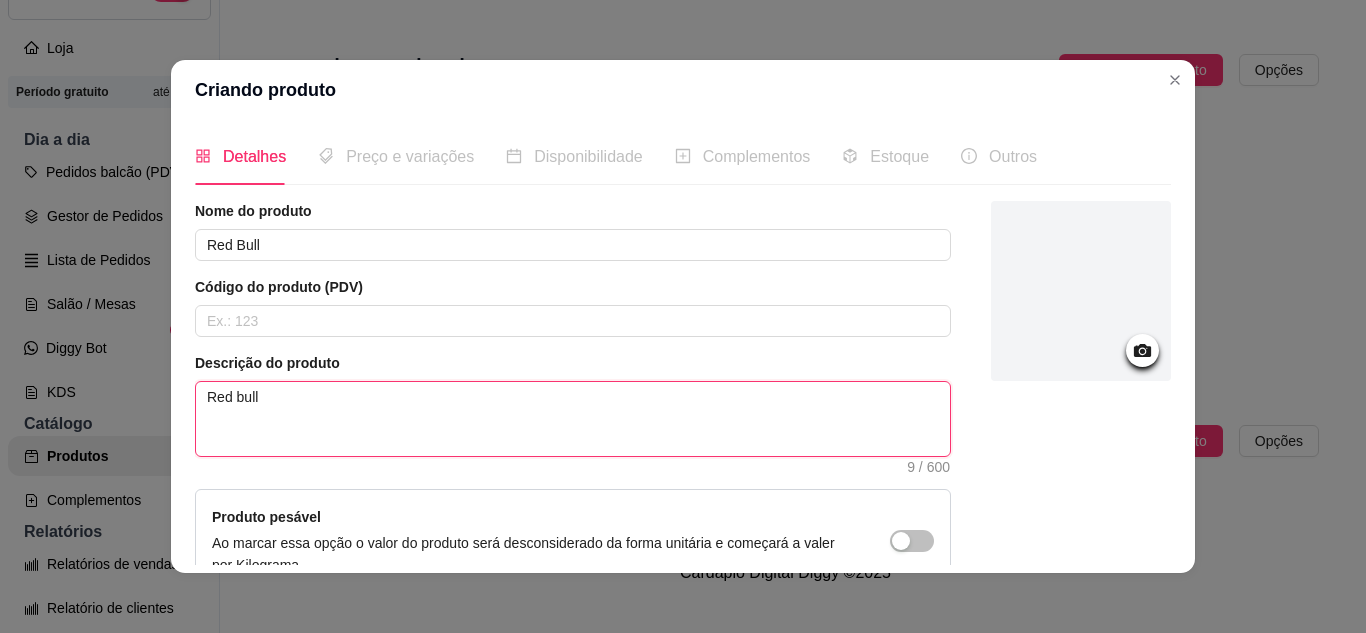type 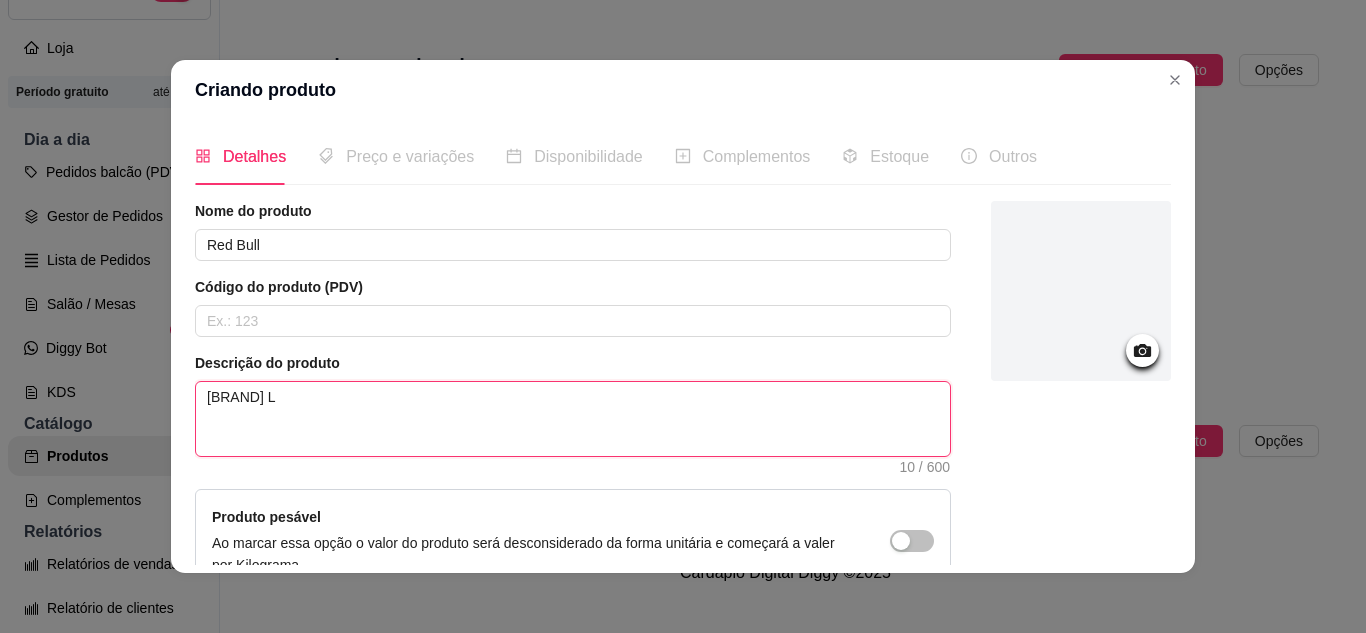 type 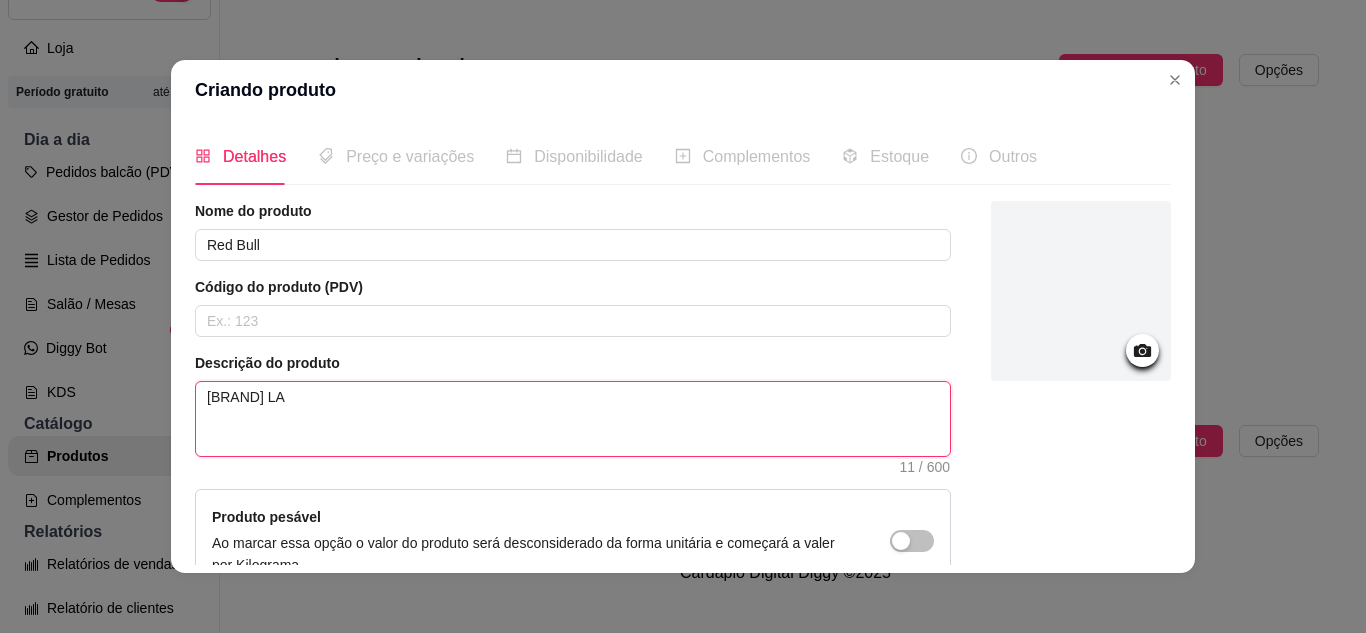 type on "Red bull LAT" 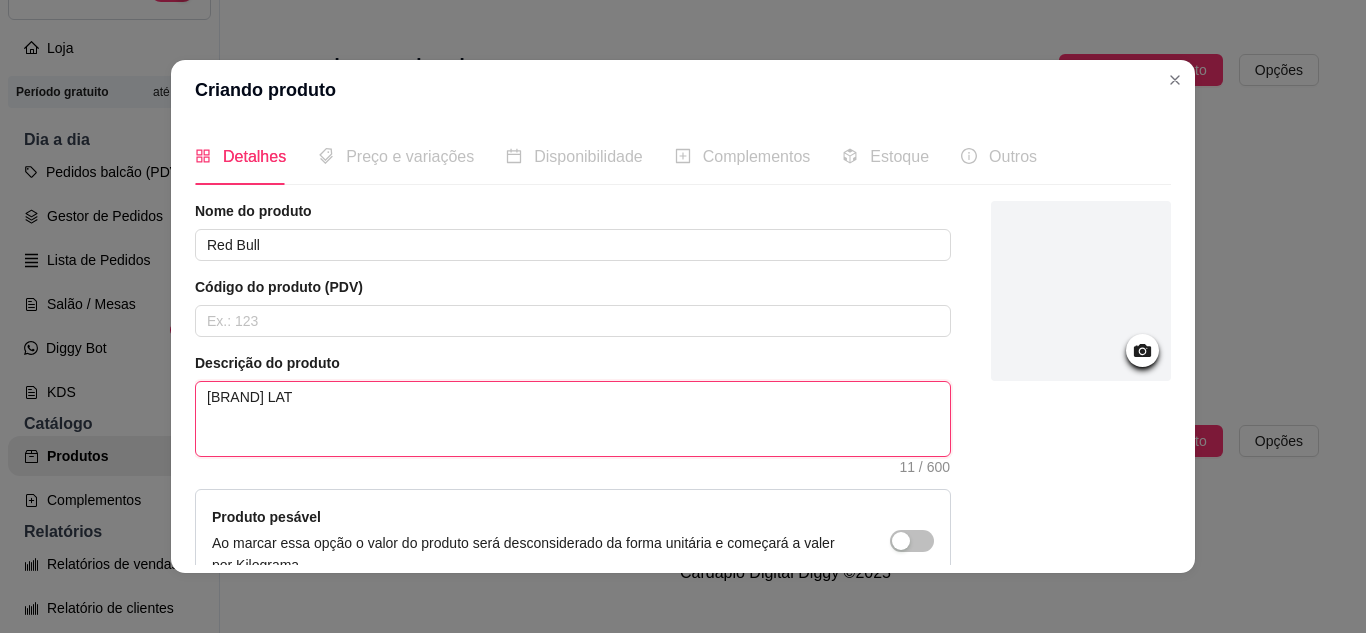 type 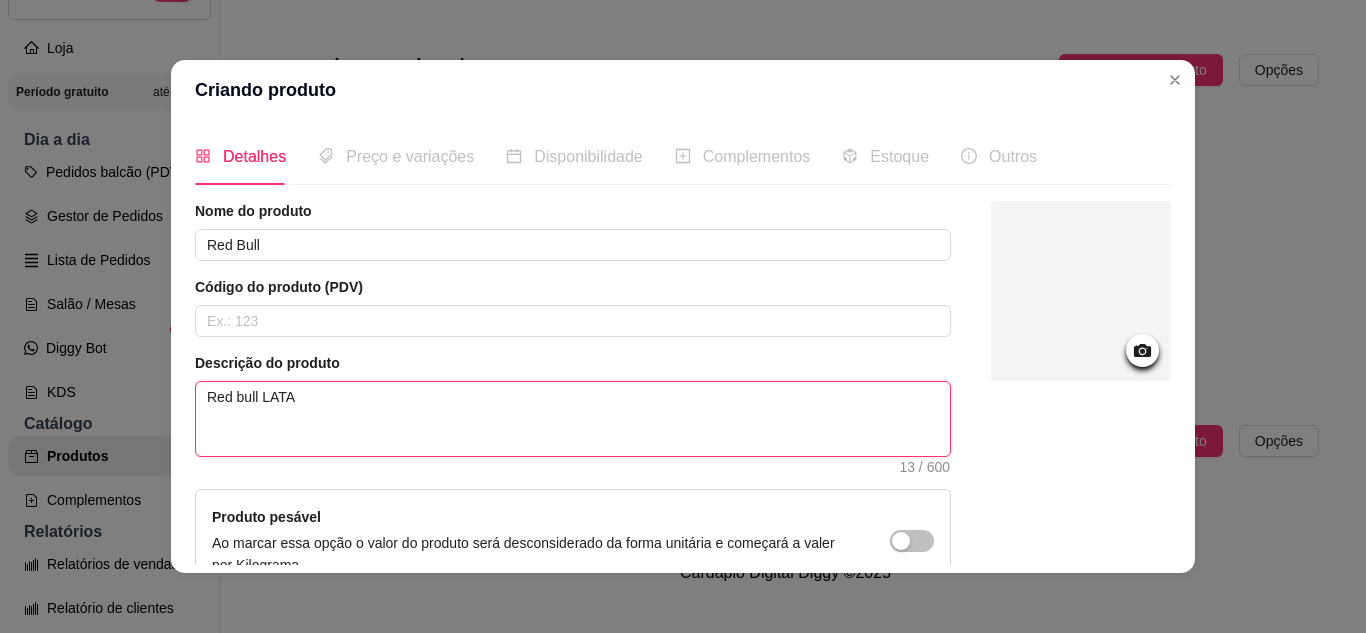 type 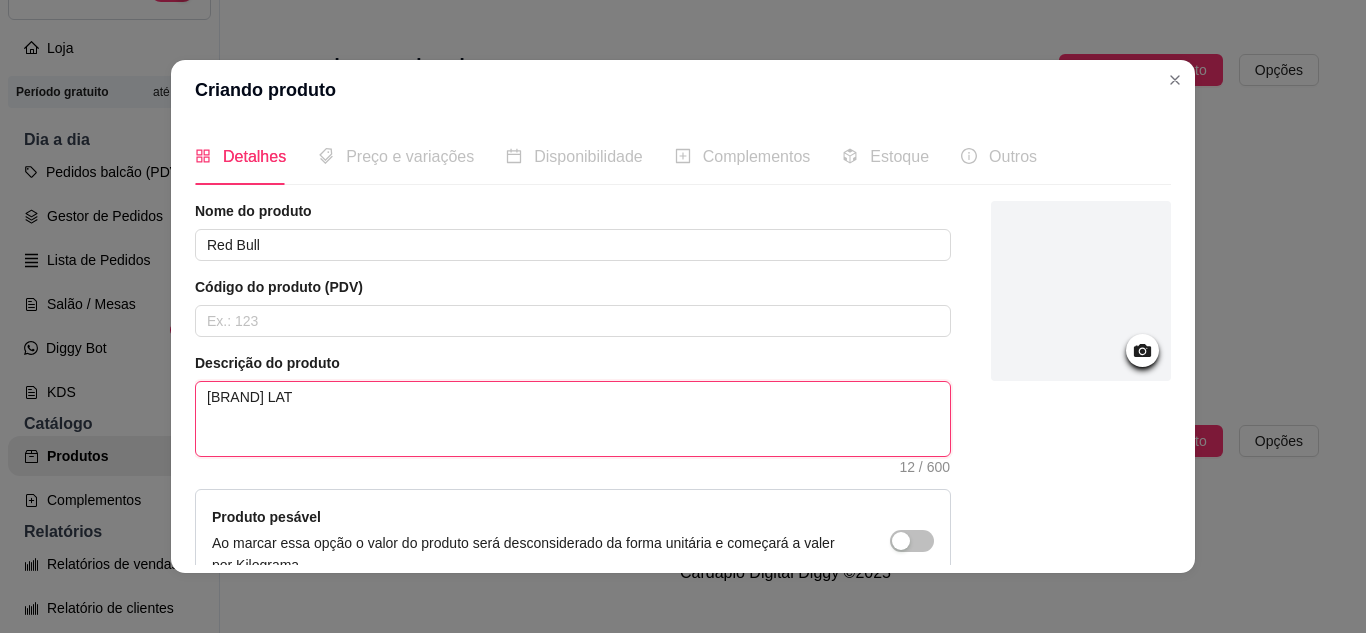 type 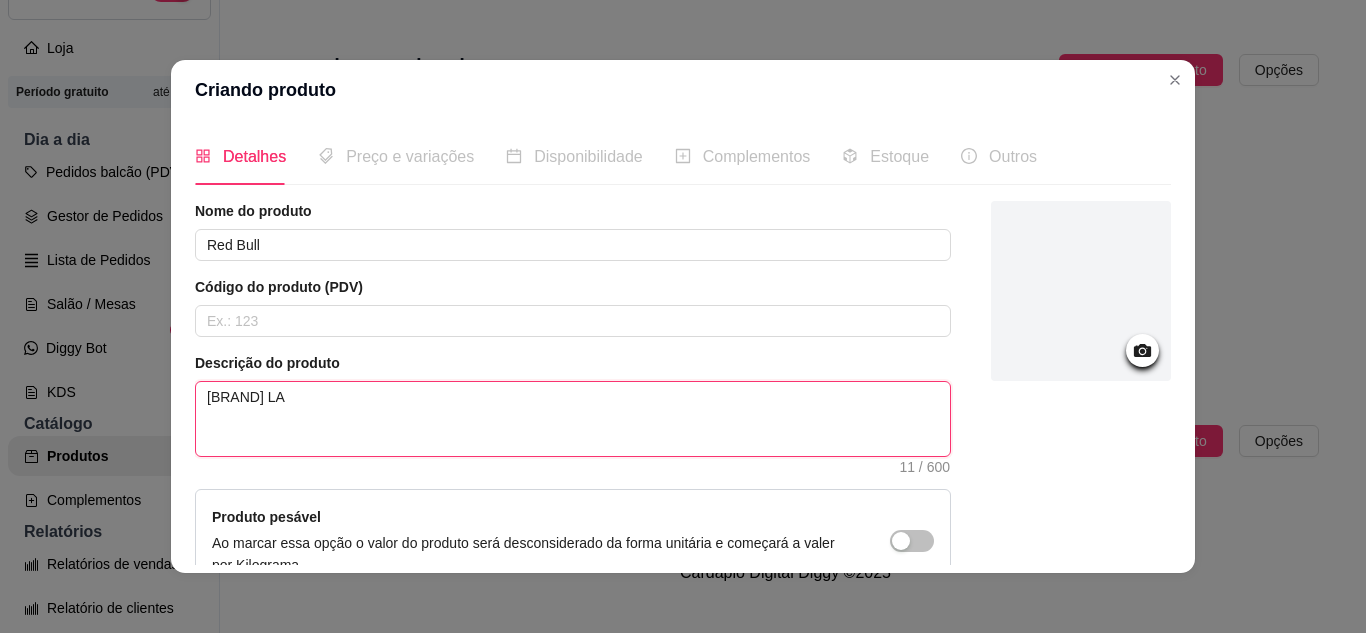 type 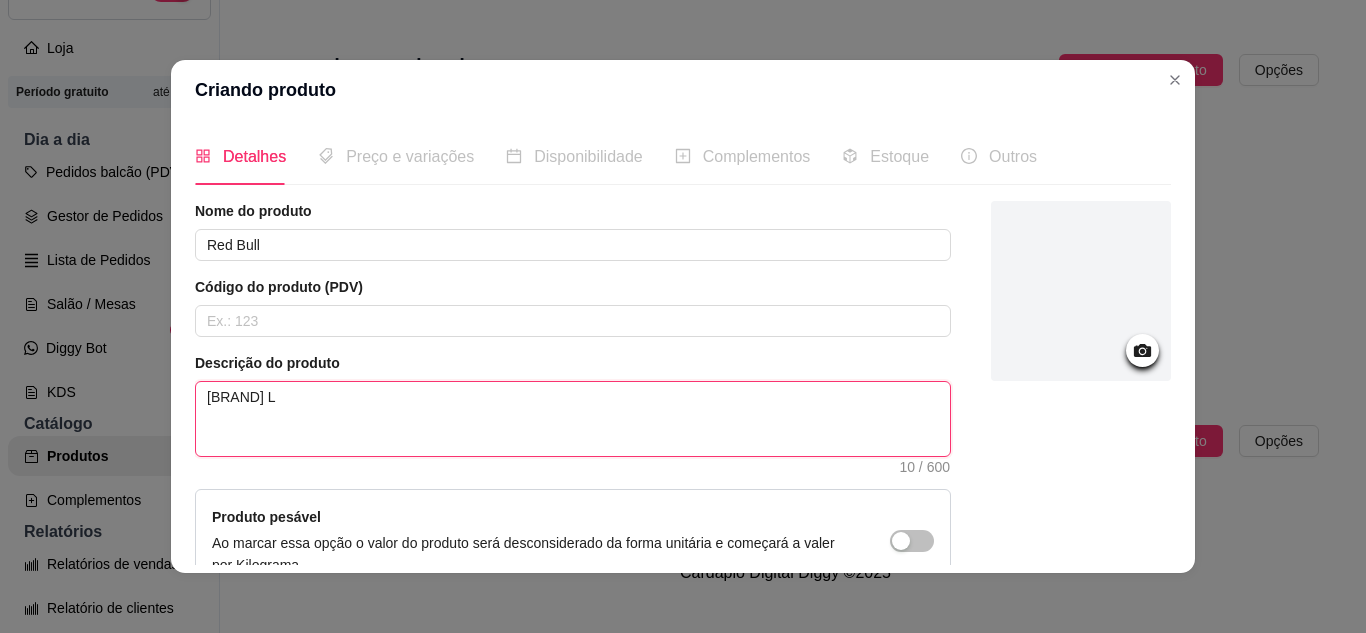 type 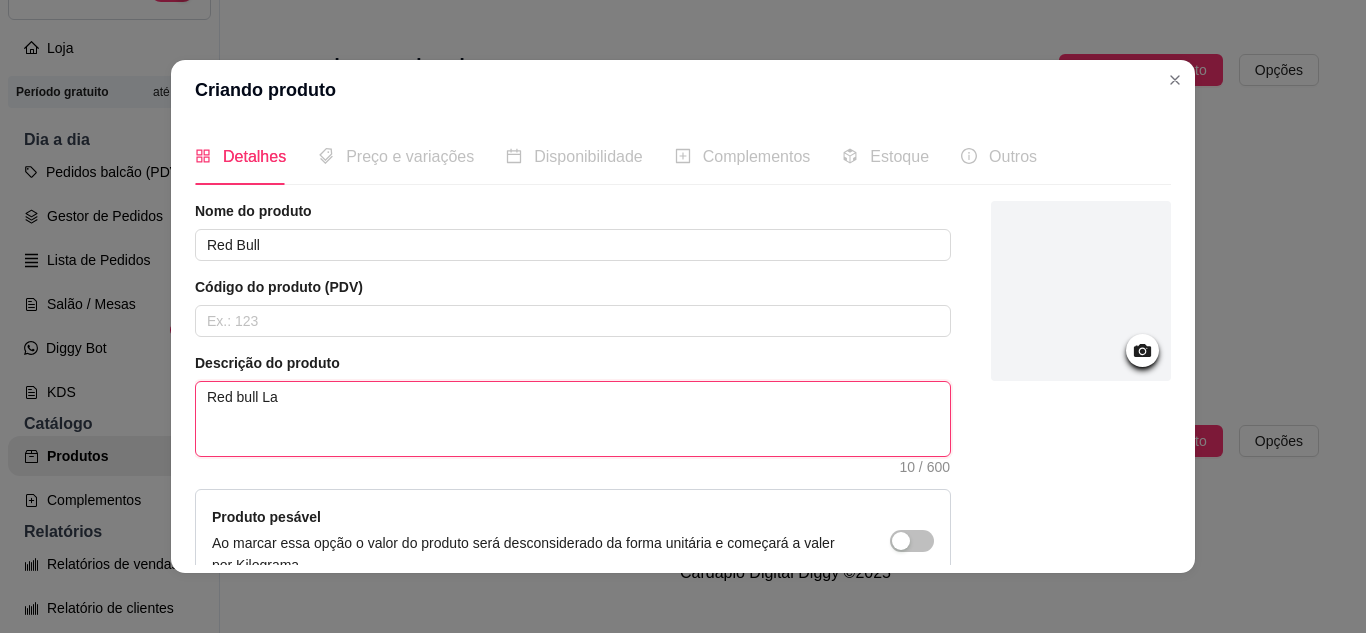 type 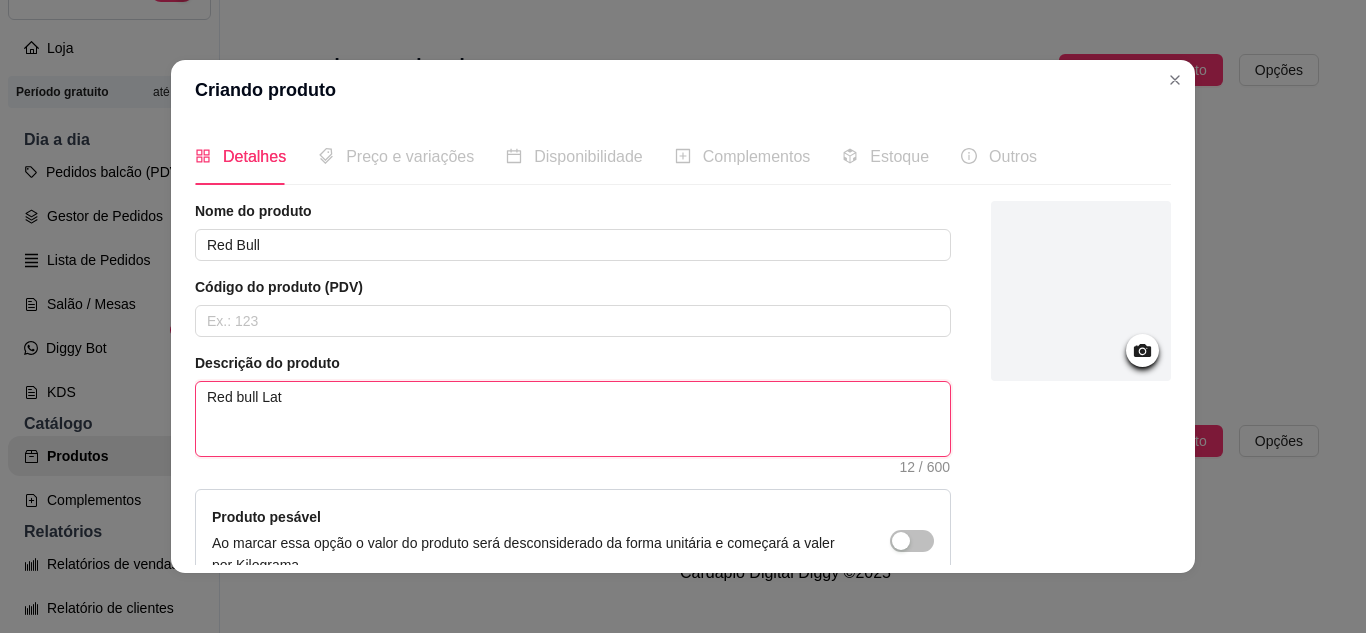 type 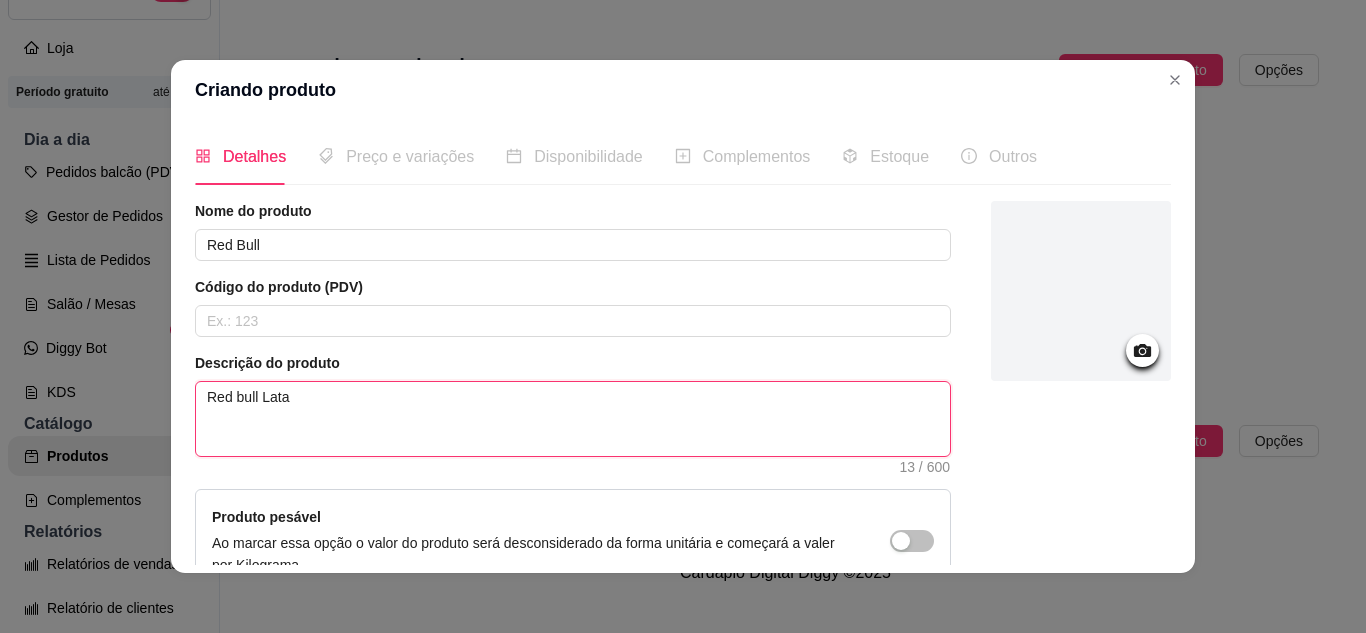 type on "Red bull Lata" 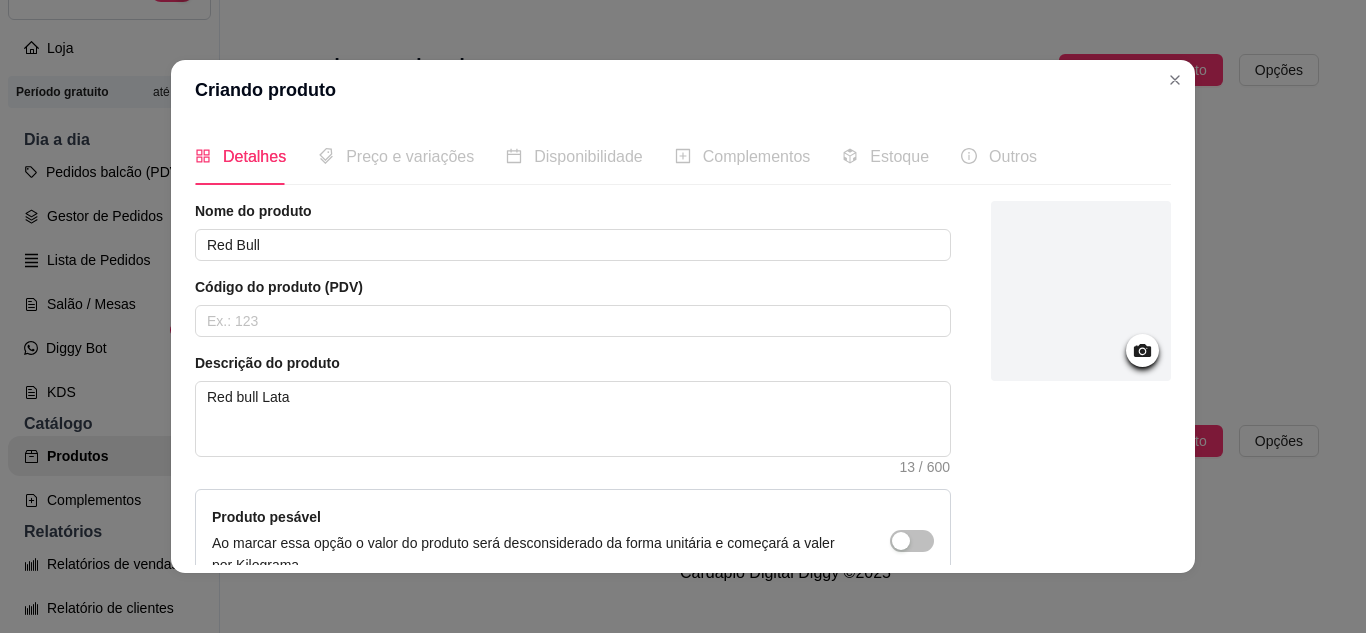 click at bounding box center (1081, 446) 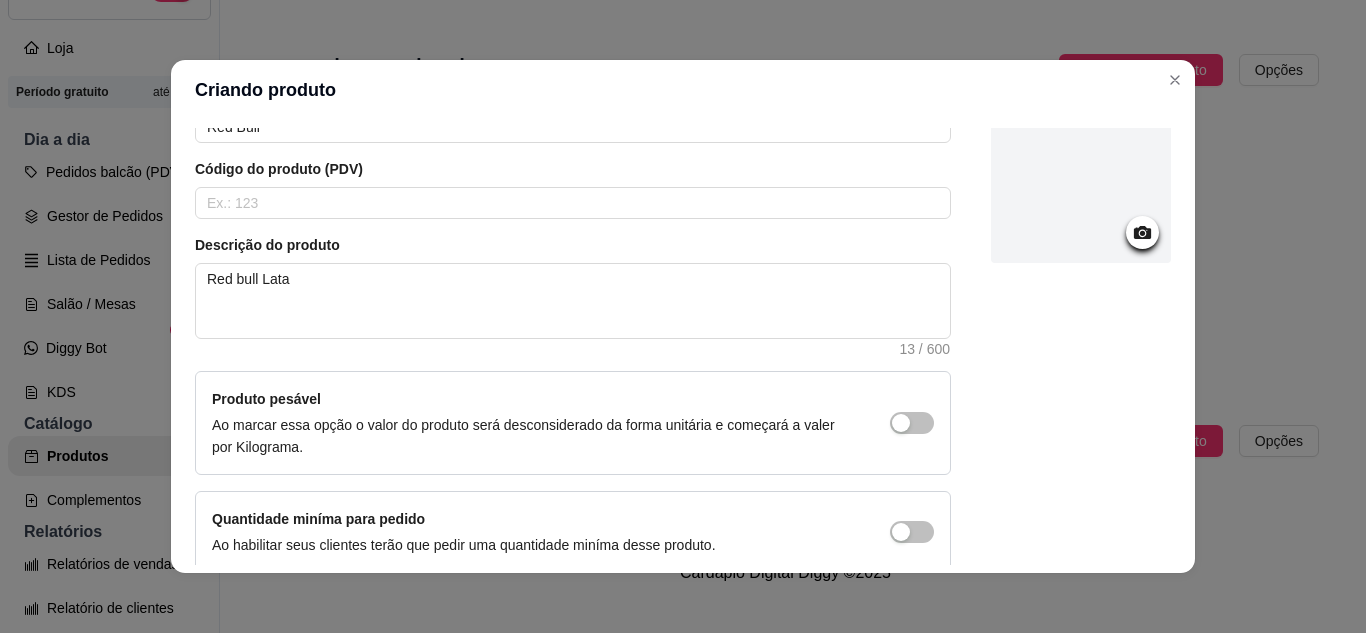 scroll, scrollTop: 215, scrollLeft: 0, axis: vertical 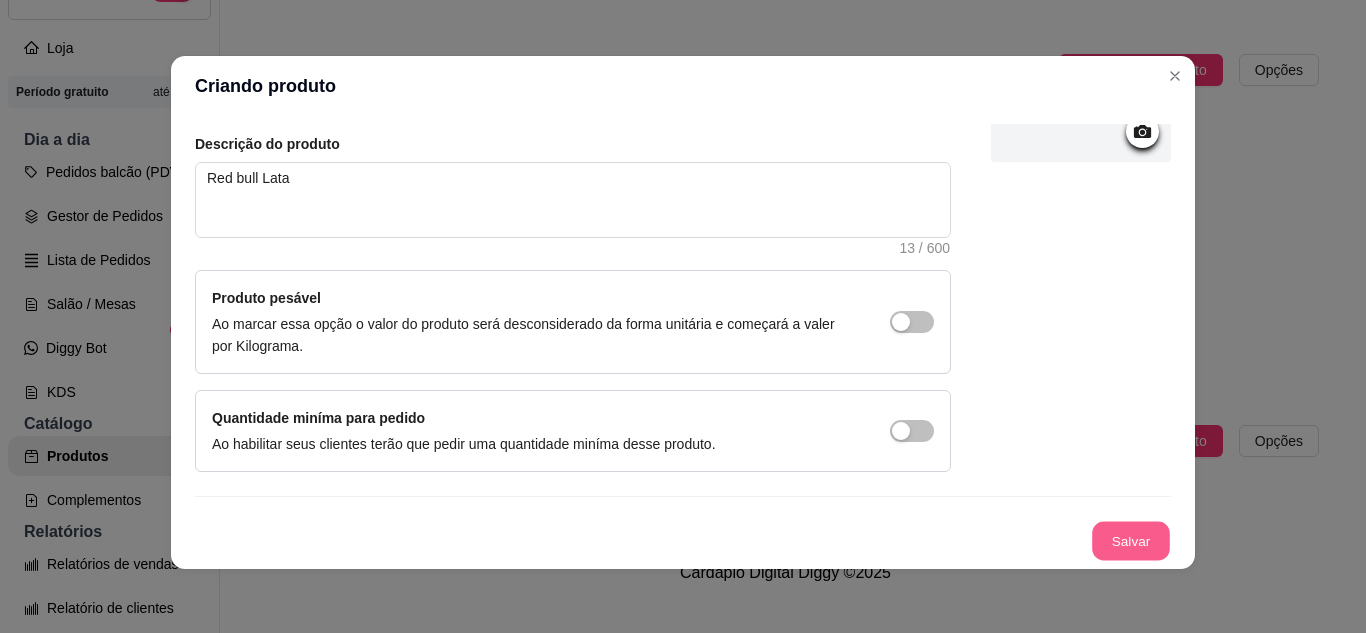 click on "Salvar" at bounding box center [1131, 541] 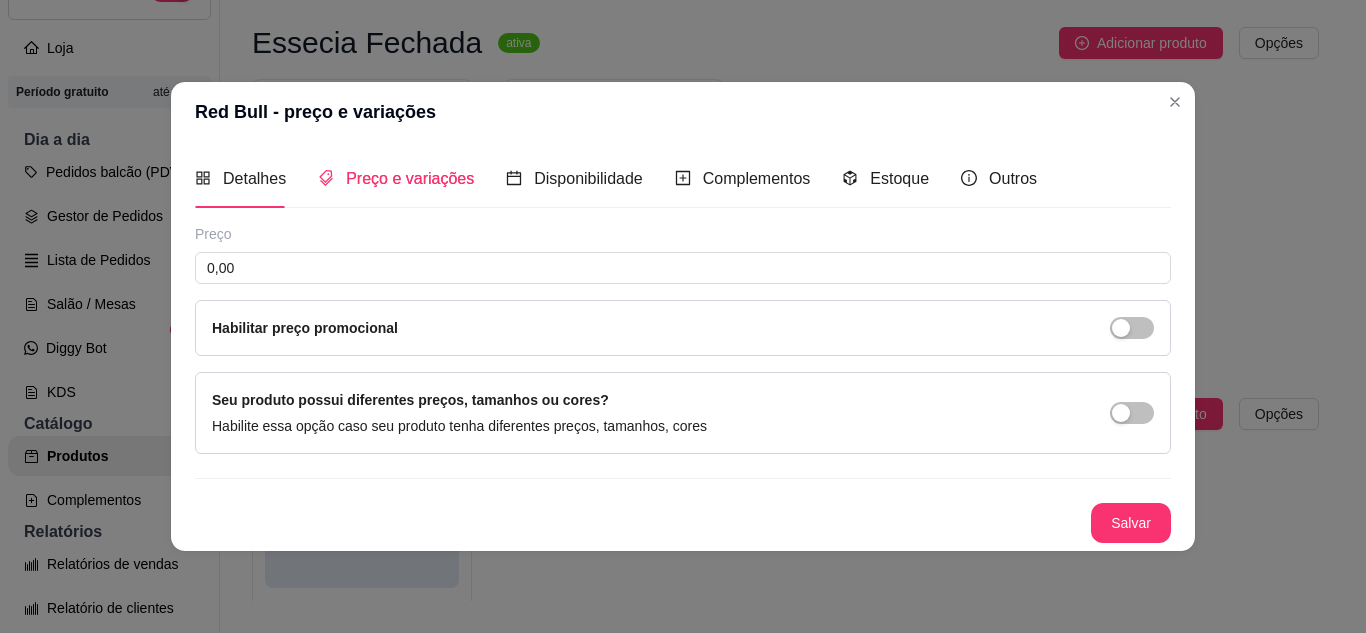 type 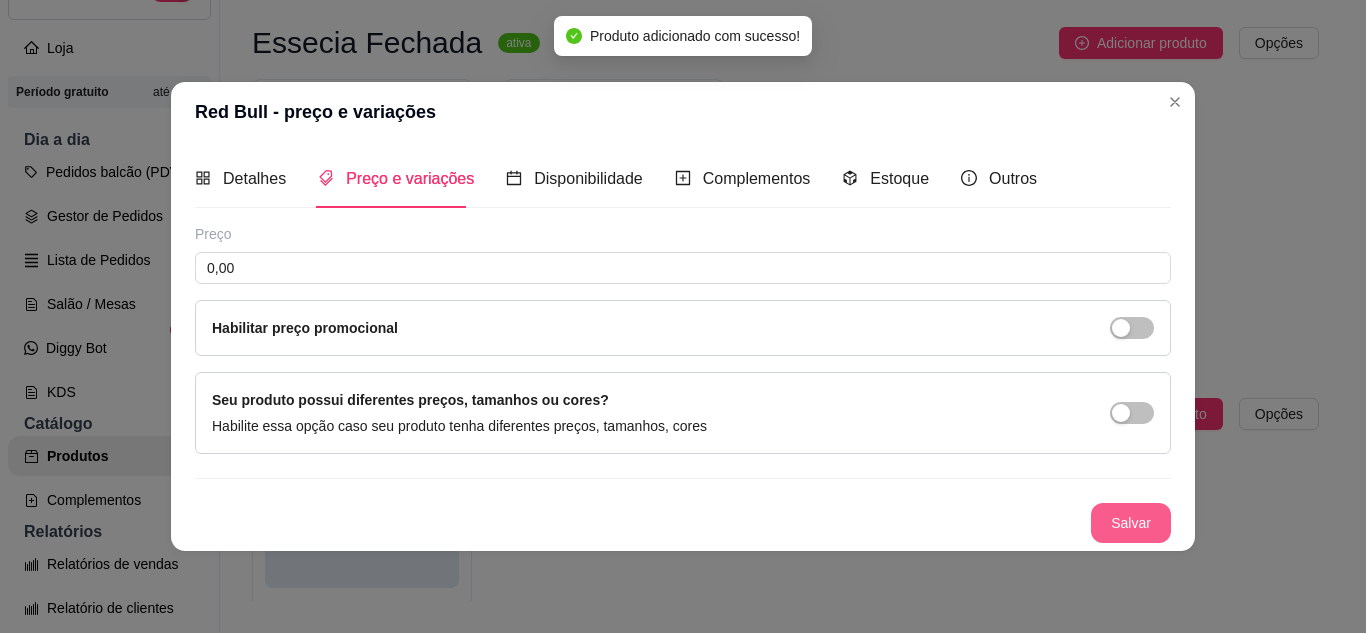 scroll, scrollTop: 0, scrollLeft: 0, axis: both 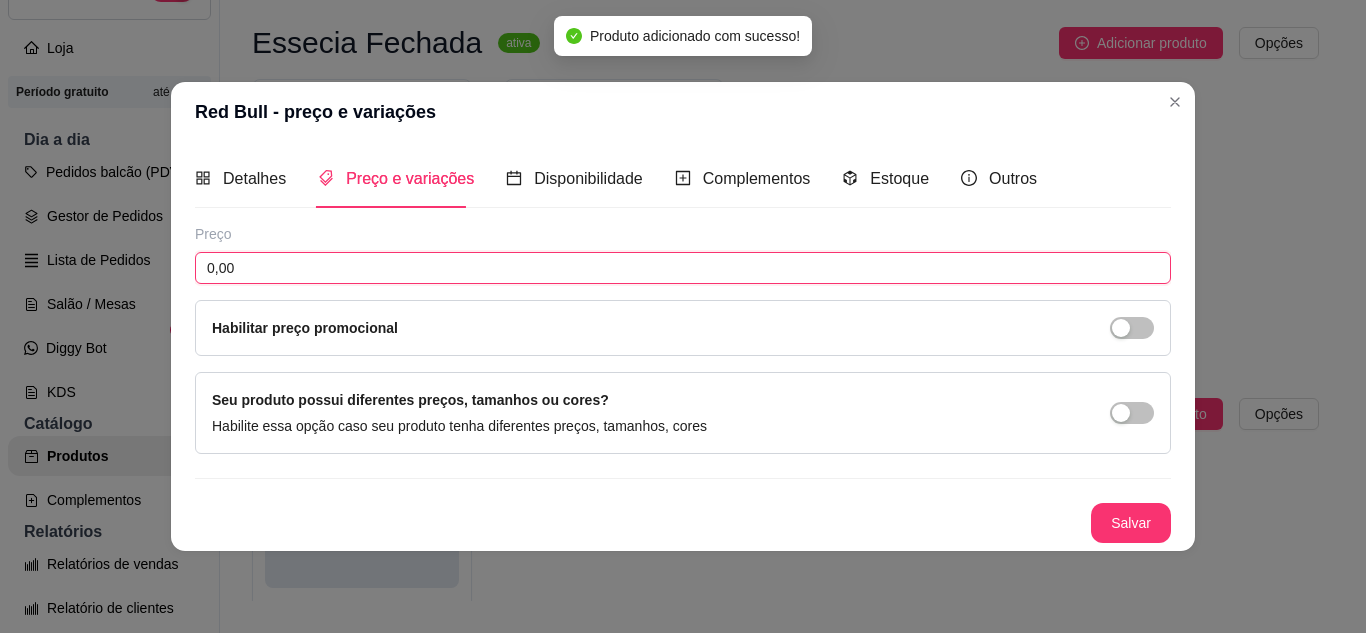 click on "0,00" at bounding box center [683, 268] 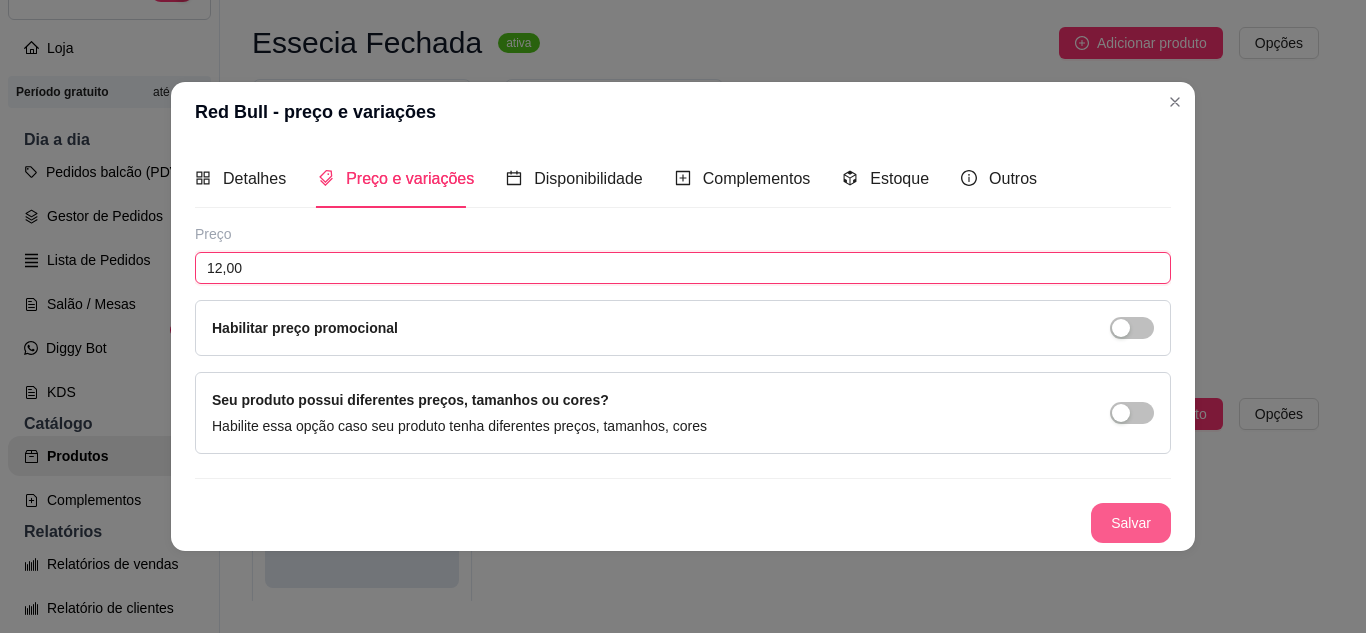 type on "12,00" 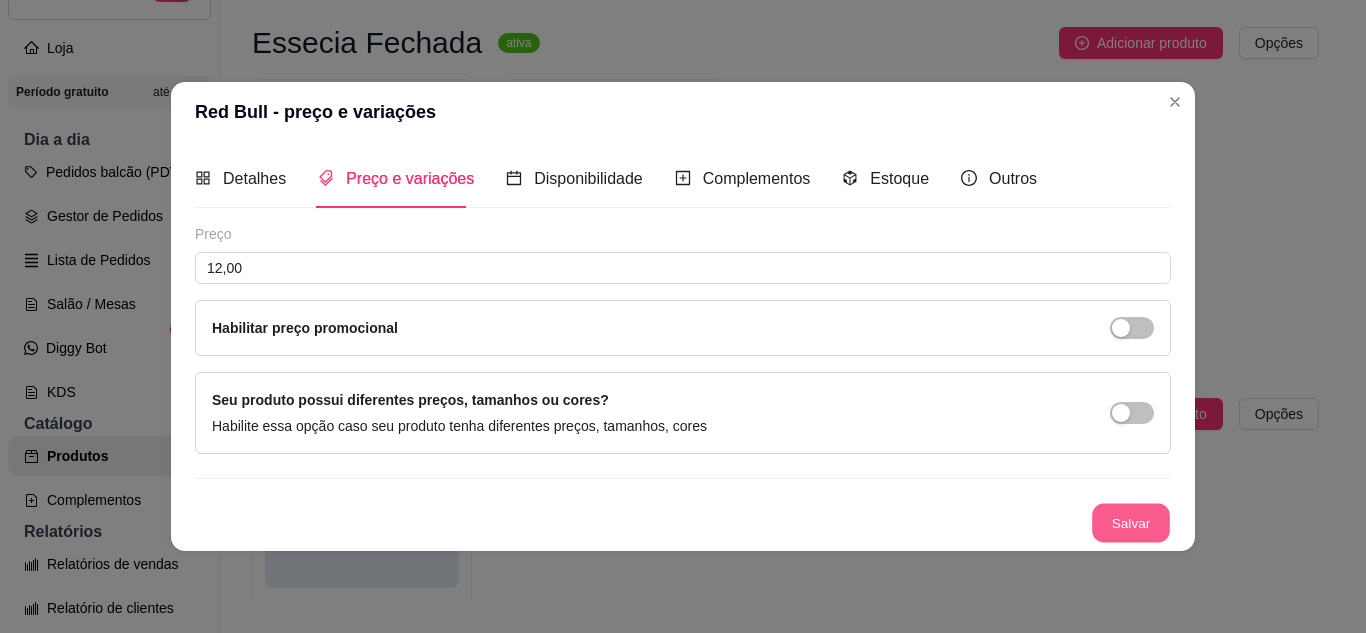 click on "Salvar" at bounding box center [1131, 522] 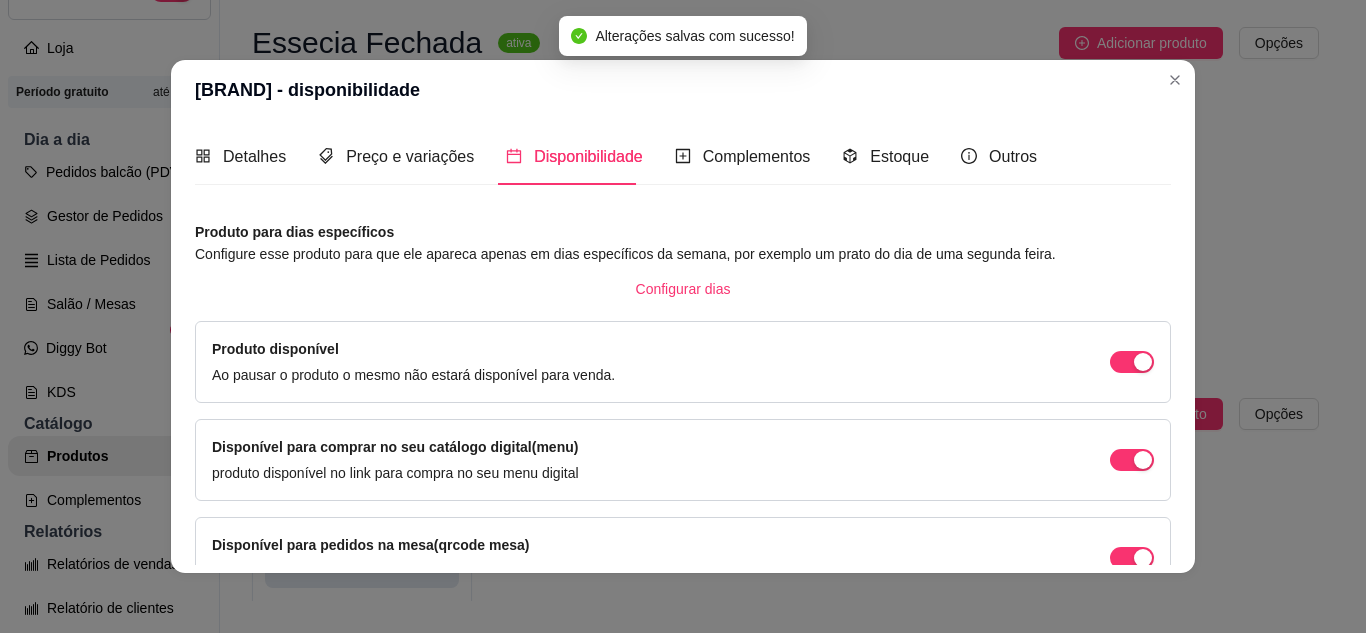 click on "Detalhes Preço e variações Disponibilidade Complementos Estoque Outros Nome do produto Red Bull Código do produto (PDV) Descrição do produto Red bull Lata 13 / 600 Produto pesável Ao marcar essa opção o valor do produto será desconsiderado da forma unitária e começará a valer por Kilograma. Quantidade miníma para pedido Ao habilitar seus clientes terão que pedir uma quantidade miníma desse produto. Copiar link do produto Deletar produto Salvar Preço  12,00 Habilitar preço promocional Seu produto possui diferentes preços, tamanhos ou cores? Habilite essa opção caso seu produto tenha diferentes preços, tamanhos, cores Salvar Produto para dias específicos Configure esse produto para que ele apareca apenas em dias específicos da semana, por exemplo um prato do dia de uma segunda feira. Configurar dias Produto disponível Ao pausar o produto o mesmo não estará disponível para venda. Disponível para comprar no seu catálogo digital(menu) Disponível para pedidos na mesa(qrcode mesa)" at bounding box center (683, 346) 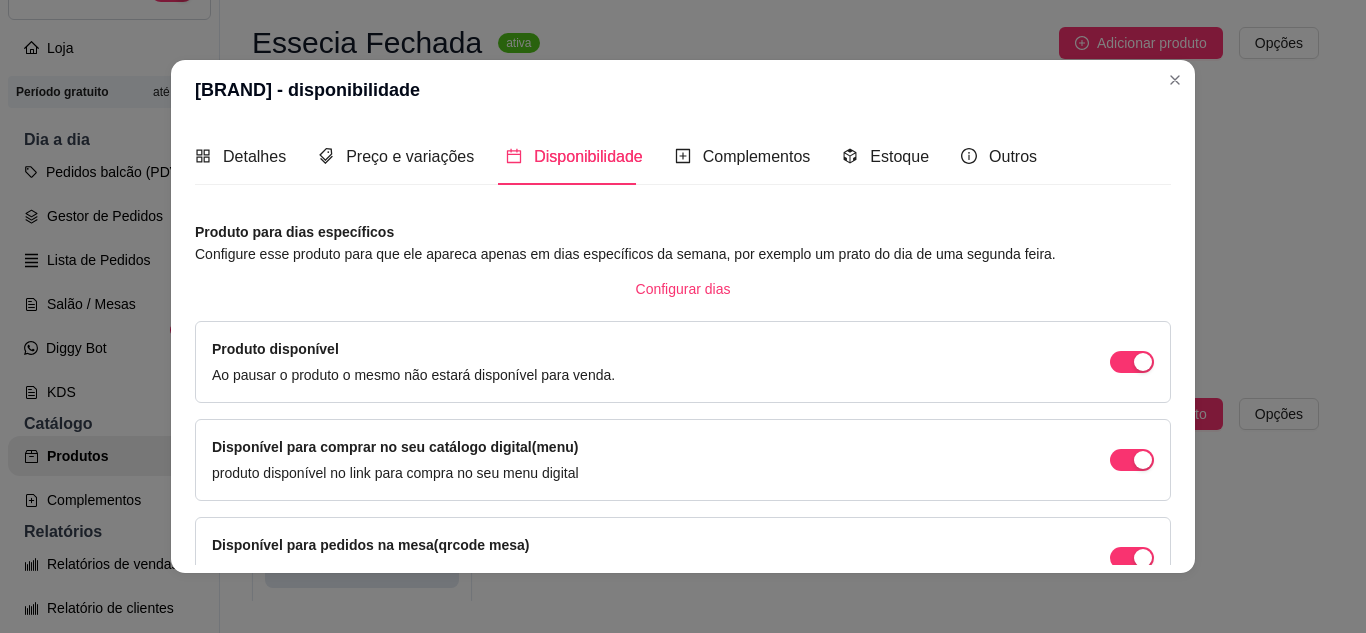 scroll, scrollTop: 4, scrollLeft: 0, axis: vertical 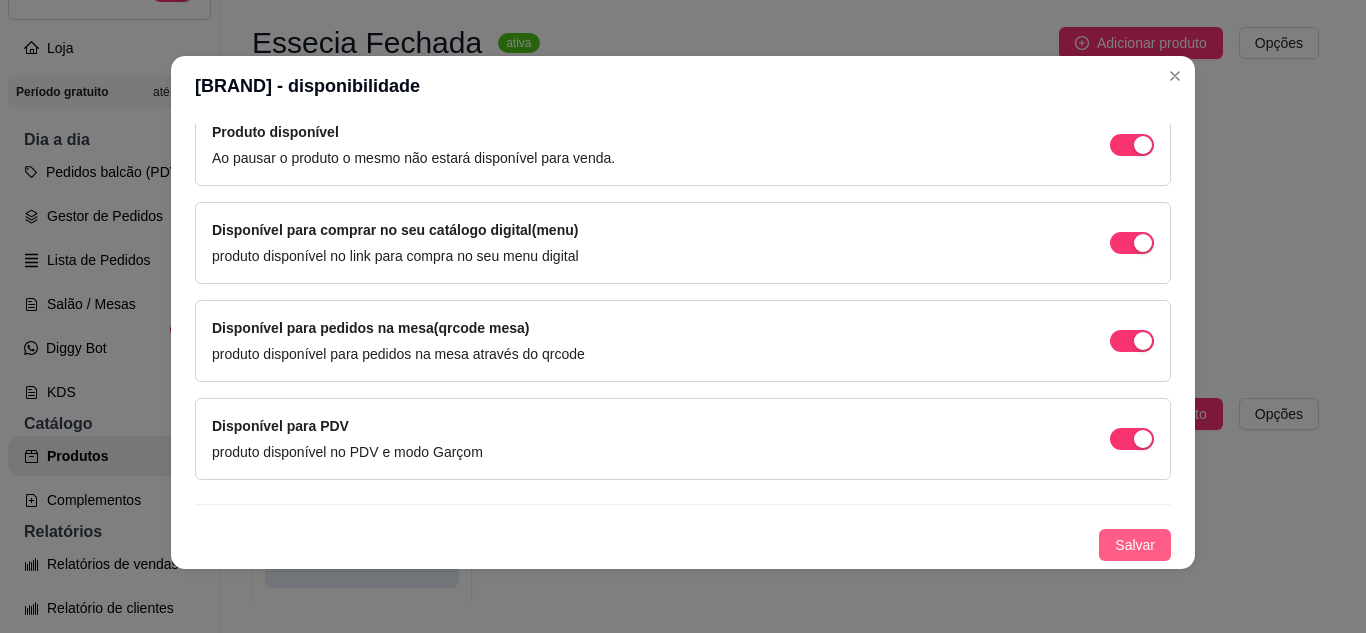 click on "Salvar" at bounding box center [1135, 545] 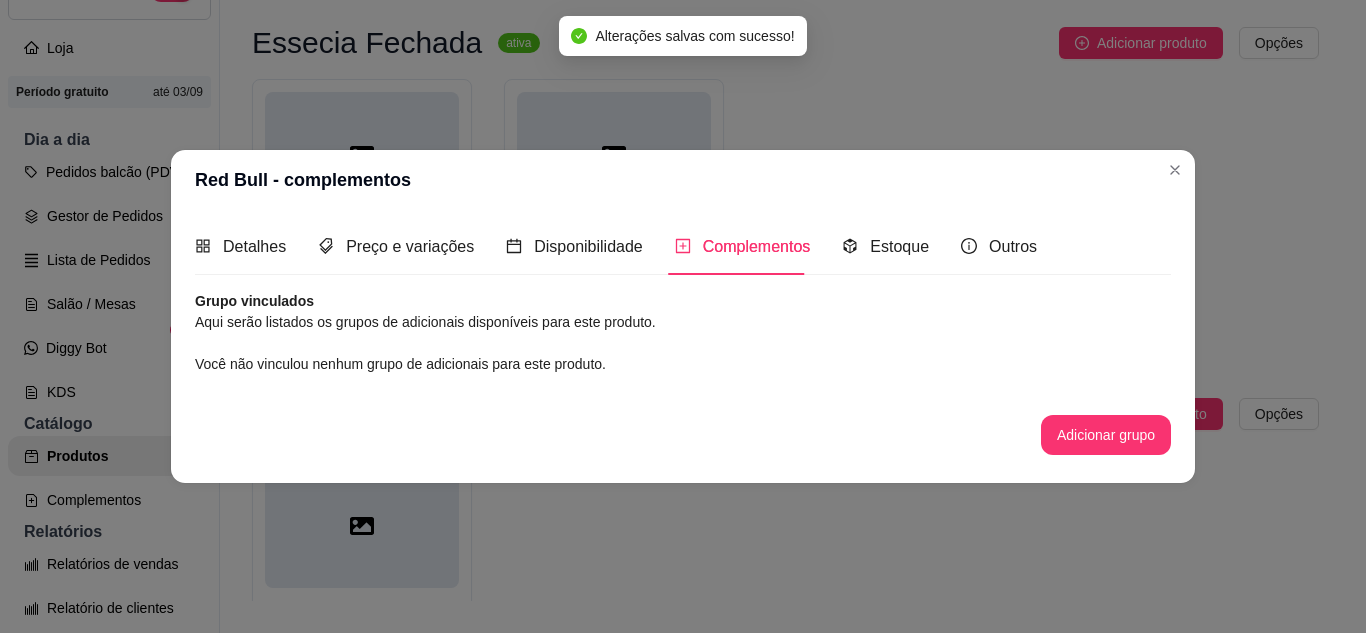 scroll, scrollTop: 0, scrollLeft: 0, axis: both 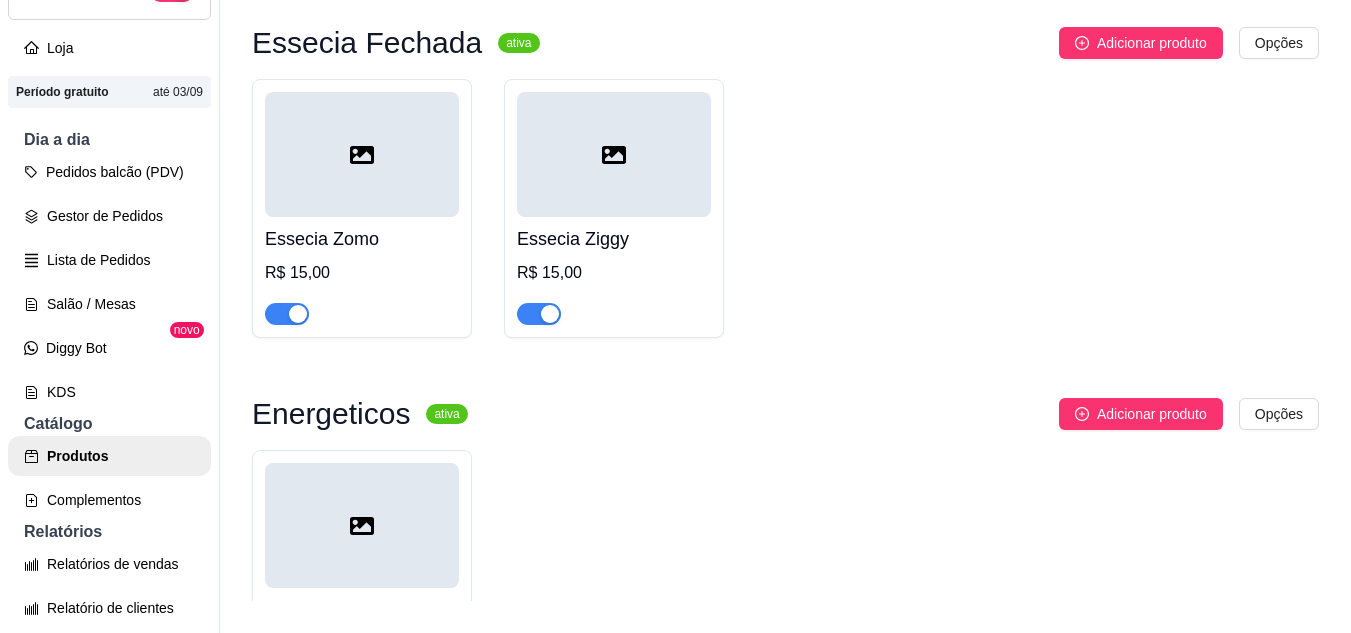 click on "Red Bull   R$ 12,00" at bounding box center [785, 579] 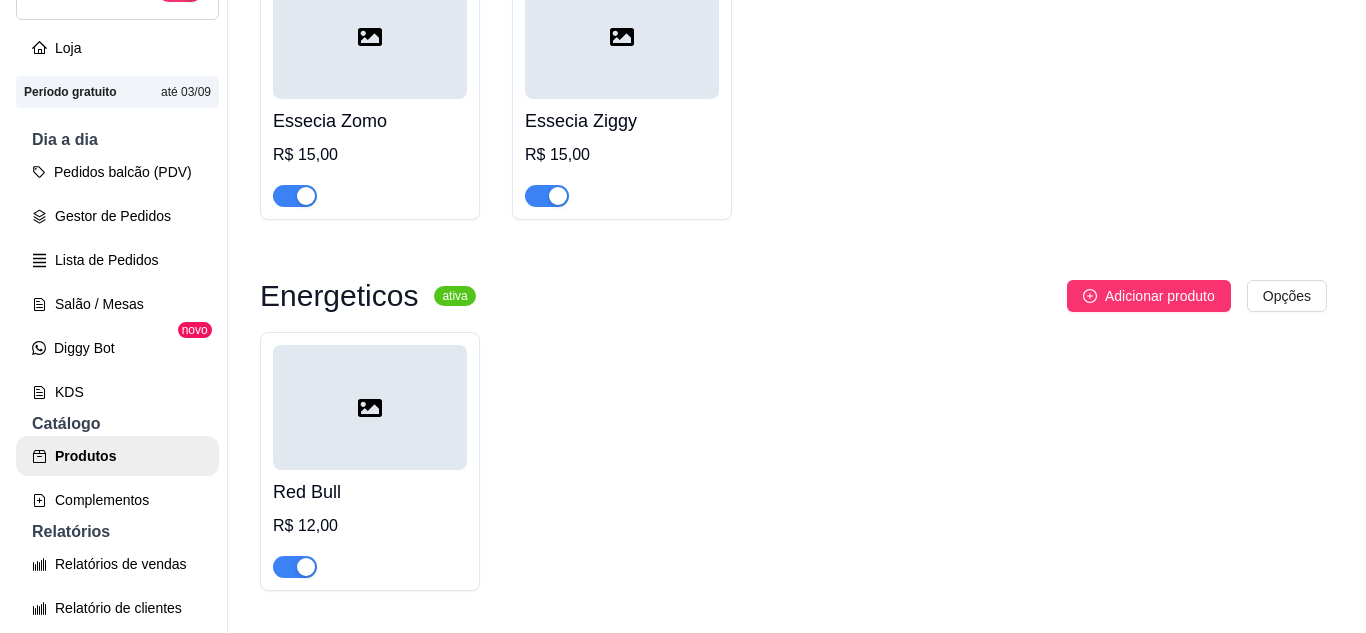 scroll, scrollTop: 4394, scrollLeft: 0, axis: vertical 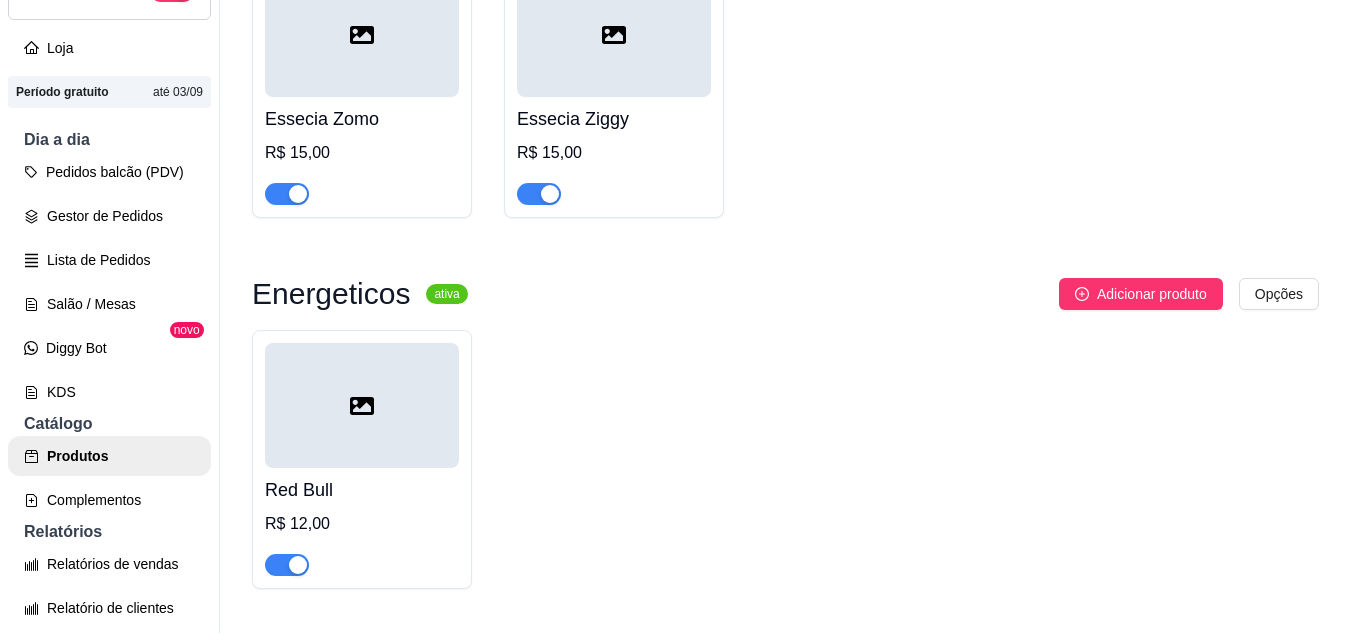 click on "R$ 12,00" at bounding box center (362, 524) 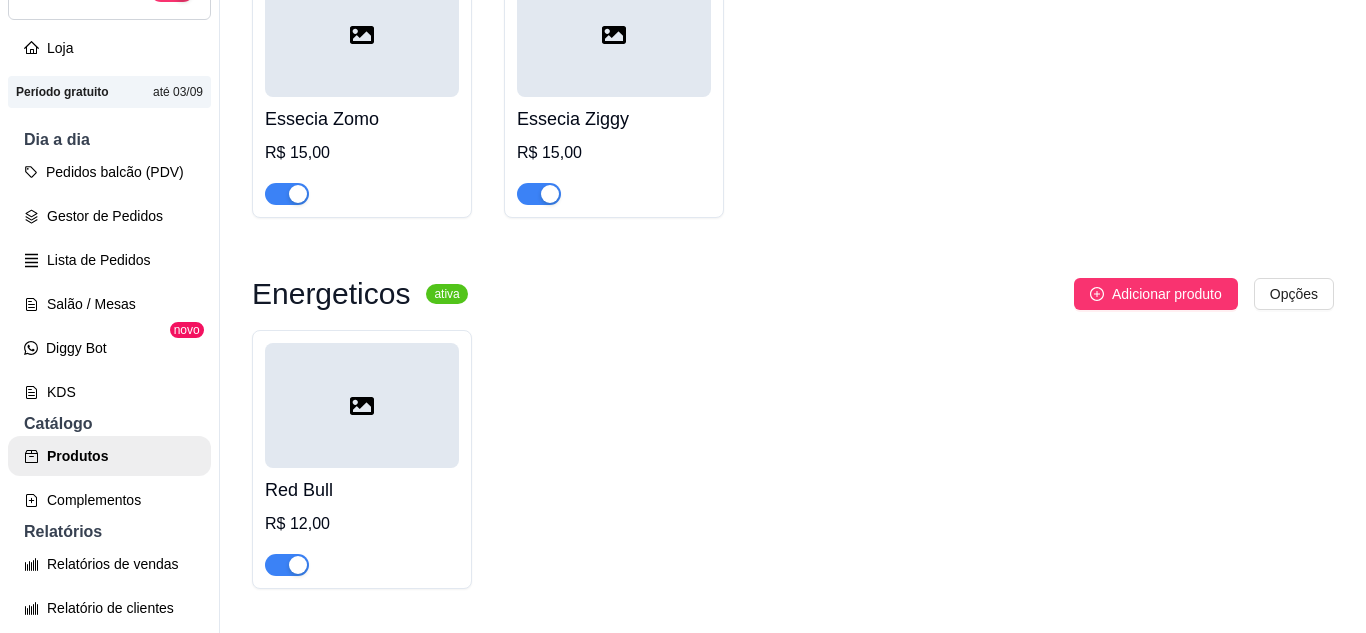 type 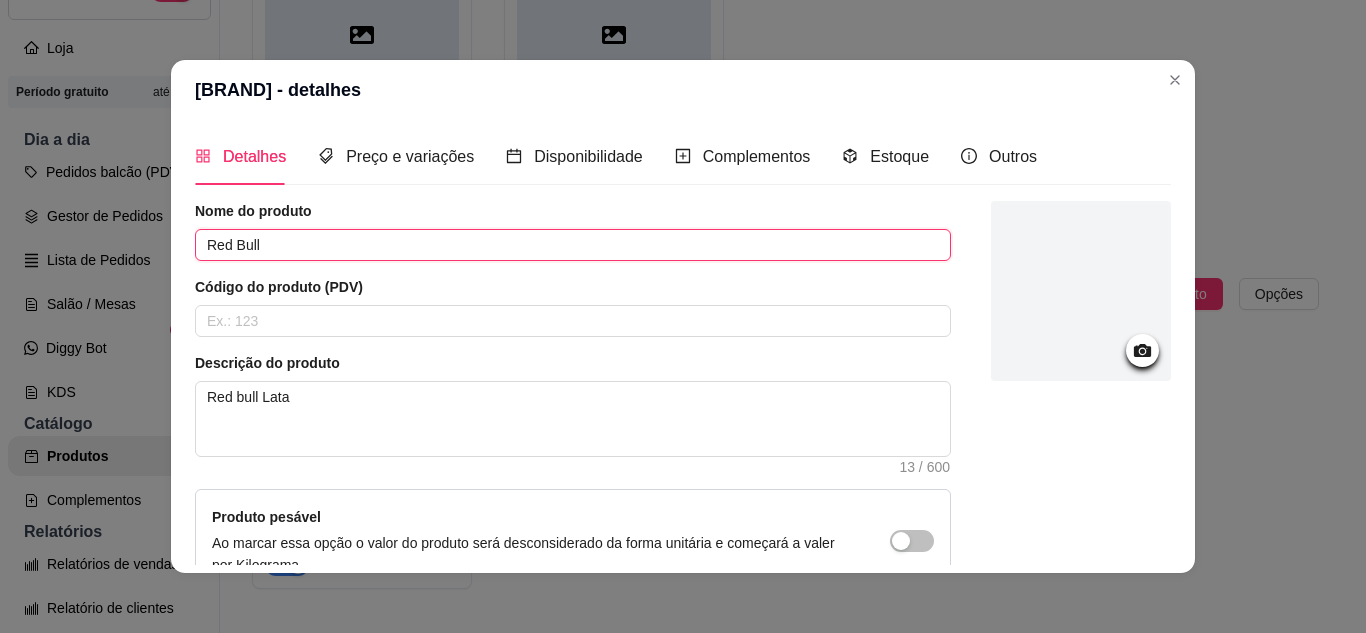 click on "Red Bull" at bounding box center (573, 245) 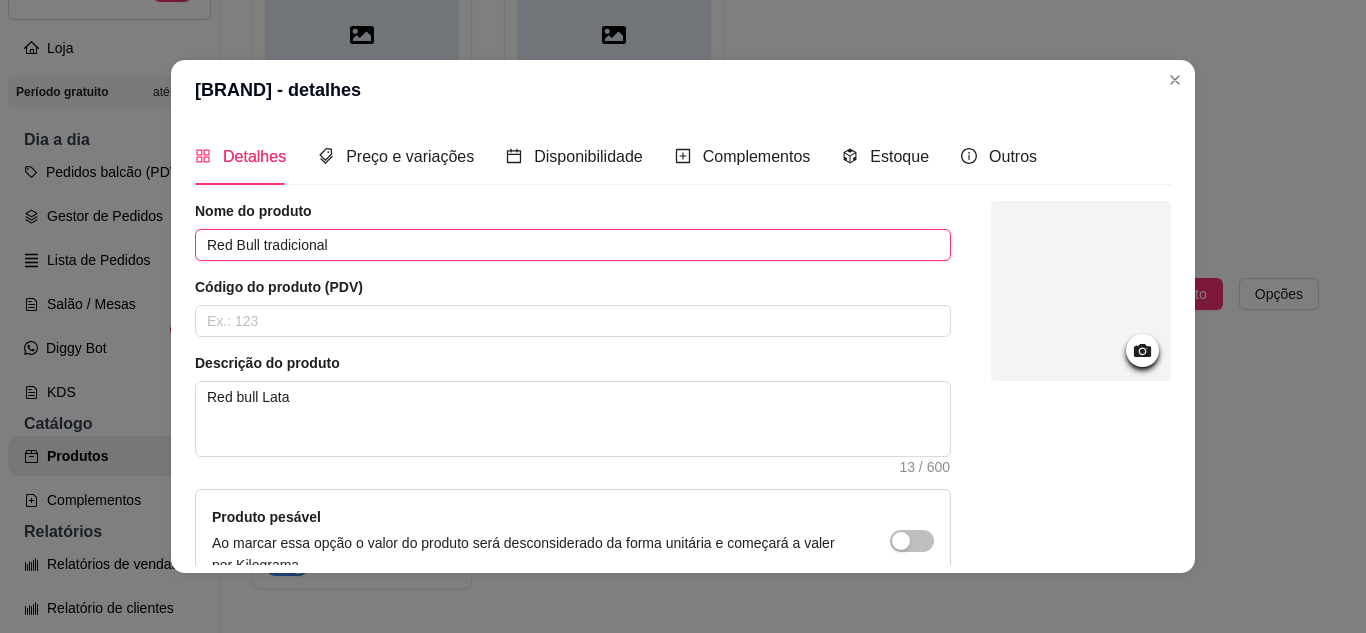 type on "Red Bull tradicional" 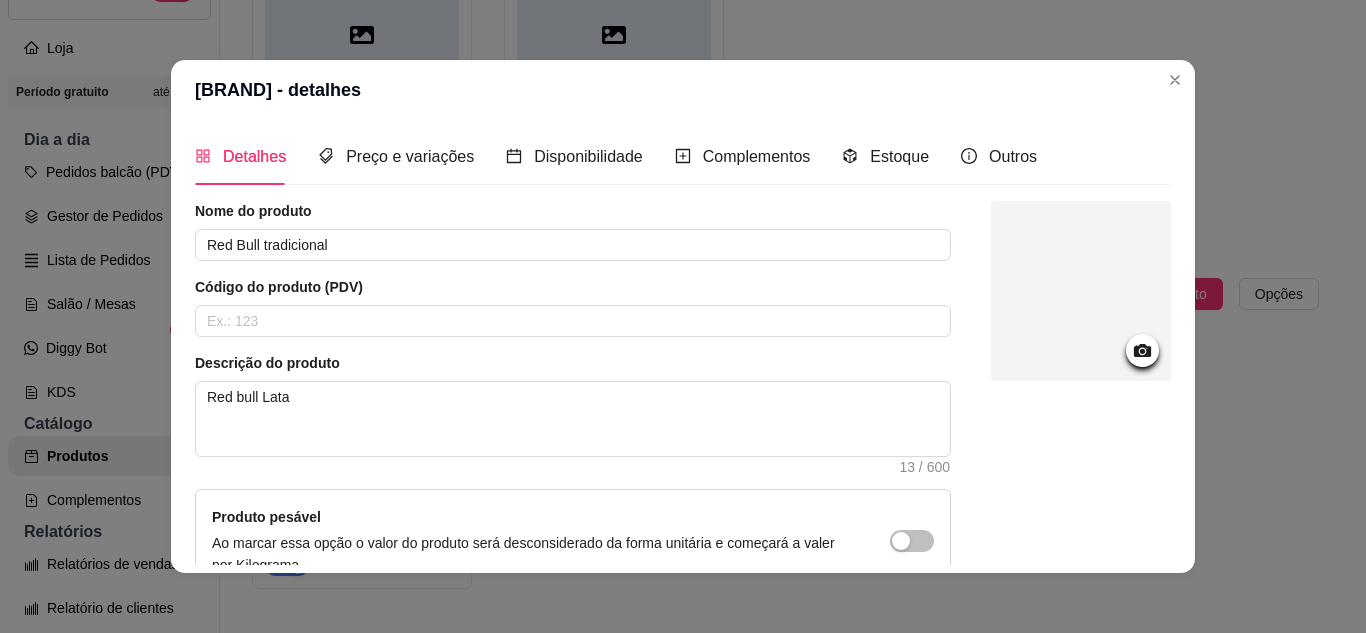 click on "Detalhes Preço e variações Disponibilidade Complementos Estoque Outros Nome do produto Red Bull tradicional Código do produto (PDV) Descrição do produto Red bull Lata 13 / 600 Produto pesável Ao marcar essa opção o valor do produto será desconsiderado da forma unitária e começará a valer por Kilograma. Quantidade miníma para pedido Ao habilitar seus clientes terão que pedir uma quantidade miníma desse produto. Copiar link do produto Deletar produto Salvar" at bounding box center [683, 346] 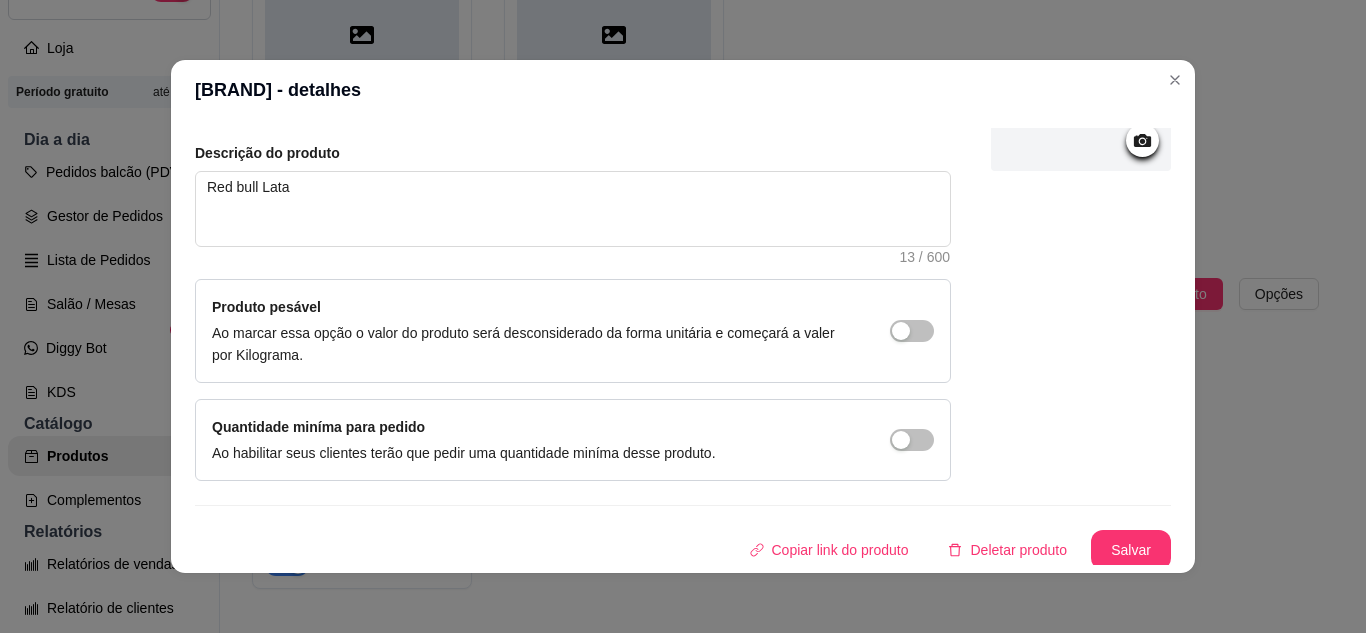 scroll, scrollTop: 215, scrollLeft: 0, axis: vertical 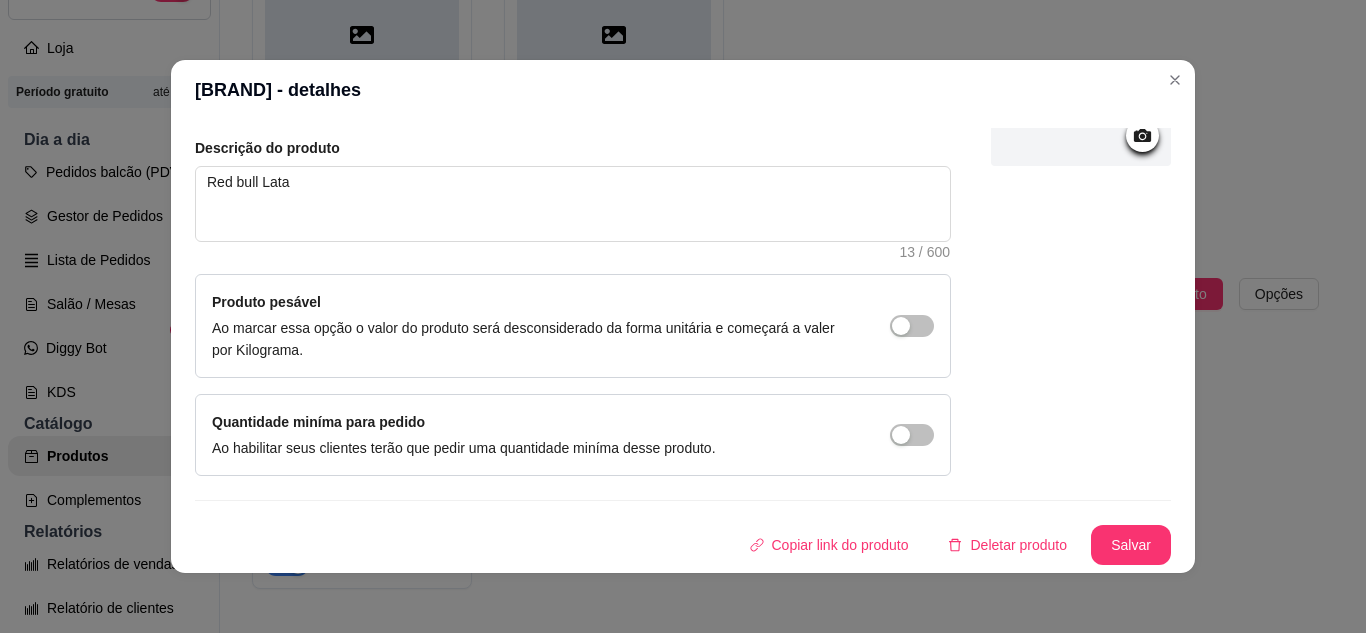 drag, startPoint x: 1163, startPoint y: 559, endPoint x: 1152, endPoint y: 556, distance: 11.401754 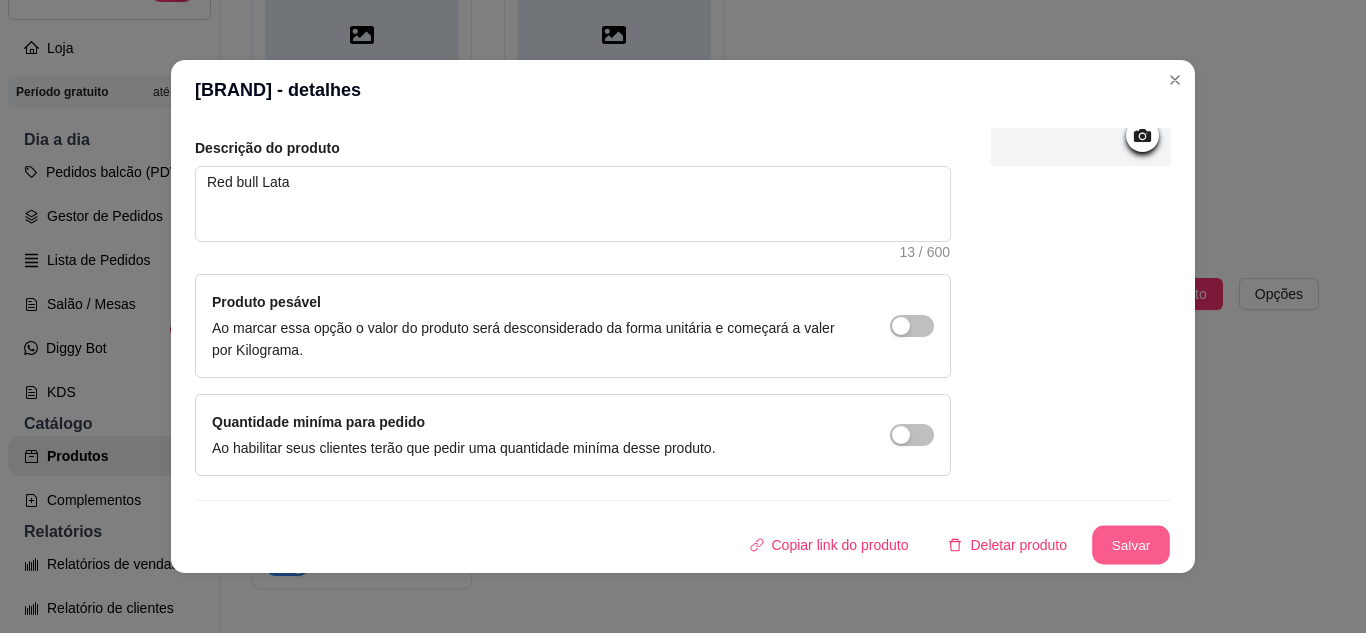 click on "Salvar" at bounding box center (1131, 545) 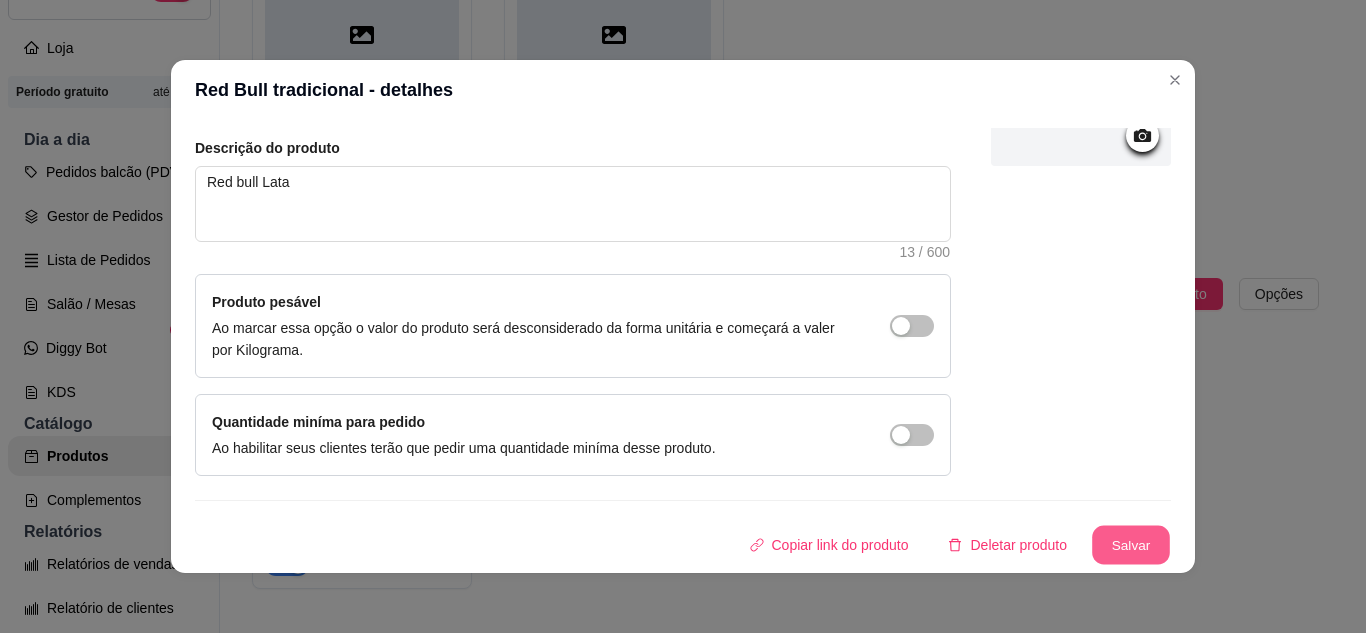 click on "Salvar" at bounding box center (1131, 545) 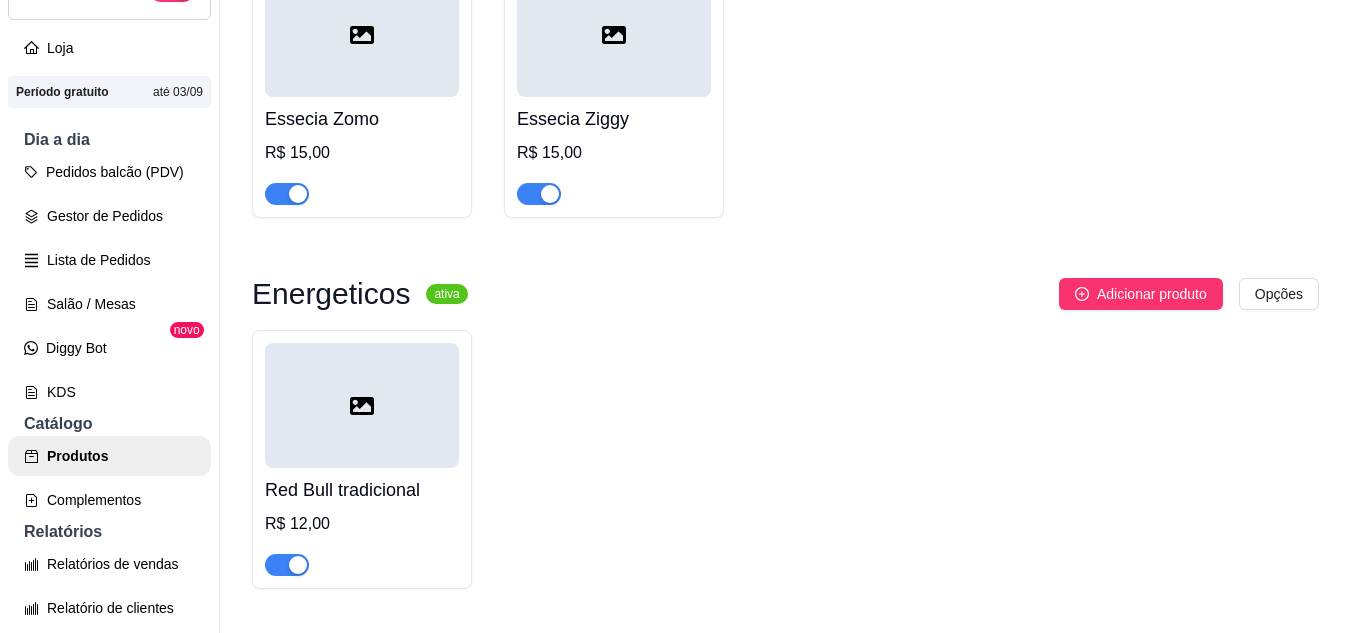 click on "Red Bull tradicional   R$ 12,00" at bounding box center (785, 459) 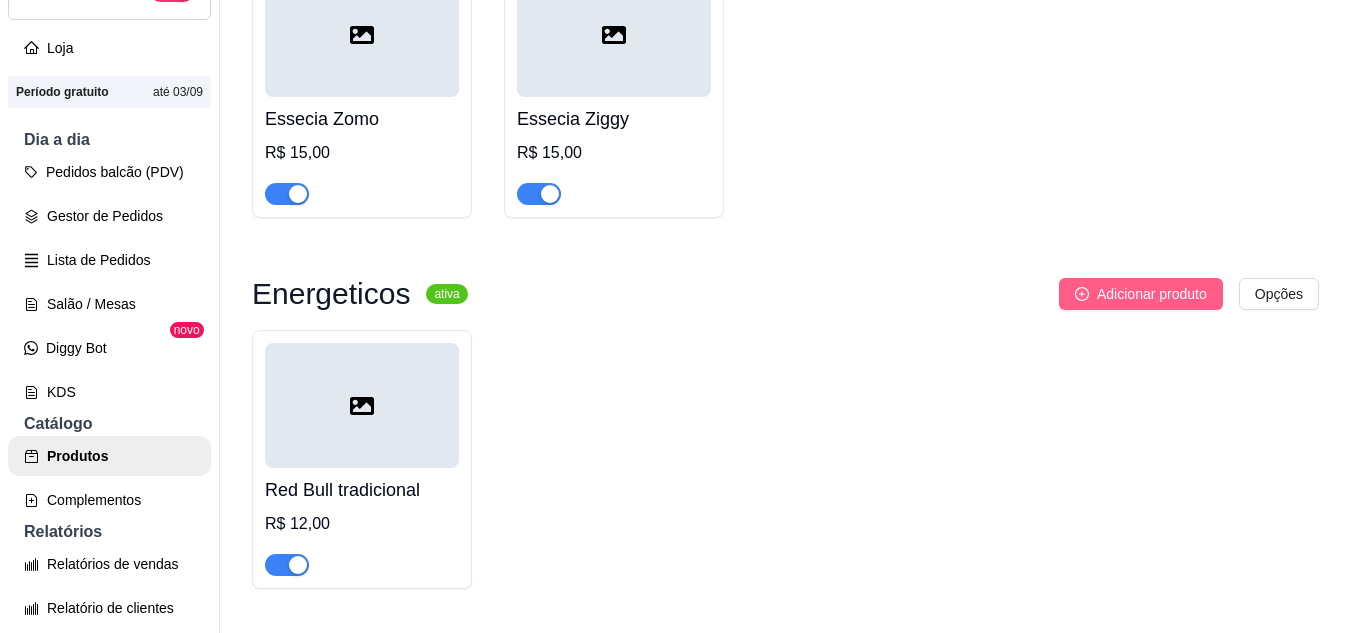 click on "Adicionar produto" at bounding box center [1152, 294] 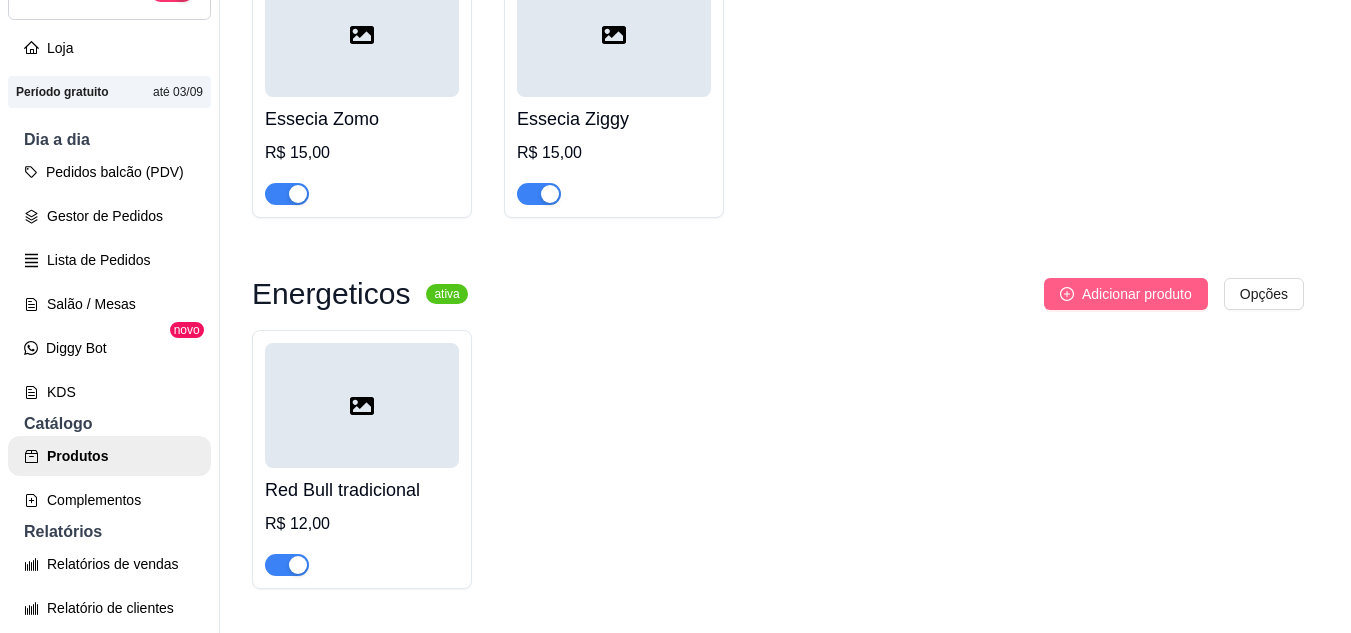 type 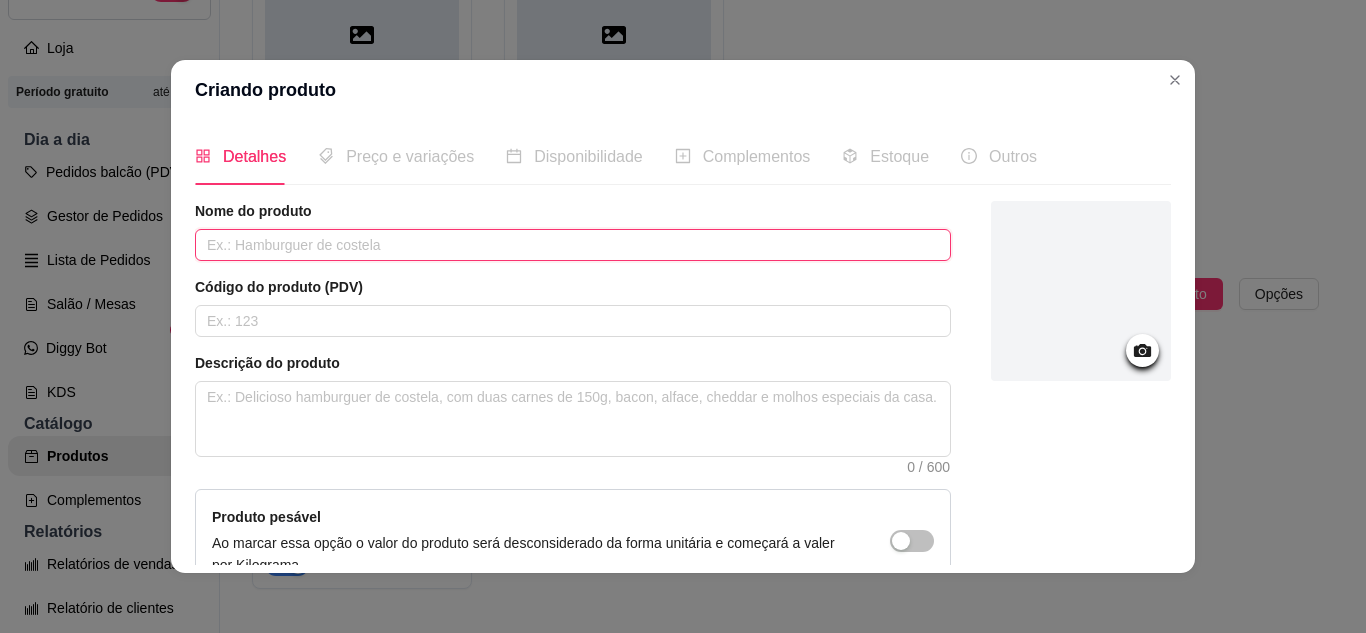 click at bounding box center [573, 245] 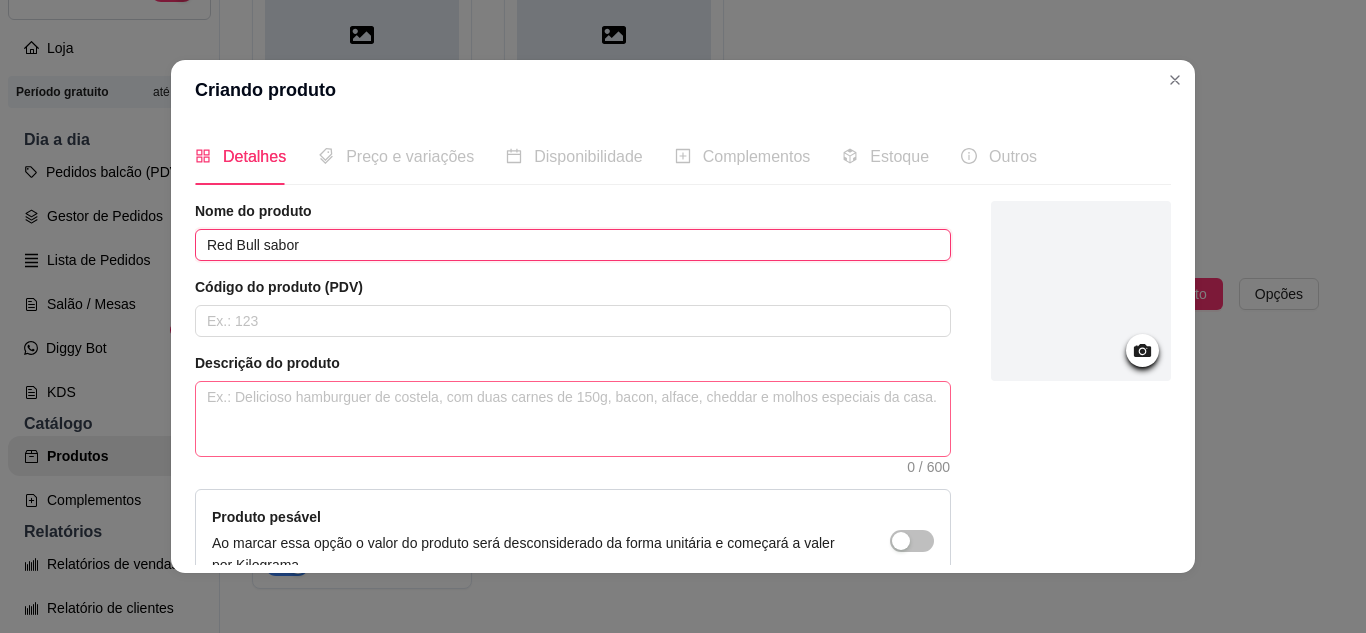 type on "Red Bull sabor" 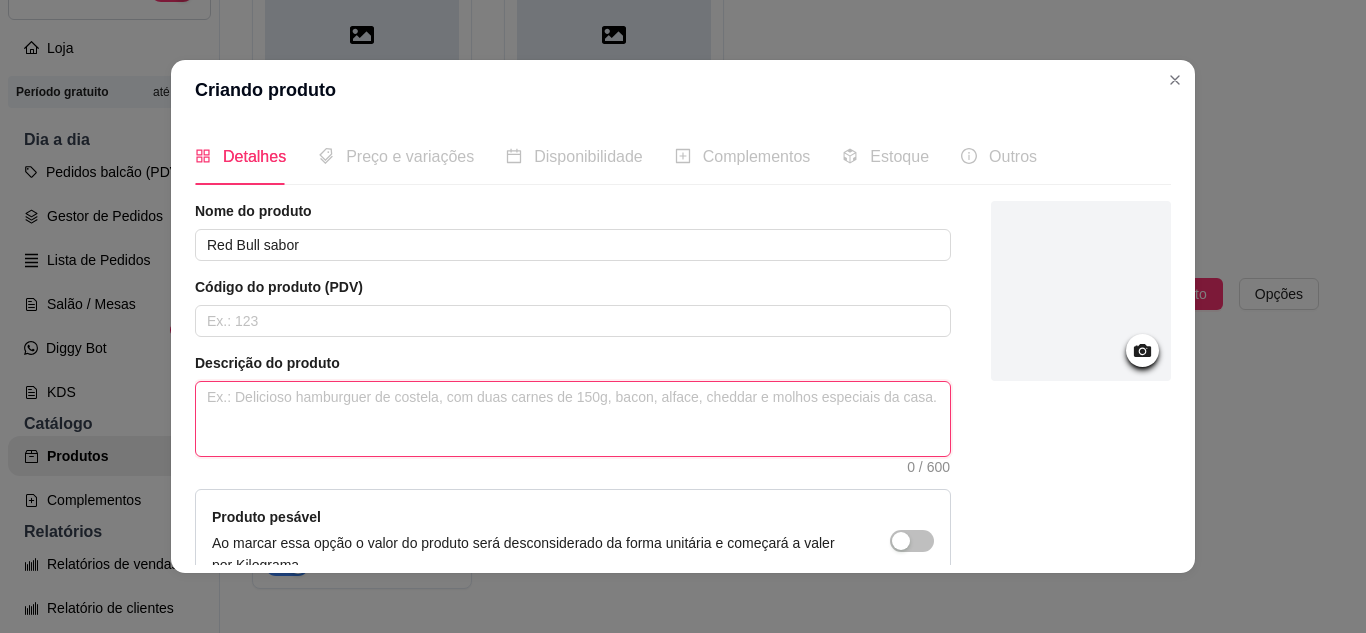 click at bounding box center [573, 419] 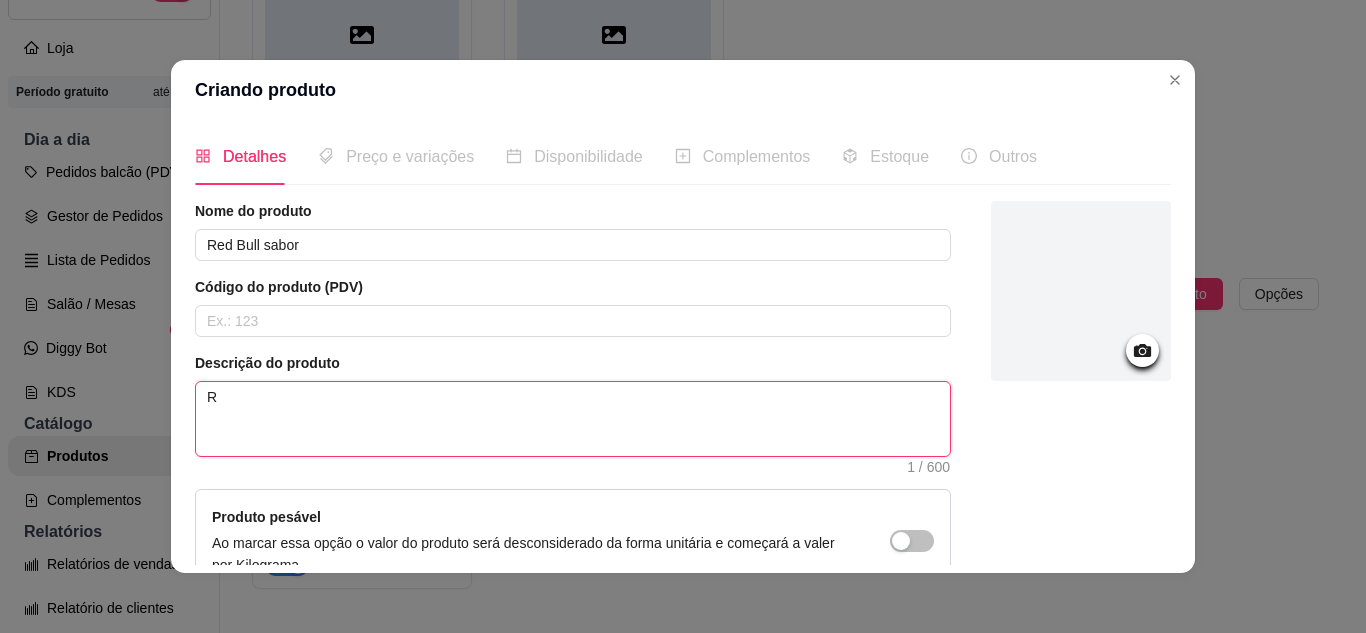type 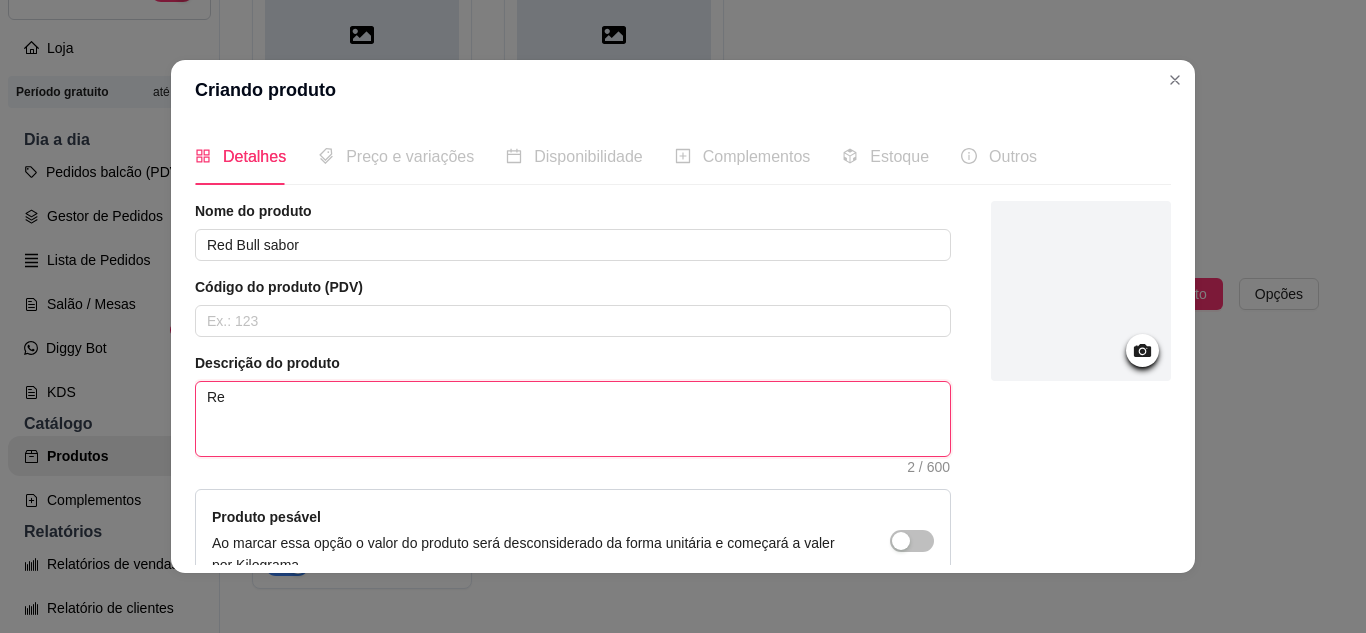 type 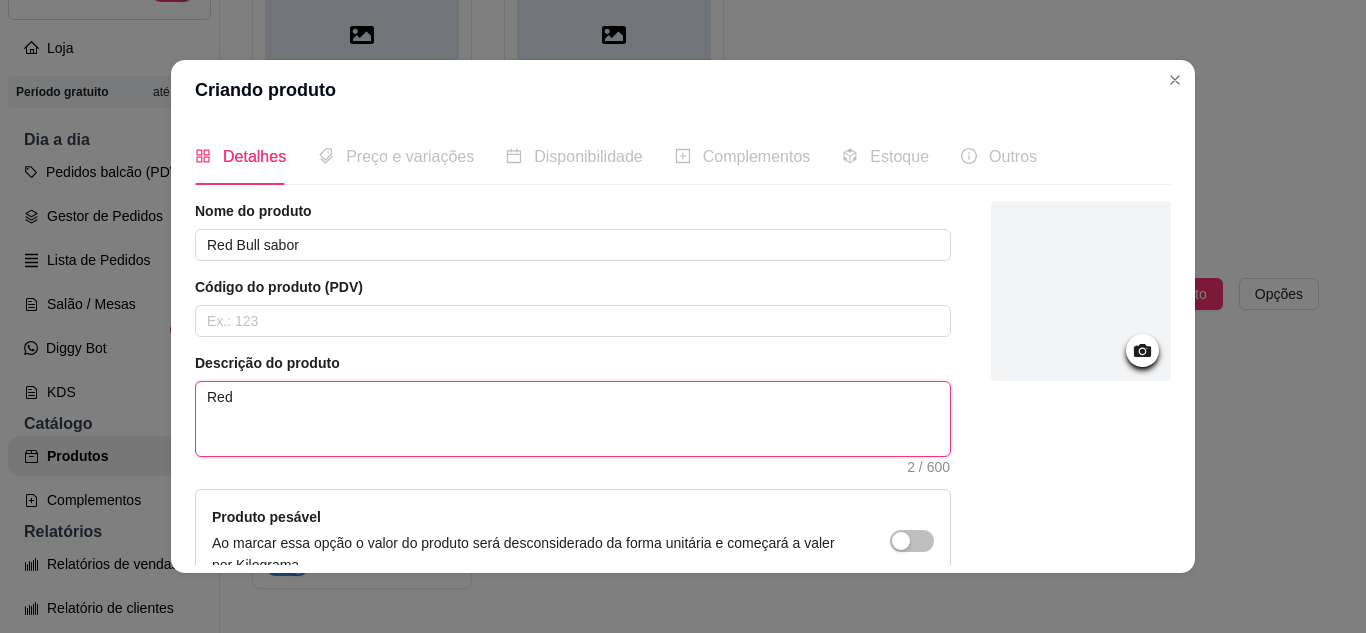 type on "Red" 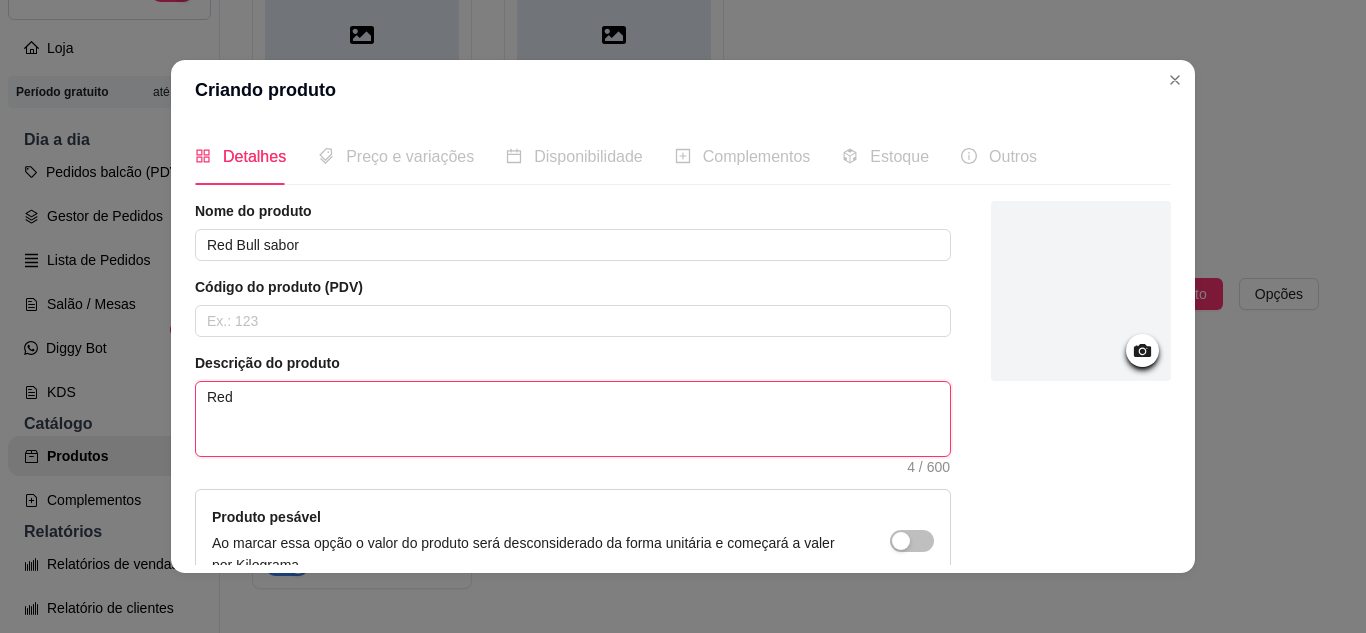 type 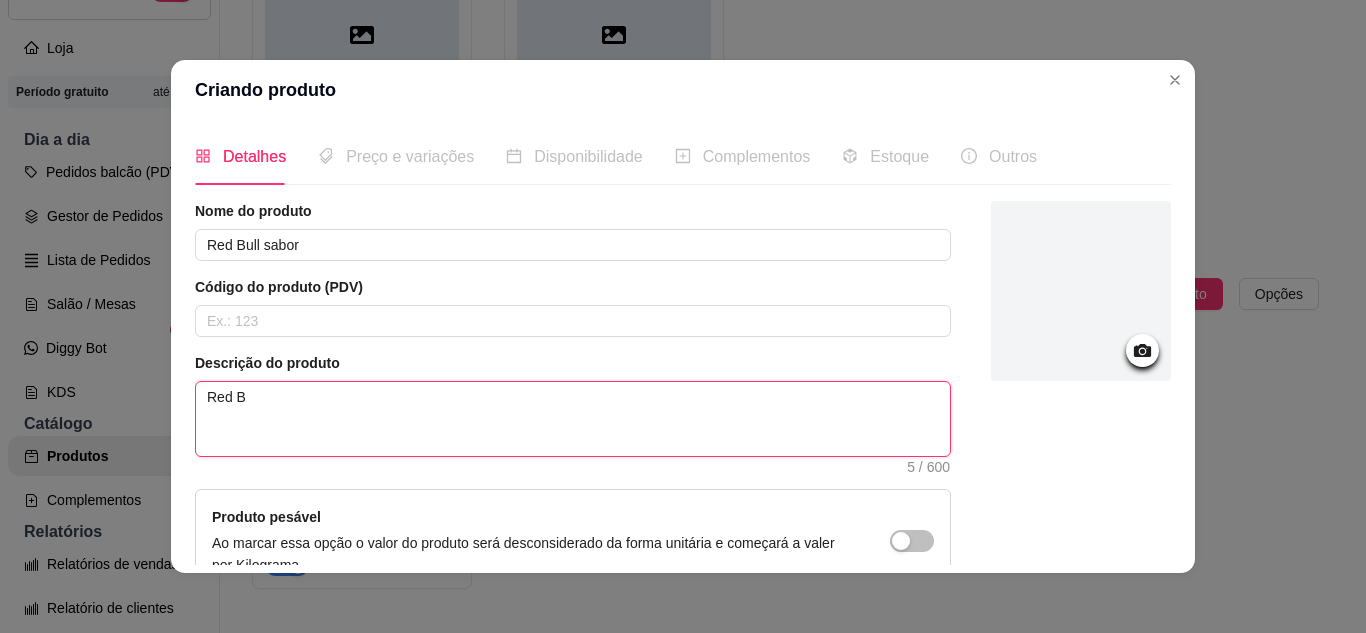 type 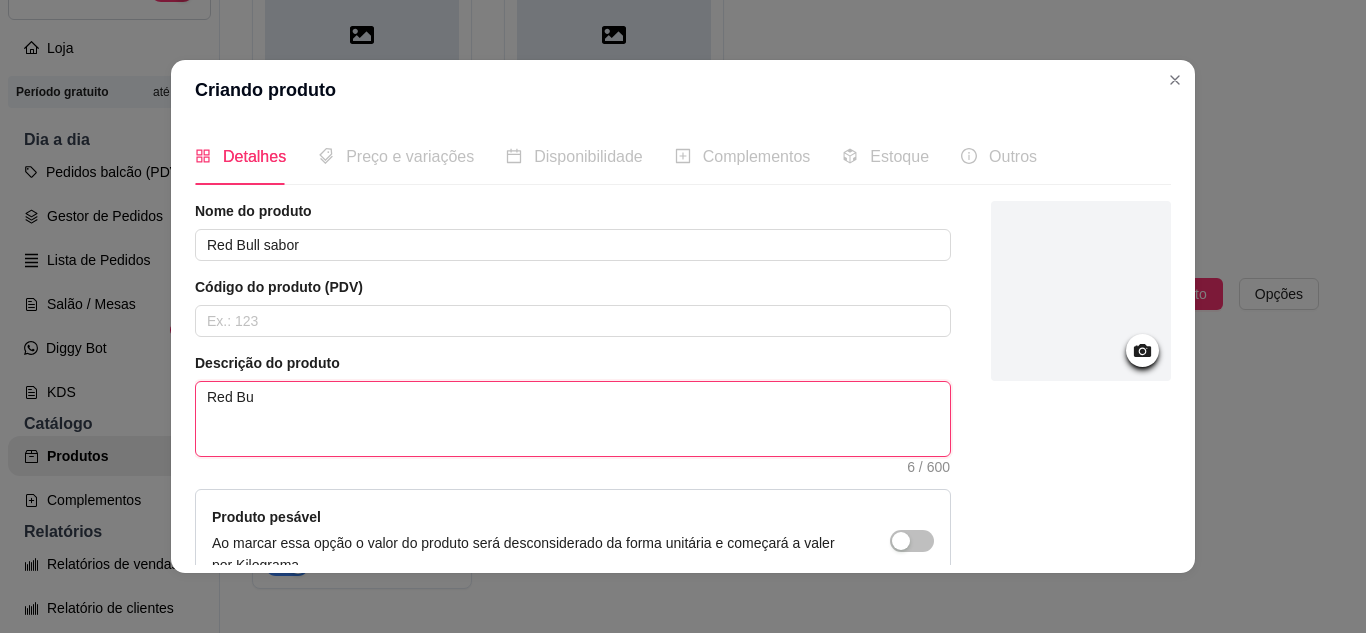 type 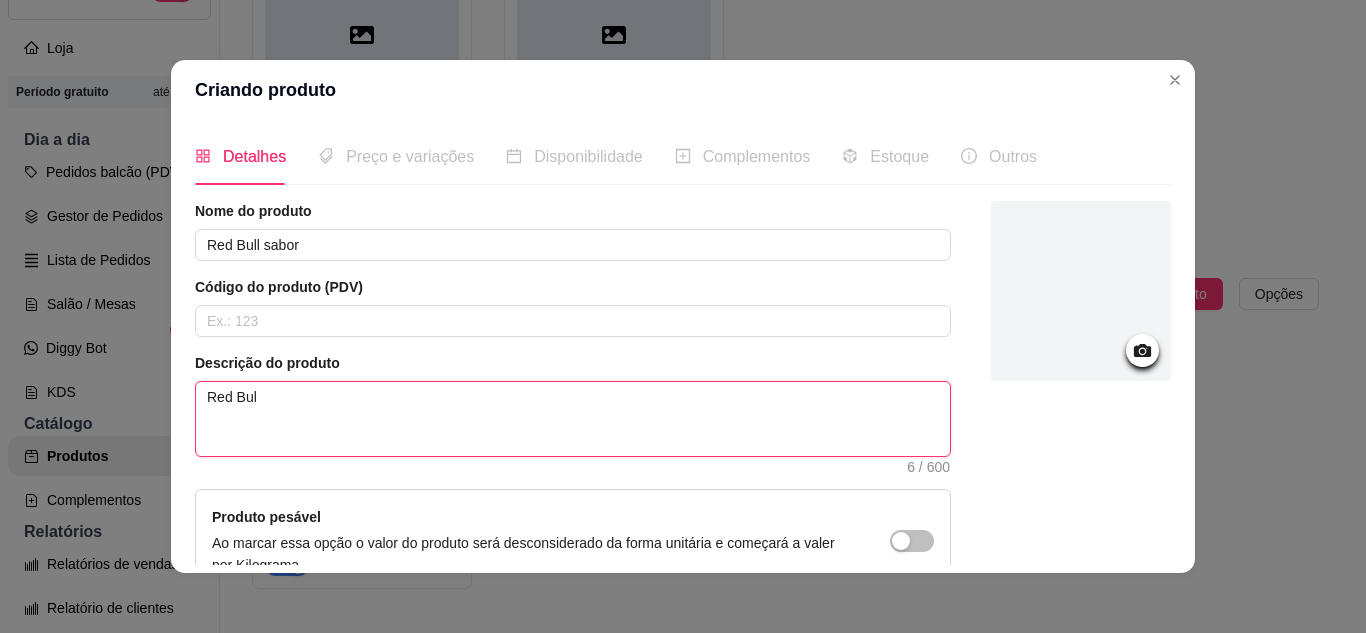 type 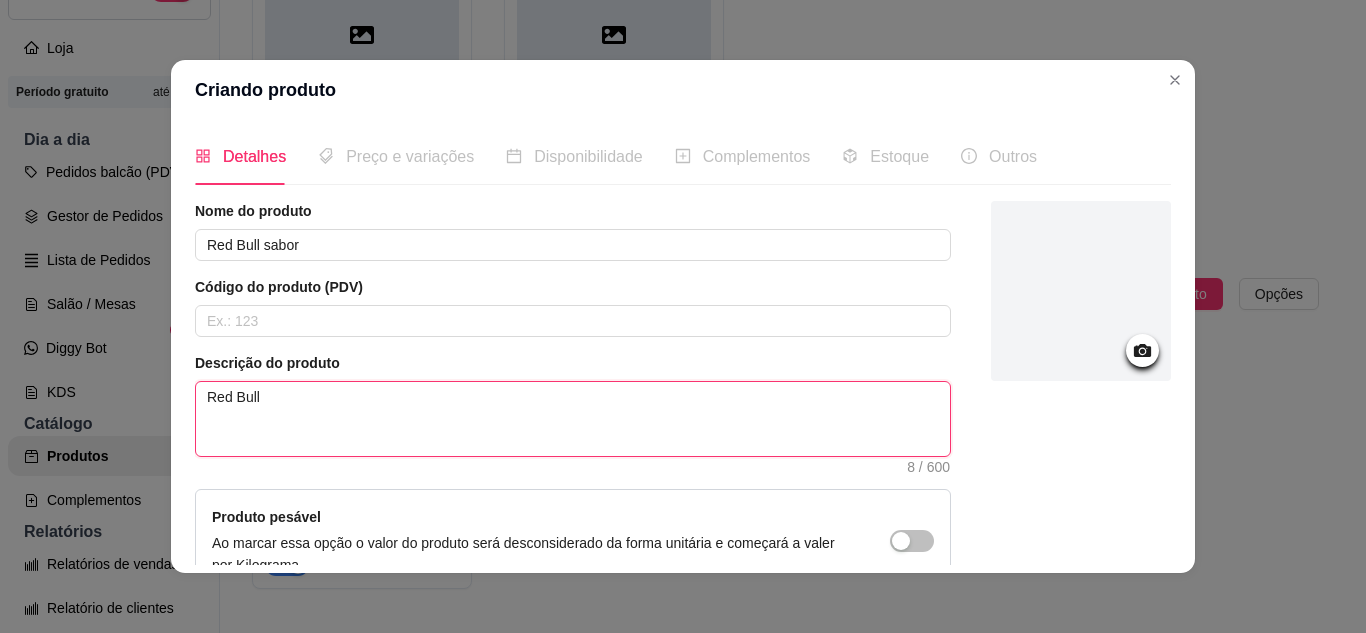 type on "Red Bull" 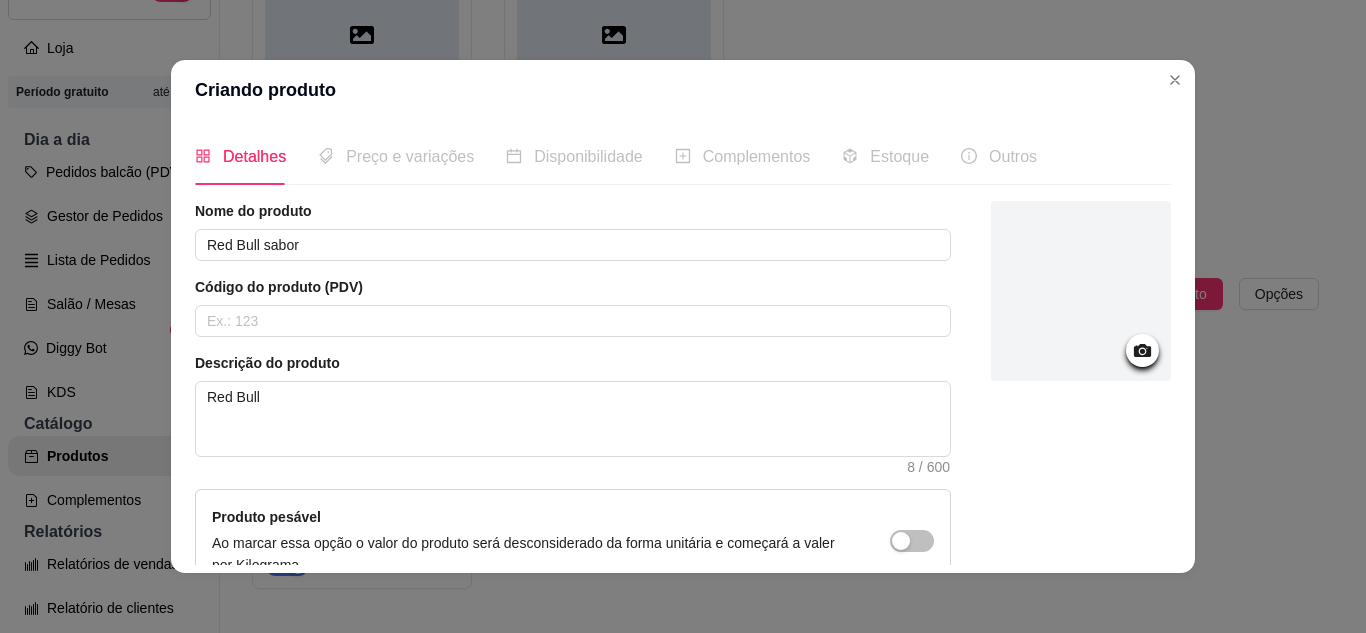 click at bounding box center (1081, 446) 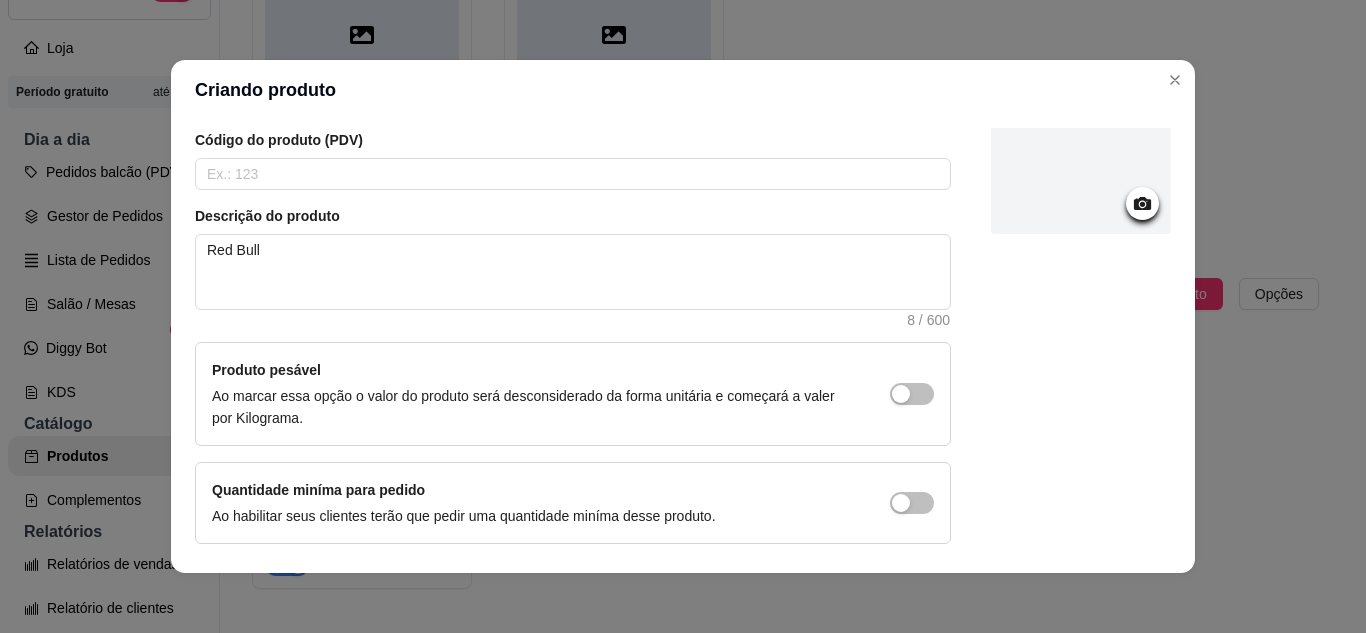scroll, scrollTop: 215, scrollLeft: 0, axis: vertical 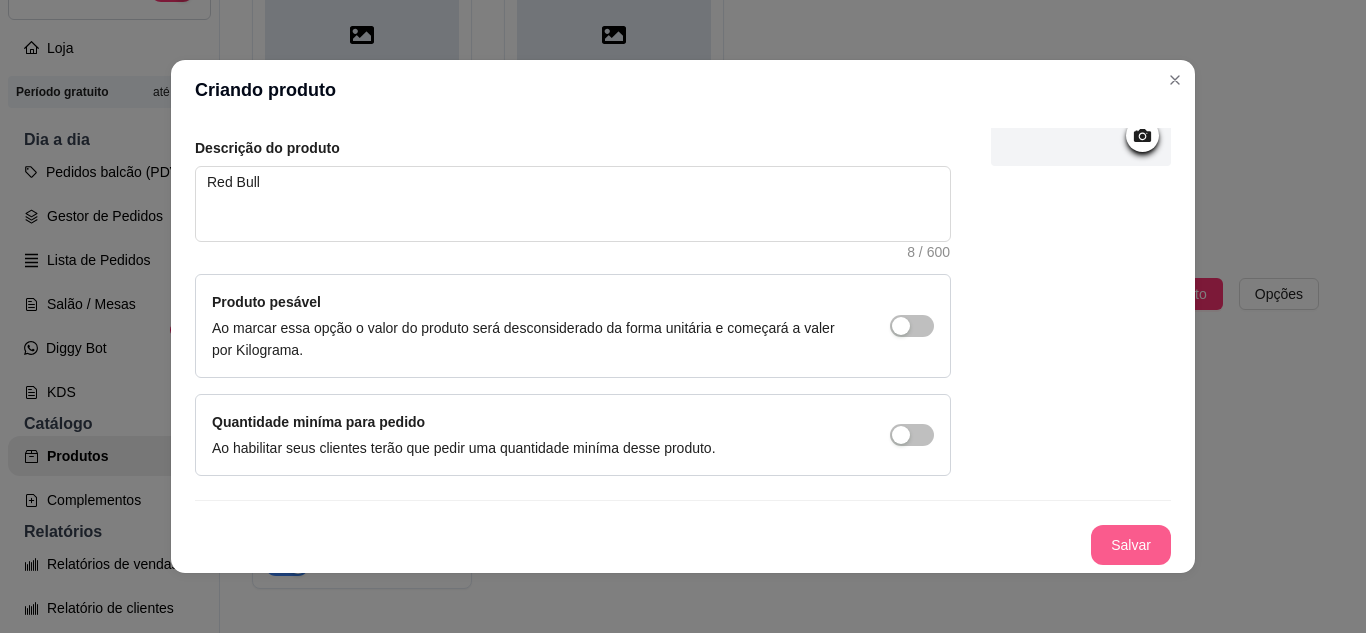 click on "Salvar" at bounding box center (1131, 545) 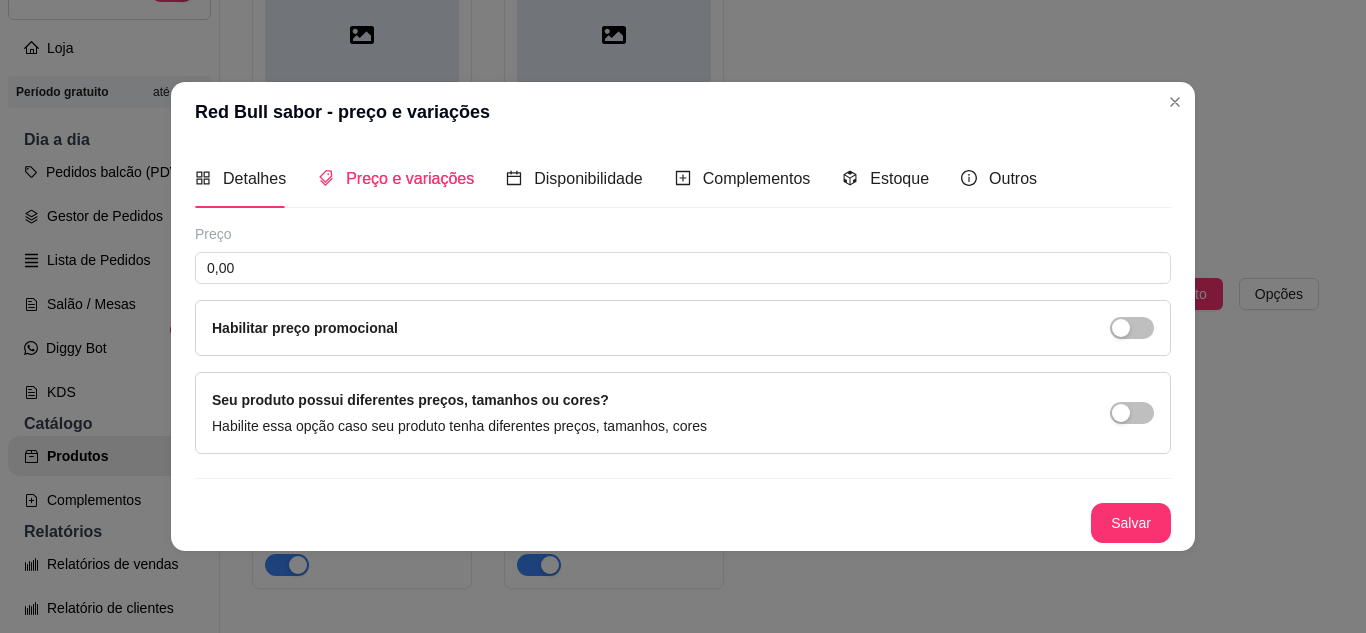 type 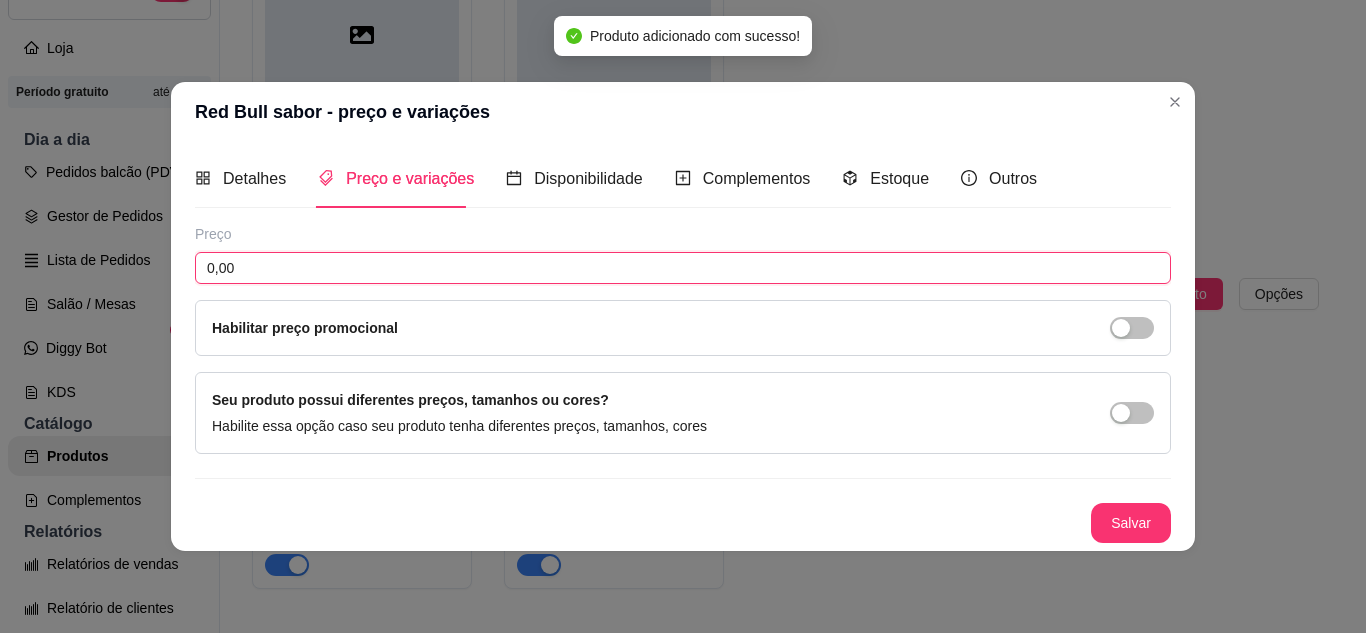 click on "0,00" at bounding box center [683, 268] 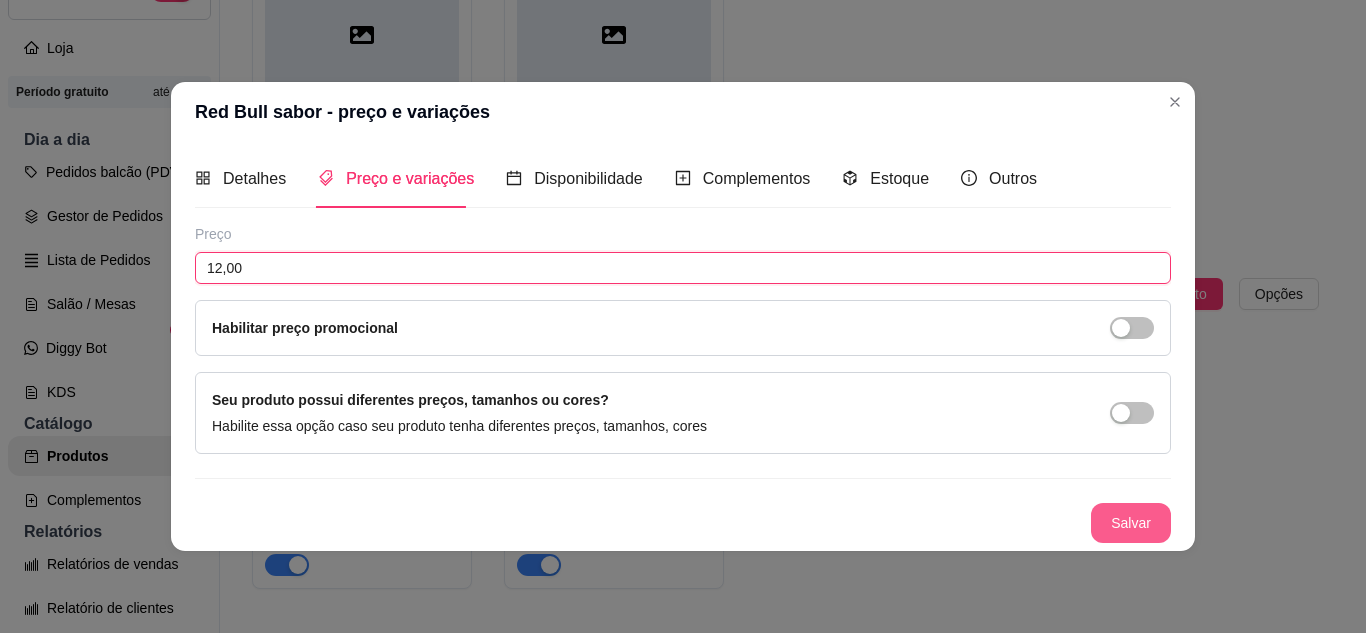type on "12,00" 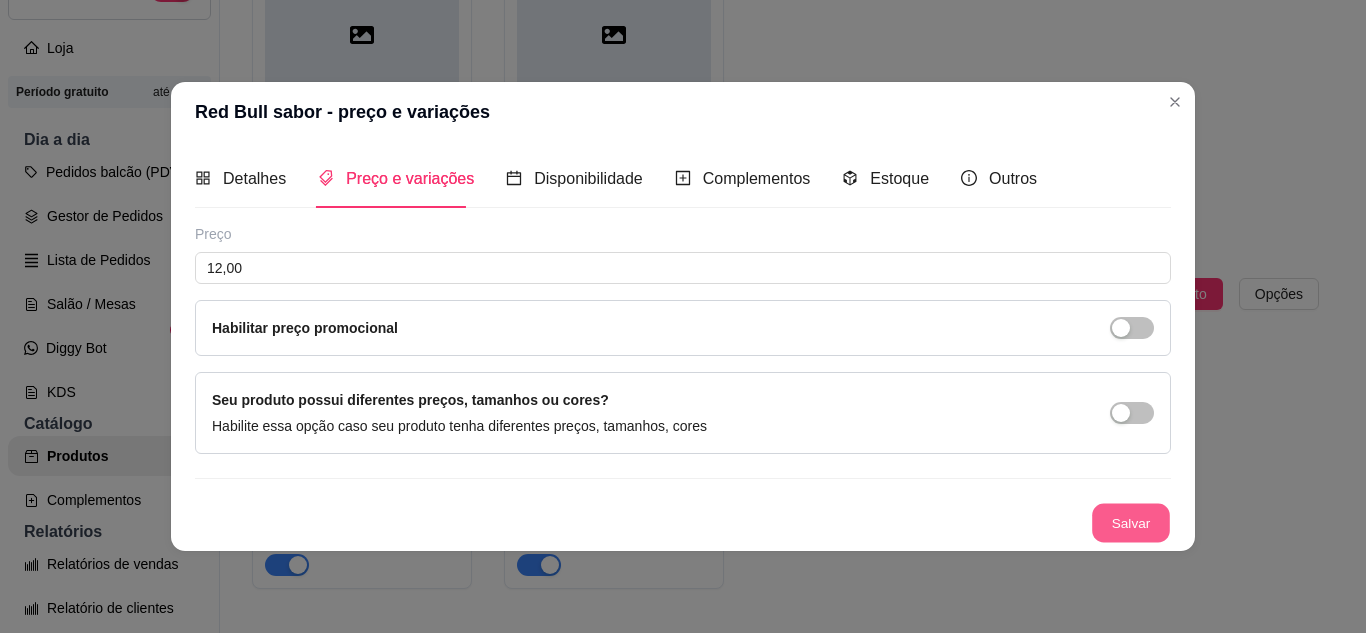 click on "Salvar" at bounding box center (1131, 522) 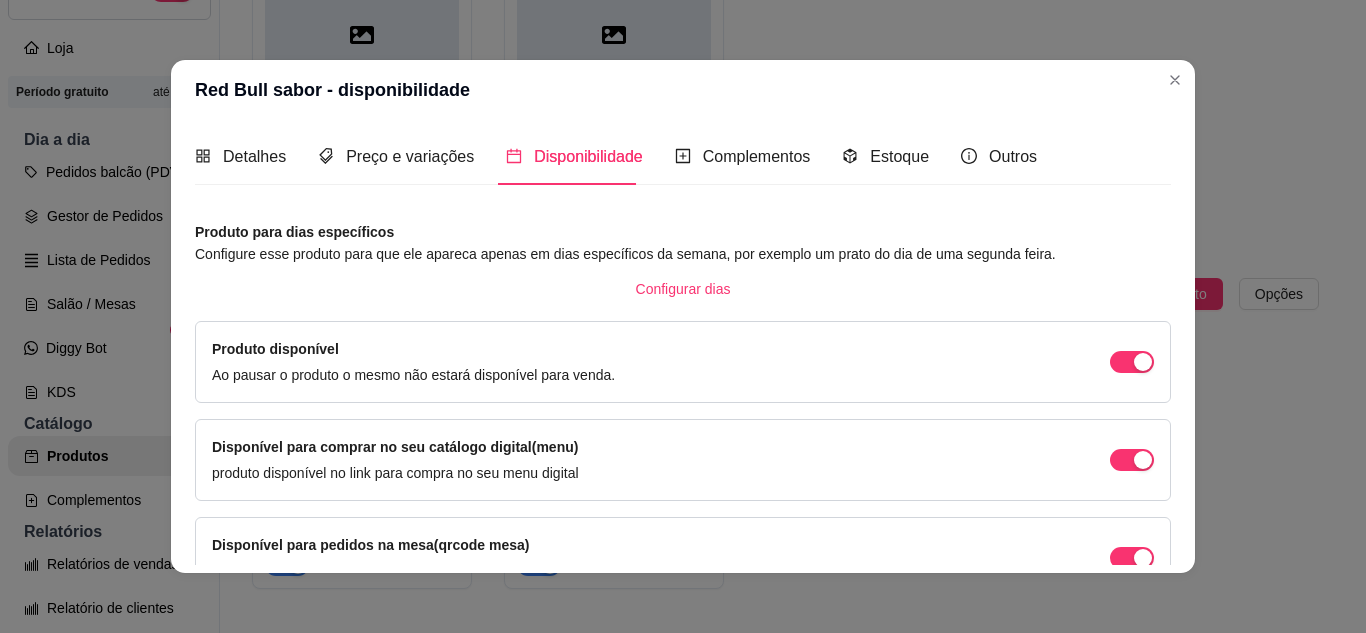 click on "Configurar dias" at bounding box center [683, 289] 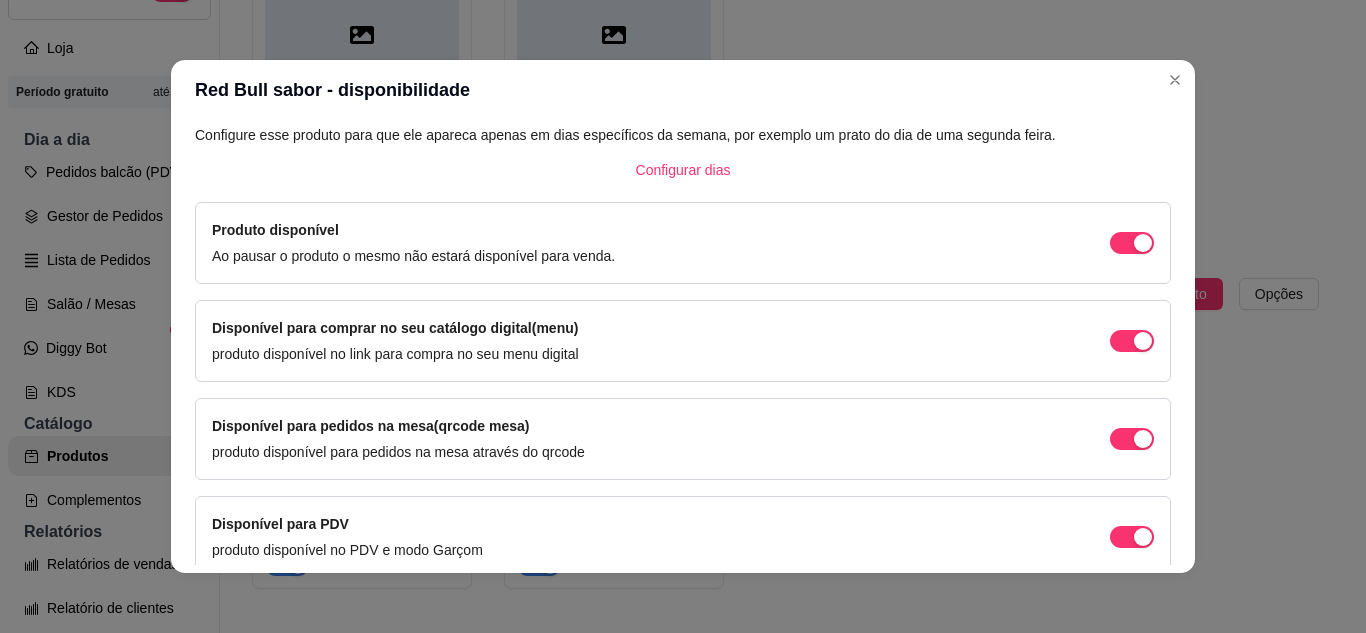 scroll, scrollTop: 213, scrollLeft: 0, axis: vertical 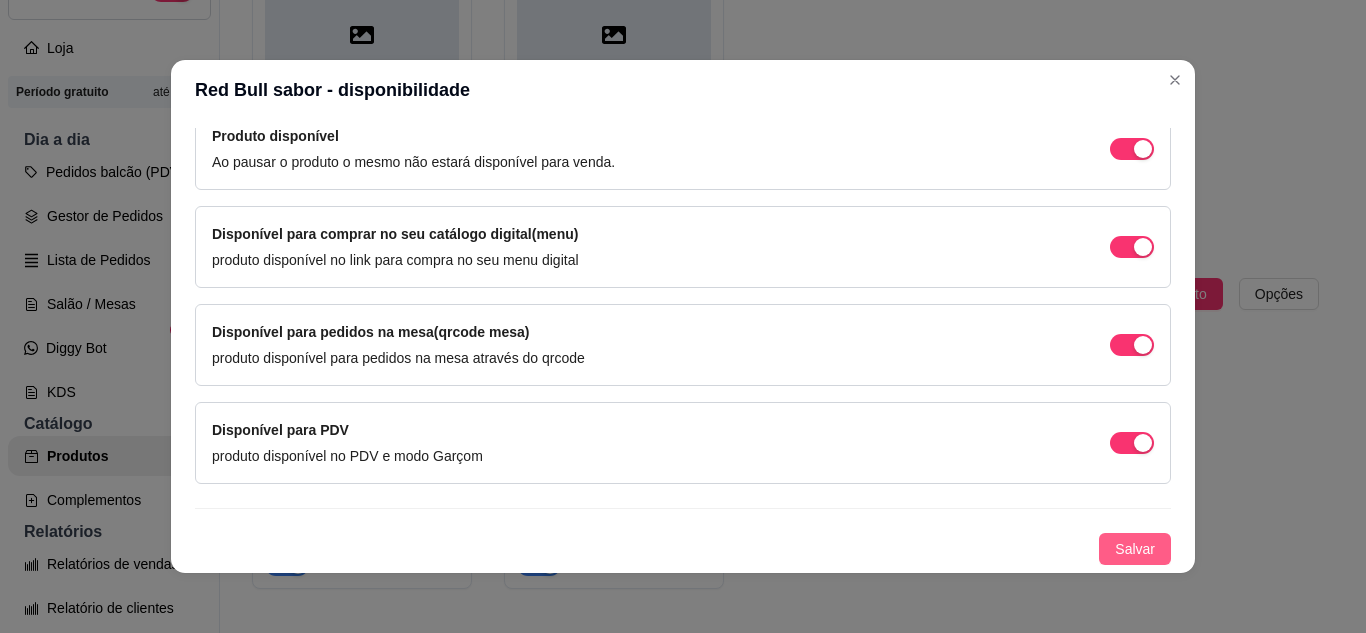 click on "Salvar" at bounding box center (1135, 549) 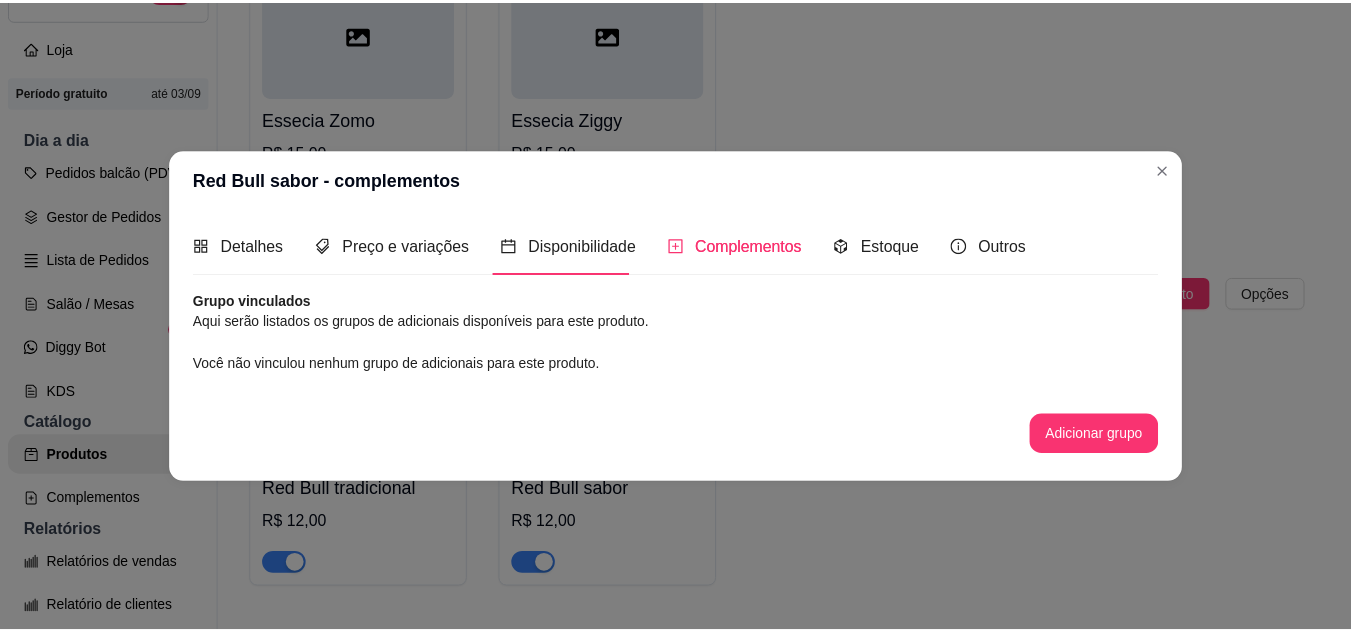 scroll, scrollTop: 0, scrollLeft: 0, axis: both 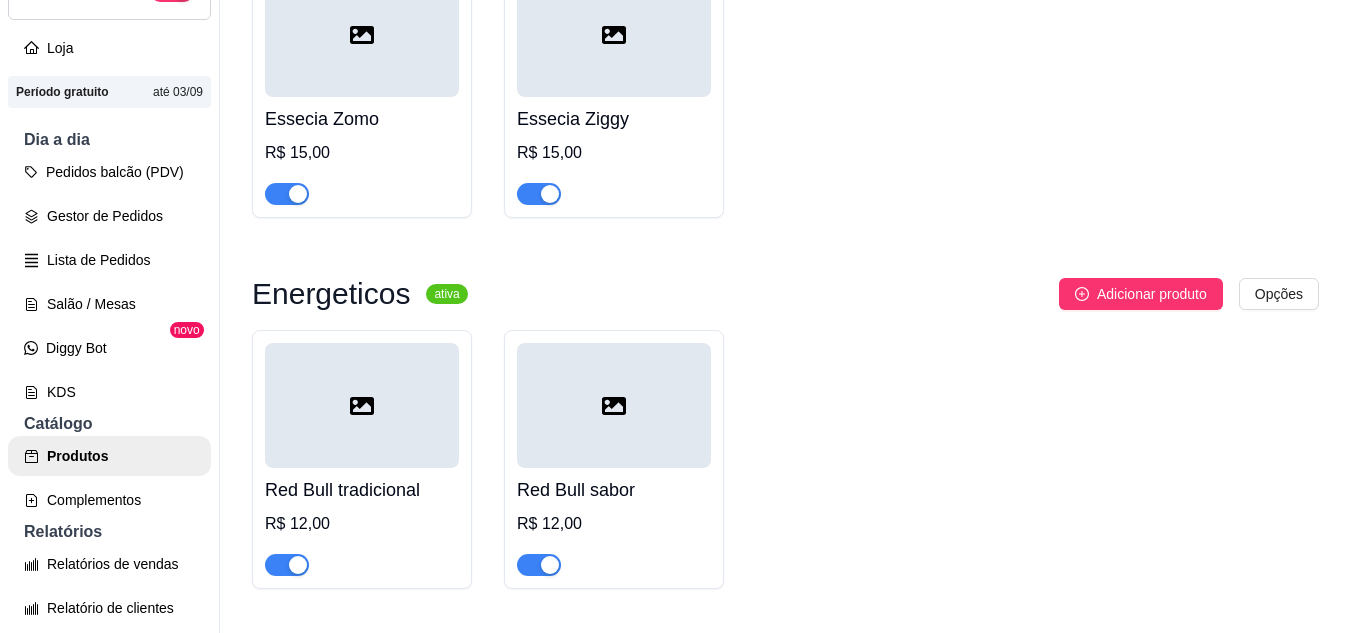 click on "Essecia Zomo   R$ 15,00 Essecia Ziggy   R$ 15,00" at bounding box center [785, 88] 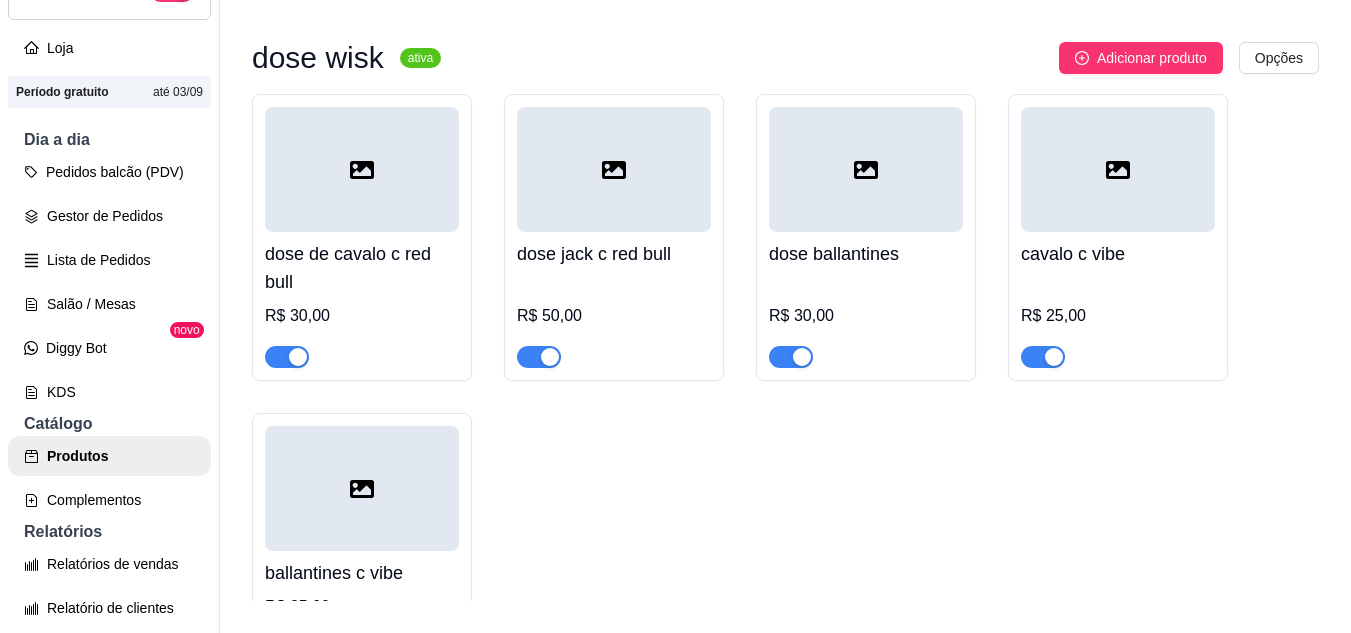 scroll, scrollTop: 9, scrollLeft: 0, axis: vertical 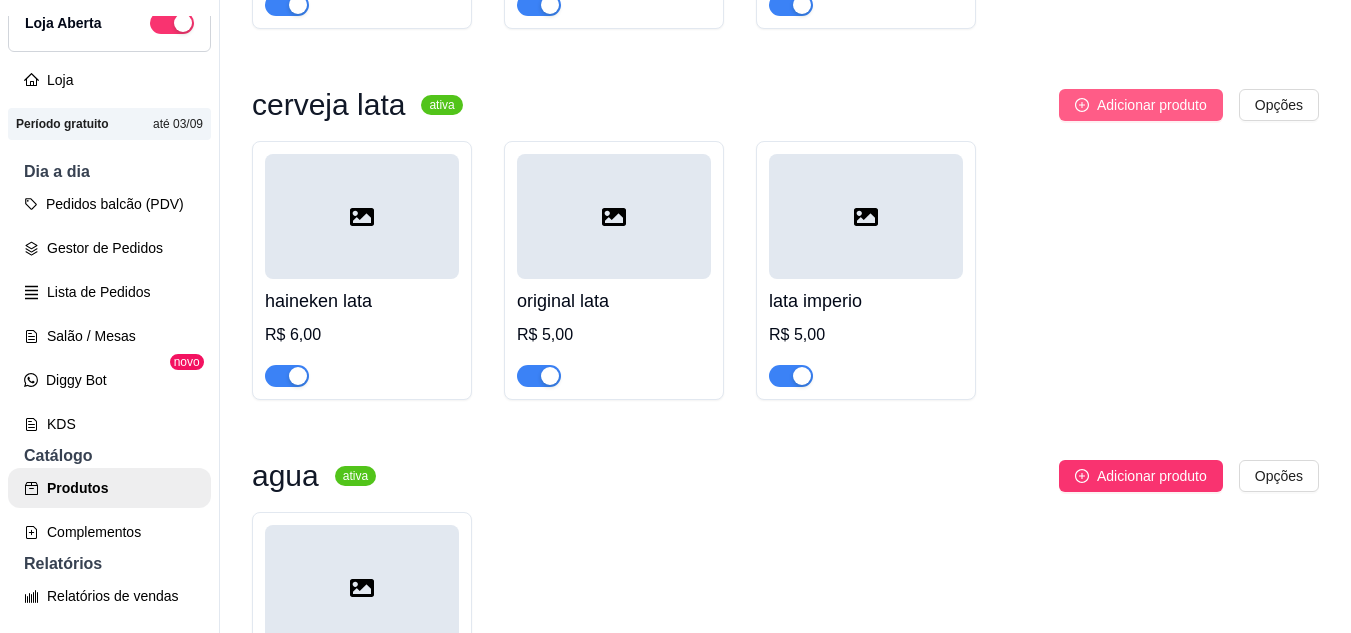 click on "Adicionar produto" at bounding box center (1152, 105) 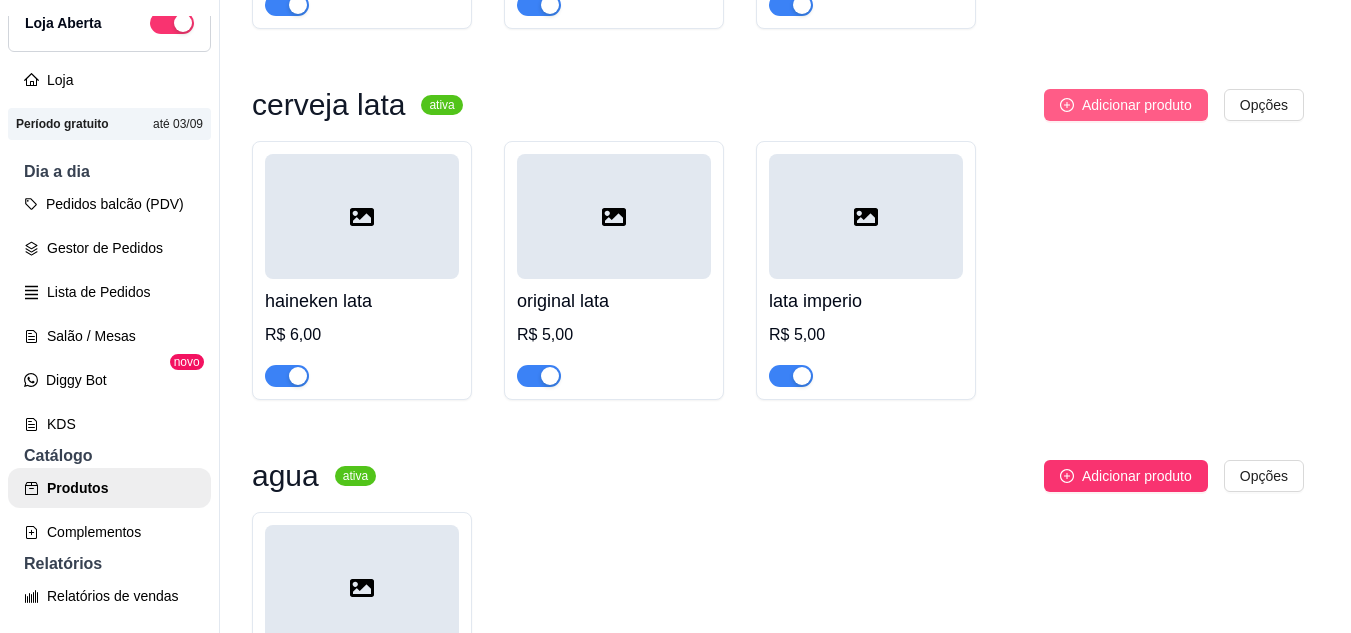 type 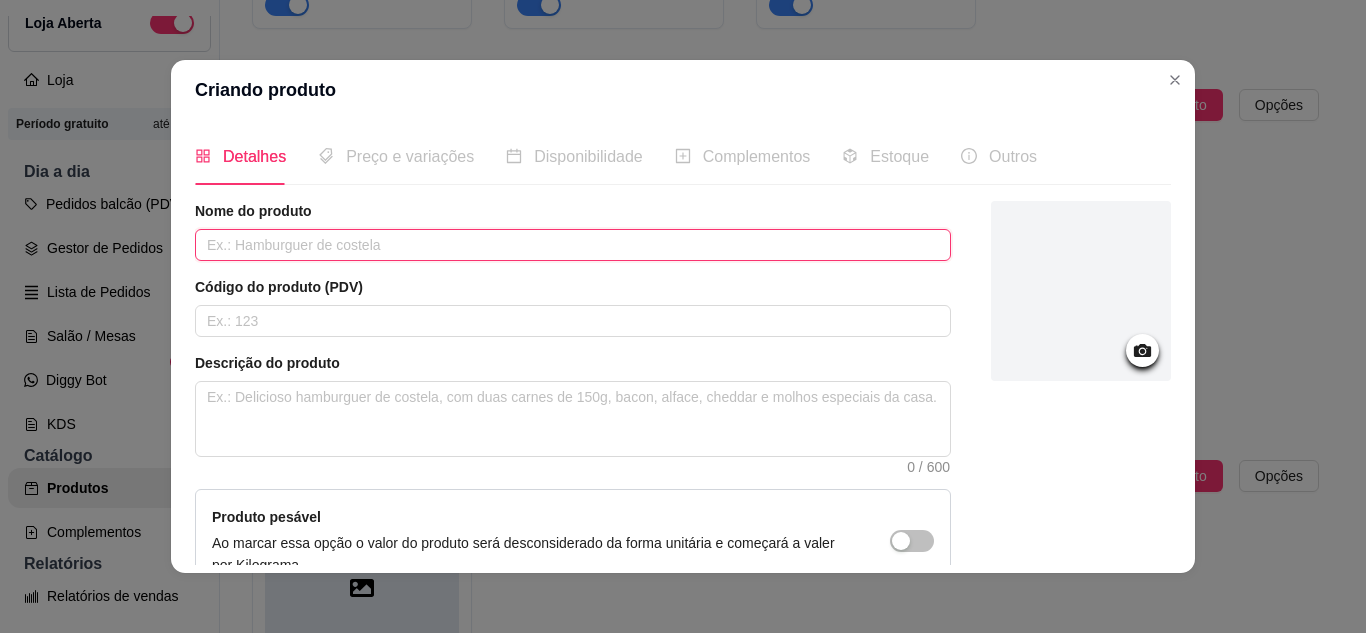 click at bounding box center [573, 245] 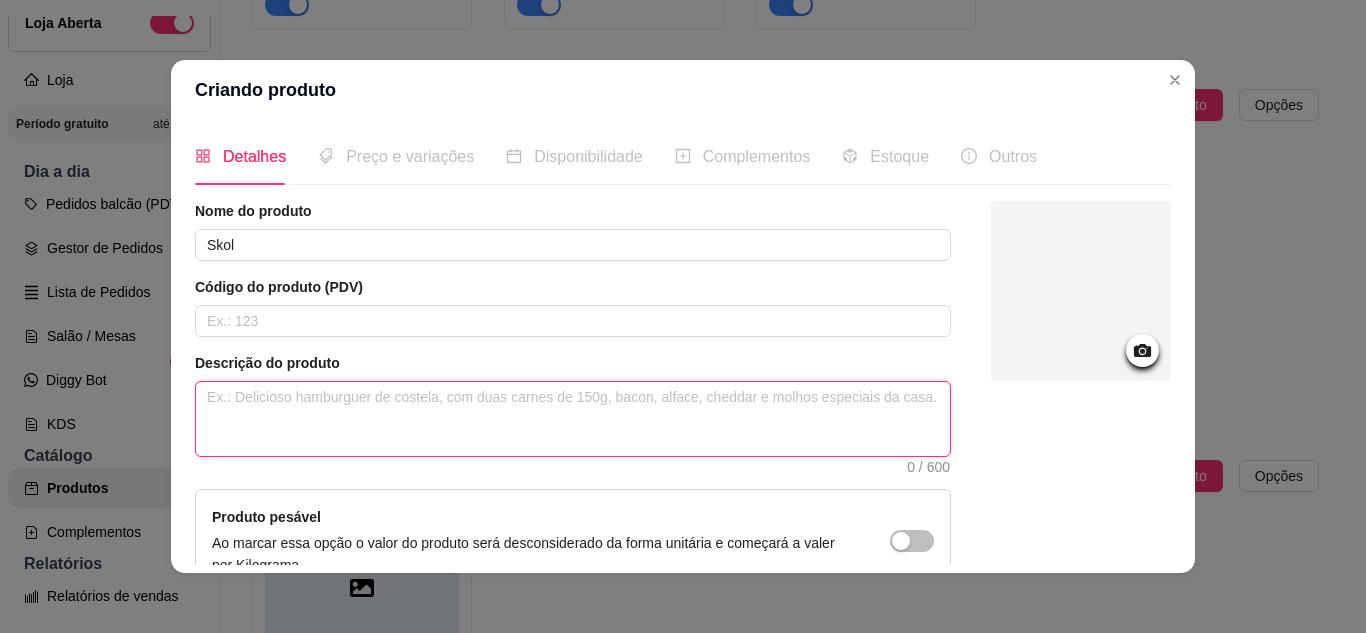 click at bounding box center (573, 419) 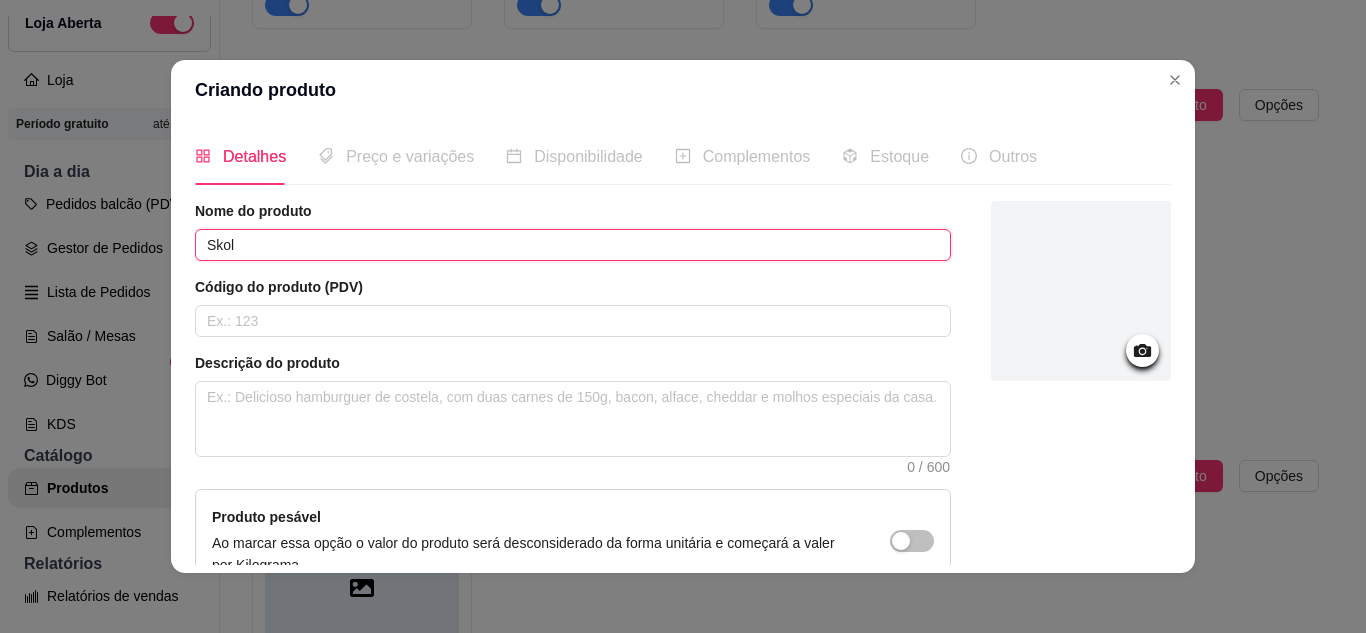 click on "Skol" at bounding box center (573, 245) 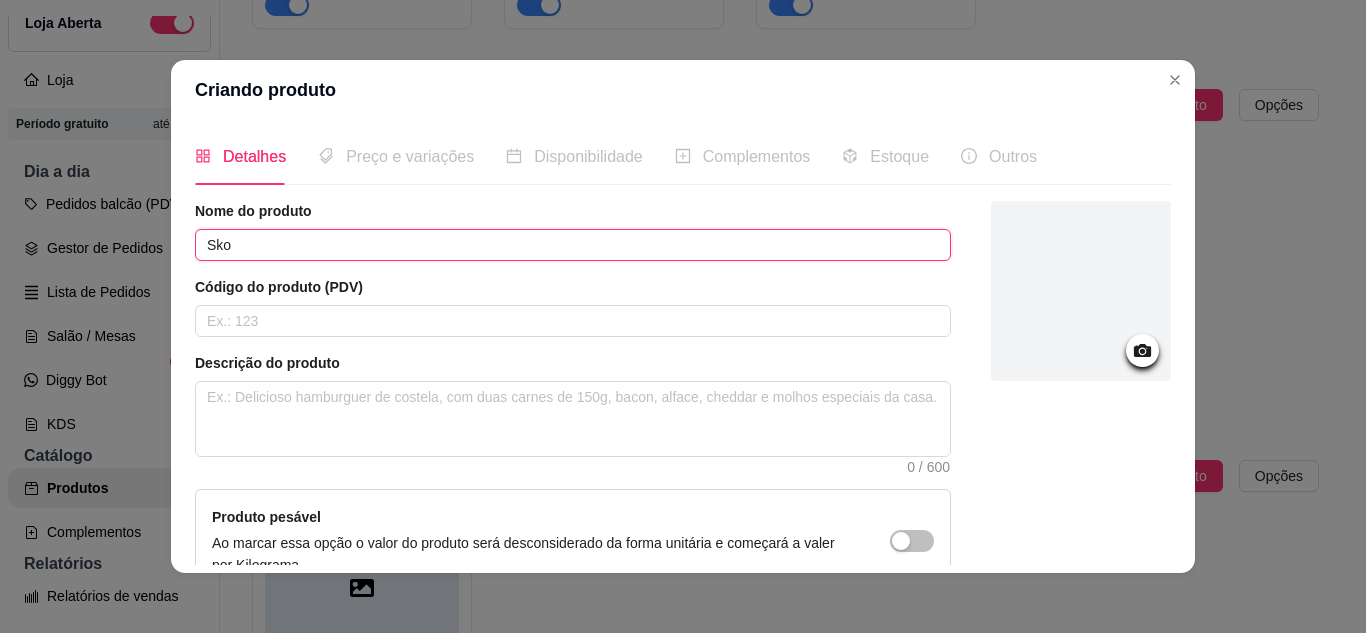type on "Skol" 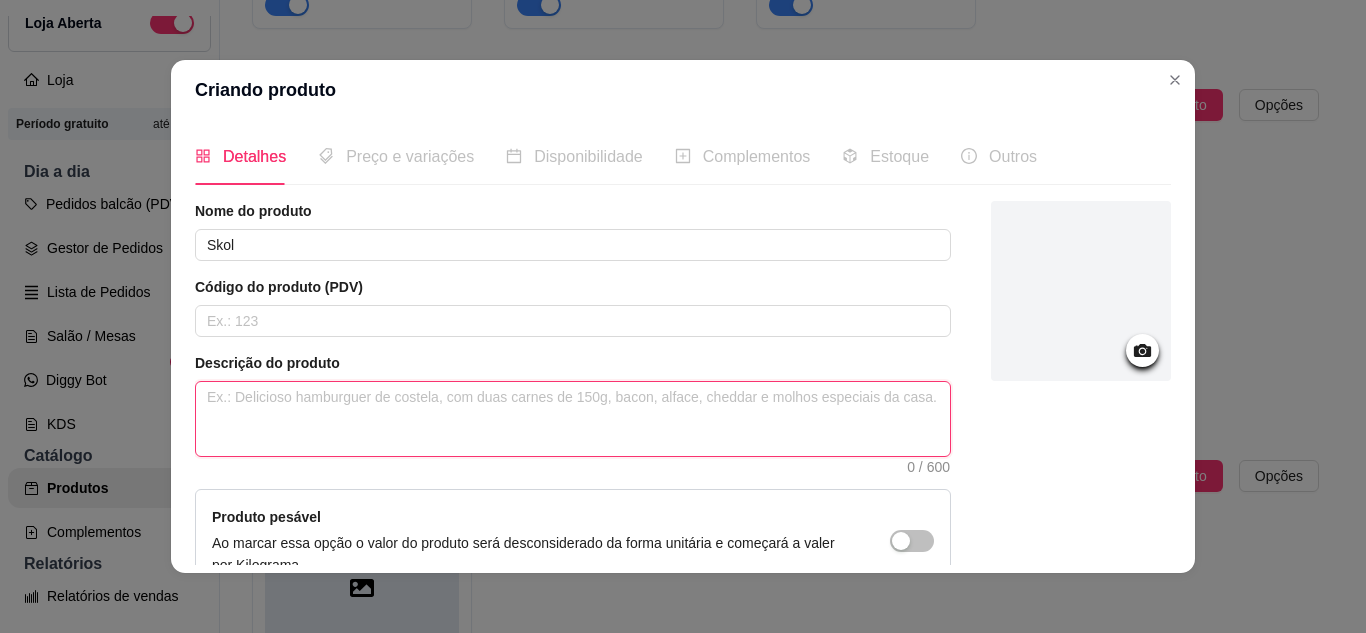 click at bounding box center (573, 419) 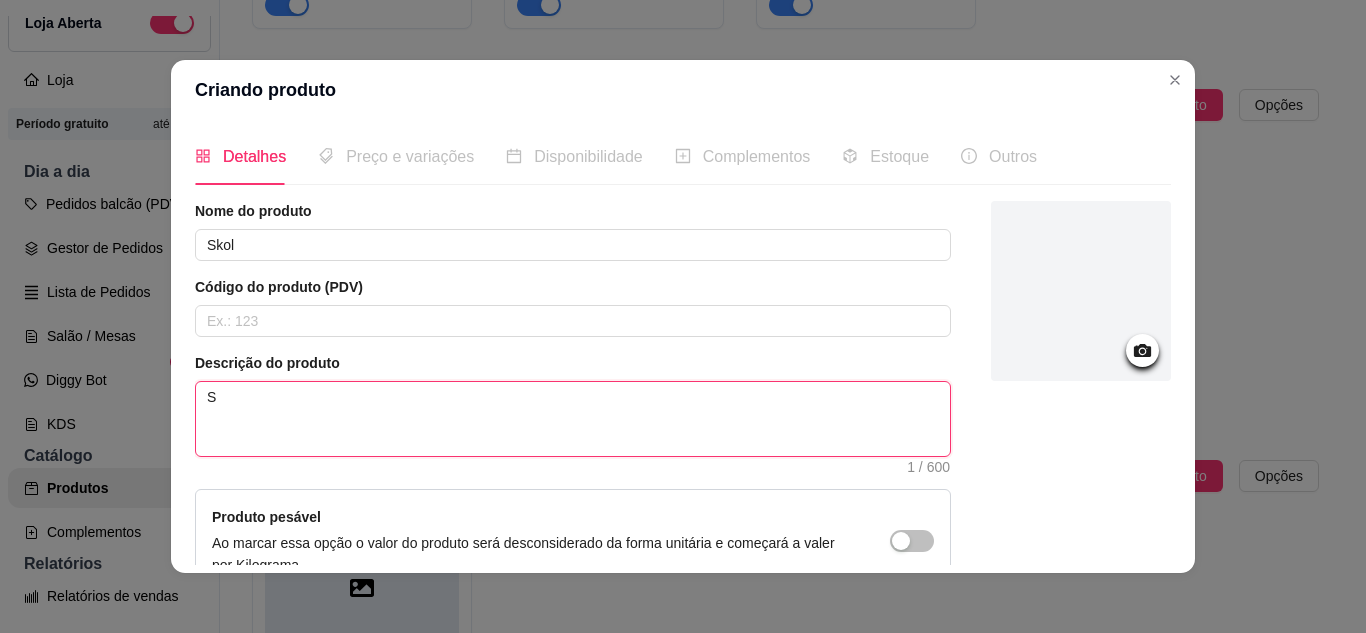 type 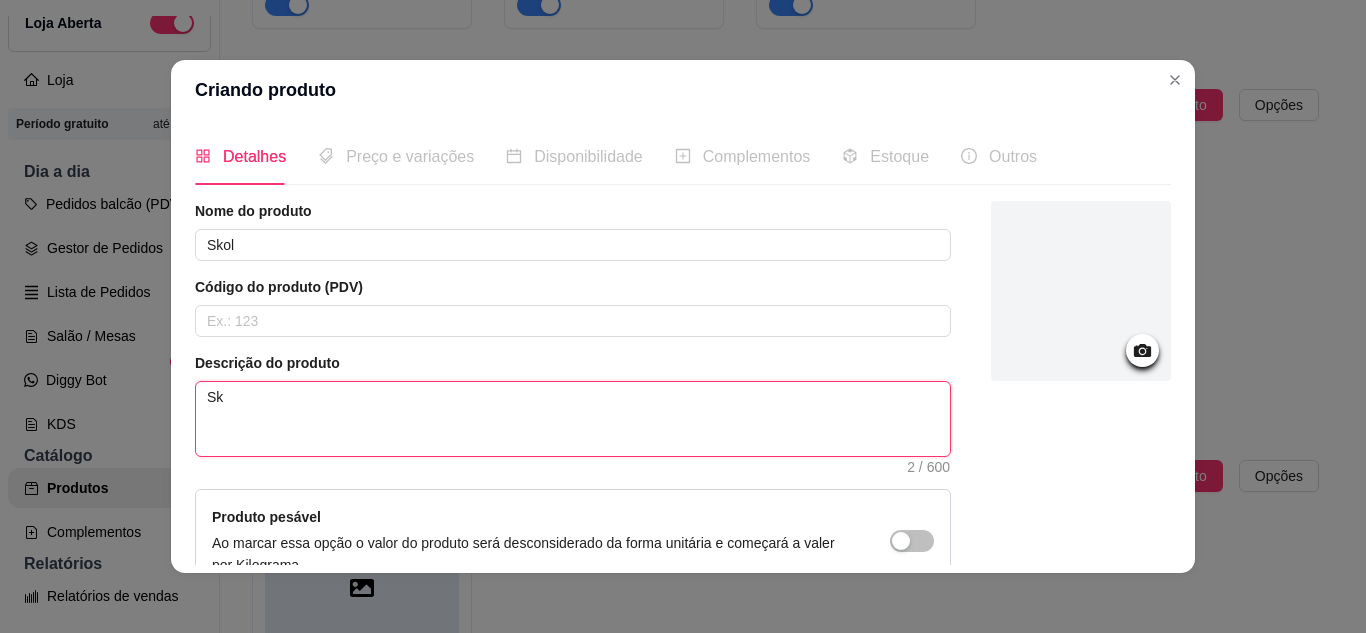 type 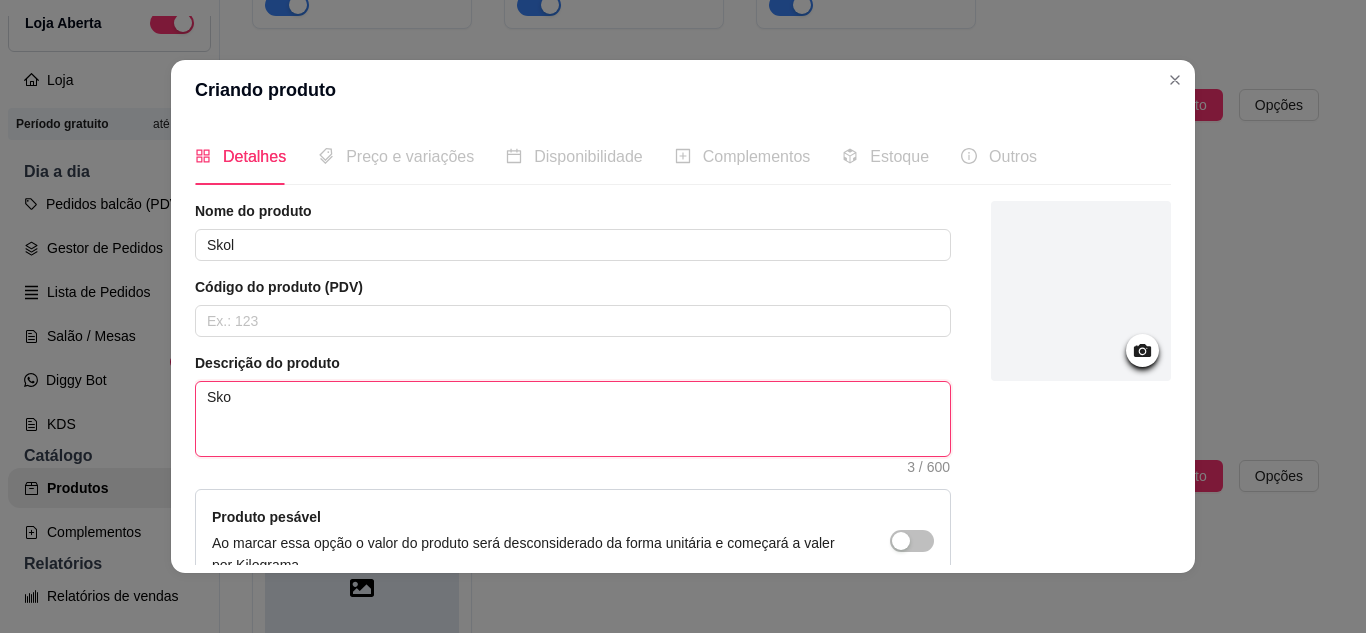 type 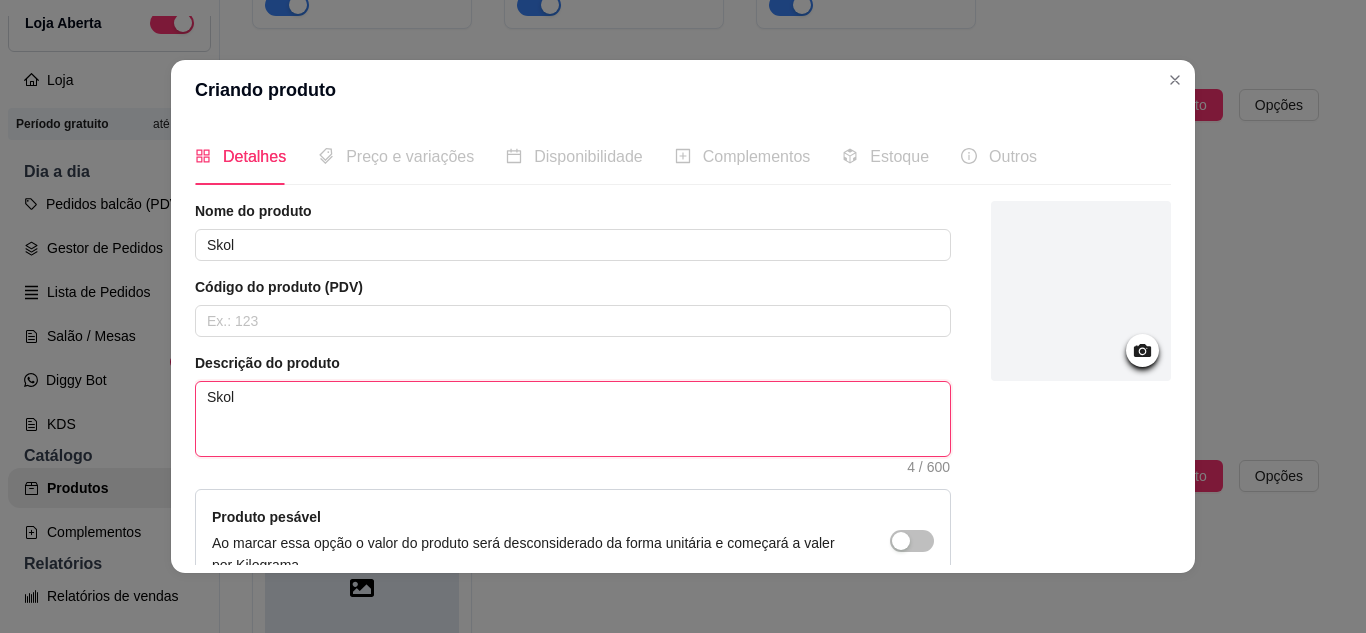 type 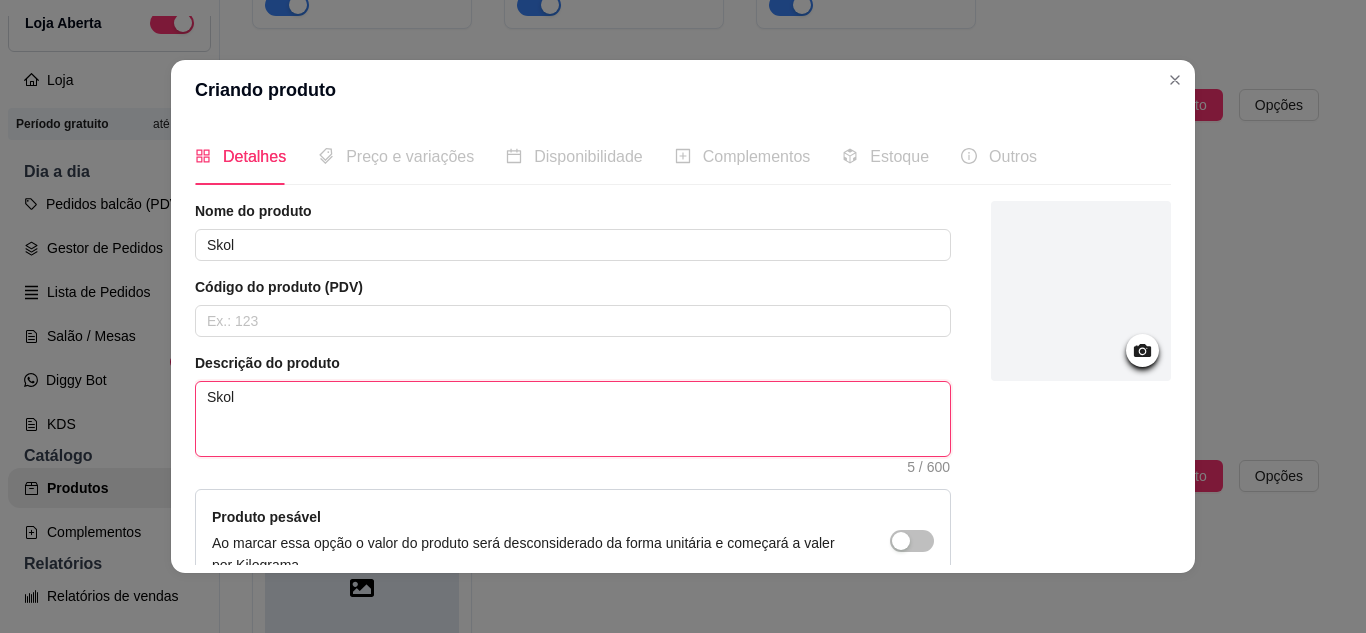 type 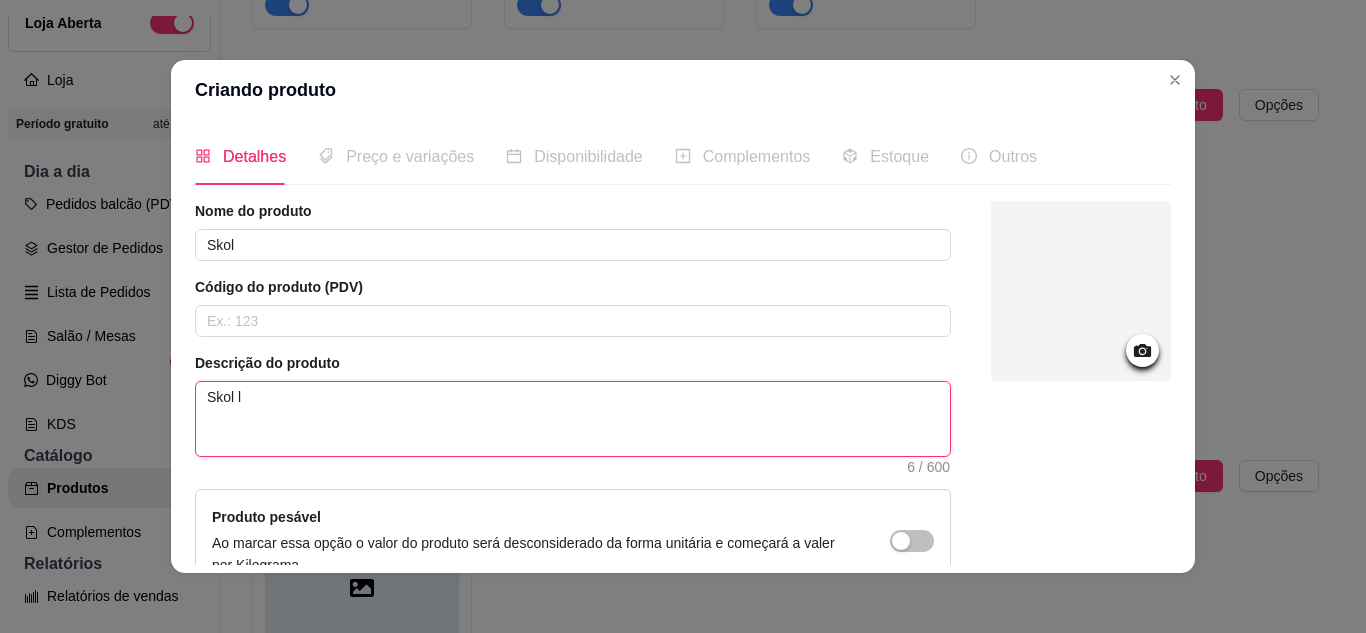 type 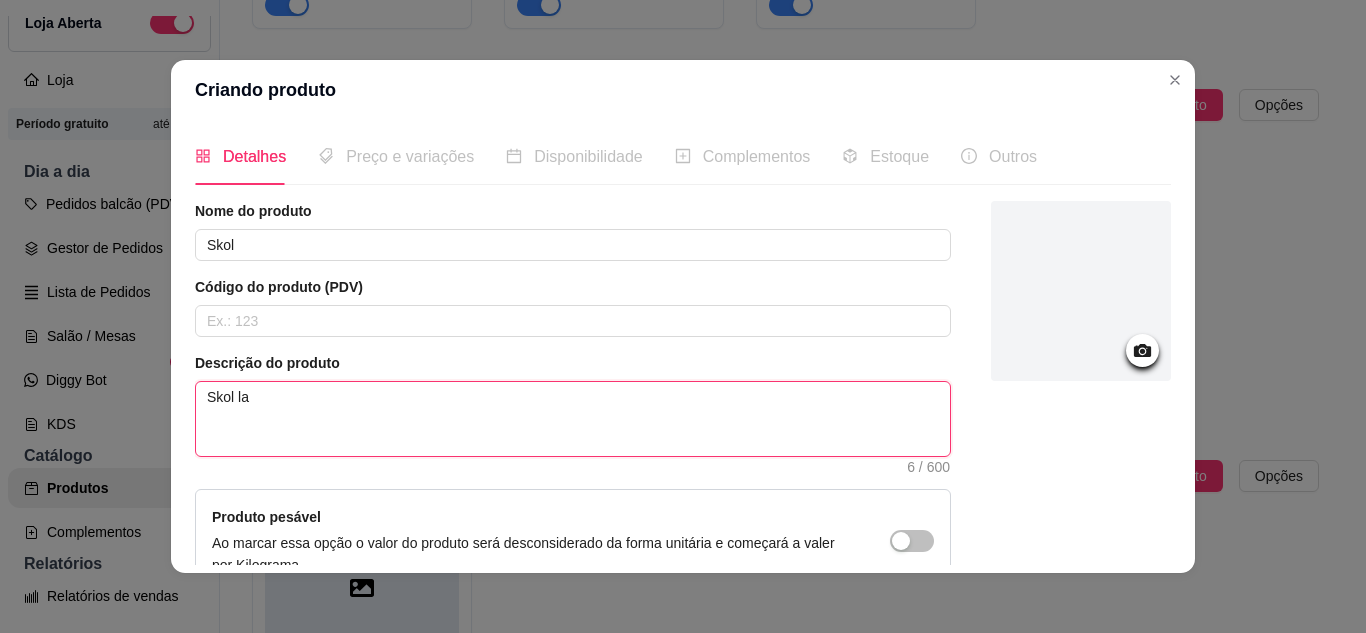 type 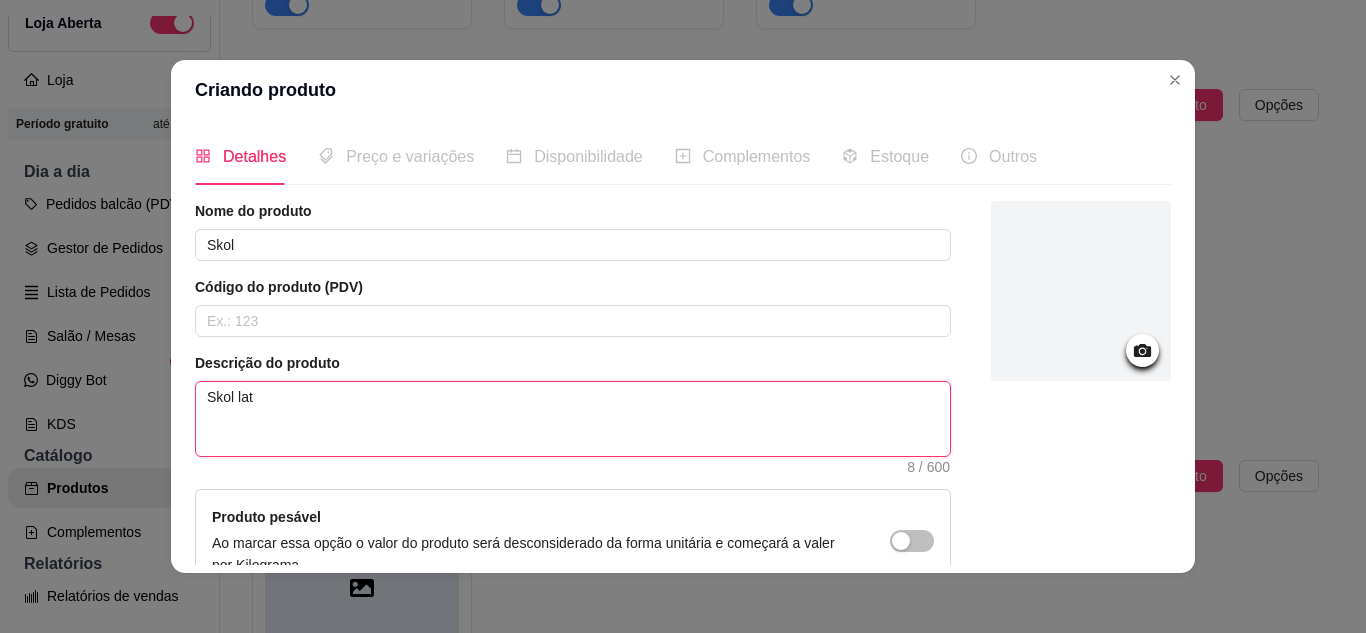 type 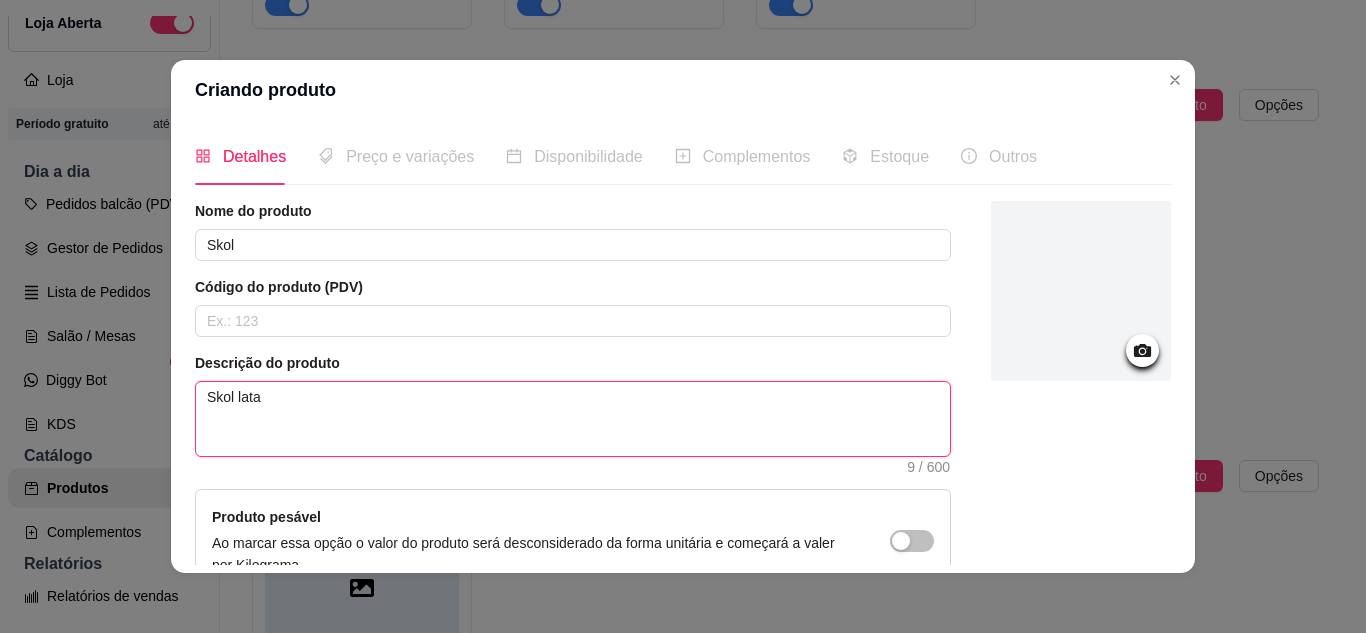 type on "Skol lata" 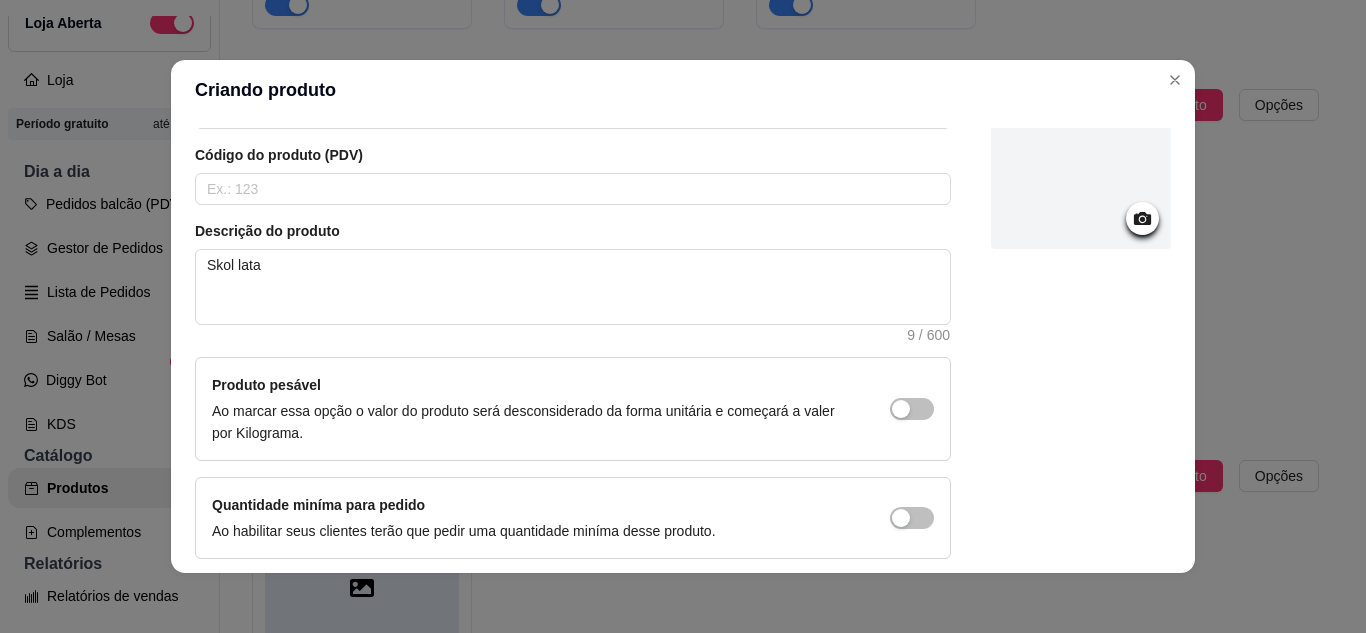 scroll, scrollTop: 215, scrollLeft: 0, axis: vertical 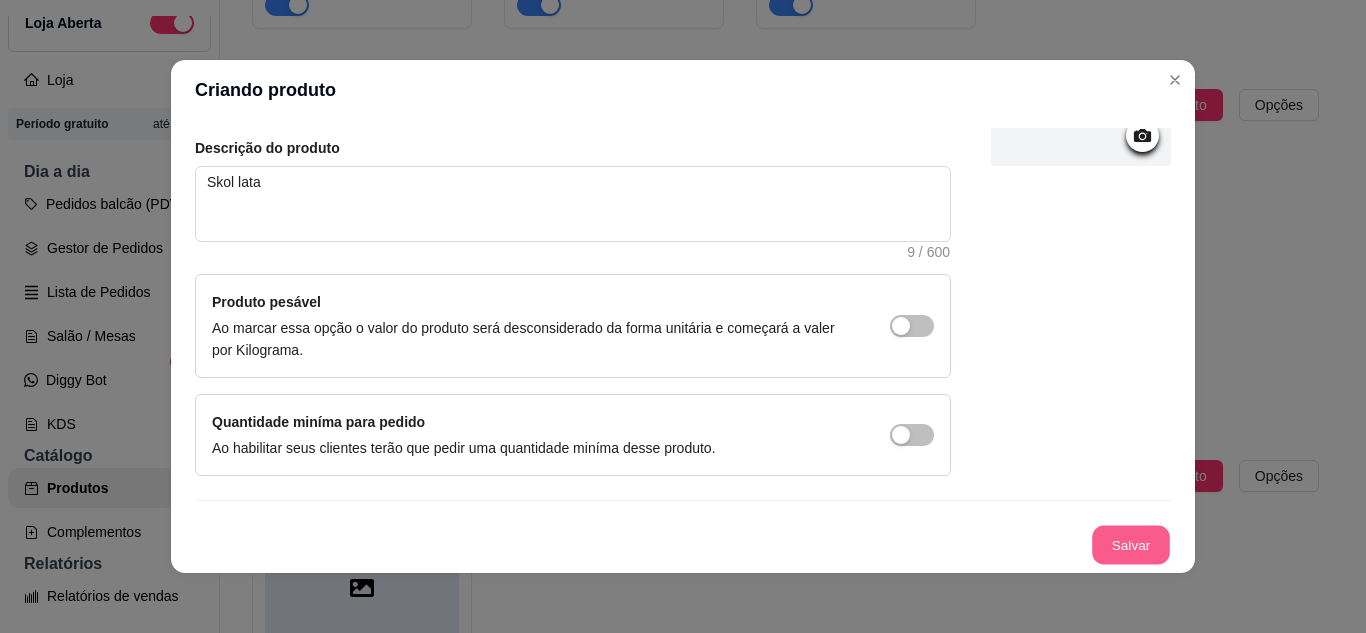 click on "Salvar" at bounding box center (1131, 545) 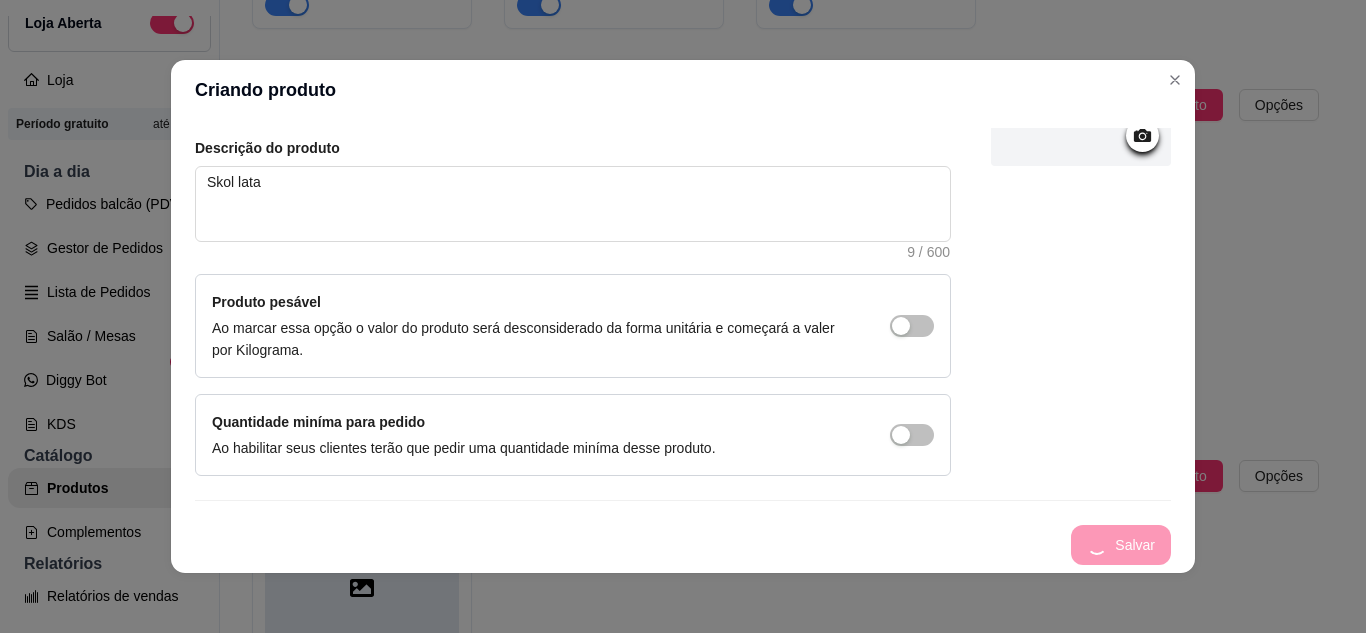 type 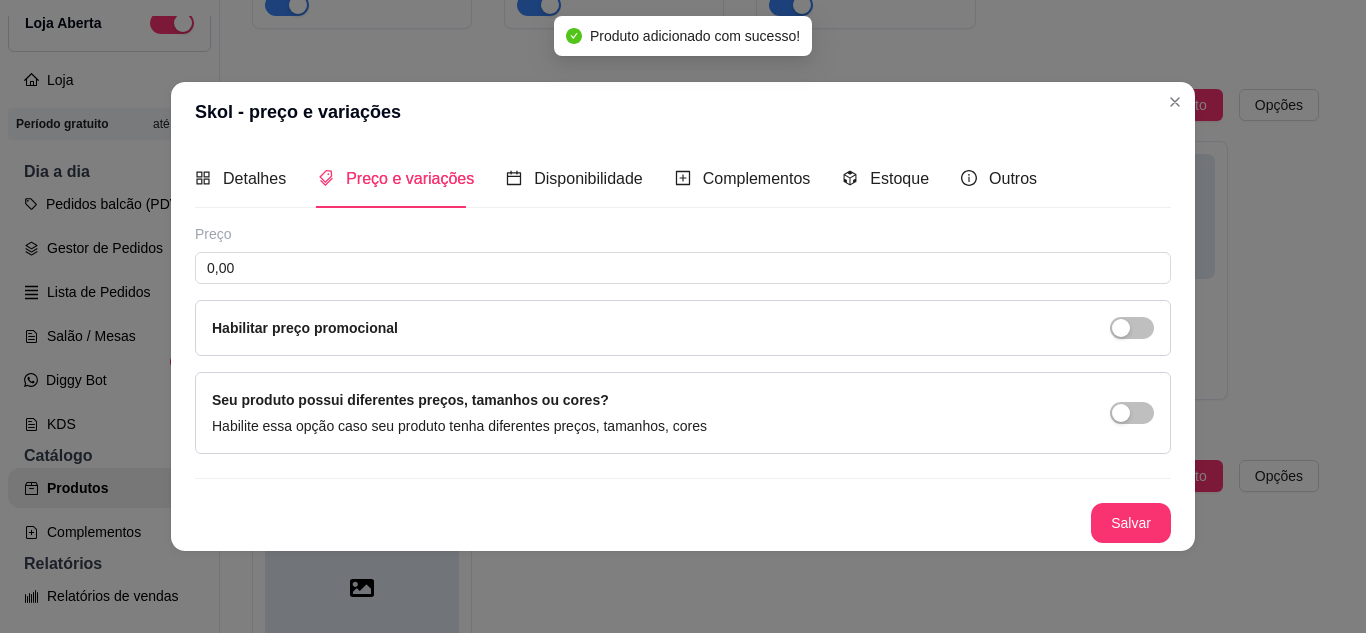 scroll, scrollTop: 0, scrollLeft: 0, axis: both 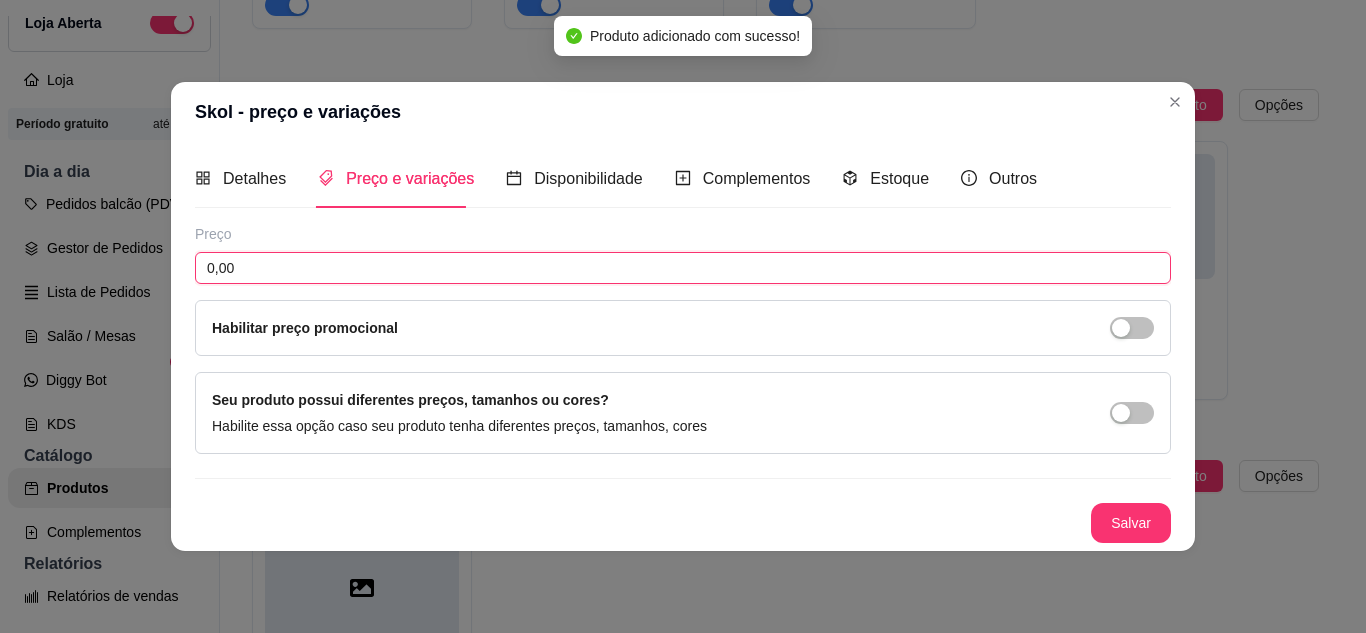 click on "0,00" at bounding box center (683, 268) 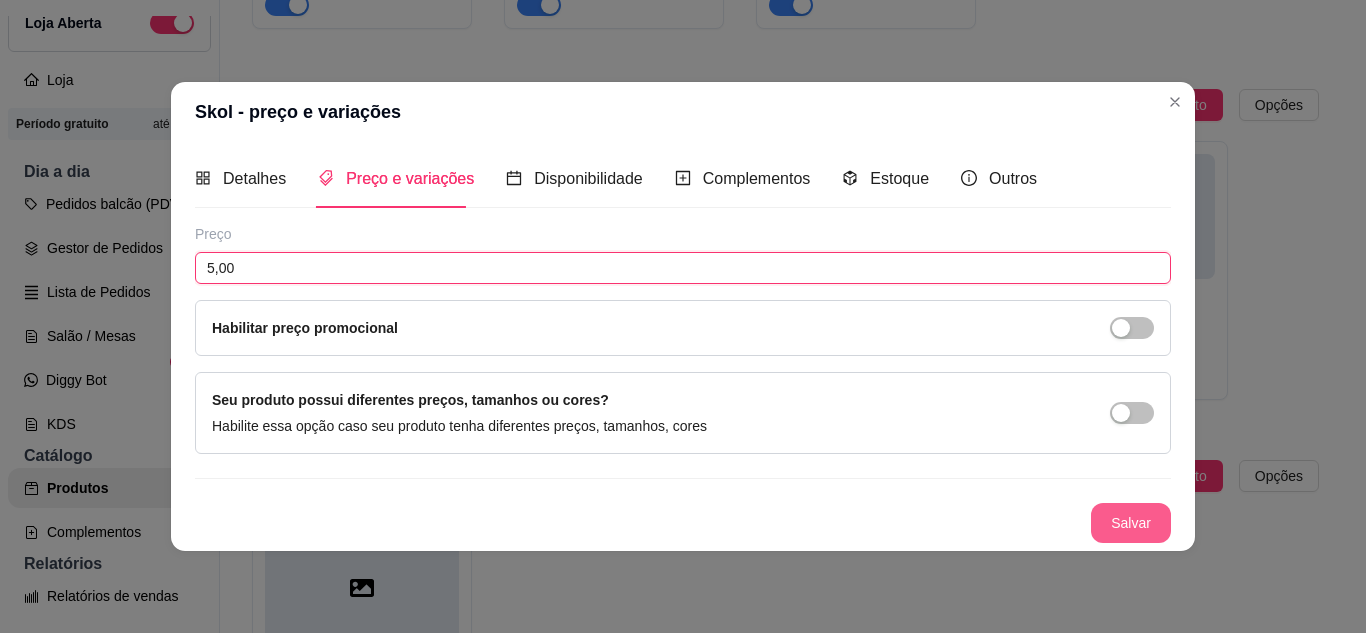 type on "5,00" 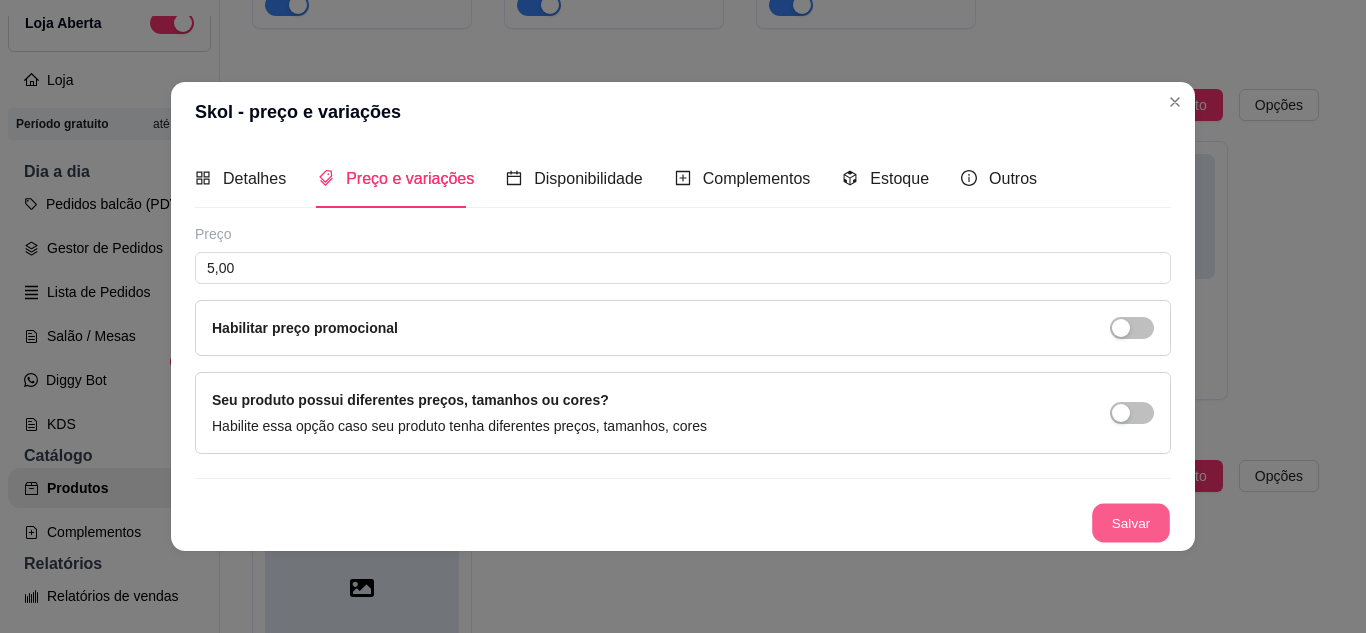 click on "Salvar" at bounding box center (1131, 522) 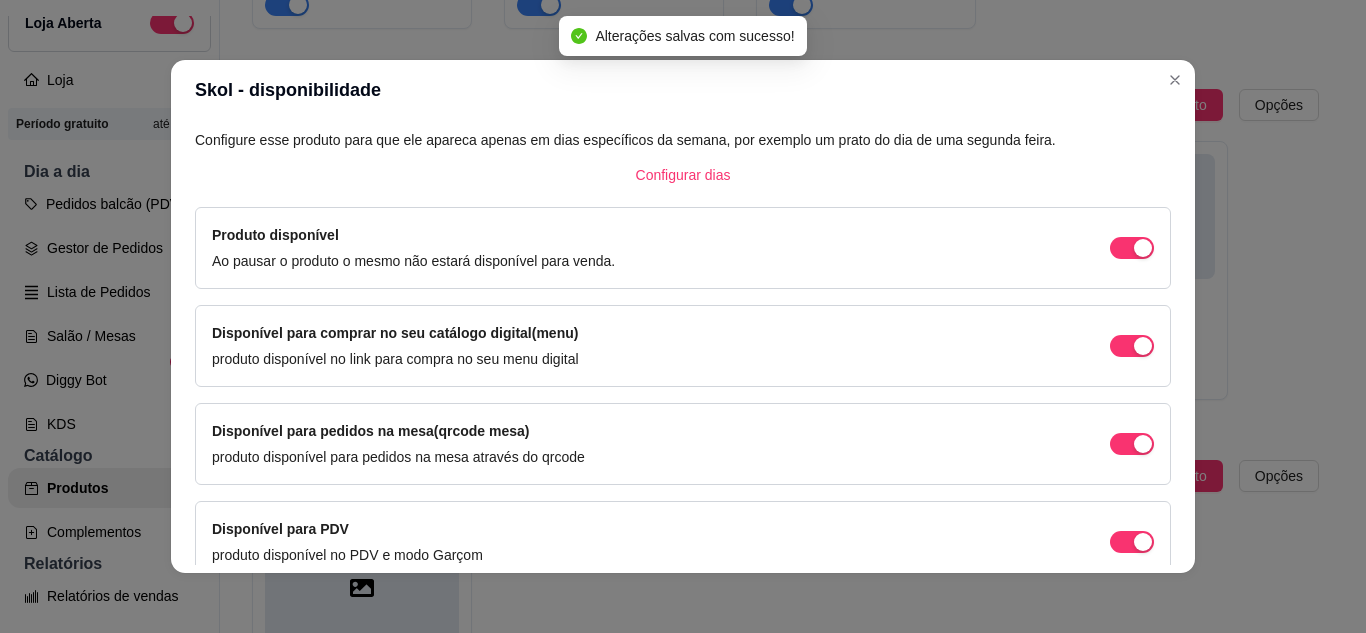 scroll, scrollTop: 213, scrollLeft: 0, axis: vertical 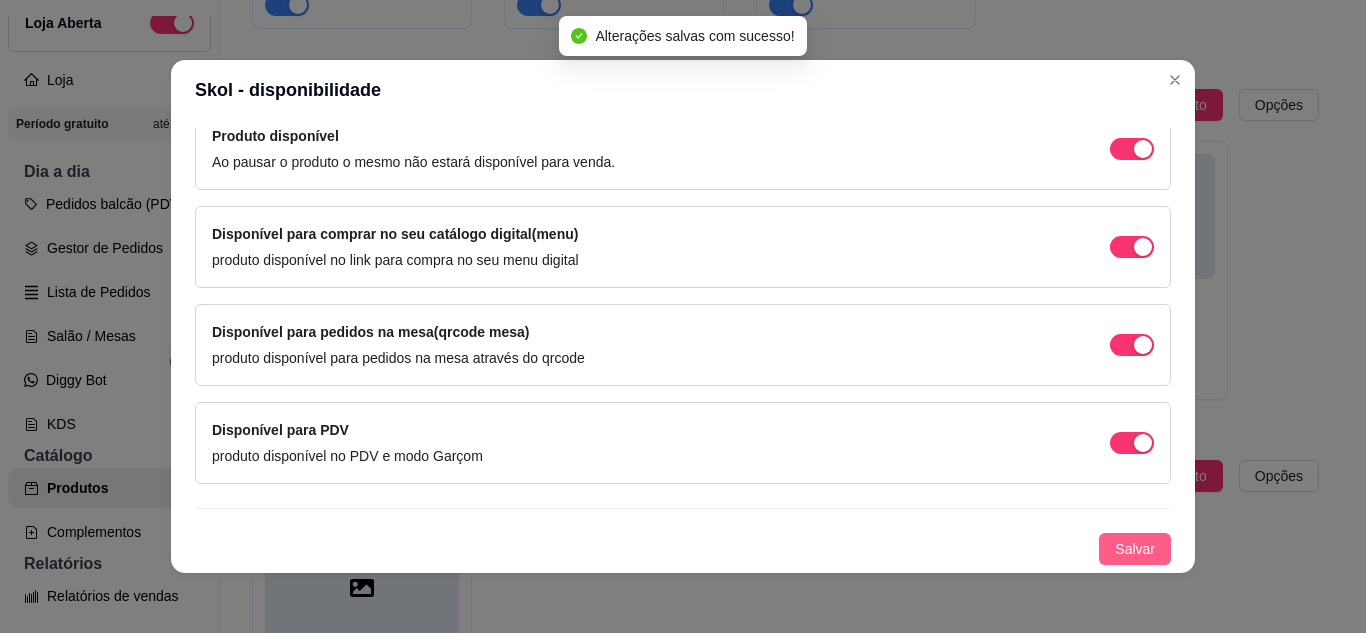 click on "Salvar" at bounding box center (1135, 549) 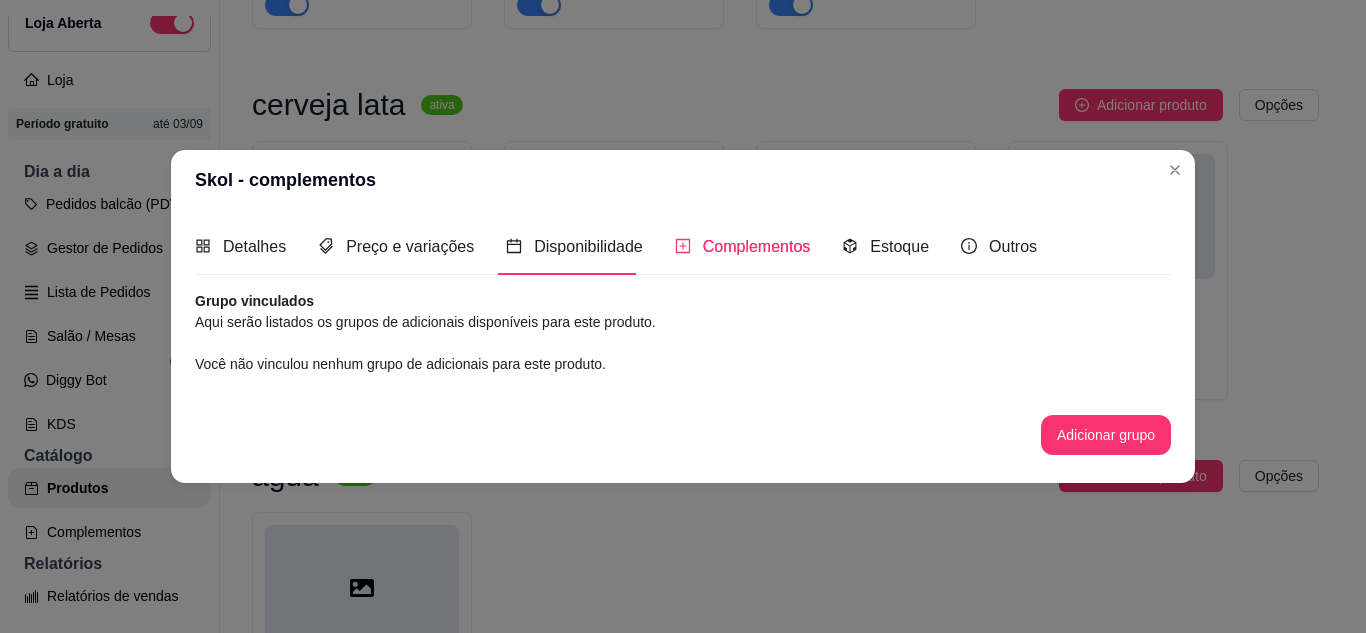 scroll, scrollTop: 0, scrollLeft: 0, axis: both 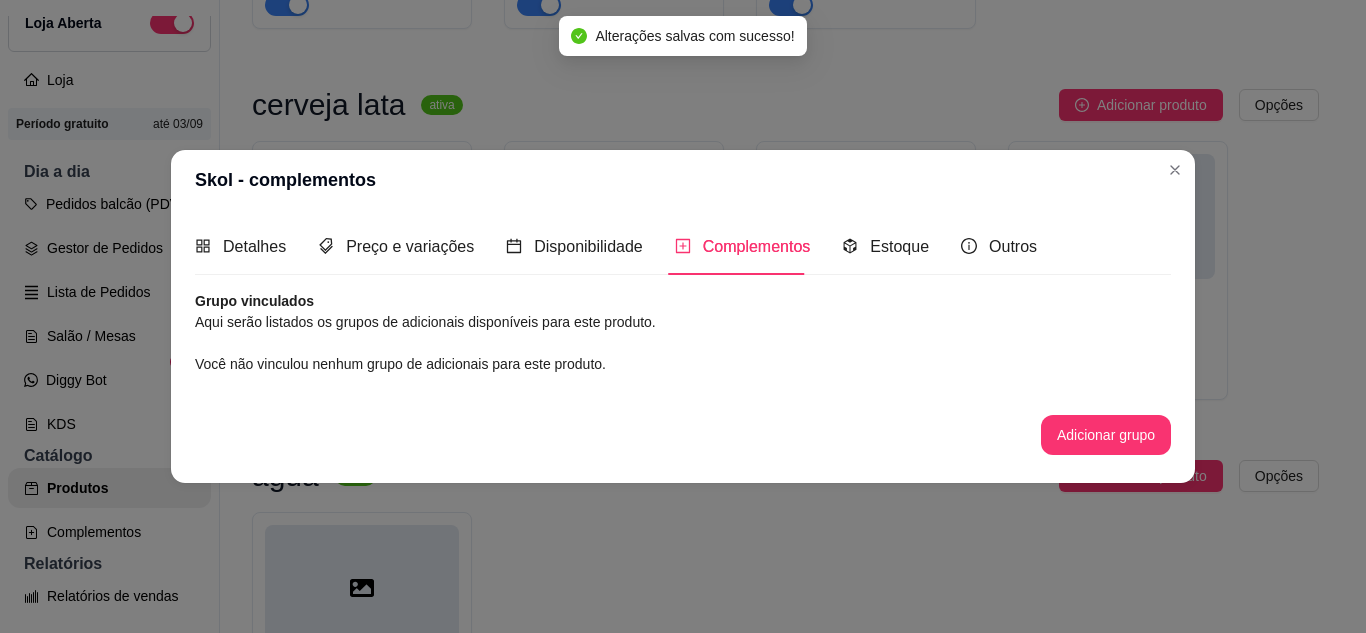 click at bounding box center [1118, 216] 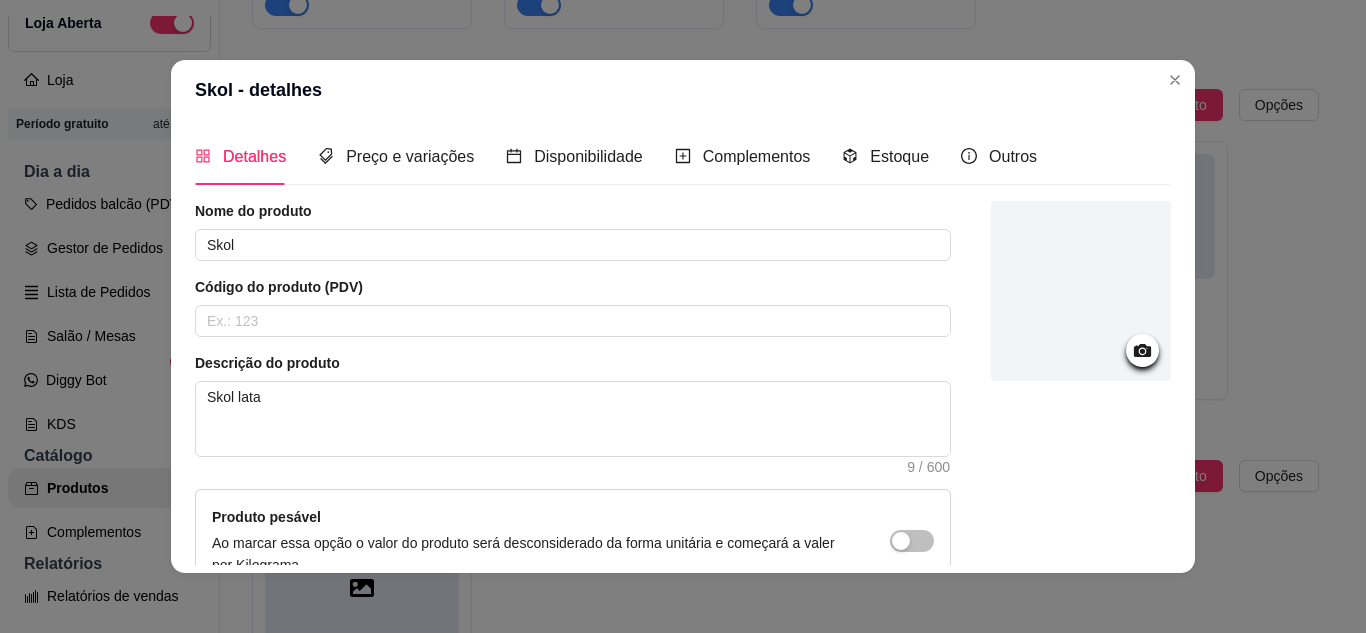 click on "dose wisk  ativa Adicionar produto Opções dose de cavalo c red bull   R$ 30,00 dose jack c red bull   R$ 50,00 dose ballantines    R$ 30,00 cavalo c vibe   R$ 25,00 ballantines c vibe   R$ 25,00 gin com bally ativa Adicionar produto Opções gin invictus c bally   R$ 15,00 gin invictos c red bull   R$ 25,00 gin promocional com bally   R$ 15,00 R$ 10,00 gin promocinal bally 3 por 20   R$ 20,00 gin rocks com bally ativa Adicionar produto Opções gin rocks c bally   R$ 20,00 gin rocks c red bull   R$ 25,00 vodka sem sabor ativa Adicionar produto Opções vodka com bally ou vibe sminorff   R$ 18,00 vodka askov com bally ou vibe   R$ 15,00 rosh ativa Adicionar produto Opções rosh   R$ 10,00 dublo rosh    R$ 20,00 R$ 18,00 sminorff ice  ativa Adicionar produto Opções sminorff ice 51   R$ 10,00 sminorff tradicional    R$ 10,00 skol beats   R$ 10,00 cerveja lata ativa Adicionar produto Opções haineken lata   R$ 6,00 original lata    R$ 5,00  lata imperio   R$ 5,00 Skol   R$ 5,00 agua" at bounding box center [785, -143] 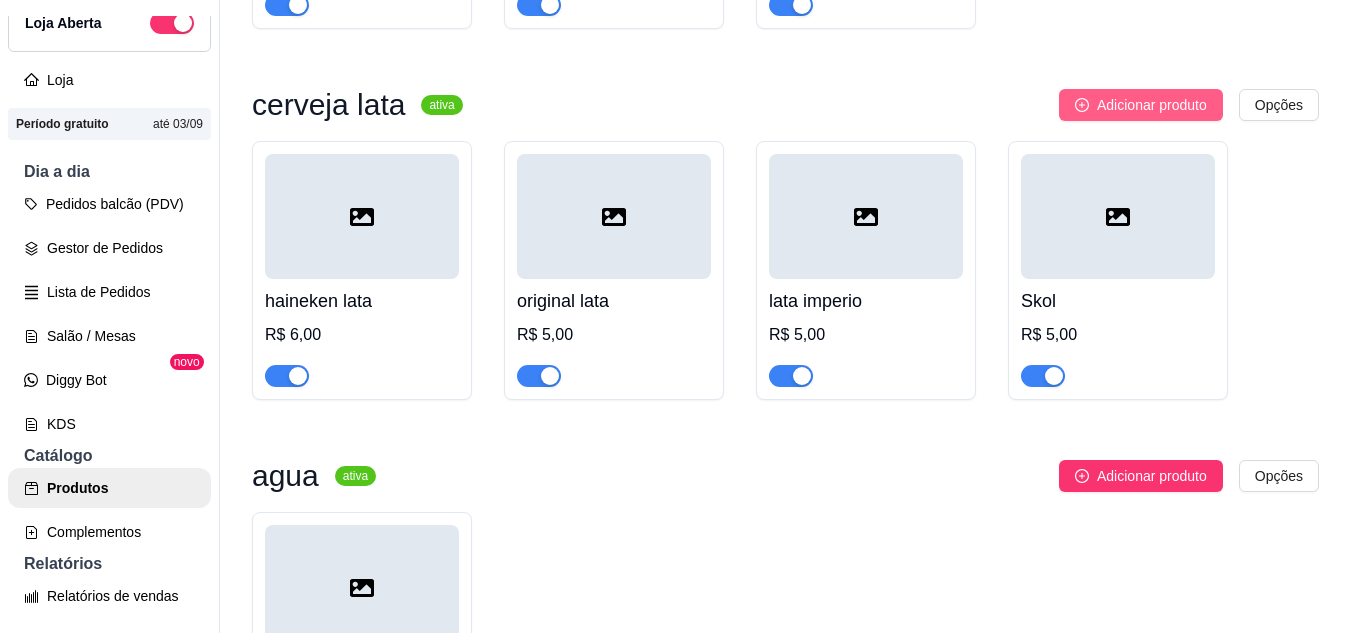 click on "Adicionar produto" at bounding box center (1152, 105) 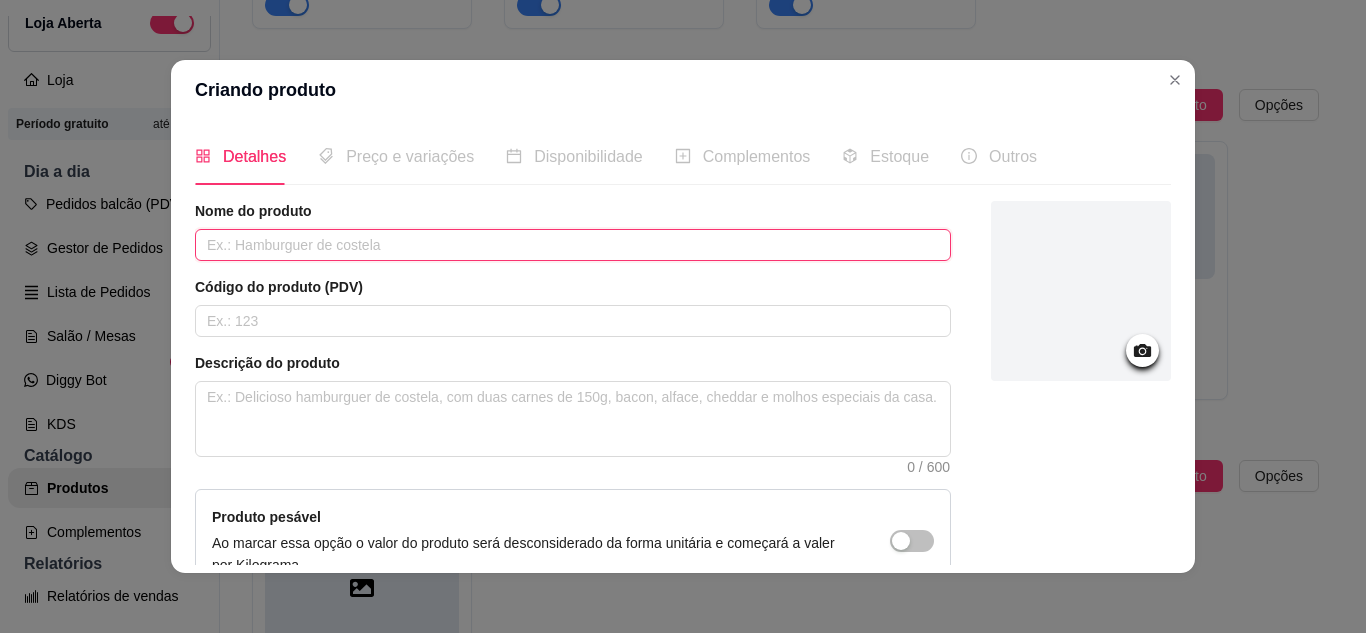 click at bounding box center (573, 245) 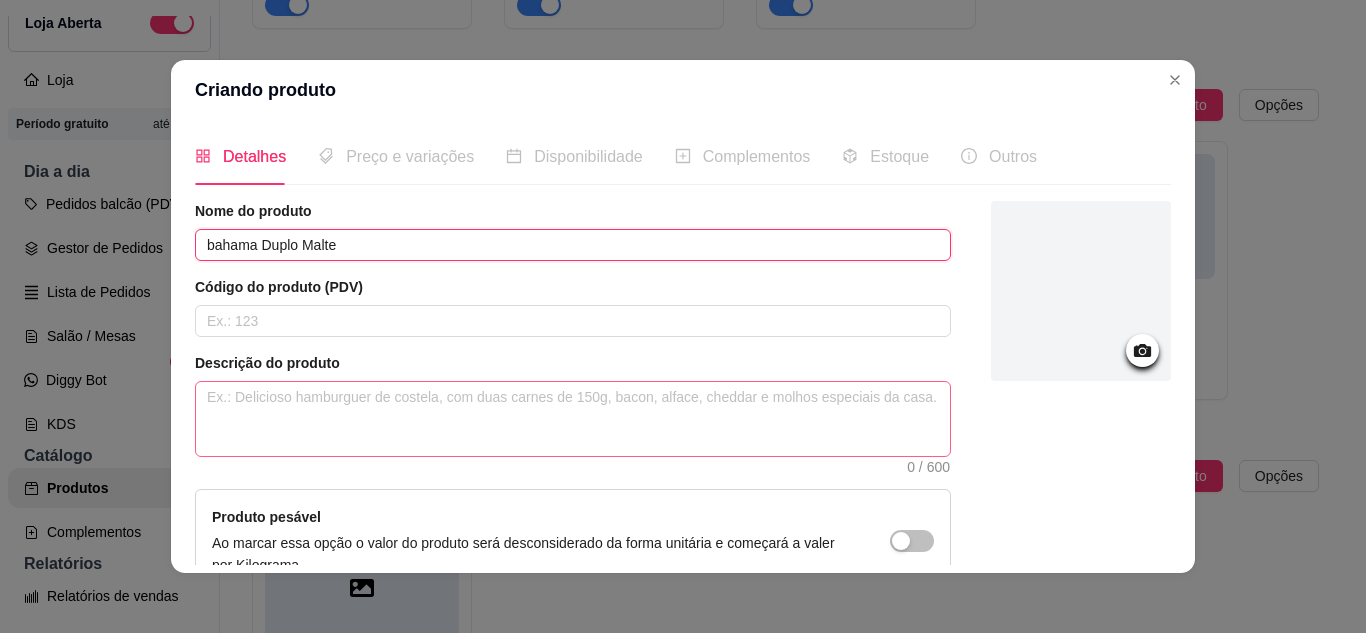 type on "bahama Duplo Malte" 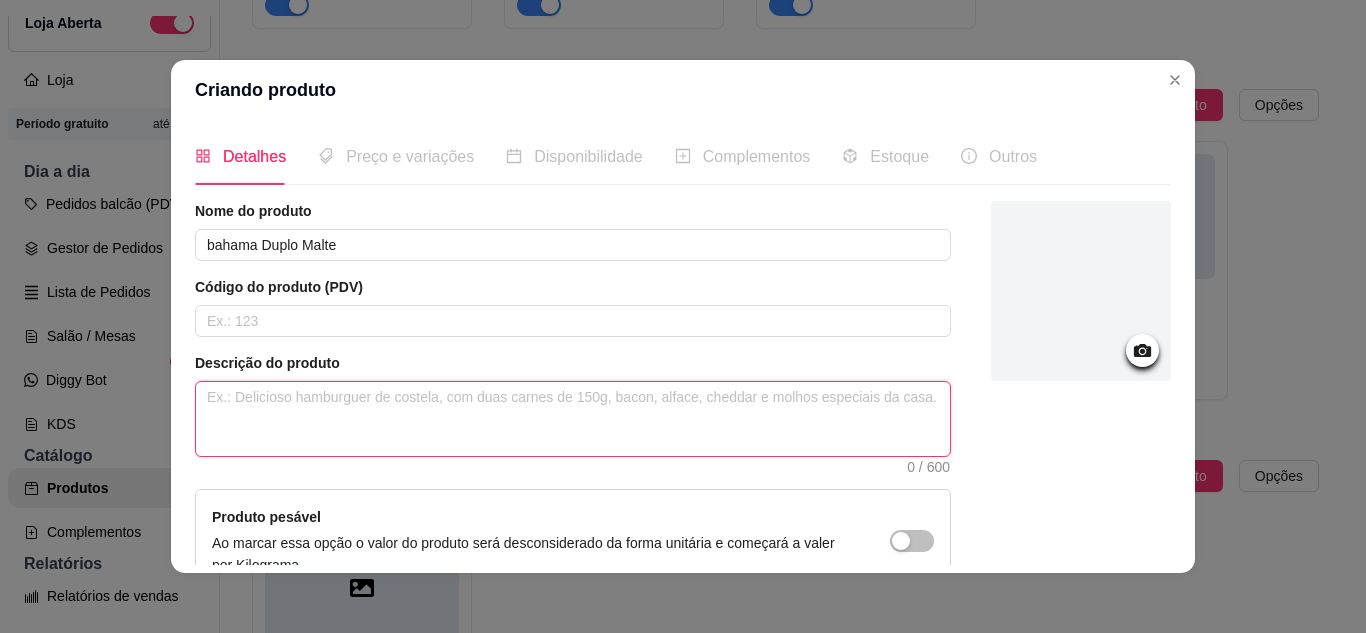 click at bounding box center (573, 419) 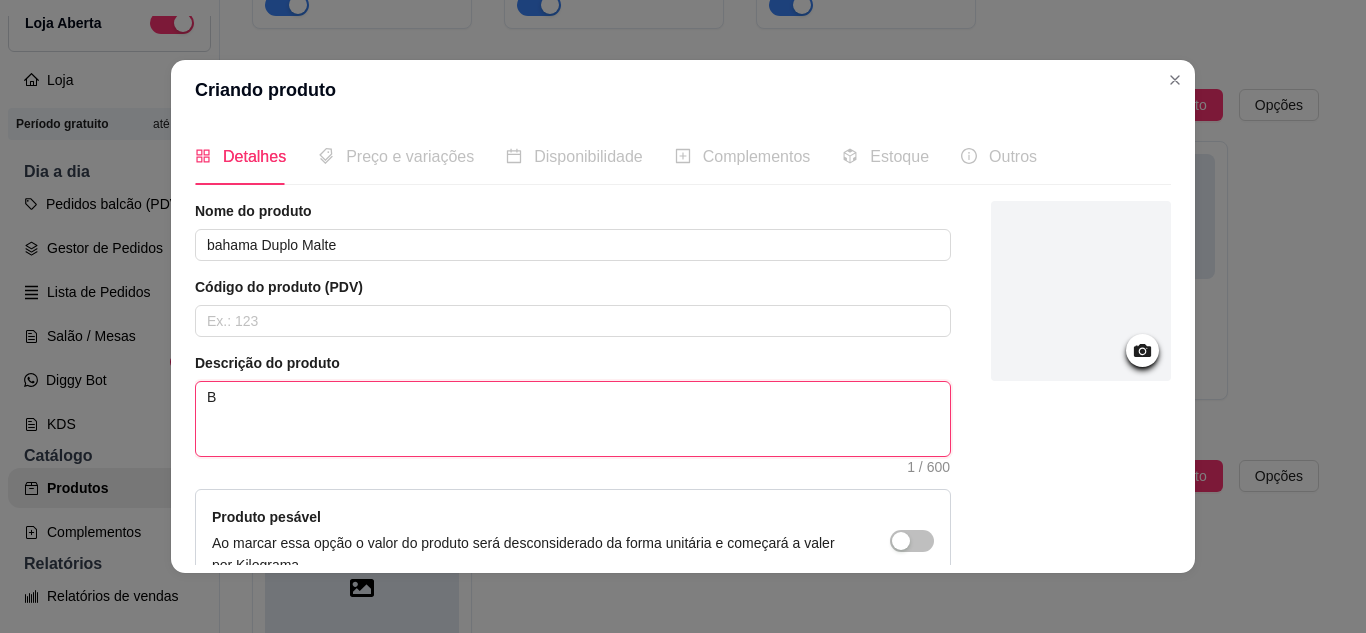 type 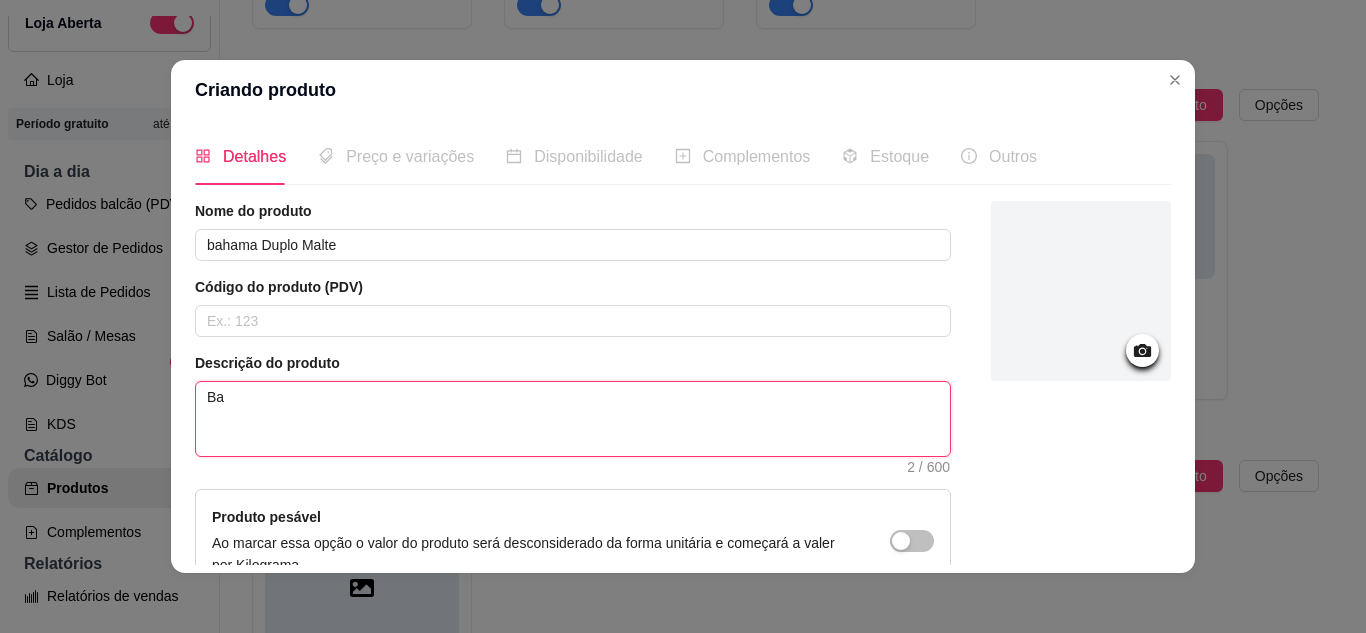 type 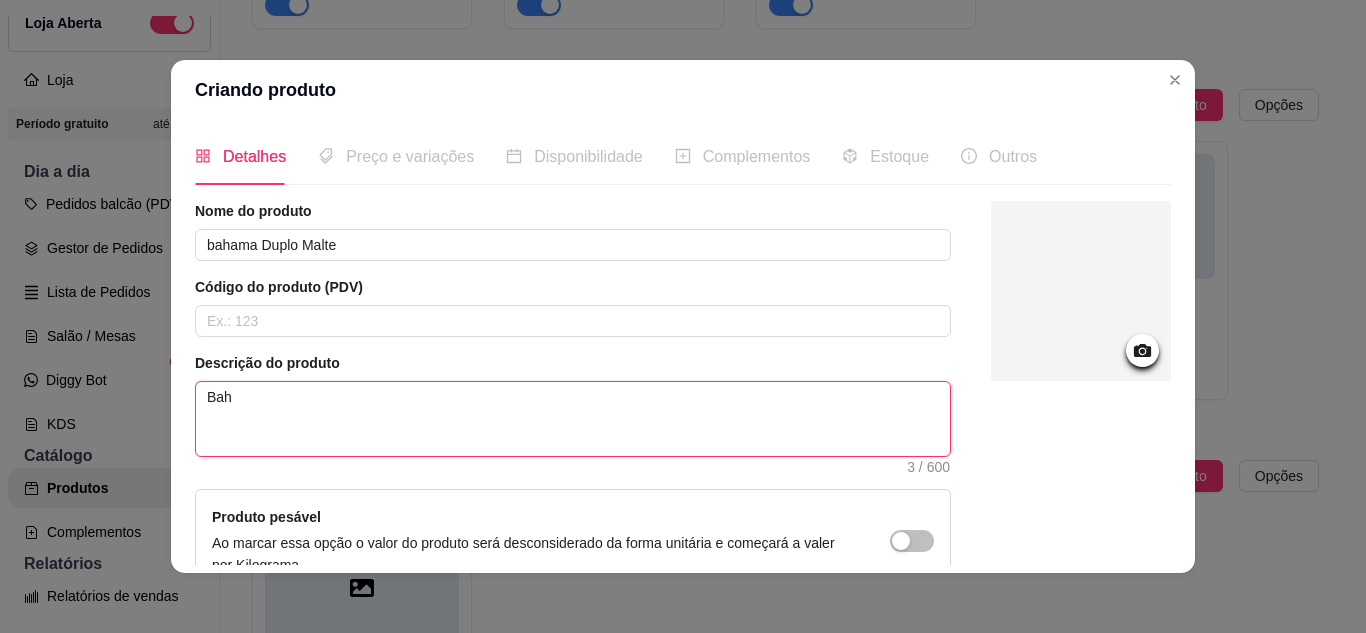 type 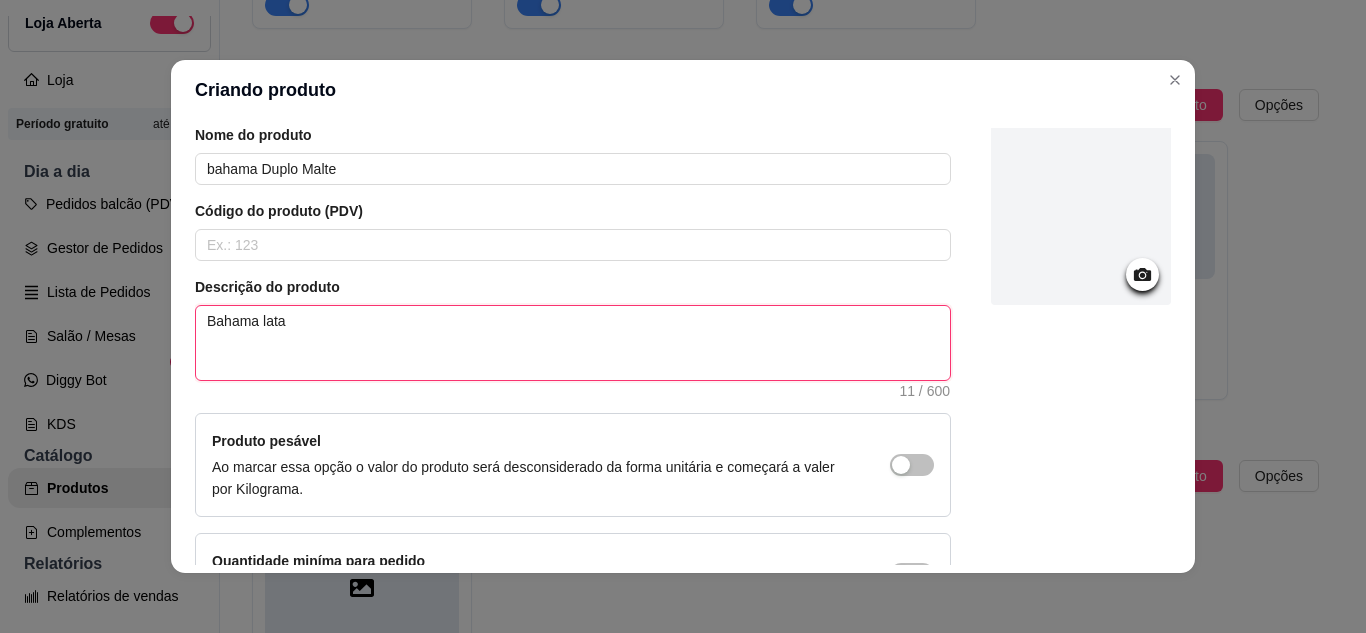 scroll, scrollTop: 215, scrollLeft: 0, axis: vertical 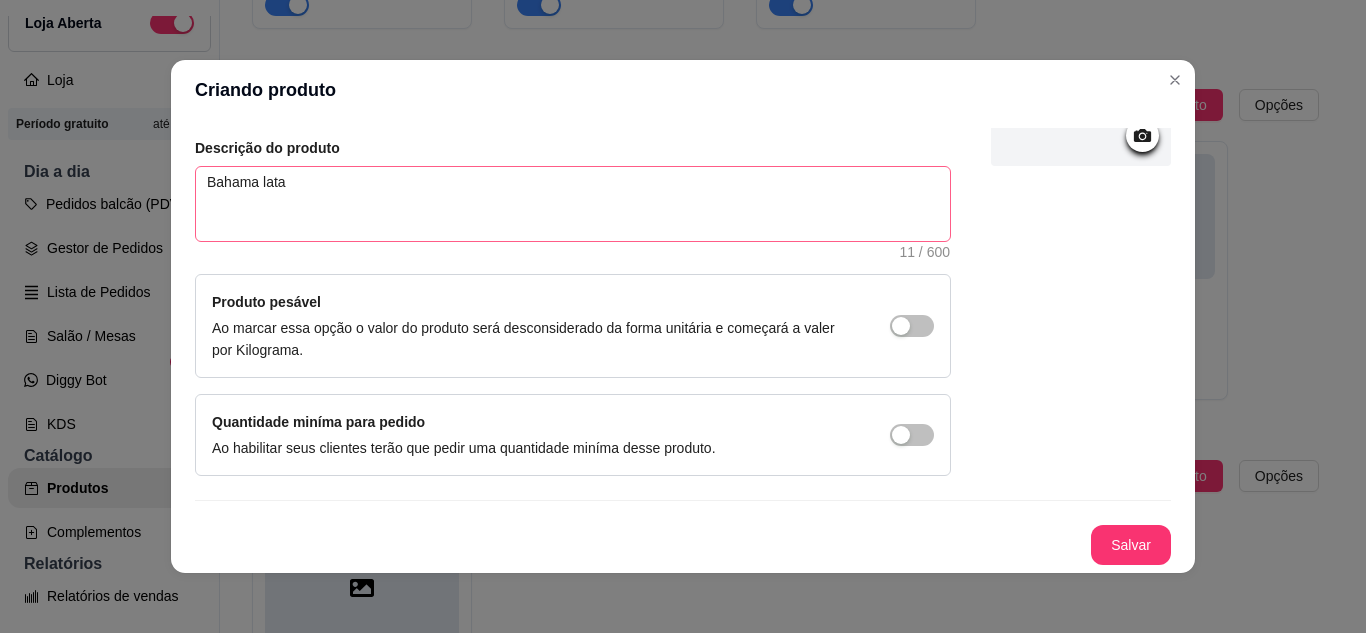 click on "Salvar" at bounding box center [1131, 545] 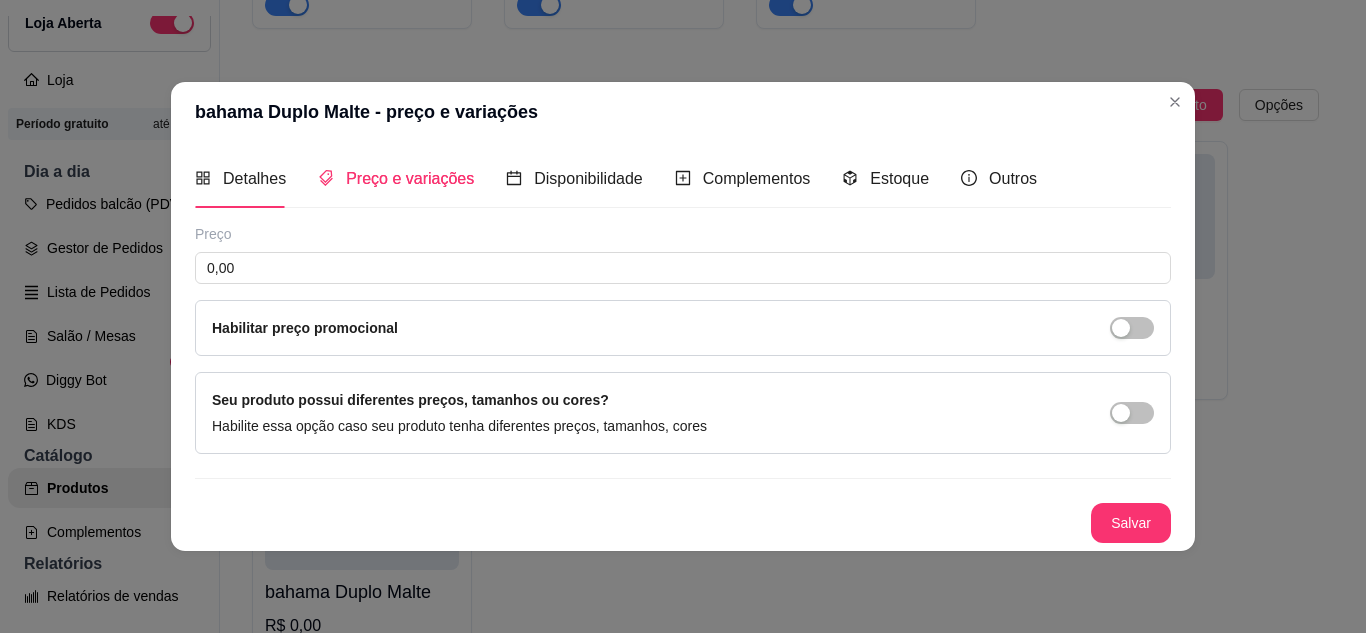 scroll, scrollTop: 0, scrollLeft: 0, axis: both 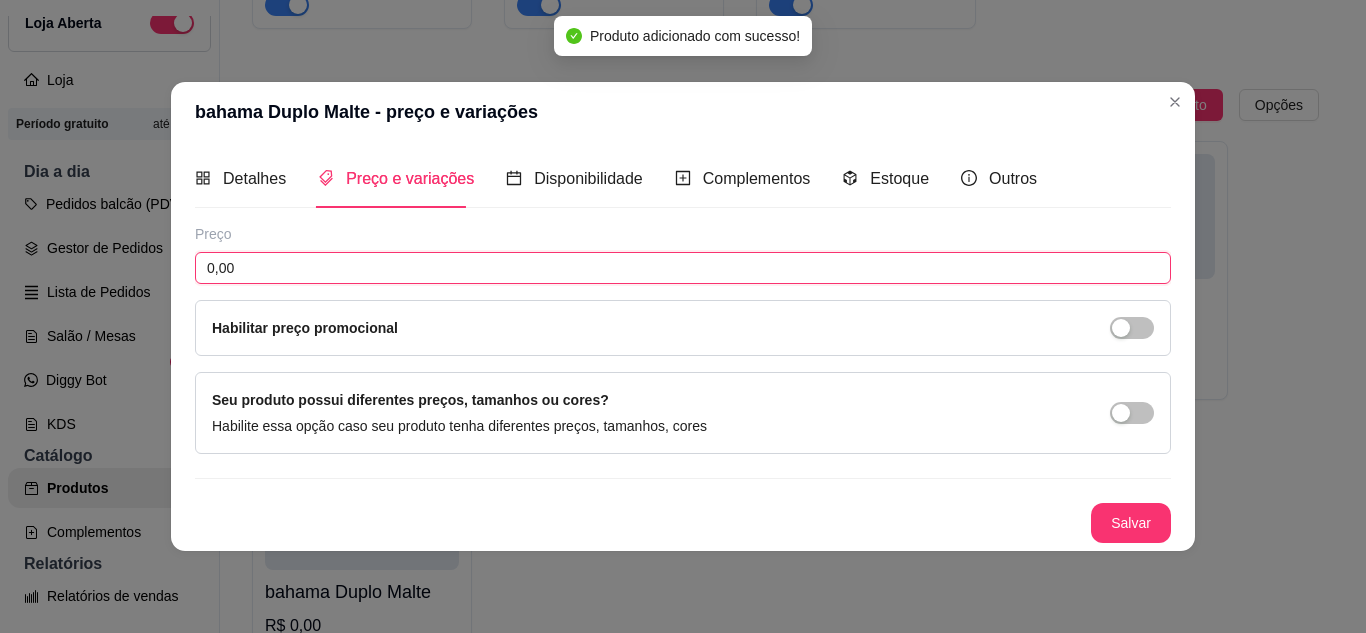 click on "0,00" at bounding box center [683, 268] 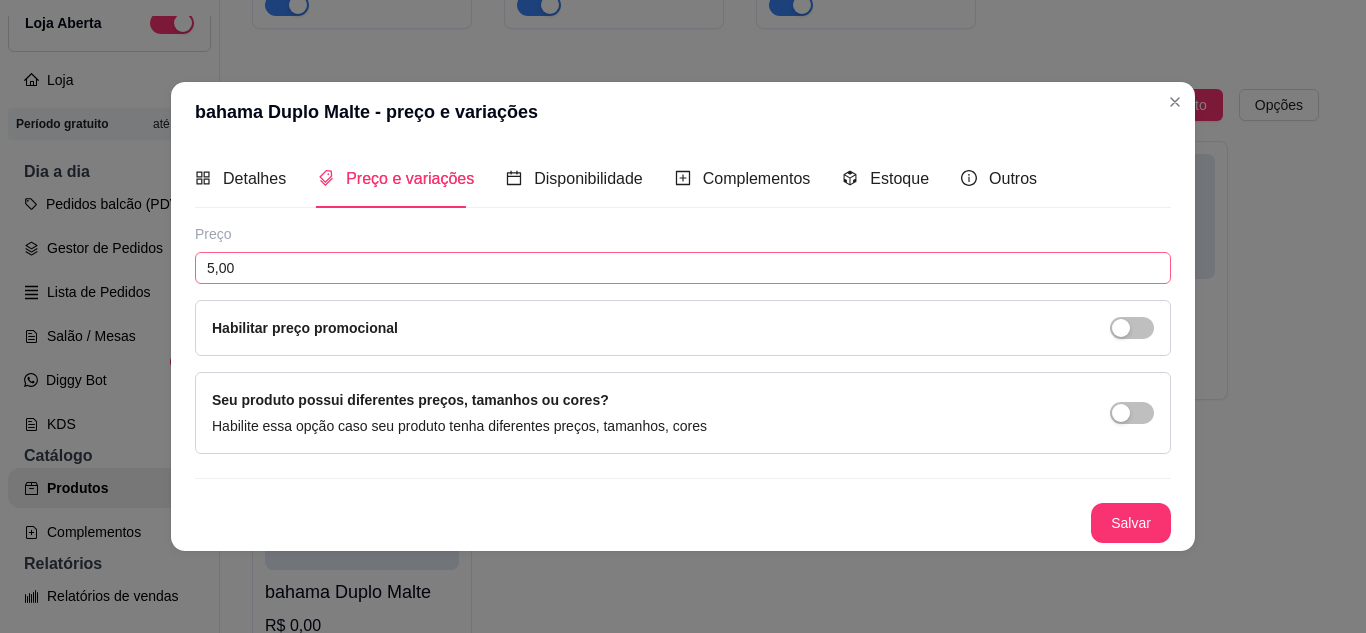 click on "Salvar" at bounding box center (1131, 523) 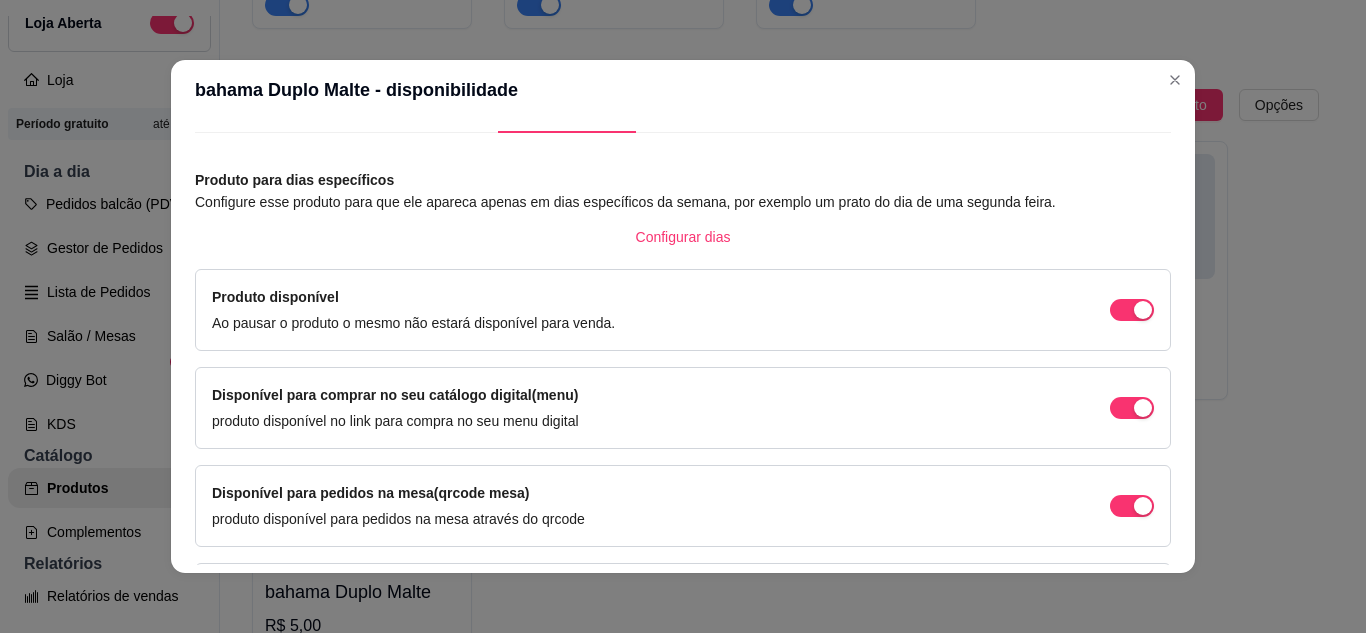 scroll, scrollTop: 213, scrollLeft: 0, axis: vertical 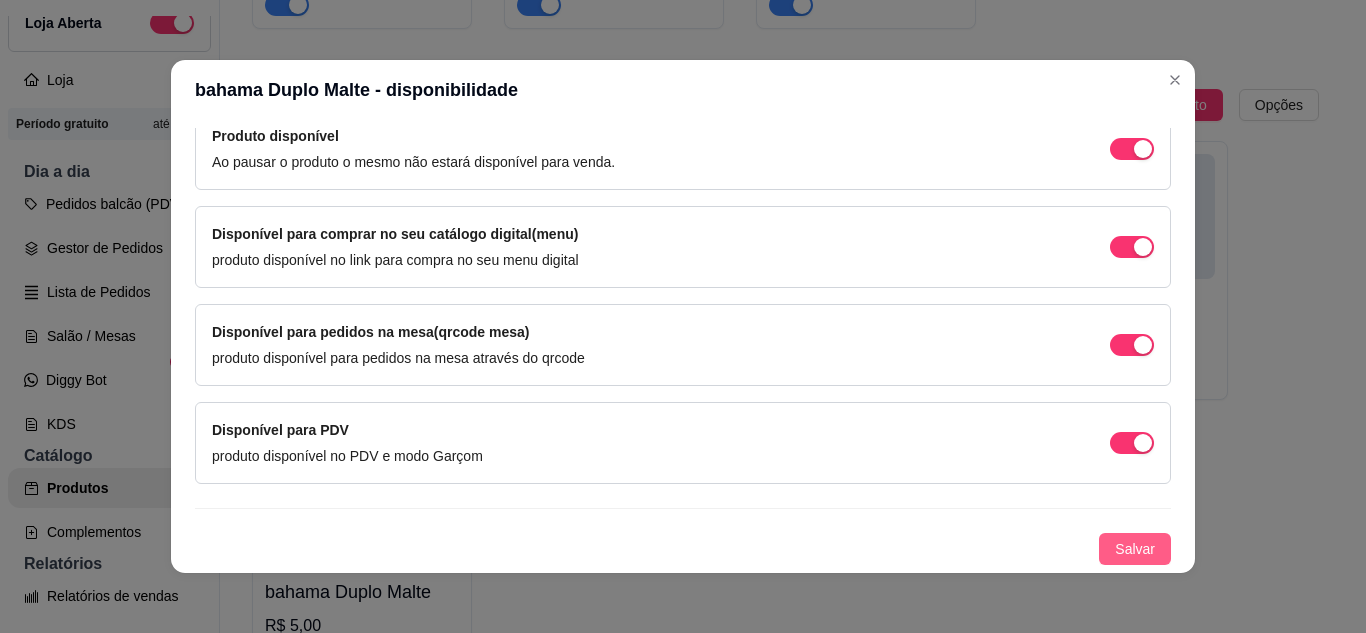 click on "Salvar" at bounding box center [1135, 549] 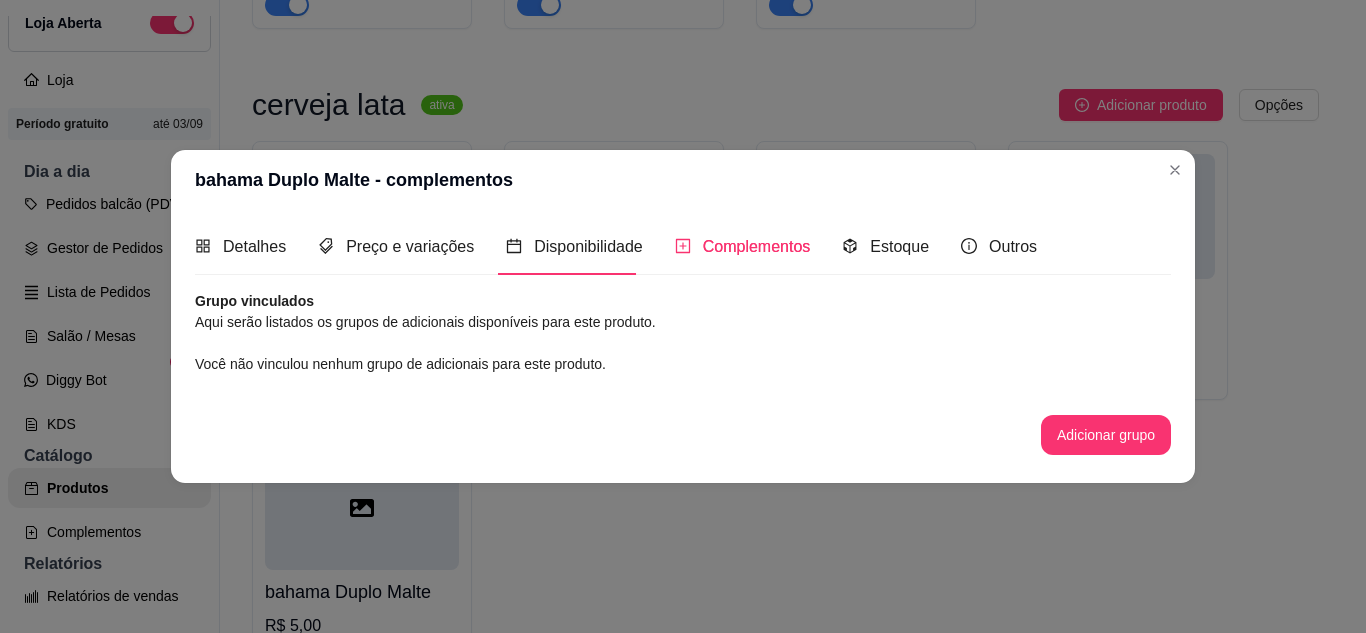 scroll, scrollTop: 0, scrollLeft: 0, axis: both 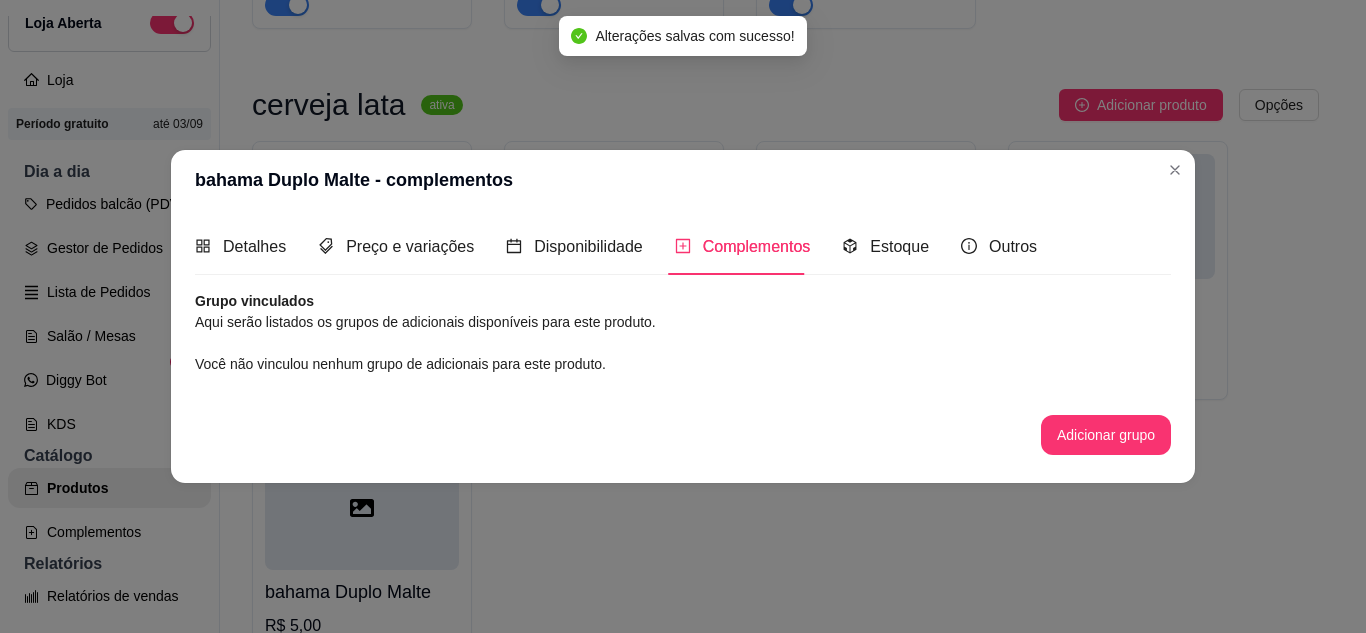 click at bounding box center (1118, 216) 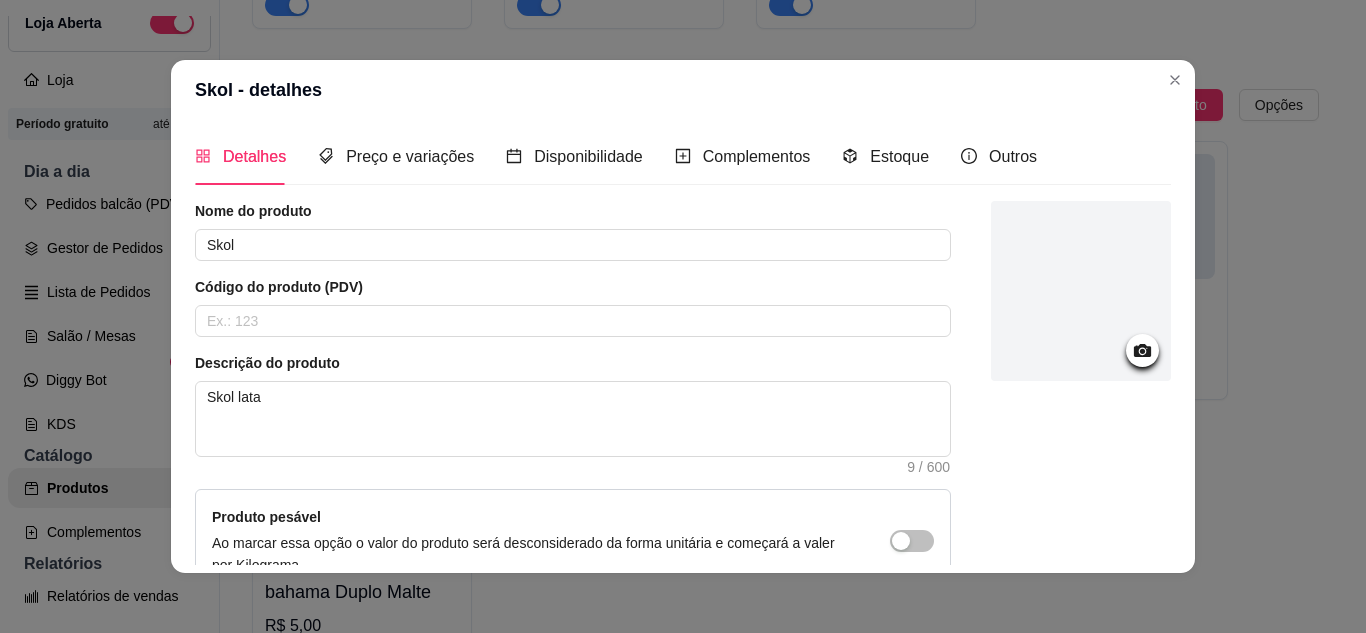 click at bounding box center [1175, 80] 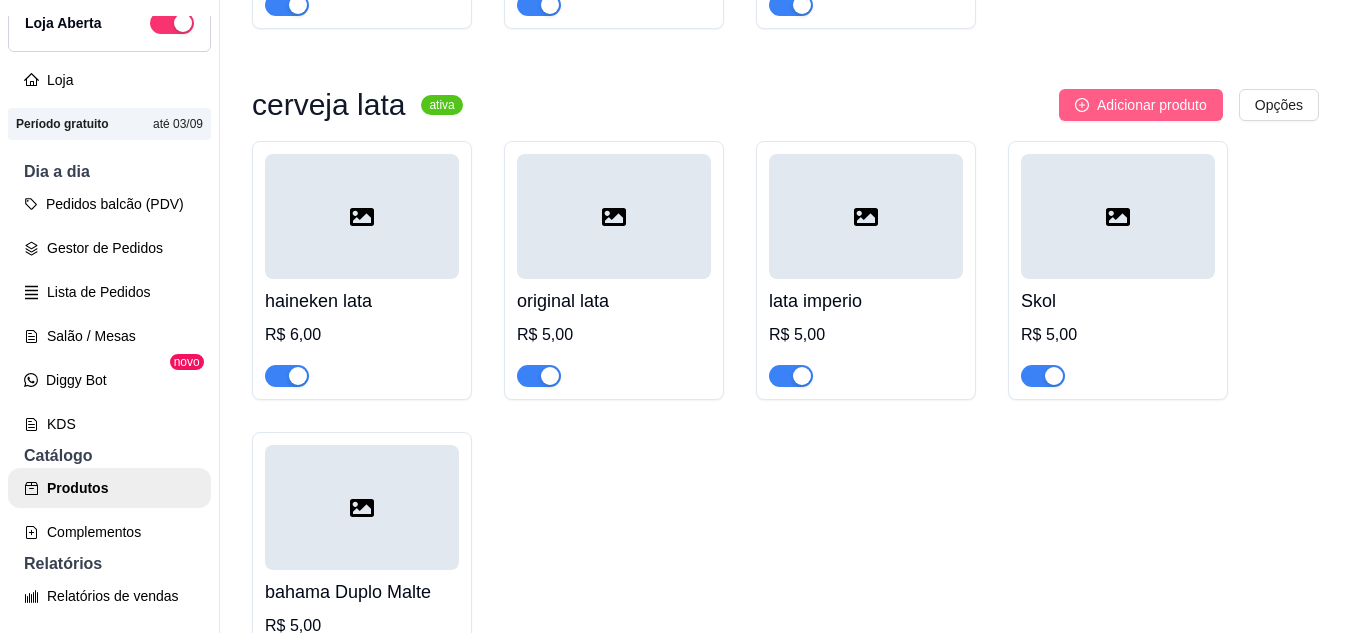 click on "Adicionar produto" at bounding box center (1152, 105) 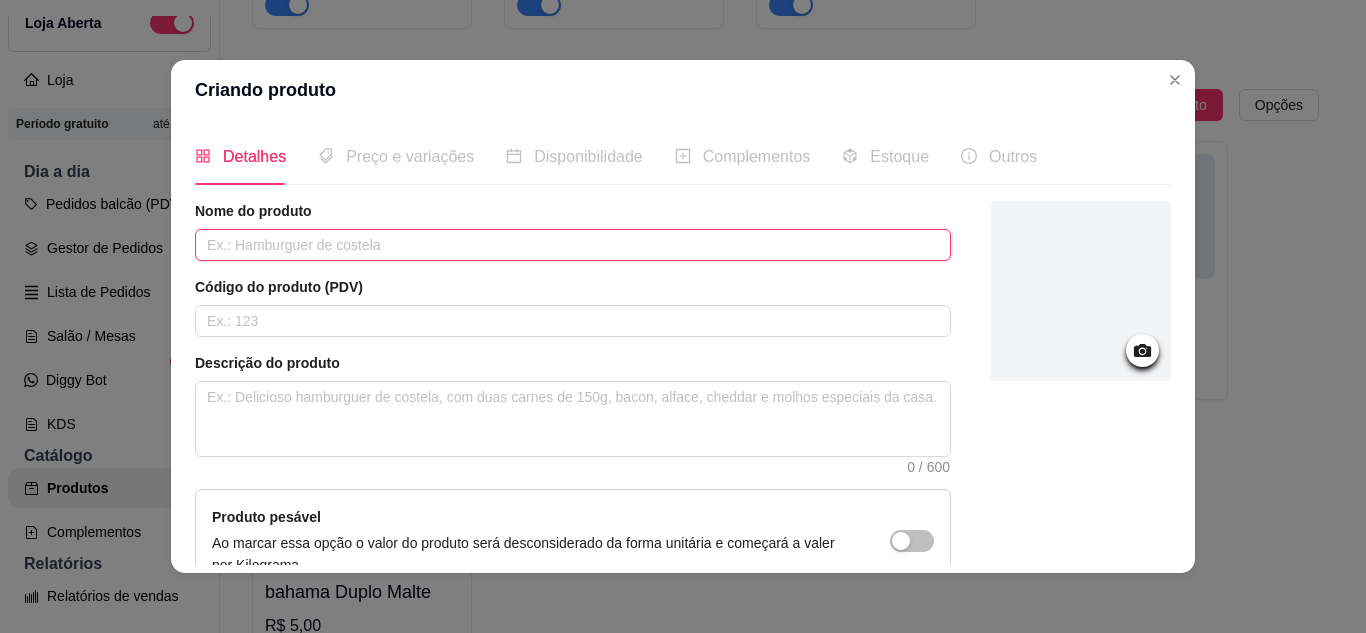 click at bounding box center (573, 245) 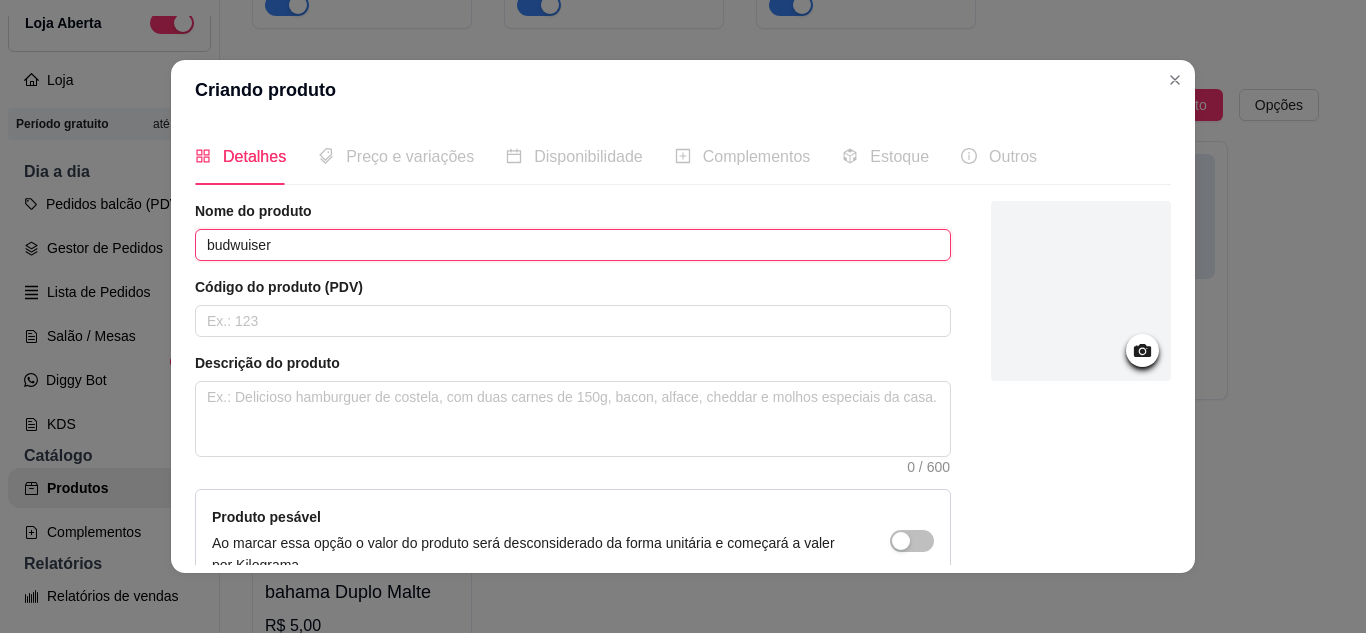 click on "budwuiser" at bounding box center (573, 245) 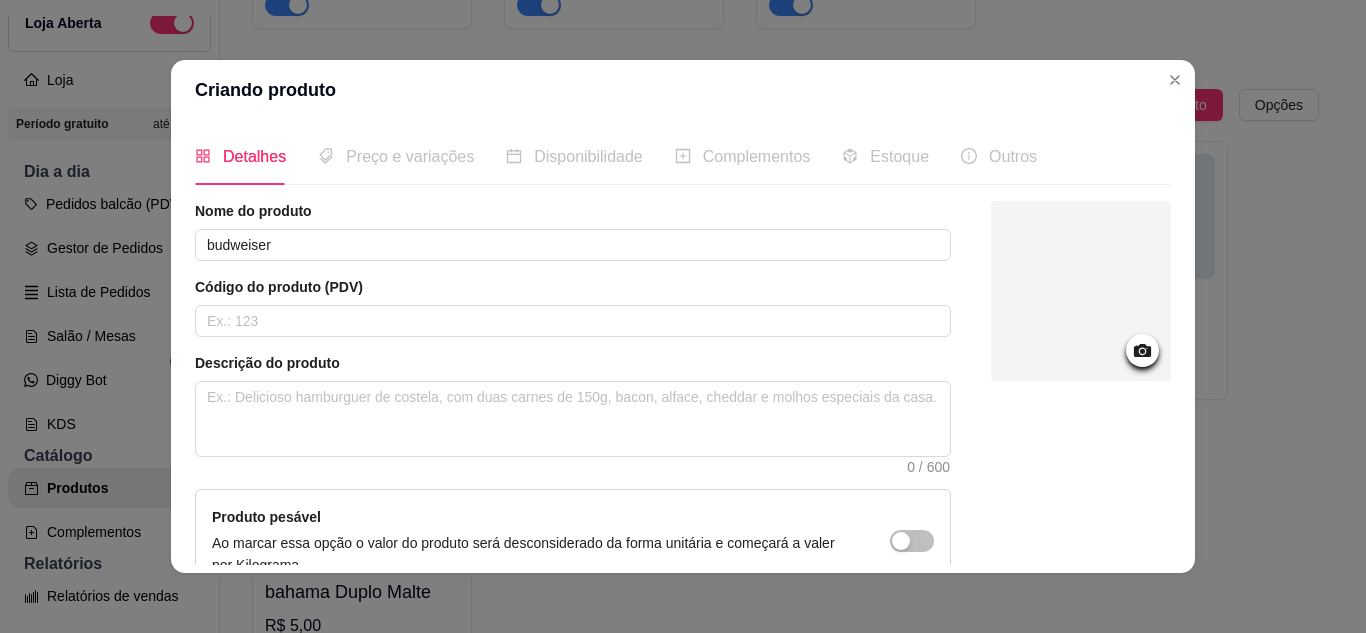 click on "Descrição do produto 0 / 600" at bounding box center (573, 413) 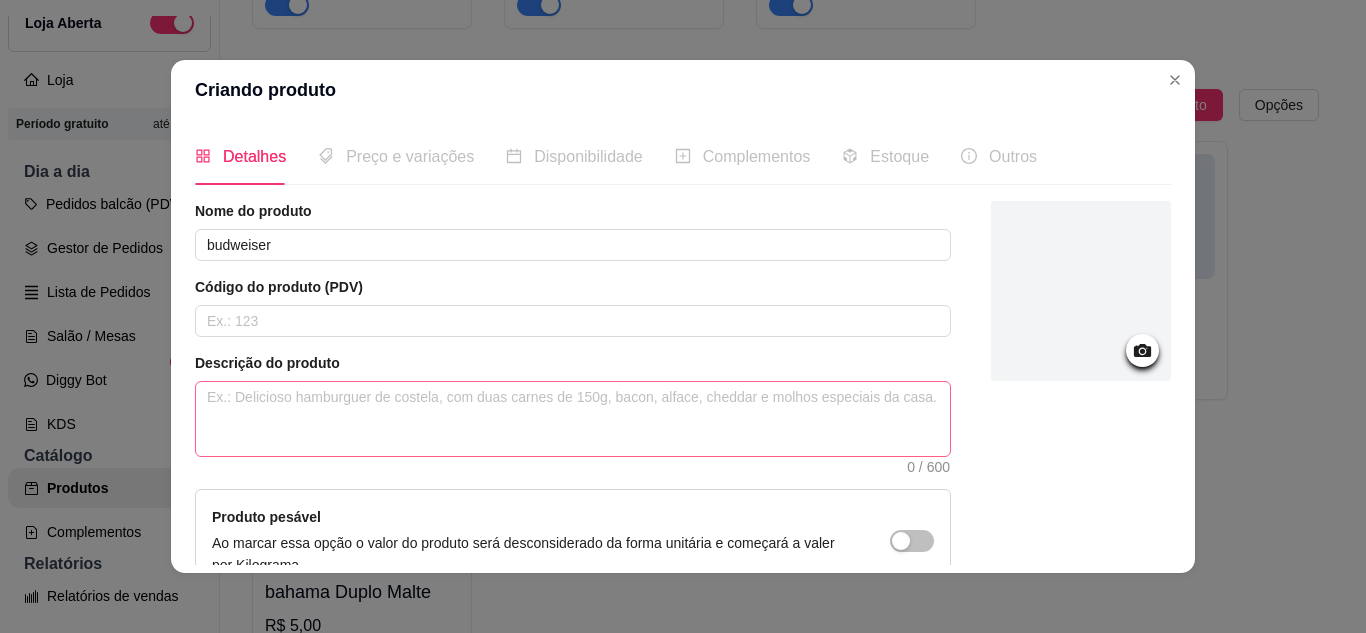 drag, startPoint x: 293, startPoint y: 379, endPoint x: 272, endPoint y: 417, distance: 43.416588 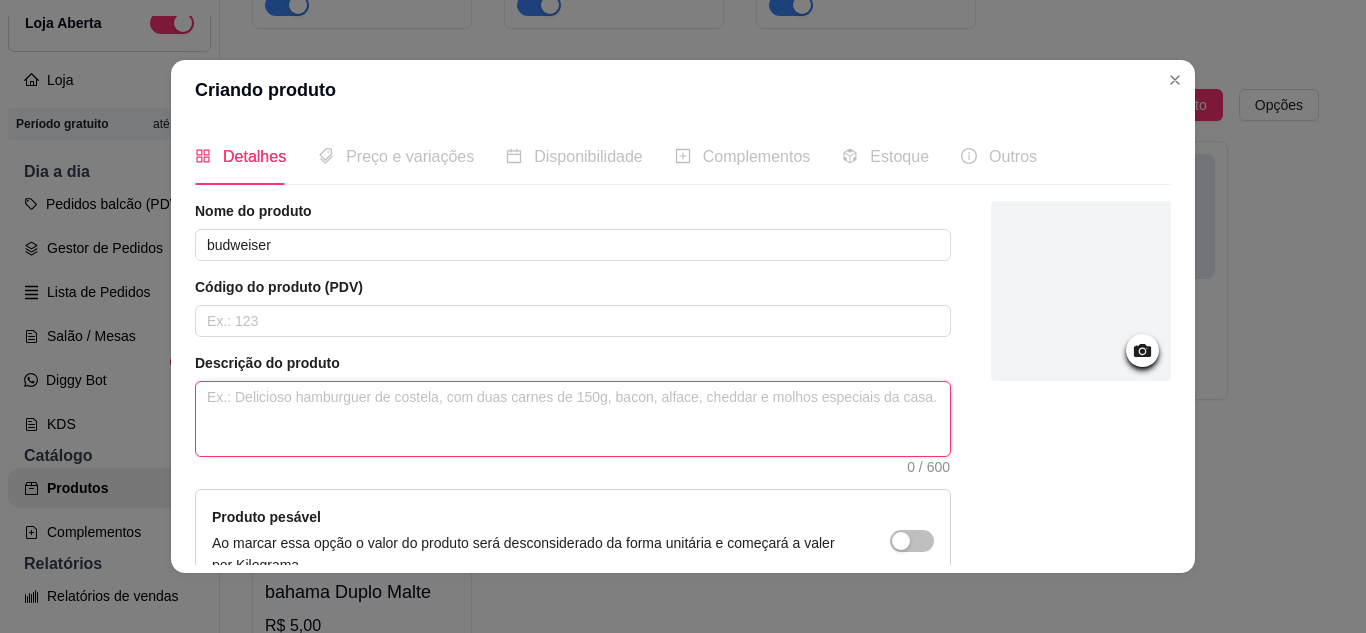 click at bounding box center [573, 419] 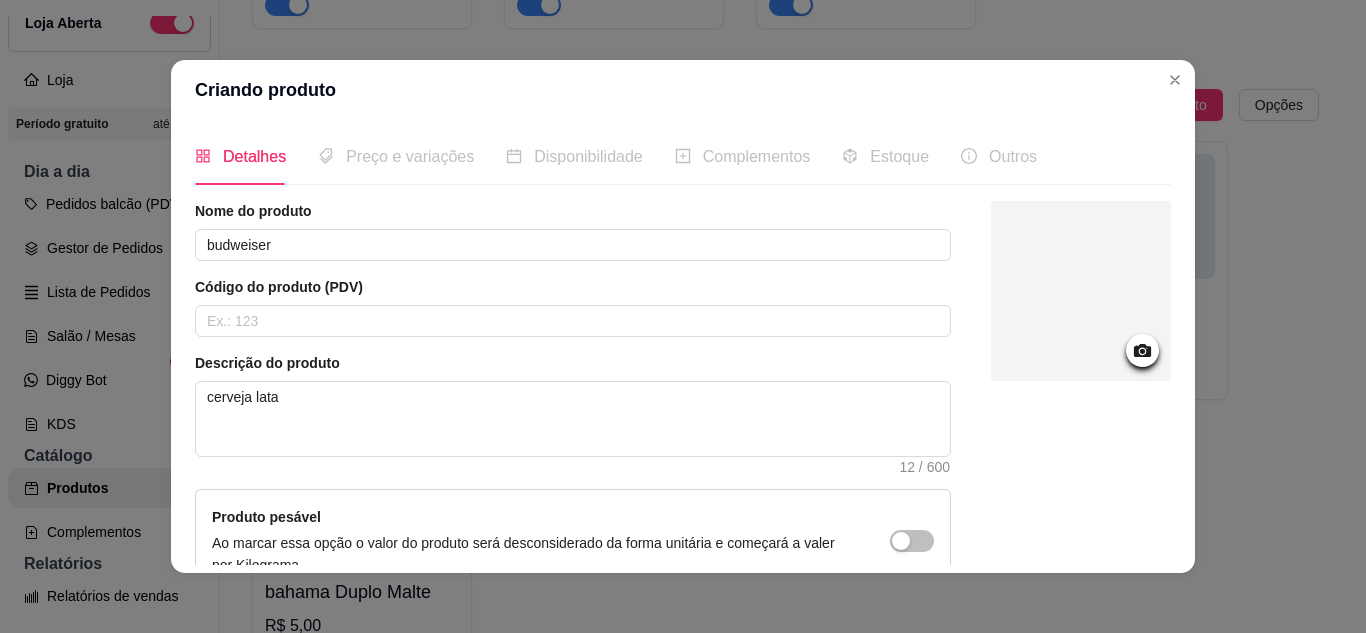 click at bounding box center (1081, 446) 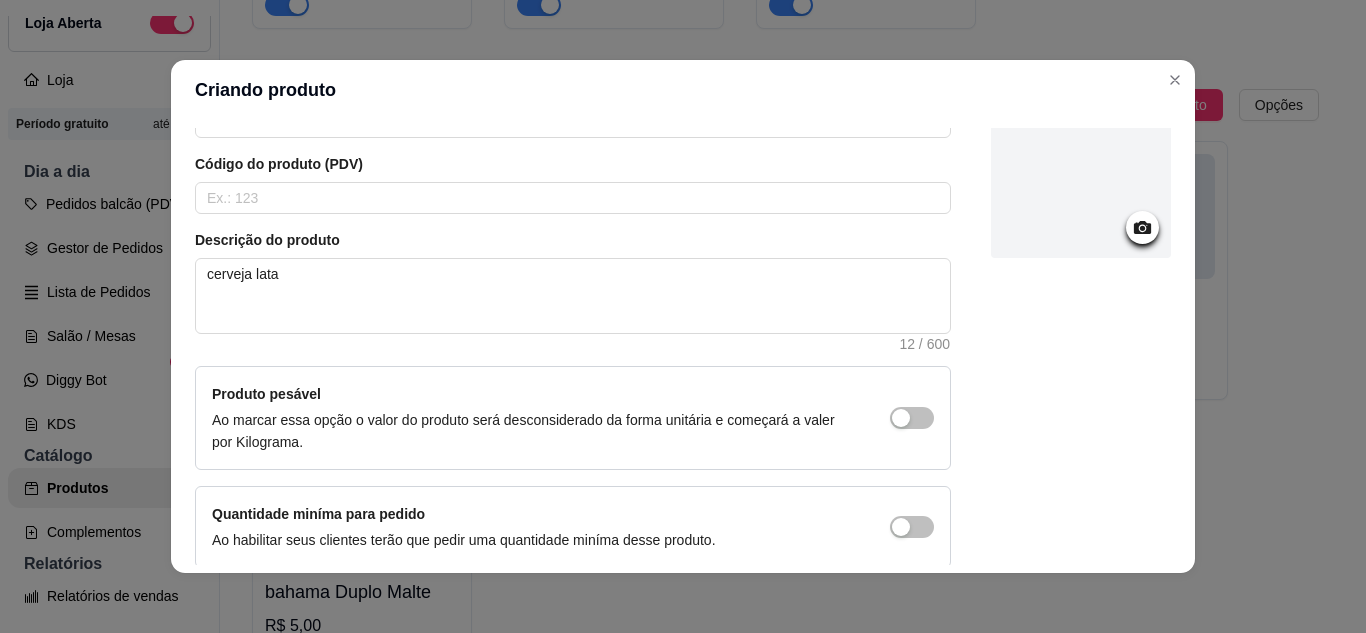 scroll, scrollTop: 215, scrollLeft: 0, axis: vertical 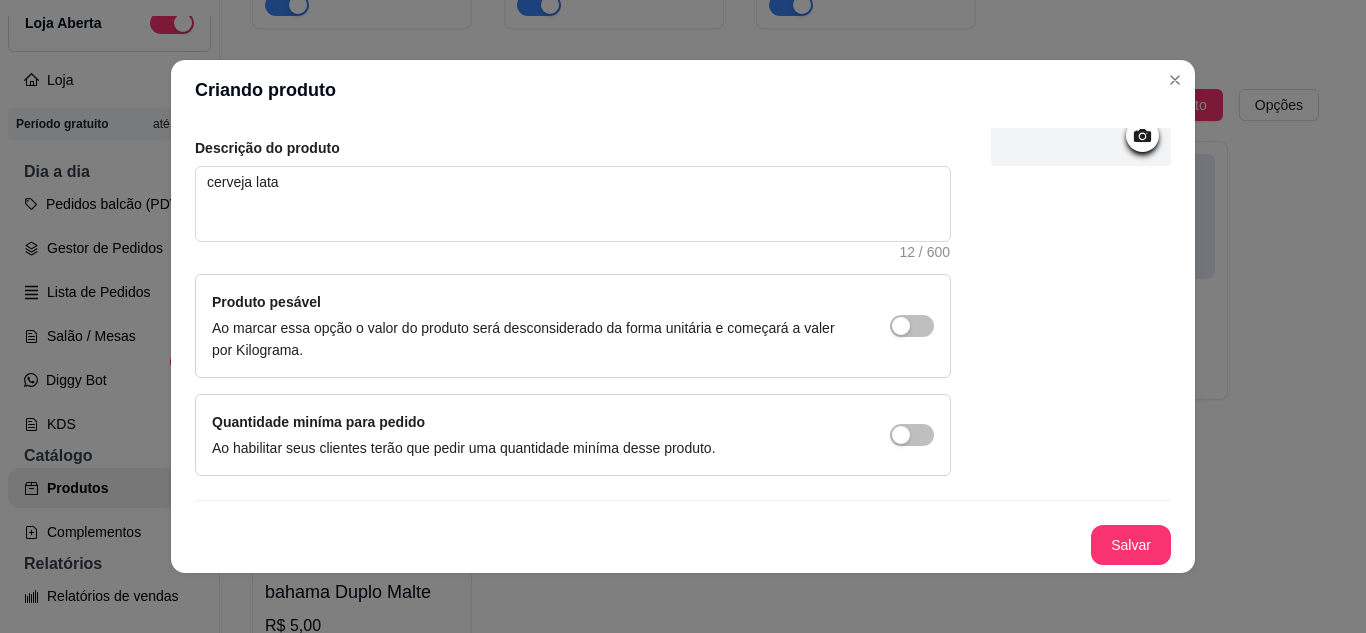 click on "Salvar" at bounding box center (1131, 545) 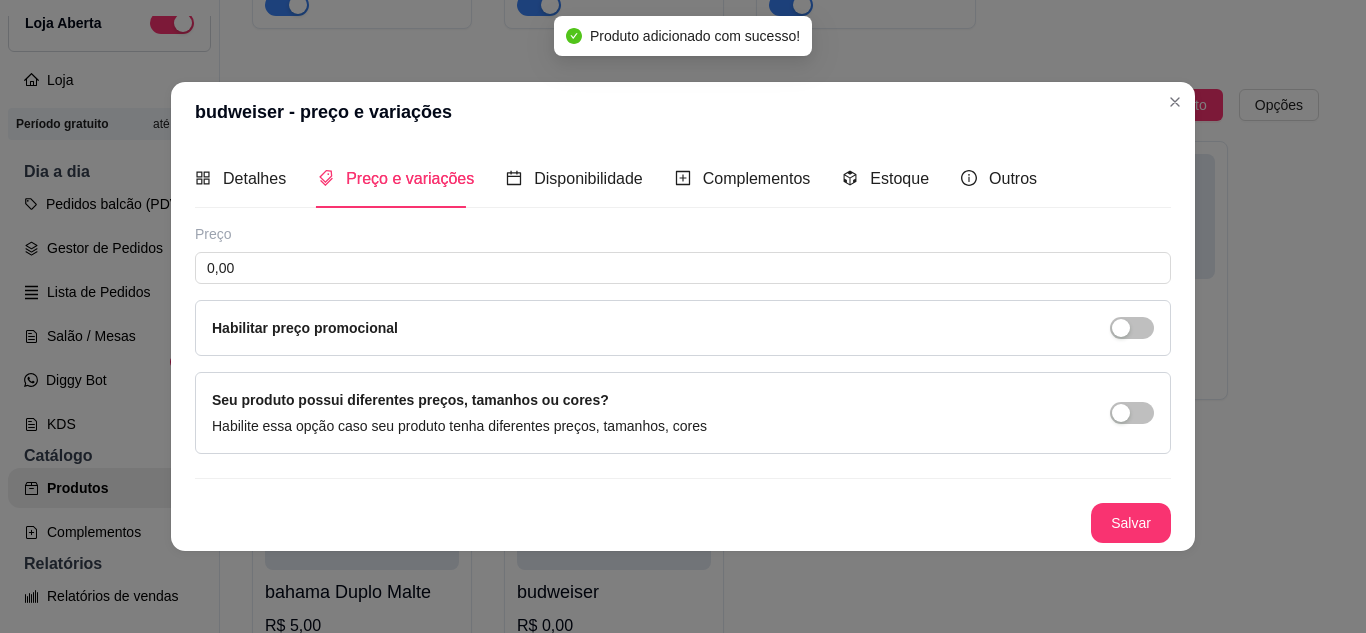 scroll, scrollTop: 0, scrollLeft: 0, axis: both 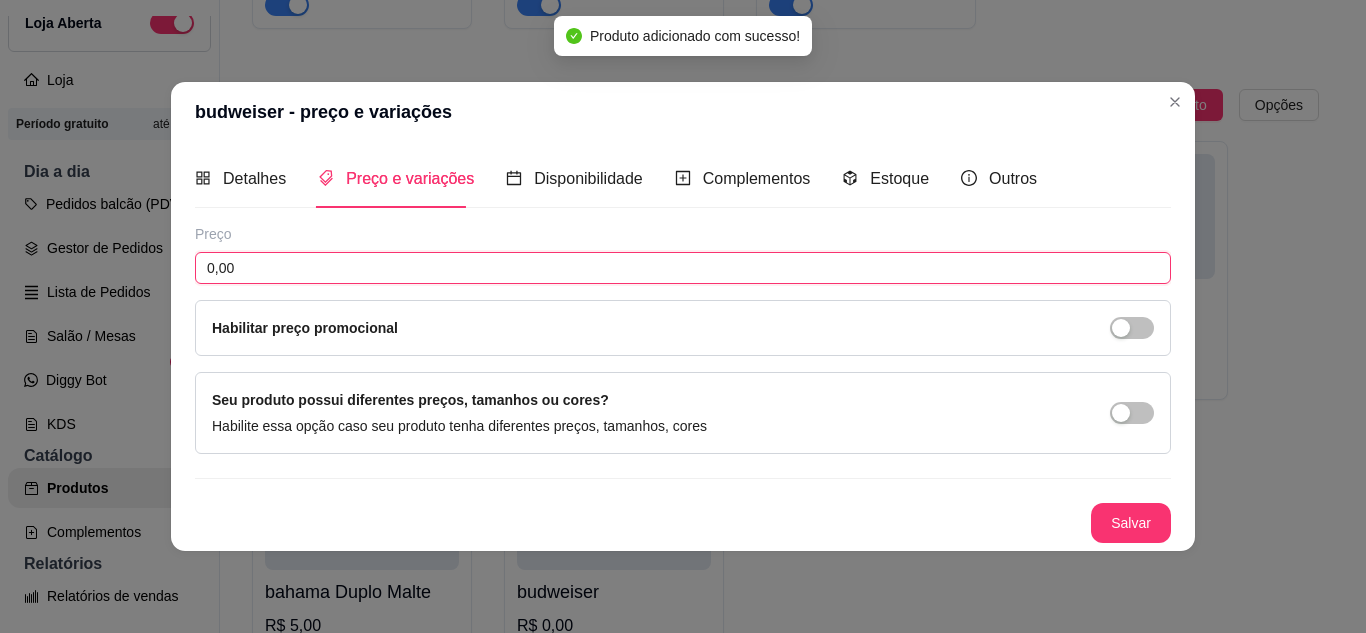 click on "0,00" at bounding box center [683, 268] 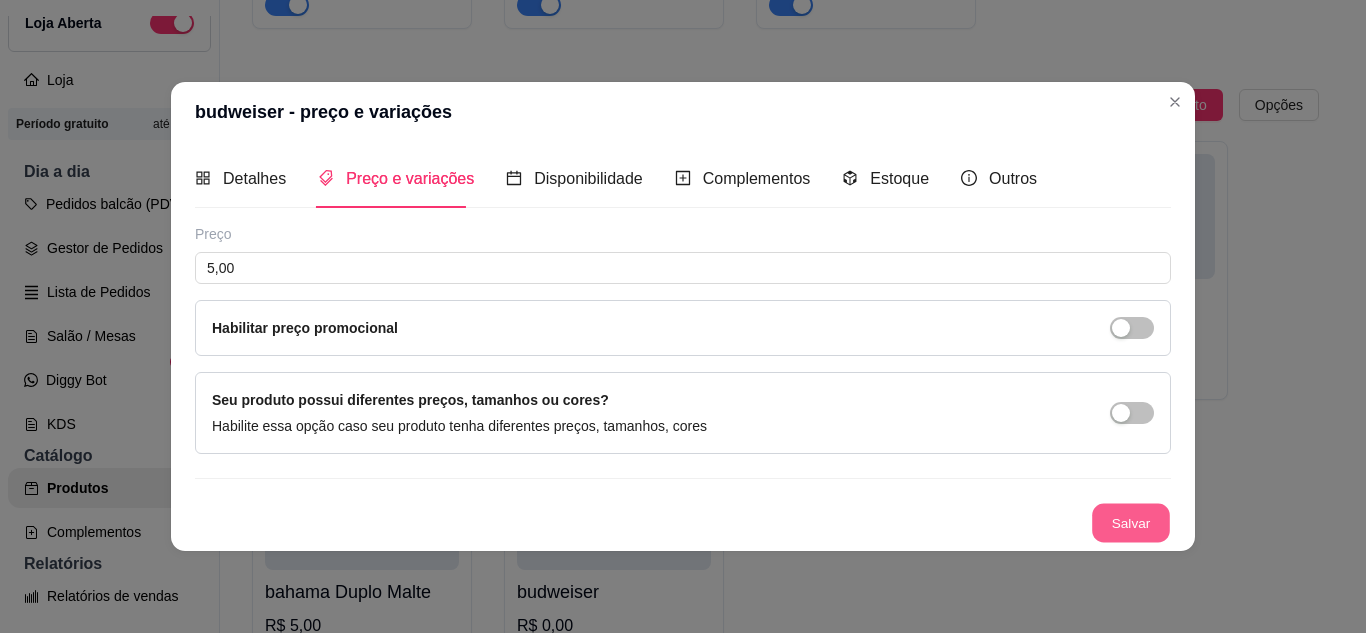 click on "Salvar" at bounding box center (1131, 522) 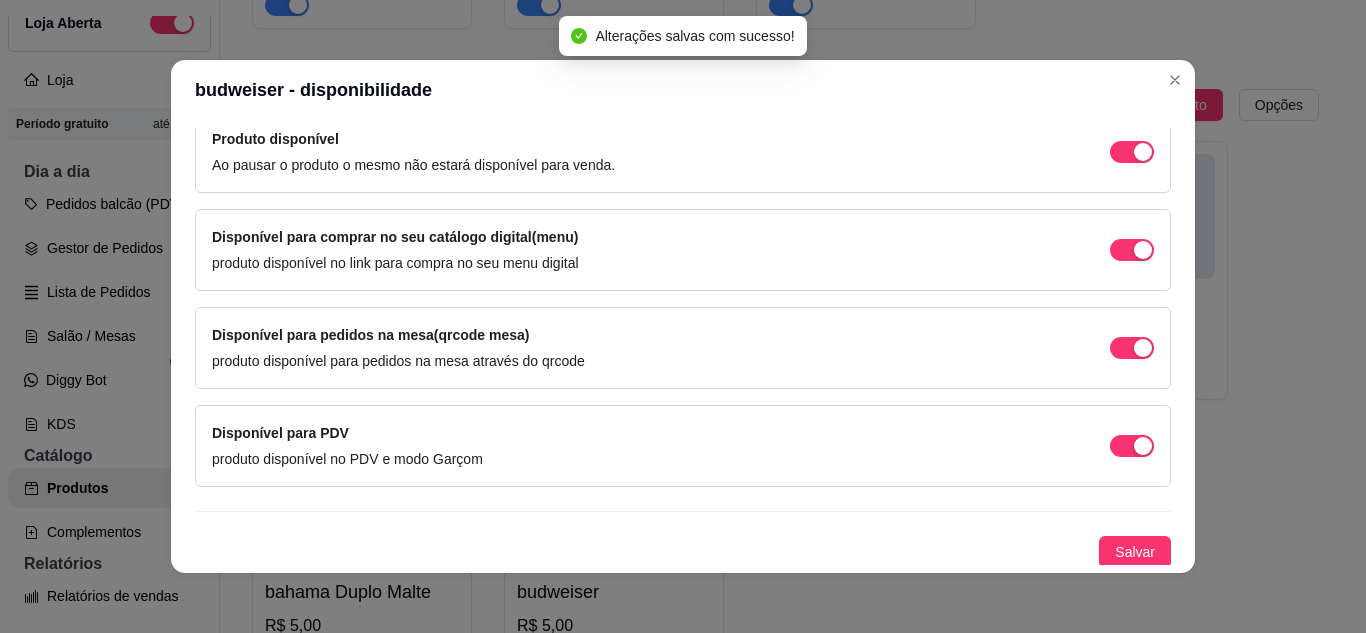 scroll, scrollTop: 213, scrollLeft: 0, axis: vertical 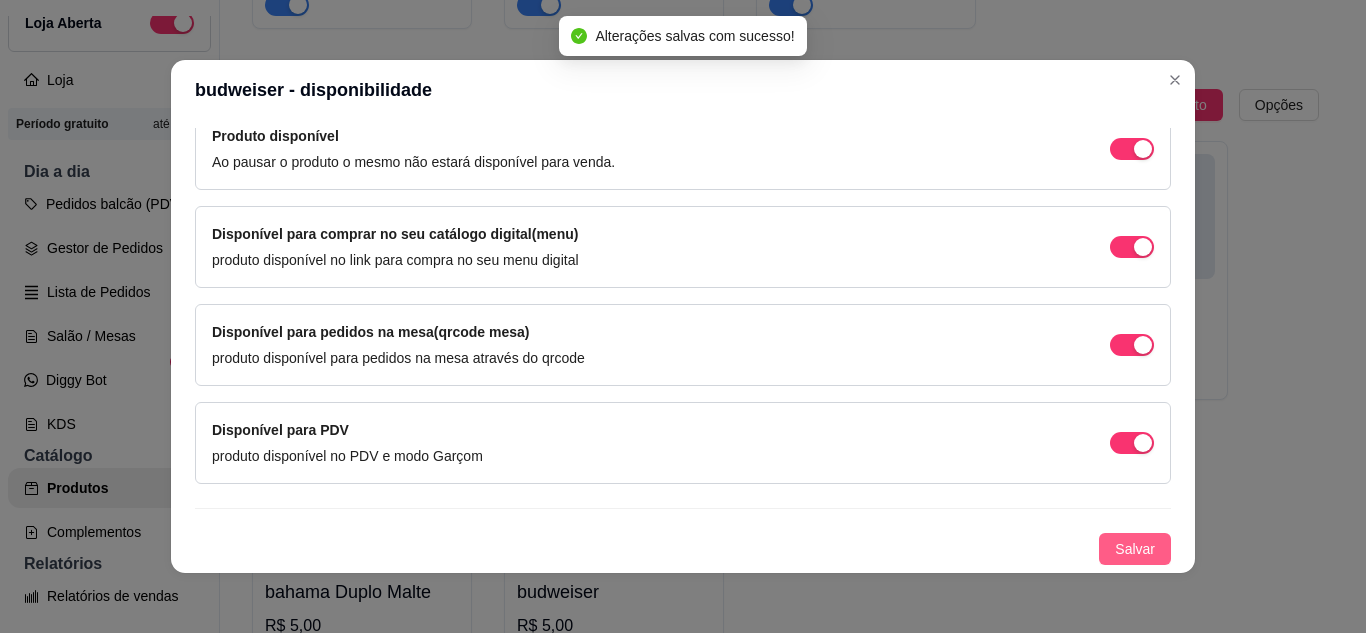 click on "Salvar" at bounding box center (1135, 549) 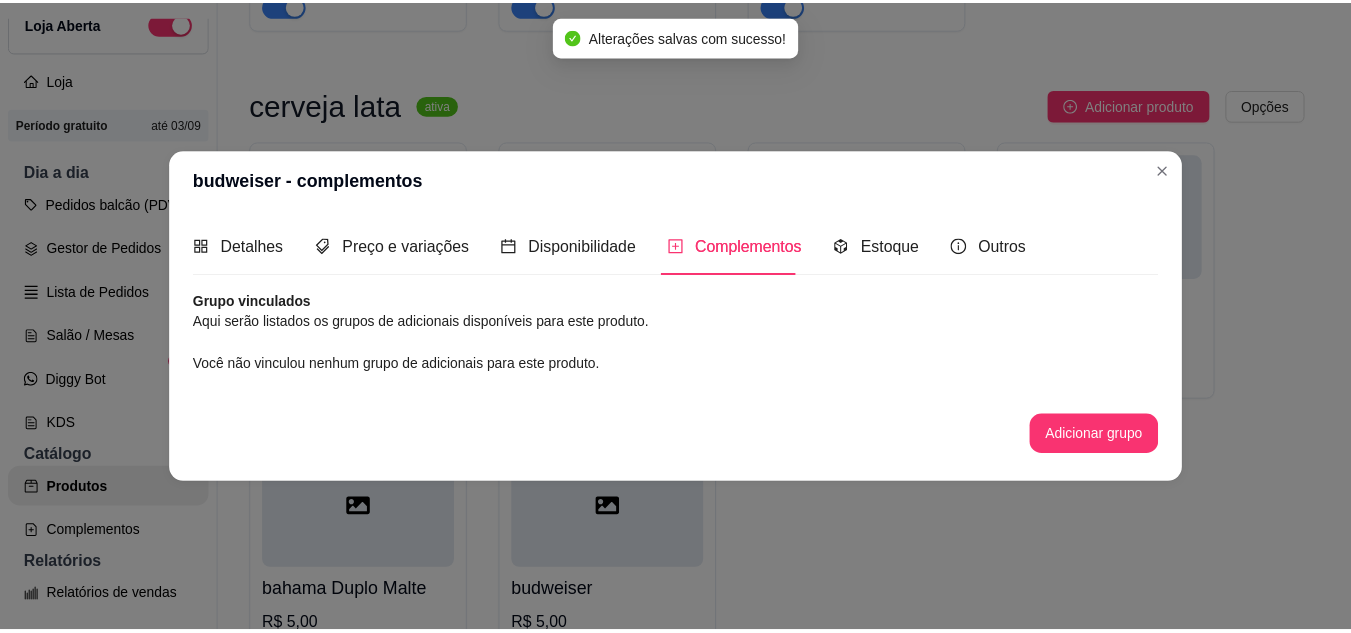 scroll, scrollTop: 0, scrollLeft: 0, axis: both 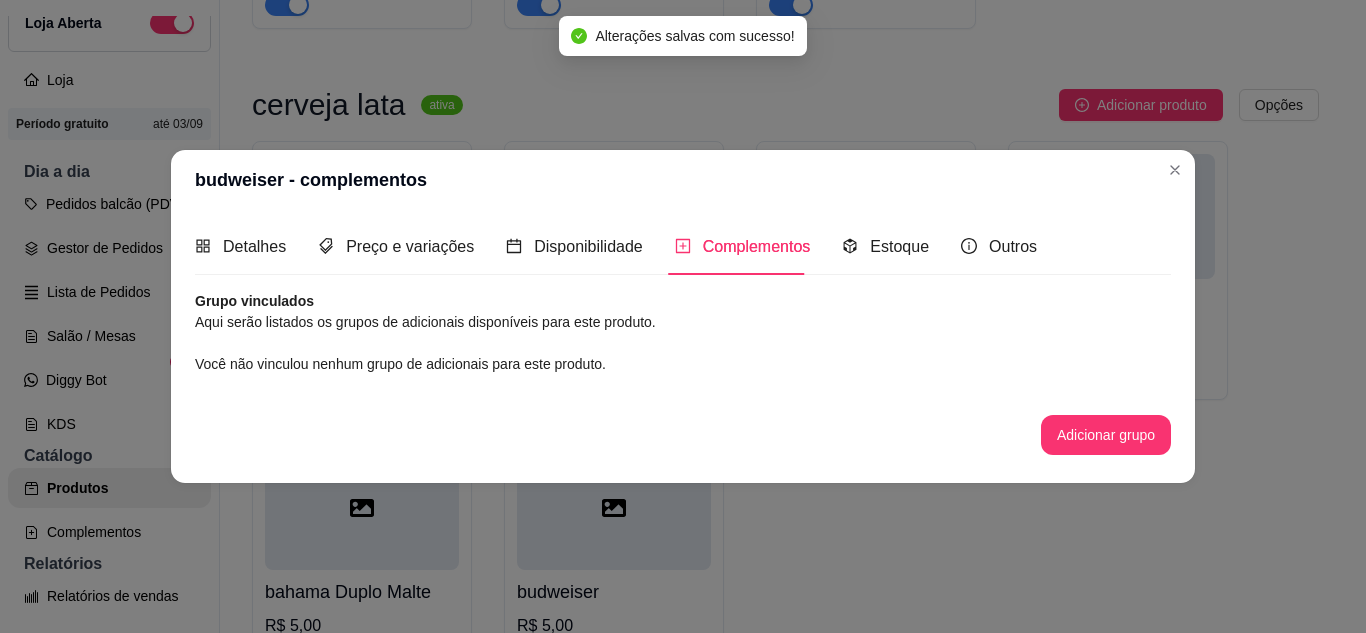 click at bounding box center (1118, 216) 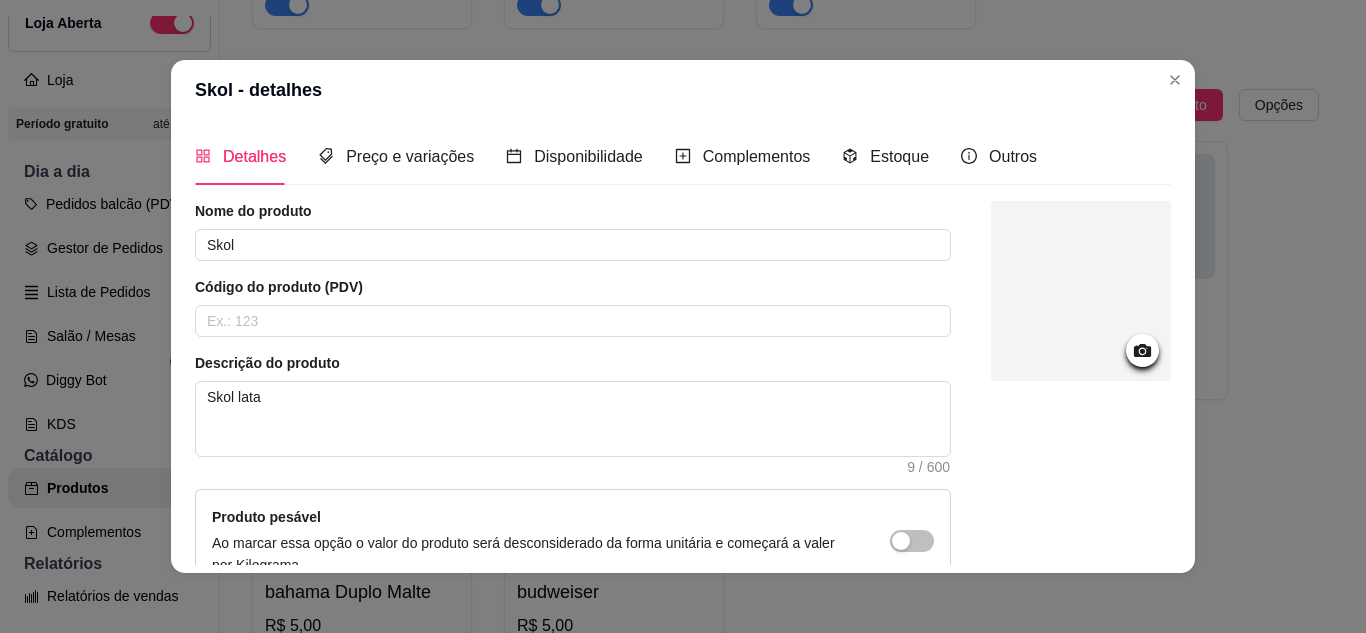 click on "dose wisk  ativa Adicionar produto Opções dose de cavalo c red bull   R$ 30,00 dose jack c red bull   R$ 50,00 dose ballantines    R$ 30,00 cavalo c vibe   R$ 25,00 ballantines c vibe   R$ 25,00 gin com bally ativa Adicionar produto Opções gin invictus c bally   R$ 15,00 gin invictos c red bull   R$ 25,00 gin promocional com bally   R$ 15,00 R$ 10,00 gin promocinal bally 3 por 20   R$ 20,00 gin rocks com bally ativa Adicionar produto Opções gin rocks c bally   R$ 20,00 gin rocks c red bull   R$ 25,00 vodka sem sabor ativa Adicionar produto Opções vodka com bally ou vibe sminorff   R$ 18,00 vodka askov com bally ou vibe   R$ 15,00 rosh ativa Adicionar produto Opções rosh   R$ 10,00 dublo rosh    R$ 20,00 R$ 18,00 sminorff ice  ativa Adicionar produto Opções sminorff ice 51   R$ 10,00 sminorff tradicional    R$ 10,00 skol beats   R$ 10,00 cerveja lata ativa Adicionar produto Opções haineken lata   R$ 6,00 original lata    R$ 5,00  lata imperio   R$ 5,00 Skol   R$ 5,00" at bounding box center [785, 3] 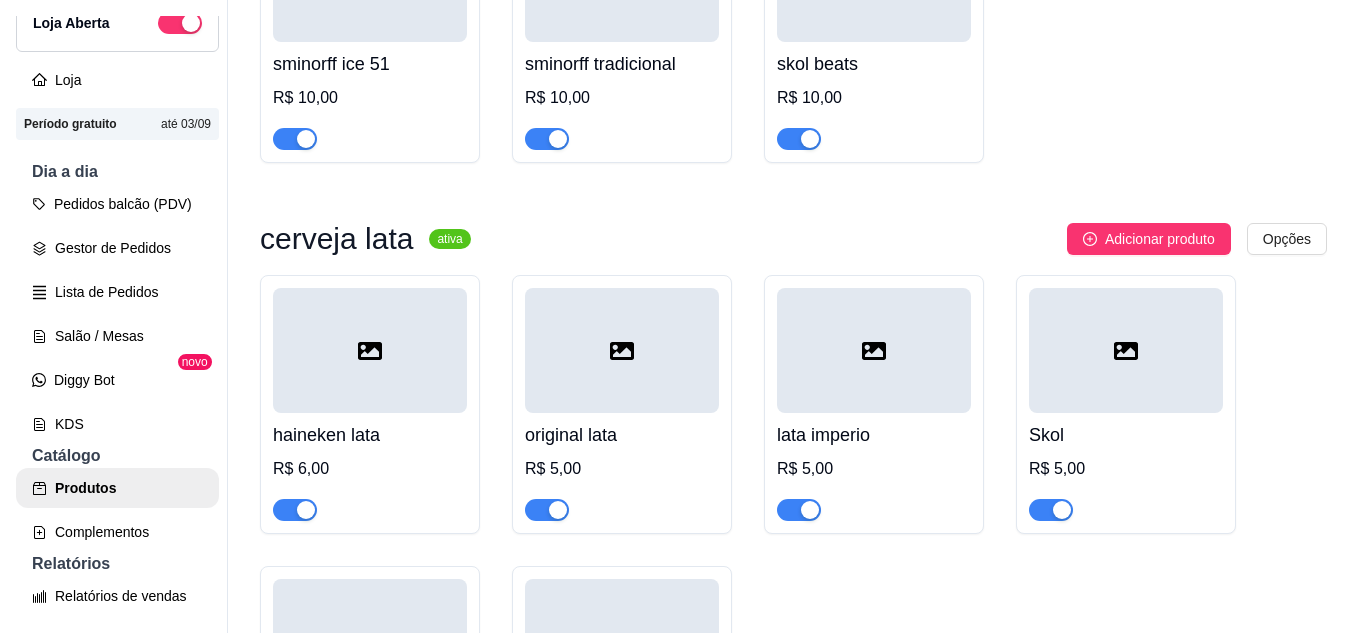 scroll, scrollTop: 2632, scrollLeft: 0, axis: vertical 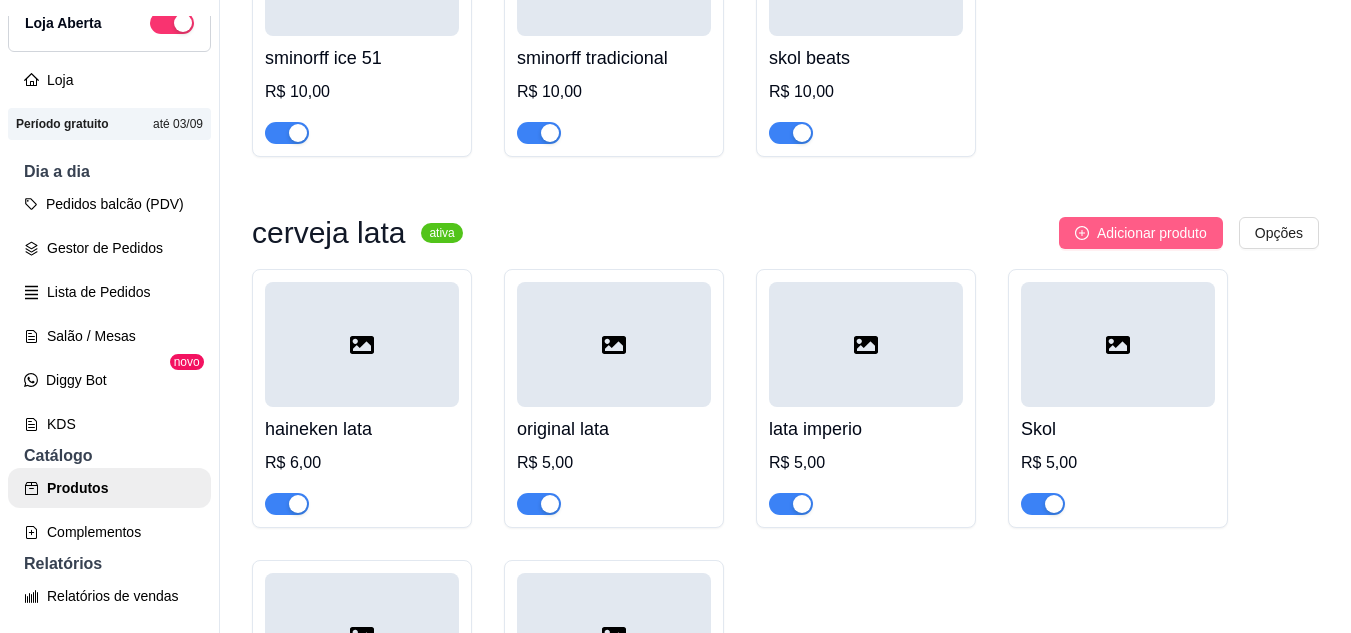 click on "Adicionar produto" at bounding box center (1152, 233) 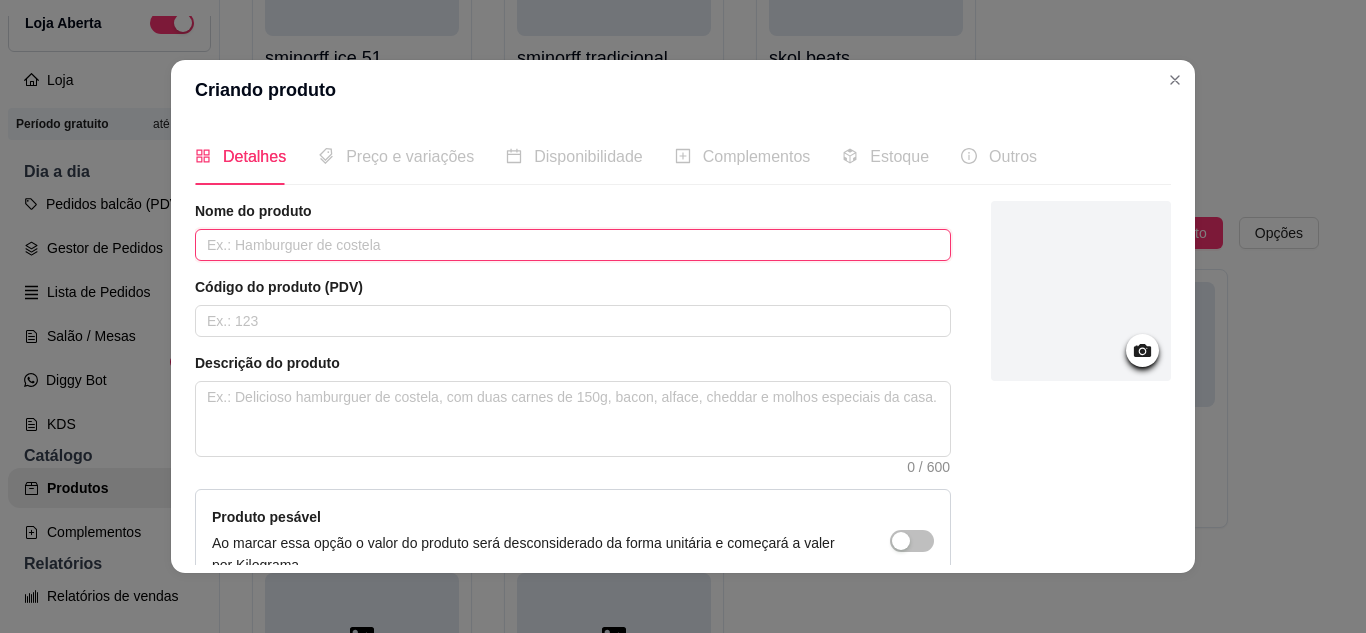 click at bounding box center [573, 245] 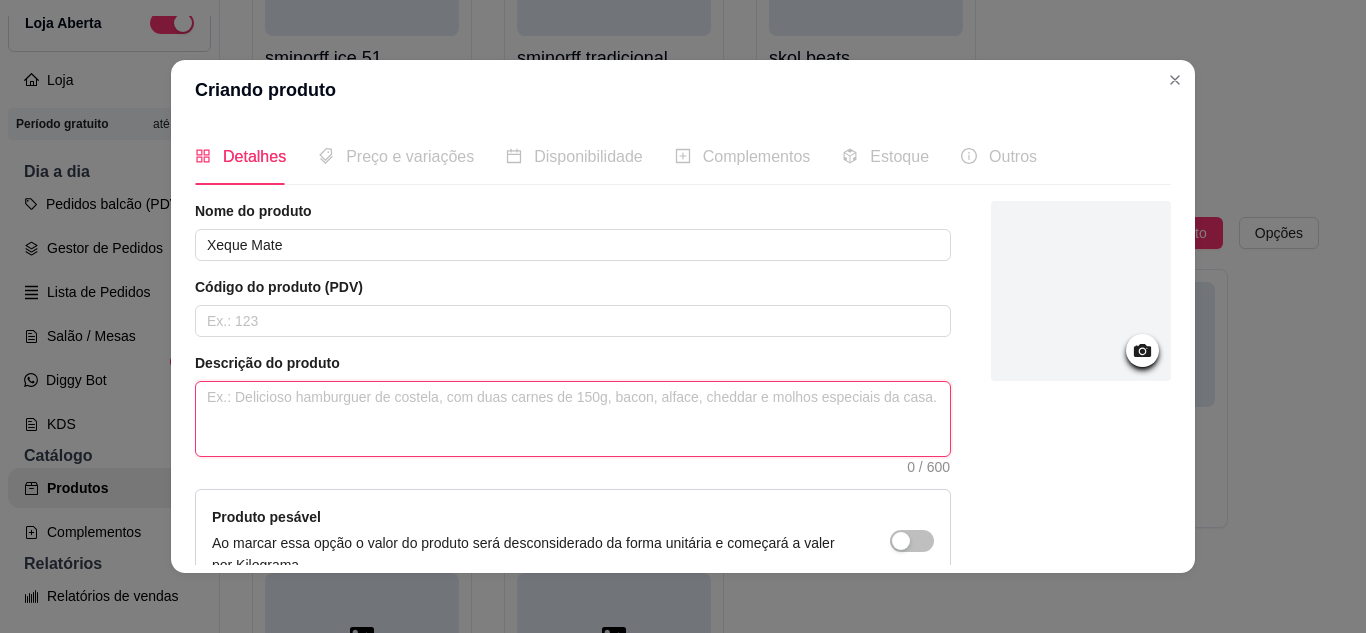 click at bounding box center [573, 419] 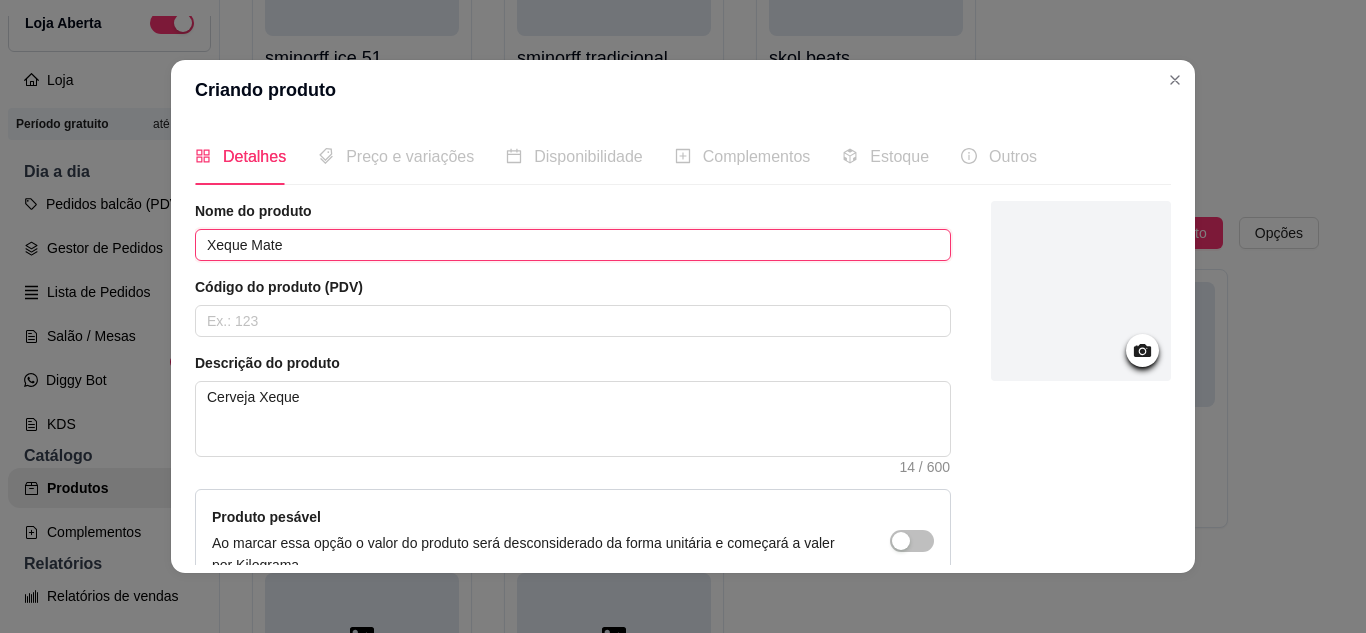 click on "Xeque Mate" at bounding box center (573, 245) 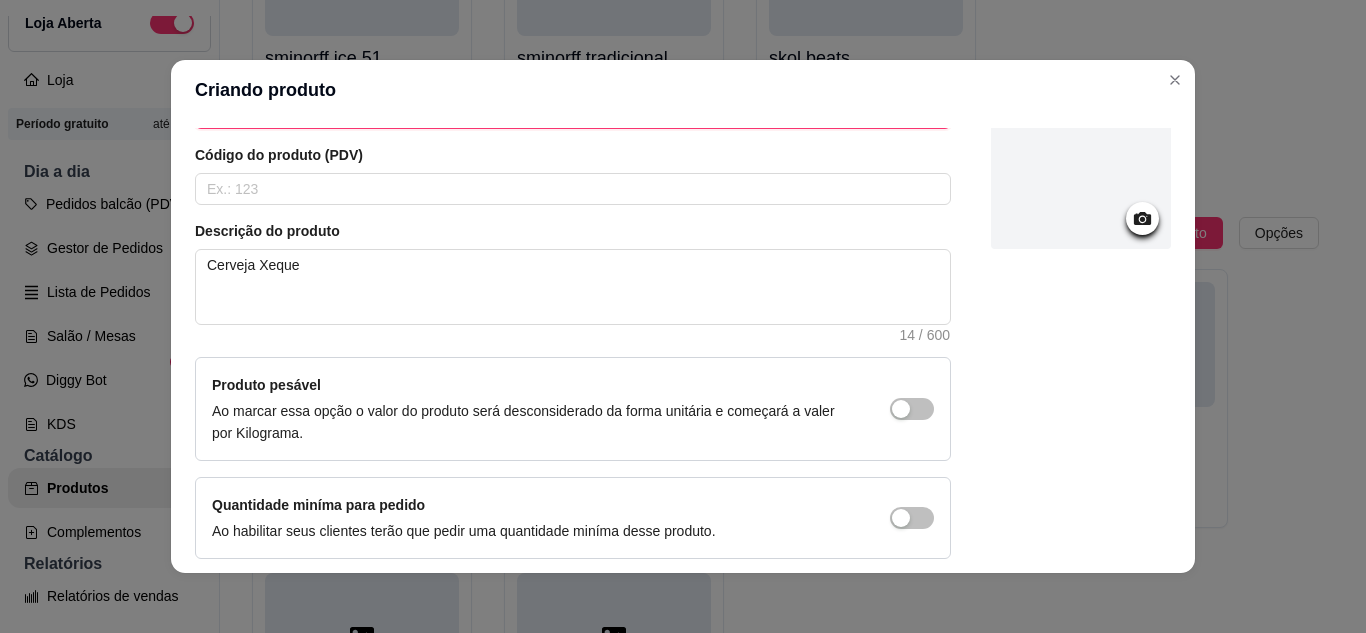 scroll, scrollTop: 215, scrollLeft: 0, axis: vertical 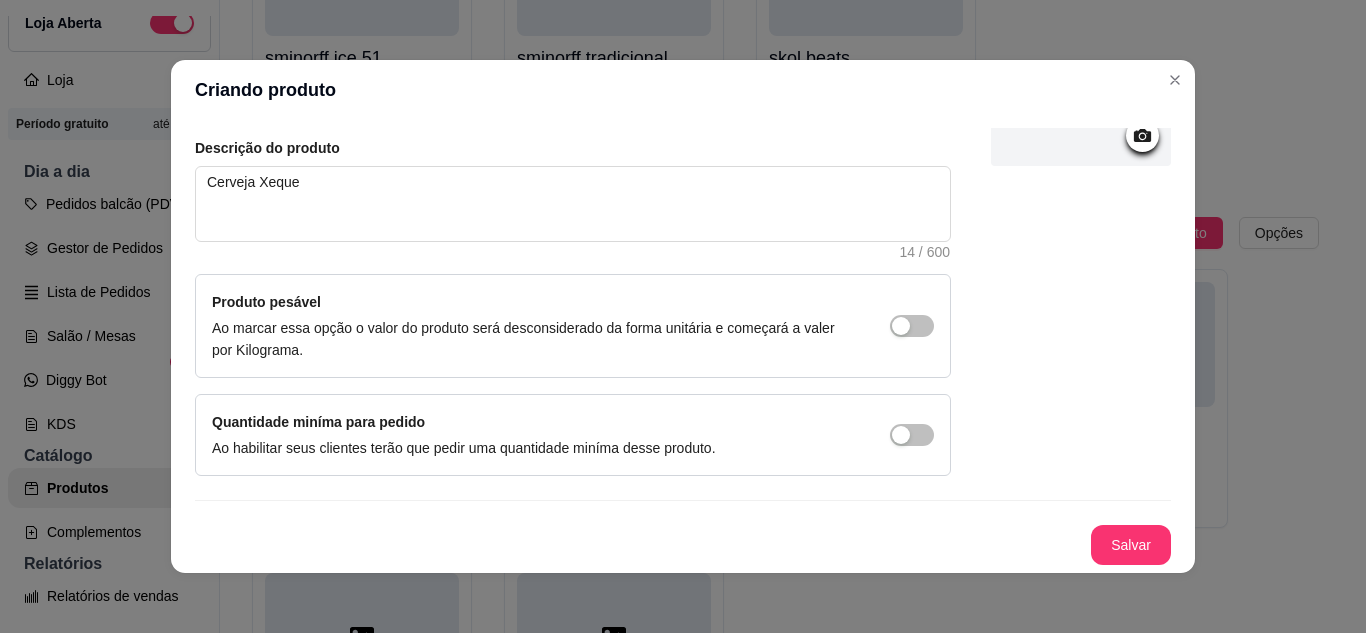 click on "Salvar" at bounding box center [1131, 545] 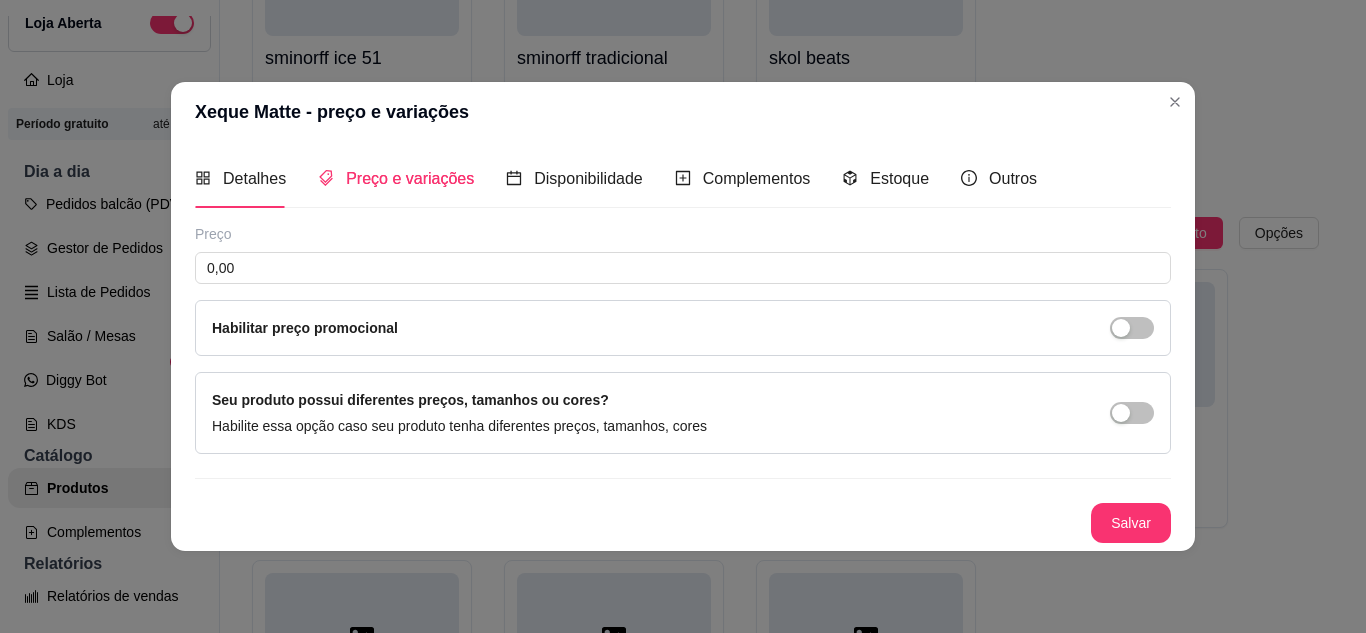scroll, scrollTop: 0, scrollLeft: 0, axis: both 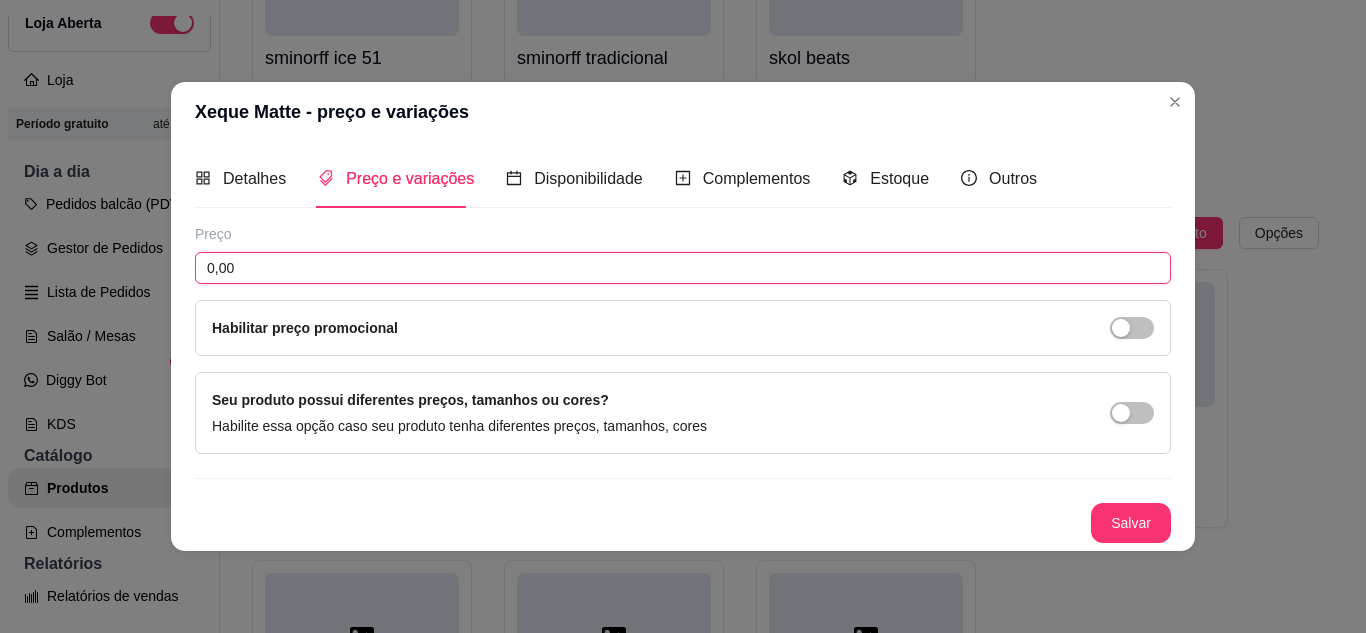 click on "0,00" at bounding box center (683, 268) 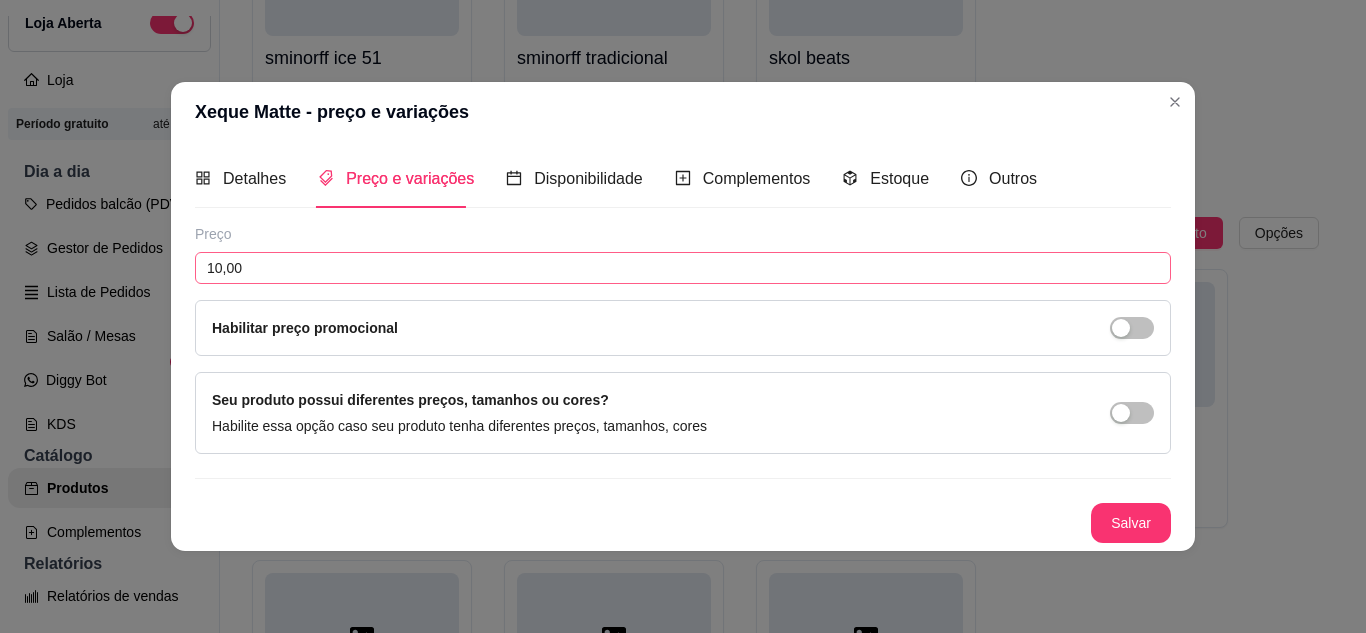click on "Salvar" at bounding box center (1131, 523) 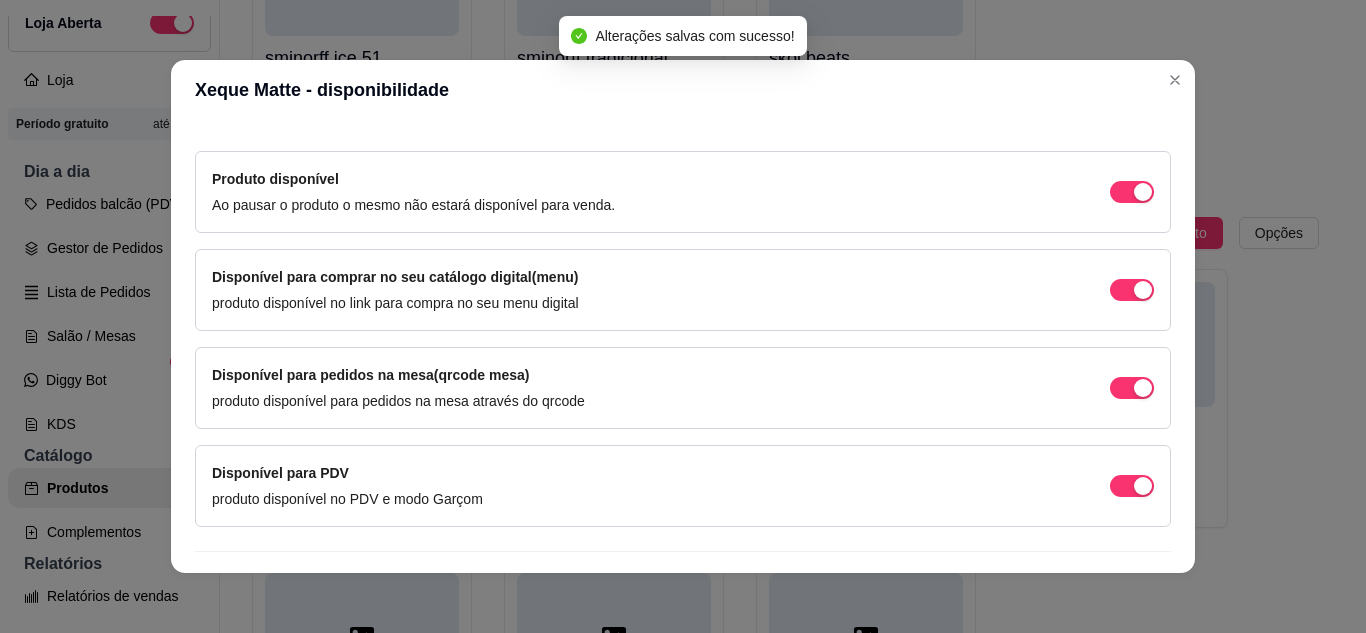 scroll, scrollTop: 213, scrollLeft: 0, axis: vertical 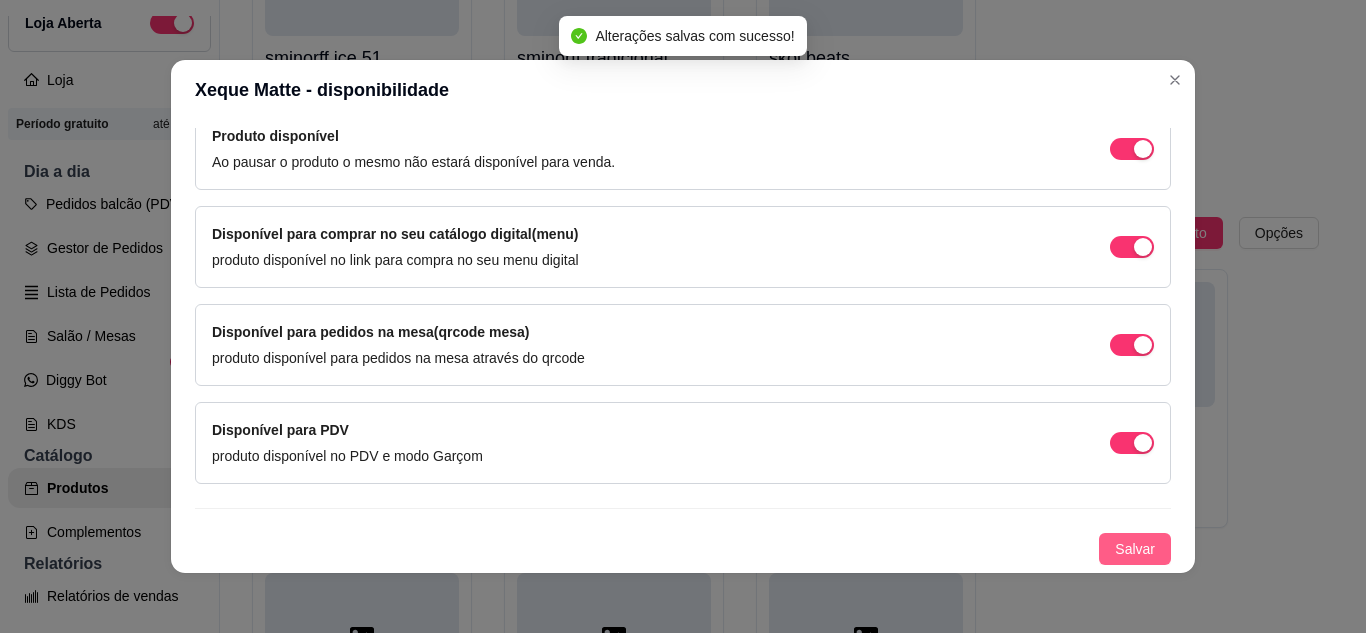click on "Salvar" at bounding box center (1135, 549) 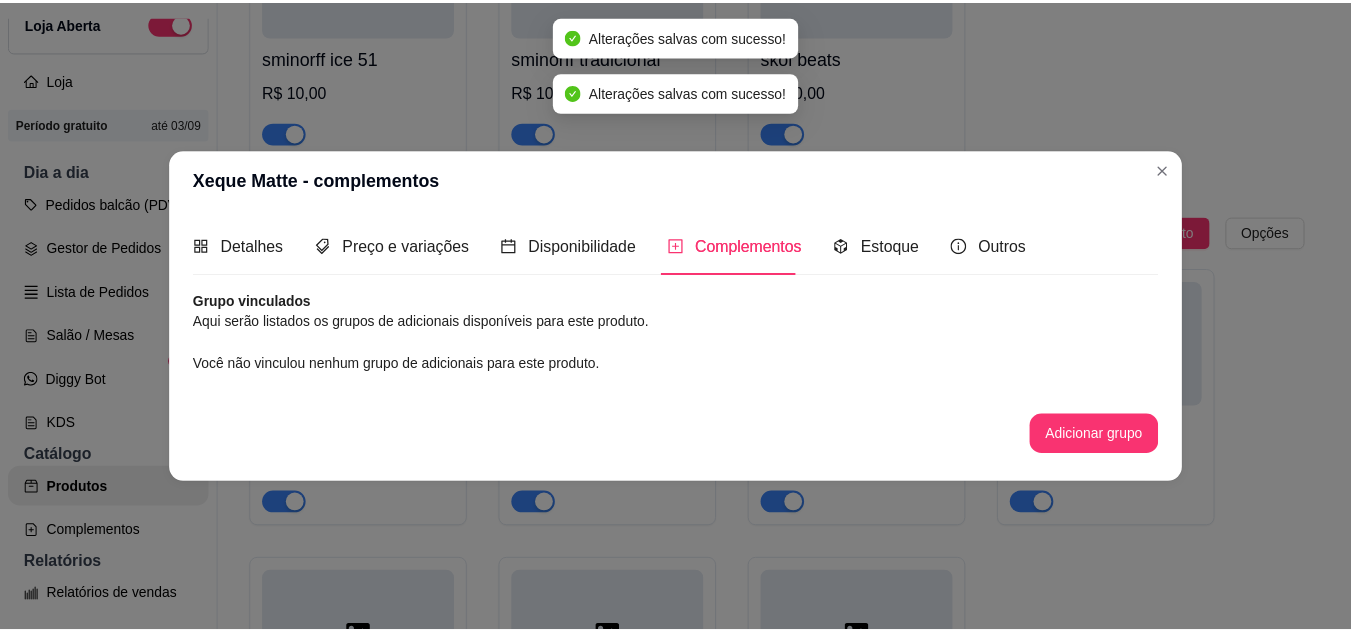 scroll, scrollTop: 0, scrollLeft: 0, axis: both 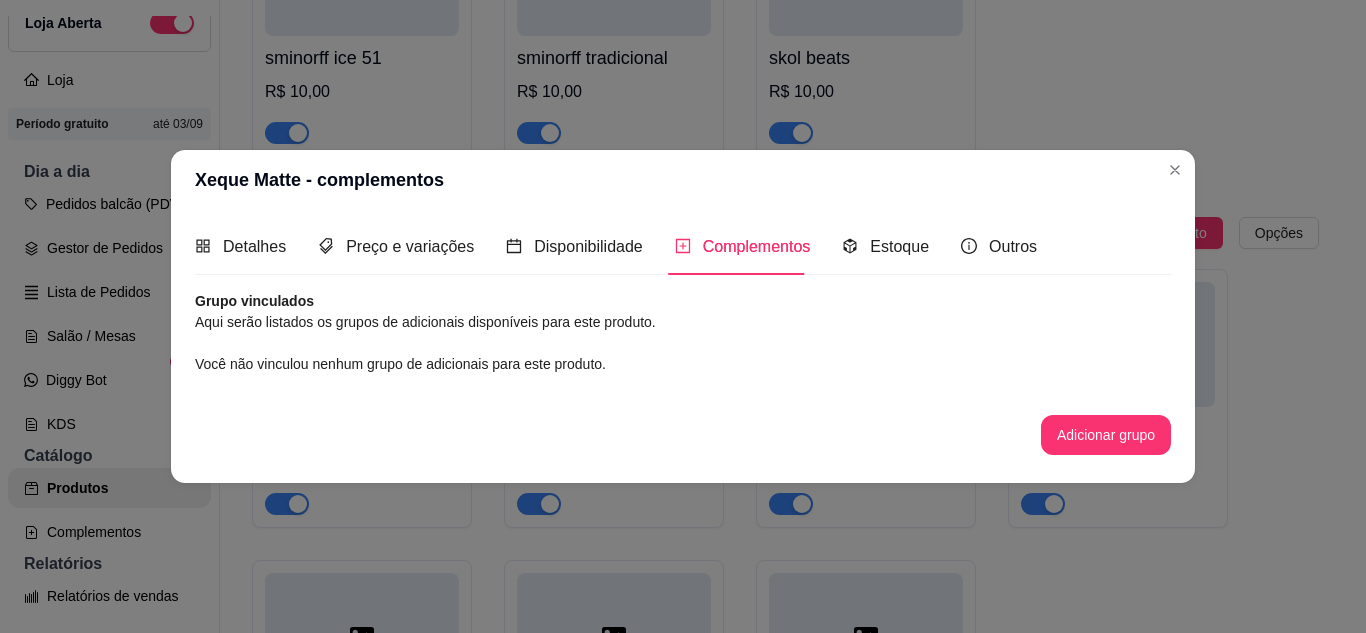 click at bounding box center (1175, 170) 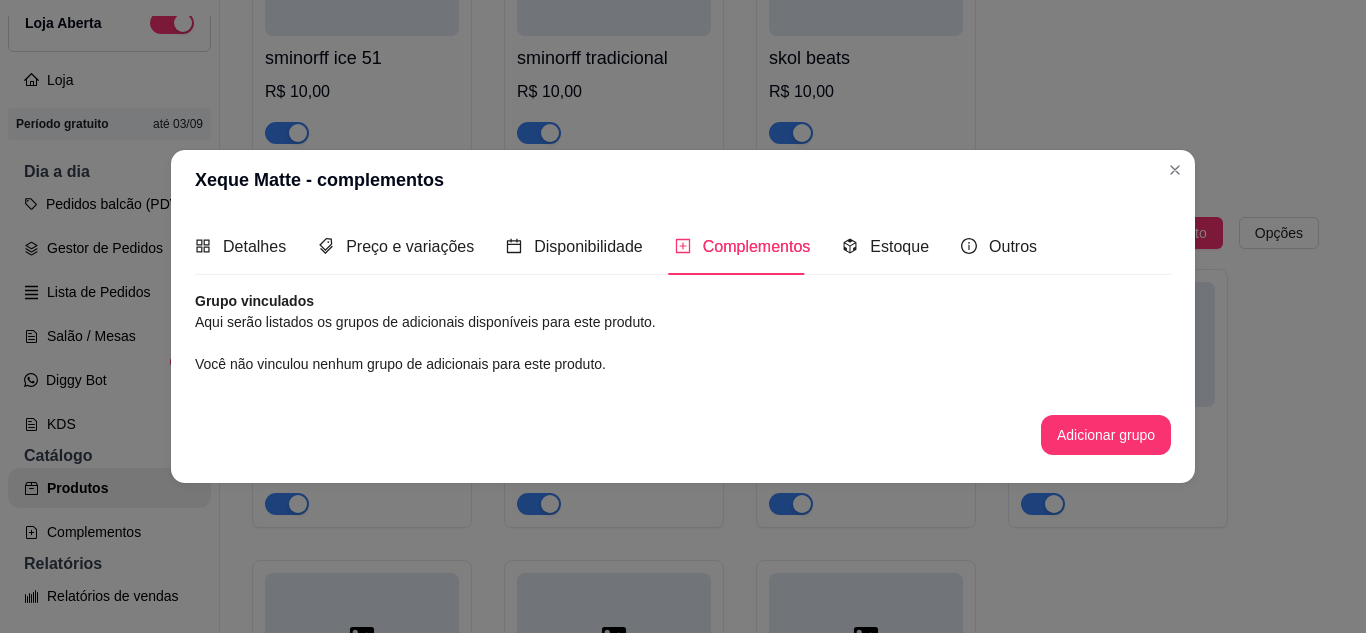 click on "sminorff ice  ativa Adicionar produto Opções sminorff ice 51   R$ 10,00 sminorff tradicional    R$ 10,00 skol beats   R$ 10,00" at bounding box center (785, 11) 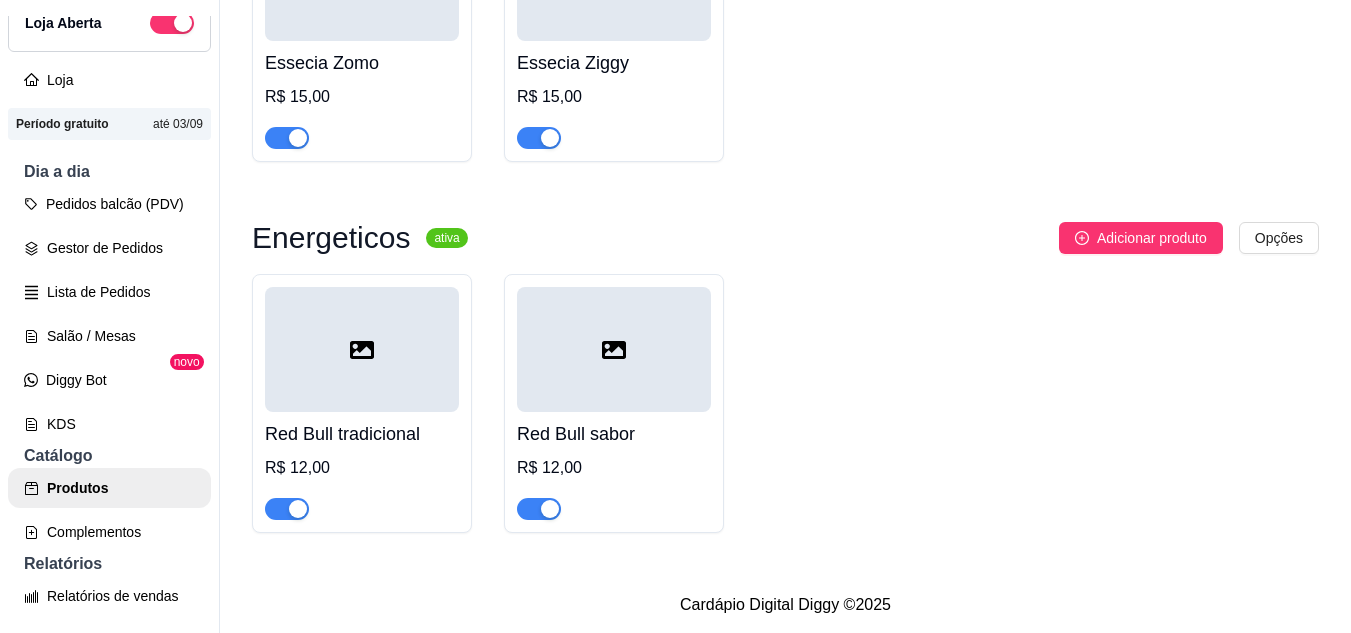scroll, scrollTop: 4802, scrollLeft: 0, axis: vertical 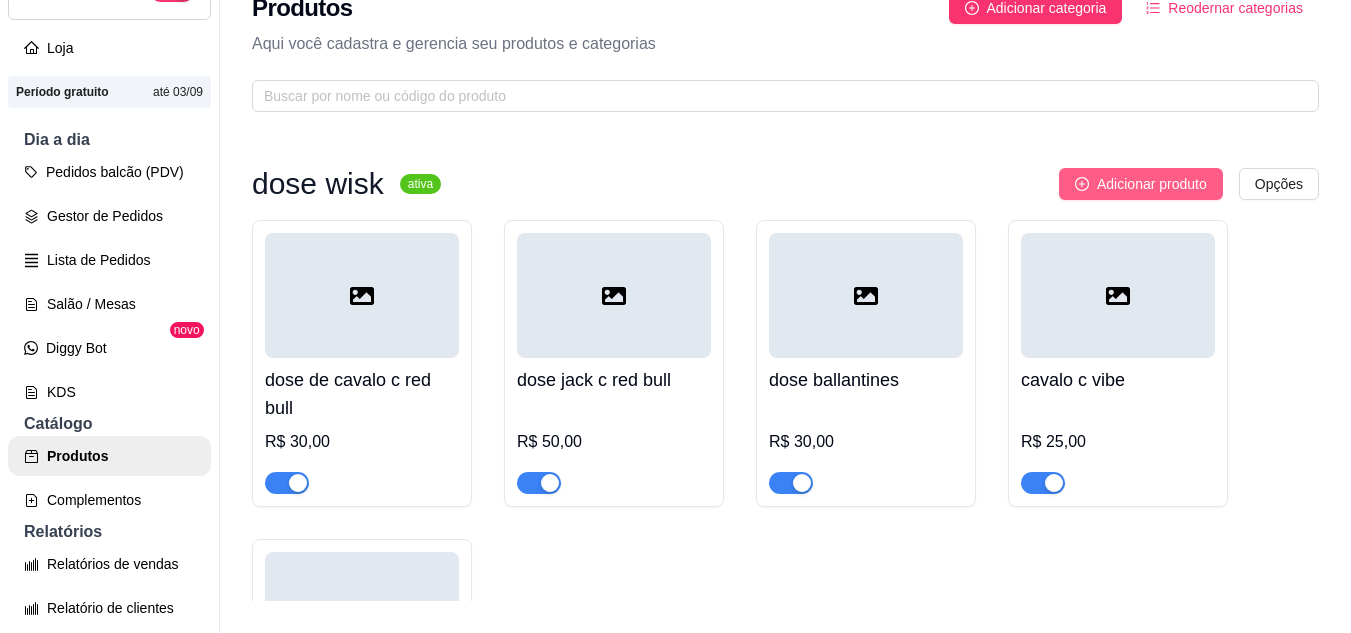 click on "Adicionar produto" at bounding box center [1152, 184] 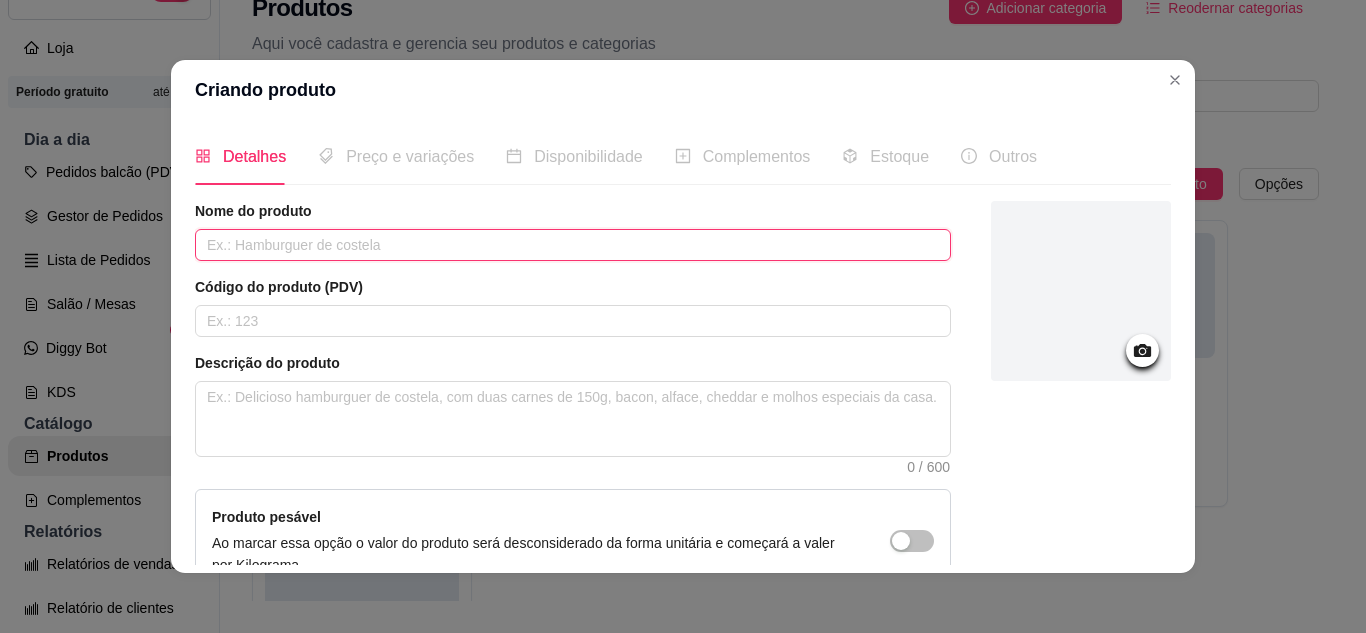 click at bounding box center (573, 245) 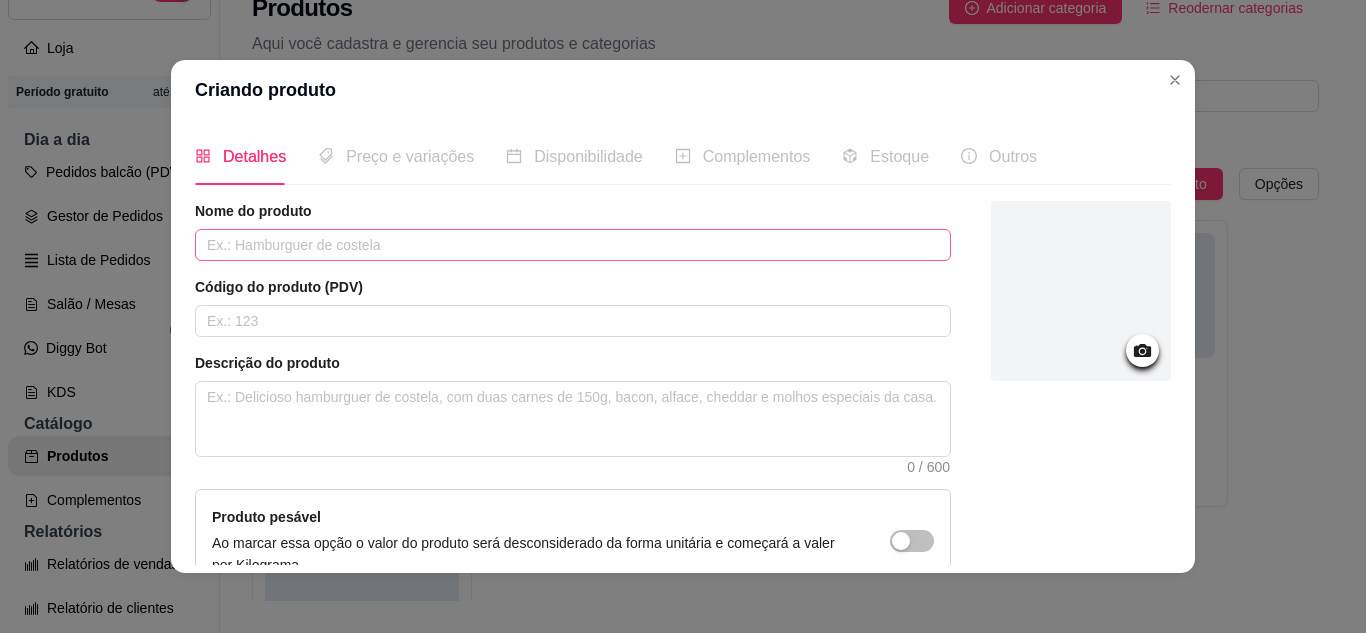 click at bounding box center (777, 96) 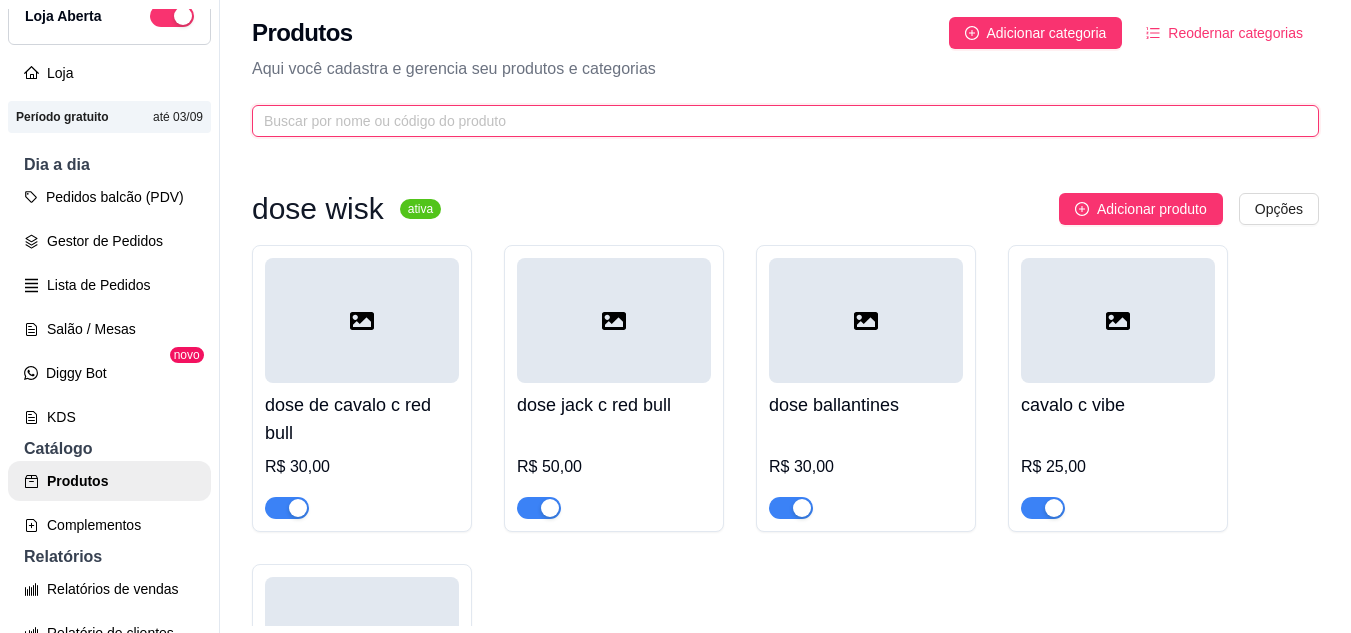 scroll, scrollTop: 0, scrollLeft: 0, axis: both 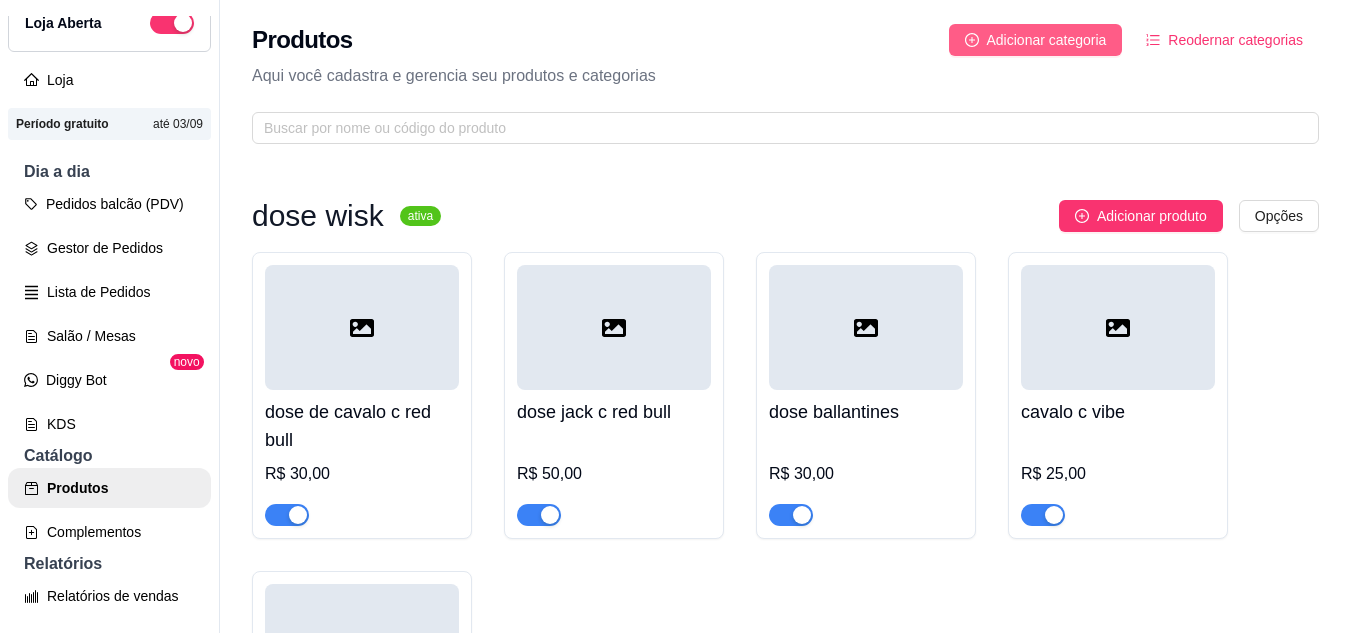 click on "Adicionar categoria" at bounding box center (1047, 40) 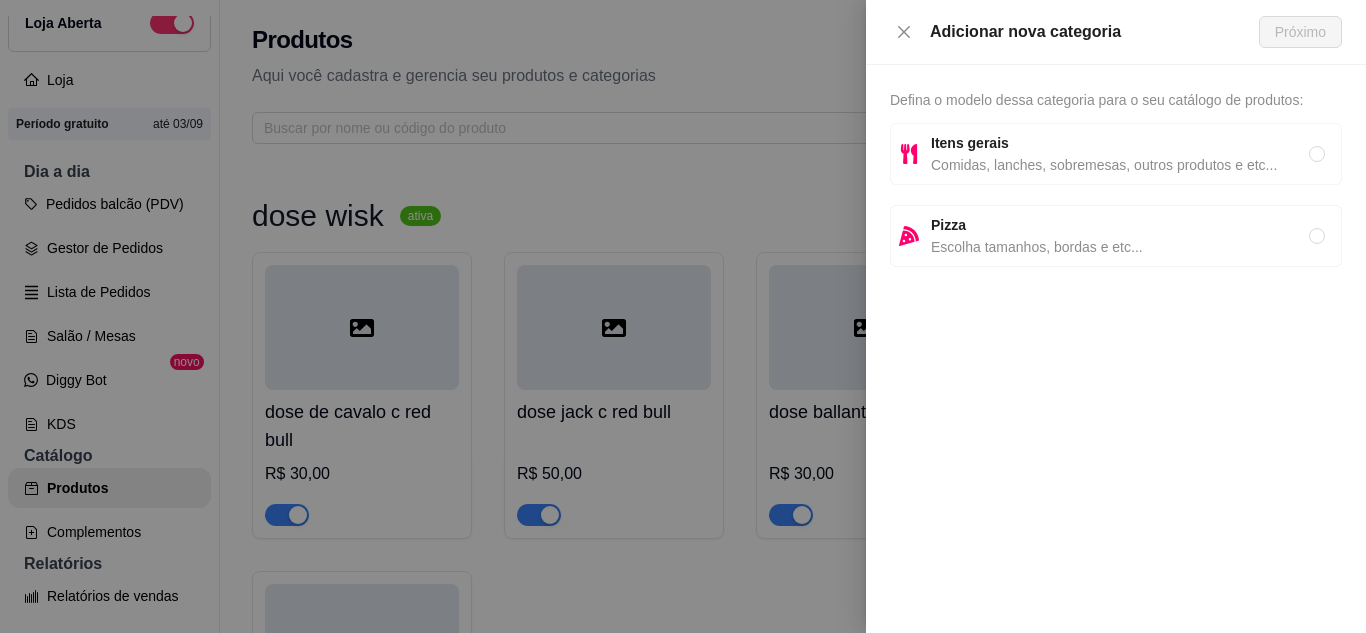 click on "Itens gerais" at bounding box center [1120, 143] 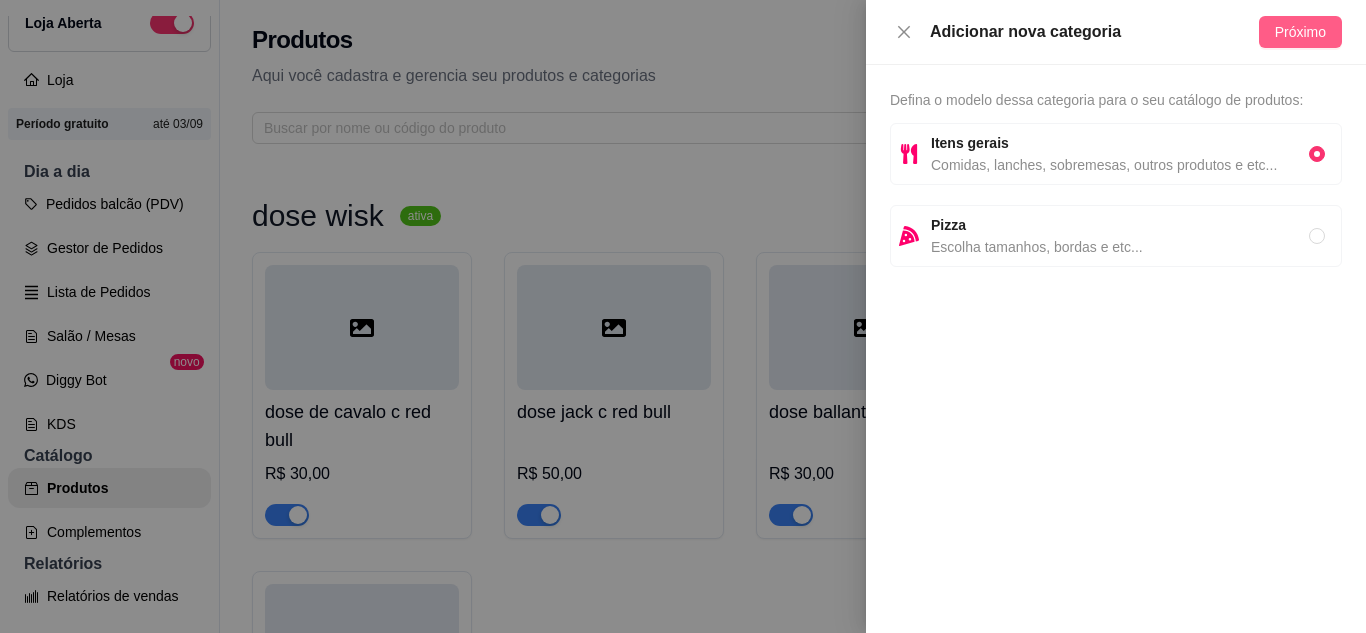 click on "Próximo" at bounding box center [1300, 32] 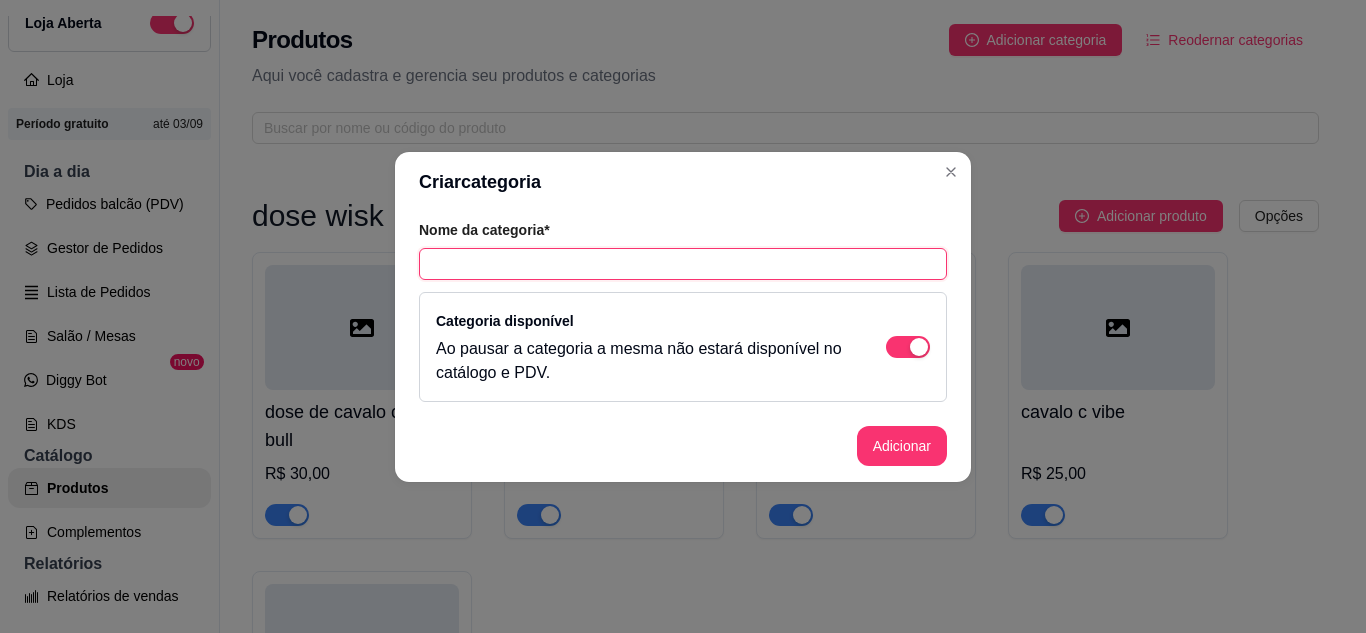 click at bounding box center (683, 264) 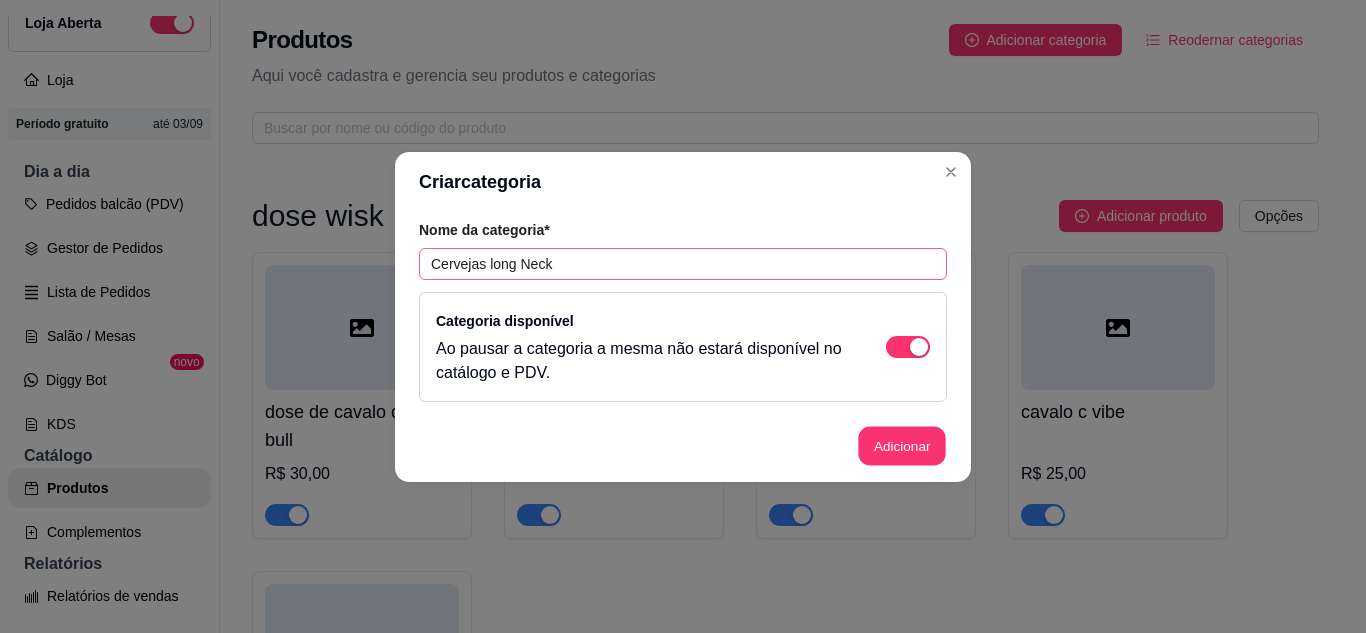 click on "Adicionar" at bounding box center (902, 445) 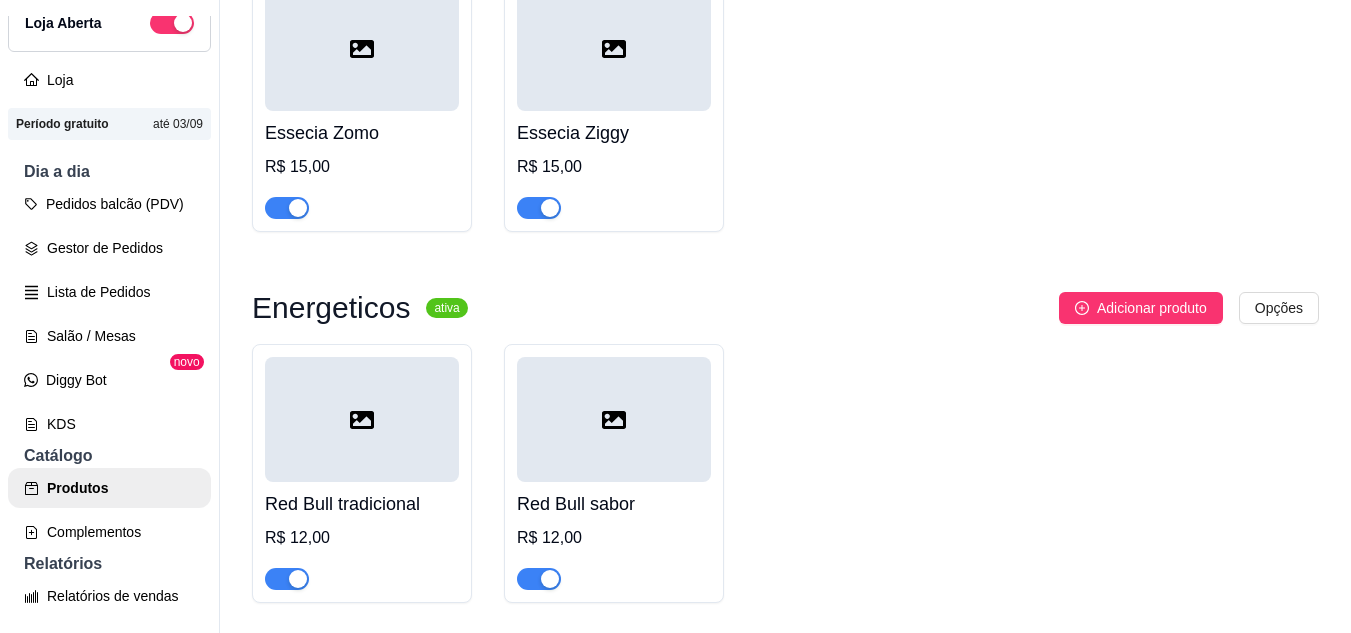 scroll, scrollTop: 4802, scrollLeft: 0, axis: vertical 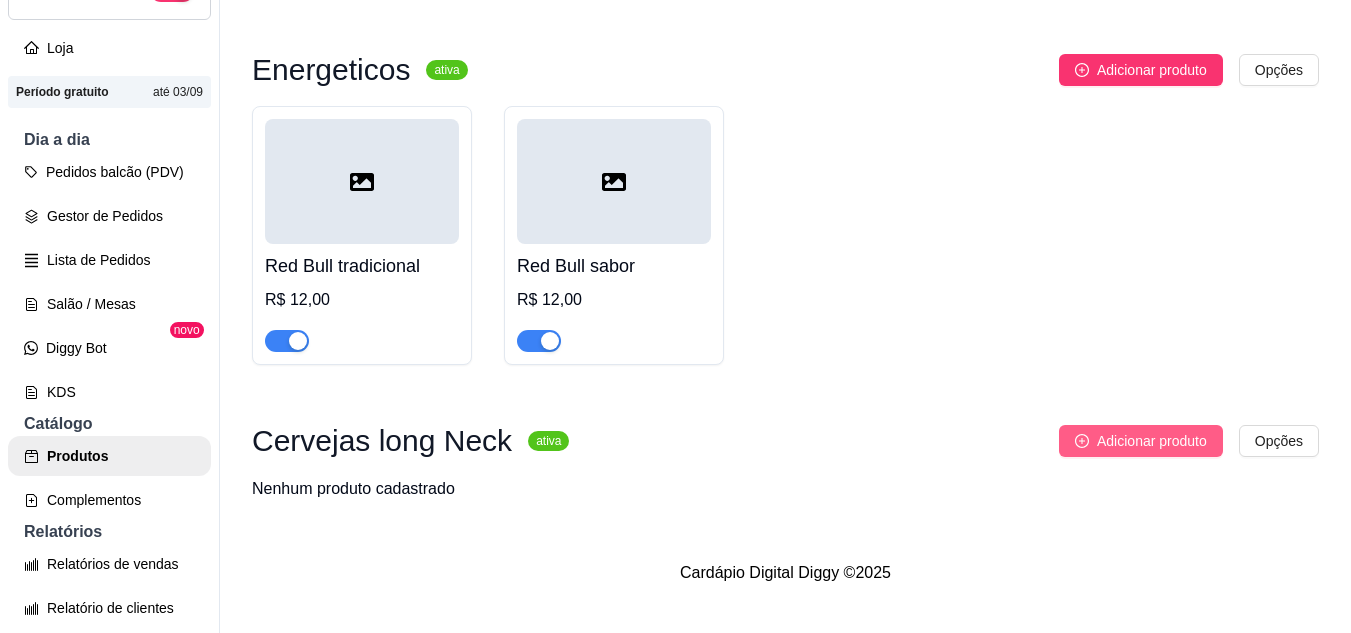 click on "Adicionar produto" at bounding box center (1152, 441) 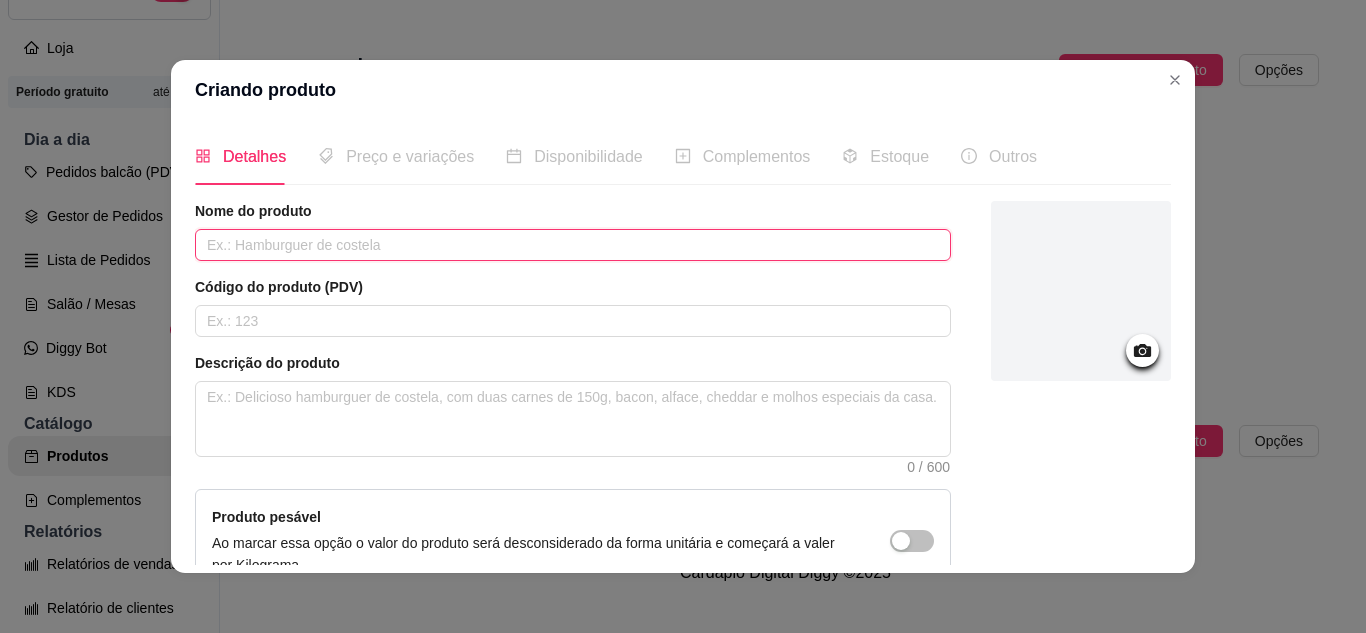 click at bounding box center (573, 245) 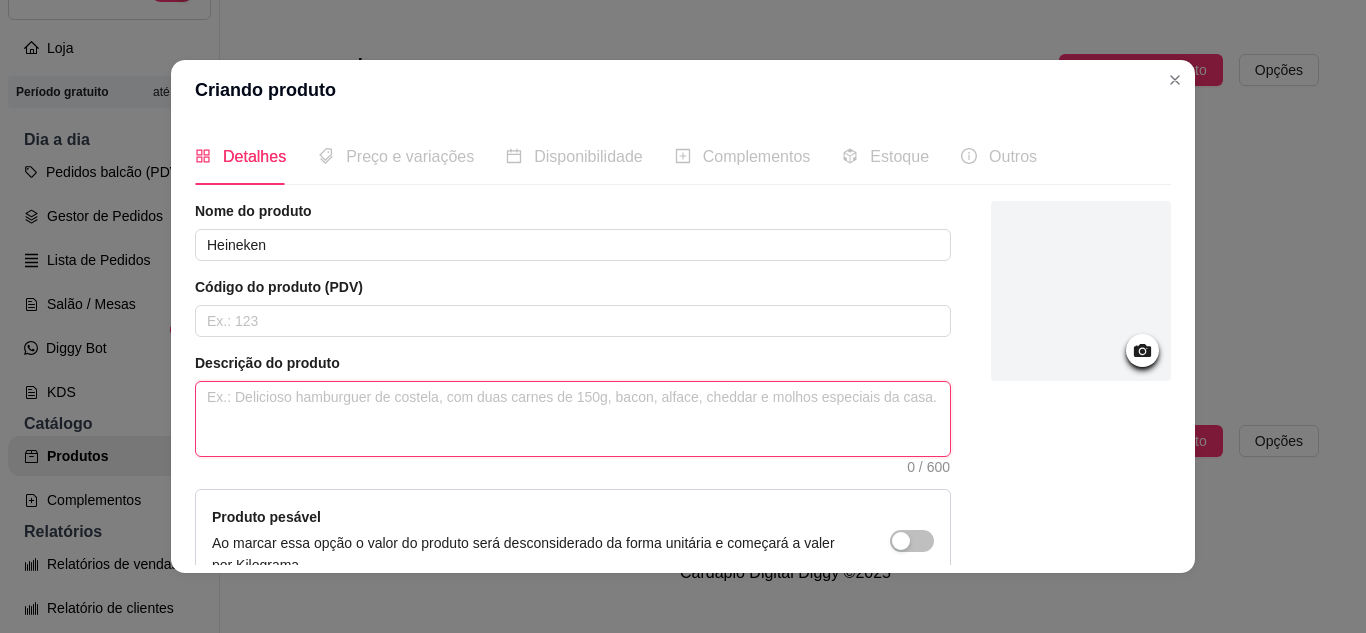 click at bounding box center (573, 419) 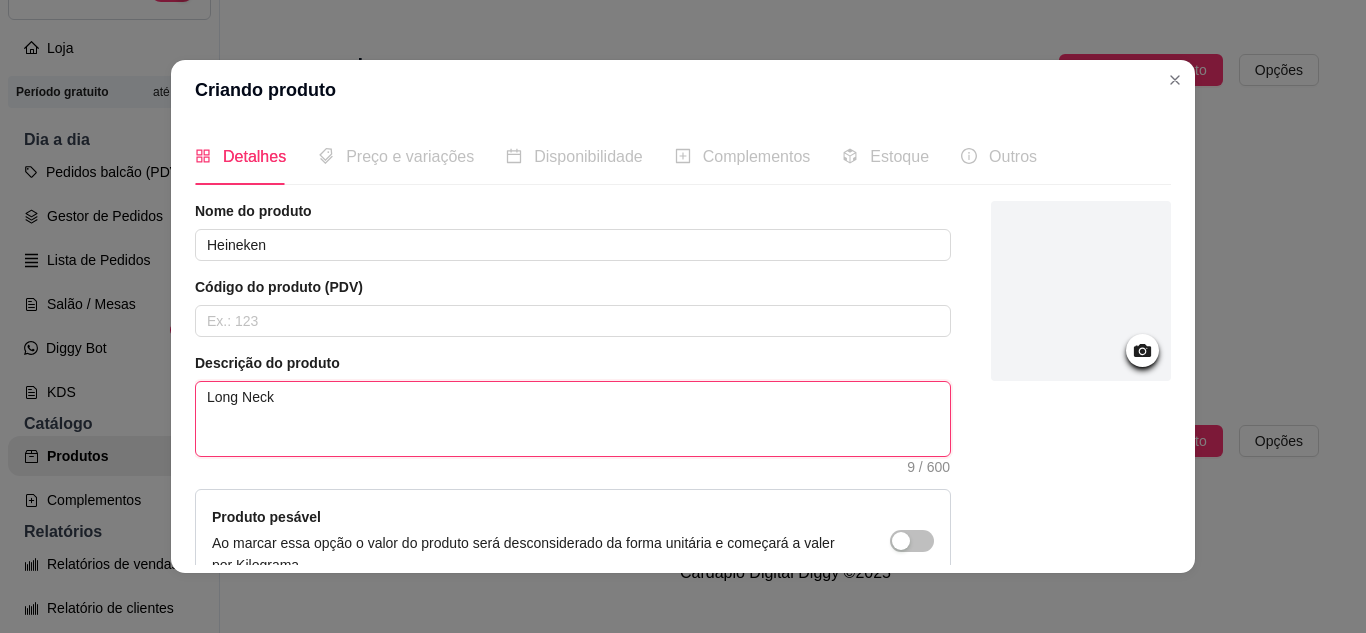 scroll, scrollTop: 215, scrollLeft: 0, axis: vertical 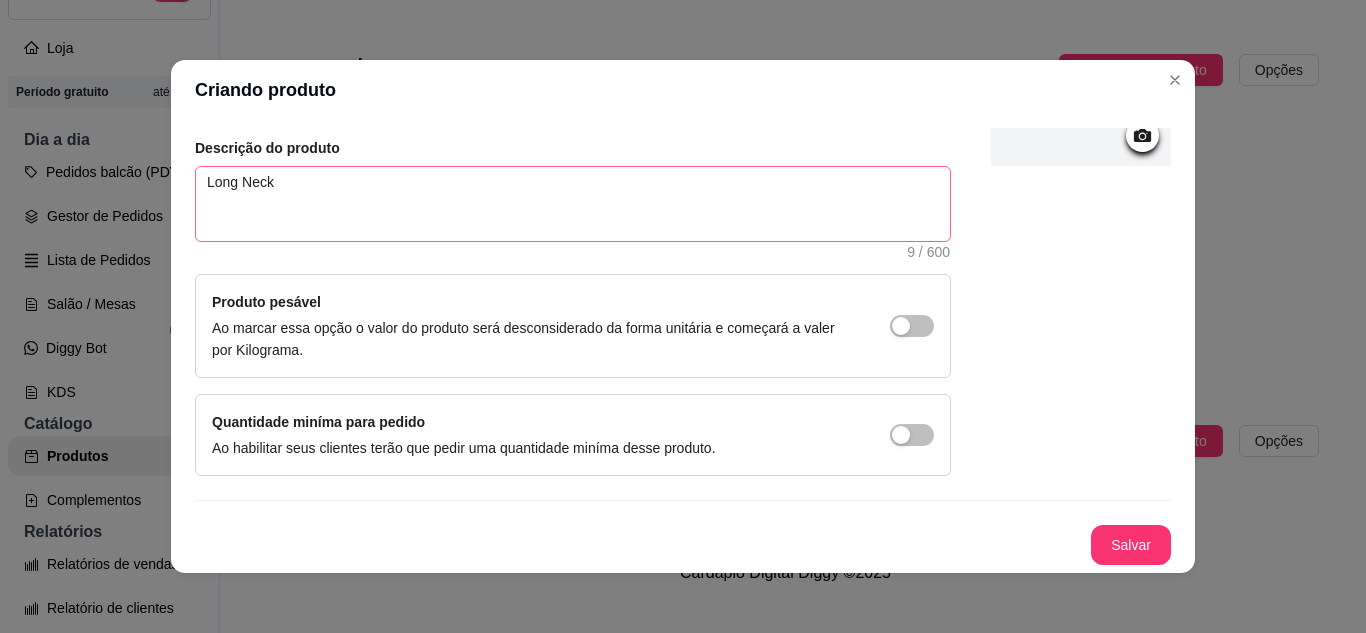 click on "Salvar" at bounding box center [1131, 545] 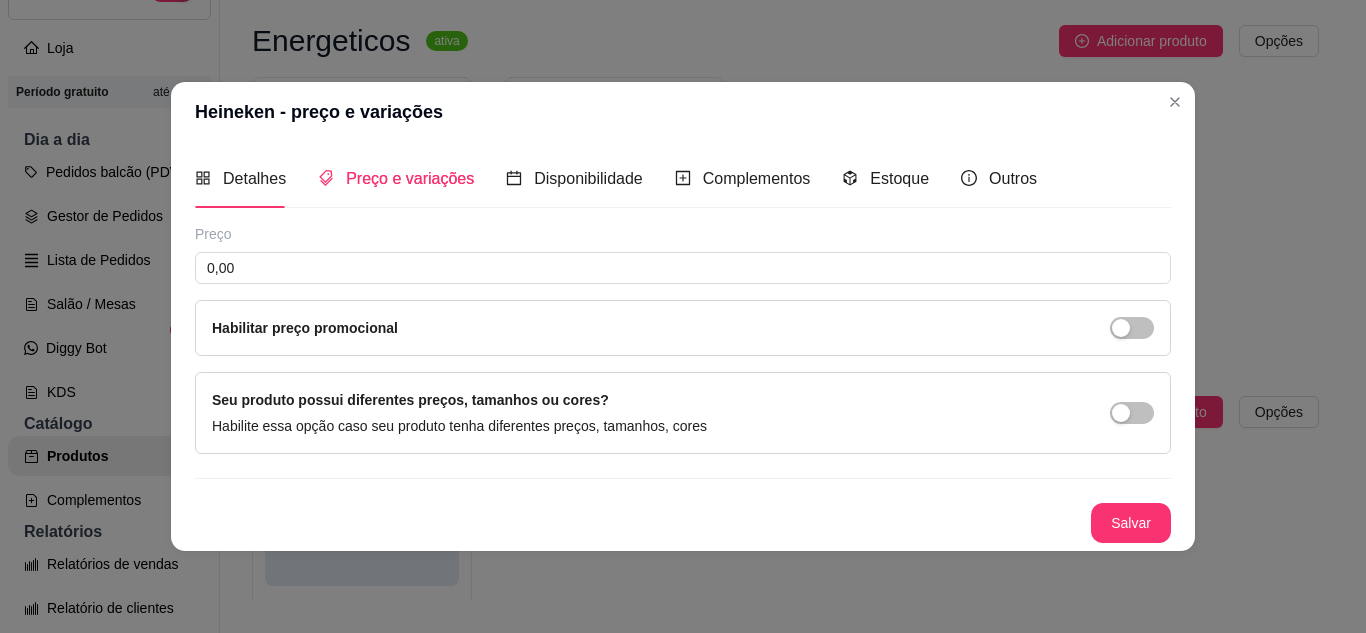 scroll, scrollTop: 0, scrollLeft: 0, axis: both 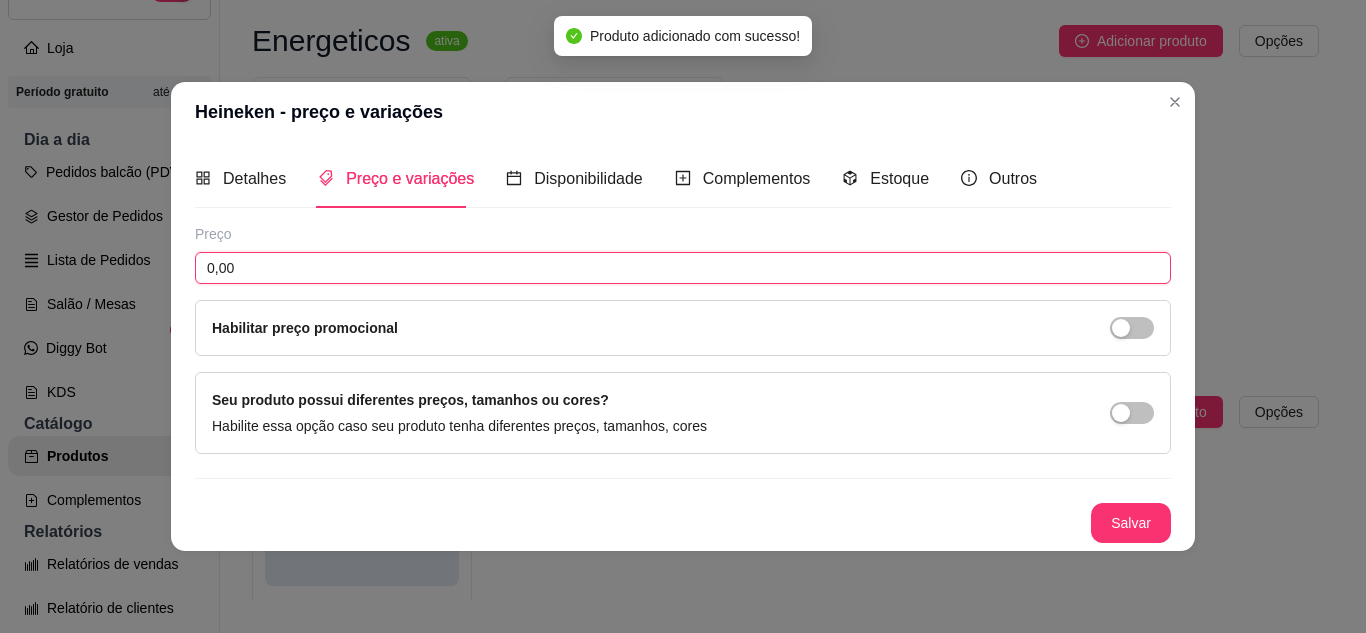 click on "0,00" at bounding box center [683, 268] 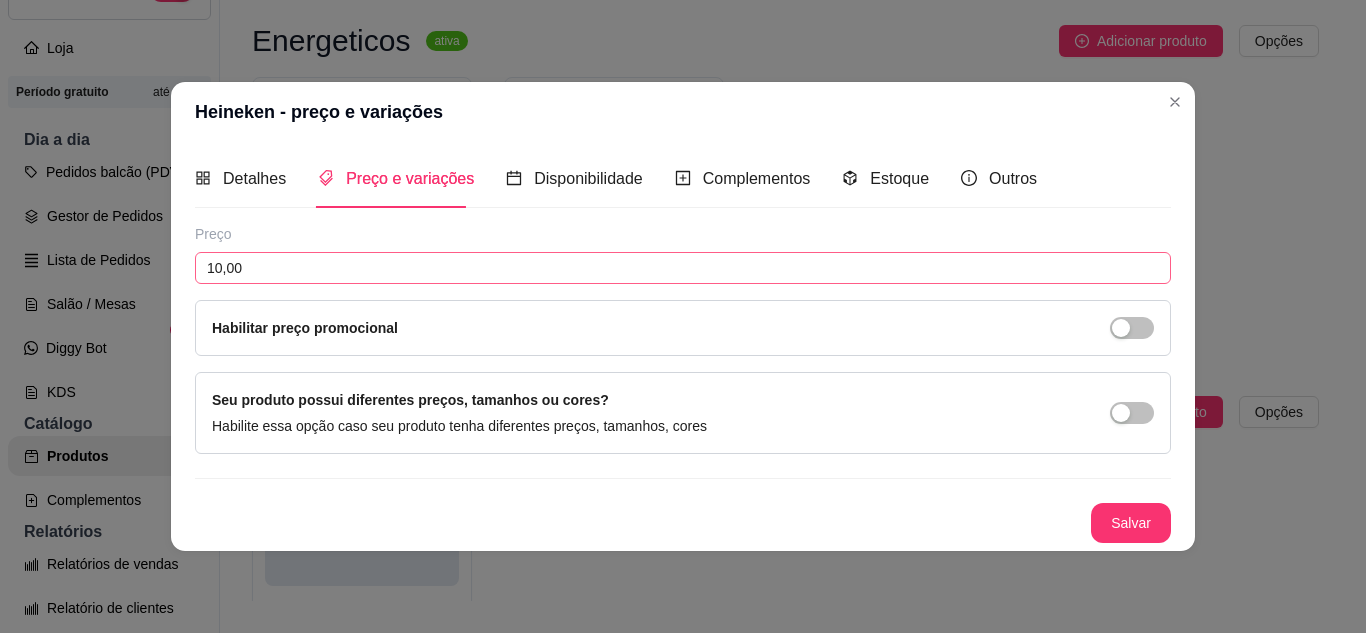 click on "Salvar" at bounding box center [1131, 523] 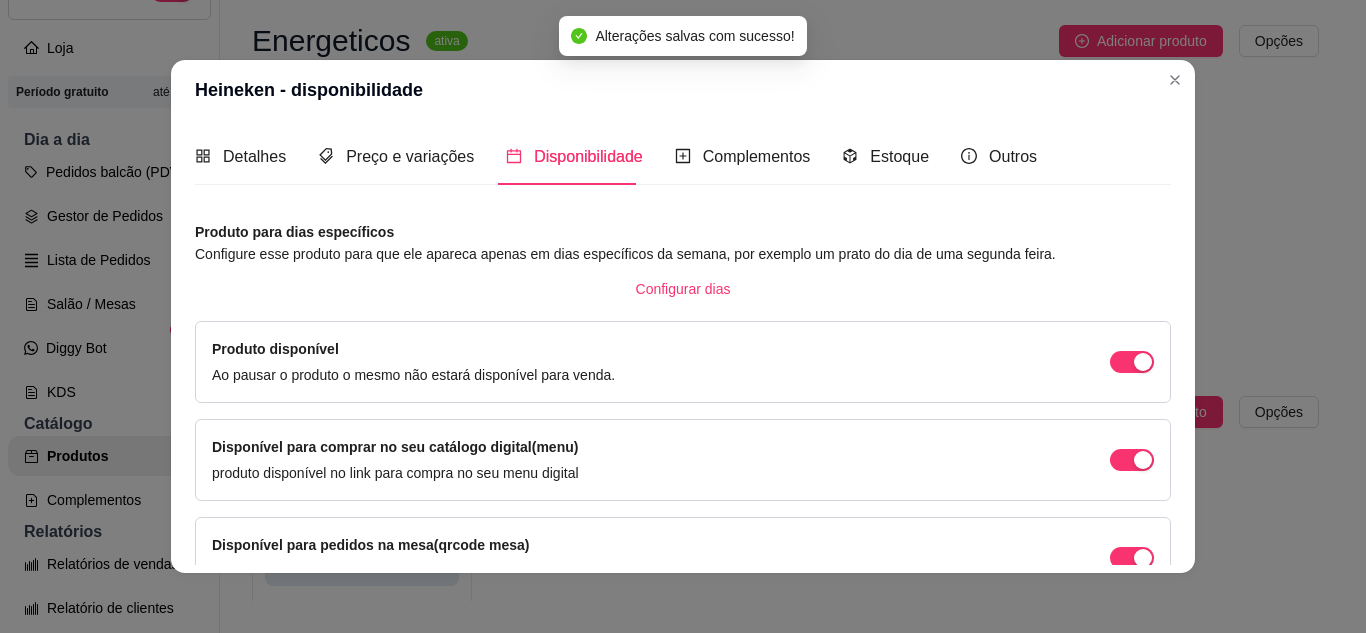 scroll, scrollTop: 213, scrollLeft: 0, axis: vertical 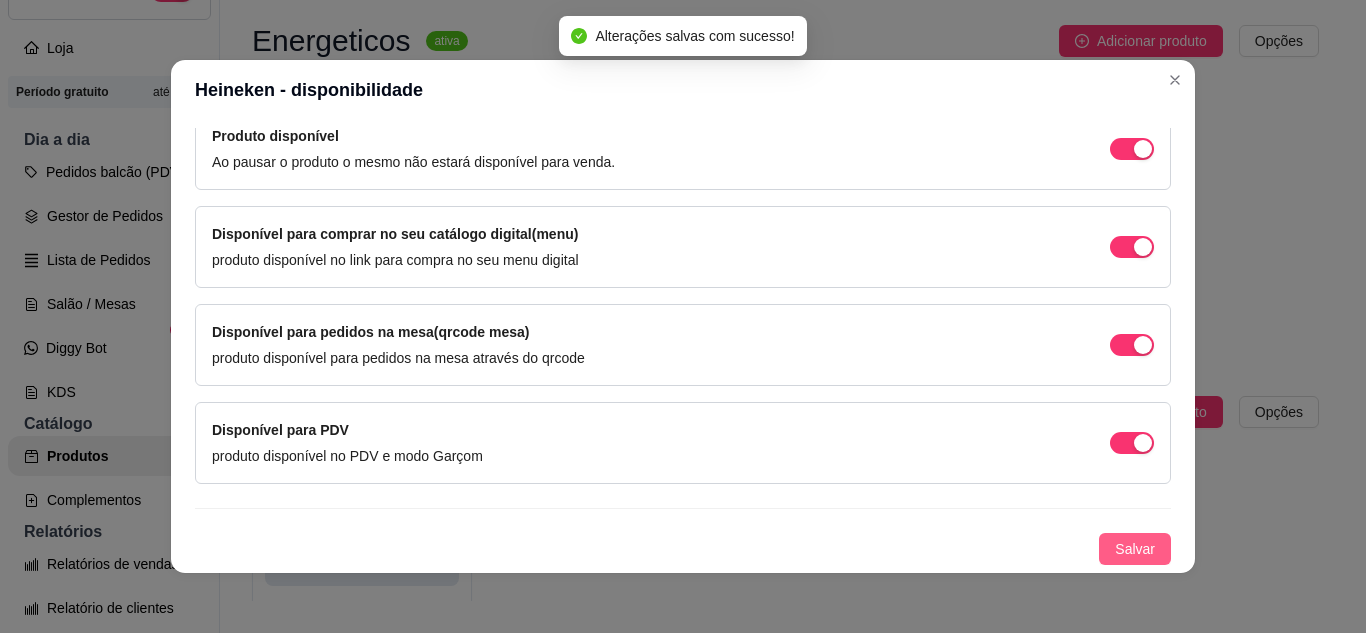 click on "Salvar" at bounding box center [1135, 549] 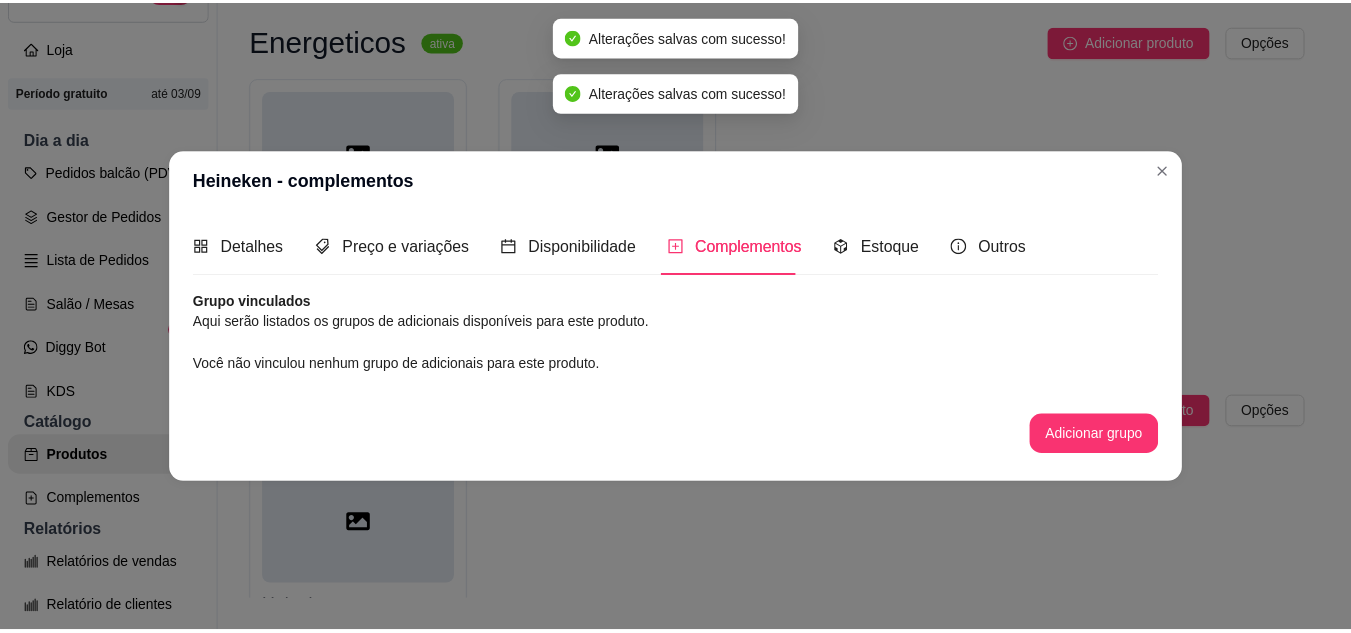 scroll, scrollTop: 0, scrollLeft: 0, axis: both 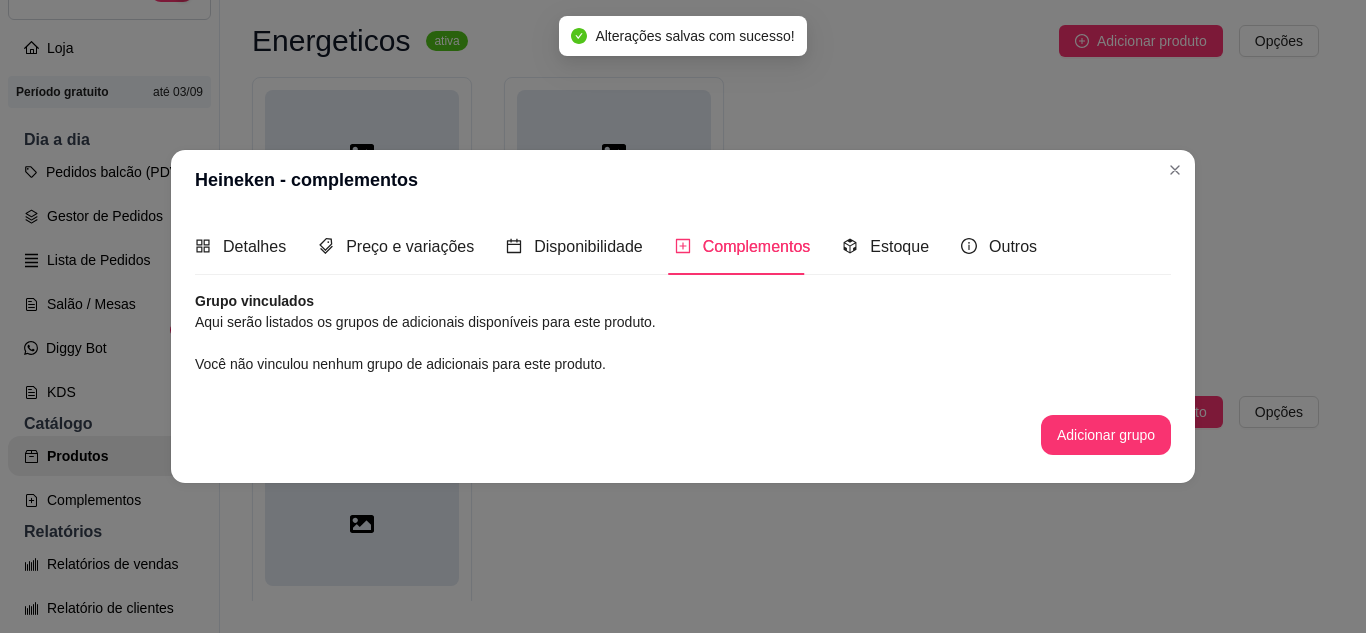 click on "Red Bull tradicional   R$ 12,00 Red Bull sabor    R$ 12,00" at bounding box center [785, 206] 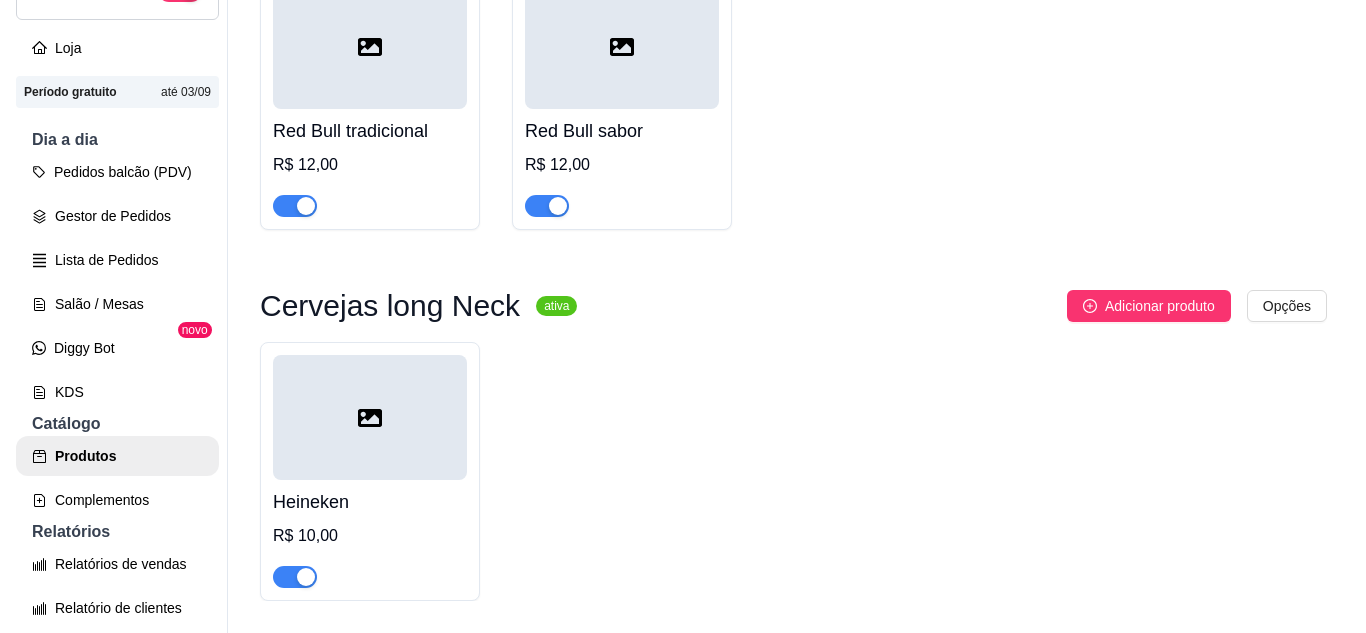 scroll, scrollTop: 5174, scrollLeft: 0, axis: vertical 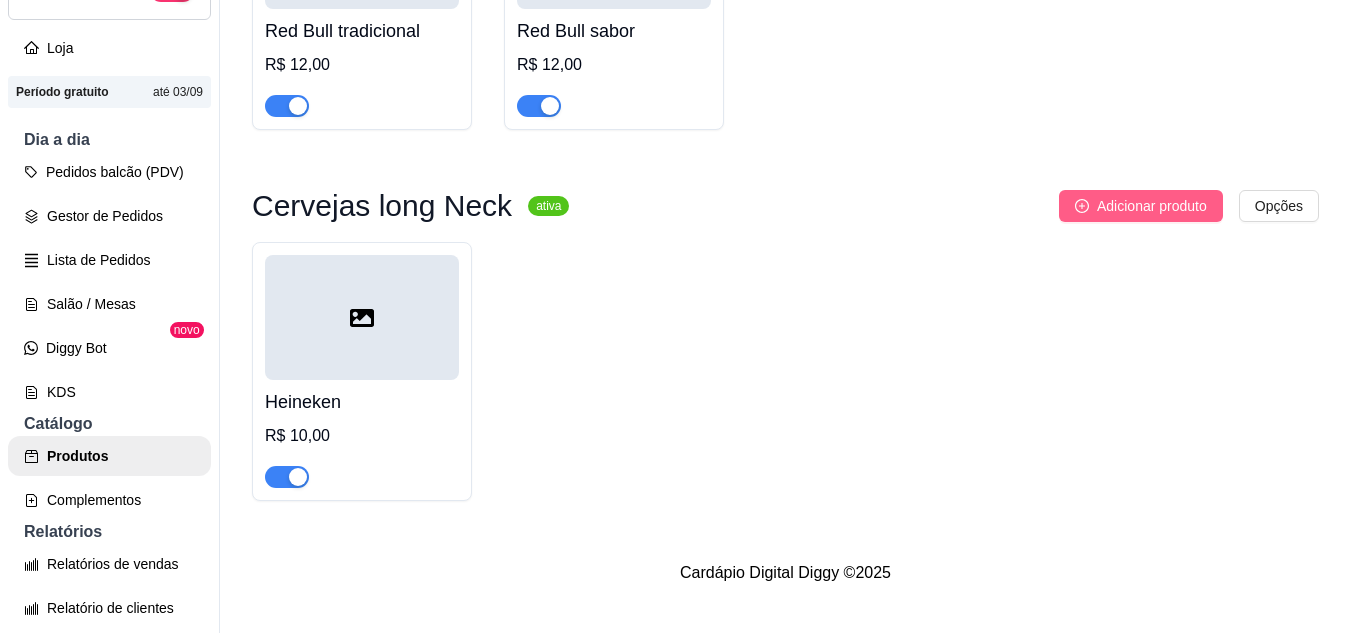 click on "Adicionar produto" at bounding box center [1152, 206] 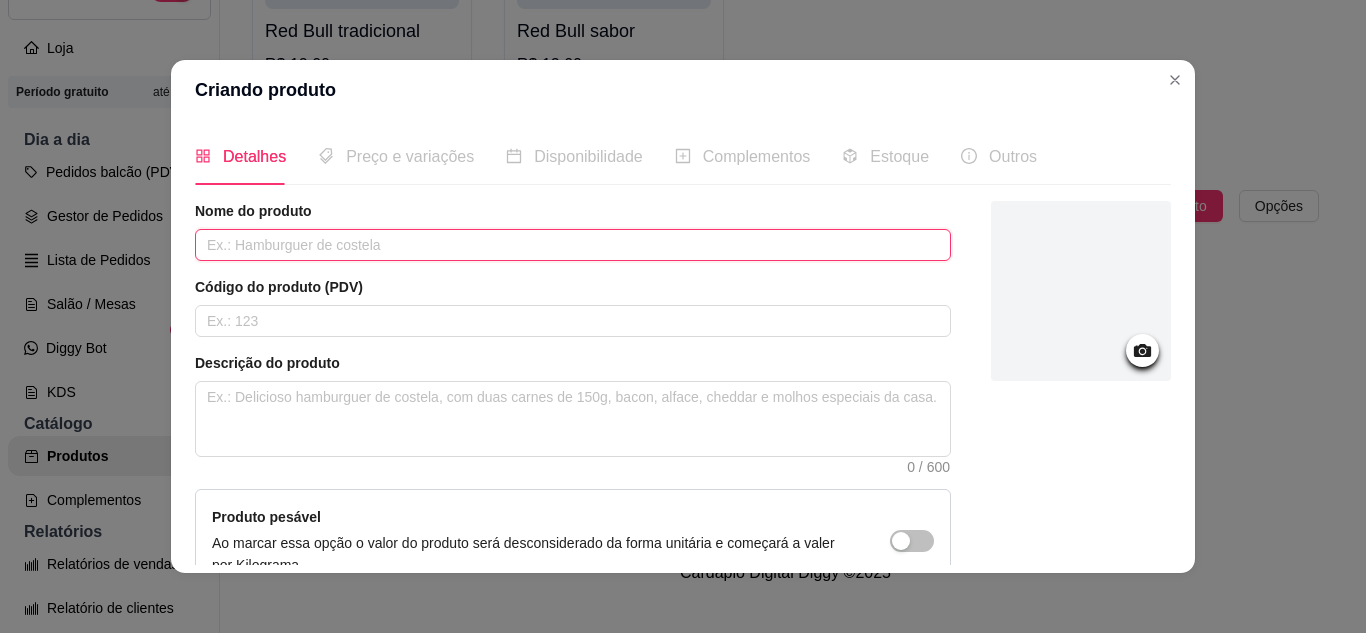 click at bounding box center [573, 245] 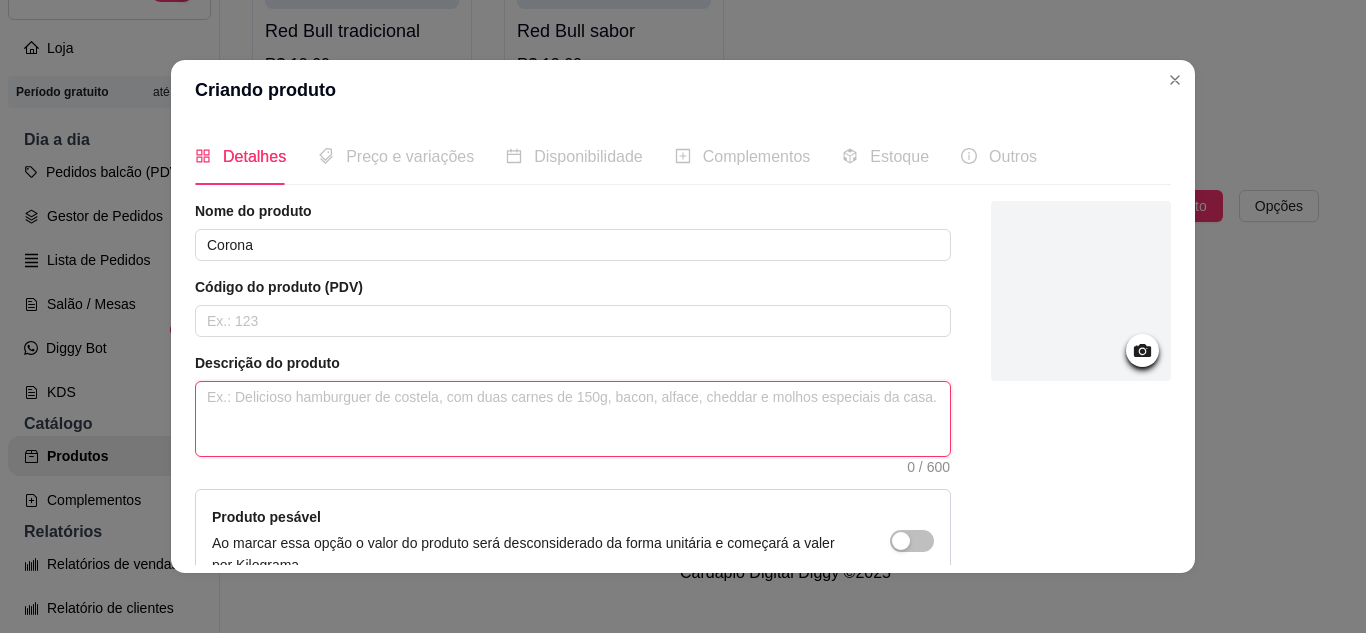 click at bounding box center [573, 419] 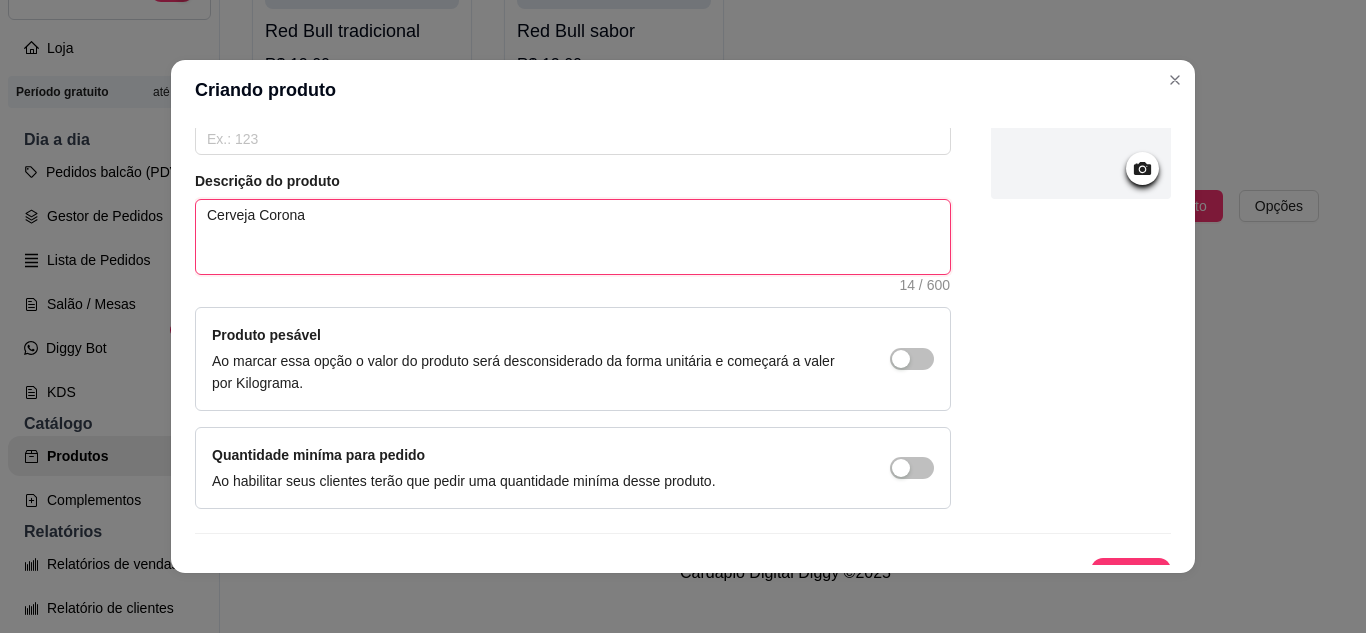 scroll, scrollTop: 215, scrollLeft: 0, axis: vertical 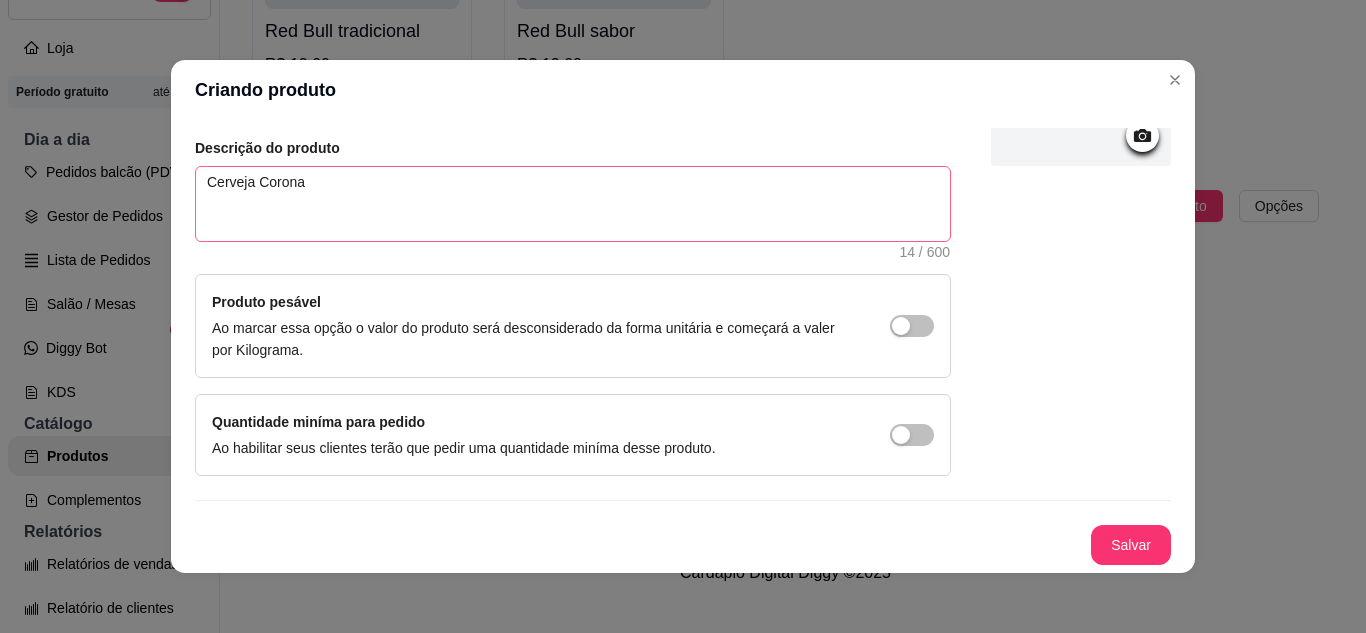 click on "Salvar" at bounding box center (1131, 545) 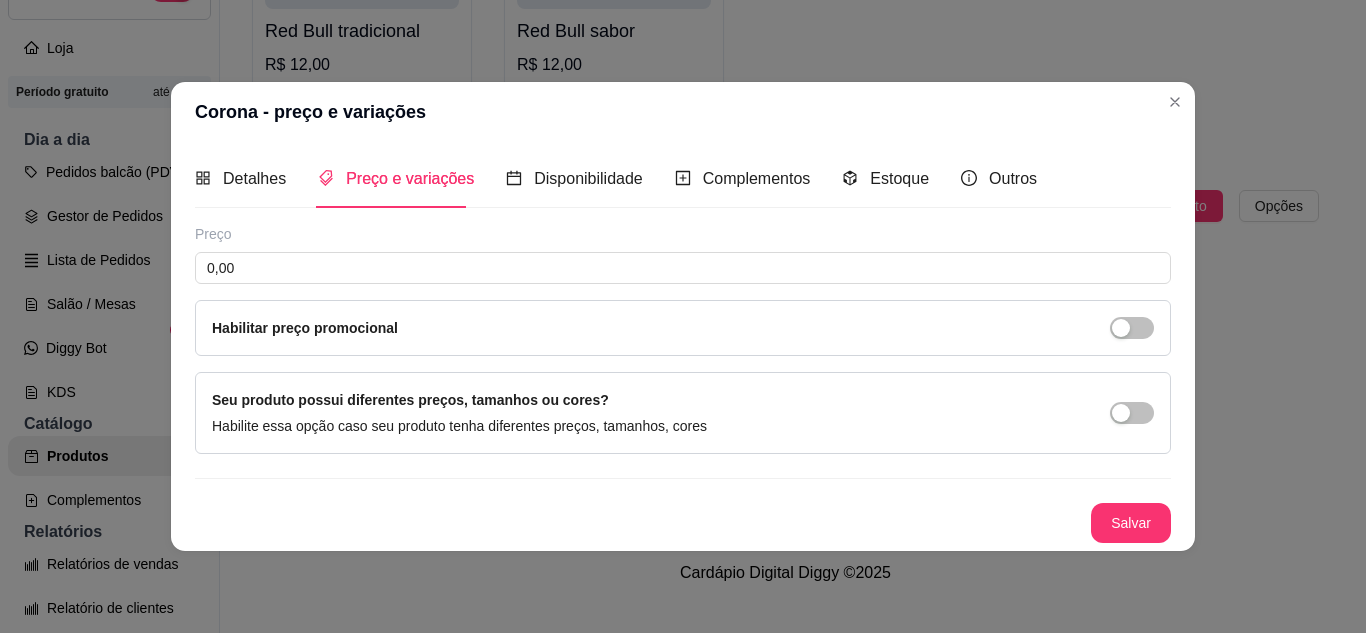 scroll, scrollTop: 0, scrollLeft: 0, axis: both 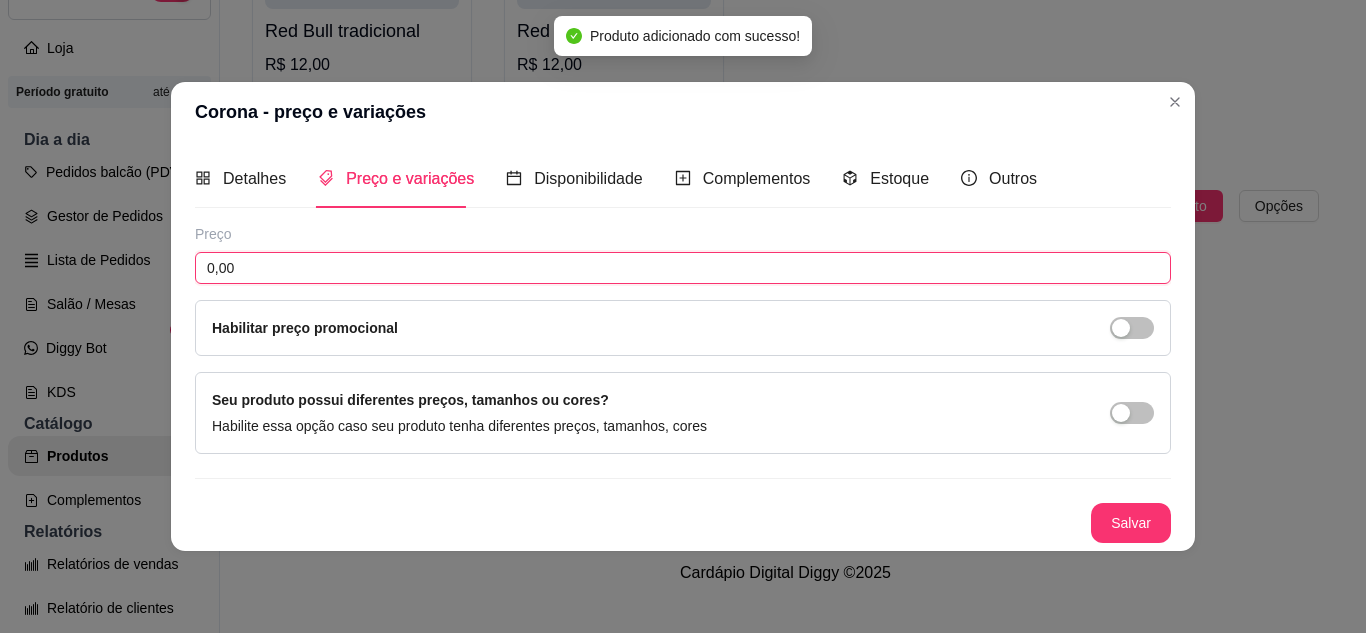 click on "0,00" at bounding box center [683, 268] 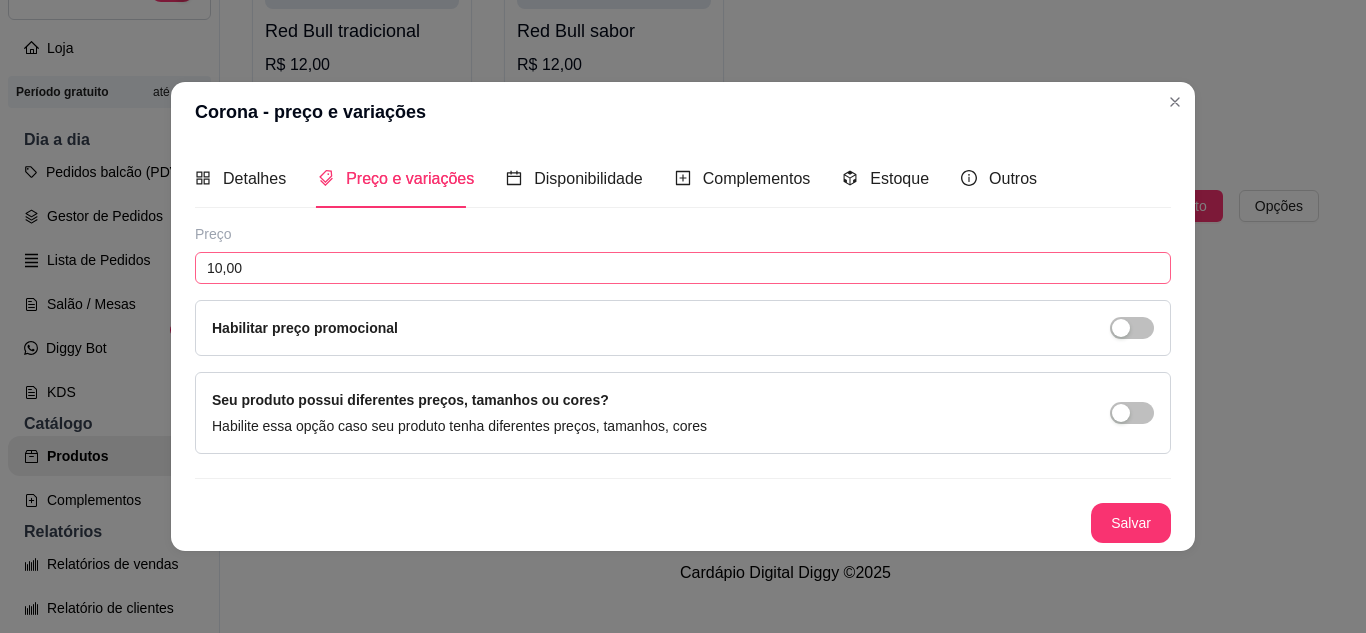 click on "Salvar" at bounding box center [1131, 523] 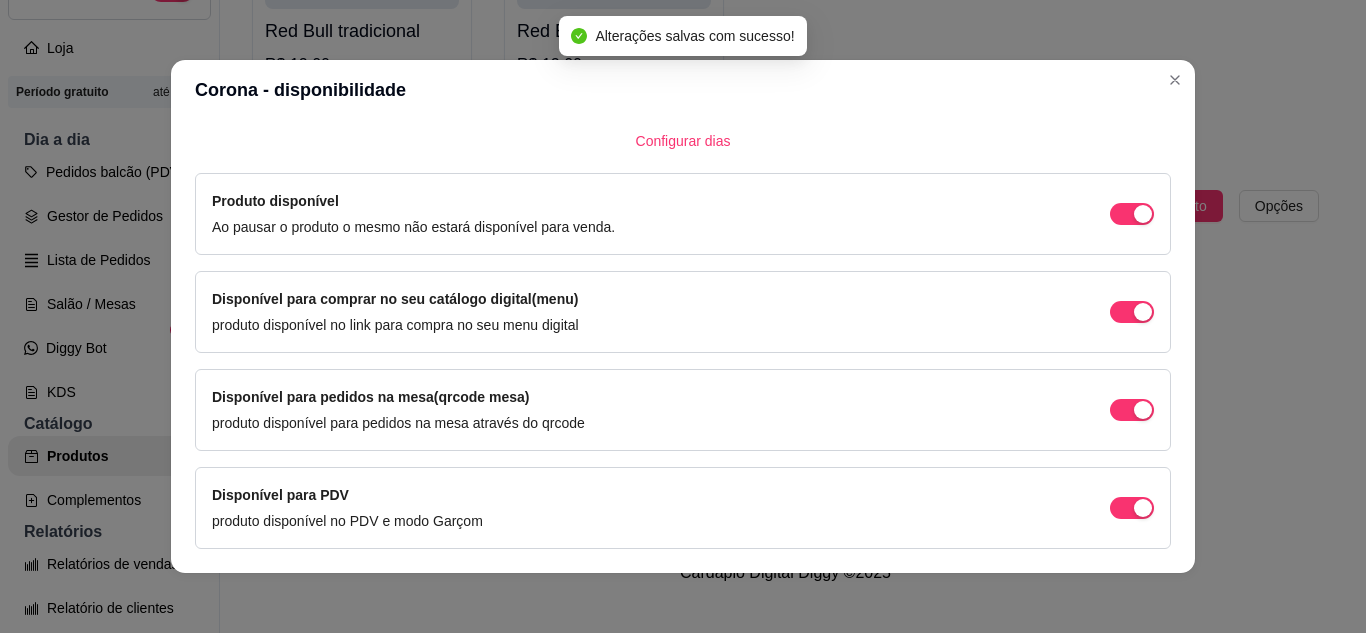 scroll, scrollTop: 213, scrollLeft: 0, axis: vertical 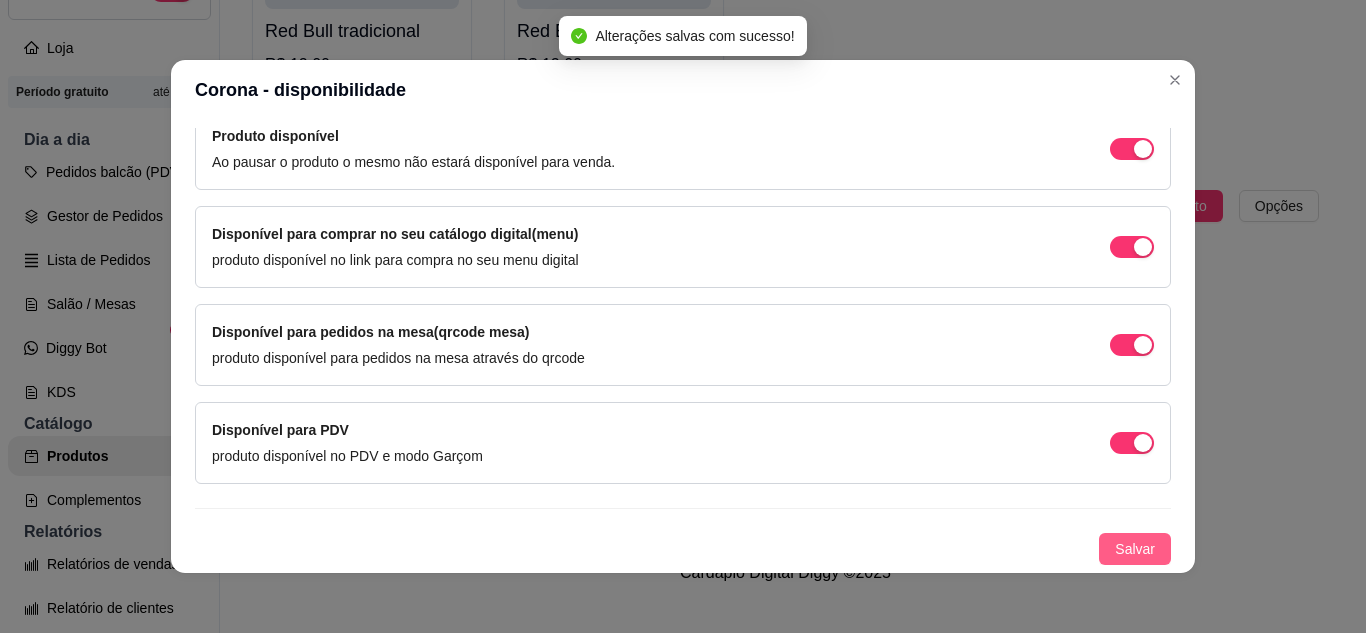 click on "Salvar" at bounding box center [1135, 549] 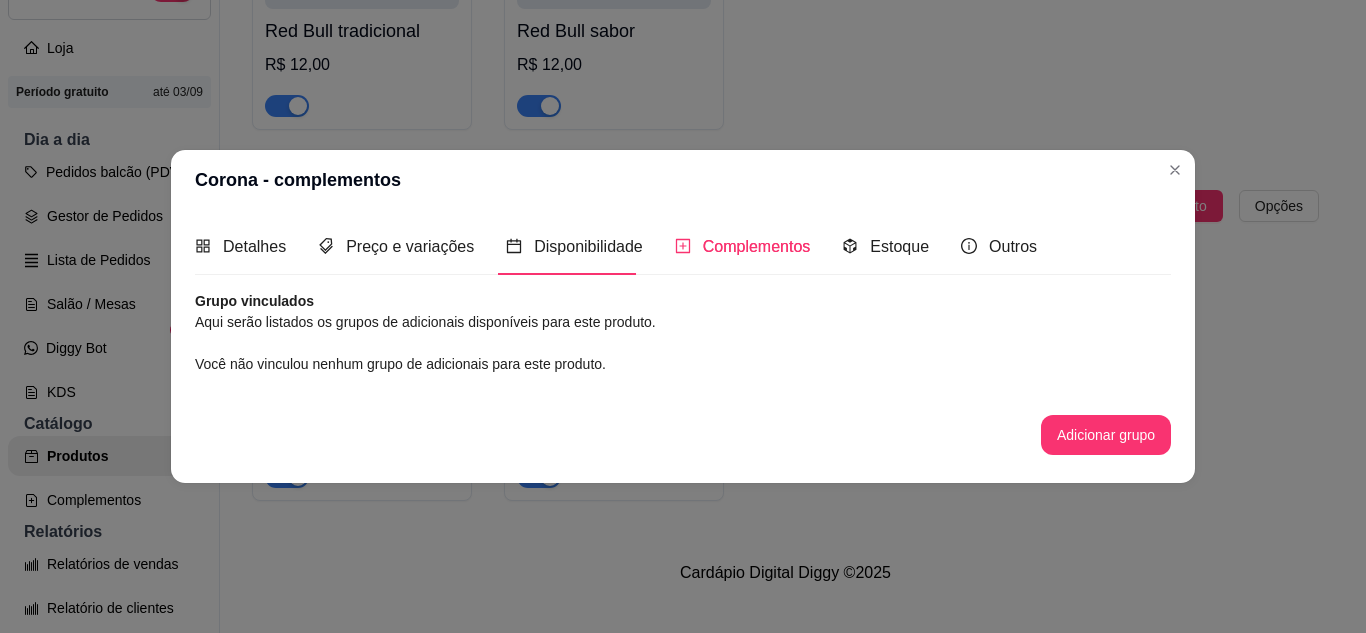 scroll, scrollTop: 0, scrollLeft: 0, axis: both 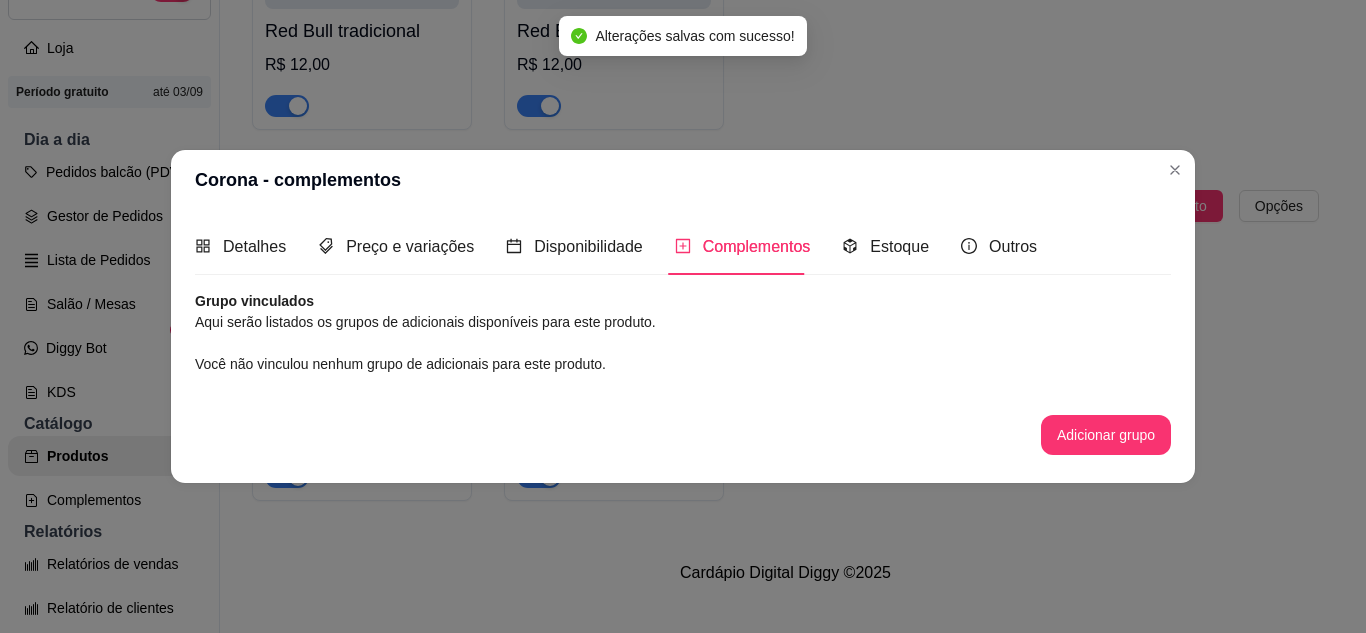 click at bounding box center [1175, 170] 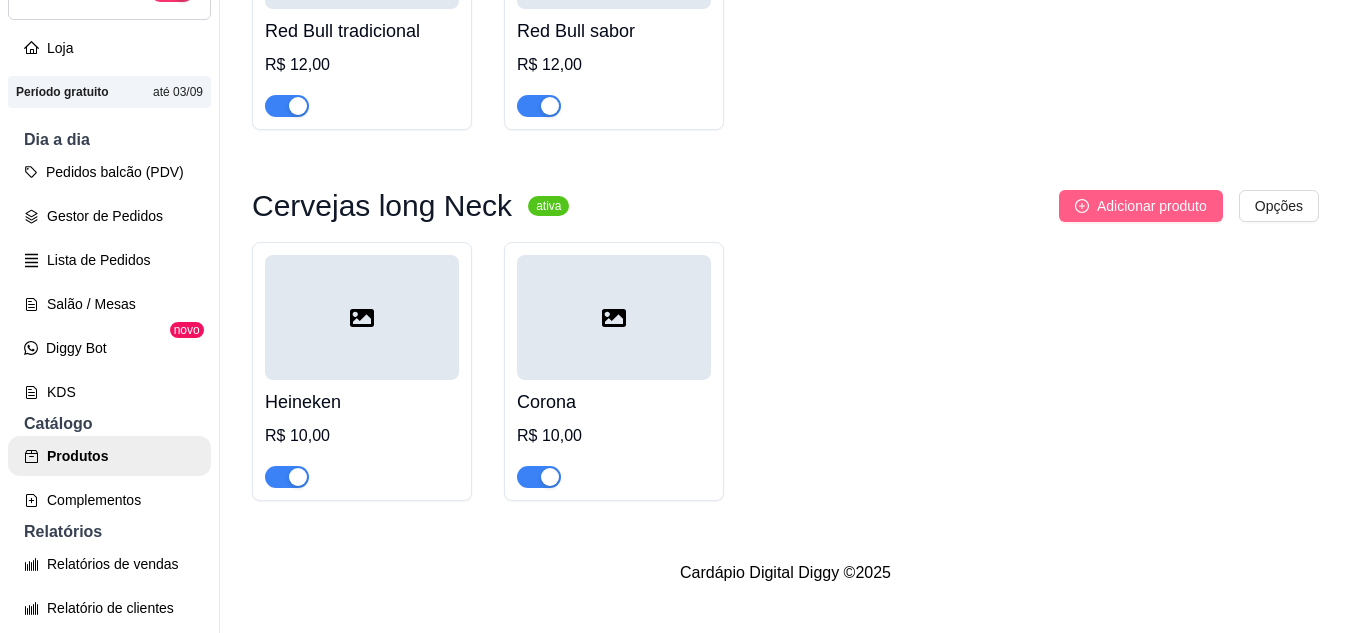 click on "Adicionar produto" at bounding box center (1152, 206) 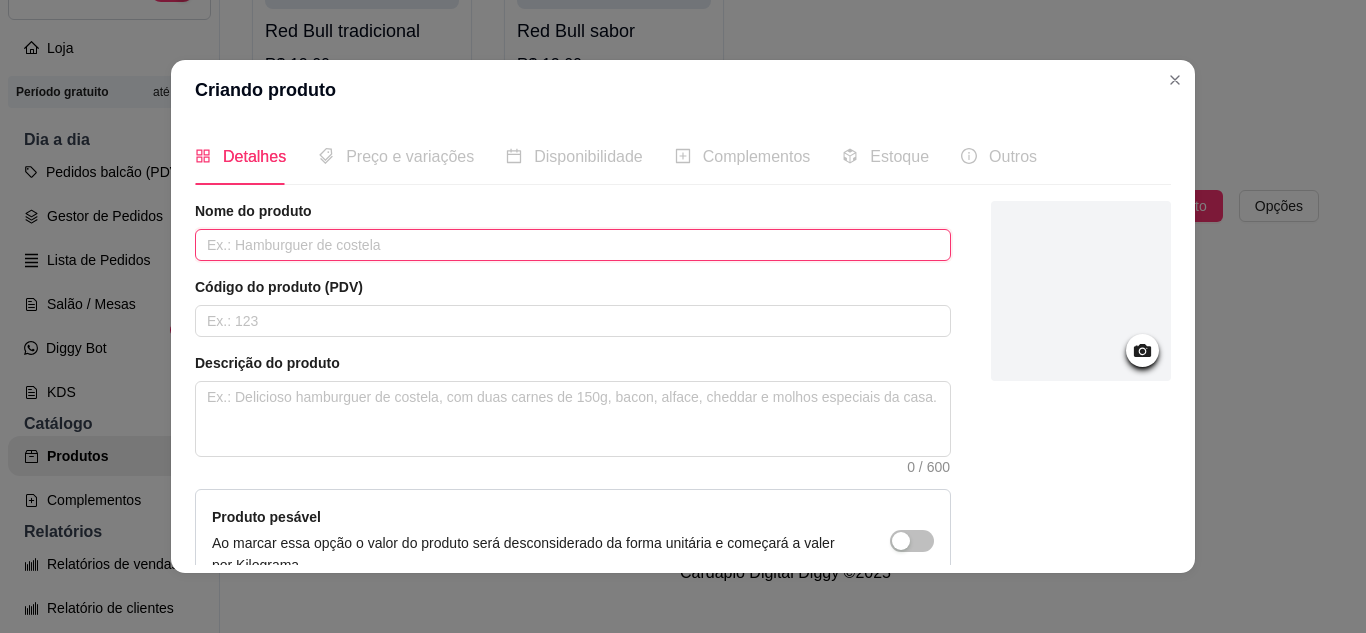 click at bounding box center (573, 245) 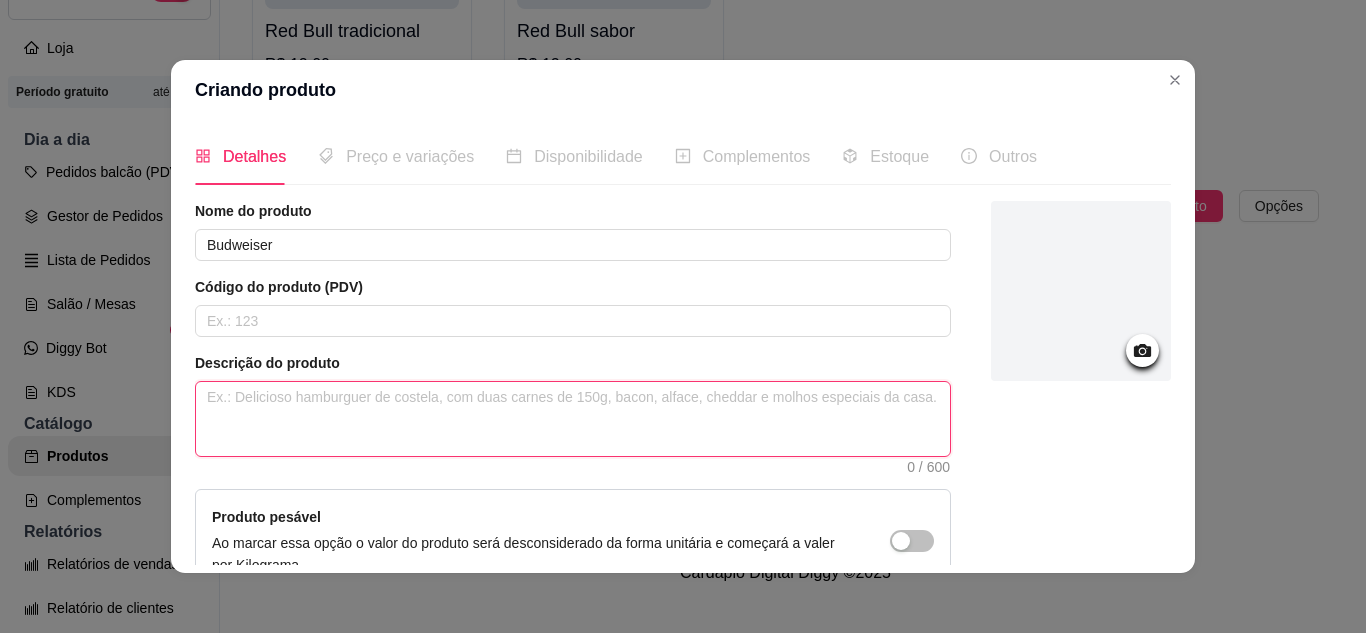 click at bounding box center (573, 419) 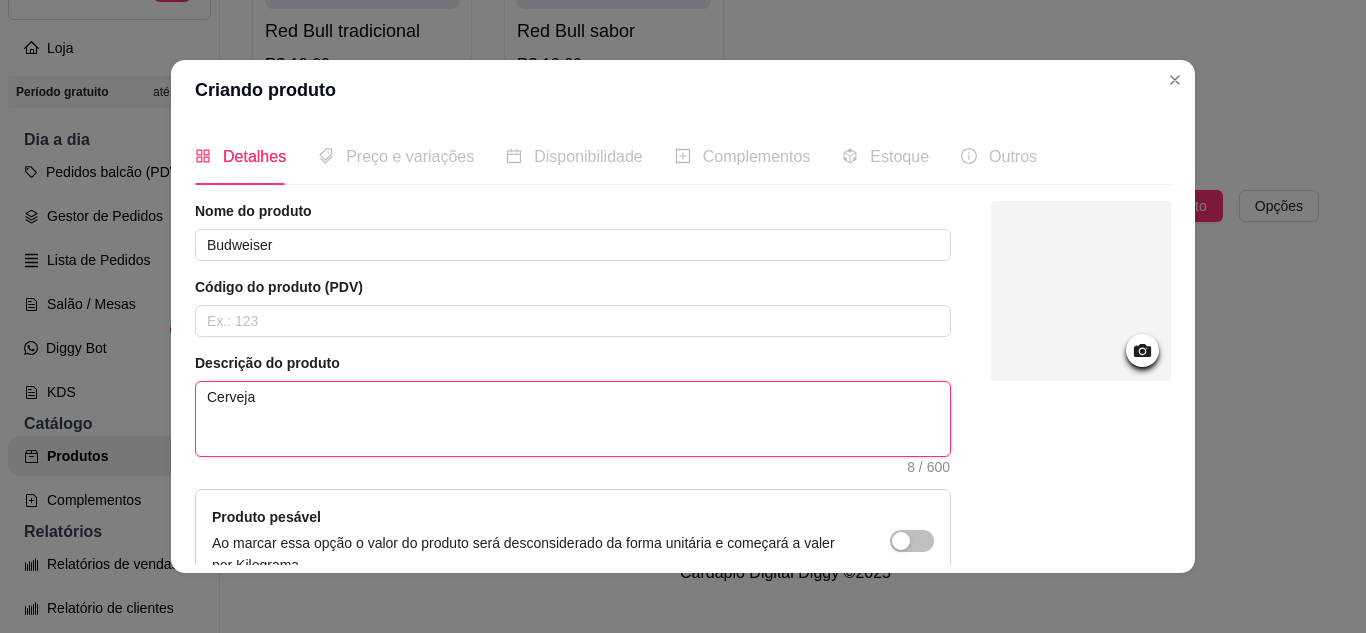 scroll, scrollTop: 215, scrollLeft: 0, axis: vertical 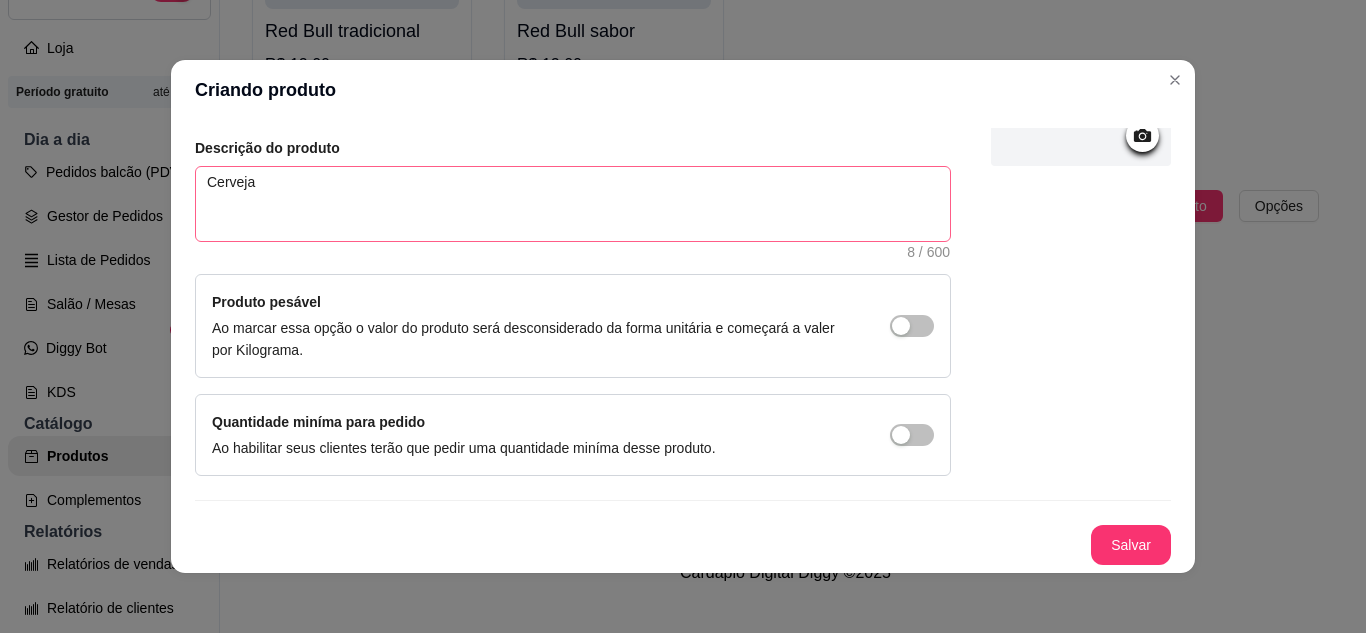 click on "Salvar" at bounding box center (1131, 545) 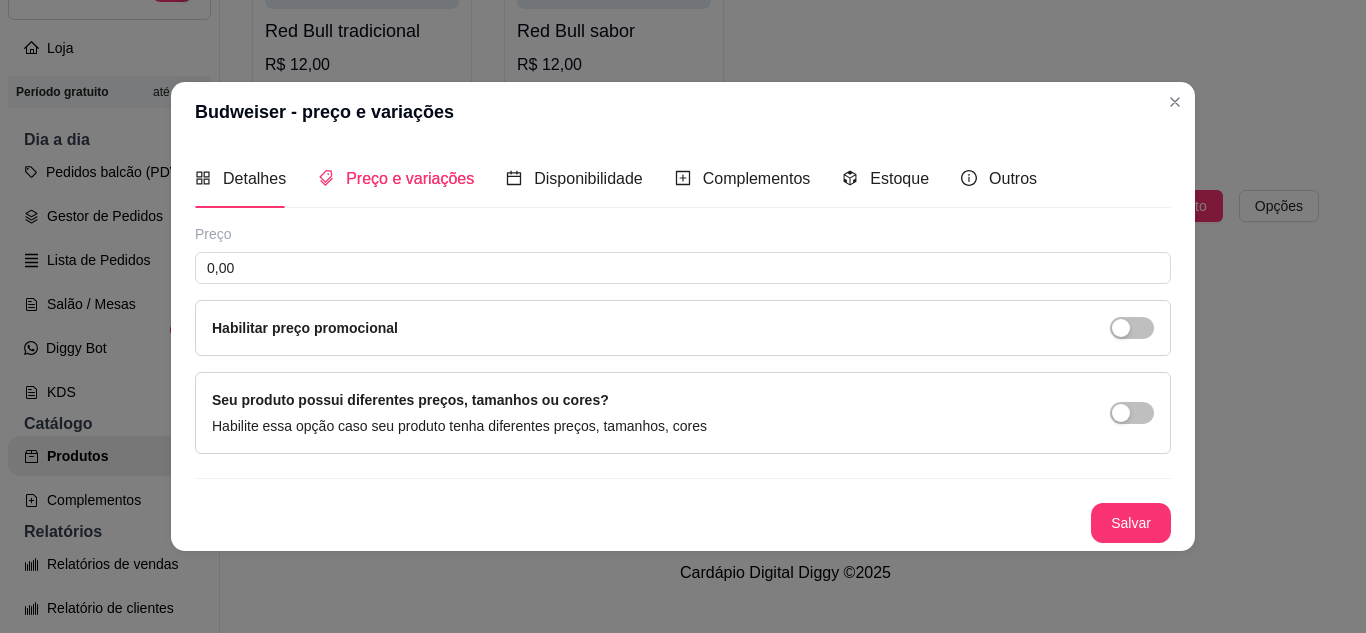 scroll, scrollTop: 0, scrollLeft: 0, axis: both 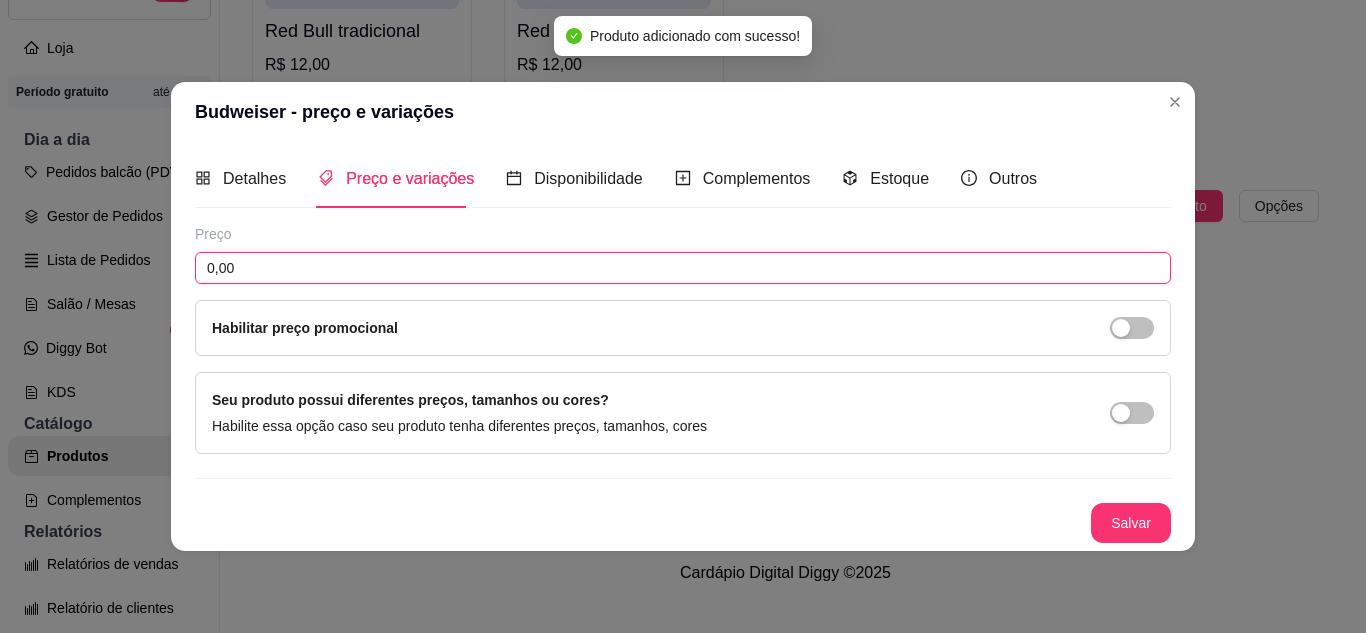 click on "0,00" at bounding box center [683, 268] 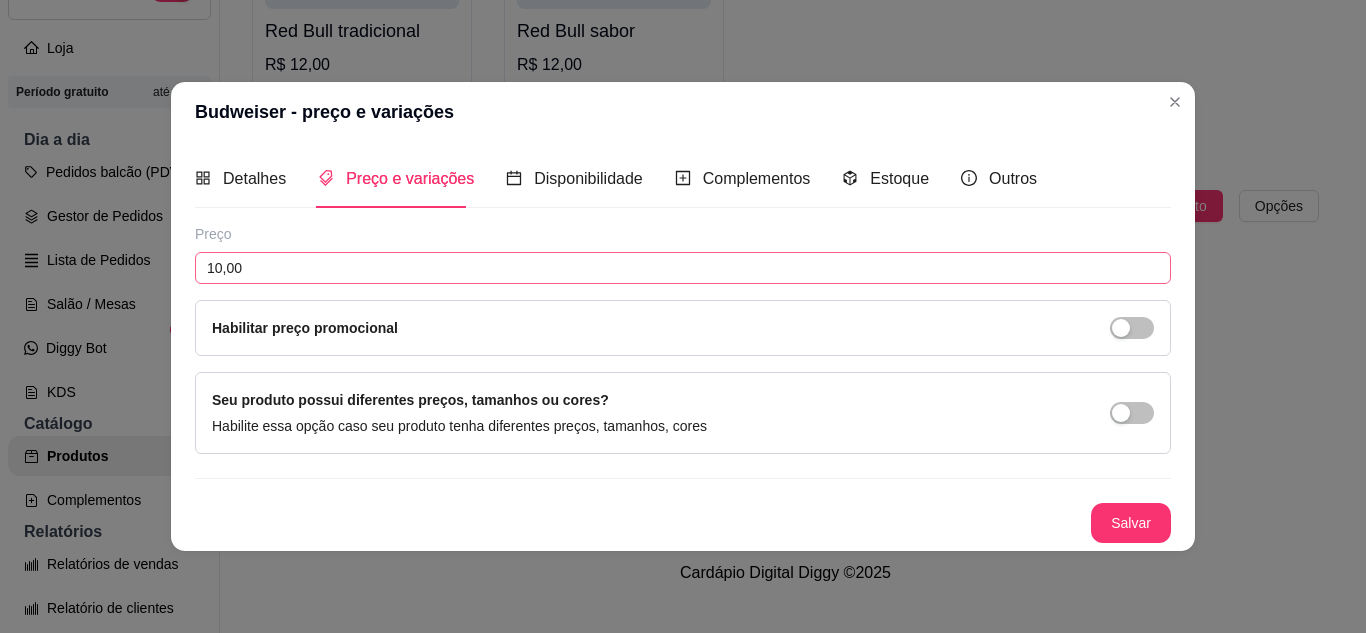 click on "Salvar" at bounding box center [1131, 523] 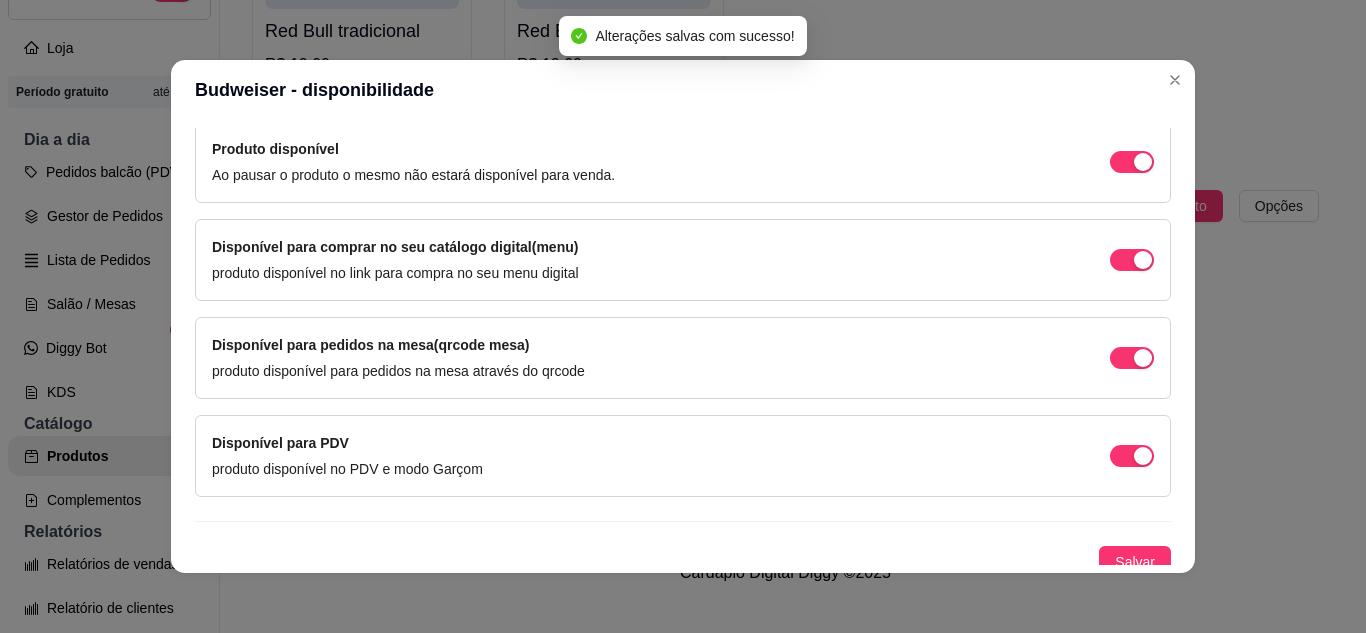 scroll, scrollTop: 213, scrollLeft: 0, axis: vertical 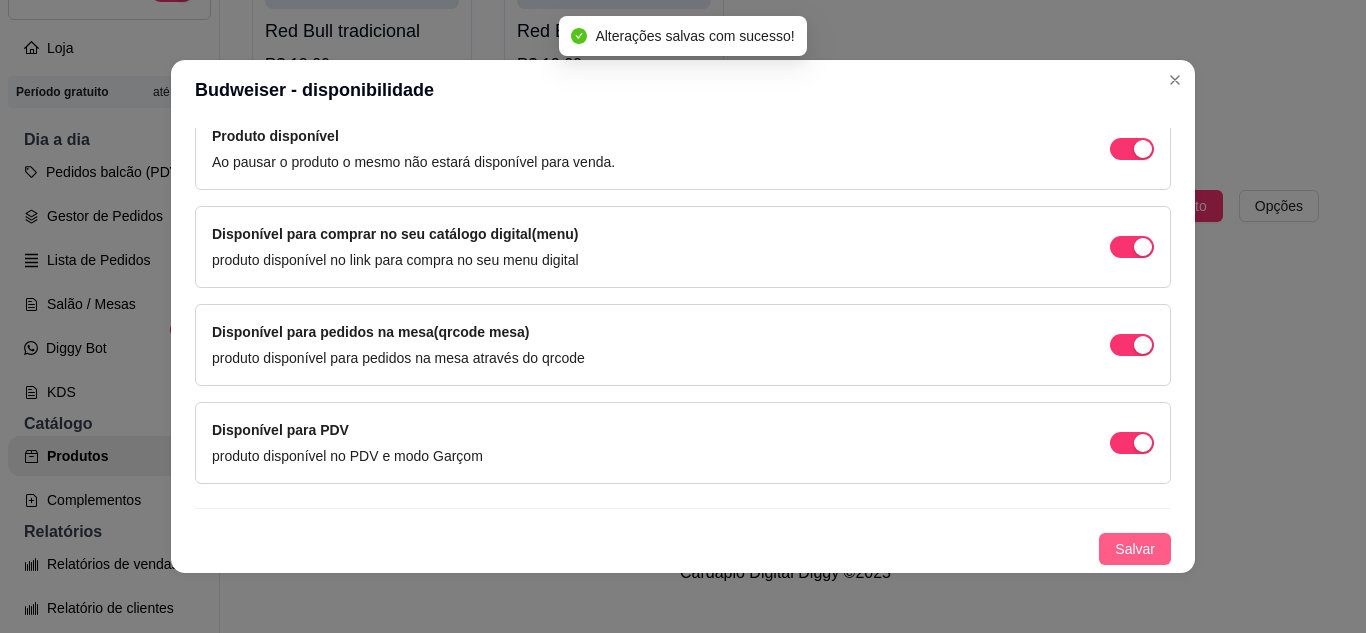 click on "Salvar" at bounding box center (1135, 549) 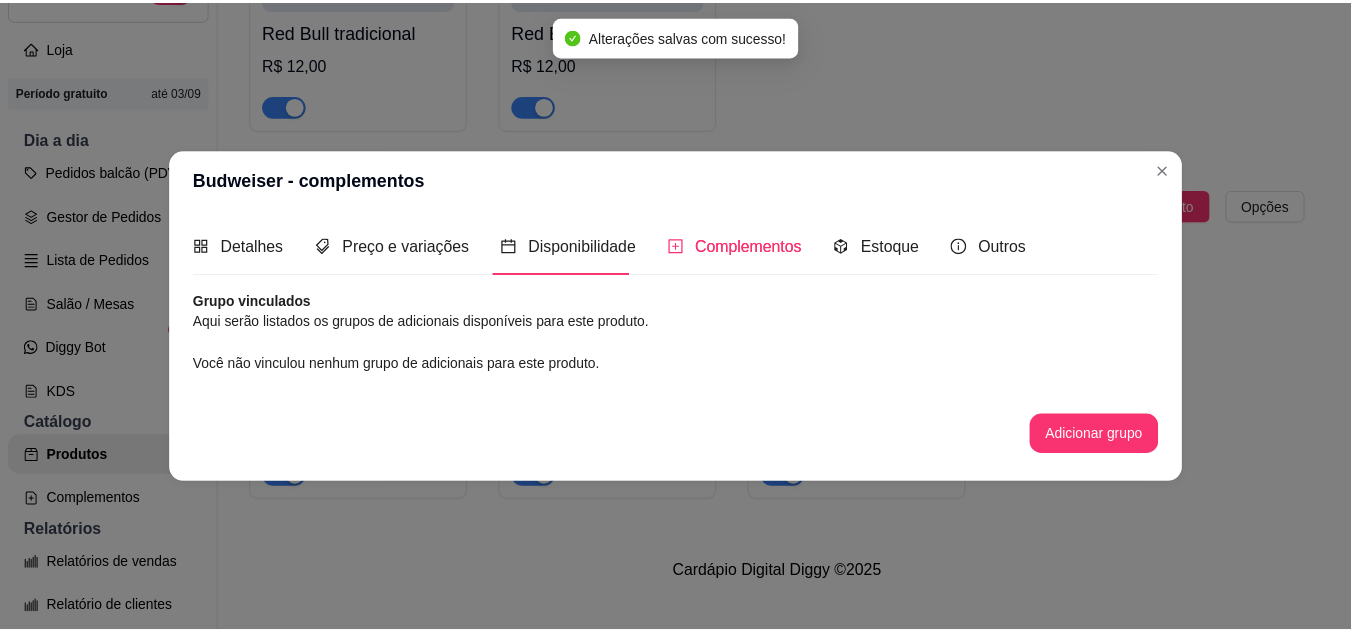 scroll, scrollTop: 0, scrollLeft: 0, axis: both 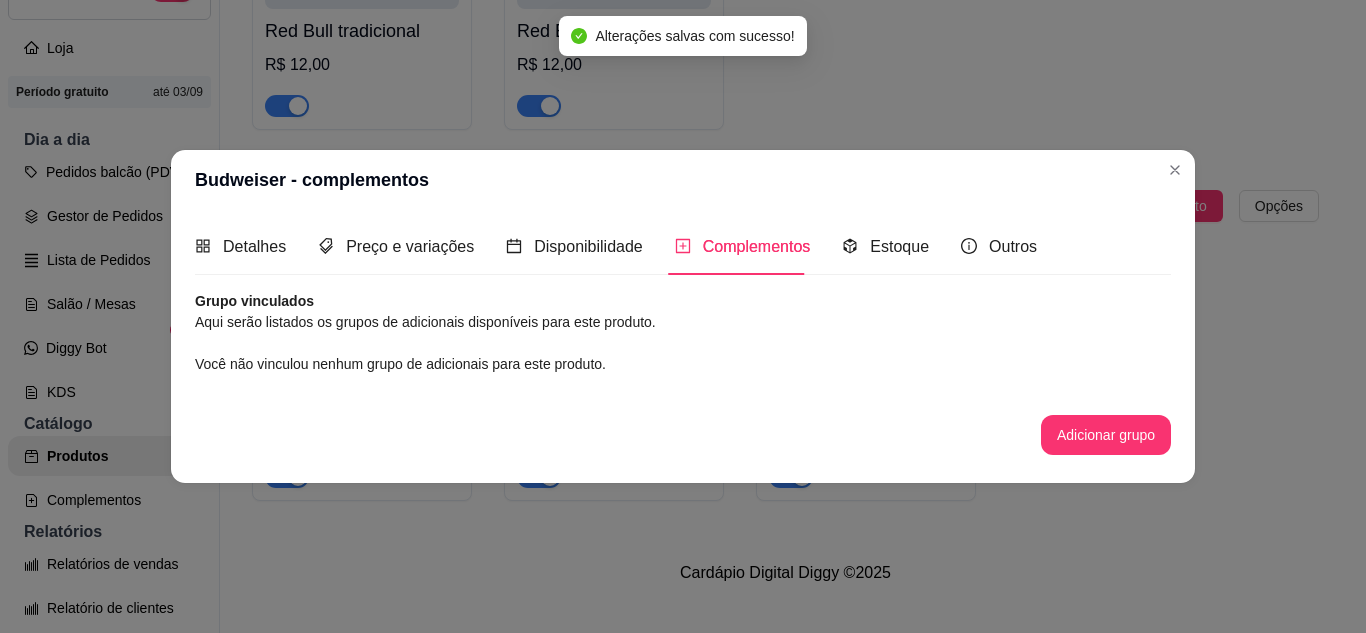 click at bounding box center [1175, 170] 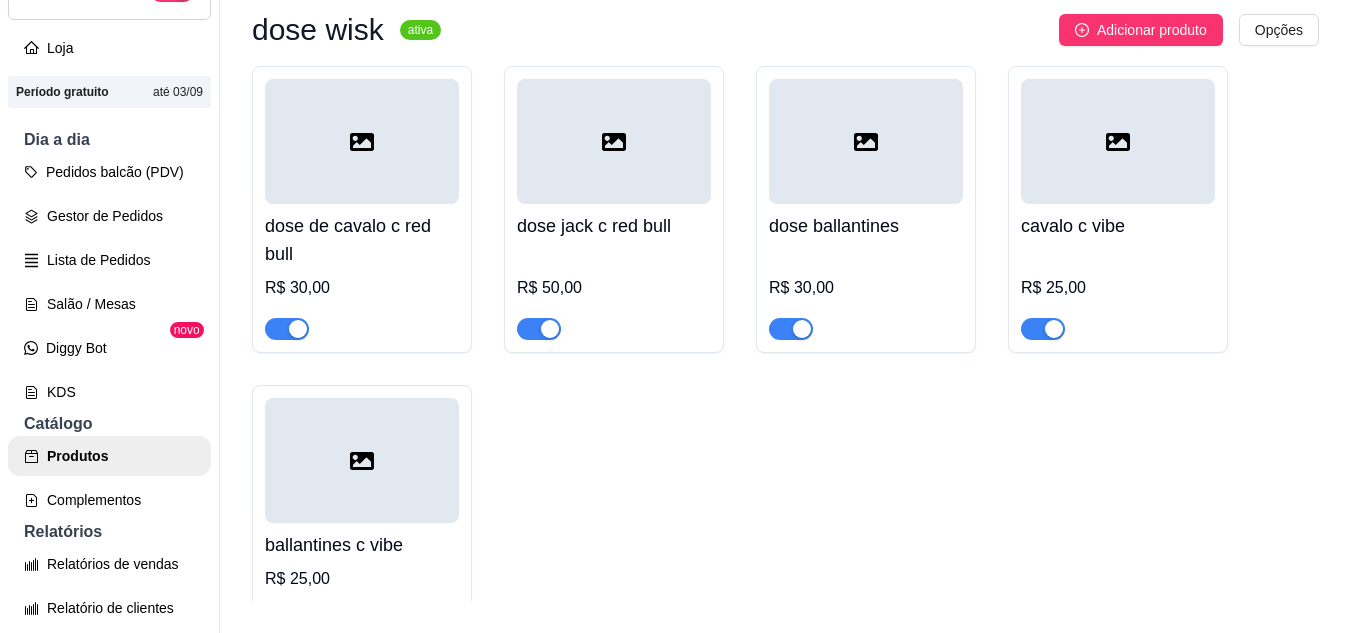 scroll, scrollTop: 0, scrollLeft: 0, axis: both 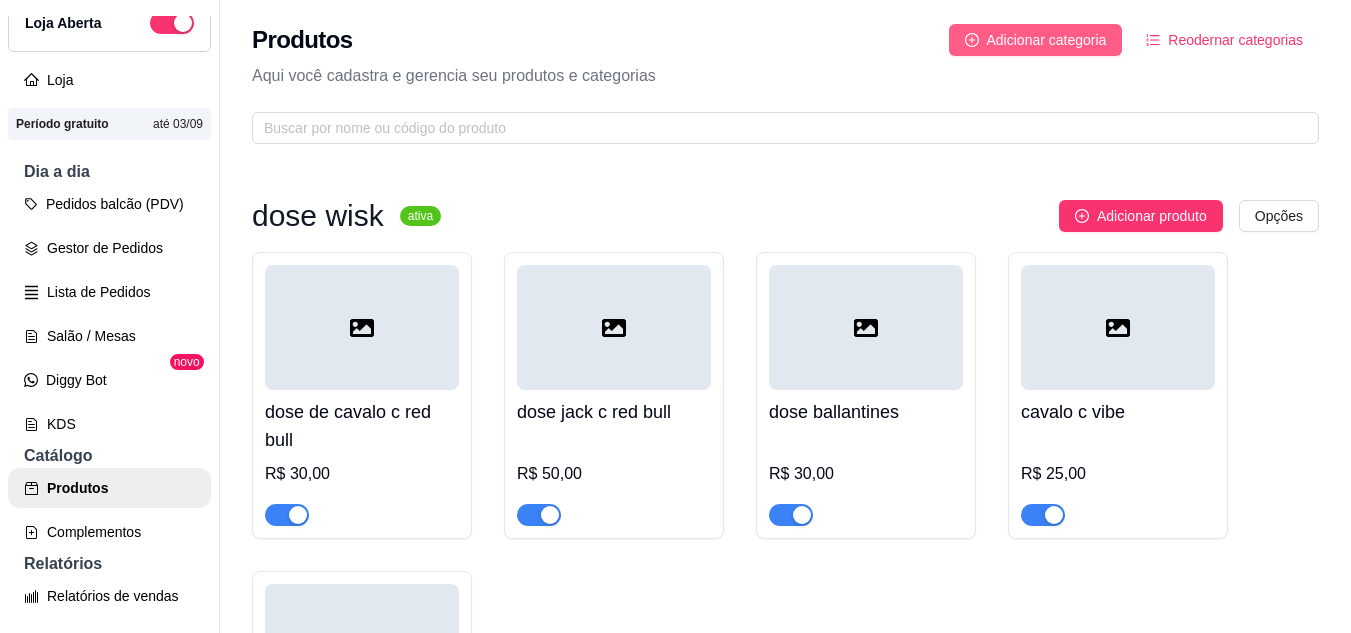 click on "Adicionar categoria" at bounding box center (1047, 40) 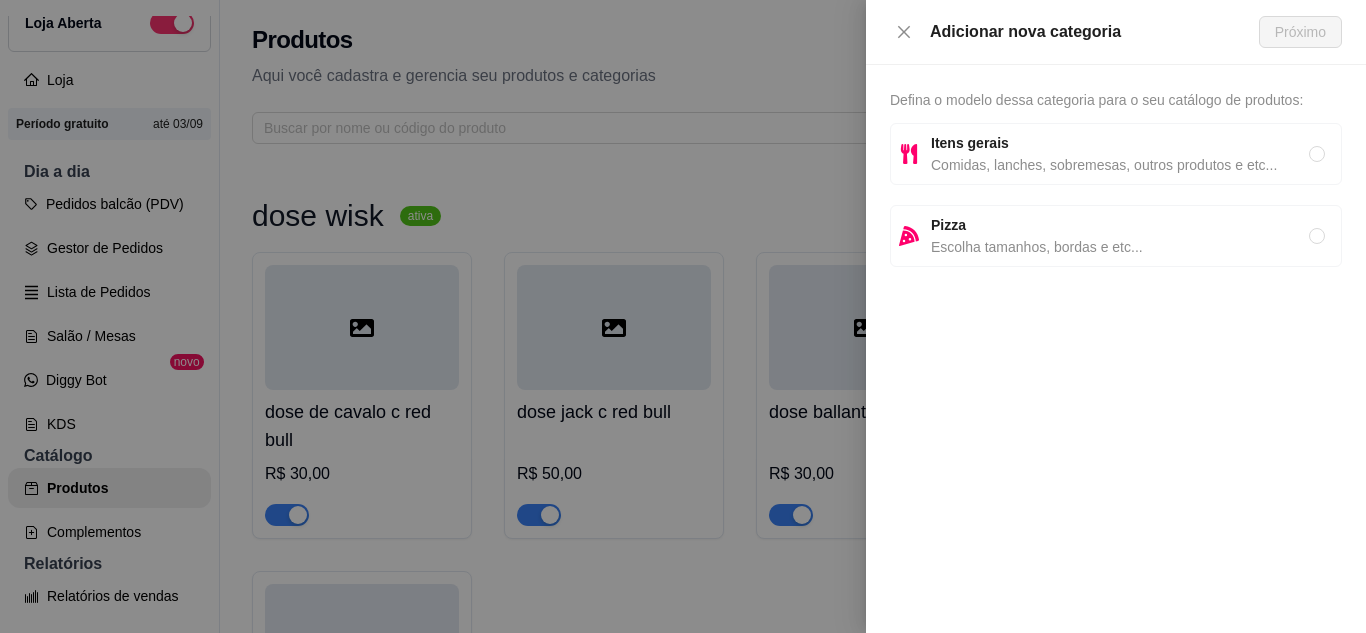 click on "Itens gerais" at bounding box center (1120, 143) 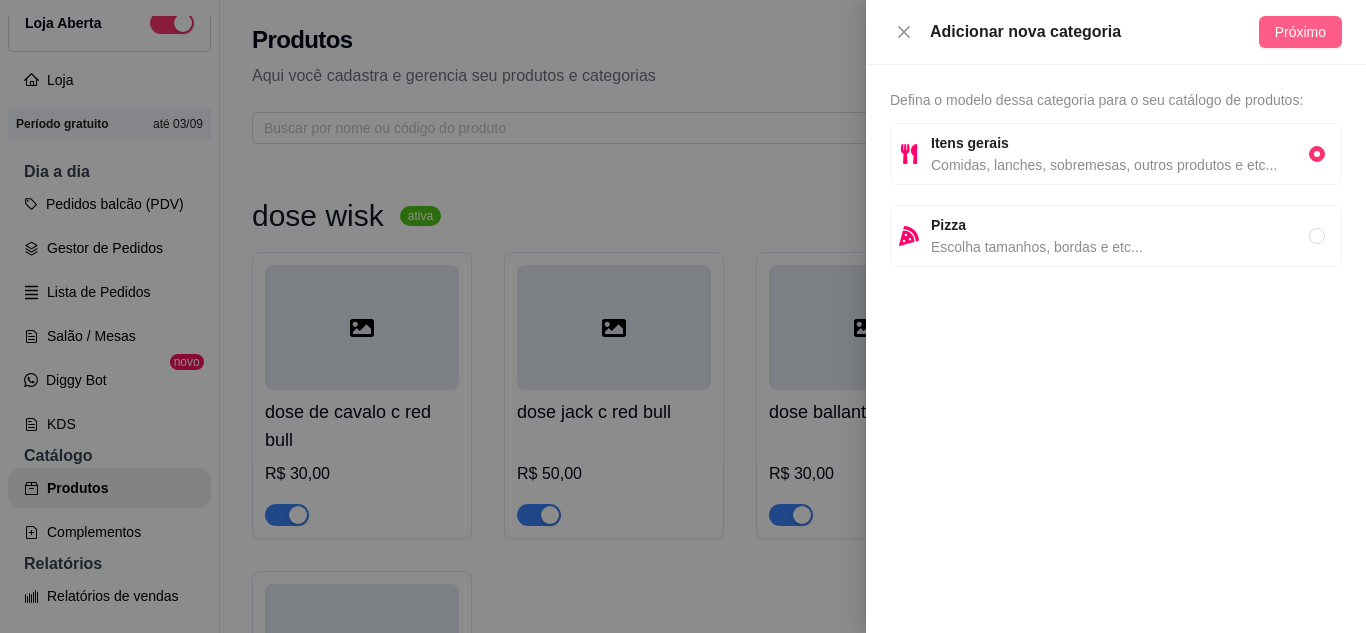 click on "Próximo" at bounding box center [1300, 32] 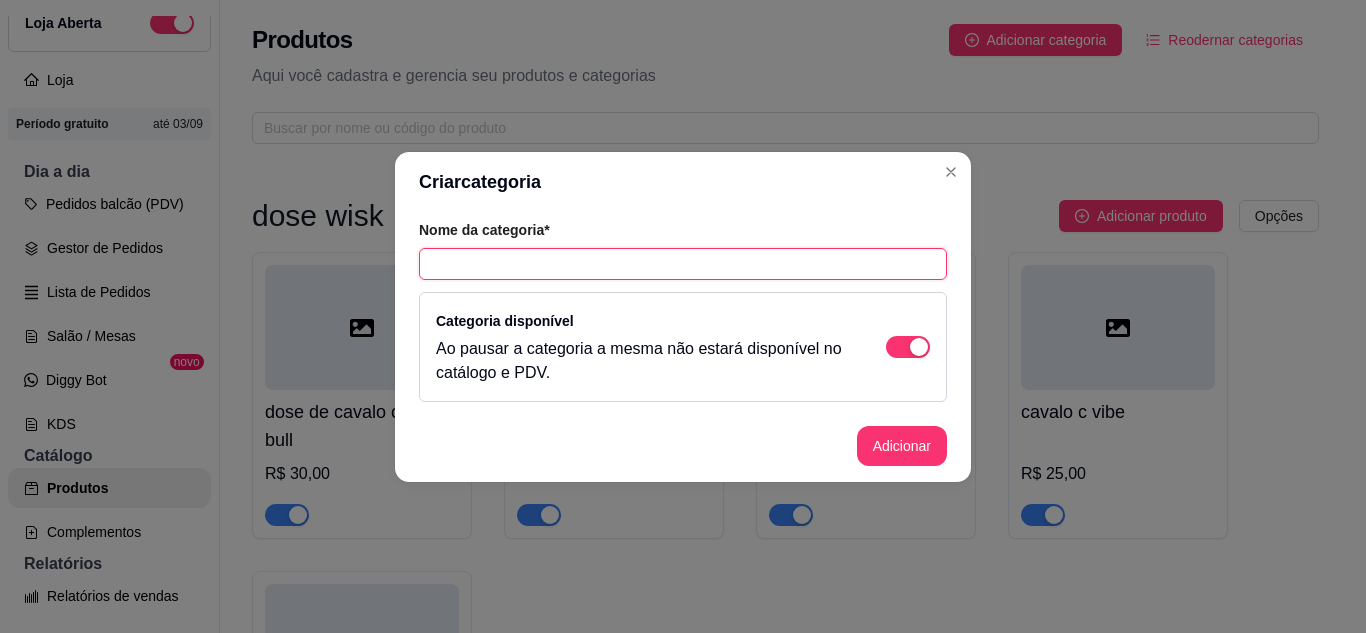 click at bounding box center (683, 264) 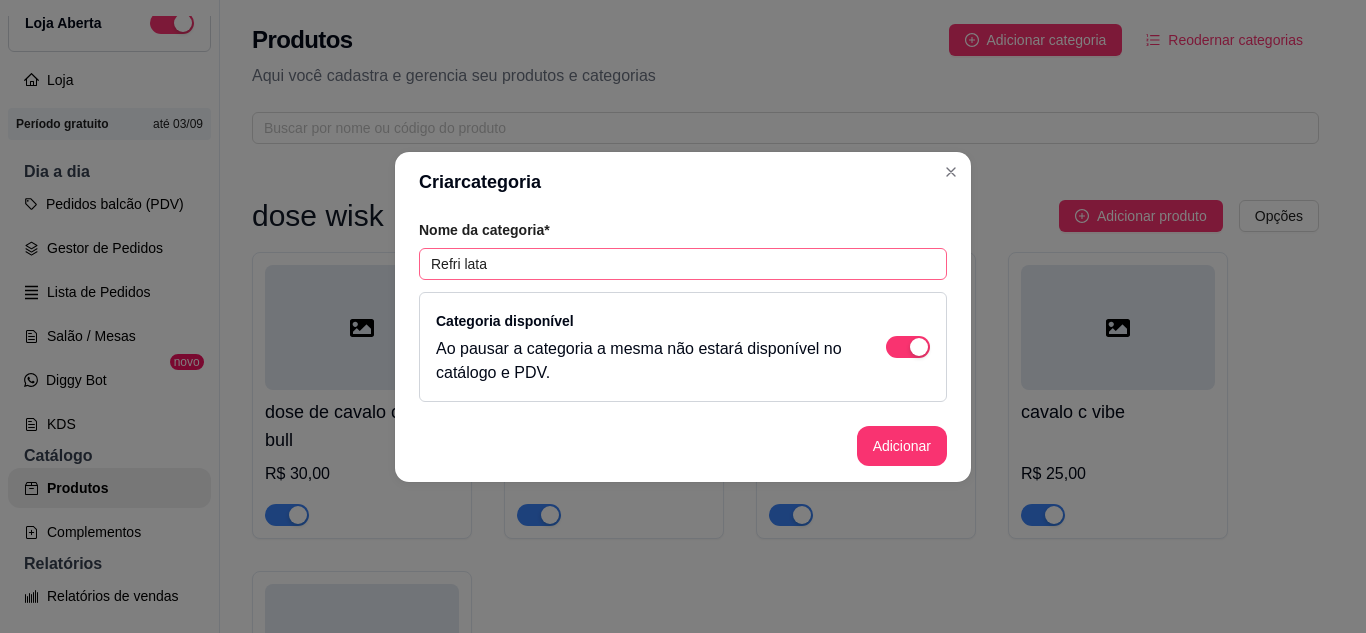 click on "Adicionar" at bounding box center (902, 446) 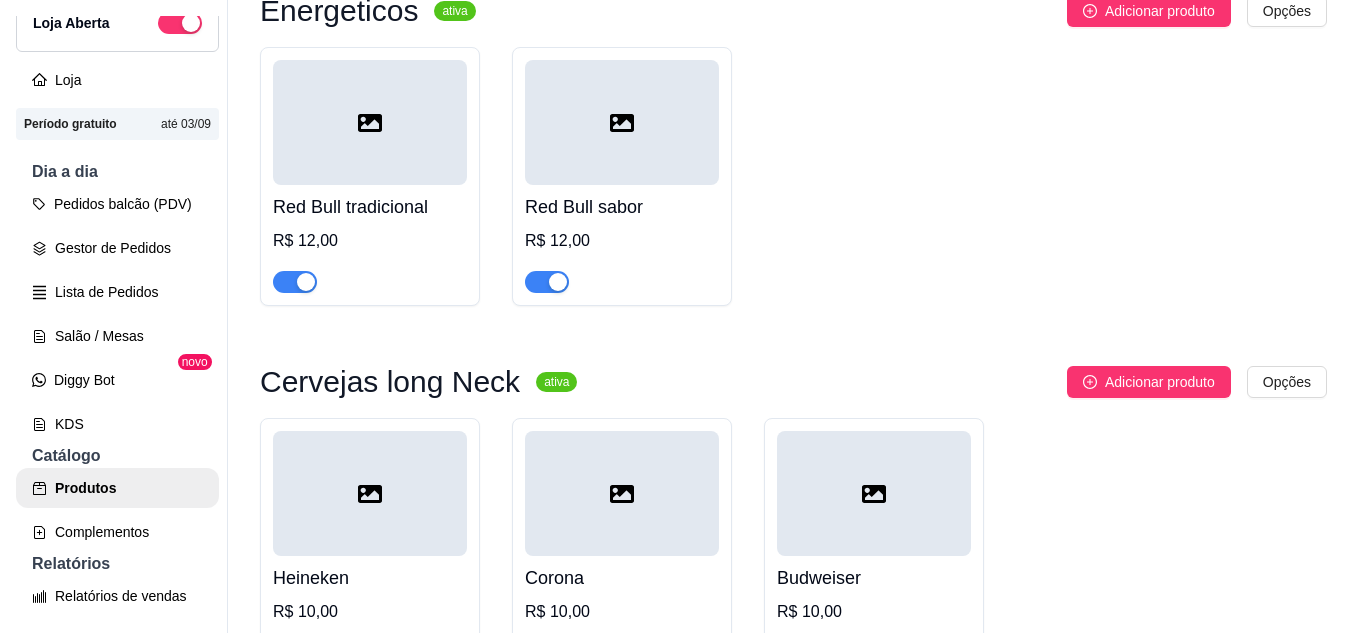 scroll, scrollTop: 5310, scrollLeft: 0, axis: vertical 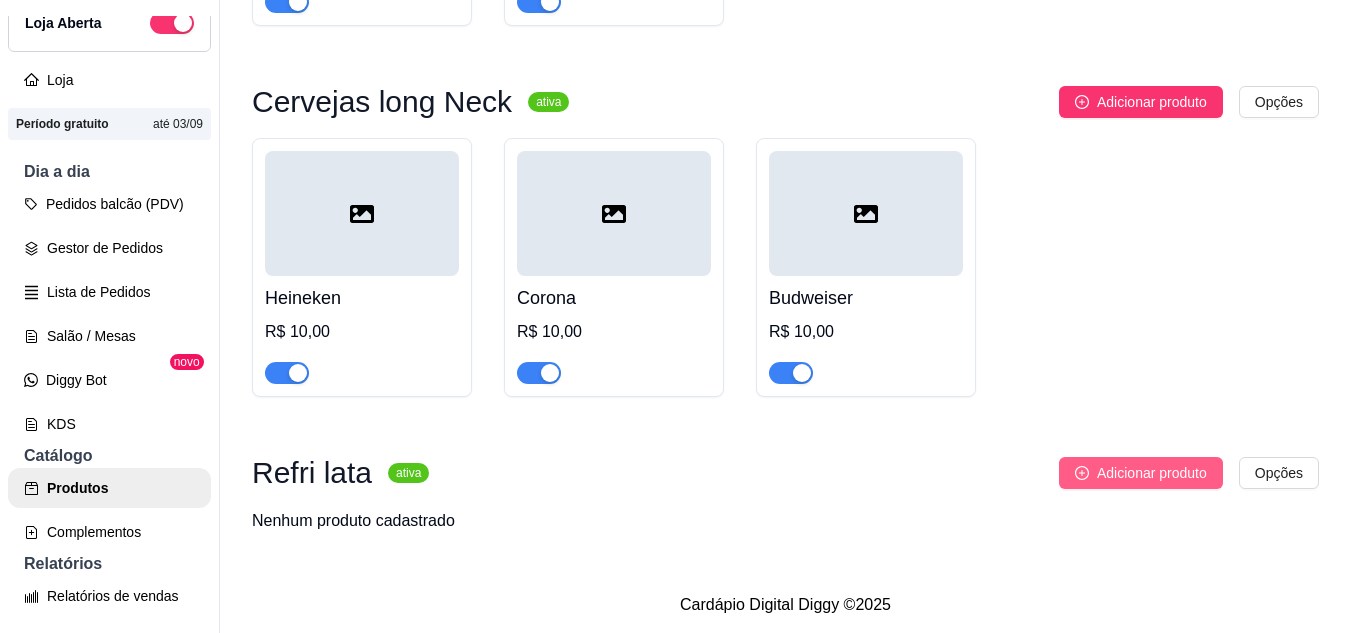 click on "Adicionar produto" at bounding box center [1152, 473] 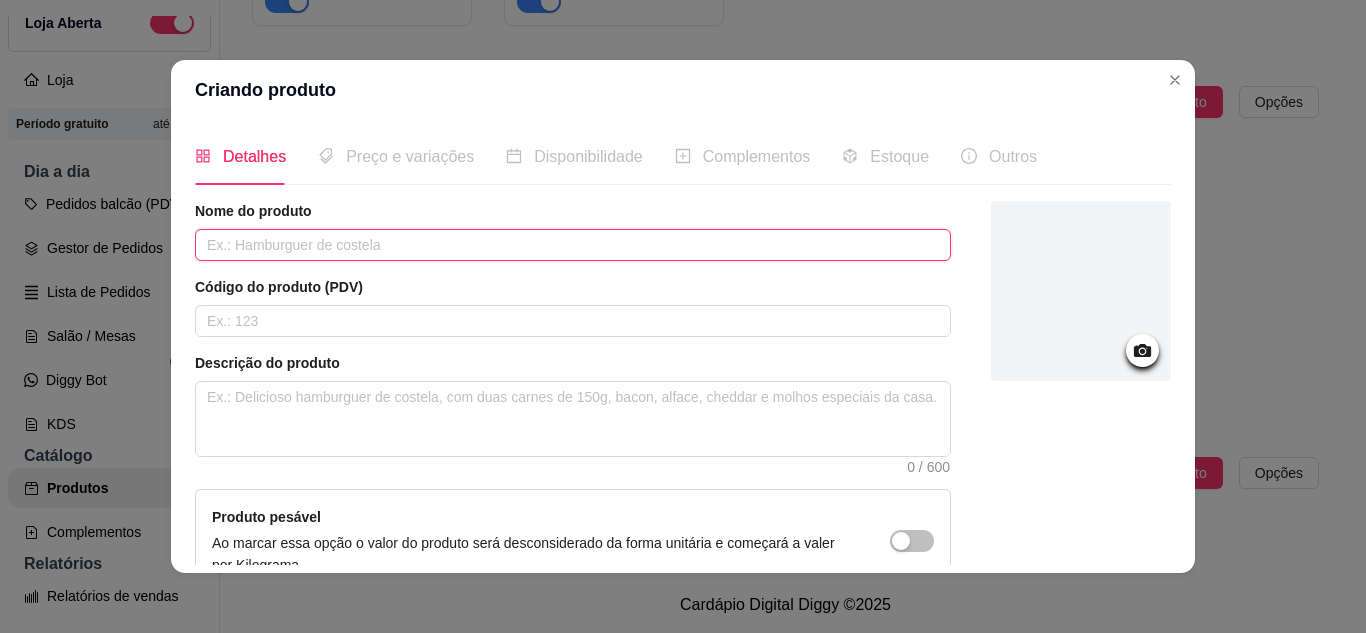 click at bounding box center [573, 245] 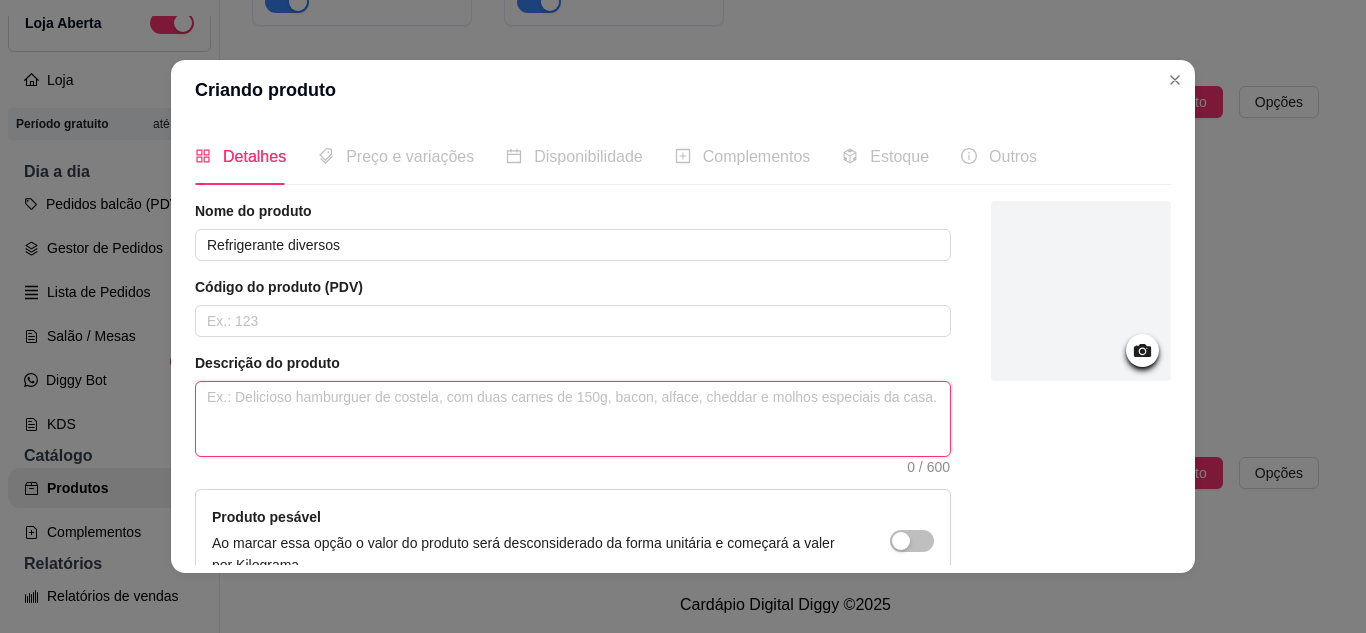 click at bounding box center (573, 419) 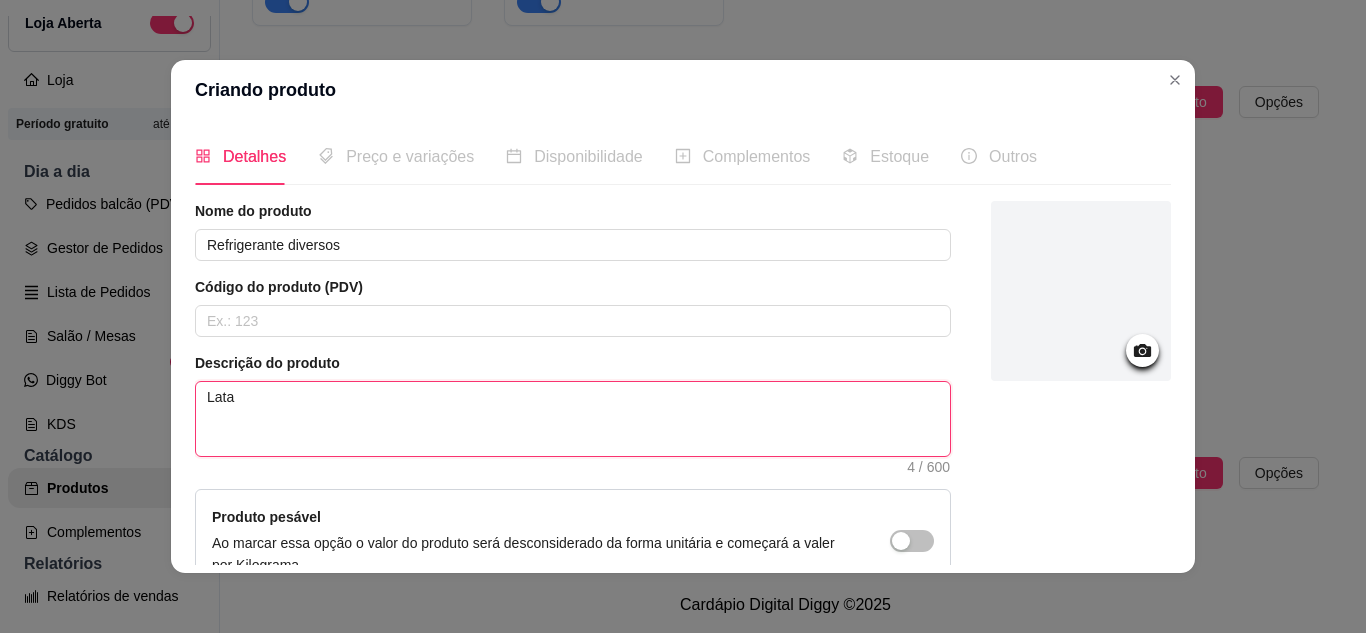 scroll, scrollTop: 215, scrollLeft: 0, axis: vertical 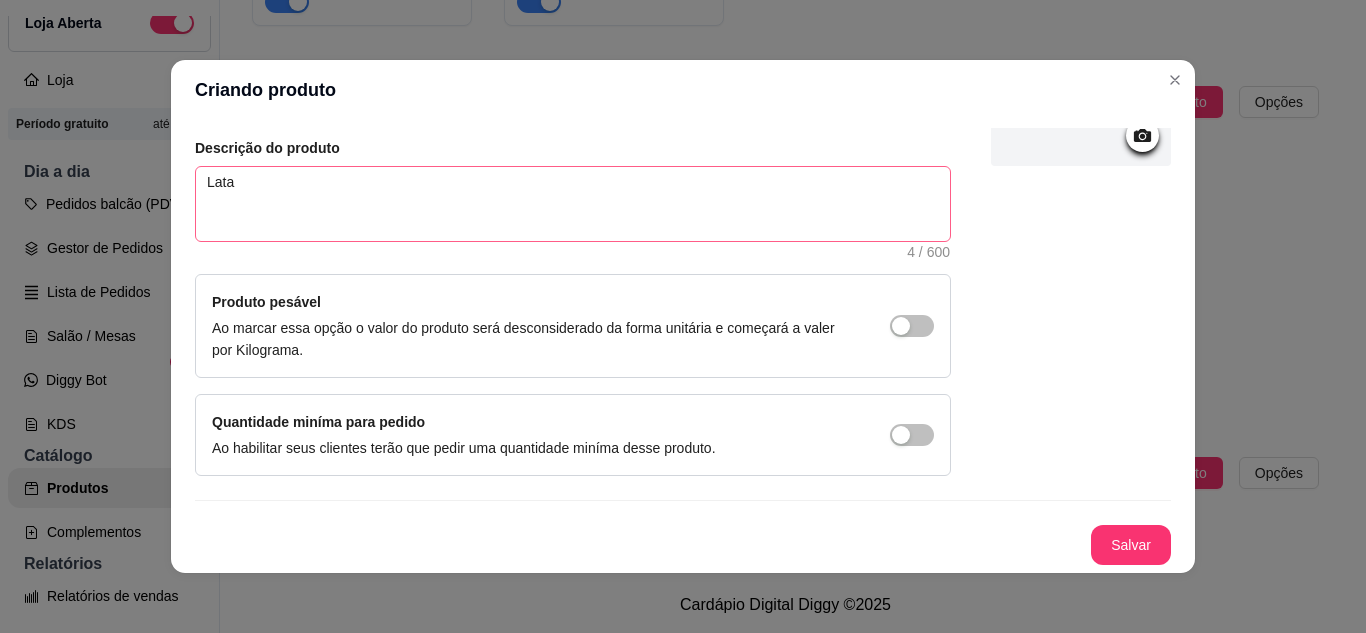click on "Salvar" at bounding box center [1131, 545] 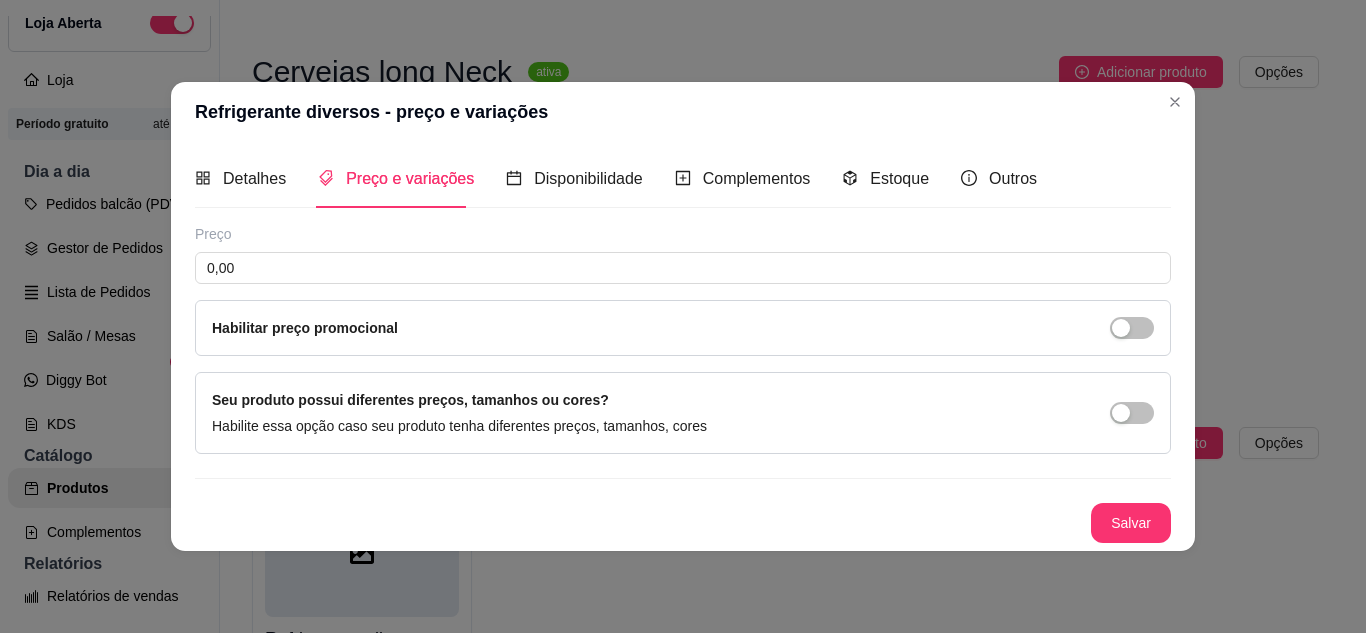 scroll, scrollTop: 0, scrollLeft: 0, axis: both 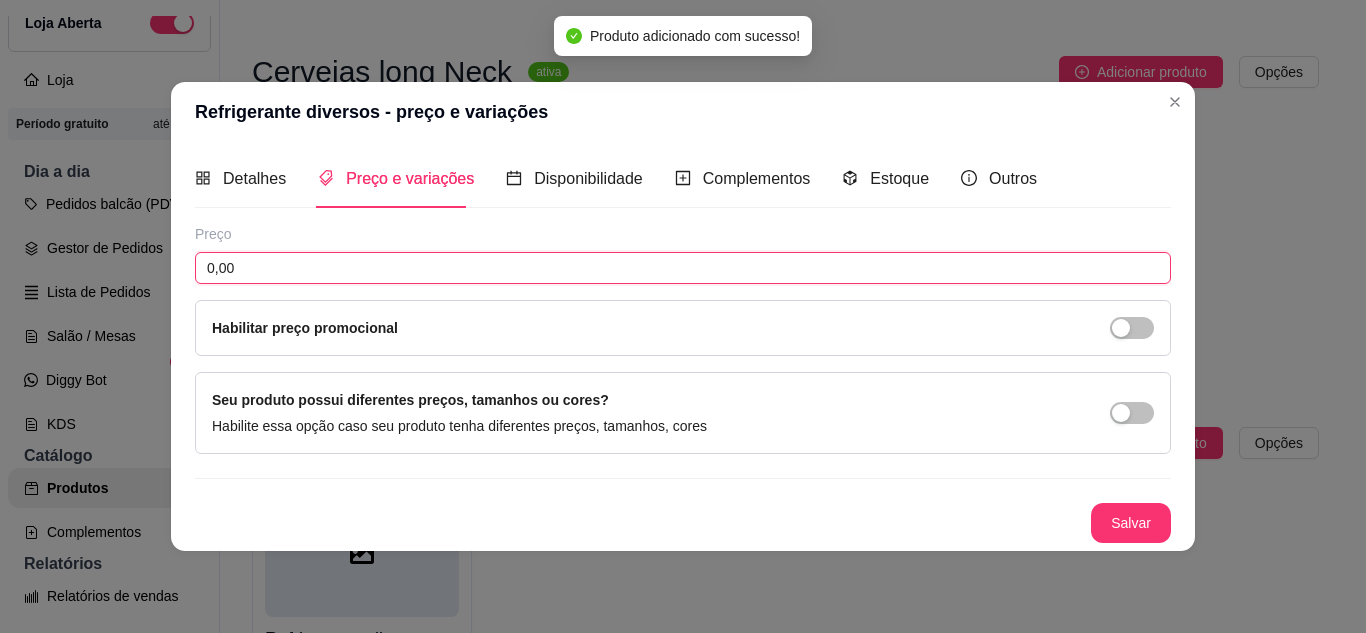 click on "0,00" at bounding box center (683, 268) 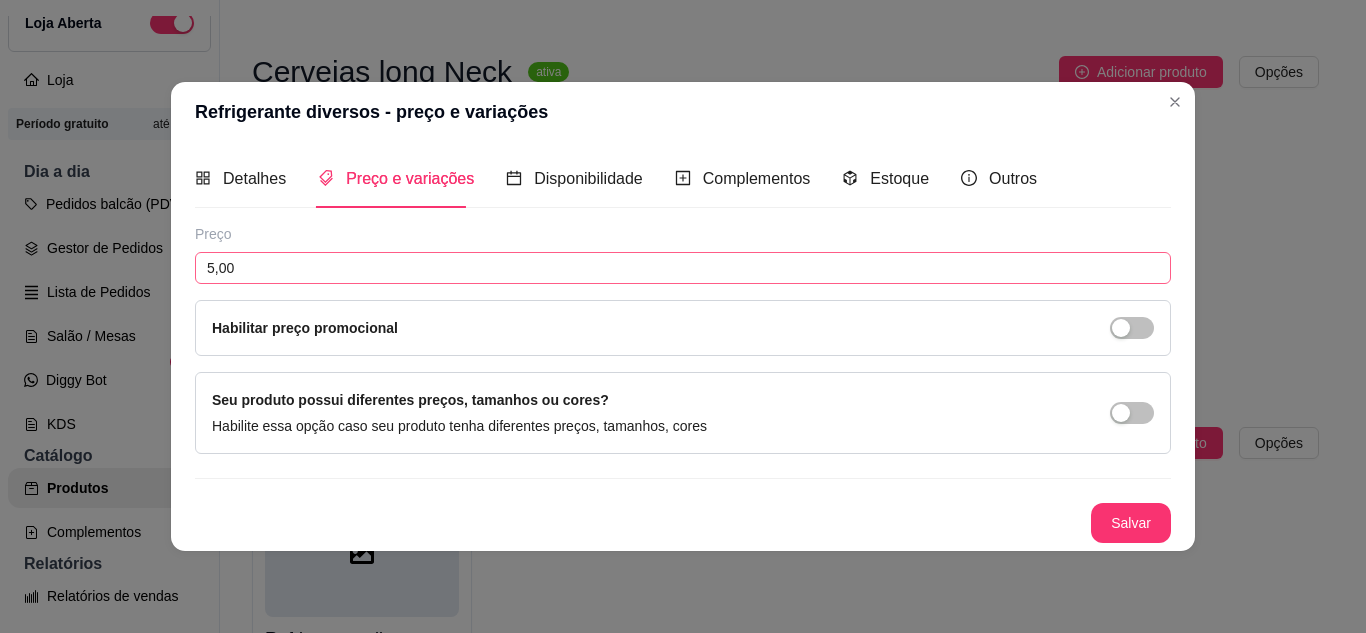 click on "Salvar" at bounding box center [1131, 523] 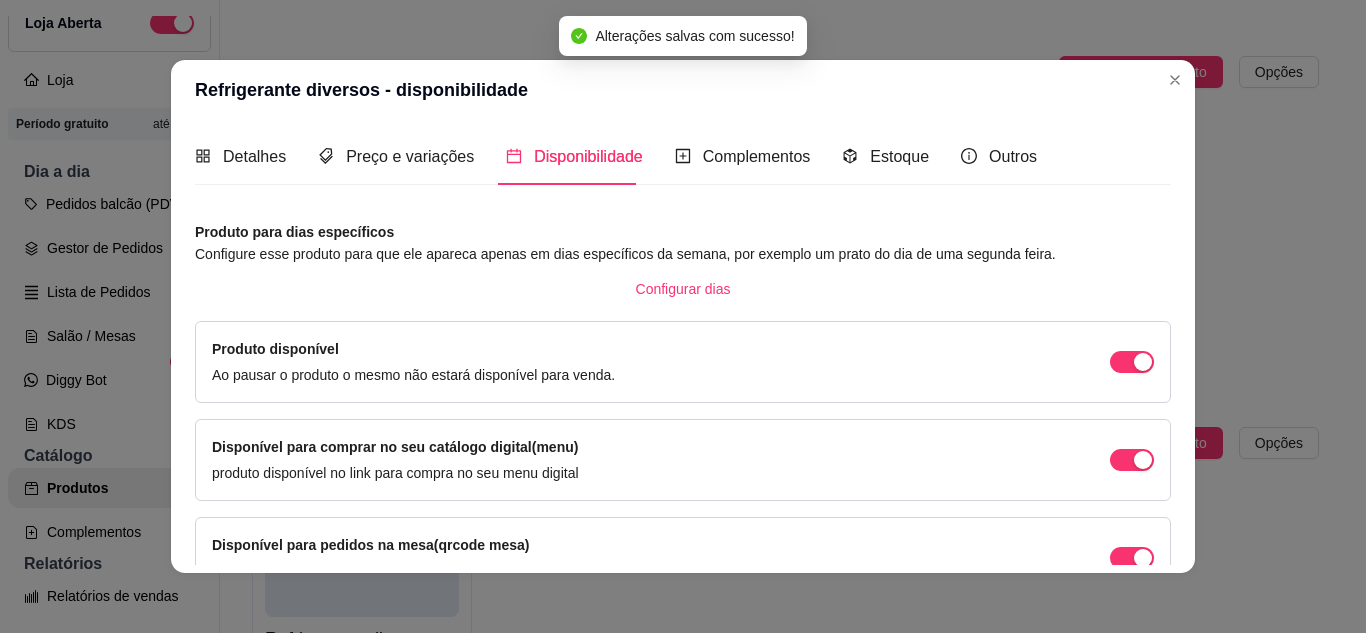 scroll, scrollTop: 213, scrollLeft: 0, axis: vertical 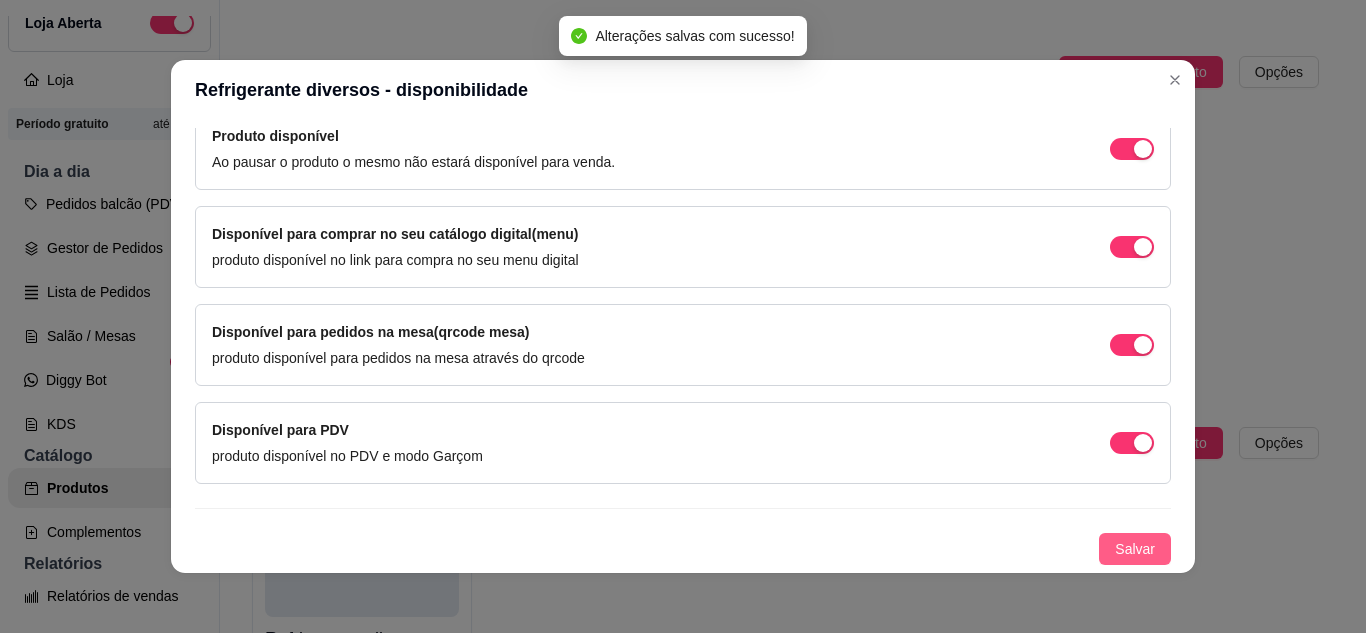 click on "Salvar" at bounding box center (1135, 549) 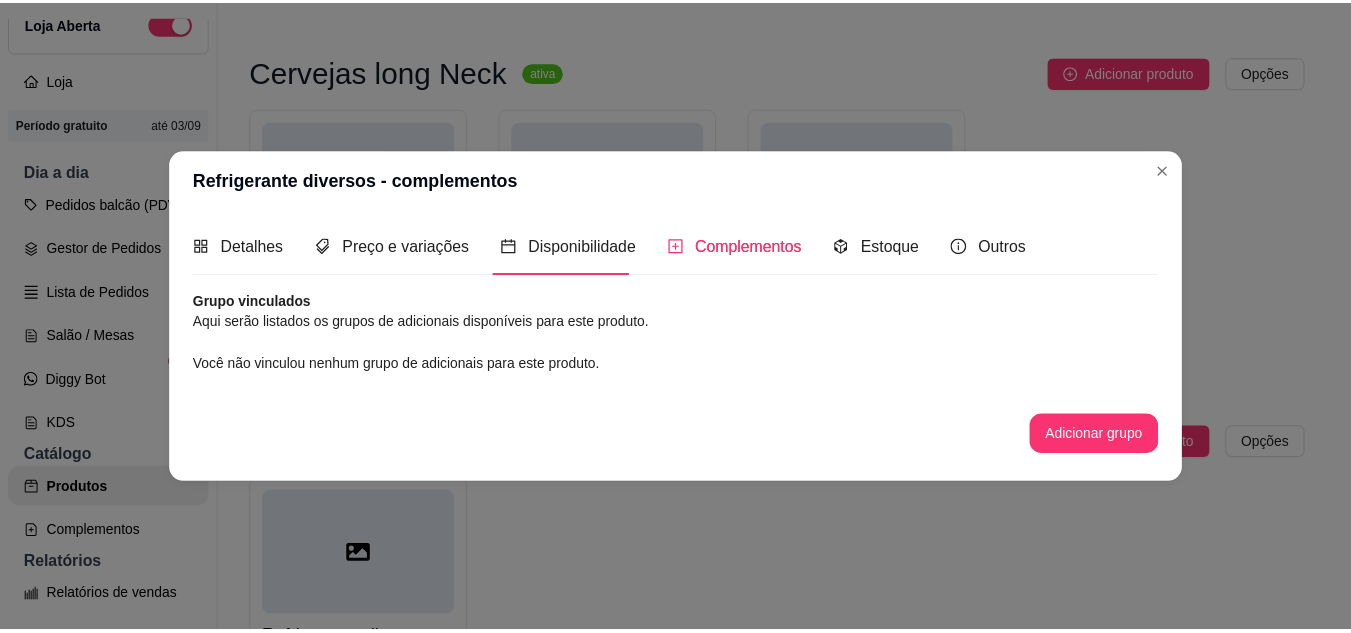 scroll, scrollTop: 0, scrollLeft: 0, axis: both 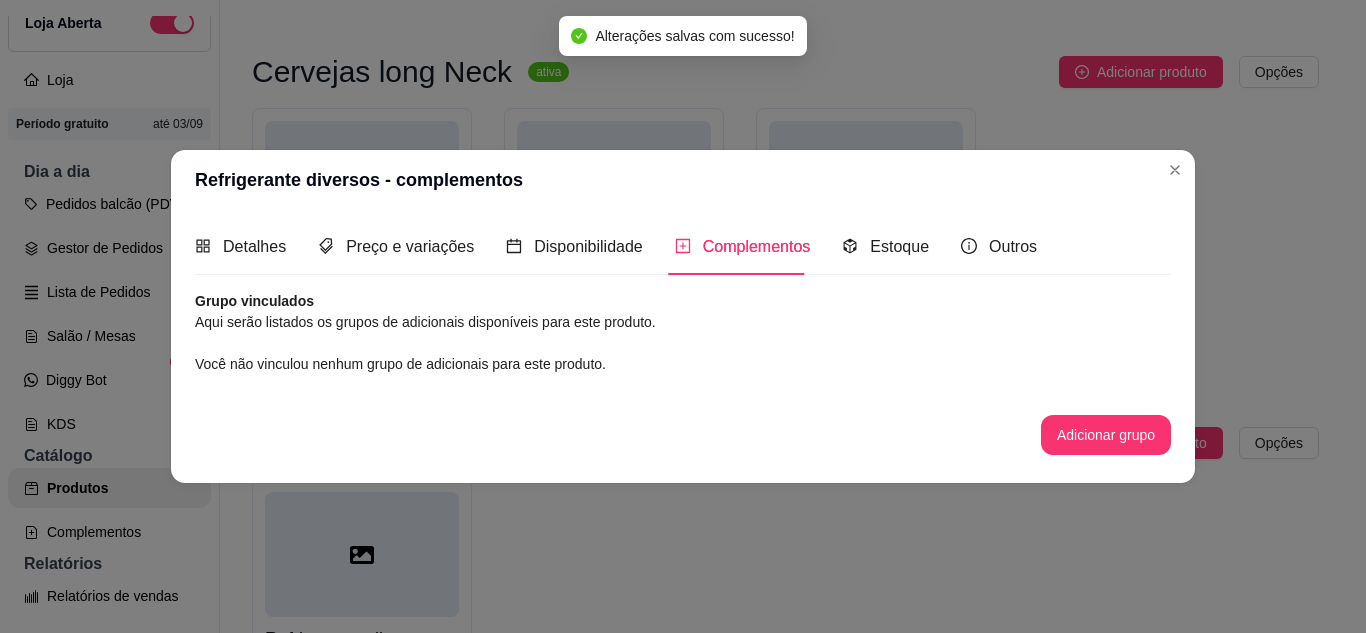 click on "Heineken    R$ 10,00 Corona    R$ 10,00 Budweiser    R$ 10,00" at bounding box center (785, 237) 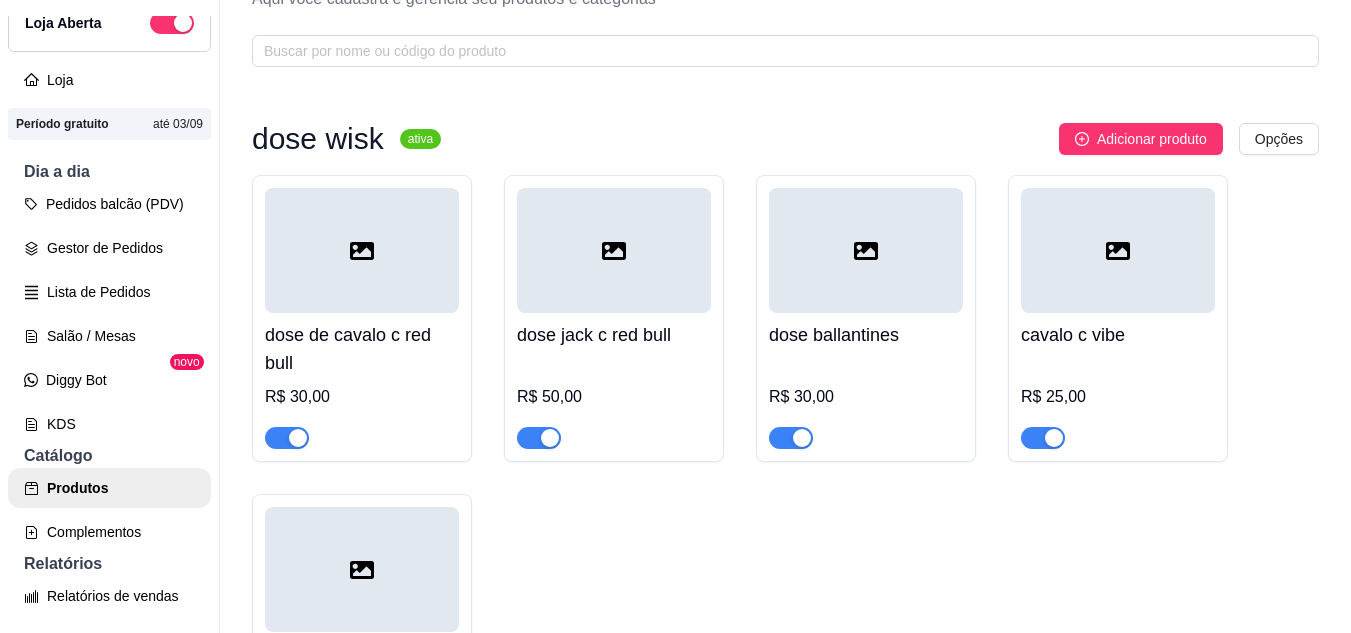 scroll, scrollTop: 0, scrollLeft: 0, axis: both 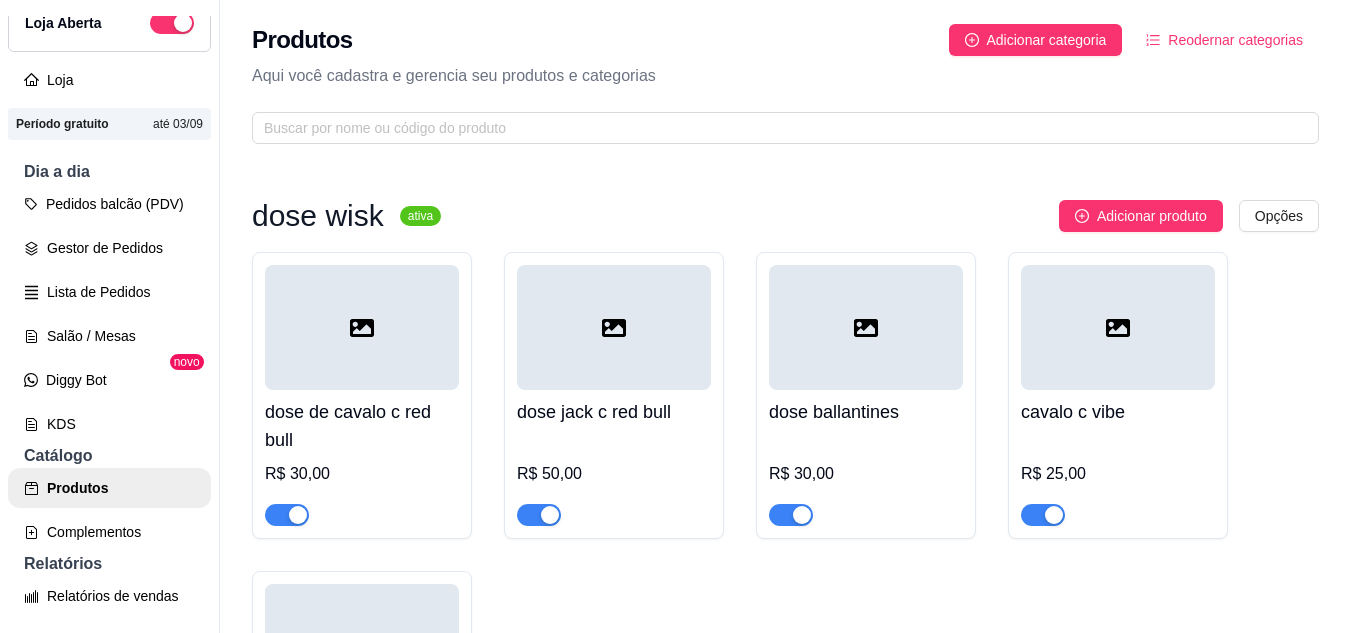 click on "Complementos" at bounding box center [109, 532] 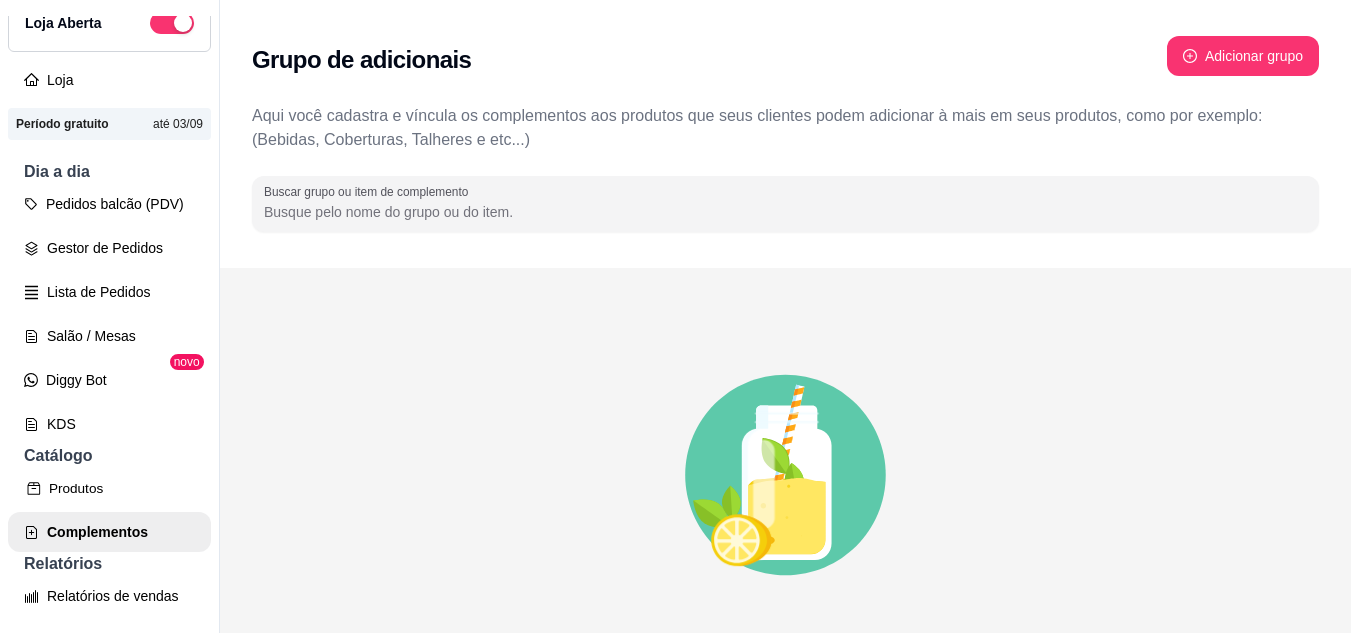 click on "Produtos" at bounding box center (109, 488) 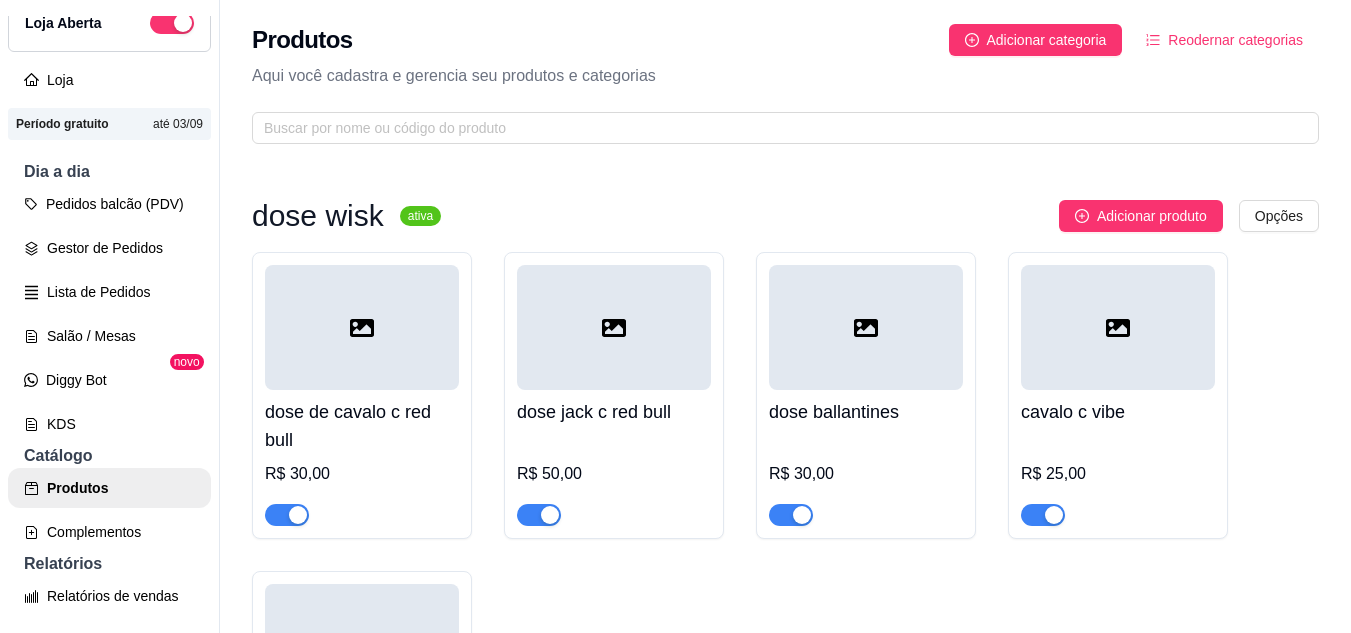 click on "dose wisk  ativa Adicionar produto Opções dose de cavalo c red bull   R$ 30,00 dose jack c red bull   R$ 50,00 dose ballantines    R$ 30,00 cavalo c vibe   R$ 25,00 ballantines c vibe   R$ 25,00 gin com bally ativa Adicionar produto Opções gin invictus c bally   R$ 15,00 gin invictos c red bull   R$ 25,00 gin promocional com bally   R$ 15,00 R$ 10,00 gin promocinal bally 3 por 20   R$ 20,00 gin rocks com bally ativa Adicionar produto Opções gin rocks c bally   R$ 20,00 gin rocks c red bull   R$ 25,00 vodka sem sabor ativa Adicionar produto Opções vodka com bally ou vibe sminorff   R$ 18,00 vodka askov com bally ou vibe   R$ 15,00 rosh ativa Adicionar produto Opções rosh   R$ 10,00 dublo rosh    R$ 20,00 R$ 18,00 sminorff ice  ativa Adicionar produto Opções sminorff ice 51   R$ 10,00 sminorff tradicional    R$ 10,00 skol beats   R$ 10,00 cerveja lata ativa Adicionar produto Opções haineken lata   R$ 6,00 original lata    R$ 5,00  lata imperio   R$ 5,00 Skol   R$ 5,00" at bounding box center [785, 3124] 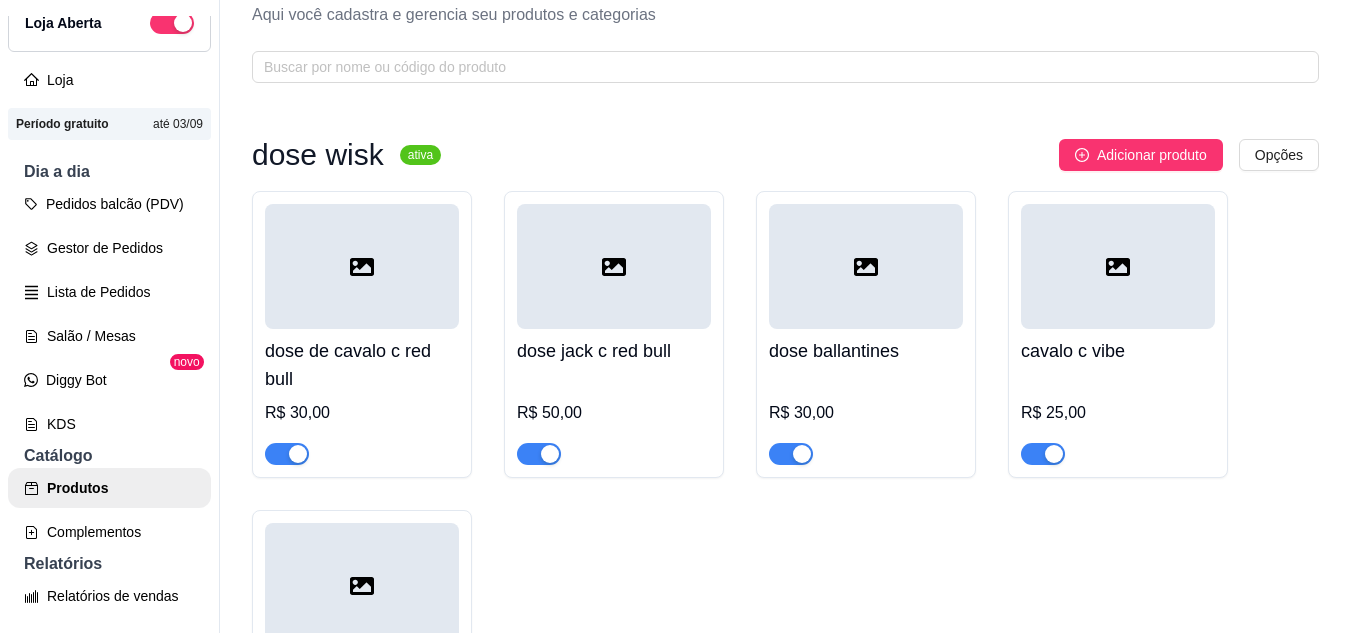 scroll, scrollTop: 0, scrollLeft: 0, axis: both 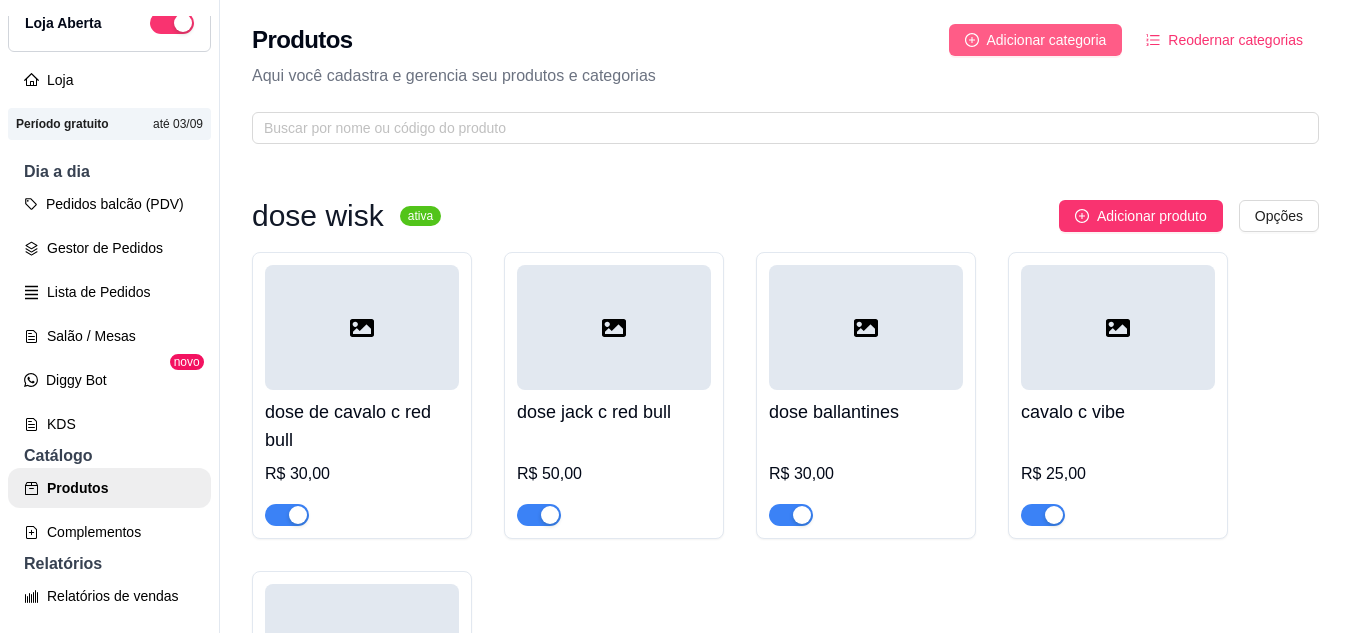 click on "Adicionar categoria" at bounding box center [1047, 40] 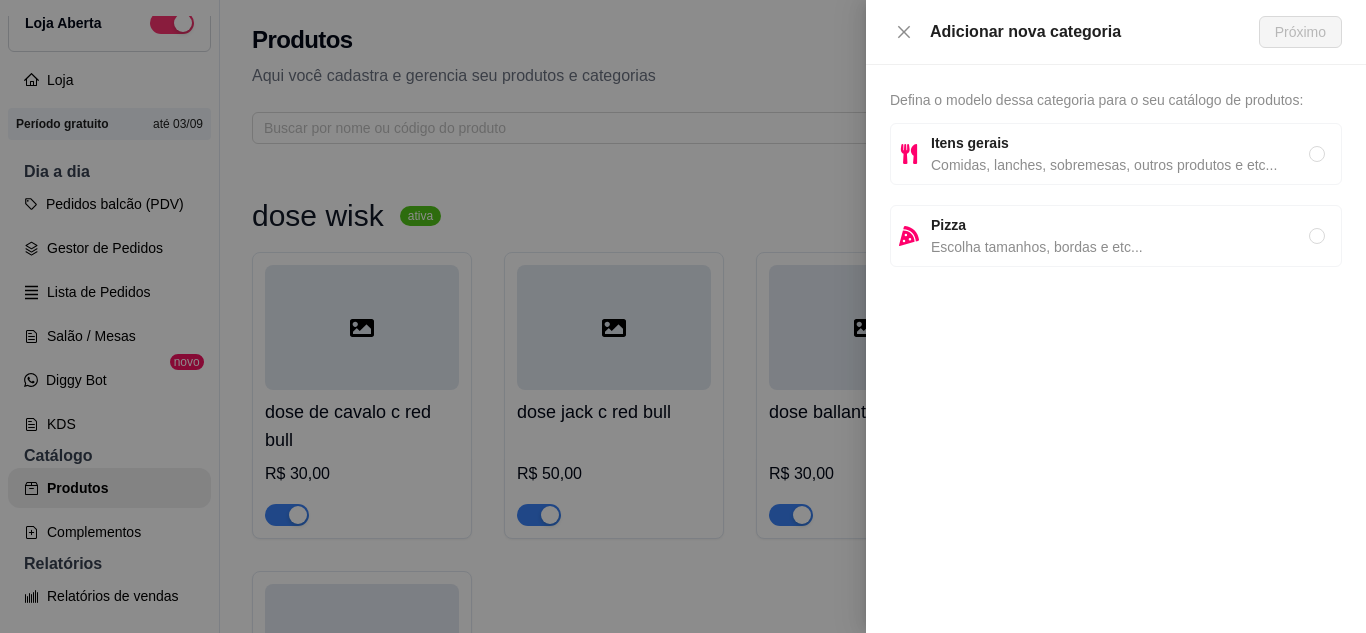 click on "Itens gerais Comidas, lanches, sobremesas, outros produtos e etc..." at bounding box center [1116, 154] 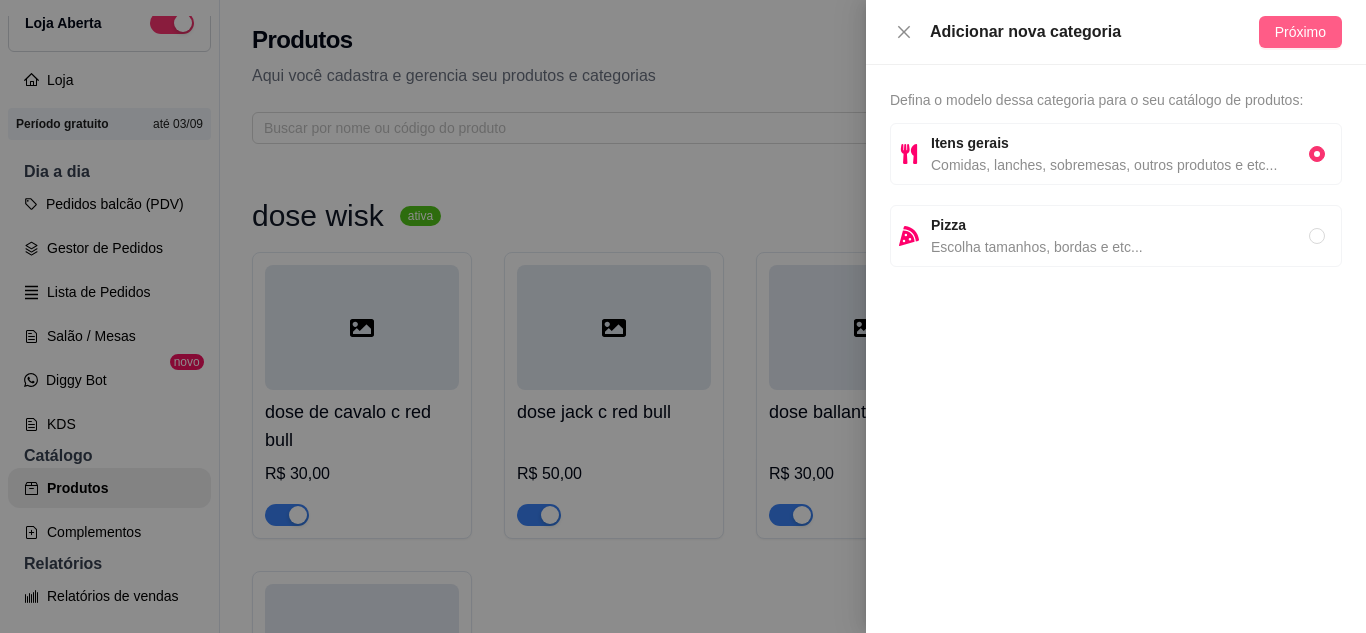 click on "Próximo" at bounding box center (1300, 32) 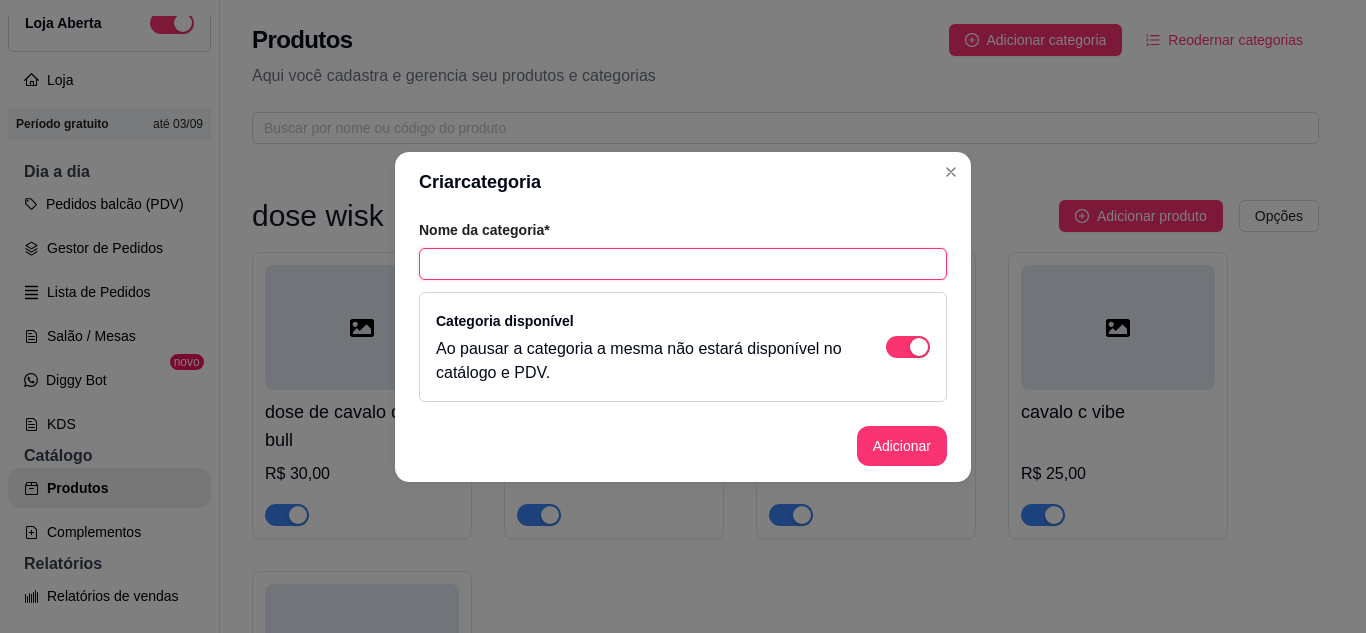click at bounding box center [683, 264] 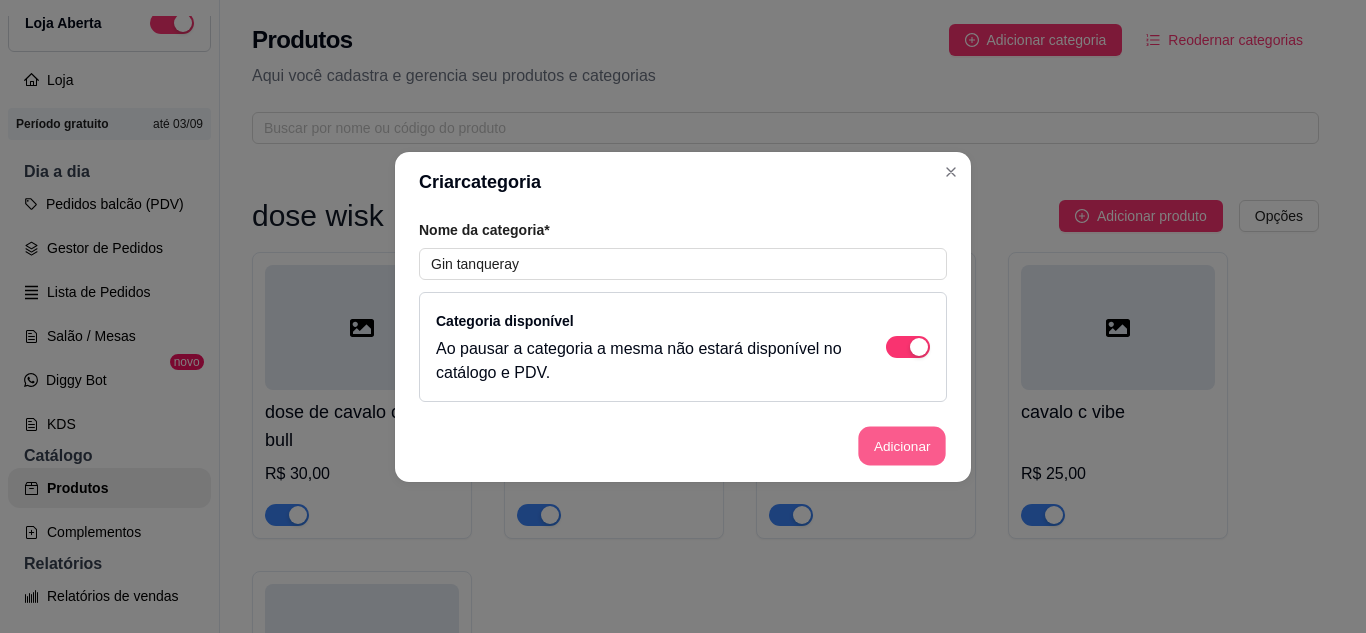 click on "Adicionar" at bounding box center (902, 445) 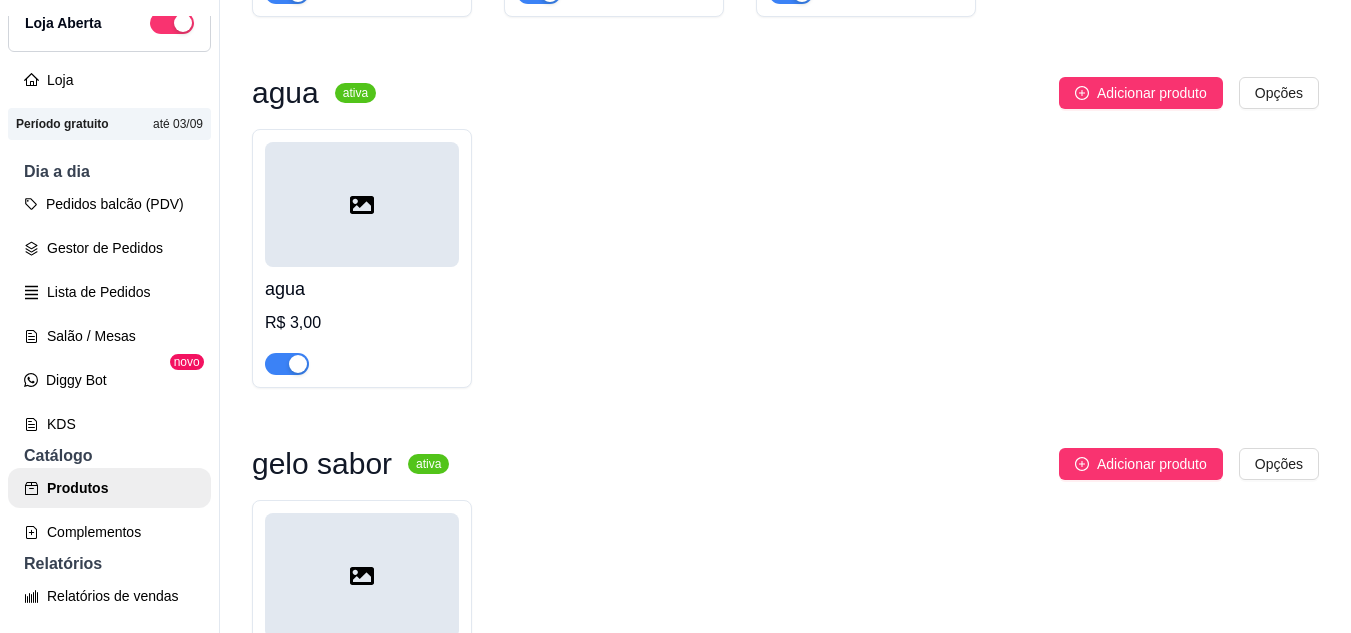 scroll, scrollTop: 5546, scrollLeft: 0, axis: vertical 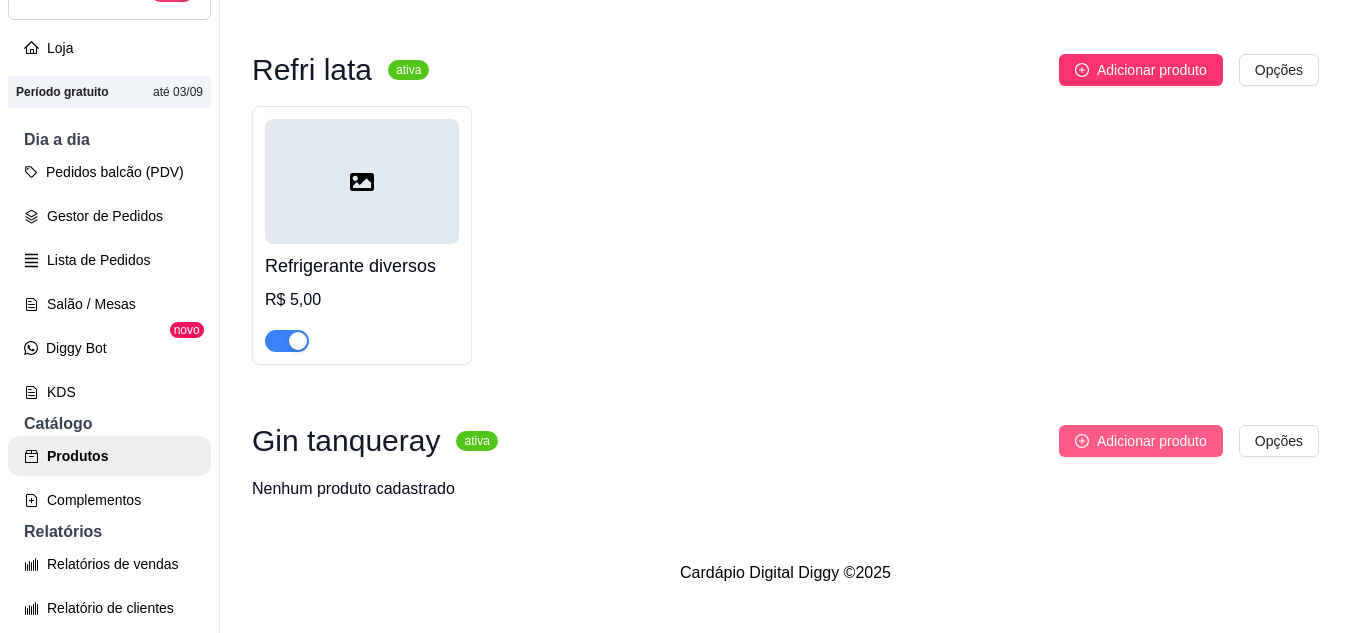 click on "Adicionar produto" at bounding box center [1152, 441] 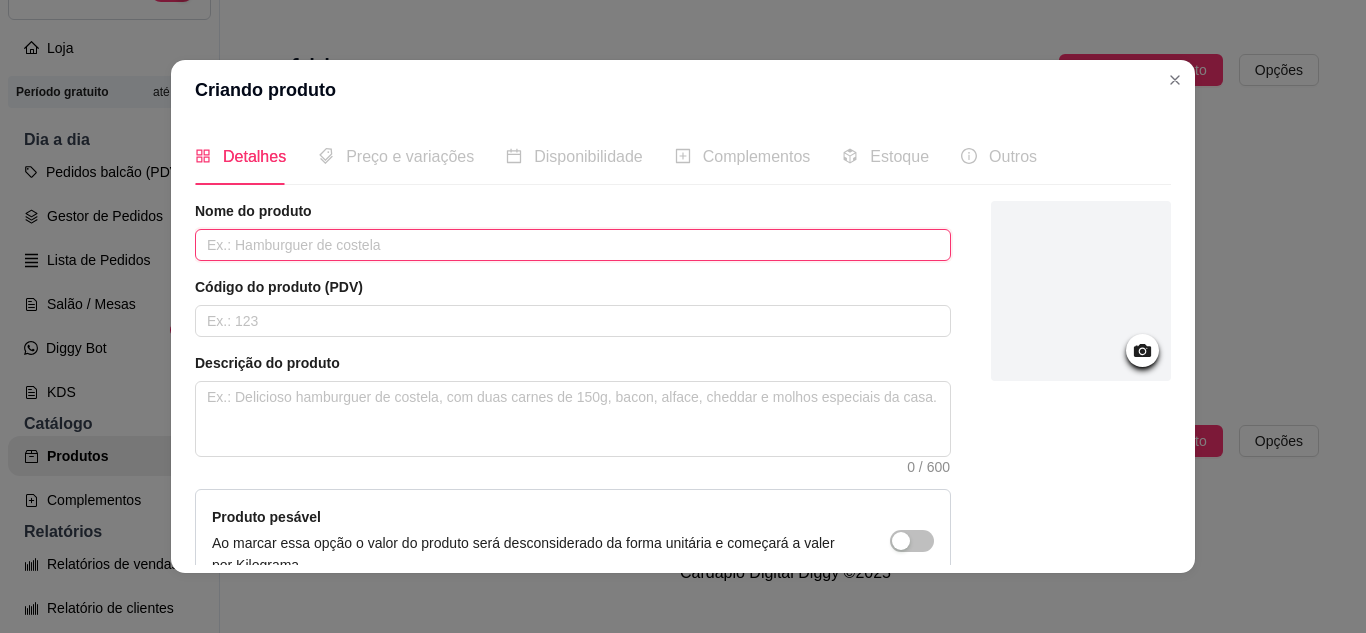 click at bounding box center [573, 245] 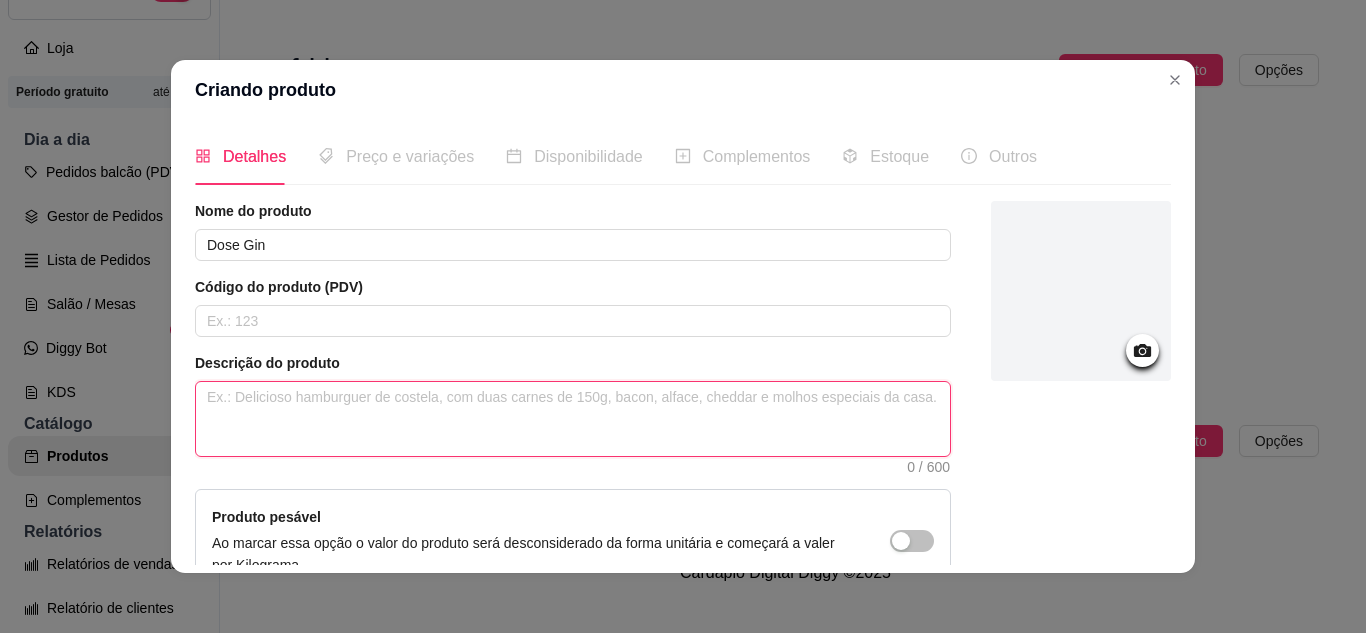 click at bounding box center [573, 419] 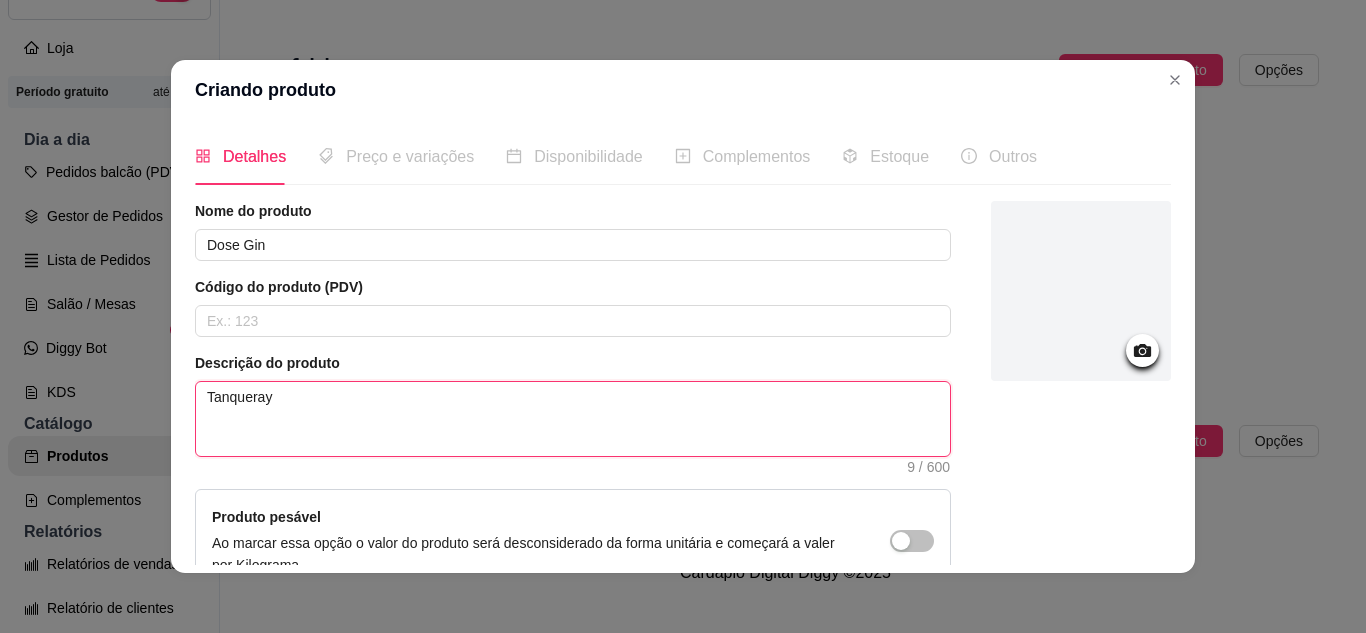 scroll, scrollTop: 215, scrollLeft: 0, axis: vertical 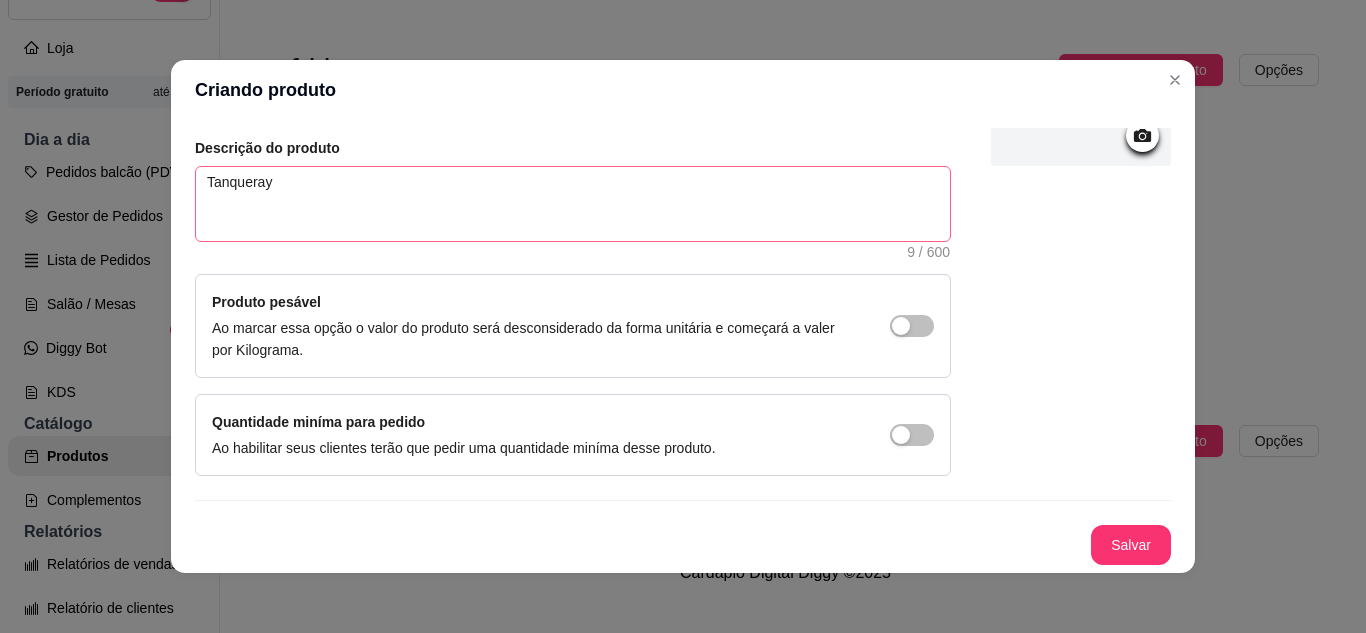 click on "Salvar" at bounding box center [1131, 545] 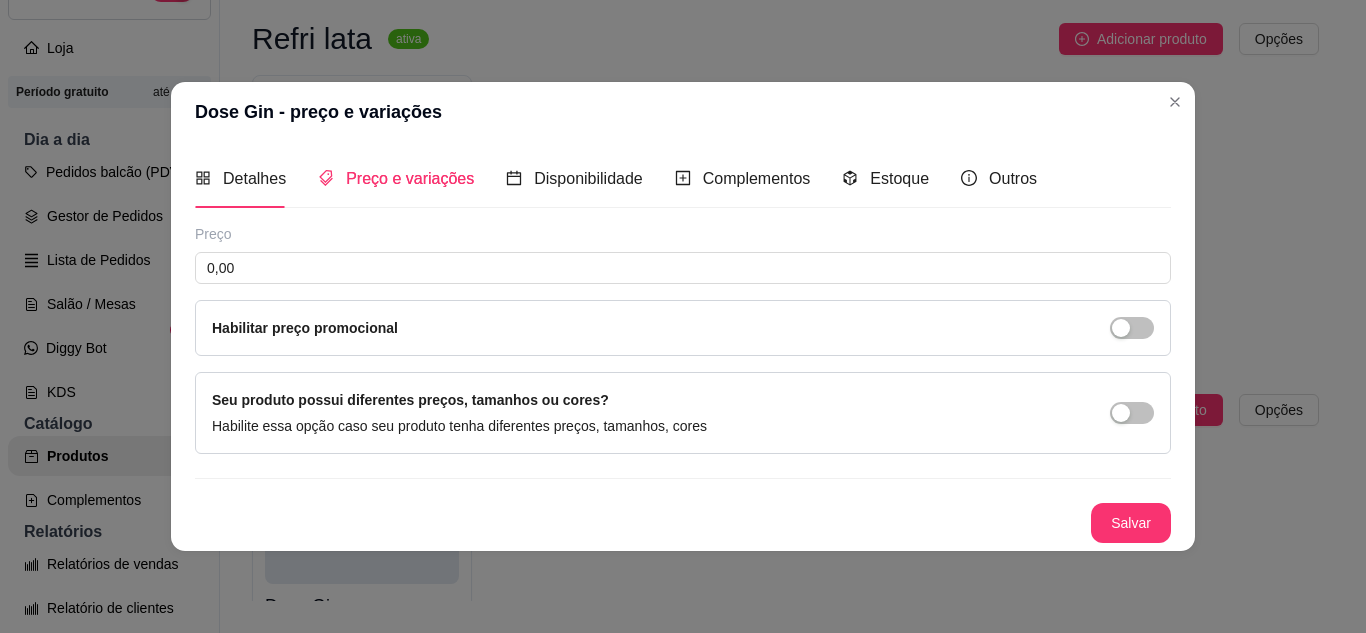 scroll, scrollTop: 0, scrollLeft: 0, axis: both 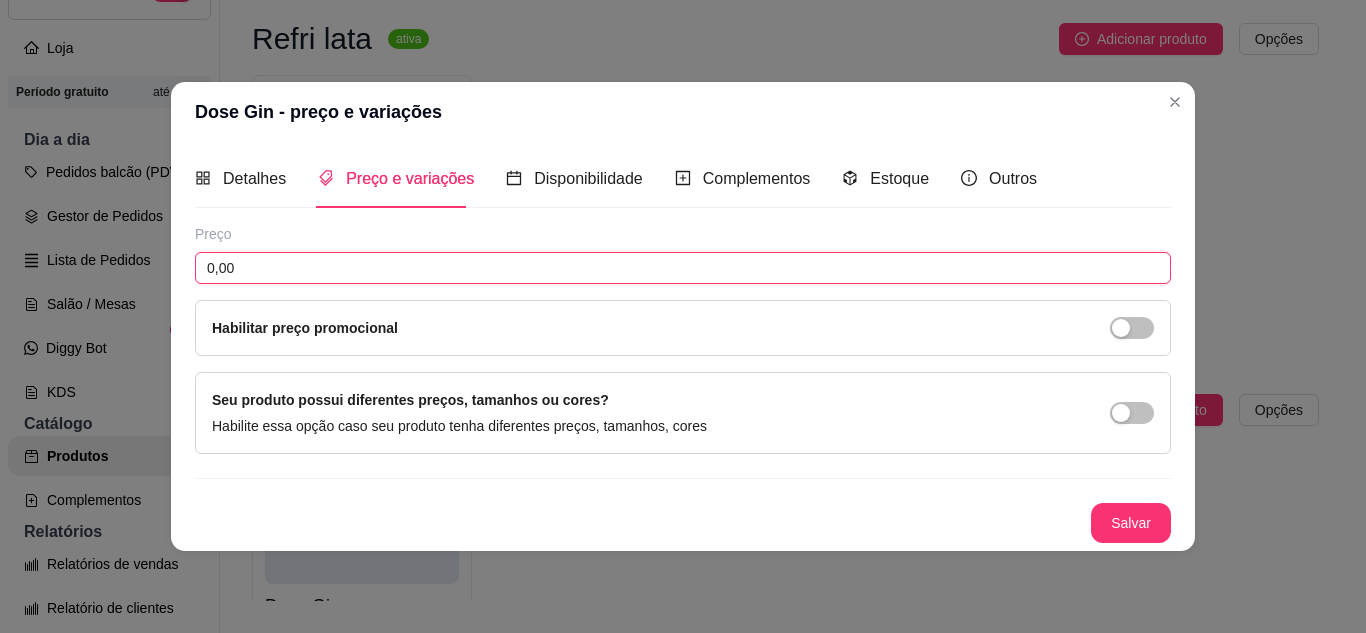 click on "0,00" at bounding box center (683, 268) 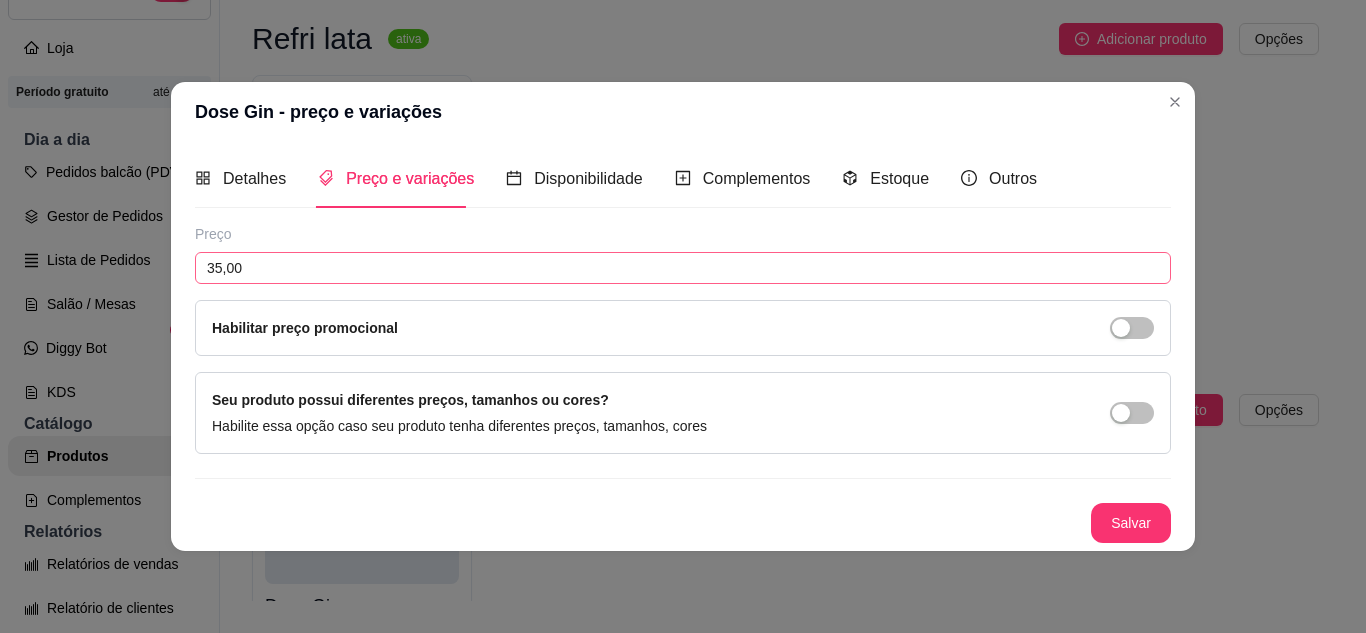 click on "Salvar" at bounding box center (1131, 523) 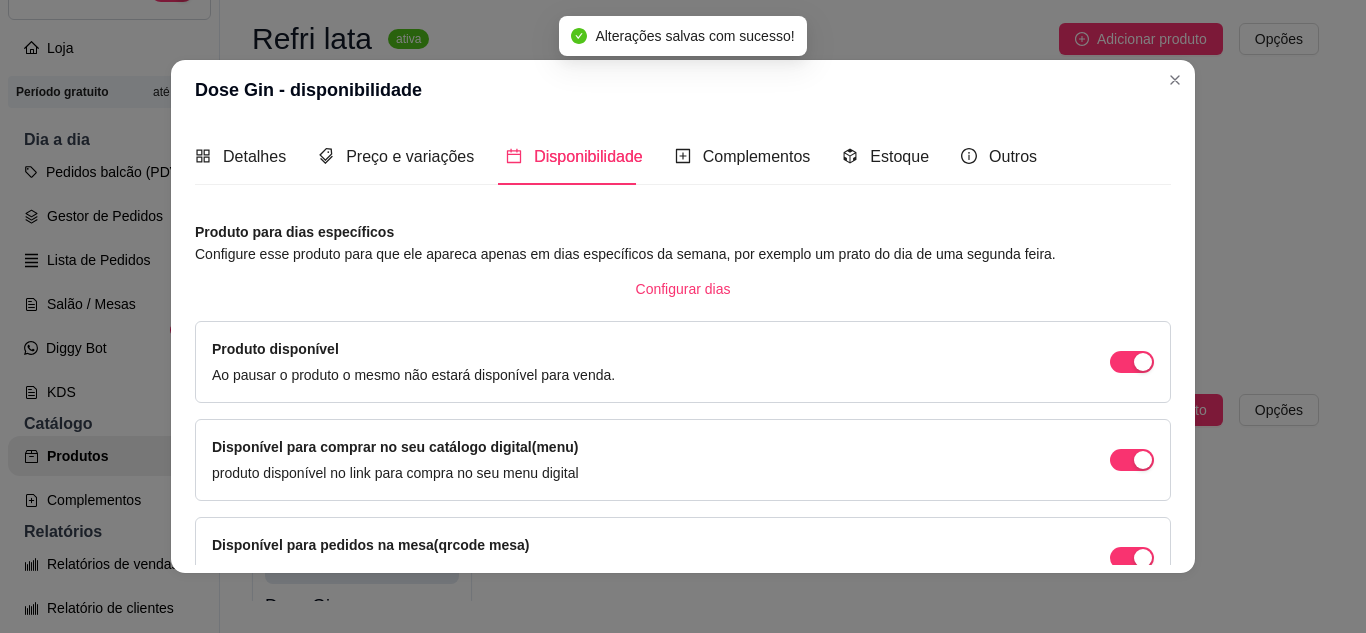 scroll, scrollTop: 213, scrollLeft: 0, axis: vertical 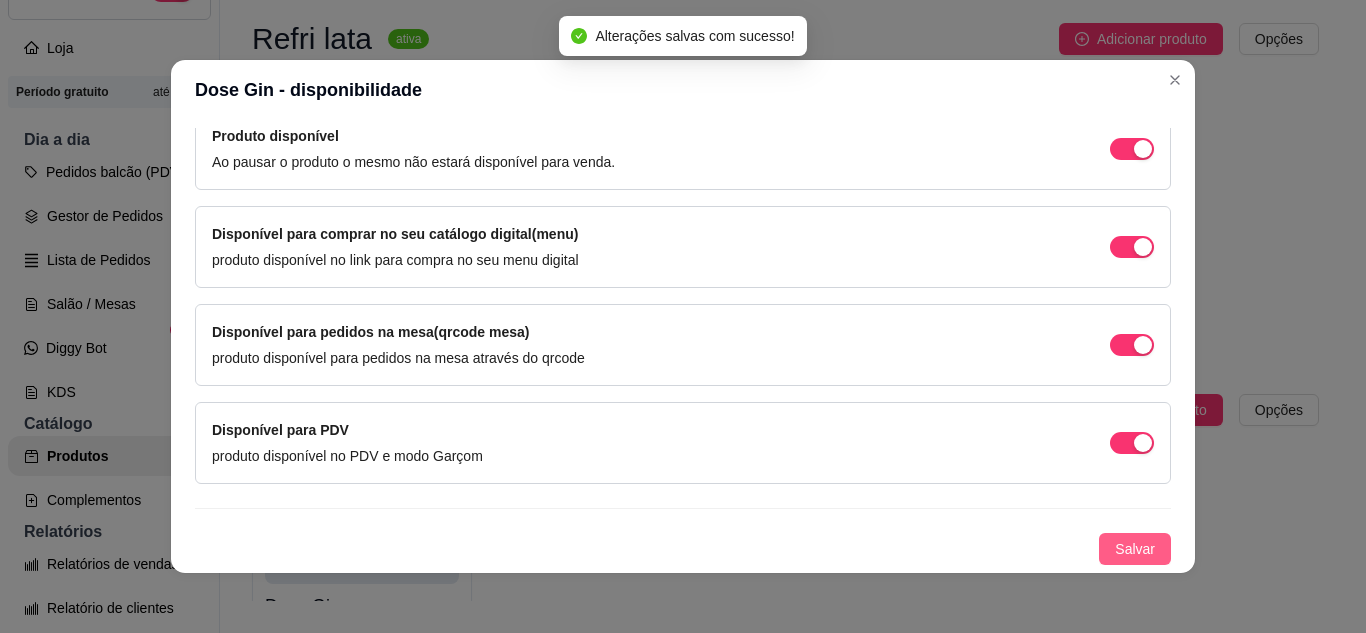 click on "Salvar" at bounding box center [1135, 549] 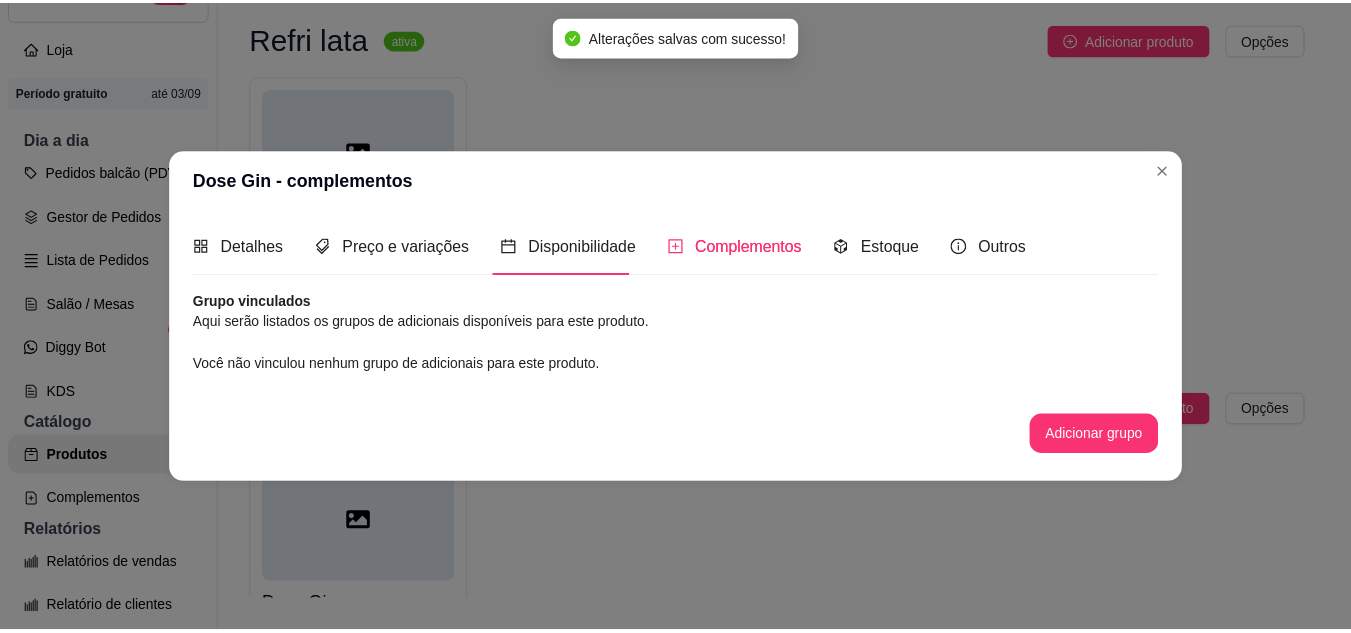 scroll, scrollTop: 0, scrollLeft: 0, axis: both 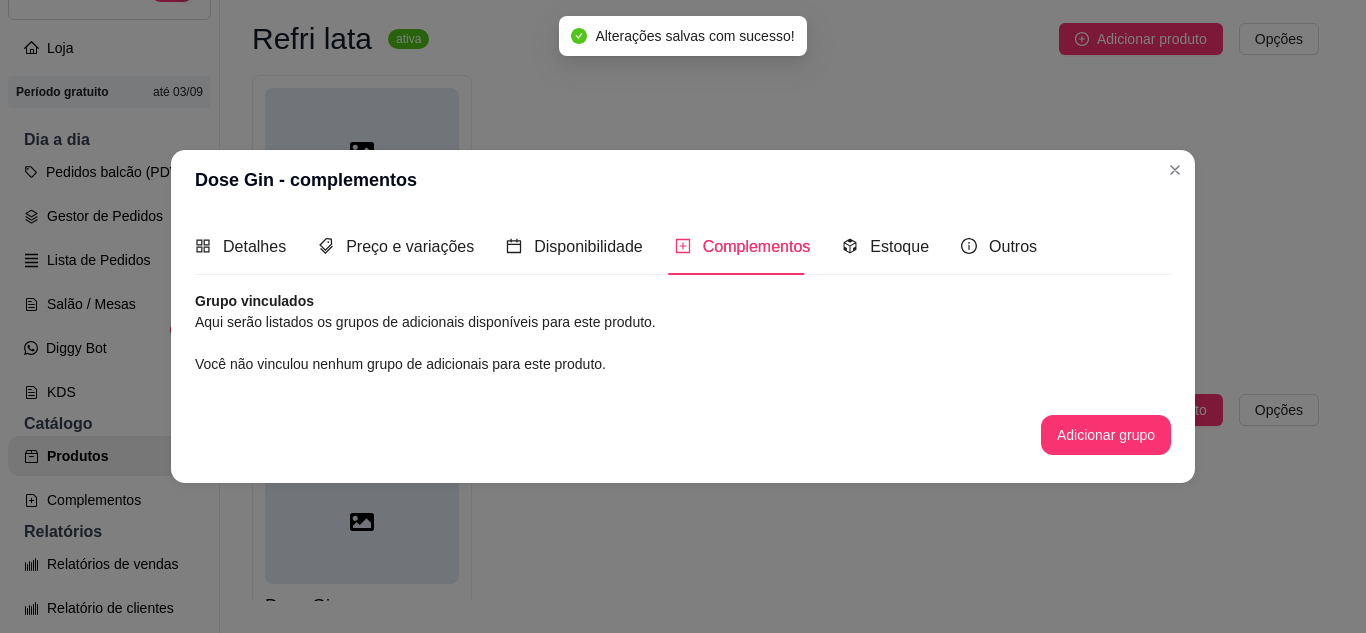 click on "Refrigerante diversos   R$ 5,00" at bounding box center [785, 204] 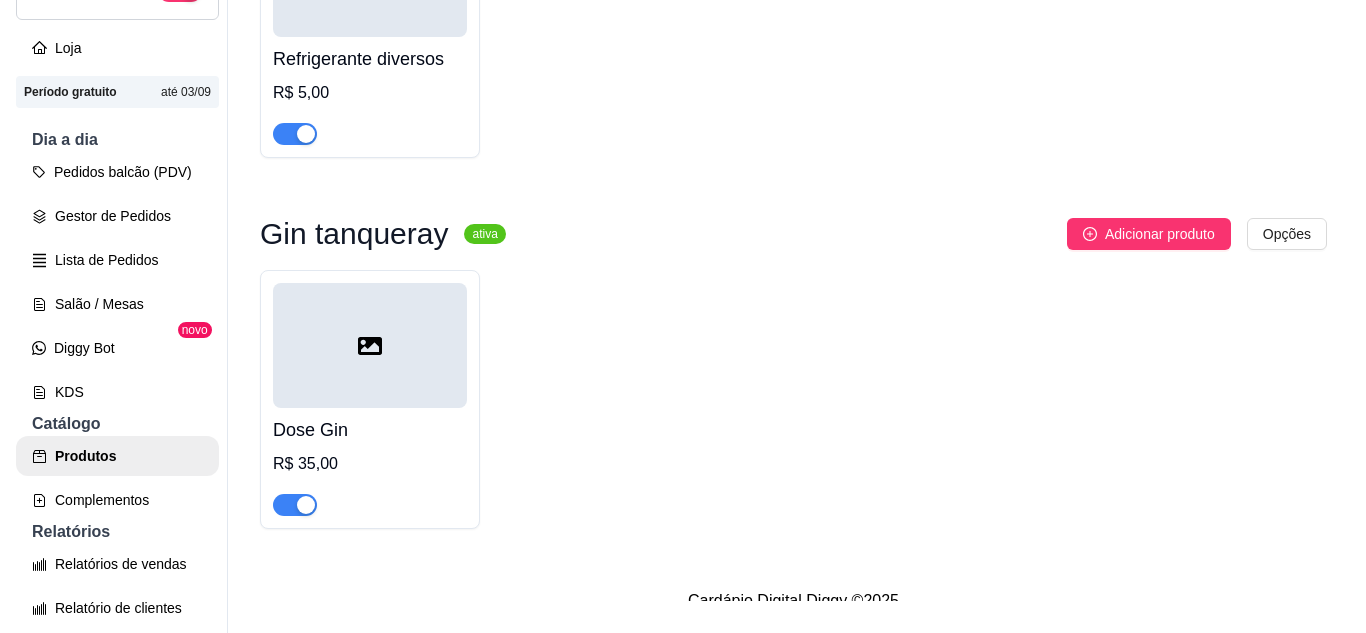 scroll, scrollTop: 5918, scrollLeft: 0, axis: vertical 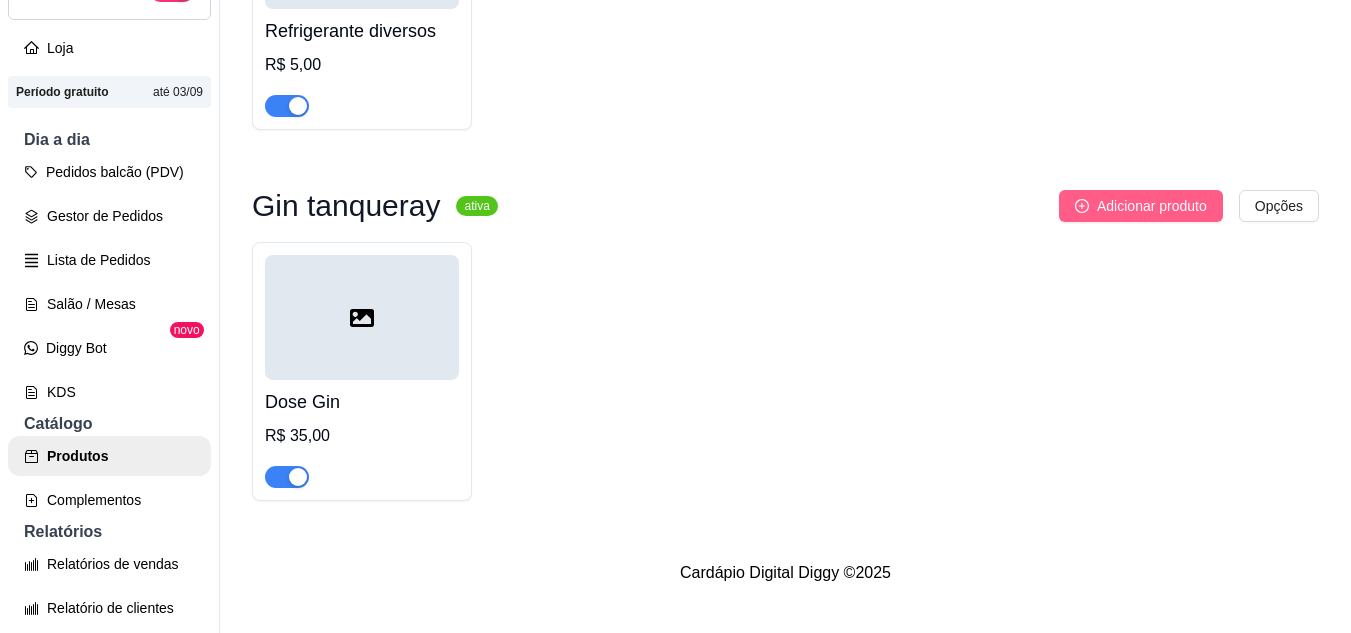 click on "Adicionar produto" at bounding box center (1152, 206) 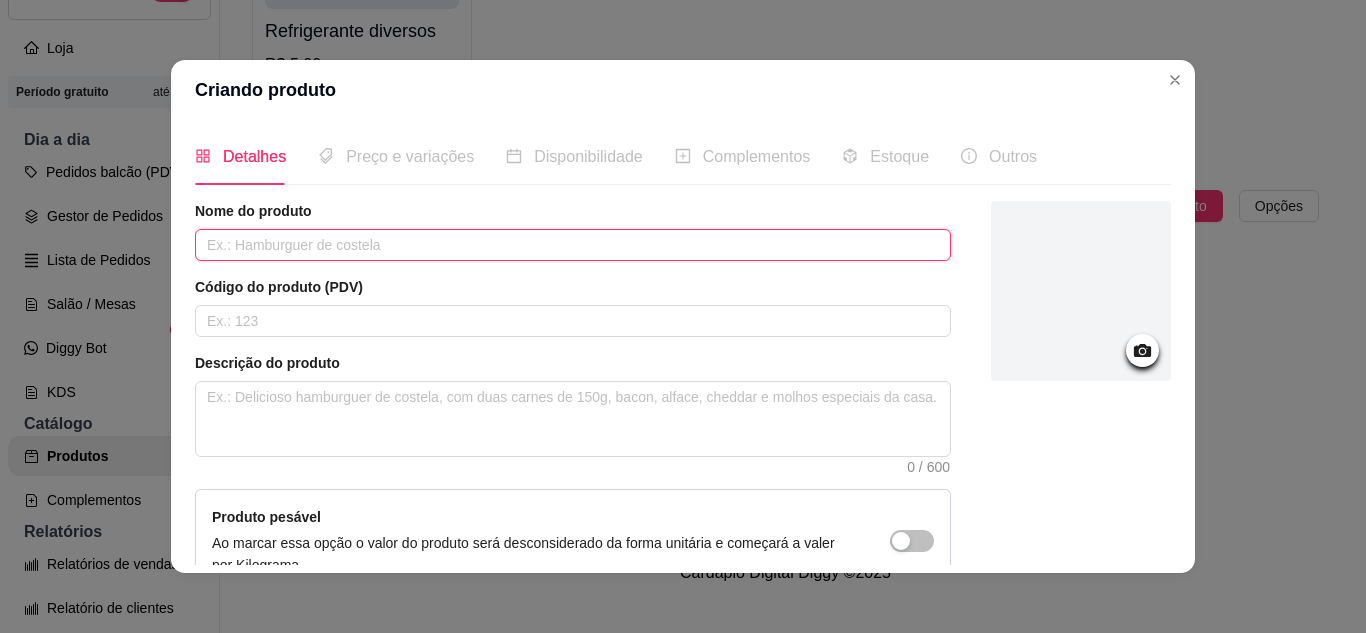 click at bounding box center [573, 245] 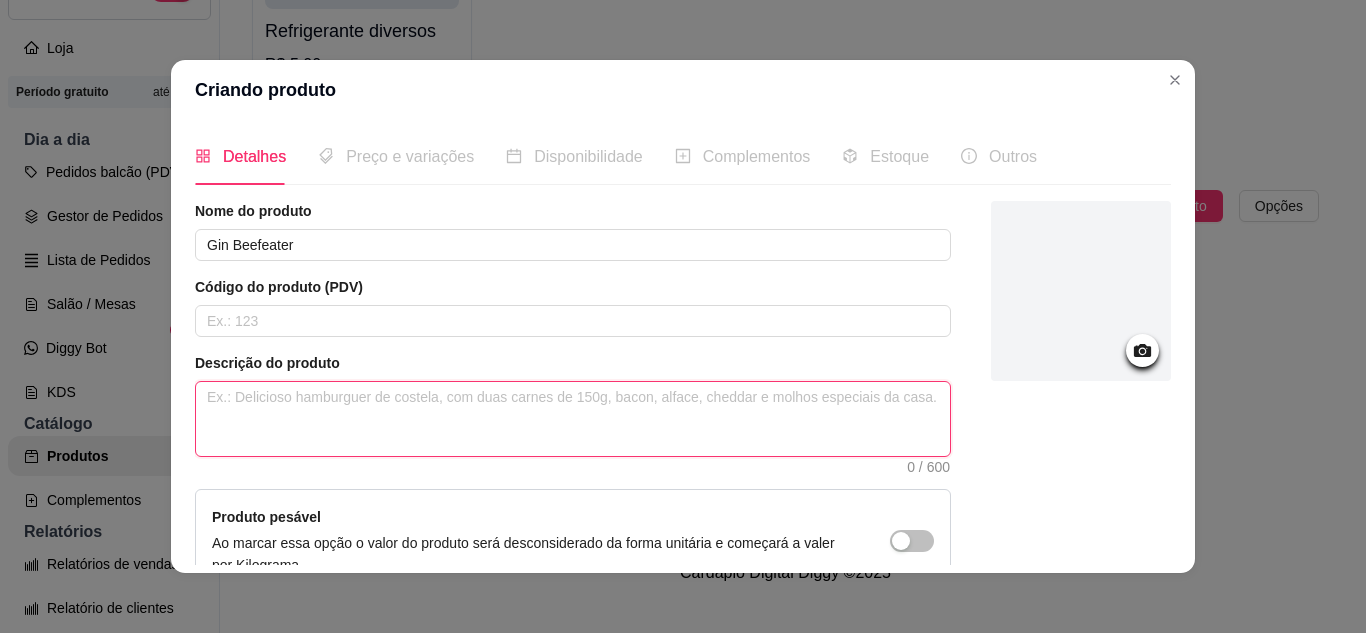 click at bounding box center [573, 419] 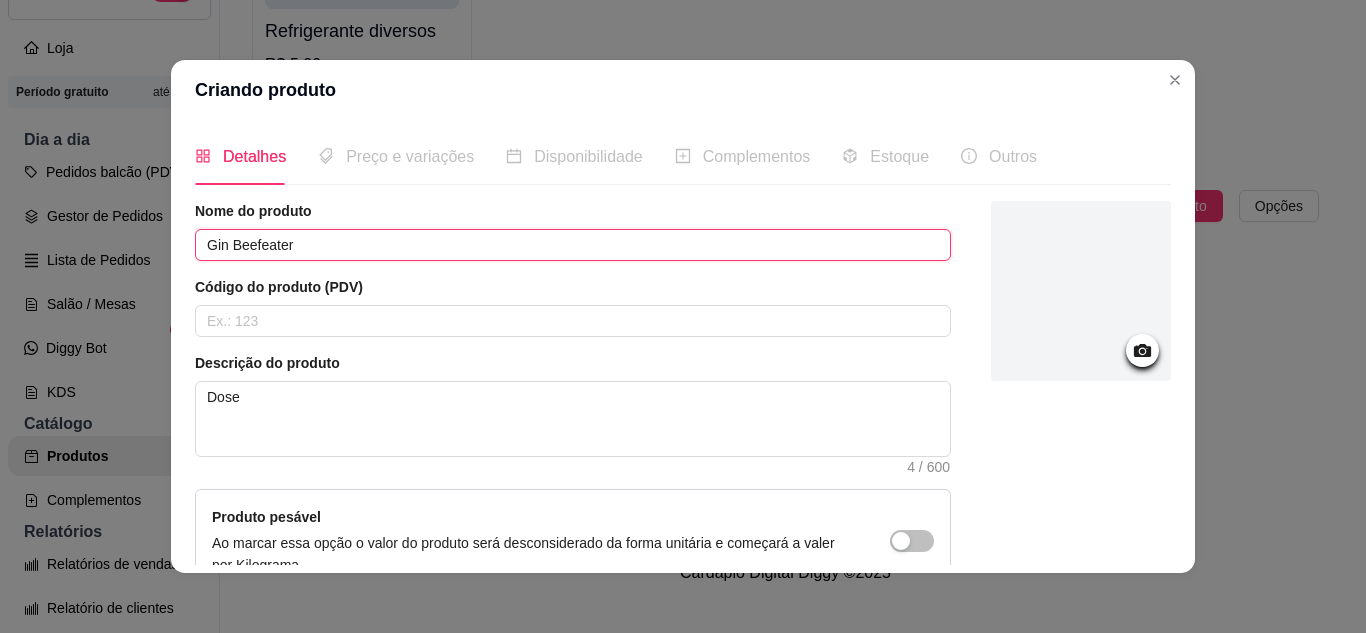 click on "Gin Beefeater" at bounding box center [573, 245] 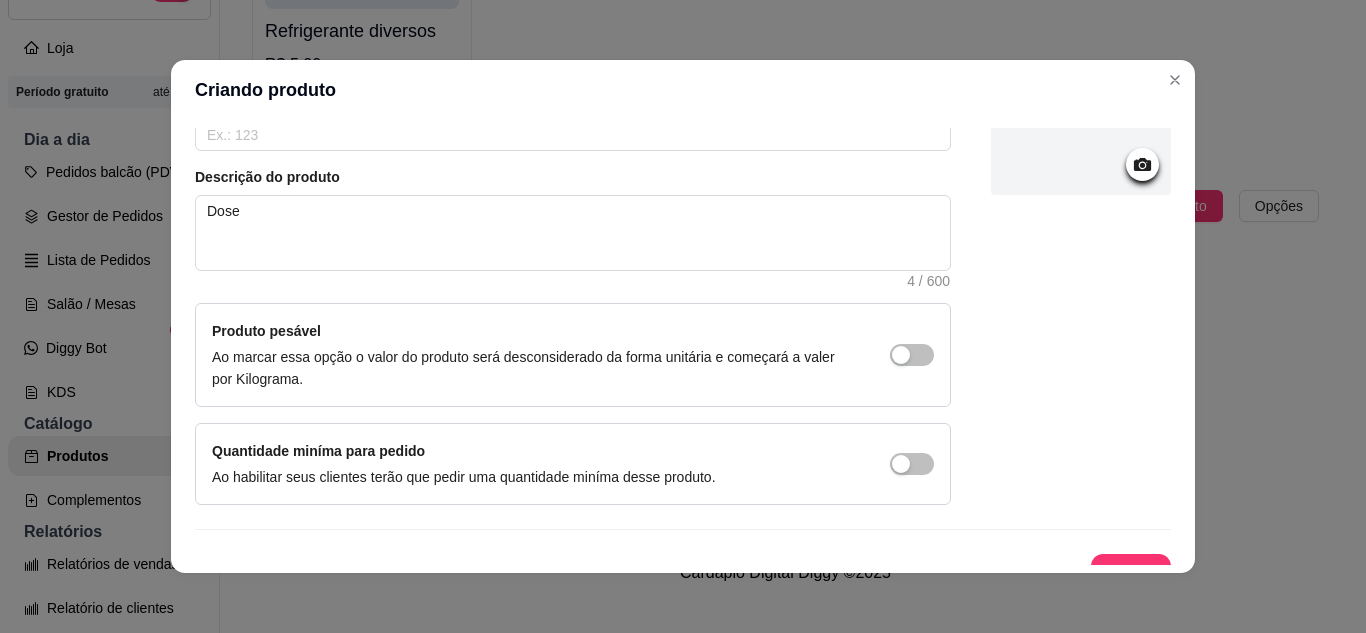 scroll, scrollTop: 215, scrollLeft: 0, axis: vertical 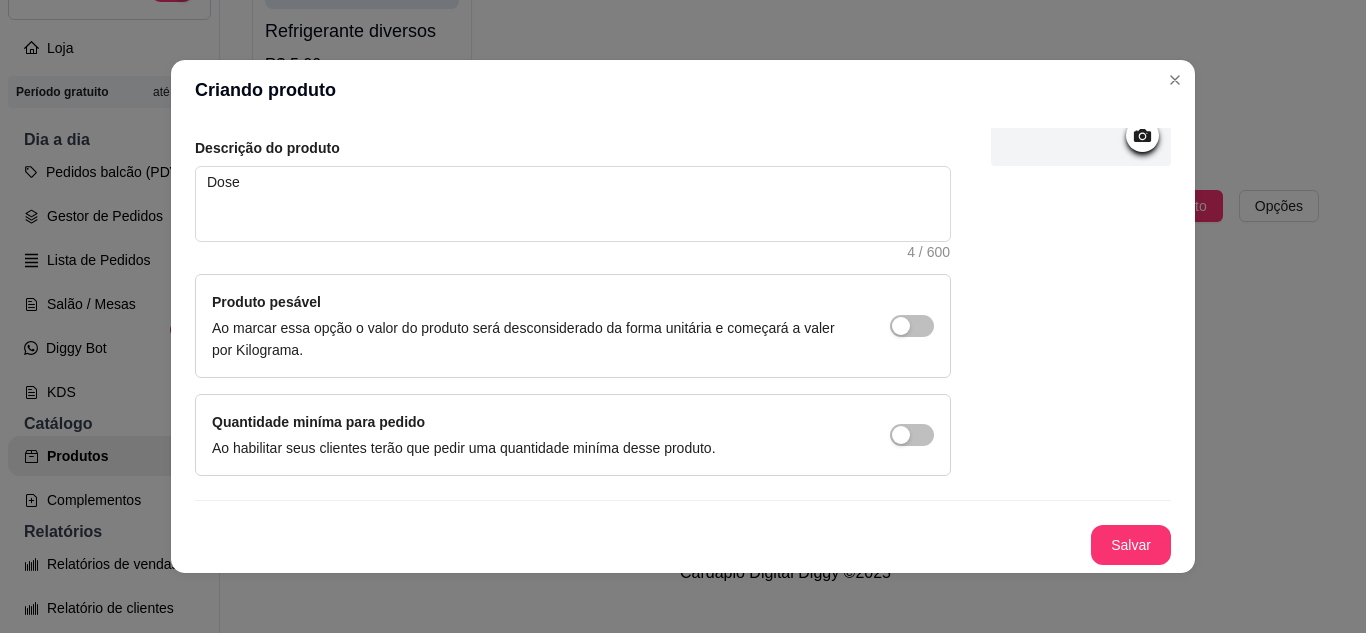 click on "Salvar" at bounding box center [1131, 545] 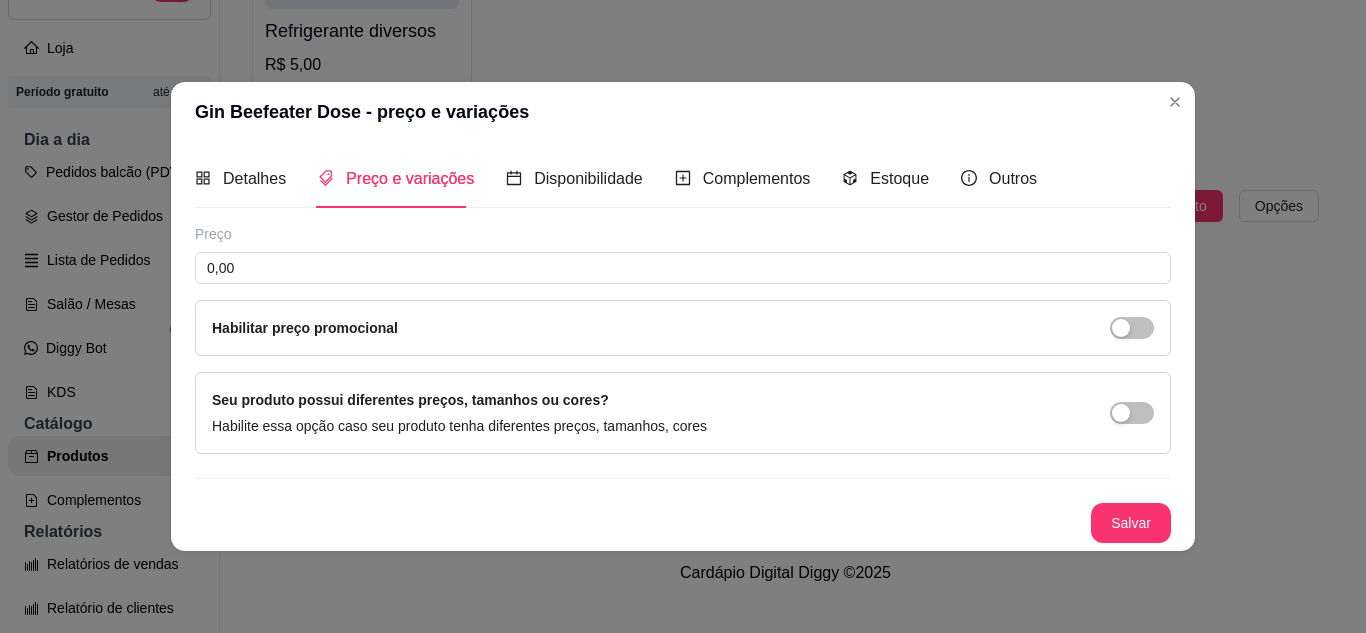 scroll, scrollTop: 0, scrollLeft: 0, axis: both 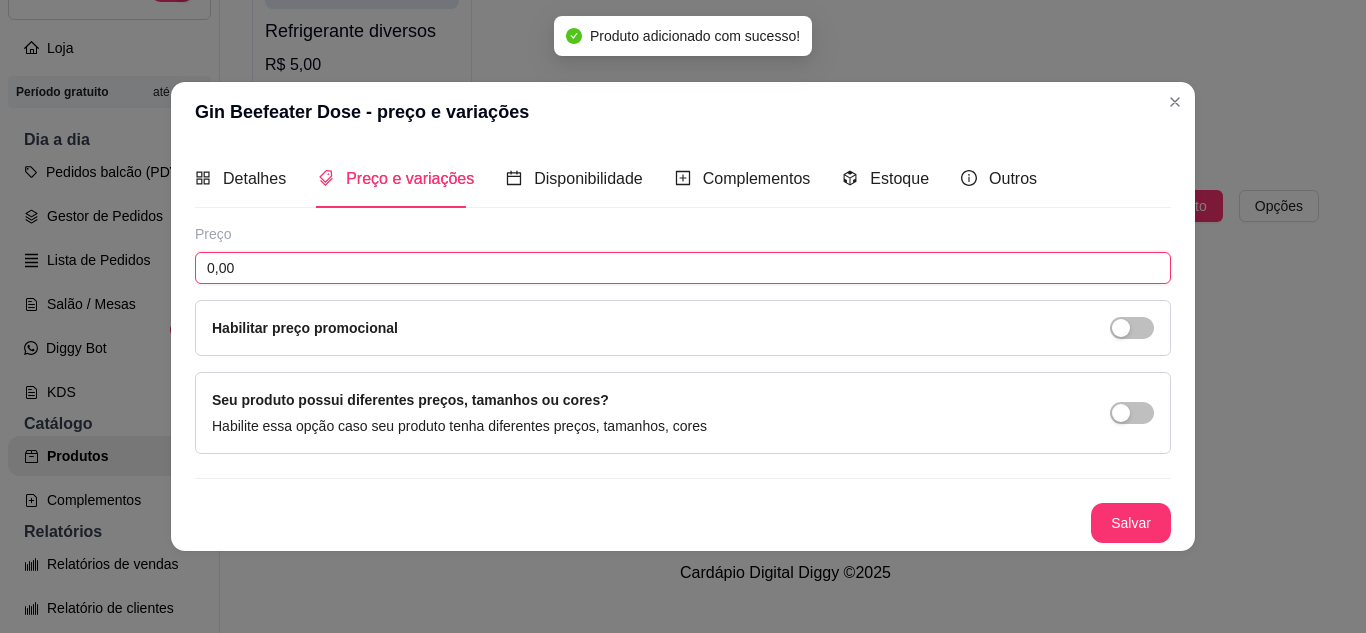 click on "0,00" at bounding box center (683, 268) 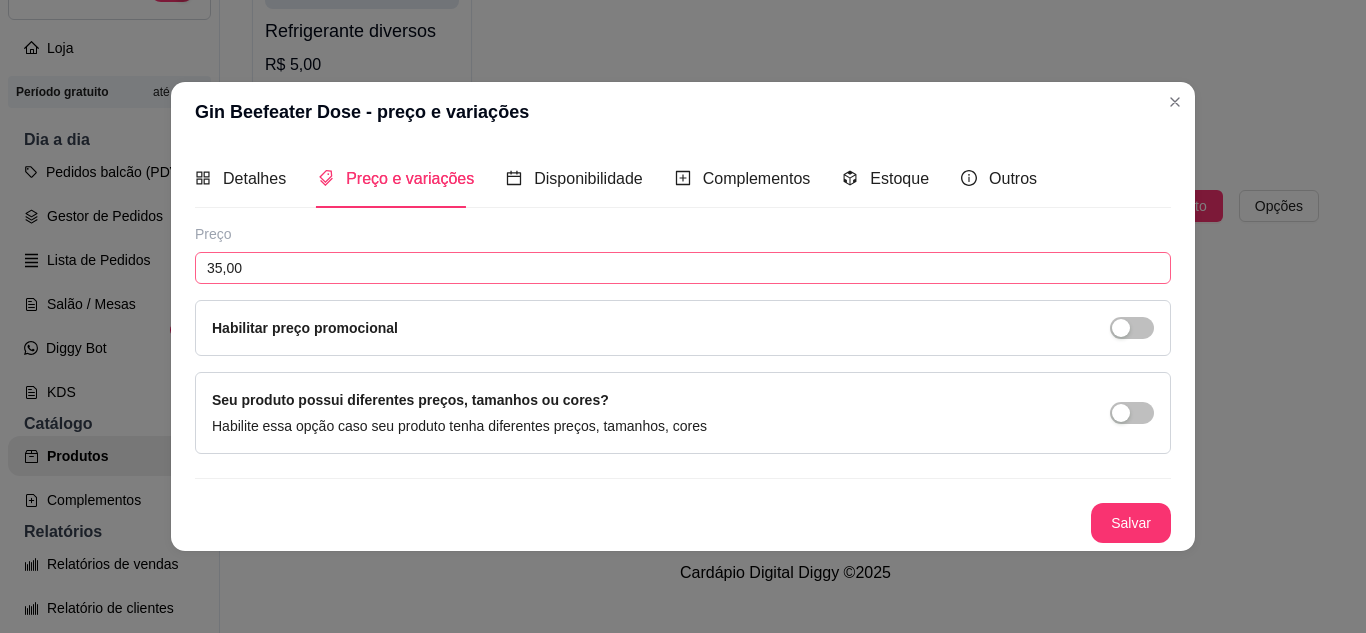click on "Salvar" at bounding box center [1131, 523] 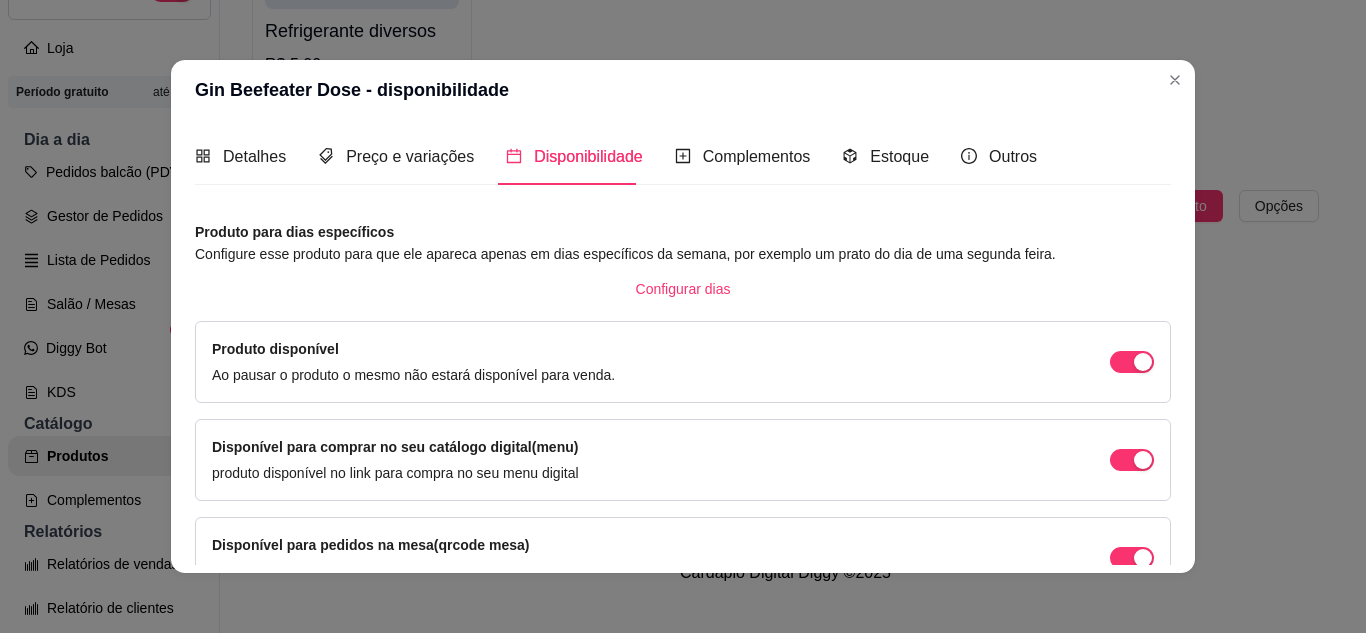 scroll, scrollTop: 213, scrollLeft: 0, axis: vertical 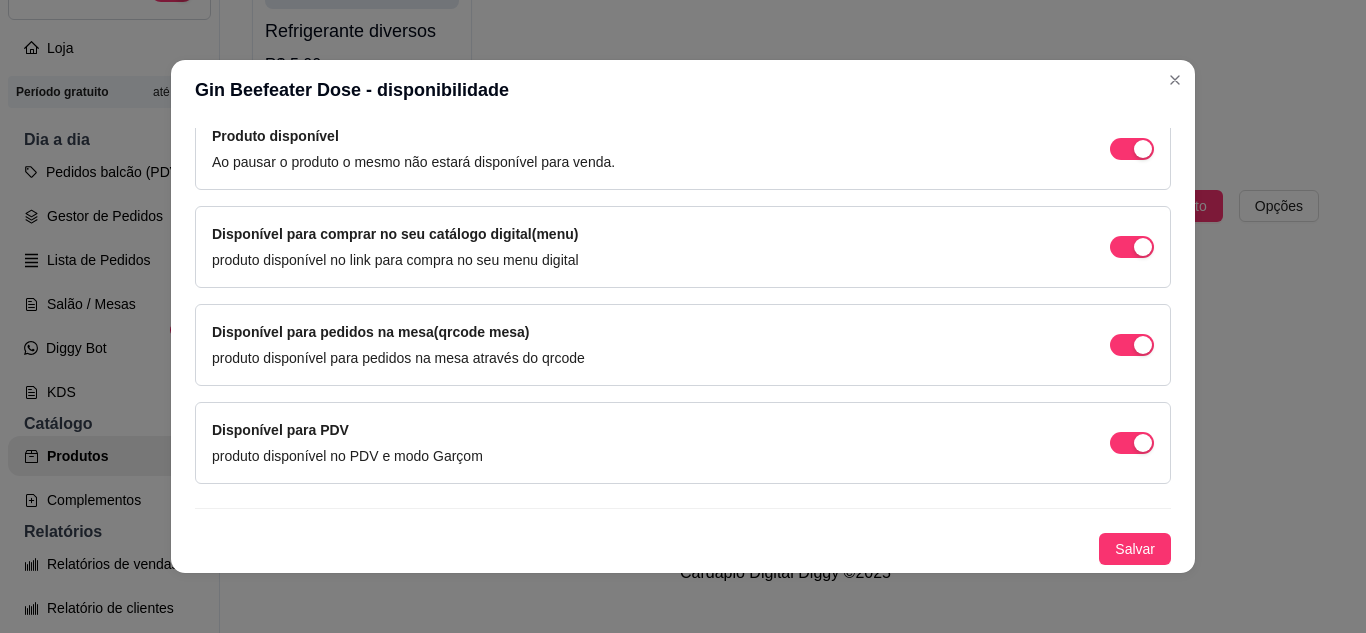click on "Disponível para PDV produto disponível no PDV e modo Garçom" at bounding box center [683, 443] 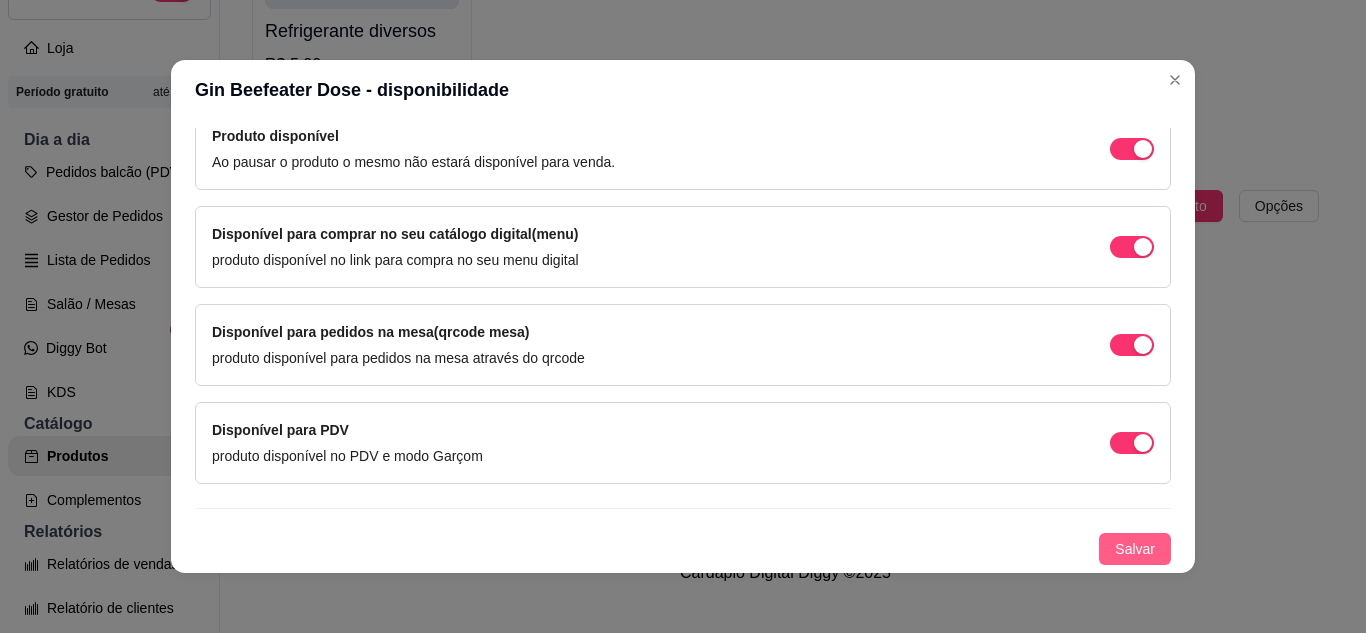 click on "Salvar" at bounding box center (1135, 549) 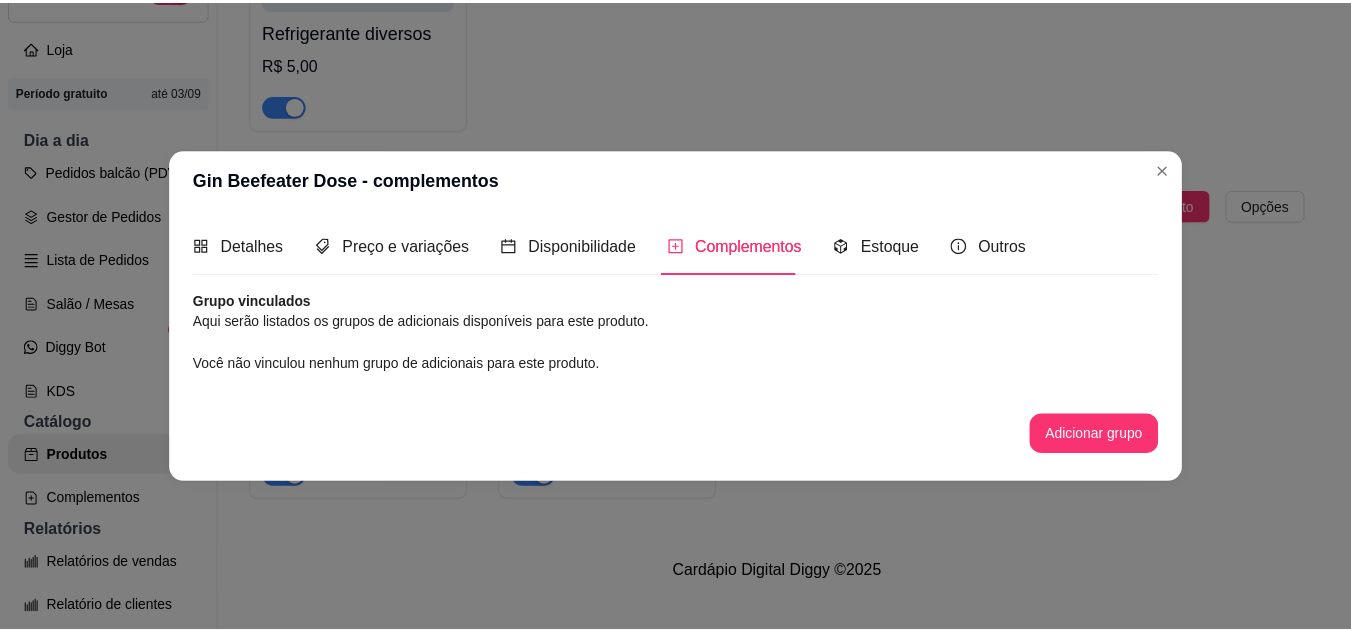 scroll, scrollTop: 0, scrollLeft: 0, axis: both 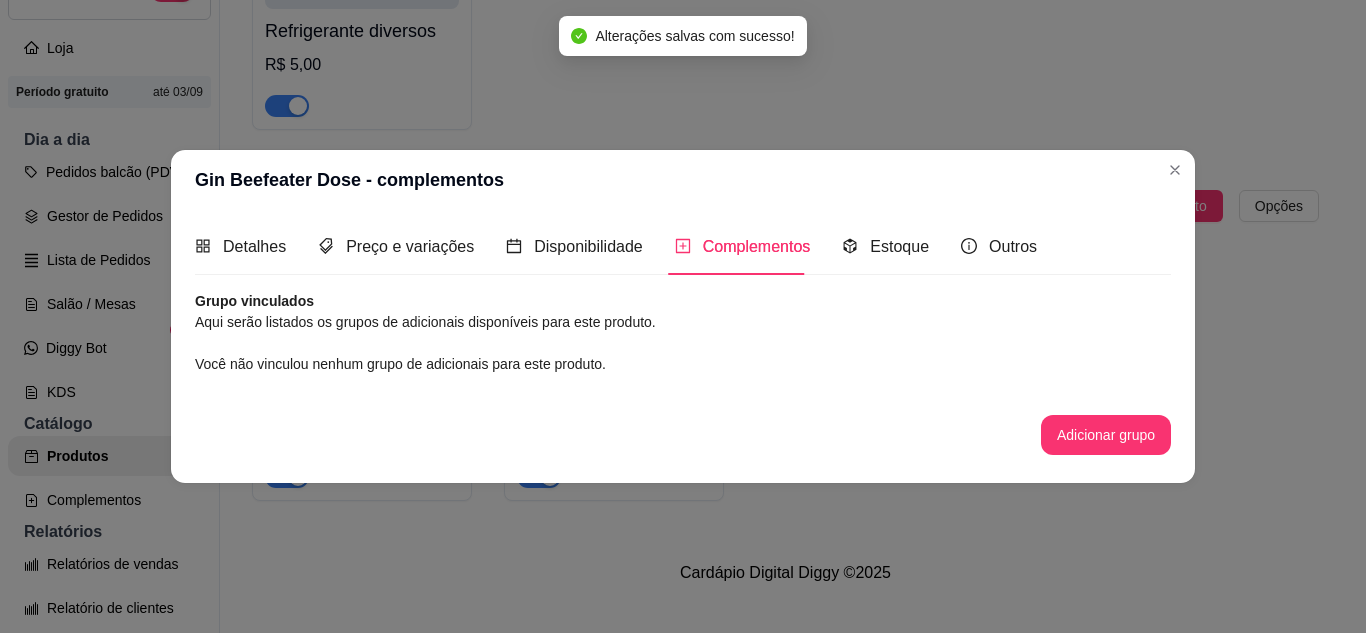 click on "Adicionar produto" at bounding box center [1141, 206] 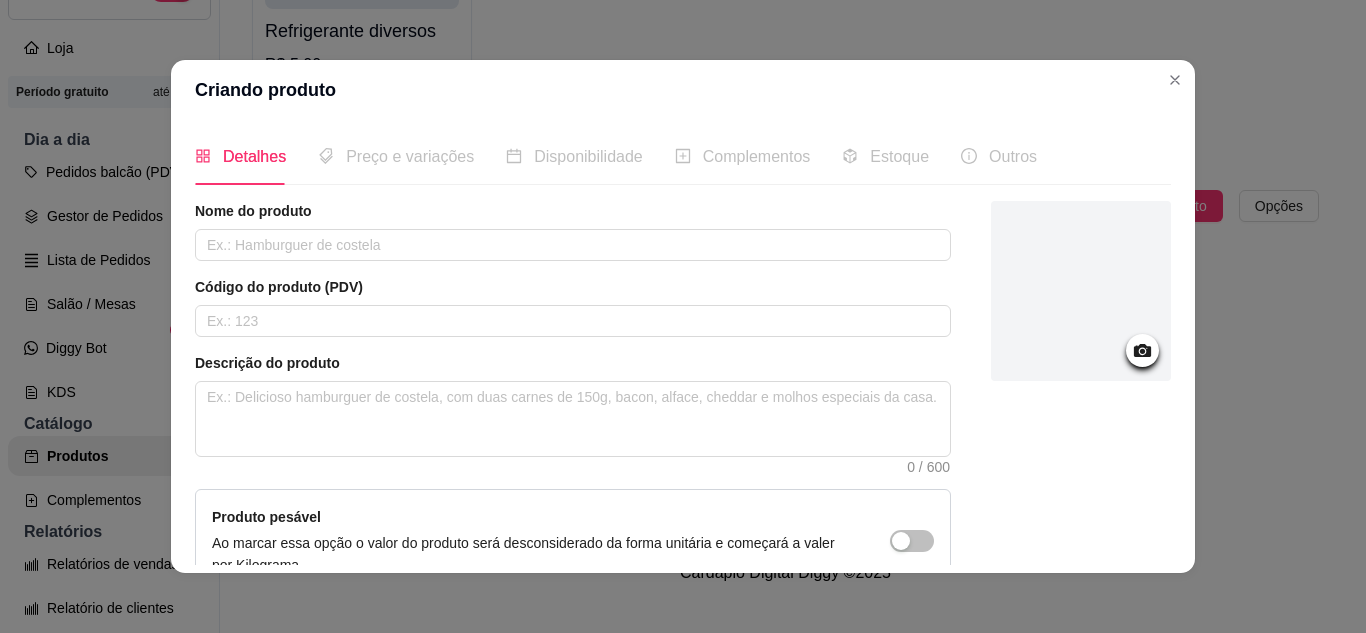 click on "Refrigerante diversos   R$ 5,00" at bounding box center (785, 0) 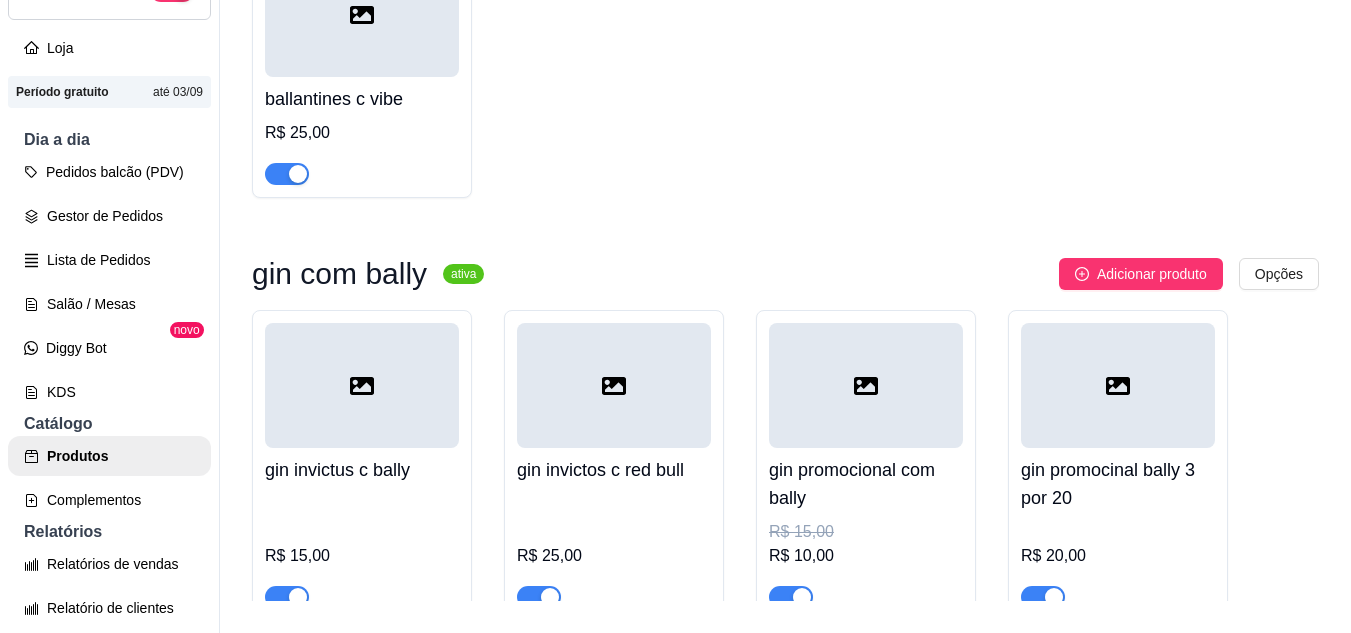 scroll, scrollTop: 0, scrollLeft: 0, axis: both 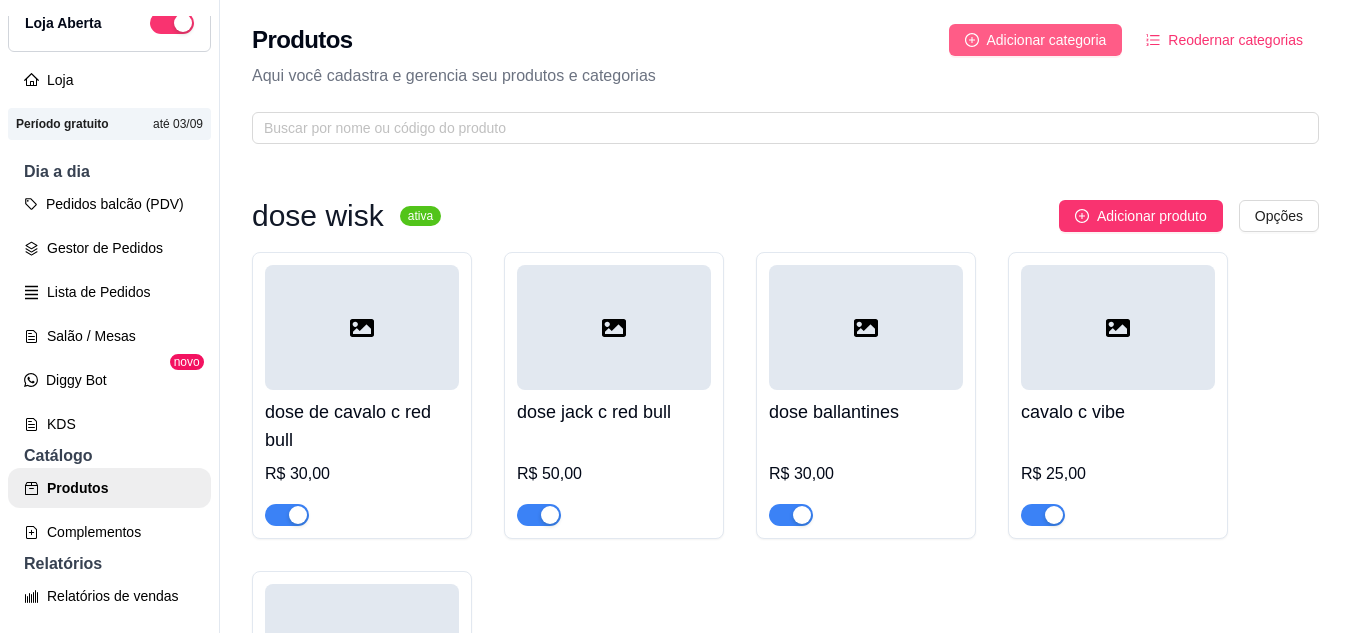 click on "Adicionar categoria" at bounding box center [1047, 40] 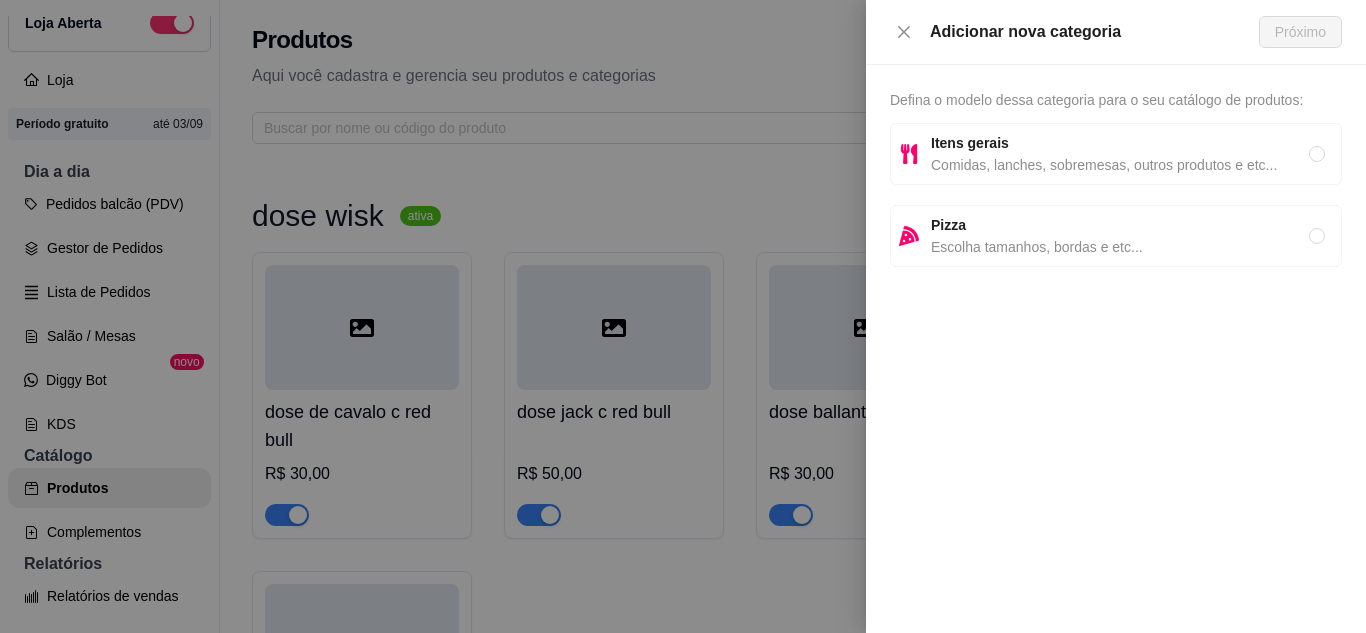 click on "Itens gerais" at bounding box center [1120, 143] 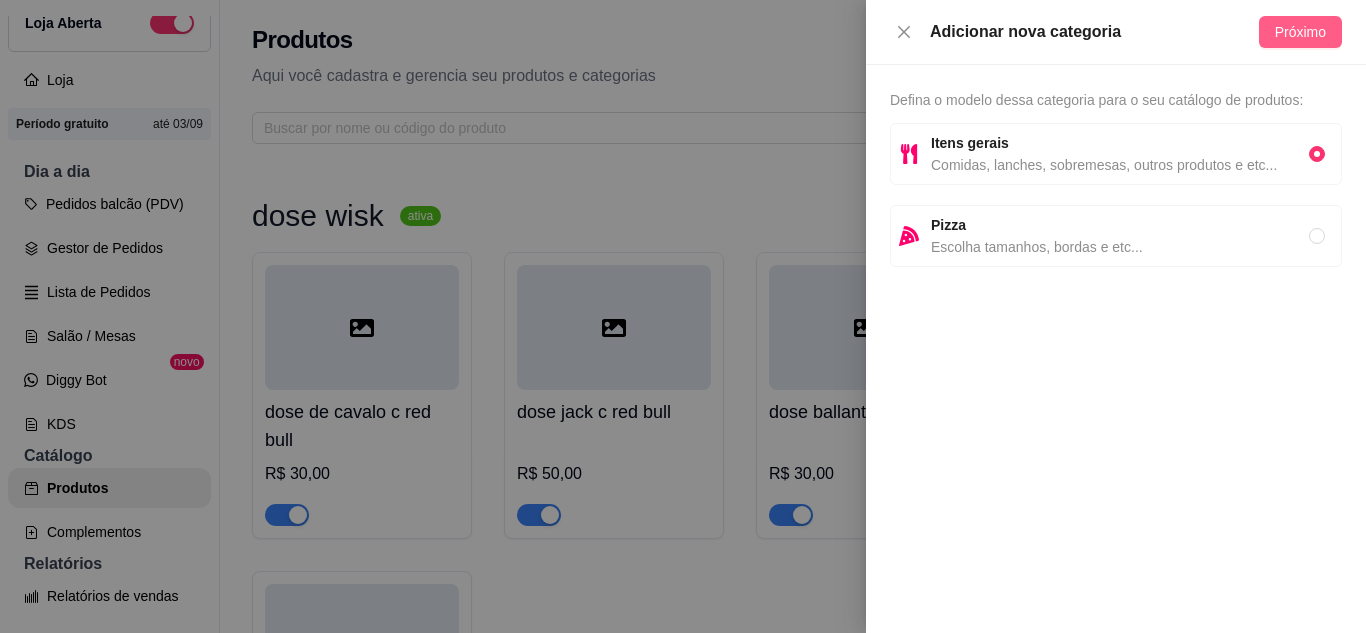 click on "Próximo" at bounding box center (1300, 32) 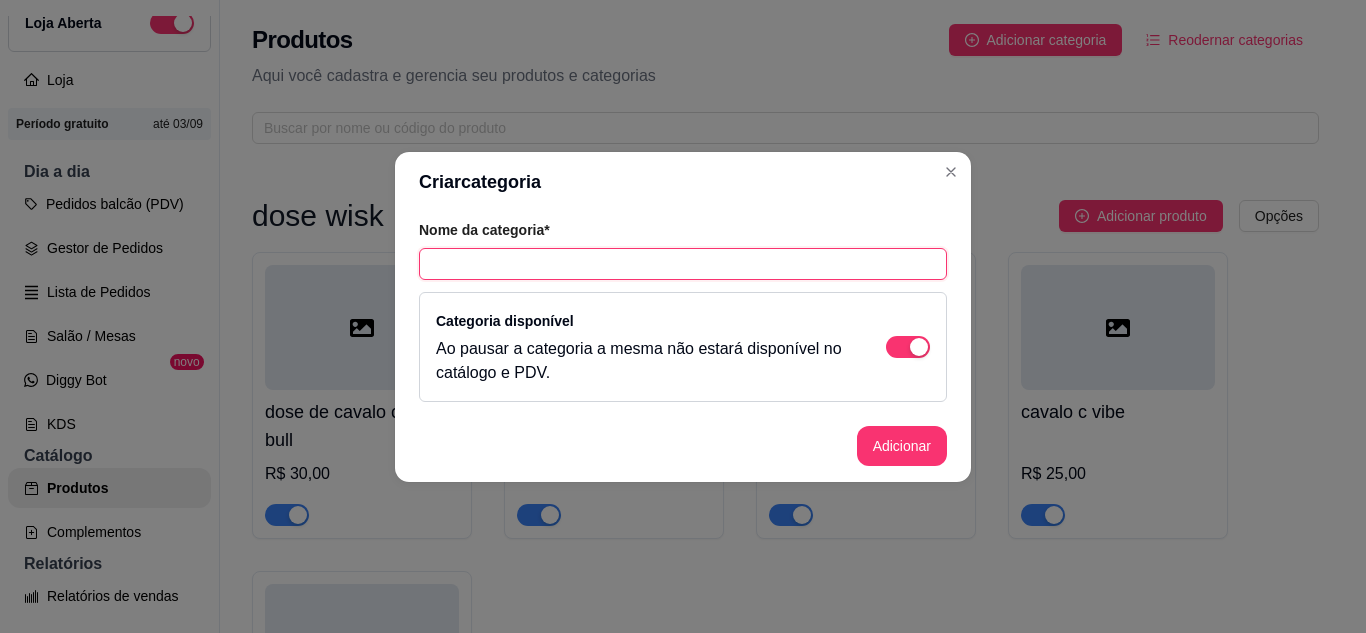 click at bounding box center (683, 264) 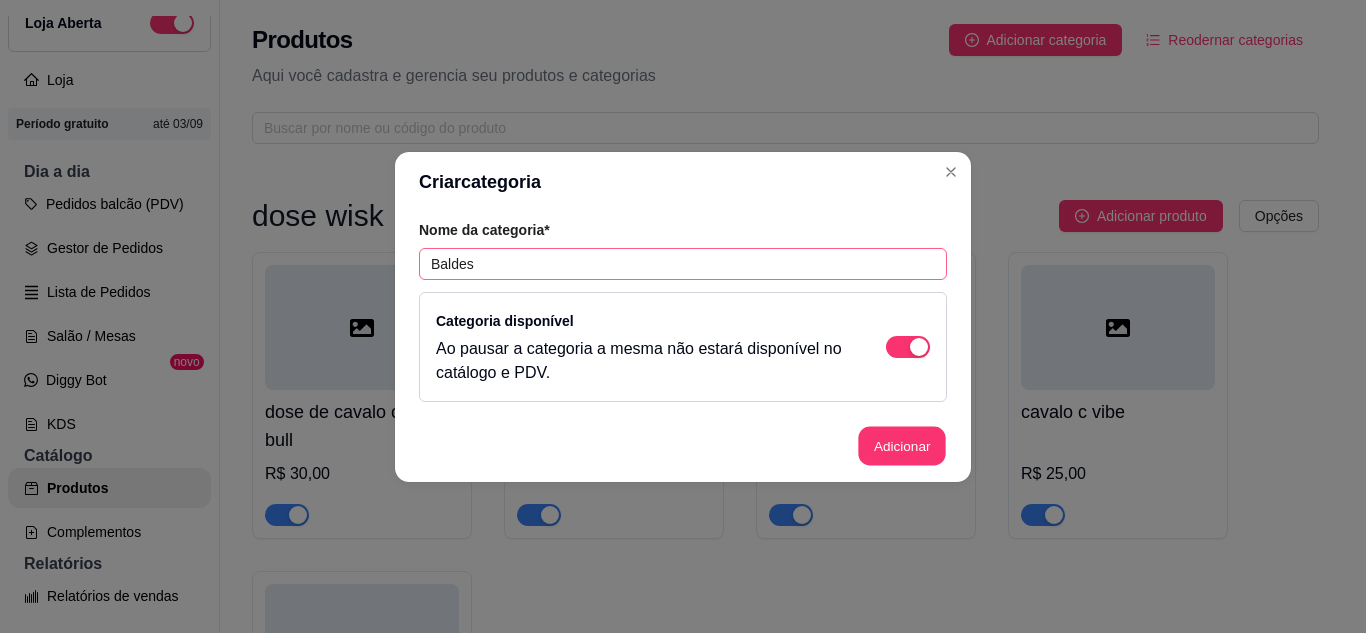 click on "Adicionar" at bounding box center [902, 445] 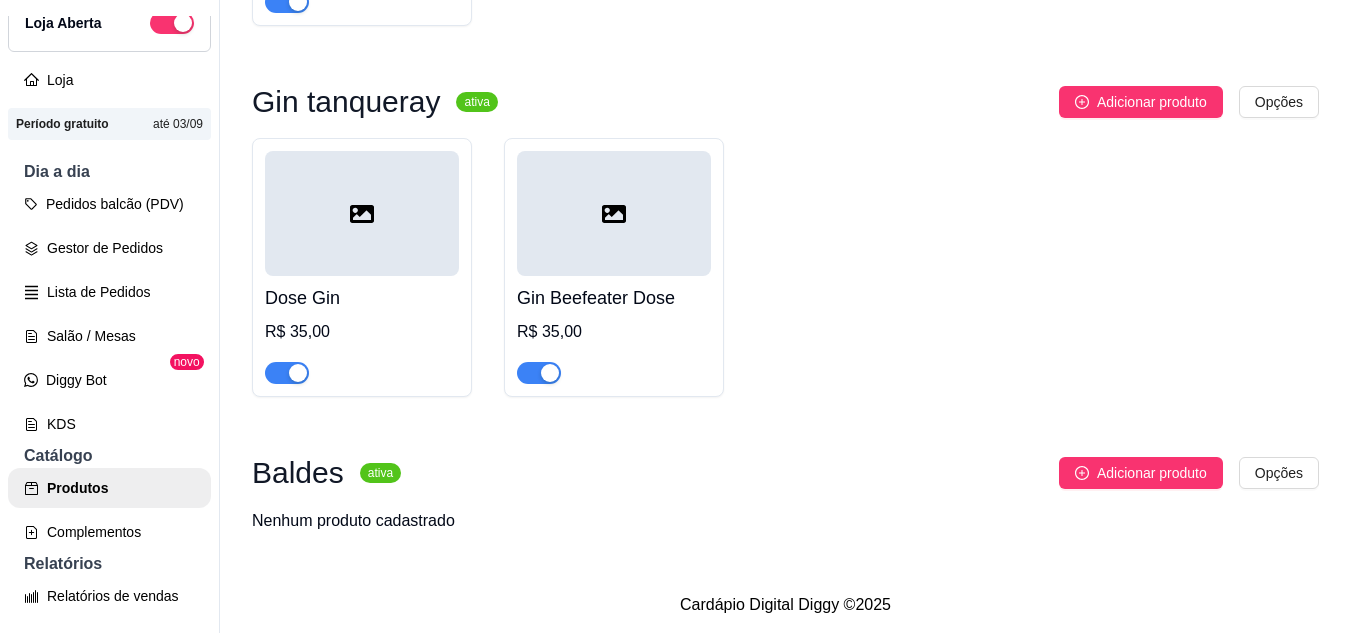 scroll, scrollTop: 6054, scrollLeft: 0, axis: vertical 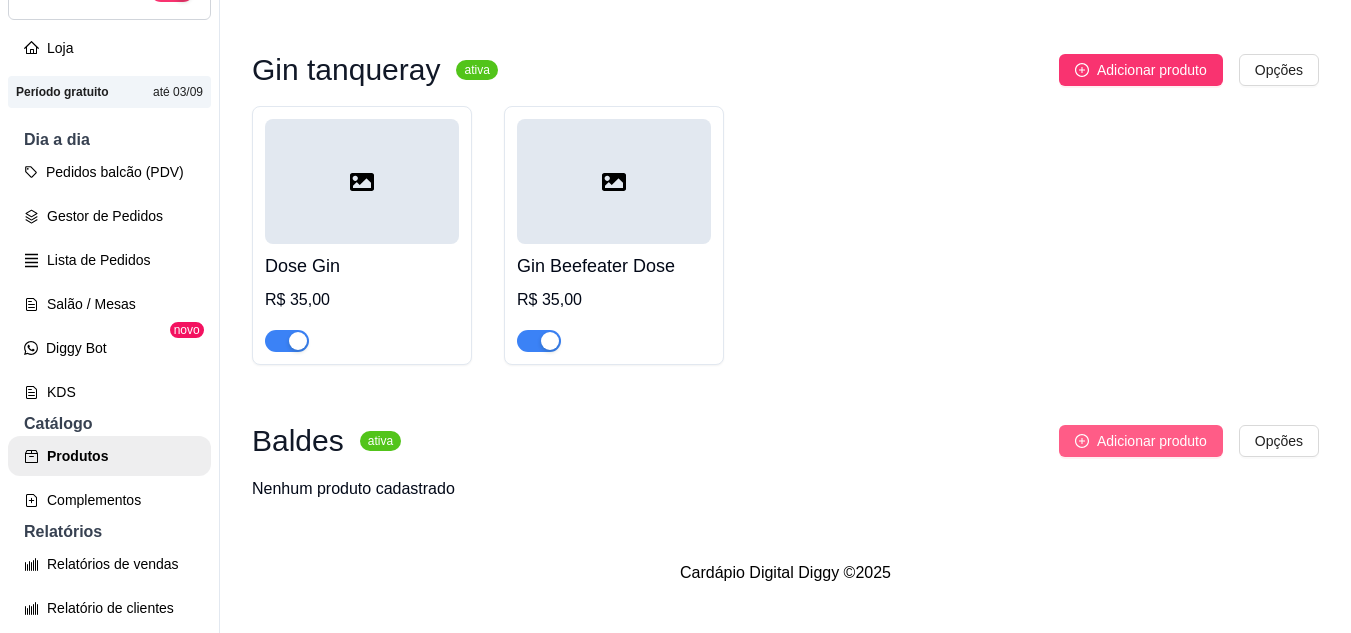 click on "Adicionar produto" at bounding box center [1152, 441] 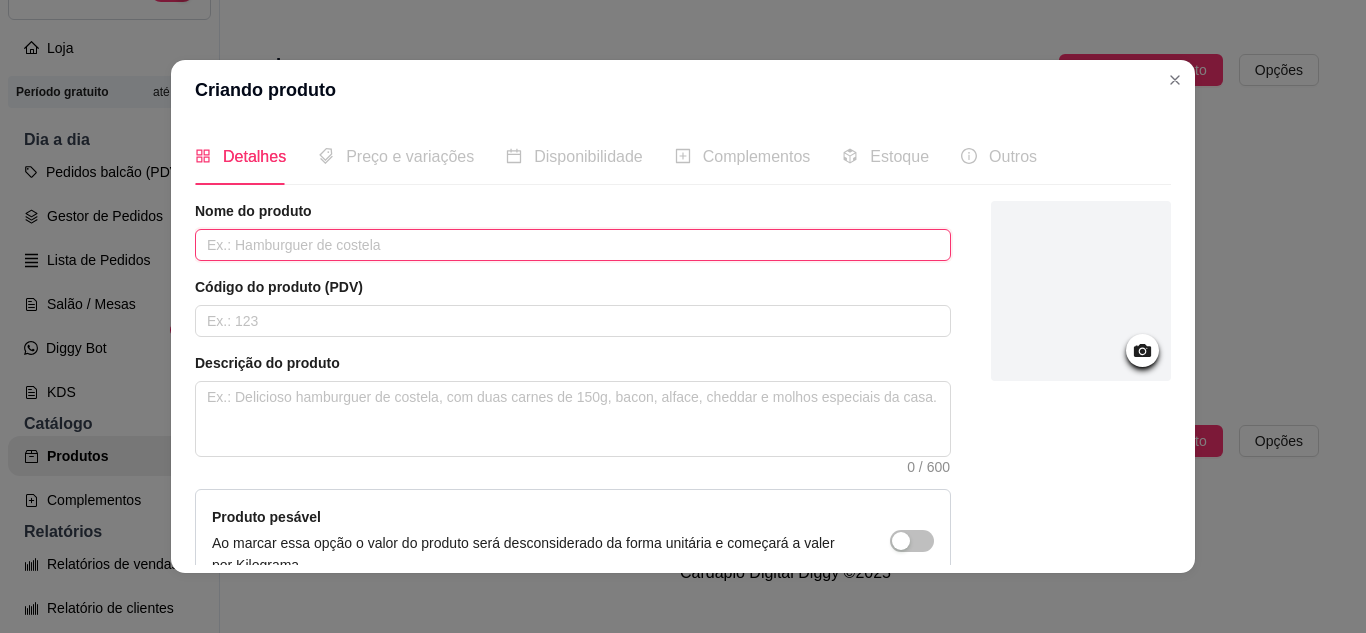 click at bounding box center (573, 245) 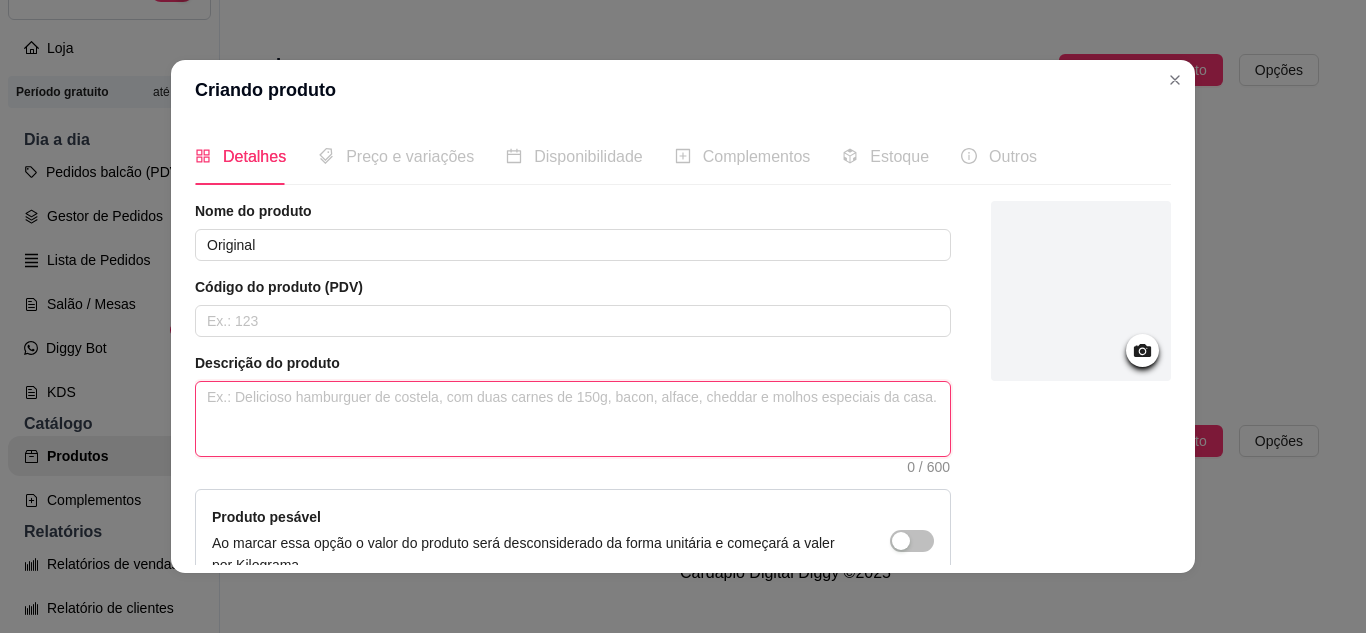 click at bounding box center [573, 419] 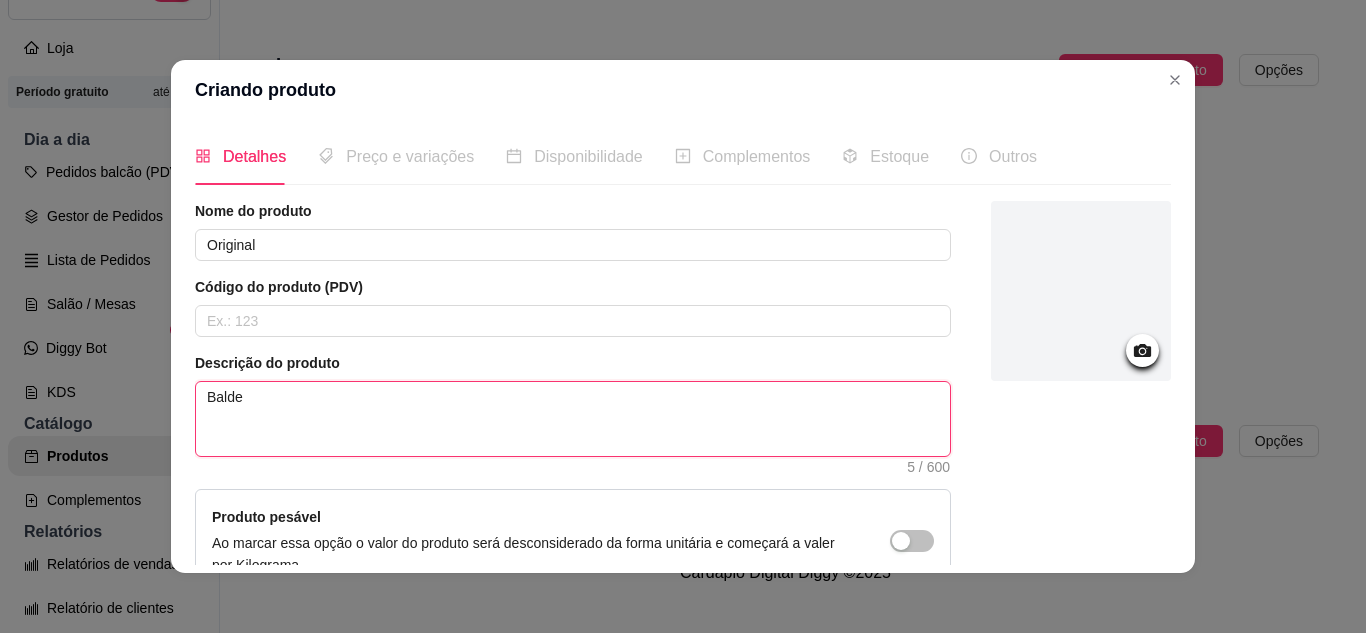 scroll, scrollTop: 215, scrollLeft: 0, axis: vertical 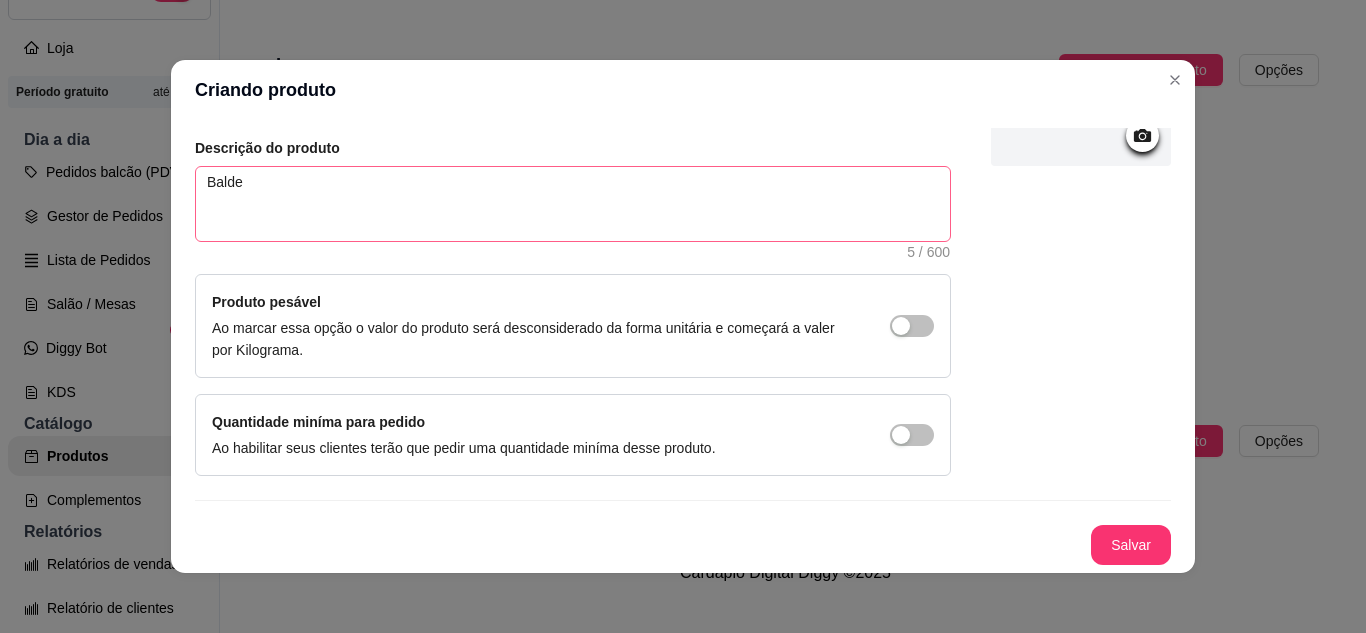 click on "Salvar" at bounding box center [1131, 545] 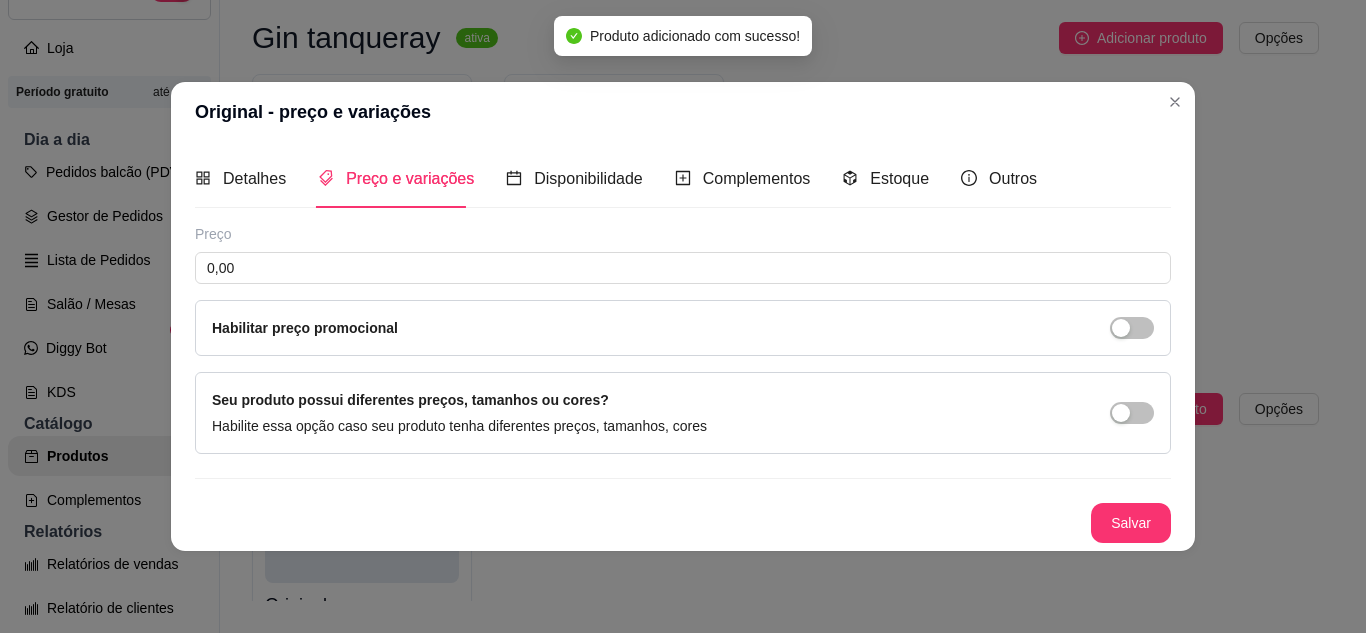 scroll, scrollTop: 0, scrollLeft: 0, axis: both 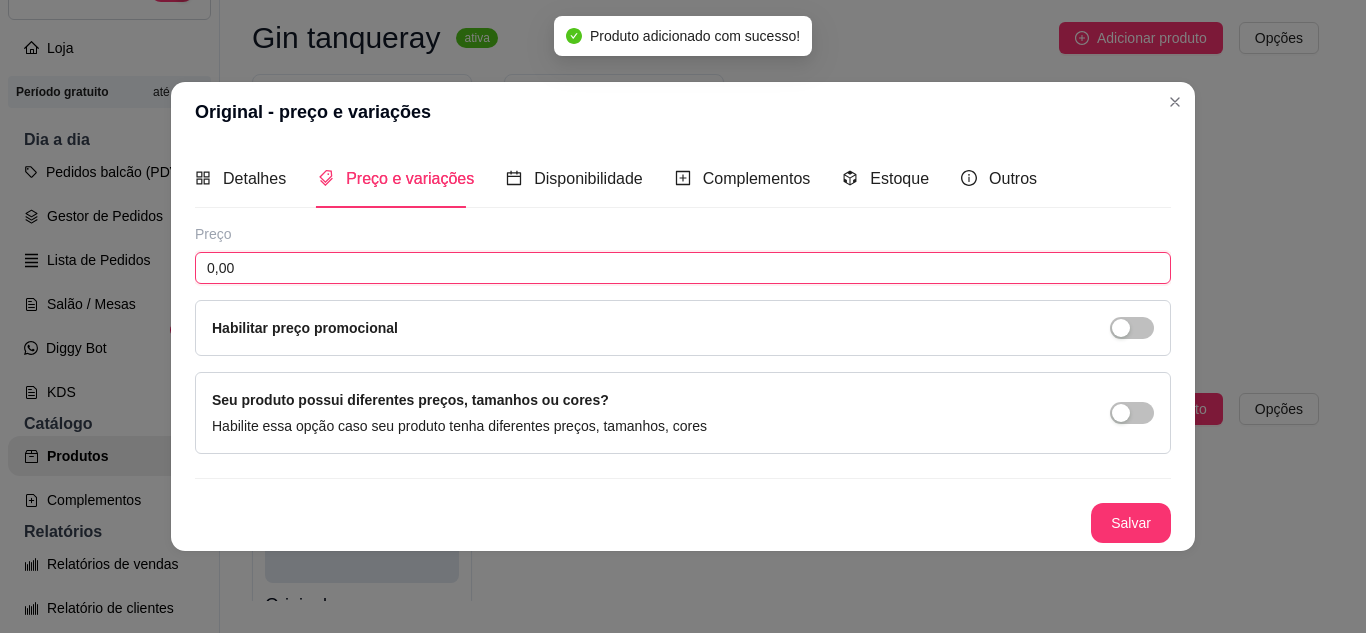 click on "0,00" at bounding box center [683, 268] 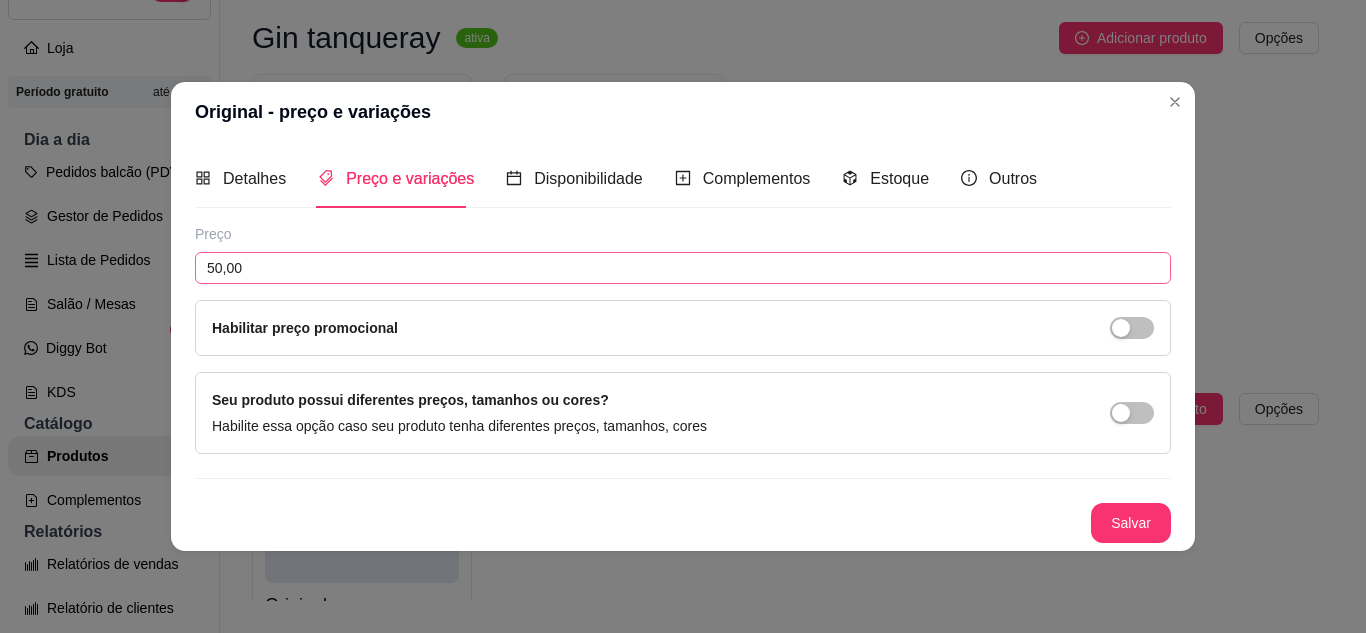 click on "Salvar" at bounding box center (1131, 523) 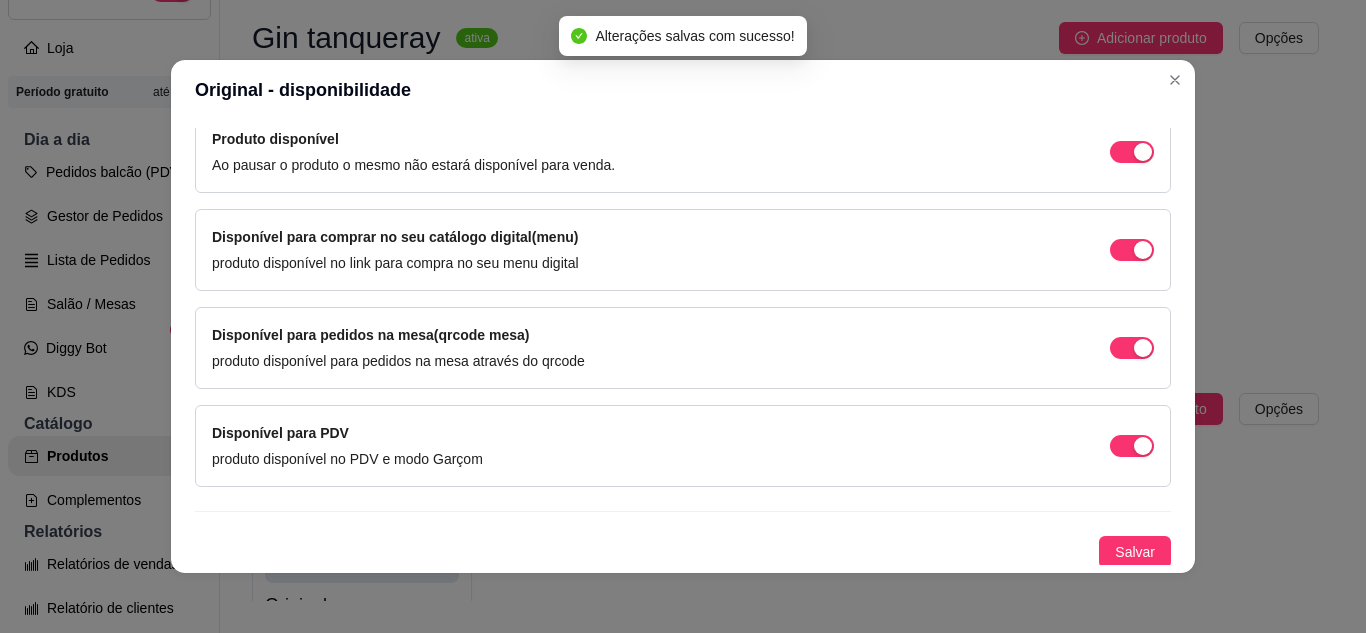 scroll, scrollTop: 213, scrollLeft: 0, axis: vertical 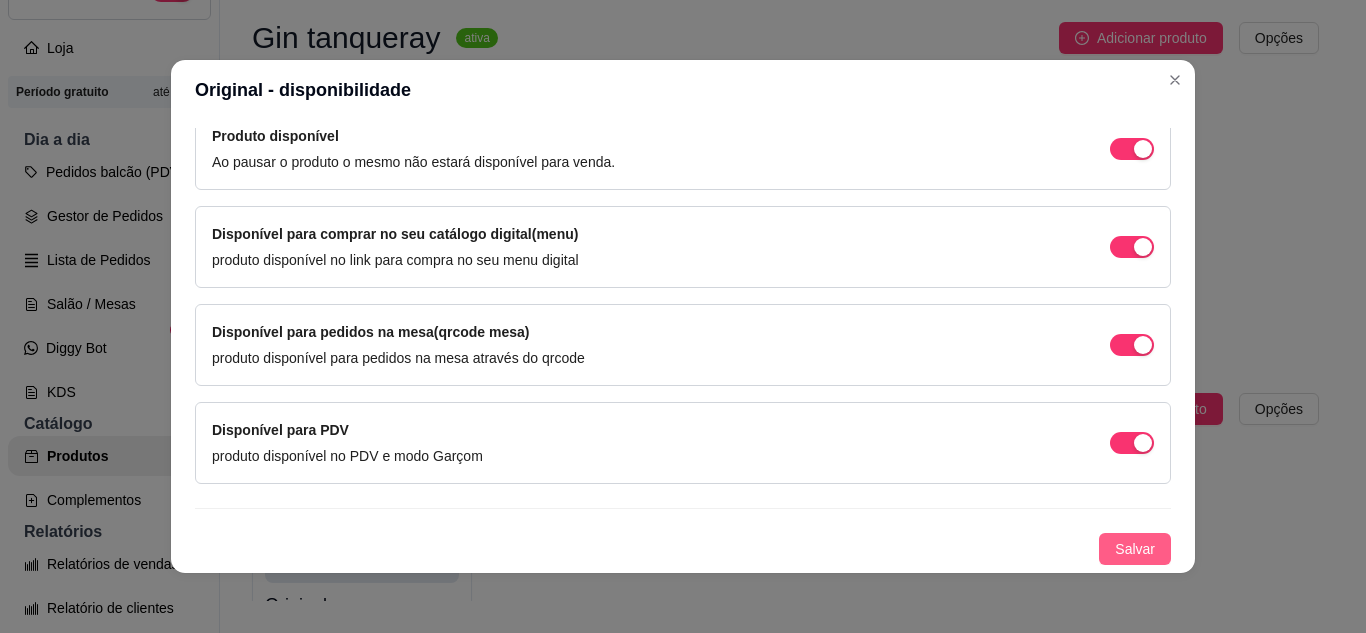 click on "Salvar" at bounding box center [1135, 549] 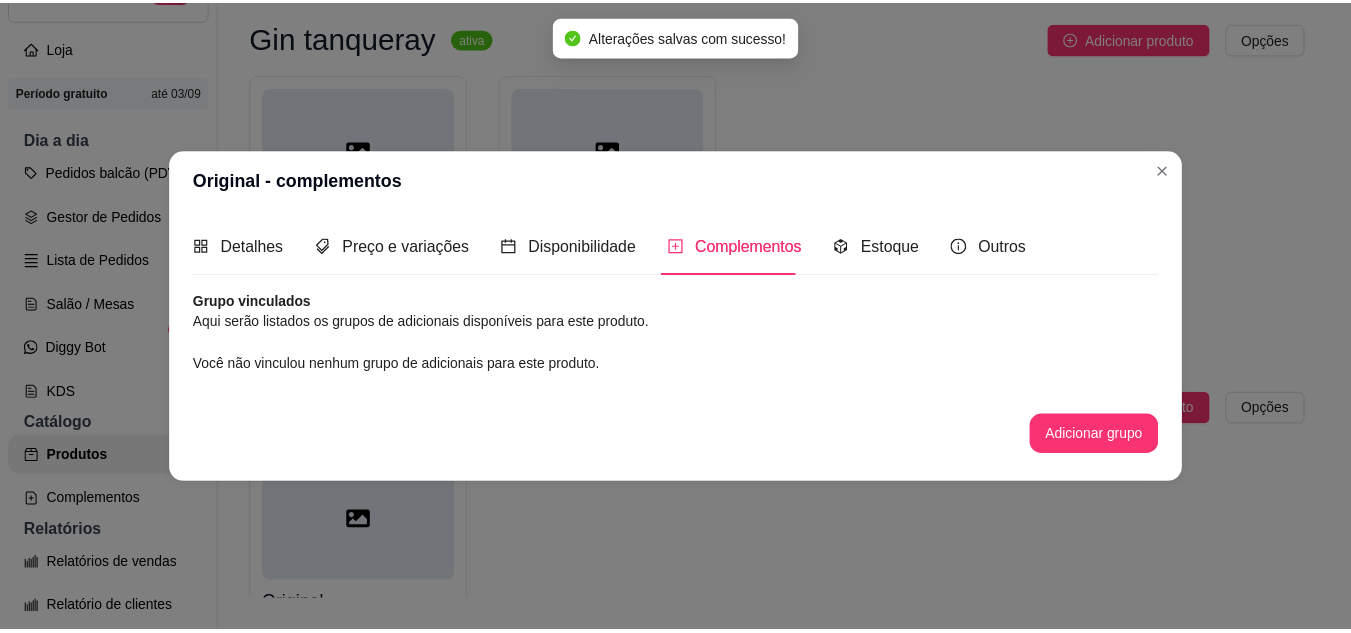 scroll, scrollTop: 0, scrollLeft: 0, axis: both 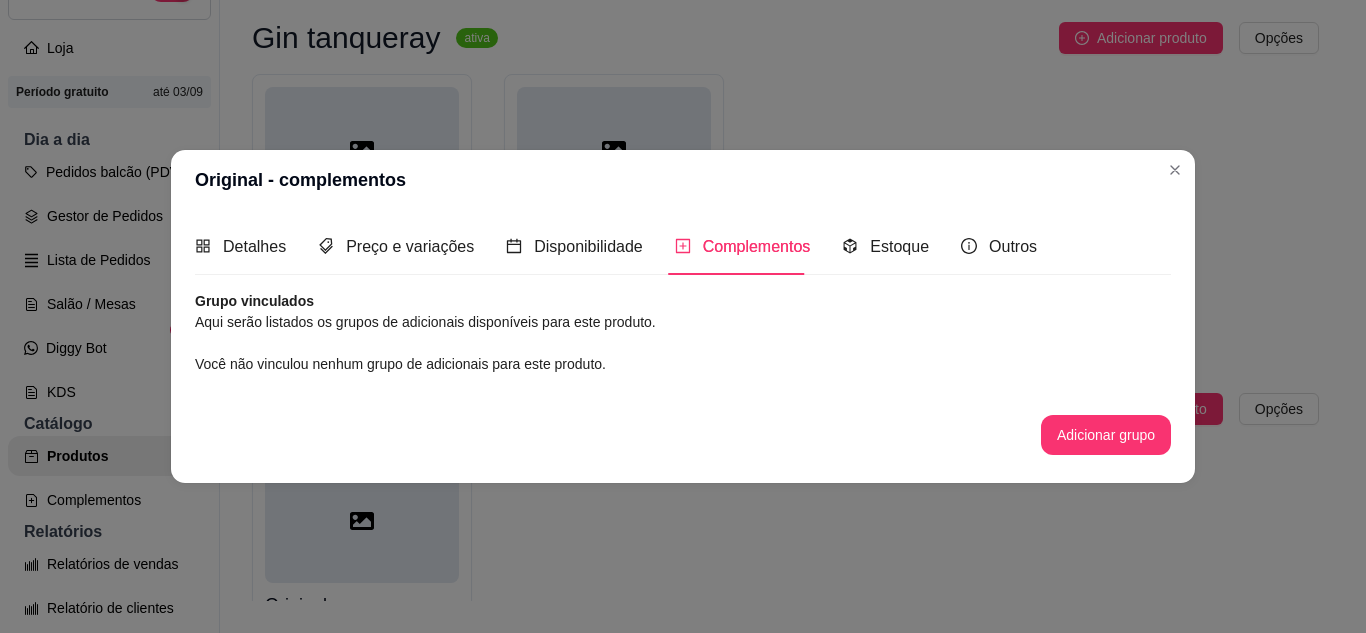 click on "Dose Gin    R$ 35,00 Gin Beefeater Dose   R$ 35,00" at bounding box center (785, 203) 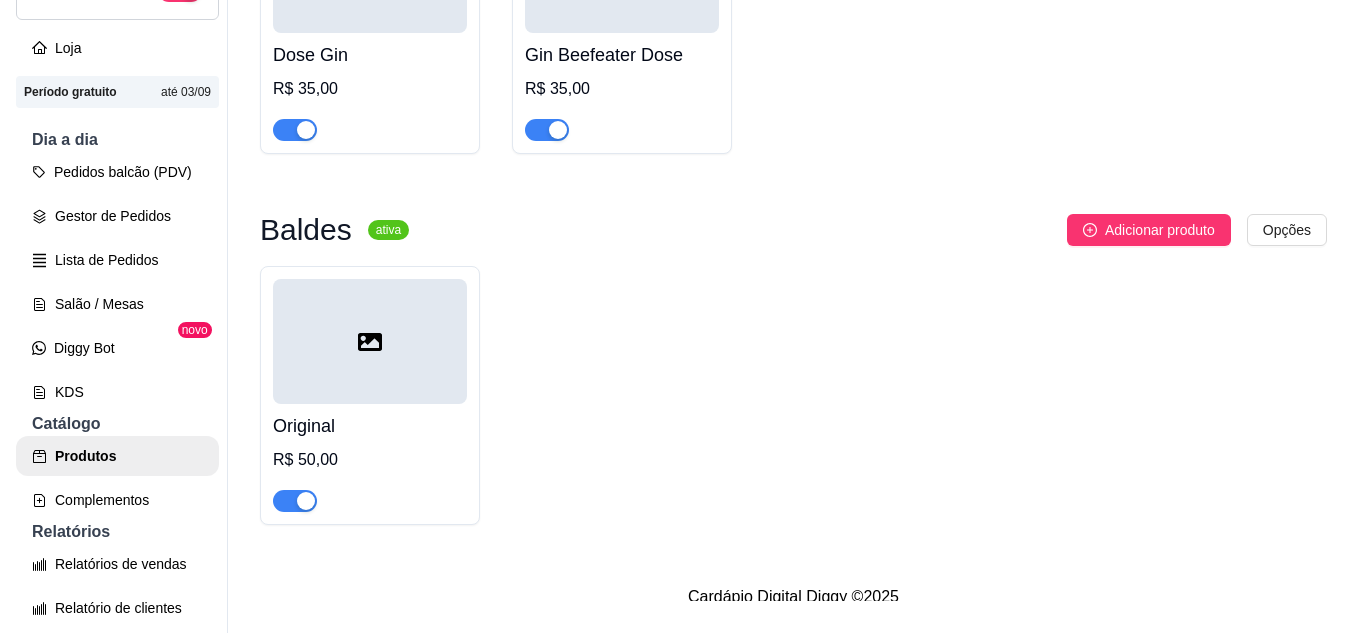 scroll, scrollTop: 6225, scrollLeft: 0, axis: vertical 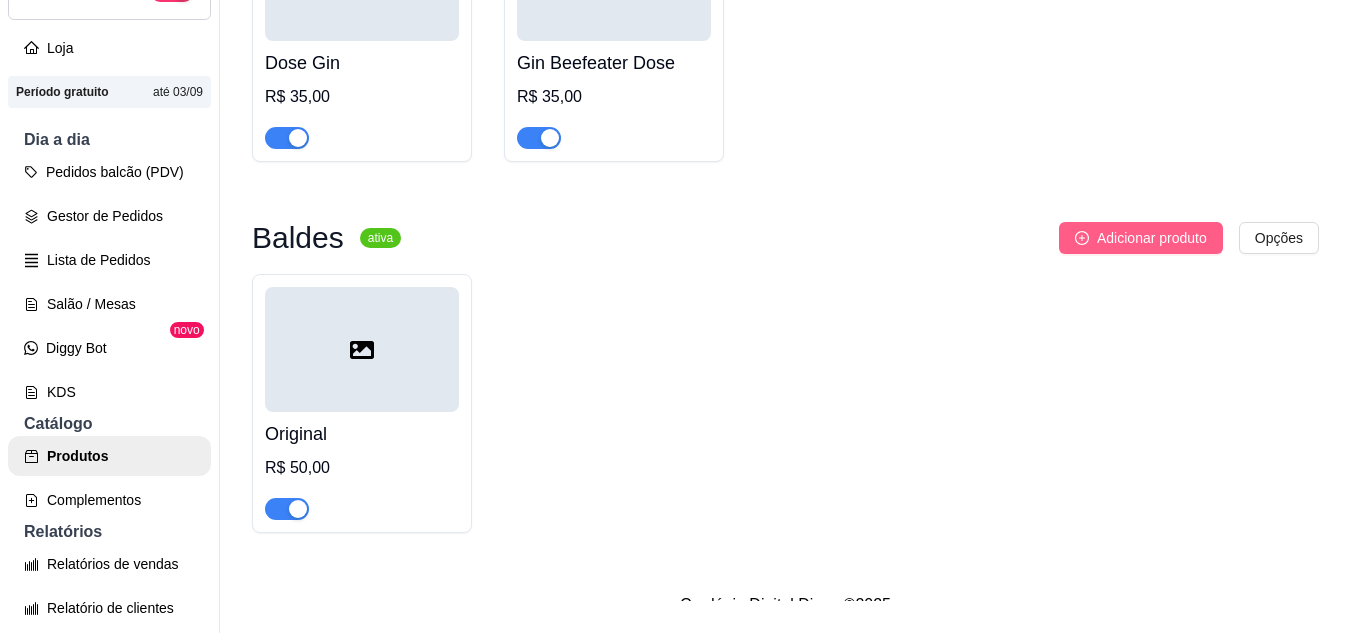 click on "Adicionar produto" at bounding box center (1152, 238) 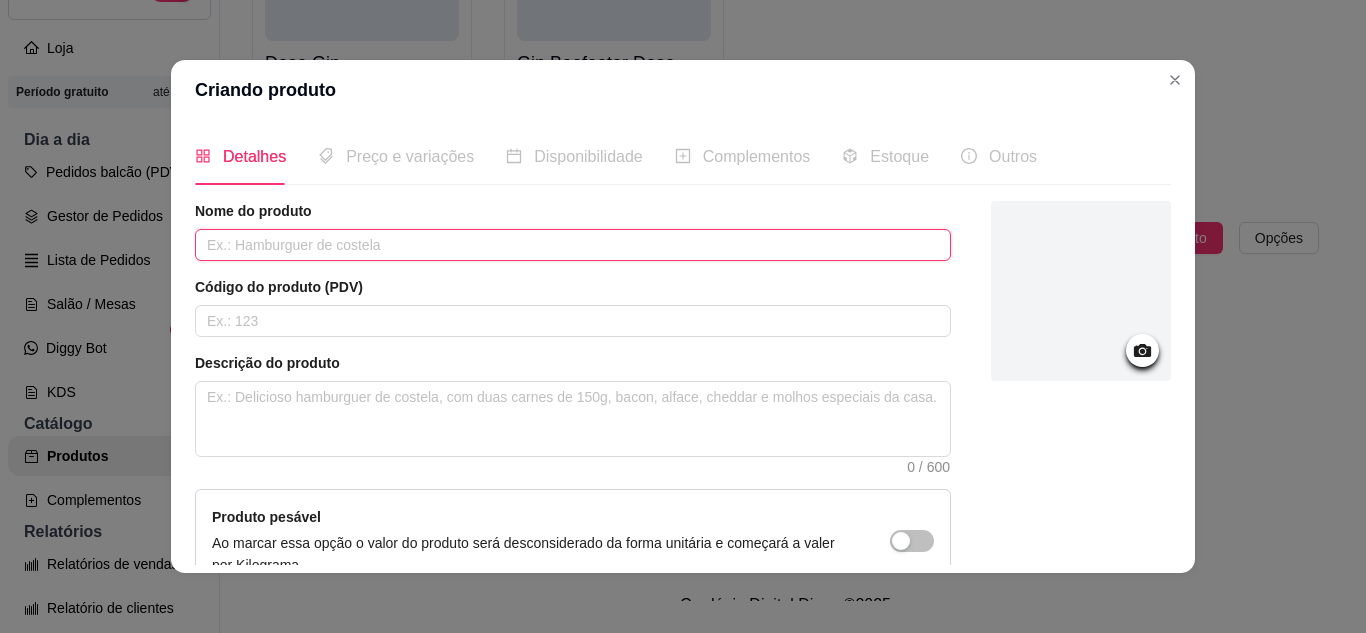 click at bounding box center [573, 245] 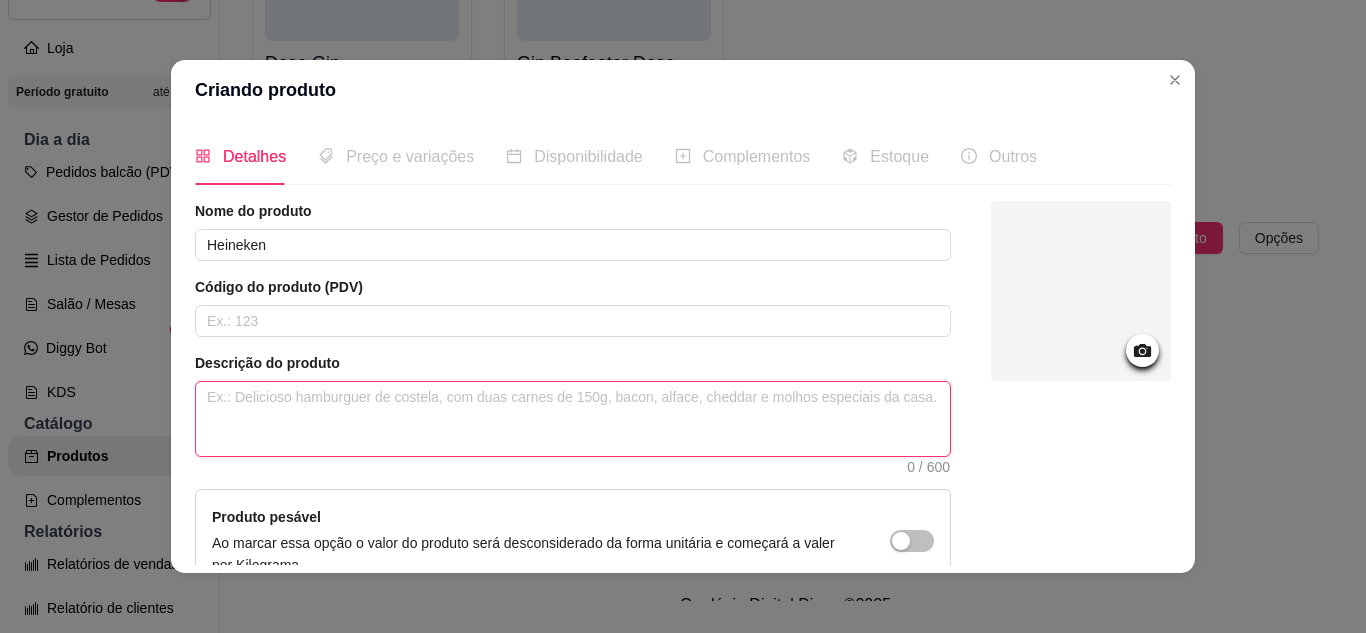 click at bounding box center [573, 419] 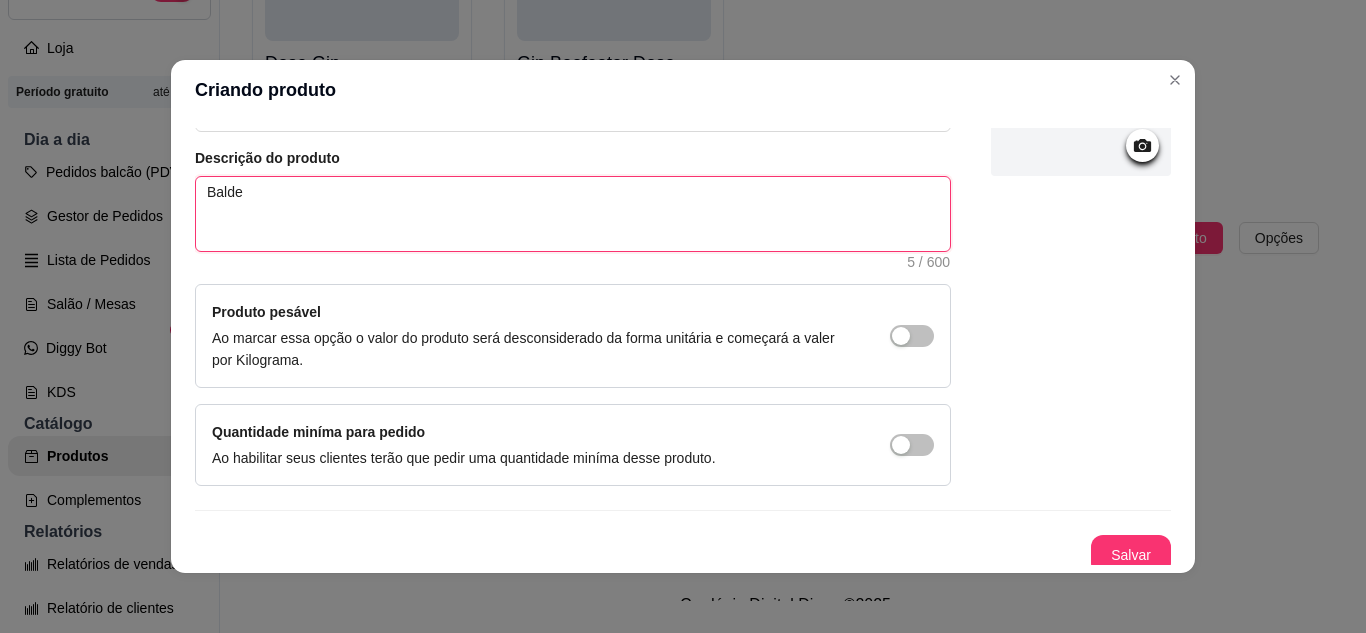 scroll, scrollTop: 215, scrollLeft: 0, axis: vertical 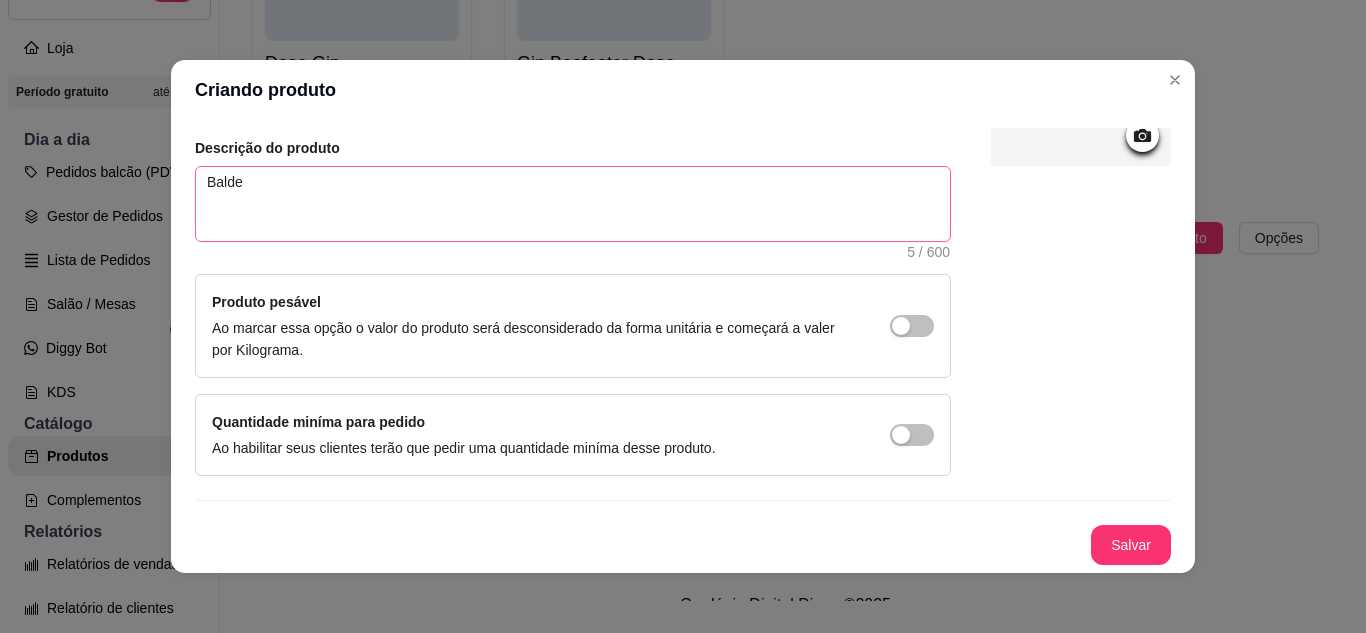 click on "Salvar" at bounding box center (1131, 545) 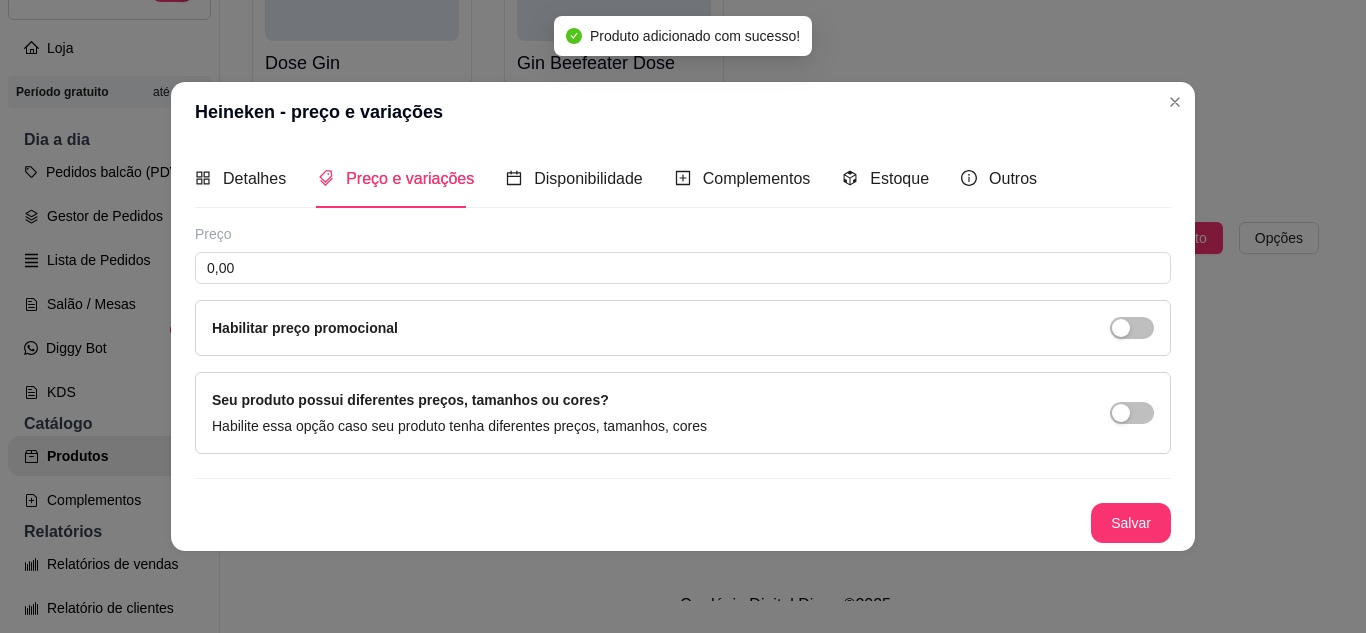 scroll, scrollTop: 0, scrollLeft: 0, axis: both 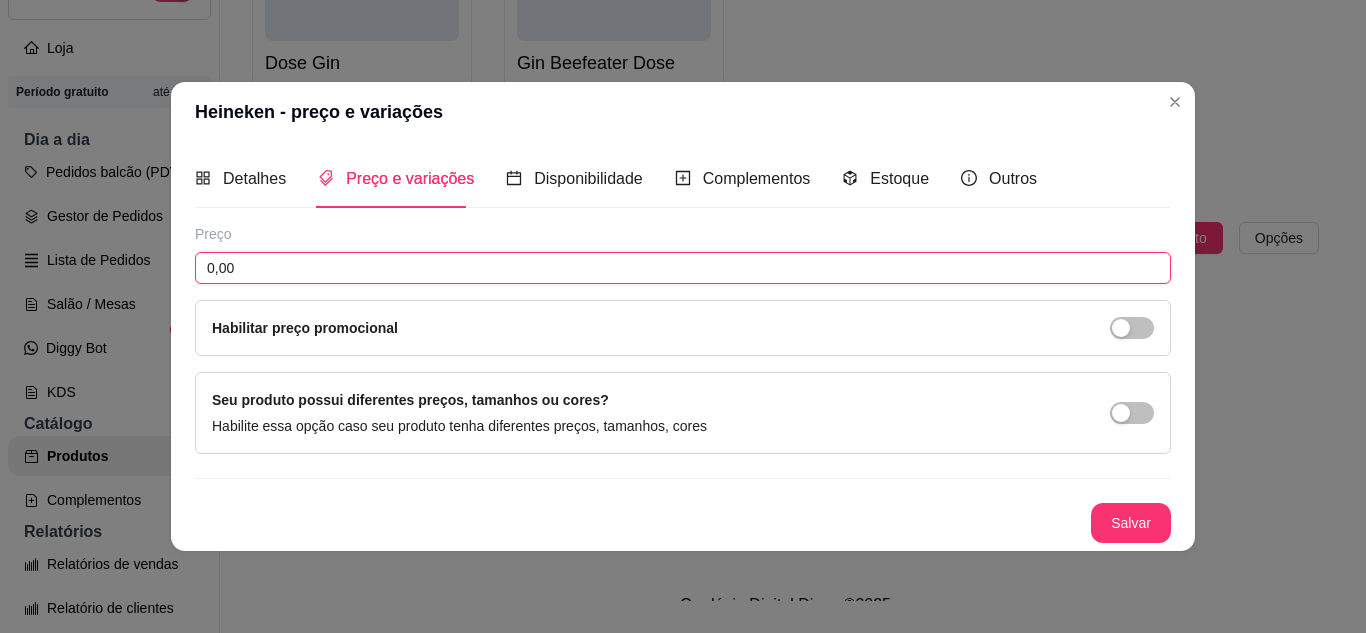 click on "0,00" at bounding box center (683, 268) 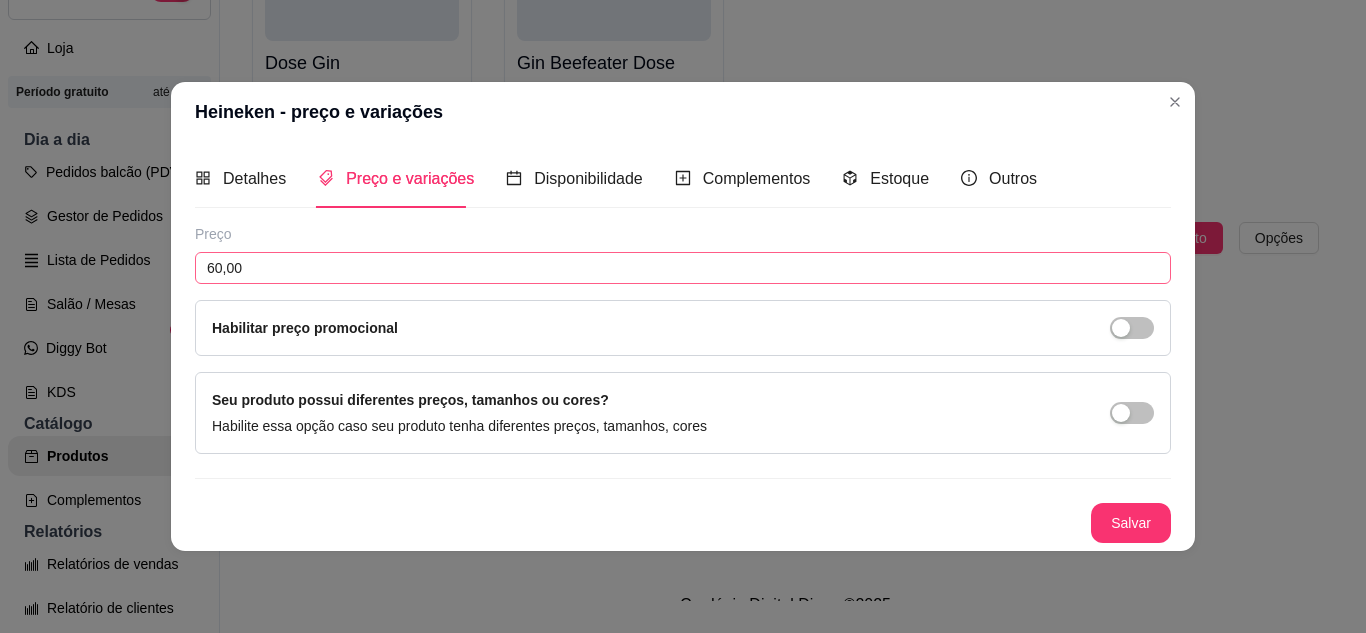 click on "Salvar" at bounding box center (1131, 523) 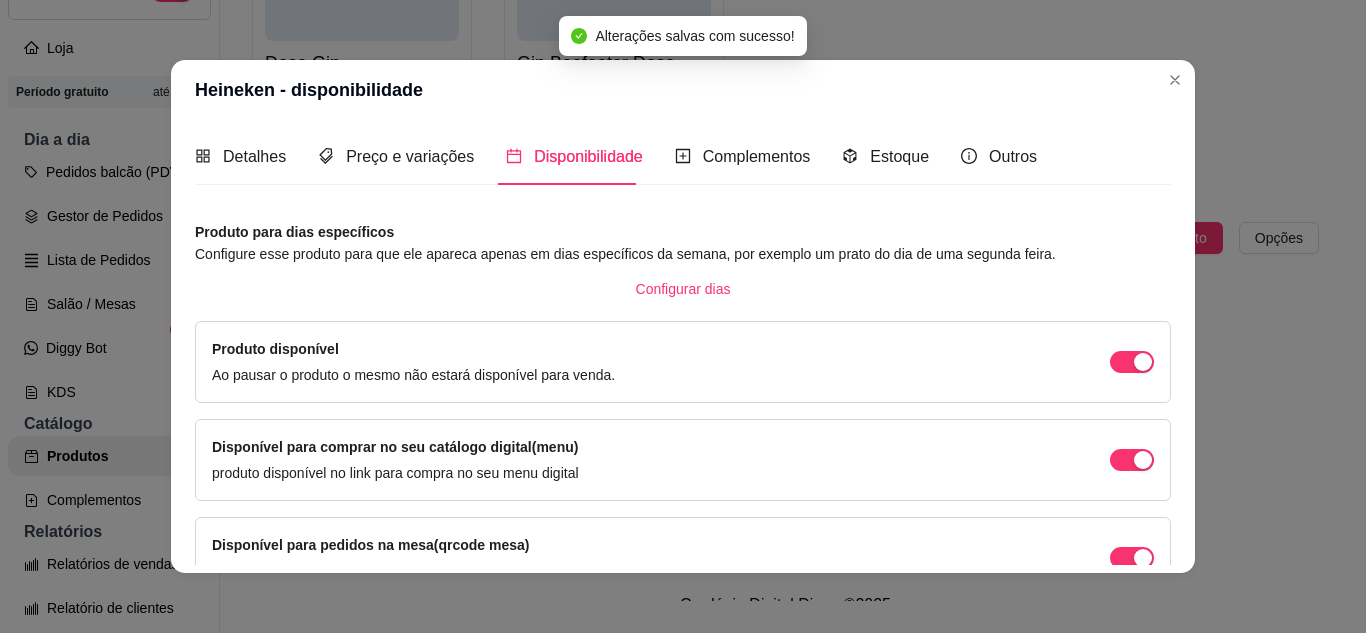 scroll, scrollTop: 213, scrollLeft: 0, axis: vertical 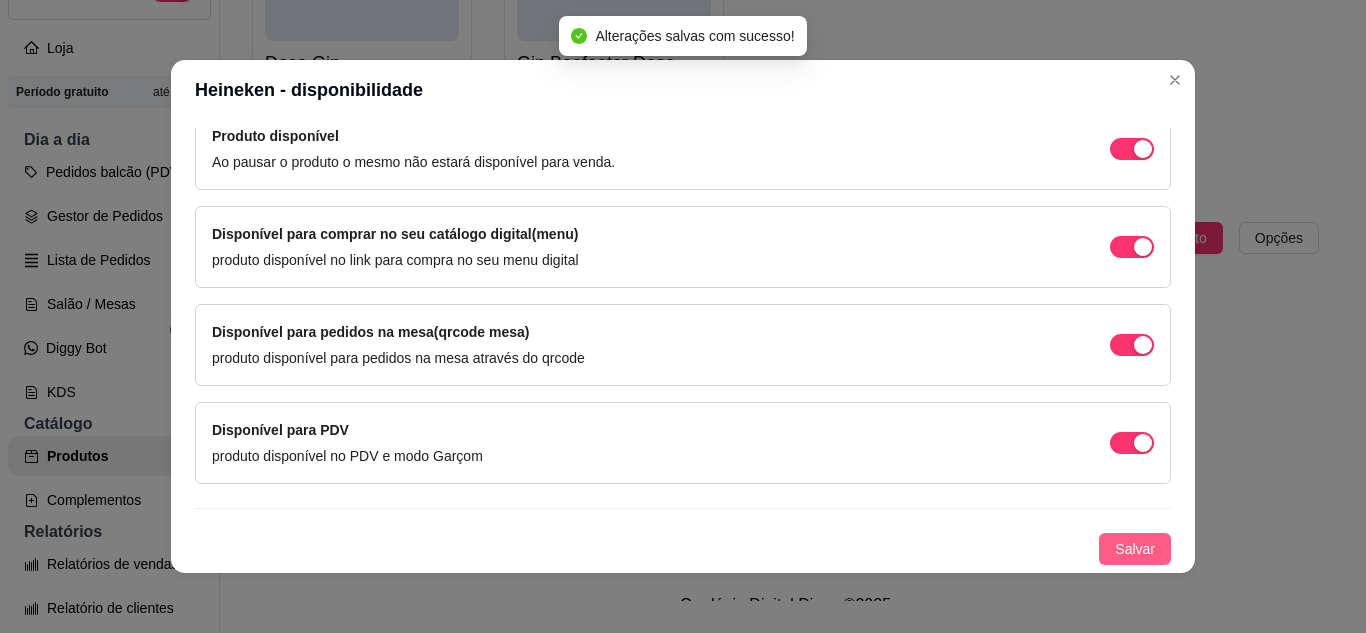 click on "Salvar" at bounding box center (1135, 549) 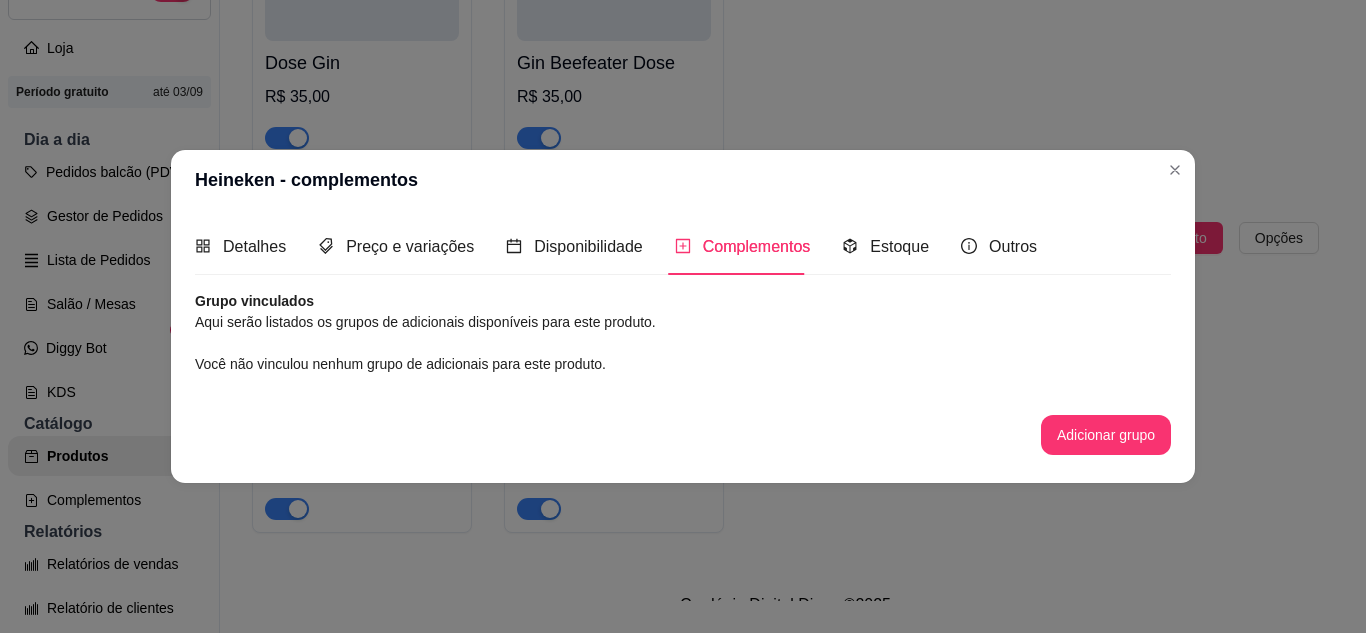 scroll, scrollTop: 0, scrollLeft: 0, axis: both 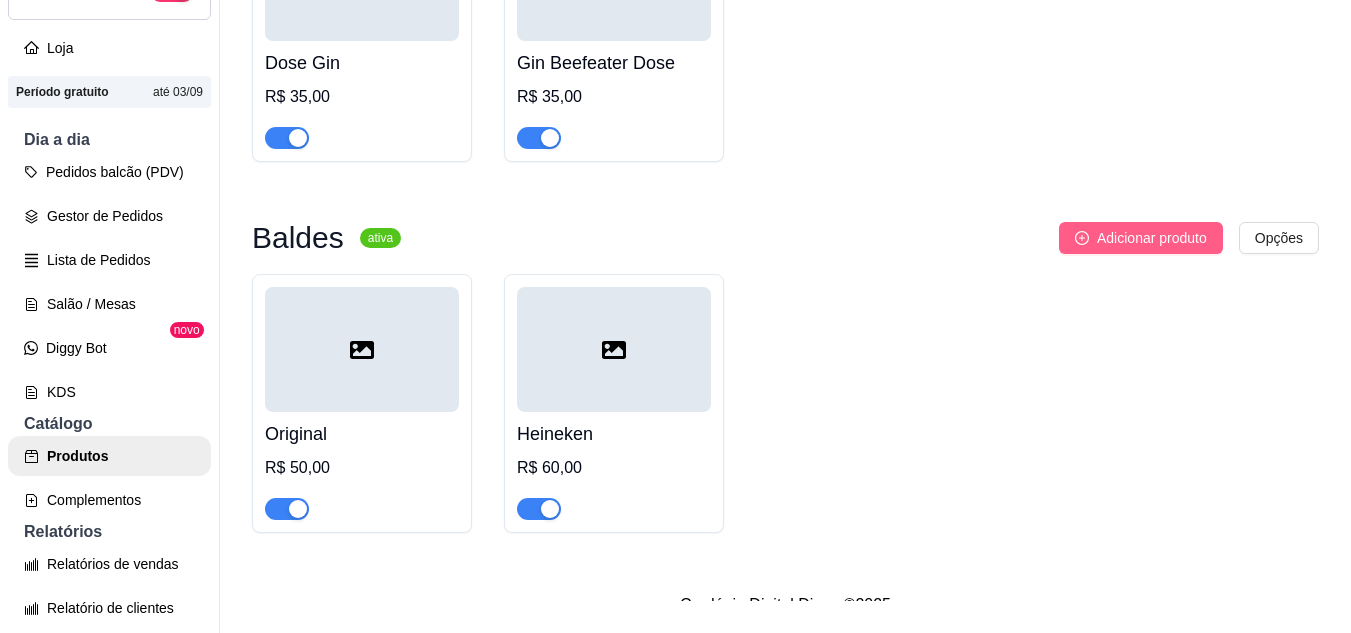 click on "Adicionar produto" at bounding box center [1152, 238] 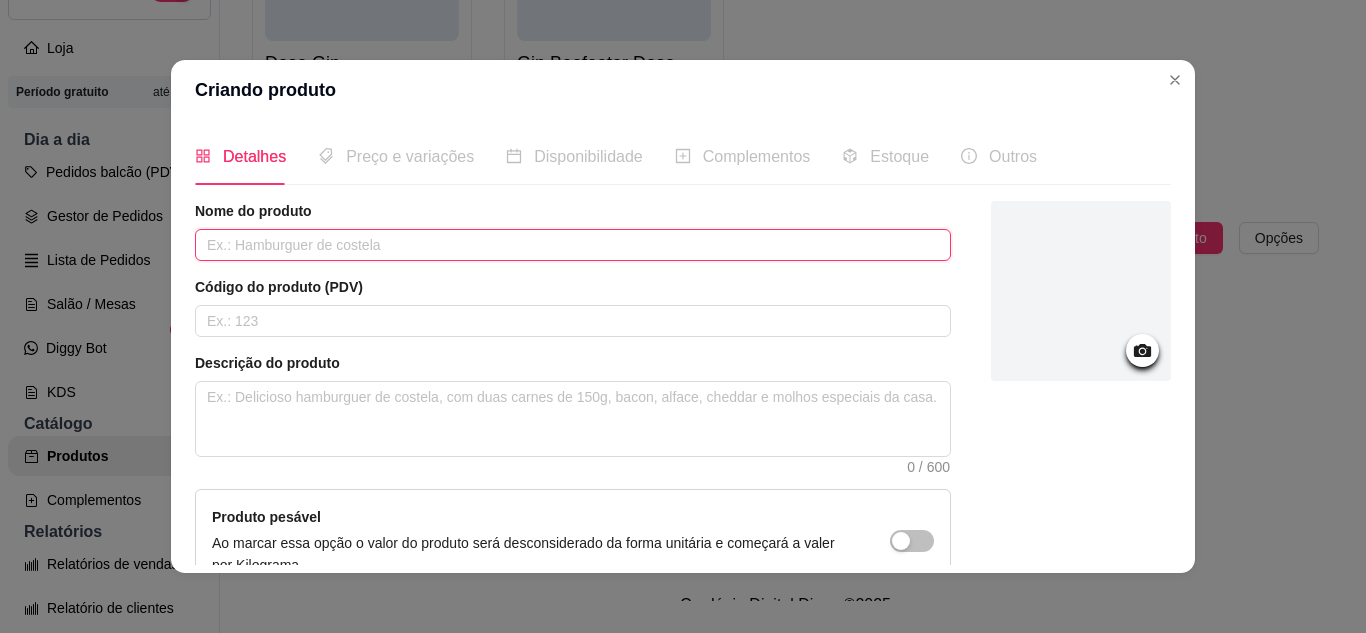 click at bounding box center [573, 245] 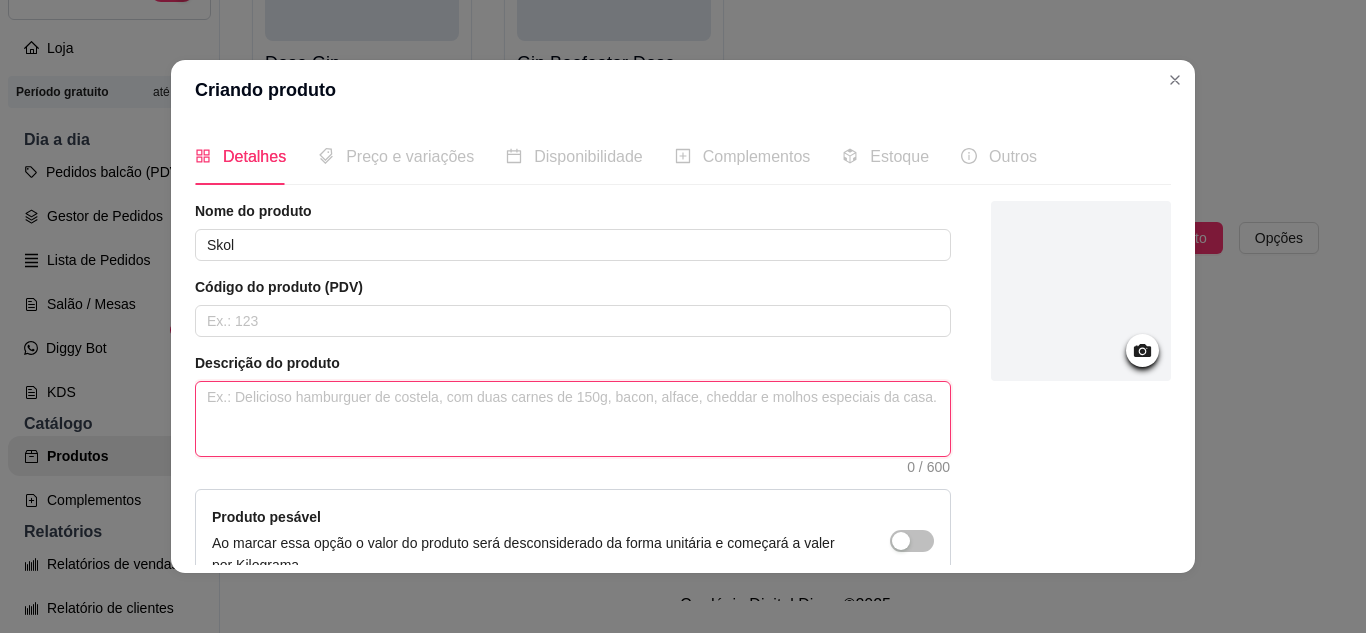 click at bounding box center (573, 419) 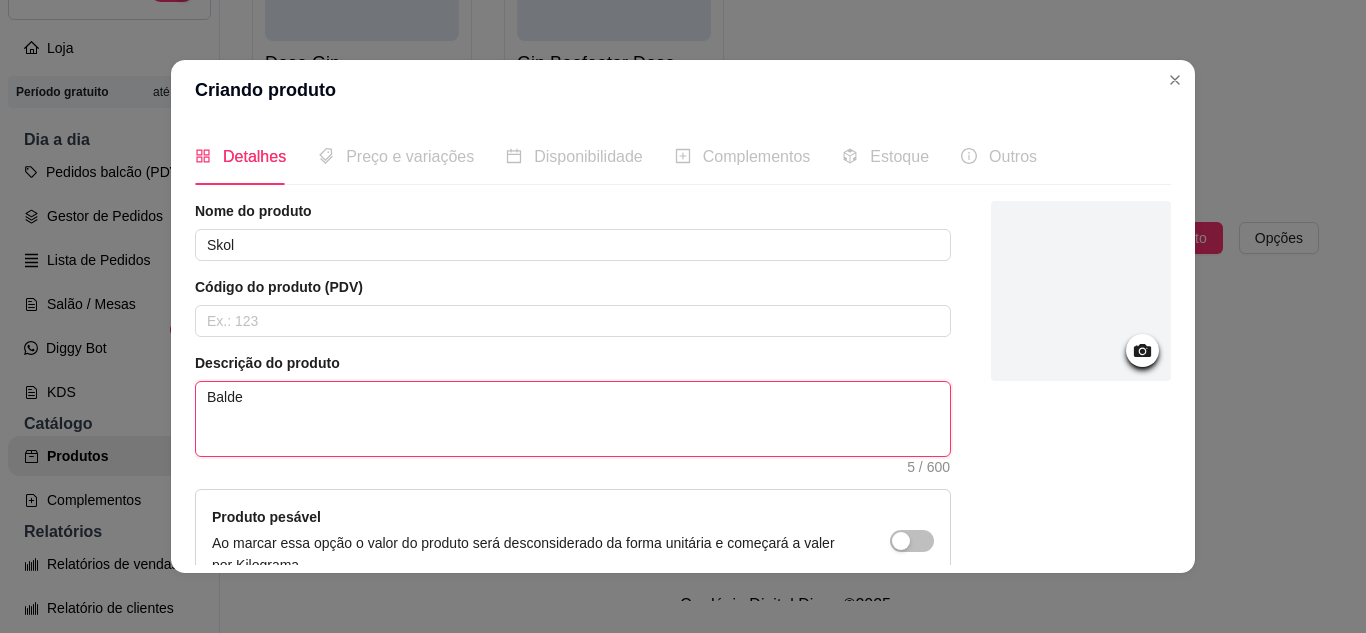 scroll, scrollTop: 215, scrollLeft: 0, axis: vertical 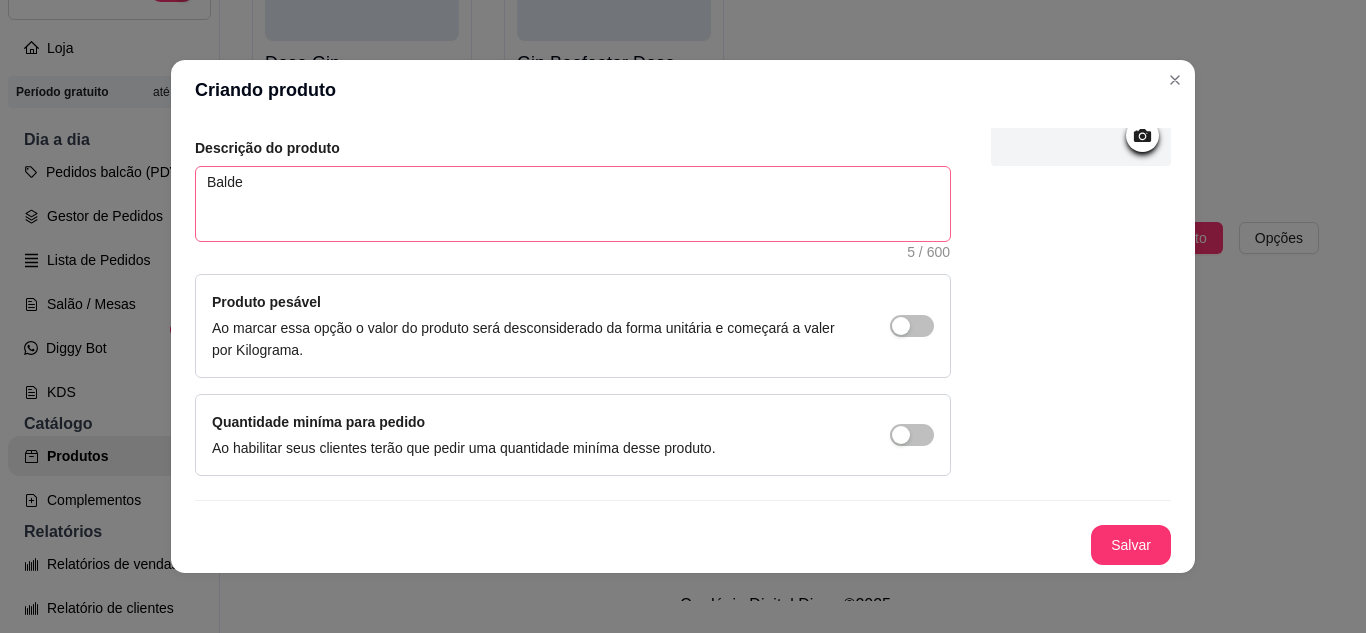 click on "Salvar" at bounding box center [1131, 545] 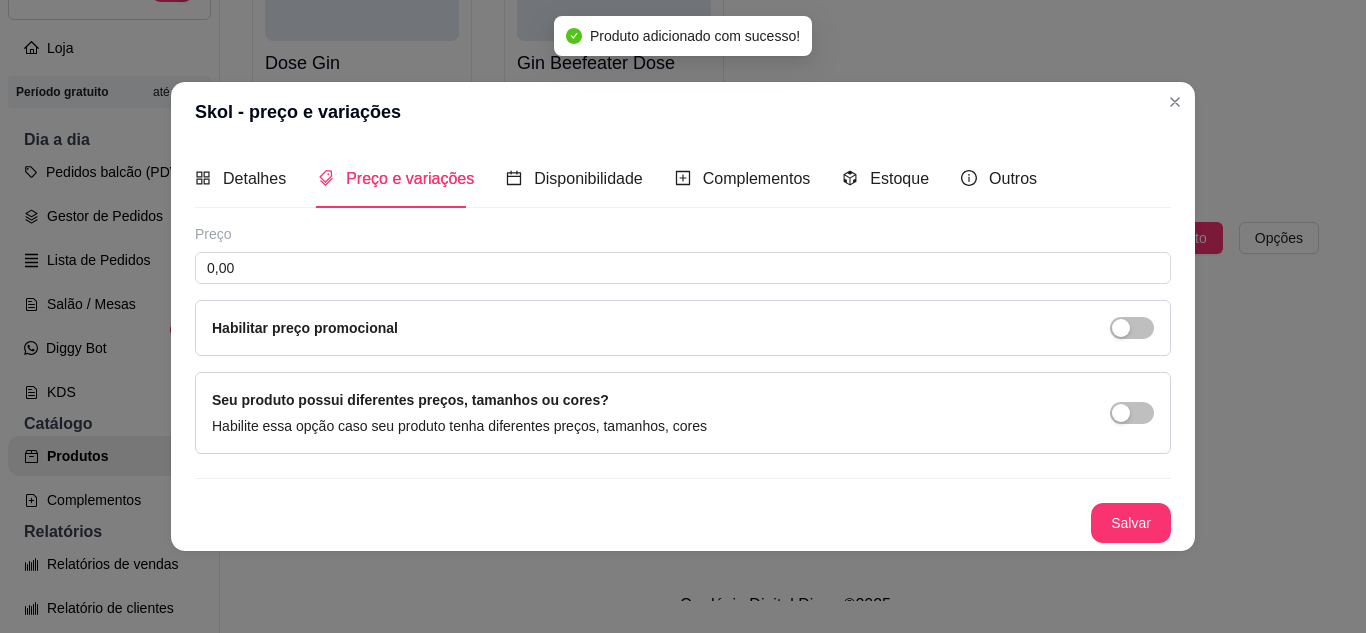 scroll, scrollTop: 0, scrollLeft: 0, axis: both 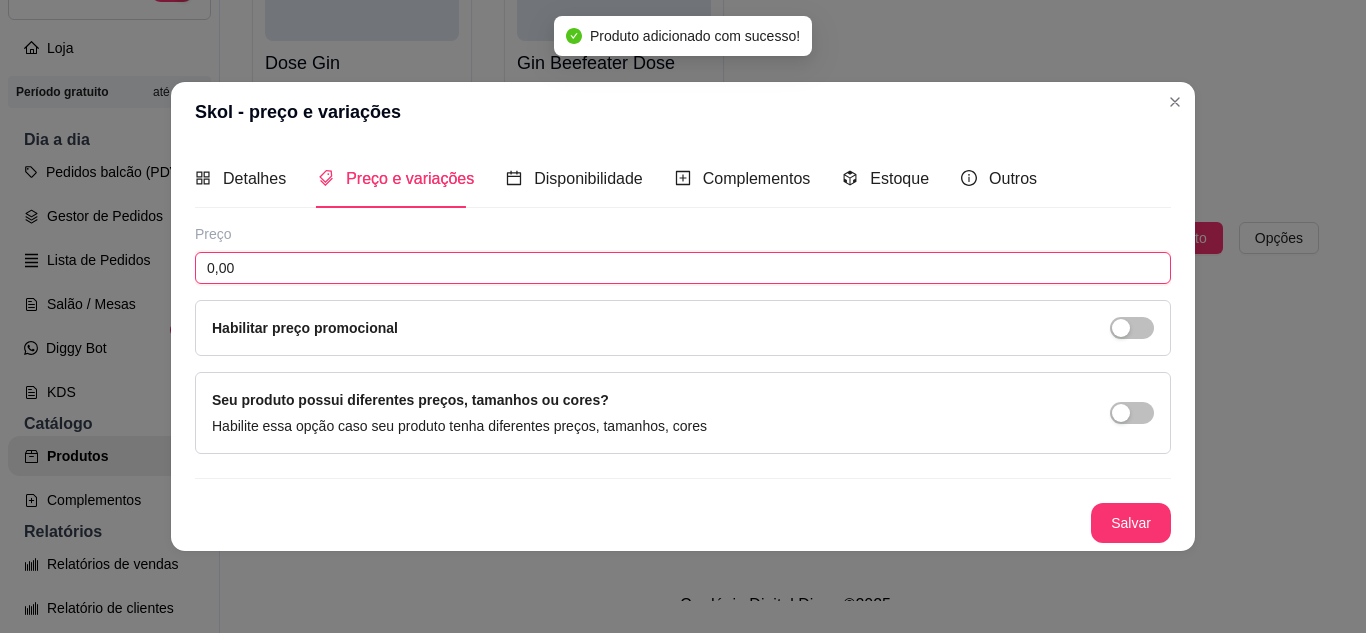 click on "0,00" at bounding box center (683, 268) 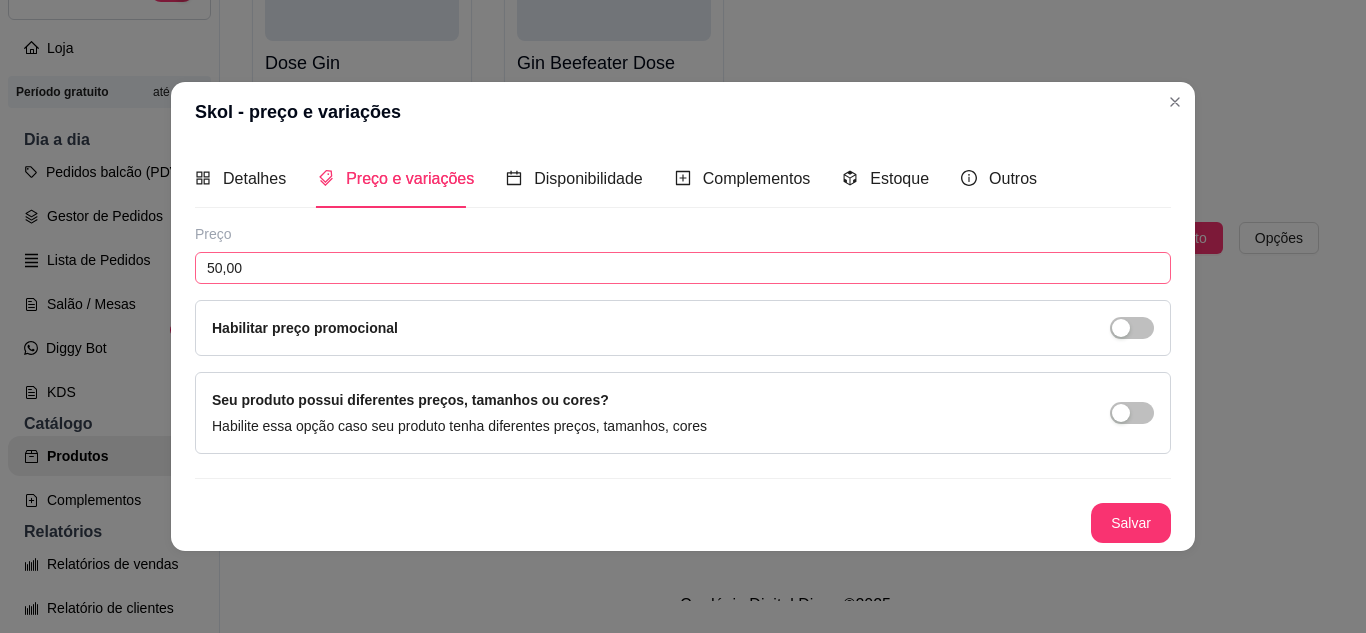 click on "Salvar" at bounding box center [1131, 523] 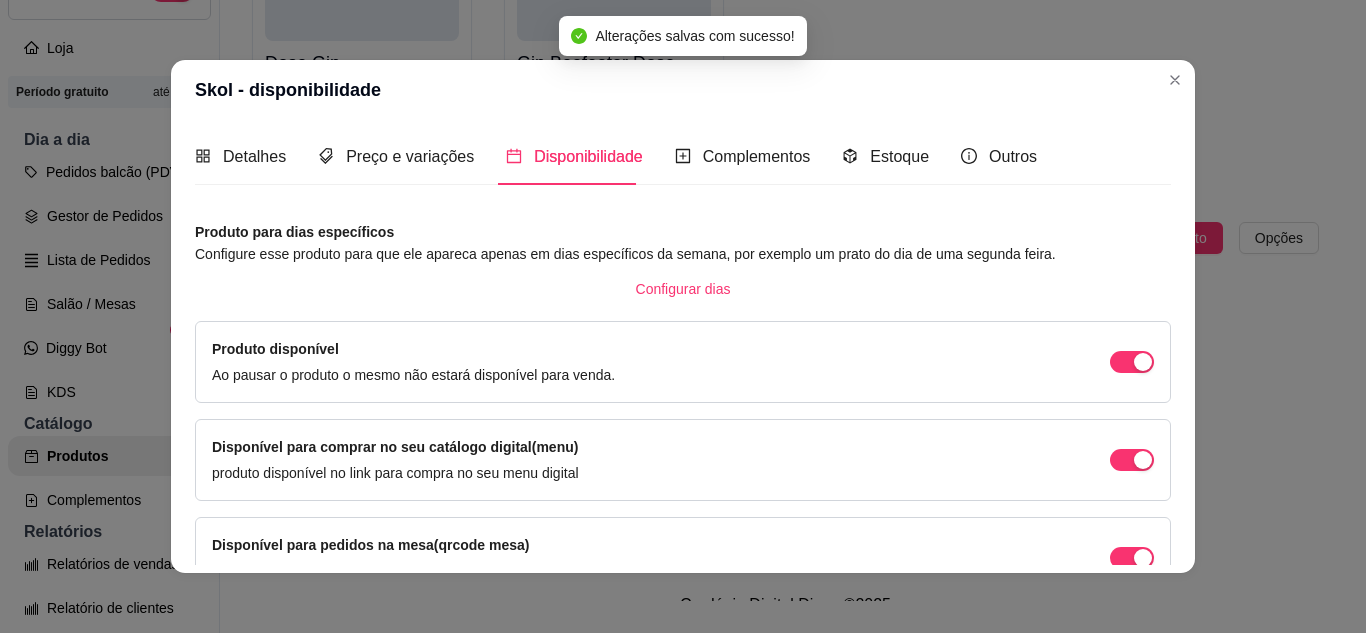 scroll, scrollTop: 213, scrollLeft: 0, axis: vertical 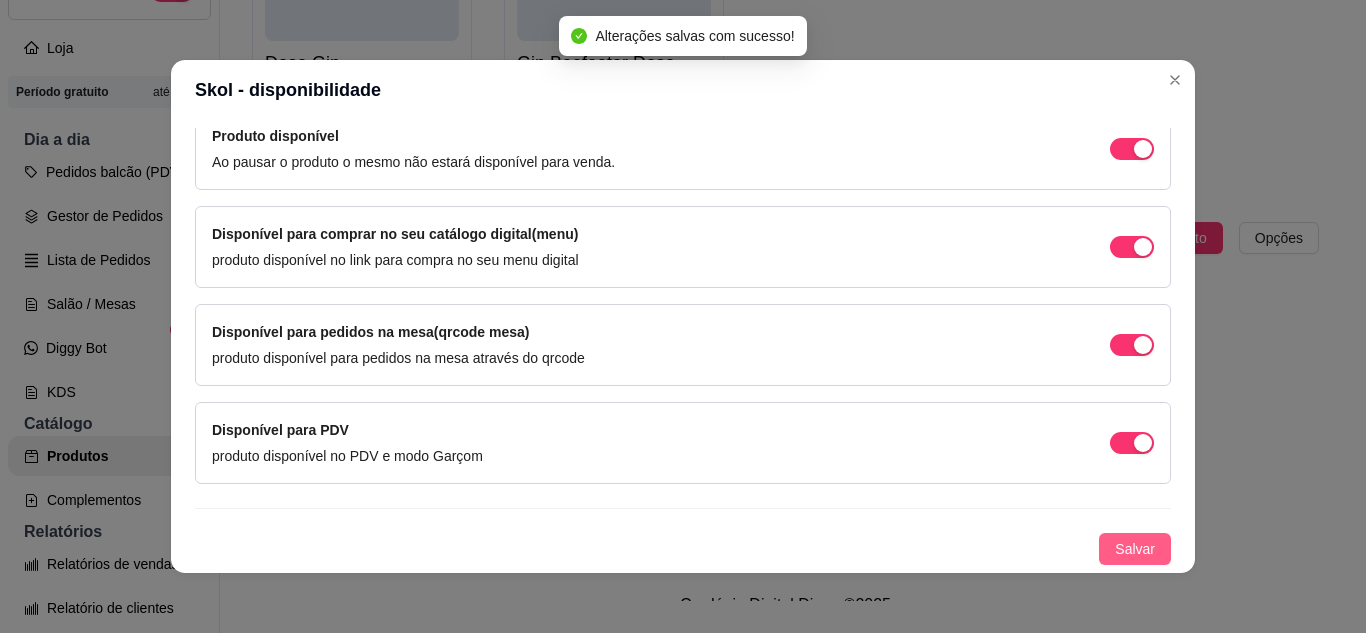 click on "Salvar" at bounding box center [1135, 549] 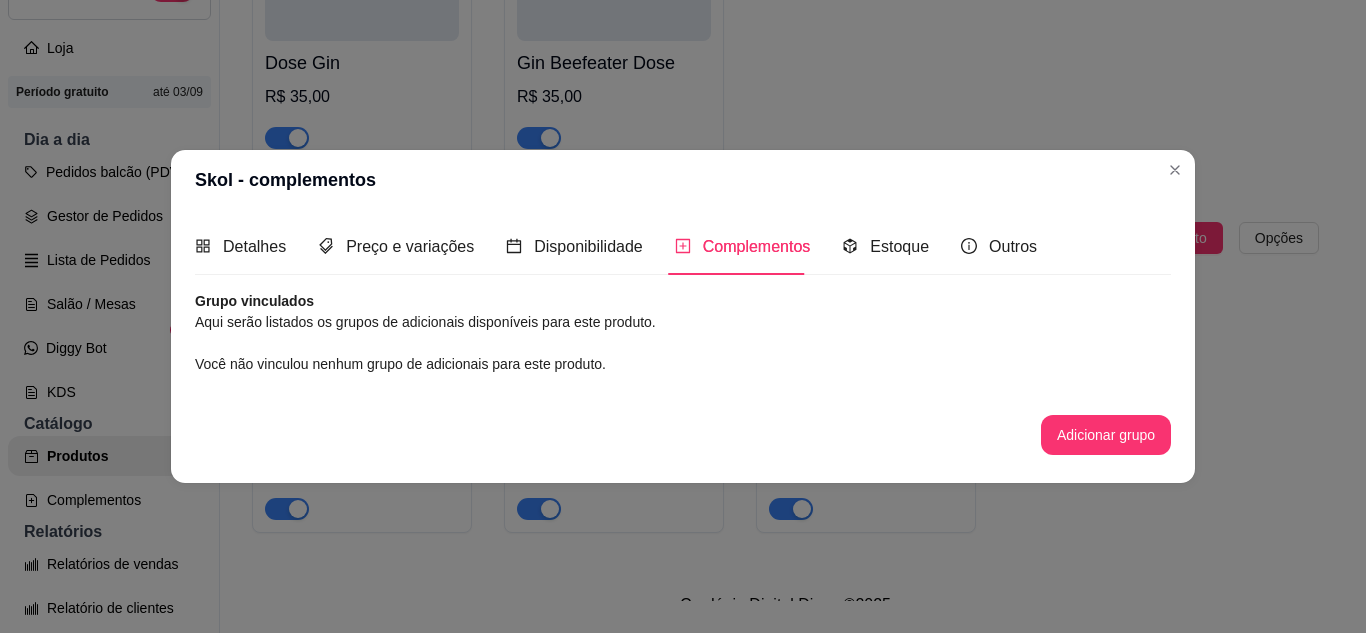 scroll, scrollTop: 0, scrollLeft: 0, axis: both 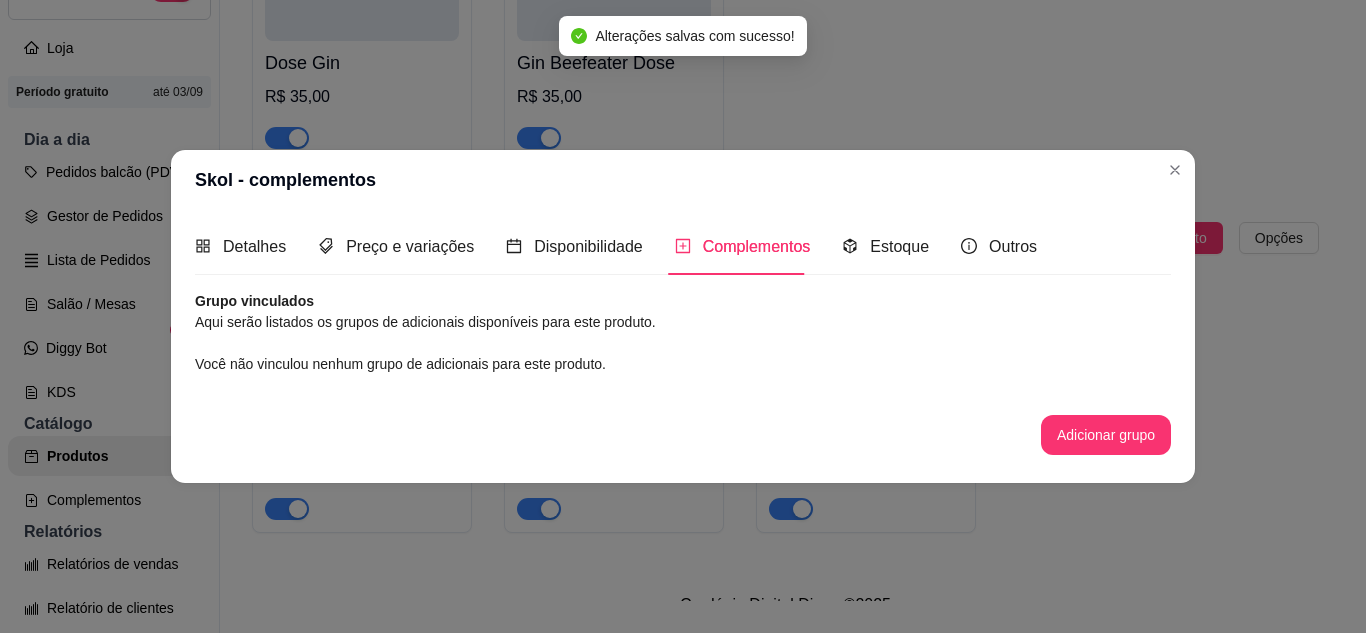 click on "Dose Gin    R$ 35,00 Gin Beefeater Dose   R$ 35,00" at bounding box center [785, 32] 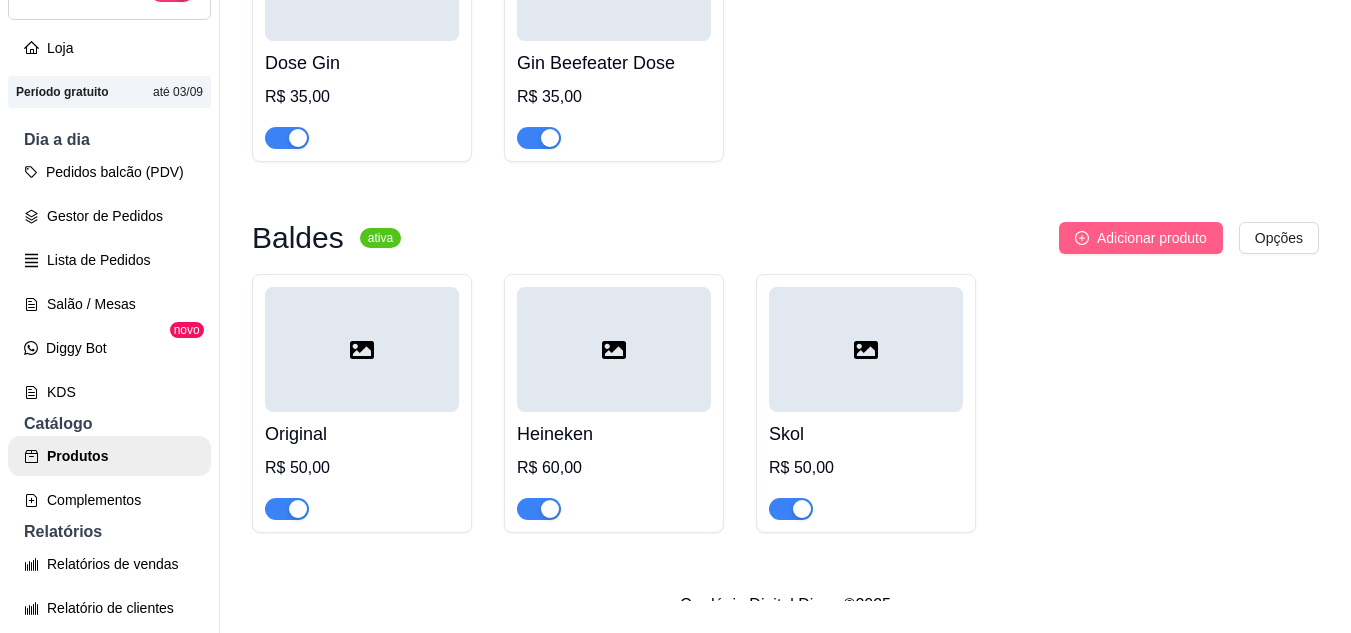 click on "Adicionar produto" at bounding box center (1152, 238) 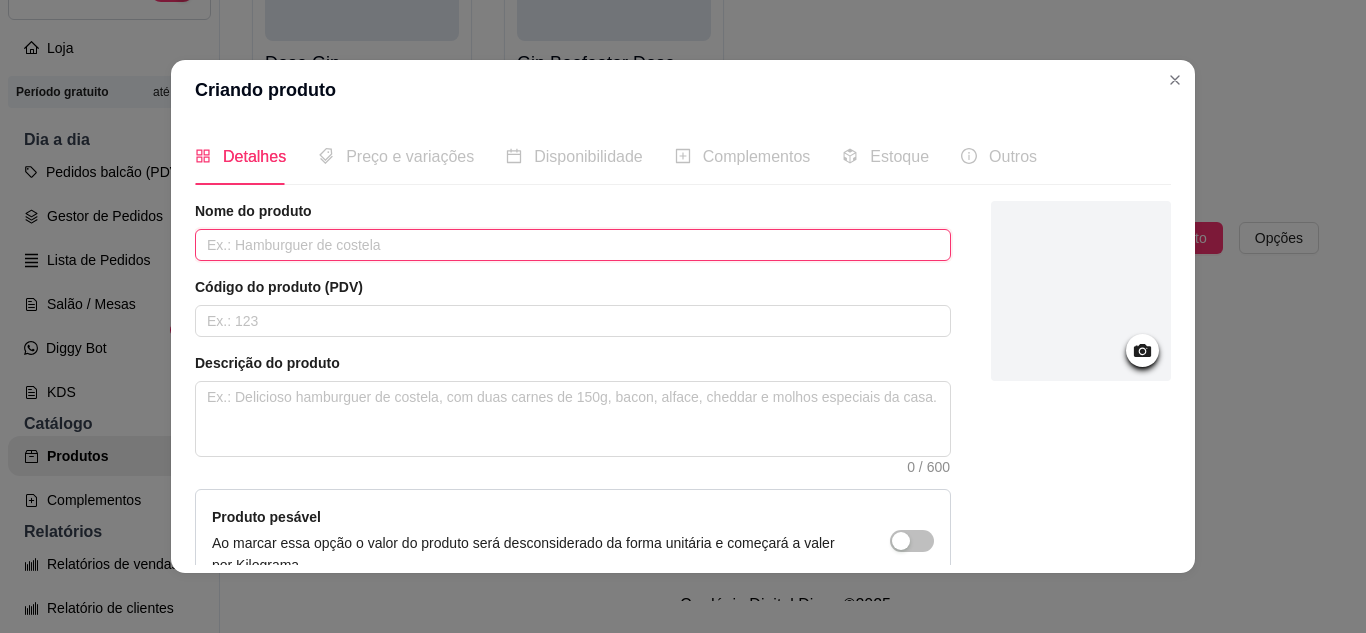 click at bounding box center [573, 245] 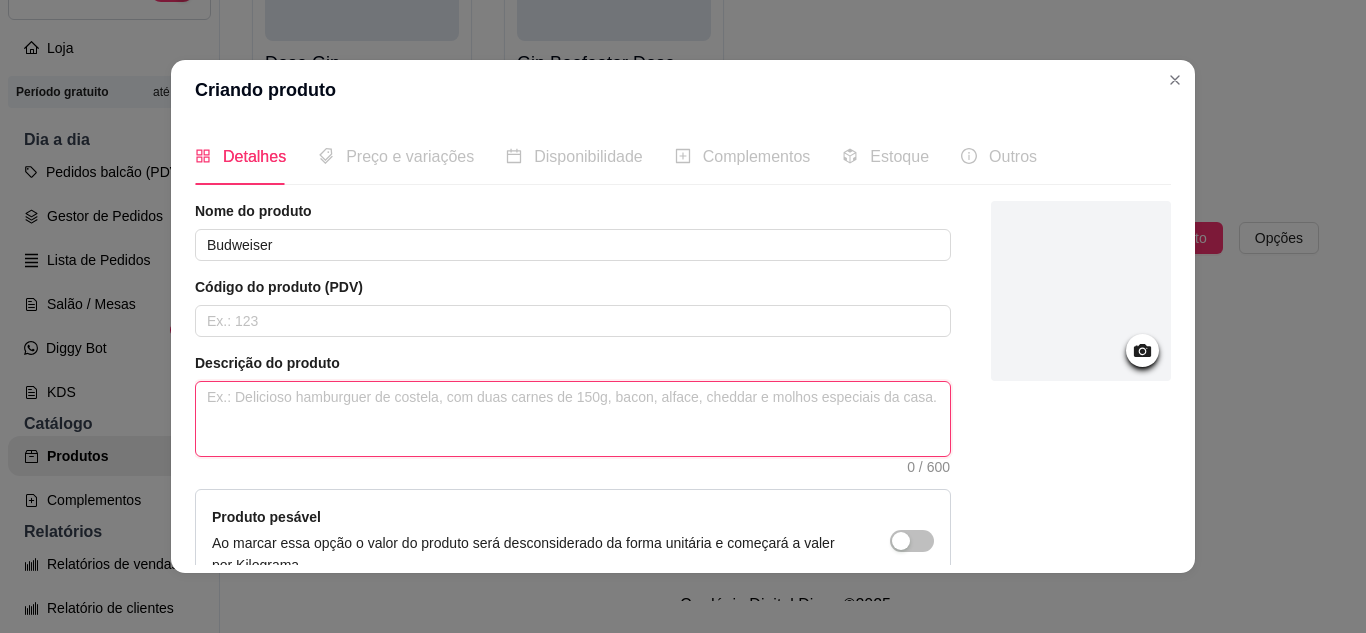 click at bounding box center [573, 419] 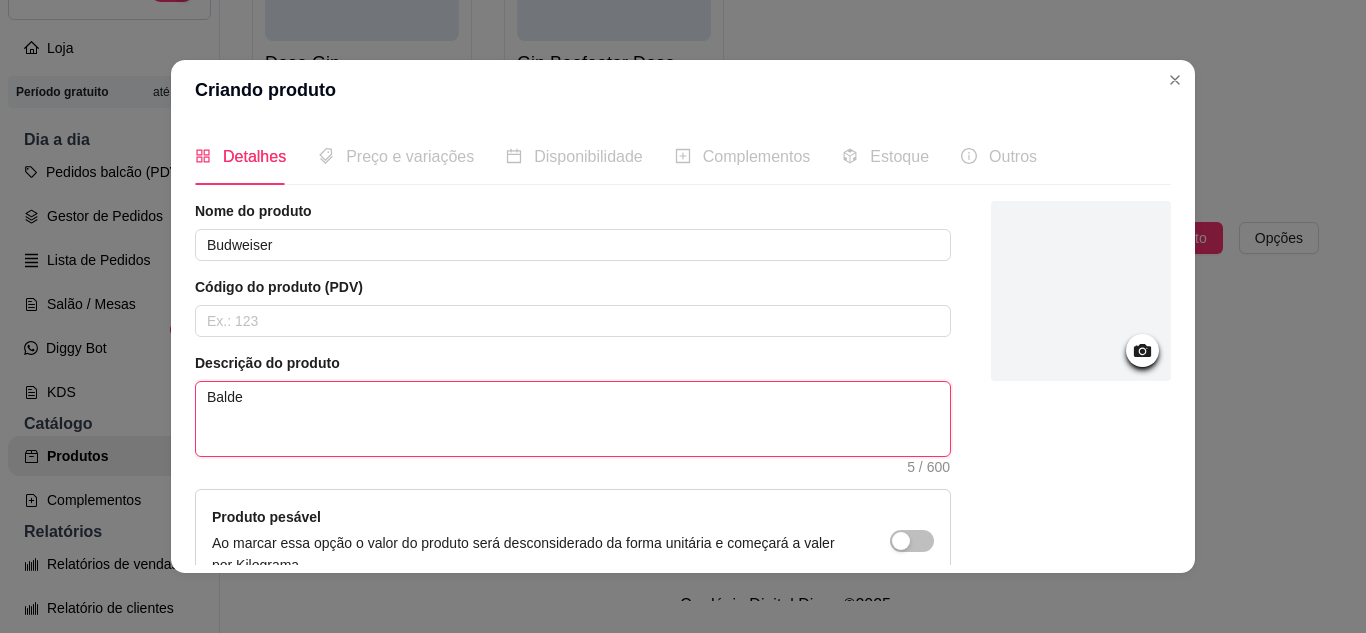 scroll, scrollTop: 215, scrollLeft: 0, axis: vertical 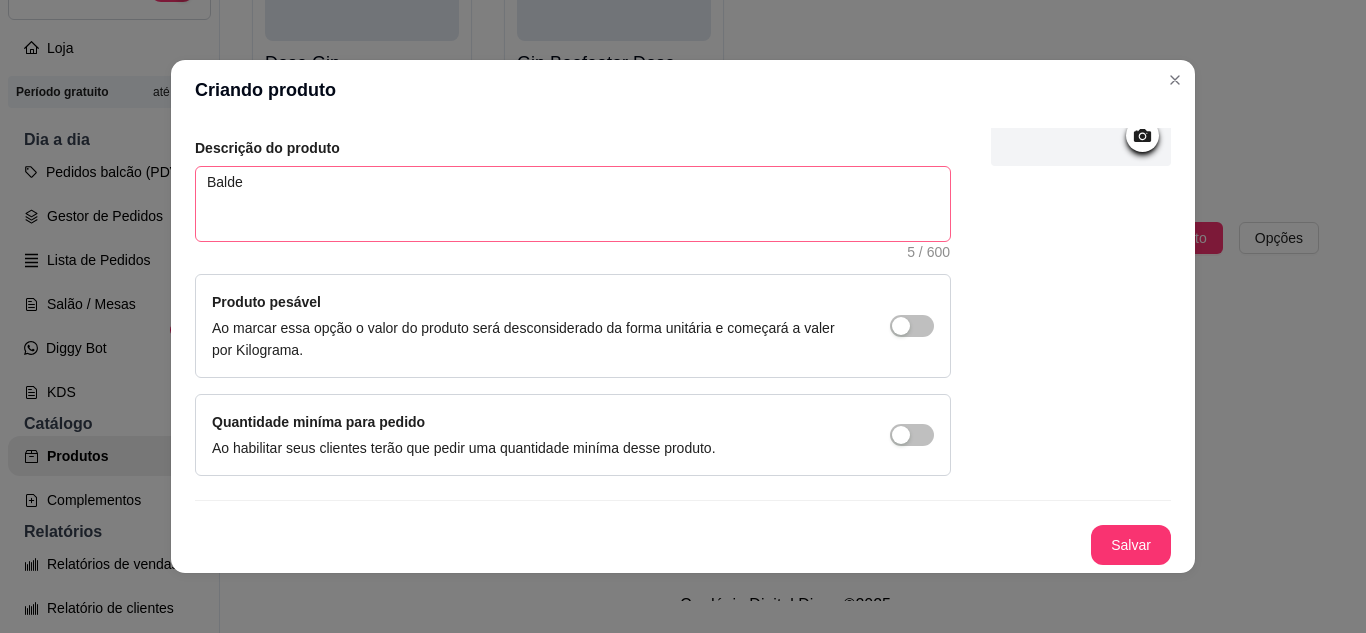 click on "Salvar" at bounding box center [1131, 545] 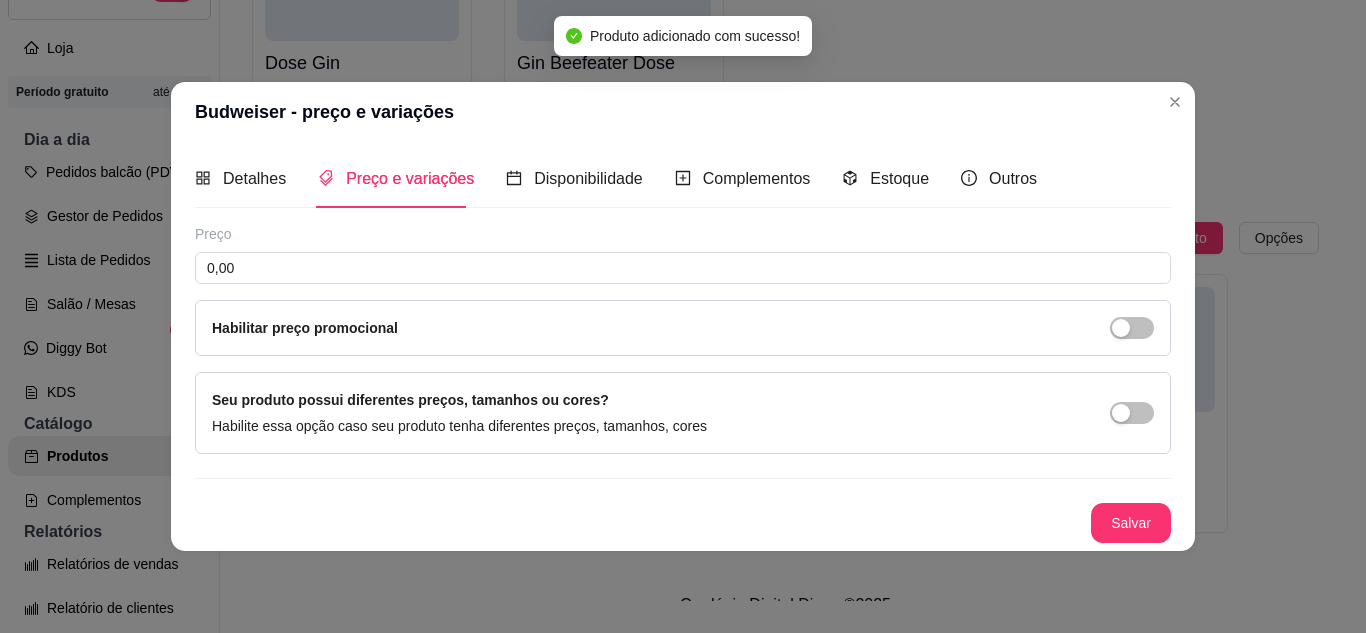 scroll, scrollTop: 0, scrollLeft: 0, axis: both 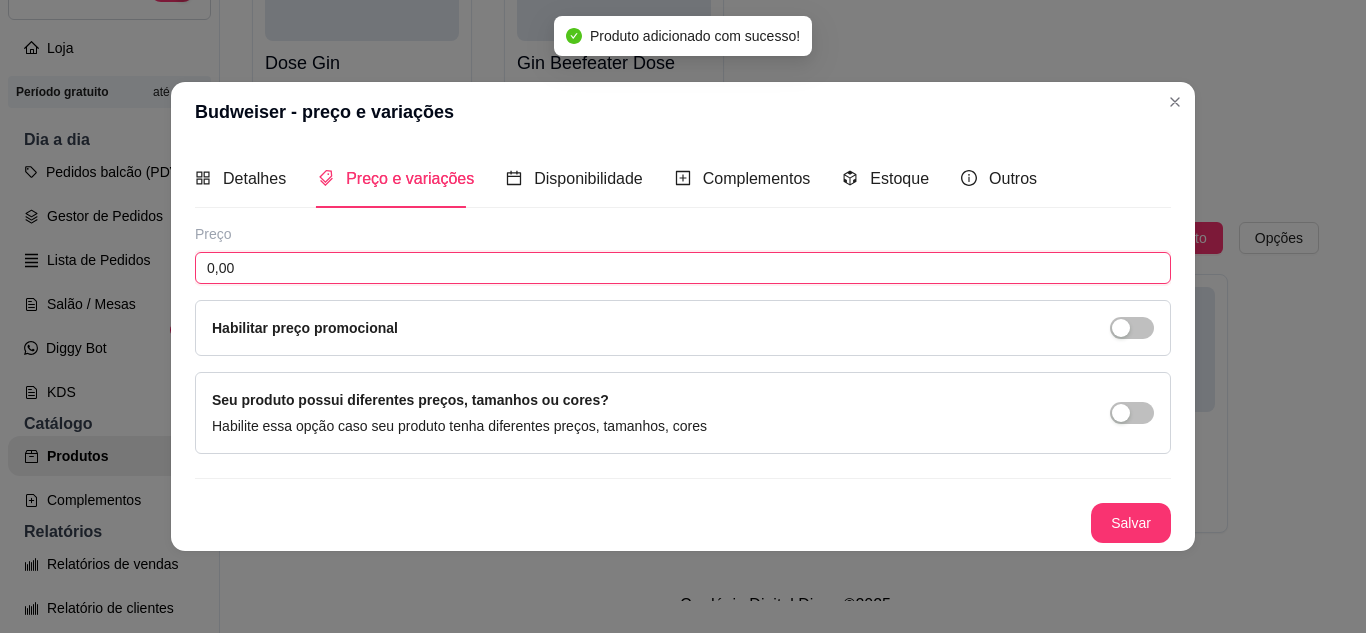 click on "0,00" at bounding box center (683, 268) 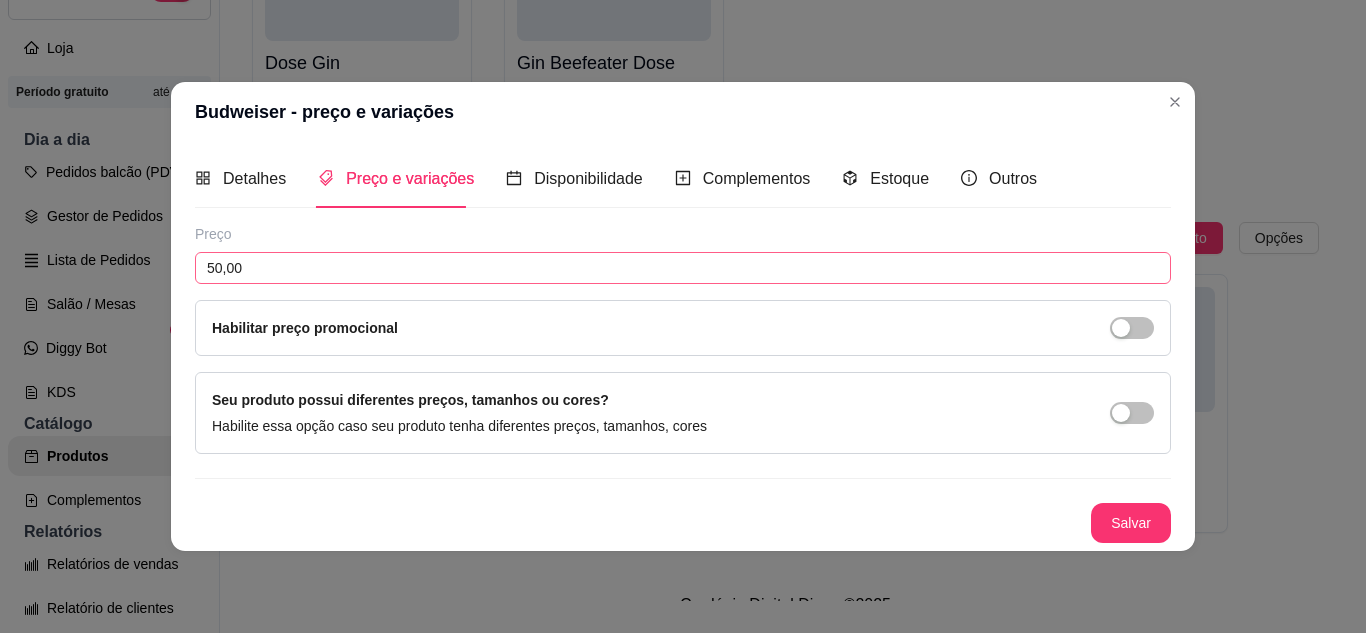 click on "Salvar" at bounding box center (1131, 523) 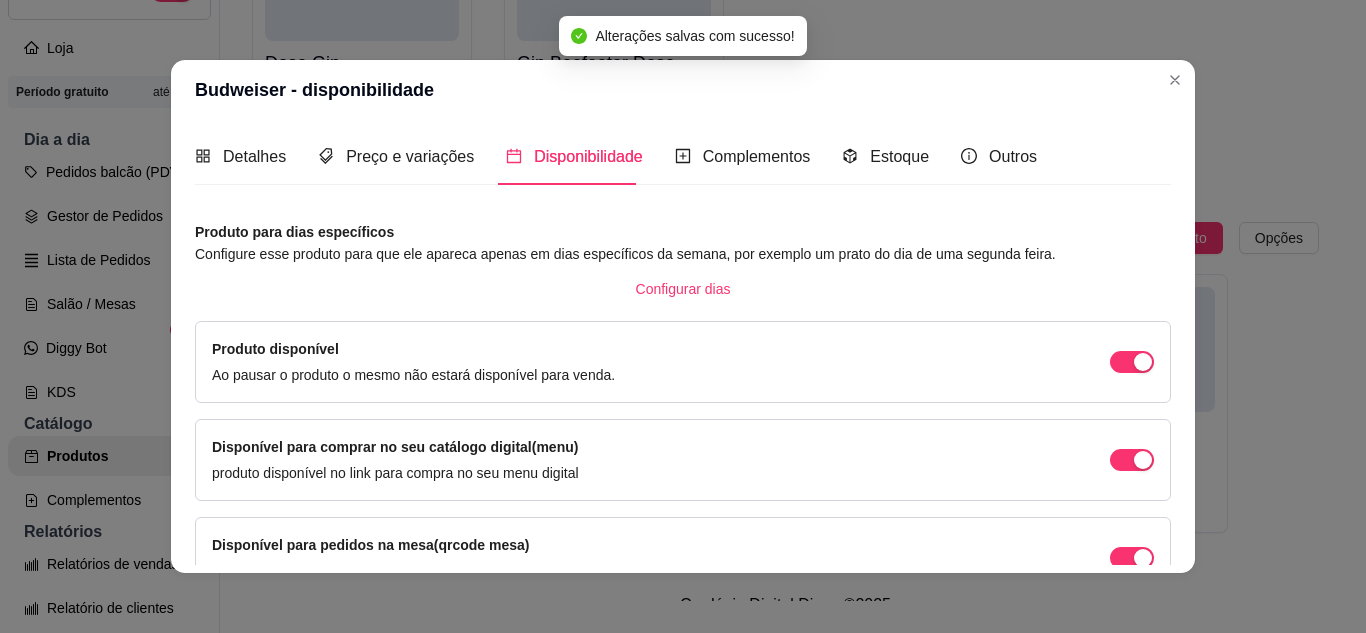 scroll, scrollTop: 213, scrollLeft: 0, axis: vertical 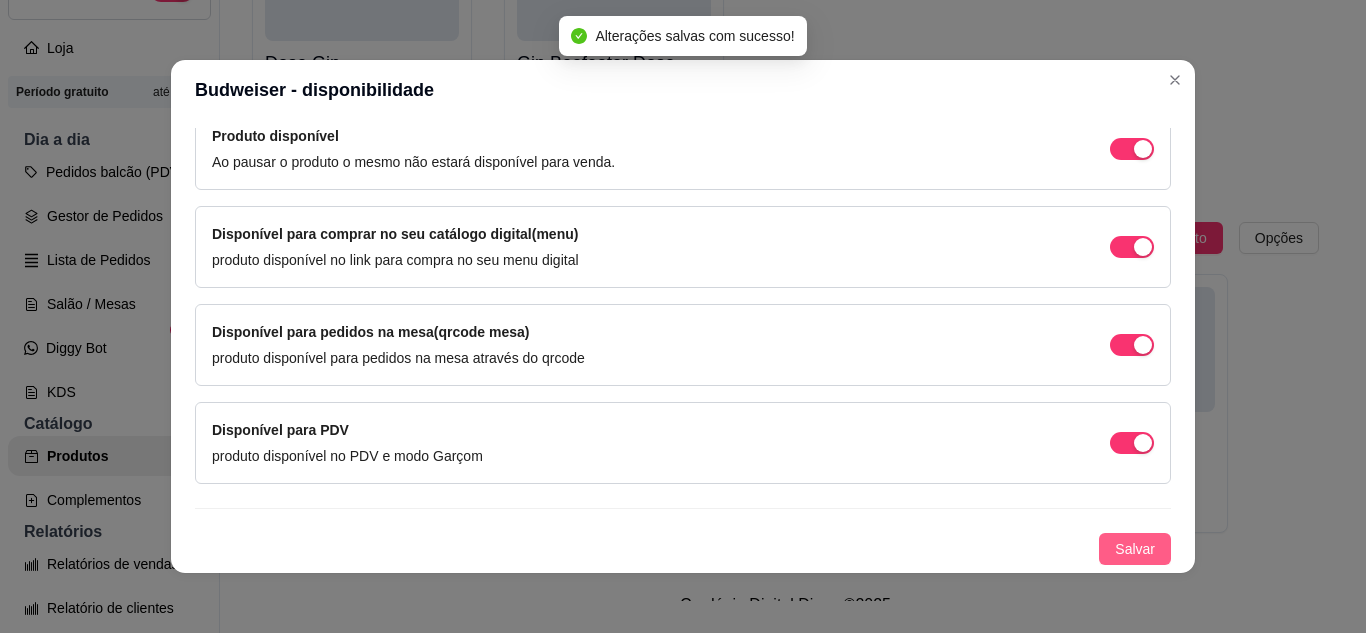 click on "Salvar" at bounding box center (1135, 549) 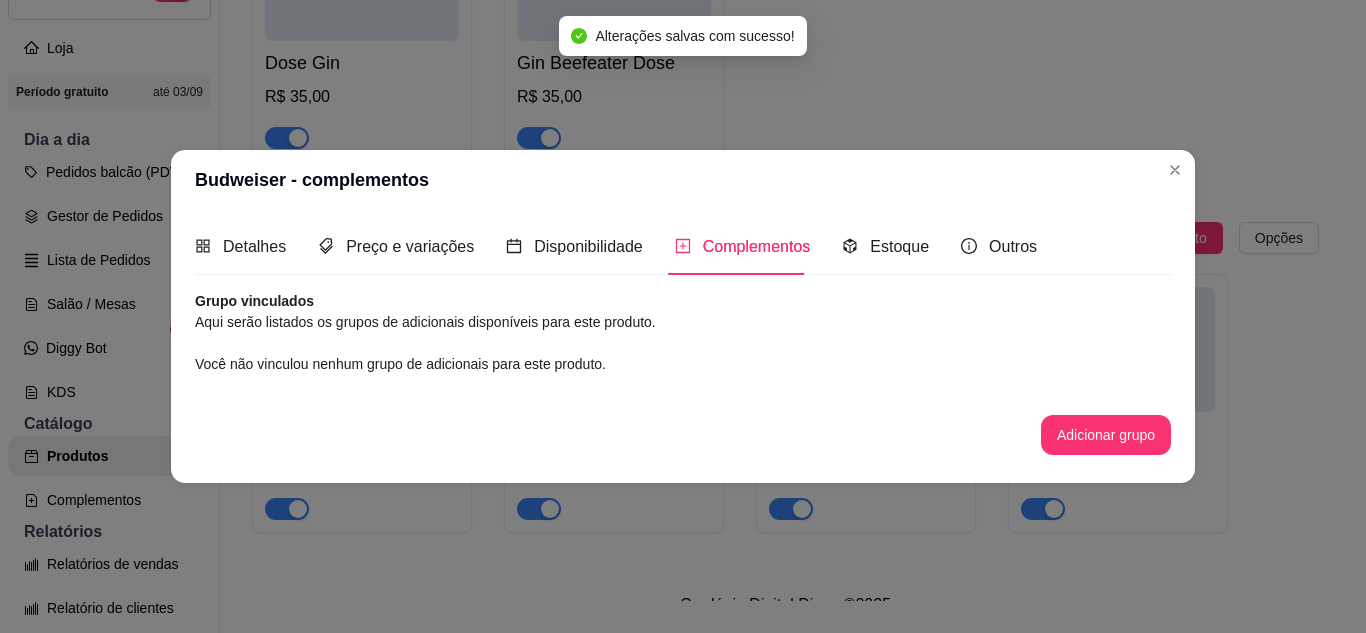 scroll, scrollTop: 0, scrollLeft: 0, axis: both 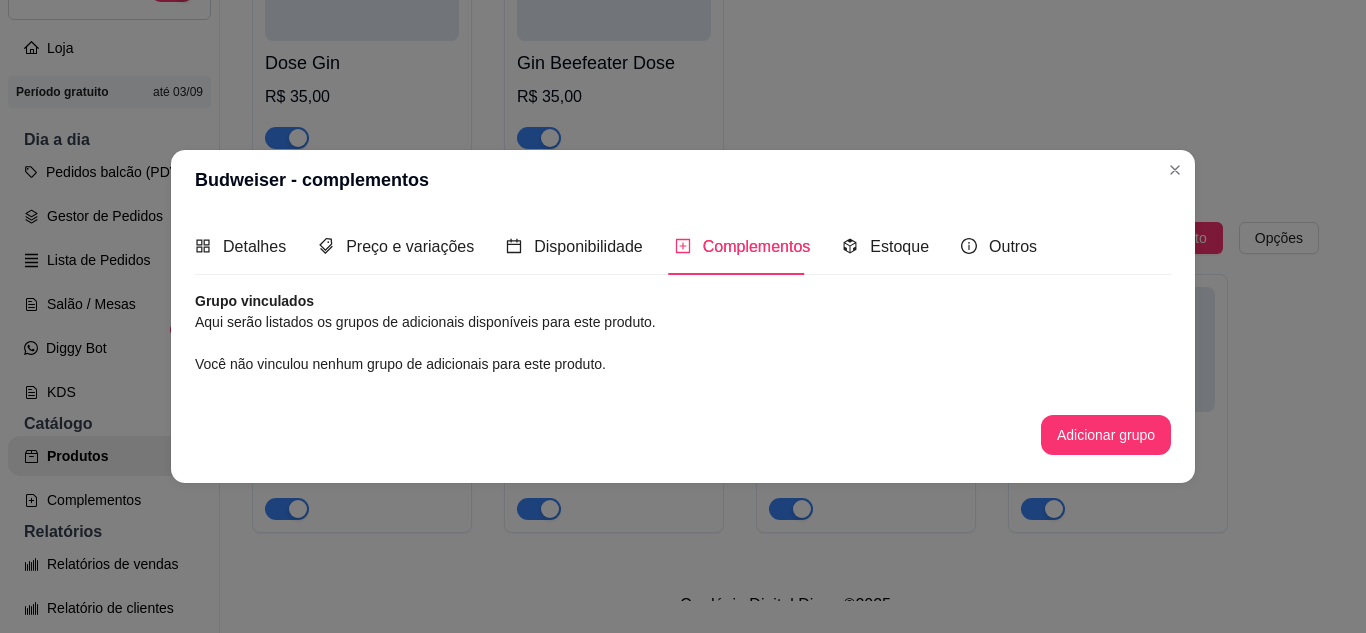 click on "Dose Gin    R$ 35,00 Gin Beefeater Dose   R$ 35,00" at bounding box center [785, 32] 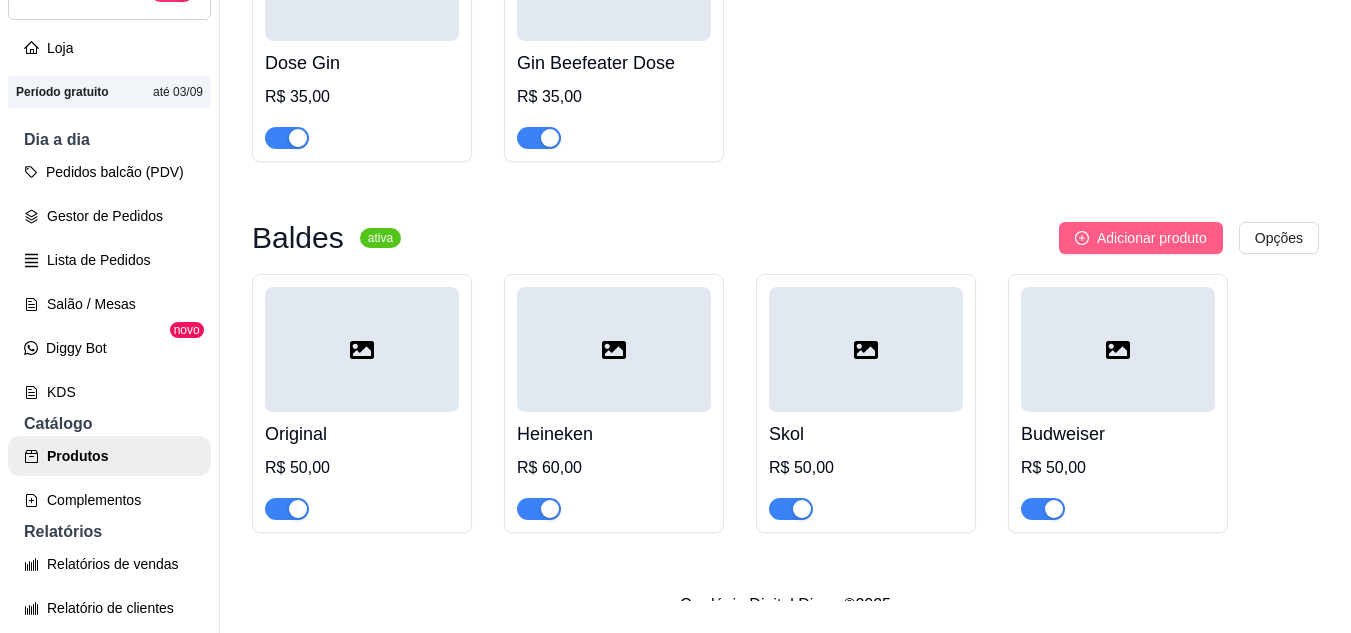 click on "Adicionar produto" at bounding box center [1152, 238] 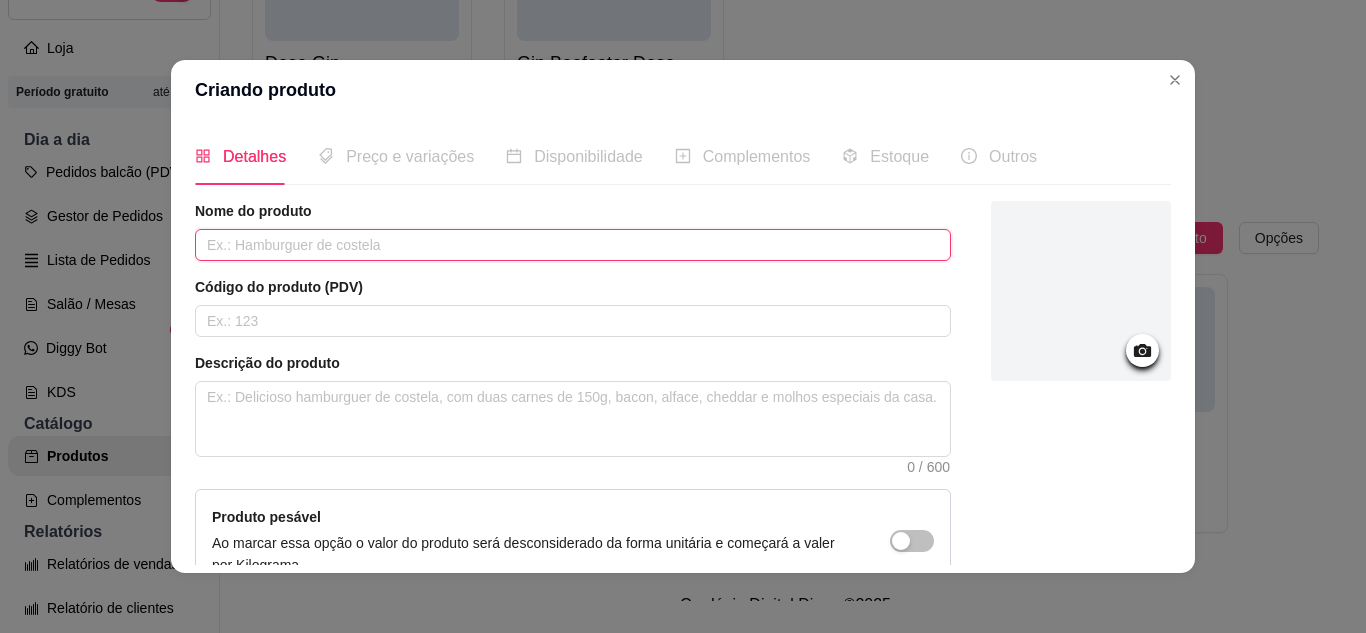 click at bounding box center (573, 245) 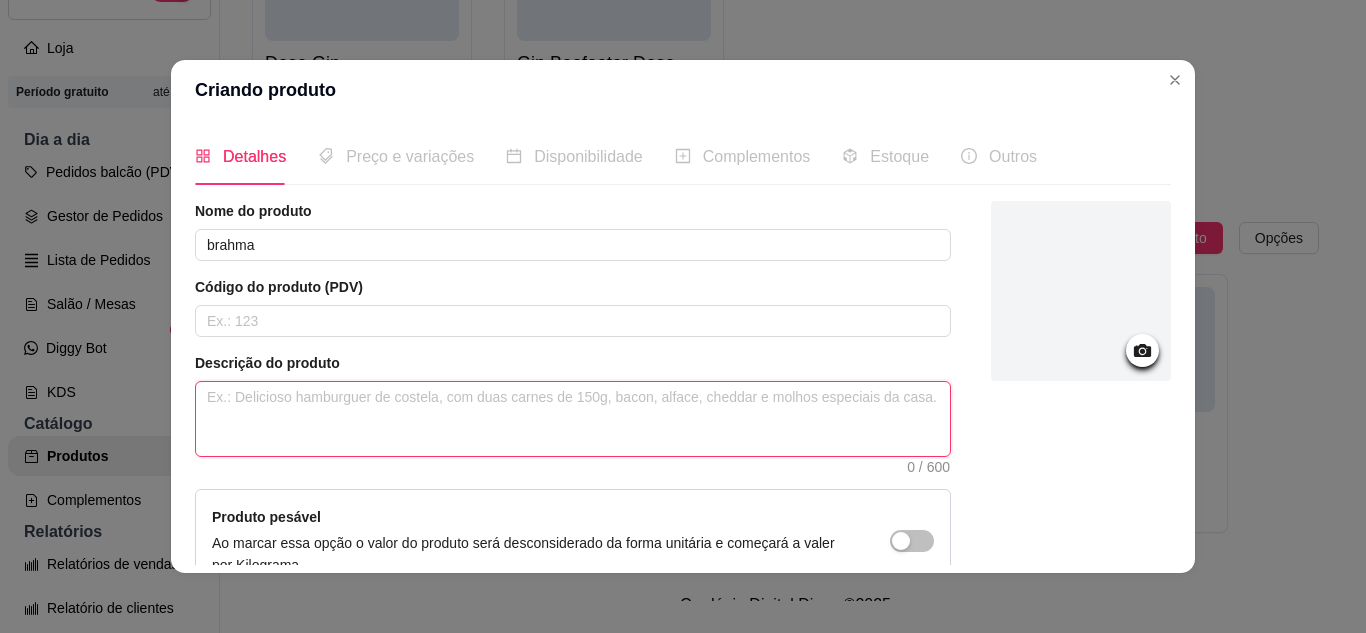 click at bounding box center [573, 419] 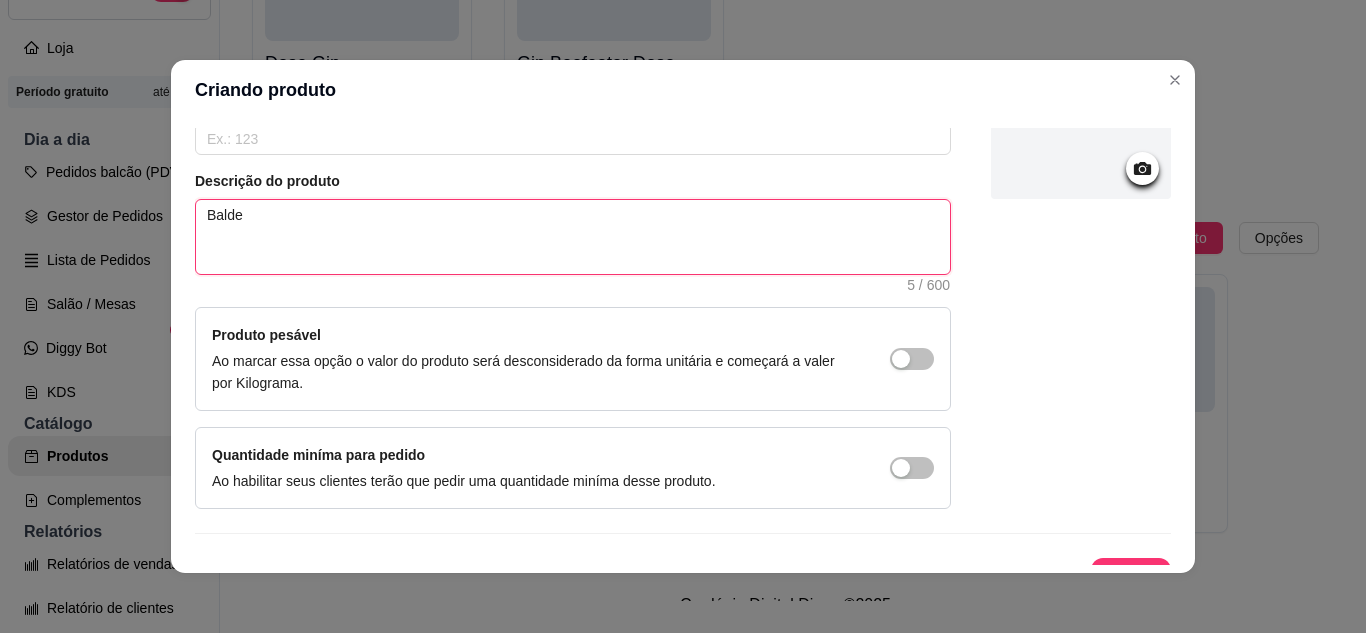 scroll, scrollTop: 215, scrollLeft: 0, axis: vertical 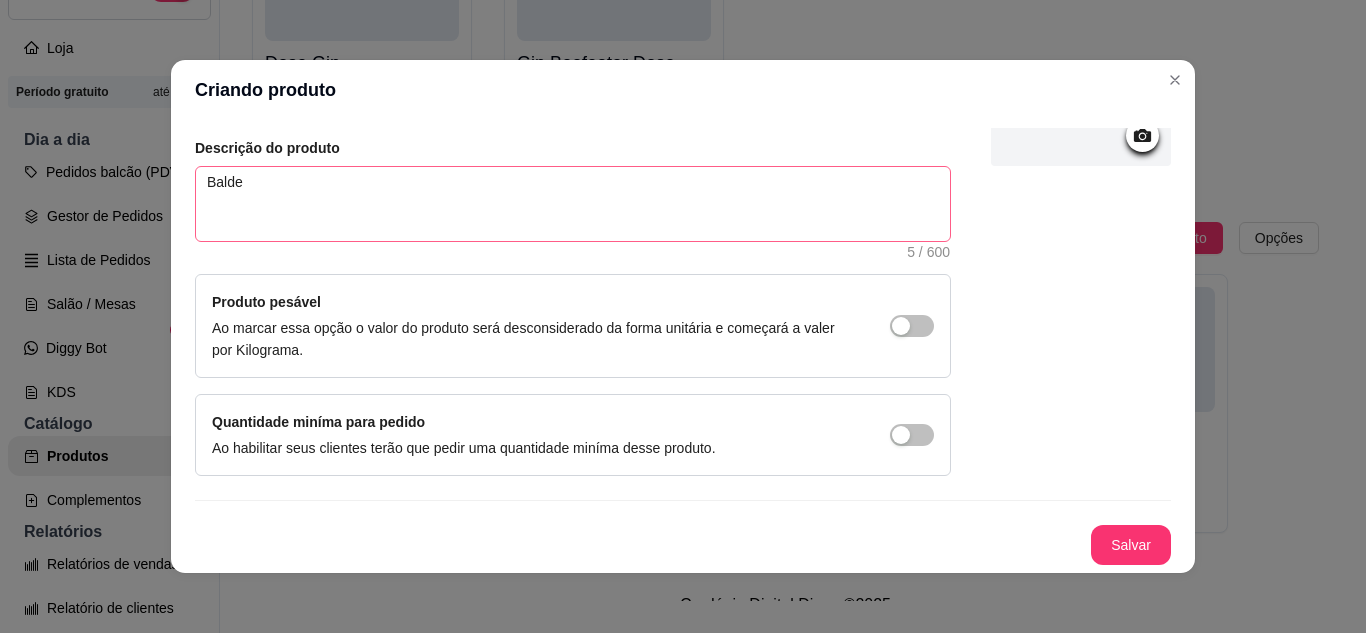click on "Salvar" at bounding box center [1131, 545] 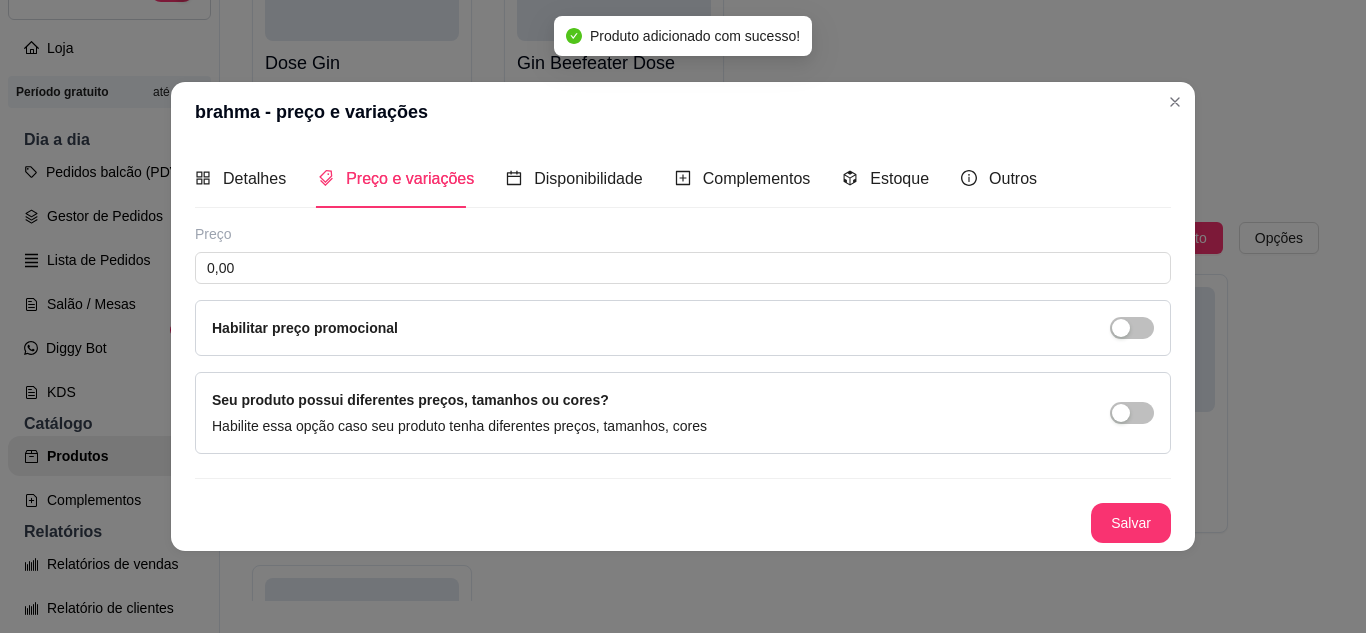 scroll, scrollTop: 0, scrollLeft: 0, axis: both 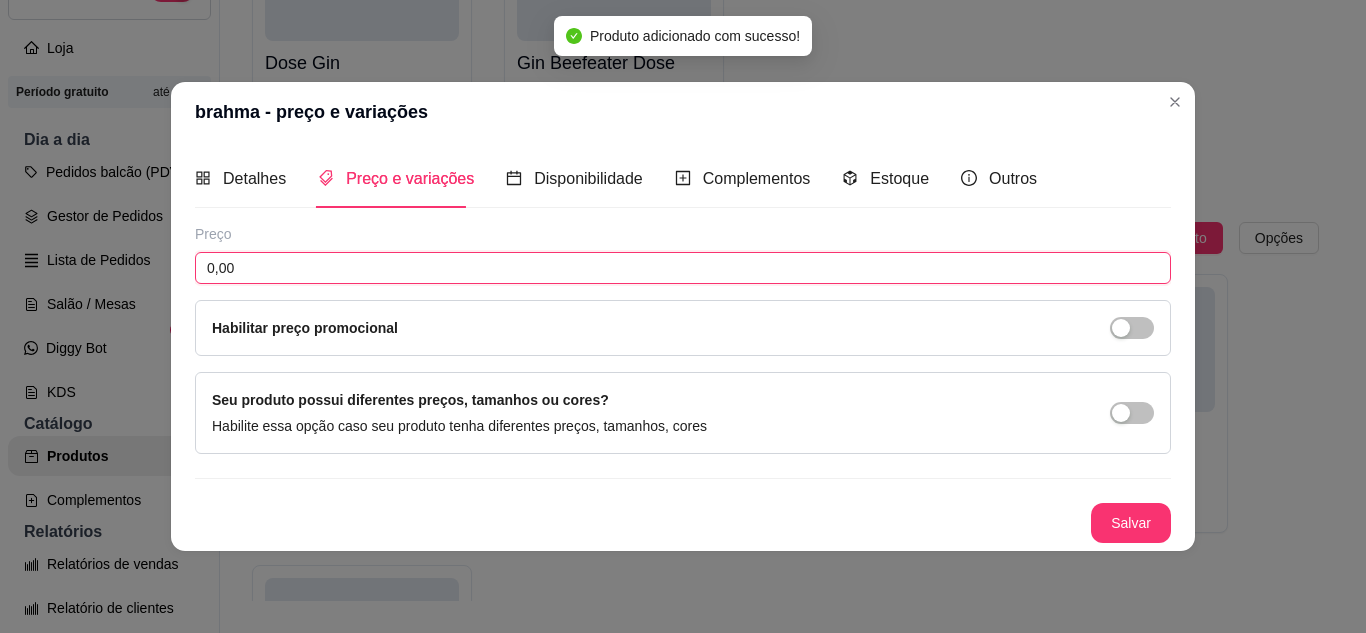click on "0,00" at bounding box center (683, 268) 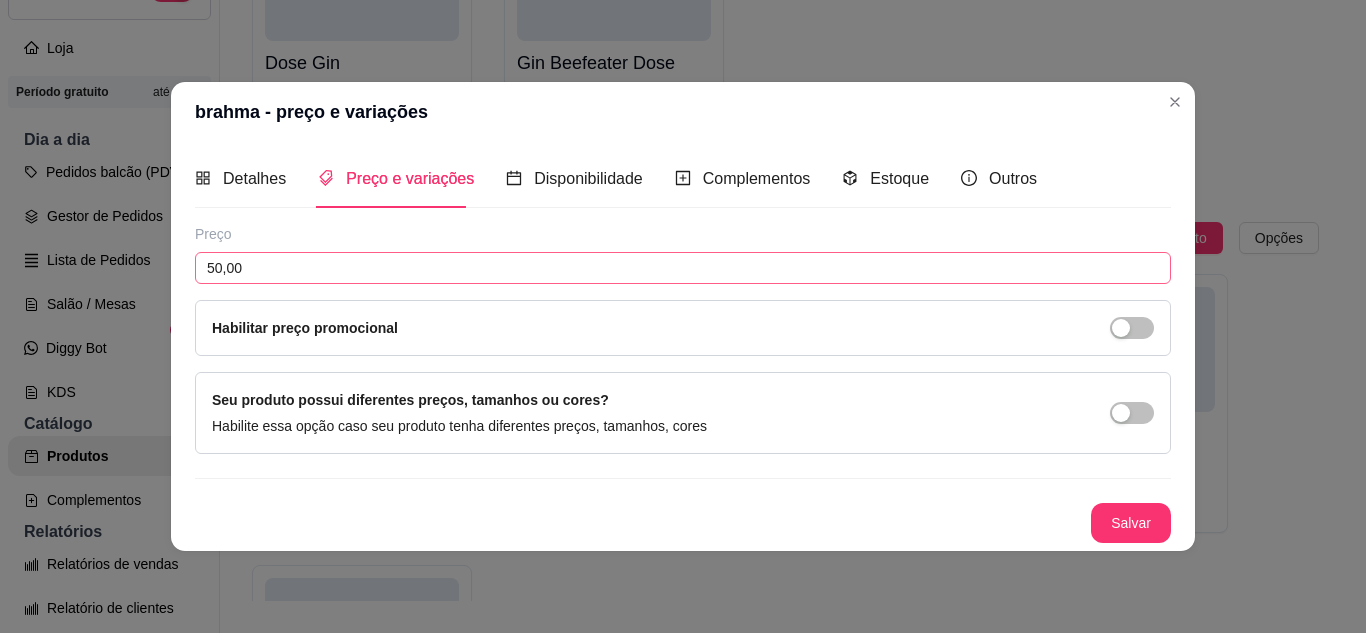 click on "Salvar" at bounding box center (1131, 523) 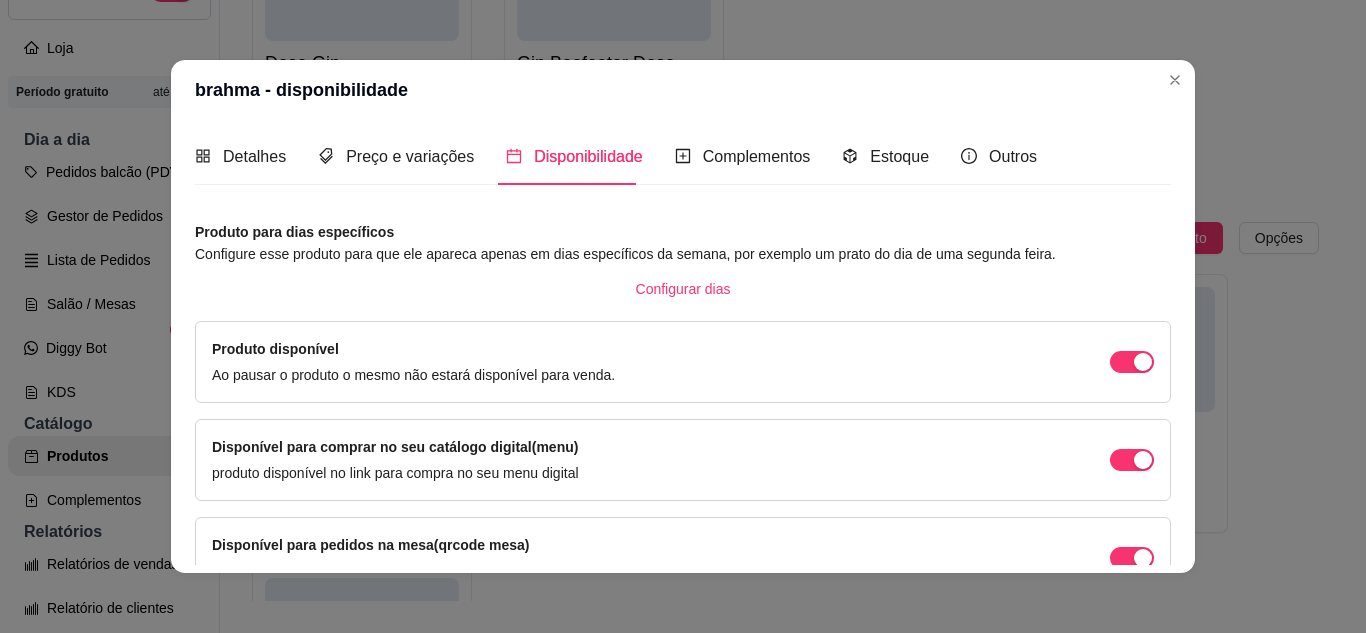 scroll, scrollTop: 213, scrollLeft: 0, axis: vertical 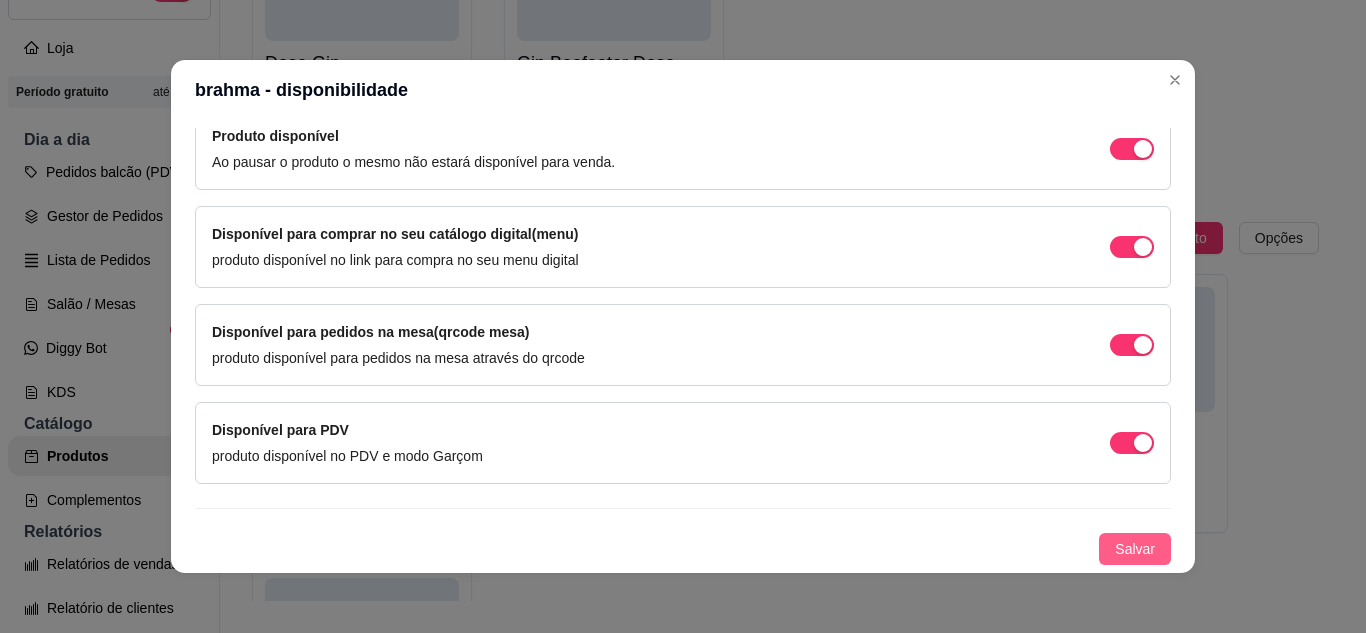 click on "Salvar" at bounding box center (1135, 549) 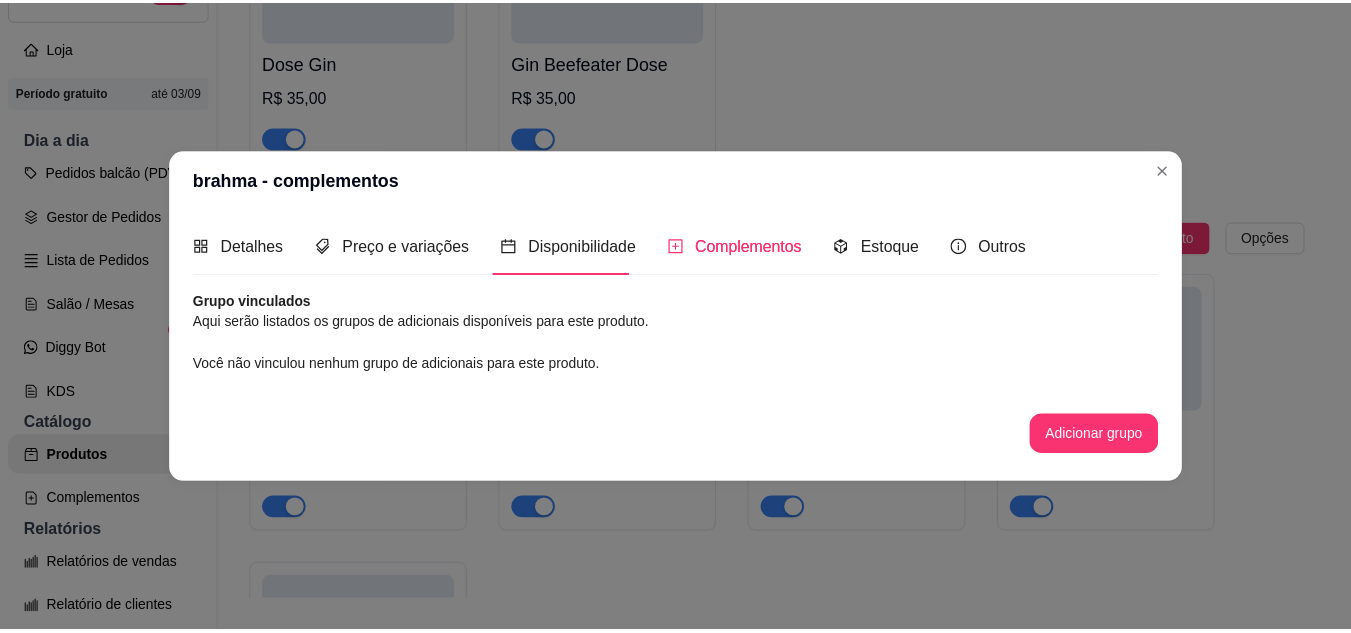 scroll, scrollTop: 0, scrollLeft: 0, axis: both 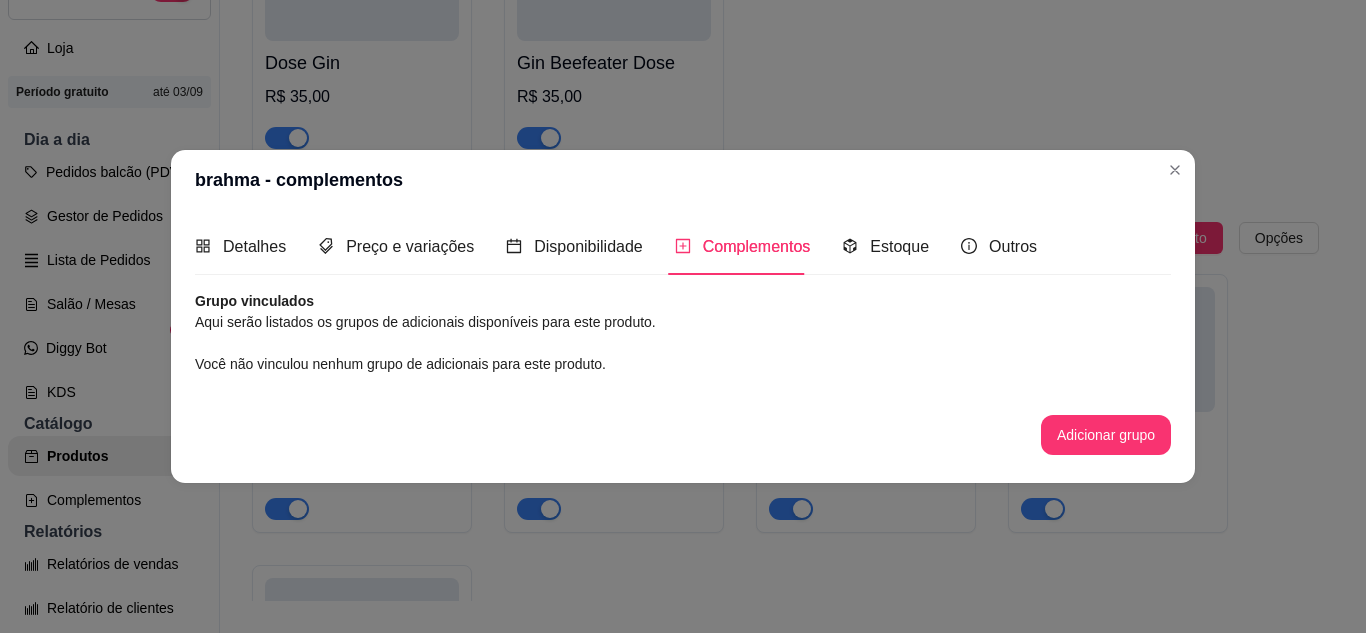click on "Dose Gin    R$ 35,00 Gin Beefeater Dose   R$ 35,00" at bounding box center [785, 32] 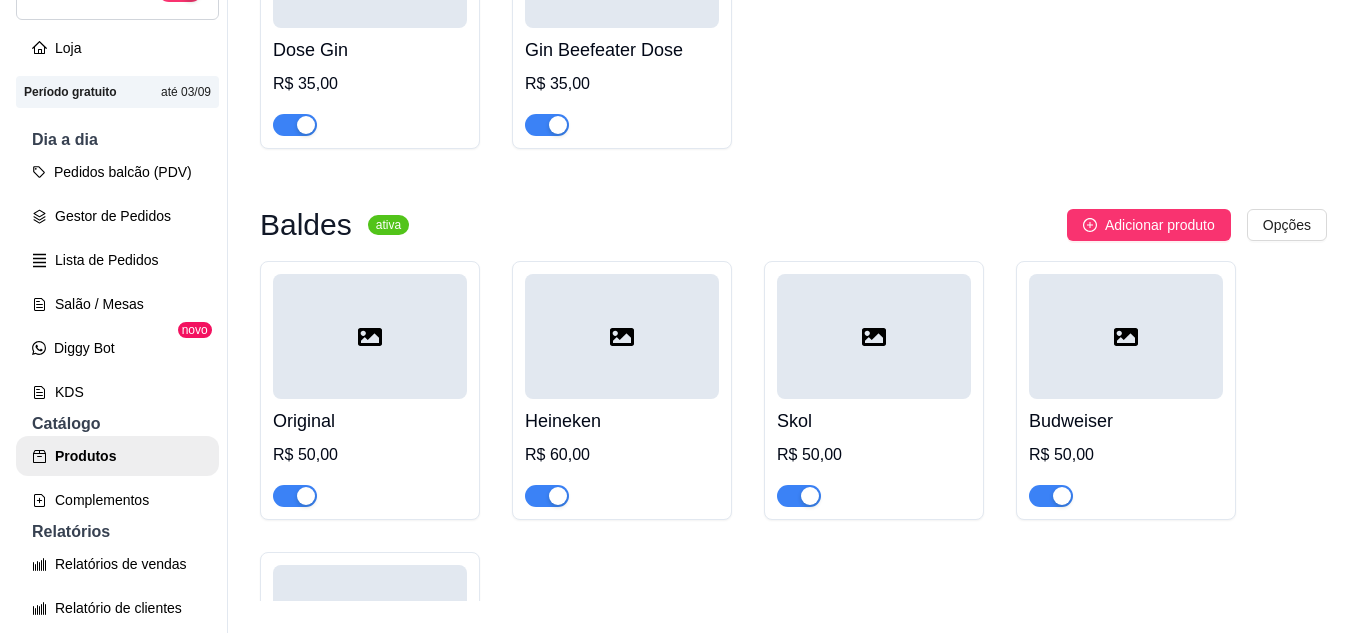 scroll, scrollTop: 6234, scrollLeft: 0, axis: vertical 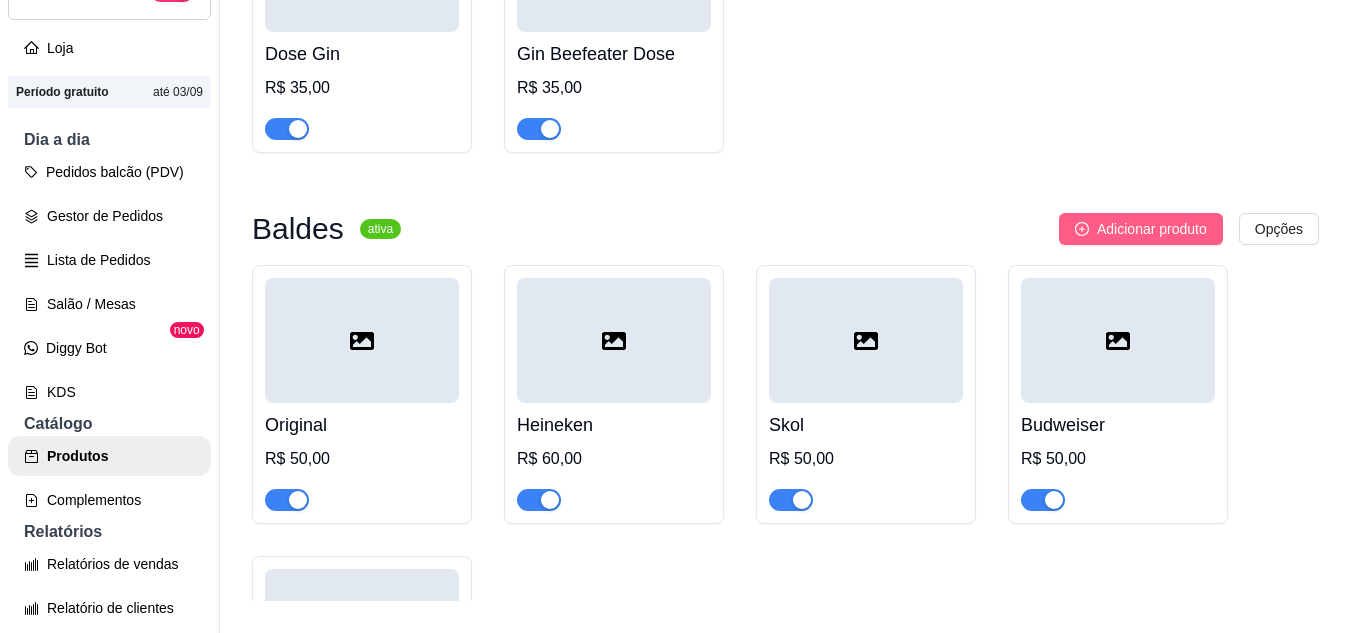 click on "Adicionar produto" at bounding box center (1152, 229) 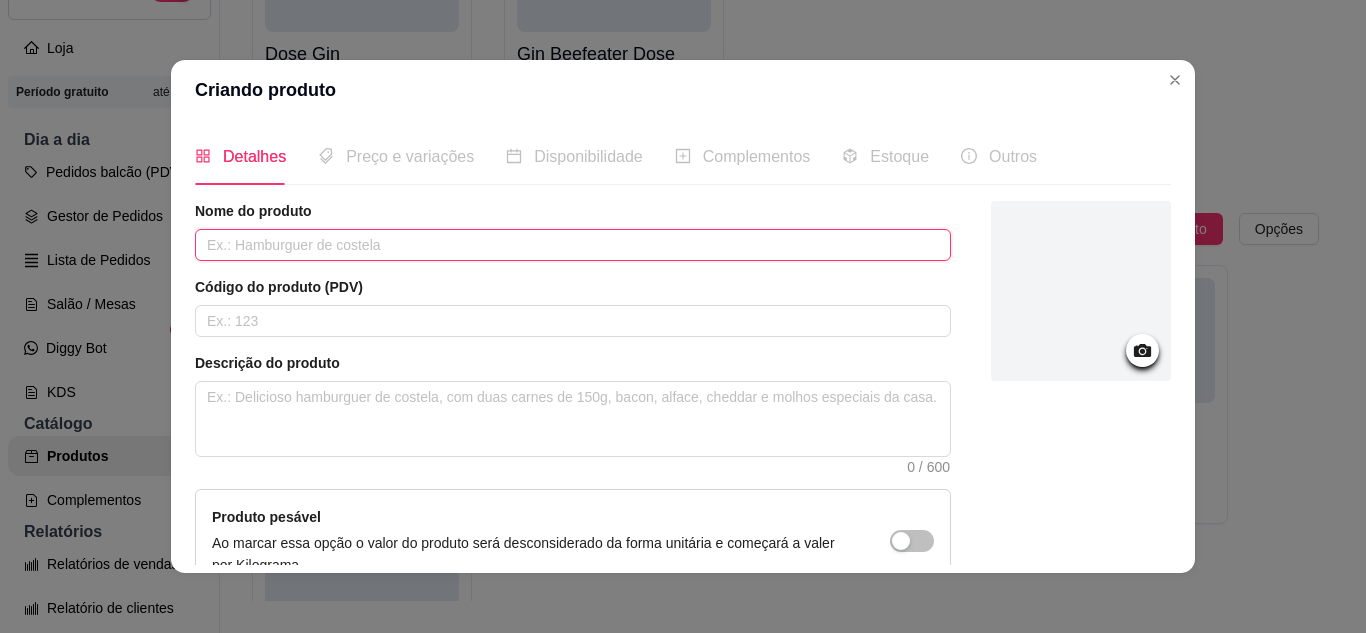 click at bounding box center [573, 245] 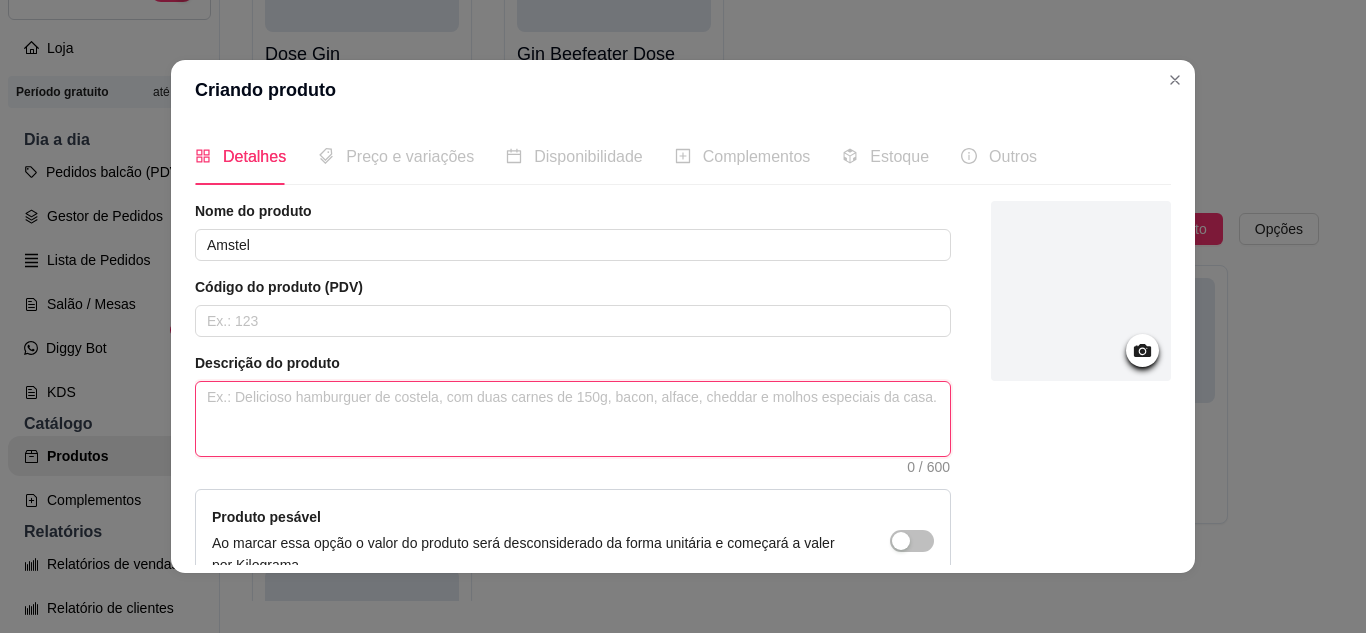 click at bounding box center [573, 419] 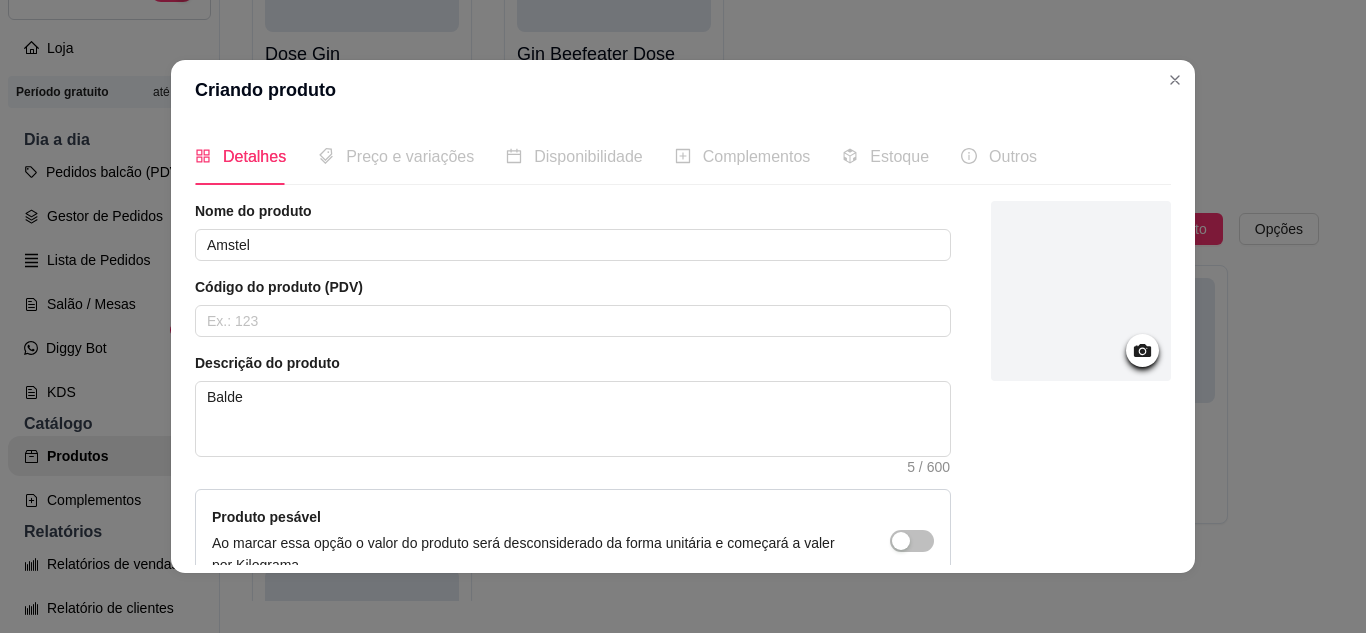 click at bounding box center [1081, 446] 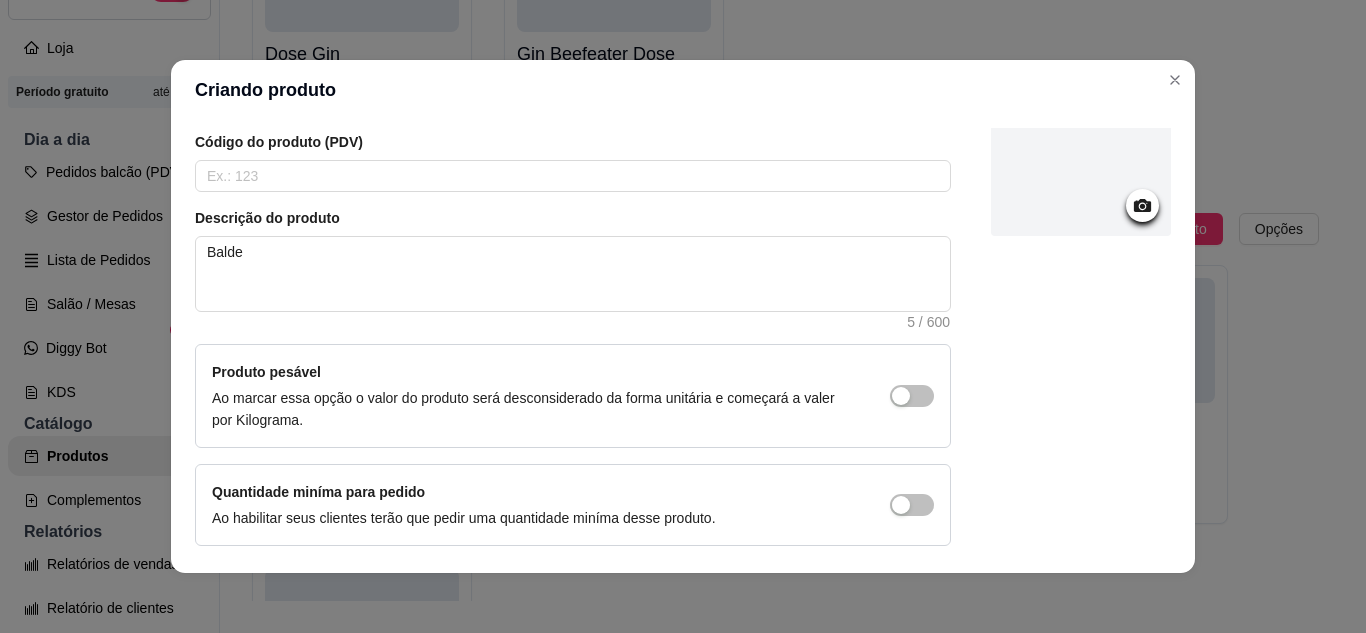 scroll, scrollTop: 215, scrollLeft: 0, axis: vertical 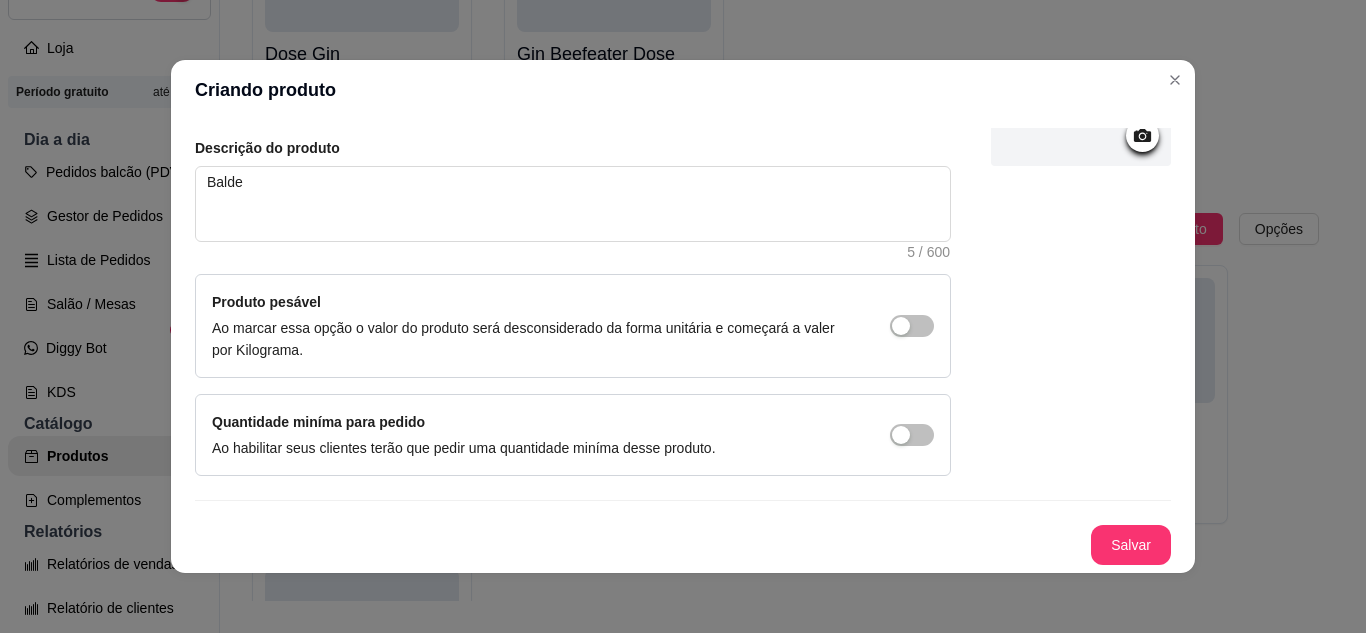 click on "Salvar" at bounding box center [1131, 545] 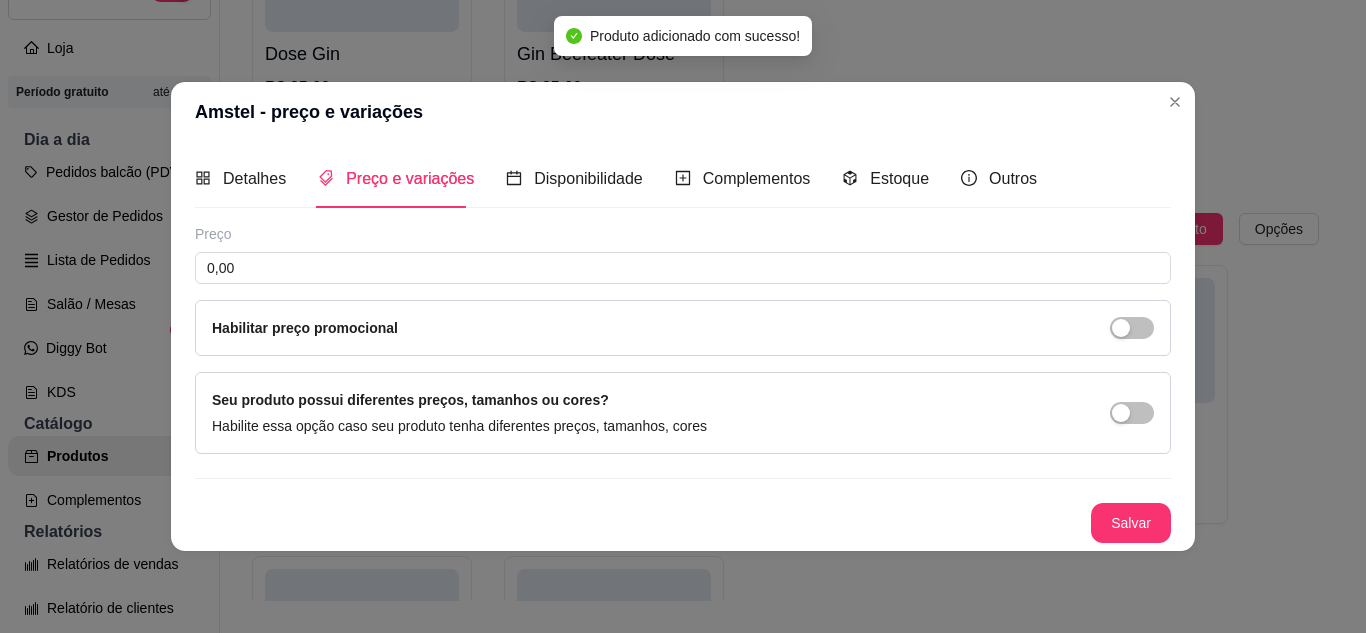 scroll, scrollTop: 0, scrollLeft: 0, axis: both 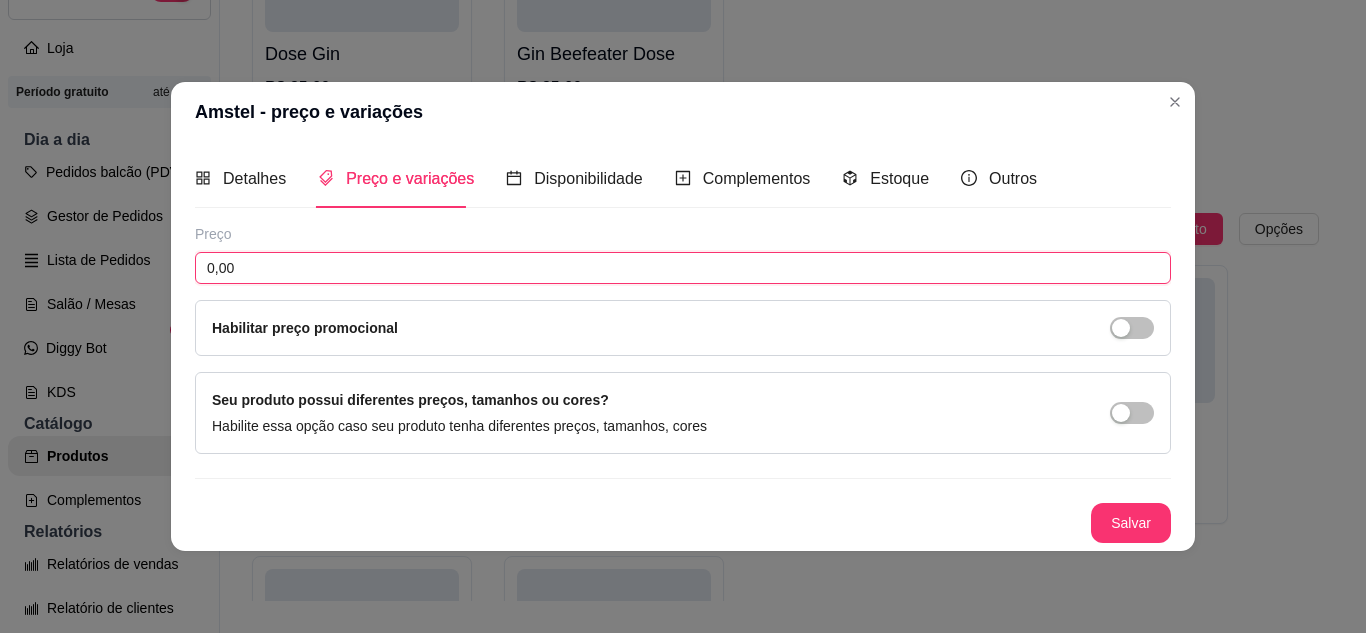 click on "0,00" at bounding box center (683, 268) 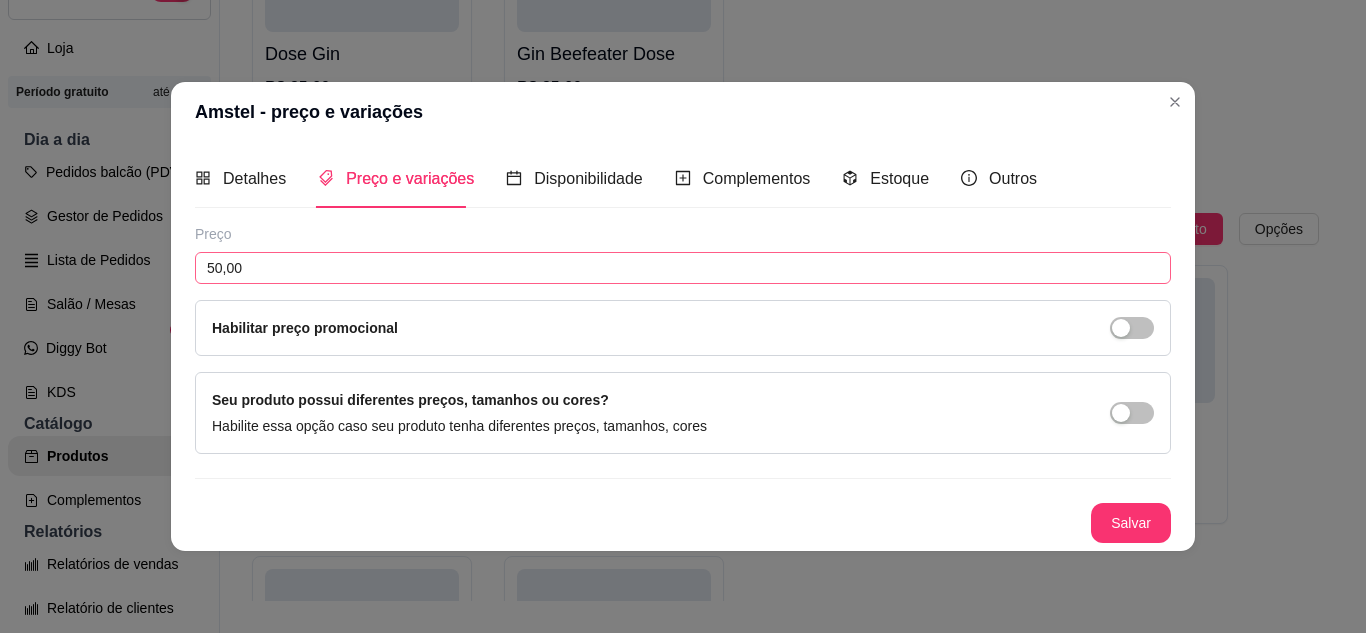 click on "Salvar" at bounding box center [1131, 523] 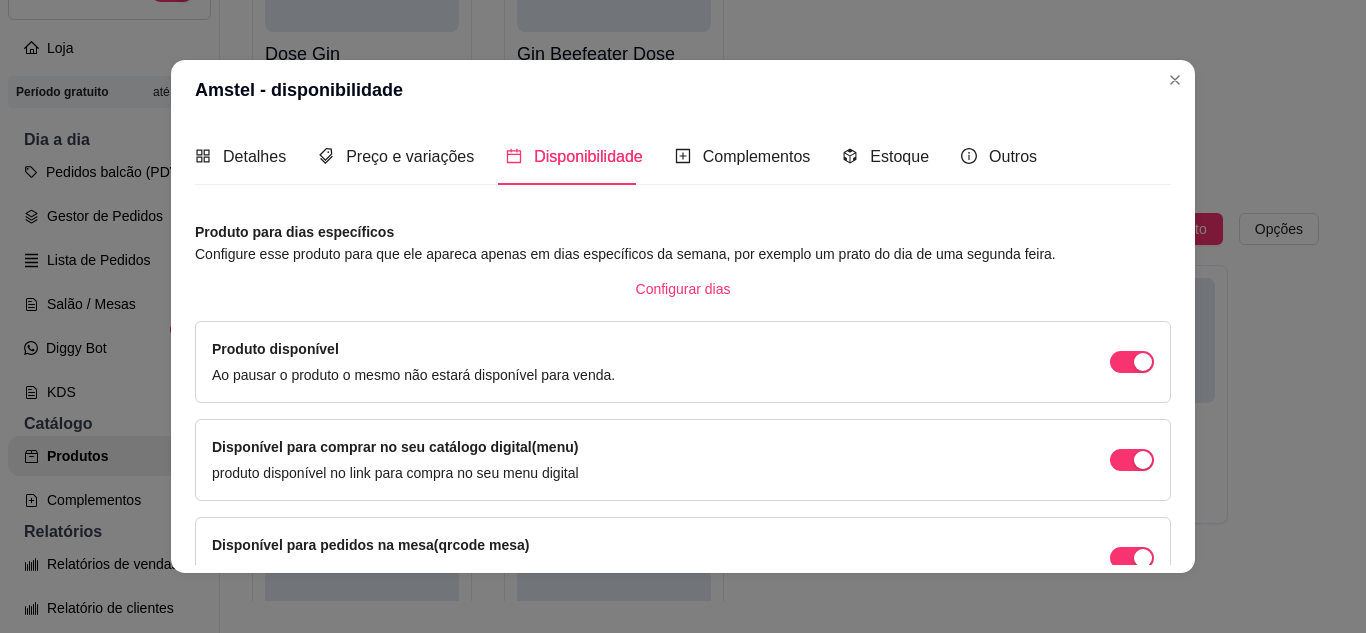 click on "Disponível para comprar no seu catálogo digital(menu) produto disponível no link para compra no seu menu digital" at bounding box center [683, 460] 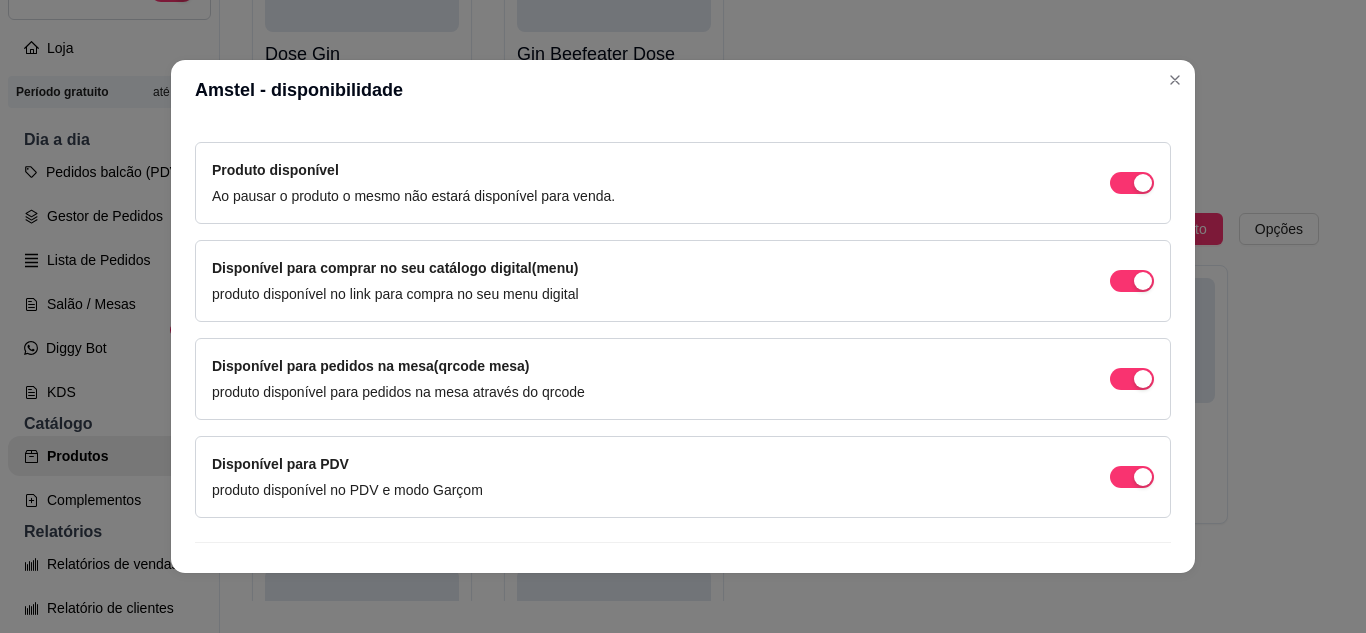 scroll, scrollTop: 213, scrollLeft: 0, axis: vertical 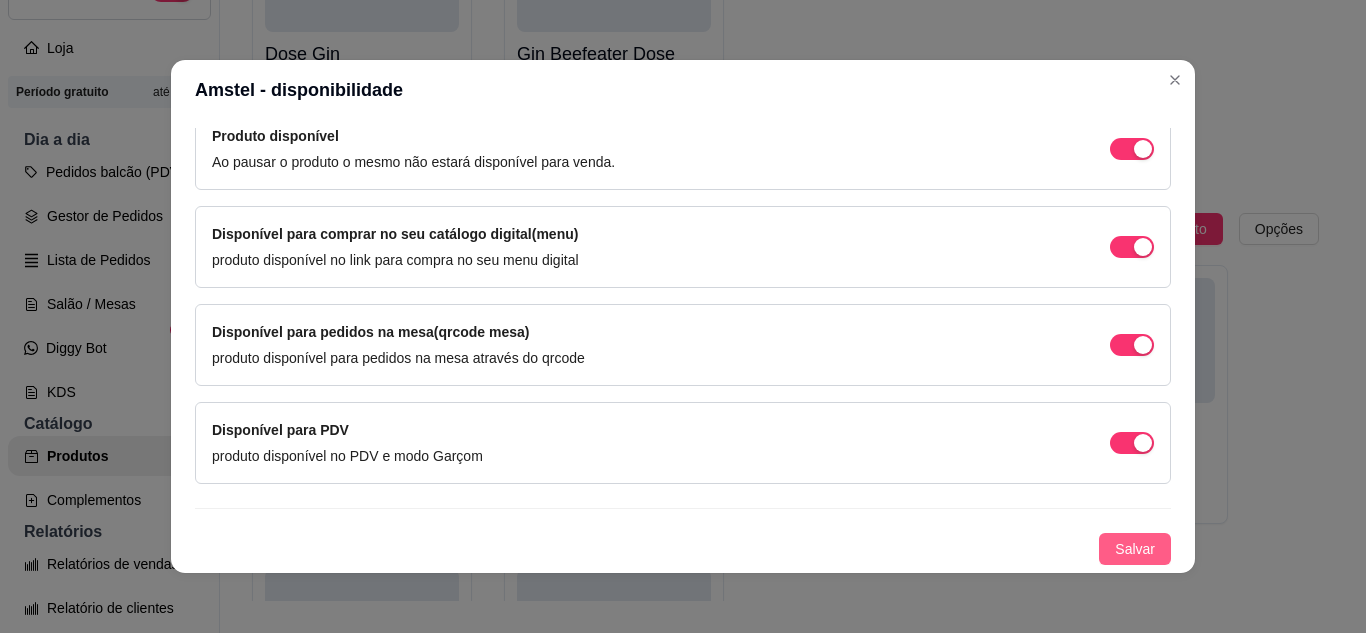 click on "Salvar" at bounding box center [1135, 549] 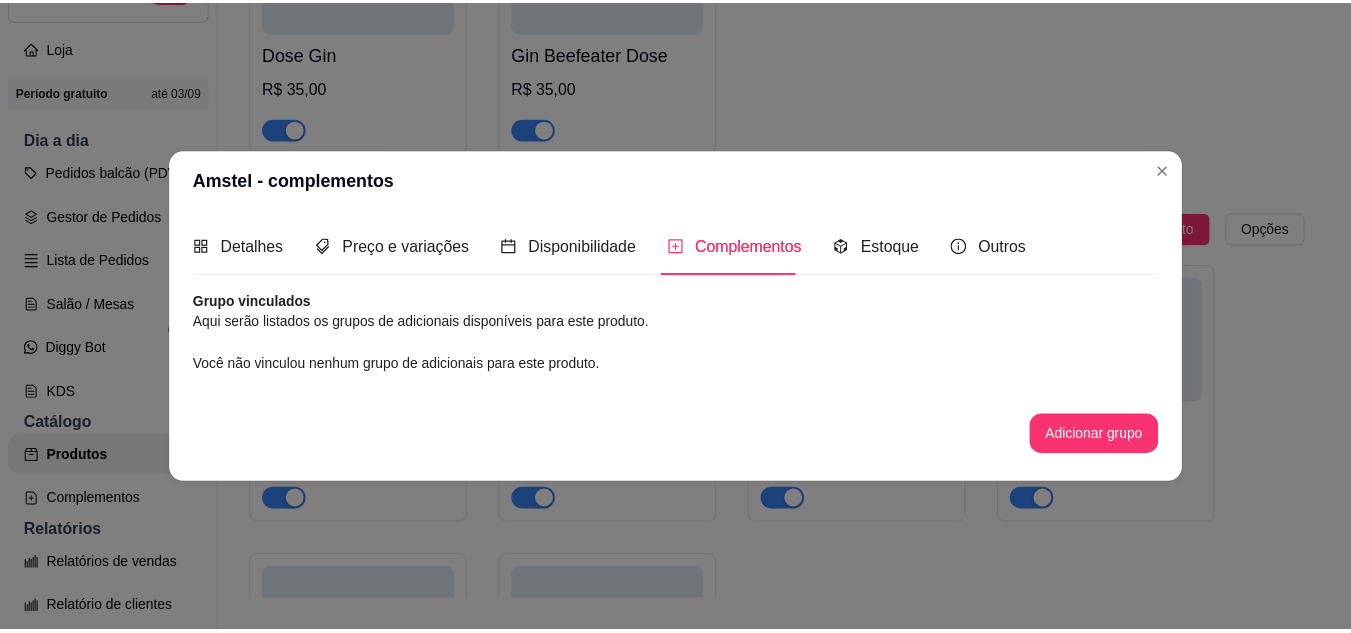 scroll, scrollTop: 0, scrollLeft: 0, axis: both 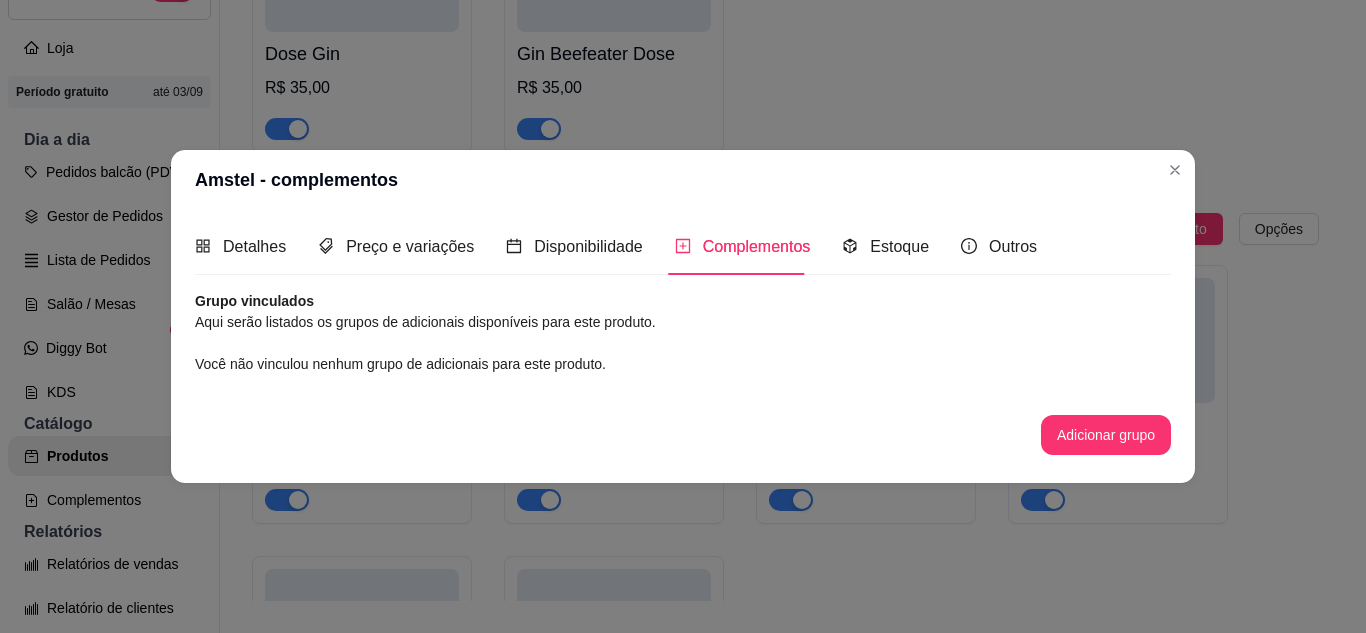 click on "Gin tanqueray ativa Adicionar produto Opções Dose Gin    R$ 35,00 Gin Beefeater Dose   R$ 35,00" at bounding box center [785, 7] 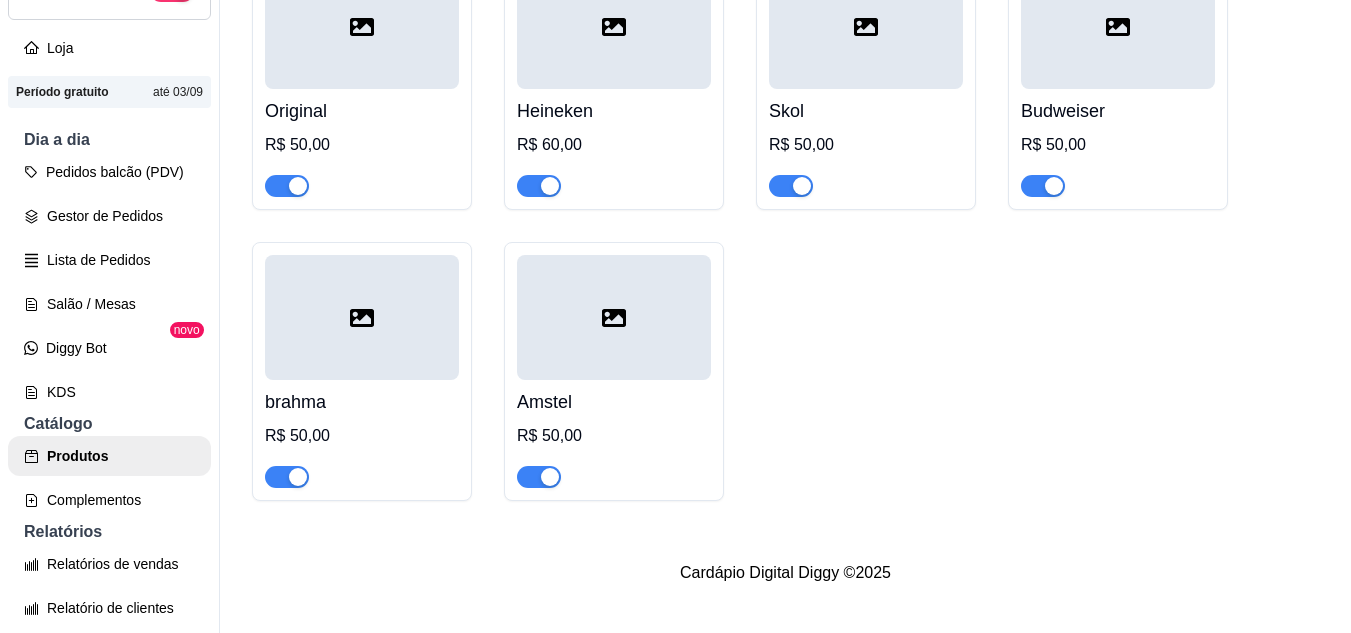 scroll, scrollTop: 6566, scrollLeft: 0, axis: vertical 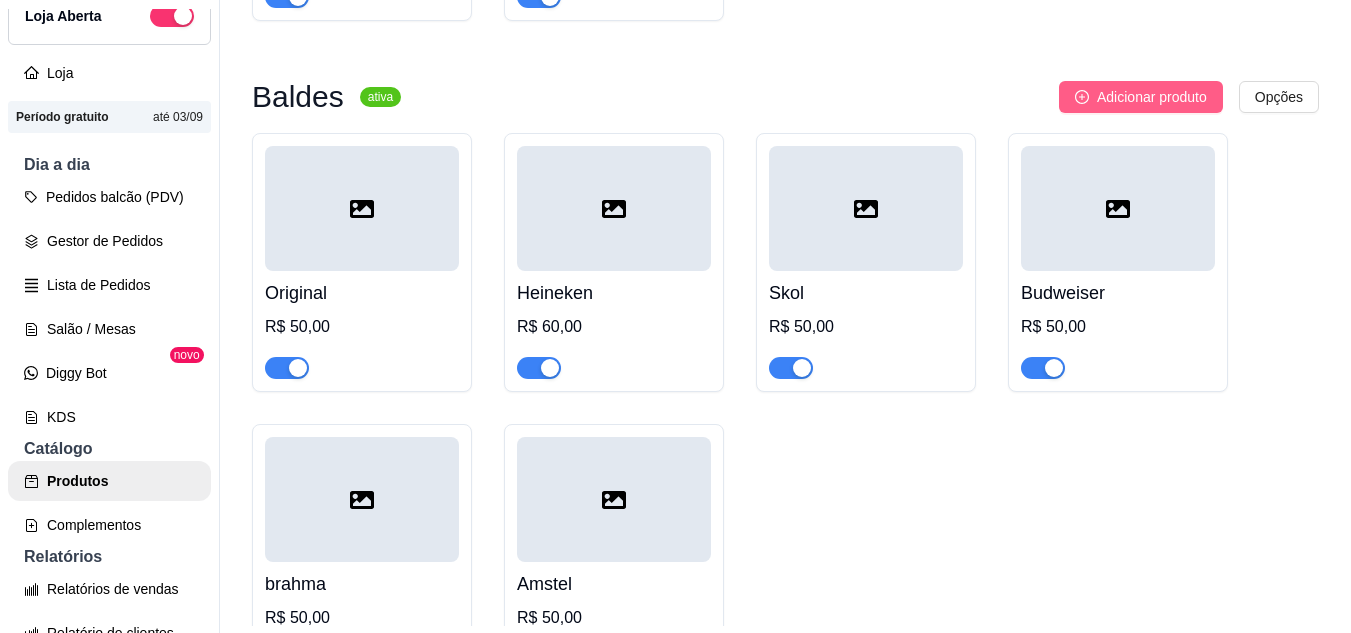 click on "Adicionar produto" at bounding box center [1152, 97] 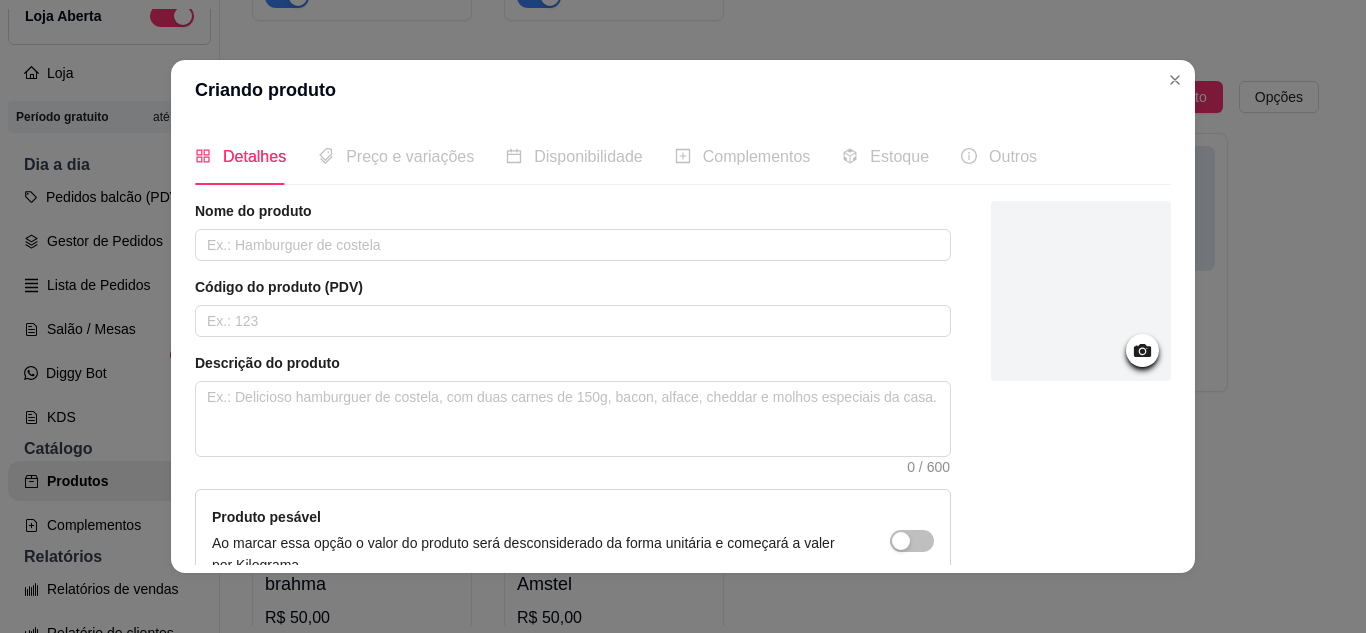 click on "Código do produto (PDV)" at bounding box center (573, 287) 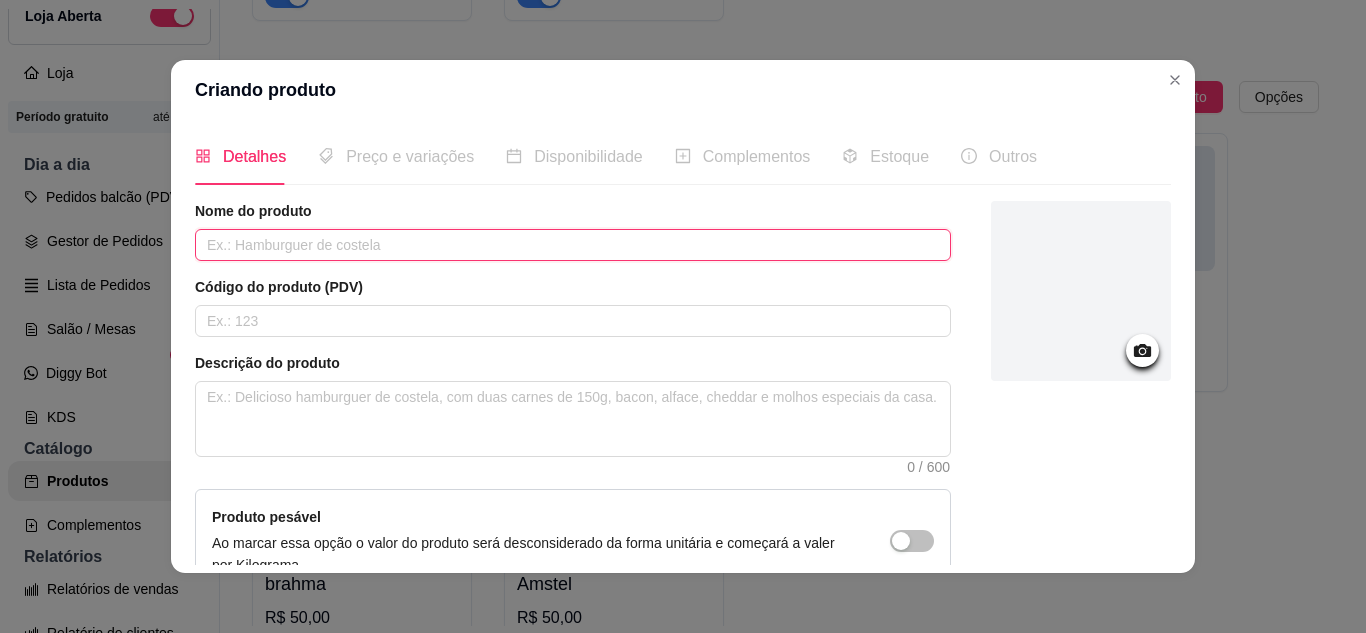 click at bounding box center [573, 245] 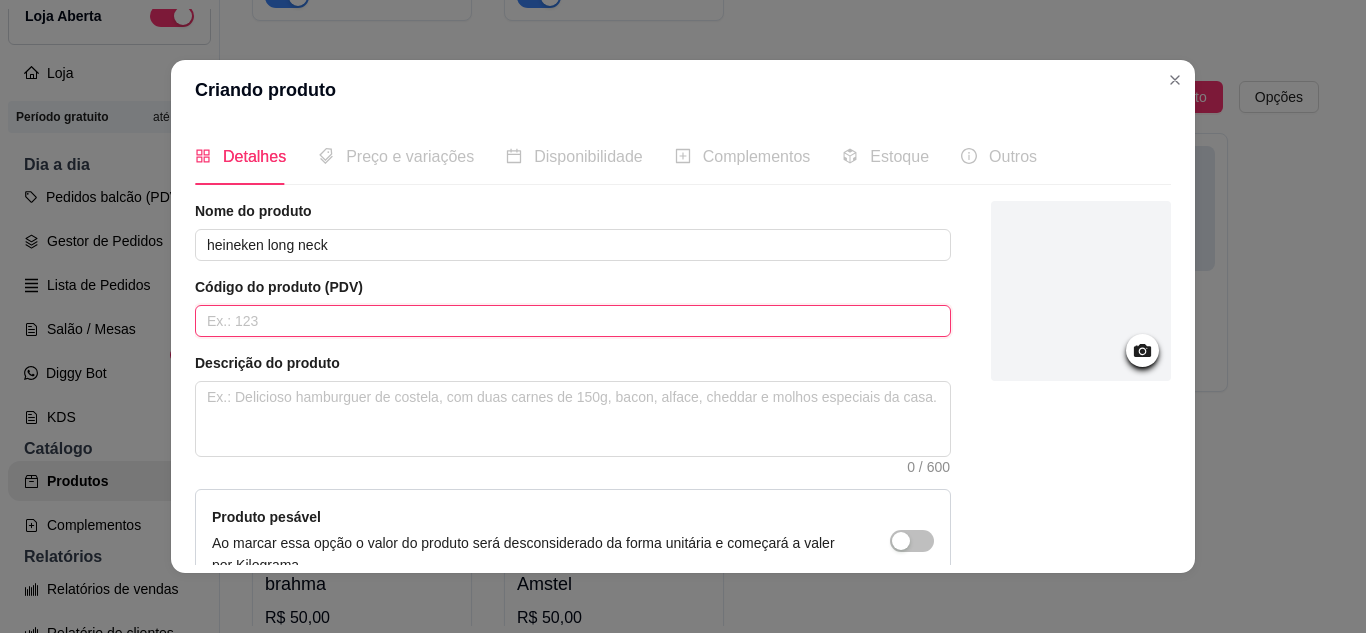 click at bounding box center [573, 321] 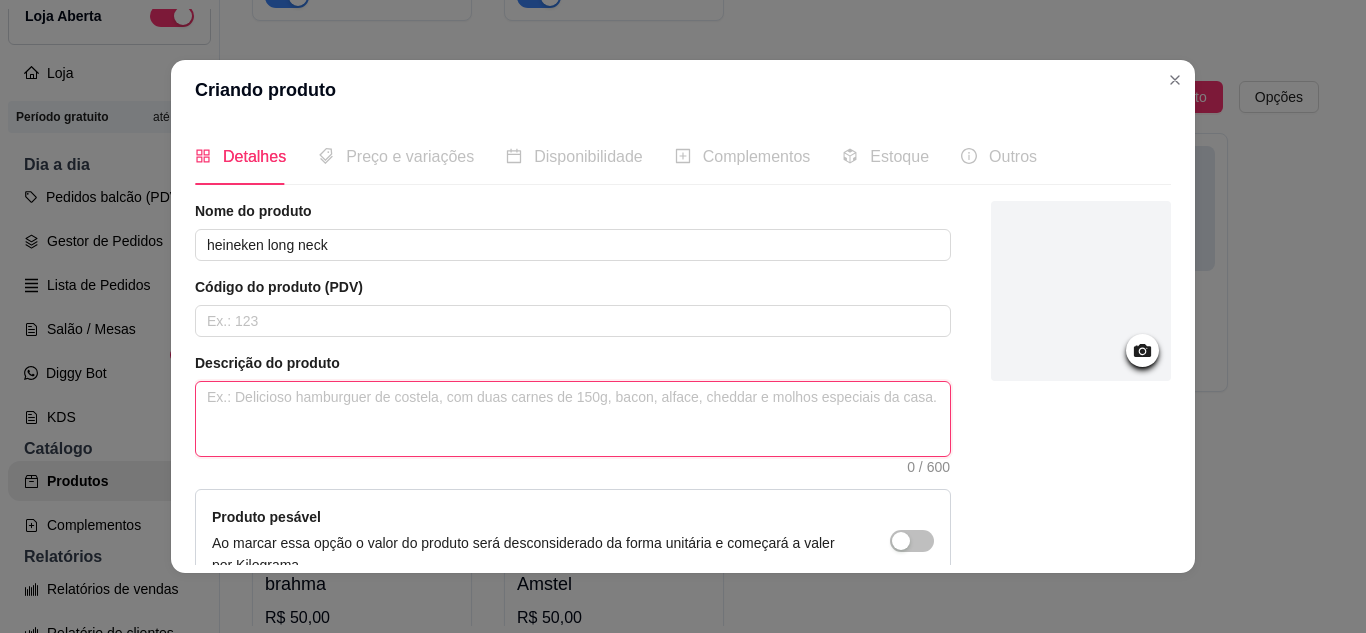 click at bounding box center [573, 419] 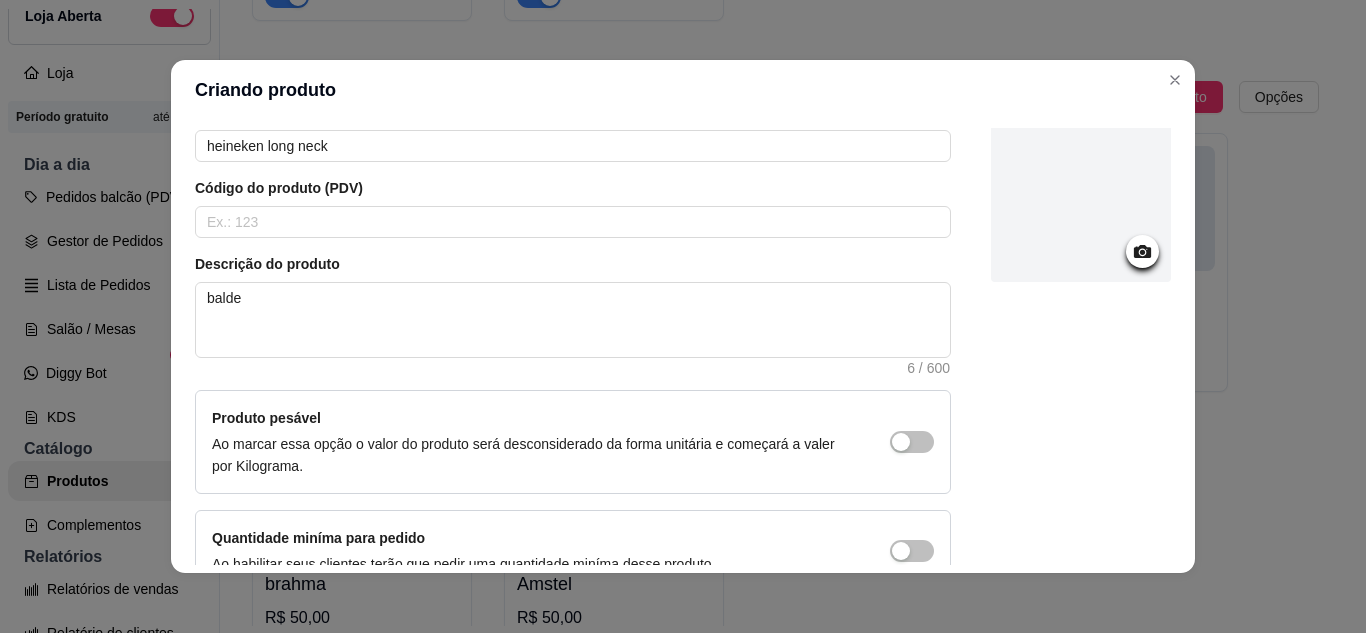 scroll, scrollTop: 215, scrollLeft: 0, axis: vertical 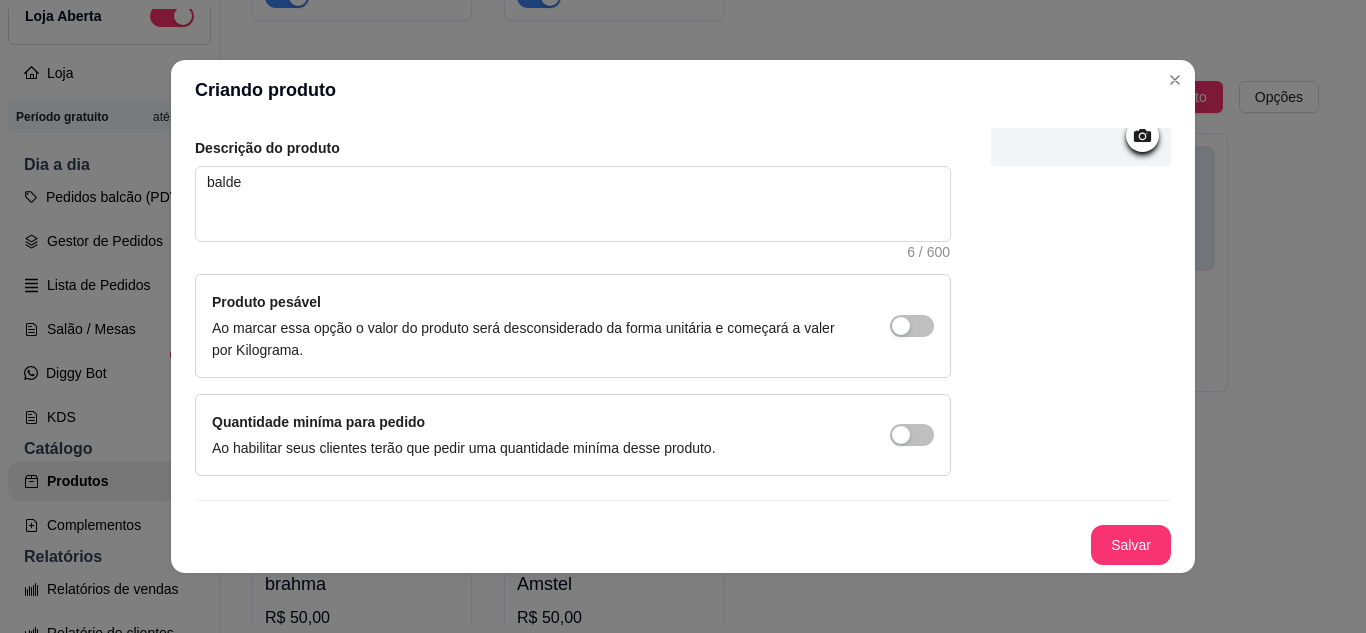 click on "Salvar" at bounding box center (1131, 545) 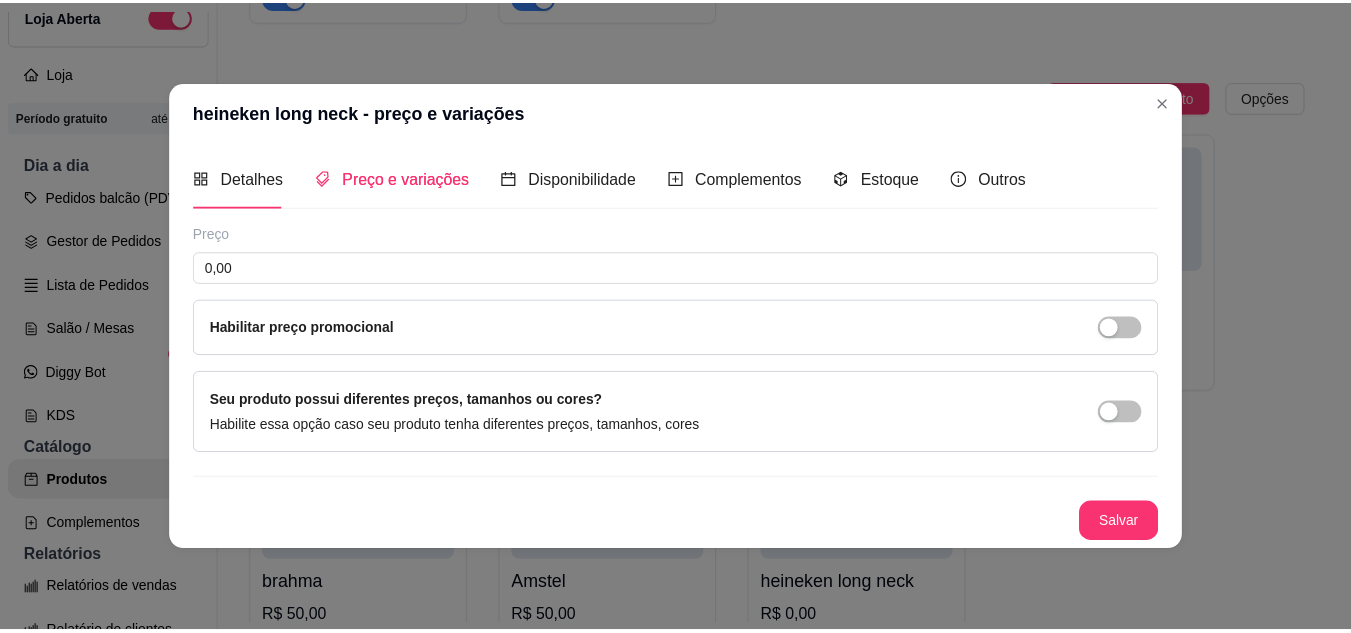 scroll, scrollTop: 0, scrollLeft: 0, axis: both 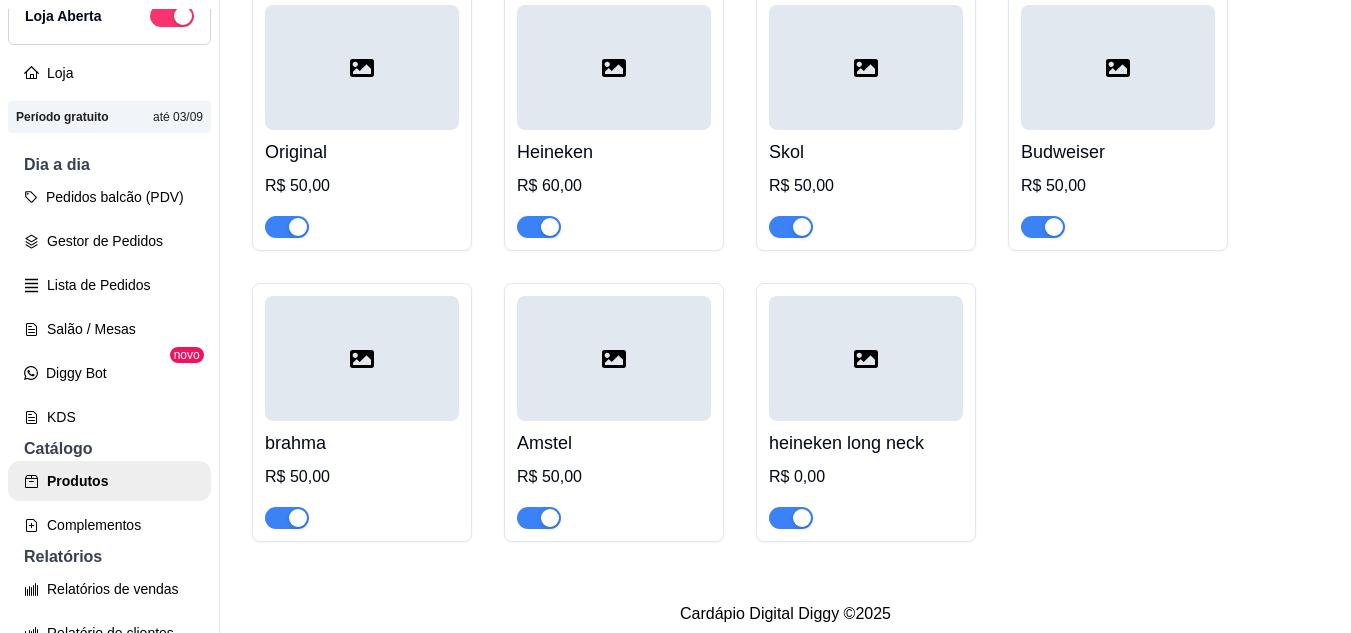 click on "heineken long neck" at bounding box center (866, 443) 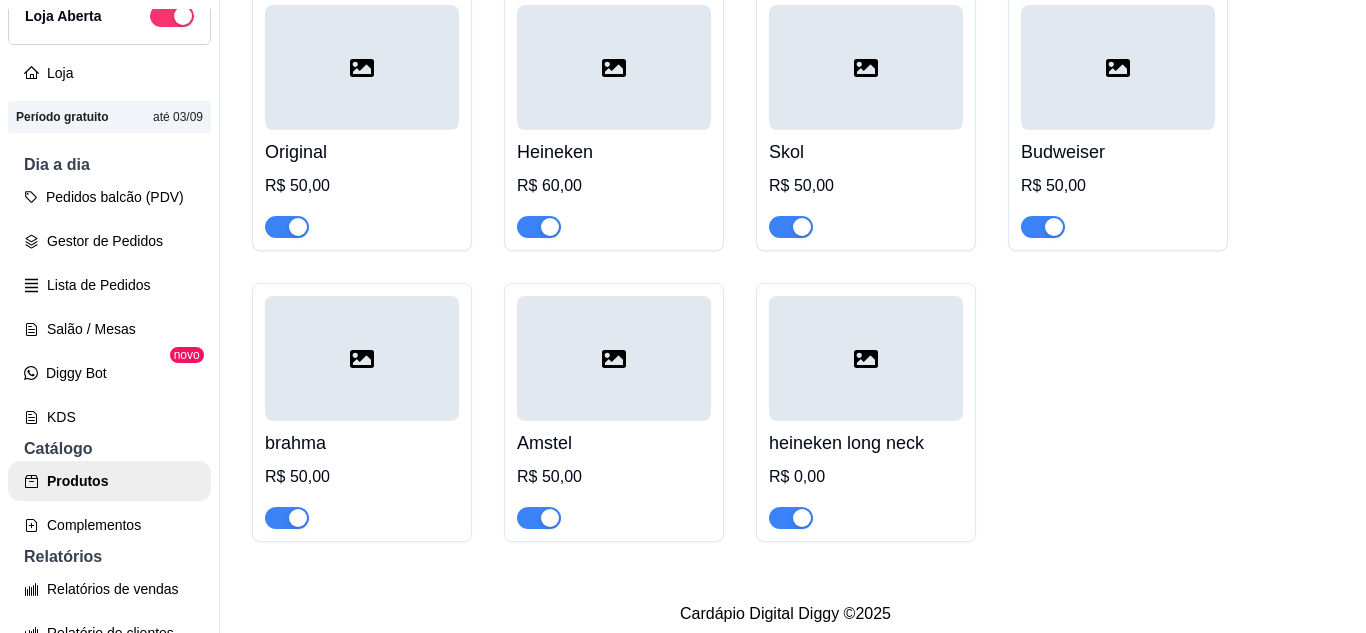 click on "Original    R$ 50,00 Heineken   R$ 60,00 Skol   R$ 50,00 Budweiser   R$ 50,00 brahma   R$ 50,00 Amstel   R$ 50,00 heineken long neck   R$ 0,00" at bounding box center (785, 267) 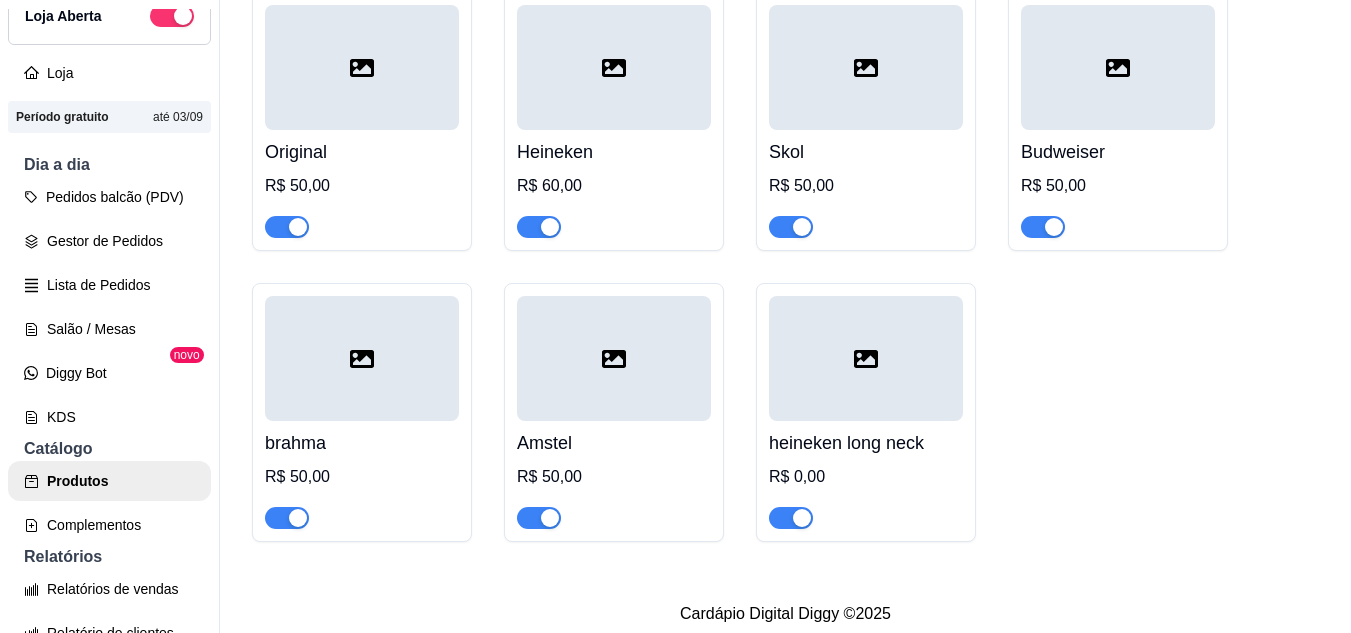 click on "heineken long neck" at bounding box center [866, 443] 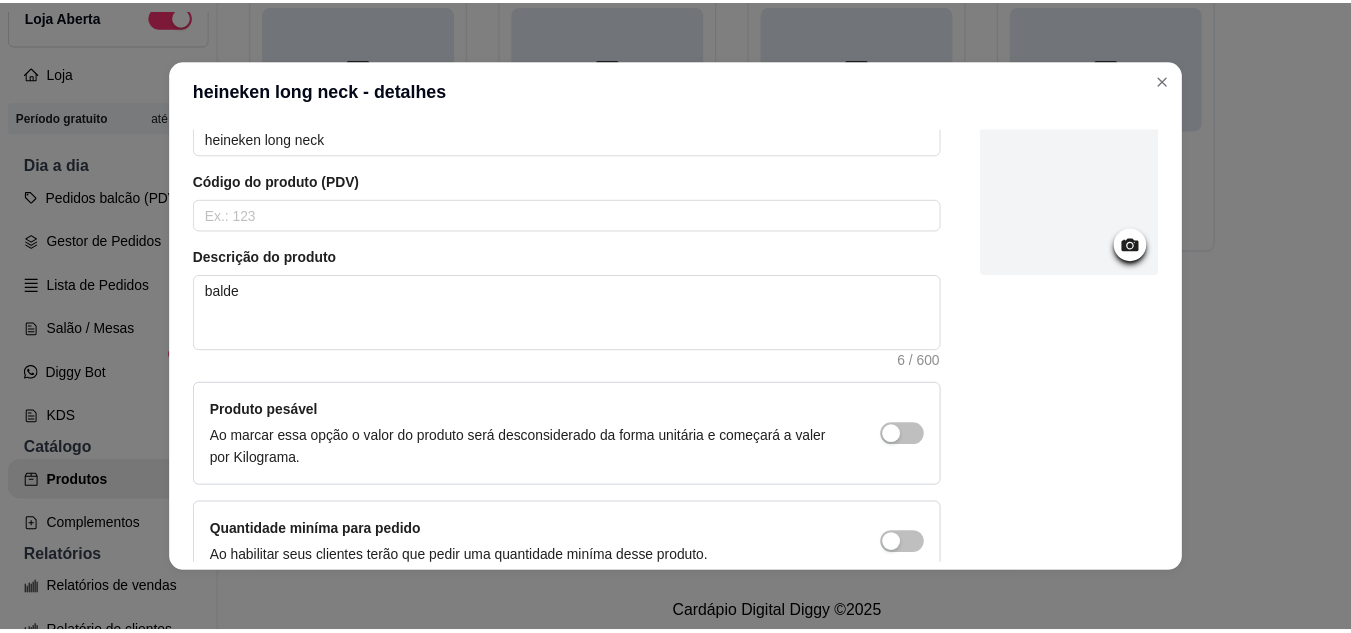 scroll, scrollTop: 0, scrollLeft: 0, axis: both 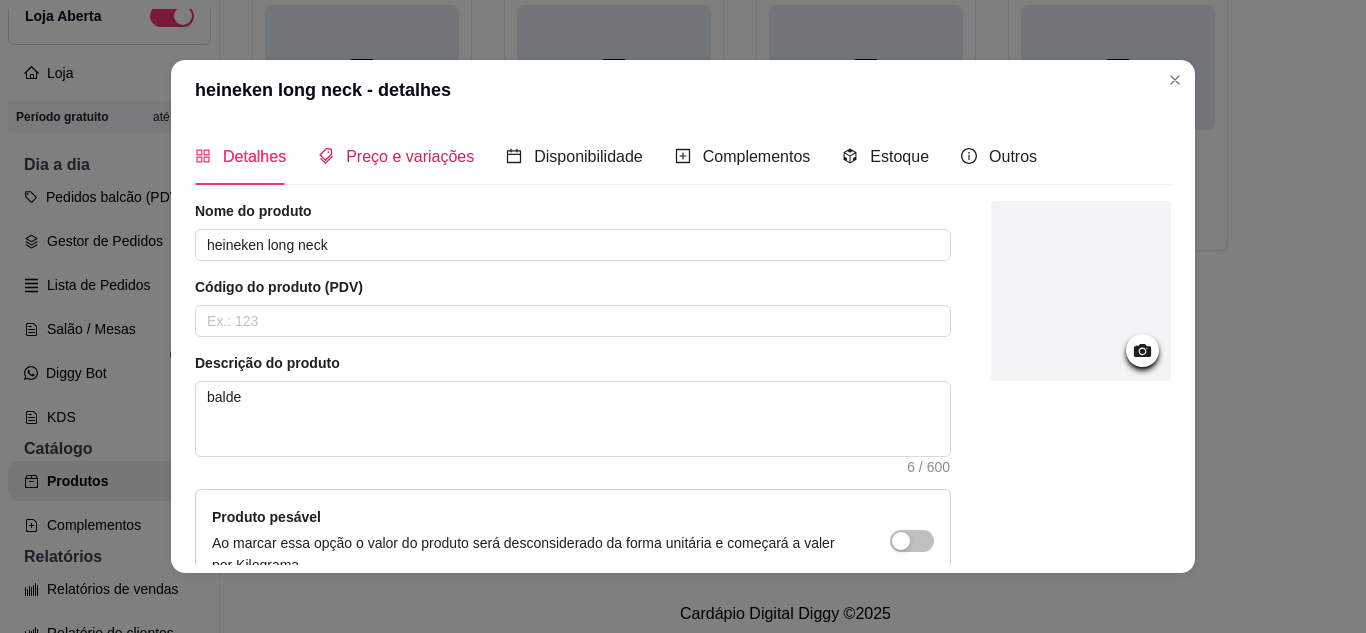 click on "Preço e variações" at bounding box center [410, 156] 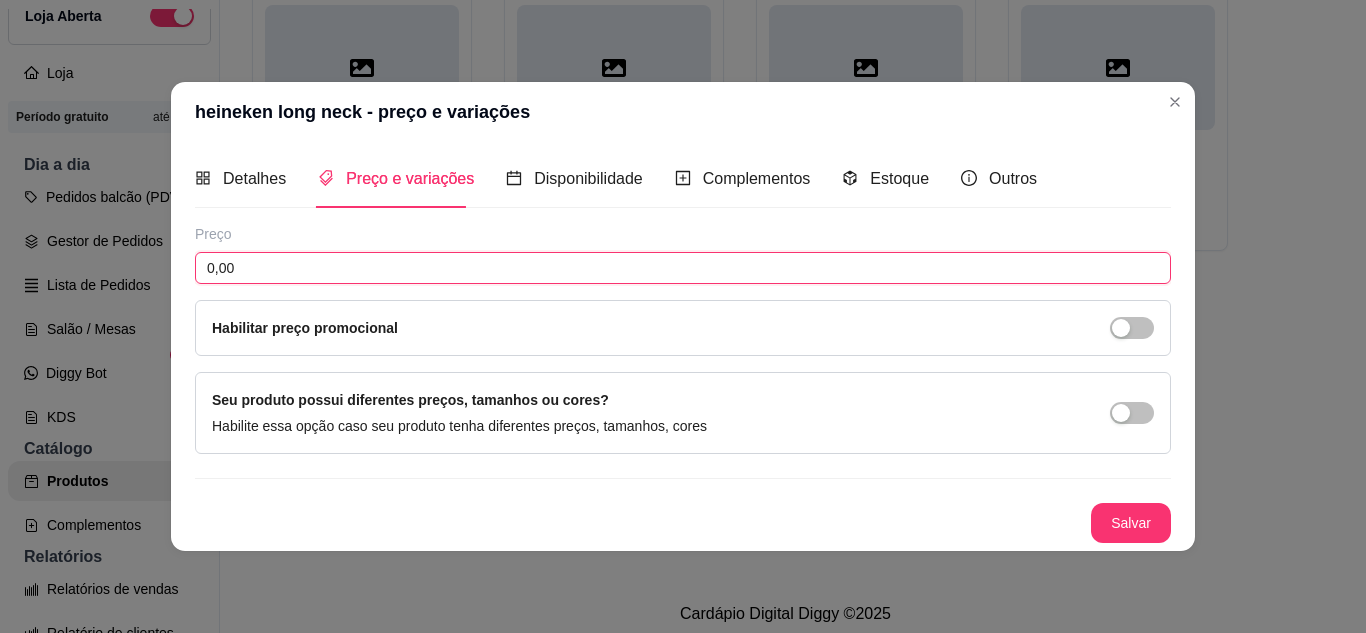 click on "0,00" at bounding box center [683, 268] 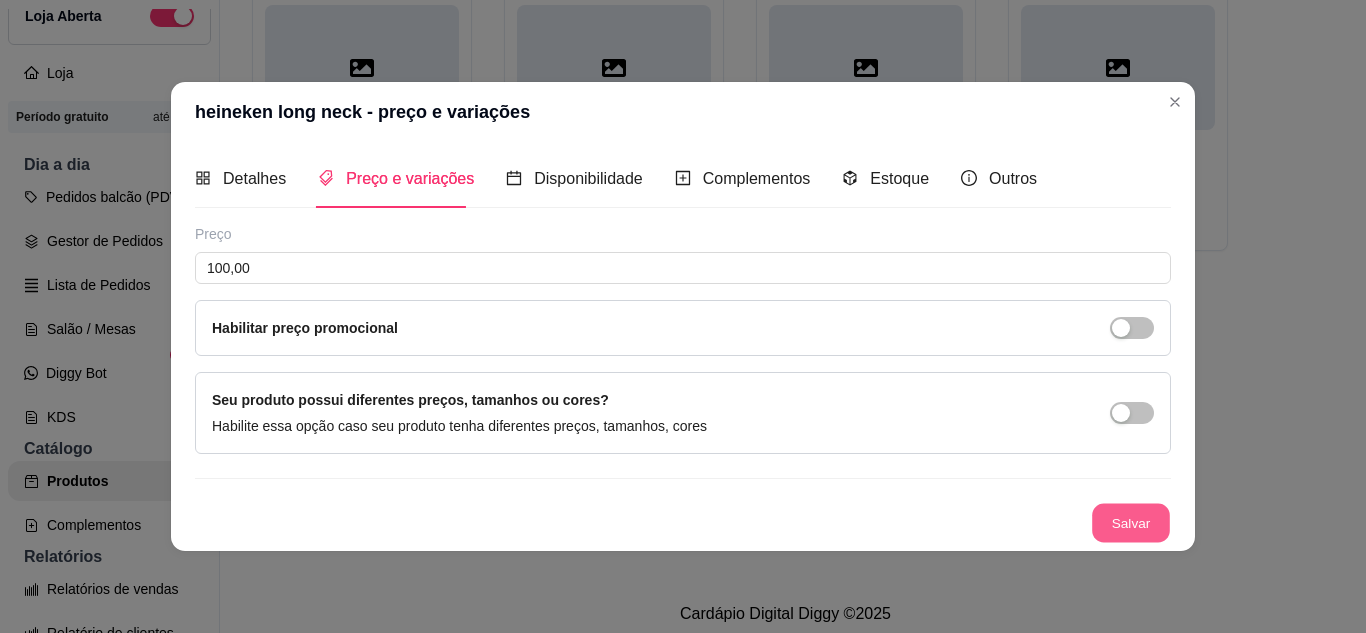 click on "Salvar" at bounding box center (1131, 522) 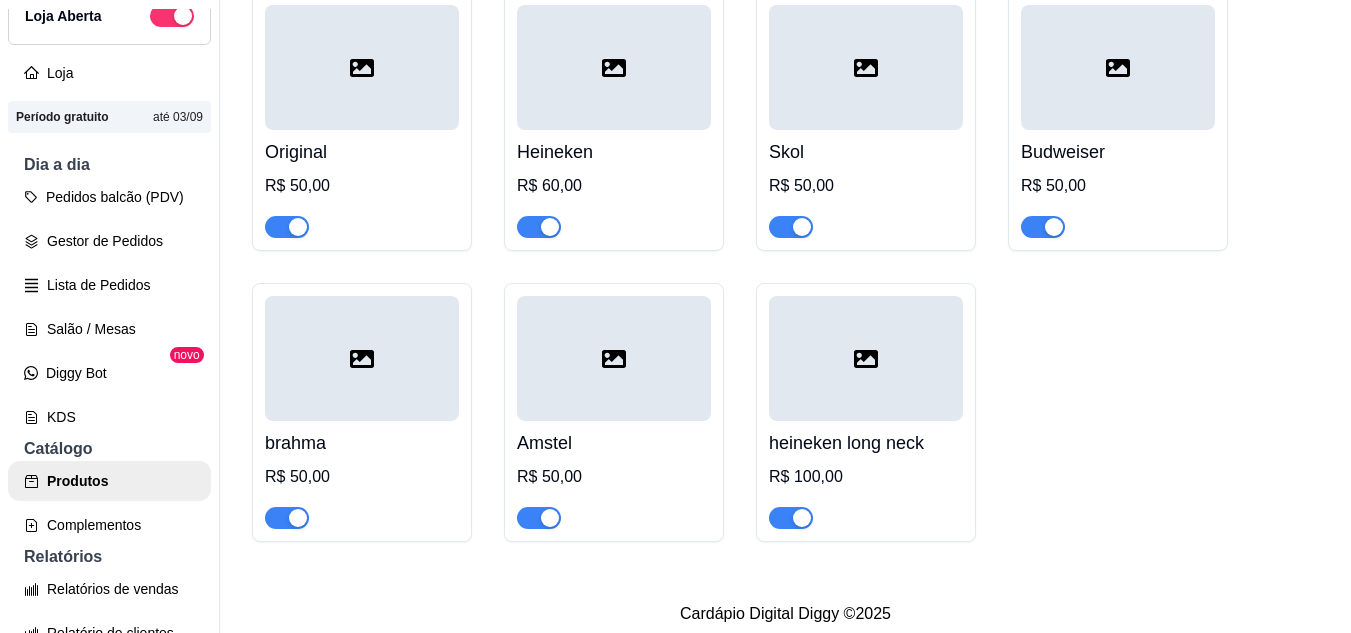 scroll, scrollTop: 0, scrollLeft: 0, axis: both 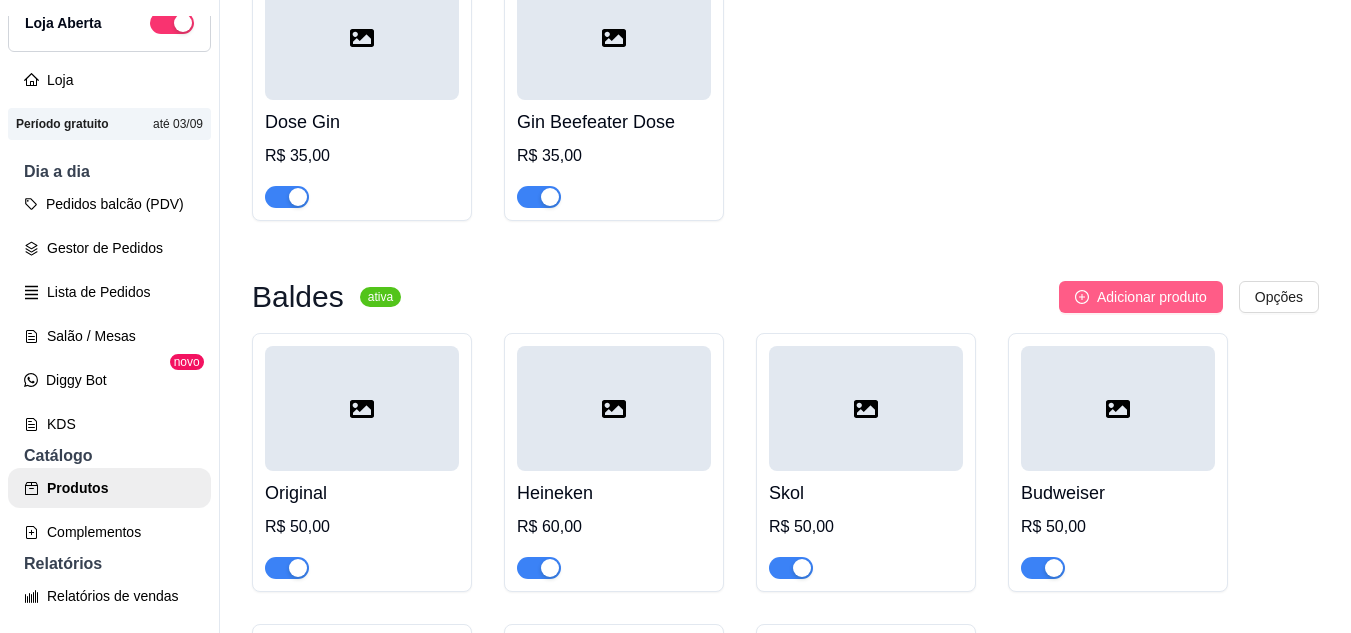 click on "Adicionar produto" at bounding box center [1141, 297] 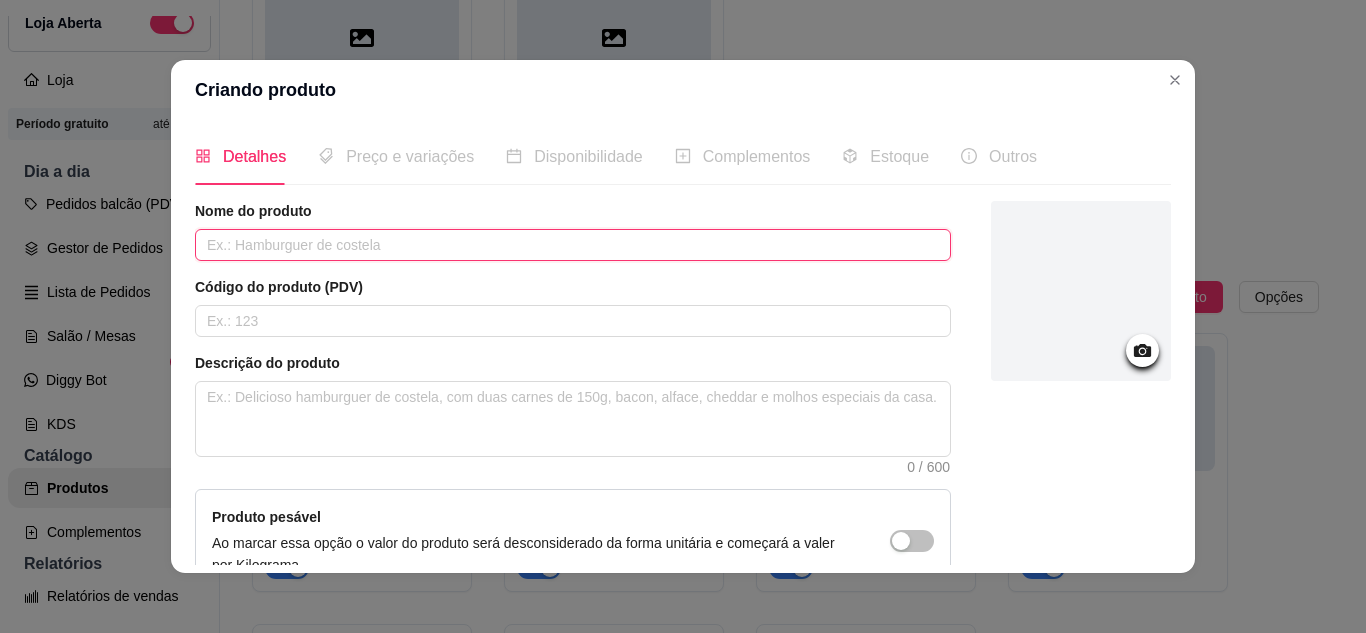 click at bounding box center [573, 245] 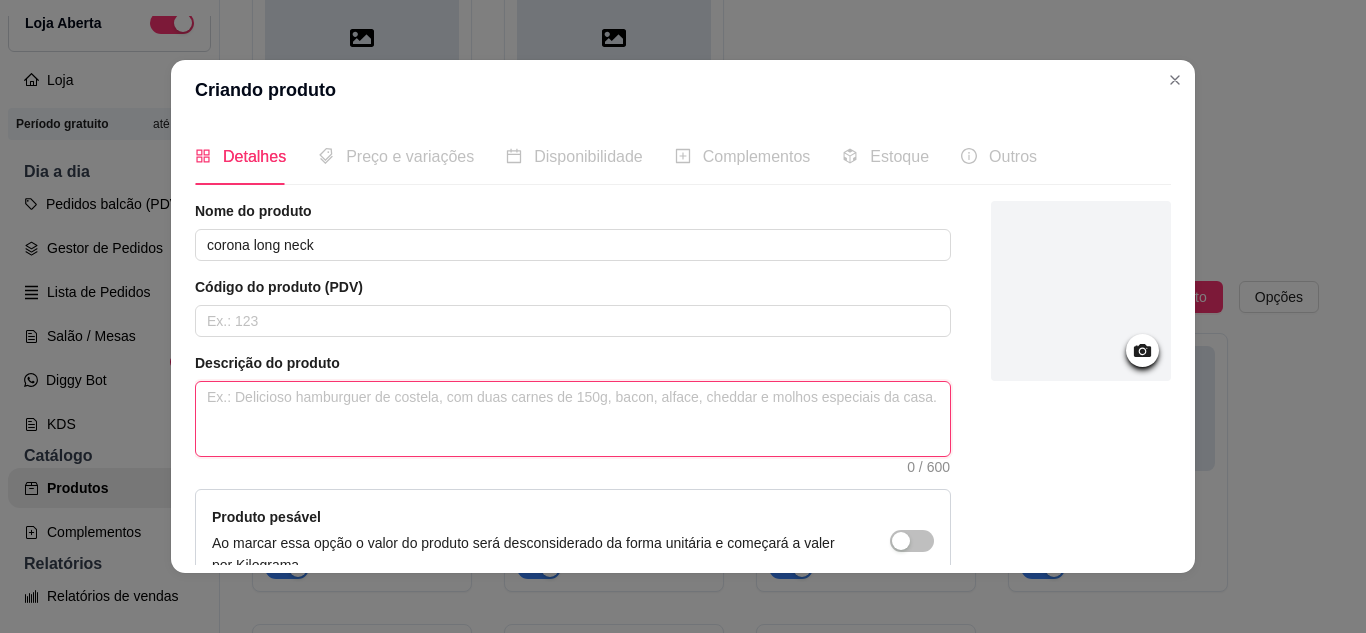 click at bounding box center [573, 419] 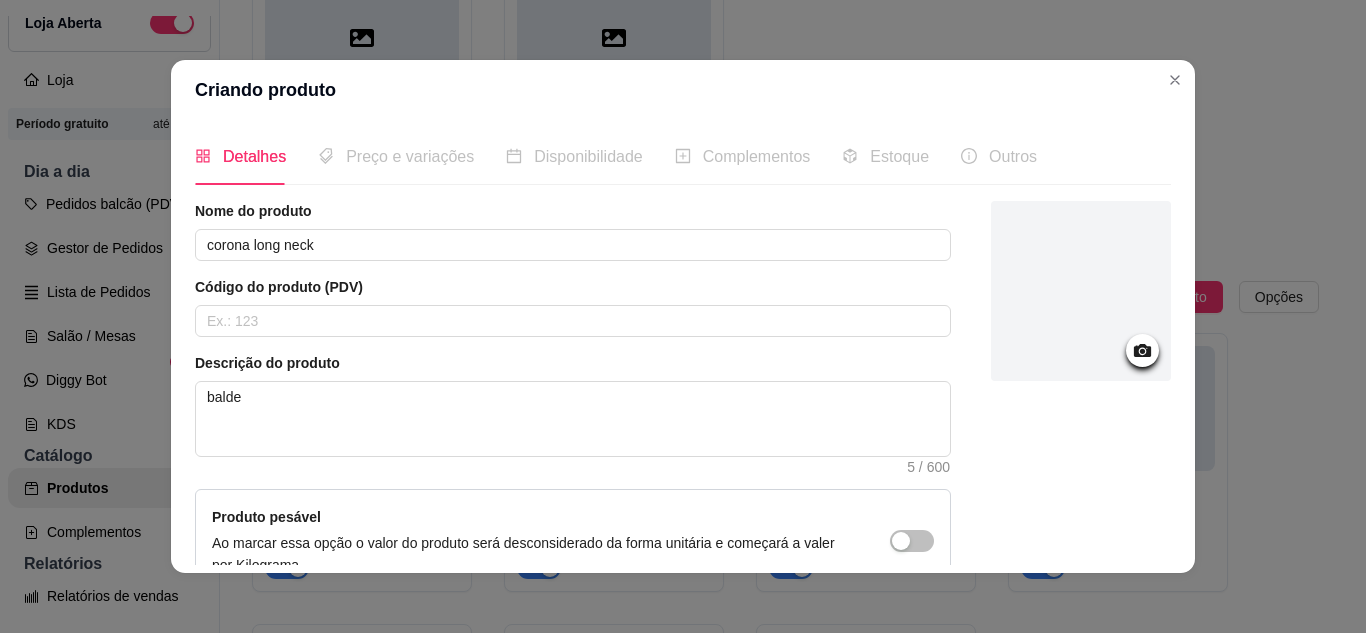 click on "Preço e variações" at bounding box center (410, 156) 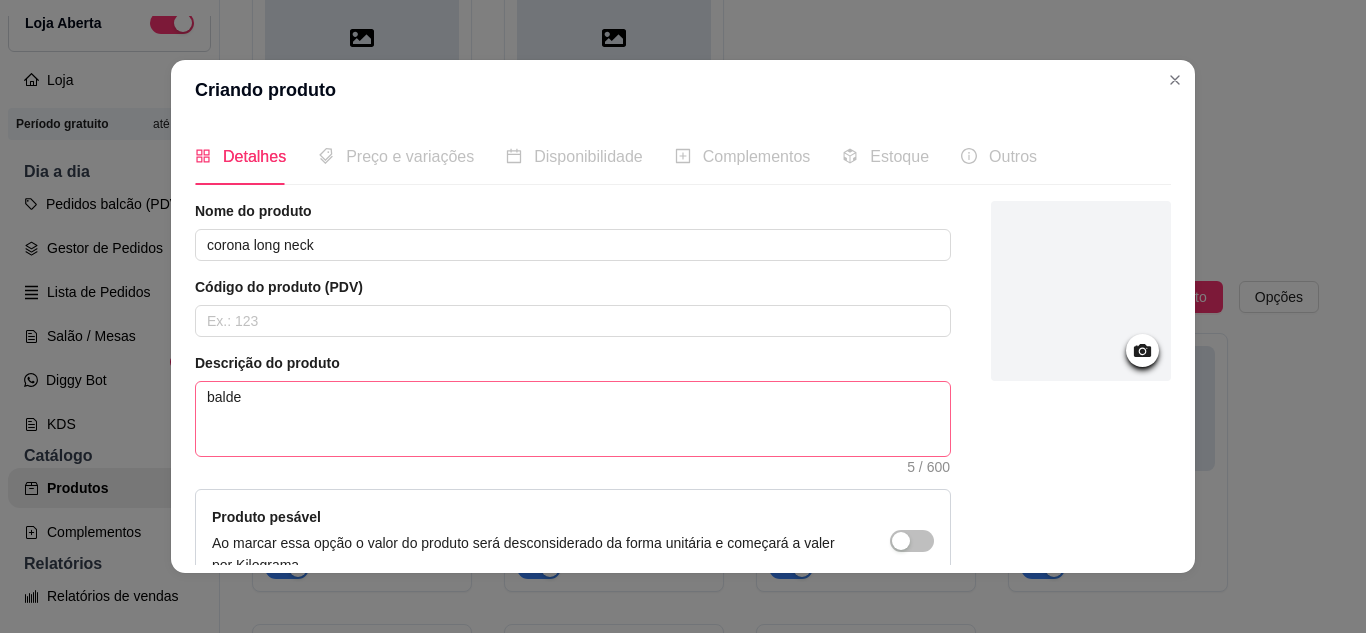 drag, startPoint x: 398, startPoint y: 165, endPoint x: 860, endPoint y: 412, distance: 523.8826 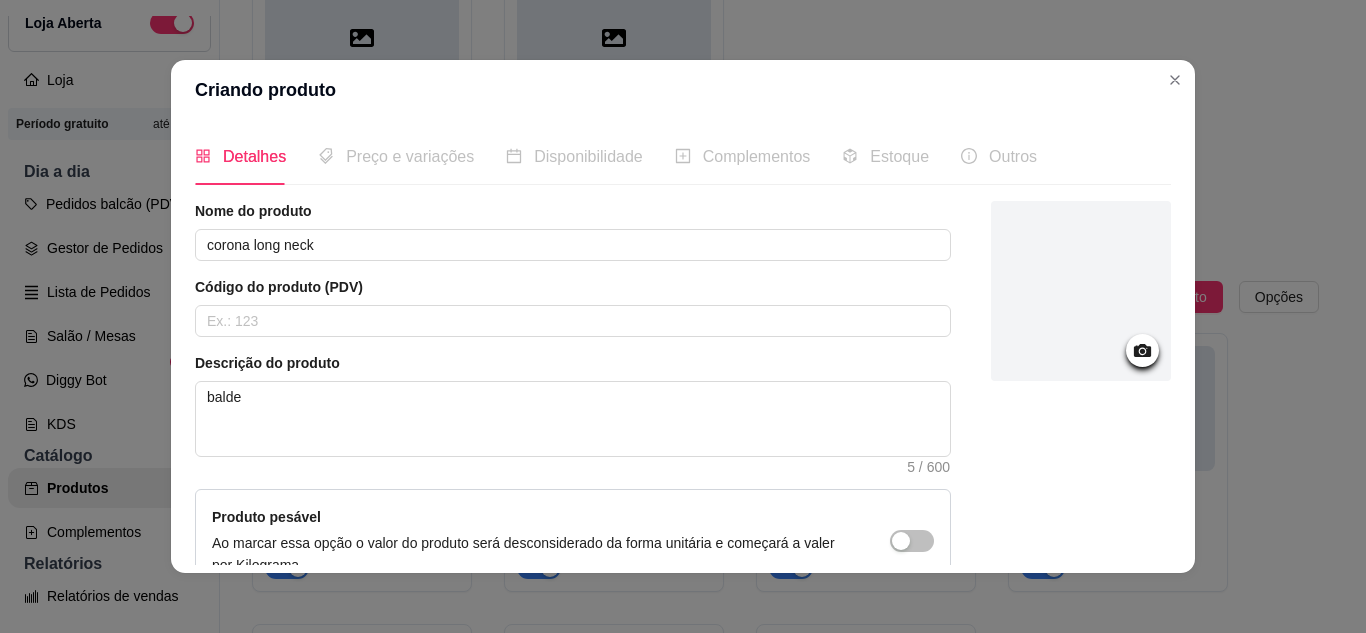 click at bounding box center [1081, 446] 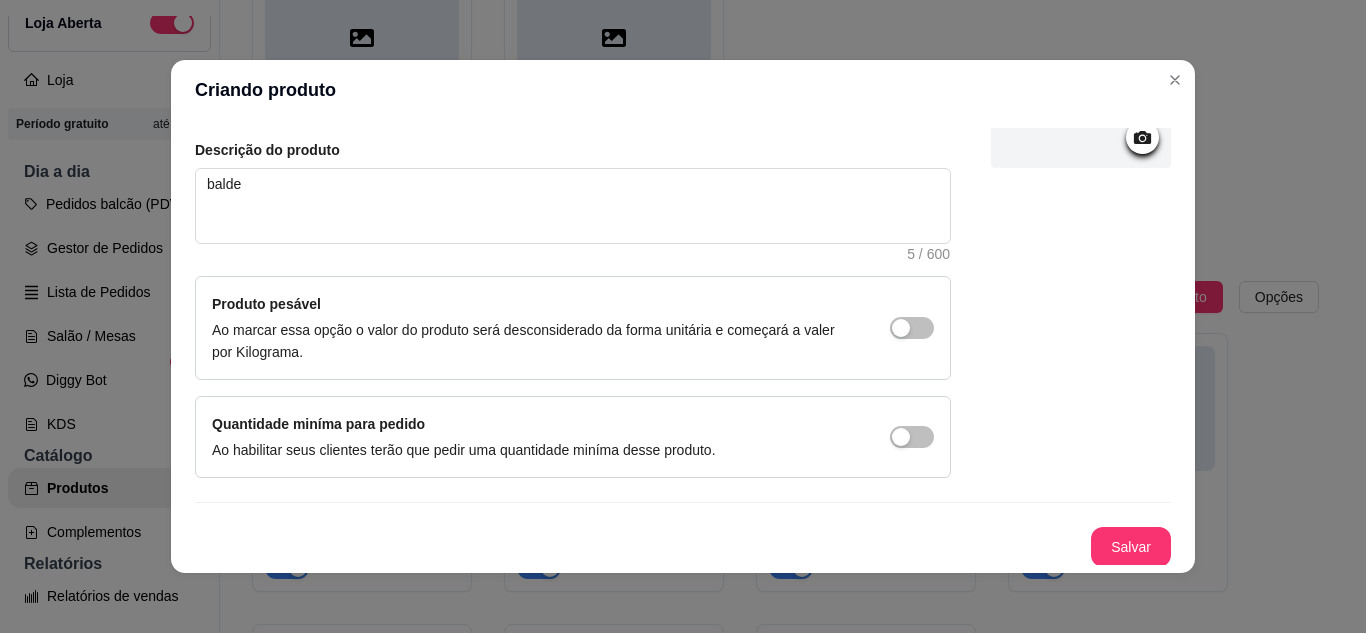 scroll, scrollTop: 215, scrollLeft: 0, axis: vertical 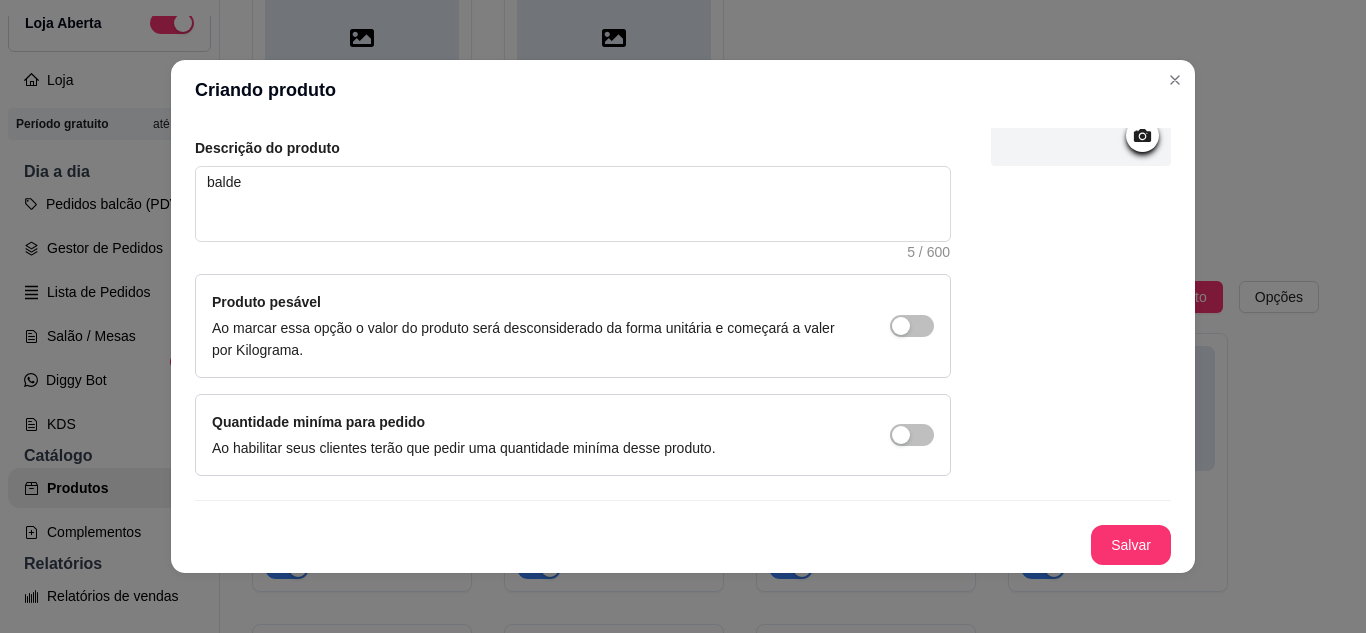 drag, startPoint x: 1164, startPoint y: 407, endPoint x: 1162, endPoint y: 350, distance: 57.035076 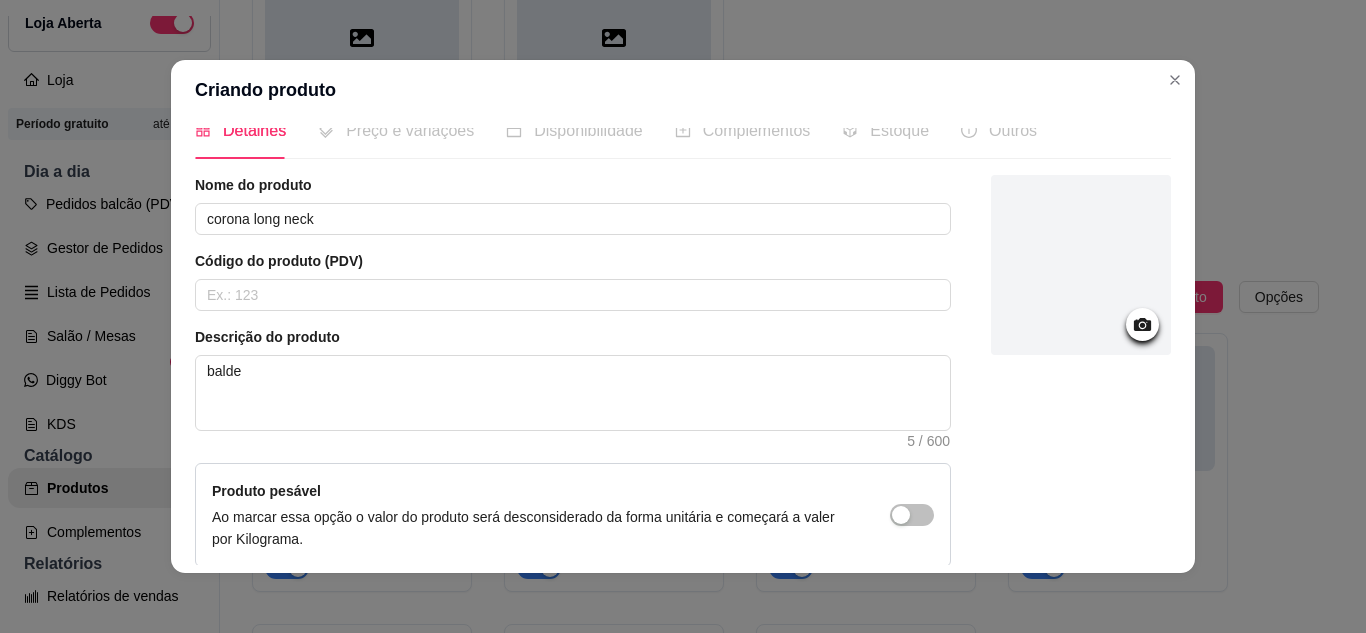 scroll, scrollTop: 0, scrollLeft: 0, axis: both 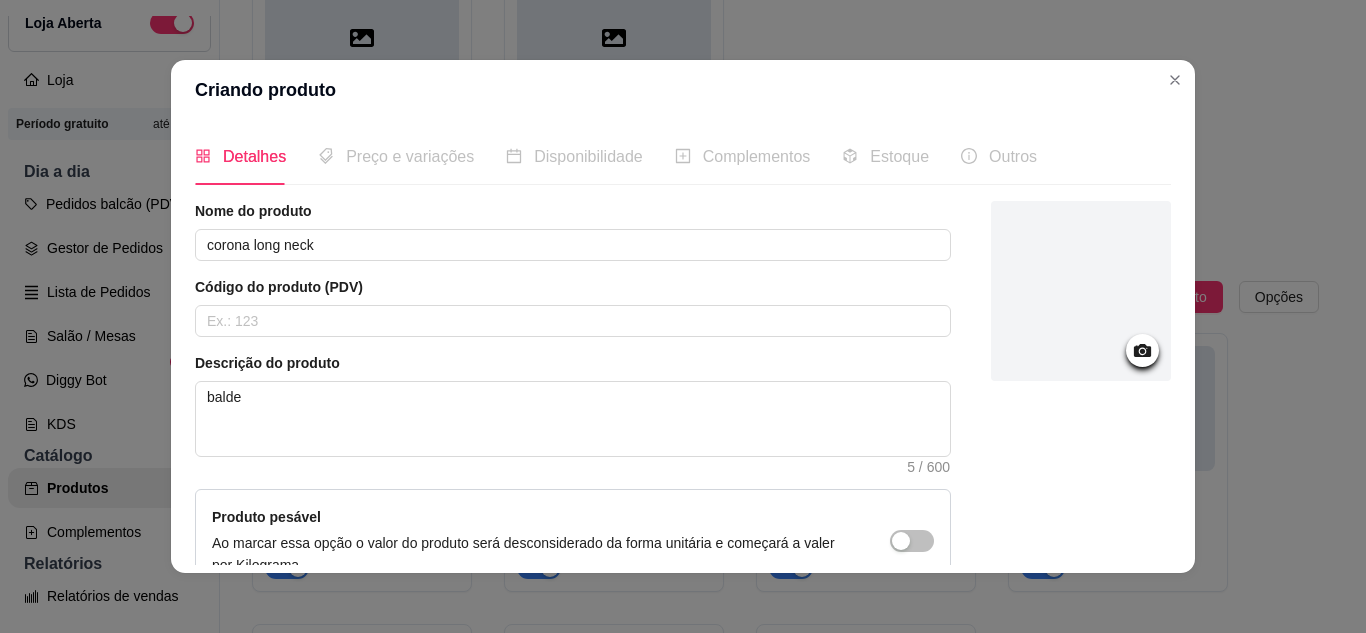 click on "Preço e variações" at bounding box center (396, 156) 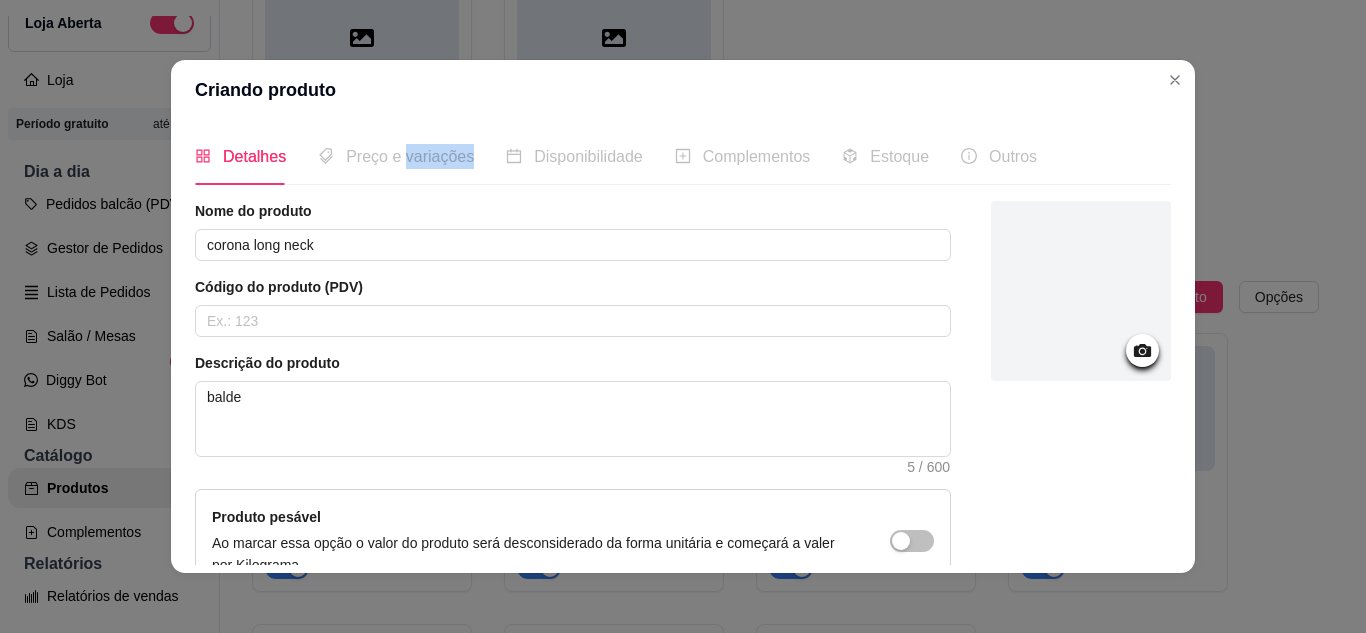 click on "Preço e variações" at bounding box center [396, 156] 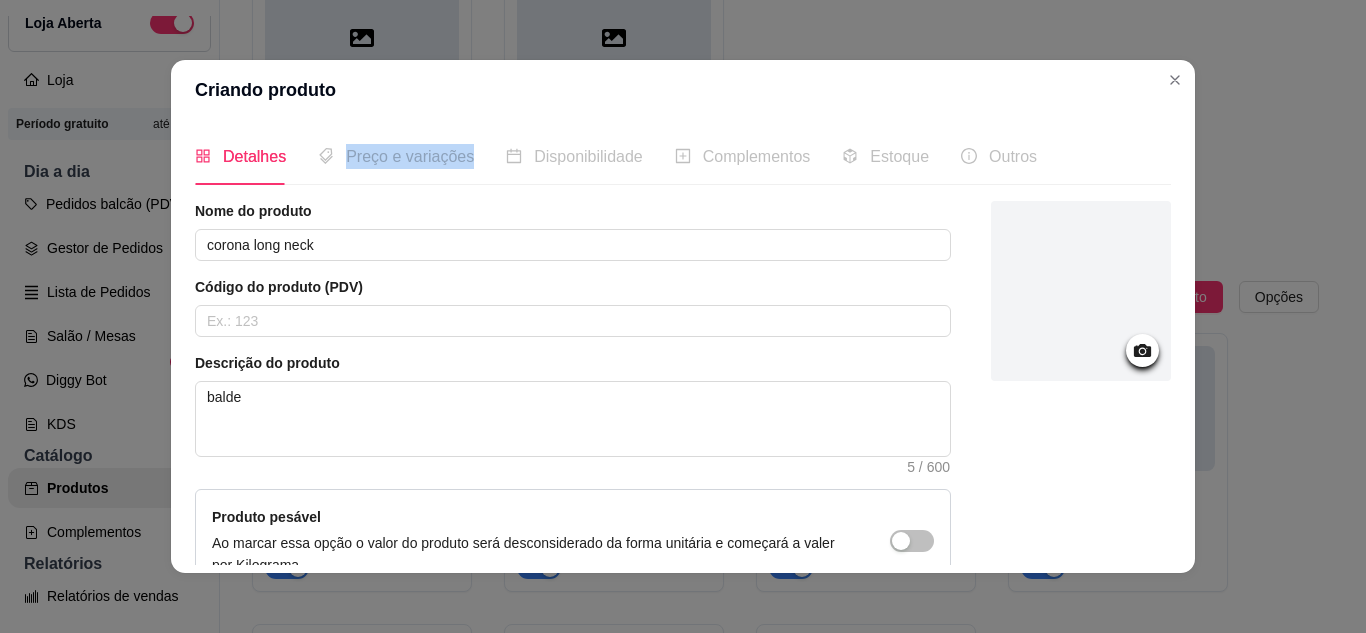 click on "Preço e variações" at bounding box center [396, 156] 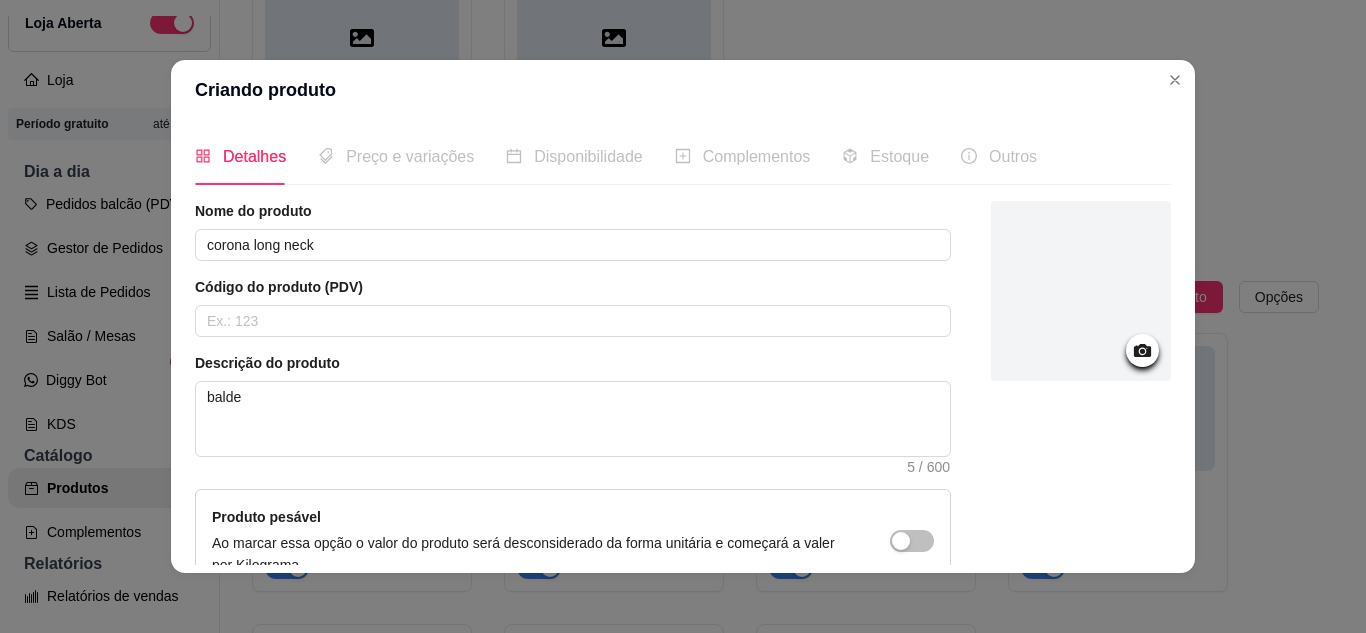 click on "Preço e variações" at bounding box center (410, 156) 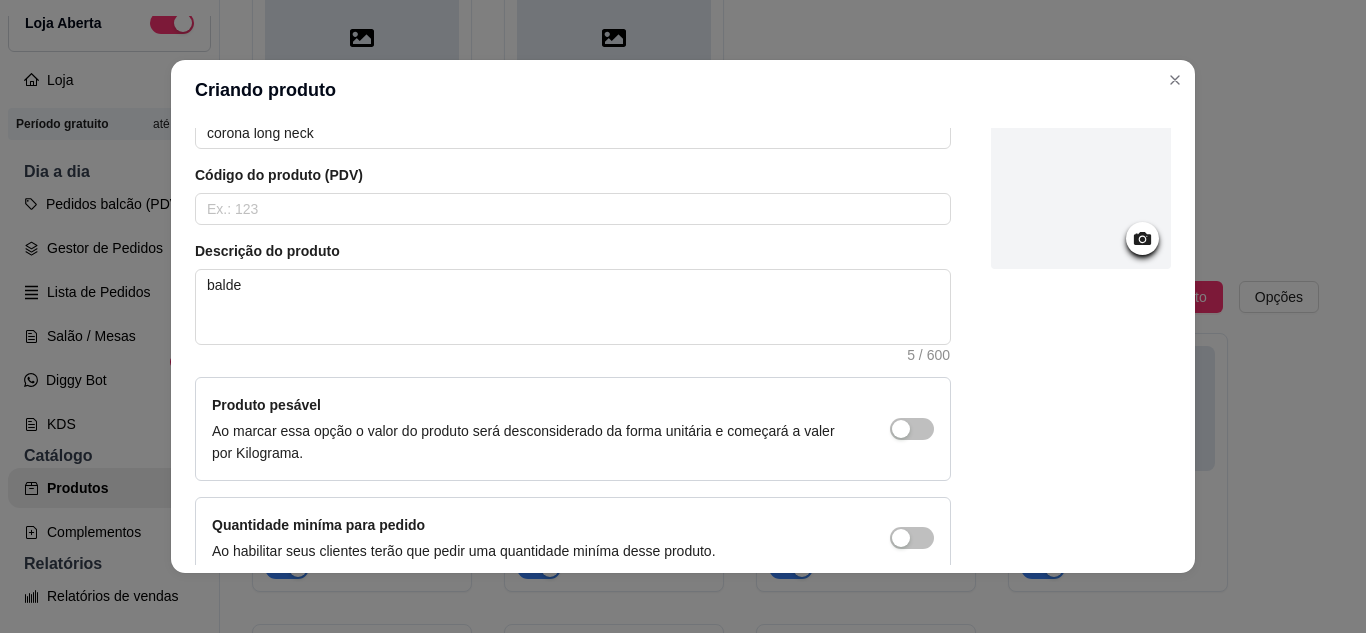 scroll, scrollTop: 215, scrollLeft: 0, axis: vertical 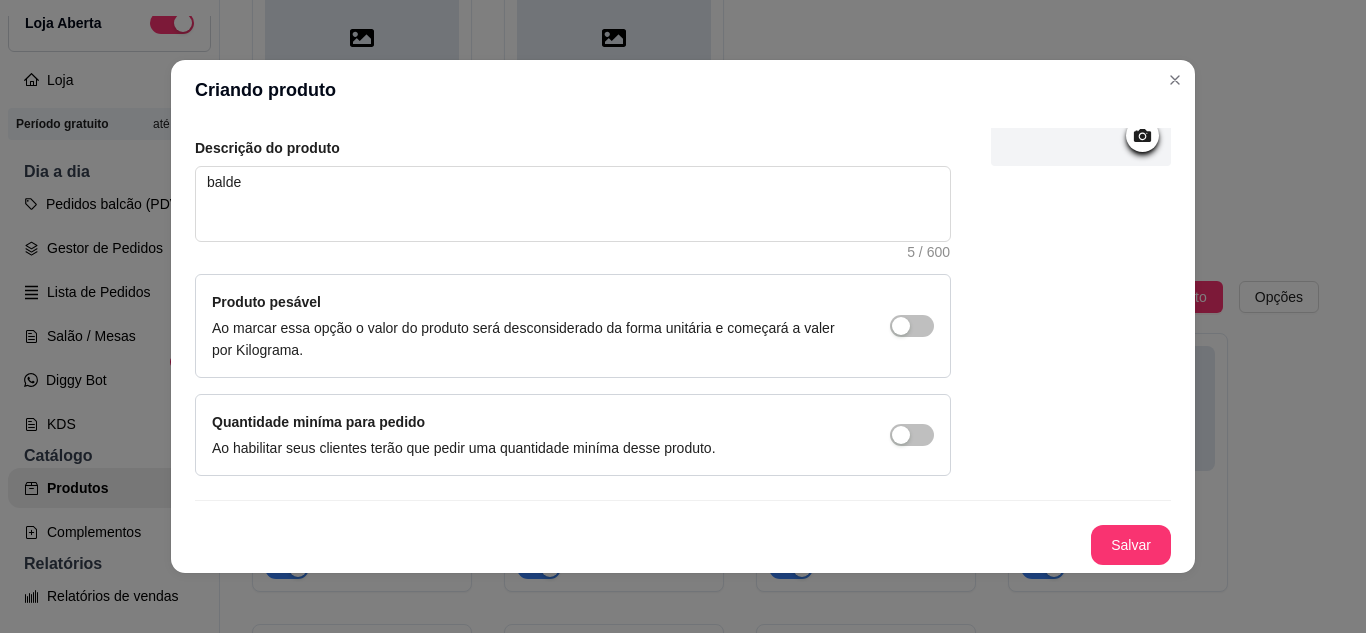 click on "Salvar" at bounding box center [1131, 545] 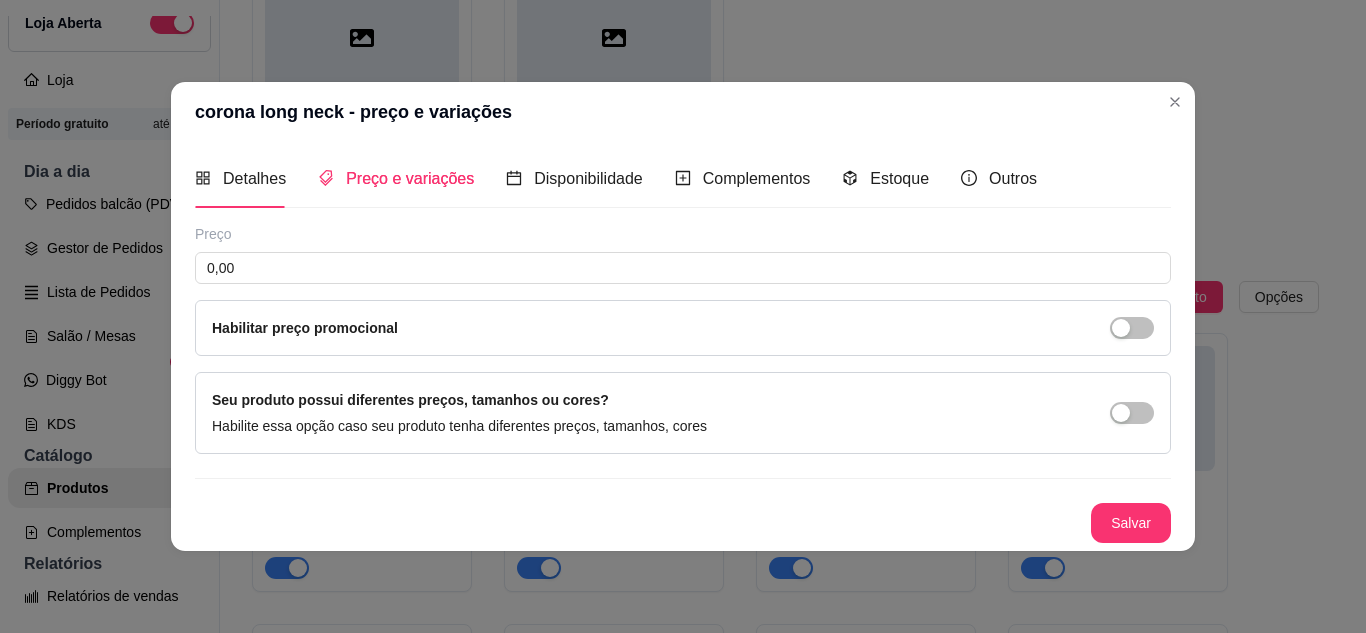 scroll, scrollTop: 0, scrollLeft: 0, axis: both 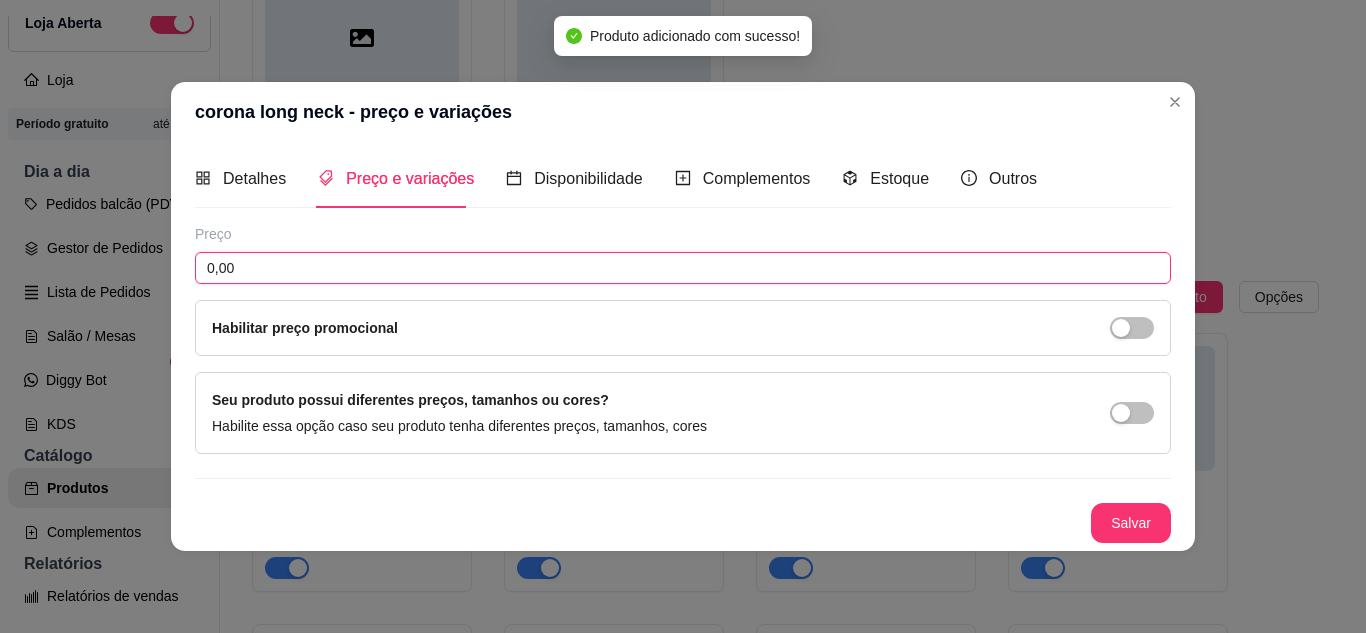 click on "0,00" at bounding box center (683, 268) 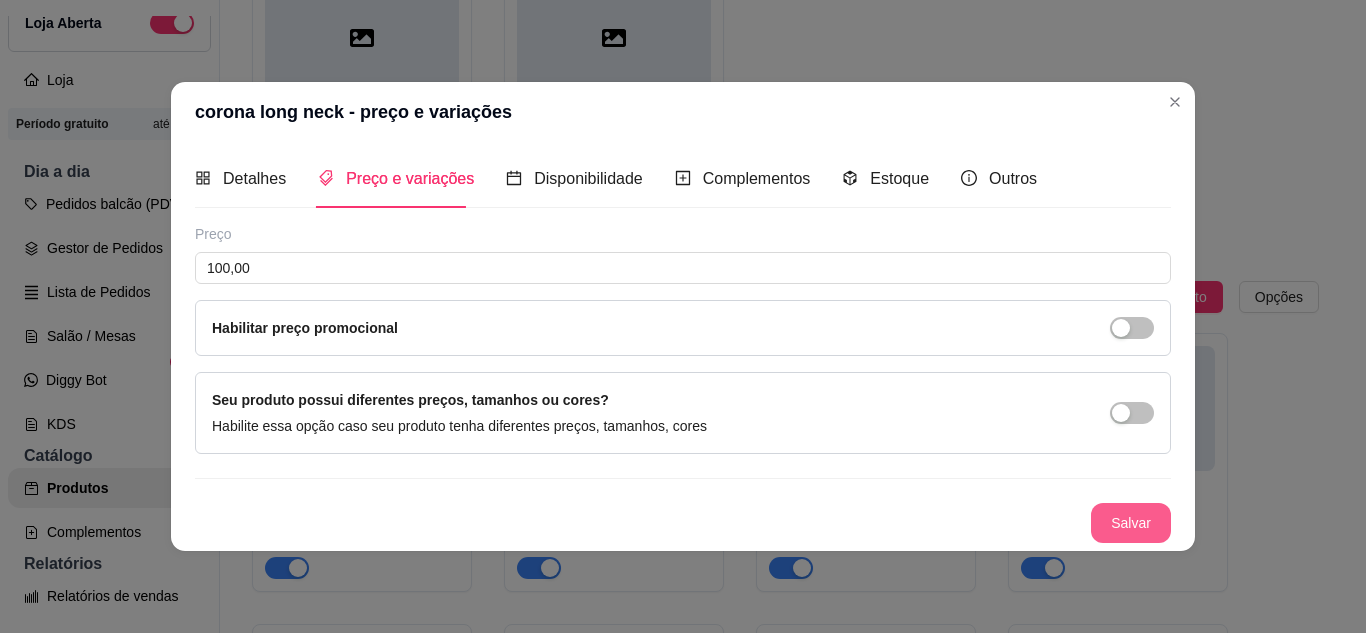 click on "Salvar" at bounding box center [1131, 523] 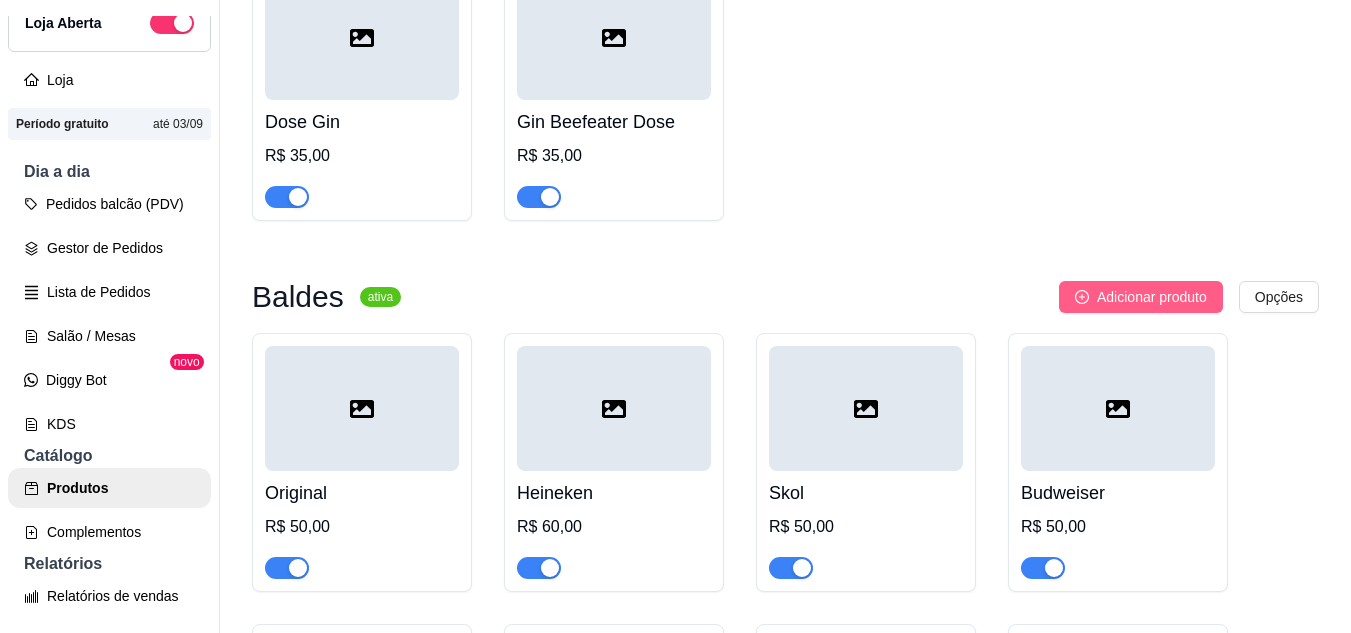 click on "Adicionar produto" at bounding box center [1152, 297] 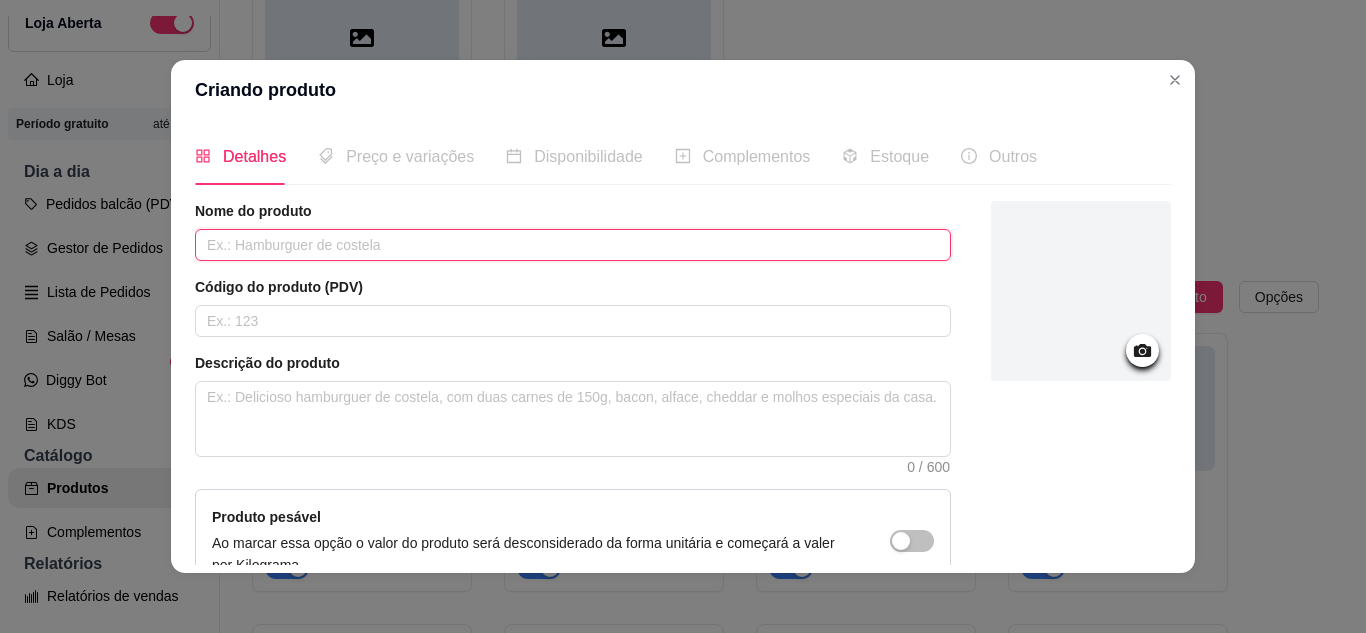 click at bounding box center [573, 245] 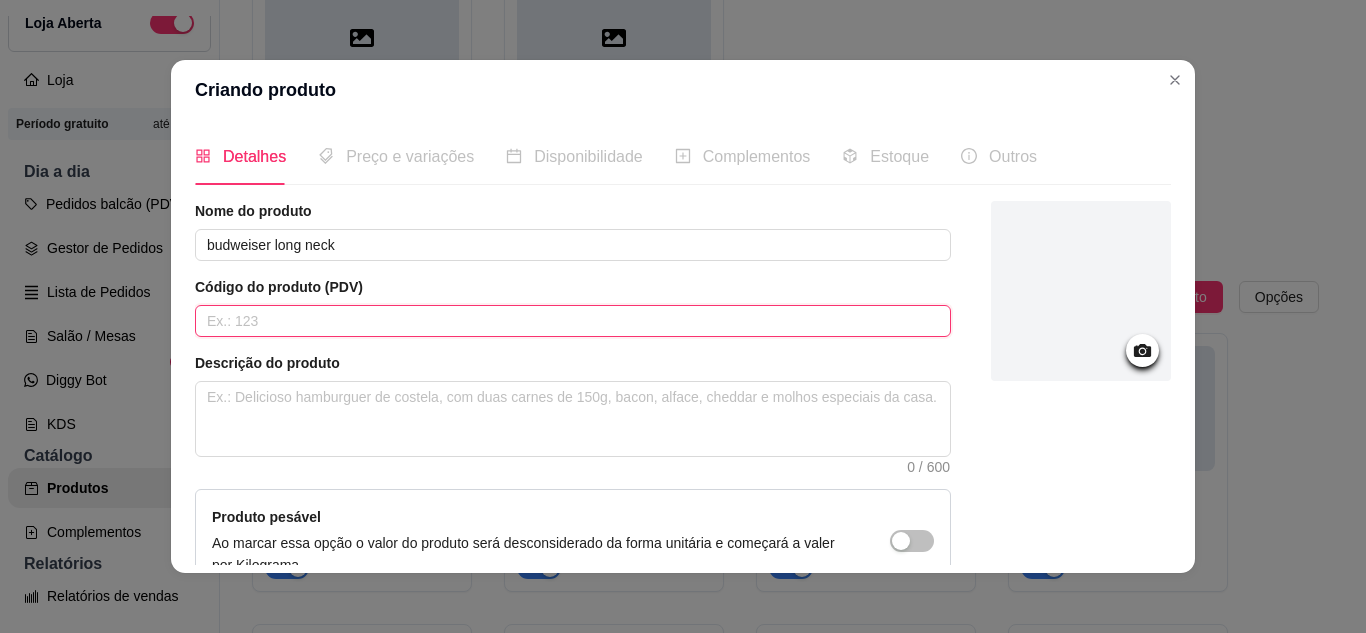 click at bounding box center (573, 321) 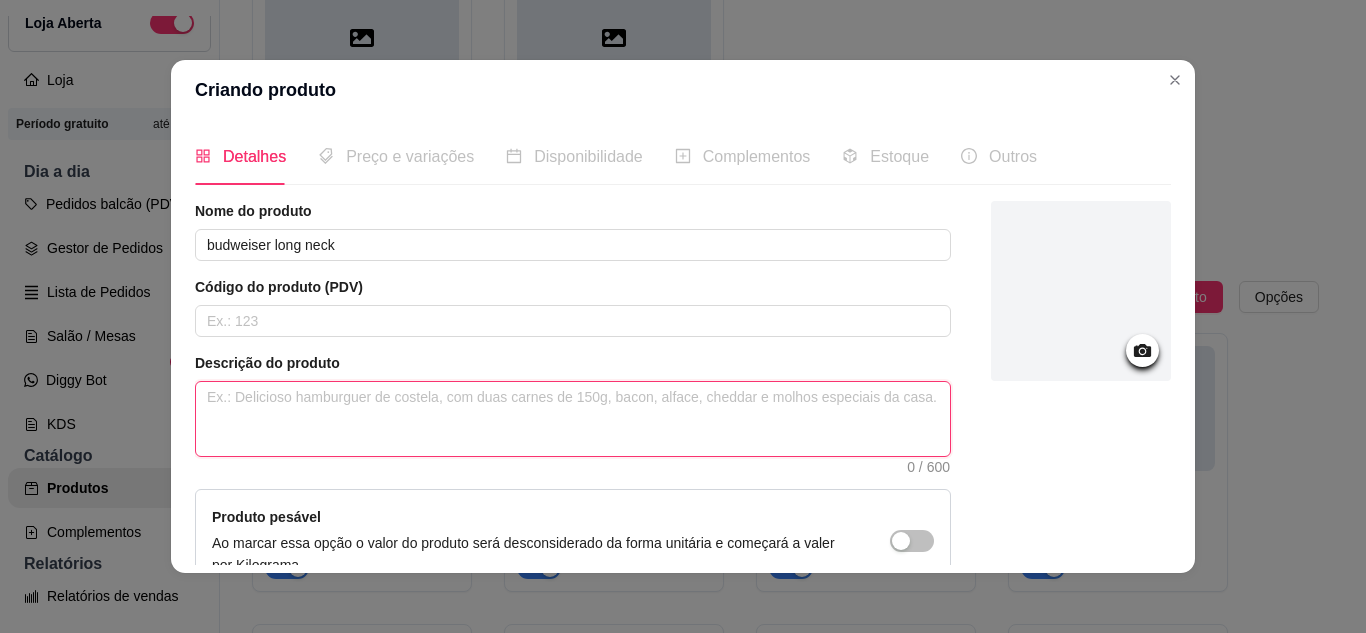 click at bounding box center [573, 419] 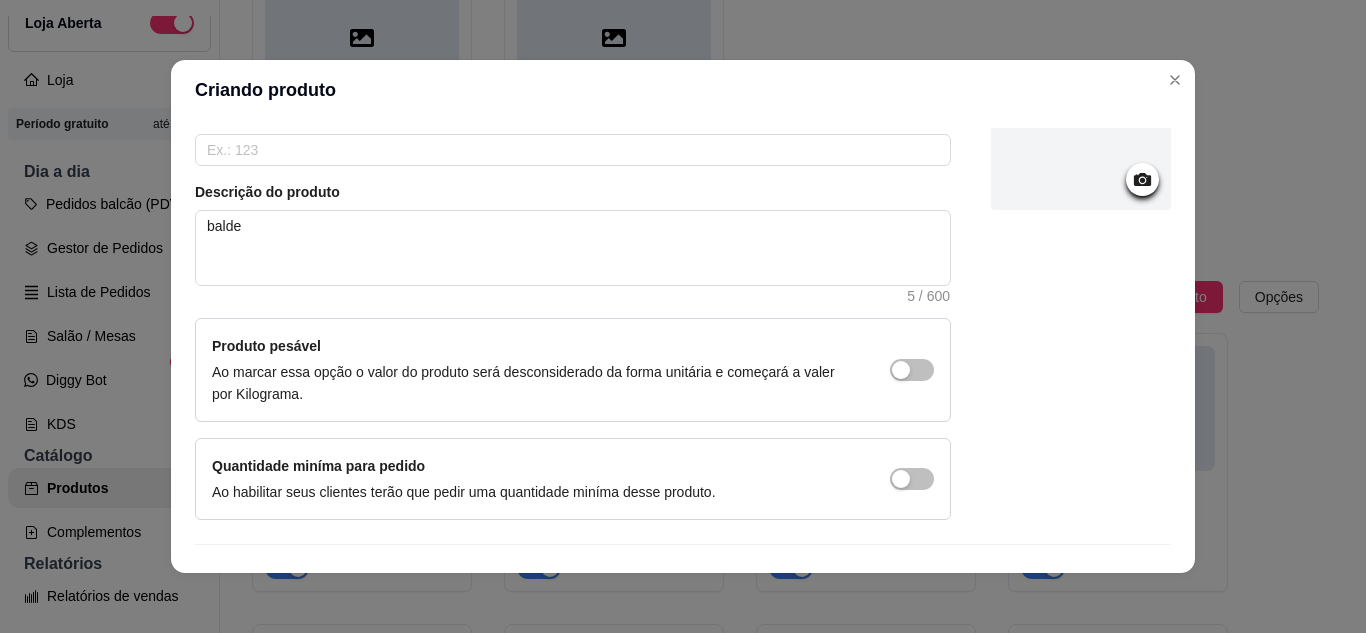 scroll, scrollTop: 215, scrollLeft: 0, axis: vertical 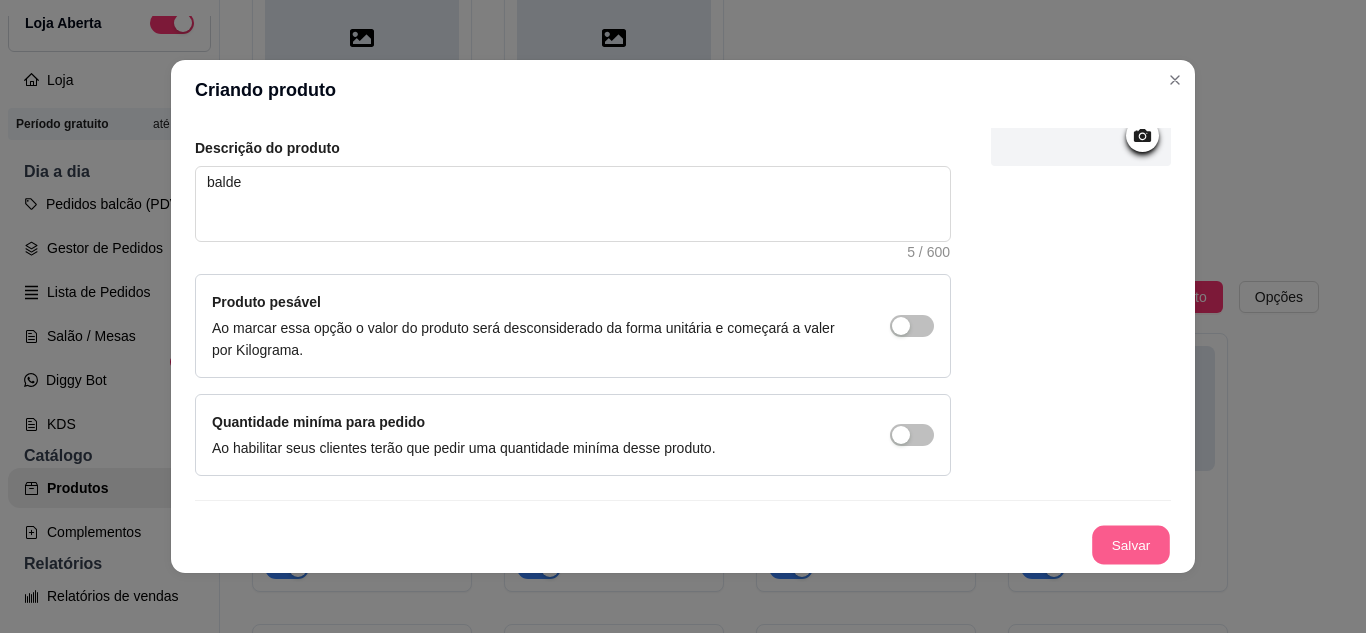 click on "Salvar" at bounding box center [1131, 545] 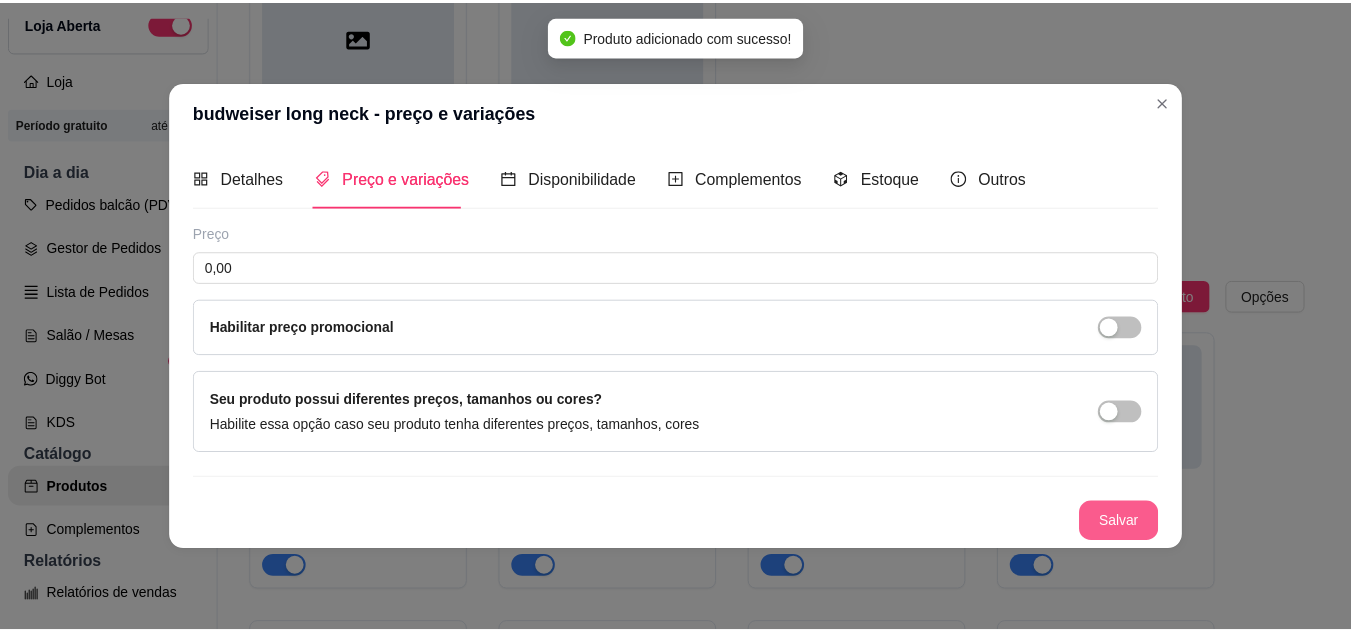 scroll, scrollTop: 0, scrollLeft: 0, axis: both 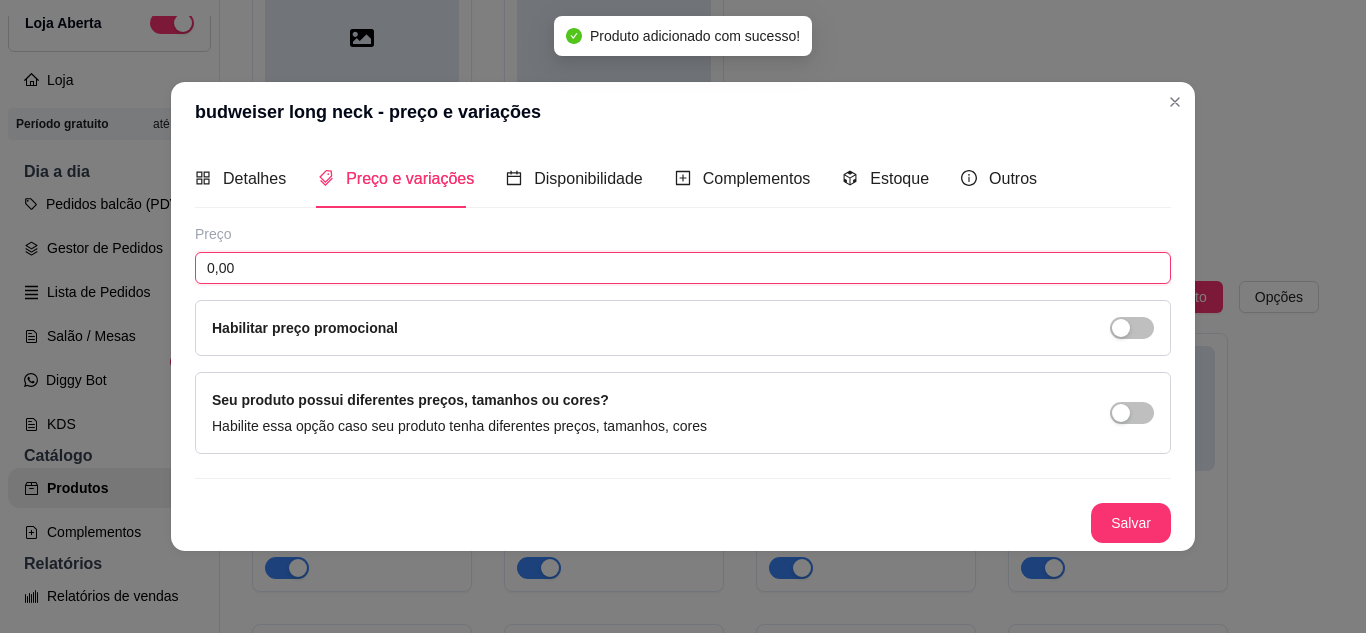 click on "0,00" at bounding box center [683, 268] 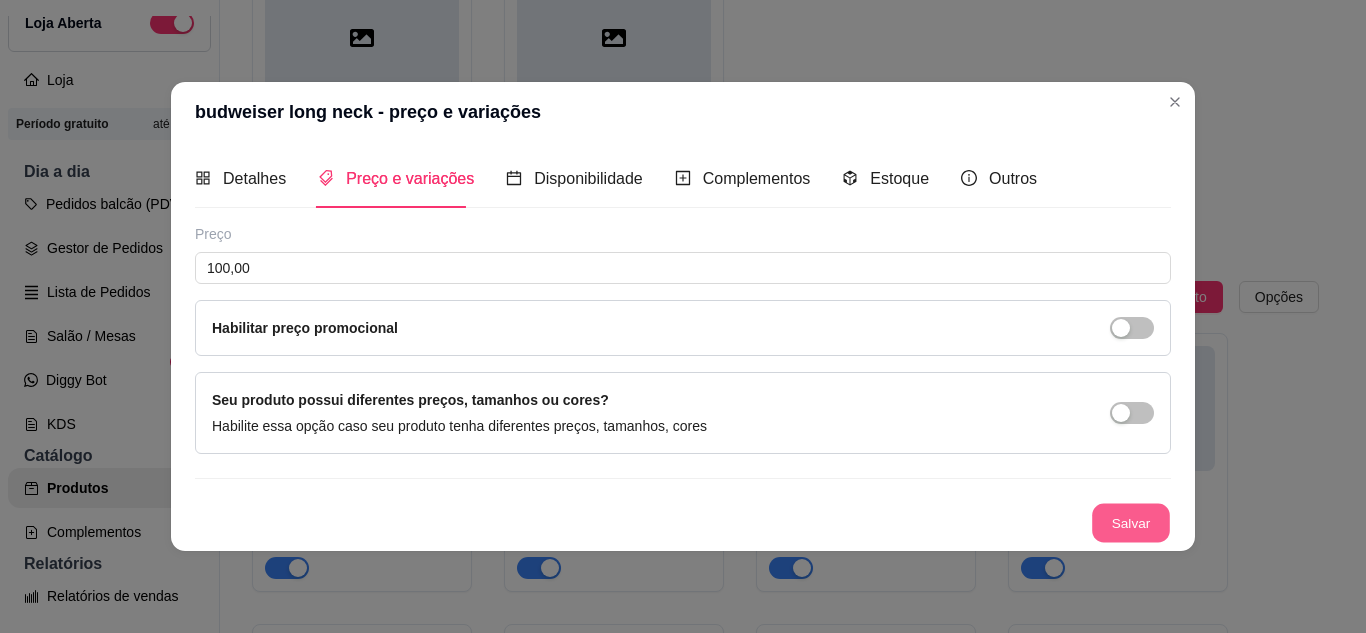 click on "Salvar" at bounding box center [1131, 522] 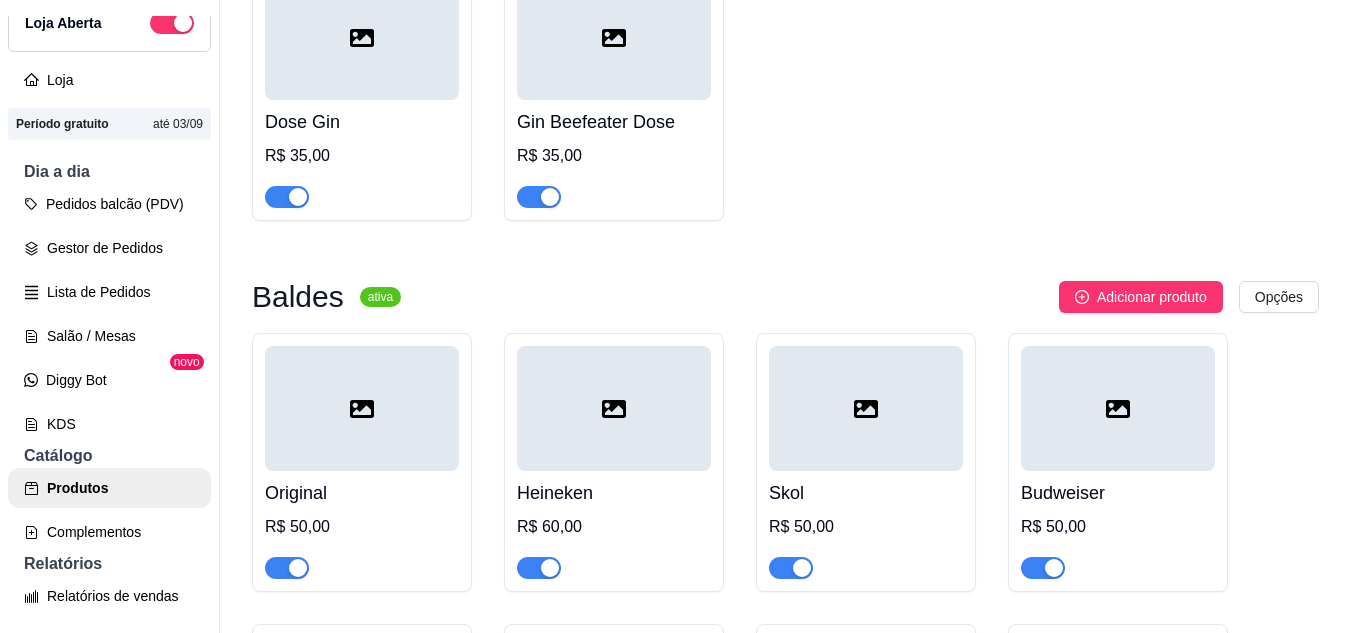 scroll, scrollTop: 32, scrollLeft: 0, axis: vertical 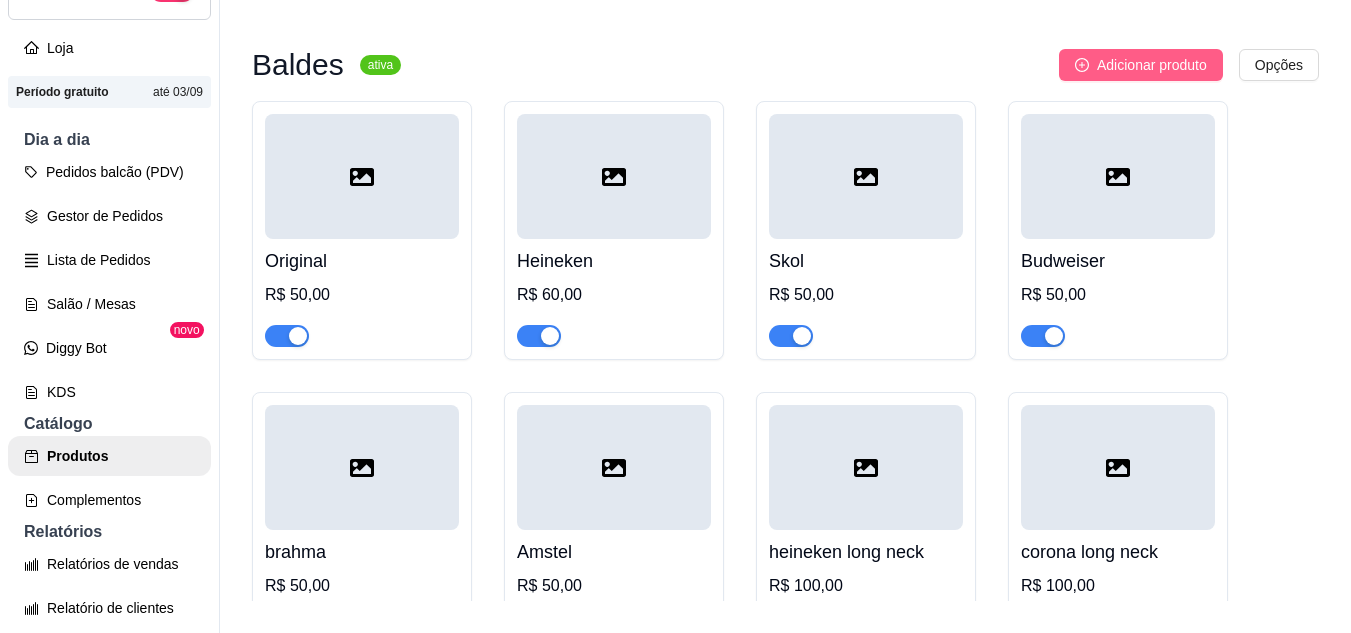 click on "Adicionar produto" at bounding box center [1152, 65] 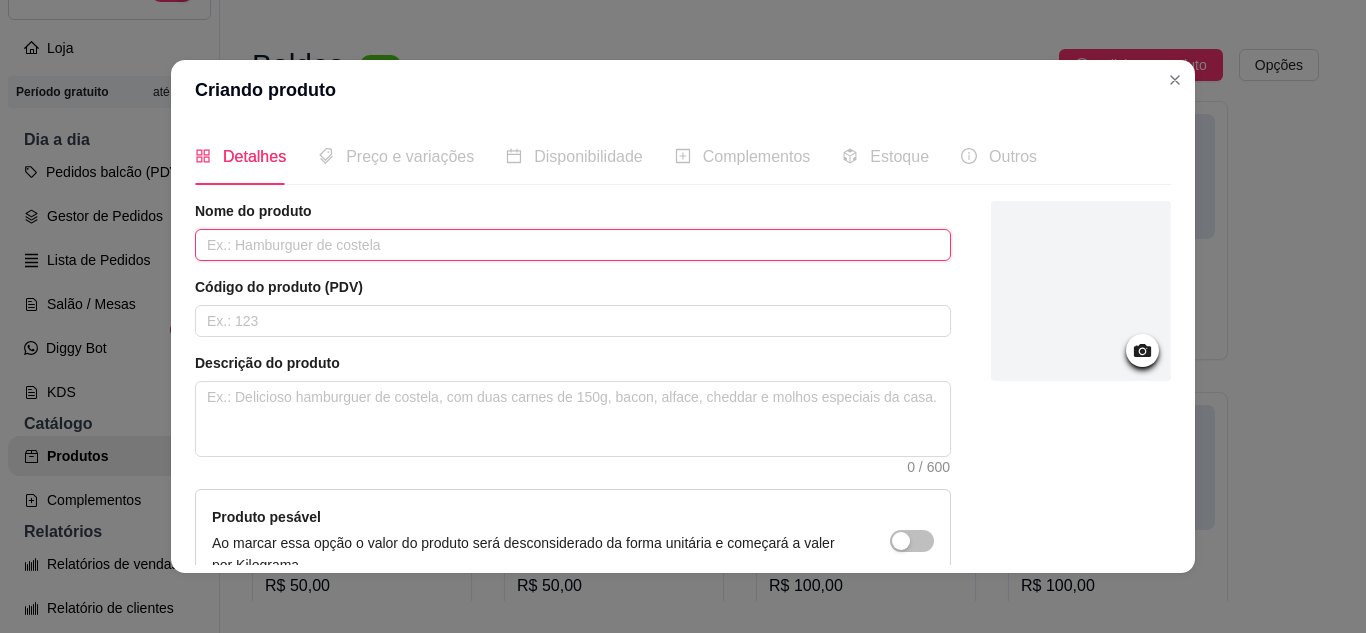click at bounding box center (573, 245) 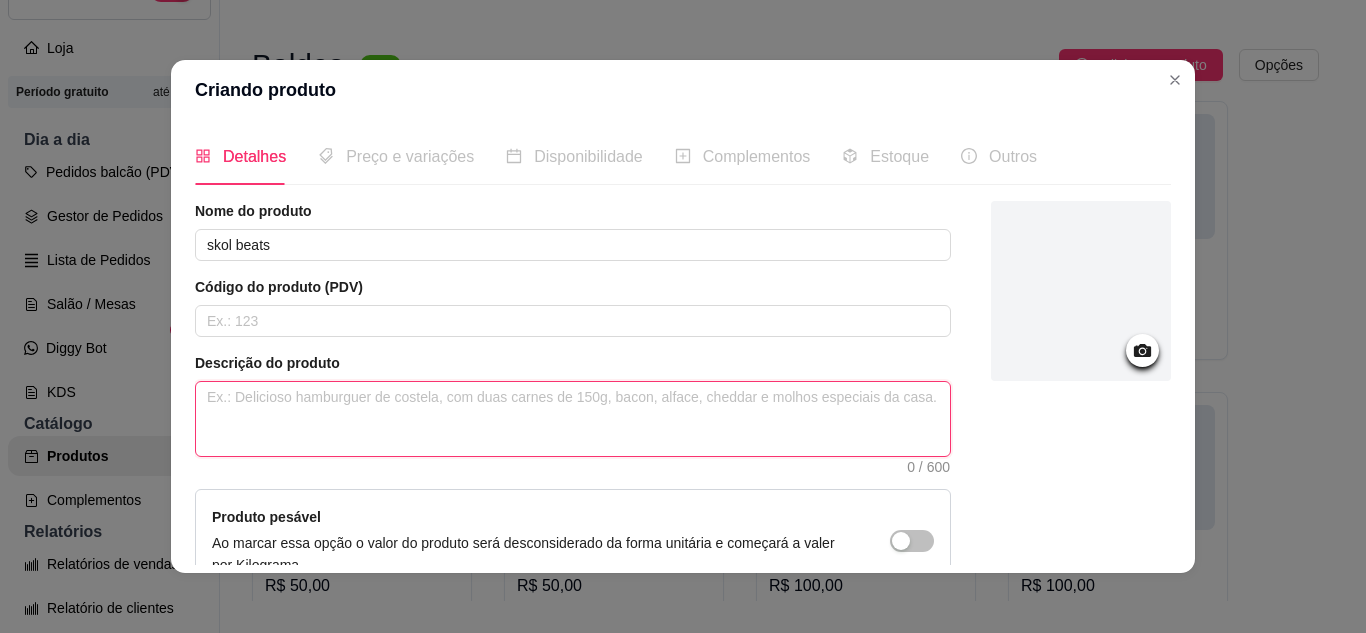 click at bounding box center [573, 419] 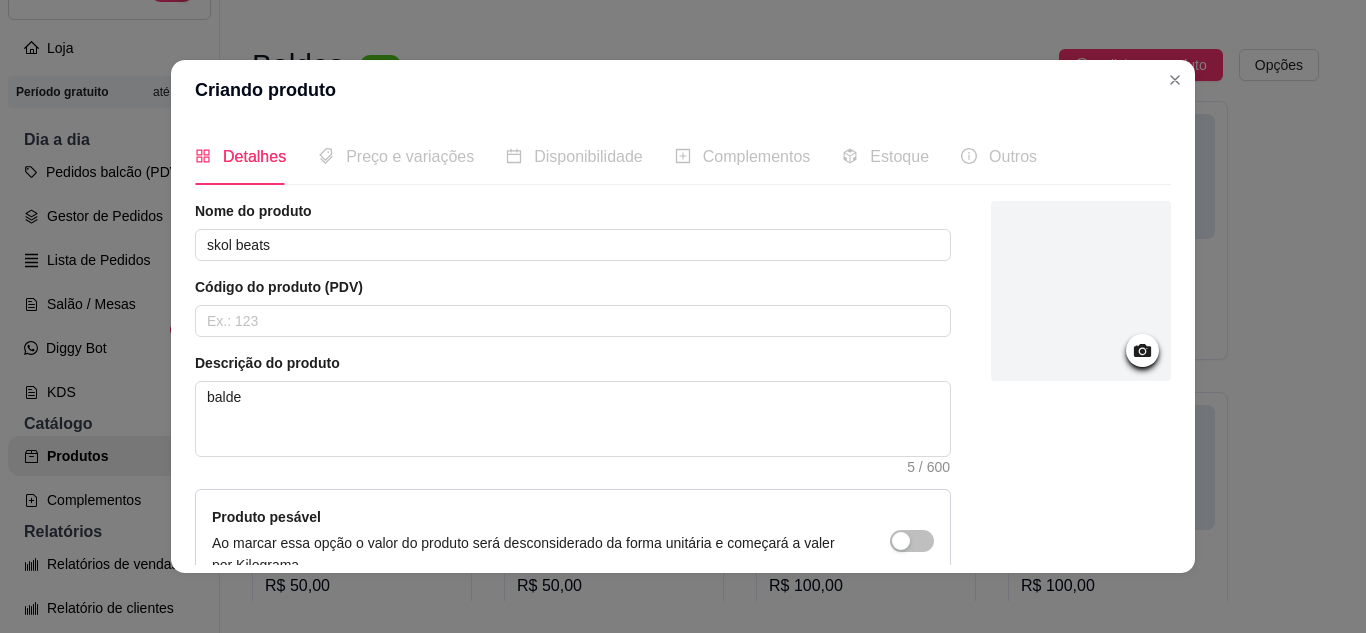 scroll, scrollTop: 215, scrollLeft: 0, axis: vertical 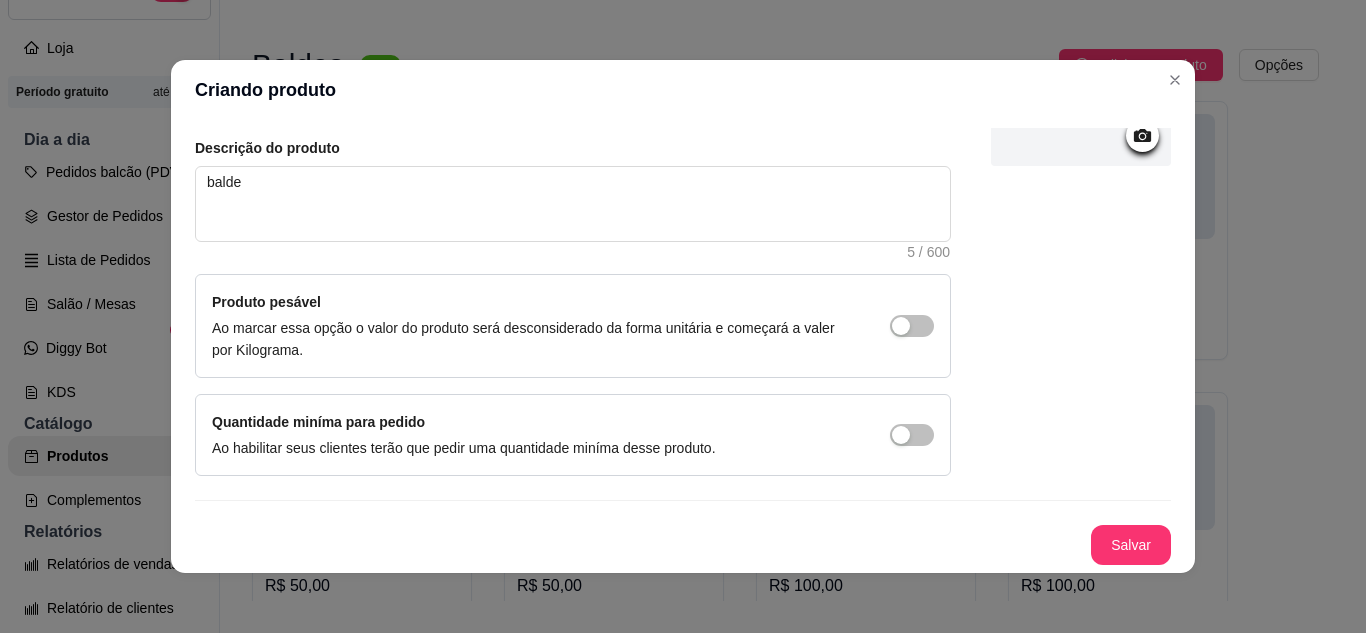 drag, startPoint x: 1135, startPoint y: 522, endPoint x: 1130, endPoint y: 531, distance: 10.29563 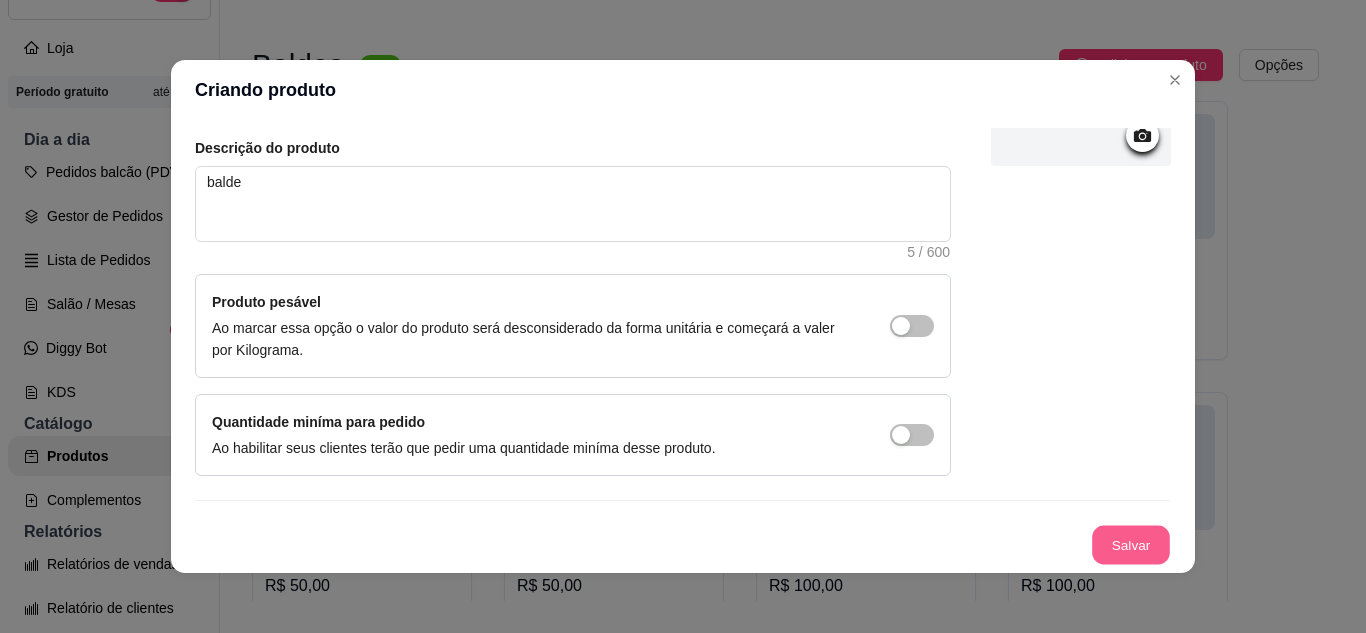 click on "Salvar" at bounding box center [1131, 545] 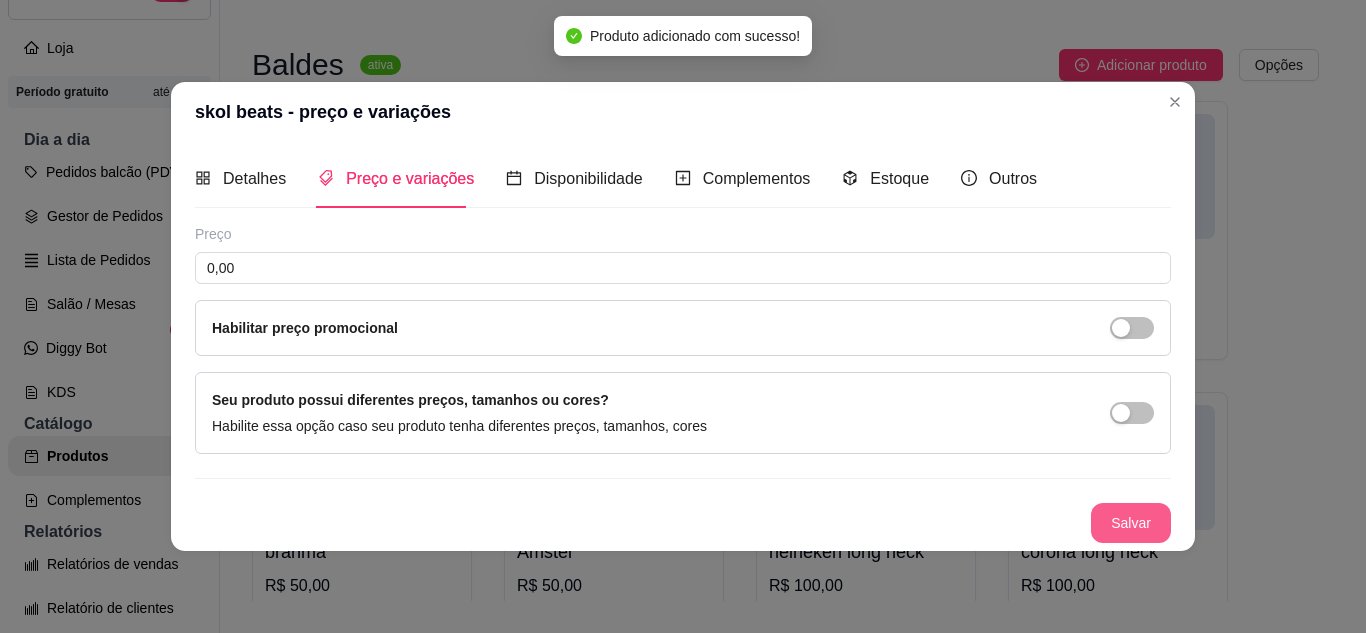scroll, scrollTop: 0, scrollLeft: 0, axis: both 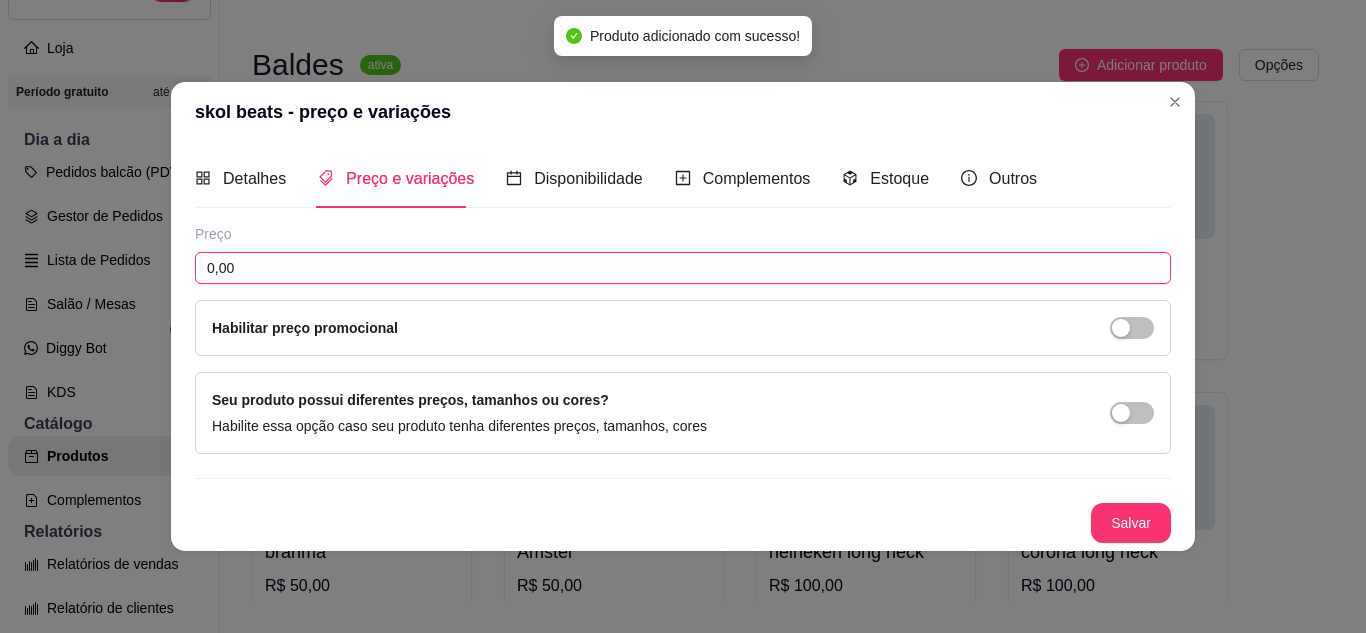 click on "0,00" at bounding box center (683, 268) 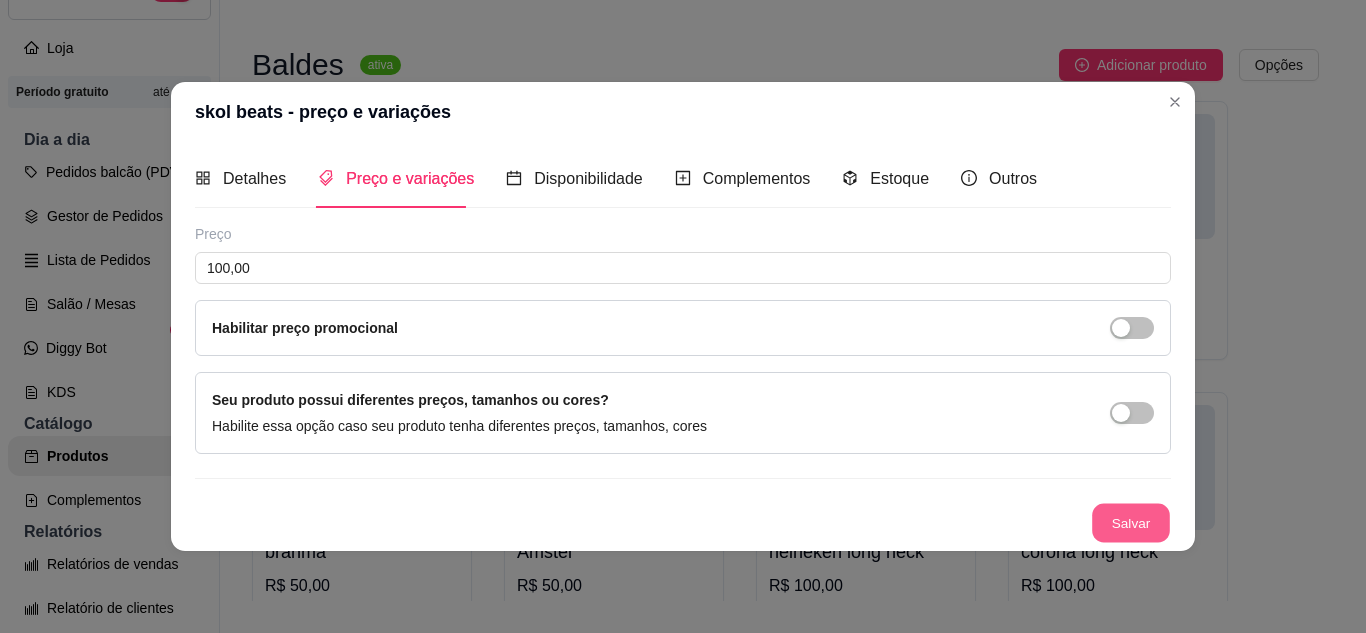 click on "Salvar" at bounding box center [1131, 522] 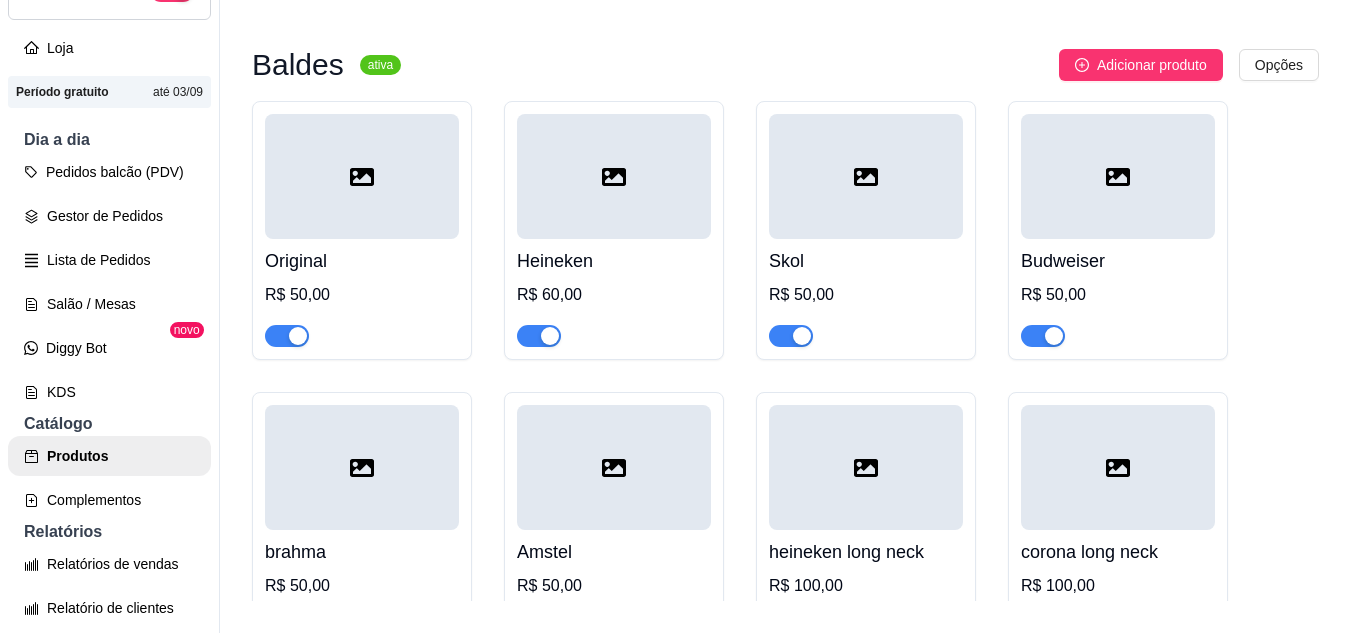 click on "Adicionar produto" at bounding box center (1152, 65) 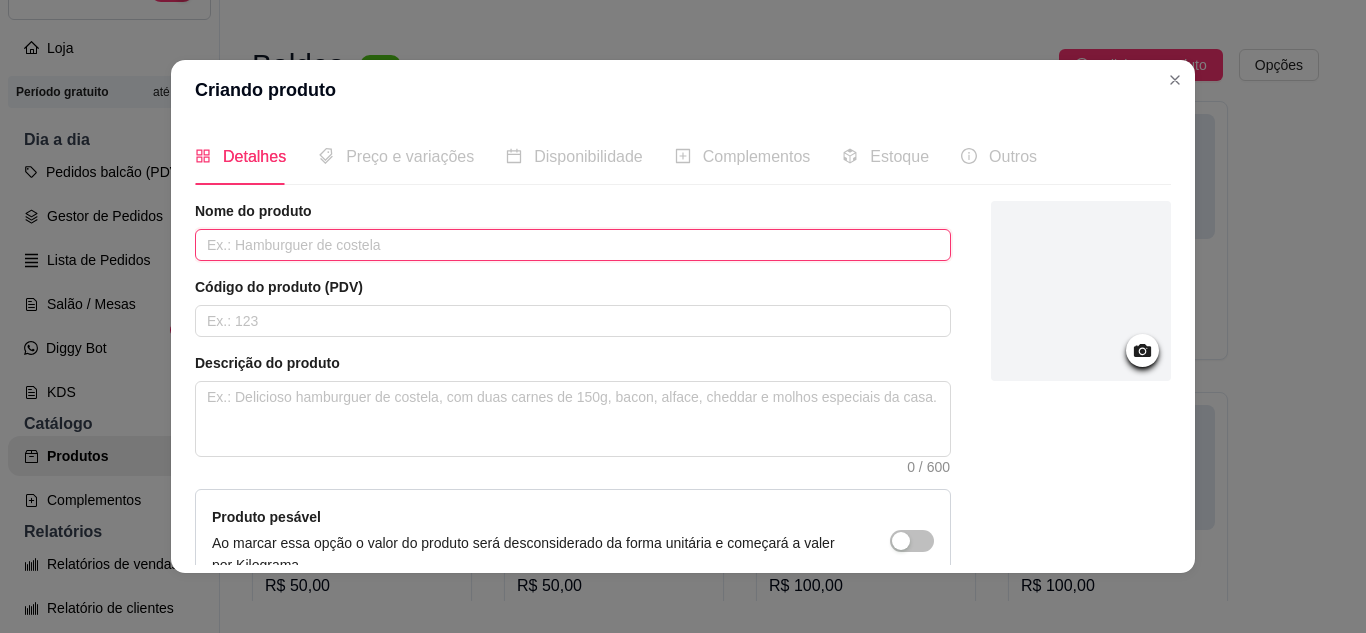 click at bounding box center [573, 245] 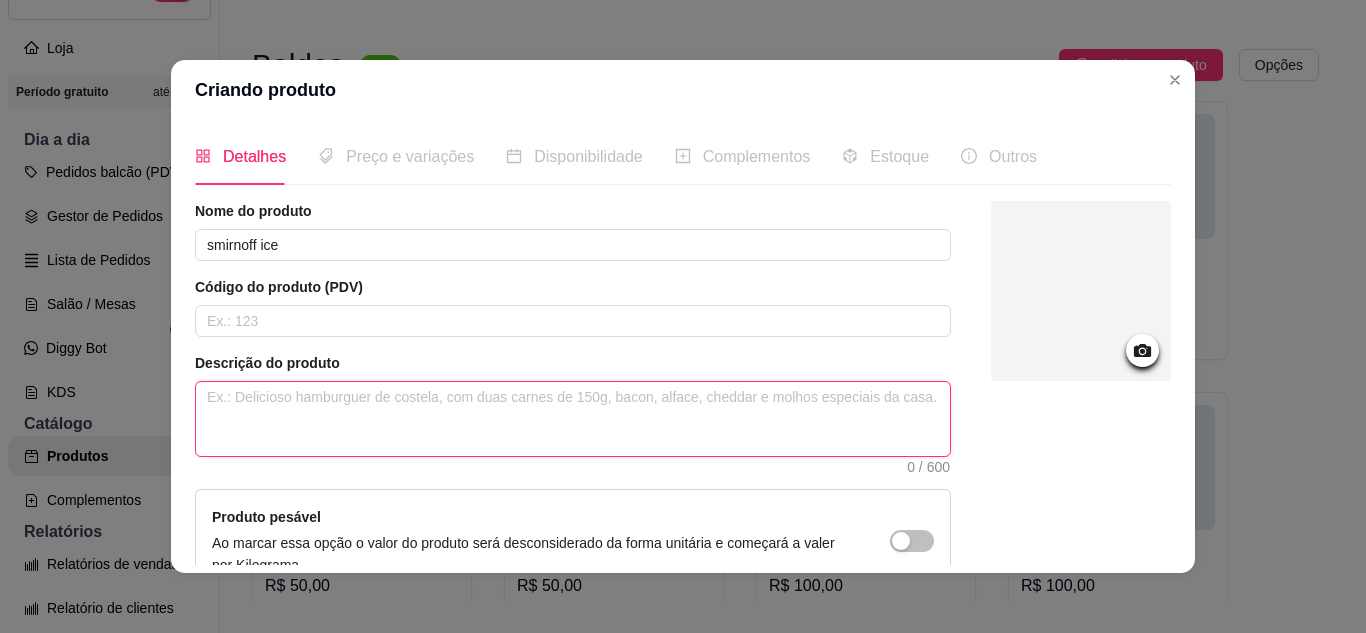 click at bounding box center [573, 419] 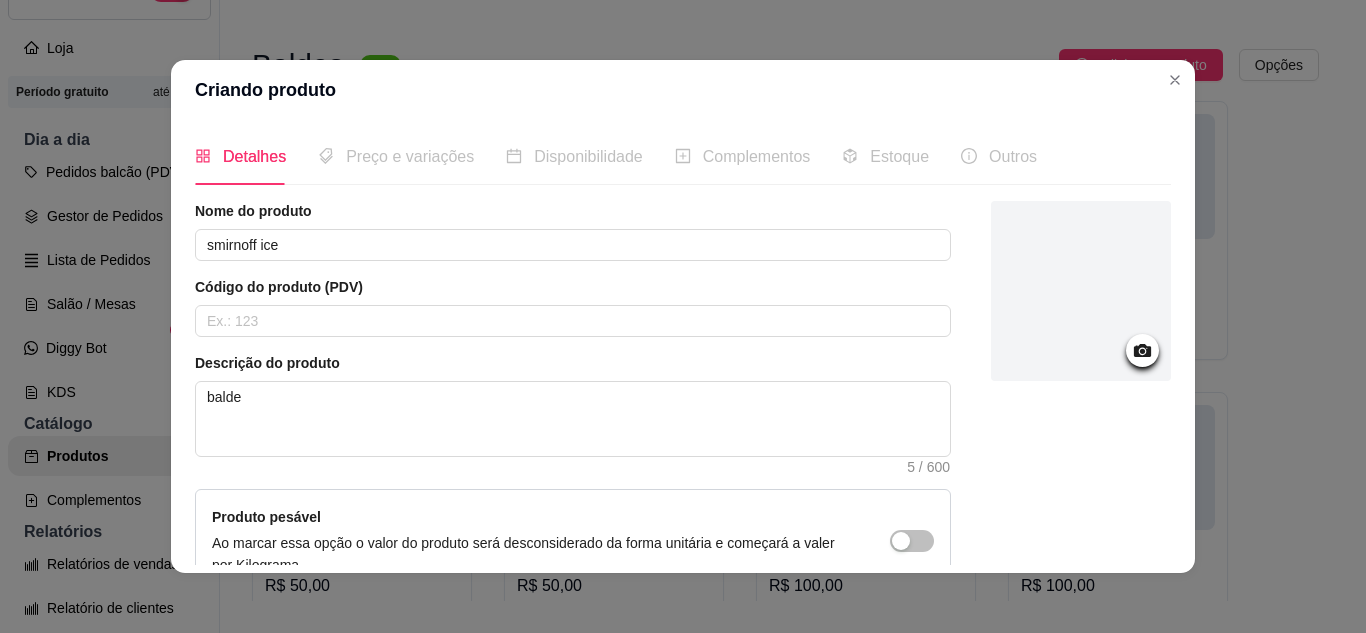 scroll, scrollTop: 215, scrollLeft: 0, axis: vertical 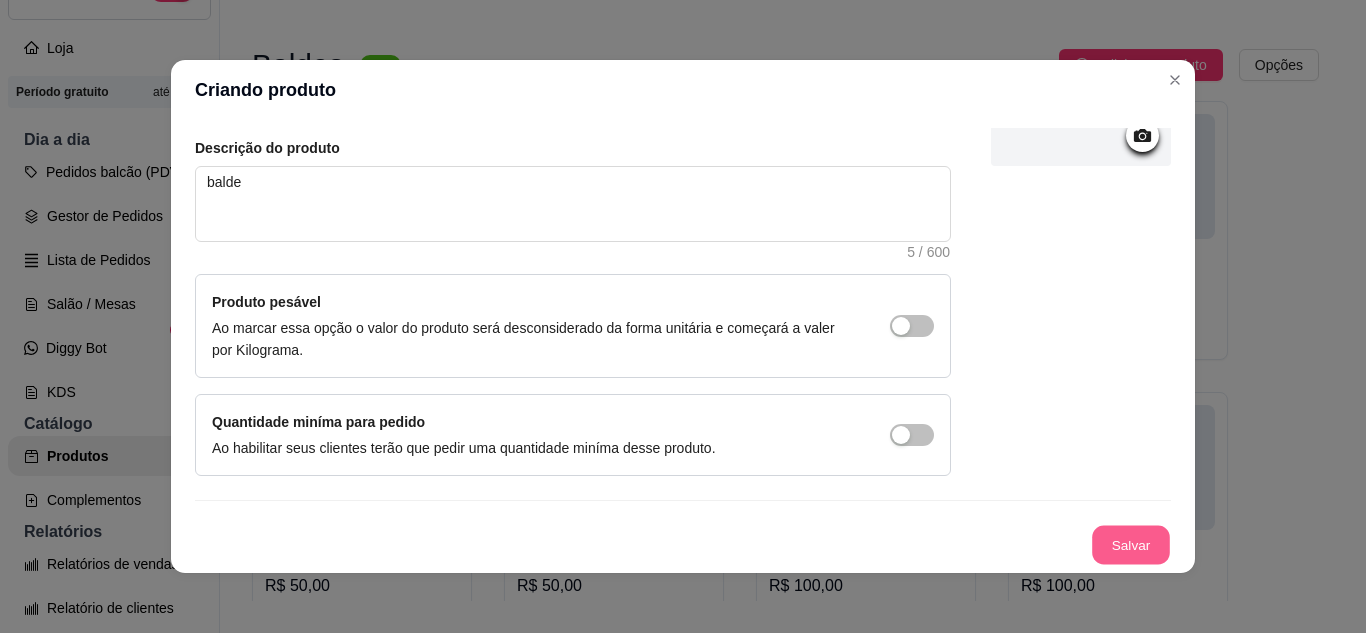 click on "Salvar" at bounding box center (1131, 545) 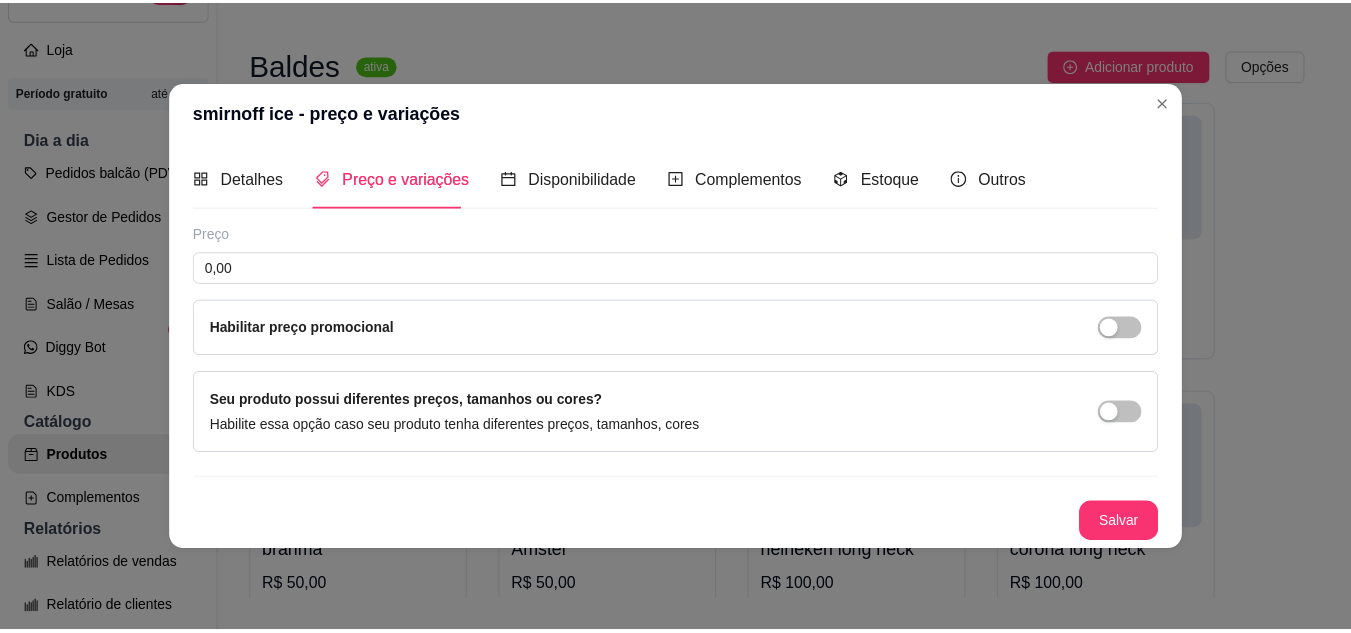 scroll, scrollTop: 0, scrollLeft: 0, axis: both 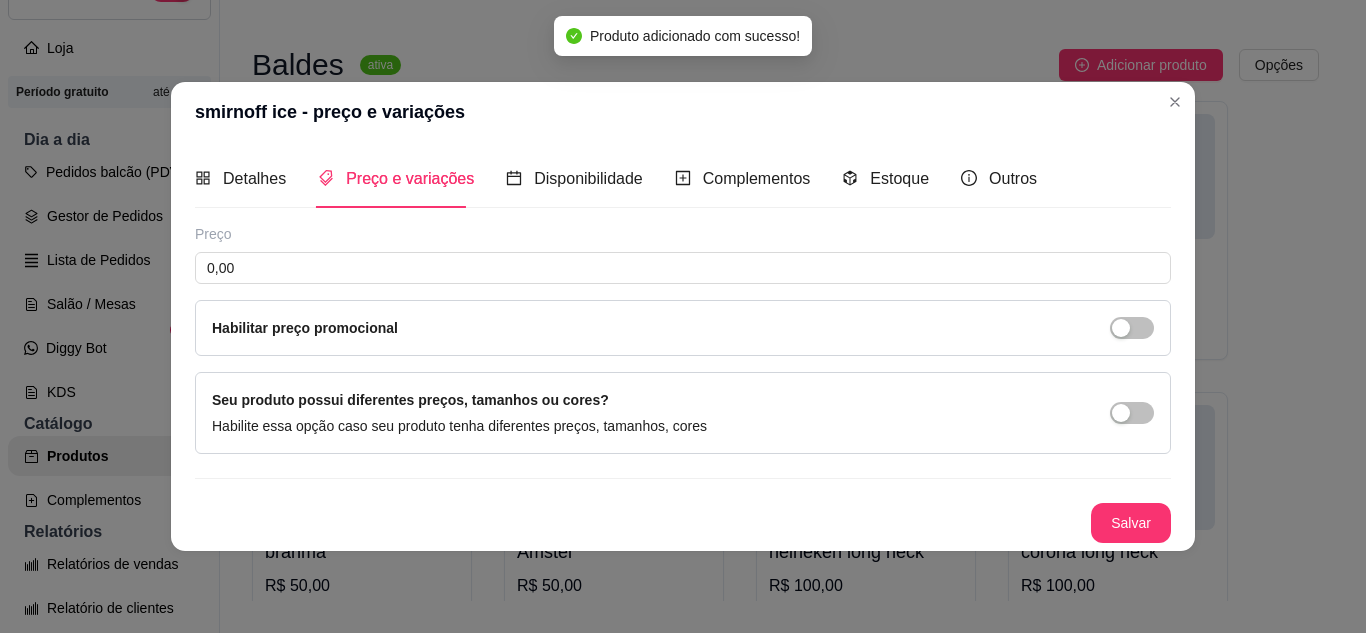 click on "smirnoff ice - preço e variações Detalhes Preço e variações Disponibilidade Complementos Estoque Outros Nome do produto smirnoff ice Código do produto (PDV) Descrição do produto balde 5 / 600 Produto pesável Ao marcar essa opção o valor do produto será desconsiderado da forma unitária e começará a valer por Kilograma. Quantidade miníma para pedido Ao habilitar seus clientes terão que pedir uma quantidade miníma desse produto. Copiar link do produto Deletar produto Salvar Preço  0,00 Habilitar preço promocional Seu produto possui diferentes preços, tamanhos ou cores? Habilite essa opção caso seu produto tenha diferentes preços, tamanhos, cores Salvar" at bounding box center (683, 316) 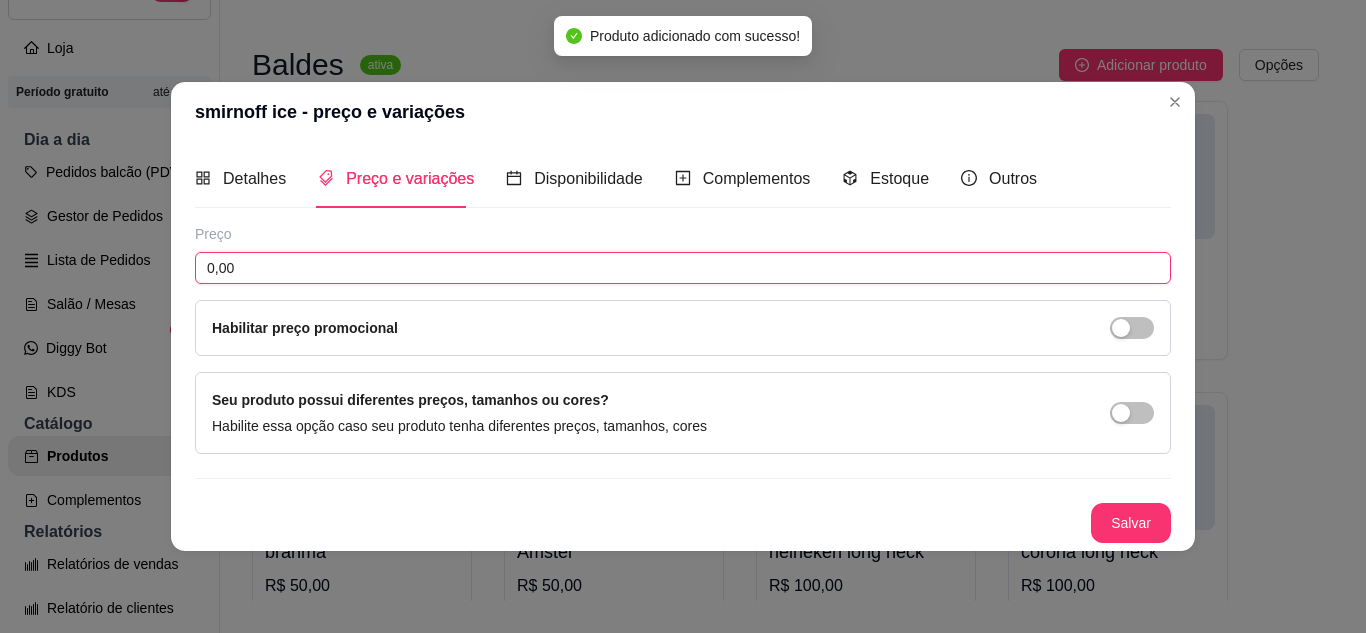 click on "0,00" at bounding box center (683, 268) 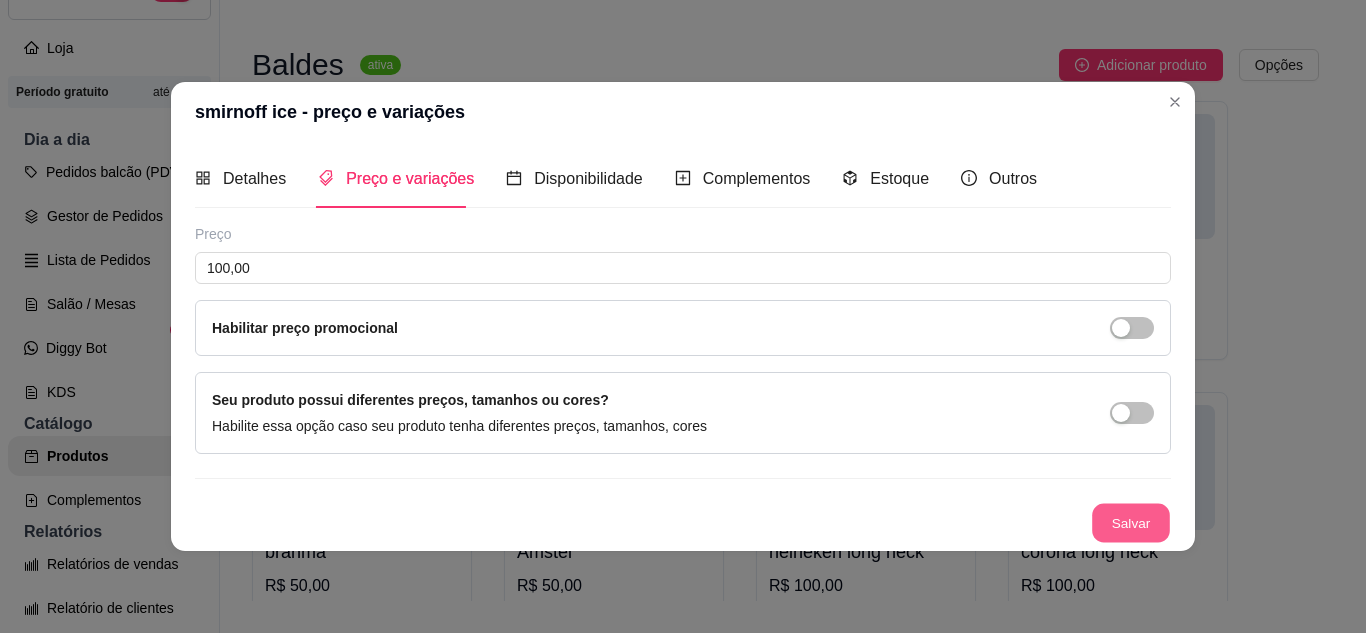 click on "Salvar" at bounding box center (1131, 522) 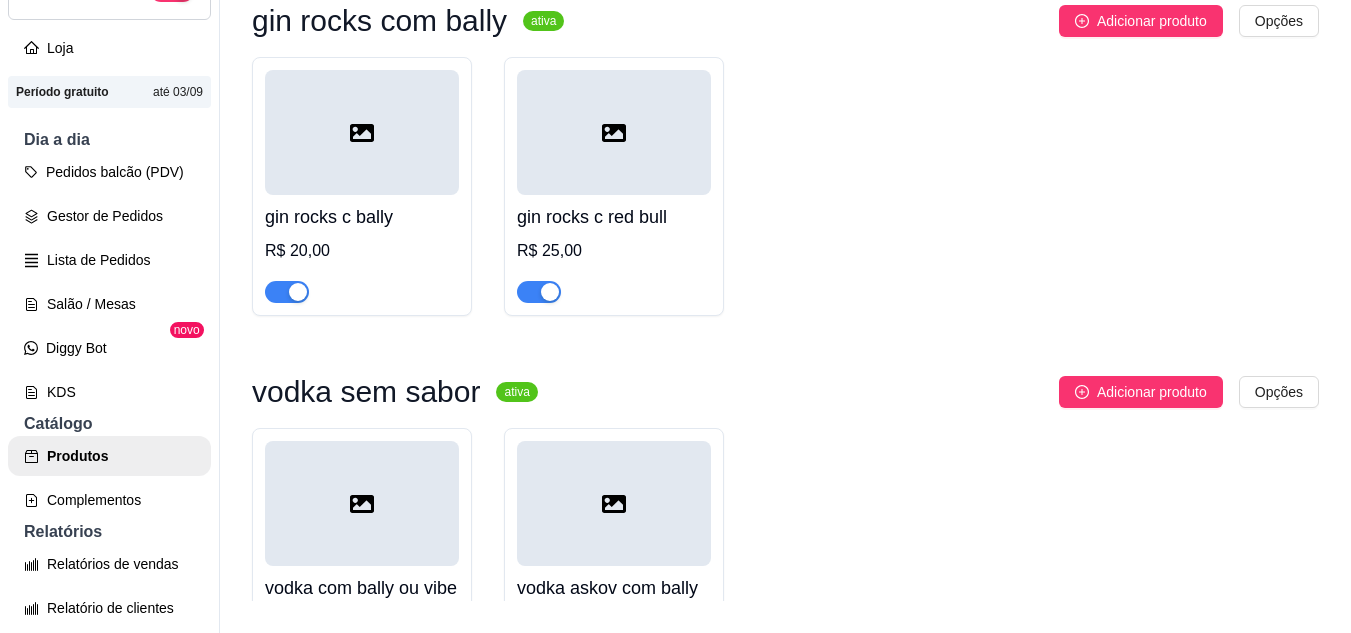 scroll, scrollTop: 0, scrollLeft: 0, axis: both 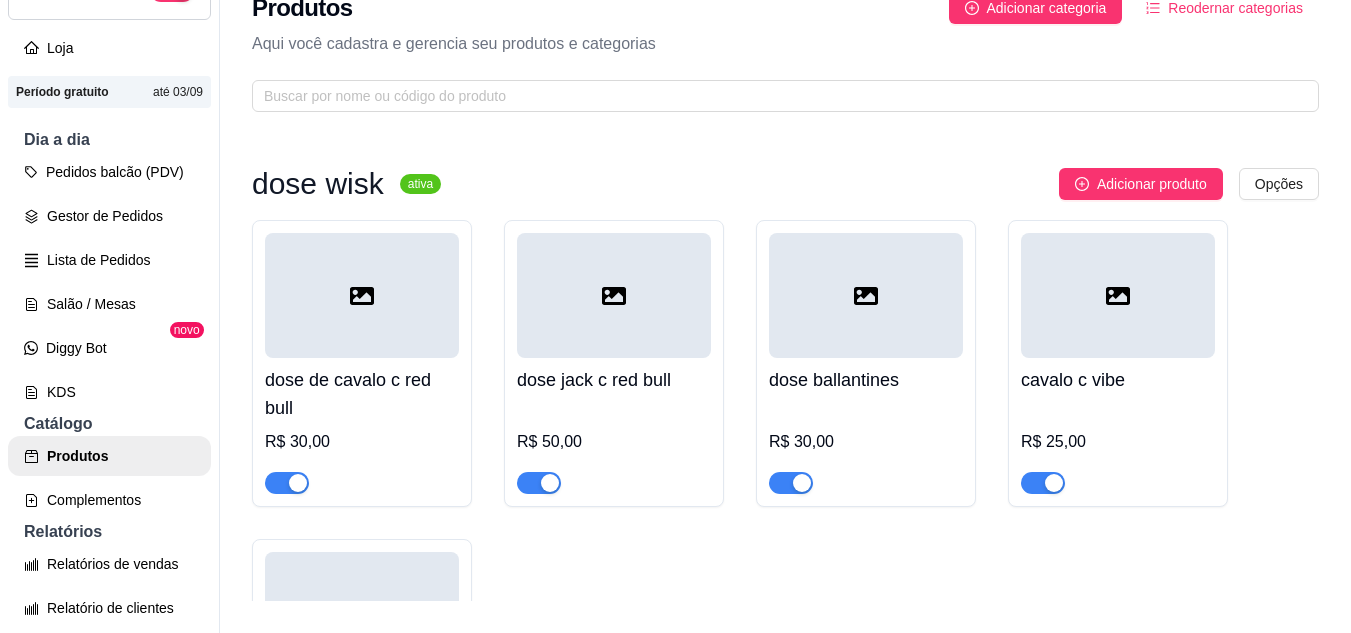click 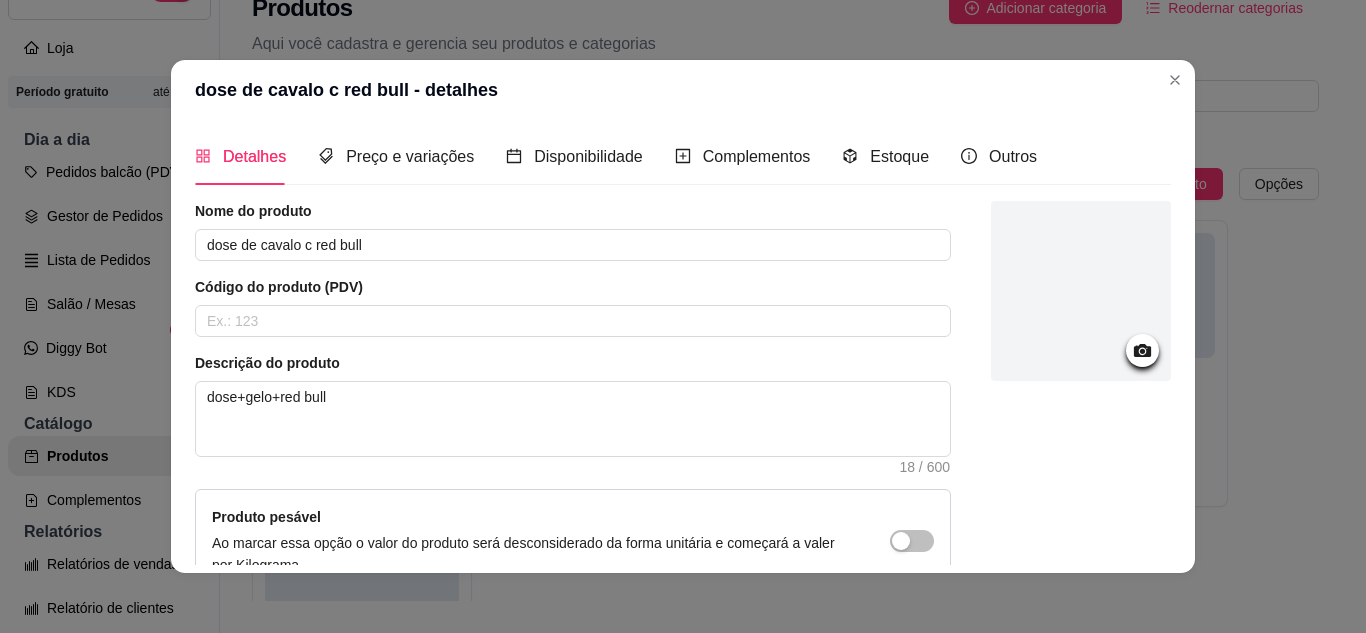 click at bounding box center (1081, 291) 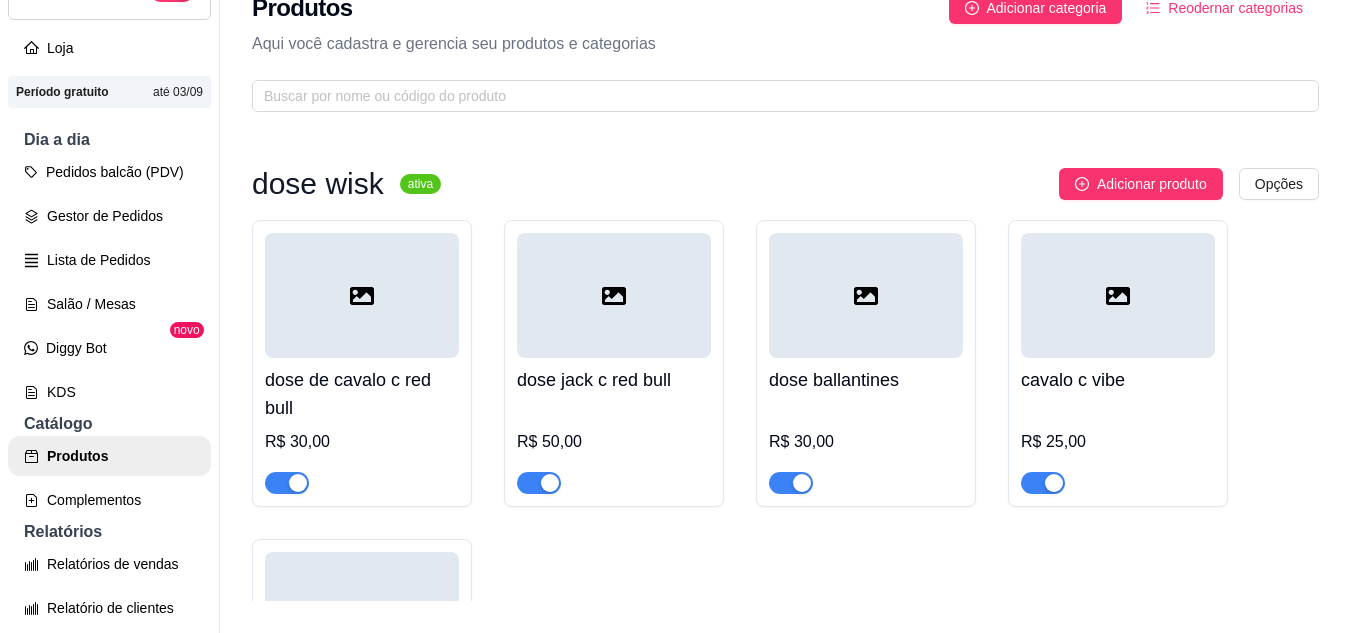 click on "dose wisk  ativa Adicionar produto Opções dose de cavalo c red bull   R$ 30,00 dose jack c red bull   R$ 50,00 dose ballantines    R$ 30,00 cavalo c vibe   R$ 25,00 ballantines c vibe   R$ 25,00 gin com bally ativa Adicionar produto Opções gin invictus c bally   R$ 15,00 gin invictos c red bull   R$ 25,00 gin promocional com bally   R$ 15,00 R$ 10,00 gin promocinal bally 3 por 20   R$ 20,00 gin rocks com bally ativa Adicionar produto Opções gin rocks c bally   R$ 20,00 gin rocks c red bull   R$ 25,00 vodka sem sabor ativa Adicionar produto Opções vodka com bally ou vibe sminorff   R$ 18,00 vodka askov com bally ou vibe   R$ 15,00 rosh ativa Adicionar produto Opções rosh   R$ 10,00 dublo rosh    R$ 20,00 R$ 18,00 sminorff ice  ativa Adicionar produto Opções sminorff ice 51   R$ 10,00 sminorff tradicional    R$ 10,00 skol beats   R$ 10,00 cerveja lata ativa Adicionar produto Opções haineken lata   R$ 6,00 original lata    R$ 5,00  lata imperio   R$ 5,00 Skol   R$ 5,00" at bounding box center [785, 3754] 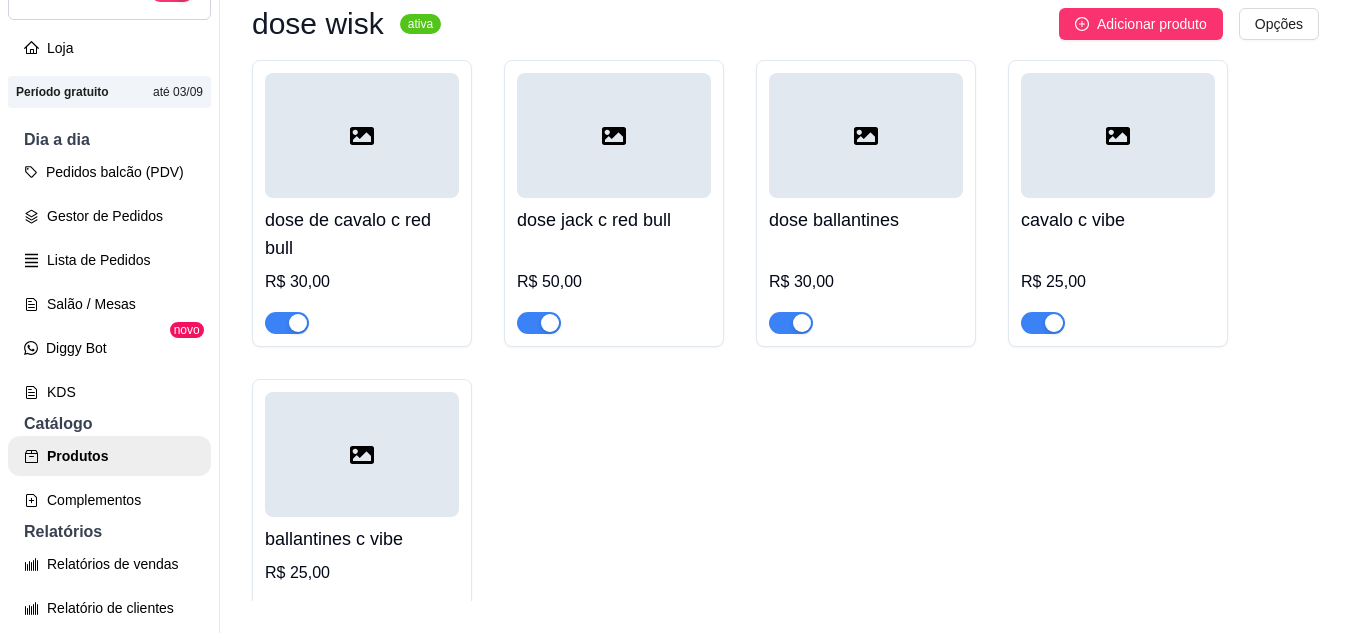 scroll, scrollTop: 120, scrollLeft: 0, axis: vertical 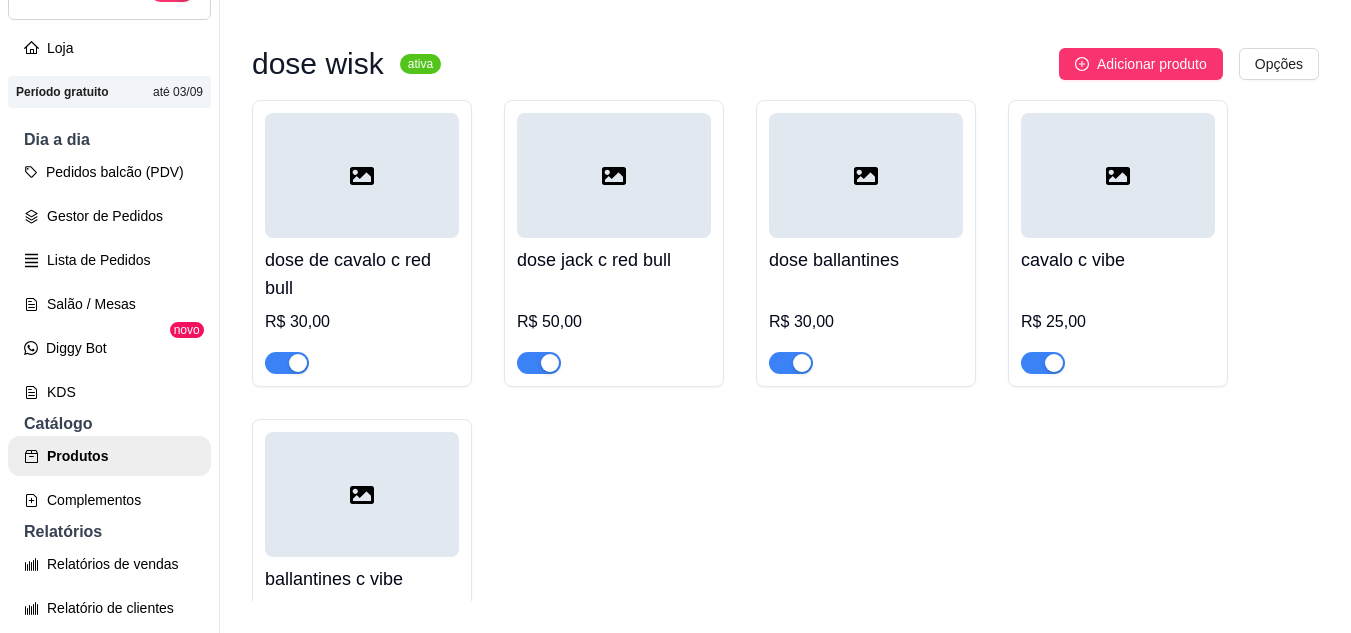 click on "dose de cavalo c red bull   R$ 30,00 dose jack c red bull   R$ 50,00 dose ballantines    R$ 30,00 cavalo c vibe   R$ 25,00 ballantines c vibe   R$ 25,00" at bounding box center [785, 389] 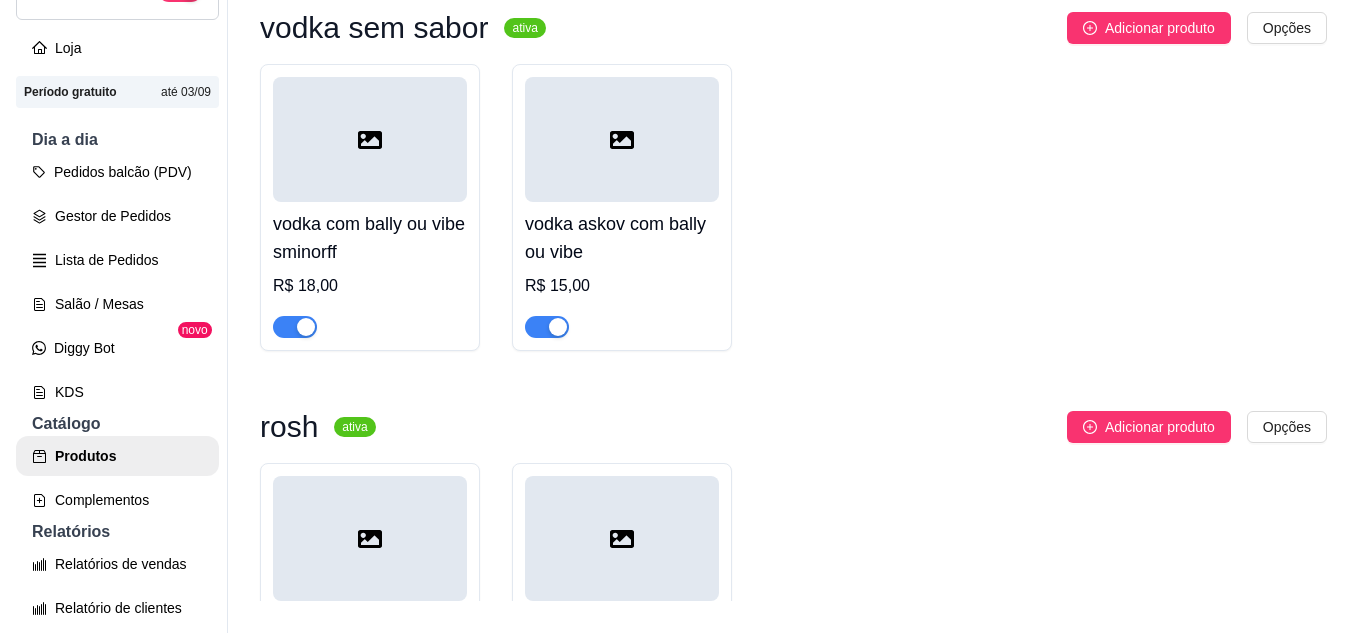 scroll, scrollTop: 1600, scrollLeft: 0, axis: vertical 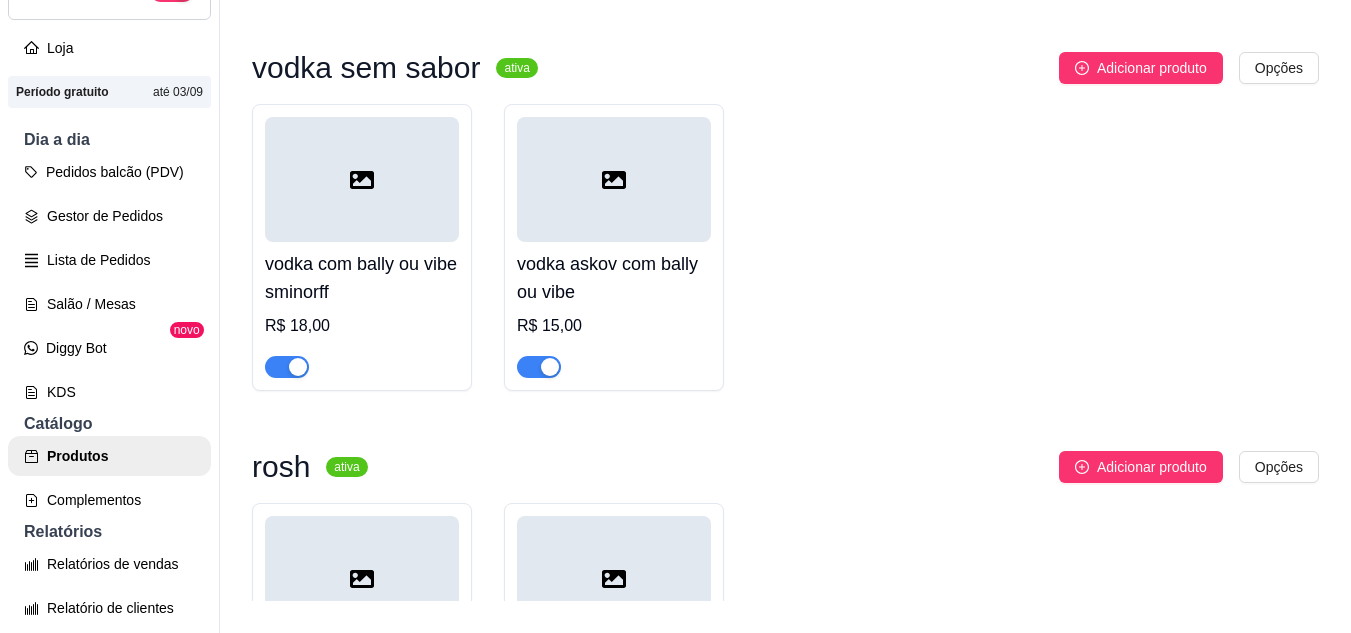 click on "R$ 18,00" at bounding box center [362, 326] 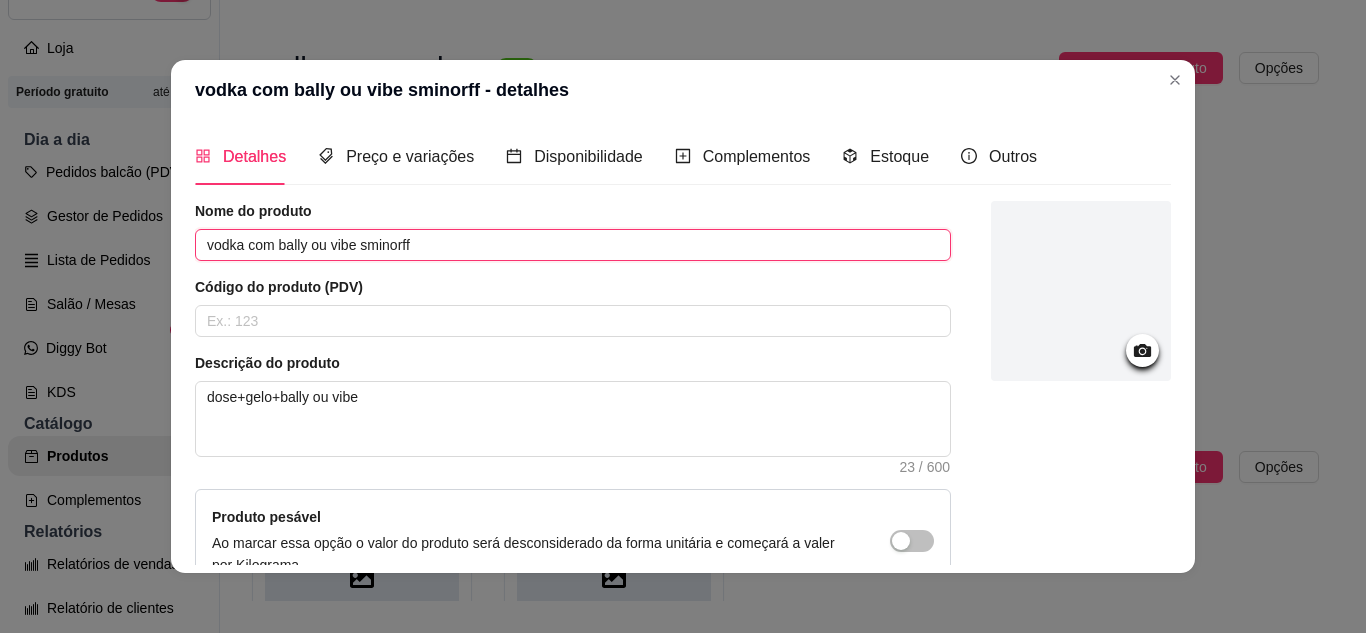 click on "vodka com bally ou vibe sminorff" at bounding box center [573, 245] 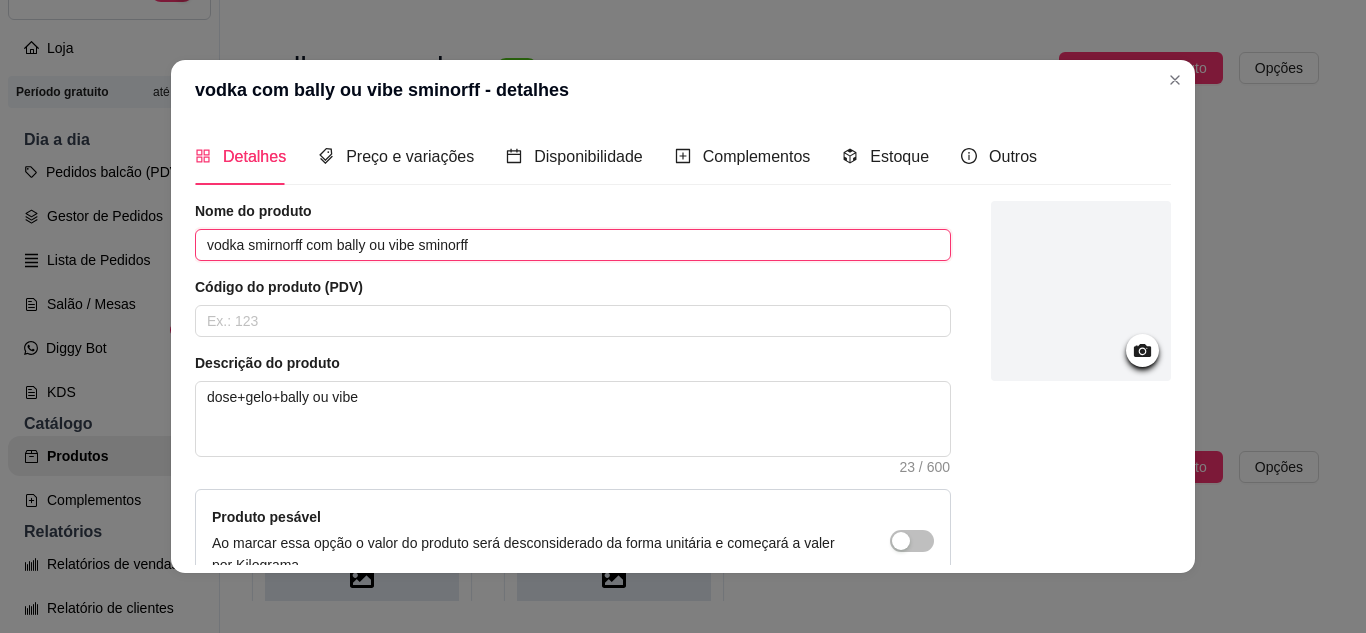 drag, startPoint x: 415, startPoint y: 240, endPoint x: 488, endPoint y: 244, distance: 73.109505 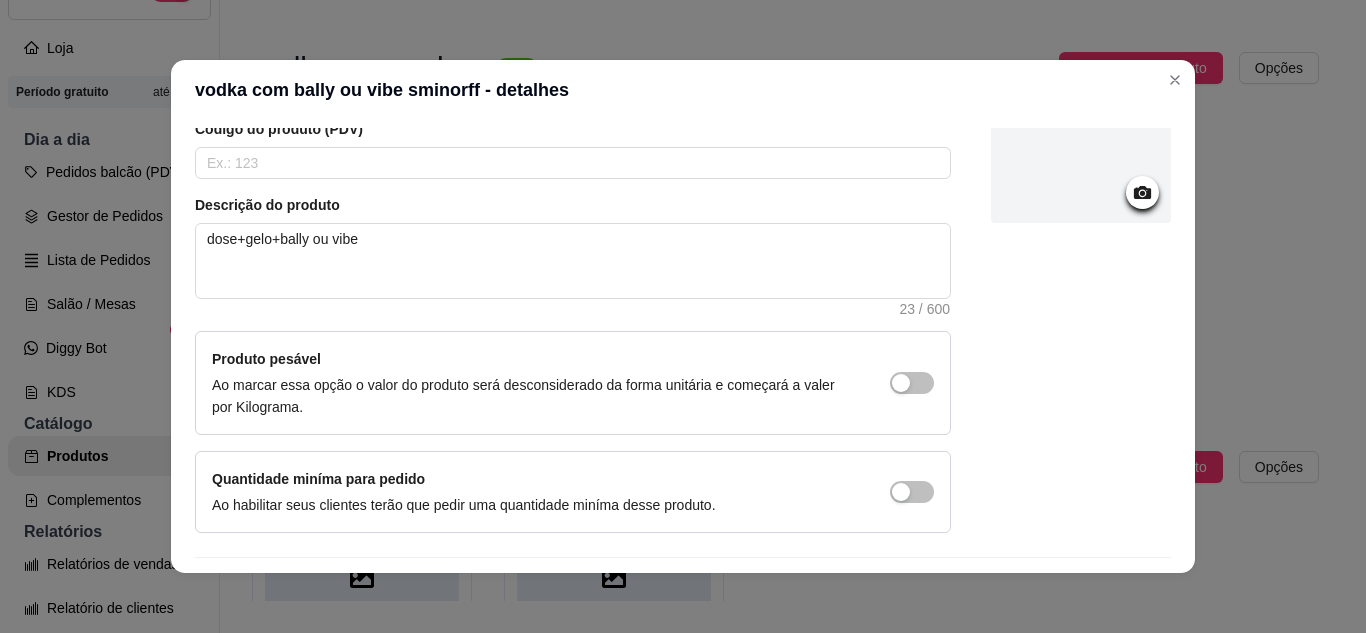 scroll, scrollTop: 166, scrollLeft: 0, axis: vertical 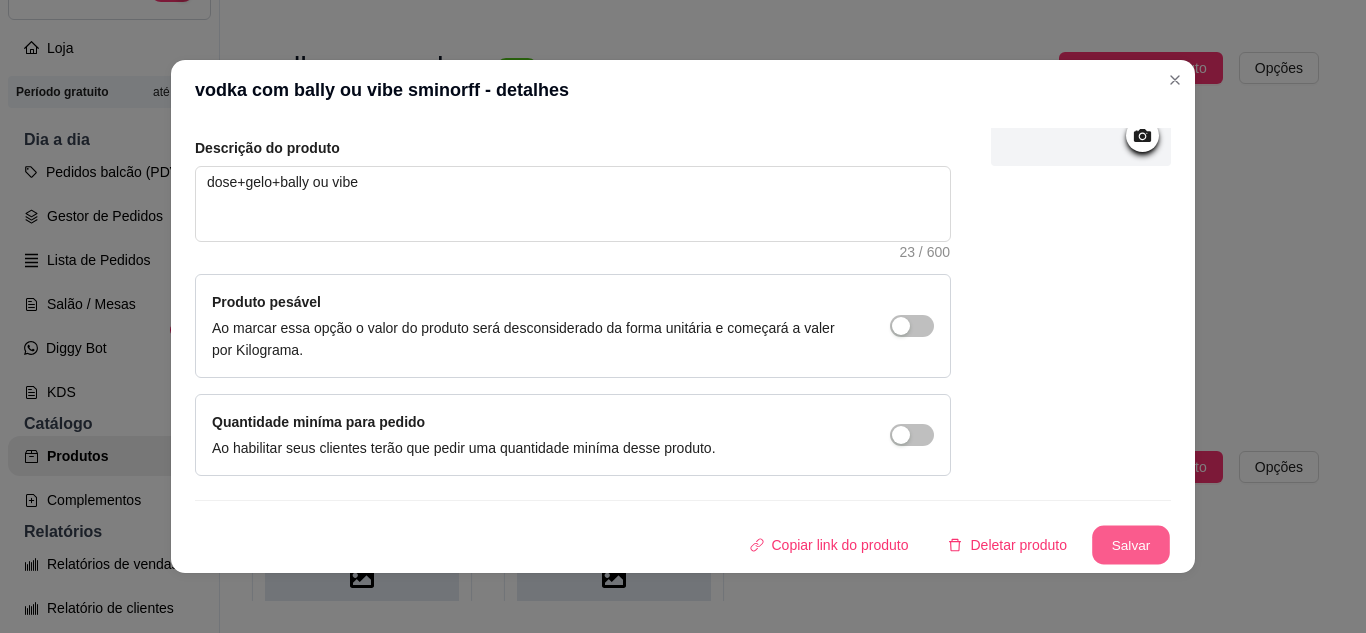 click on "Salvar" at bounding box center (1131, 545) 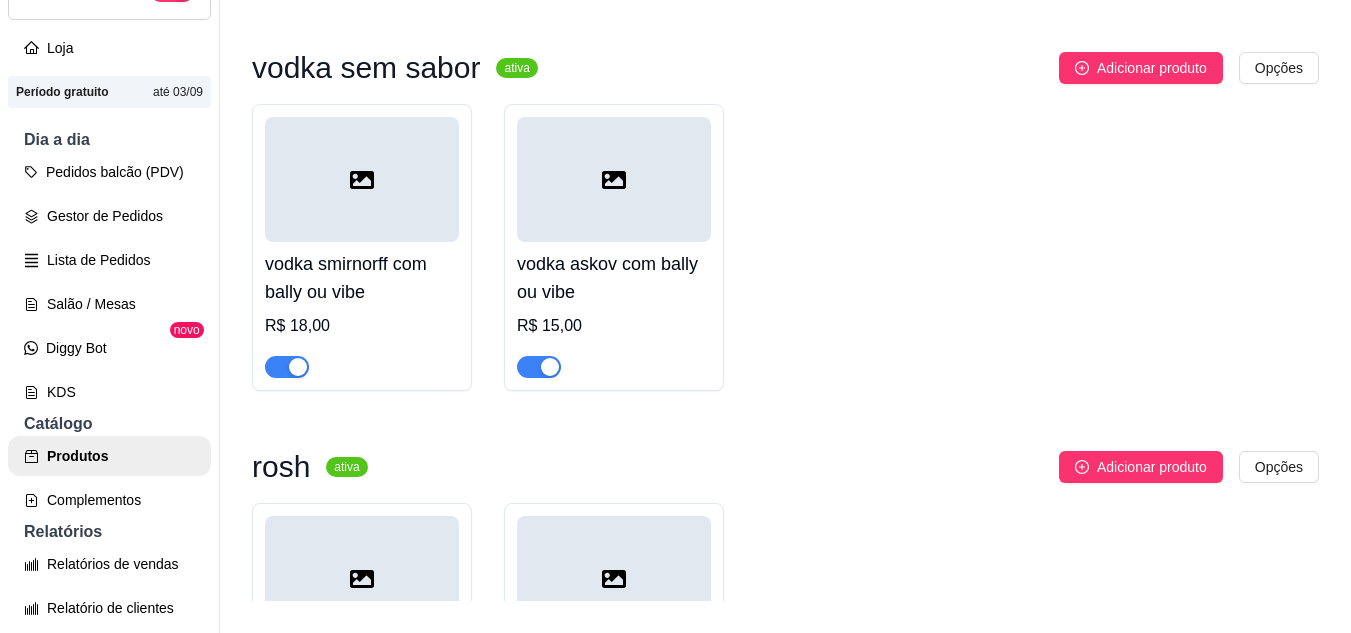 click on "vodka smirnorff com bally ou vibe    R$ 18,00 vodka askov com bally ou vibe   R$ 15,00" at bounding box center [785, 247] 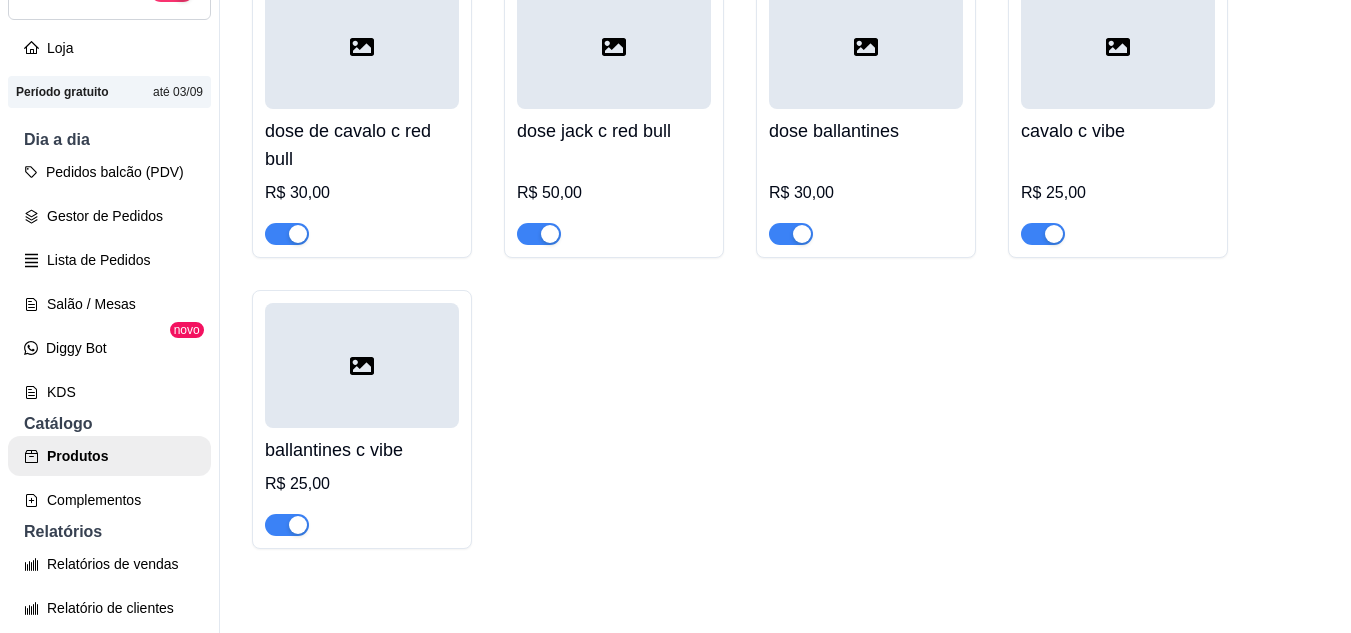 scroll, scrollTop: 0, scrollLeft: 0, axis: both 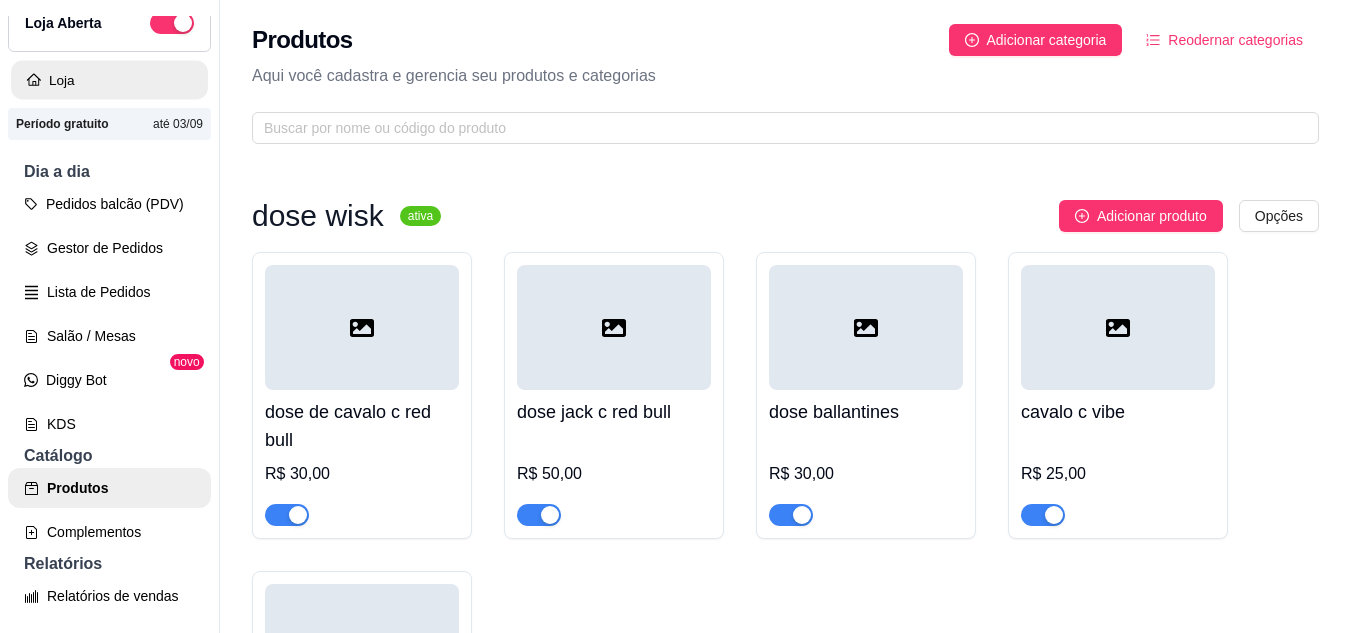 click on "Loja" at bounding box center [109, 80] 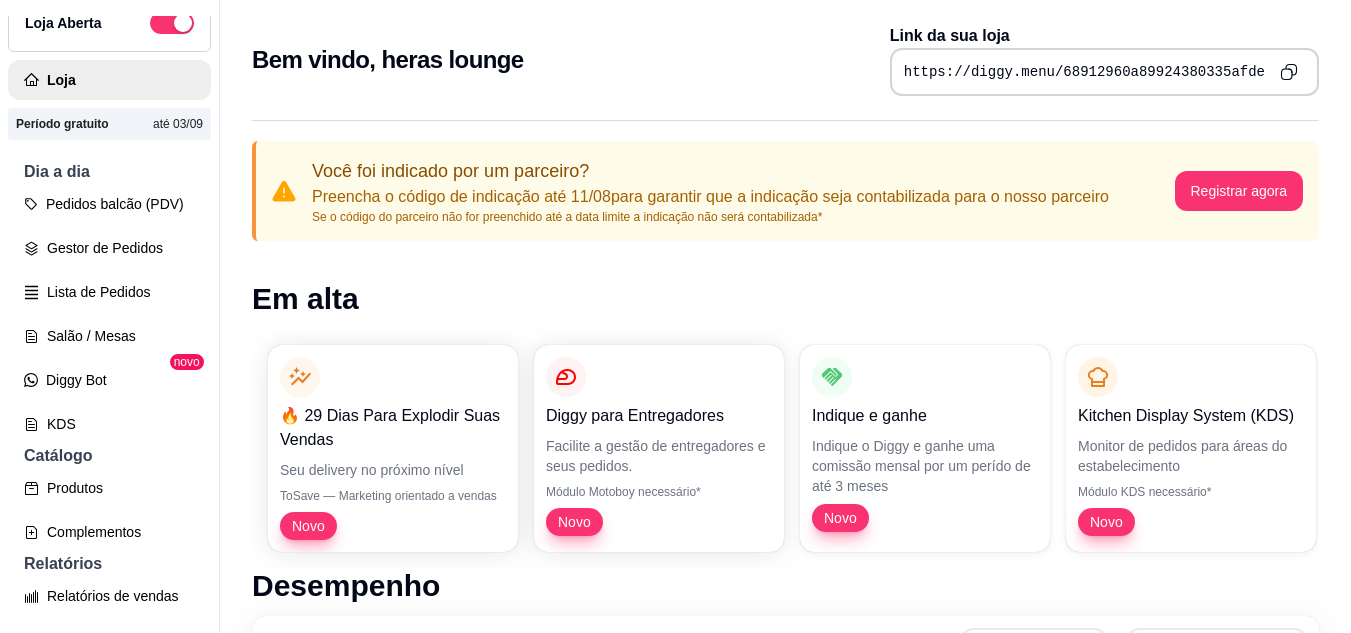click on "Em alta" at bounding box center (785, 299) 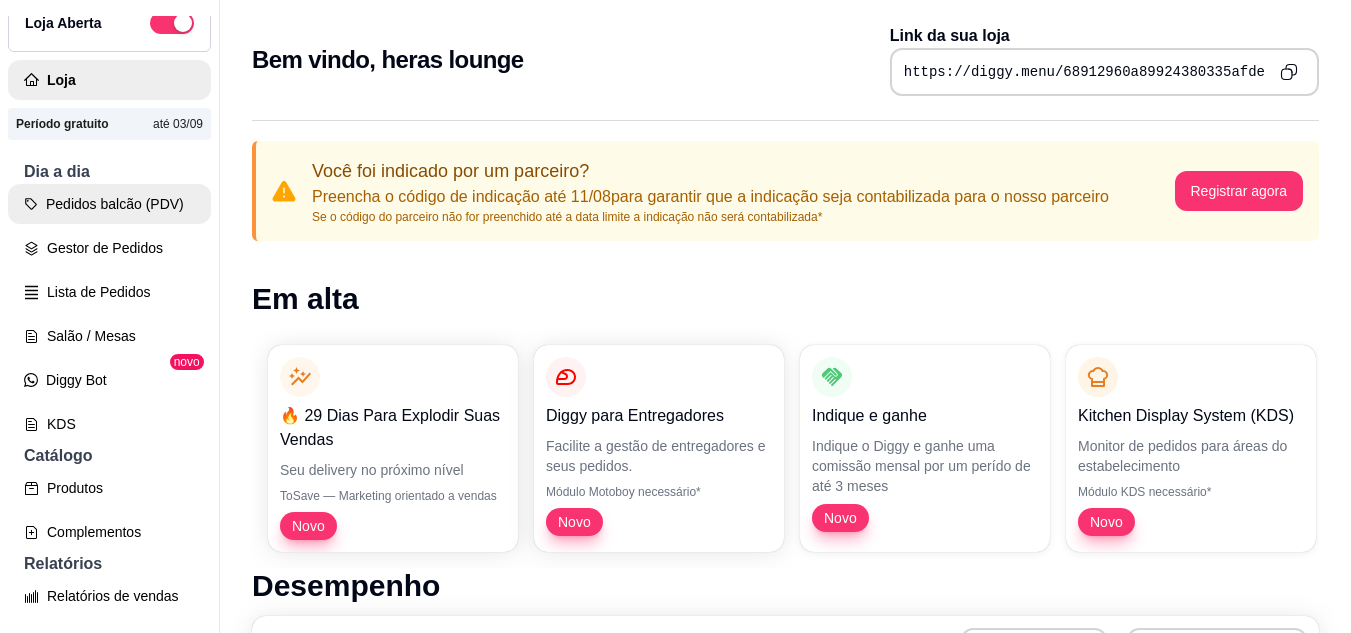 click on "Pedidos balcão (PDV)" at bounding box center (109, 204) 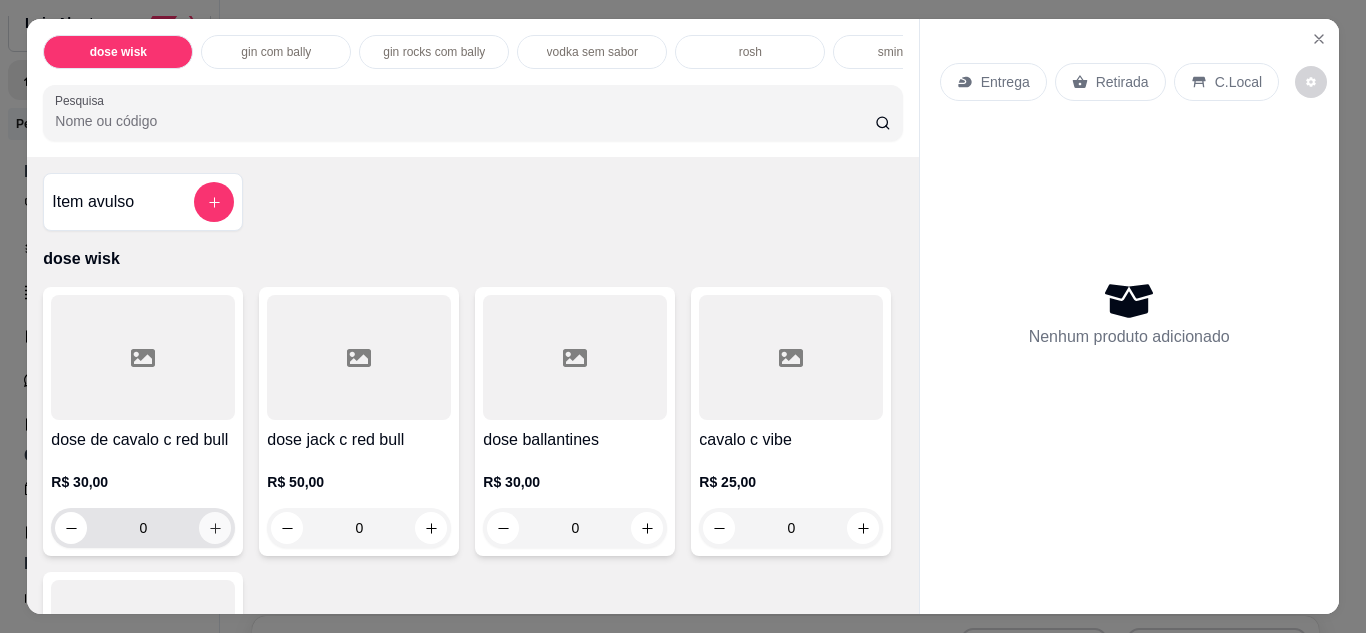 click 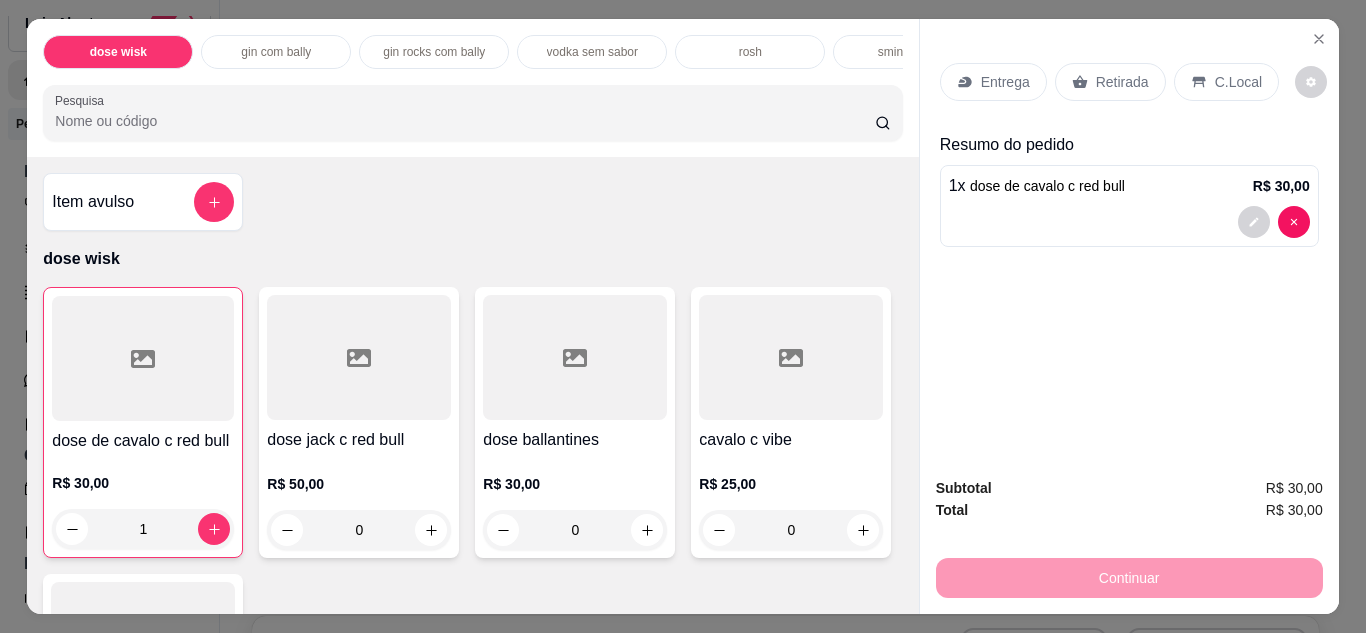 click at bounding box center [143, 358] 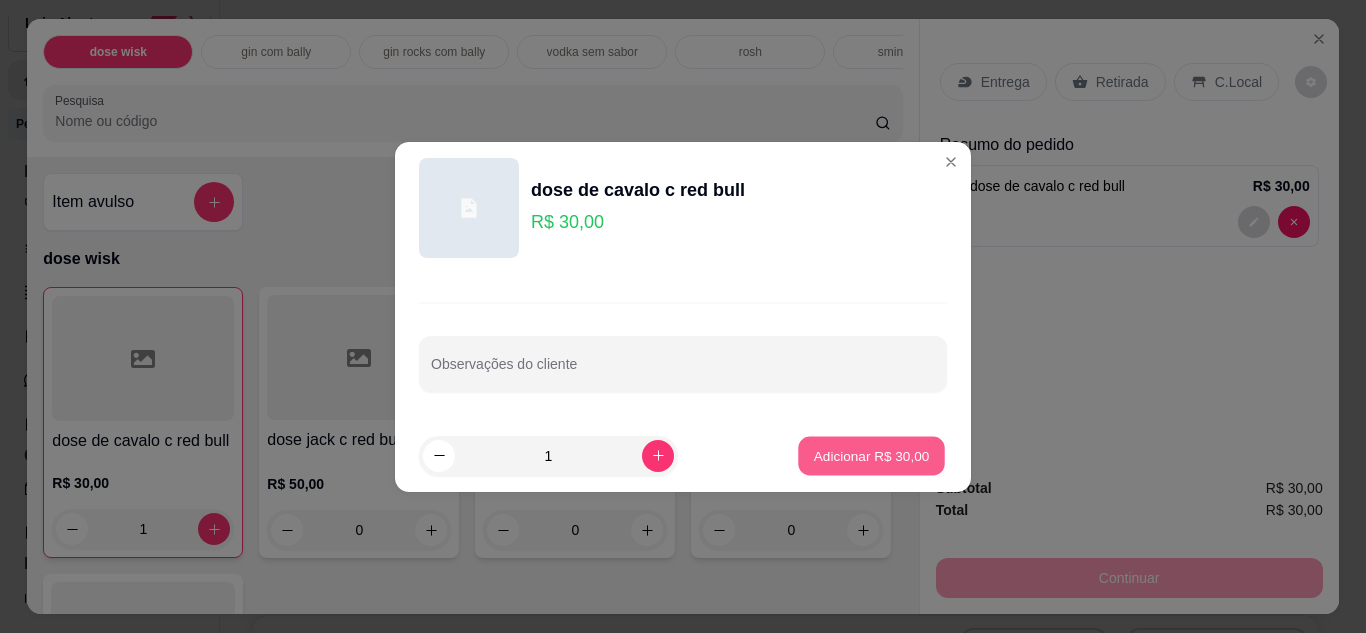 click on "Adicionar   R$ 30,00" at bounding box center [872, 455] 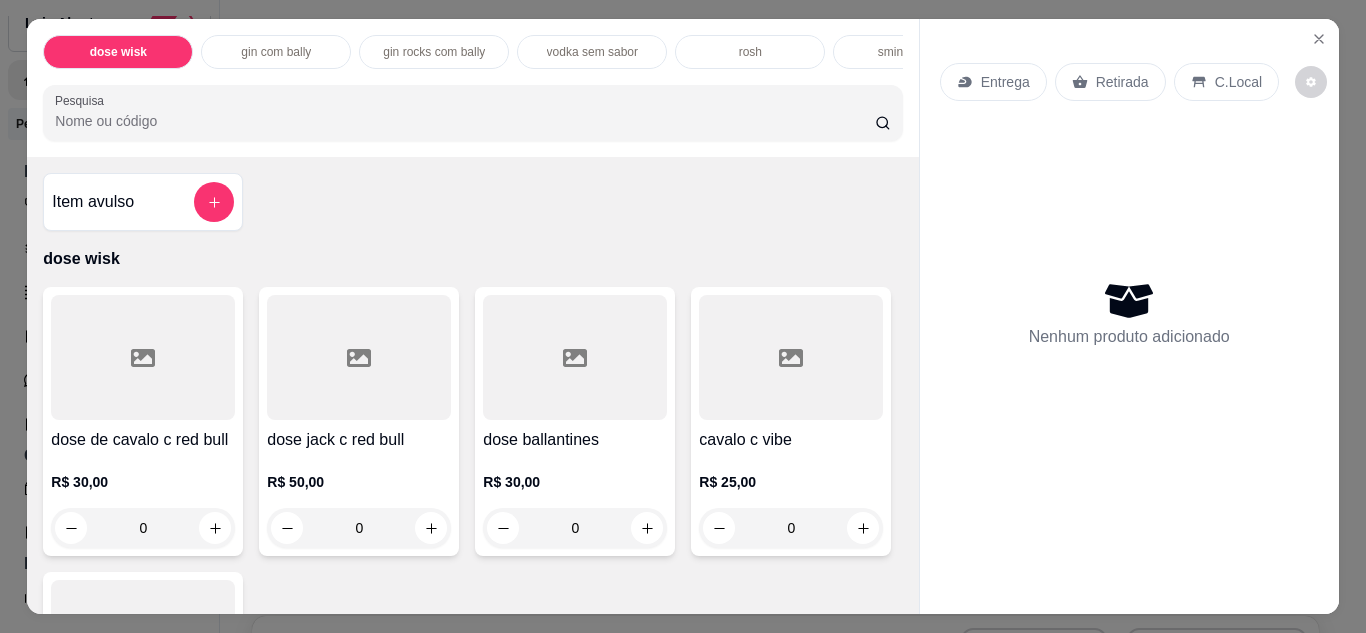 click at bounding box center (143, 357) 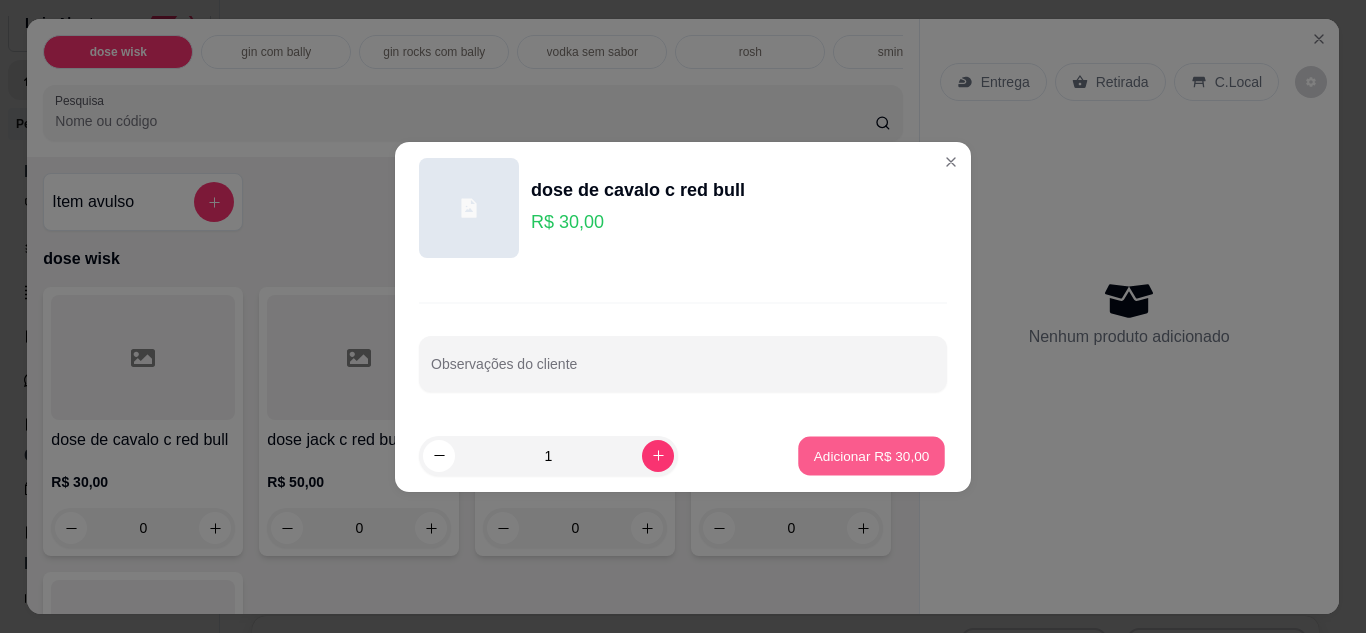 click on "Adicionar   R$ 30,00" at bounding box center (871, 455) 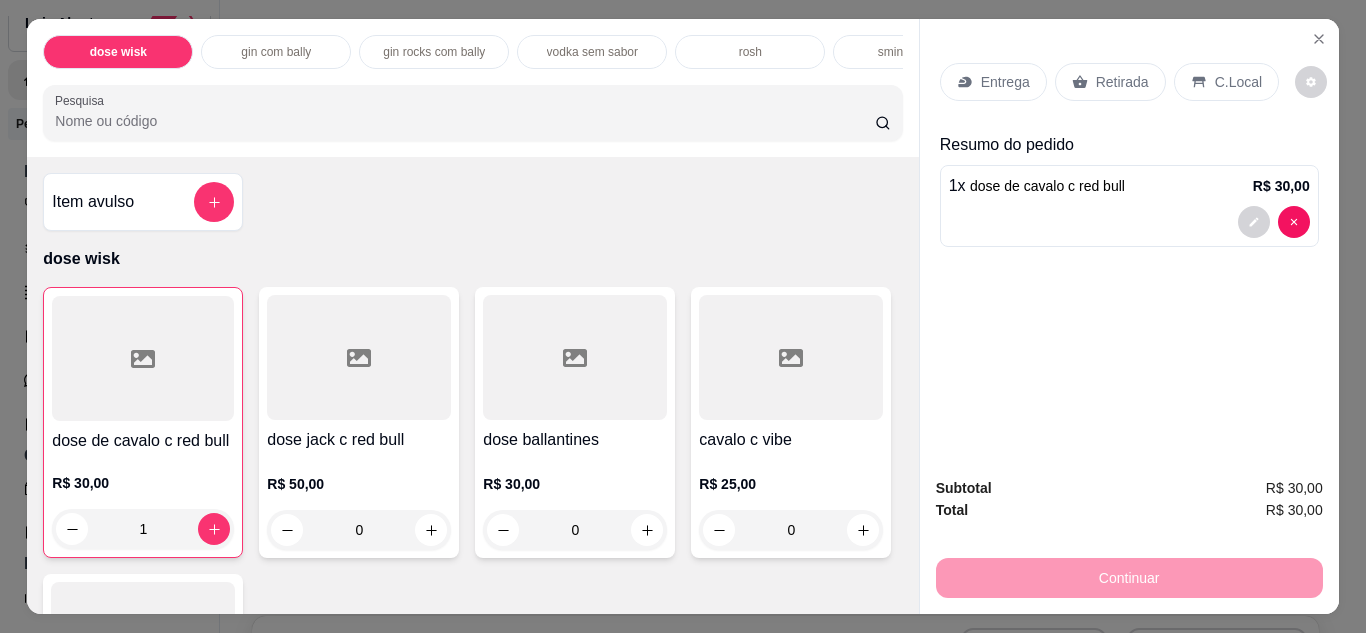 click on "Retirada" at bounding box center (1122, 82) 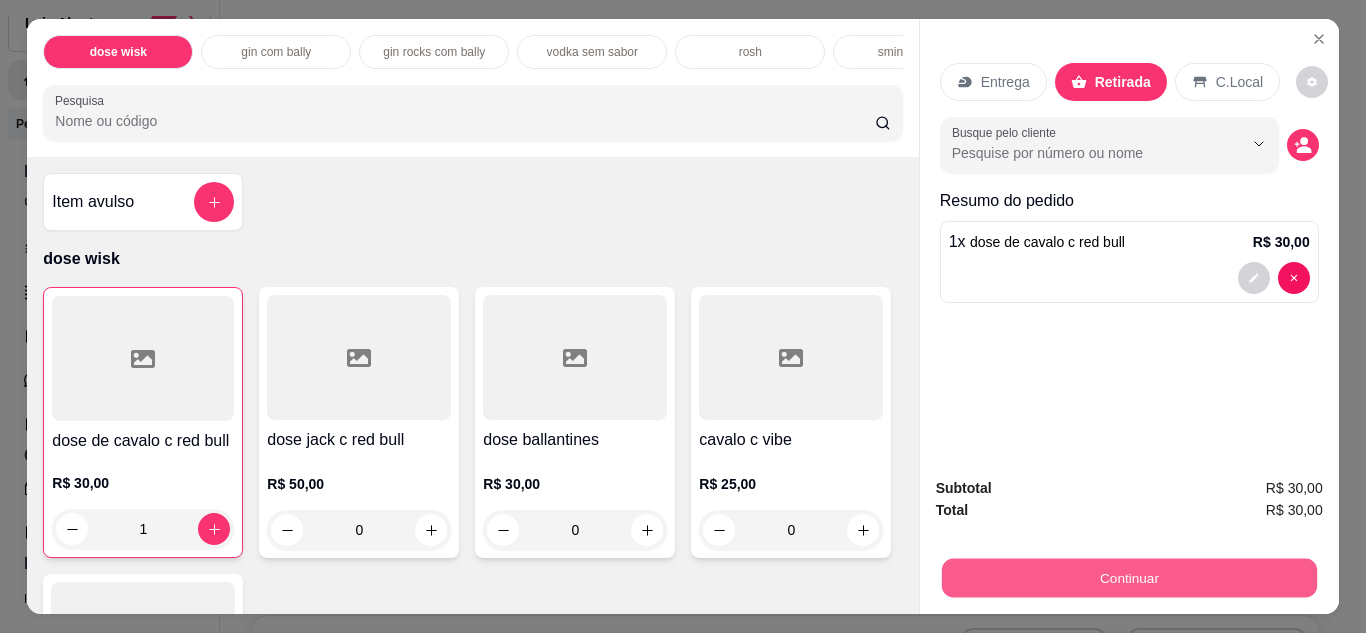 click on "Continuar" at bounding box center (1128, 578) 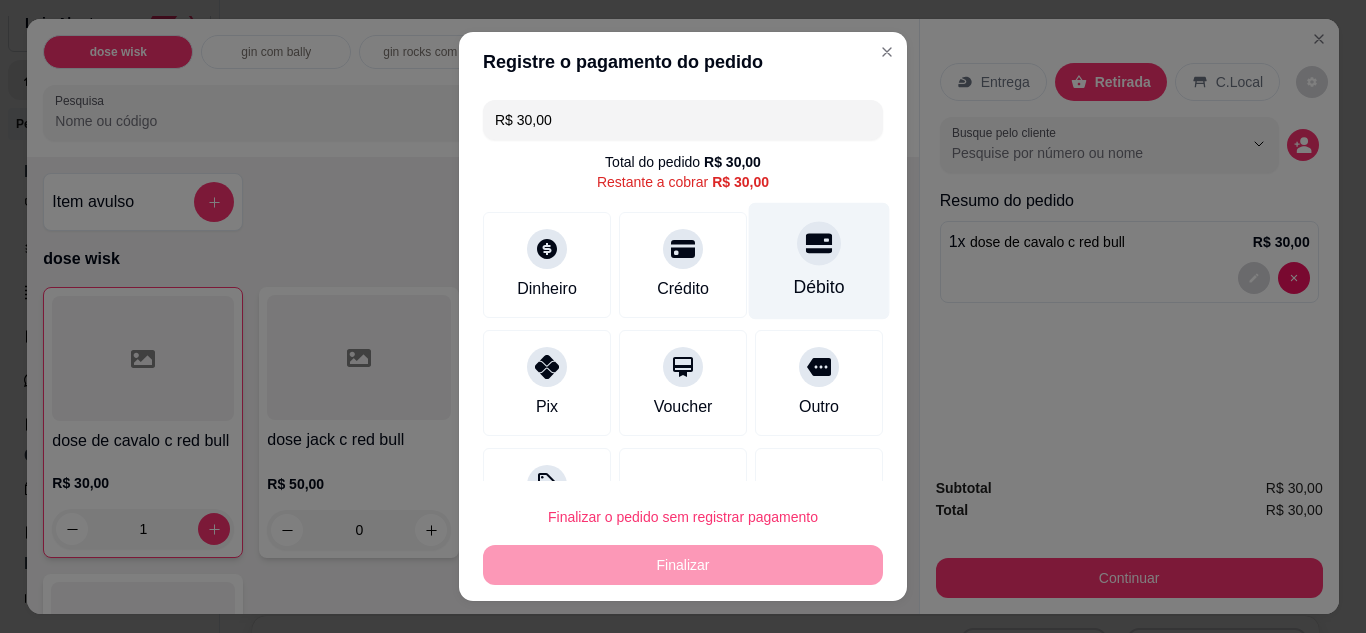 click on "Débito" at bounding box center (819, 260) 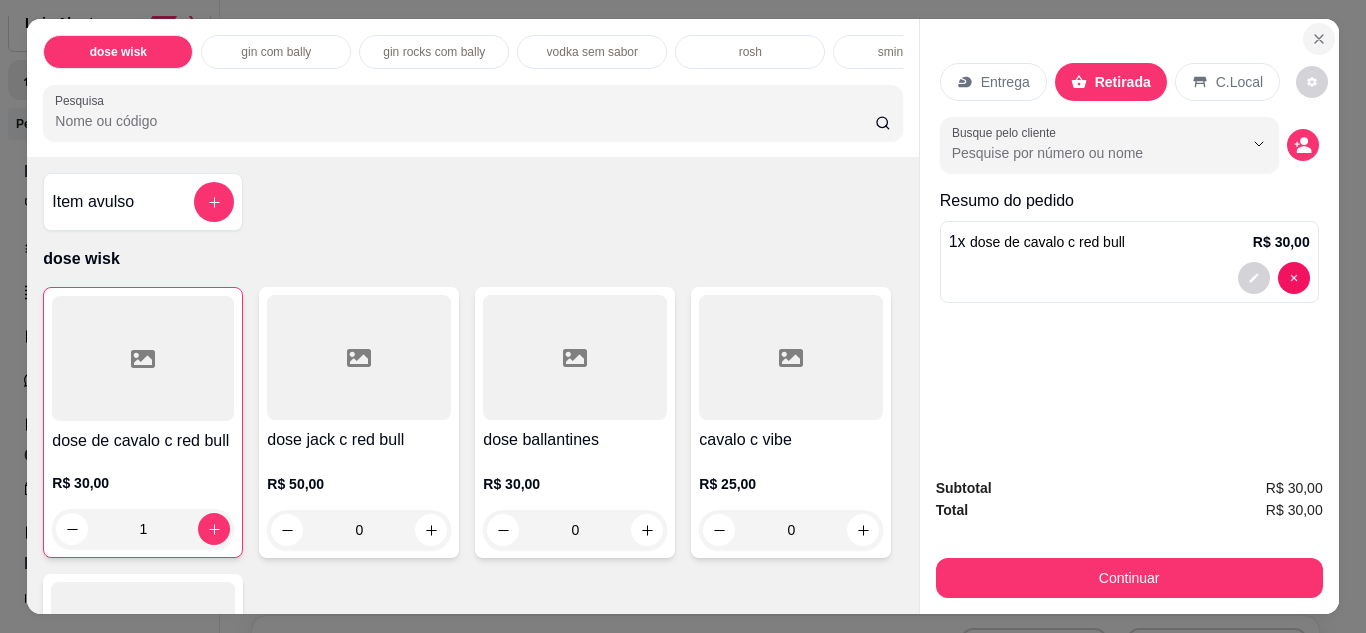 click 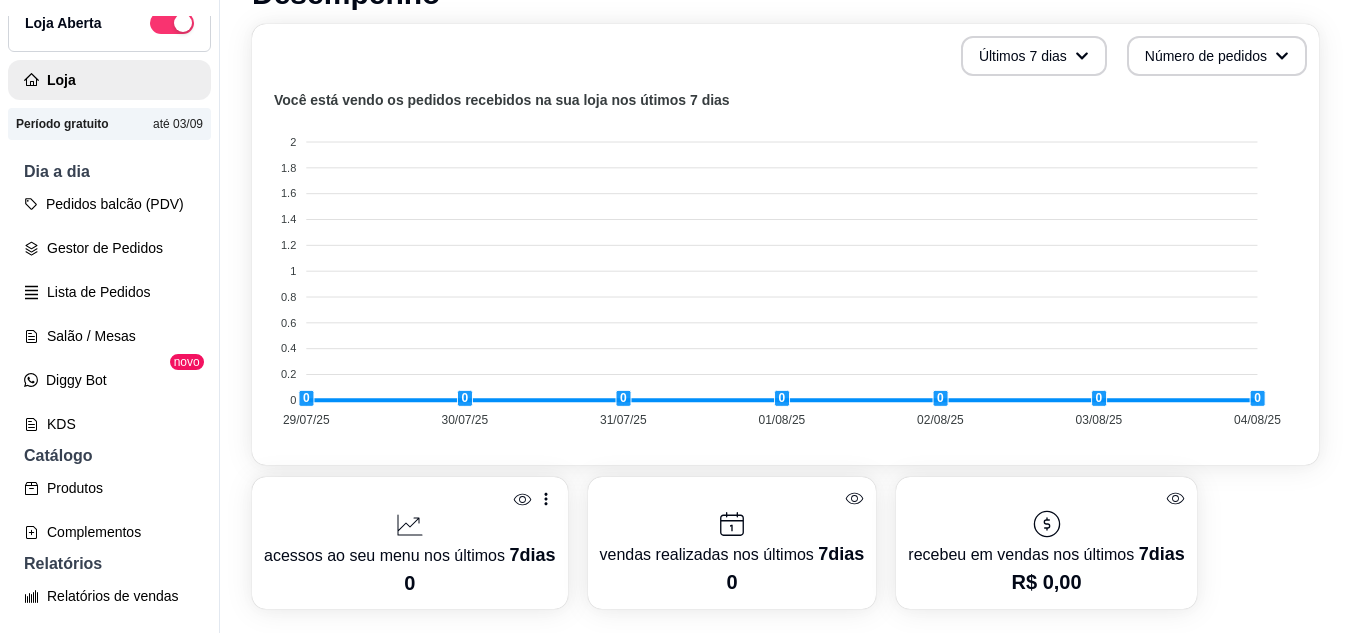 scroll, scrollTop: 602, scrollLeft: 0, axis: vertical 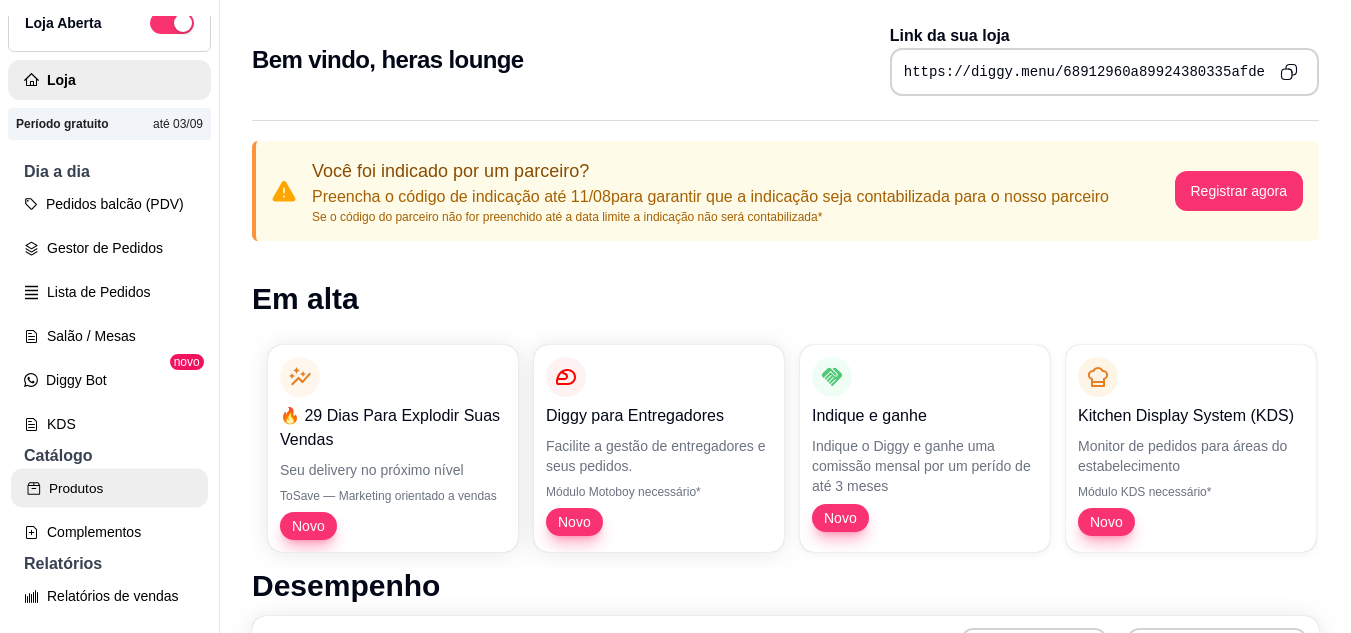 click on "Produtos" at bounding box center (109, 488) 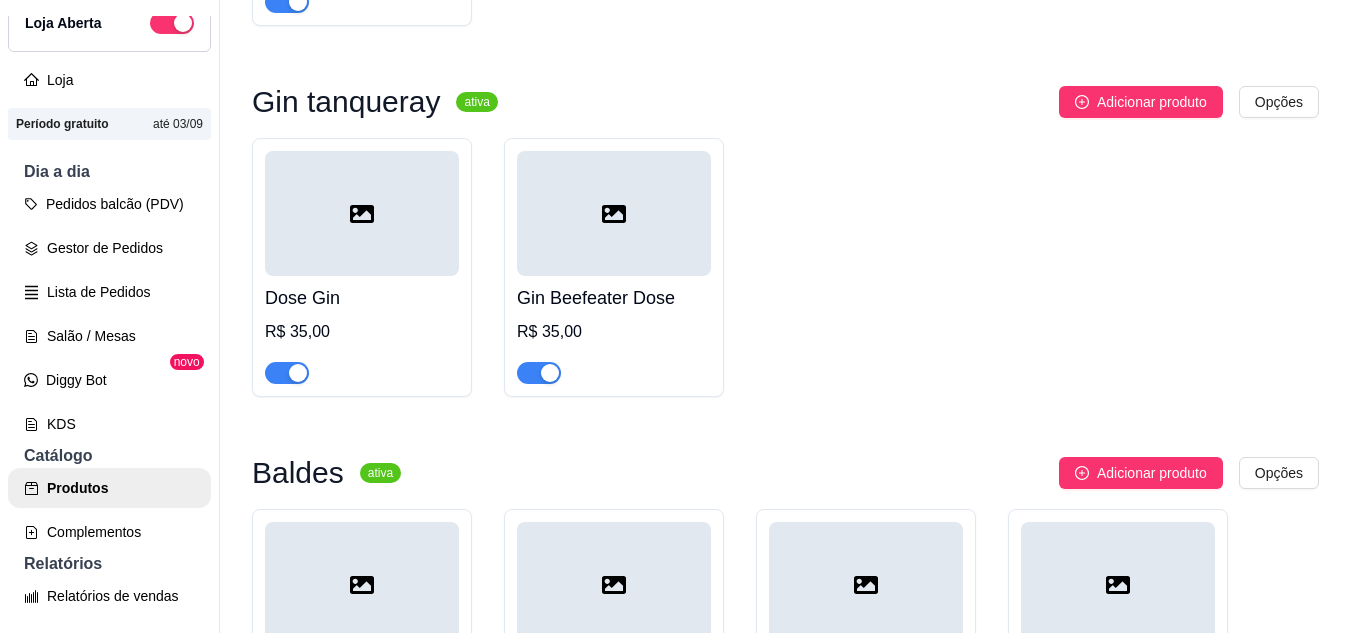 scroll, scrollTop: 6029, scrollLeft: 0, axis: vertical 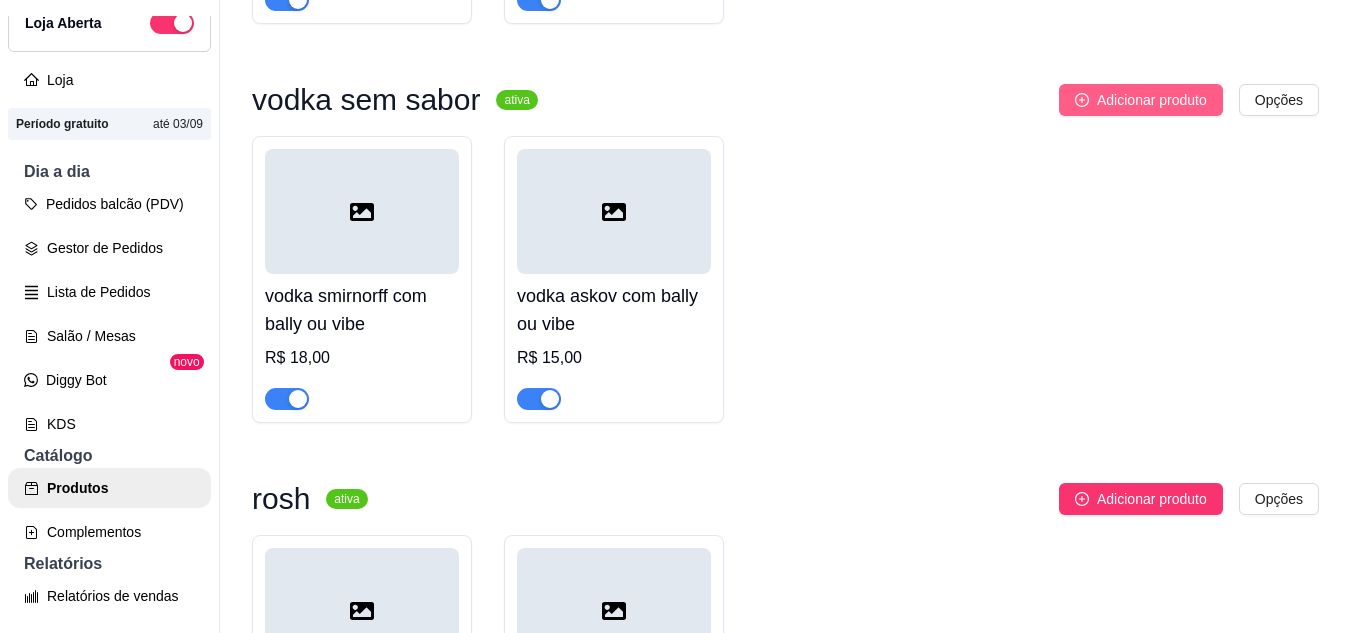 click on "Adicionar produto" at bounding box center (1152, 100) 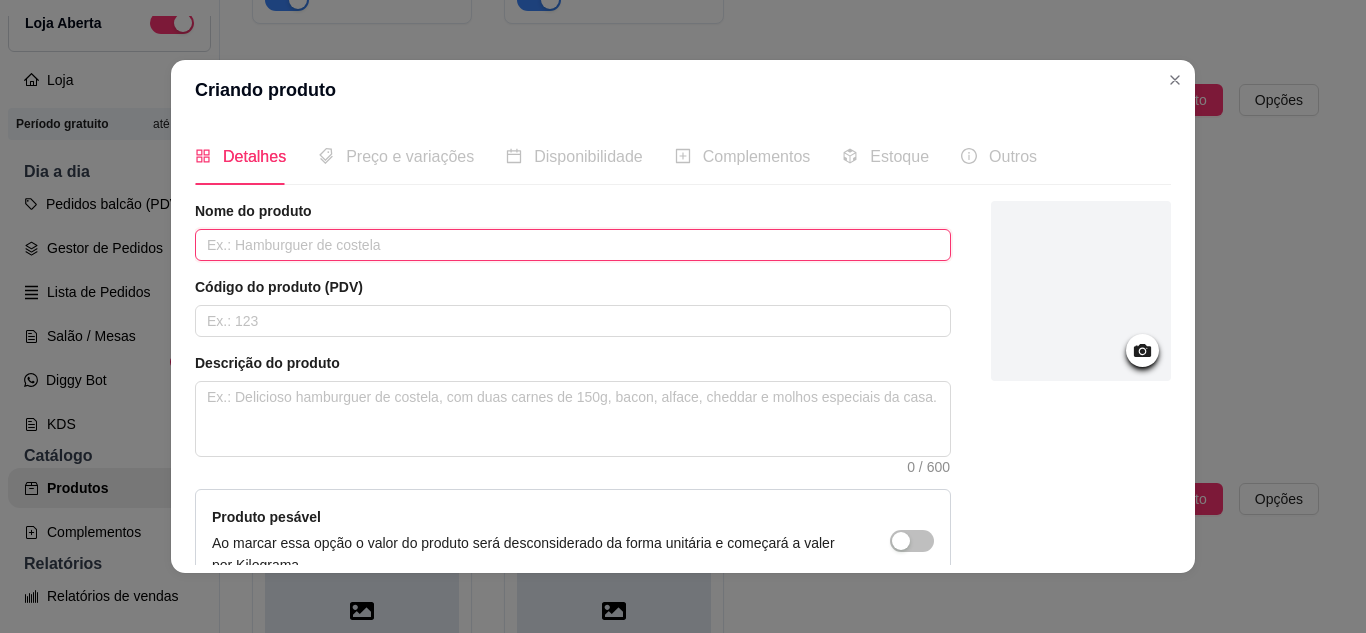click at bounding box center [573, 245] 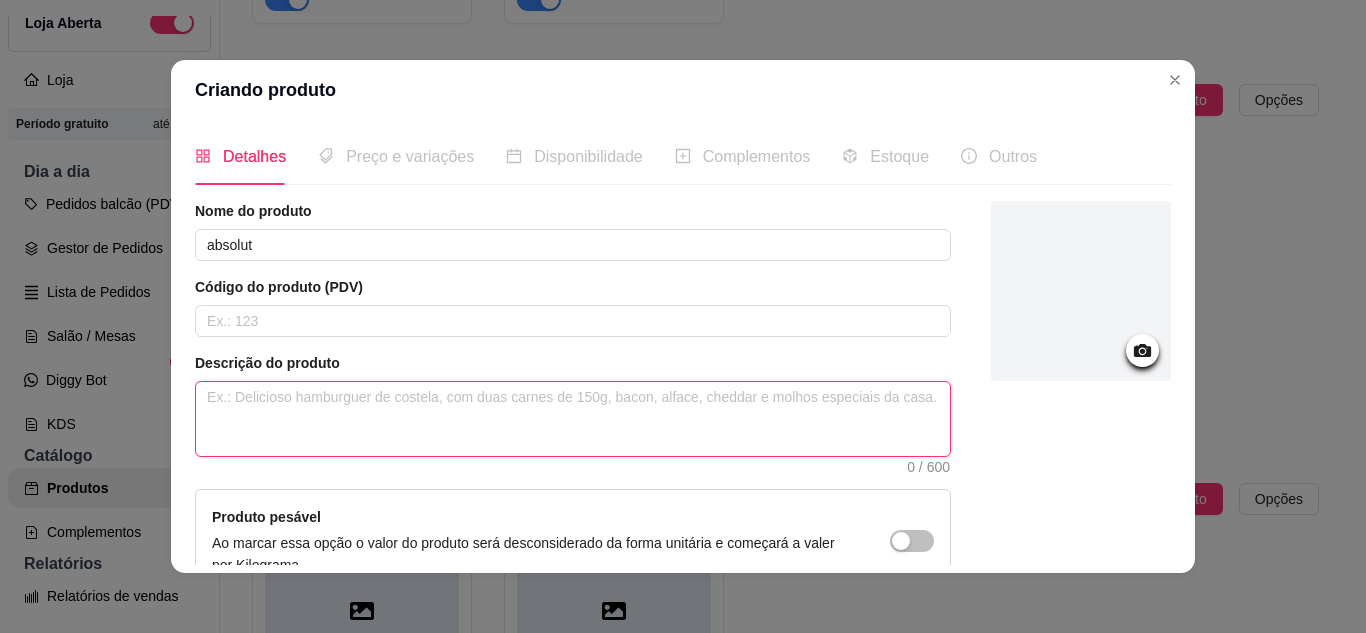click at bounding box center [573, 419] 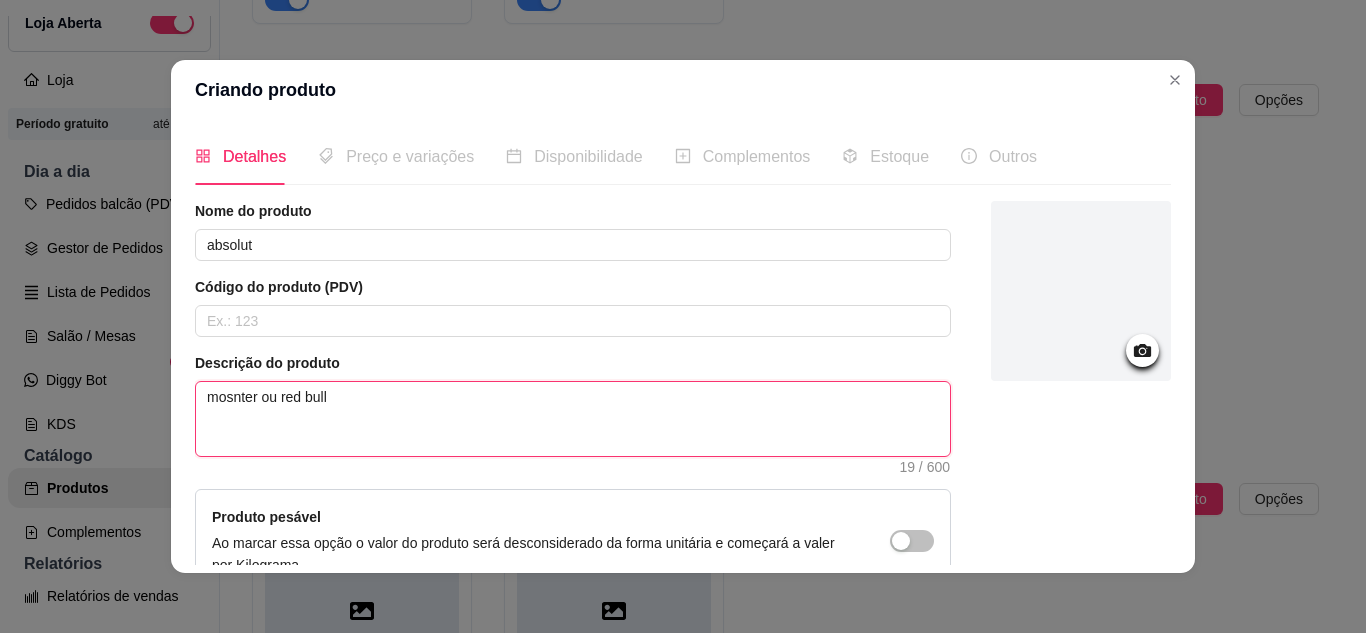 click on "mosnter ou red bull" at bounding box center [573, 419] 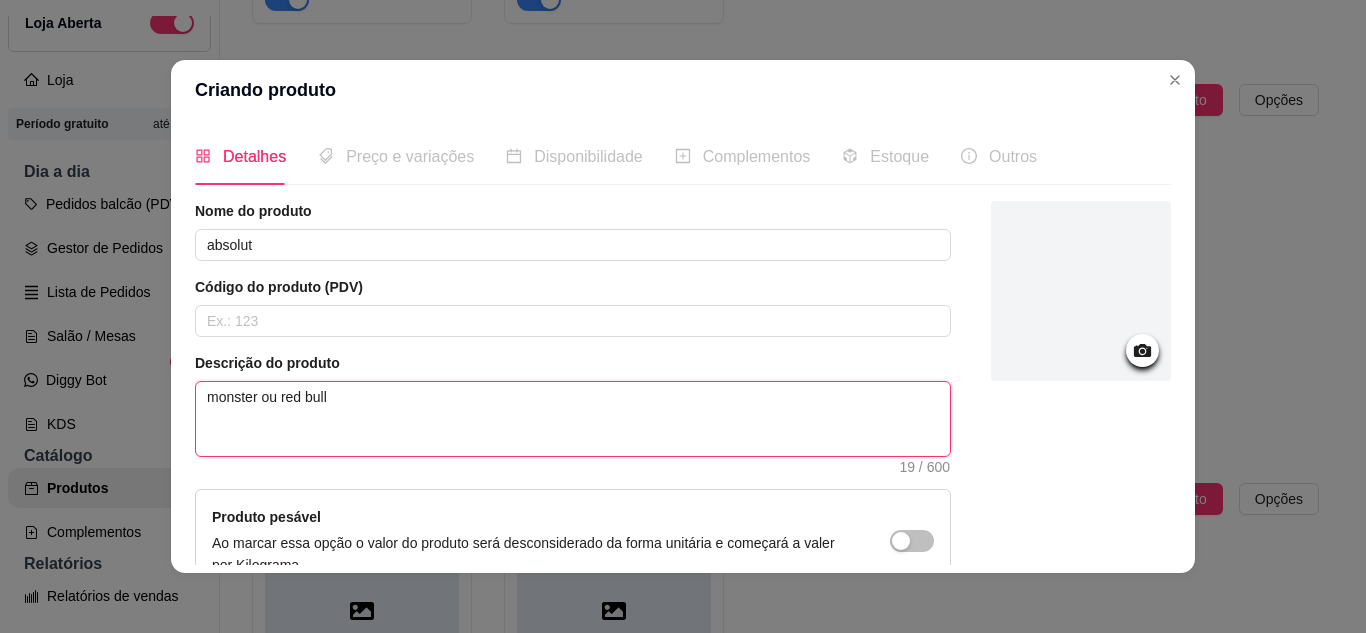 click on "monster ou red bull" at bounding box center [573, 419] 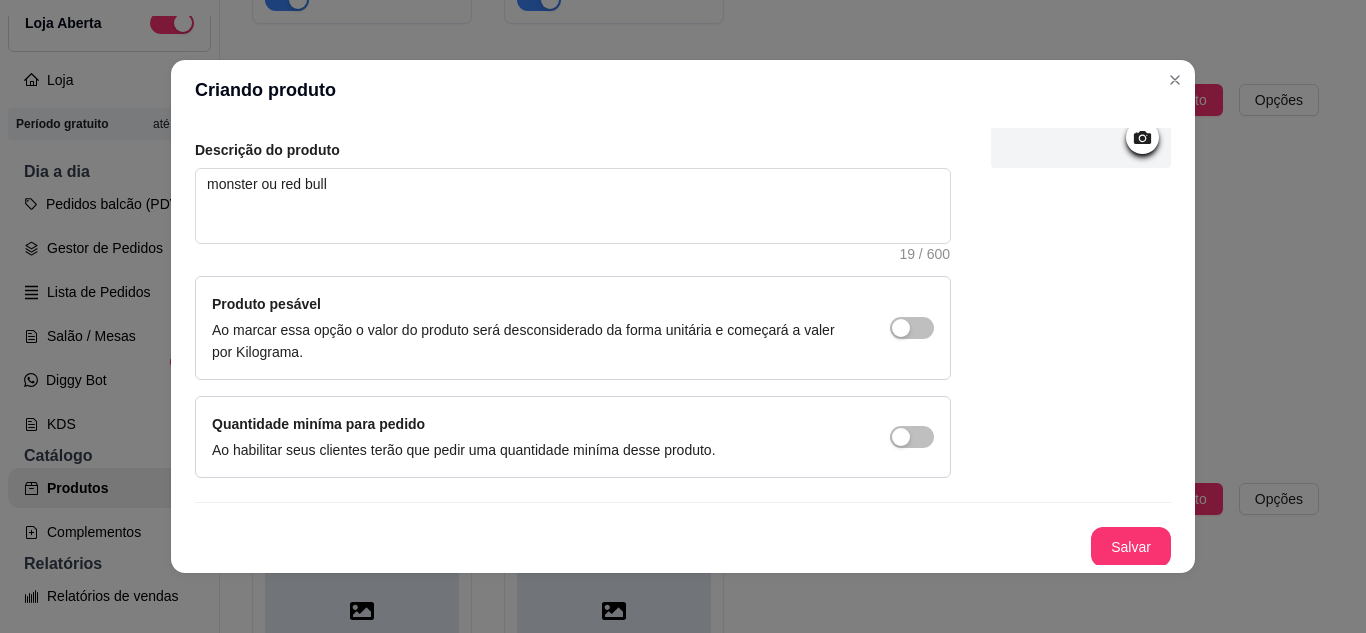 scroll, scrollTop: 215, scrollLeft: 0, axis: vertical 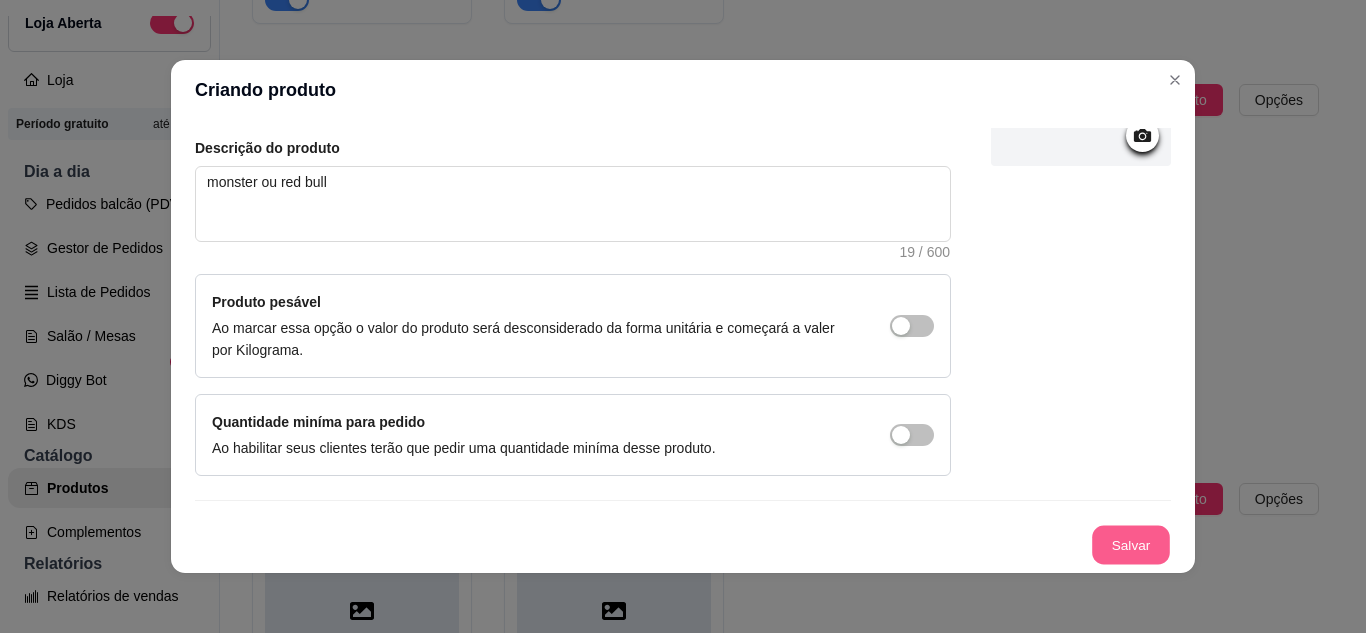 click on "Salvar" at bounding box center (1131, 545) 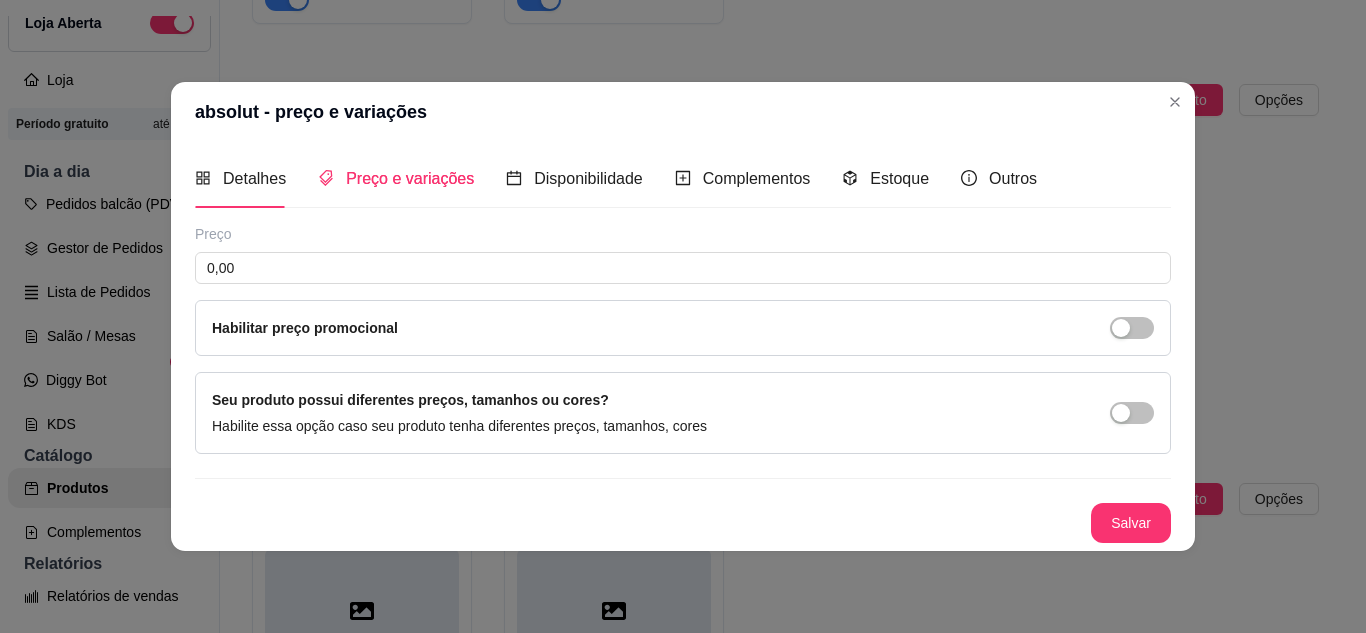 scroll, scrollTop: 0, scrollLeft: 0, axis: both 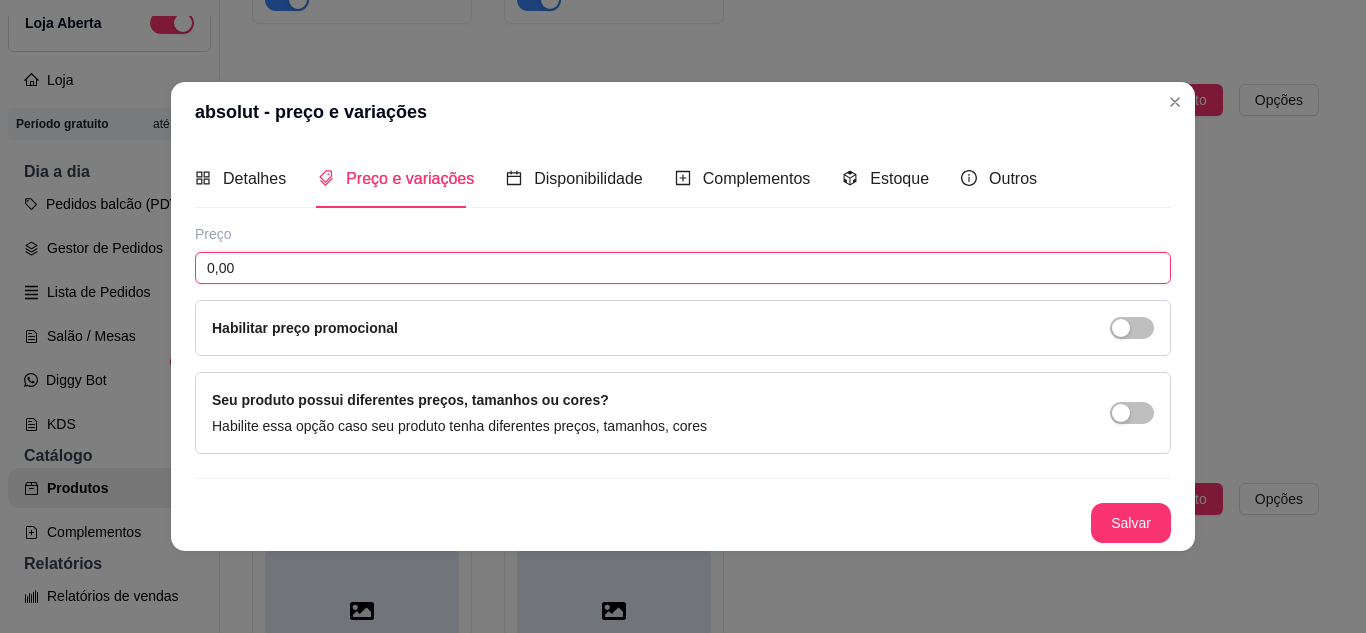 click on "0,00" at bounding box center (683, 268) 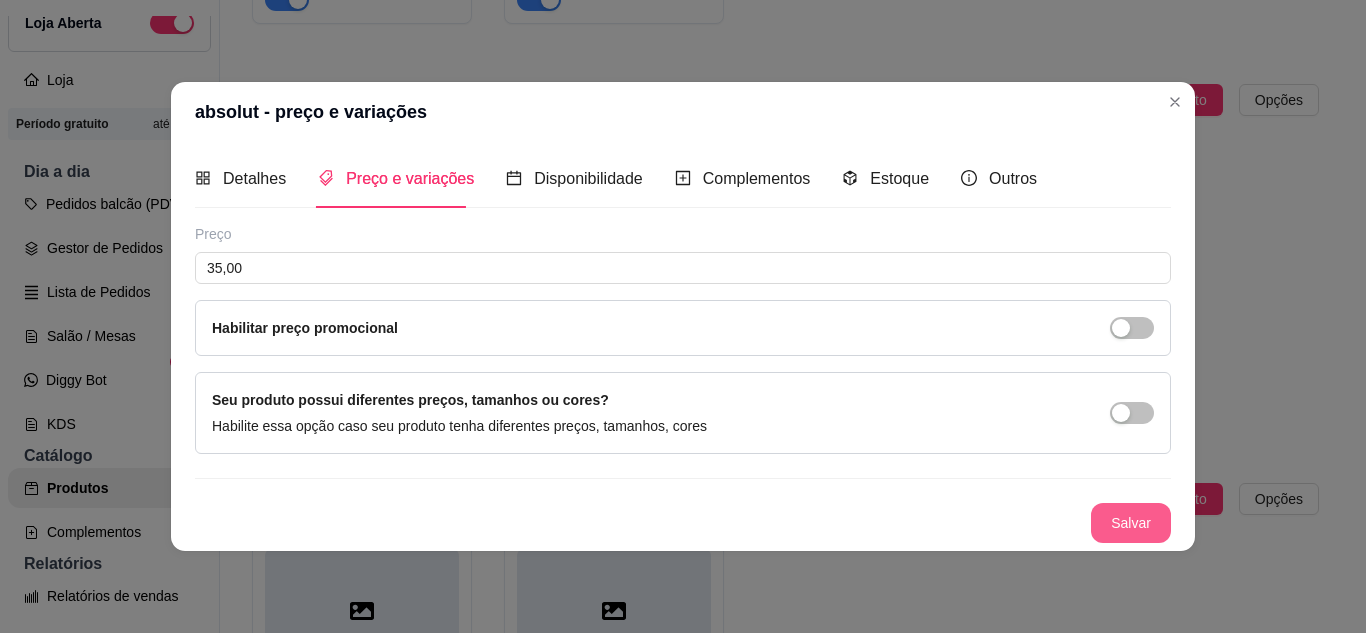 click on "Salvar" at bounding box center (1131, 523) 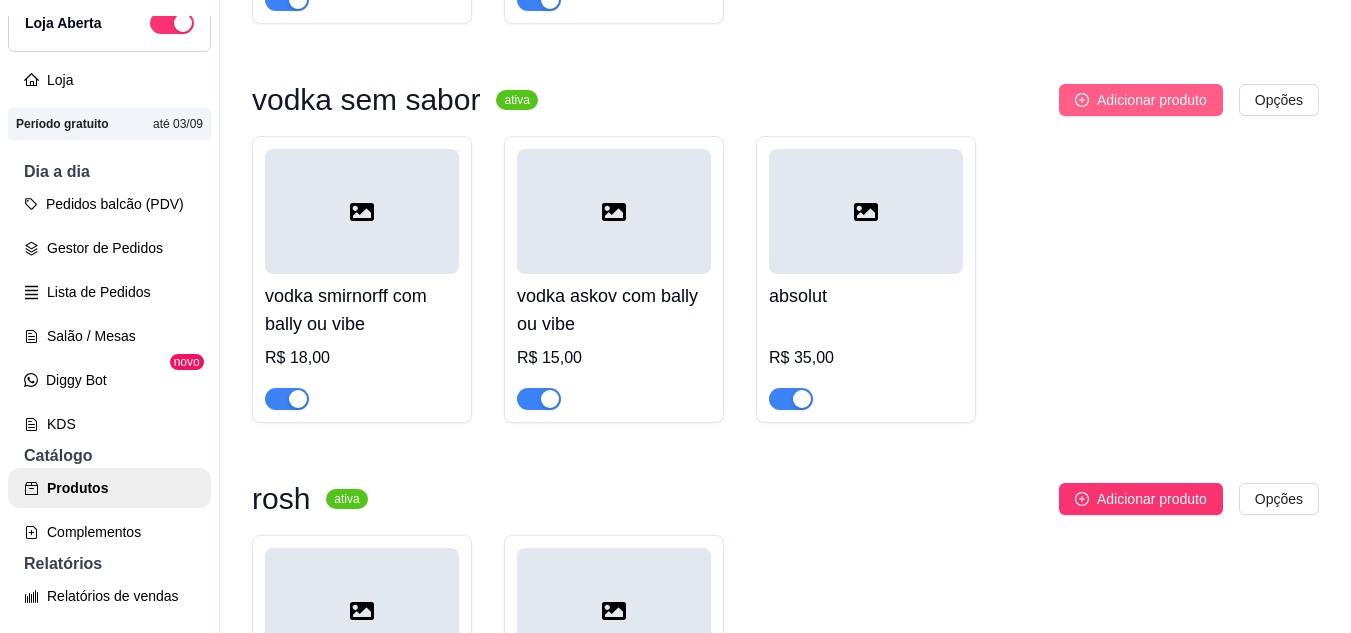 click on "Adicionar produto" at bounding box center [1152, 100] 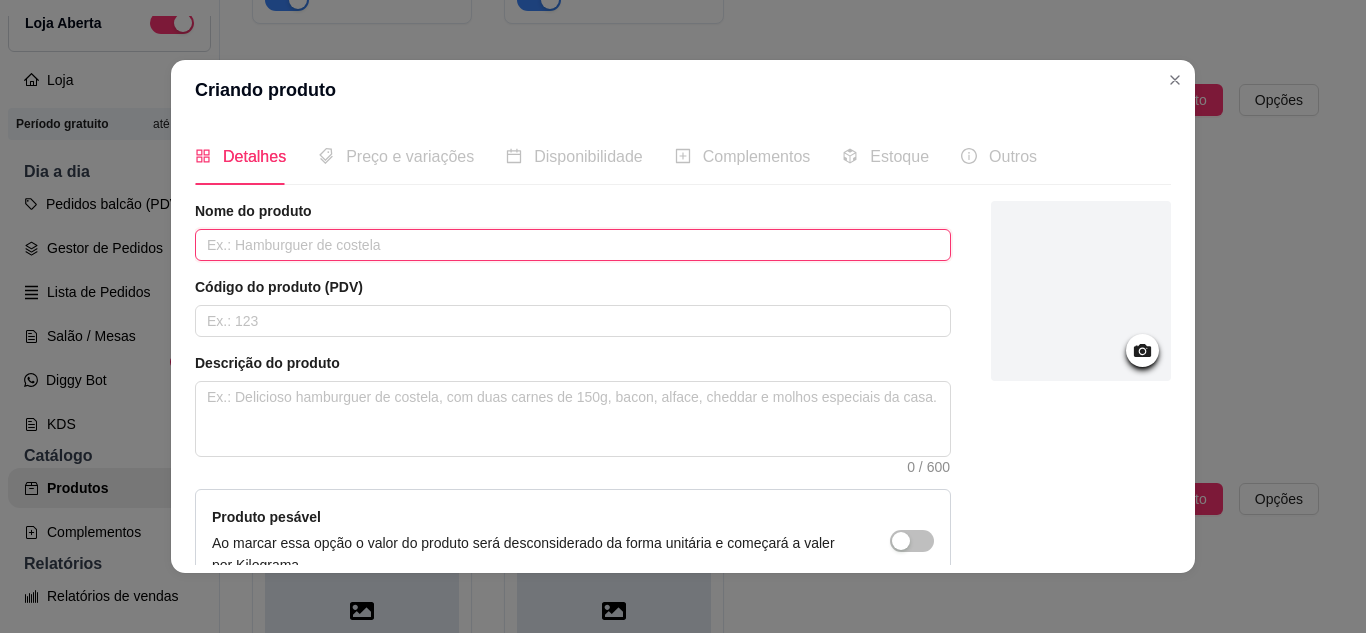 click at bounding box center [573, 245] 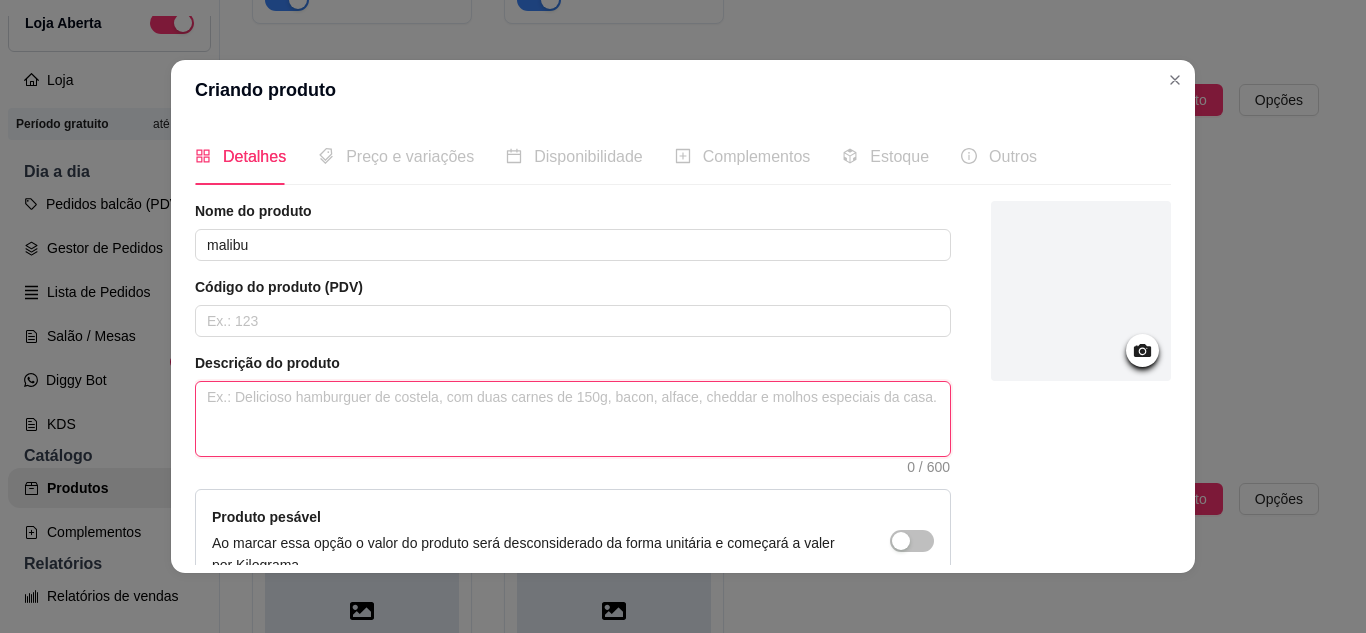 click at bounding box center [573, 419] 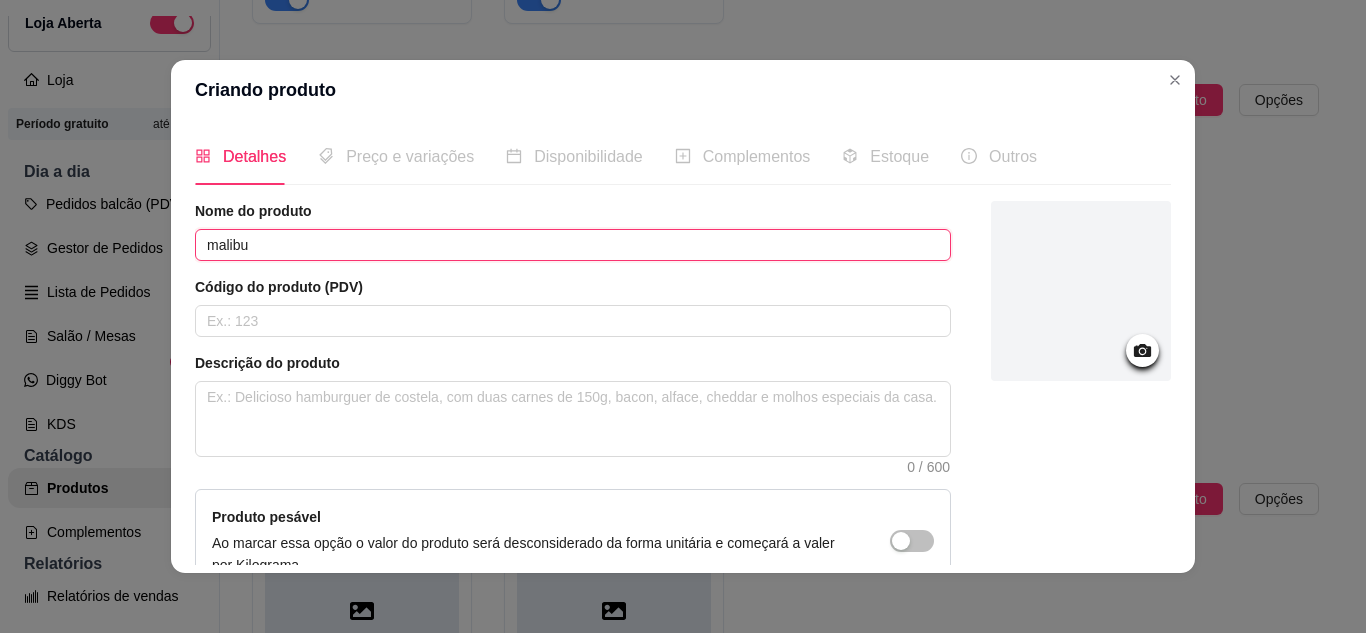 click on "malibu" at bounding box center [573, 245] 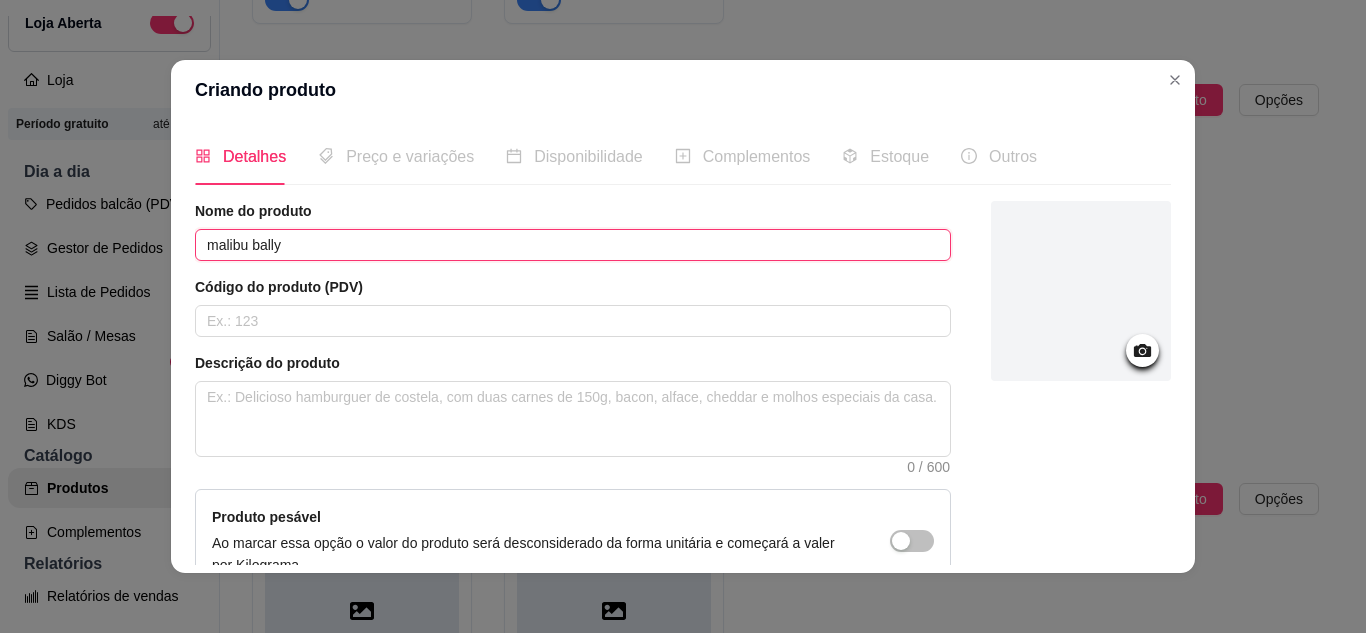 click on "malibu bally" at bounding box center (573, 245) 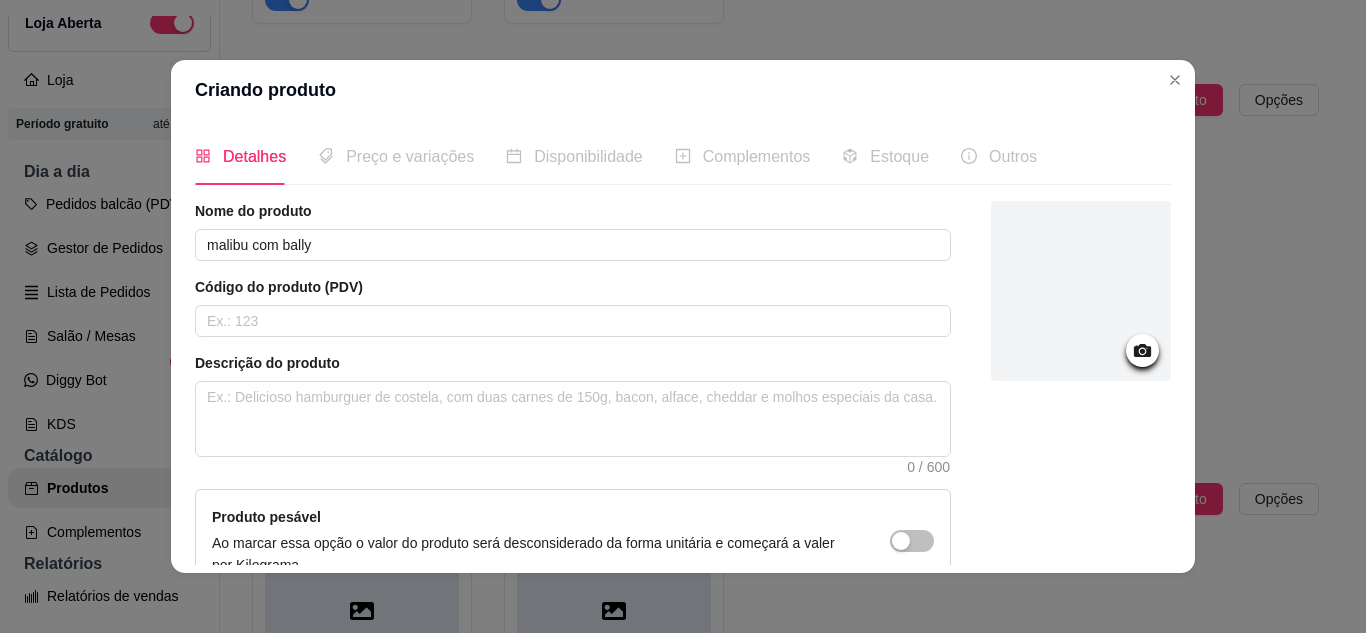 scroll, scrollTop: 215, scrollLeft: 0, axis: vertical 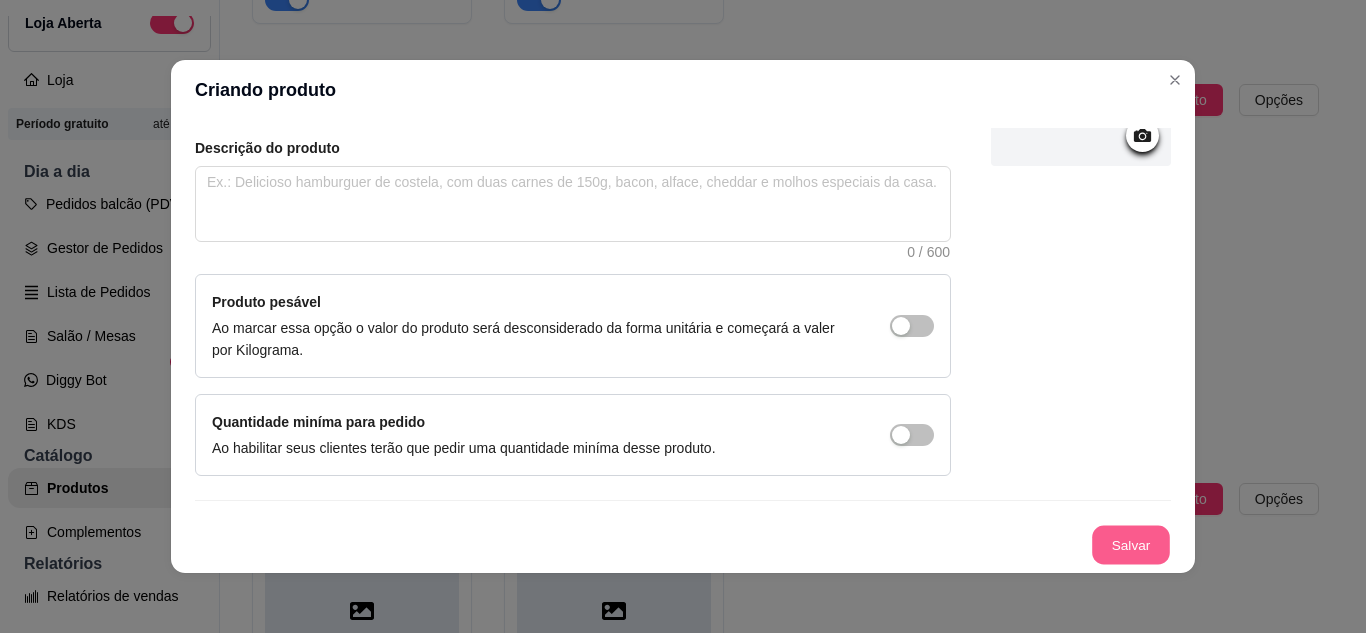 click on "Salvar" at bounding box center [1131, 545] 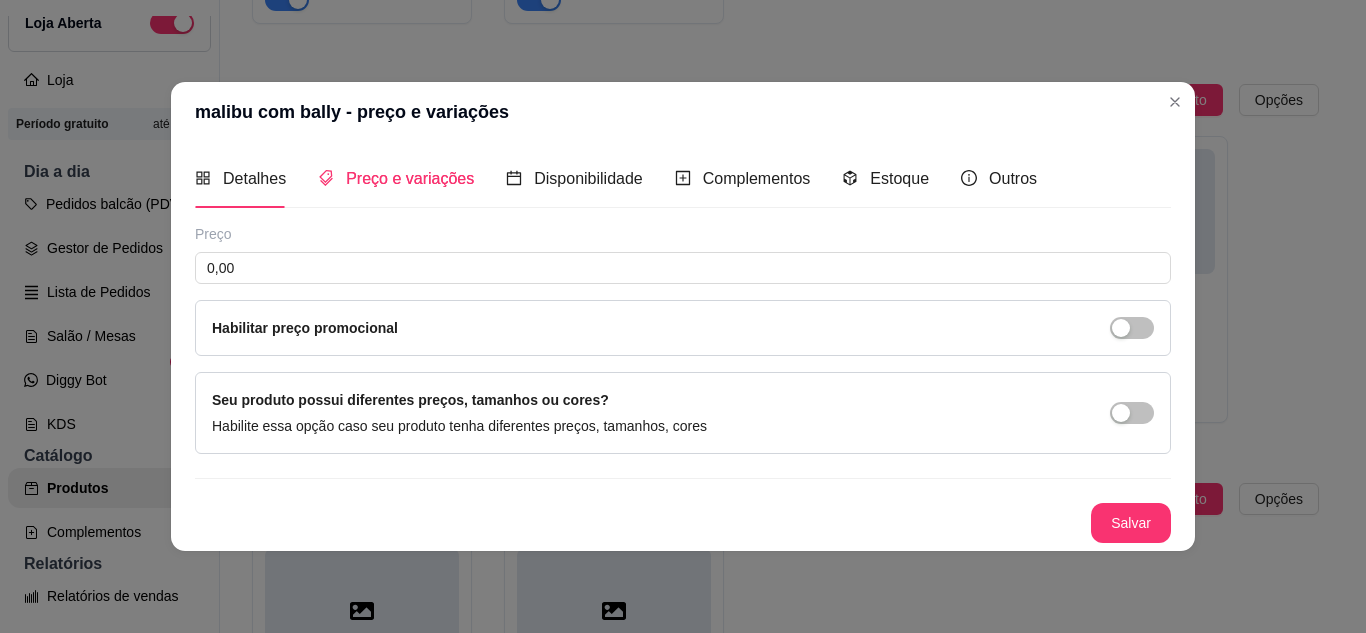 scroll, scrollTop: 0, scrollLeft: 0, axis: both 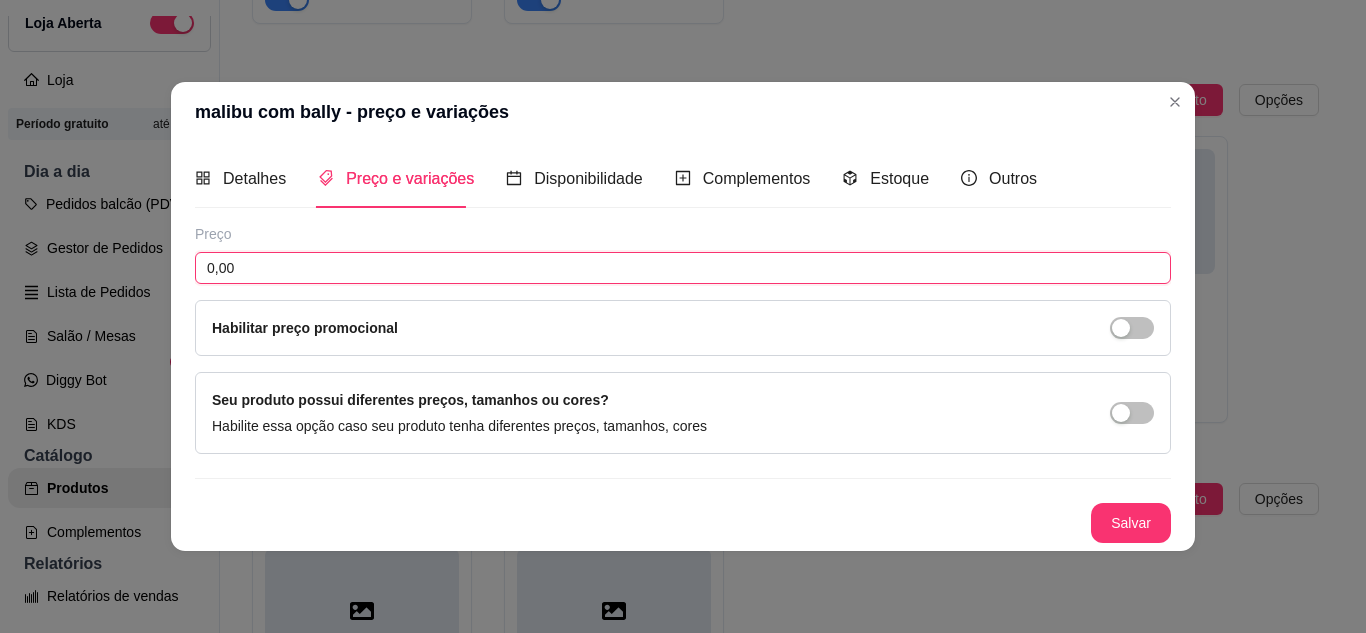 click on "0,00" at bounding box center [683, 268] 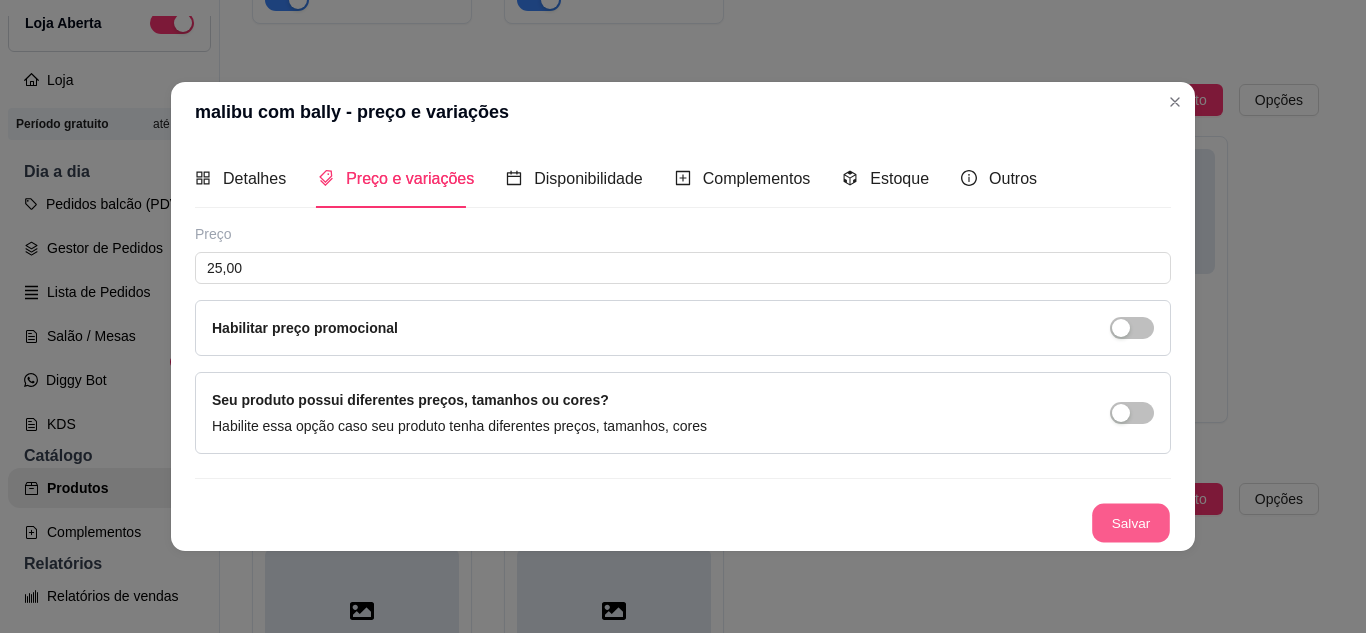 click on "Salvar" at bounding box center (1131, 522) 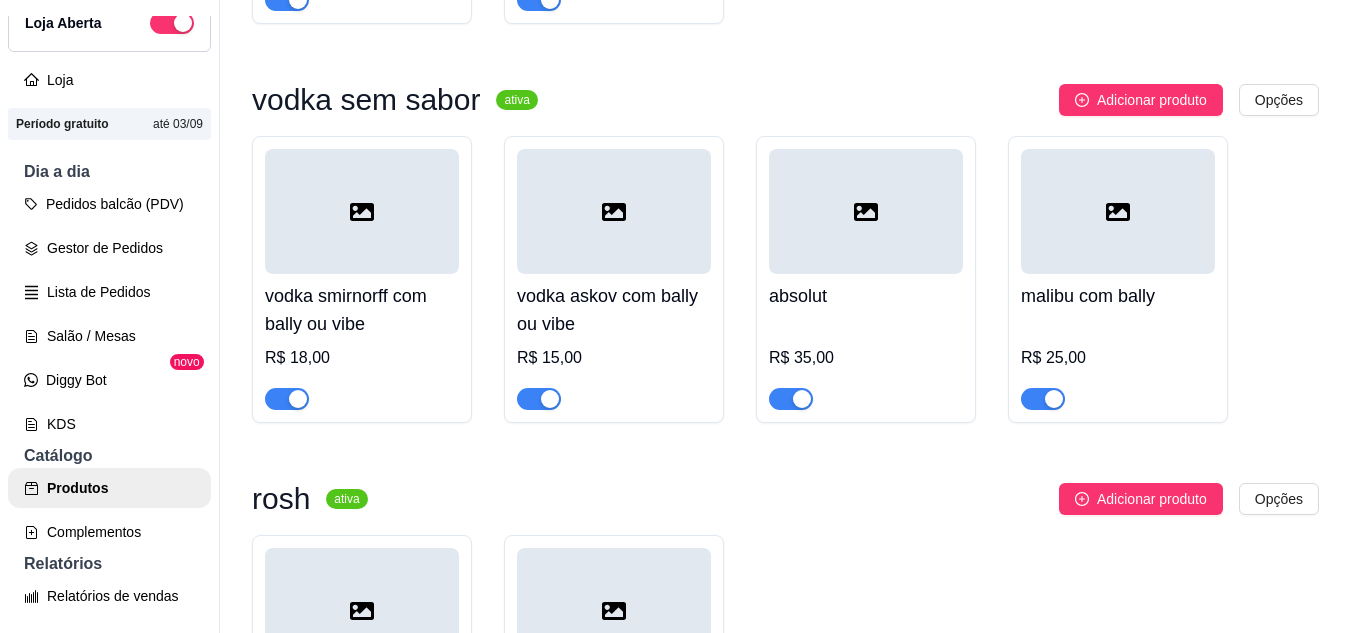 click on "absolut" at bounding box center [866, 296] 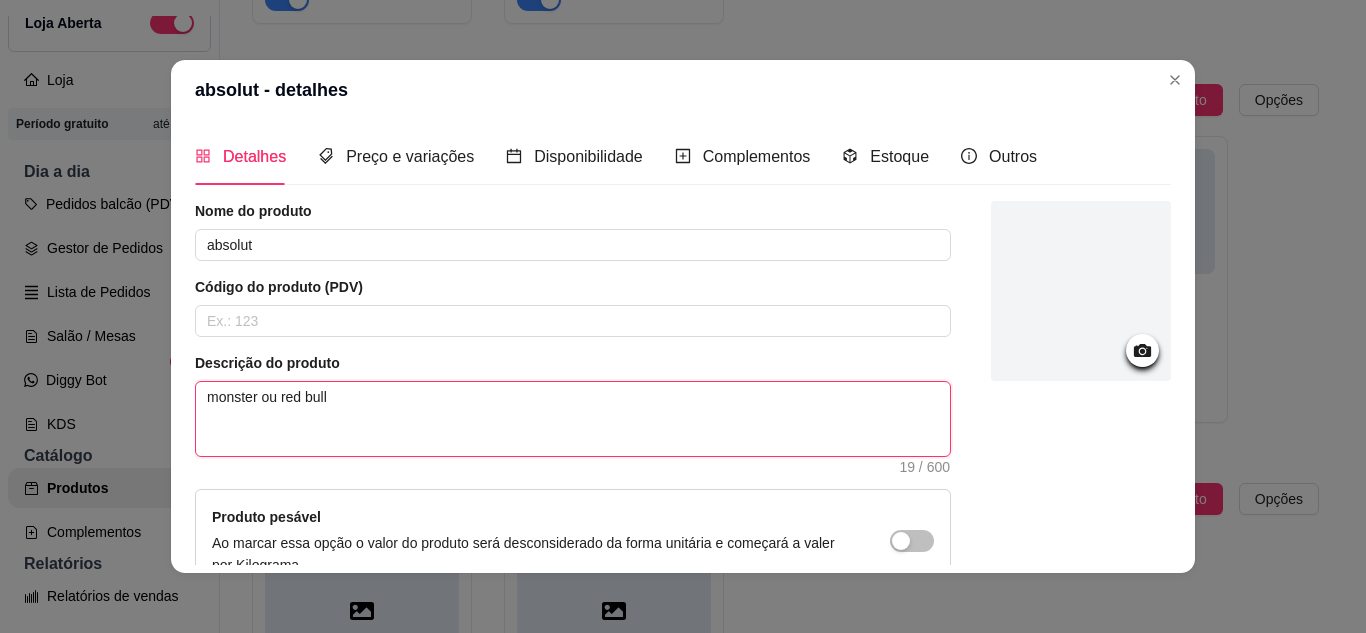 click on "monster ou red bull" at bounding box center [573, 419] 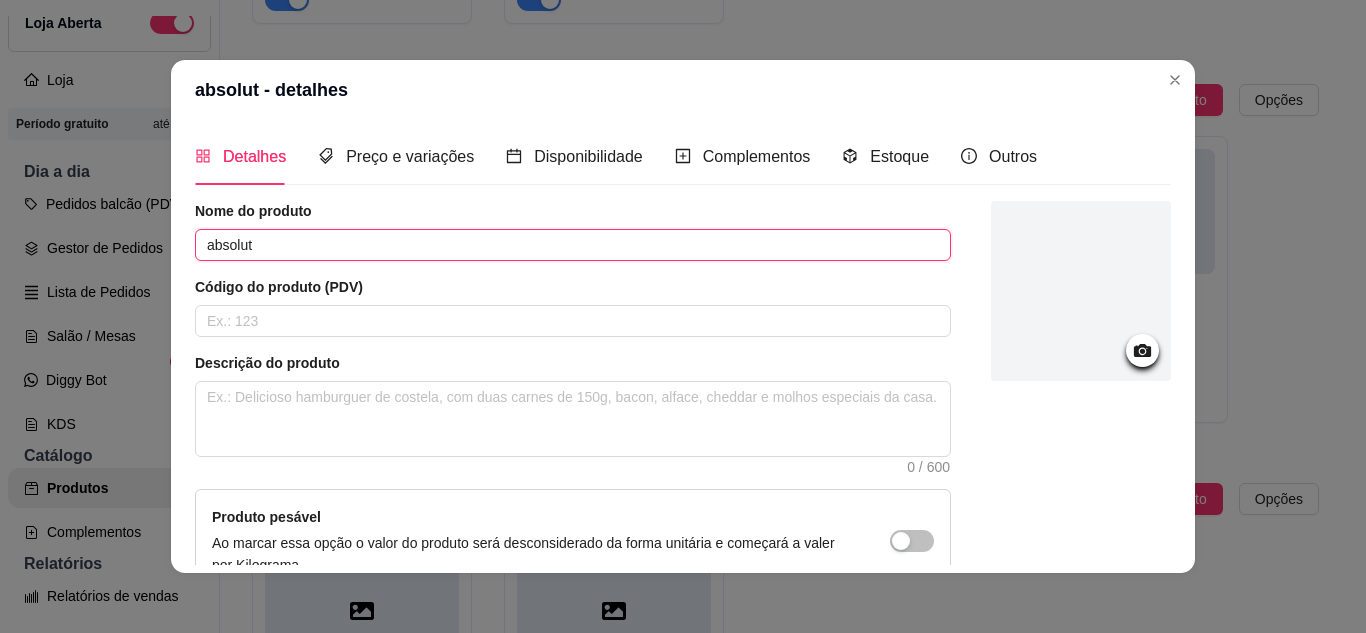click on "absolut" at bounding box center [573, 245] 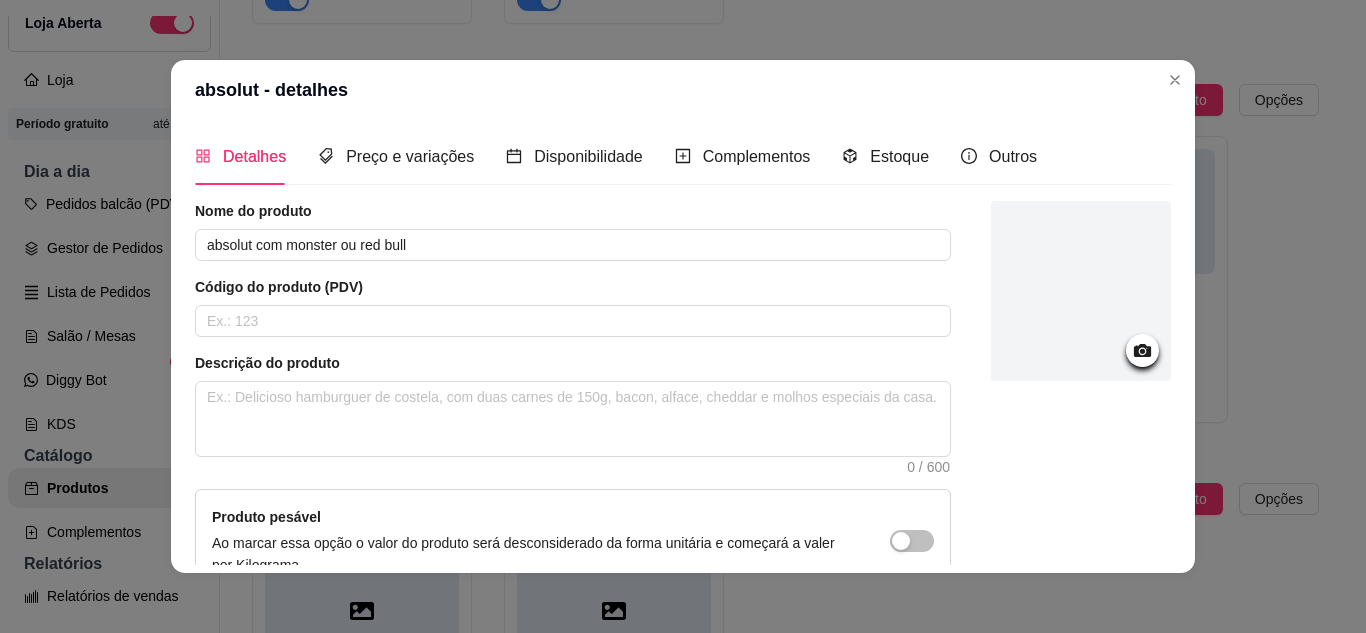 scroll, scrollTop: 215, scrollLeft: 0, axis: vertical 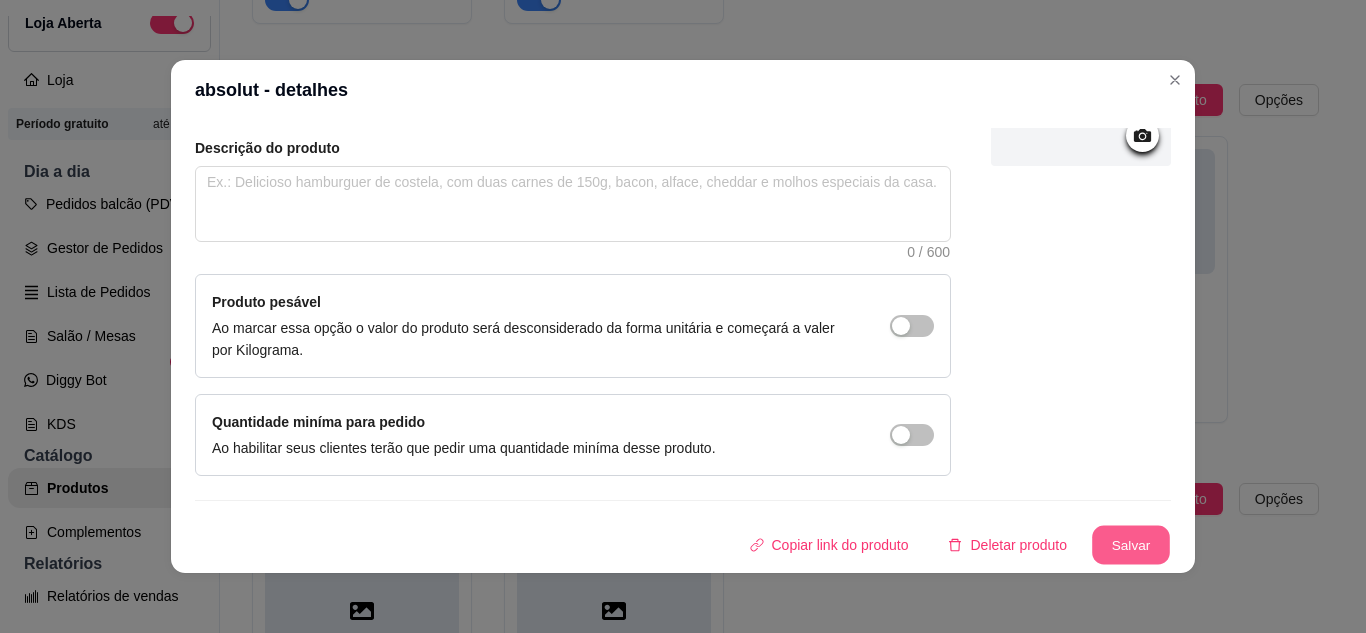 click on "Salvar" at bounding box center (1131, 545) 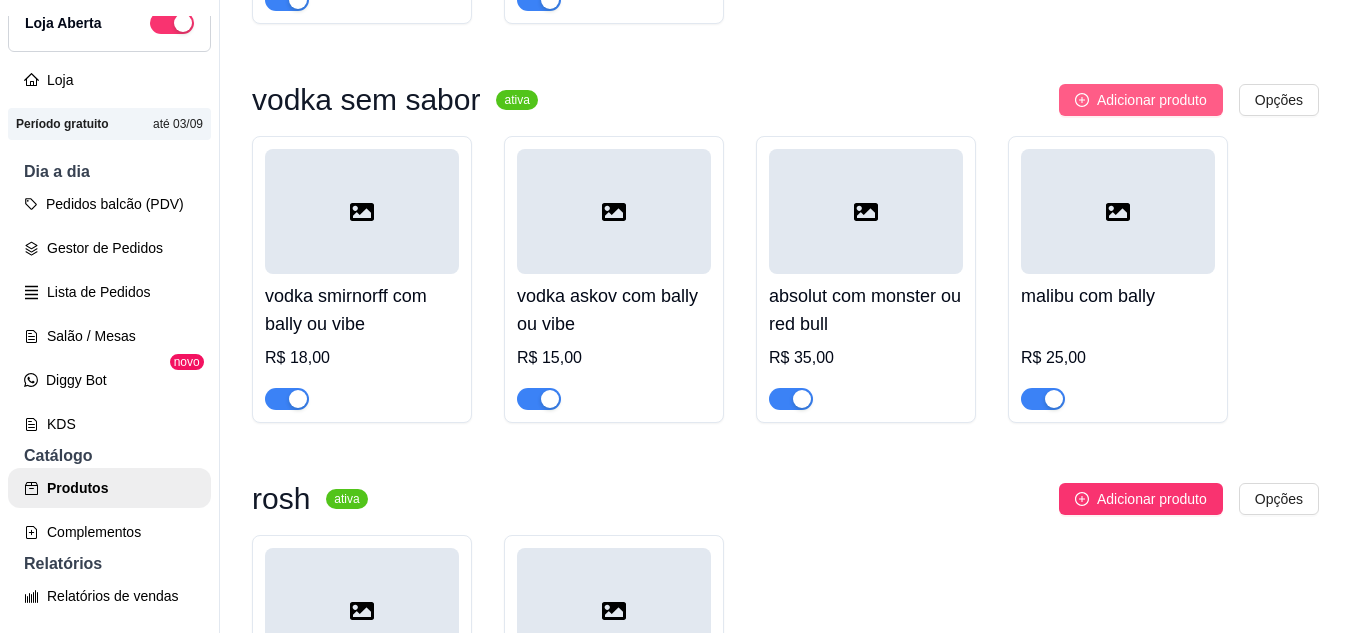 click on "Adicionar produto" at bounding box center (1152, 100) 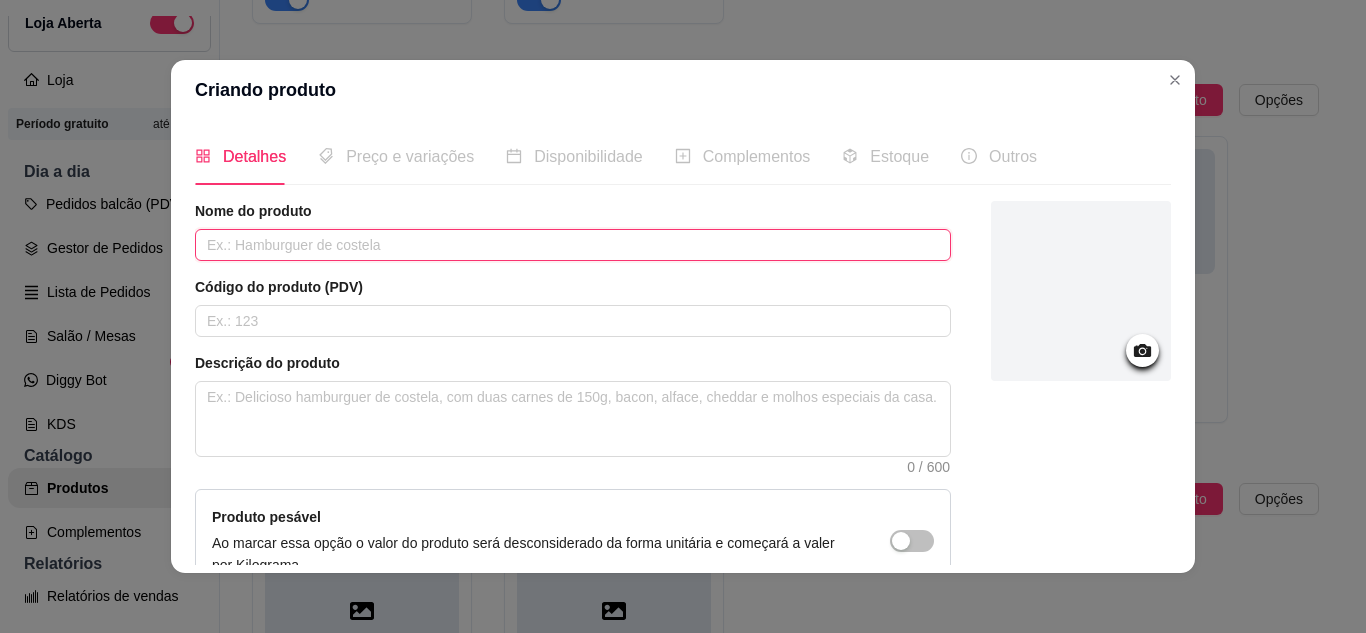 click at bounding box center (573, 245) 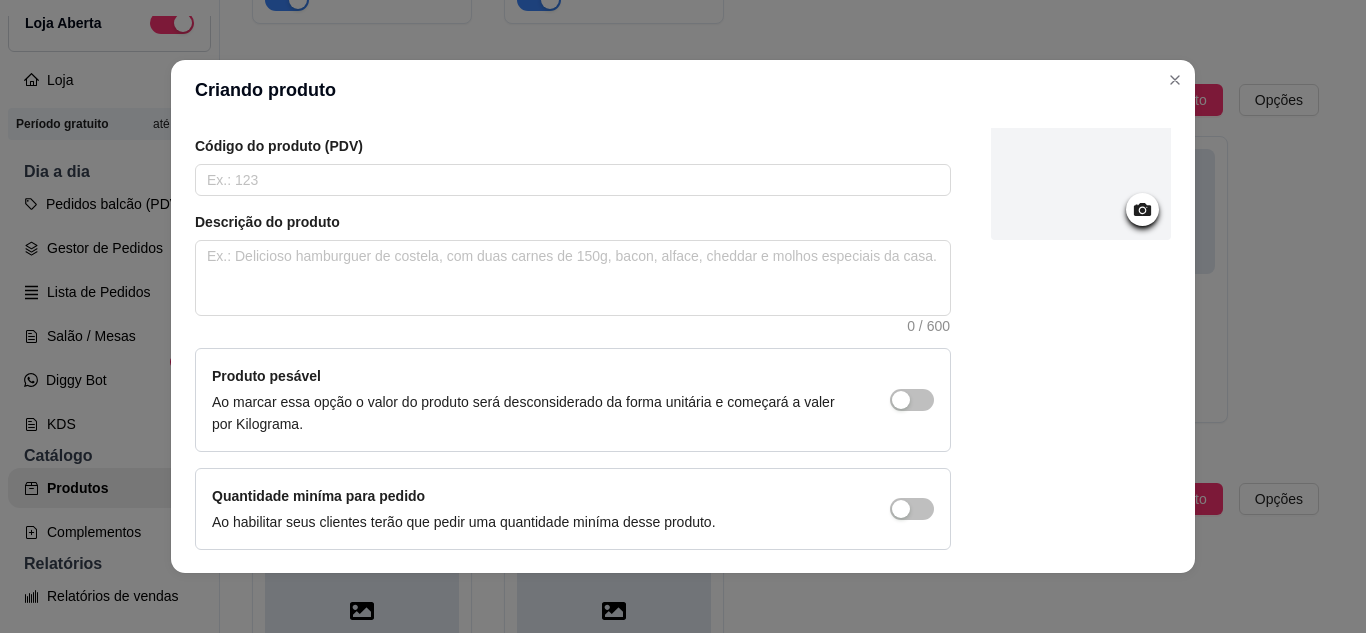 scroll, scrollTop: 215, scrollLeft: 0, axis: vertical 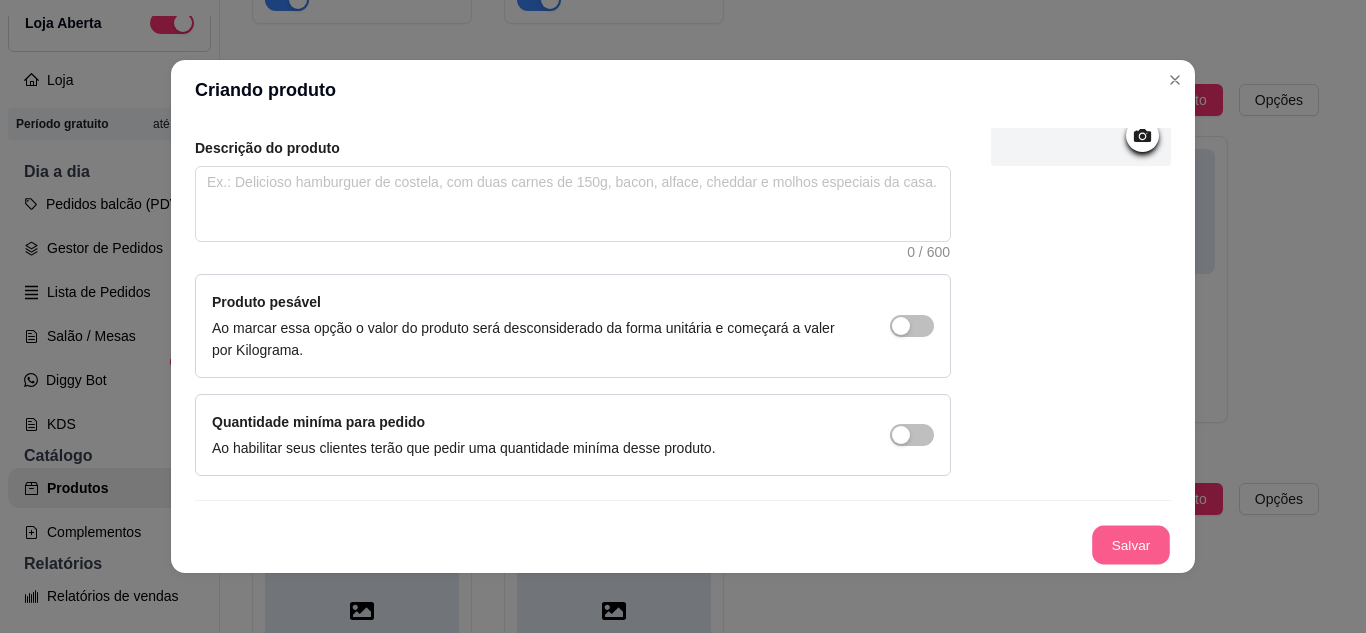 click on "Salvar" at bounding box center (1131, 545) 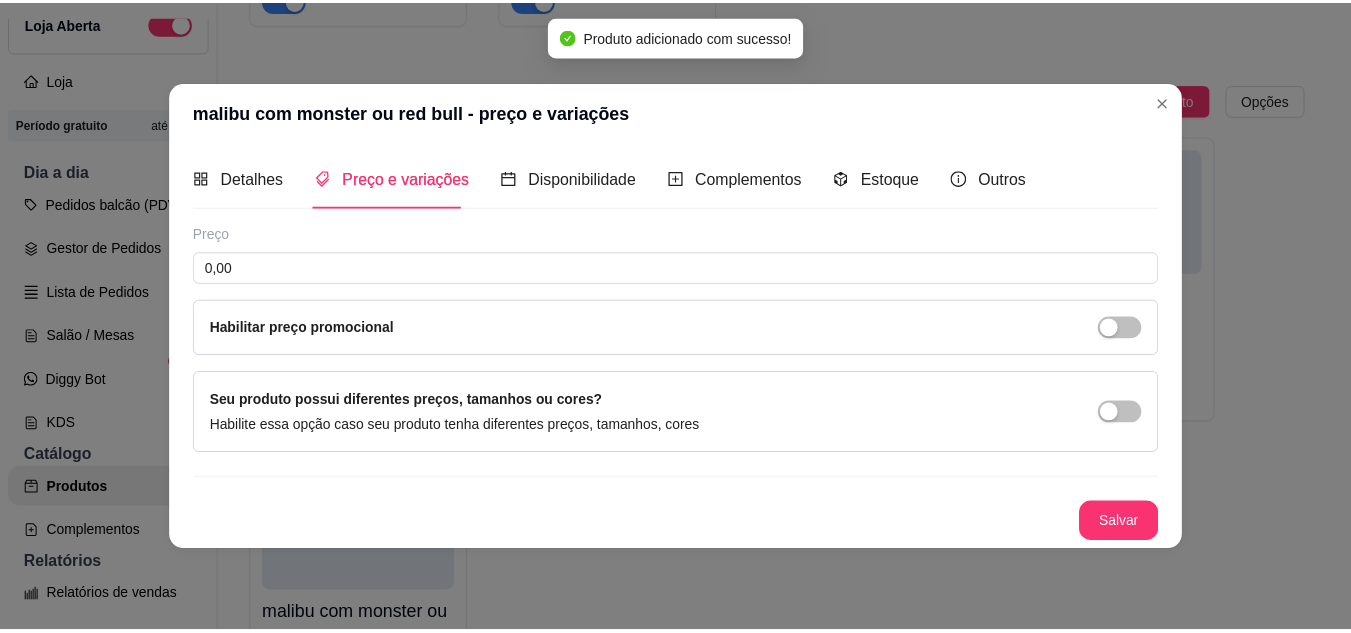scroll, scrollTop: 0, scrollLeft: 0, axis: both 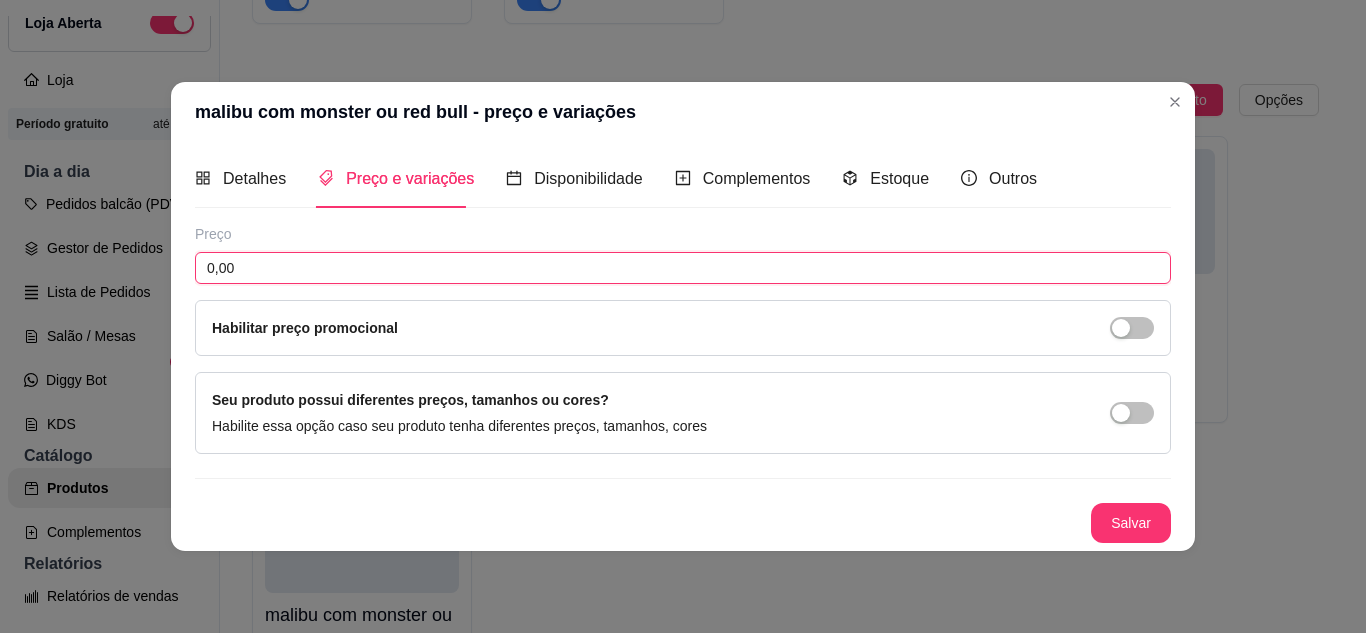 click on "0,00" at bounding box center [683, 268] 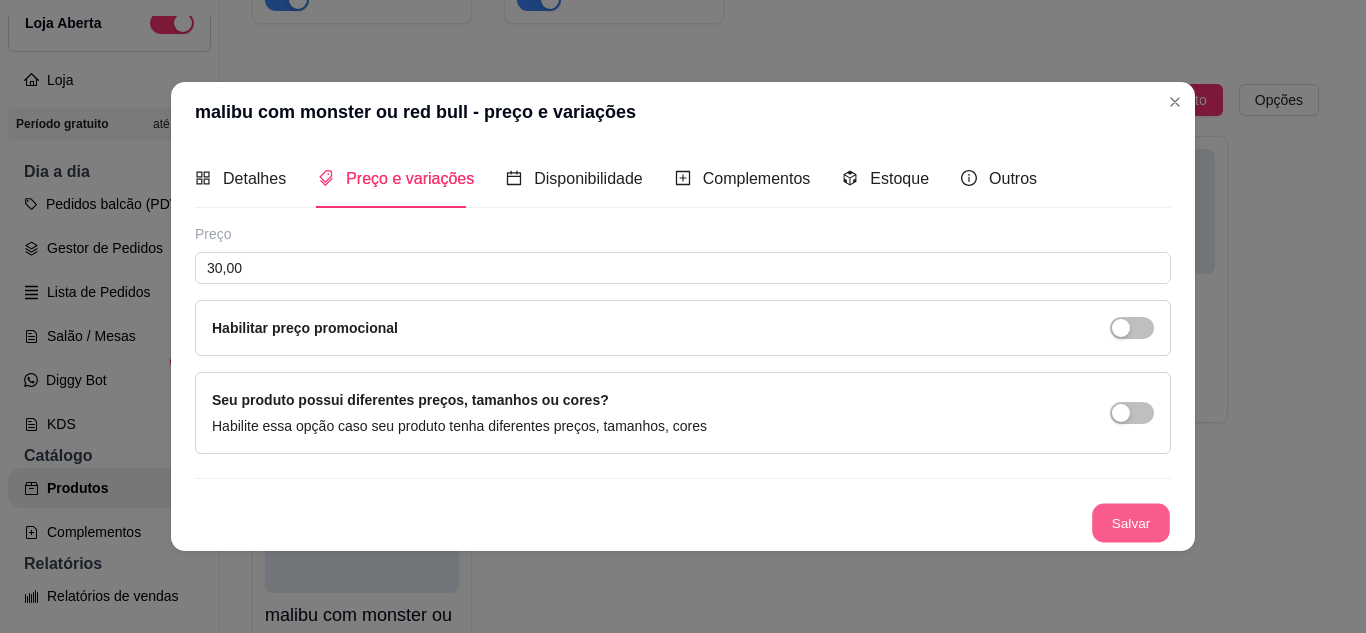 click on "Salvar" at bounding box center [1131, 522] 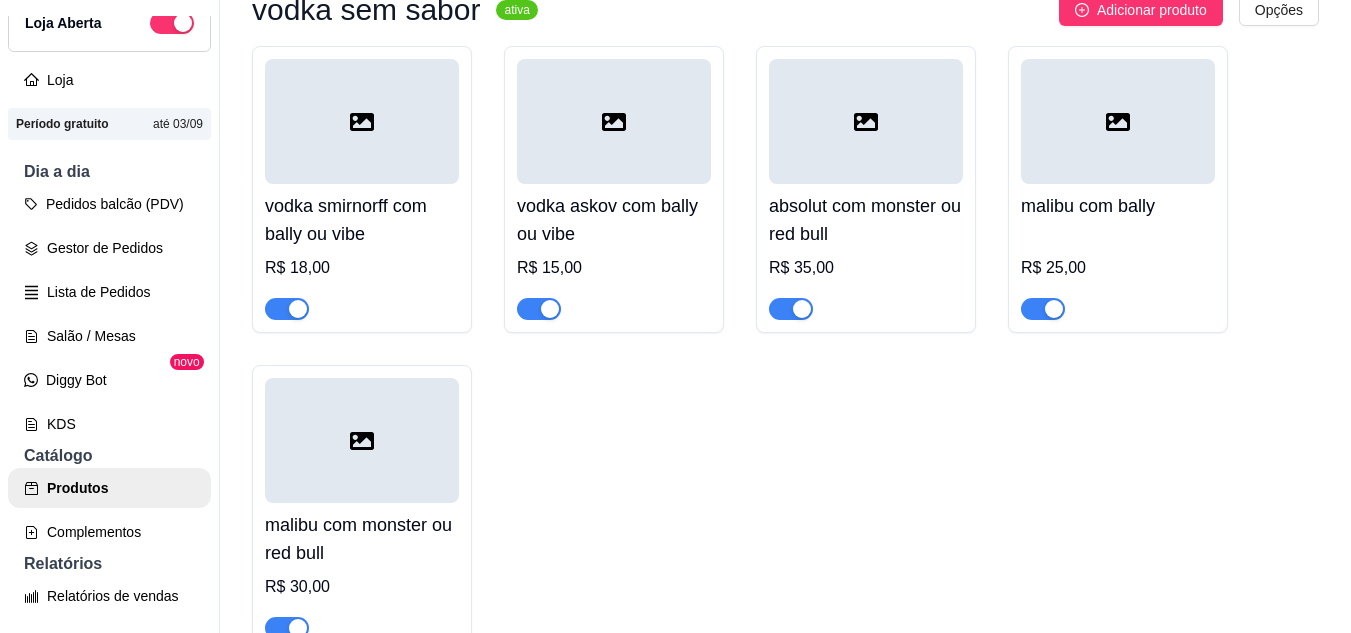 scroll, scrollTop: 1720, scrollLeft: 0, axis: vertical 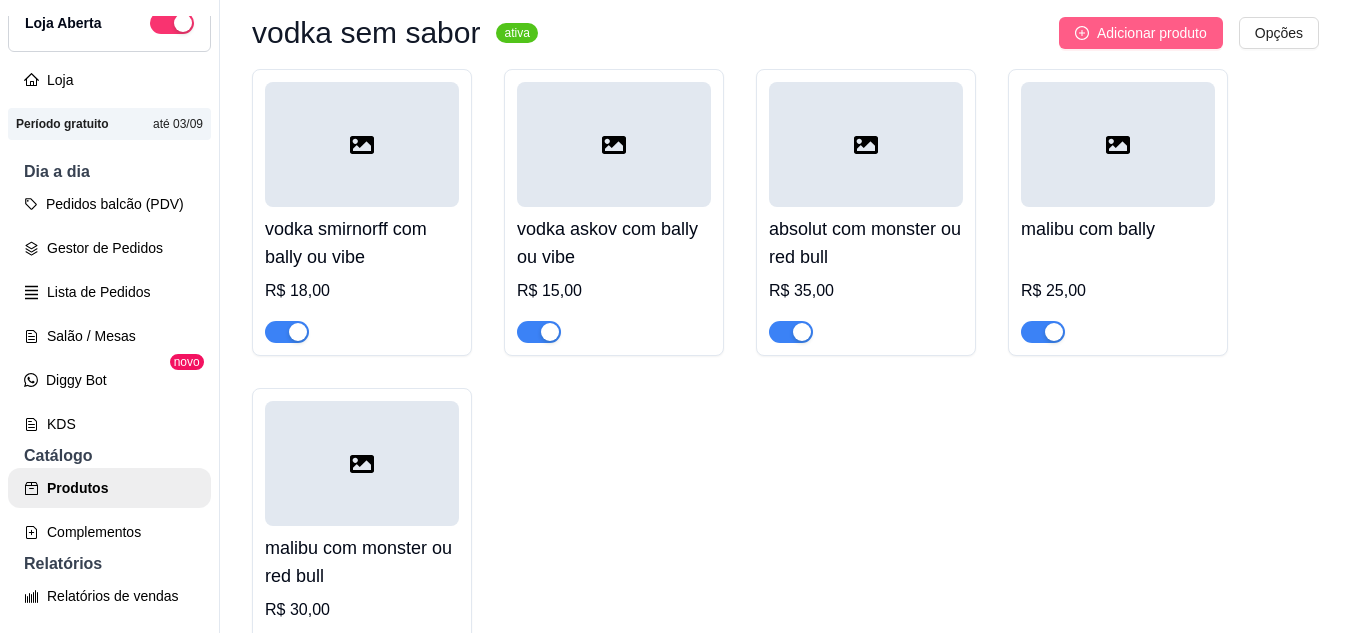 click on "Adicionar produto" at bounding box center [1152, 33] 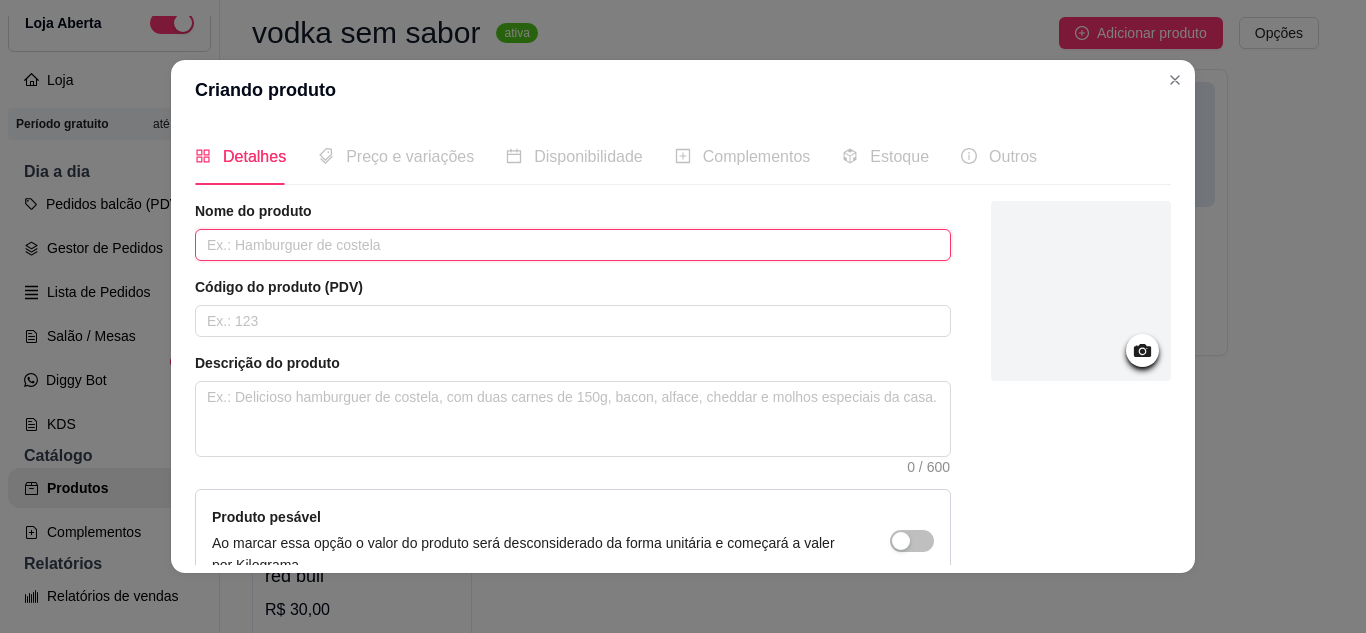 click at bounding box center [573, 245] 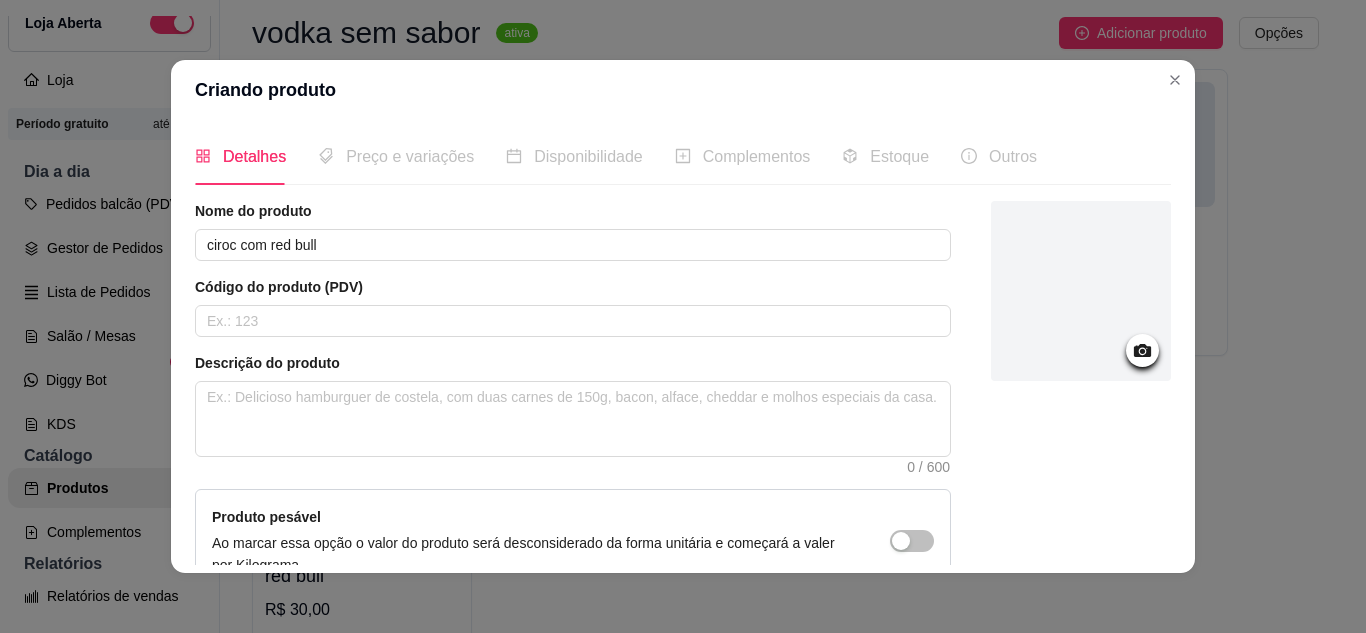 scroll, scrollTop: 215, scrollLeft: 0, axis: vertical 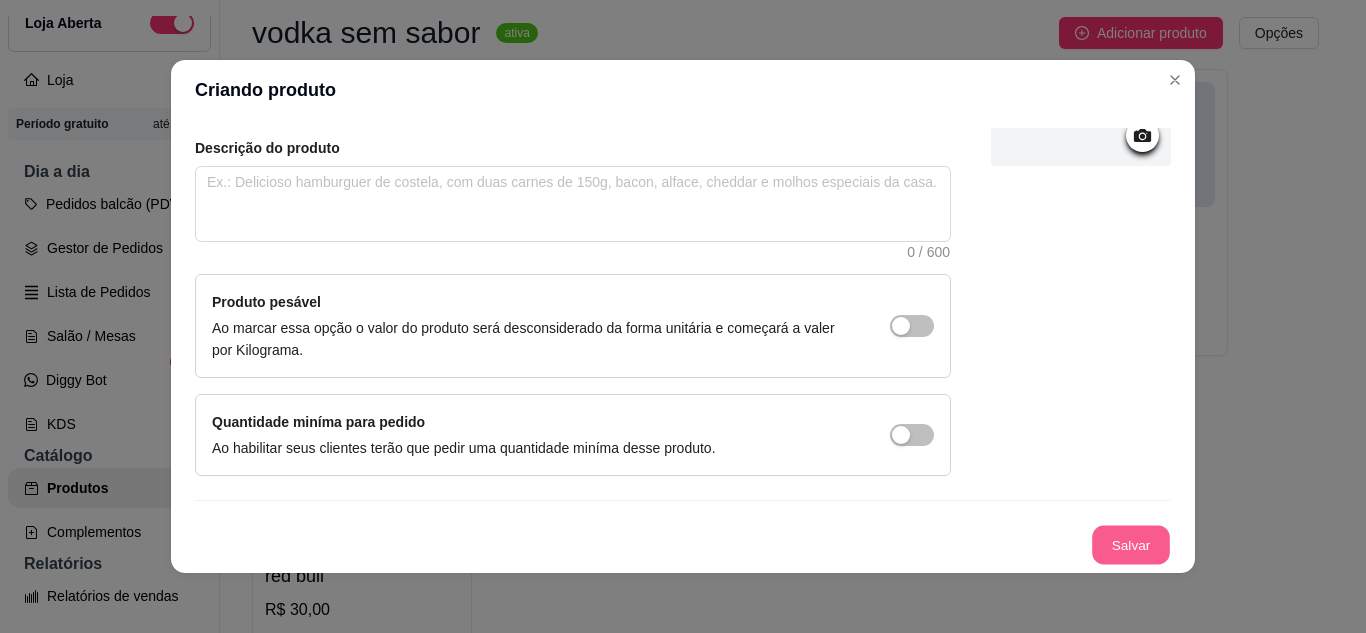 click on "Salvar" at bounding box center (1131, 545) 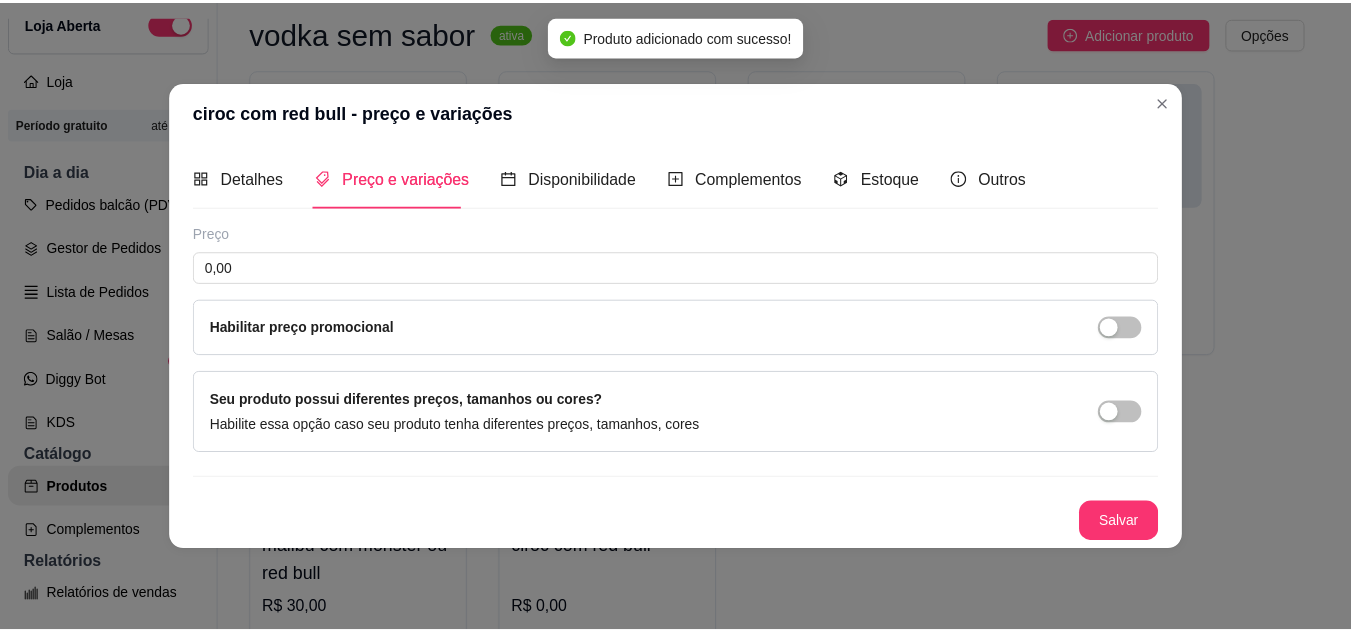 scroll, scrollTop: 0, scrollLeft: 0, axis: both 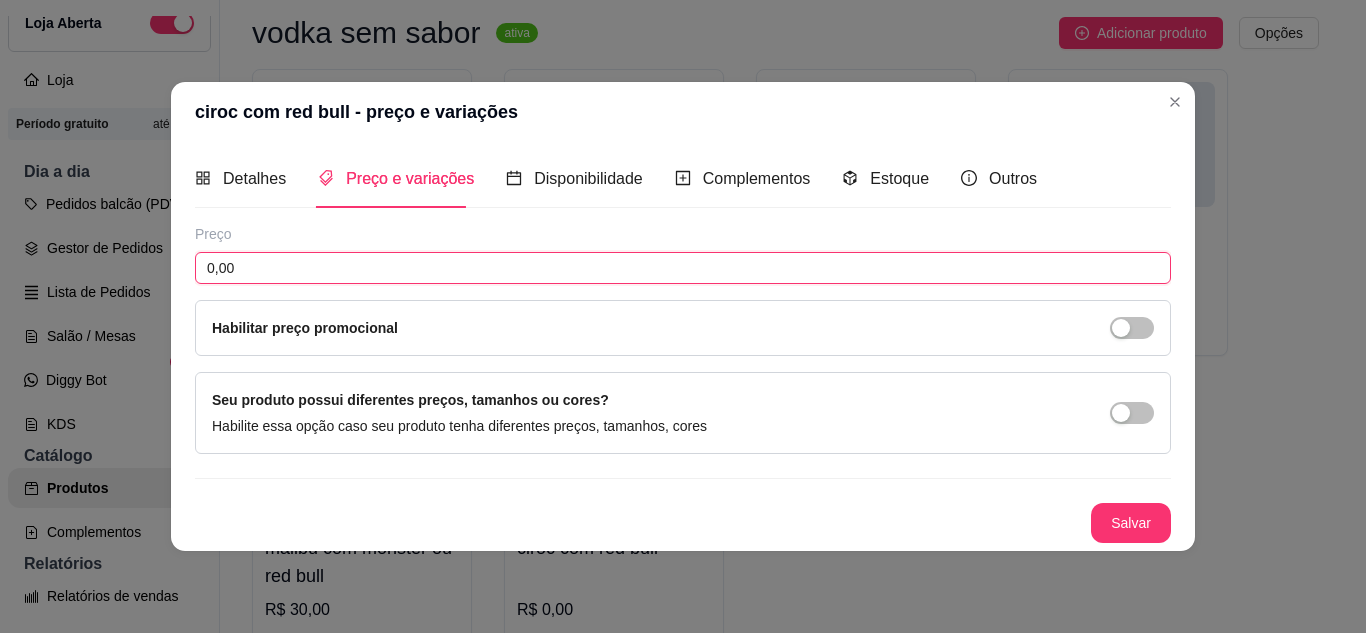 click on "0,00" at bounding box center (683, 268) 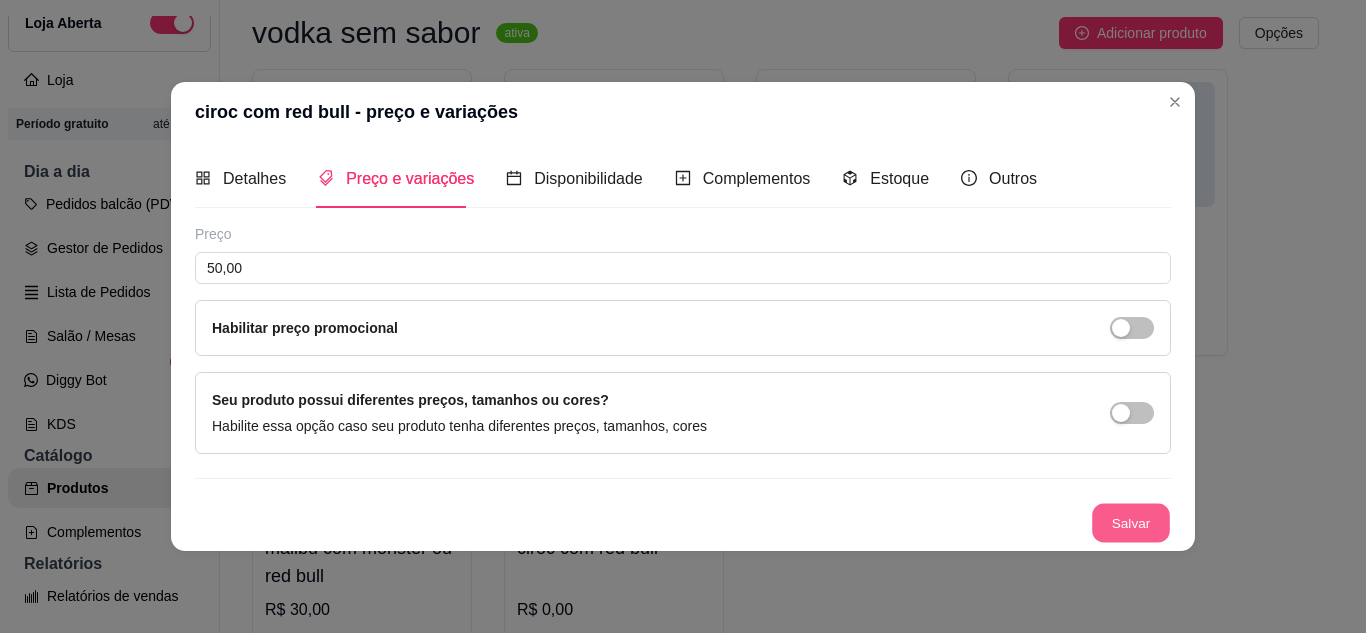 click on "Salvar" at bounding box center [1131, 522] 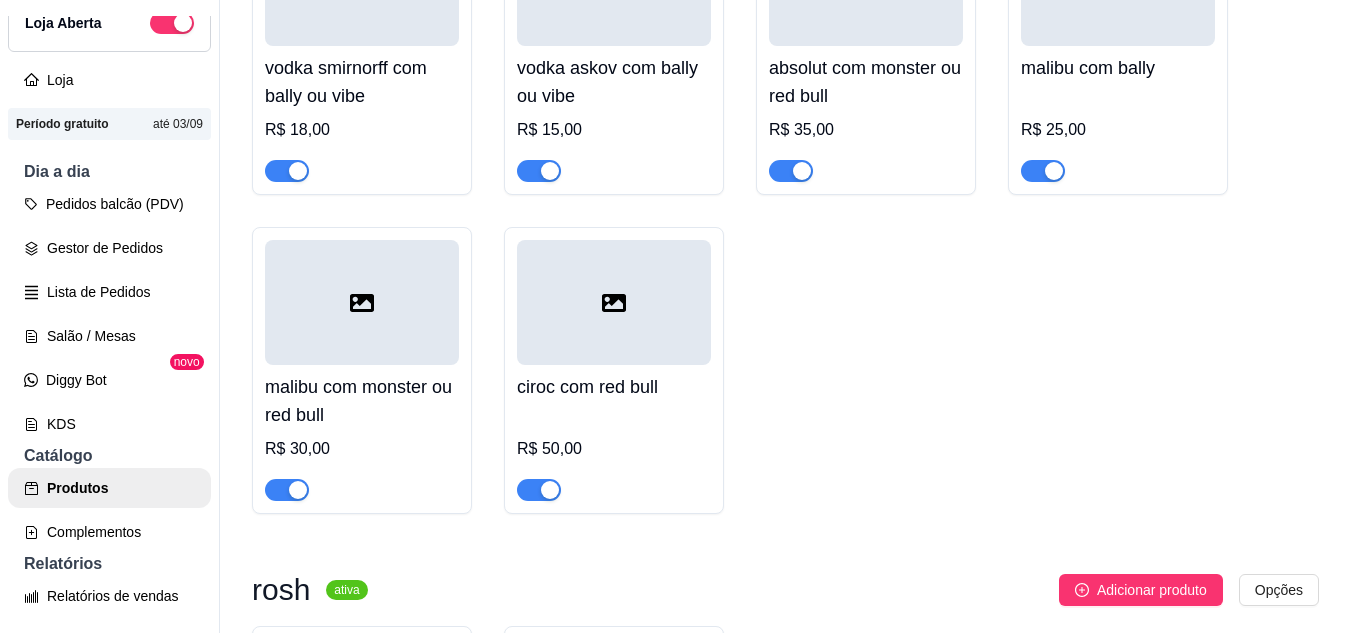 scroll, scrollTop: 1814, scrollLeft: 0, axis: vertical 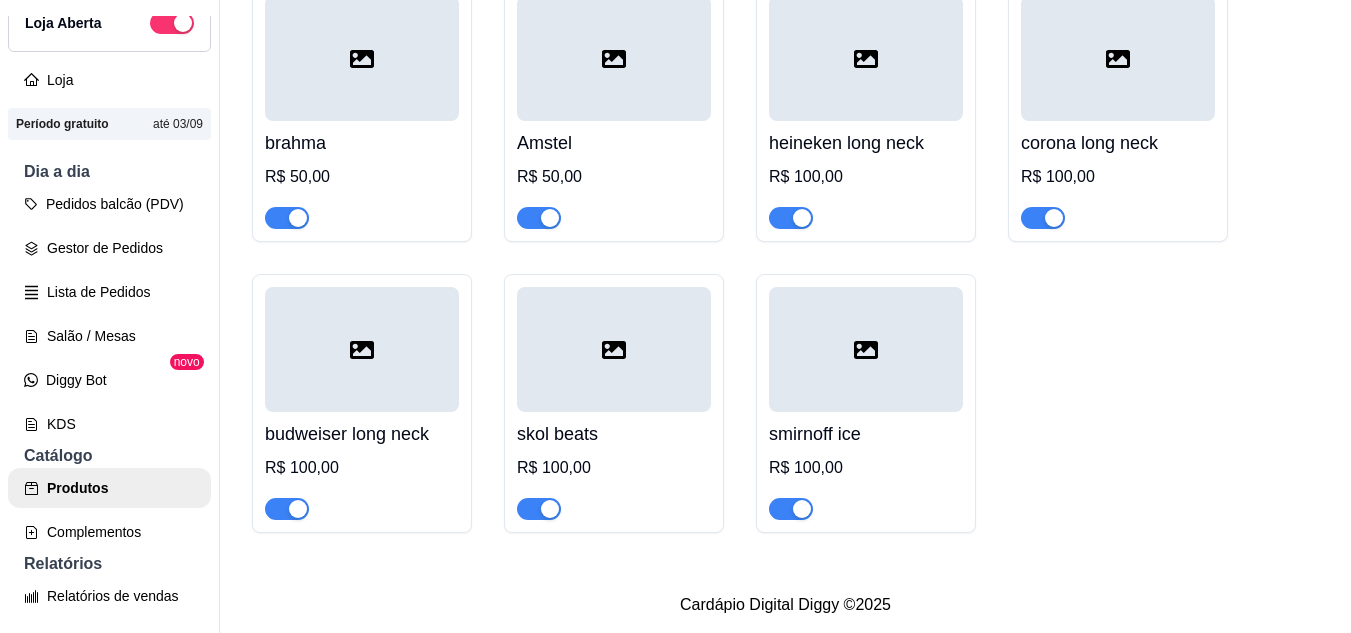click on "Original    R$ 50,00 Heineken   R$ 60,00 Skol   R$ 50,00 Budweiser   R$ 50,00 brahma   R$ 50,00 Amstel   R$ 50,00 heineken long neck   R$ 100,00 corona long neck   R$ 100,00 budweiser long neck   R$ 100,00 skol beats   R$ 100,00 smirnoff ice   R$ 100,00" at bounding box center (785, 112) 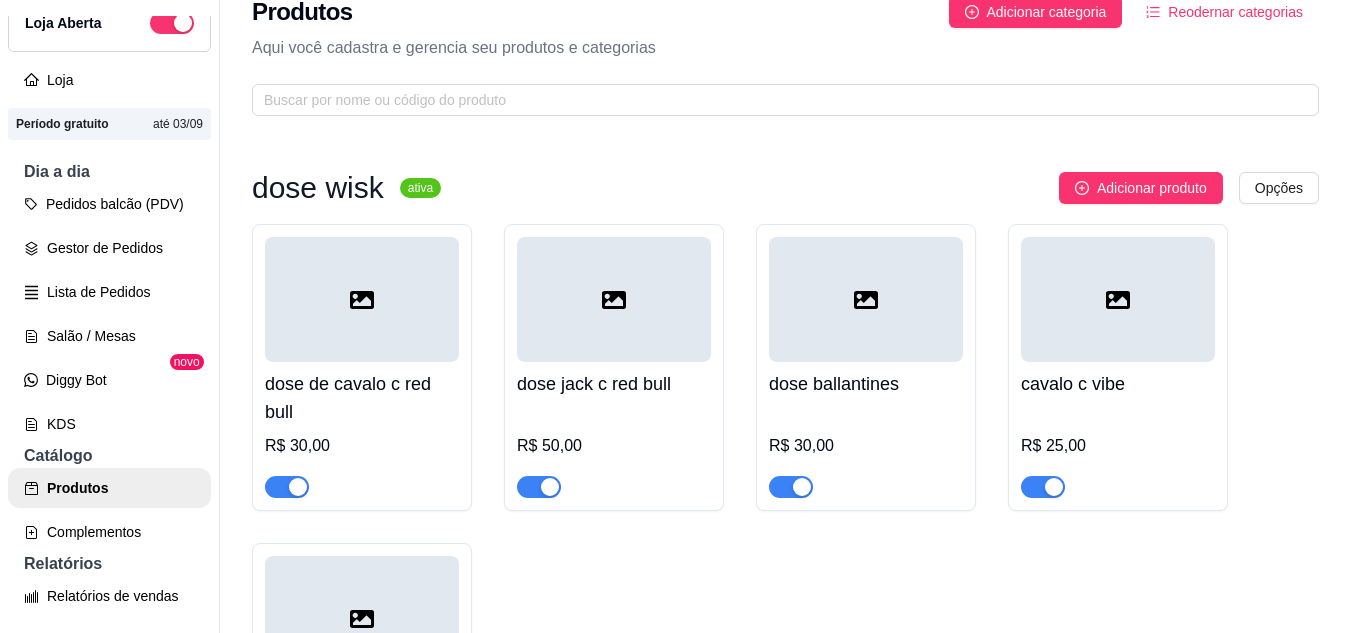 scroll, scrollTop: 0, scrollLeft: 0, axis: both 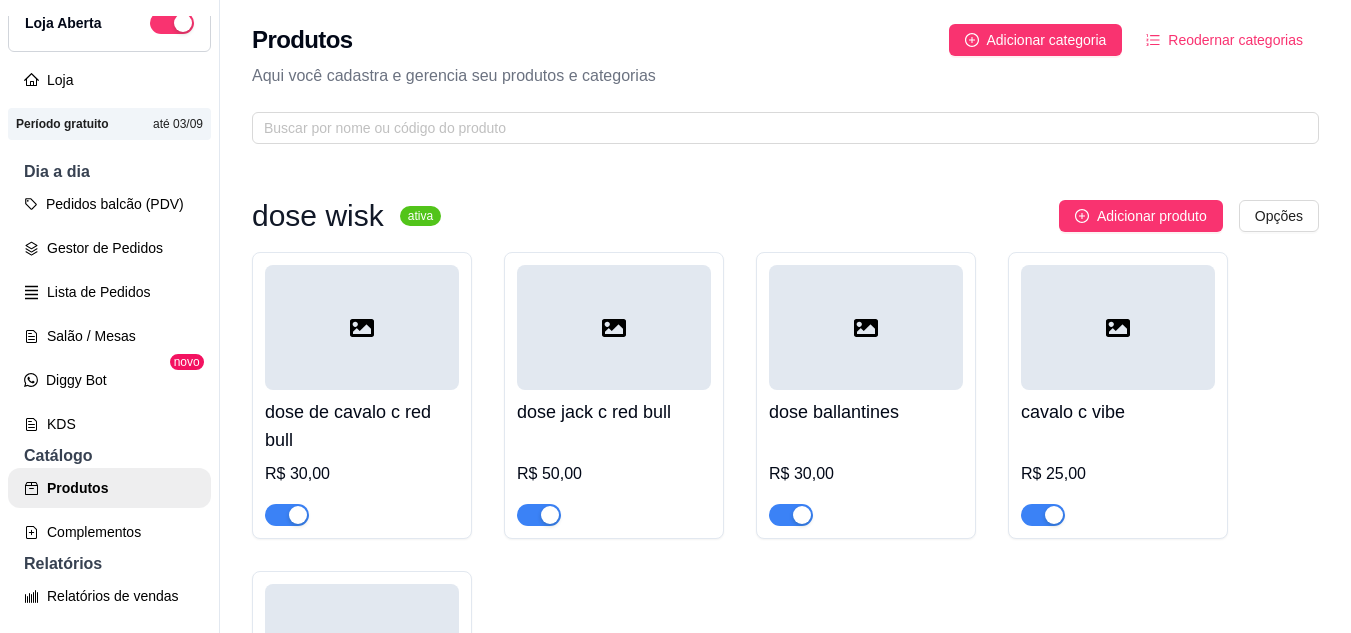 click on "Produtos Adicionar categoria Reodernar categorias Aqui você cadastra e gerencia seu produtos e categorias" at bounding box center (785, 78) 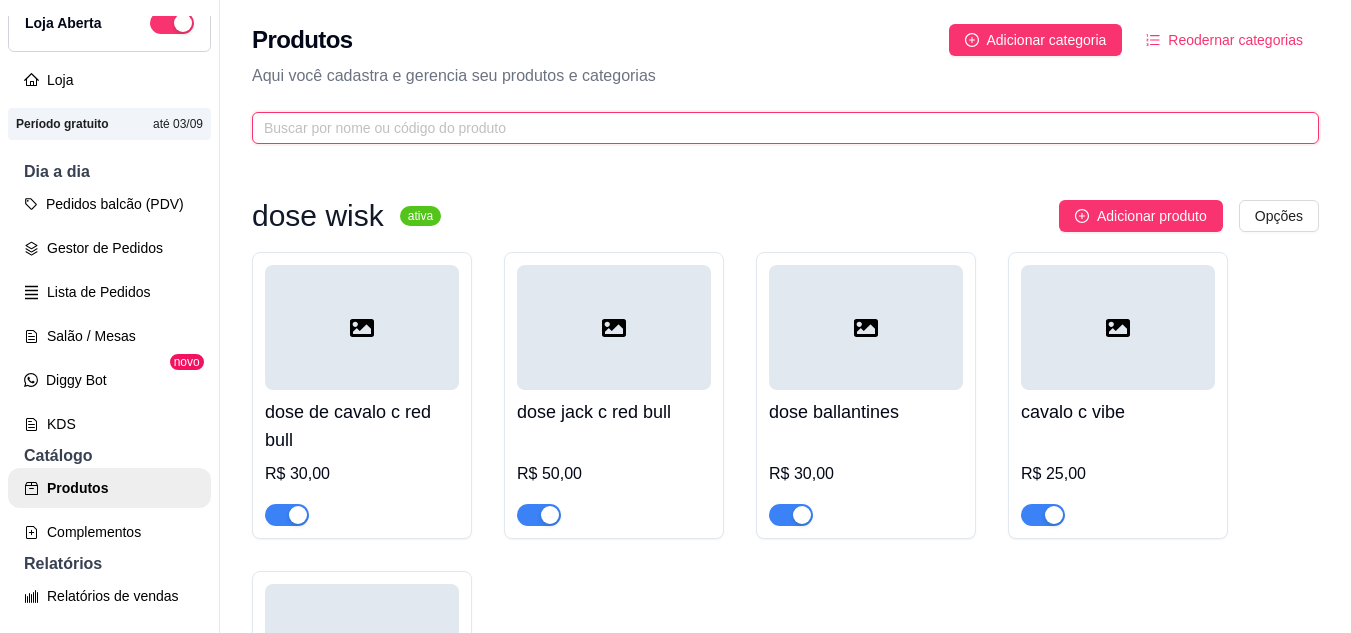 click at bounding box center (777, 128) 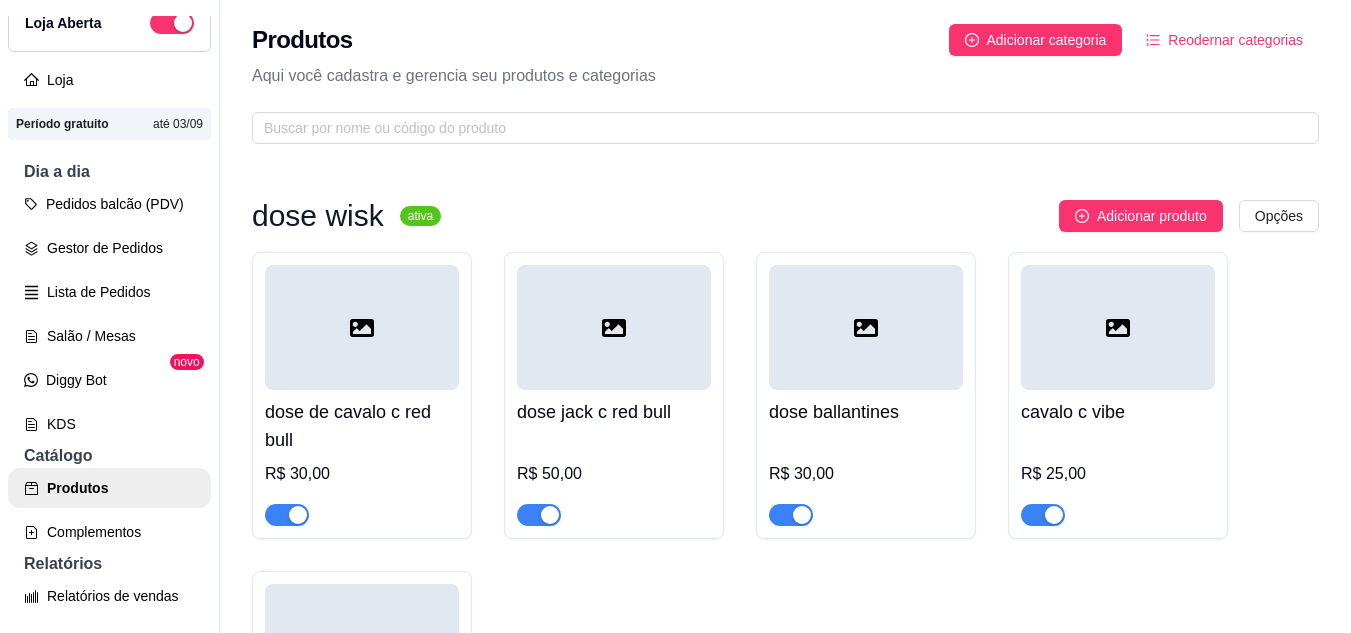 click on "Produtos Adicionar categoria Reodernar categorias" at bounding box center (785, 40) 